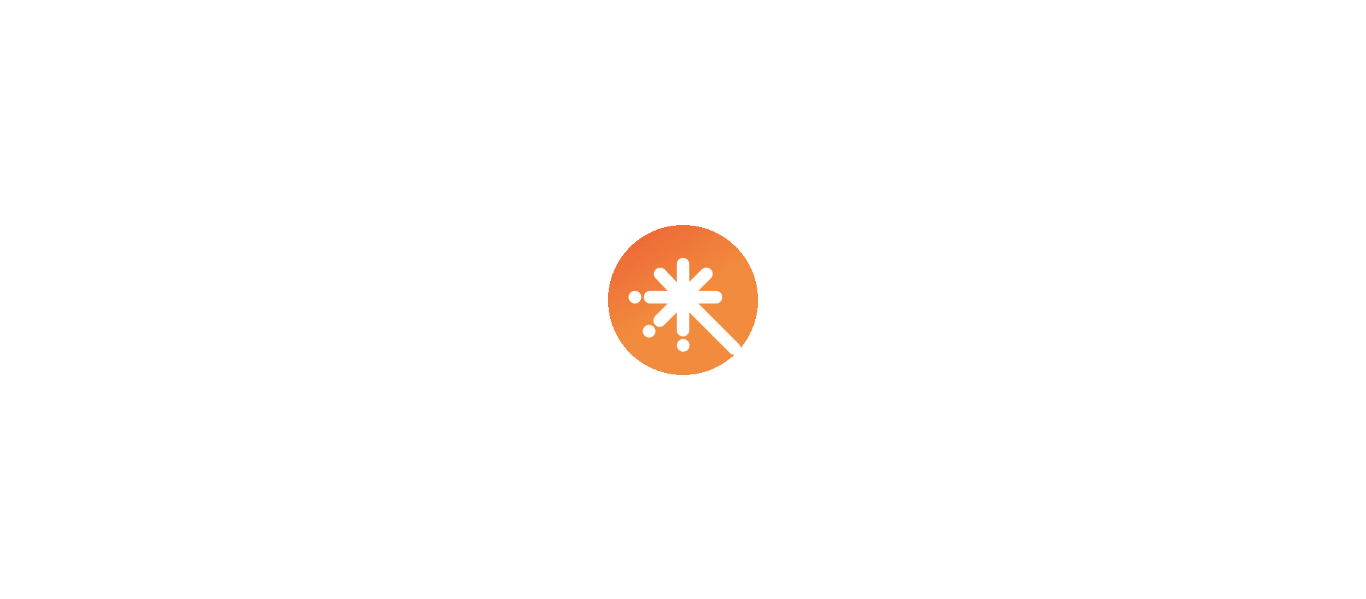 scroll, scrollTop: 0, scrollLeft: 0, axis: both 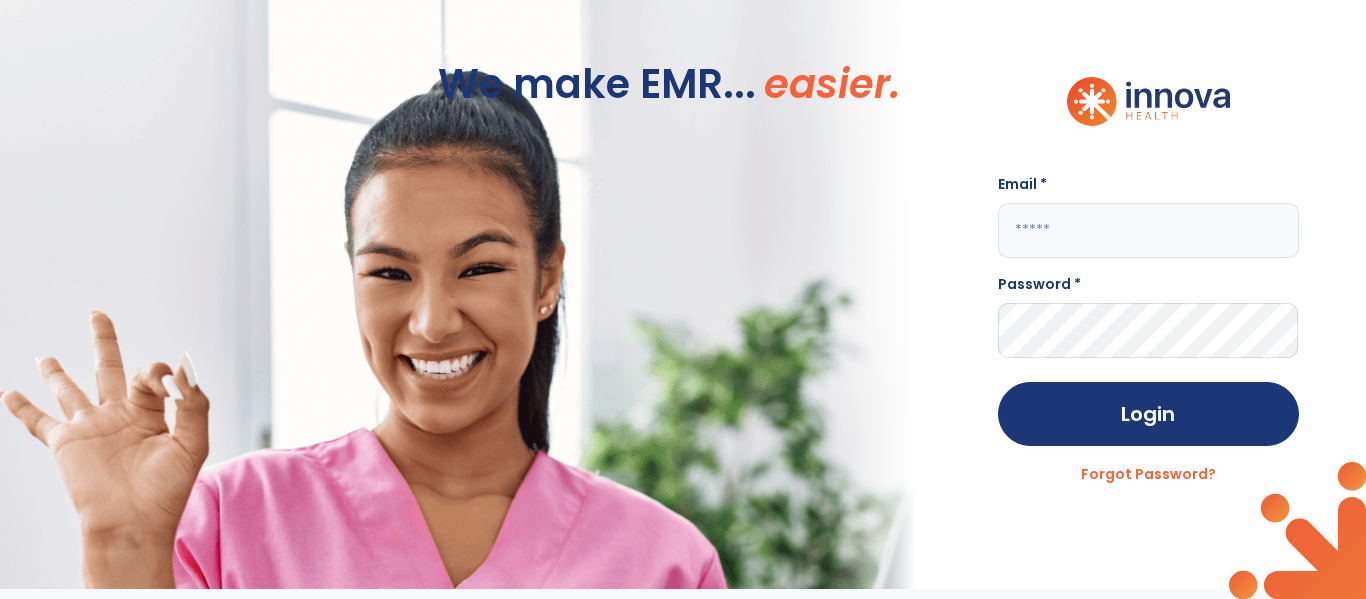 click 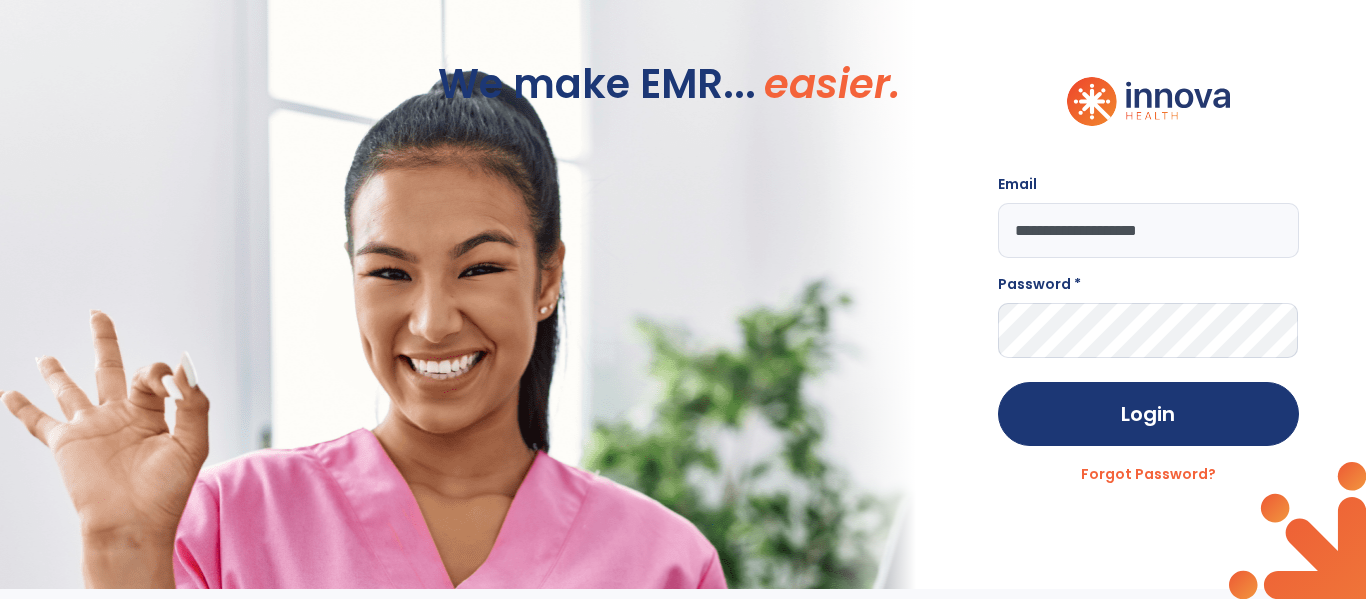 type on "**********" 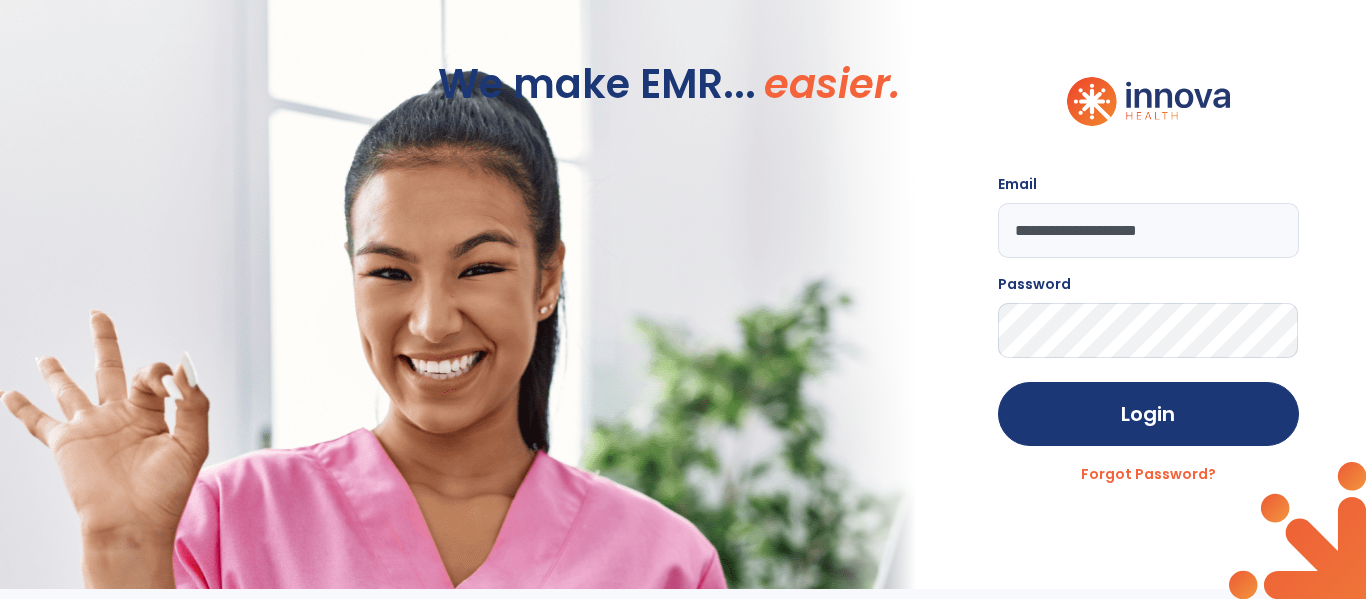 click on "Login" 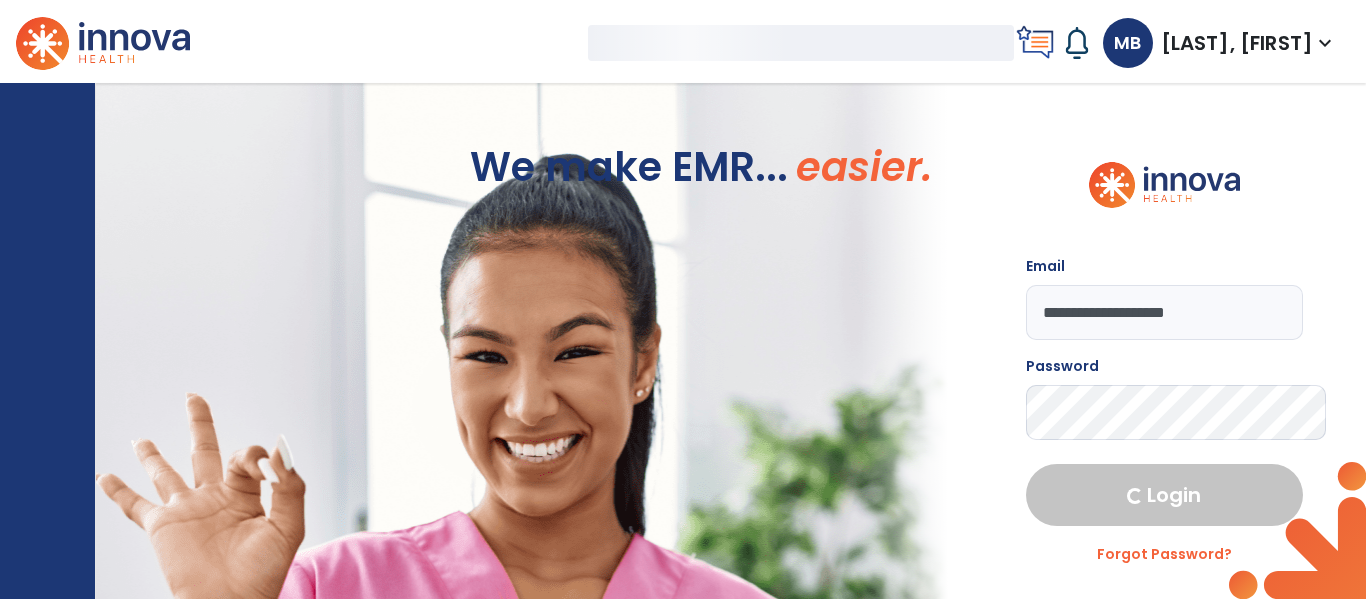 select on "****" 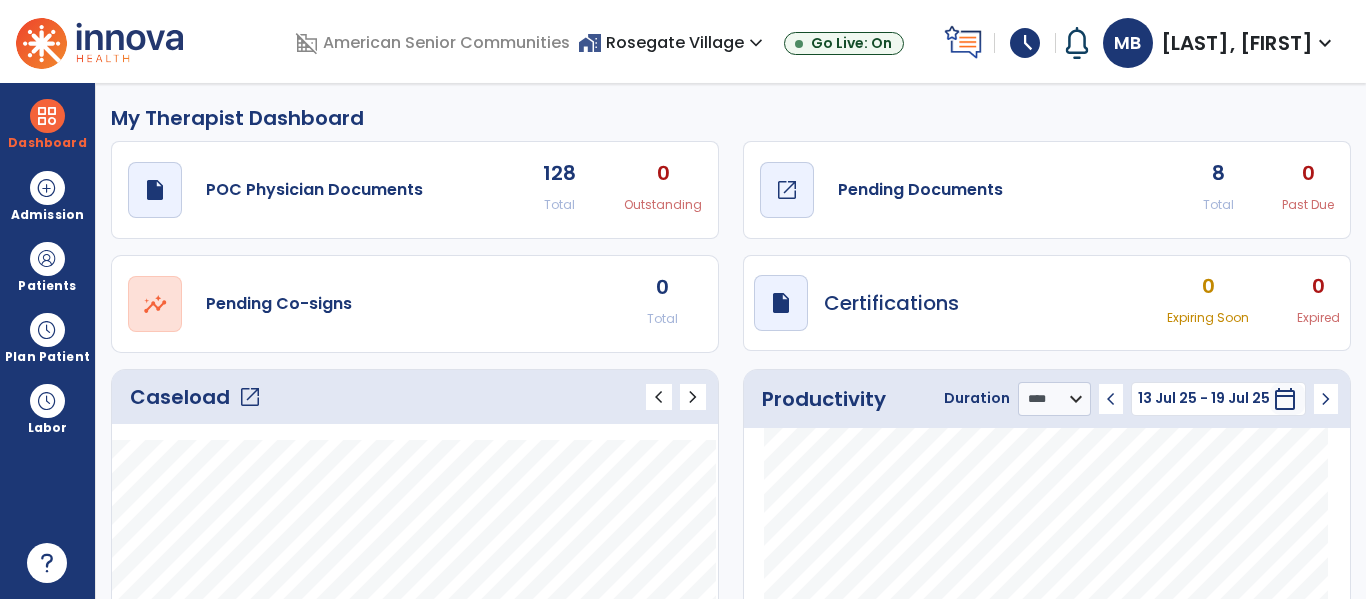 click on "draft   open_in_new  Pending Documents" 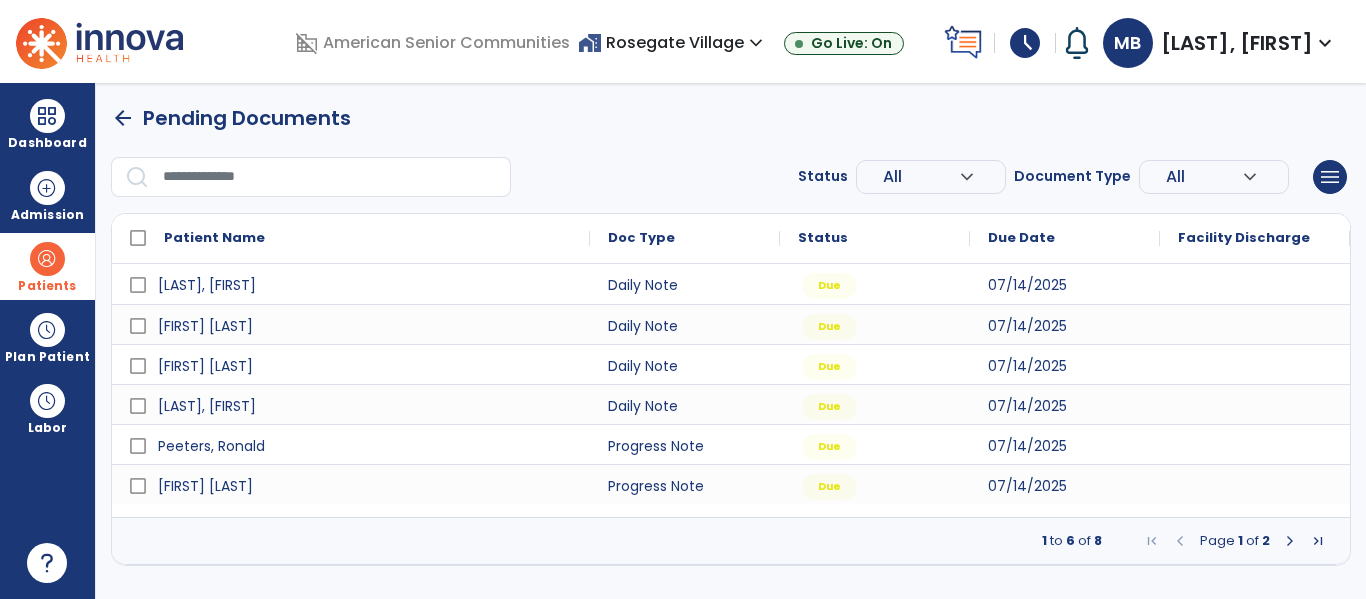 click at bounding box center [47, 259] 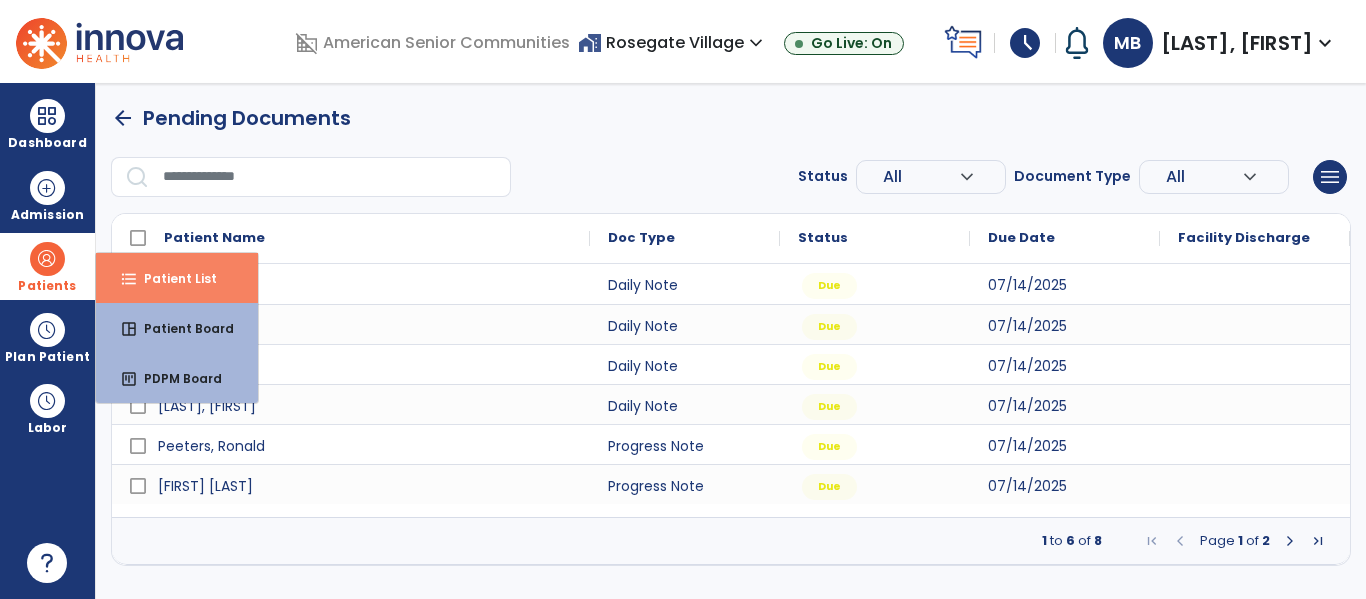 click on "format_list_bulleted  Patient List" at bounding box center [177, 278] 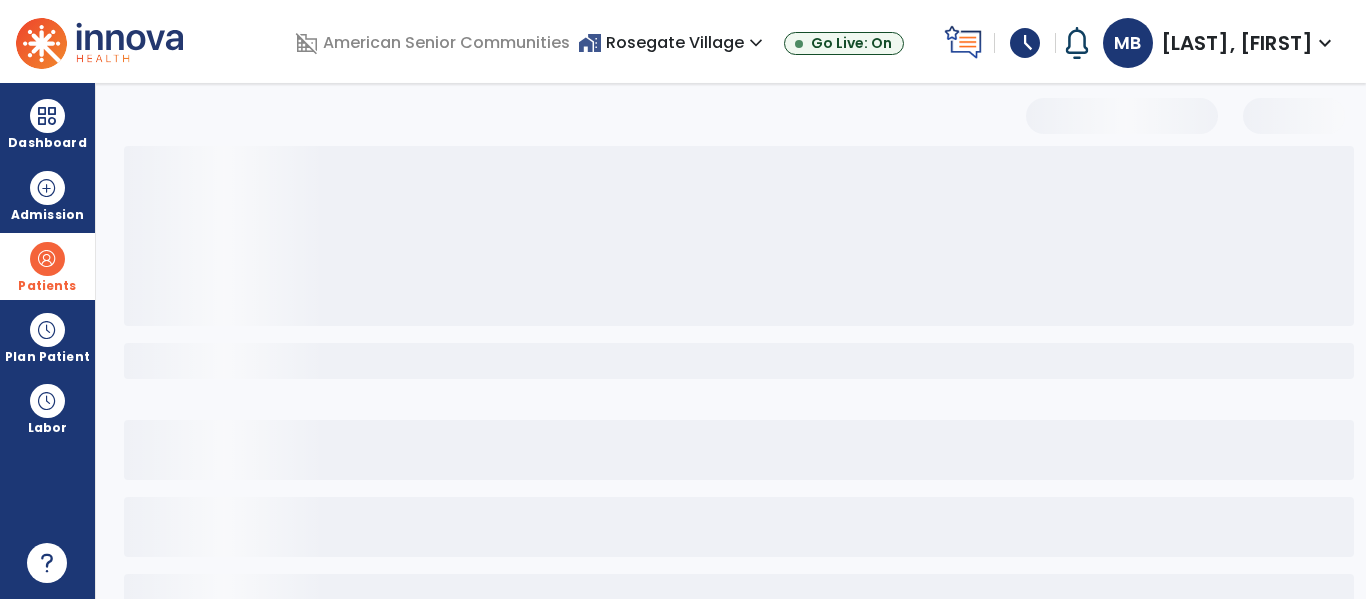 select on "***" 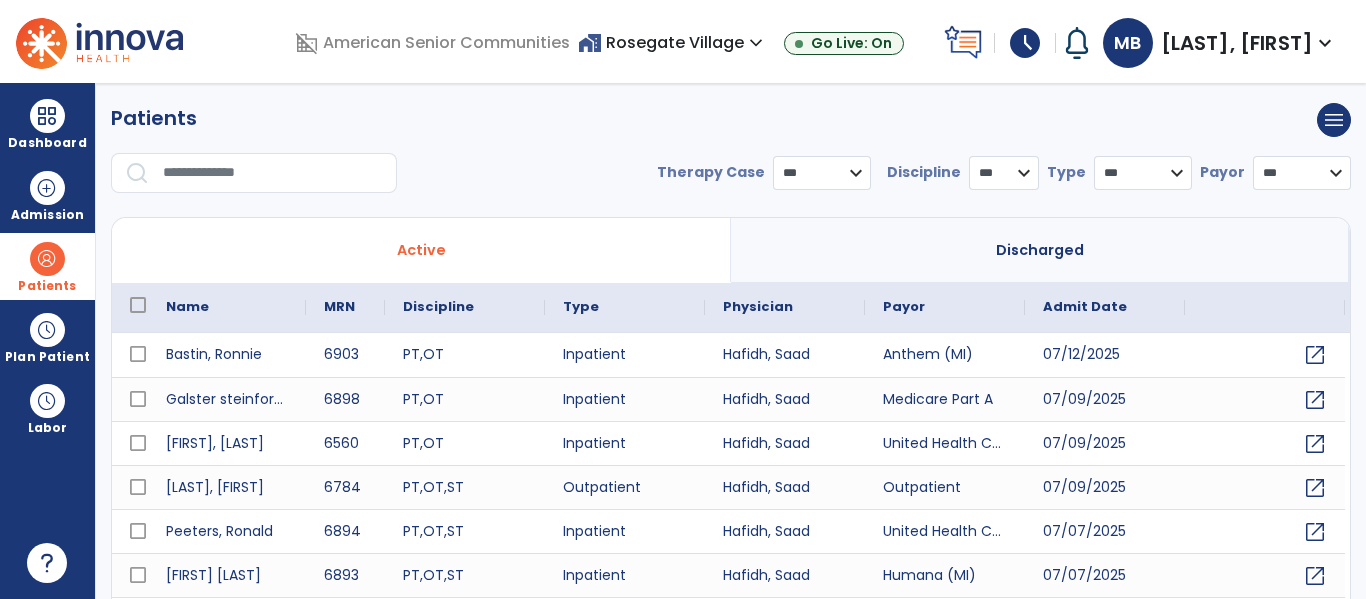 click at bounding box center [273, 173] 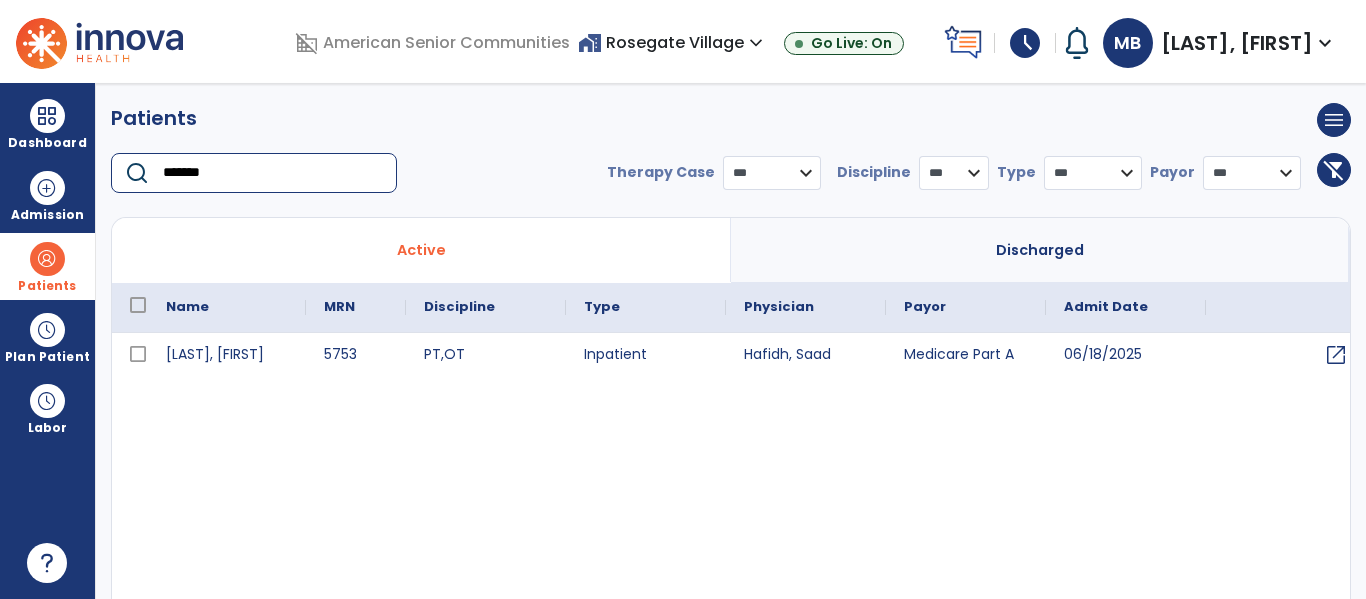 type on "*******" 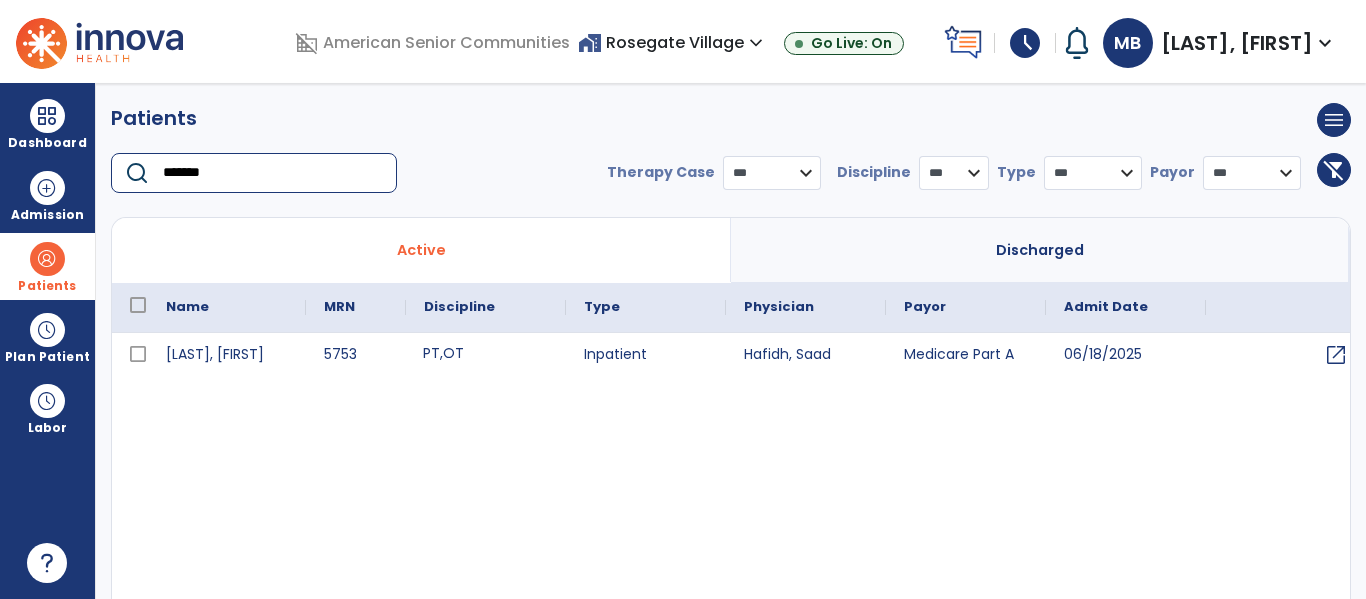 click on "PT , OT" at bounding box center (486, 355) 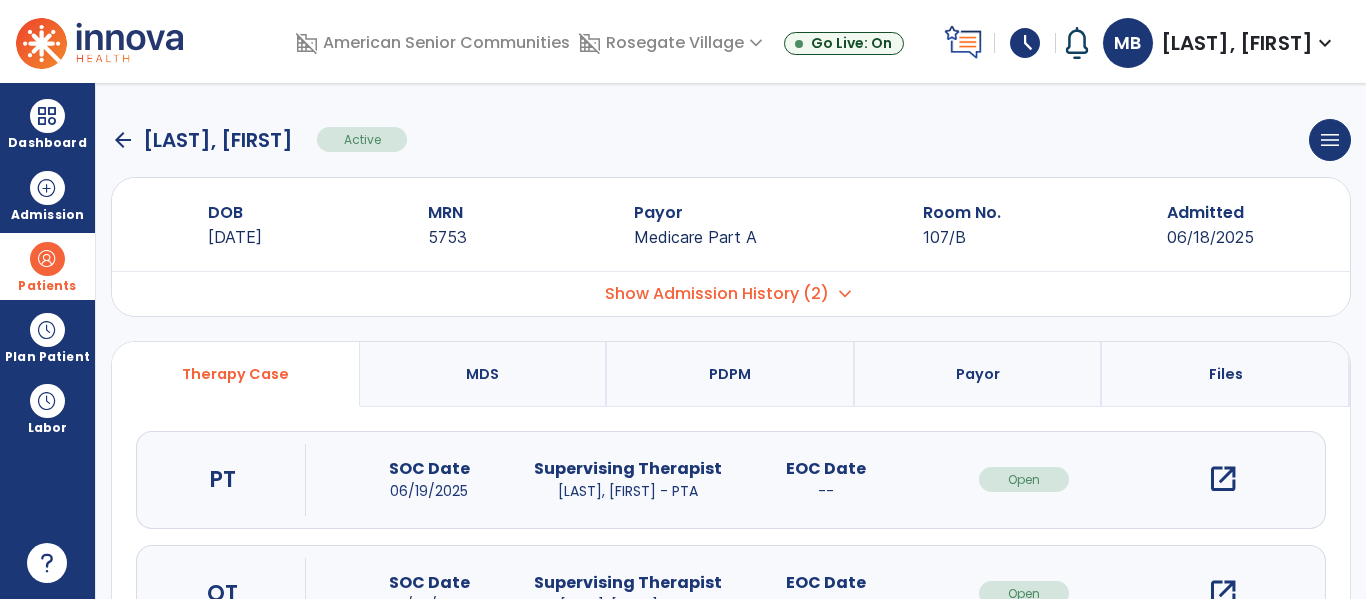 click on "open_in_new" at bounding box center [1223, 479] 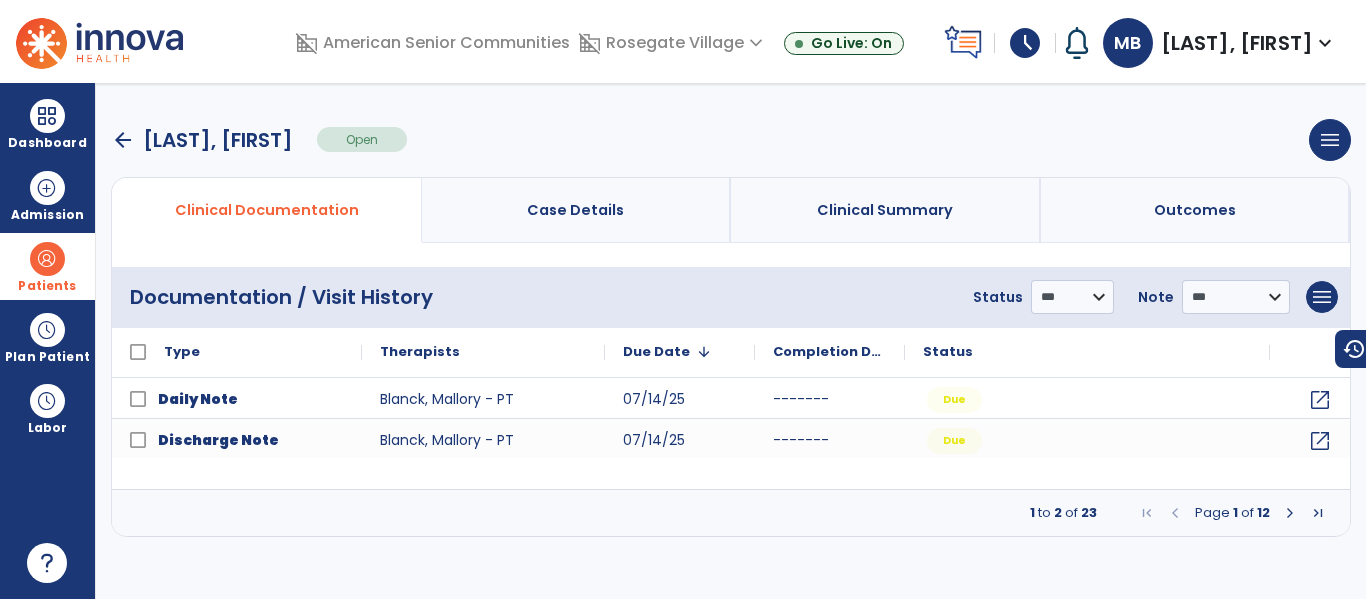click at bounding box center (1290, 513) 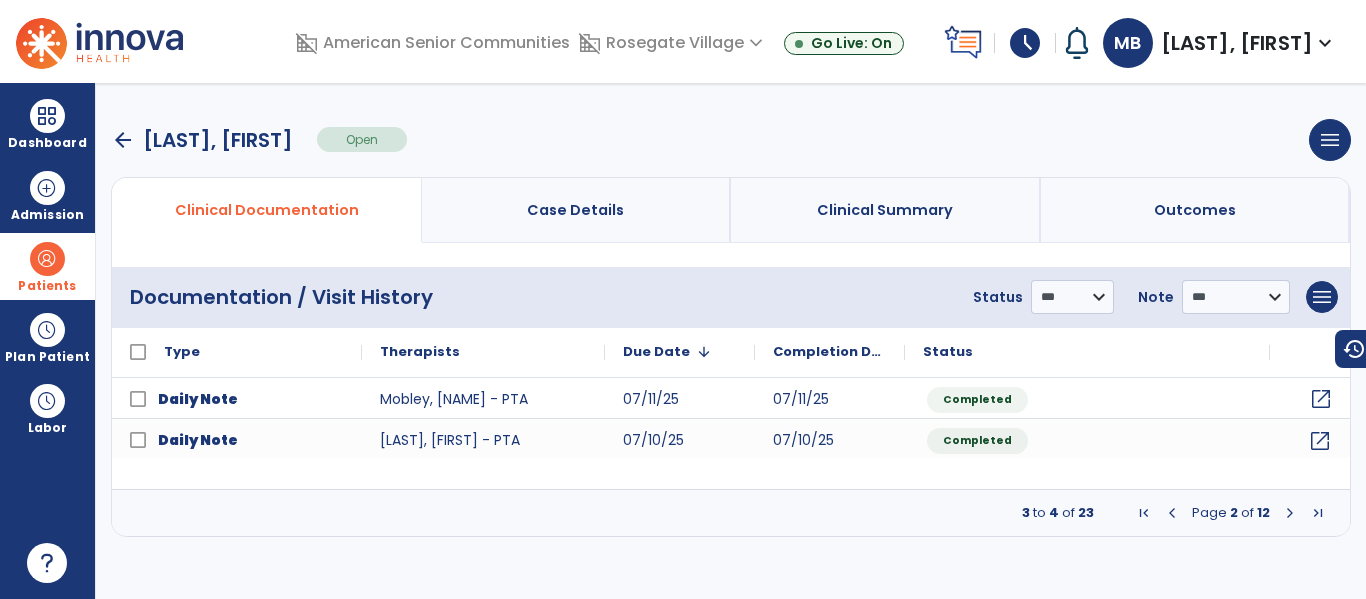 click on "open_in_new" 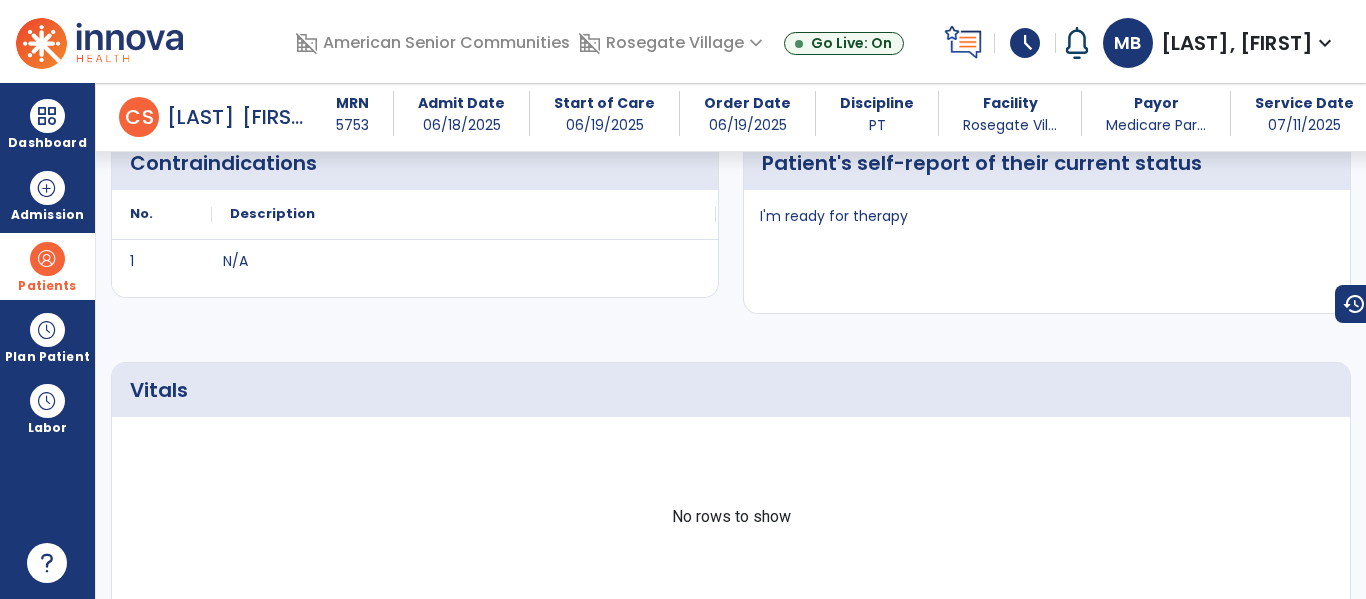 scroll, scrollTop: 0, scrollLeft: 0, axis: both 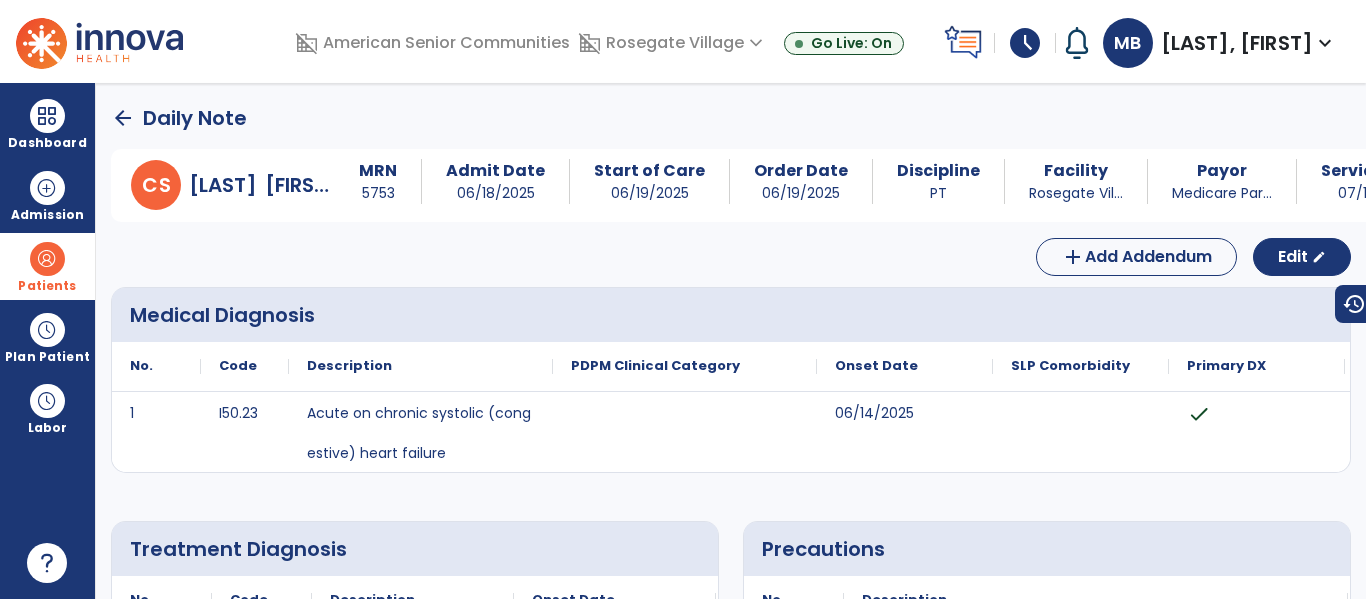 click on "arrow_back" 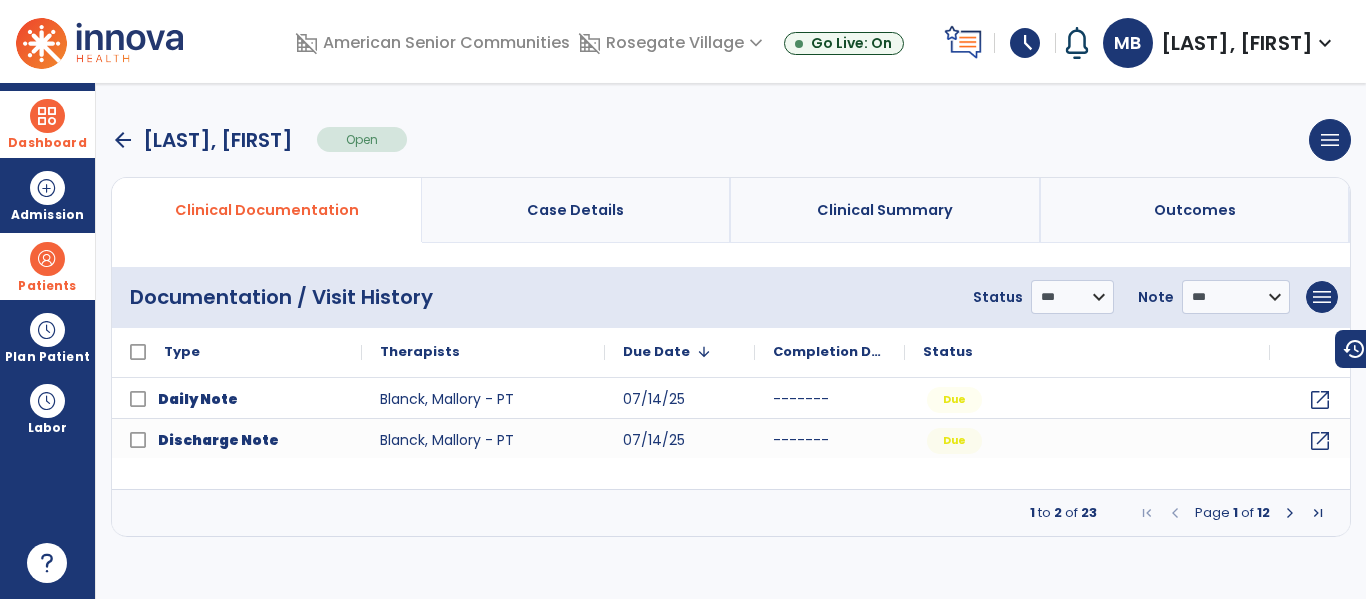 click on "Dashboard" at bounding box center (47, 124) 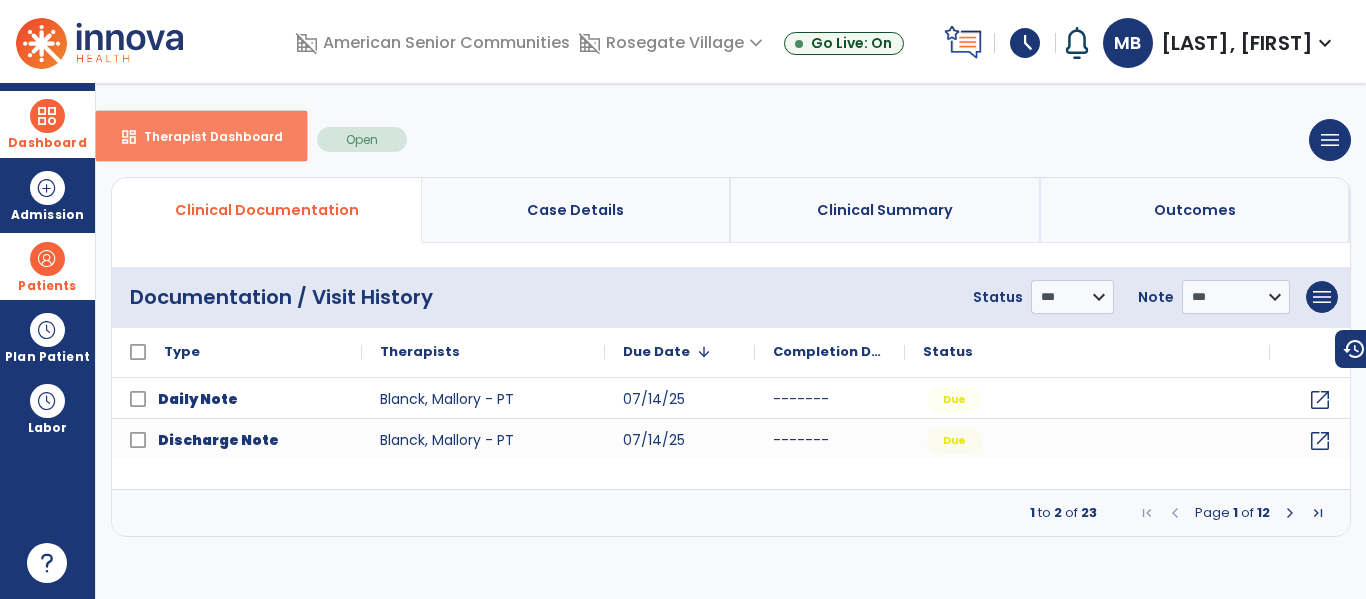 click on "Therapist Dashboard" at bounding box center [205, 136] 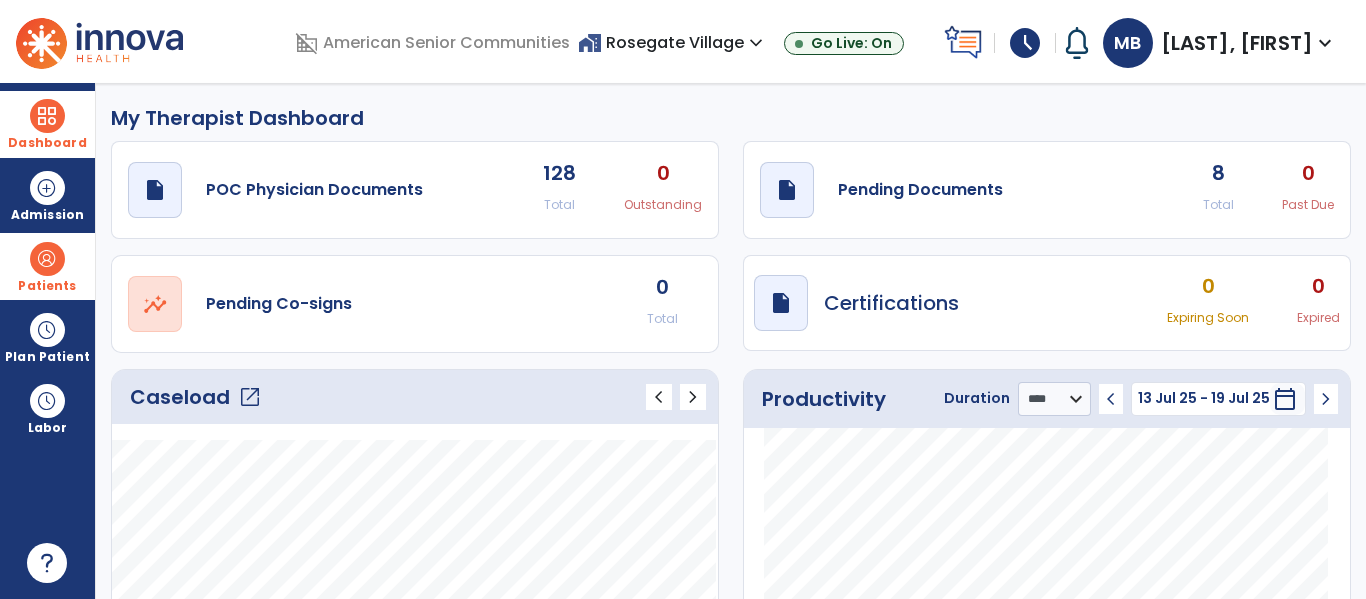 click on "draft   open_in_new  Pending Documents 8 Total 0 Past Due" 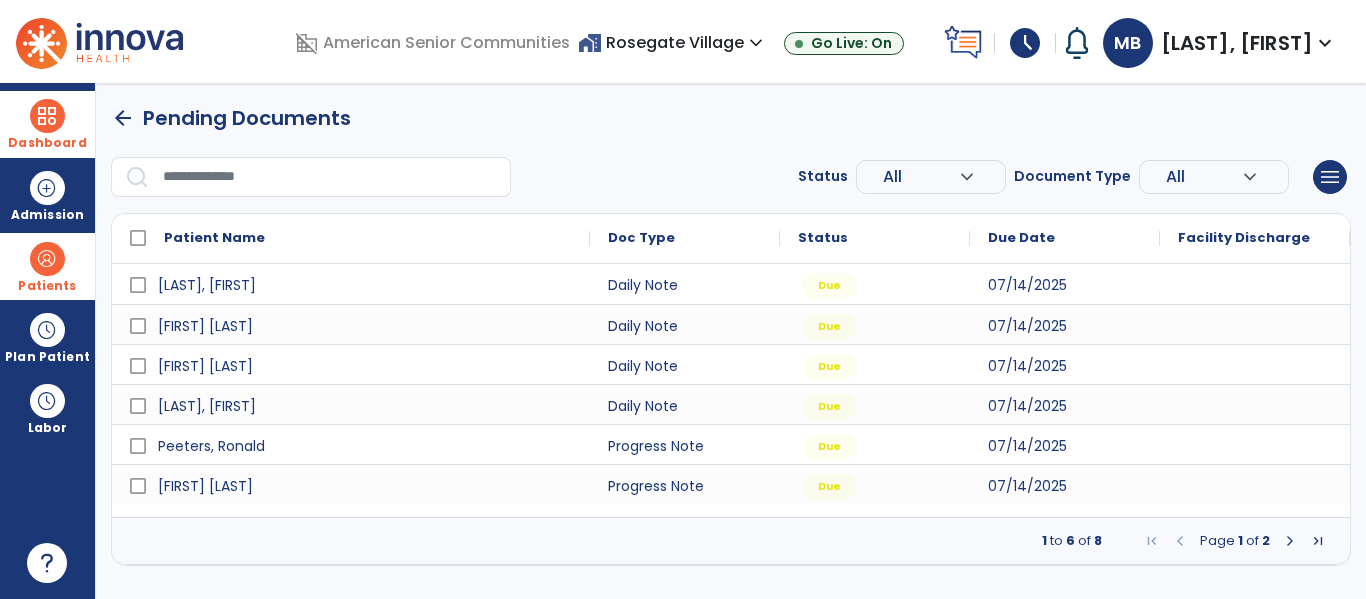 click at bounding box center [1290, 541] 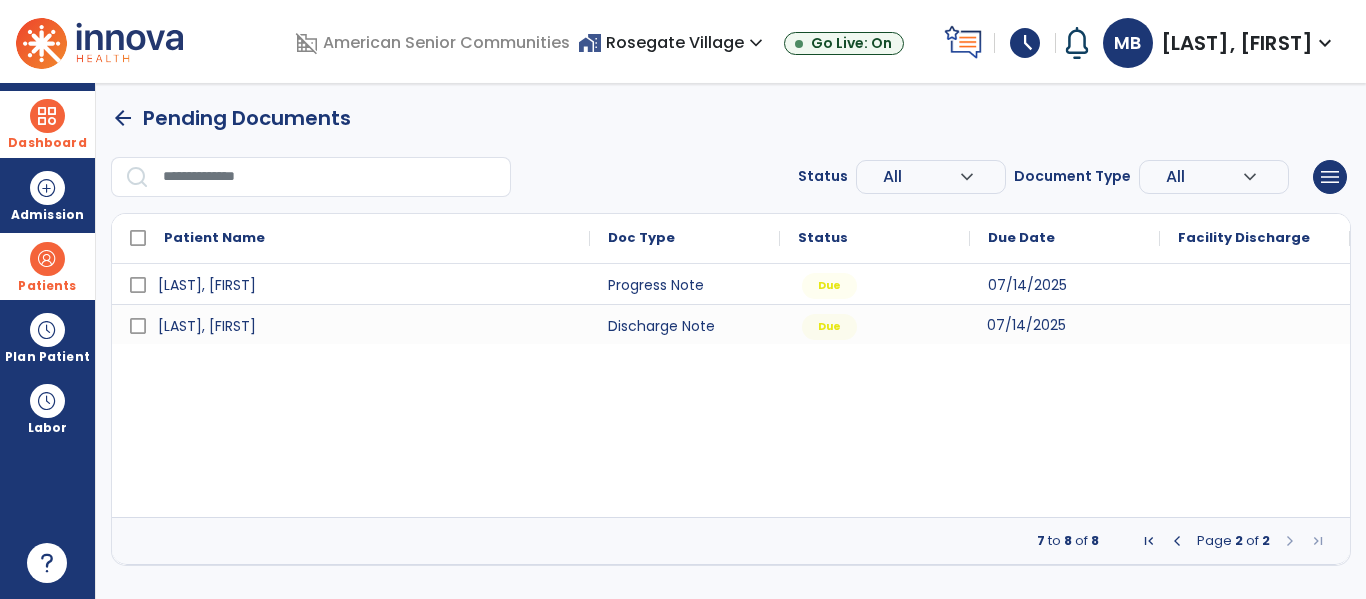 click on "07/14/2025" at bounding box center (1026, 325) 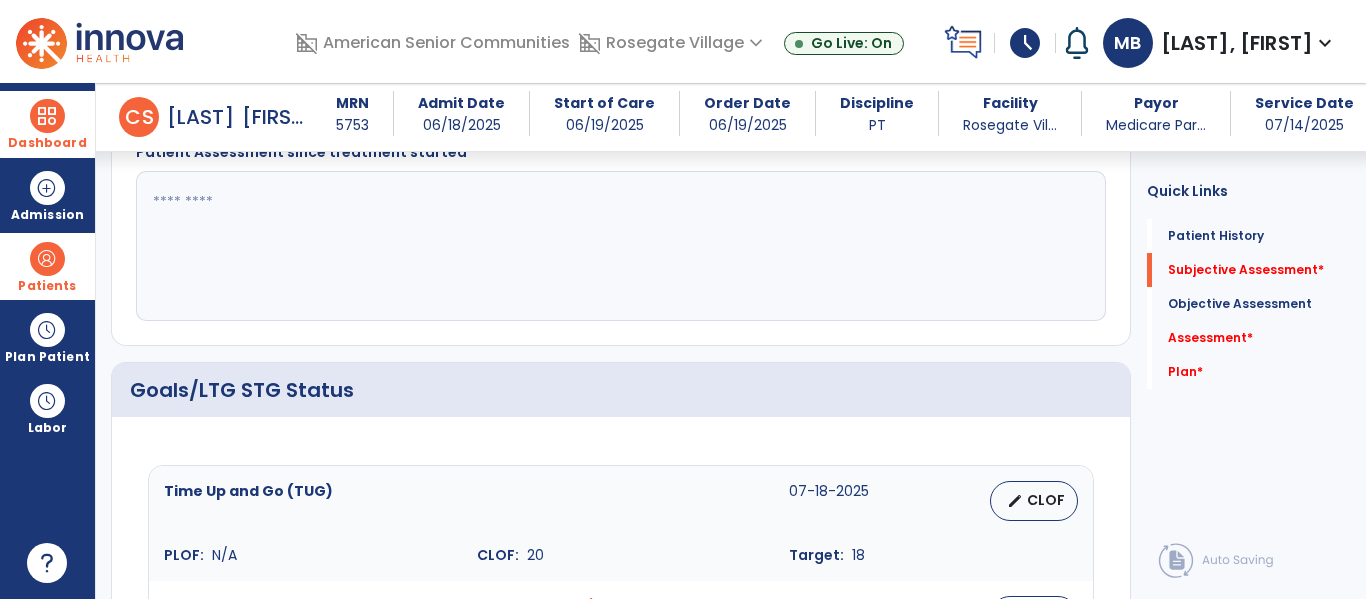 scroll, scrollTop: 447, scrollLeft: 0, axis: vertical 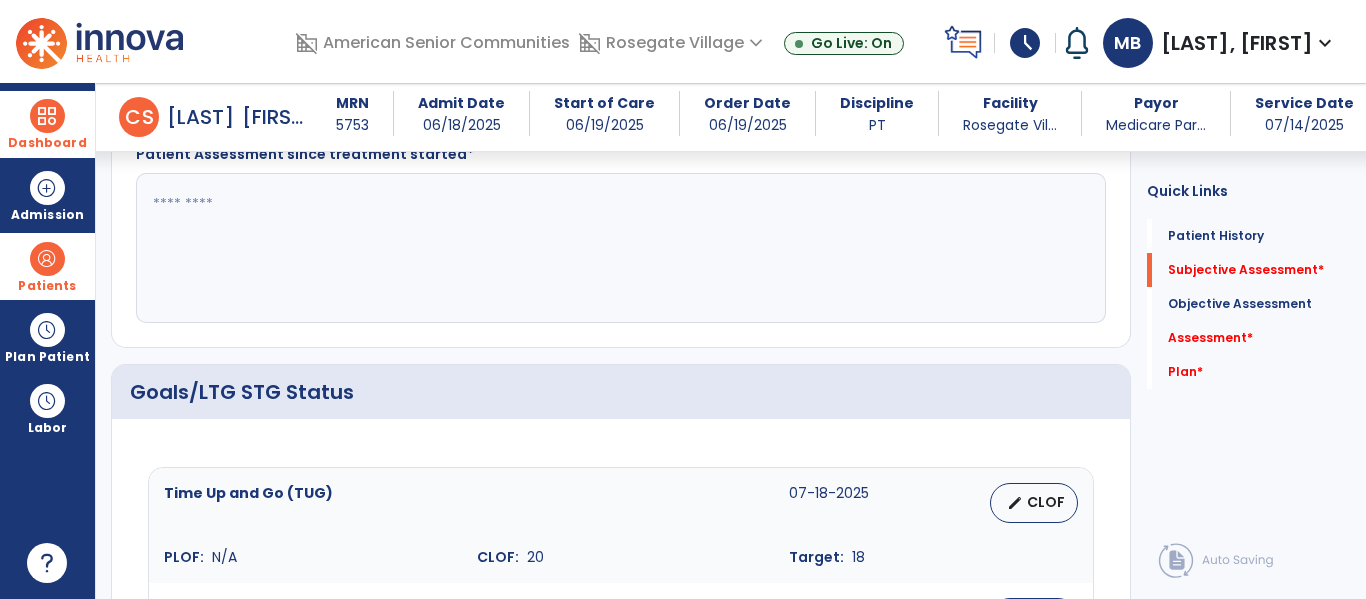 click 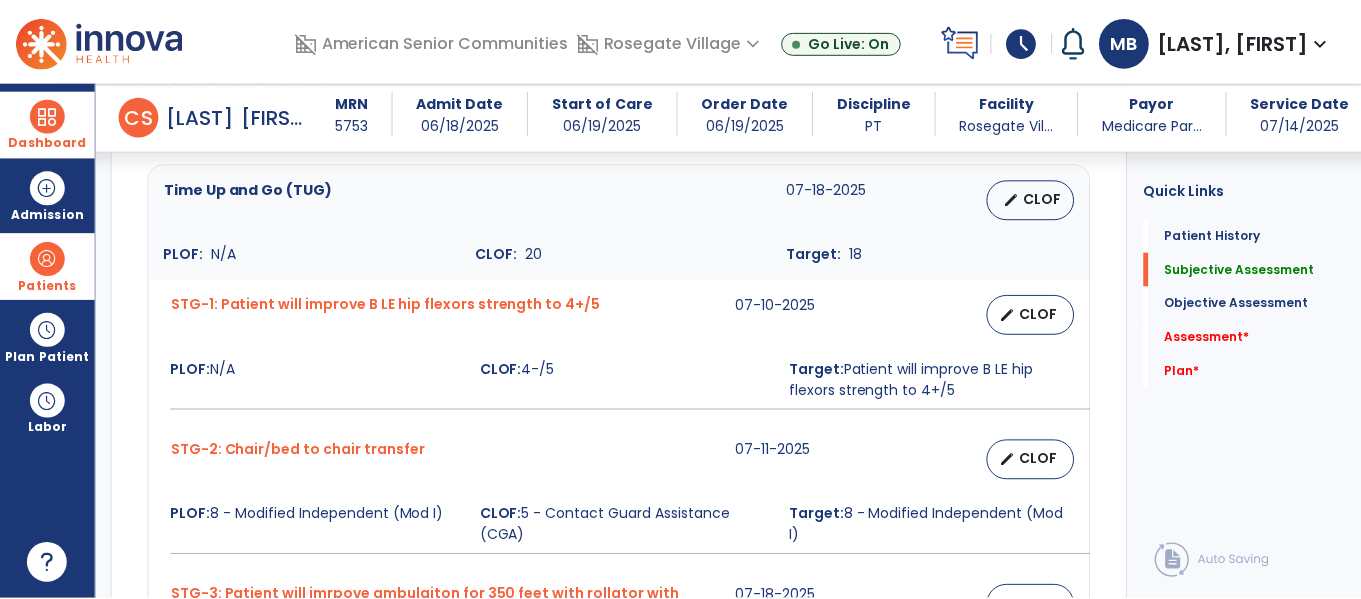 scroll, scrollTop: 759, scrollLeft: 0, axis: vertical 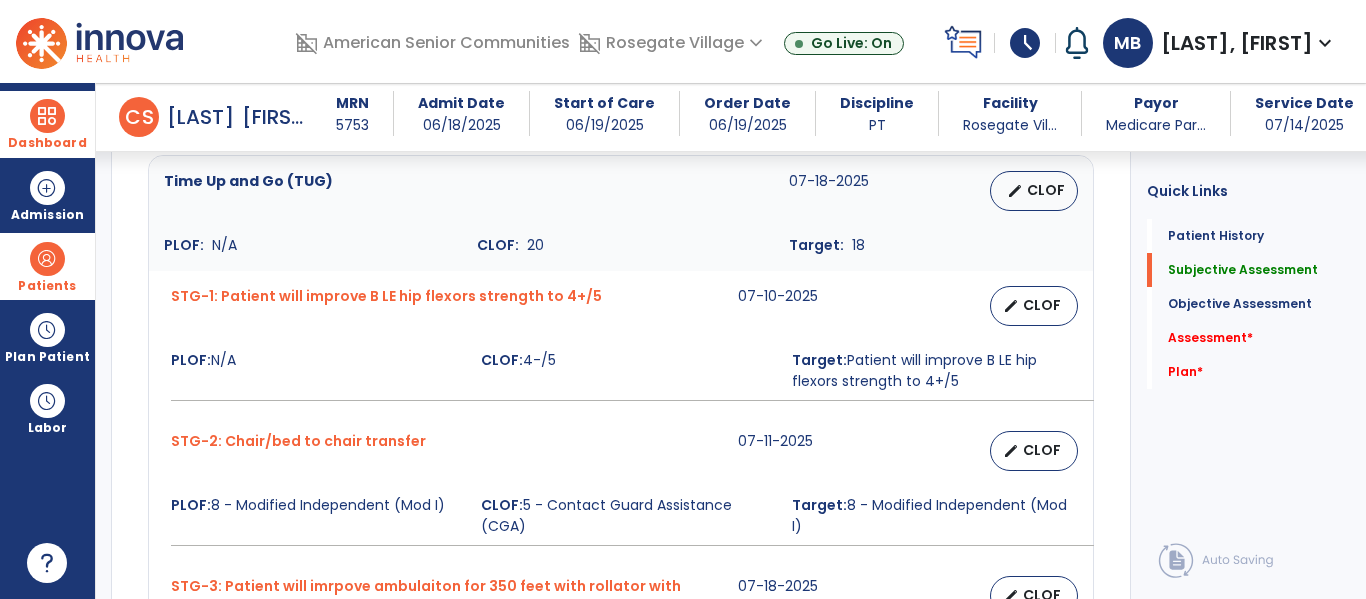 type on "**********" 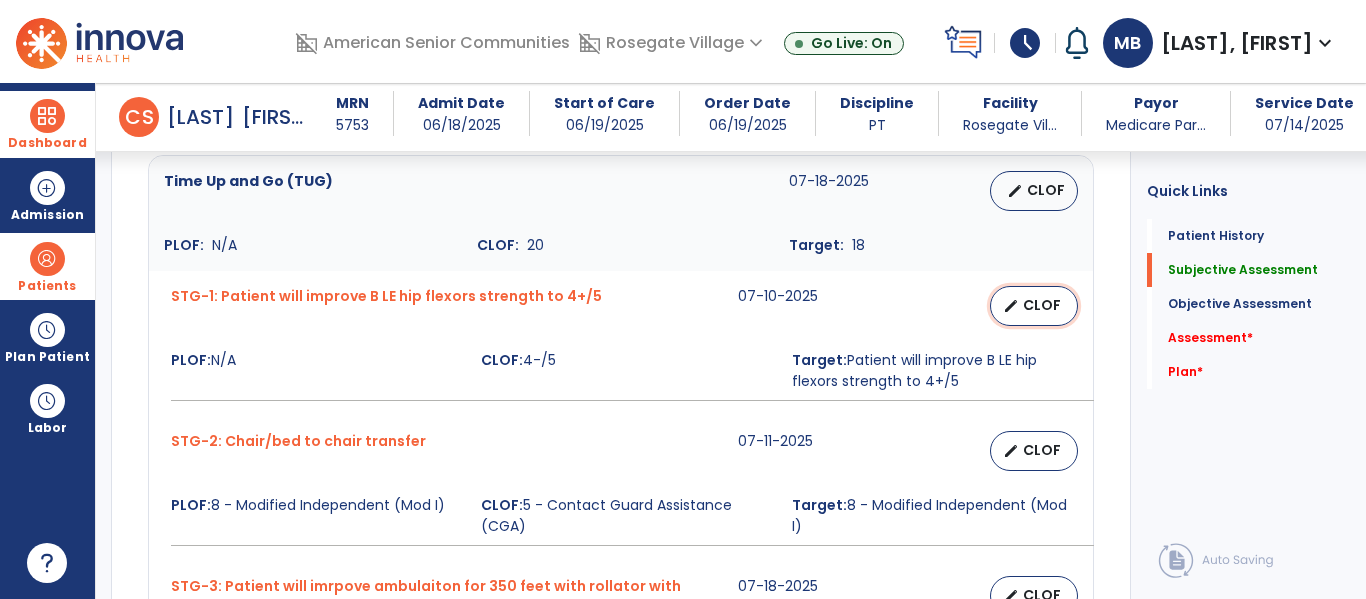 click on "CLOF" at bounding box center [1042, 305] 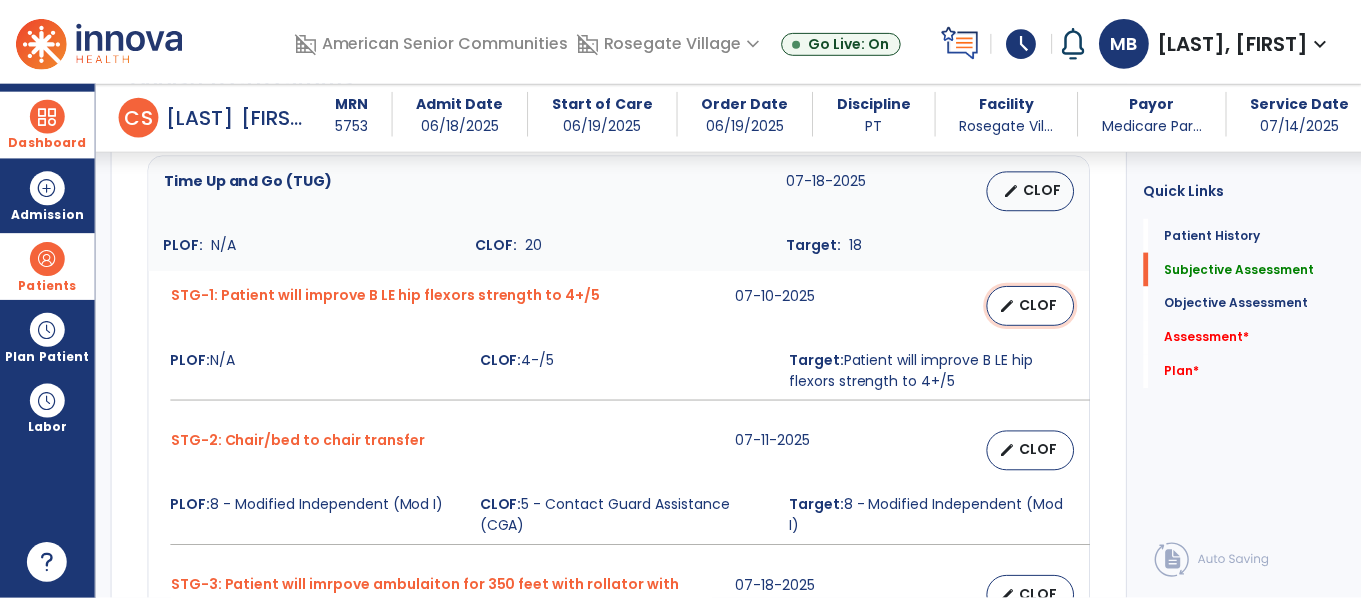 select on "********" 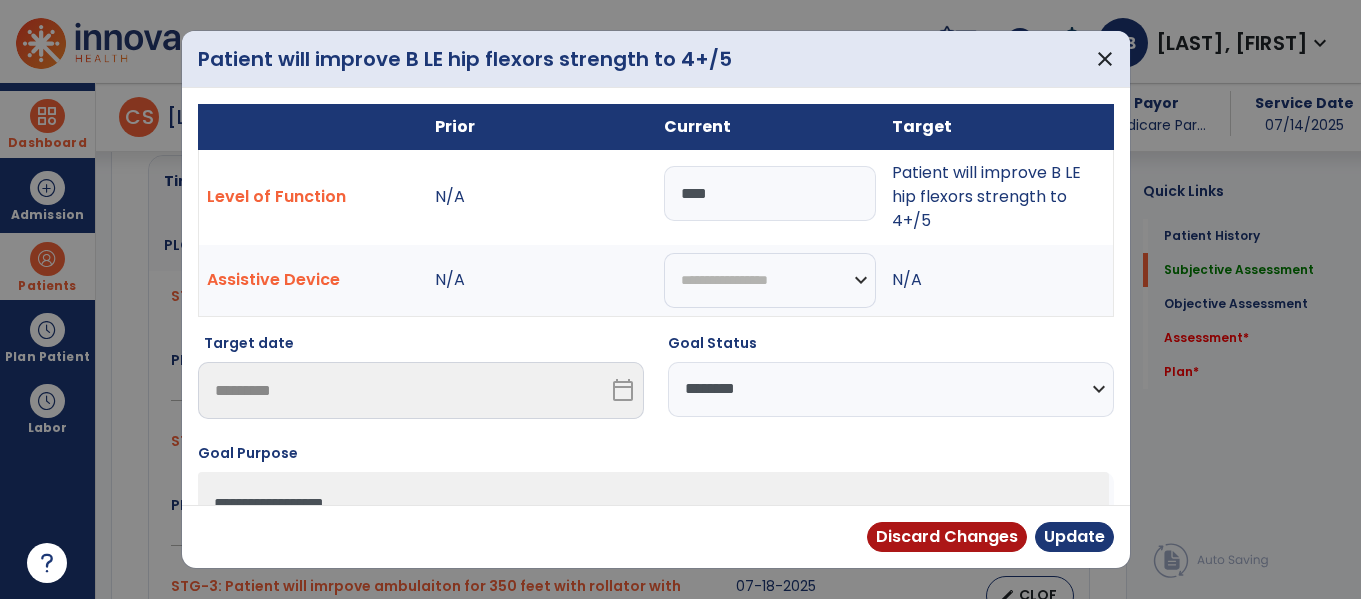 scroll, scrollTop: 759, scrollLeft: 0, axis: vertical 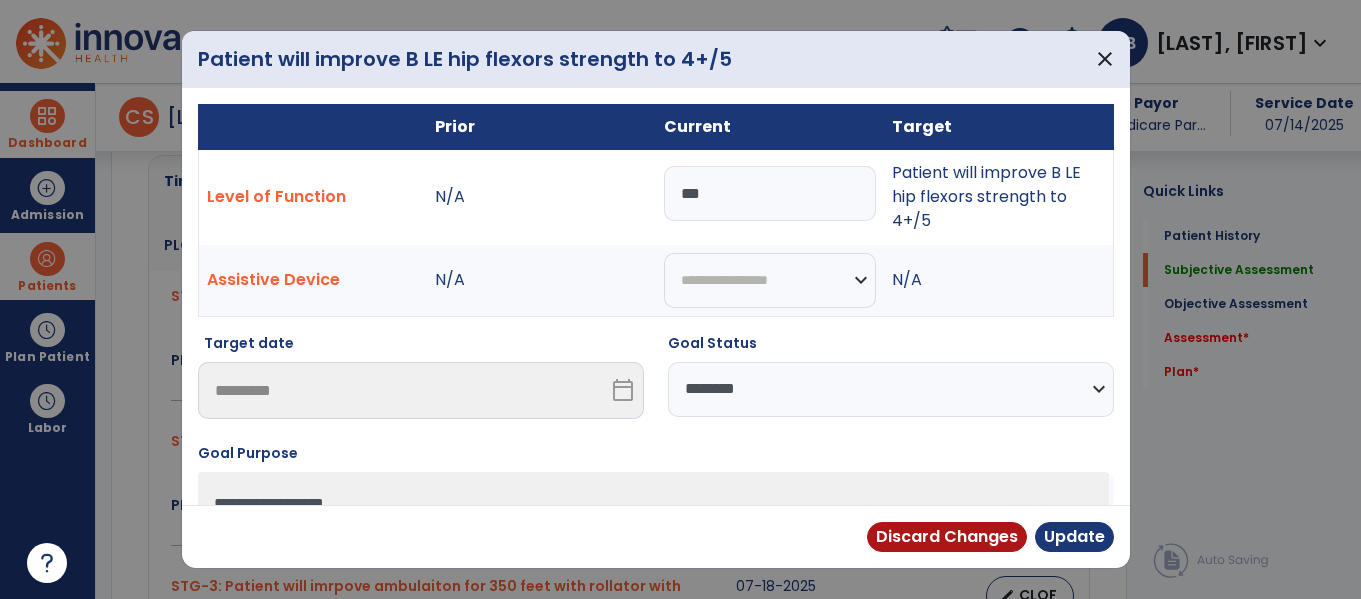 type on "***" 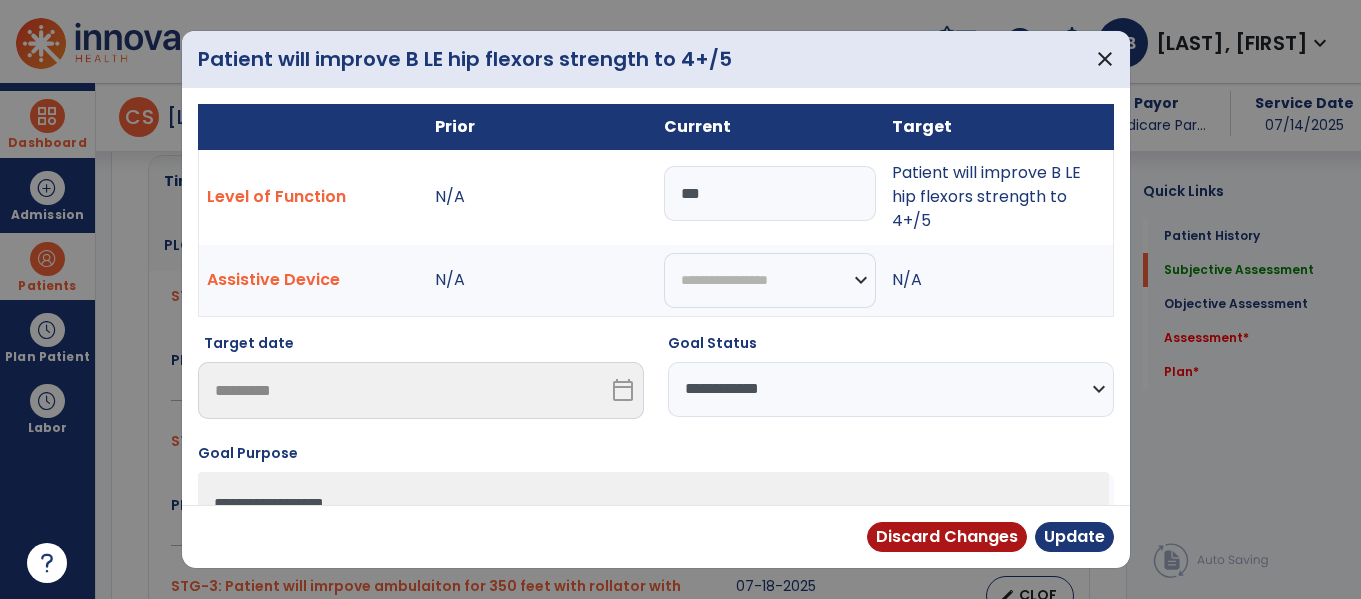 click on "**********" at bounding box center (891, 389) 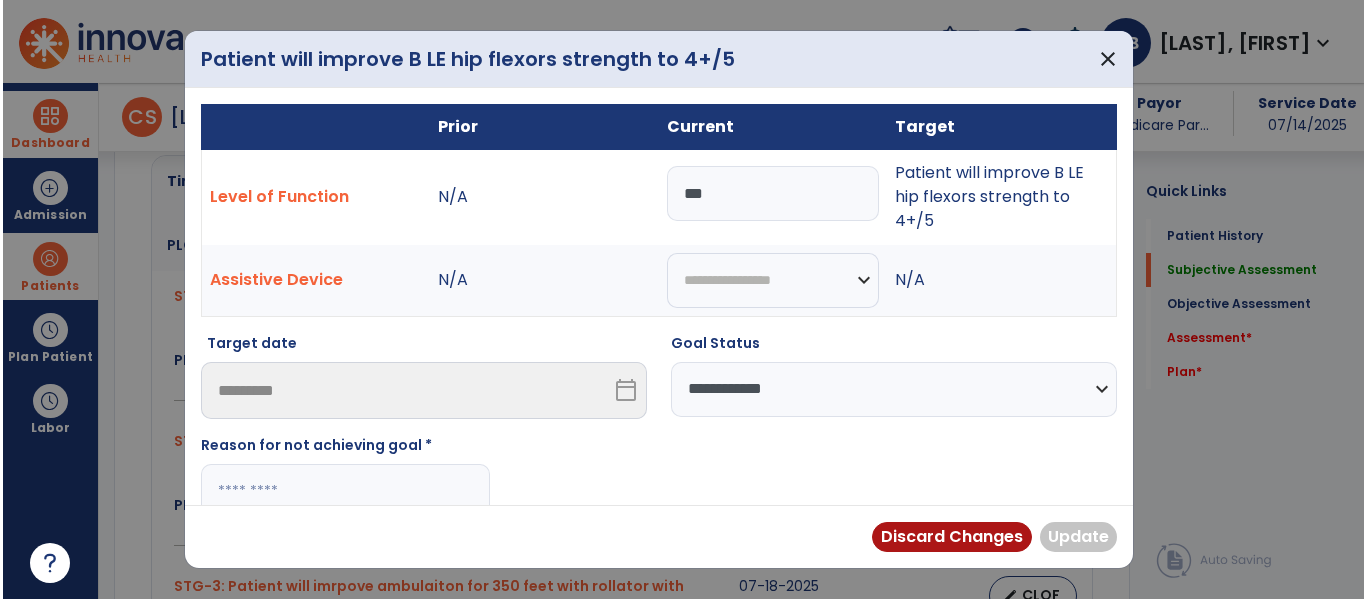 scroll, scrollTop: 86, scrollLeft: 0, axis: vertical 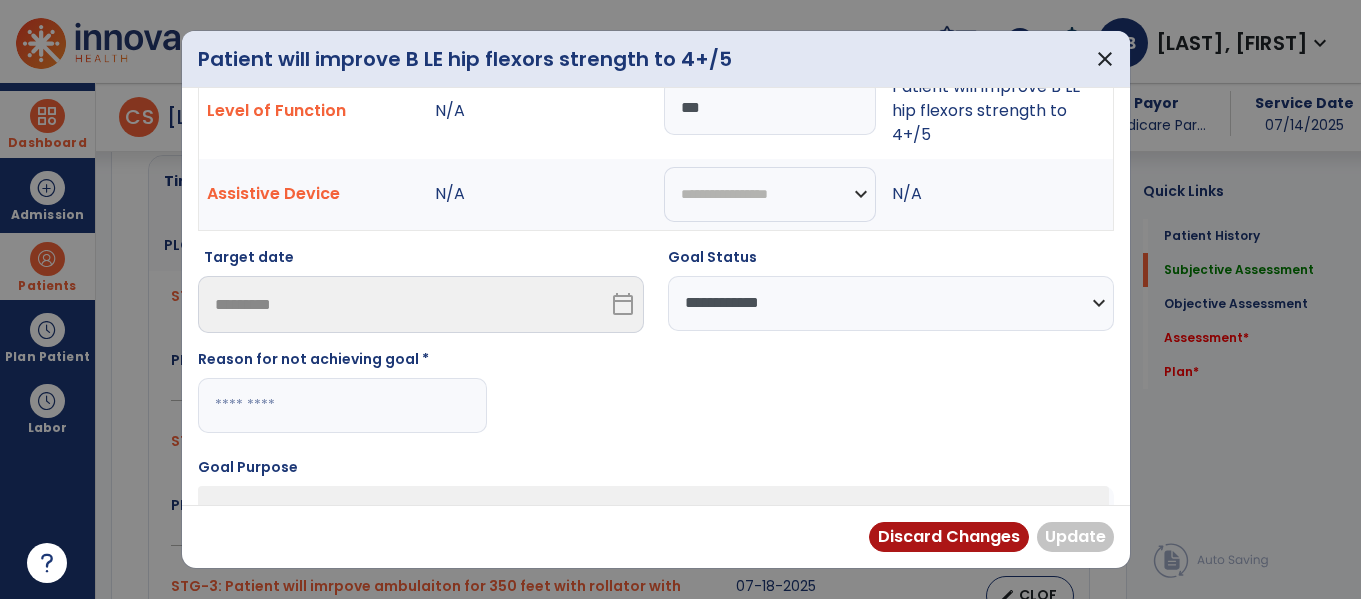 click at bounding box center (342, 405) 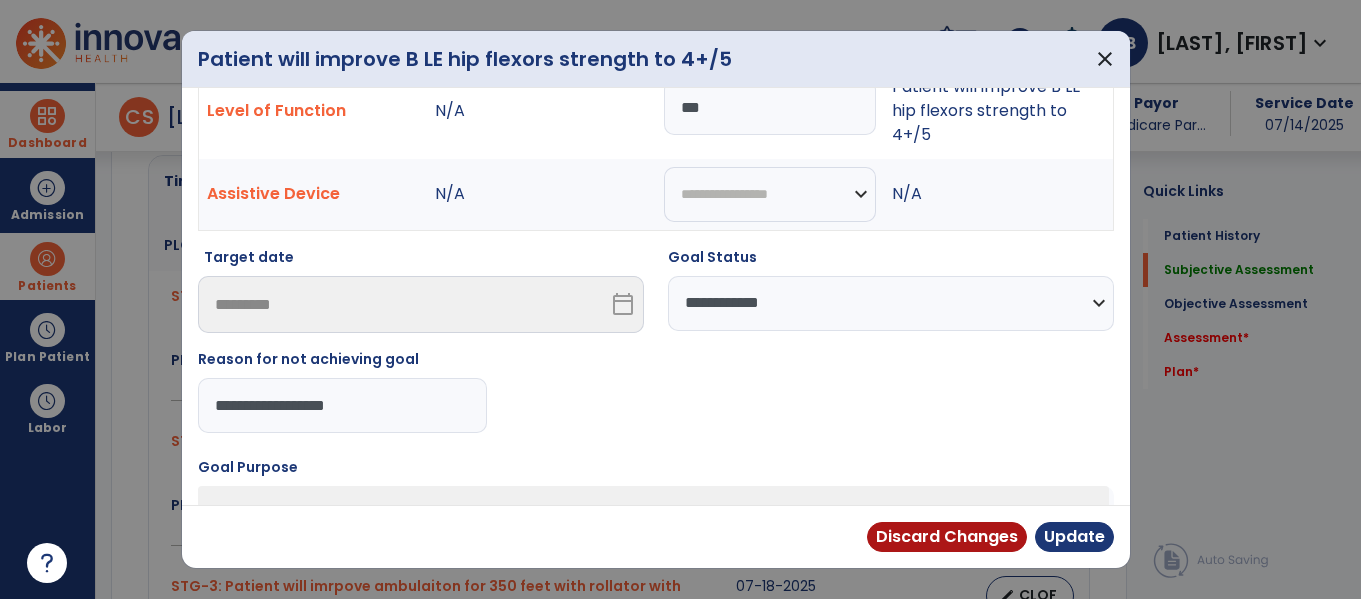 type on "**********" 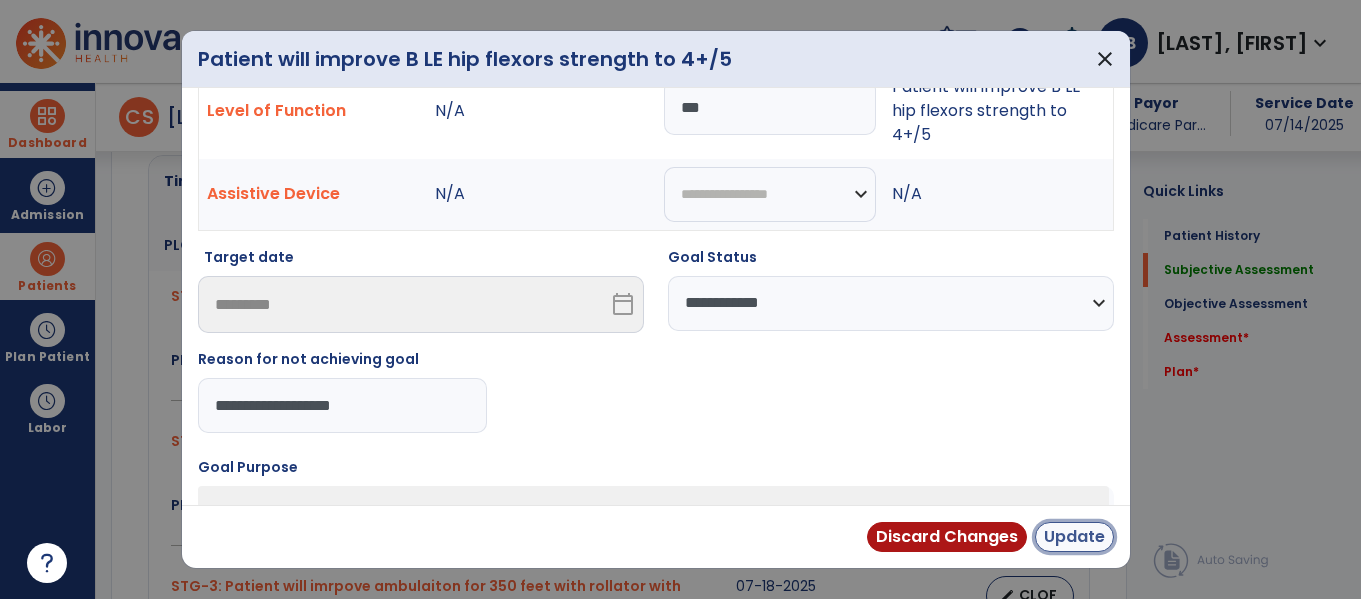 click on "Update" at bounding box center [1074, 537] 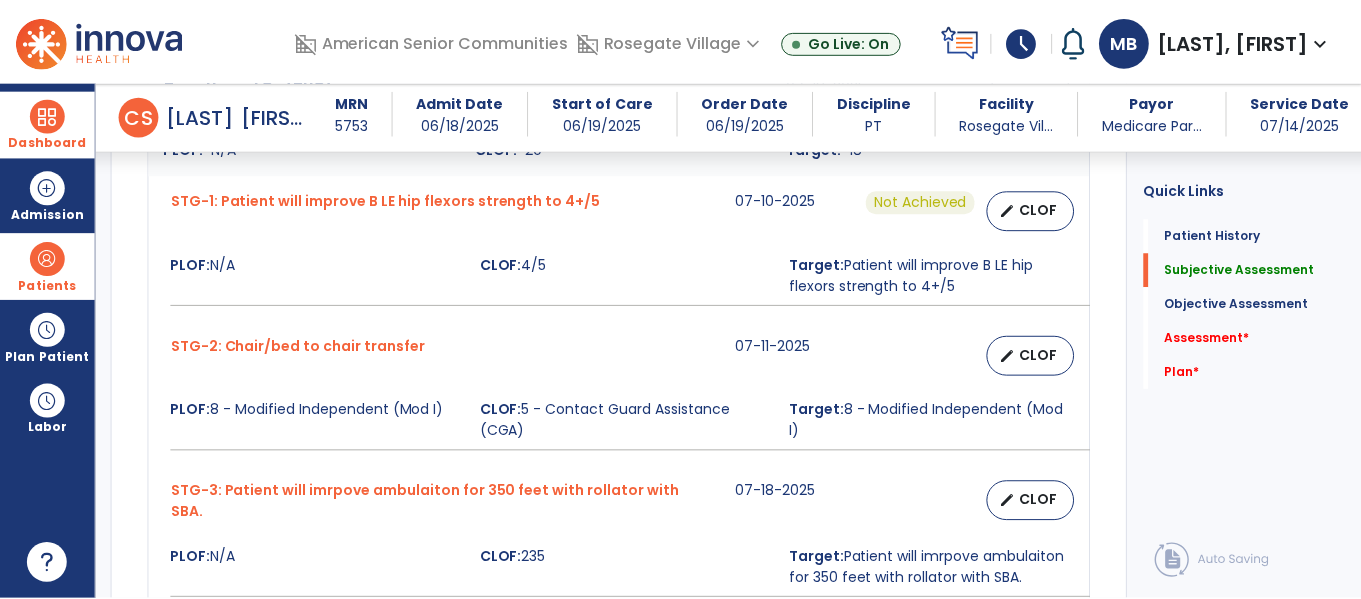 scroll, scrollTop: 855, scrollLeft: 0, axis: vertical 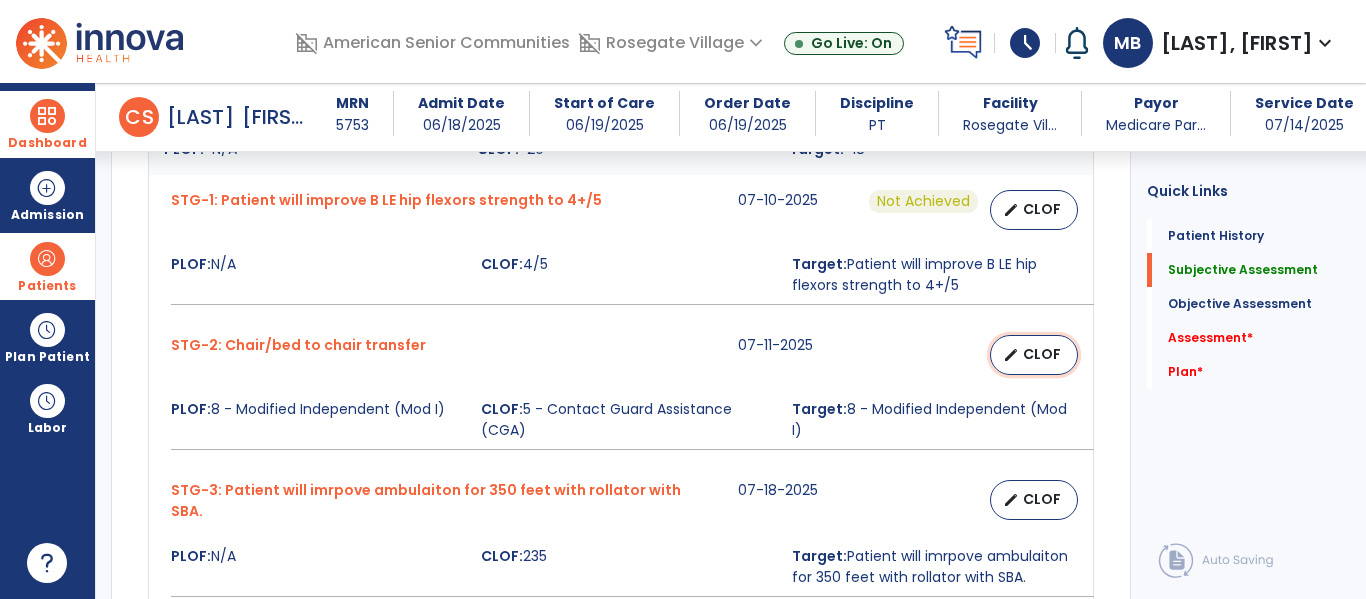 click on "CLOF" at bounding box center [1042, 354] 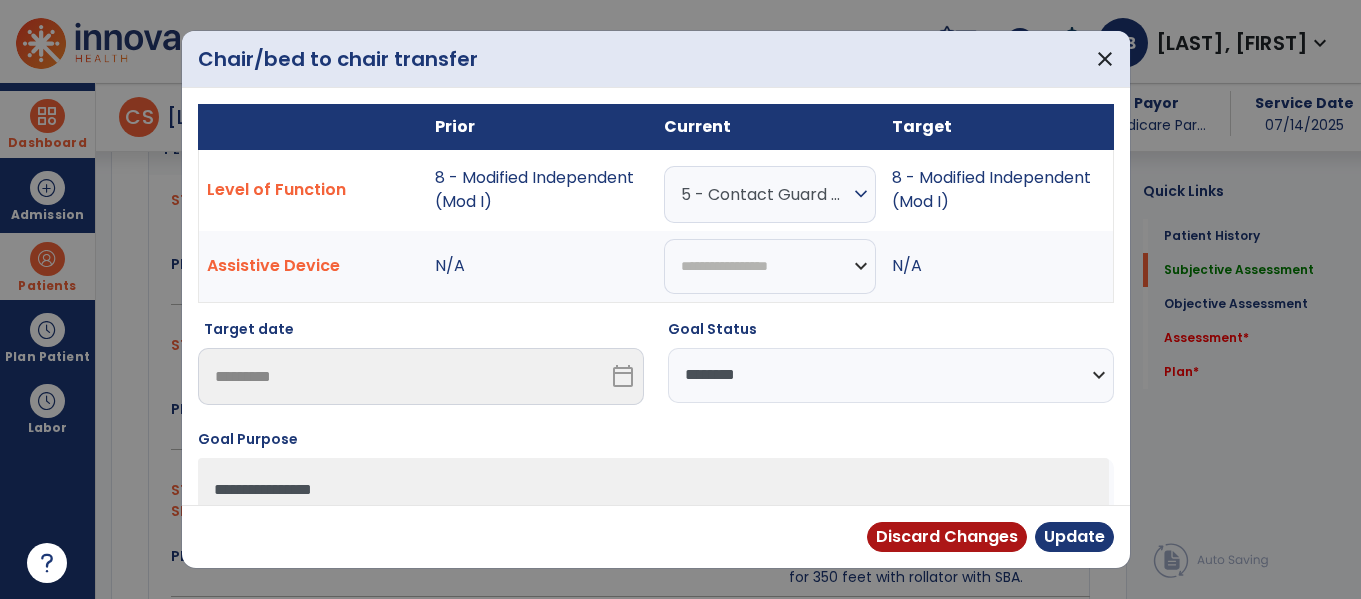 scroll, scrollTop: 855, scrollLeft: 0, axis: vertical 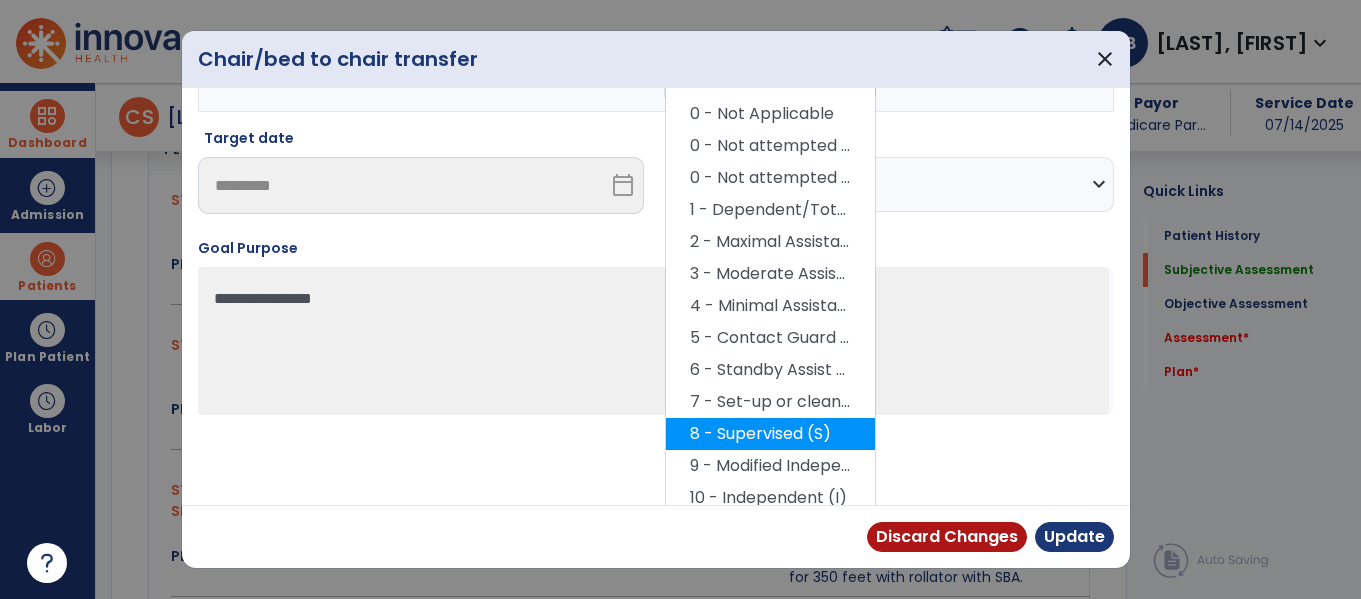 click on "8 - Supervised (S)" at bounding box center (770, 434) 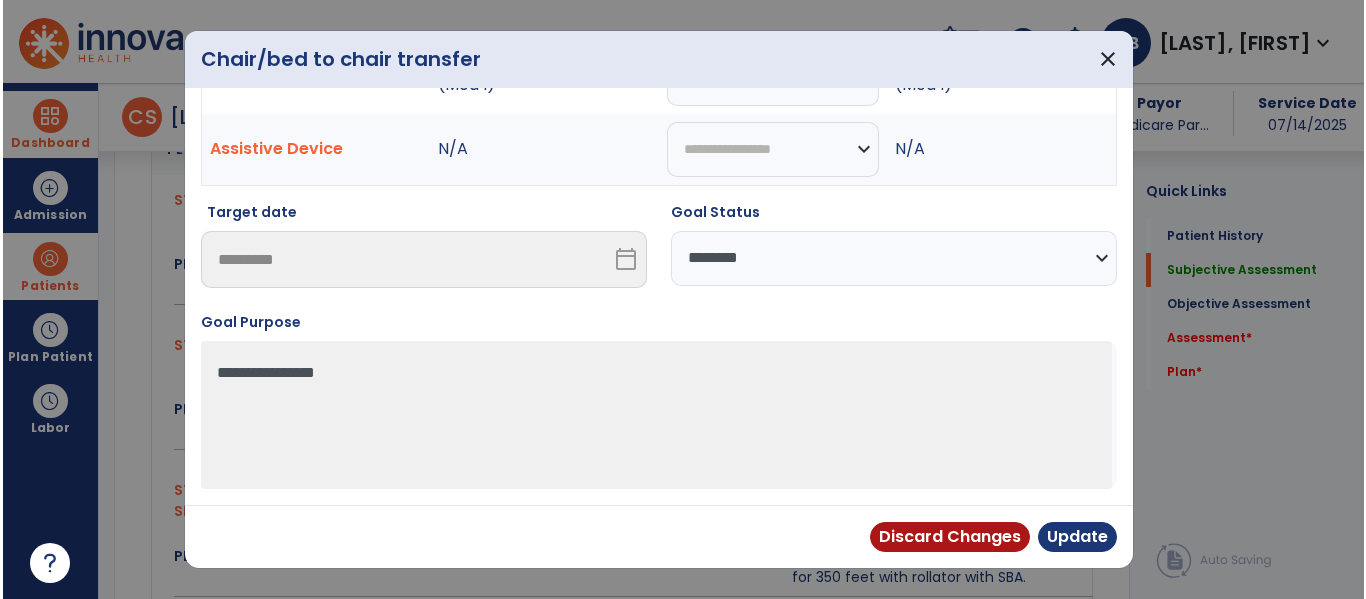 scroll, scrollTop: 117, scrollLeft: 0, axis: vertical 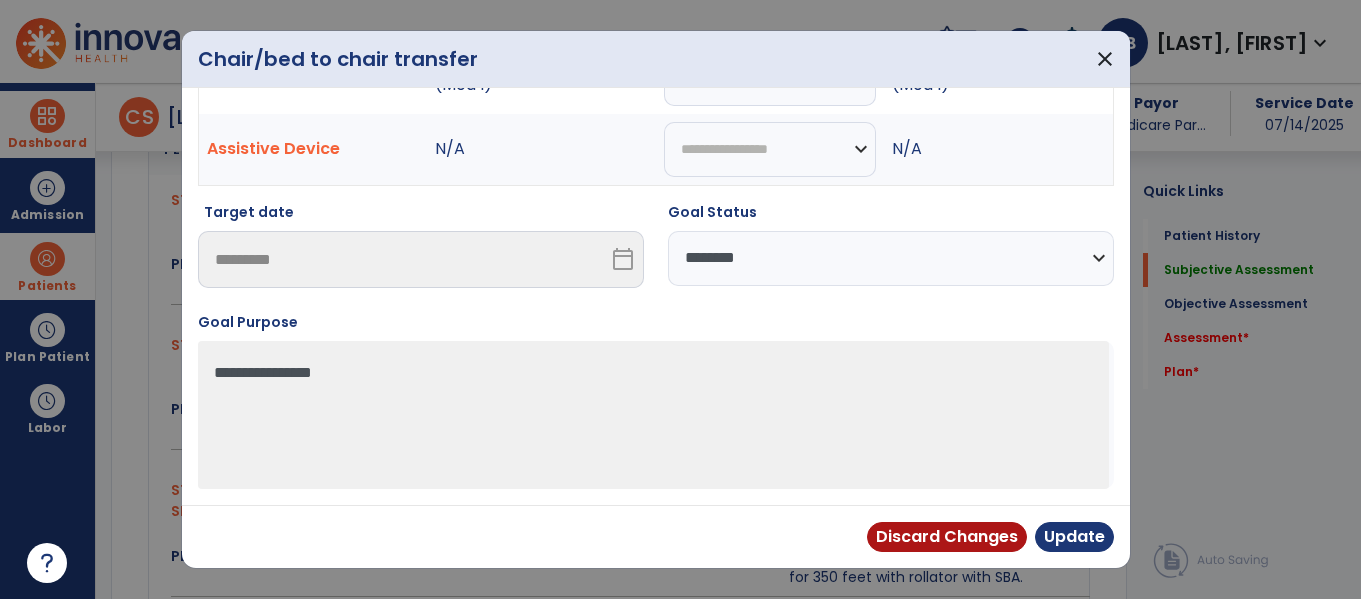 click on "**********" at bounding box center [891, 258] 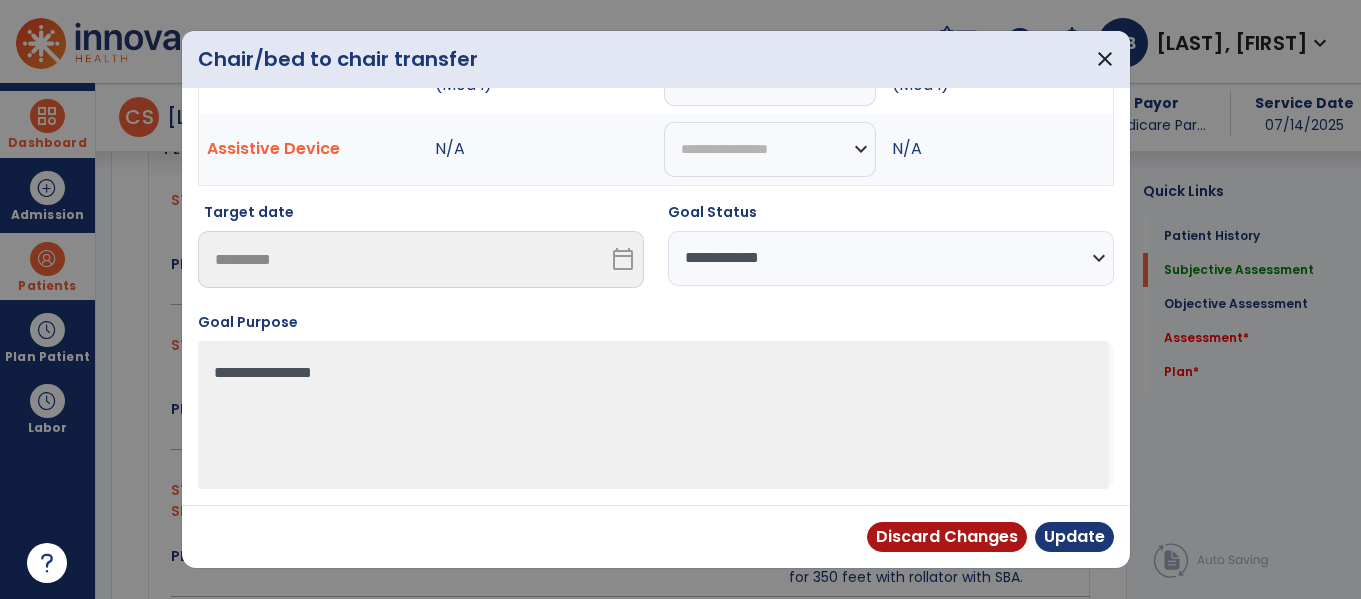 click on "**********" at bounding box center [891, 258] 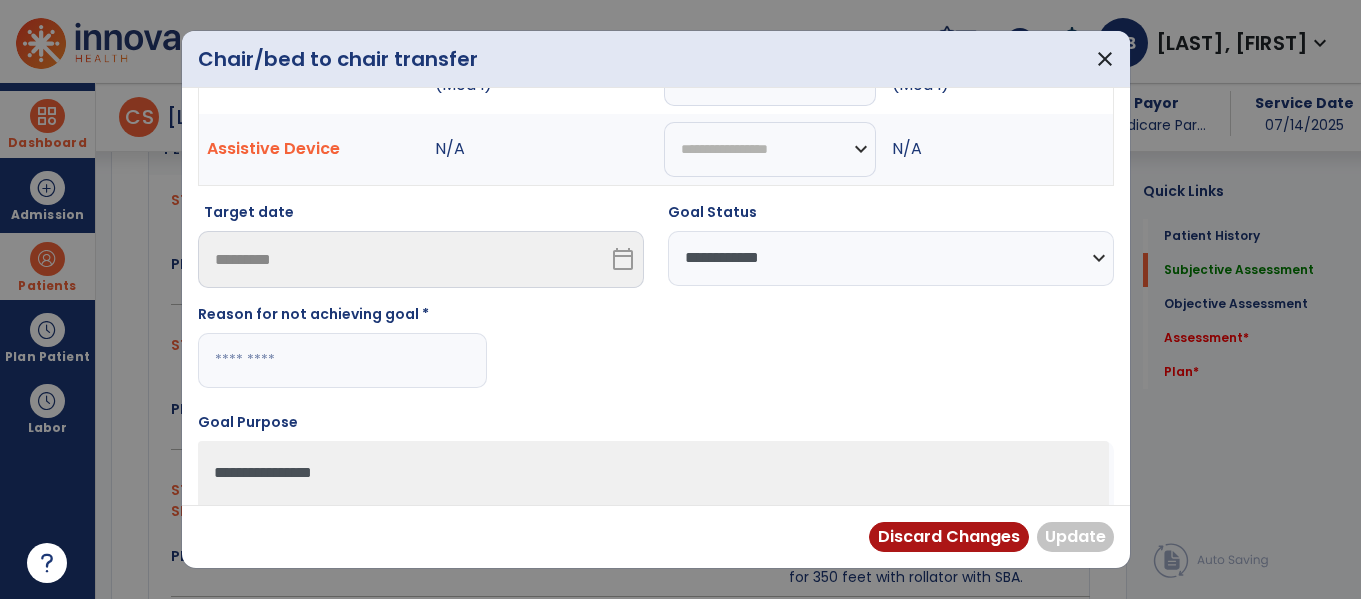 click at bounding box center [342, 360] 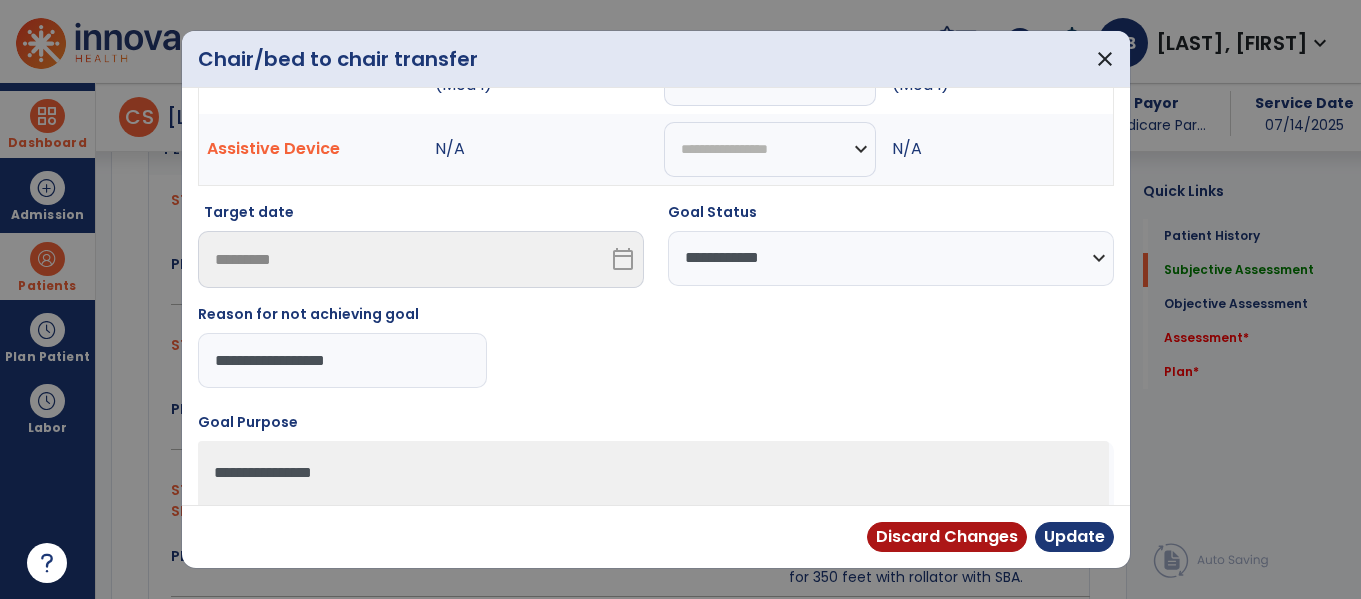 type on "**********" 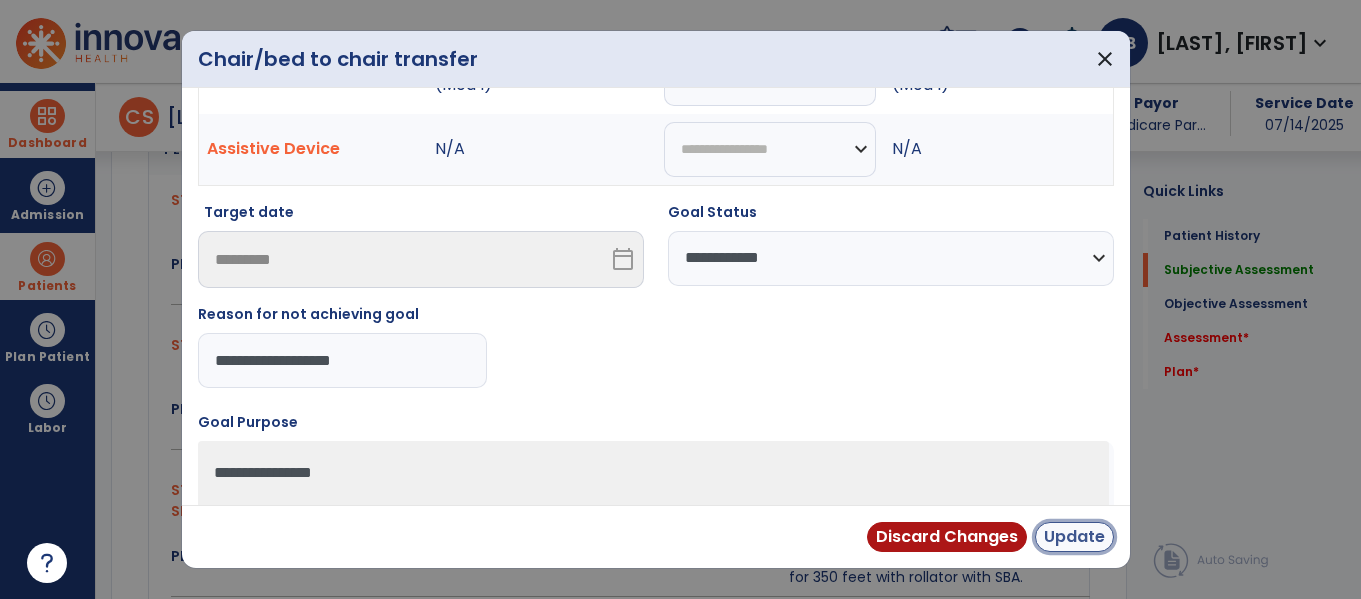 click on "Update" at bounding box center (1074, 537) 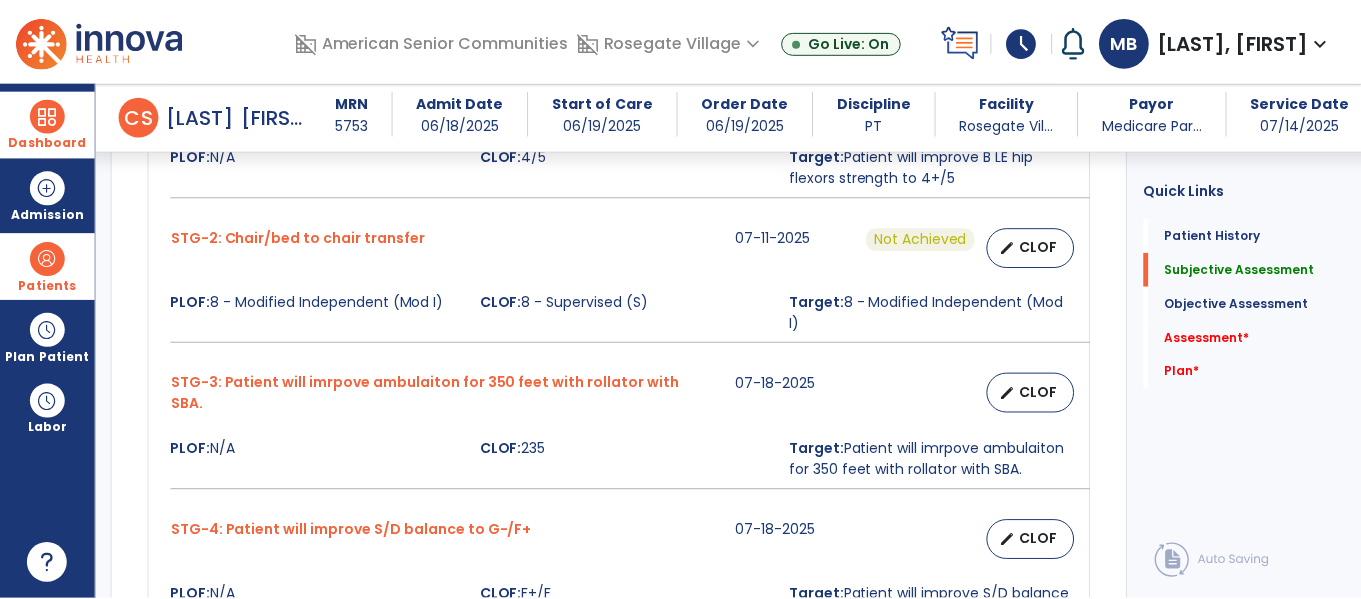 scroll, scrollTop: 961, scrollLeft: 0, axis: vertical 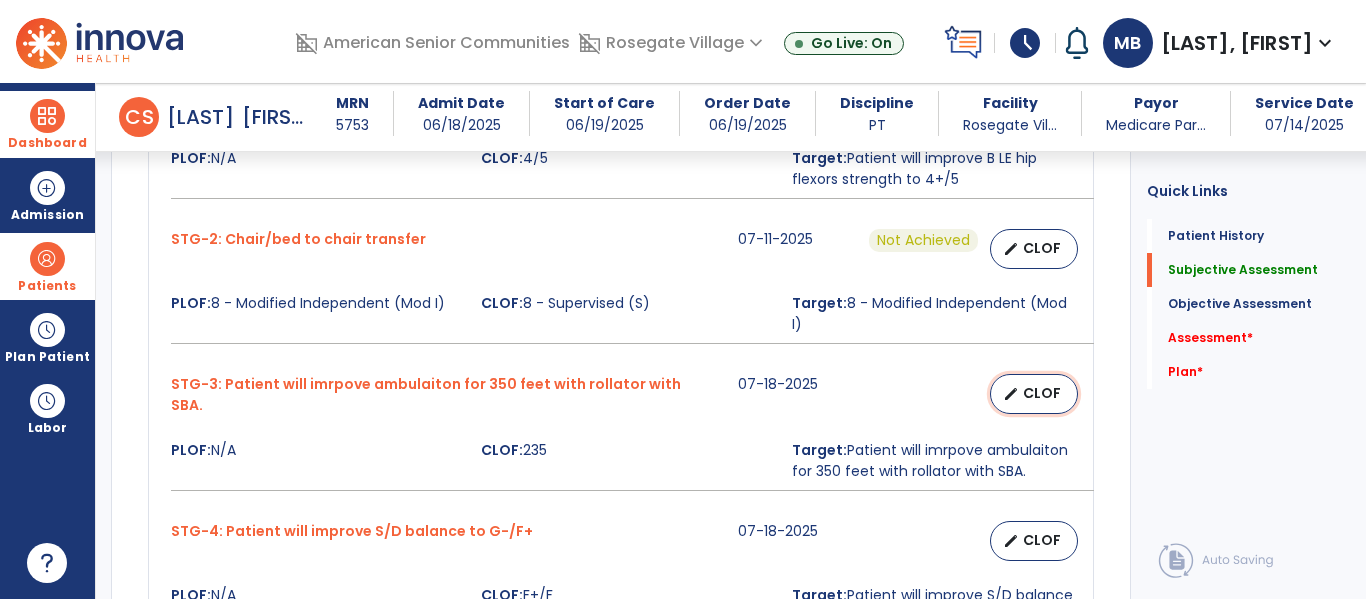 click on "CLOF" at bounding box center (1042, 393) 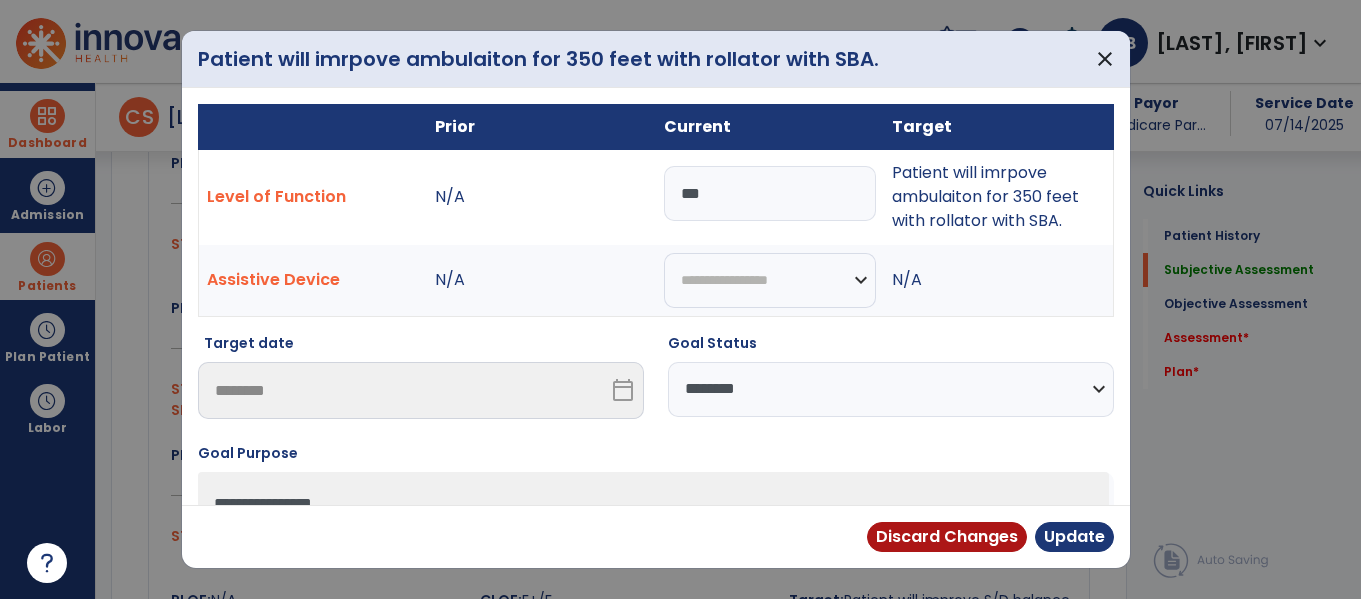scroll, scrollTop: 961, scrollLeft: 0, axis: vertical 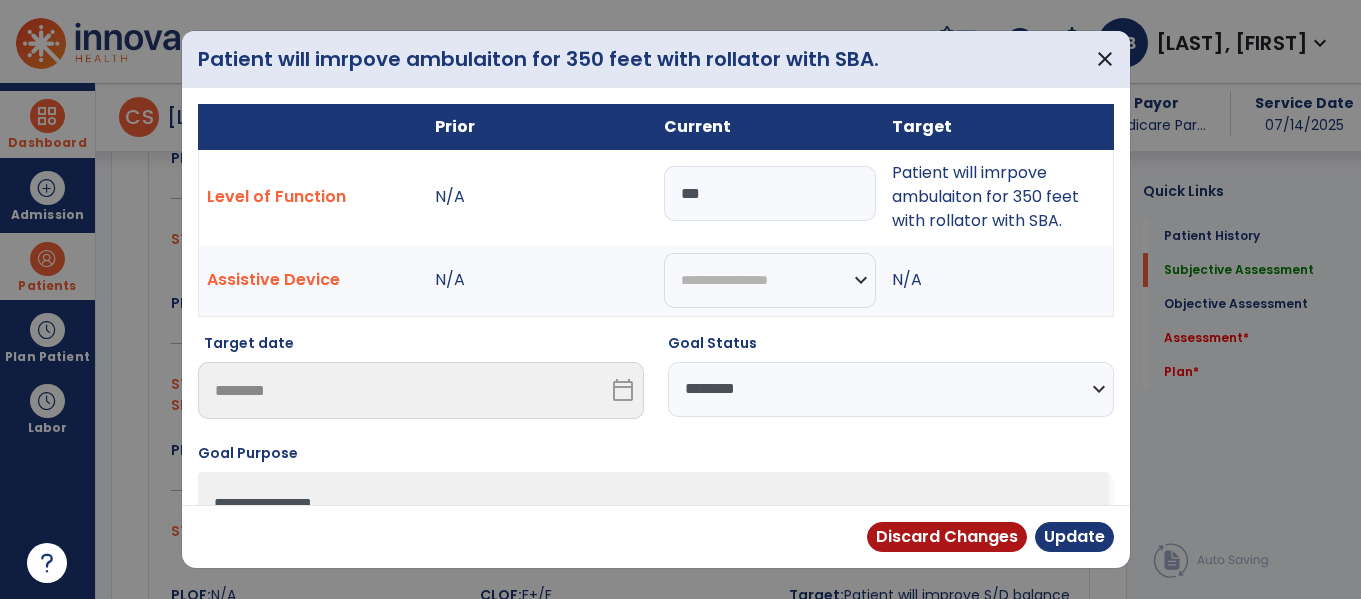 click on "***" at bounding box center [770, 193] 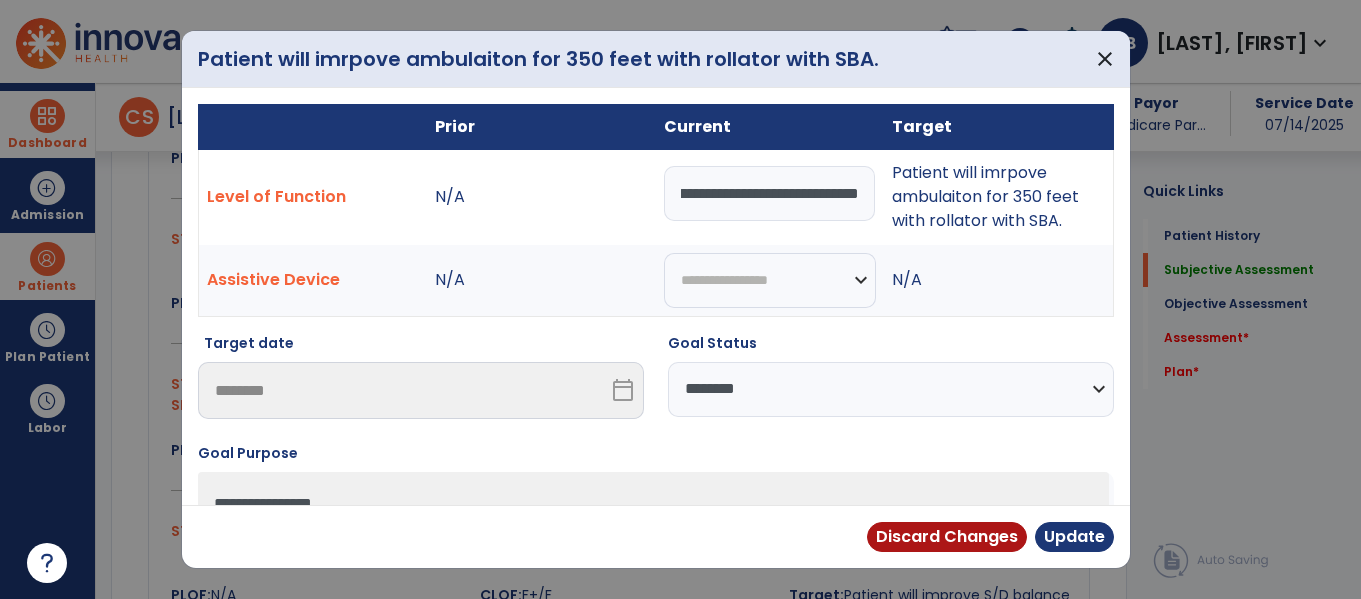 scroll, scrollTop: 0, scrollLeft: 83, axis: horizontal 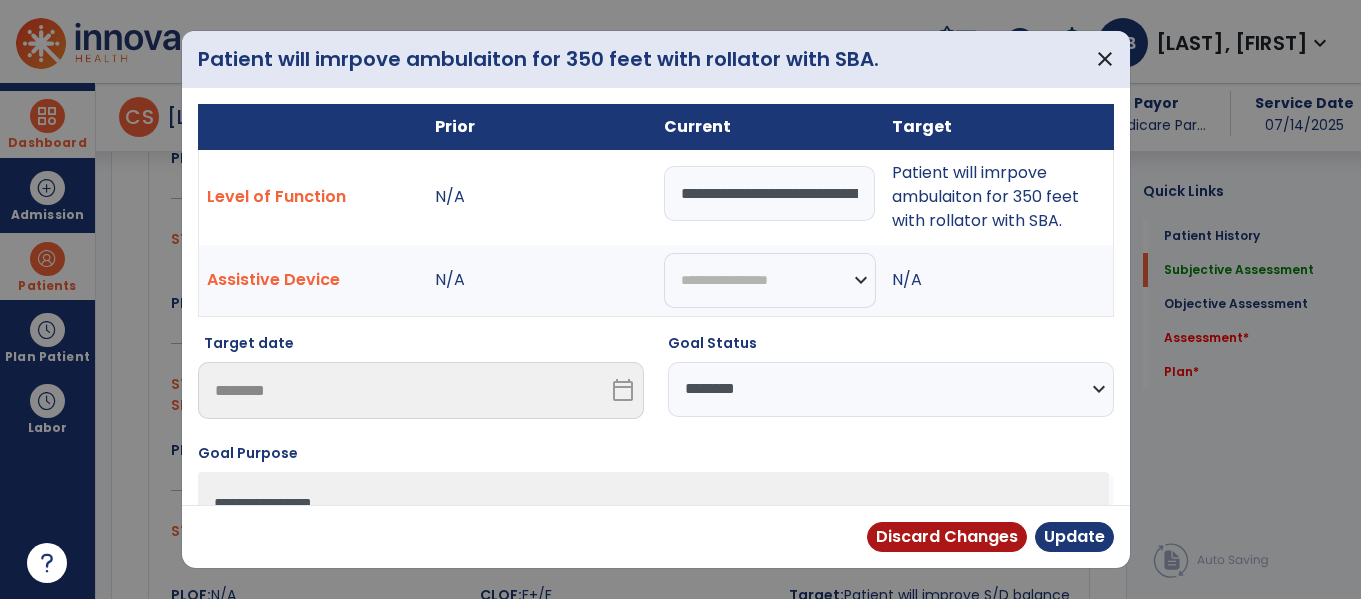 select on "**********" 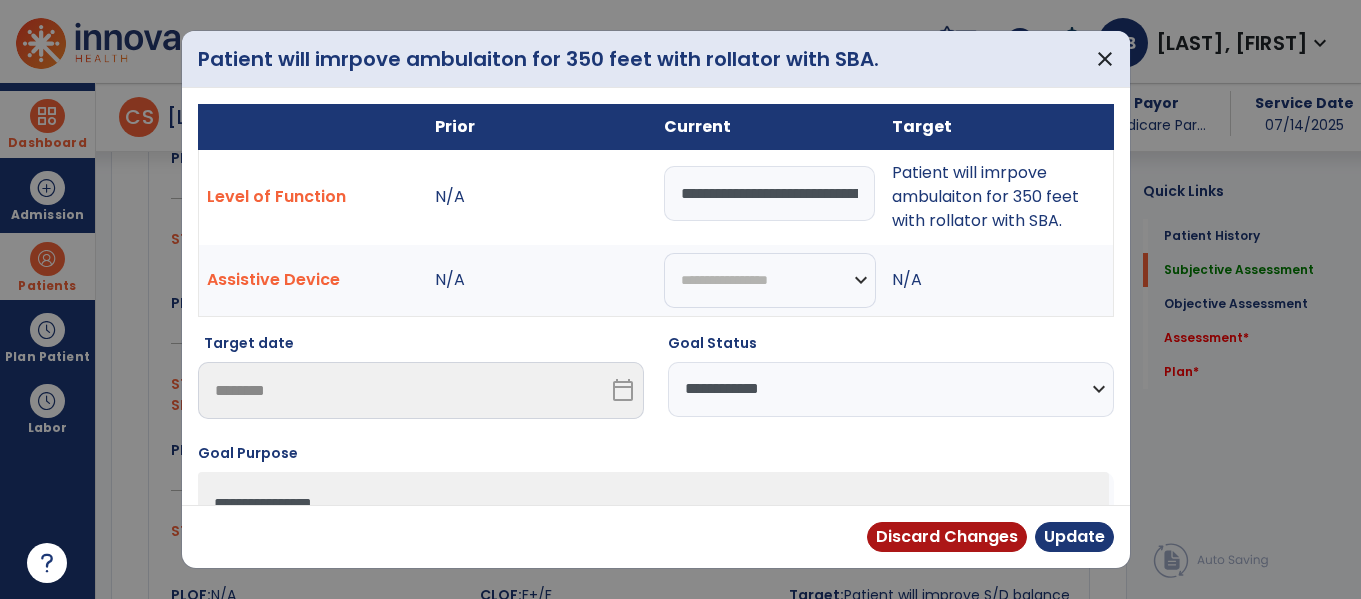 click on "**********" at bounding box center [891, 389] 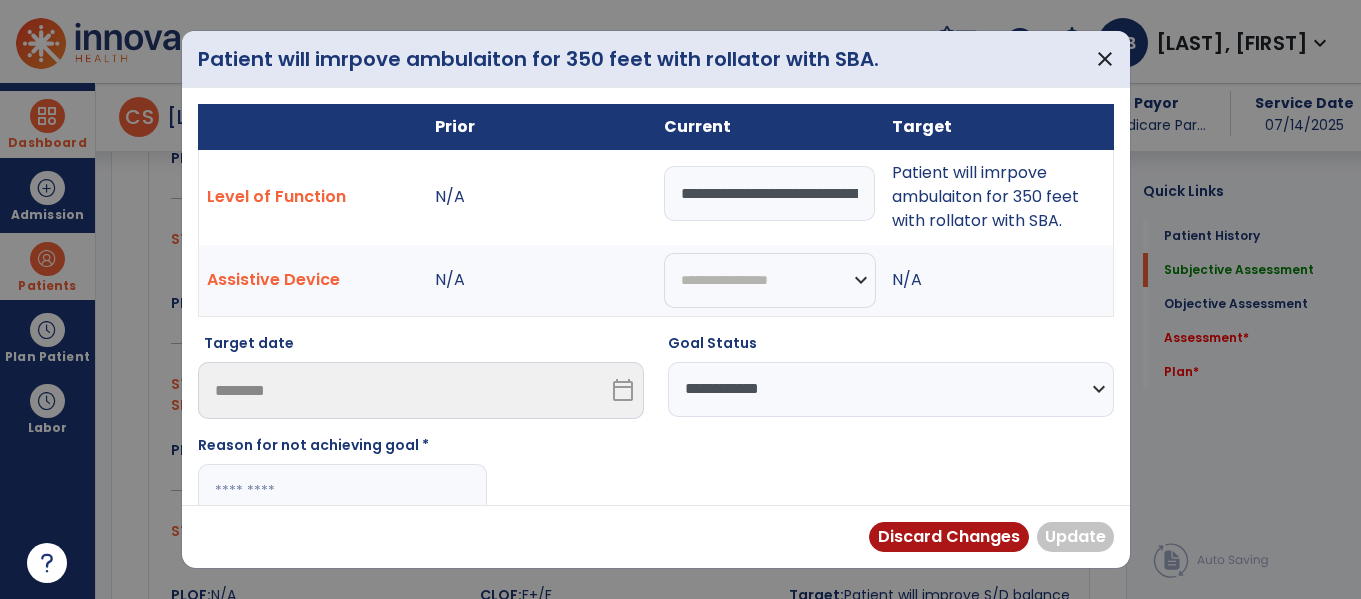 click at bounding box center (342, 491) 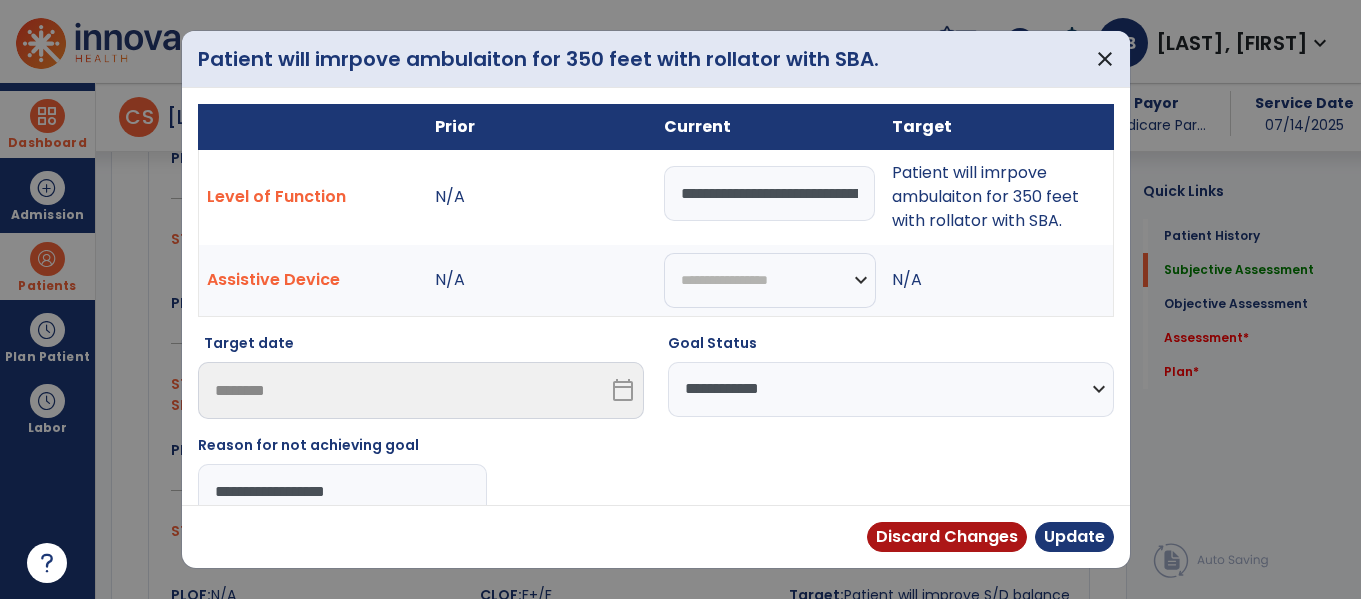type on "**********" 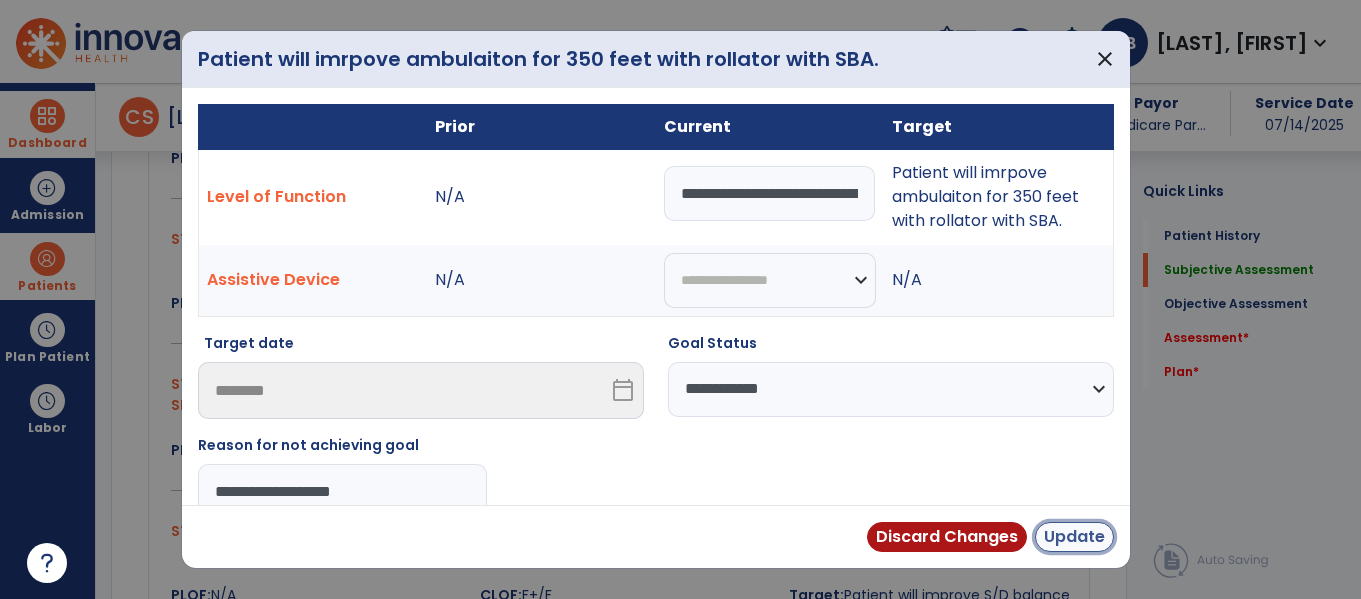 click on "Update" at bounding box center (1074, 537) 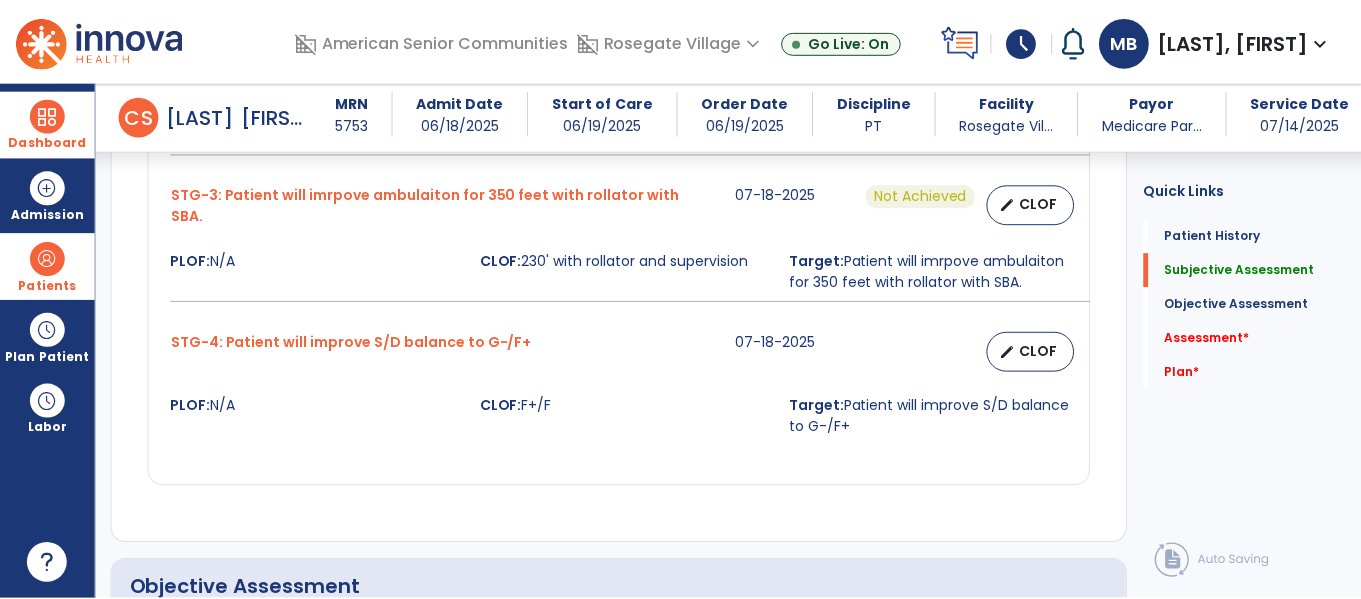 scroll, scrollTop: 1155, scrollLeft: 0, axis: vertical 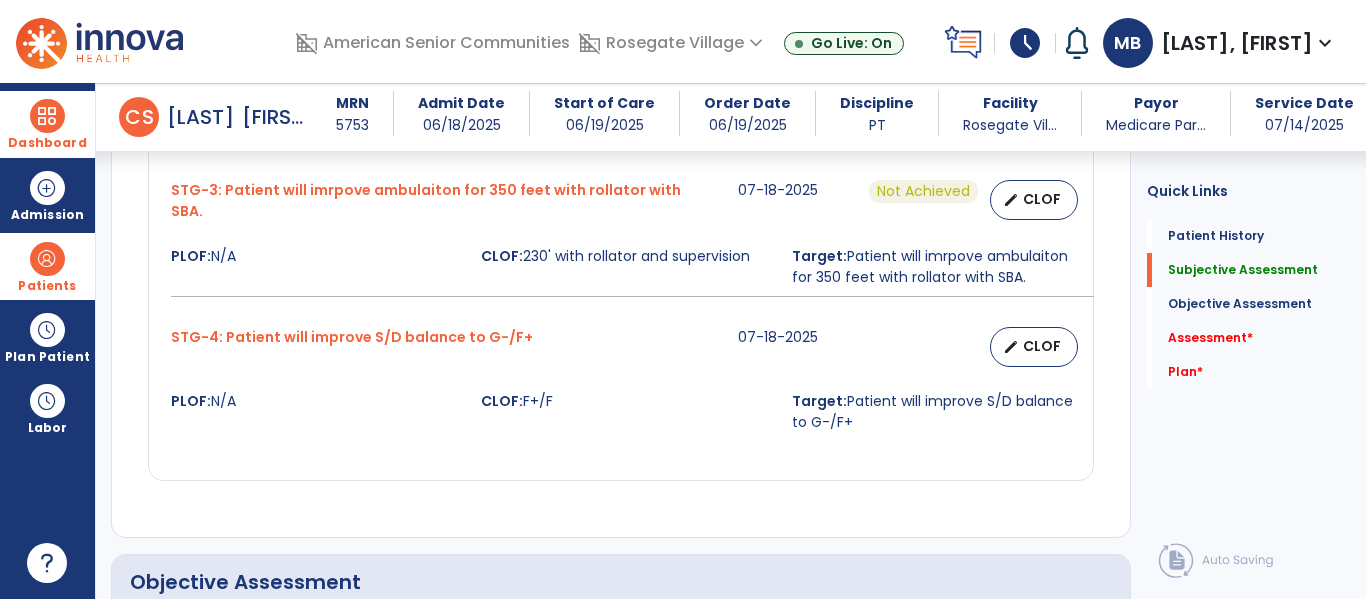 click on "edit   CLOF" at bounding box center [1034, 347] 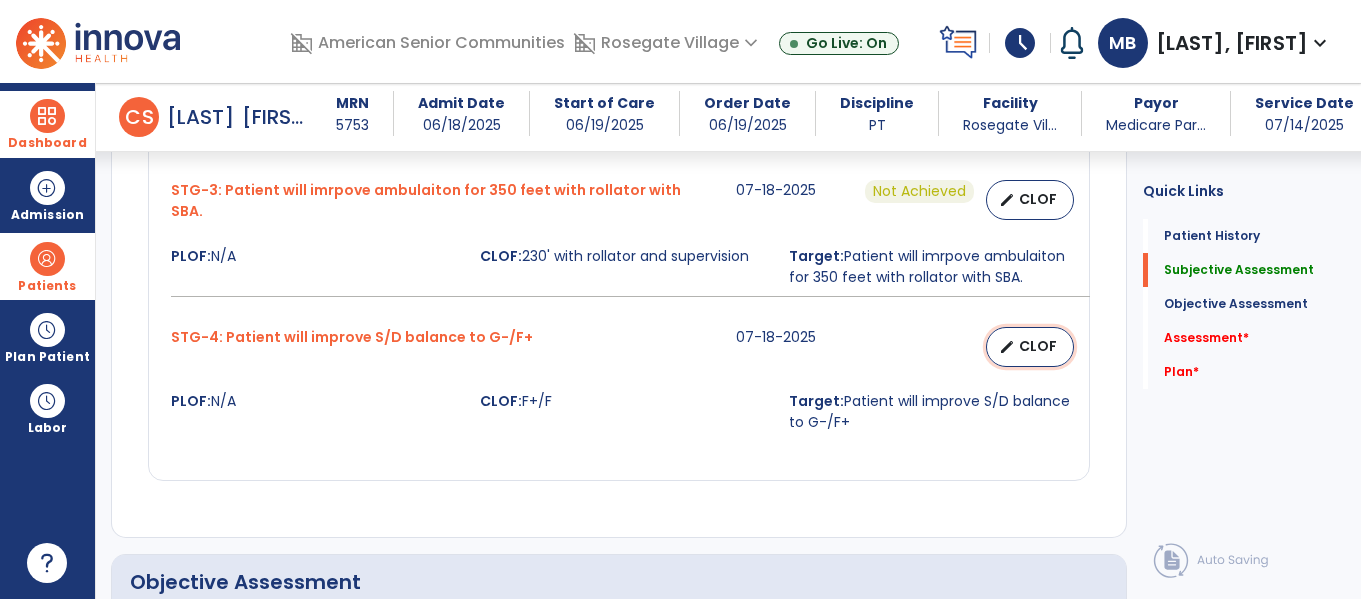 select on "********" 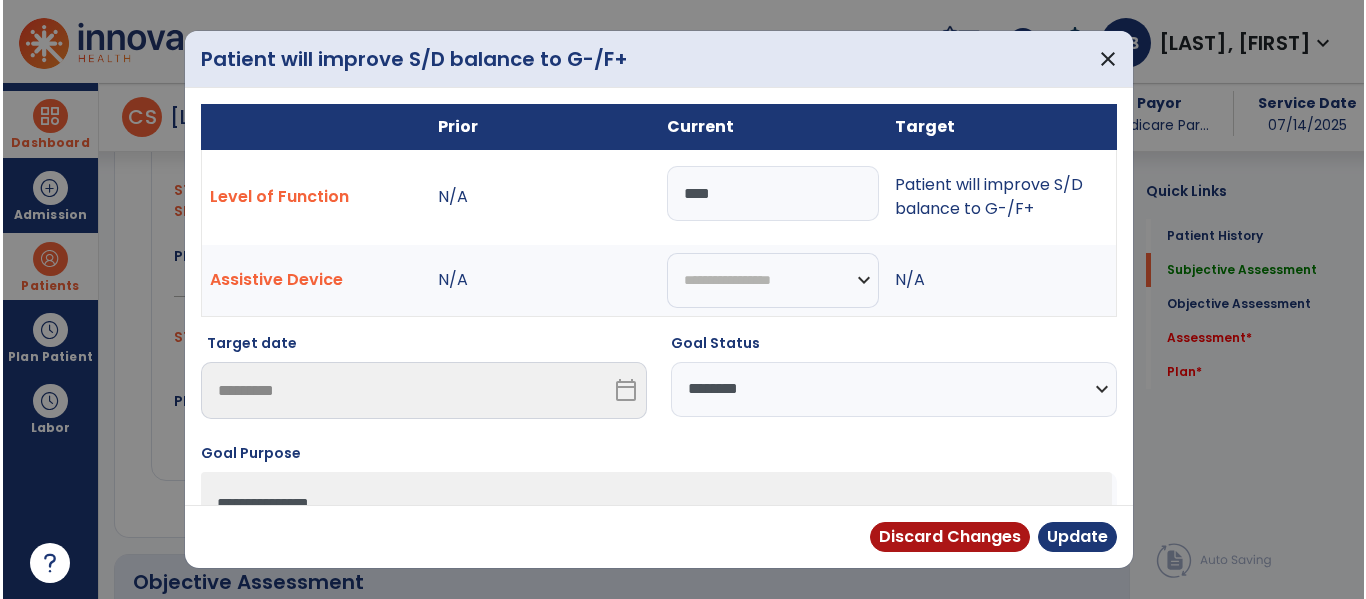 scroll, scrollTop: 1155, scrollLeft: 0, axis: vertical 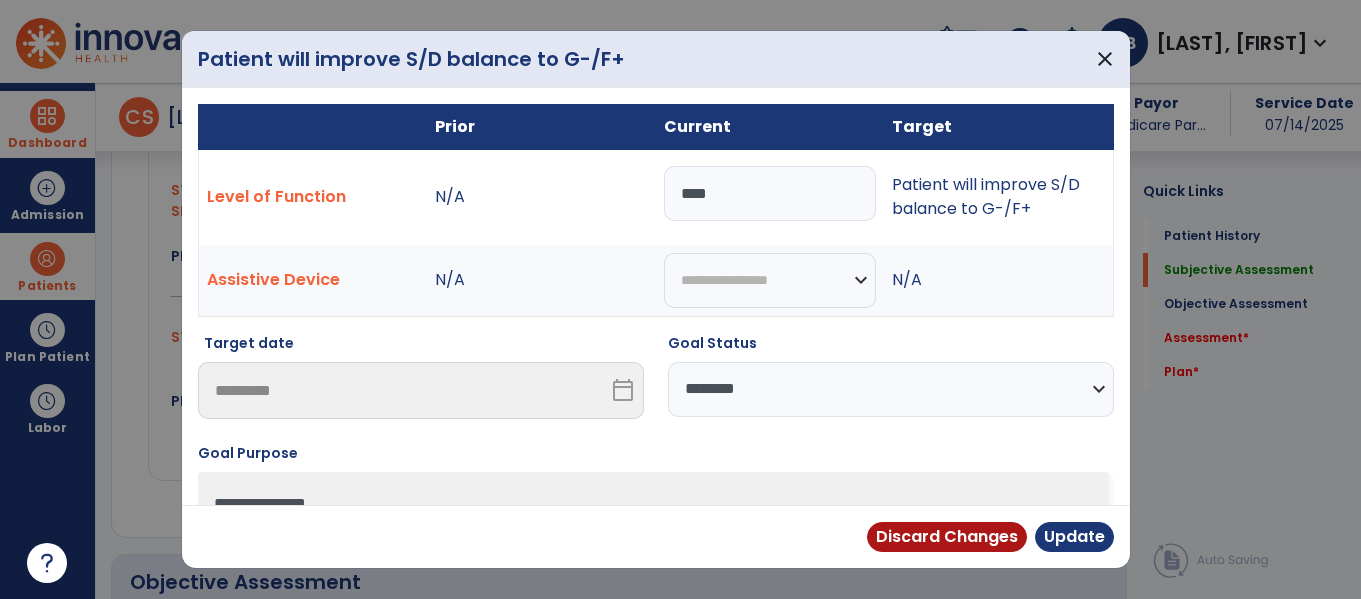 click on "****" at bounding box center [770, 193] 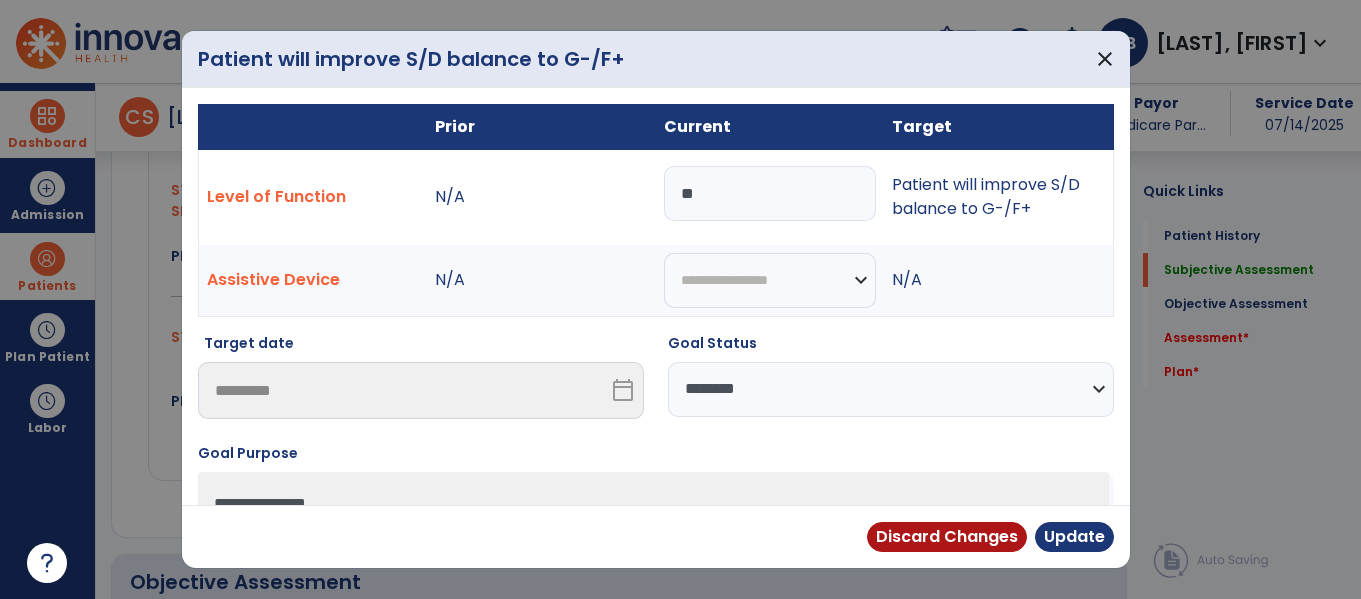 type on "*" 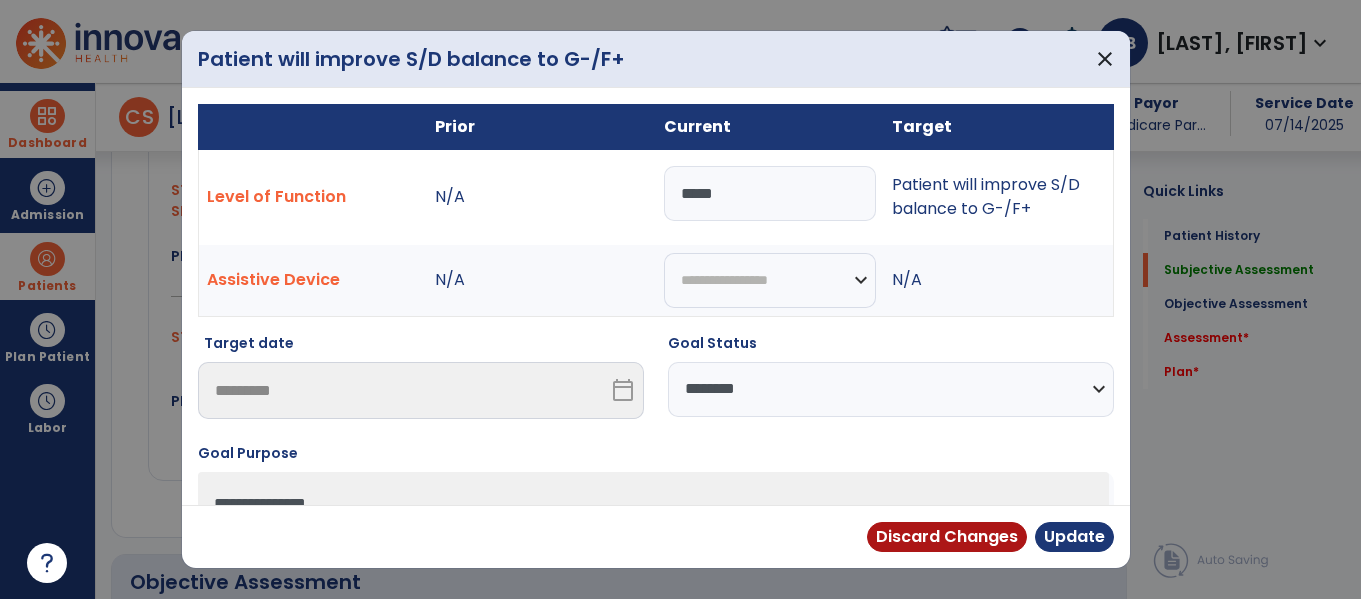 type on "*****" 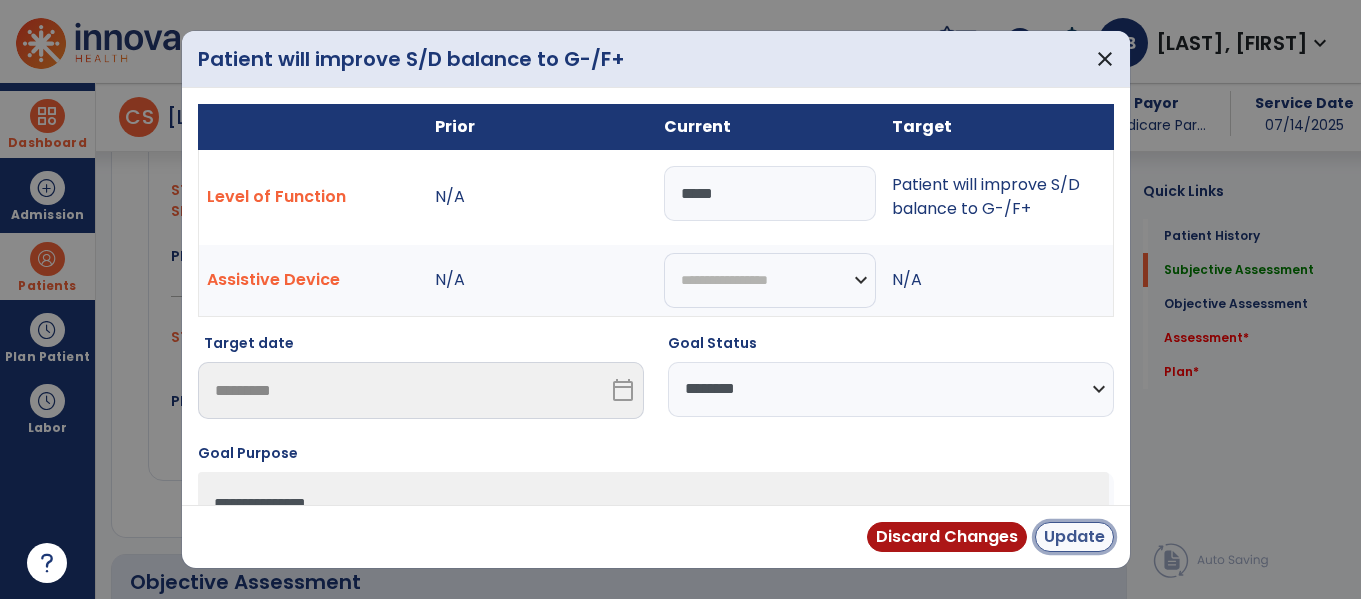click on "Update" at bounding box center (1074, 537) 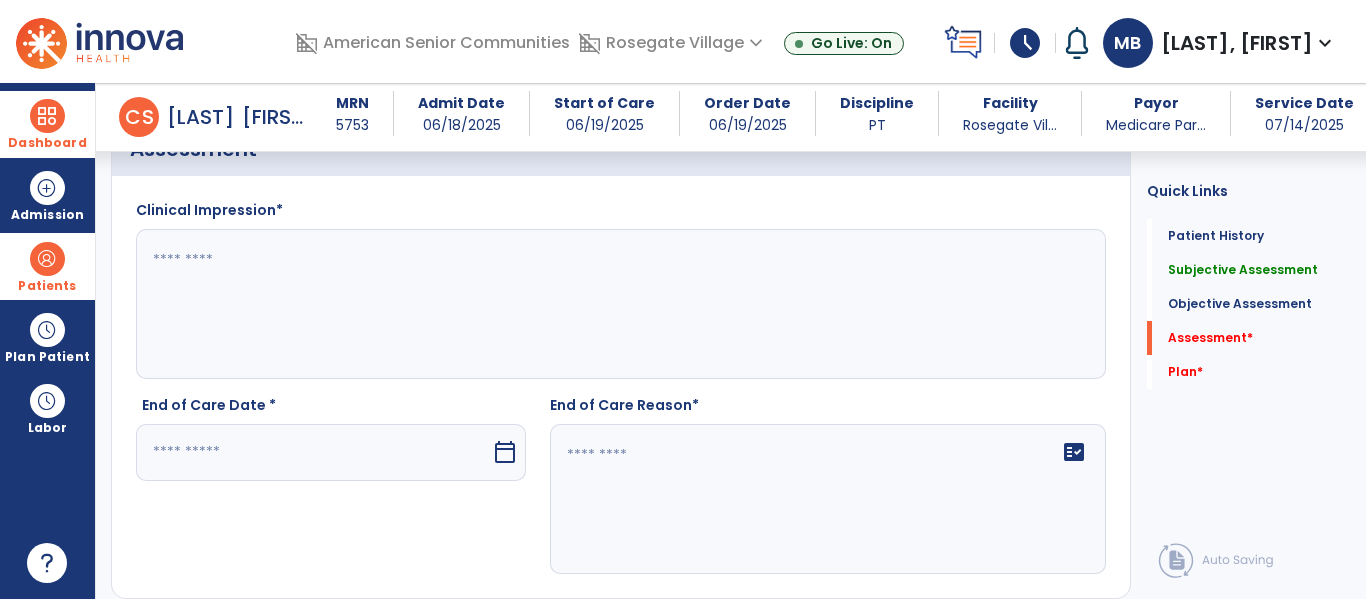 click on "calendar_today" at bounding box center (505, 452) 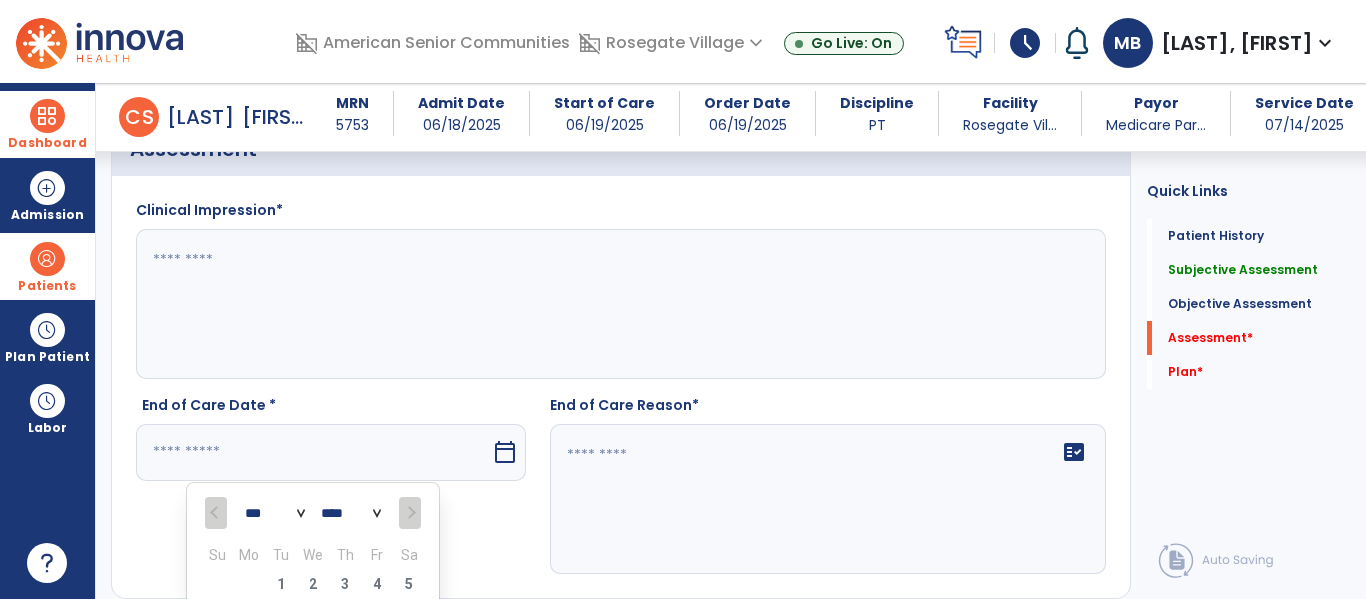 scroll, scrollTop: 2306, scrollLeft: 0, axis: vertical 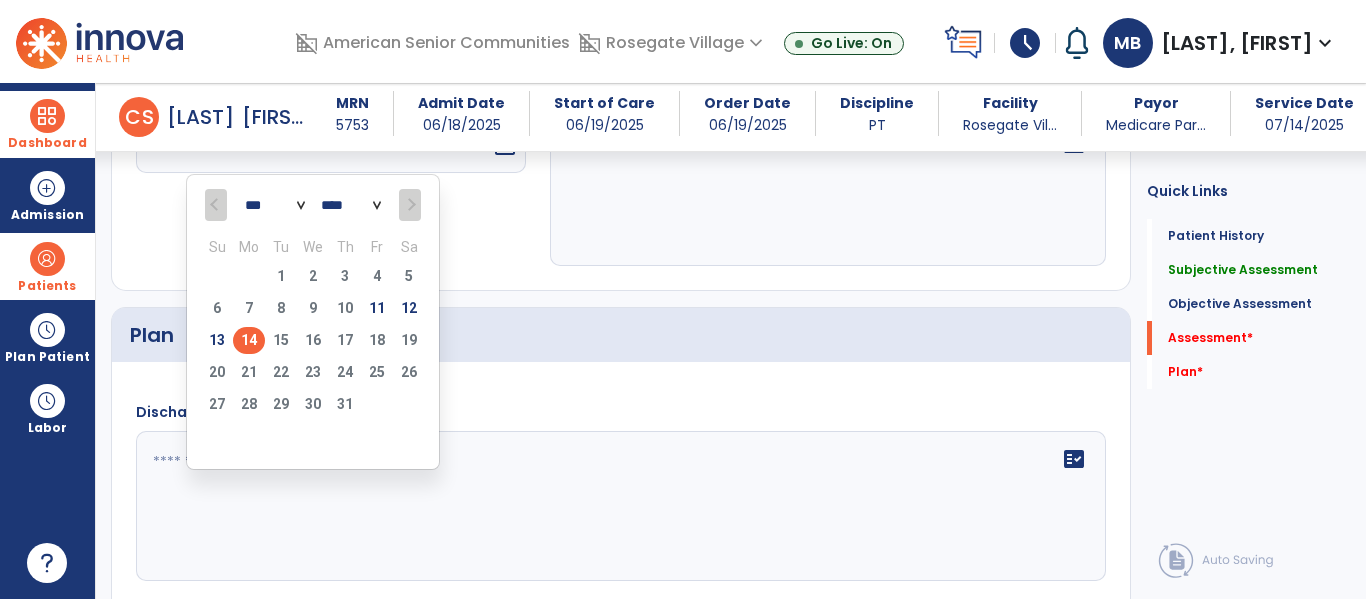 click on "14" at bounding box center (249, 340) 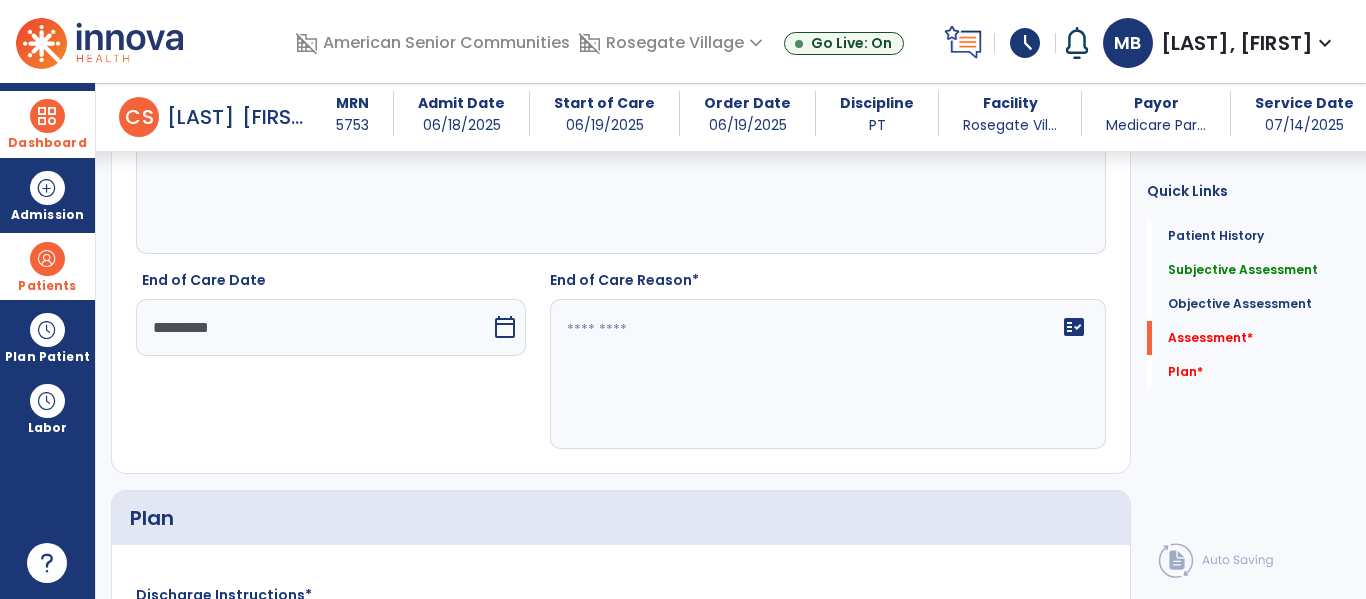 scroll, scrollTop: 2126, scrollLeft: 0, axis: vertical 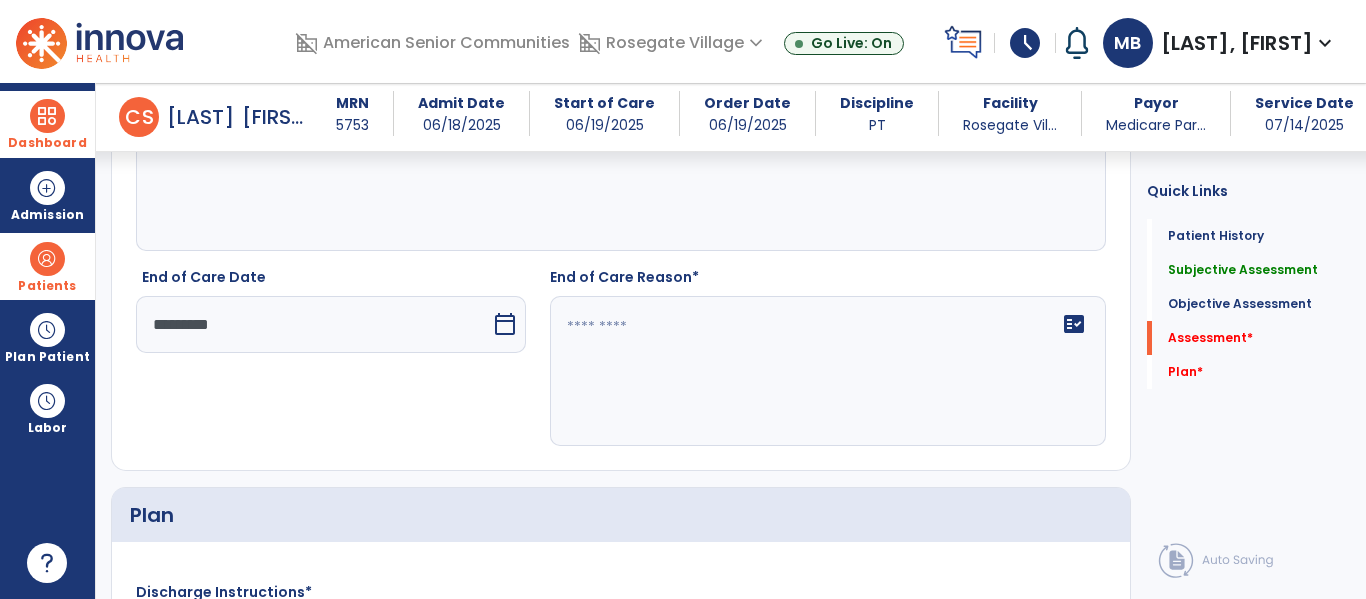 click 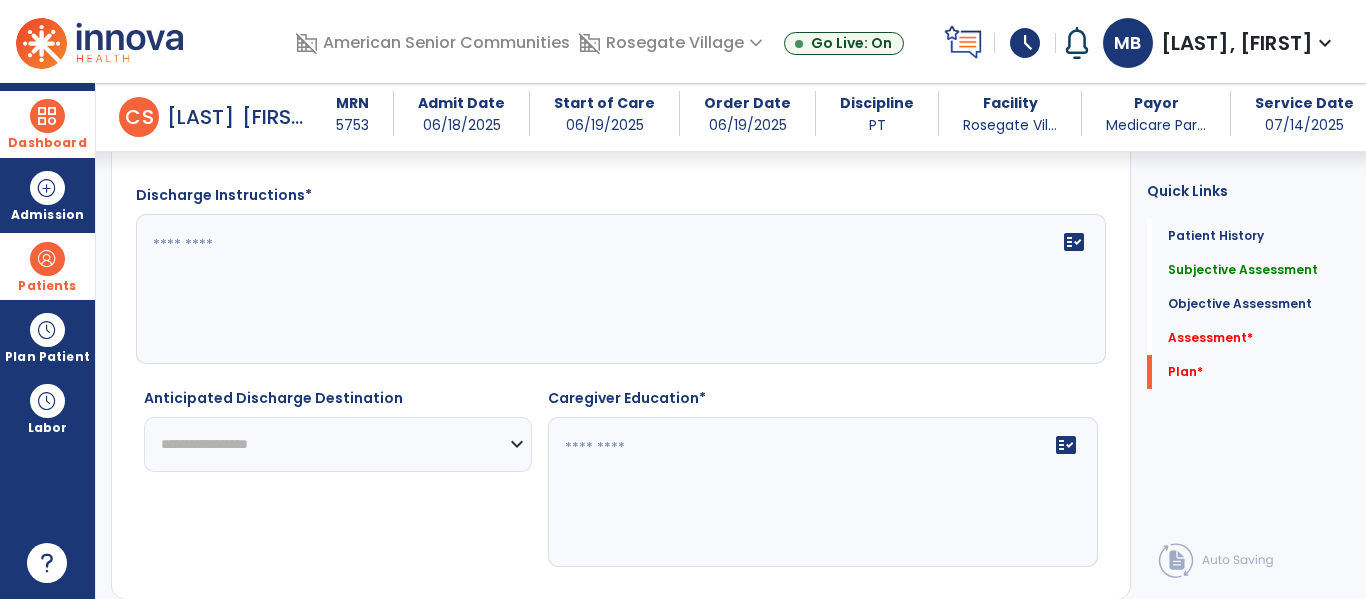 scroll, scrollTop: 2529, scrollLeft: 0, axis: vertical 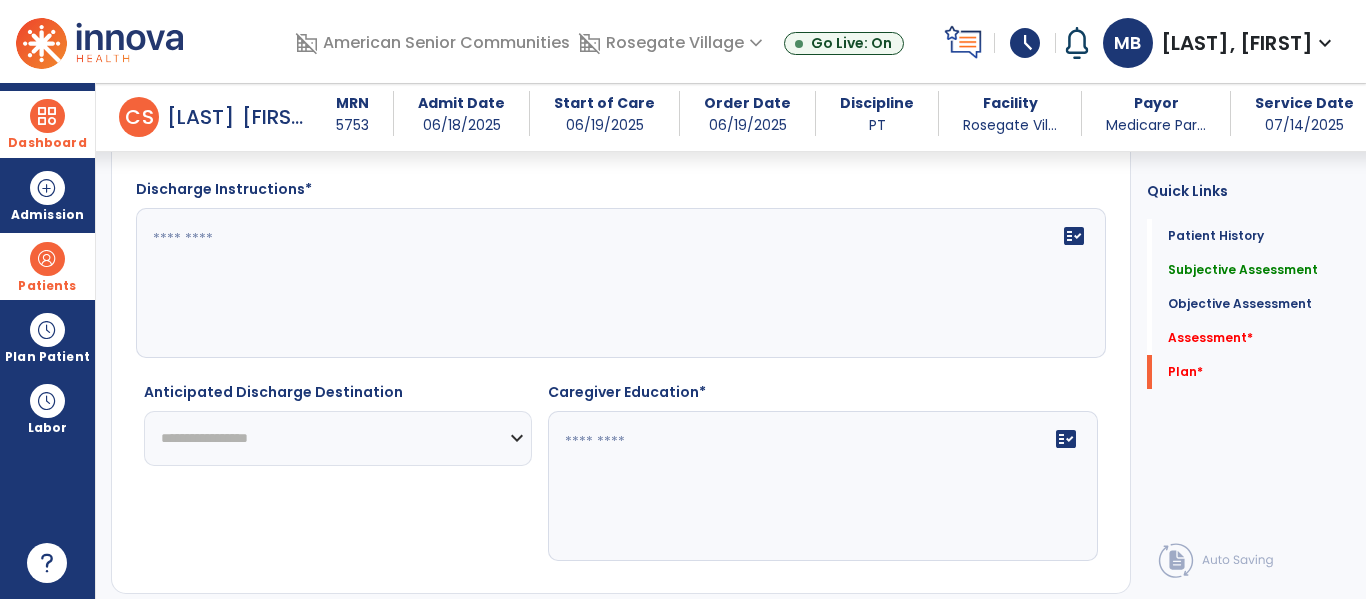type on "**********" 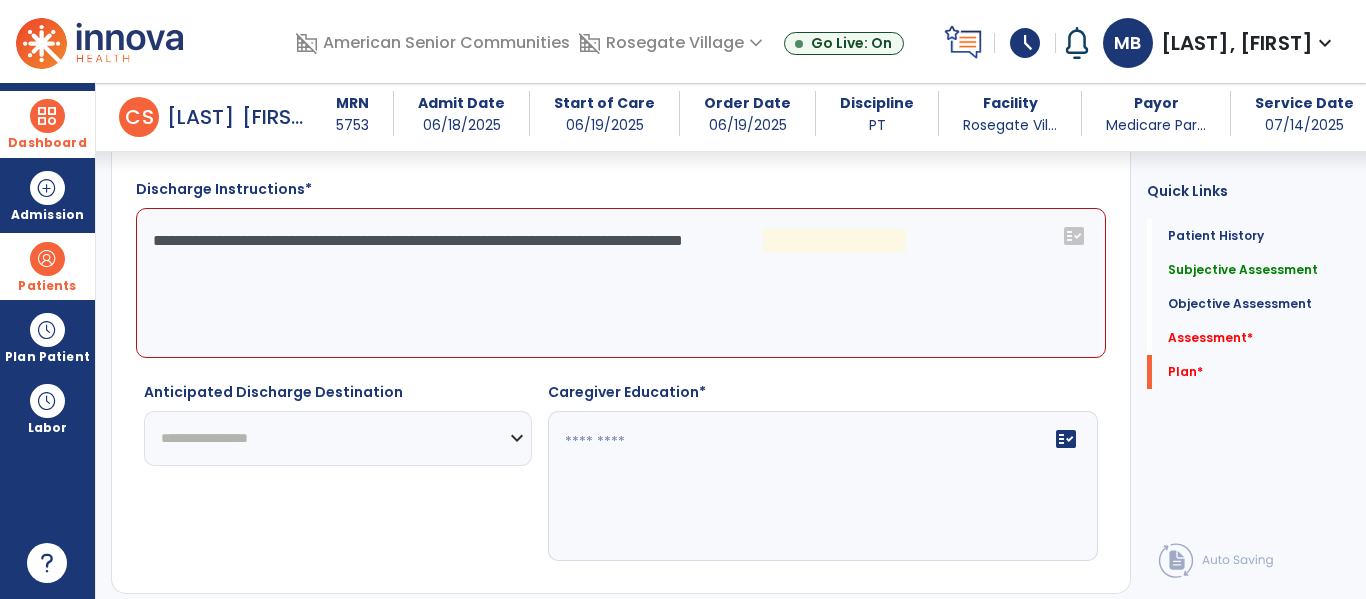 click on "**********" 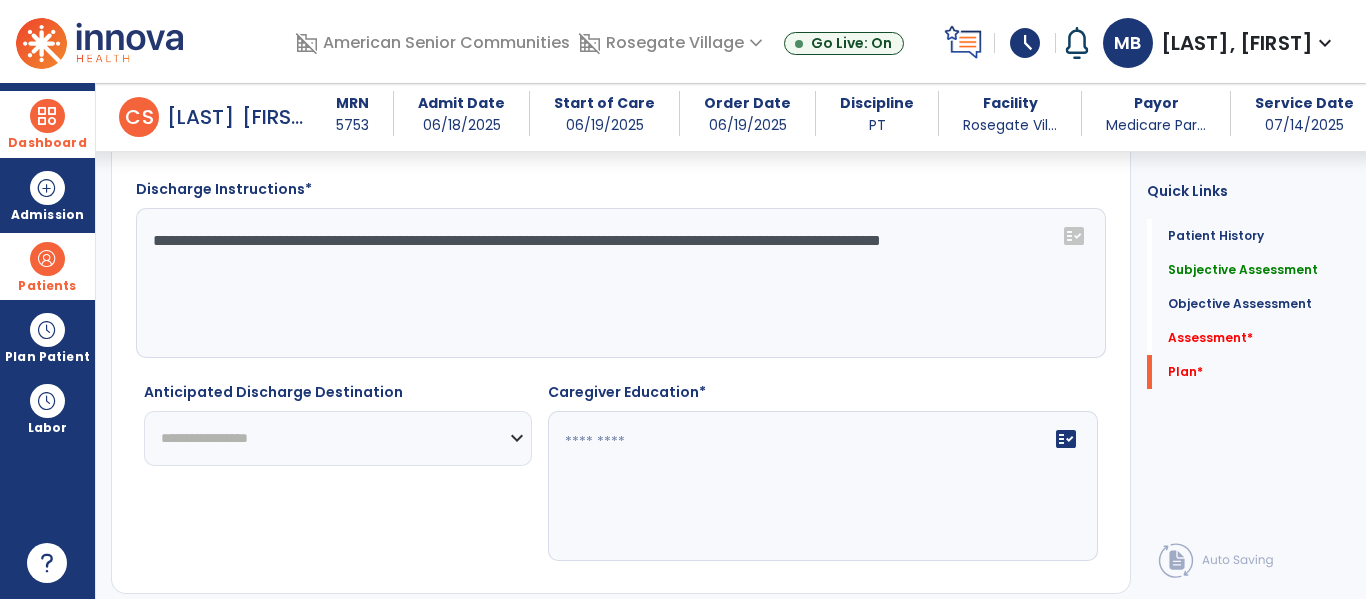 type on "**********" 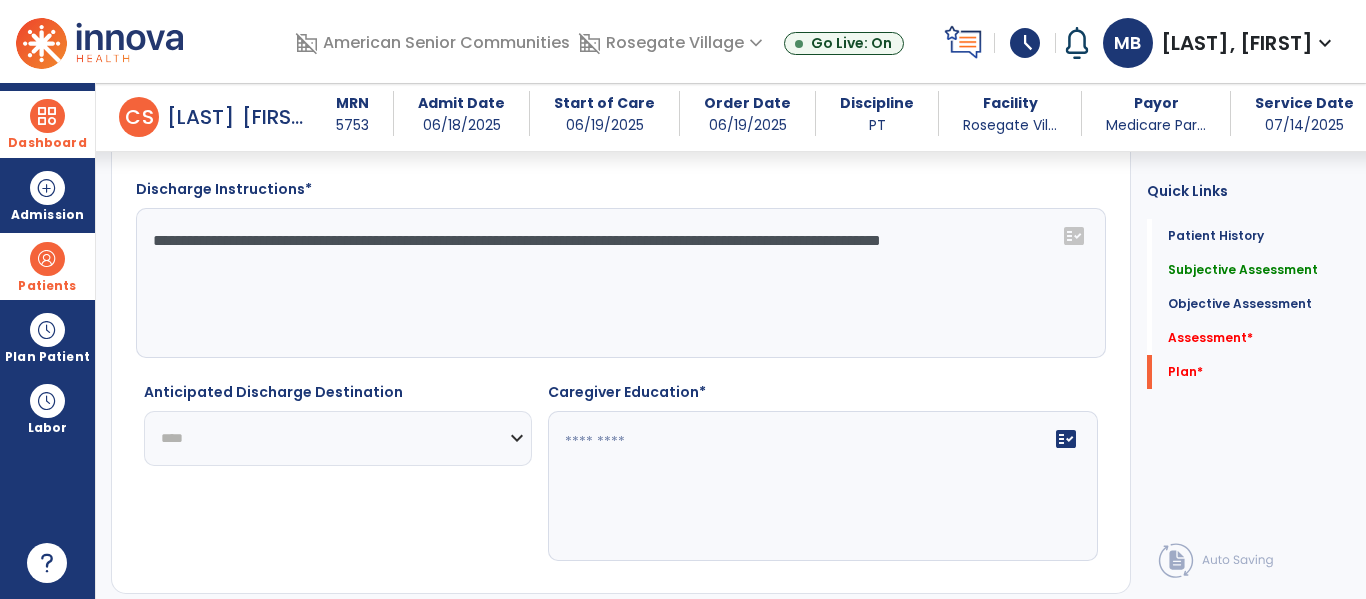 click on "**********" 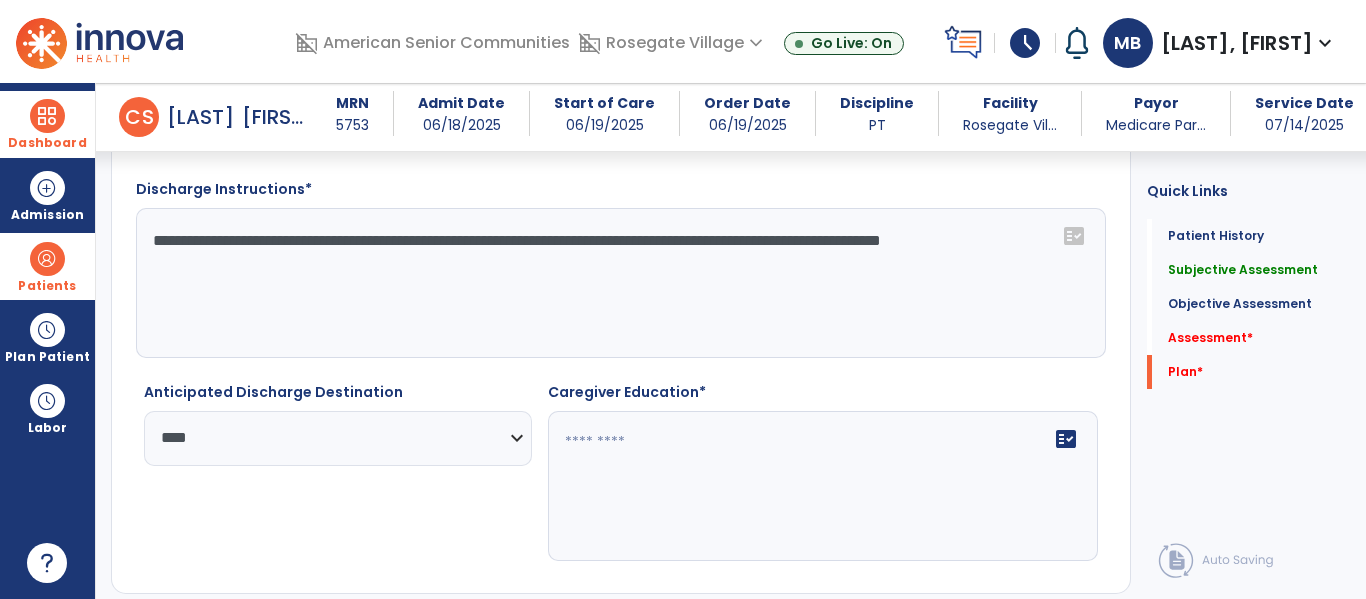 click 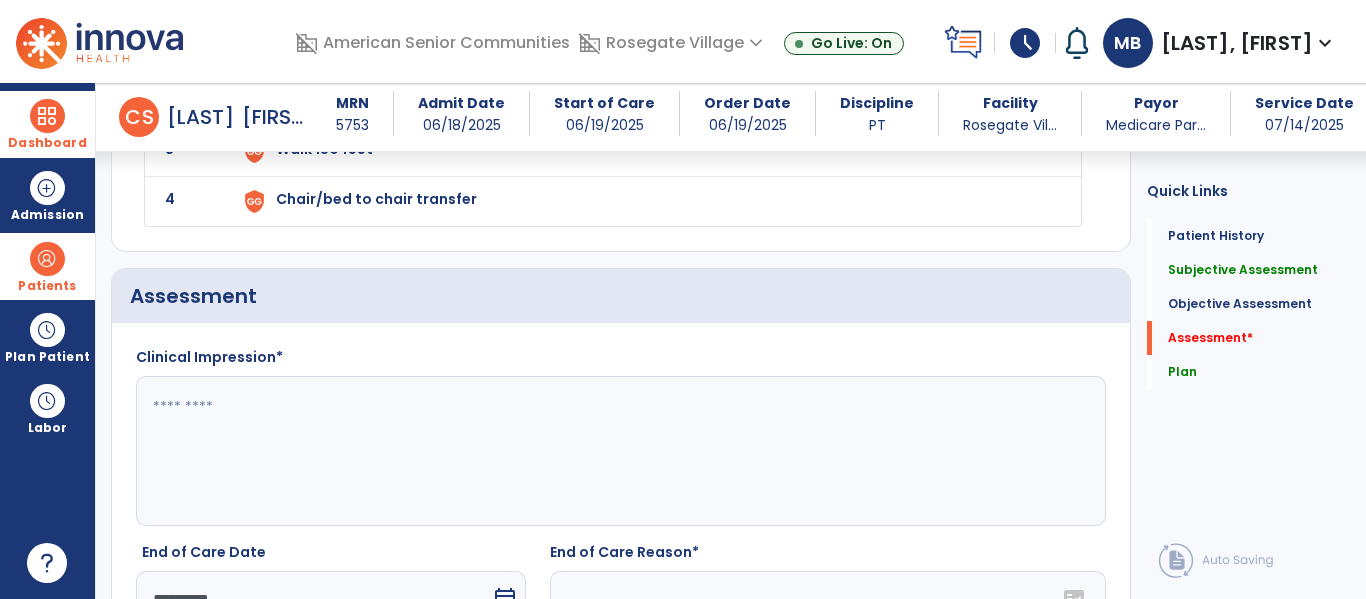 scroll, scrollTop: 1856, scrollLeft: 0, axis: vertical 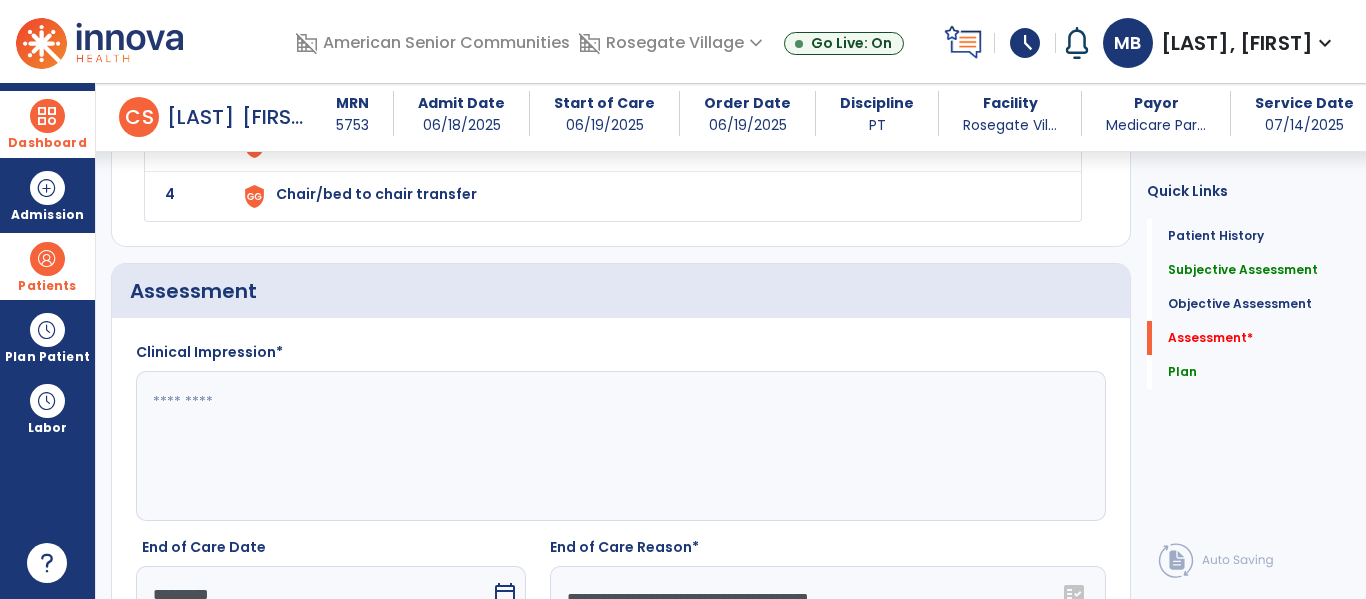 type on "**********" 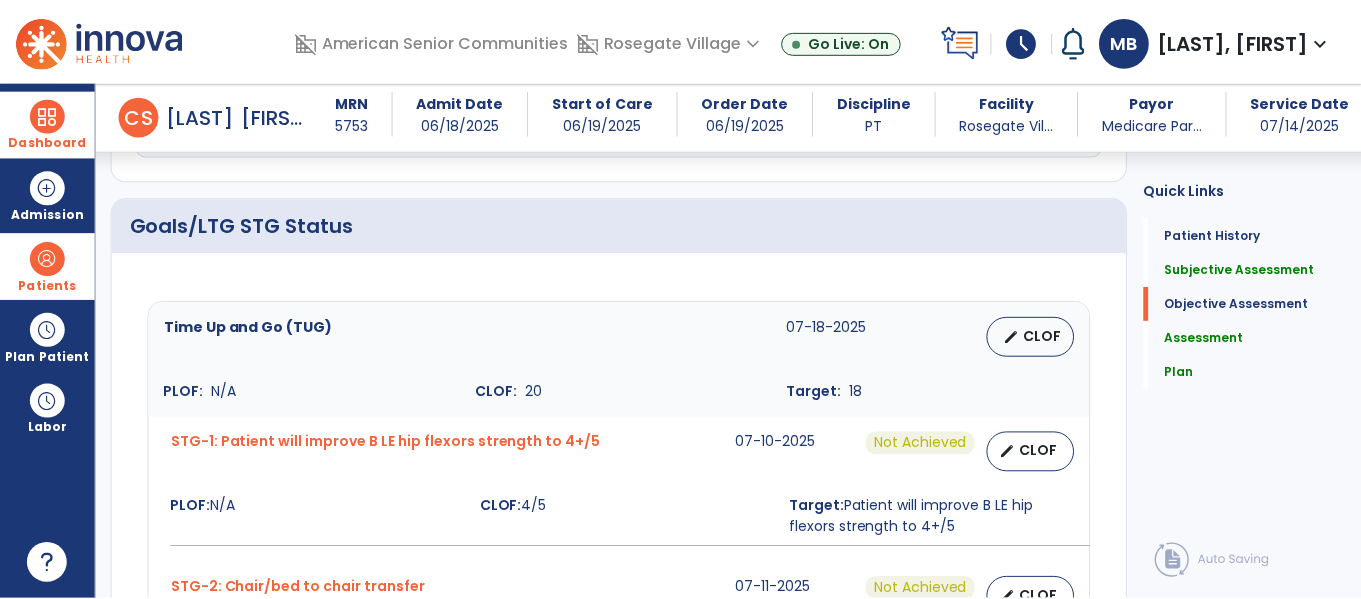 scroll, scrollTop: 609, scrollLeft: 0, axis: vertical 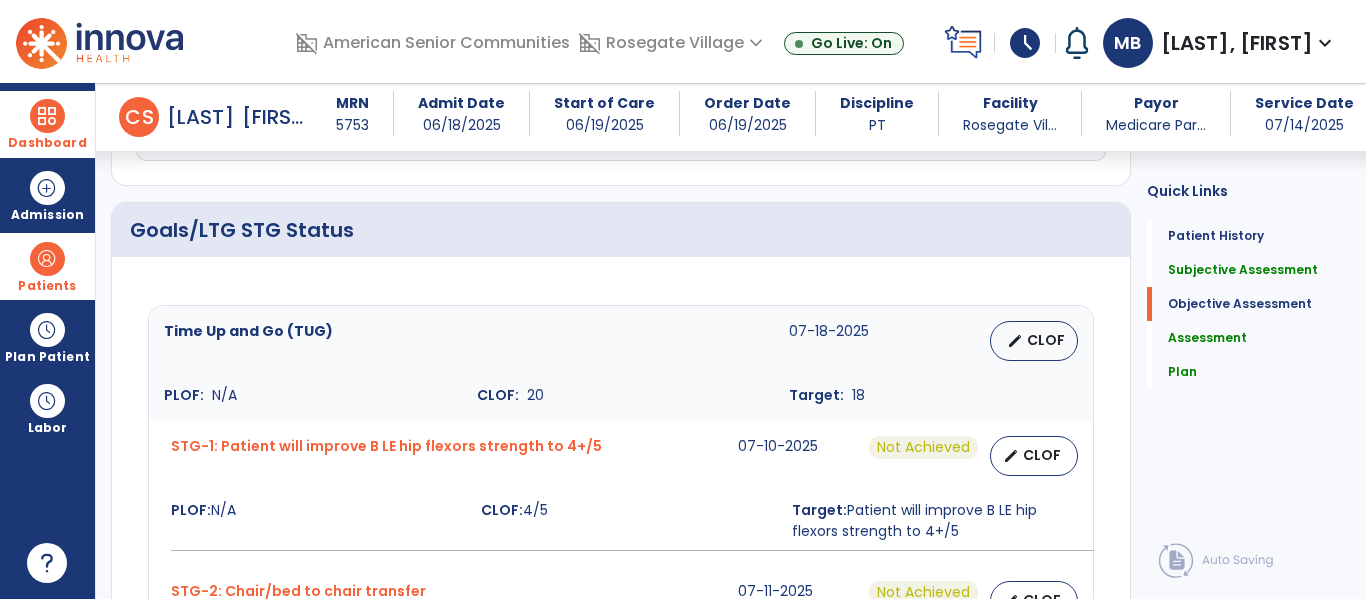 type on "**********" 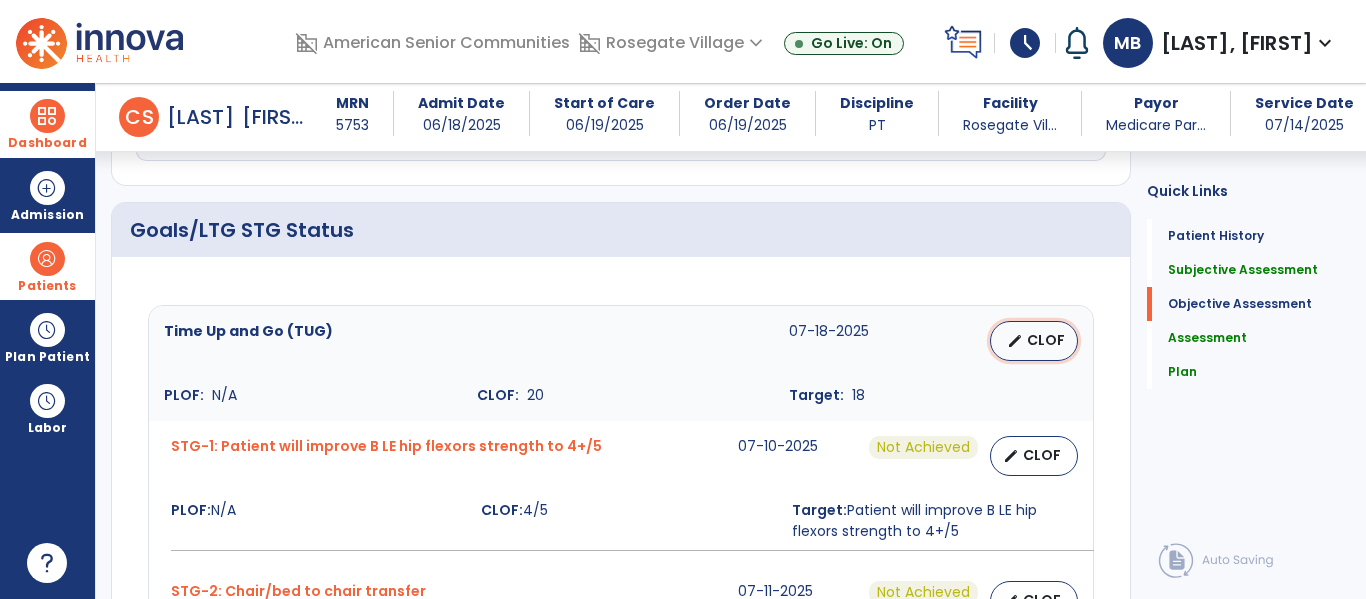 click on "CLOF" at bounding box center (1046, 340) 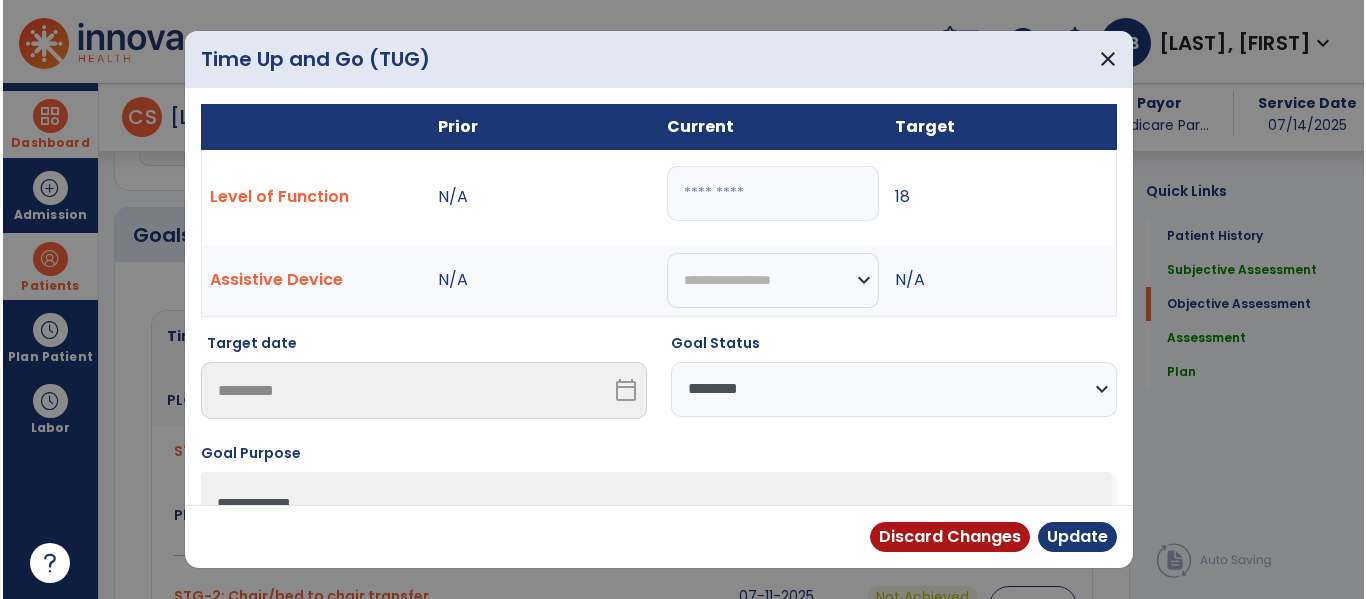 scroll, scrollTop: 609, scrollLeft: 0, axis: vertical 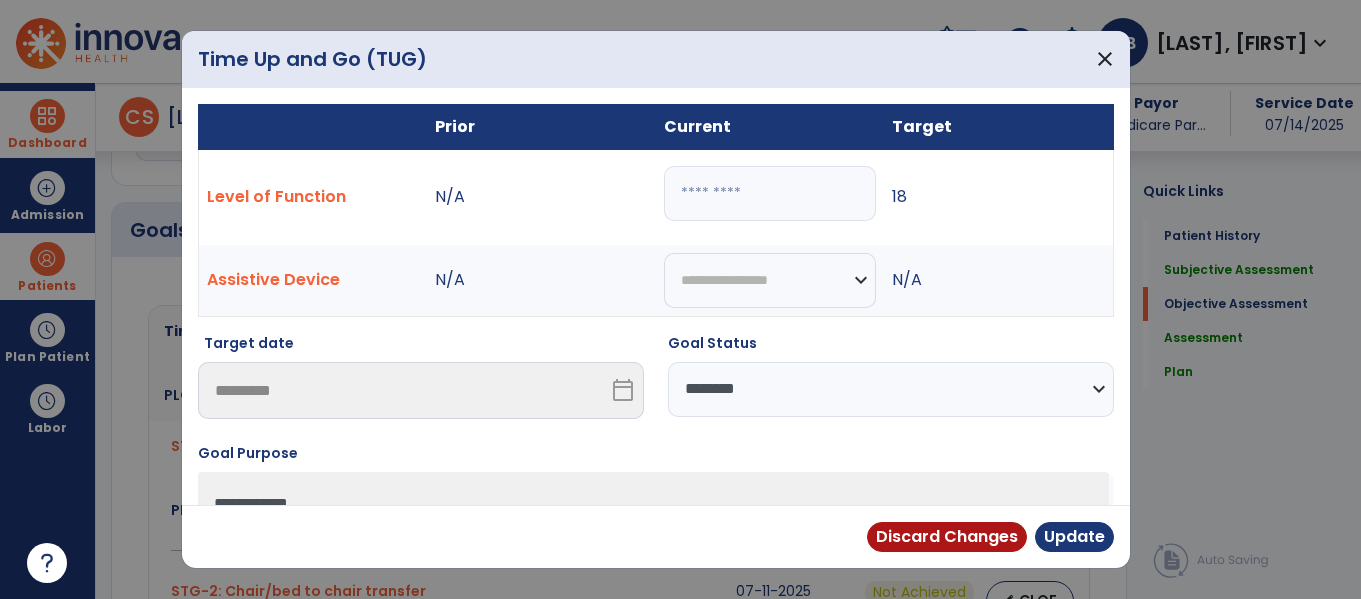 click on "**" at bounding box center [770, 193] 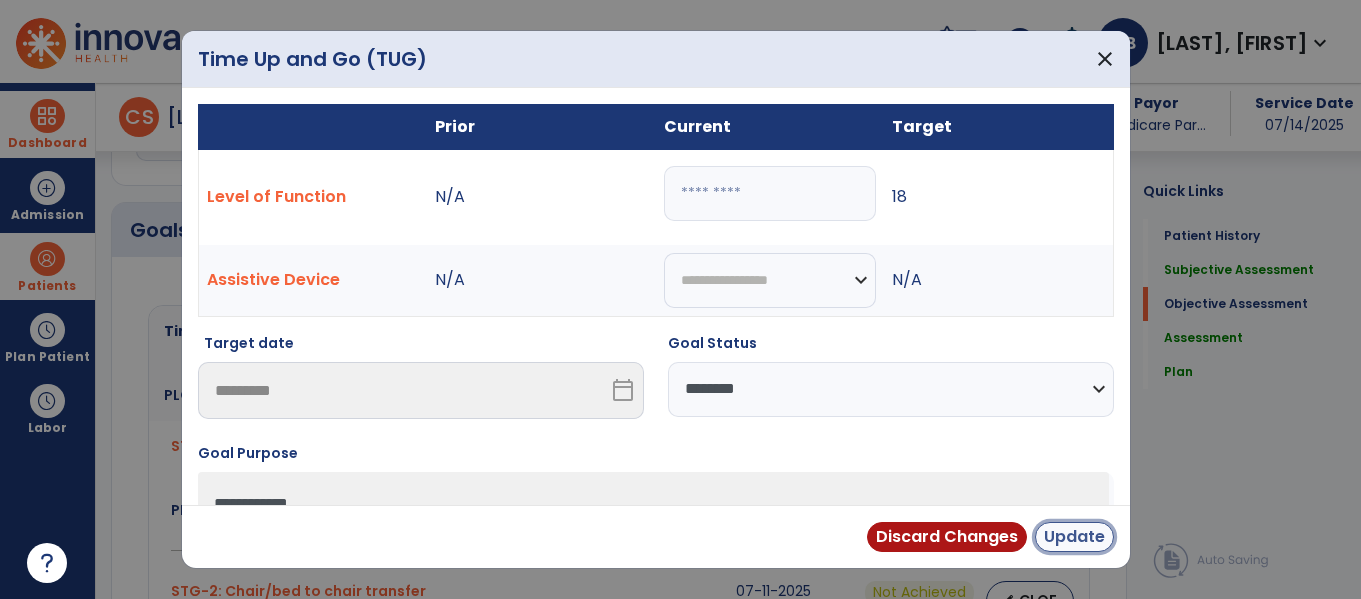 click on "Update" at bounding box center [1074, 537] 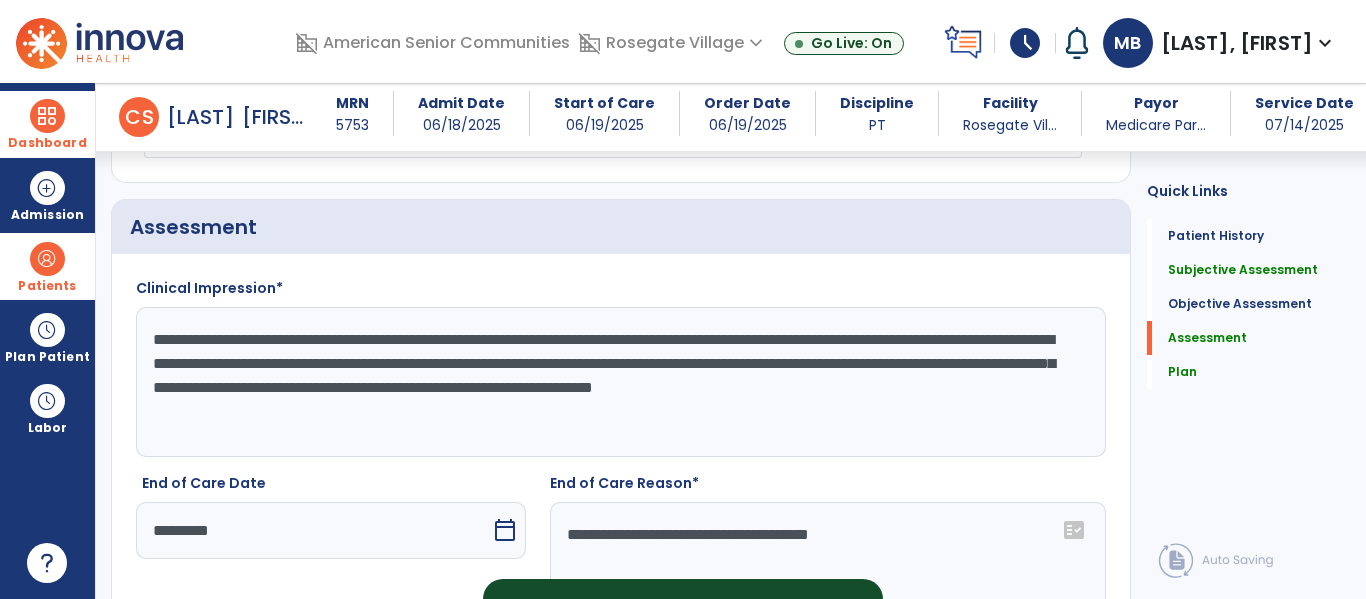 scroll, scrollTop: 1919, scrollLeft: 0, axis: vertical 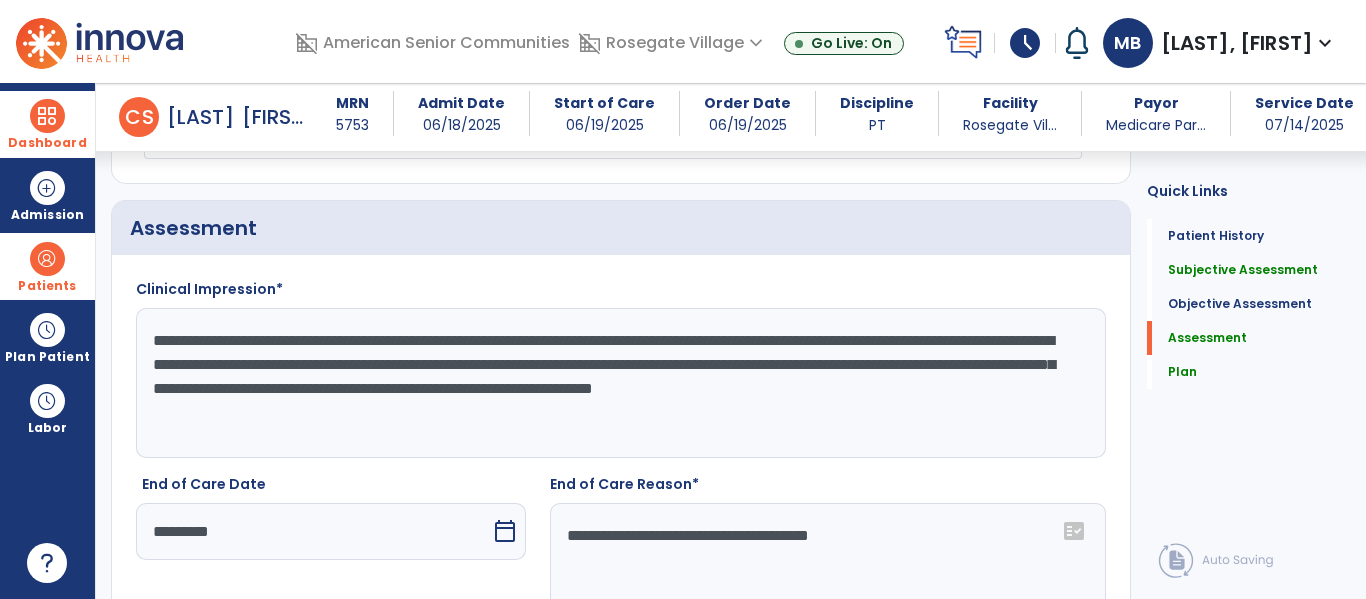 click on "**********" 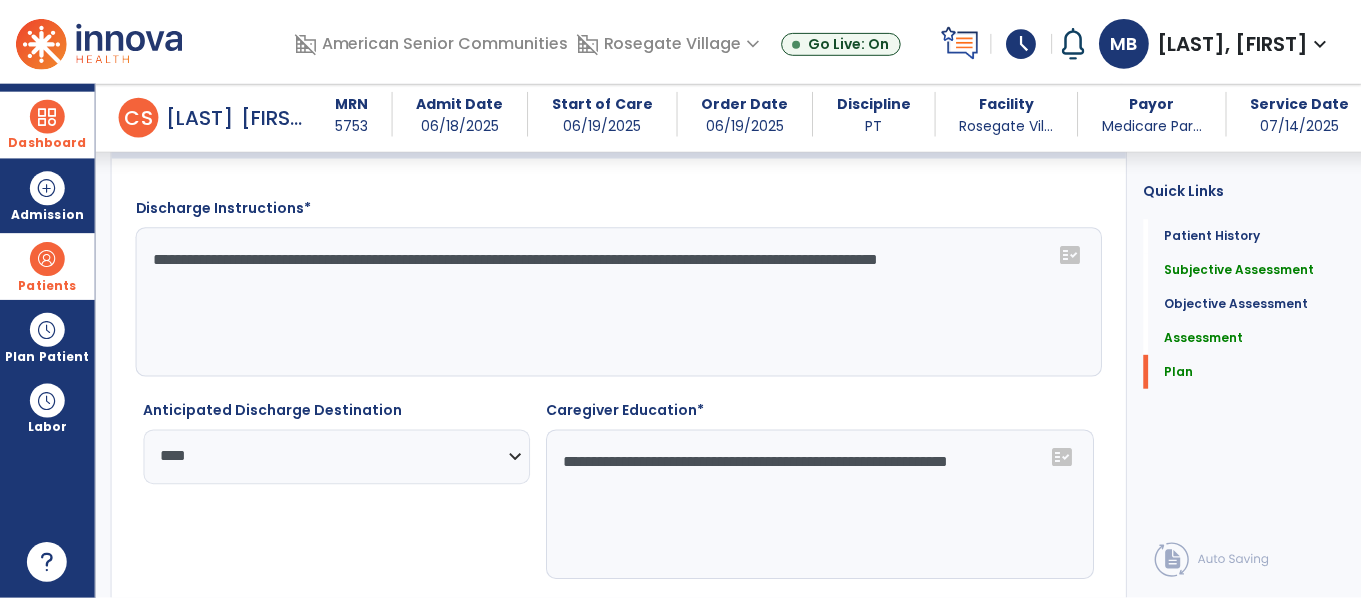 scroll, scrollTop: 2596, scrollLeft: 0, axis: vertical 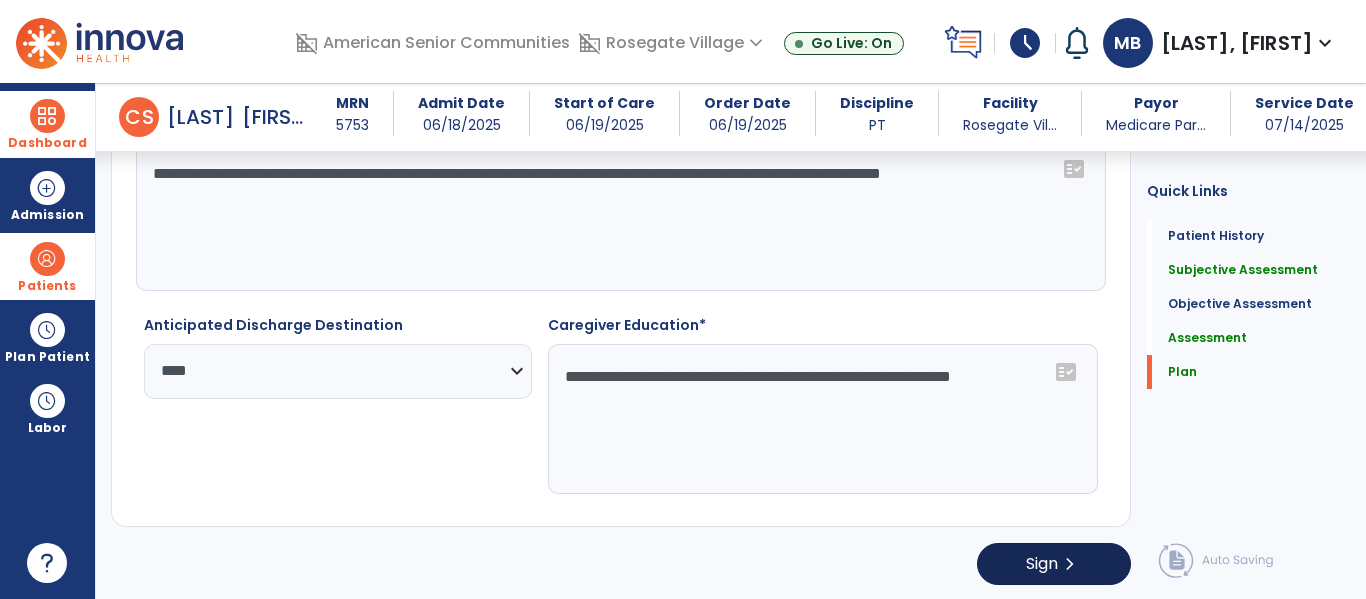 type on "**********" 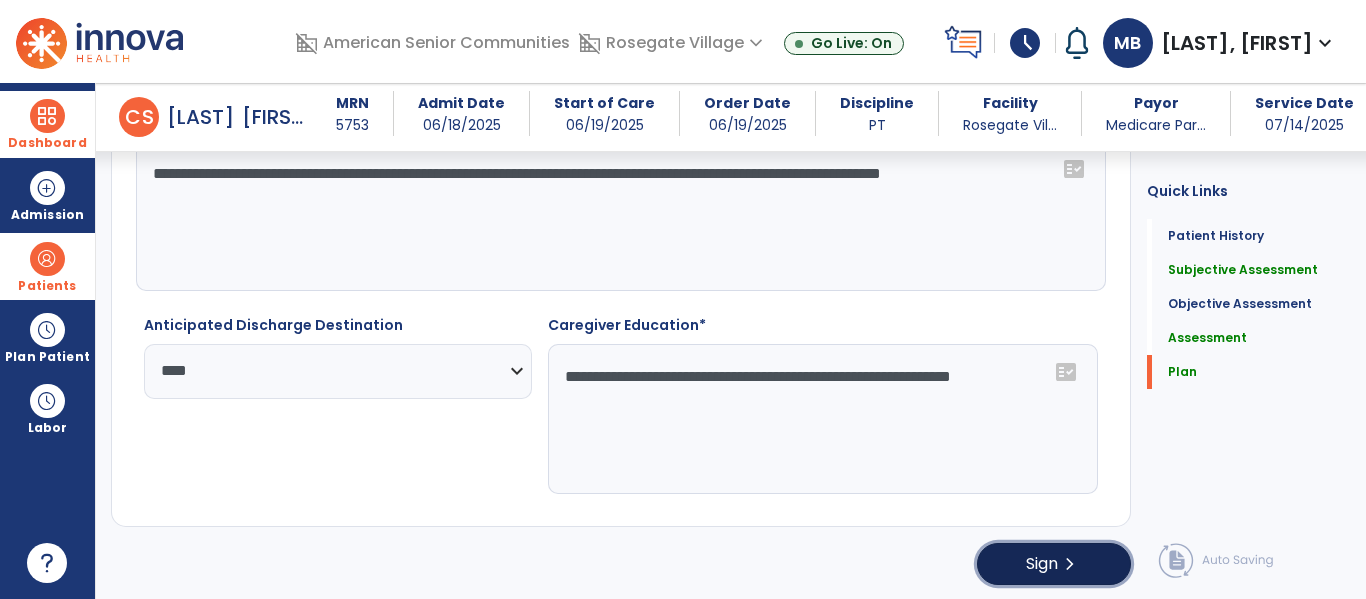 click on "chevron_right" 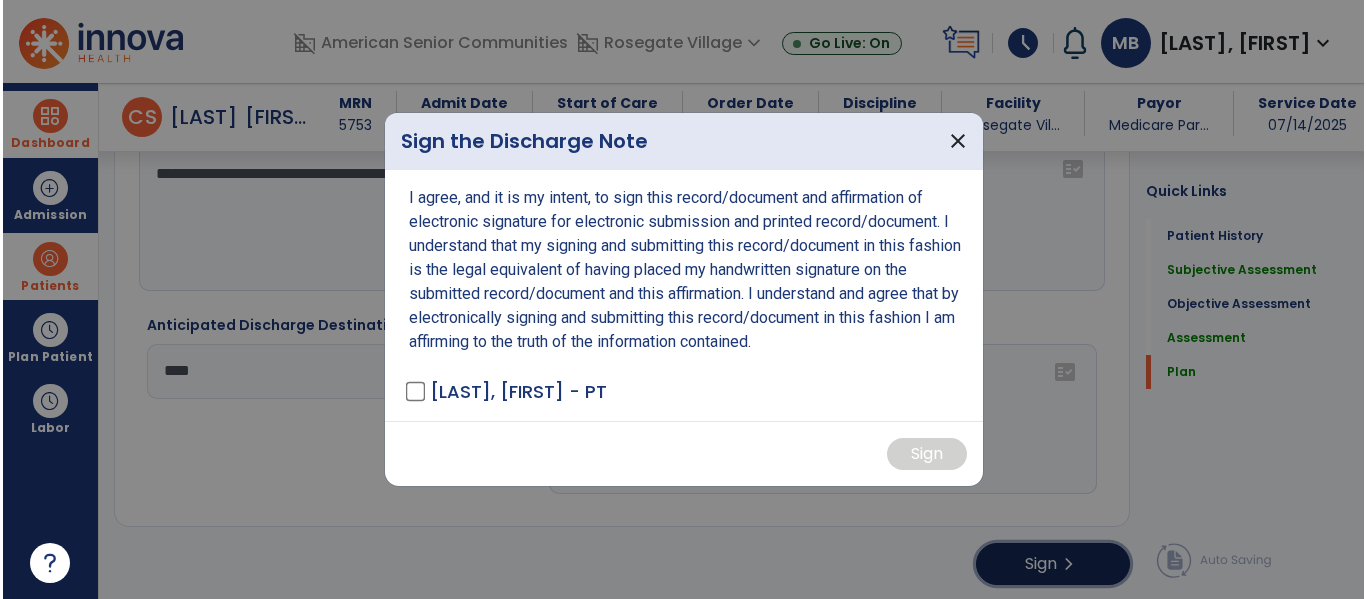 scroll, scrollTop: 2596, scrollLeft: 0, axis: vertical 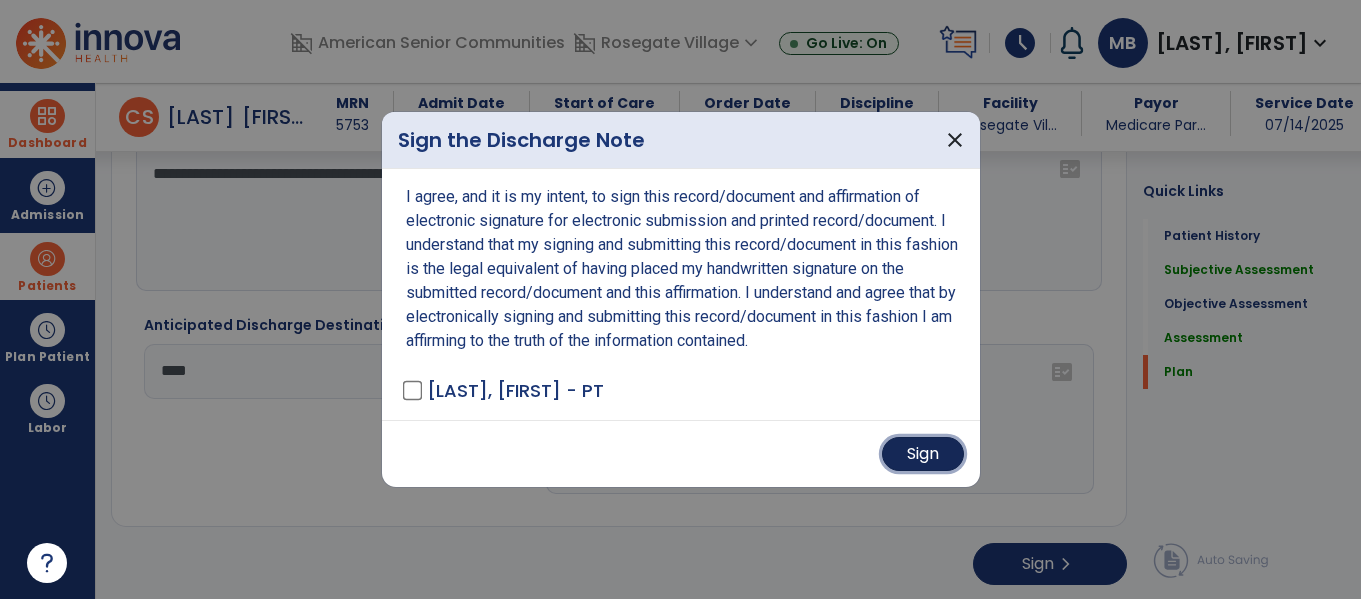 click on "Sign" at bounding box center (923, 454) 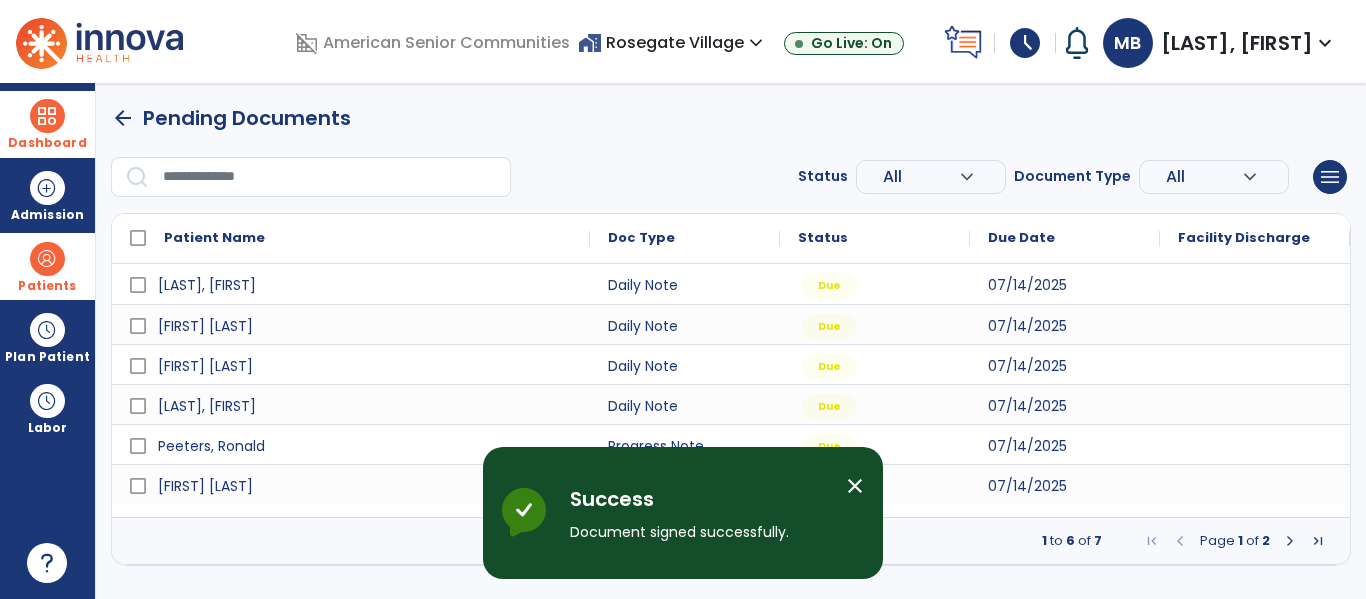 scroll, scrollTop: 0, scrollLeft: 0, axis: both 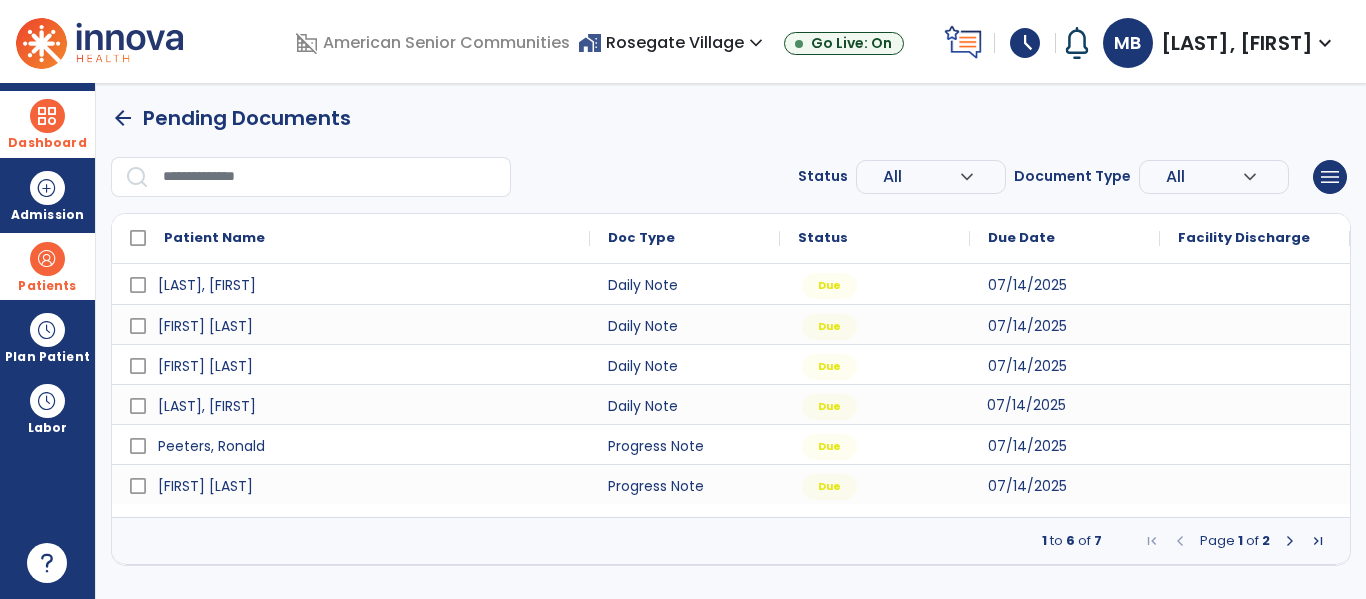 click on "07/14/2025" at bounding box center (1026, 405) 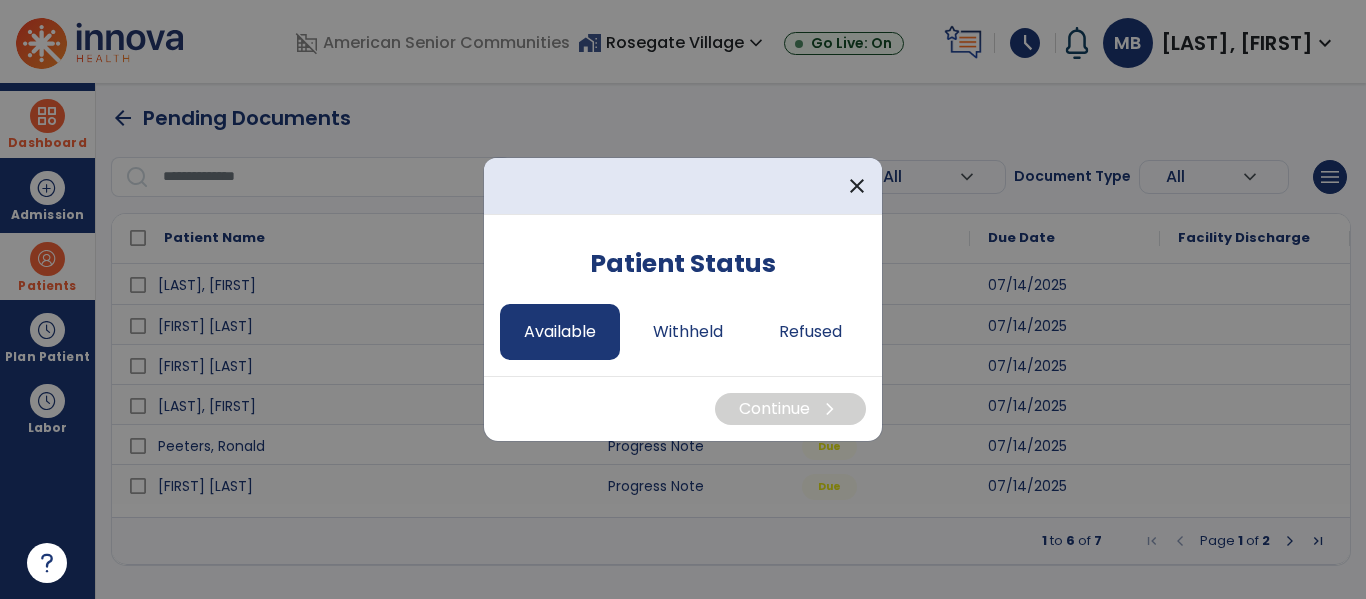 click on "Available" at bounding box center (560, 332) 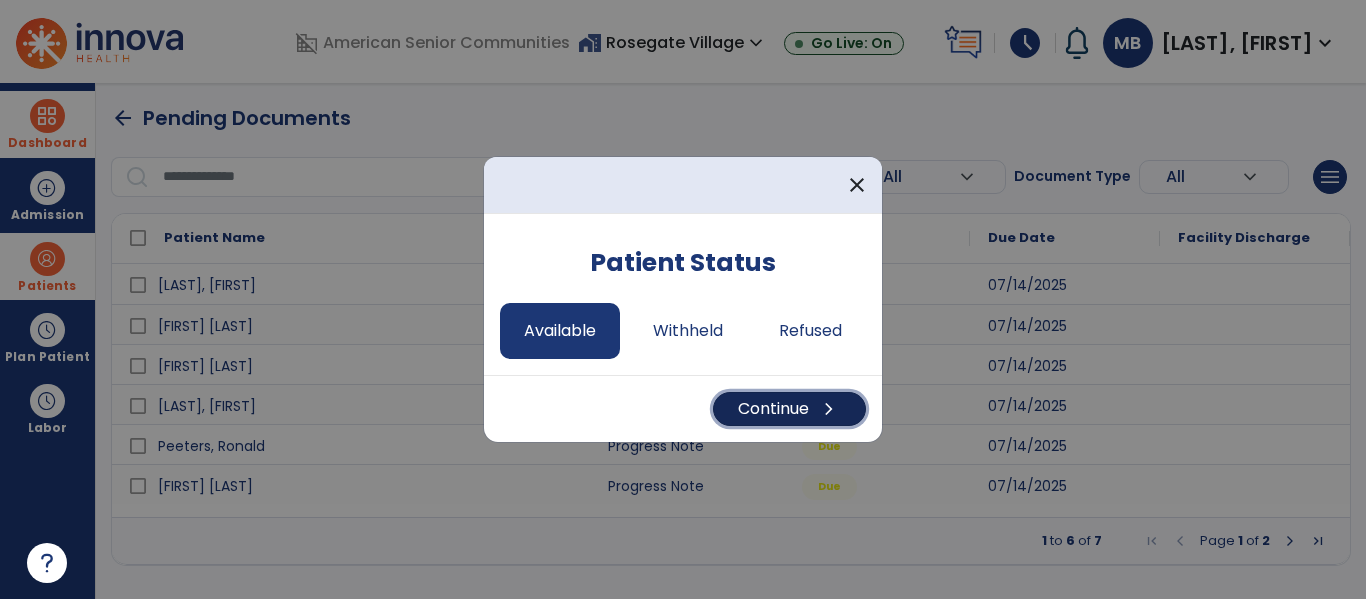 click on "Continue   chevron_right" at bounding box center [789, 409] 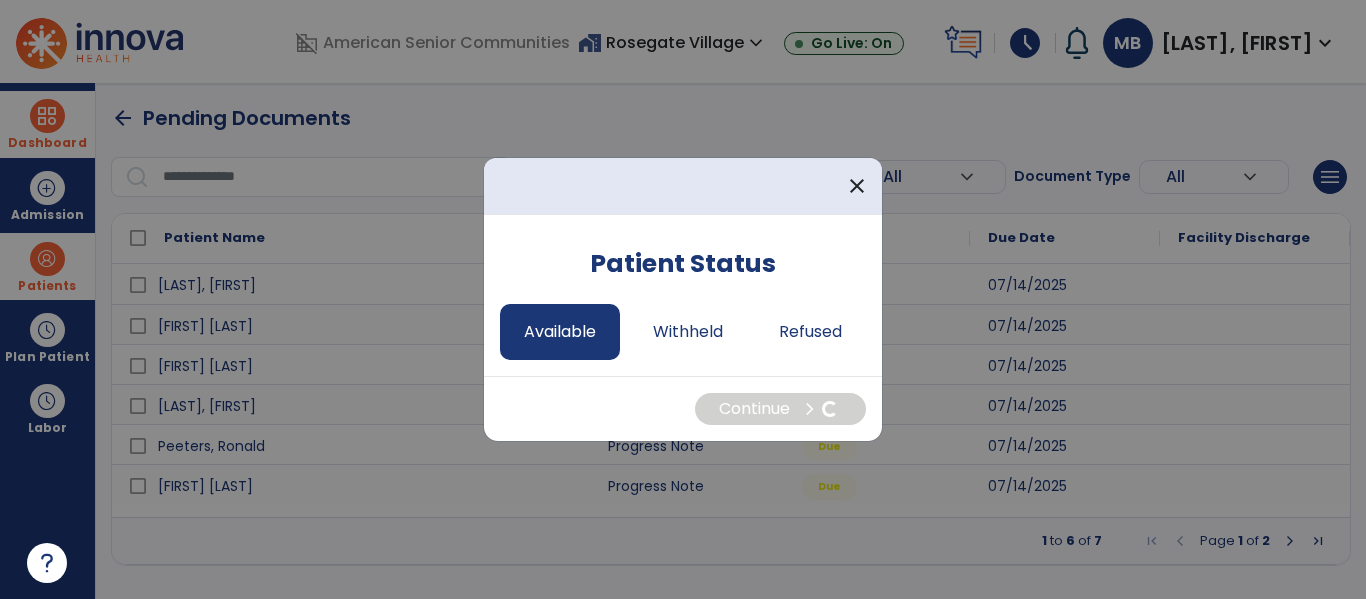 select on "*" 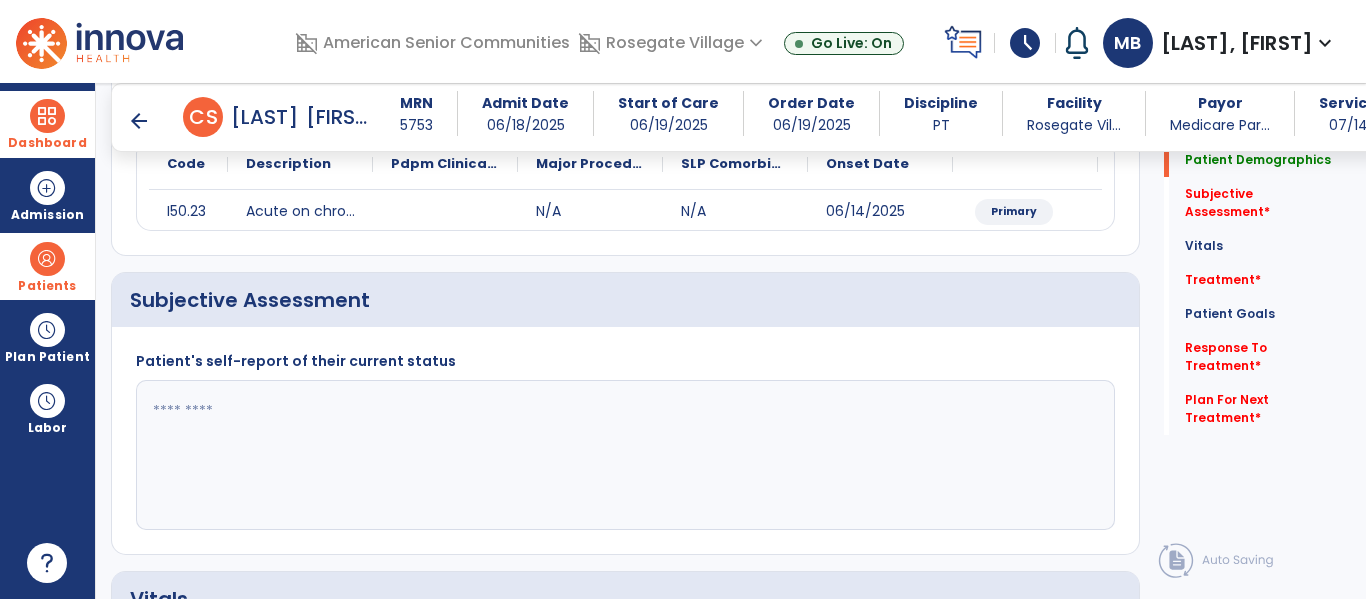 scroll, scrollTop: 315, scrollLeft: 0, axis: vertical 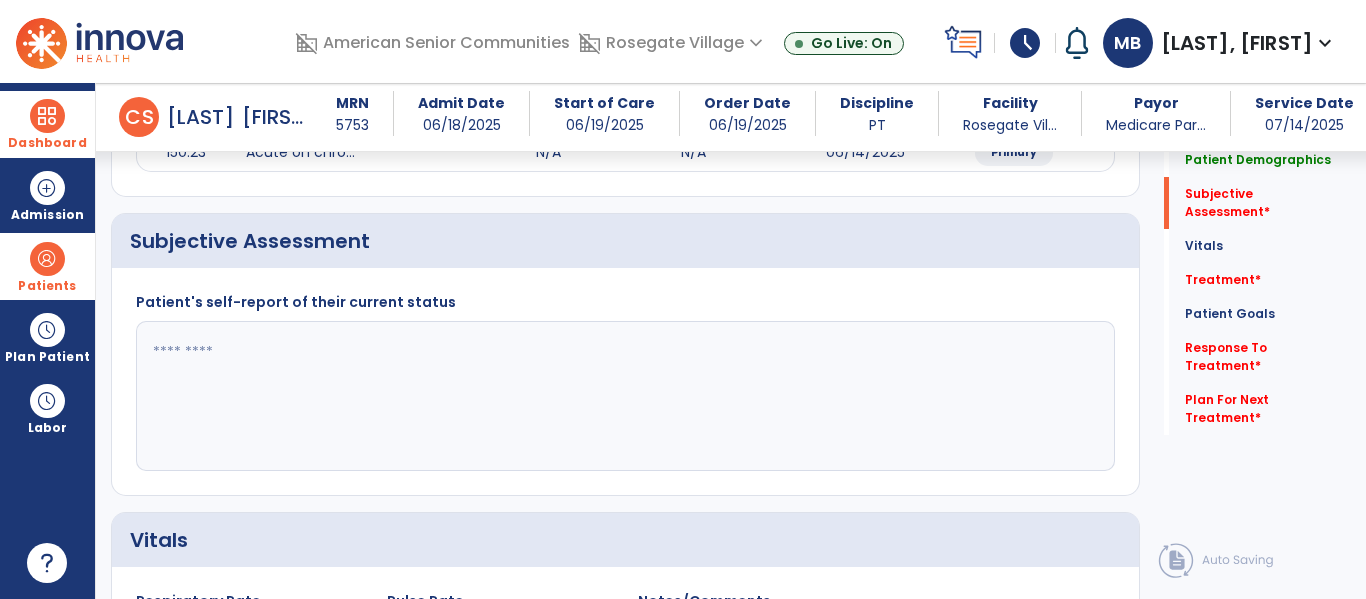 click 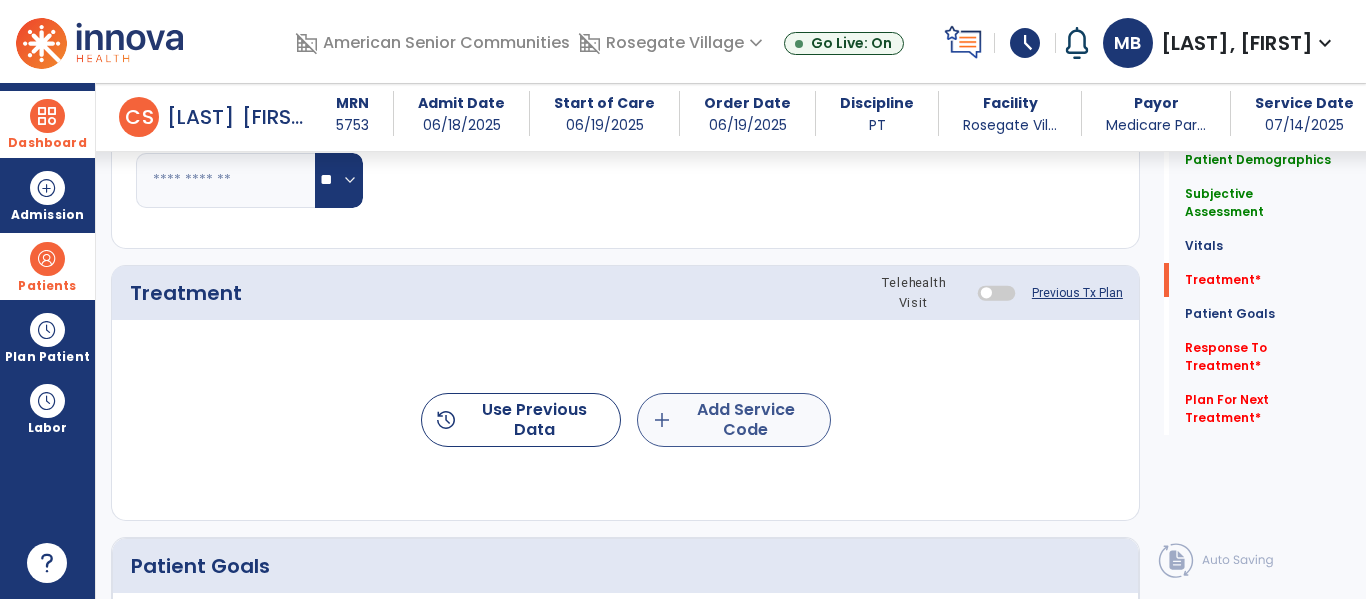 type on "**********" 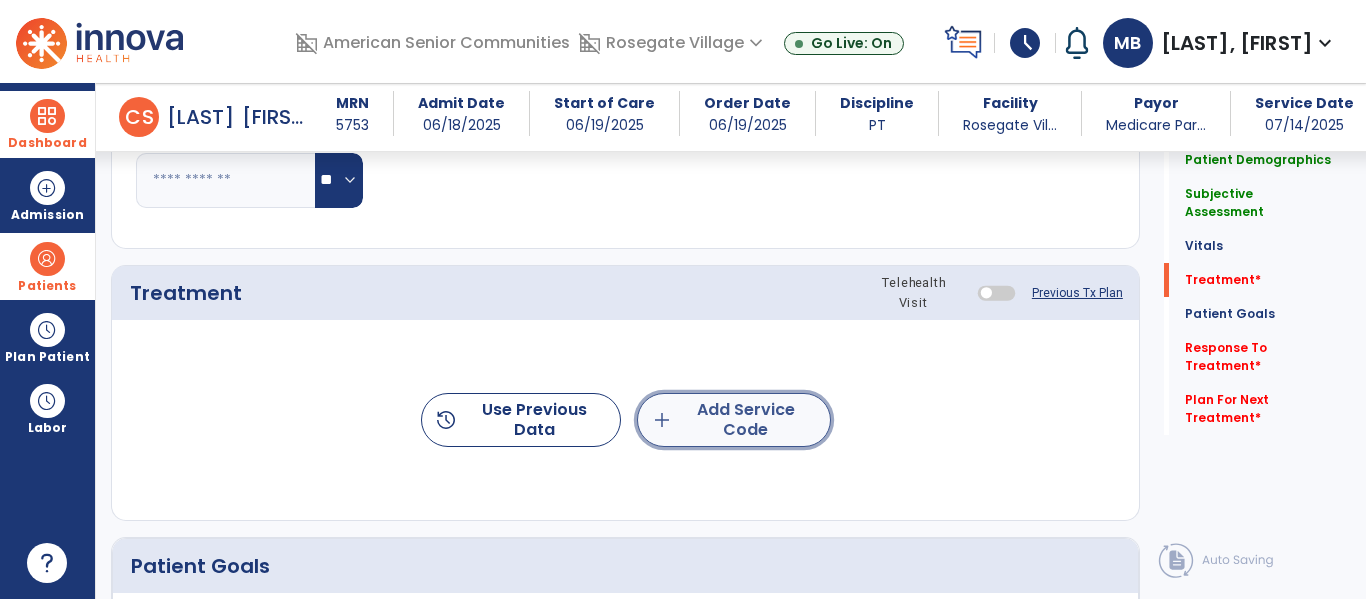 click on "add  Add Service Code" 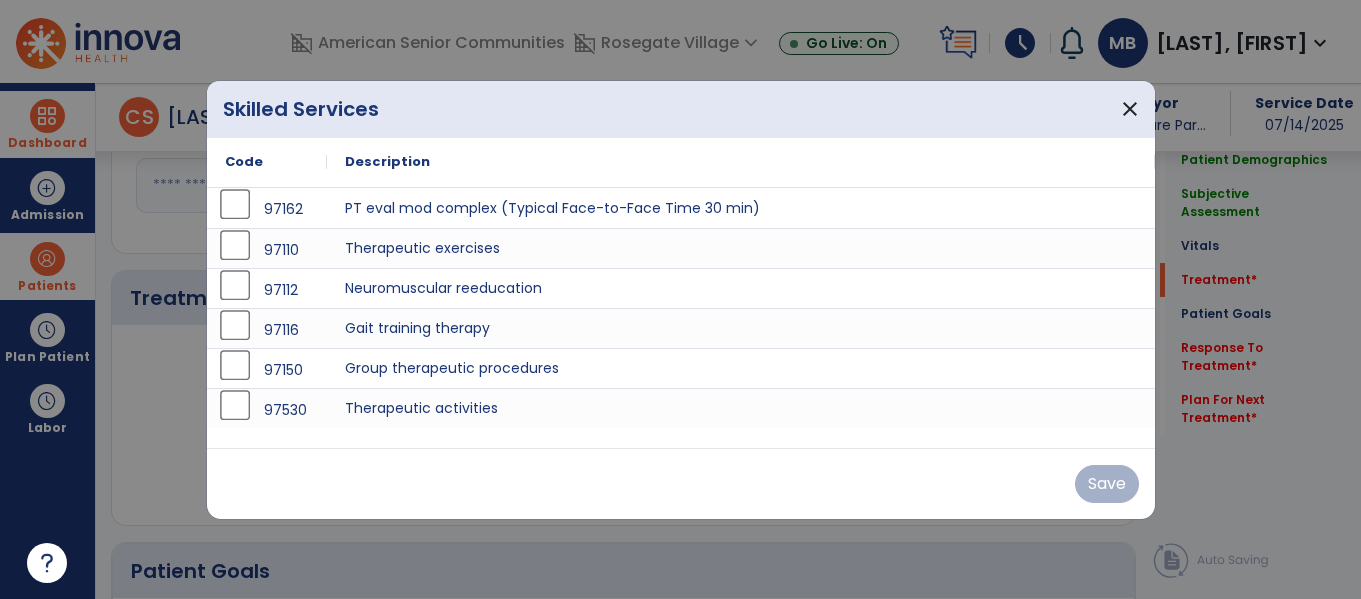 scroll, scrollTop: 984, scrollLeft: 0, axis: vertical 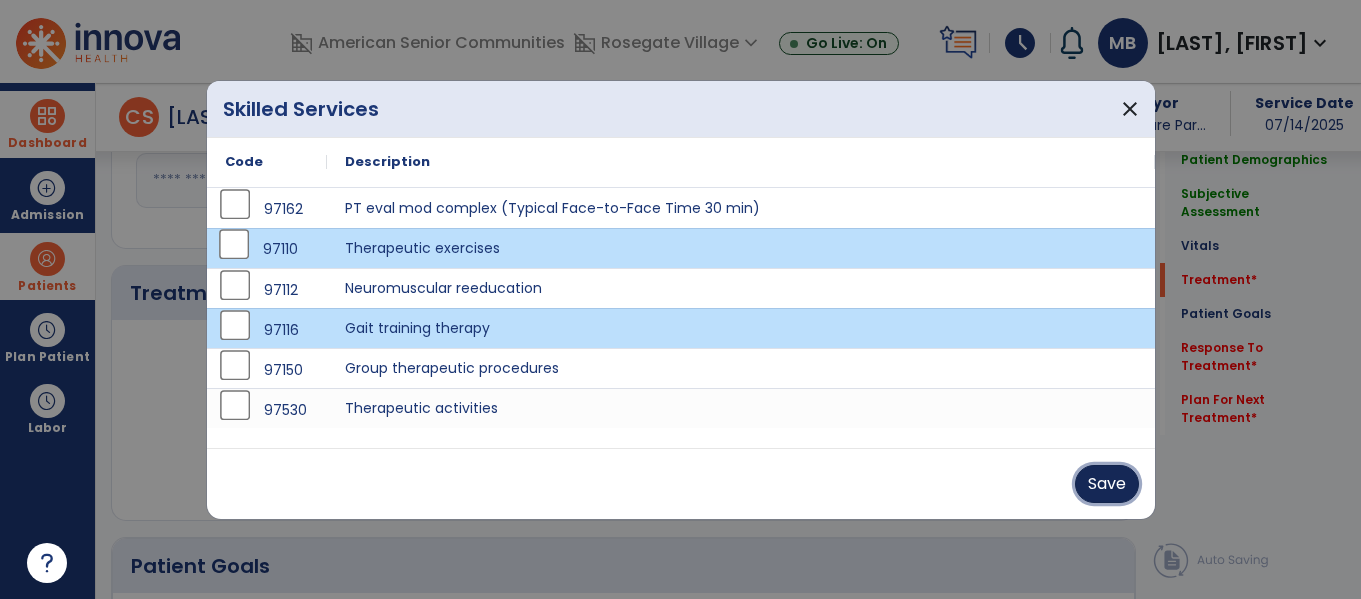 click on "Save" at bounding box center [1107, 484] 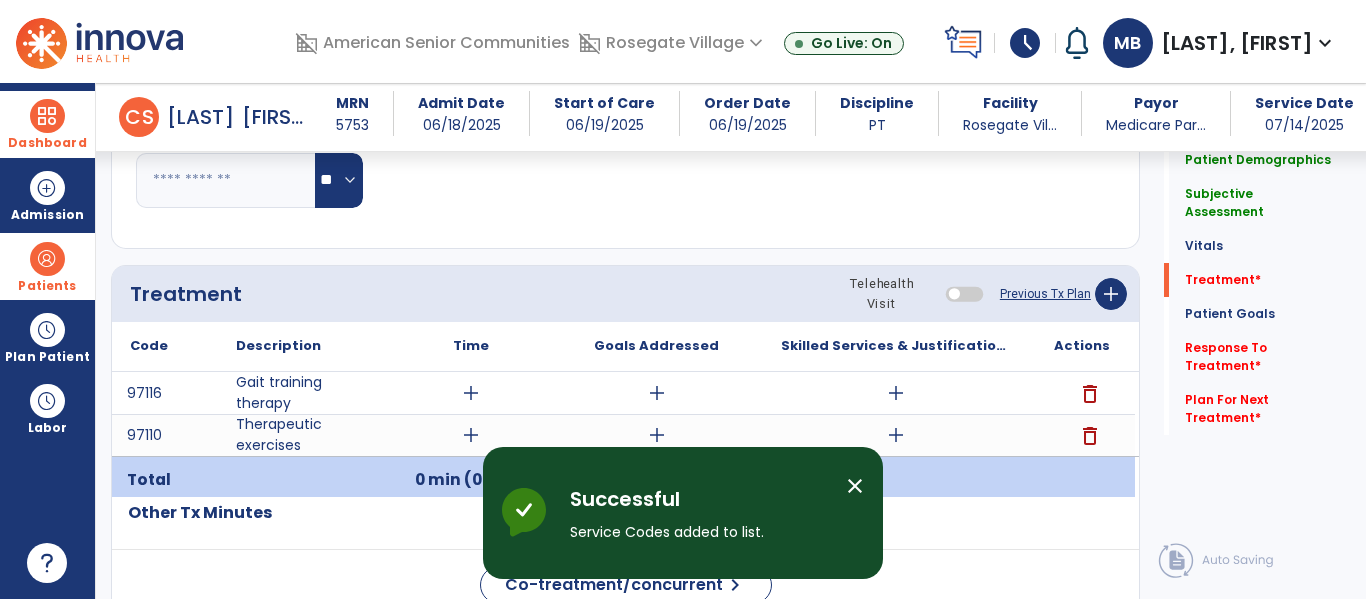click on "add" at bounding box center (471, 393) 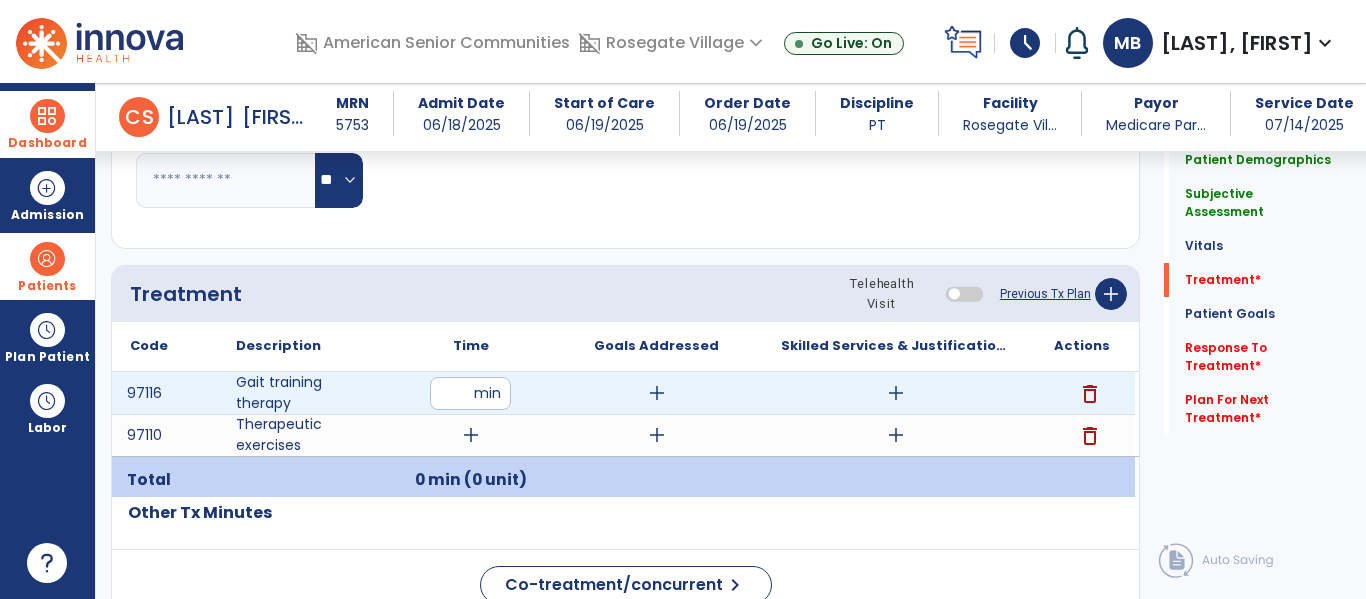type on "**" 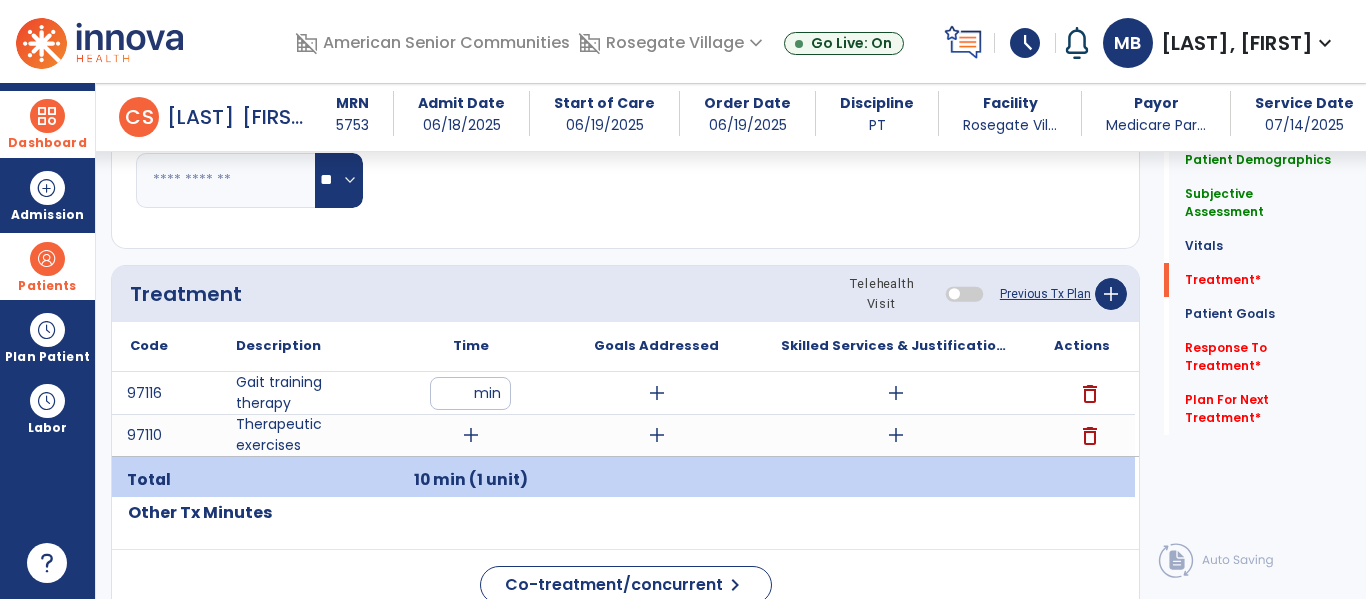 click on "add" at bounding box center [896, 393] 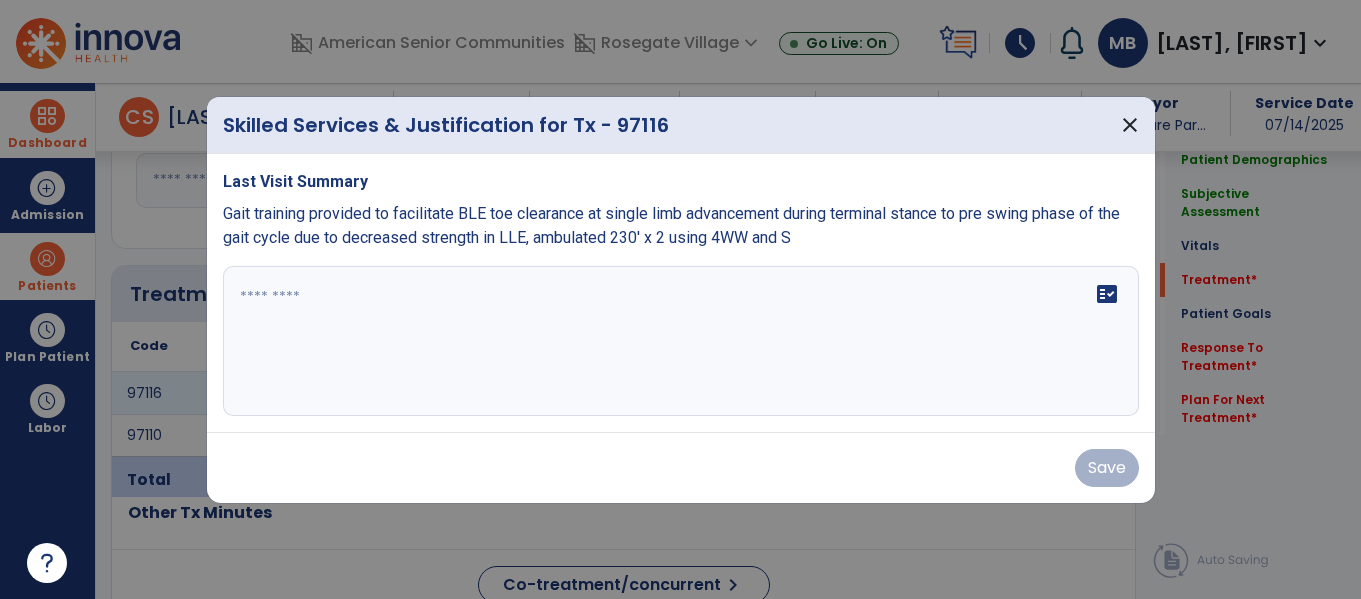 scroll, scrollTop: 984, scrollLeft: 0, axis: vertical 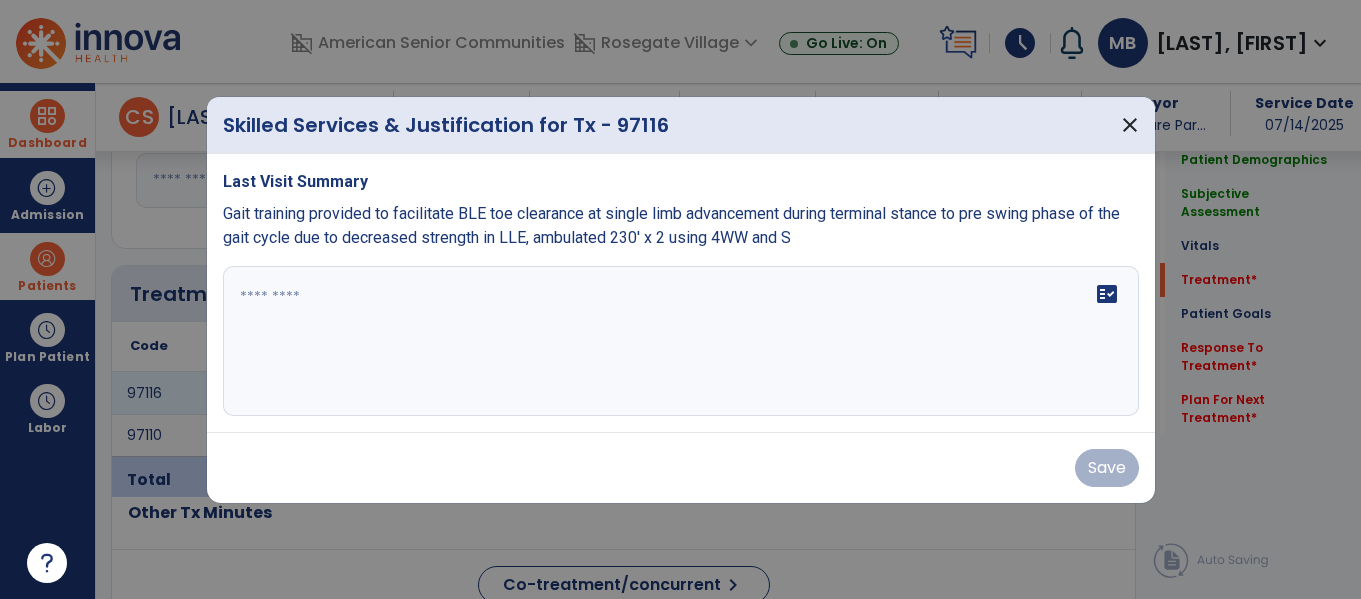 click on "fact_check" at bounding box center [681, 341] 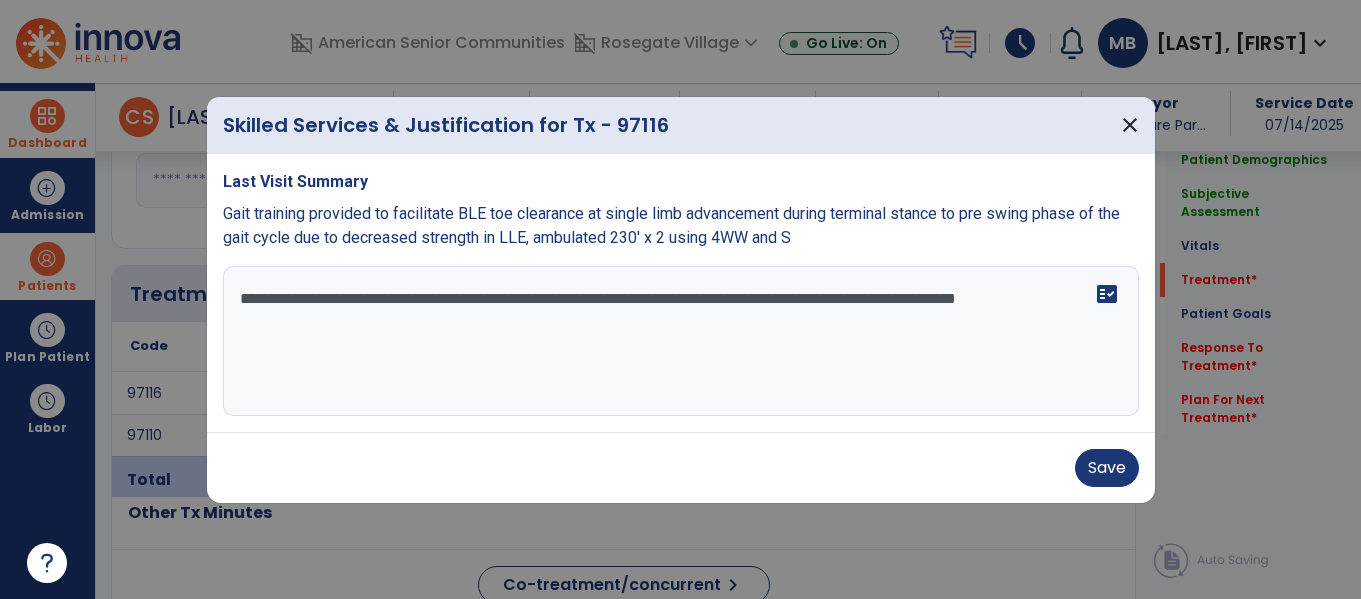 type on "**********" 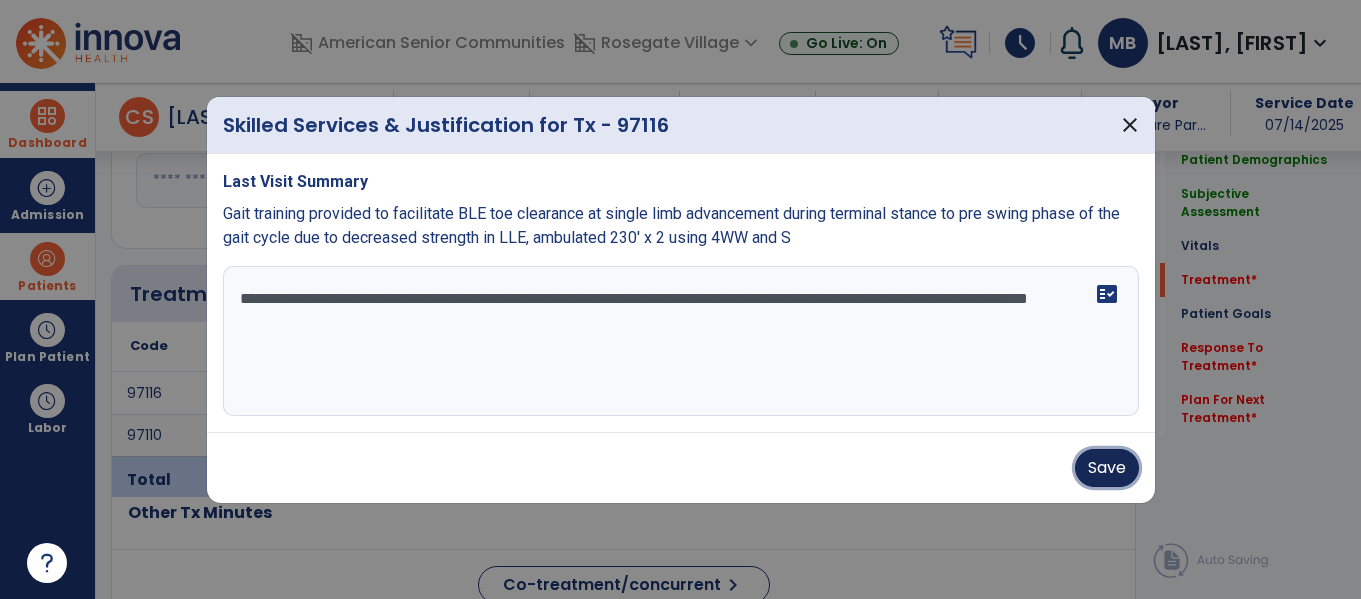 click on "Save" at bounding box center [1107, 468] 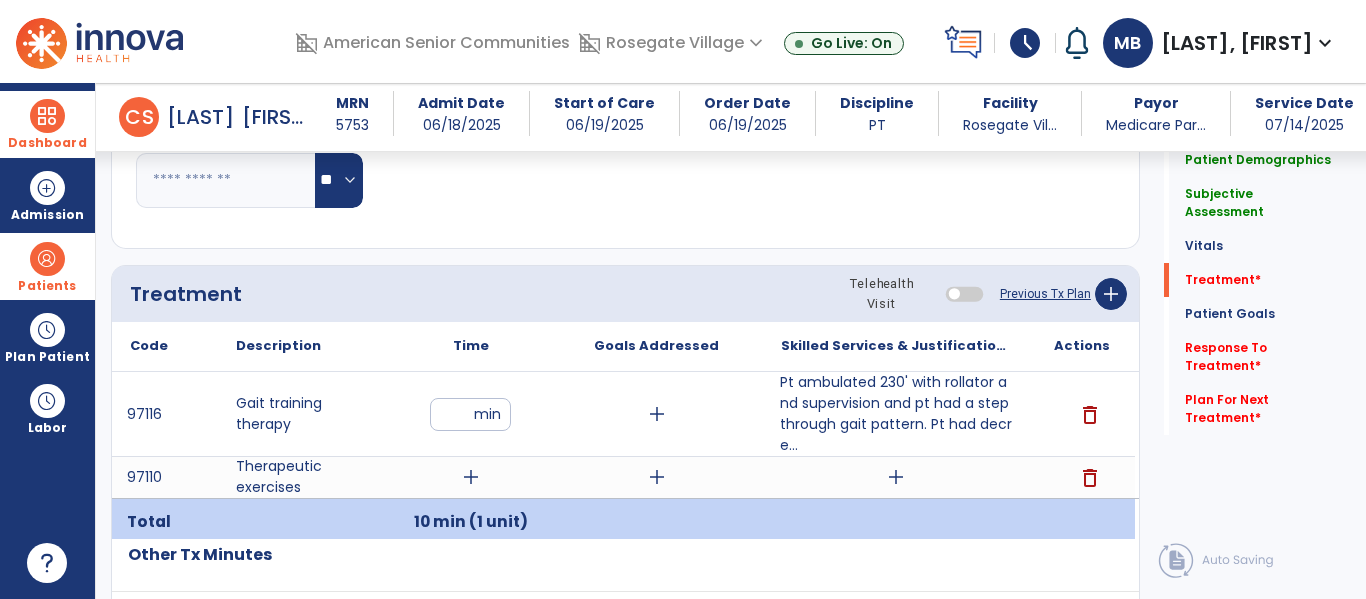 click on "add" at bounding box center (471, 477) 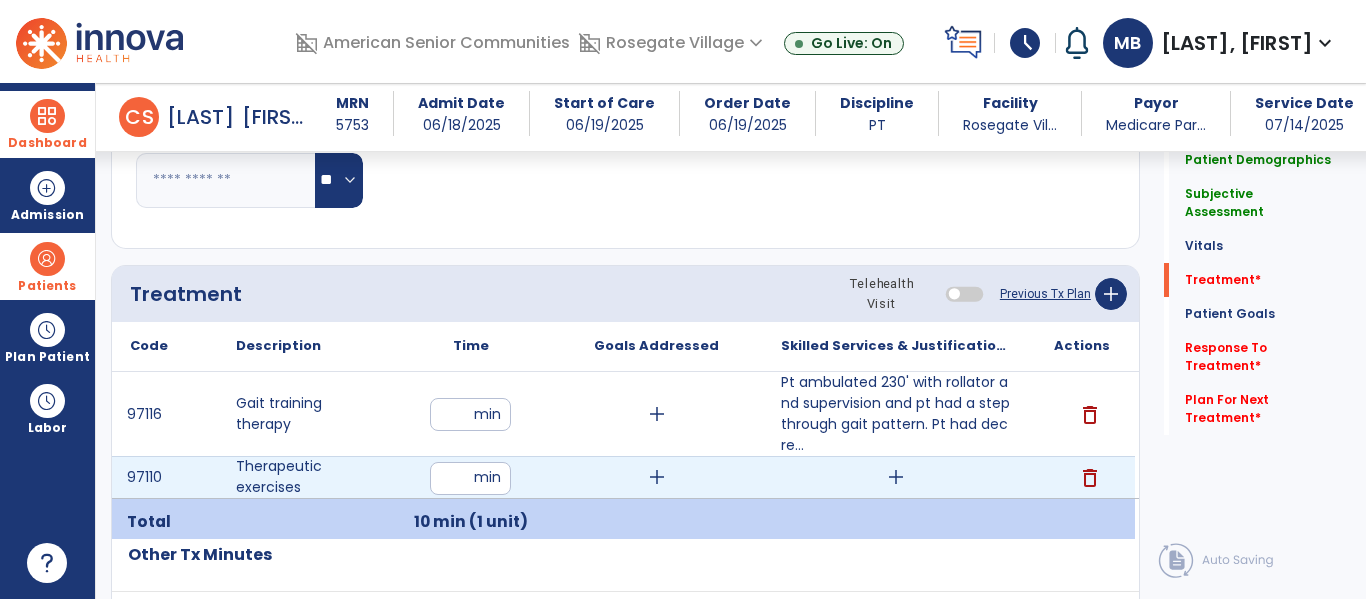 type on "**" 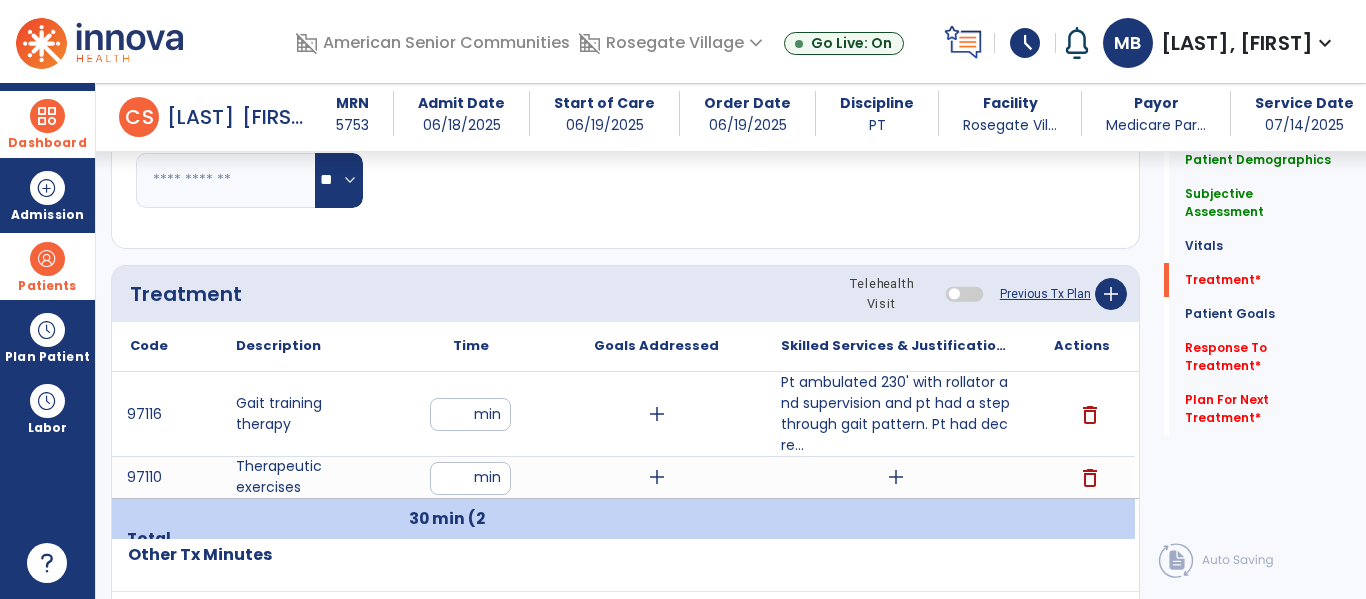 click on "add" at bounding box center [896, 477] 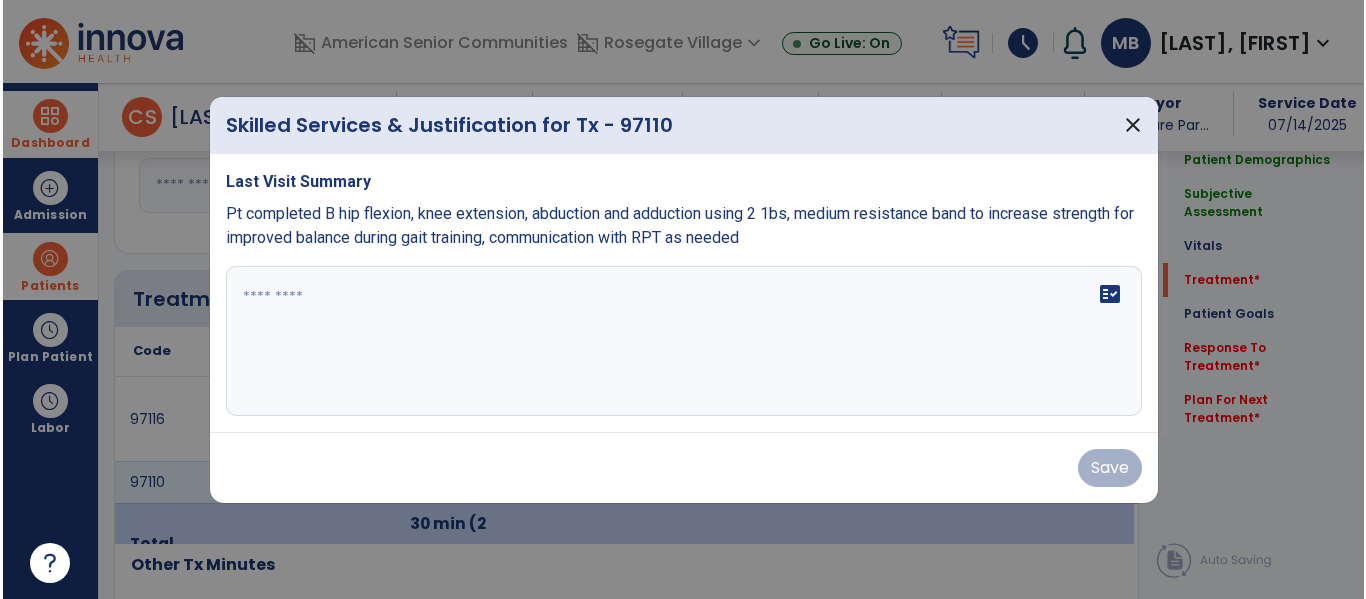 scroll, scrollTop: 984, scrollLeft: 0, axis: vertical 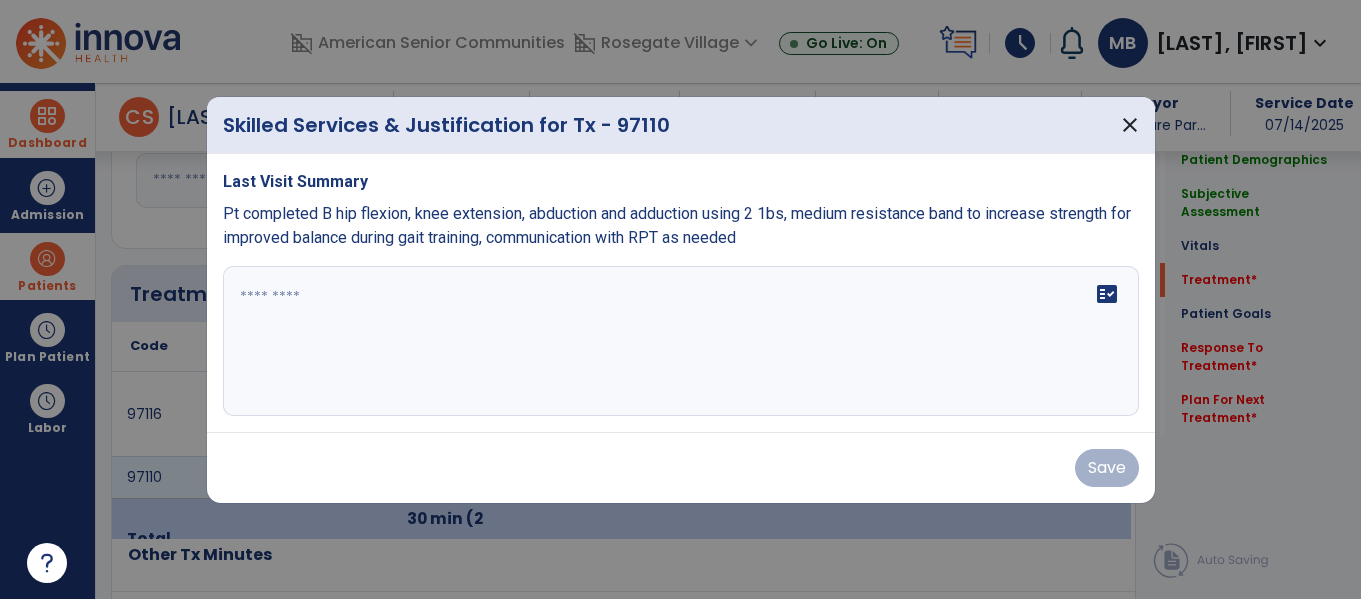 click on "fact_check" at bounding box center (681, 341) 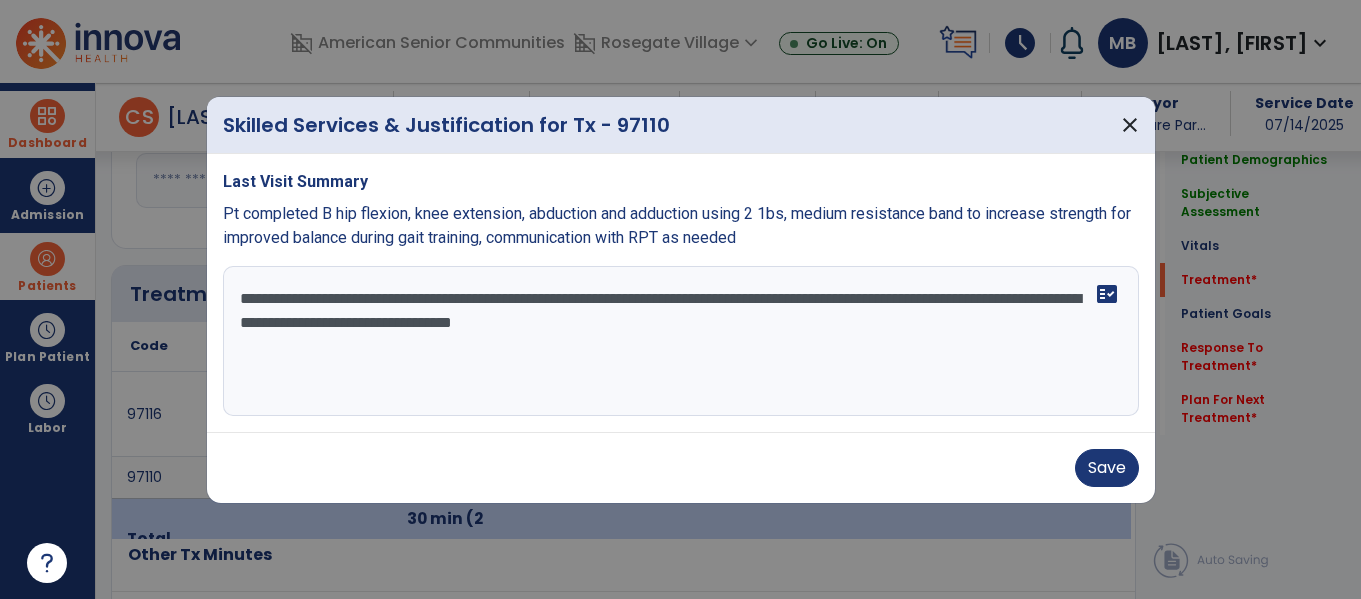 type on "**********" 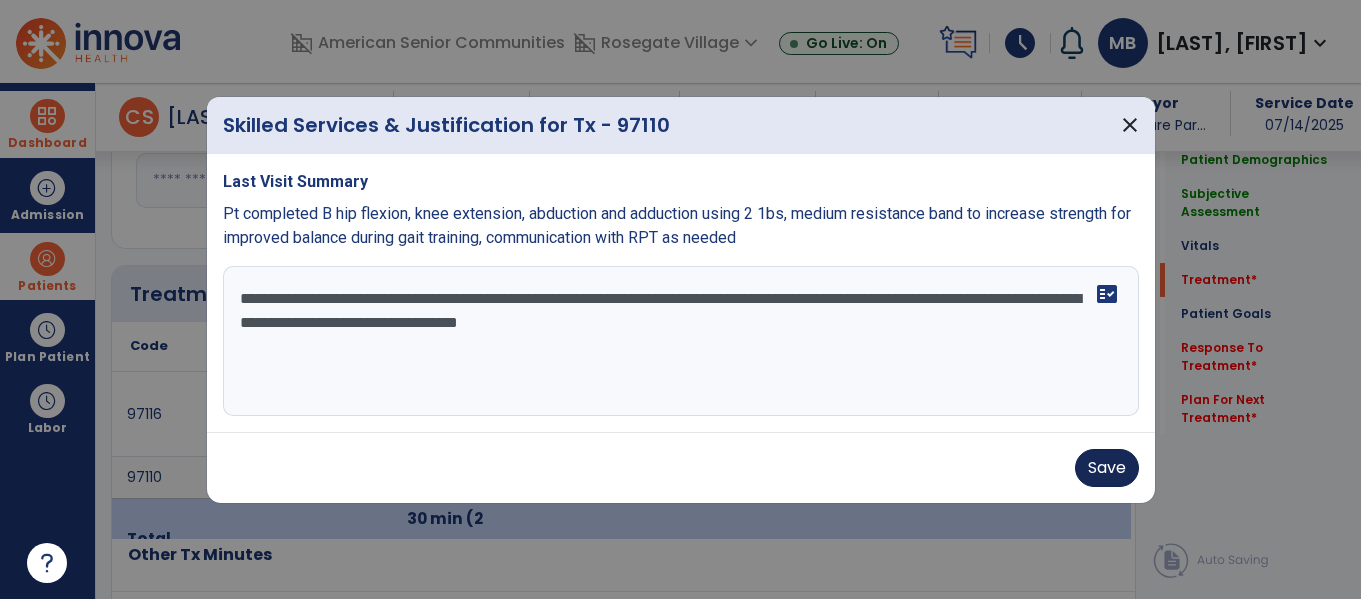 click on "Save" at bounding box center (1107, 468) 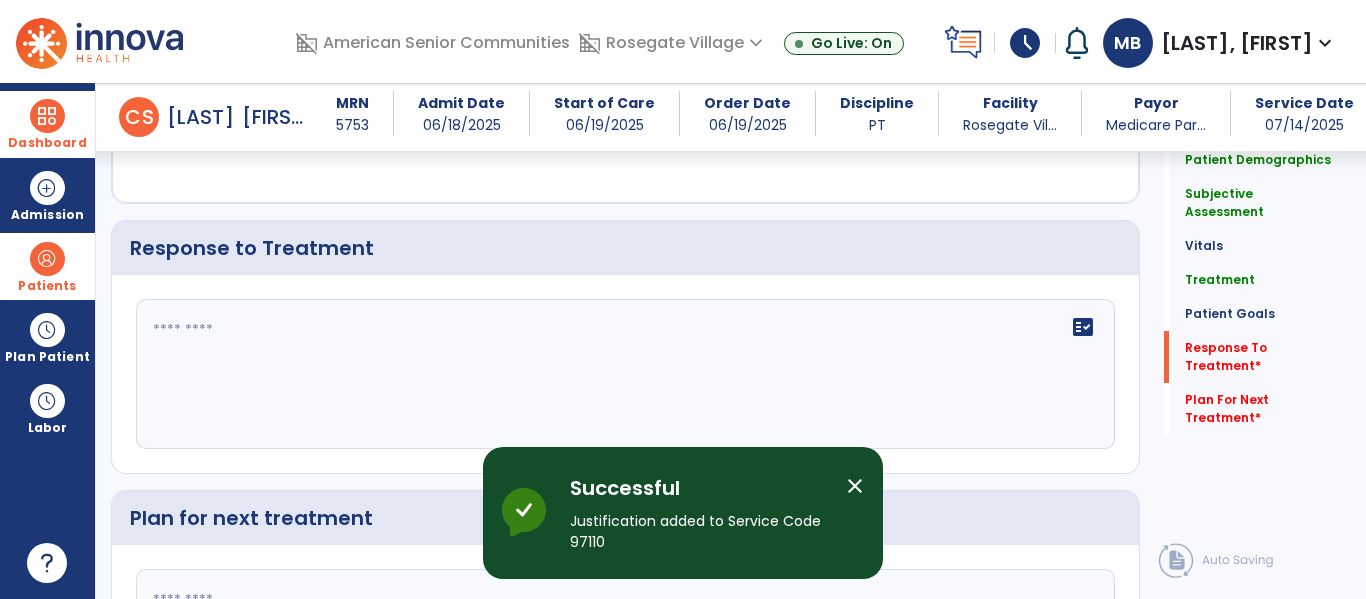 scroll, scrollTop: 2400, scrollLeft: 0, axis: vertical 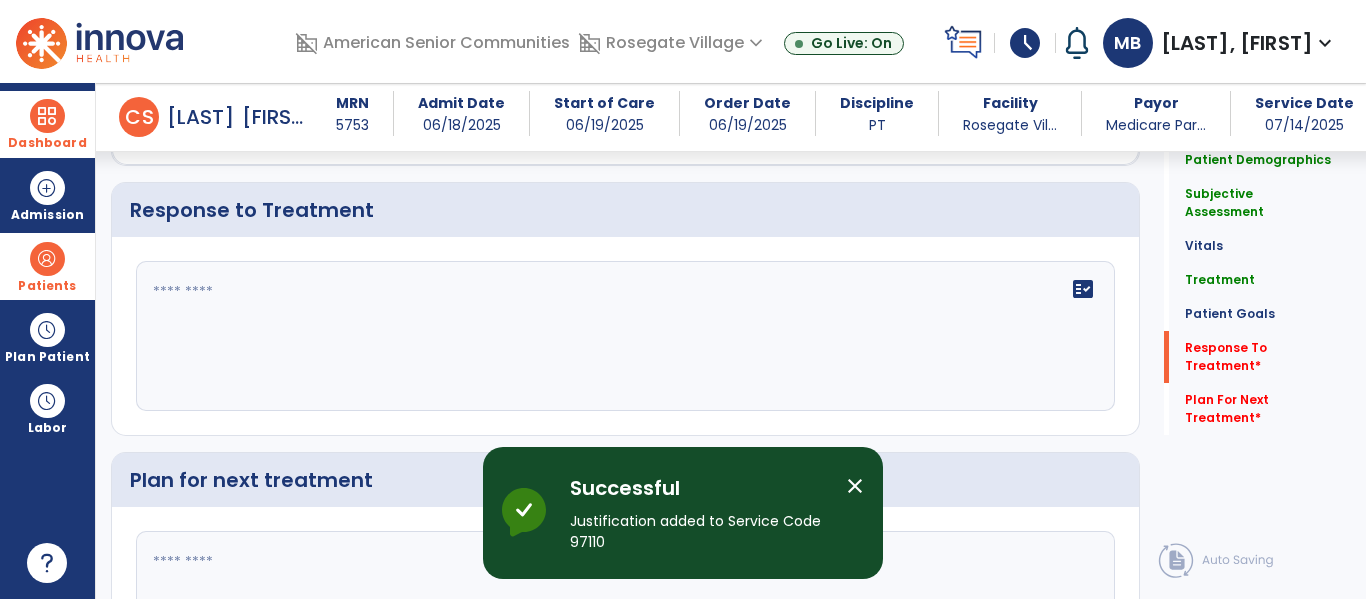 click 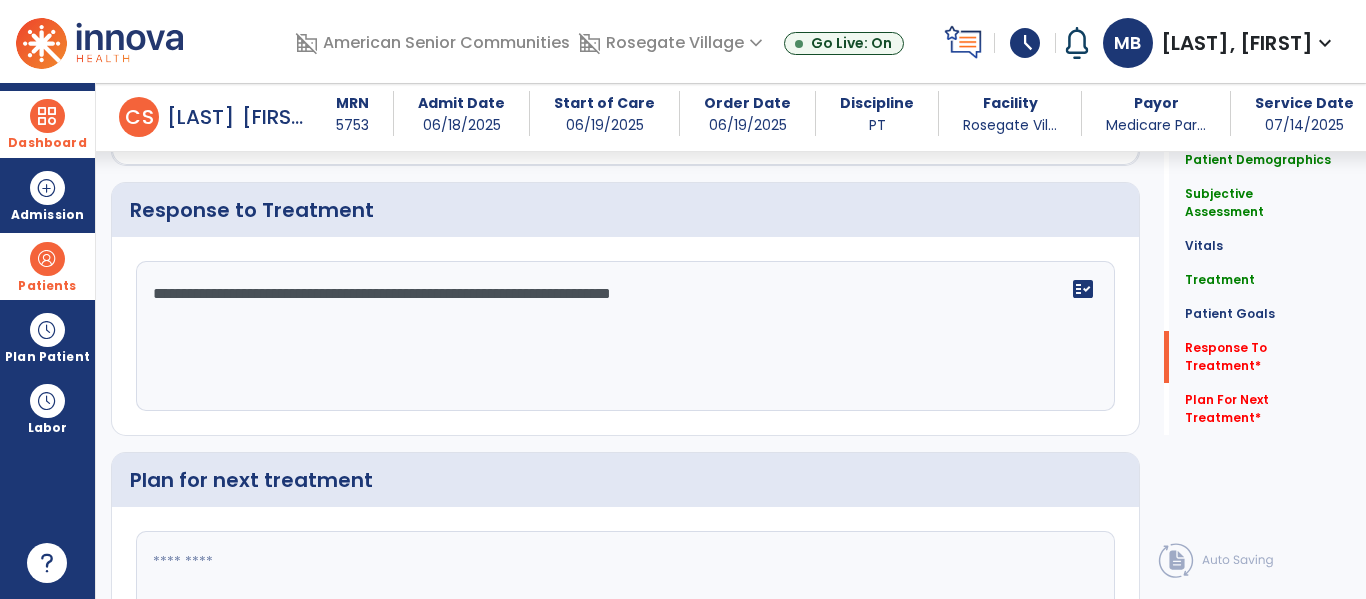 type on "**********" 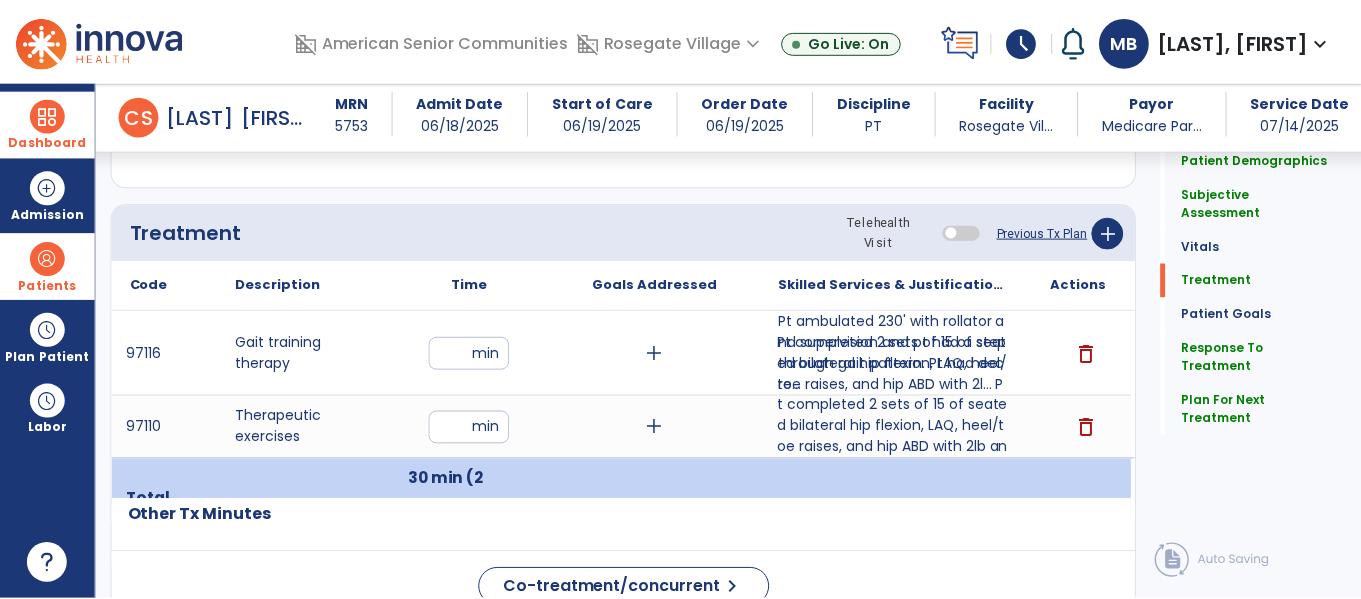 scroll, scrollTop: 1058, scrollLeft: 0, axis: vertical 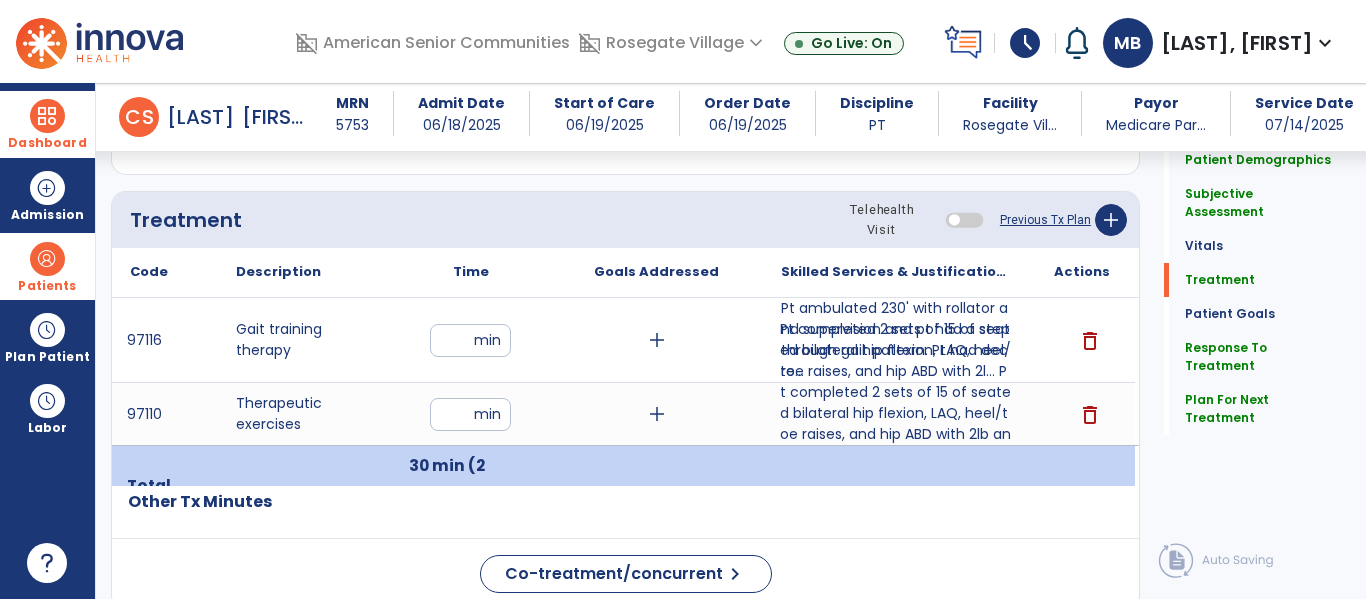 type on "**********" 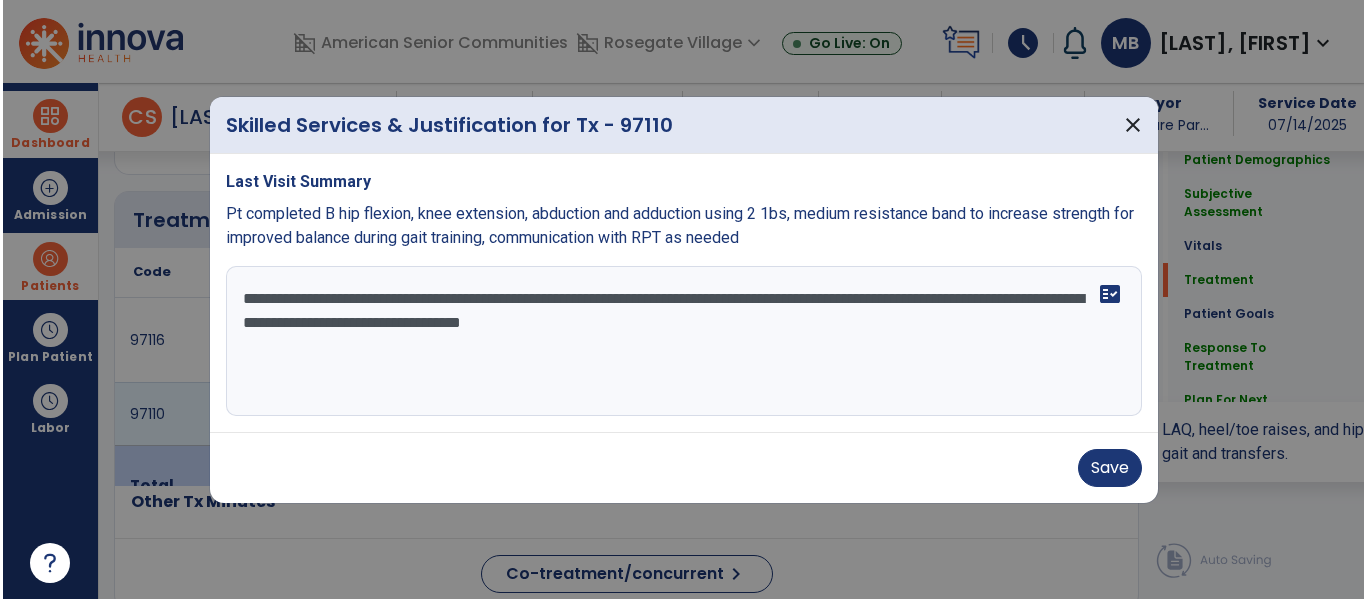 scroll, scrollTop: 1058, scrollLeft: 0, axis: vertical 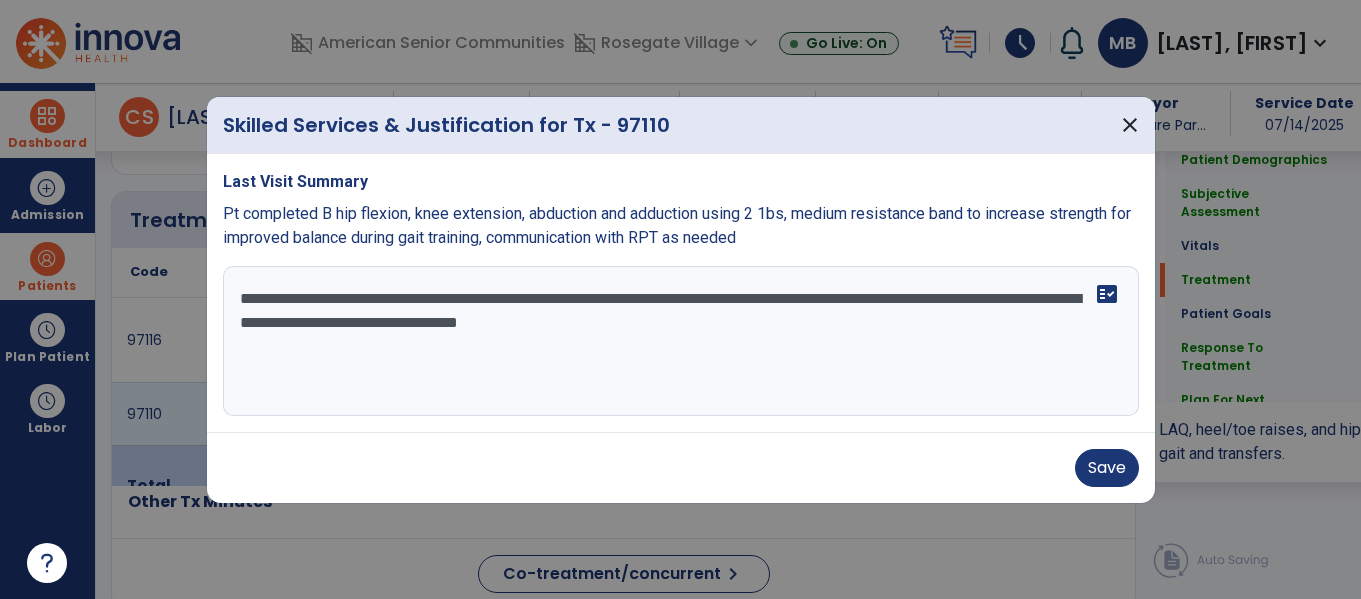 click on "**********" at bounding box center (681, 341) 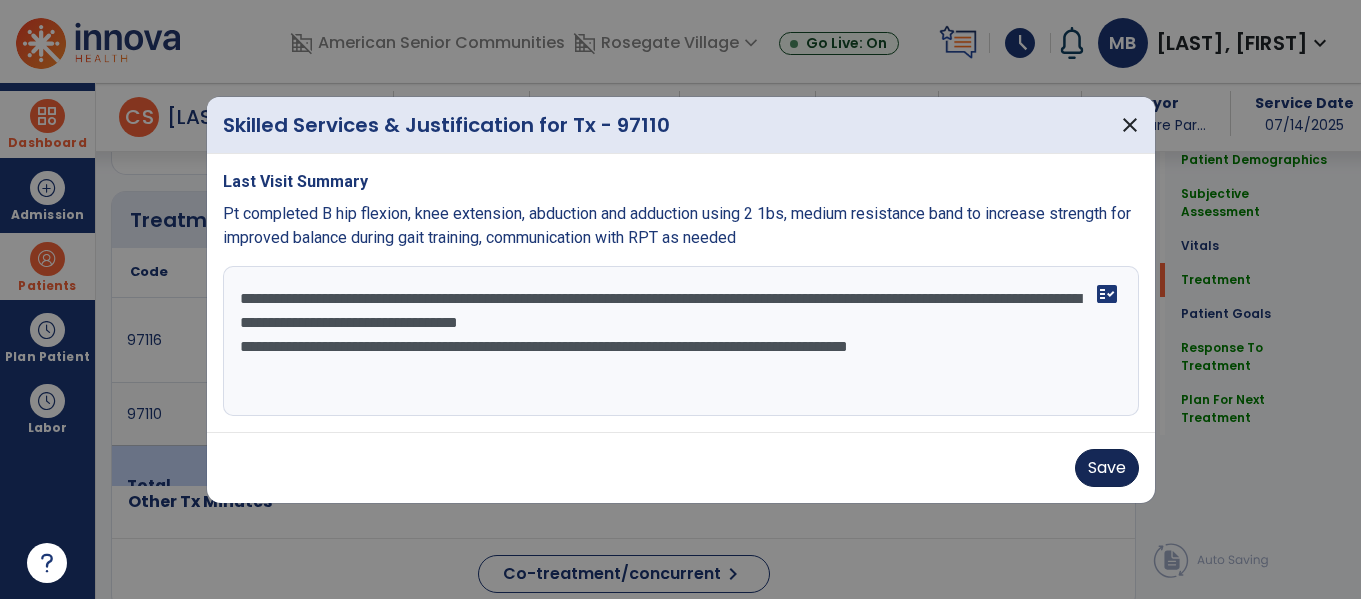 type on "**********" 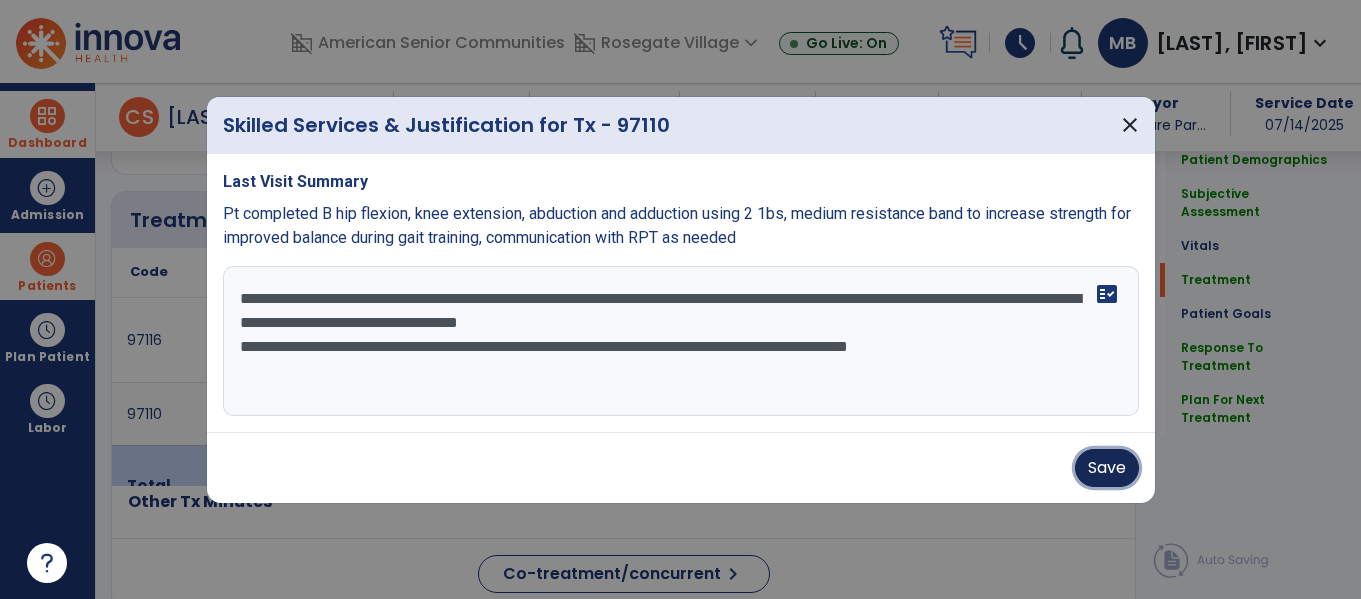 click on "Save" at bounding box center [1107, 468] 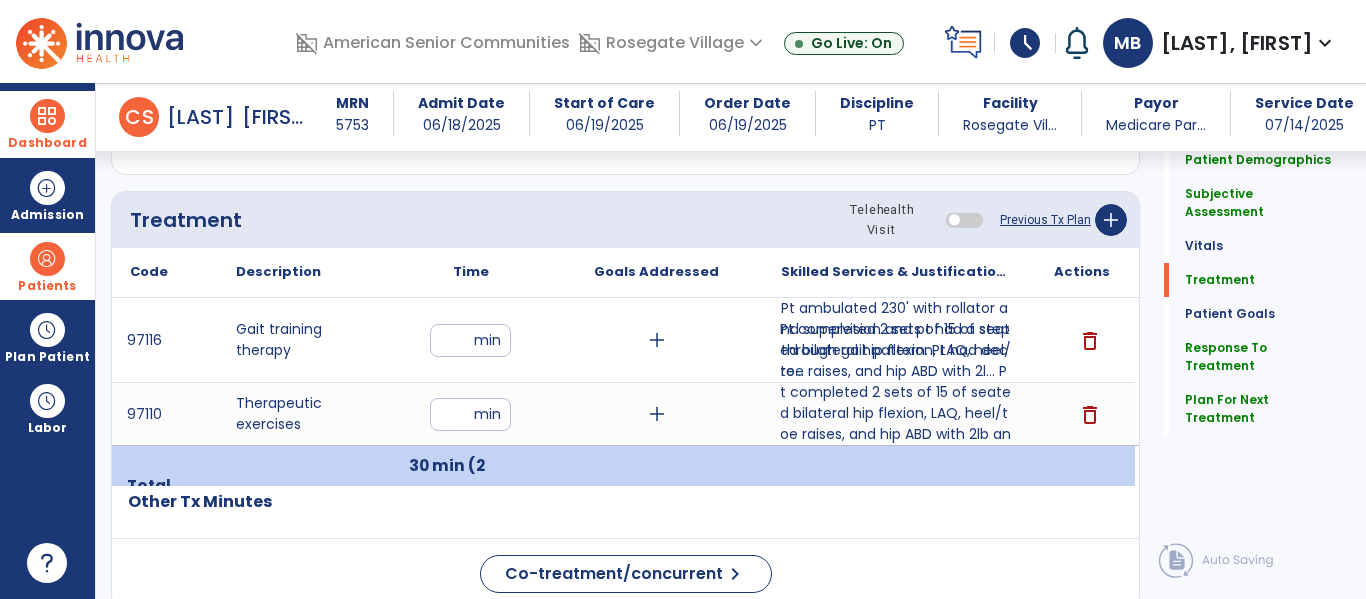 click on "**" at bounding box center (470, 414) 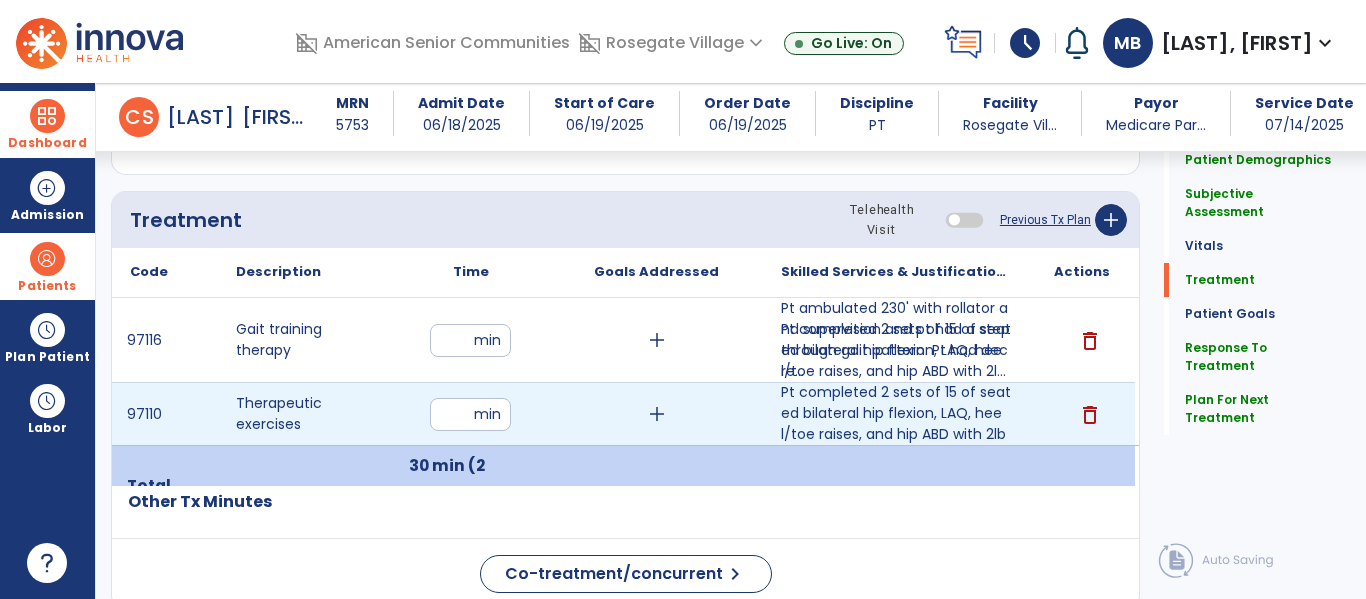 type on "**" 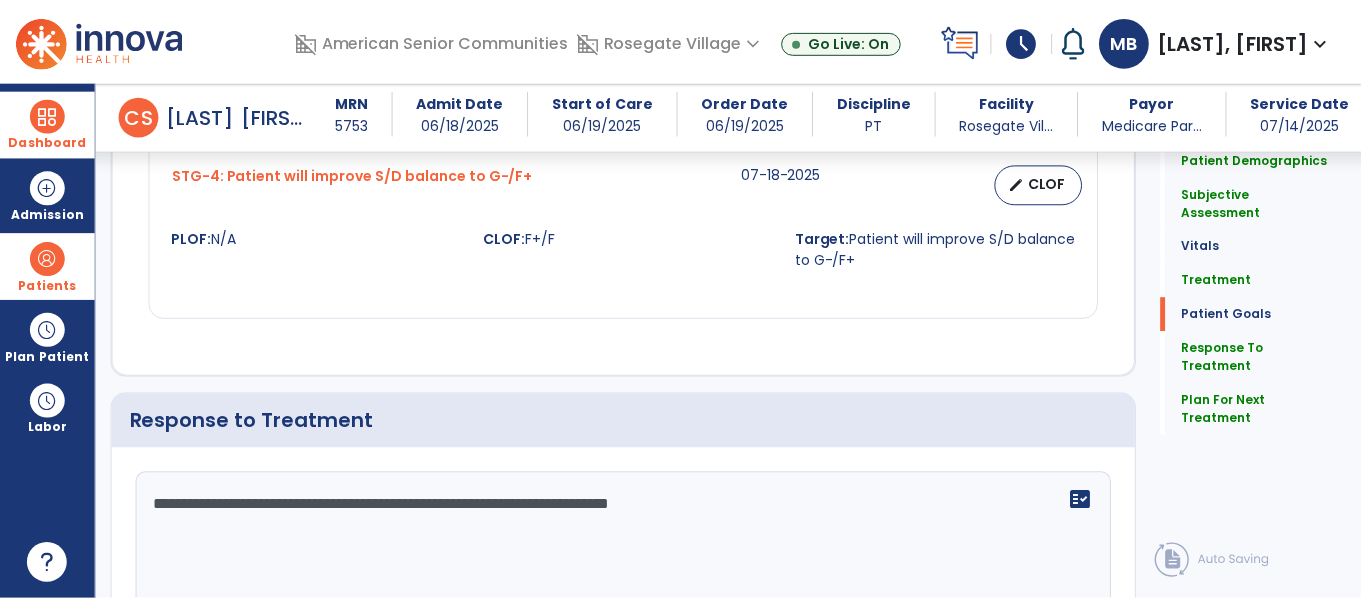 scroll, scrollTop: 2573, scrollLeft: 0, axis: vertical 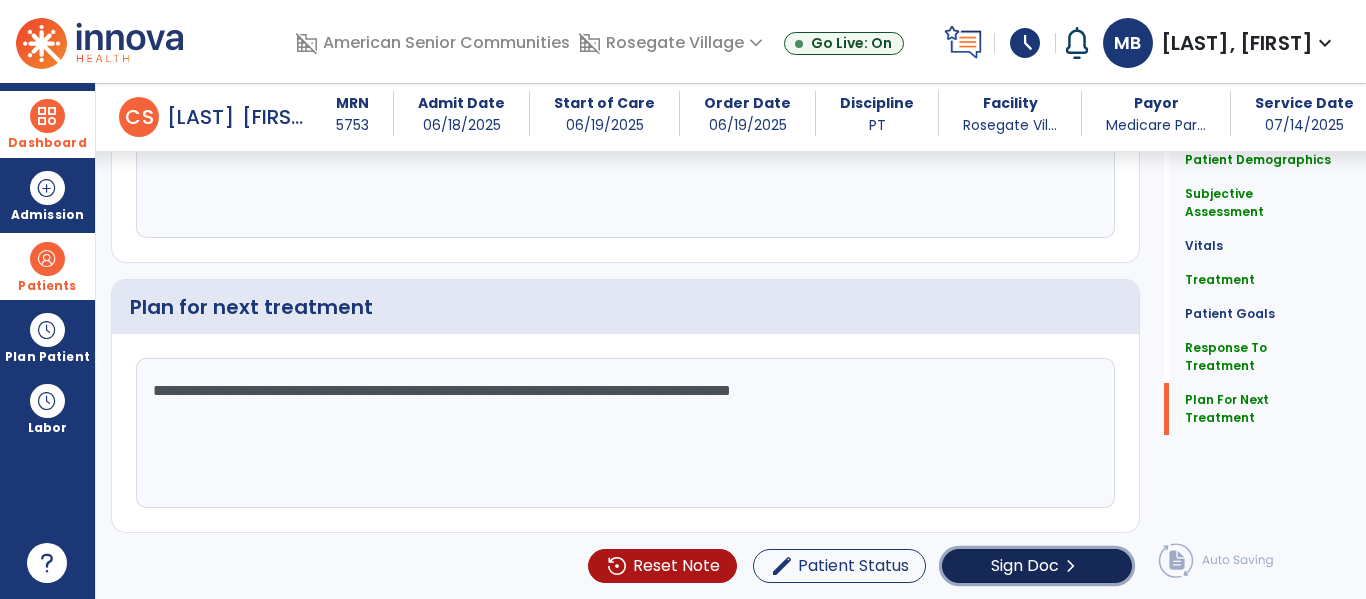 click on "Sign Doc  chevron_right" 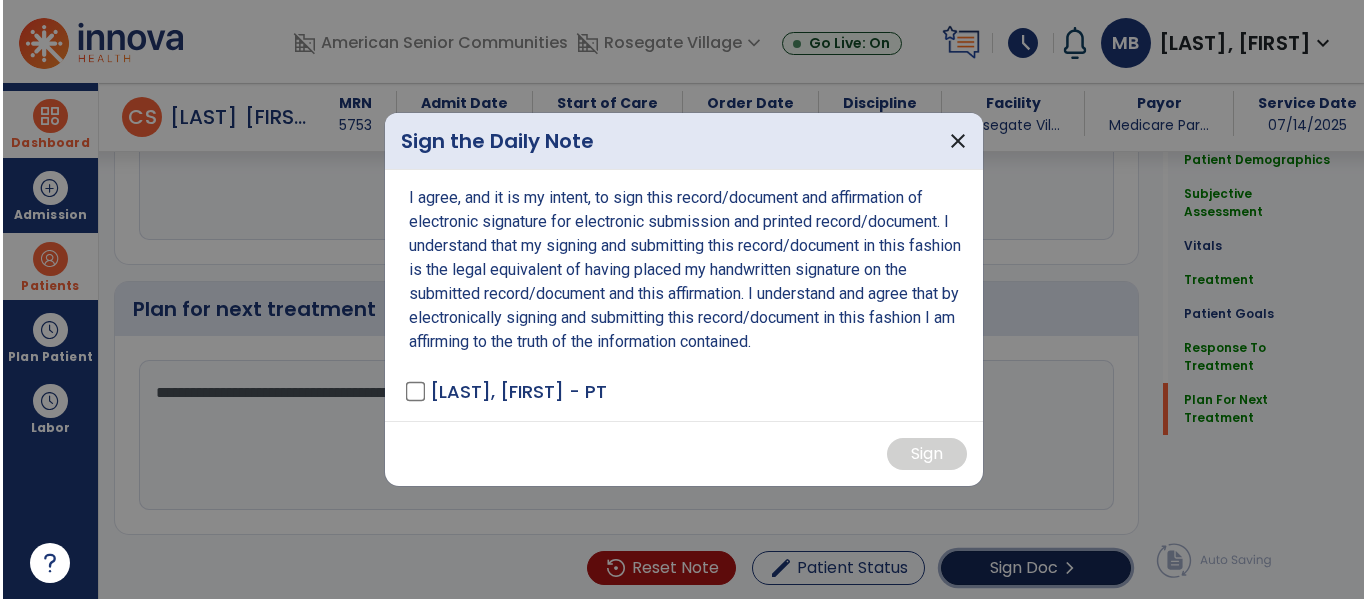 scroll, scrollTop: 2573, scrollLeft: 0, axis: vertical 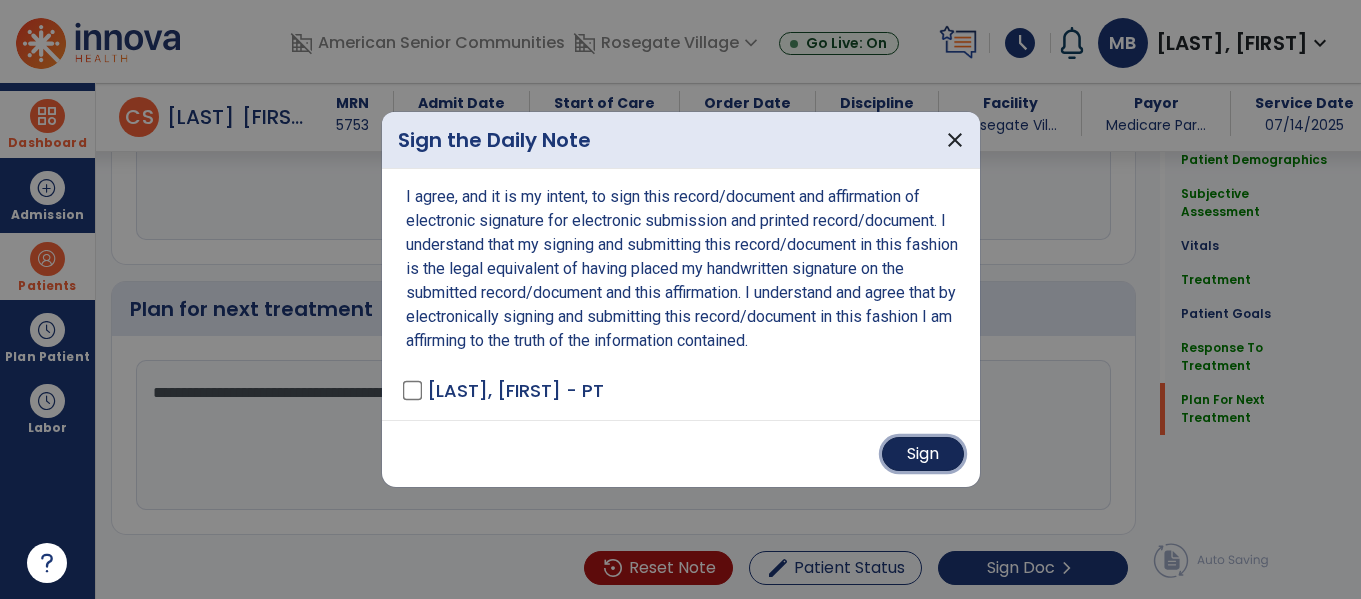 click on "Sign" at bounding box center (923, 454) 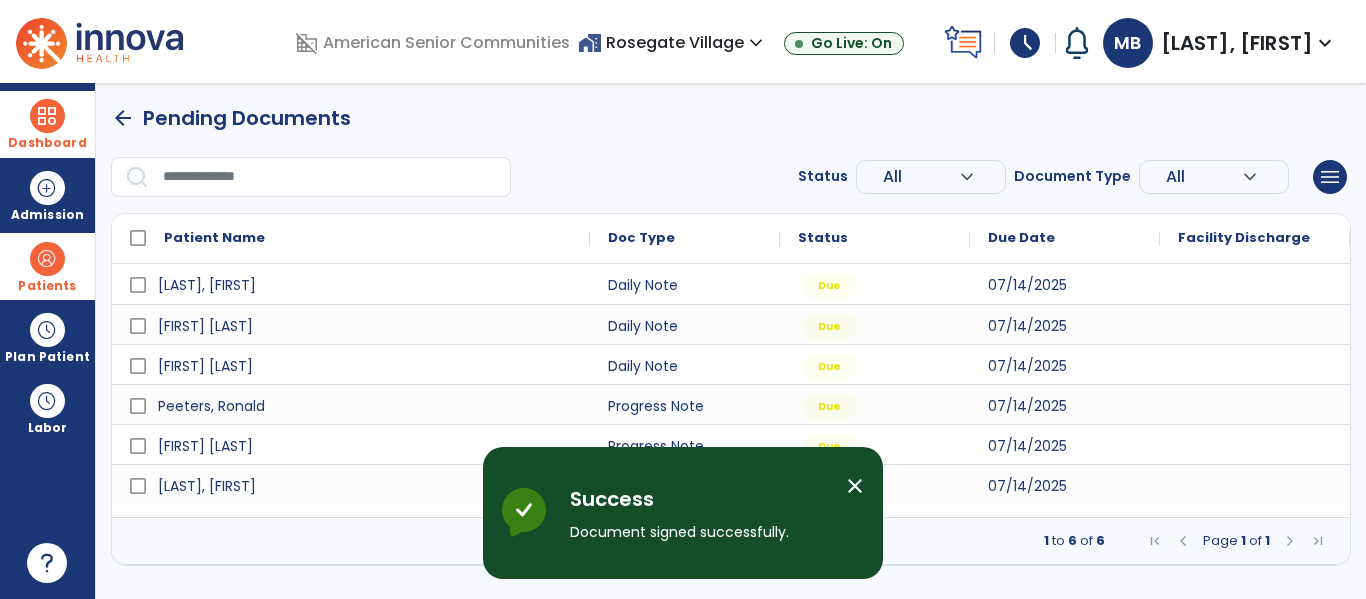 scroll, scrollTop: 0, scrollLeft: 0, axis: both 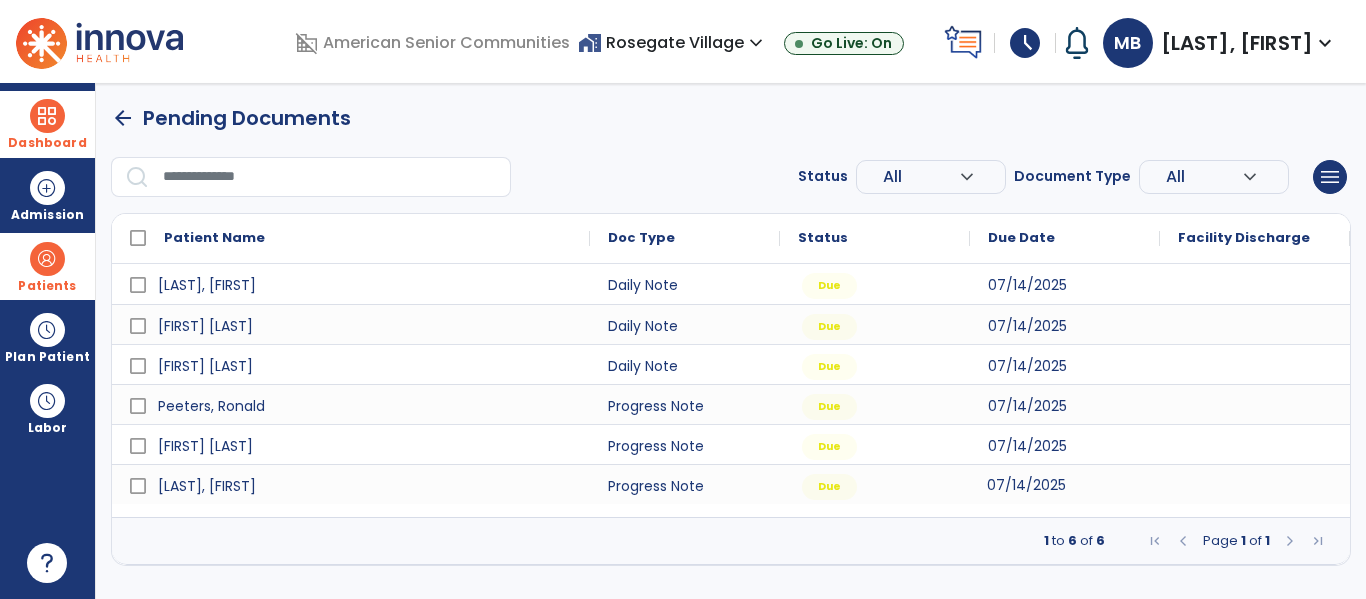 click on "07/14/2025" at bounding box center (1026, 485) 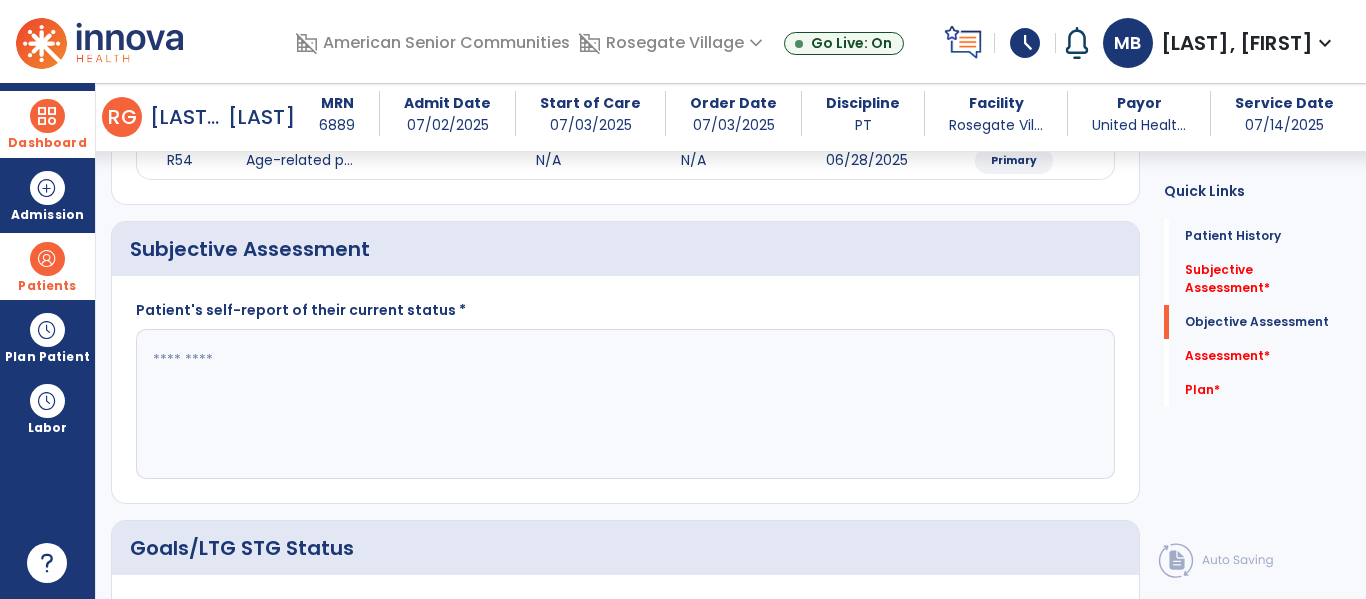 scroll, scrollTop: 0, scrollLeft: 0, axis: both 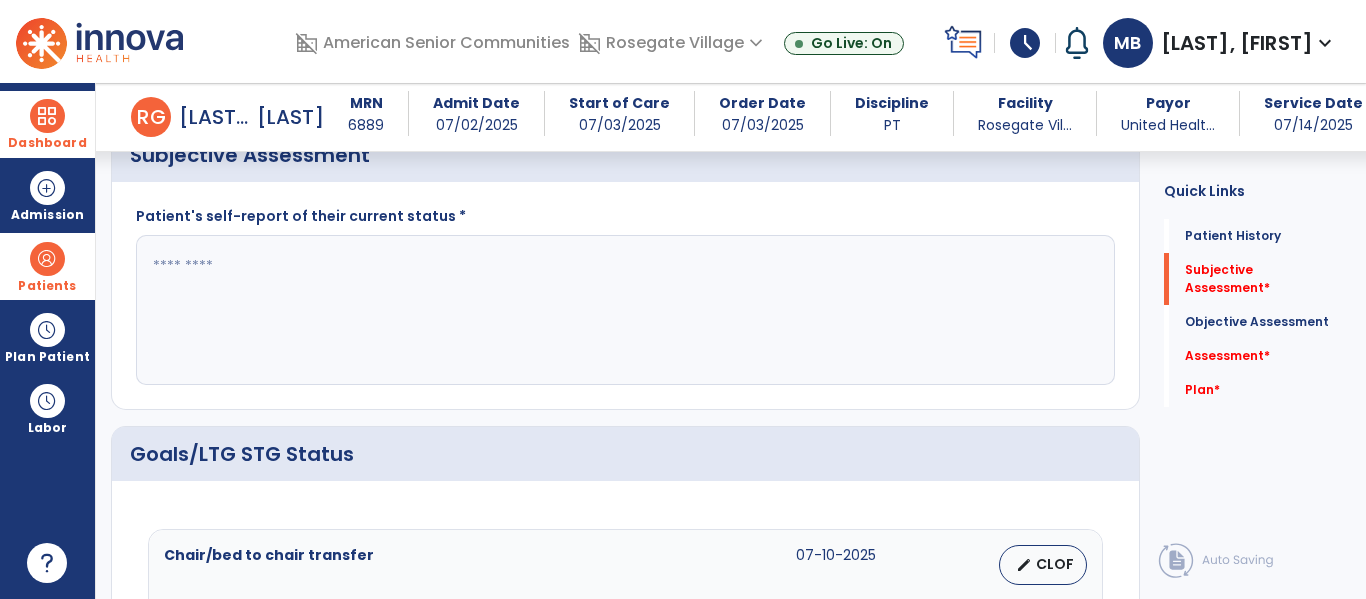 click 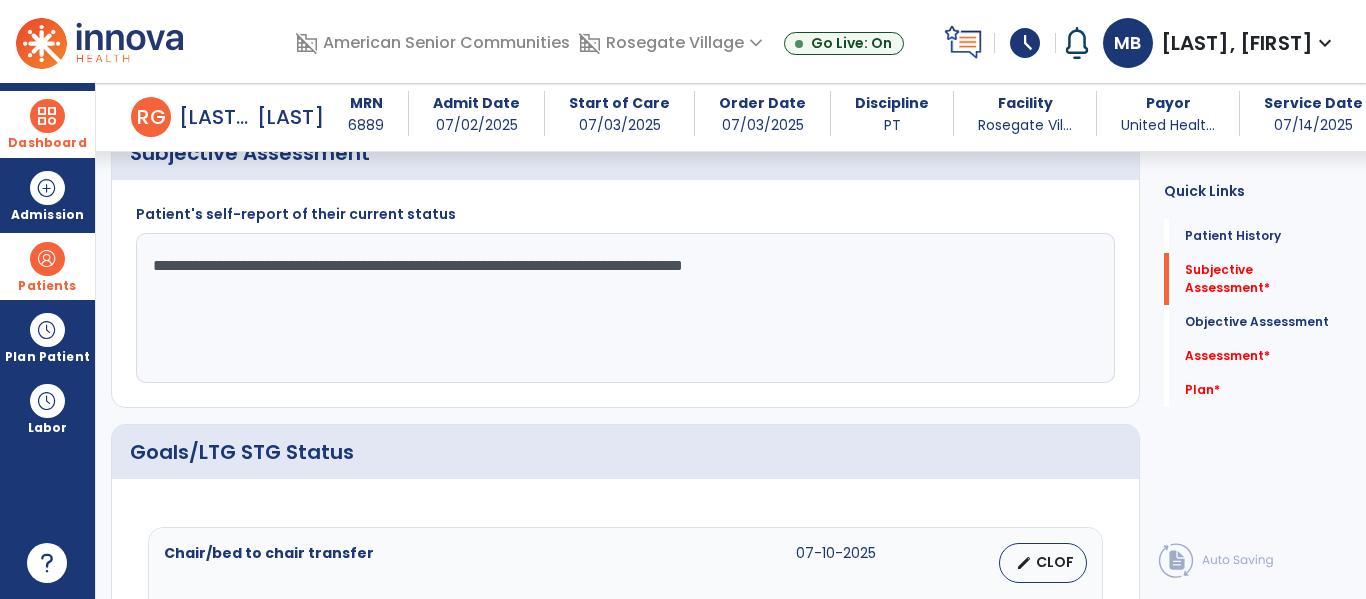 click on "**********" 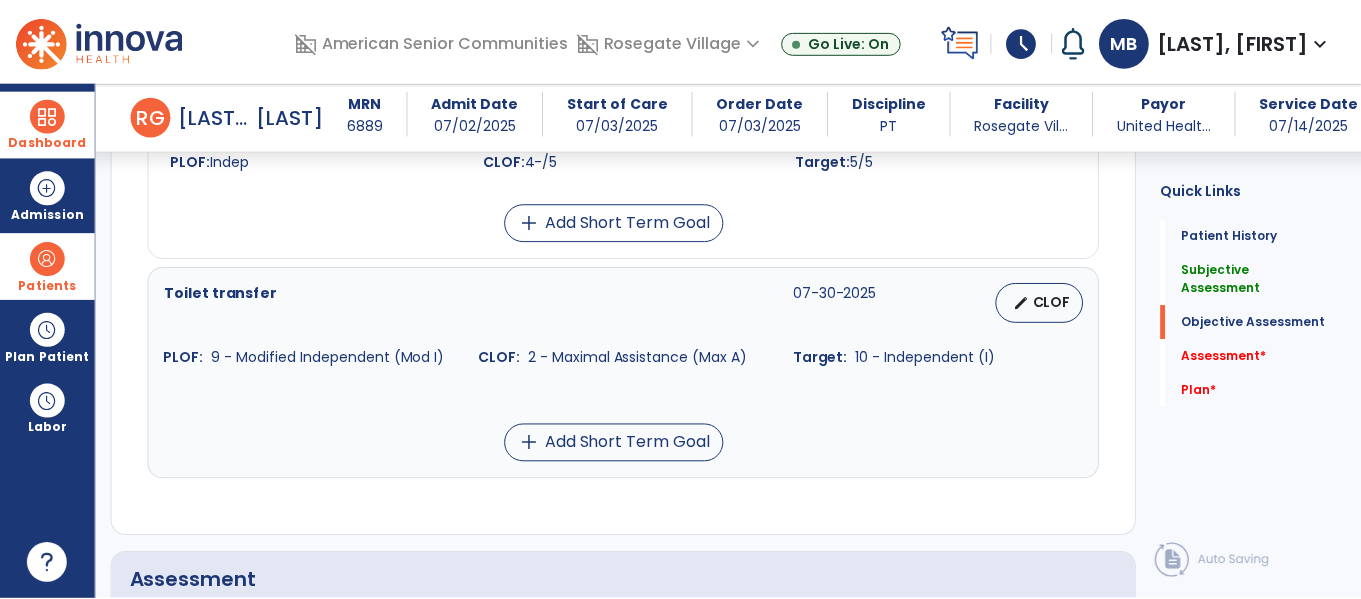 scroll, scrollTop: 1120, scrollLeft: 0, axis: vertical 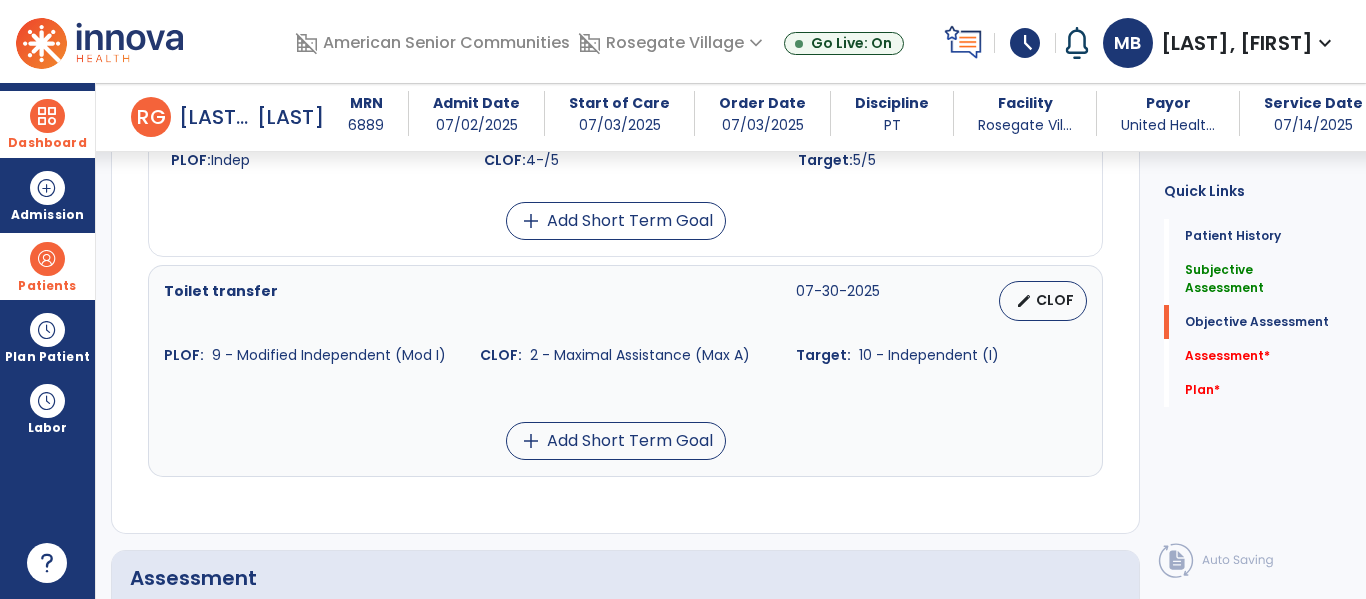 type on "**********" 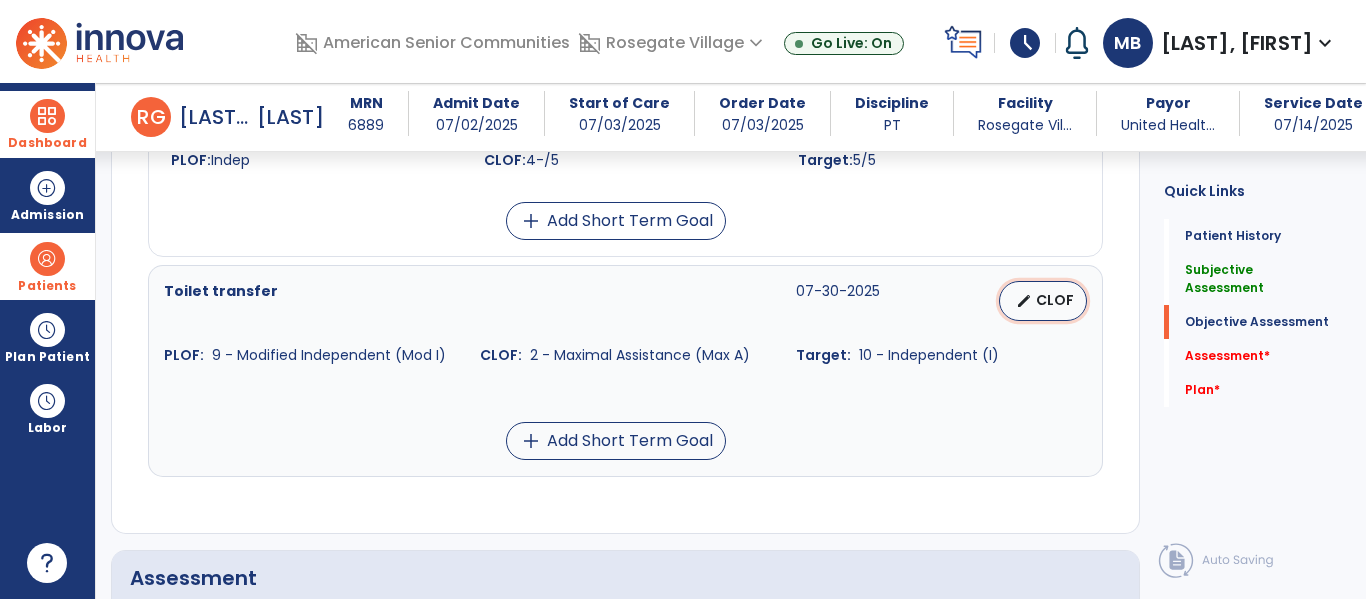 click on "CLOF" at bounding box center (1055, 300) 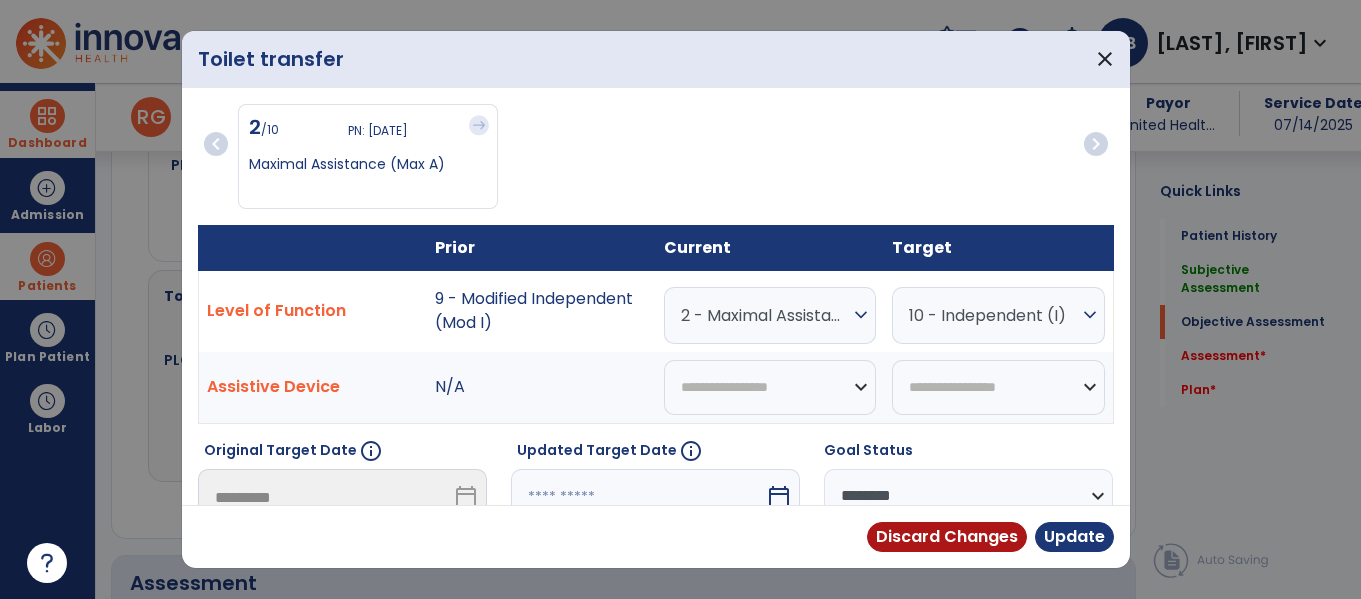 scroll, scrollTop: 1120, scrollLeft: 0, axis: vertical 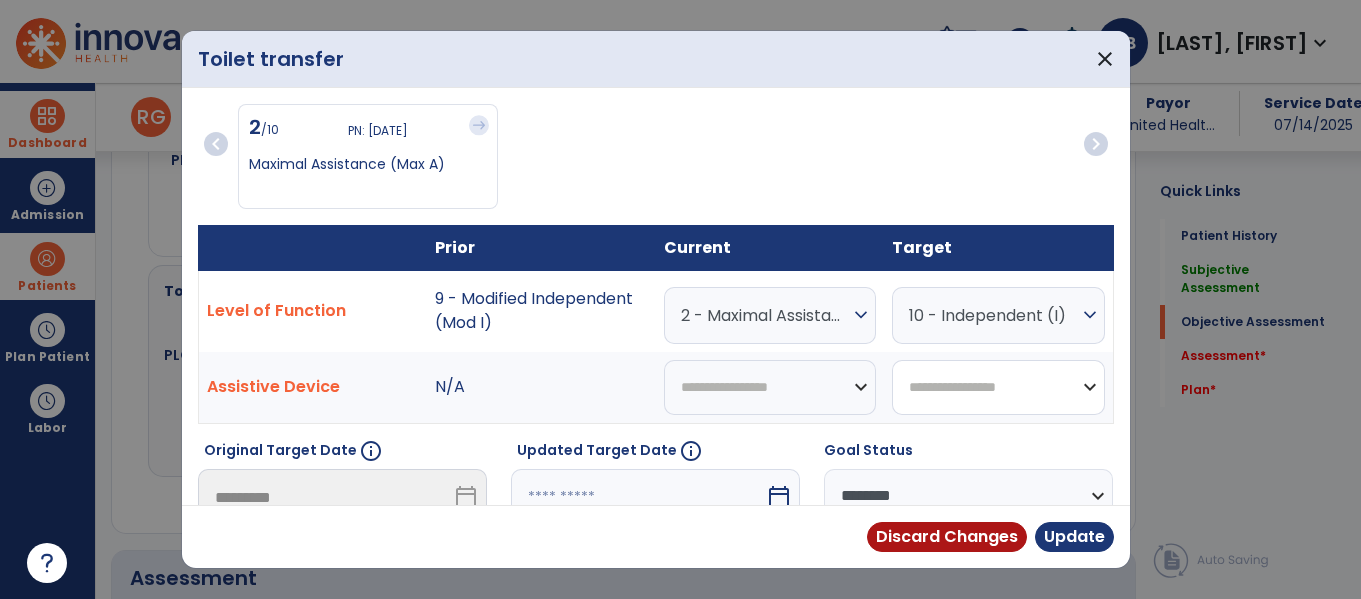click on "**********" at bounding box center [998, 387] 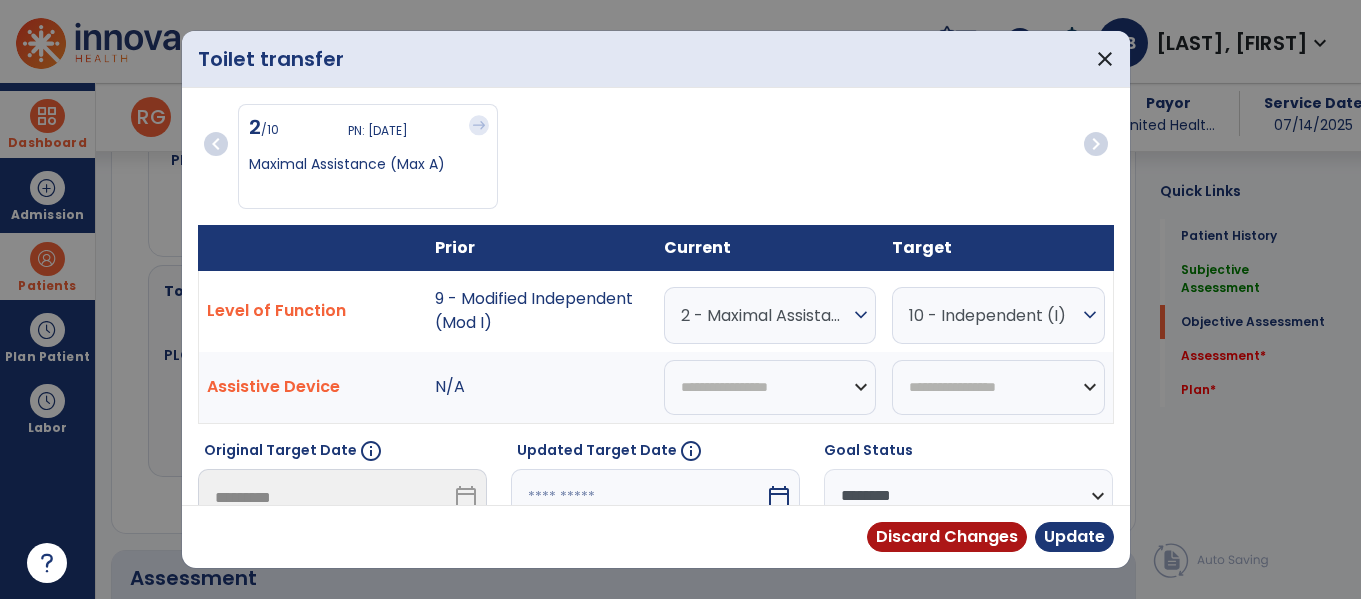 click on "chevron_left   2 /10  PN: [DATE]   Maximal Assistance (Max A)      chevron_right  Prior Current Target Level of Function  9 - Modified Independent (Mod I)     2 - Maximal Assistance (Max A)   expand_more   0 - Unknown   0 - Patient Refused   0 - Not Applicable   0 - Not attempted due to environmental limitation   0 - Not attempted due to medical condition or safety concerns   1 - Dependent/Total Assistance (D)   2 - Maximal Assistance (Max A)   3 - Moderate Assistance (Mod A)   4 - Minimal Assistance (Min A)   5 - Contact Guard Assistance (CGA)   6 - Standby Assist (SBA)   7 - Set-up or clean-up assistance   8 - Supervised (S)   9 - Modified Independent (Mod I)   10 - Independent (I)     10 - Independent (I)   expand_more   0 - Unknown   0 - Patient Refused   0 - Not Applicable   0 - Not attempted due to environmental limitation   0 - Not attempted due to medical condition or safety concerns   1 - Dependent/Total Assistance (D)   2 - Maximal Assistance (Max A)   3 - Moderate Assistance (Mod A)   N/A" at bounding box center (656, 416) 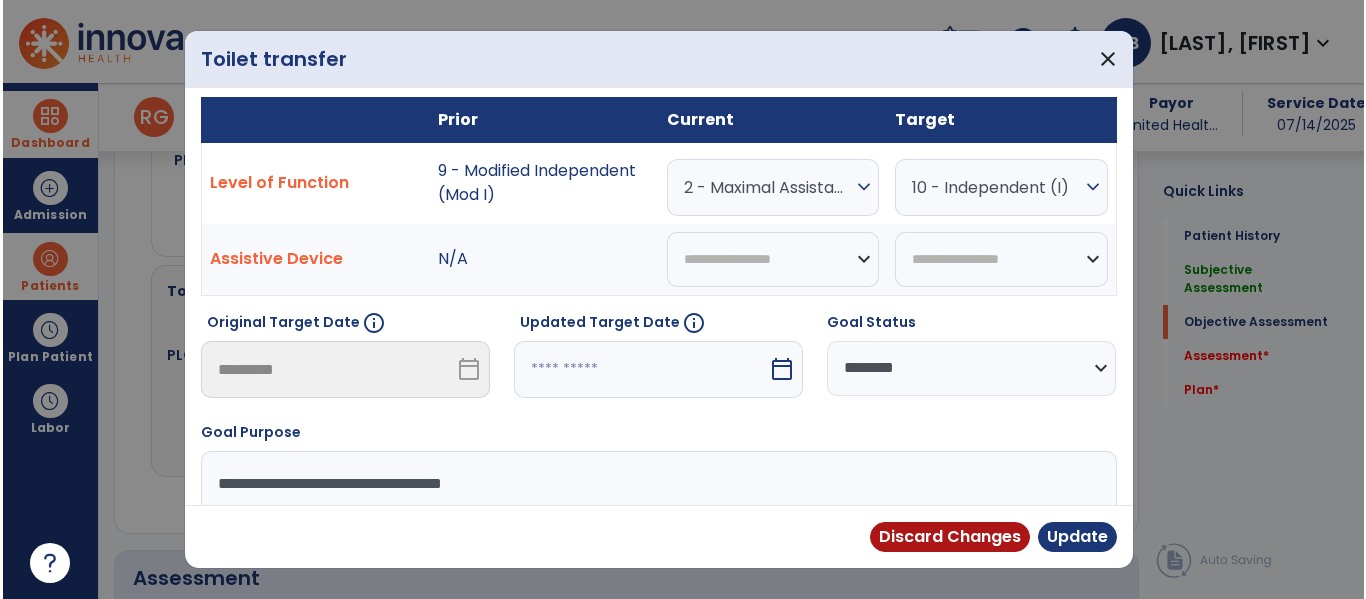 scroll, scrollTop: 145, scrollLeft: 0, axis: vertical 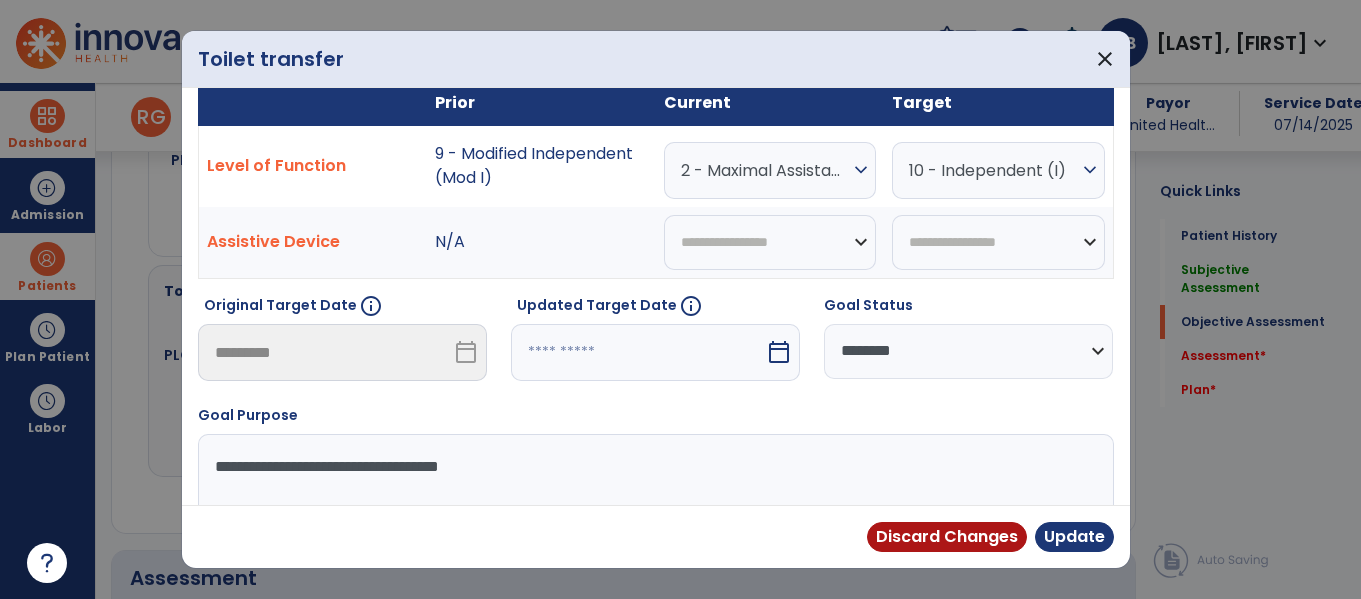 click on "**********" at bounding box center (968, 351) 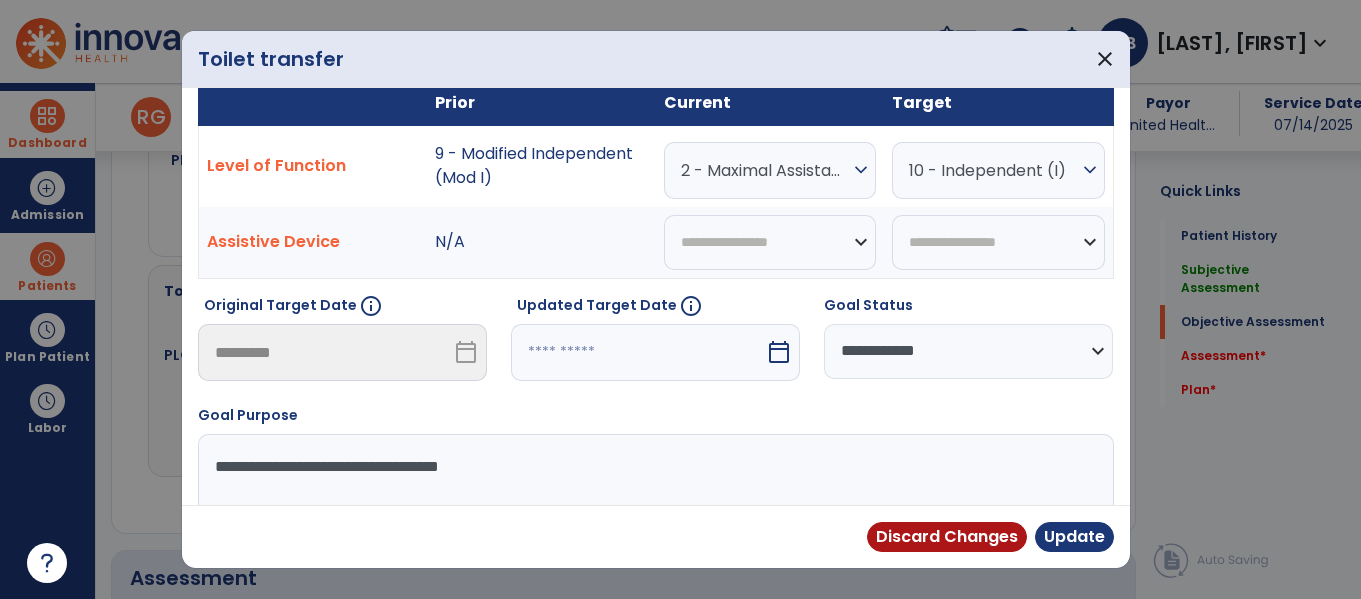click on "**********" at bounding box center (968, 351) 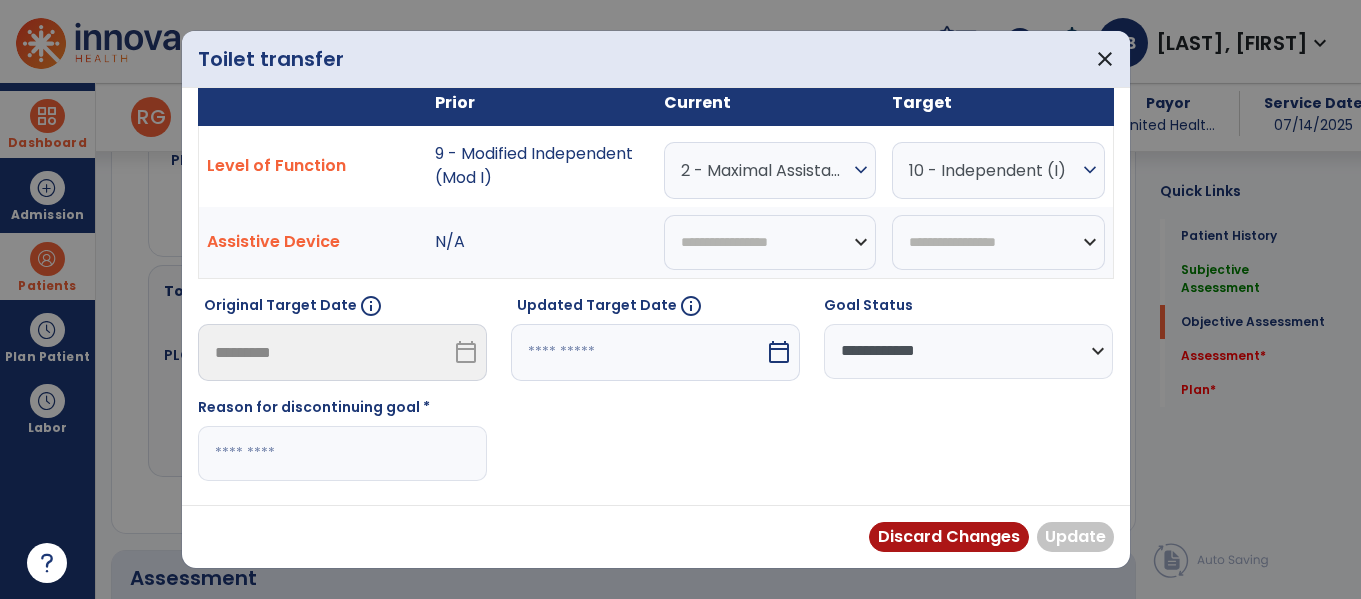 click at bounding box center (342, 453) 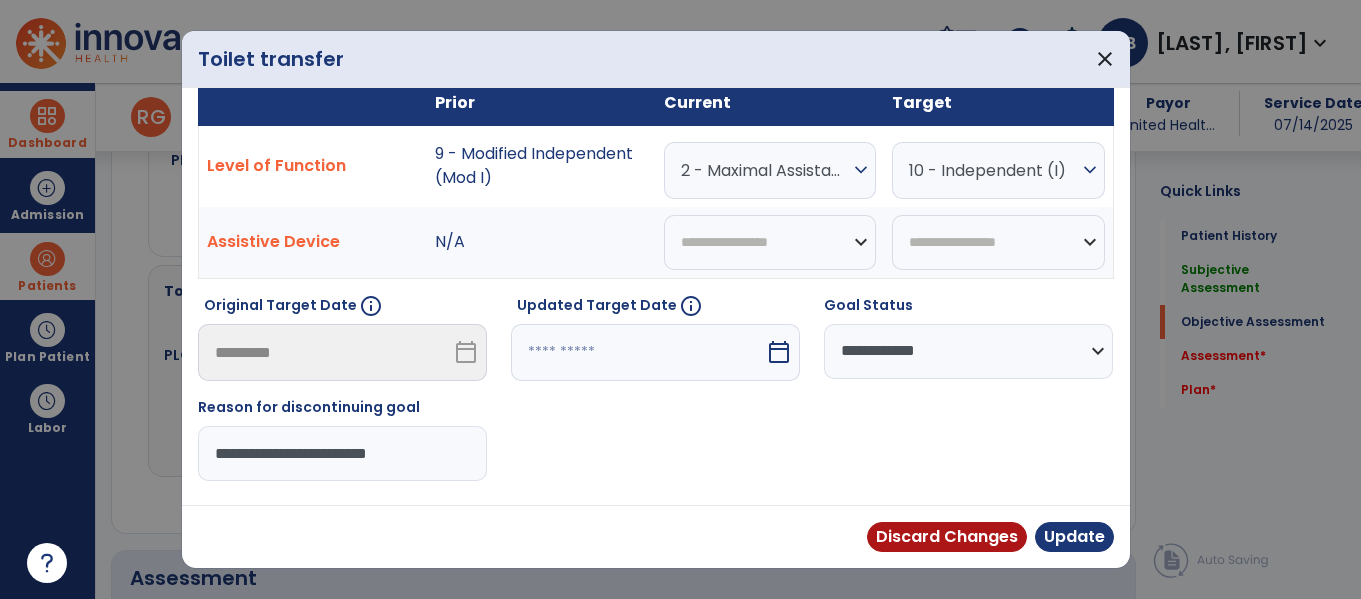 type on "**********" 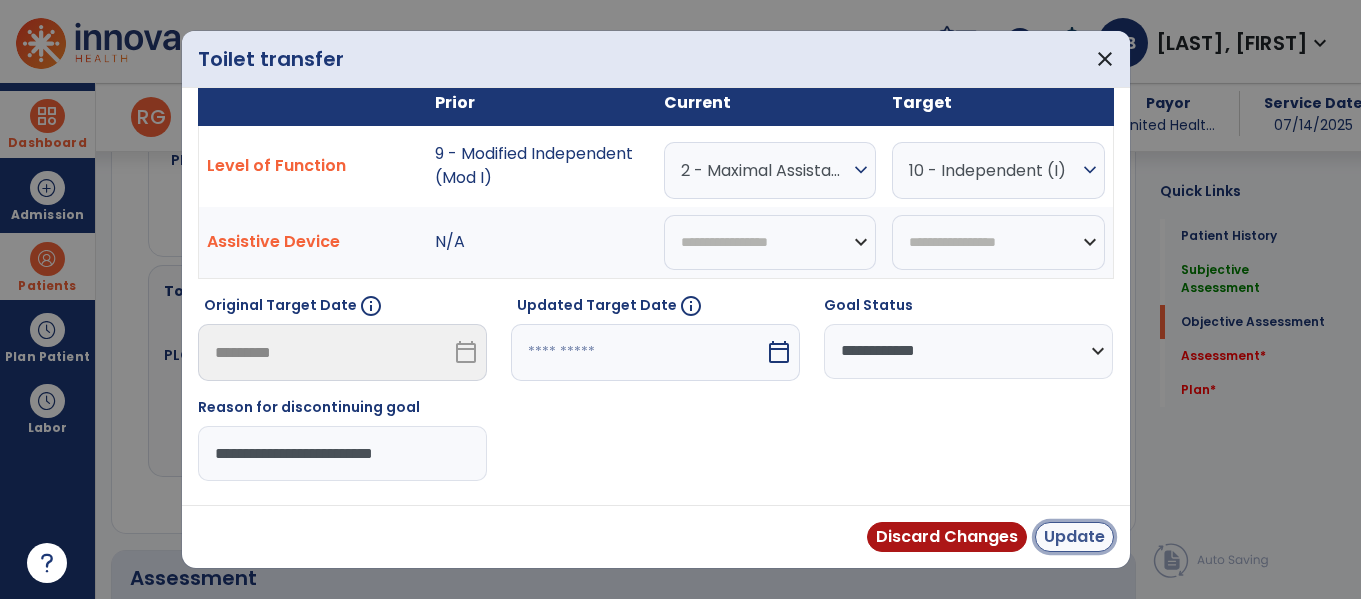 click on "Update" at bounding box center (1074, 537) 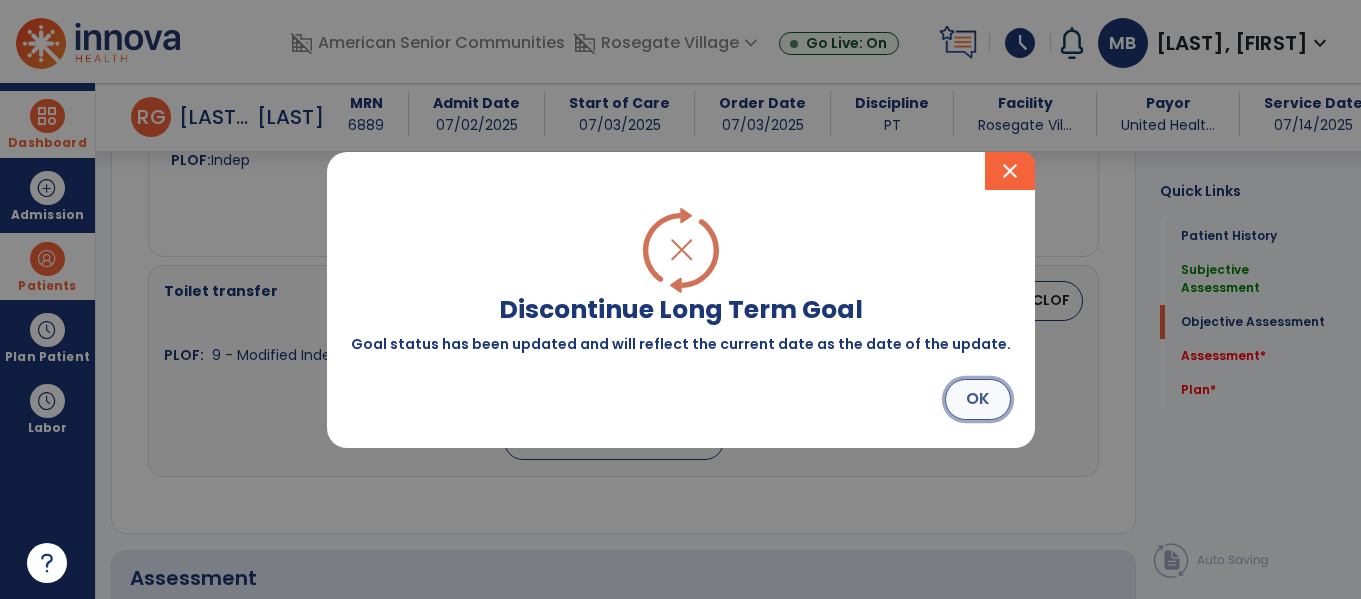 click on "OK" at bounding box center [978, 399] 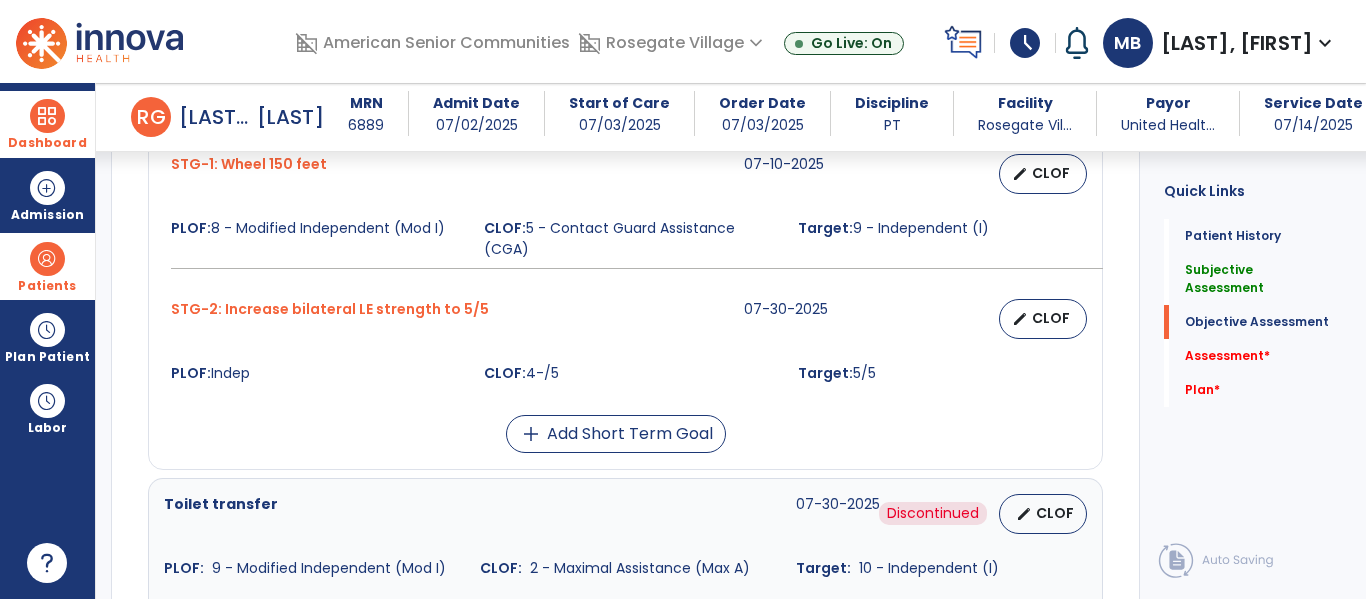 scroll, scrollTop: 906, scrollLeft: 0, axis: vertical 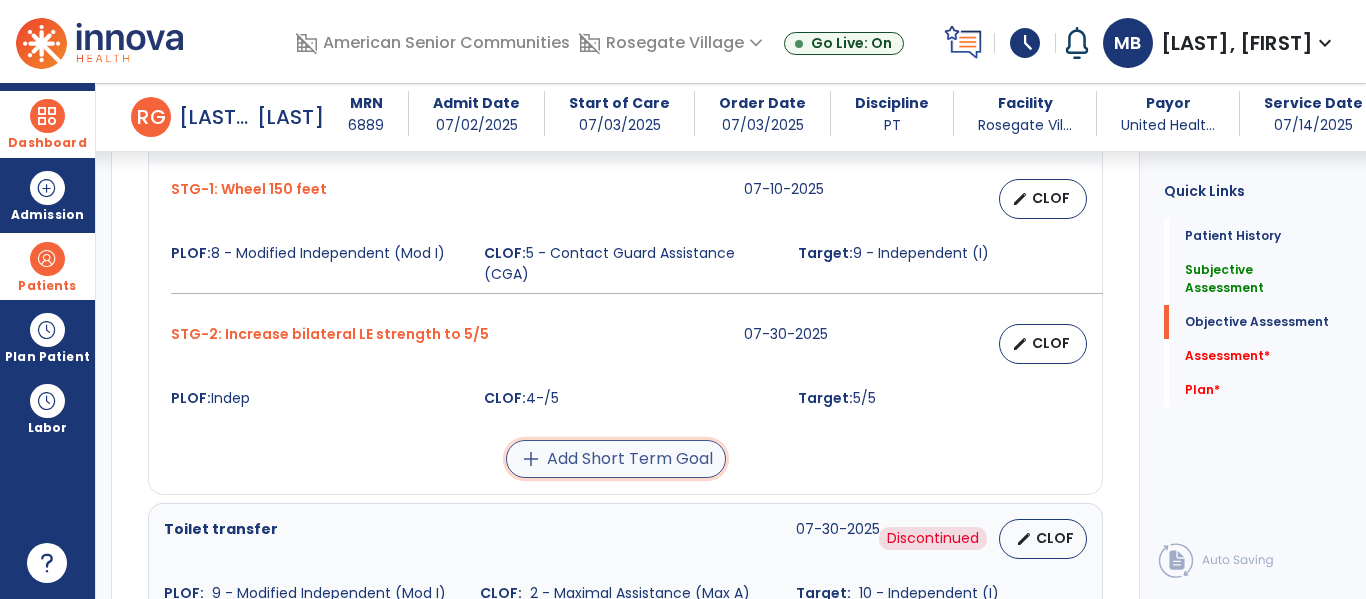 click on "add  Add Short Term Goal" at bounding box center [616, 459] 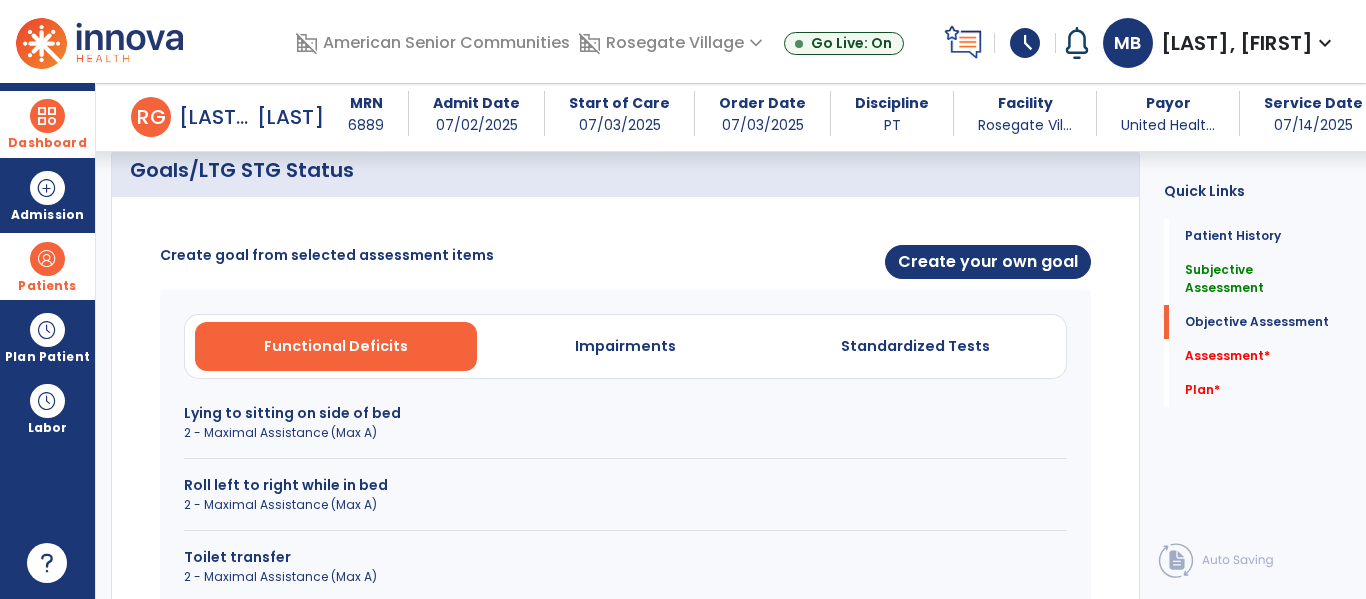 scroll, scrollTop: 684, scrollLeft: 0, axis: vertical 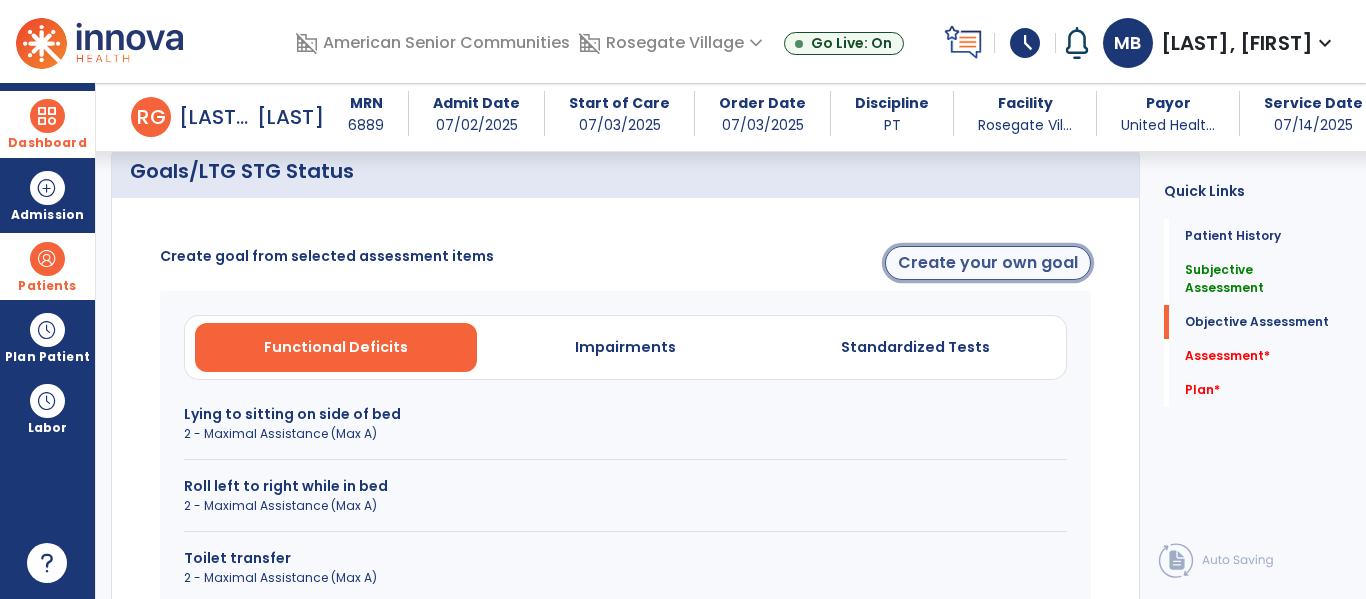 click on "Create your own goal" 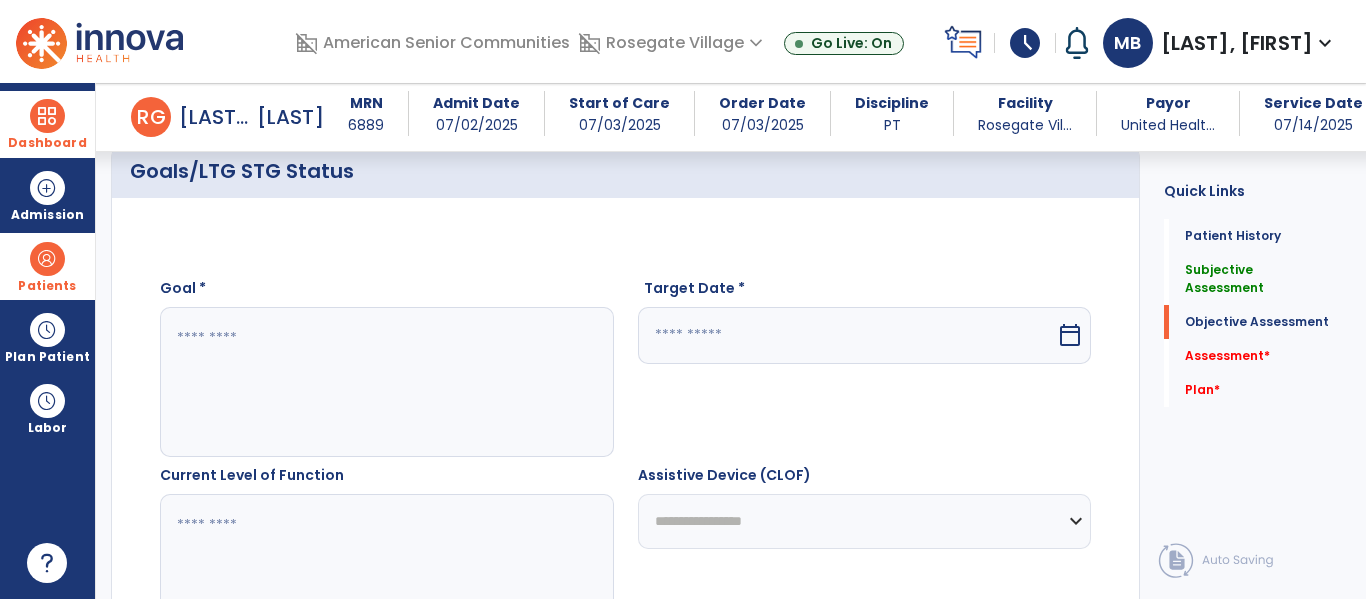 click 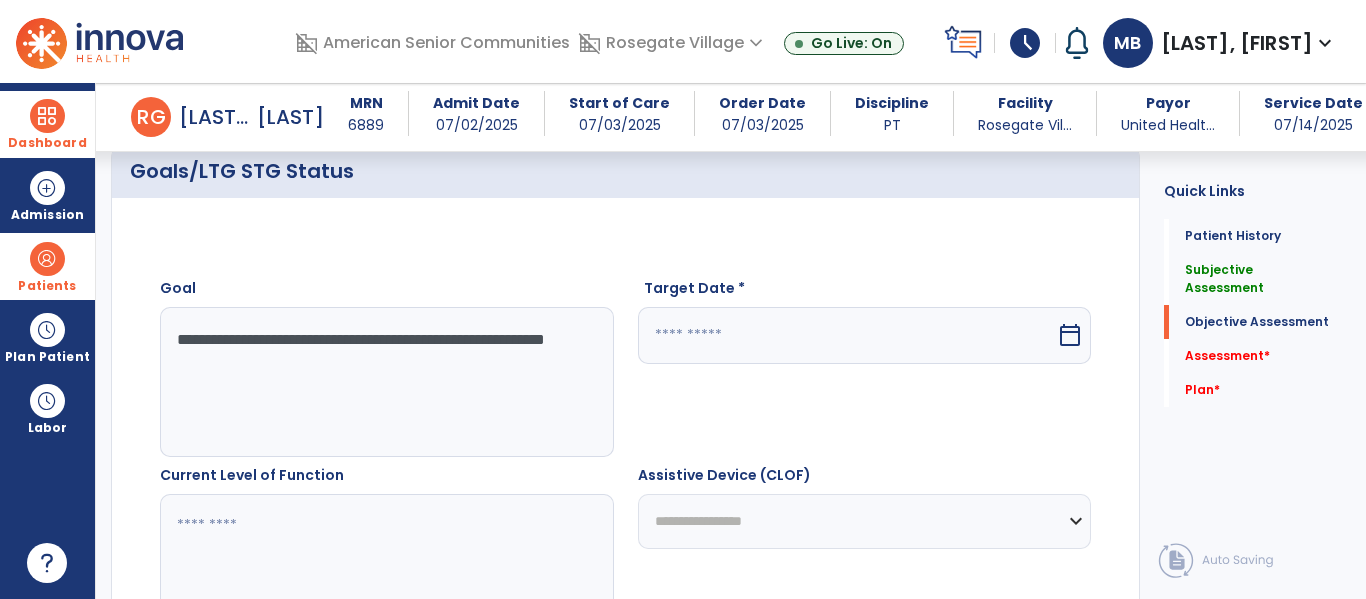 type on "**********" 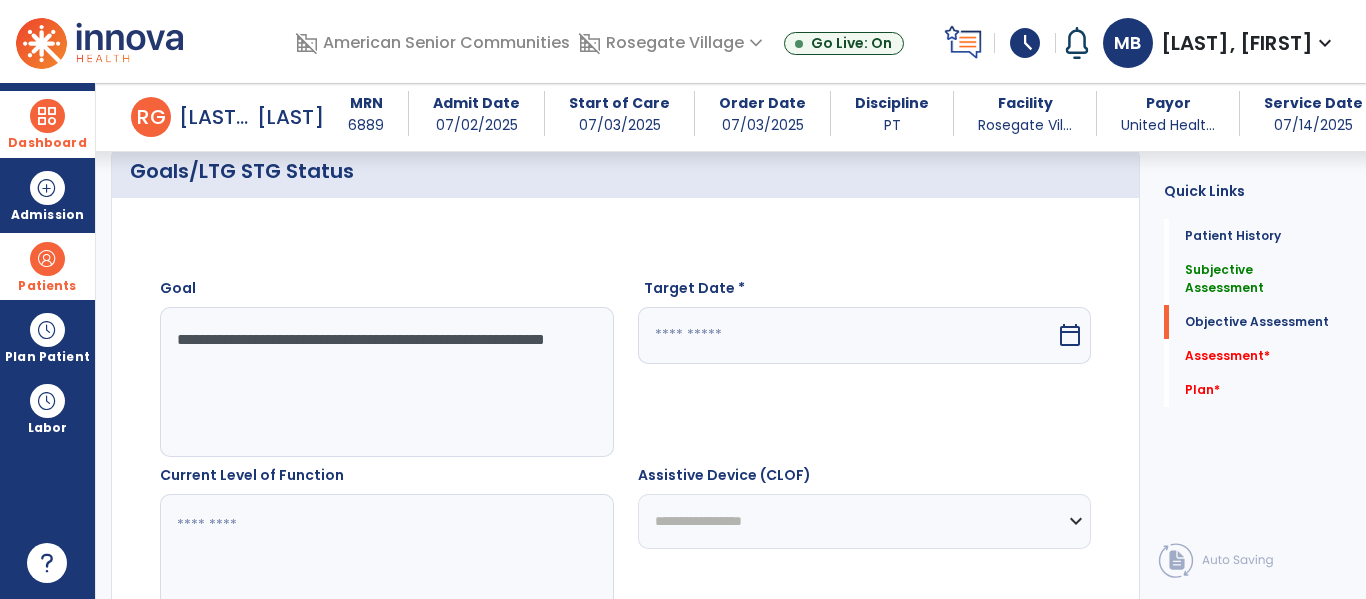 click at bounding box center [847, 335] 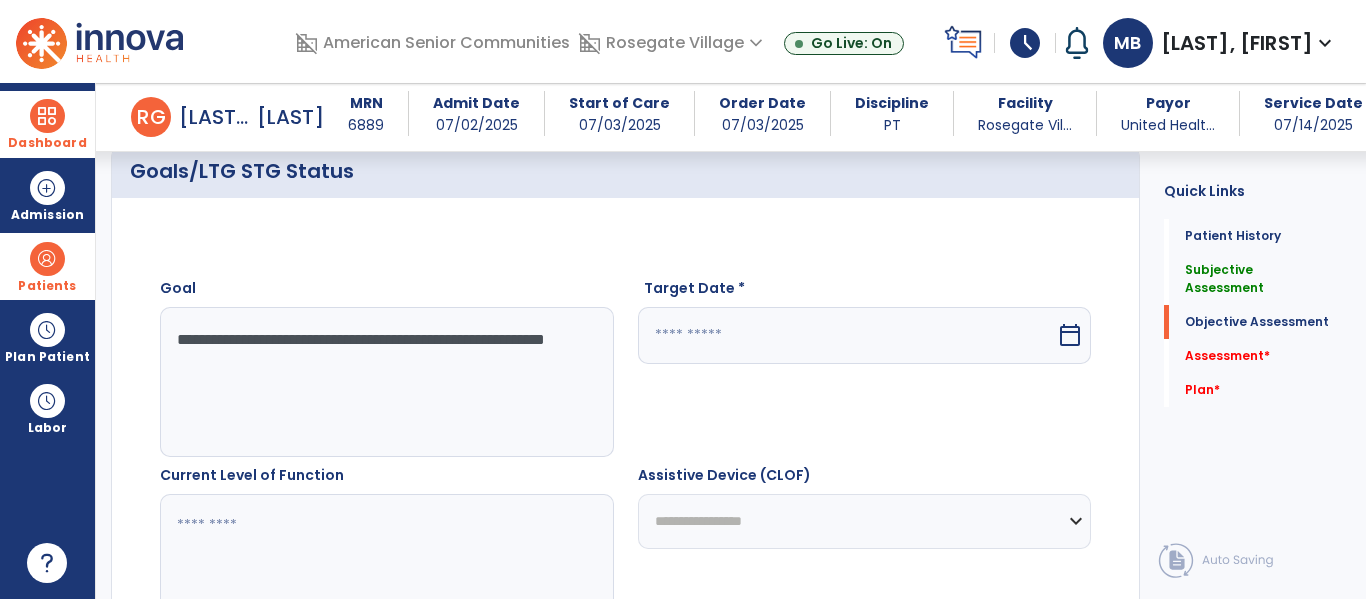 select on "*" 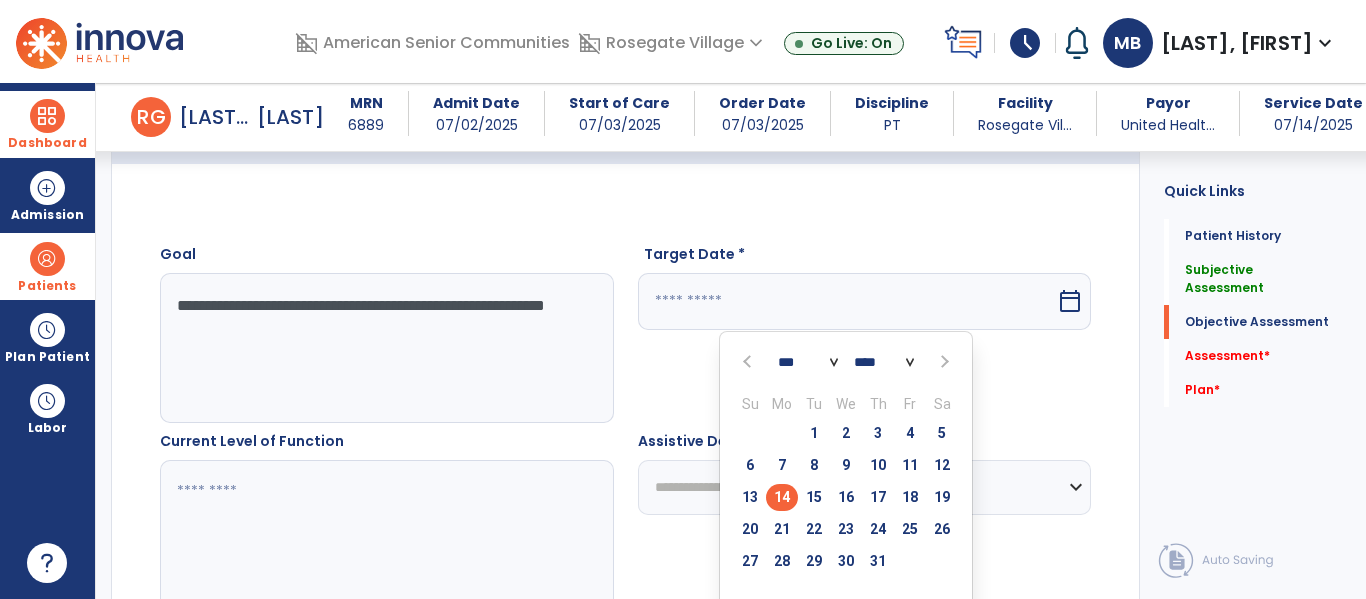scroll, scrollTop: 753, scrollLeft: 0, axis: vertical 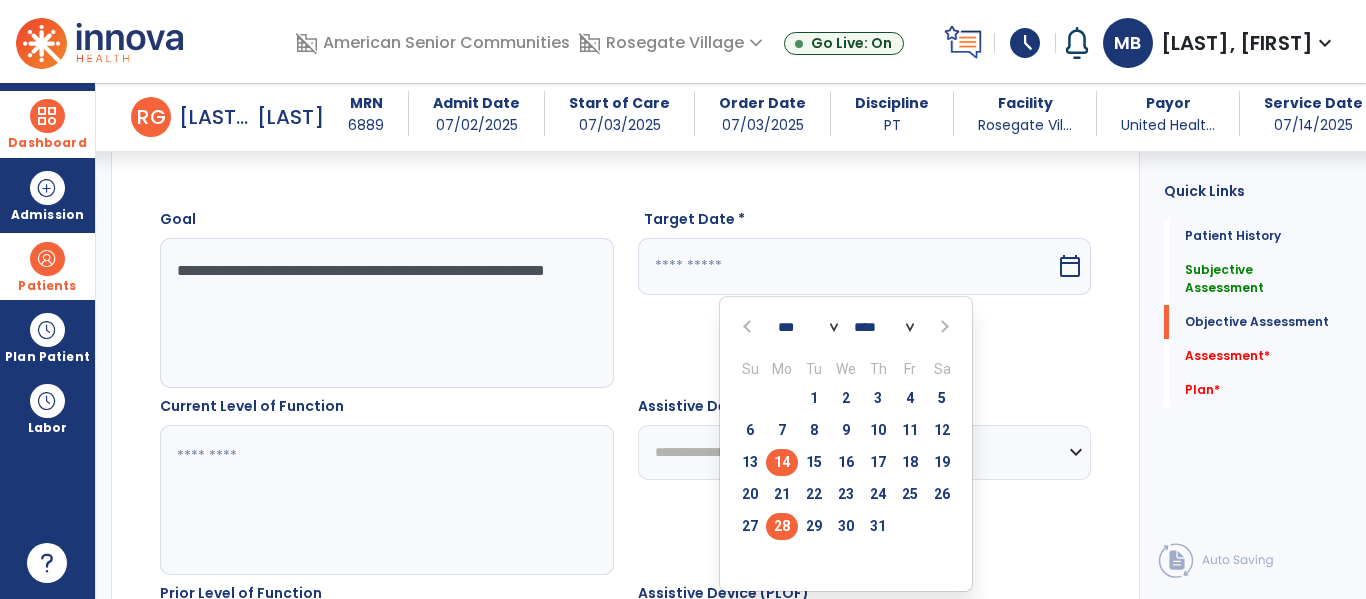 click on "28" at bounding box center [782, 526] 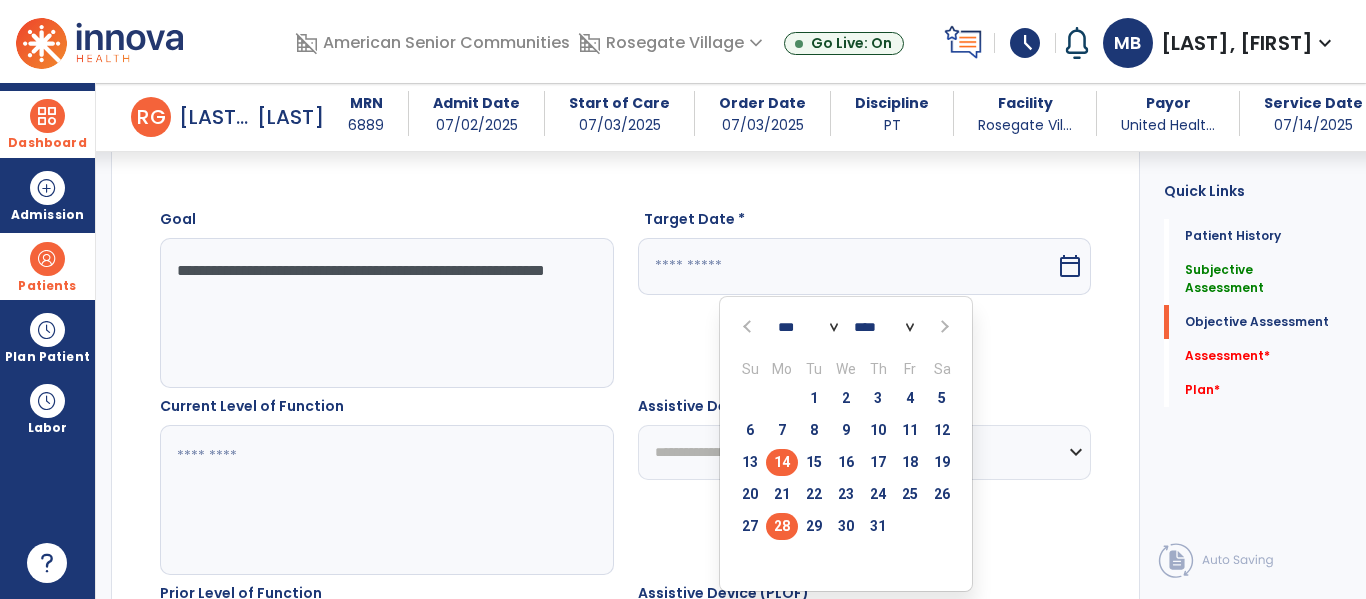 type on "*********" 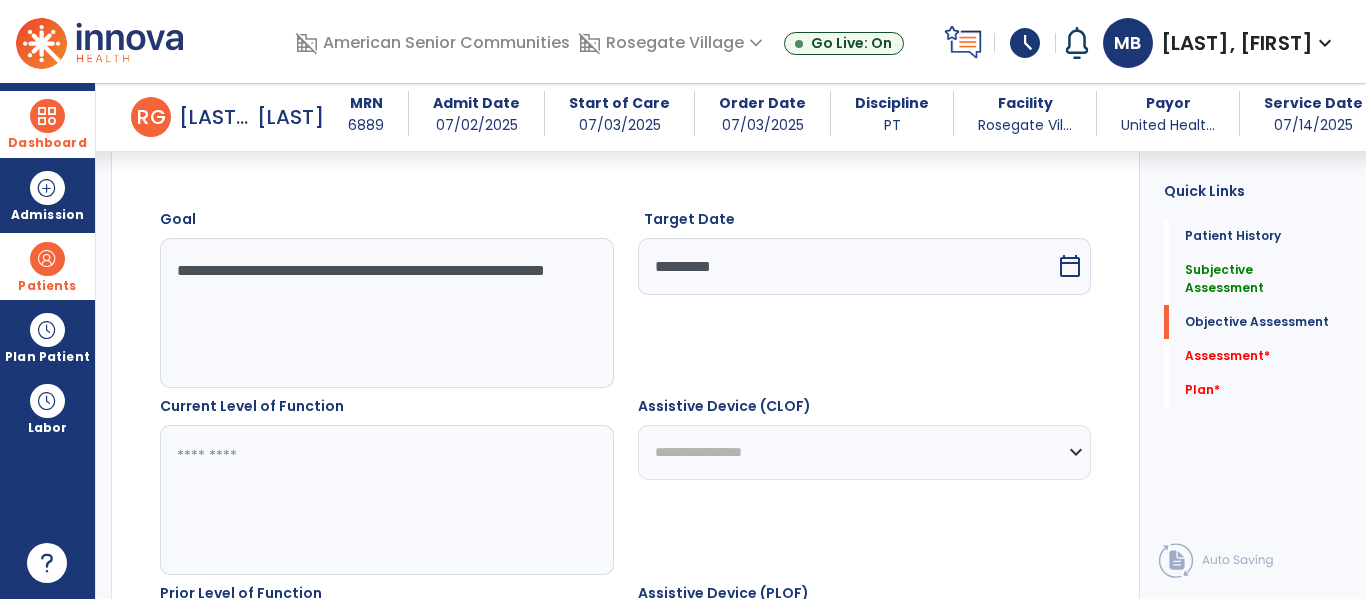 click 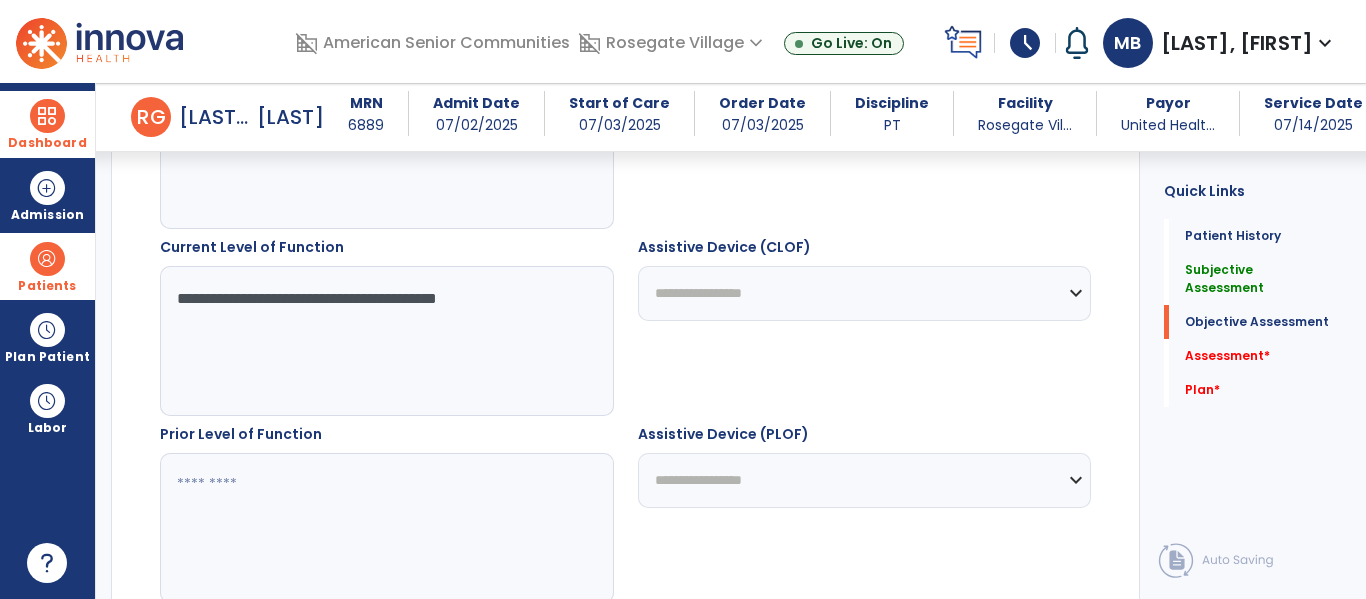 scroll, scrollTop: 915, scrollLeft: 0, axis: vertical 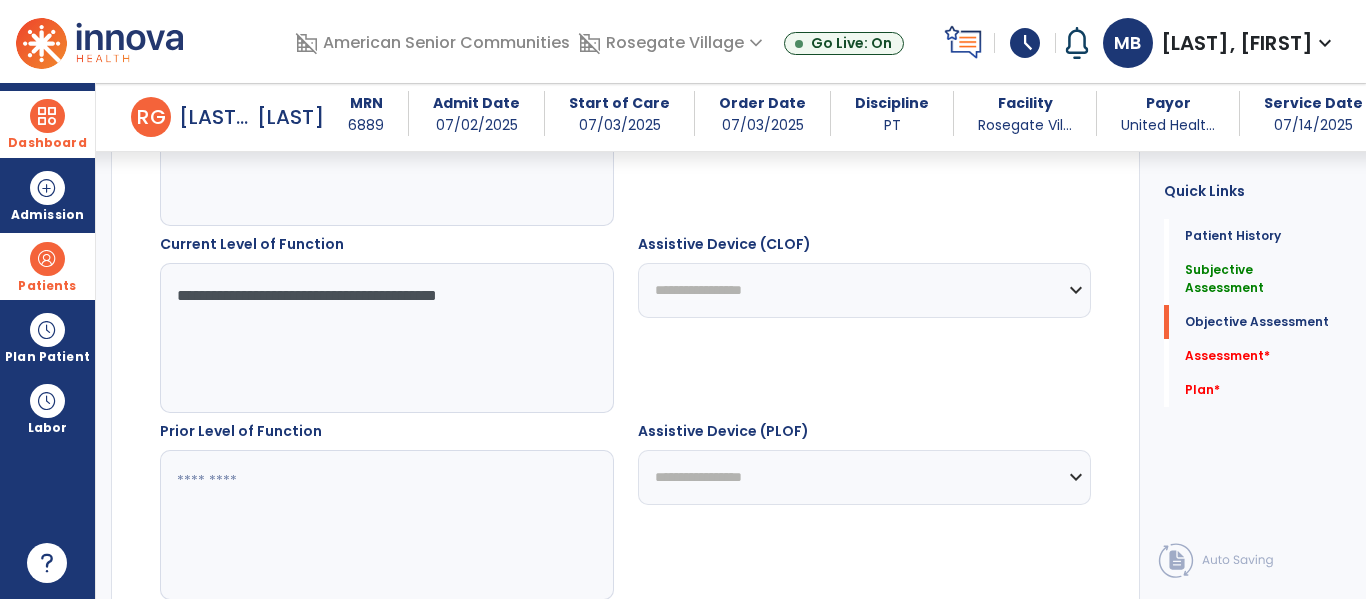 type on "**********" 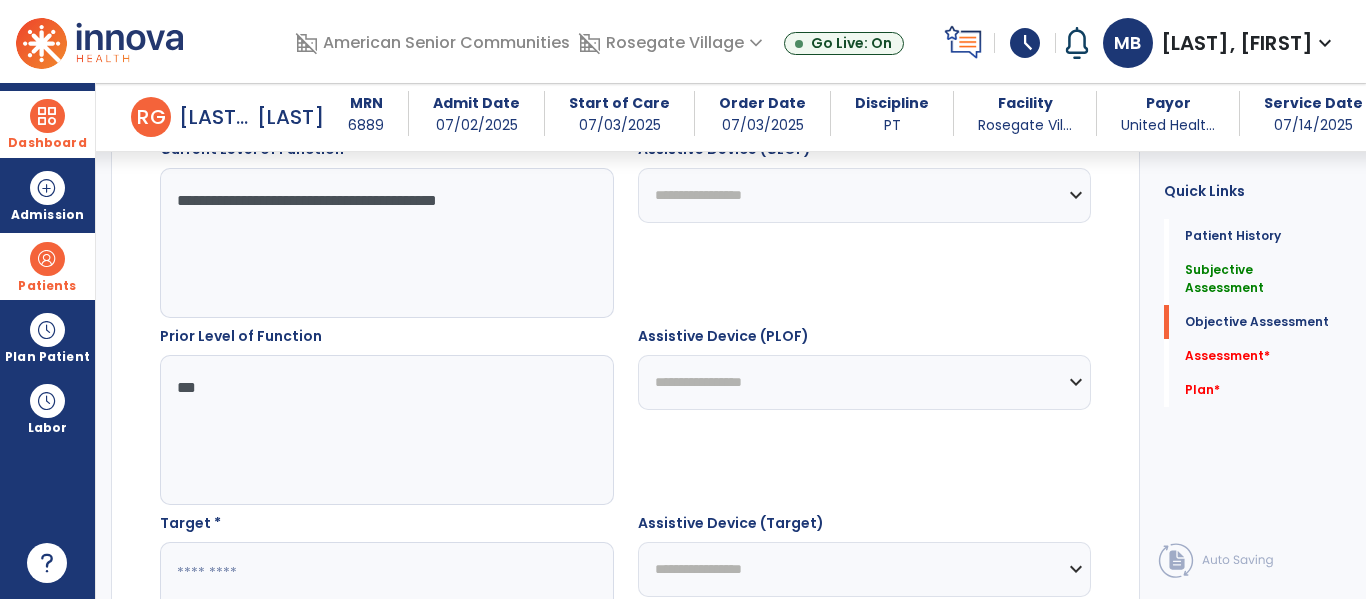 scroll, scrollTop: 1068, scrollLeft: 0, axis: vertical 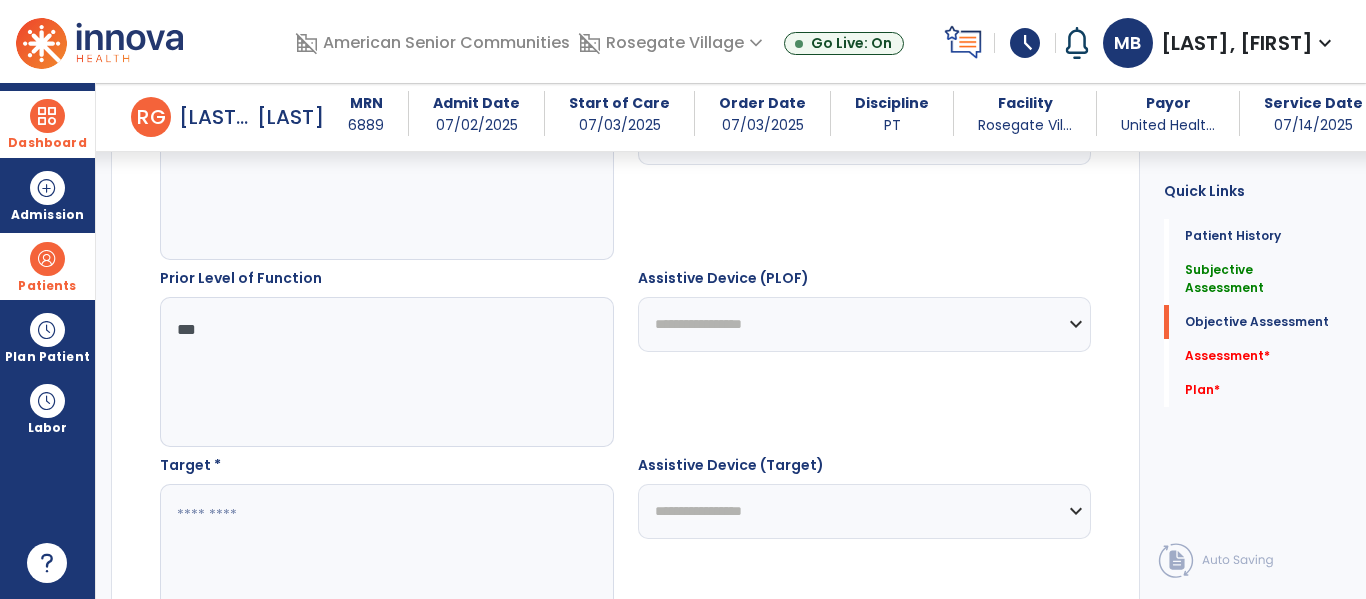 type on "***" 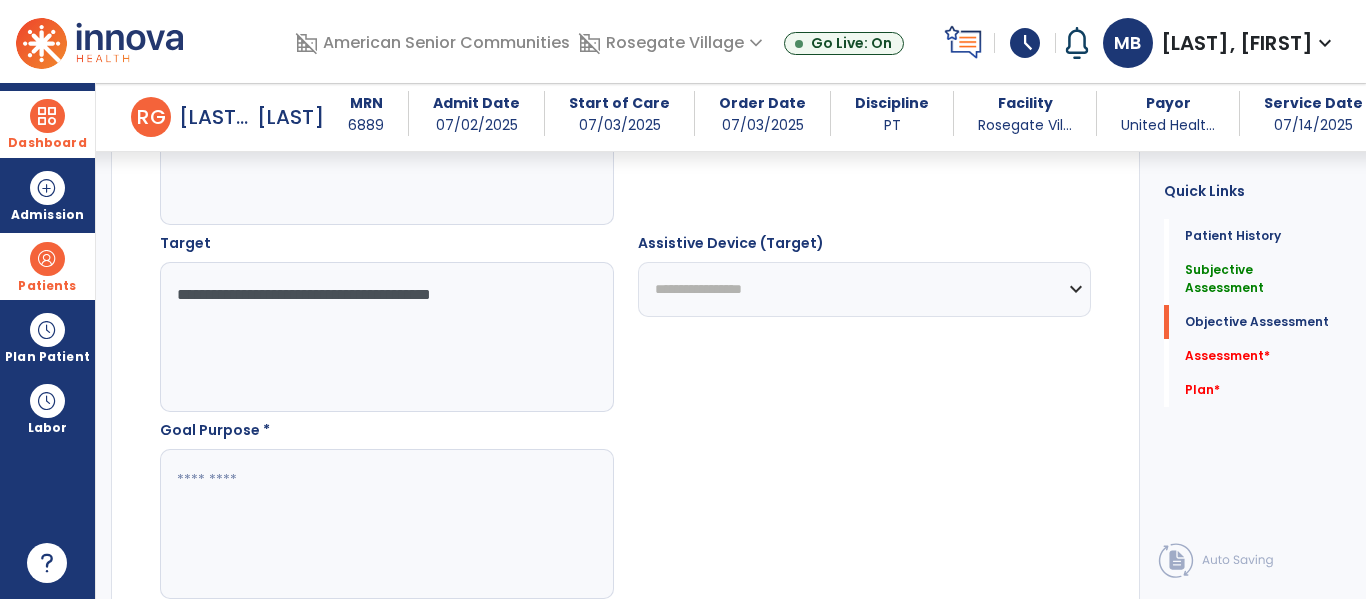 scroll, scrollTop: 1358, scrollLeft: 0, axis: vertical 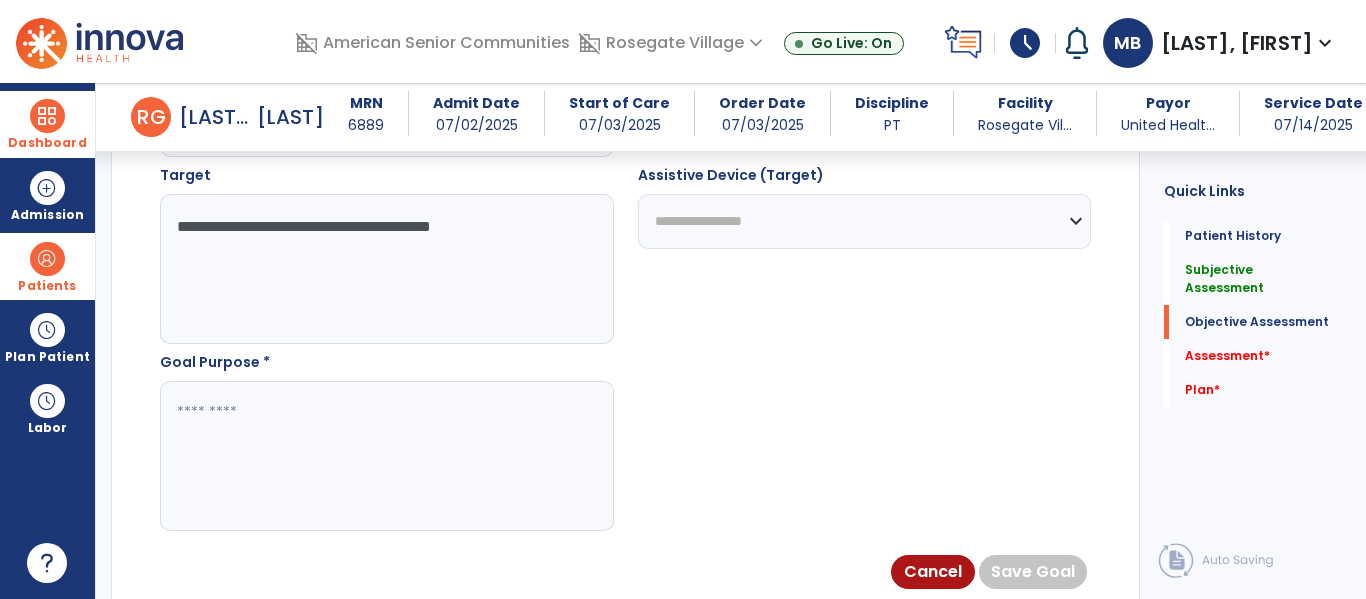 type on "**********" 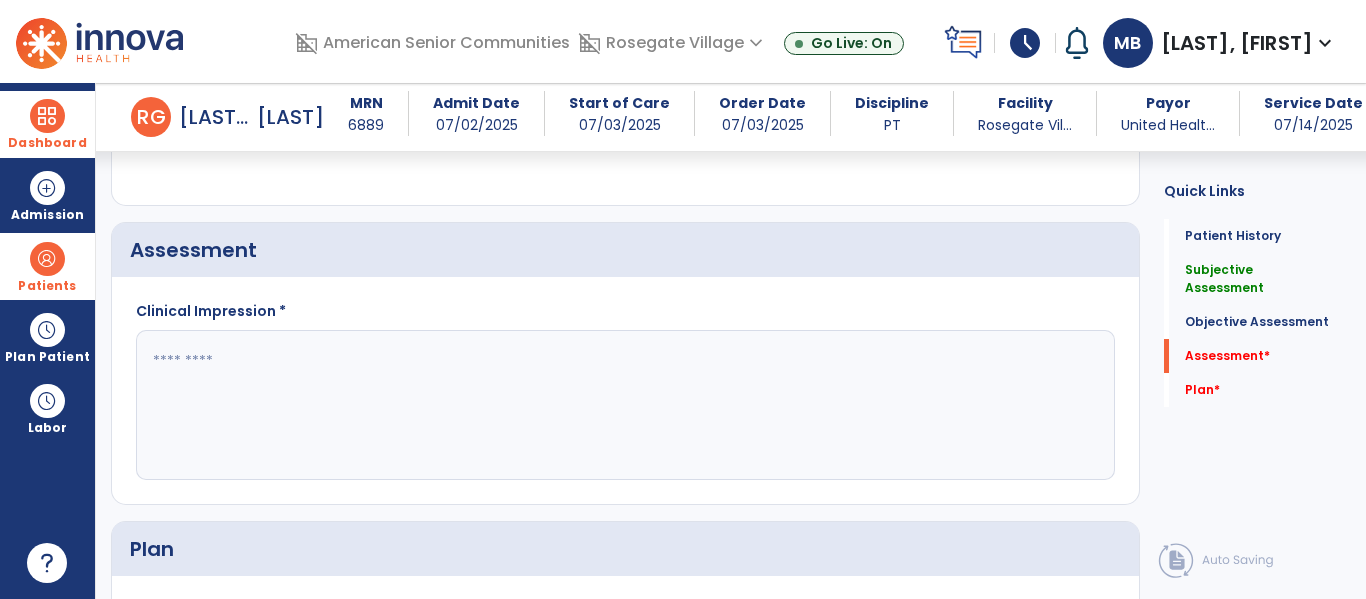 scroll, scrollTop: 1830, scrollLeft: 0, axis: vertical 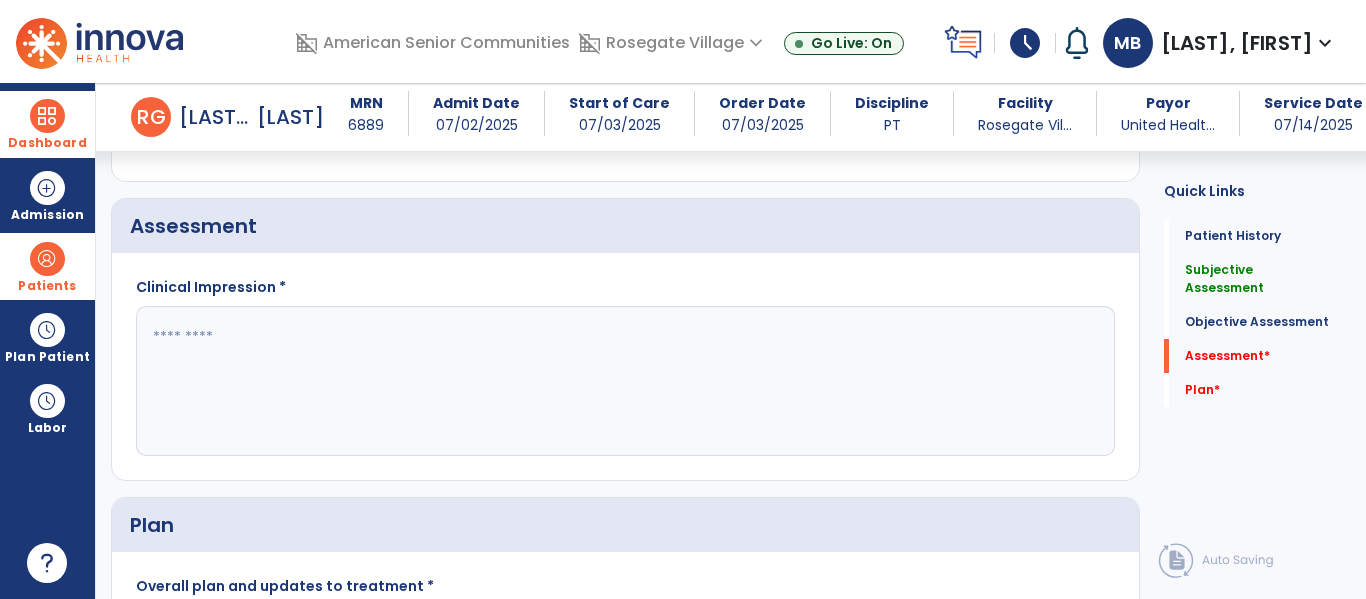 type on "**********" 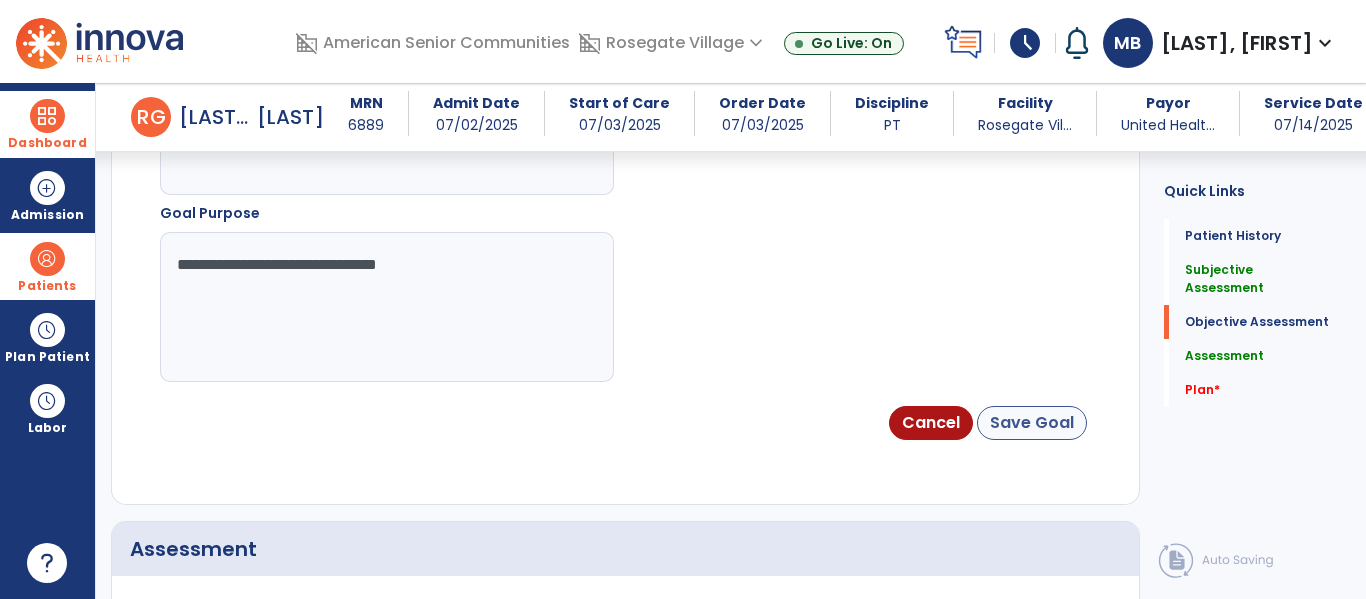 type on "**********" 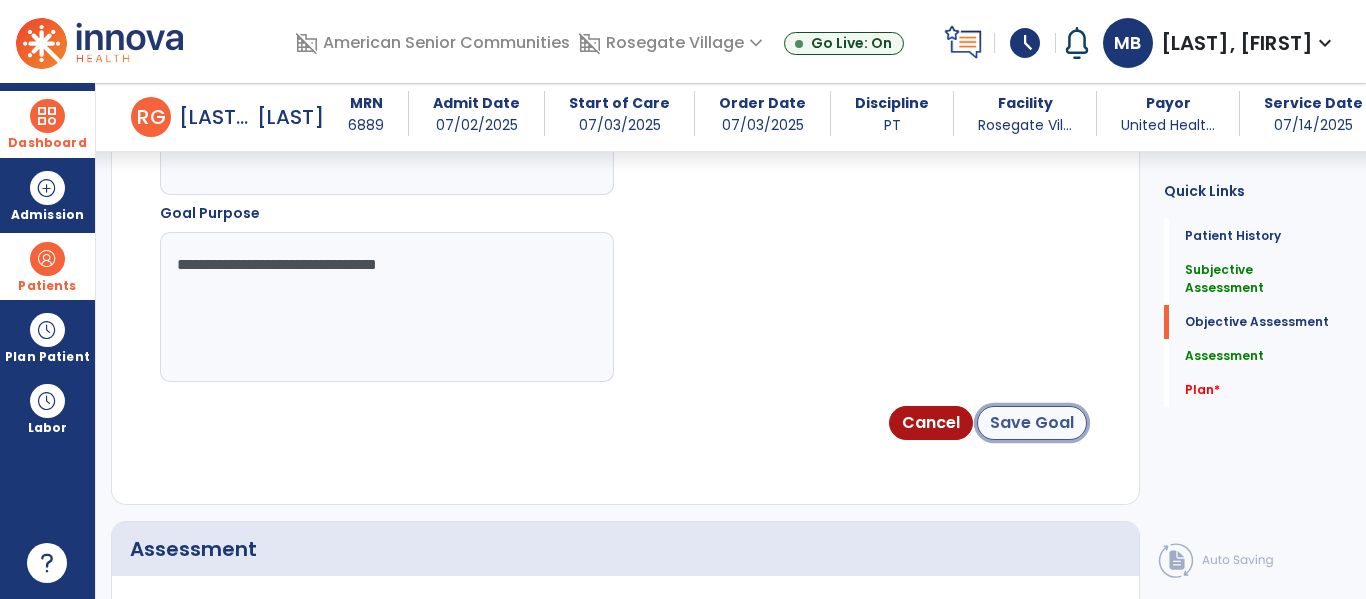 click on "Save Goal" 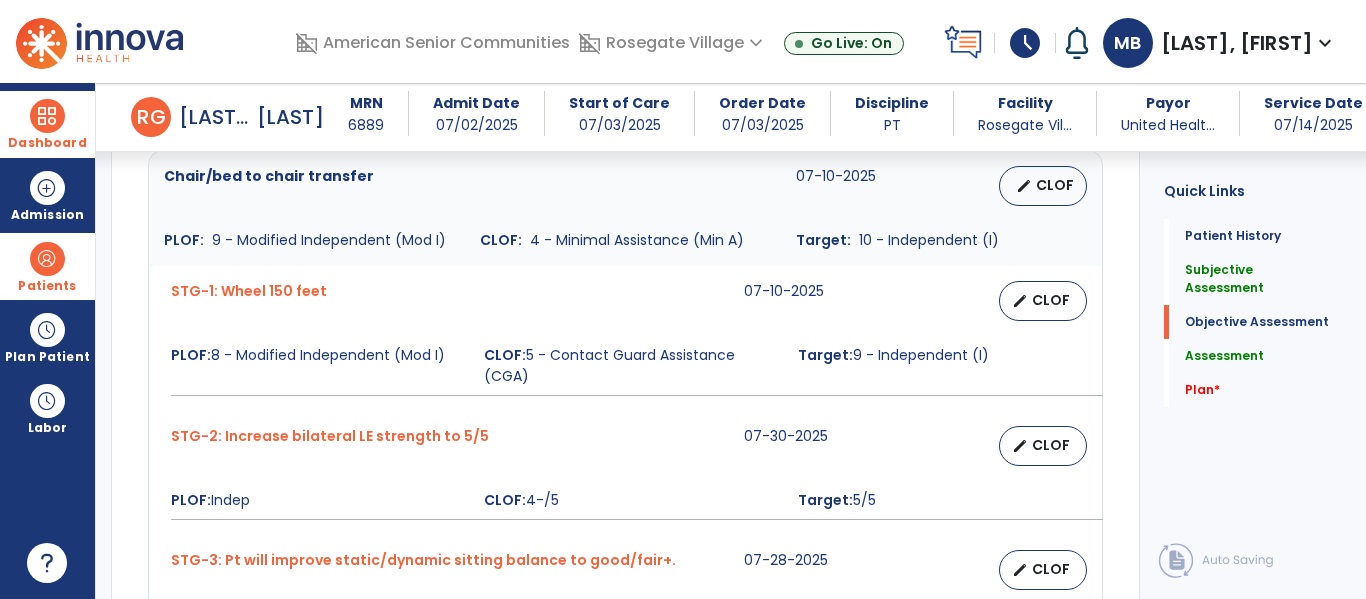 scroll, scrollTop: 798, scrollLeft: 0, axis: vertical 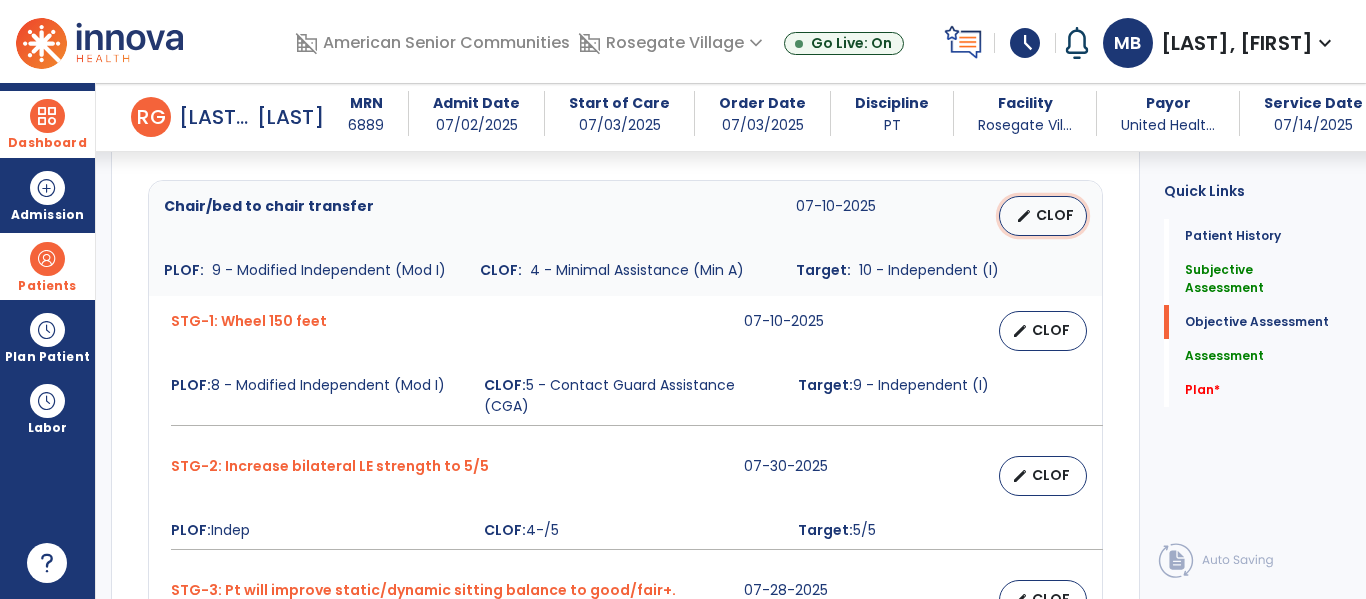 click on "edit   CLOF" at bounding box center [1043, 216] 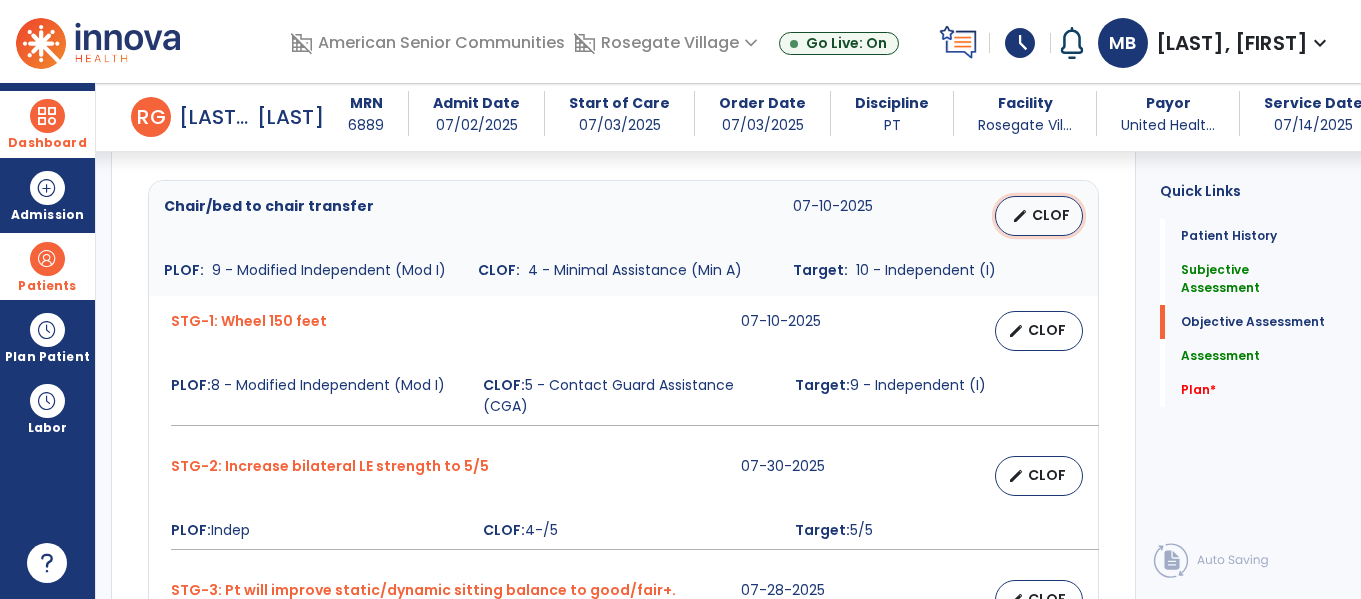 select on "**********" 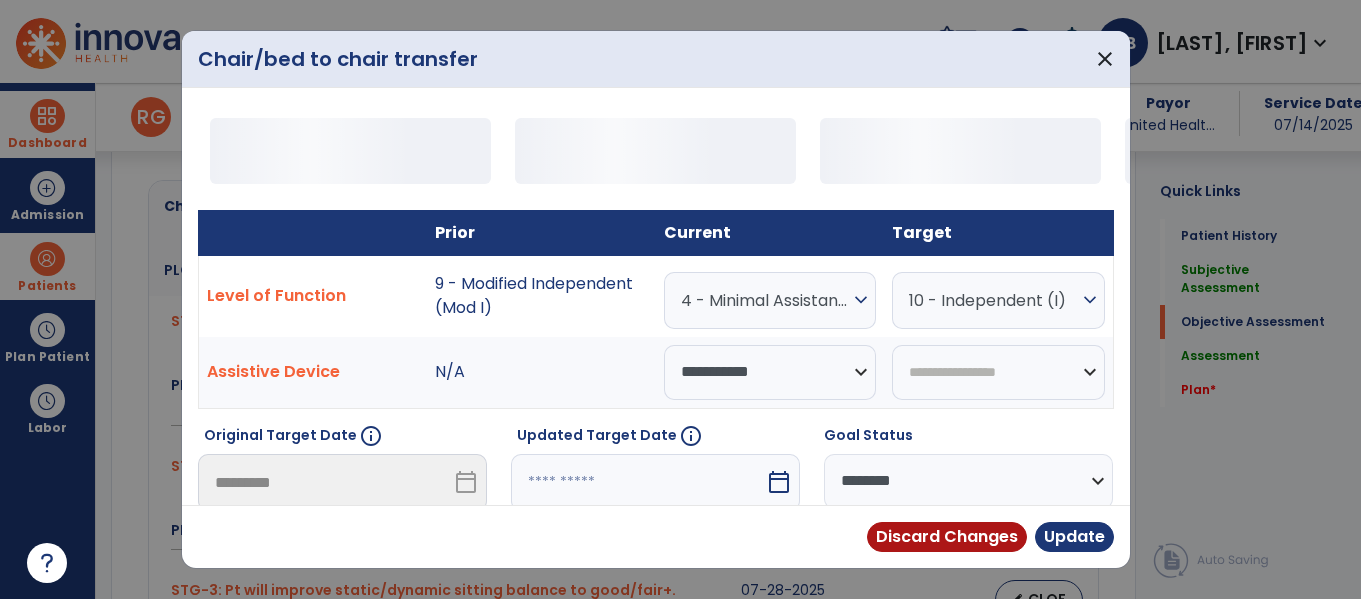 scroll, scrollTop: 750, scrollLeft: 0, axis: vertical 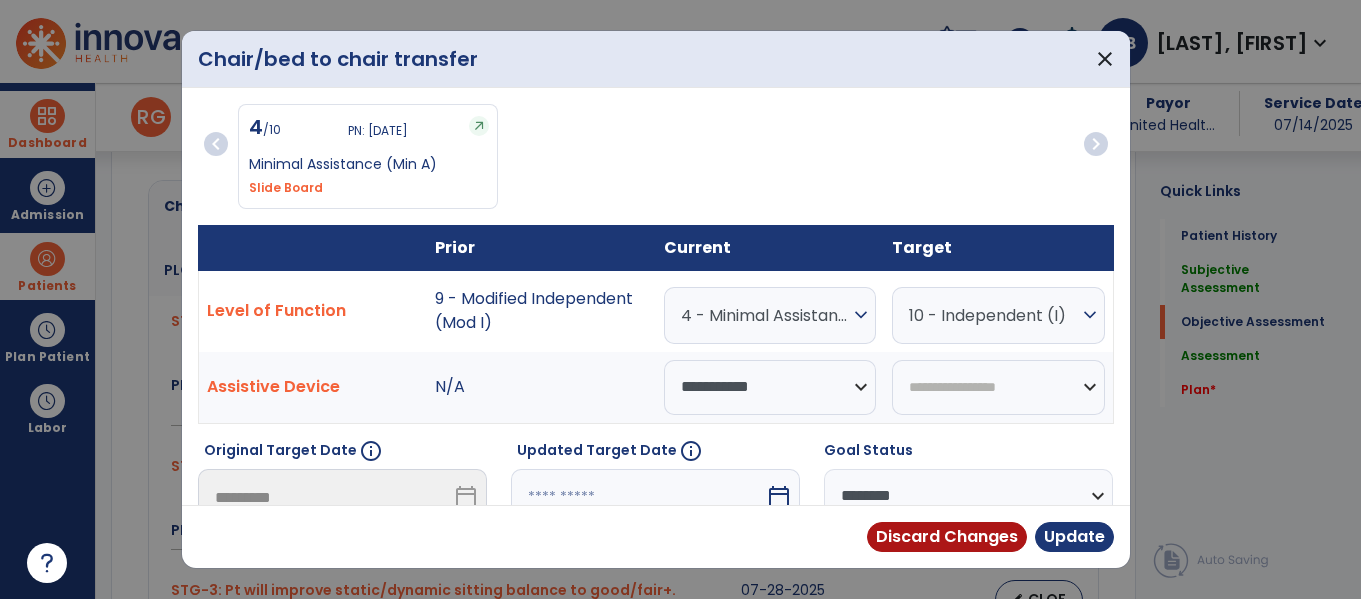 click on "expand_more" at bounding box center (861, 315) 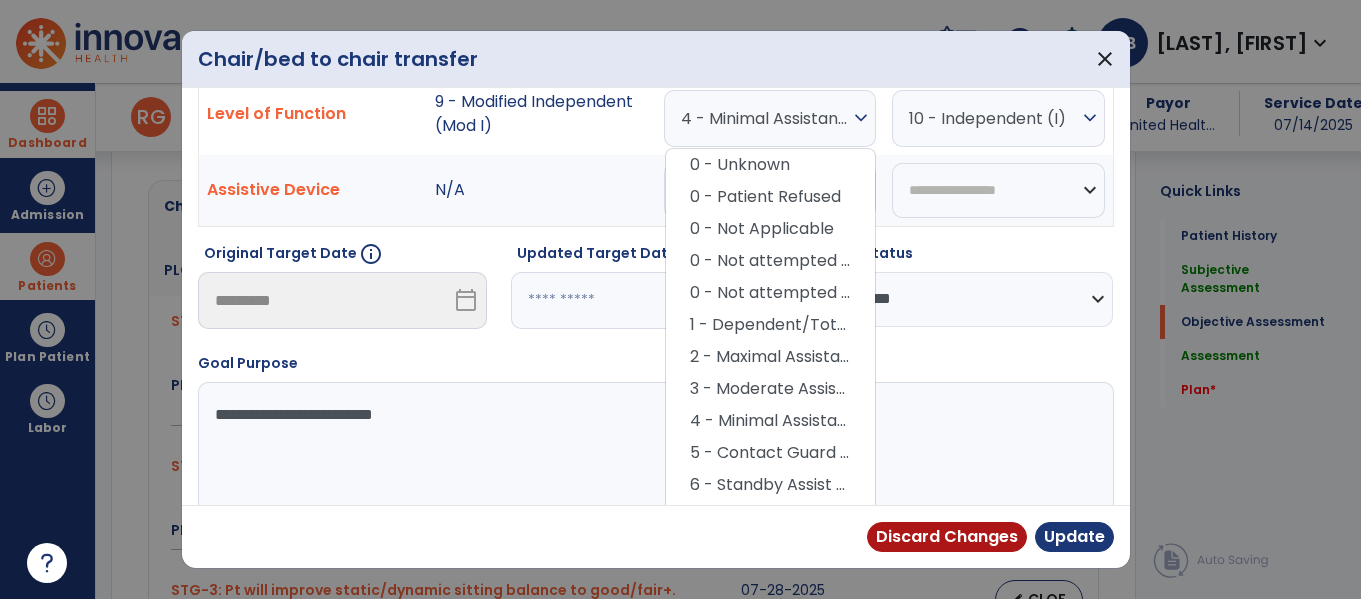 scroll, scrollTop: 201, scrollLeft: 0, axis: vertical 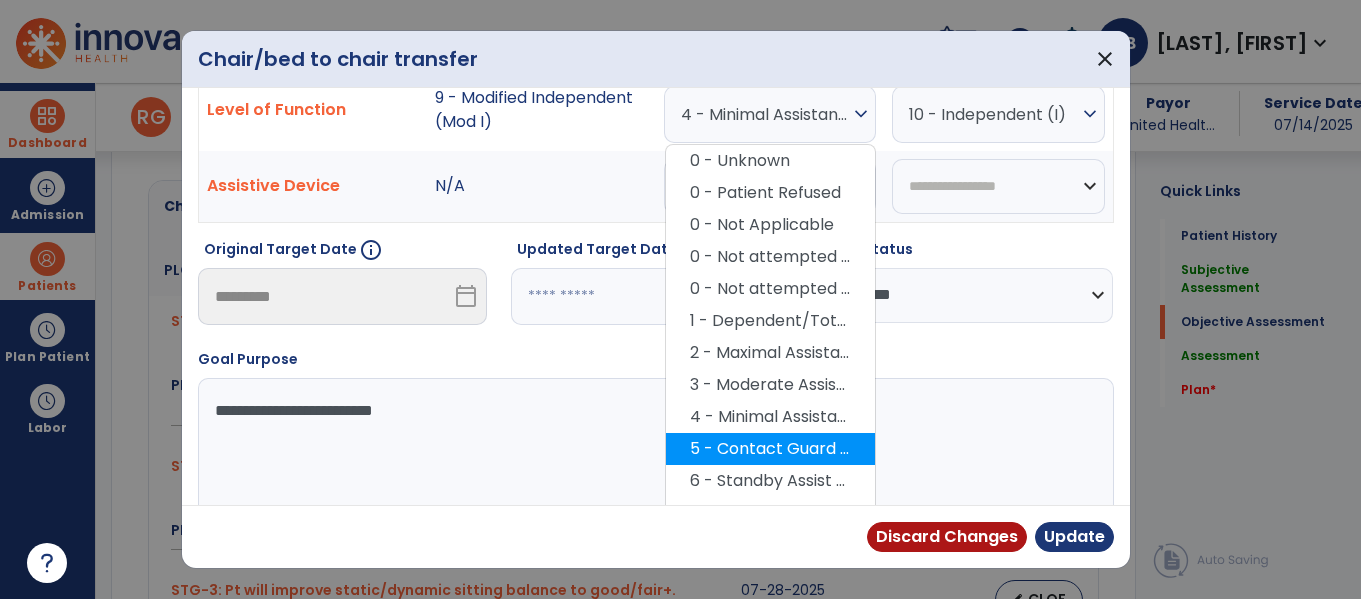 click on "5 - Contact Guard Assistance (CGA)" at bounding box center [770, 449] 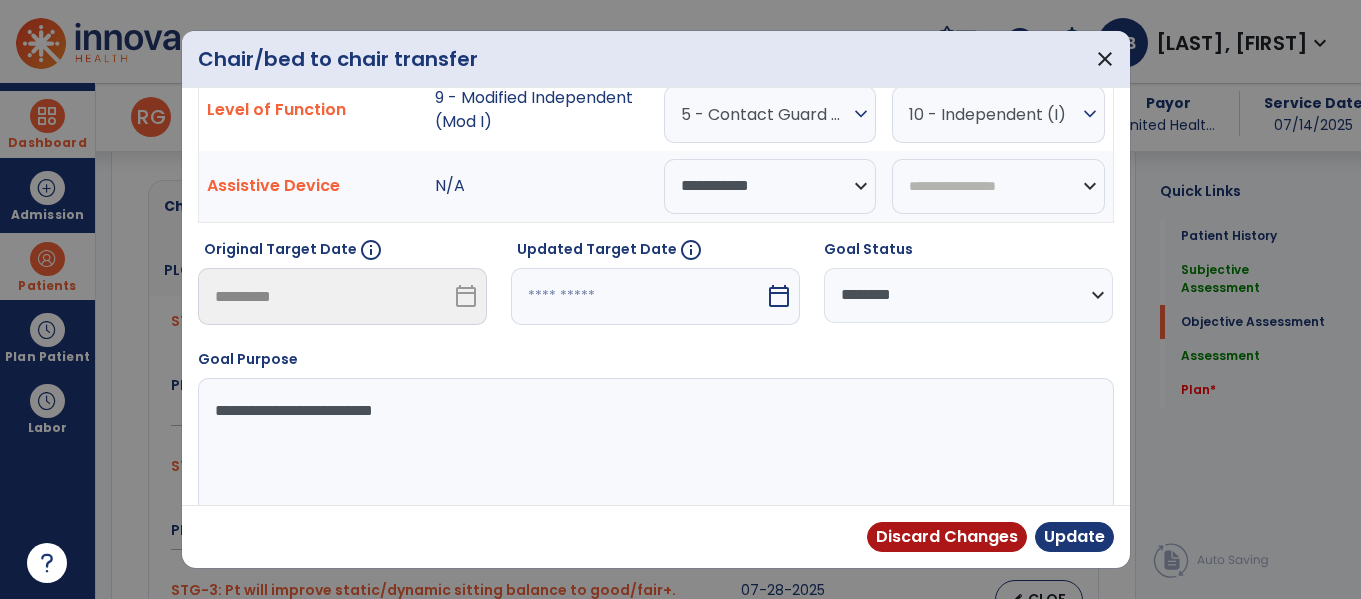 click on "calendar_today" at bounding box center (779, 296) 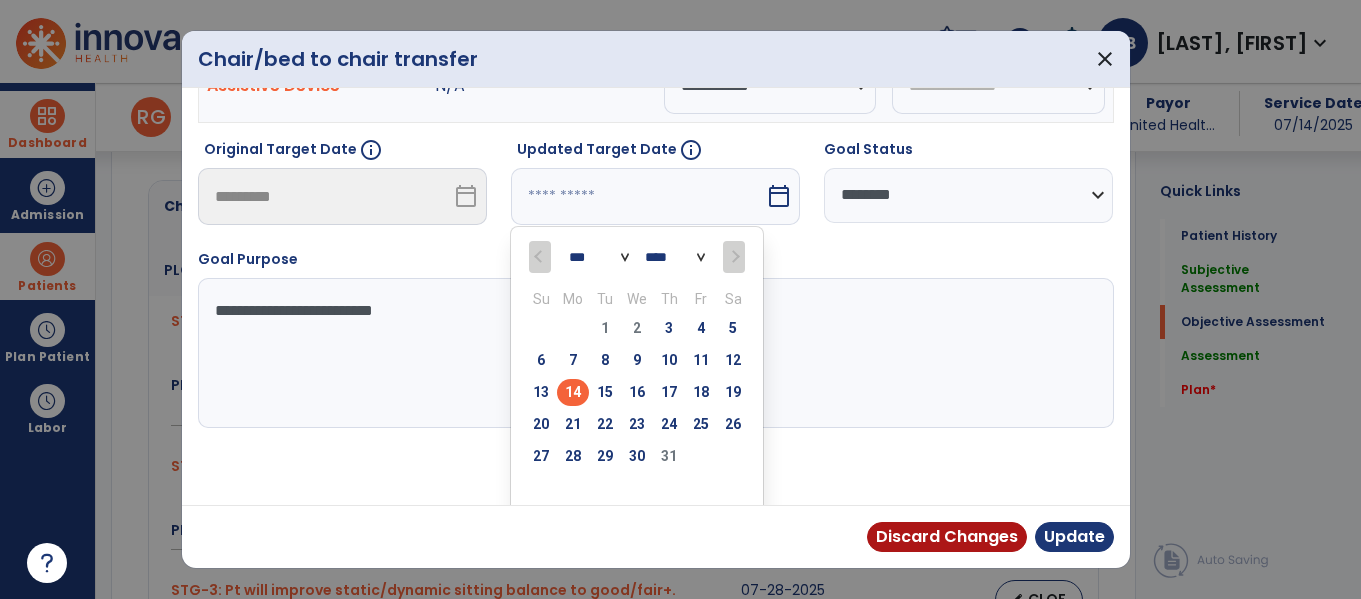 scroll, scrollTop: 318, scrollLeft: 0, axis: vertical 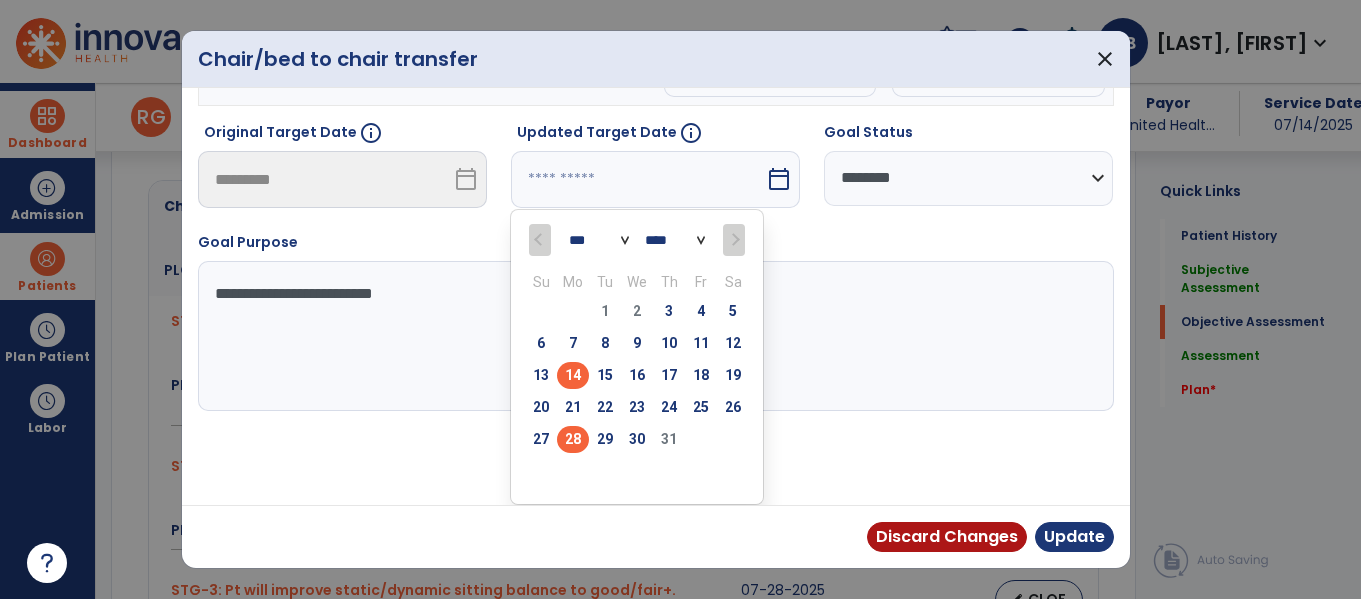 click on "28" at bounding box center (573, 439) 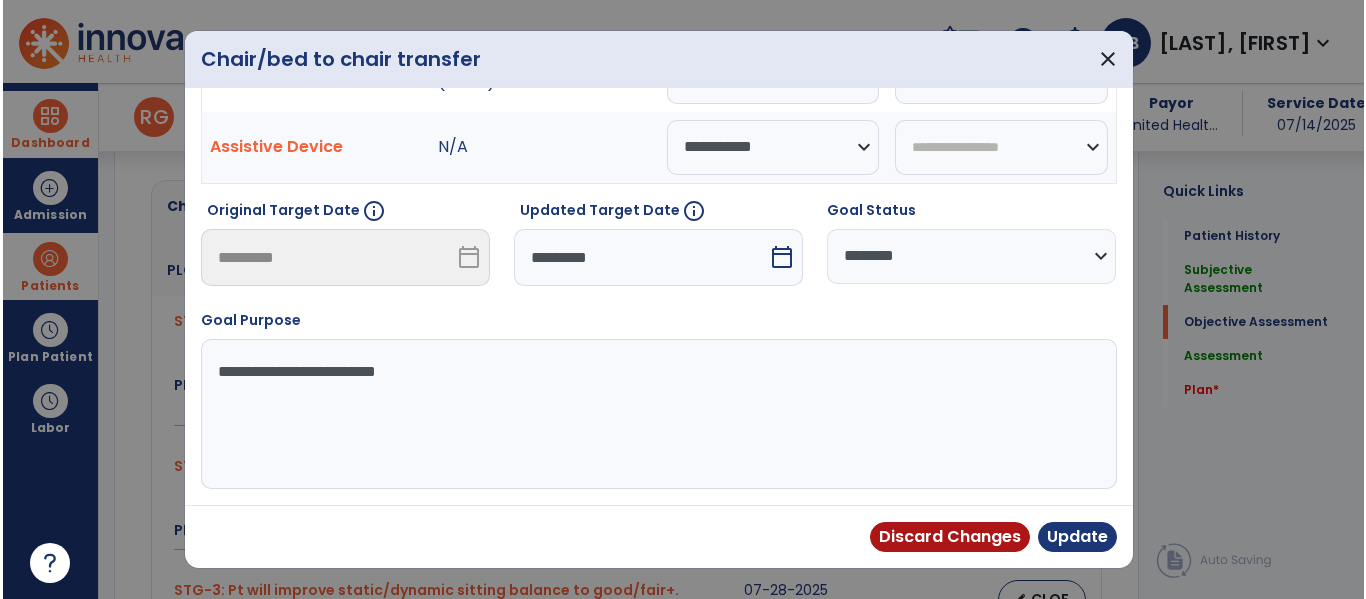 scroll, scrollTop: 240, scrollLeft: 0, axis: vertical 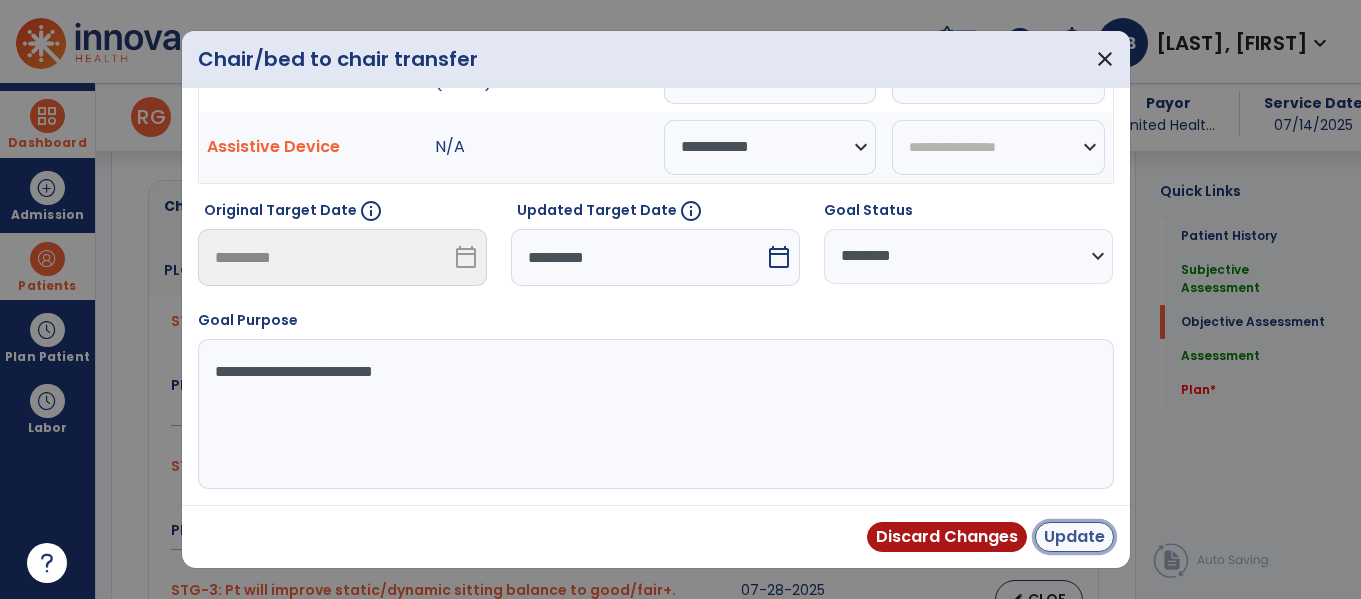 click on "Update" at bounding box center (1074, 537) 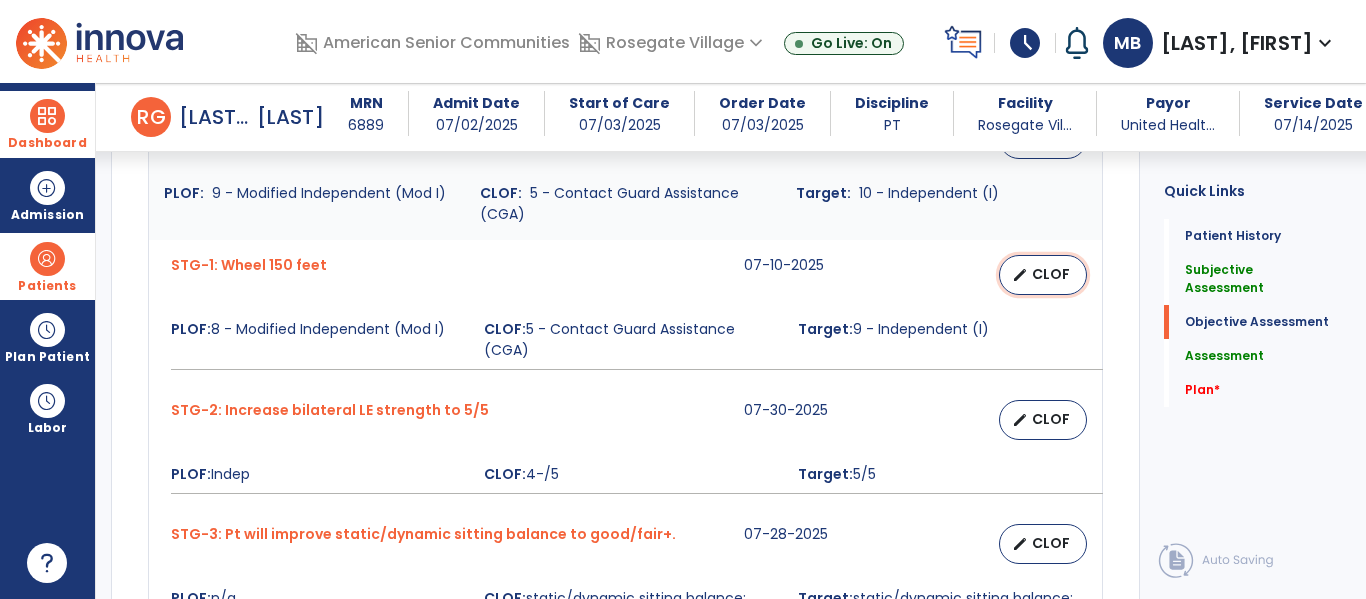 click on "CLOF" at bounding box center (1051, 274) 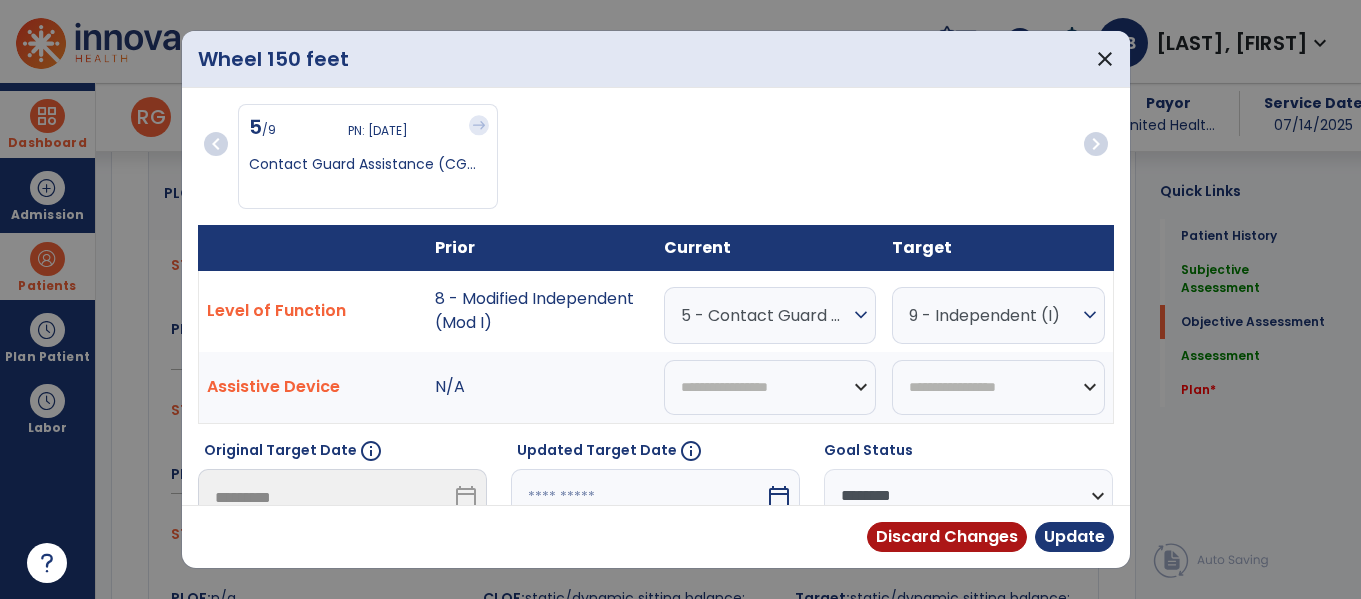 scroll, scrollTop: 827, scrollLeft: 0, axis: vertical 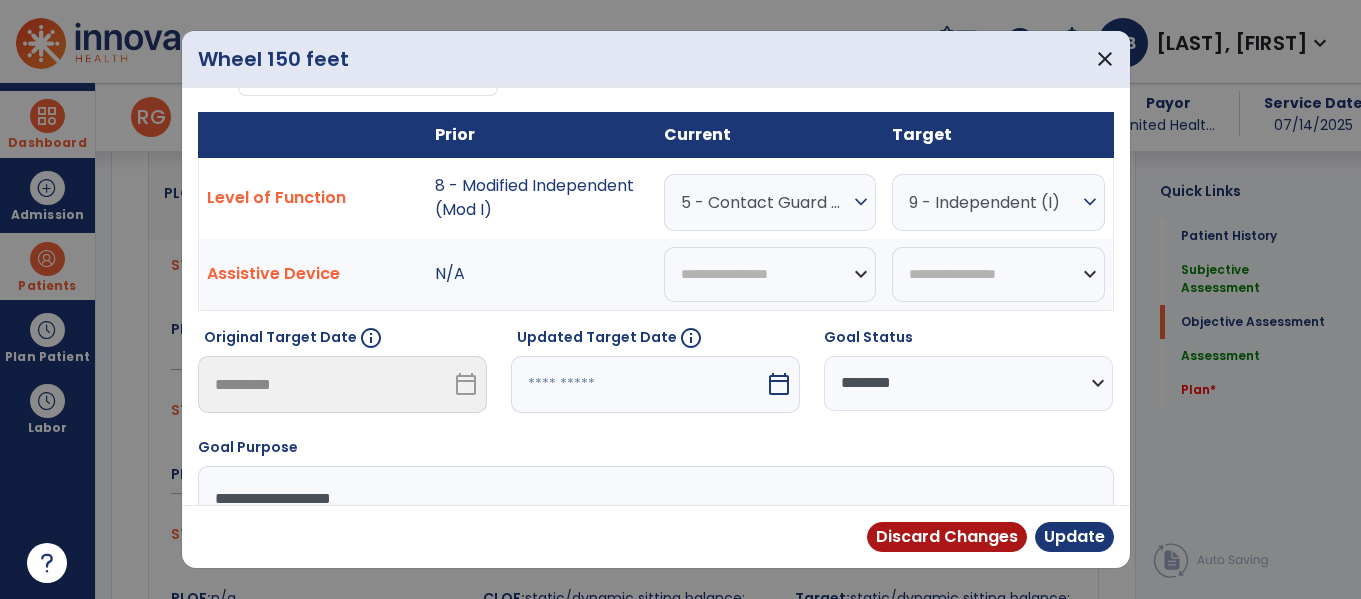 click on "calendar_today" at bounding box center (779, 384) 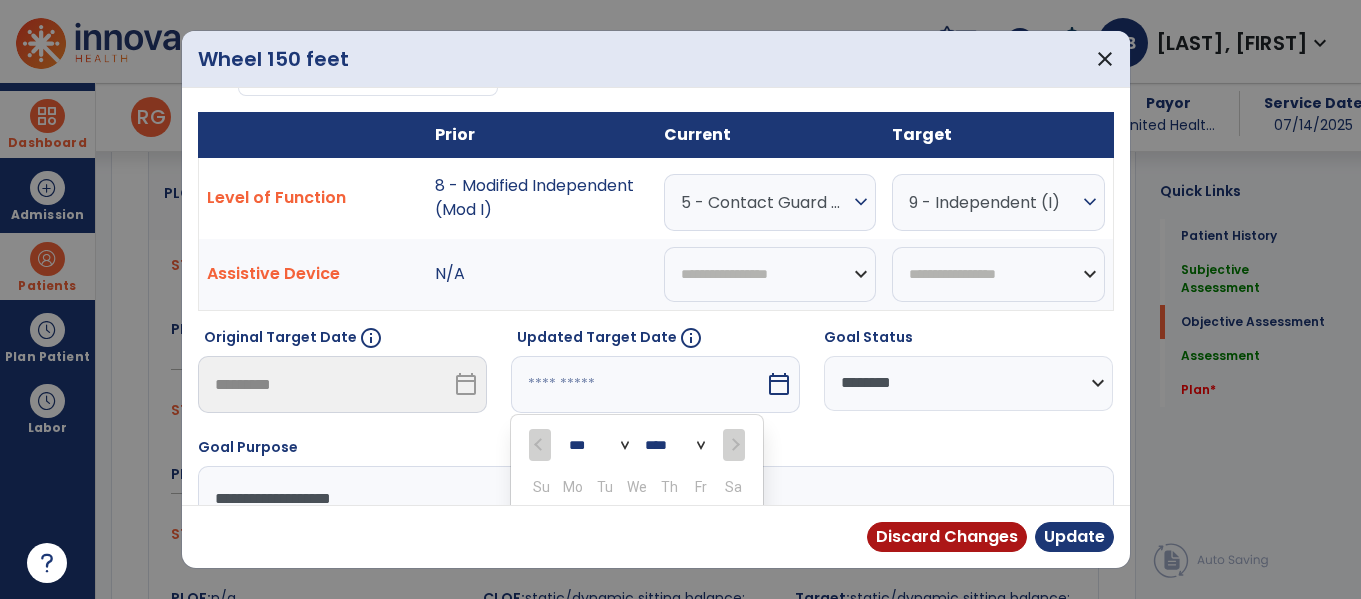 scroll, scrollTop: 318, scrollLeft: 0, axis: vertical 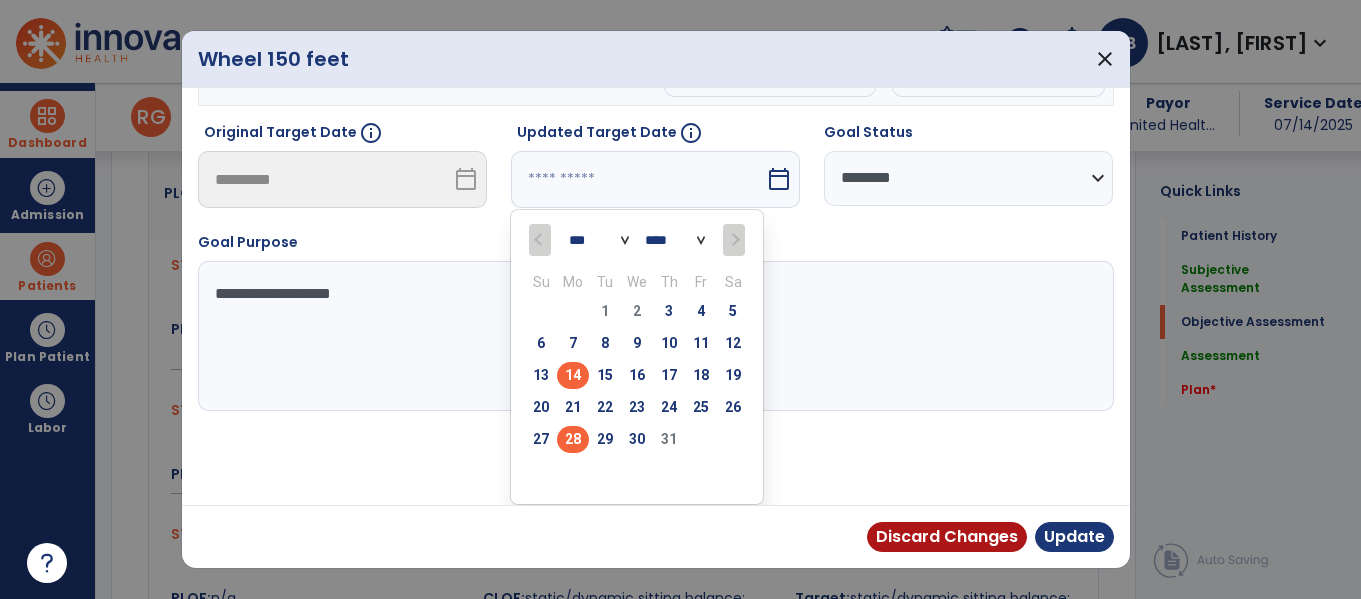 click on "28" at bounding box center [573, 439] 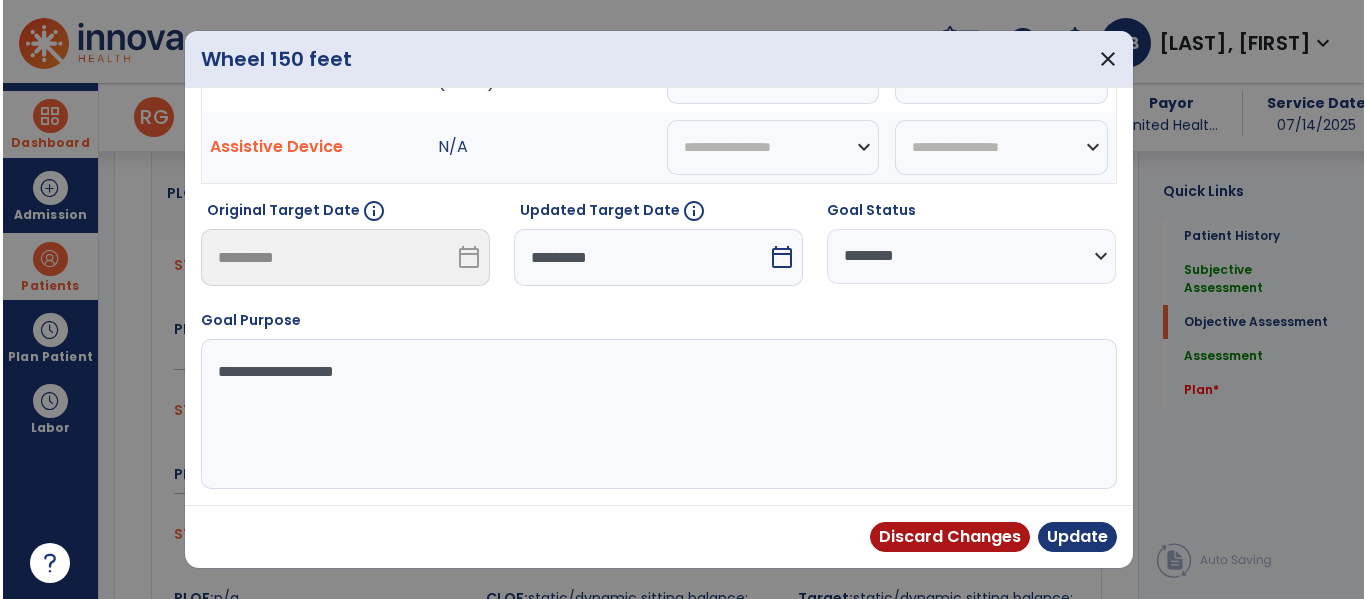 scroll, scrollTop: 240, scrollLeft: 0, axis: vertical 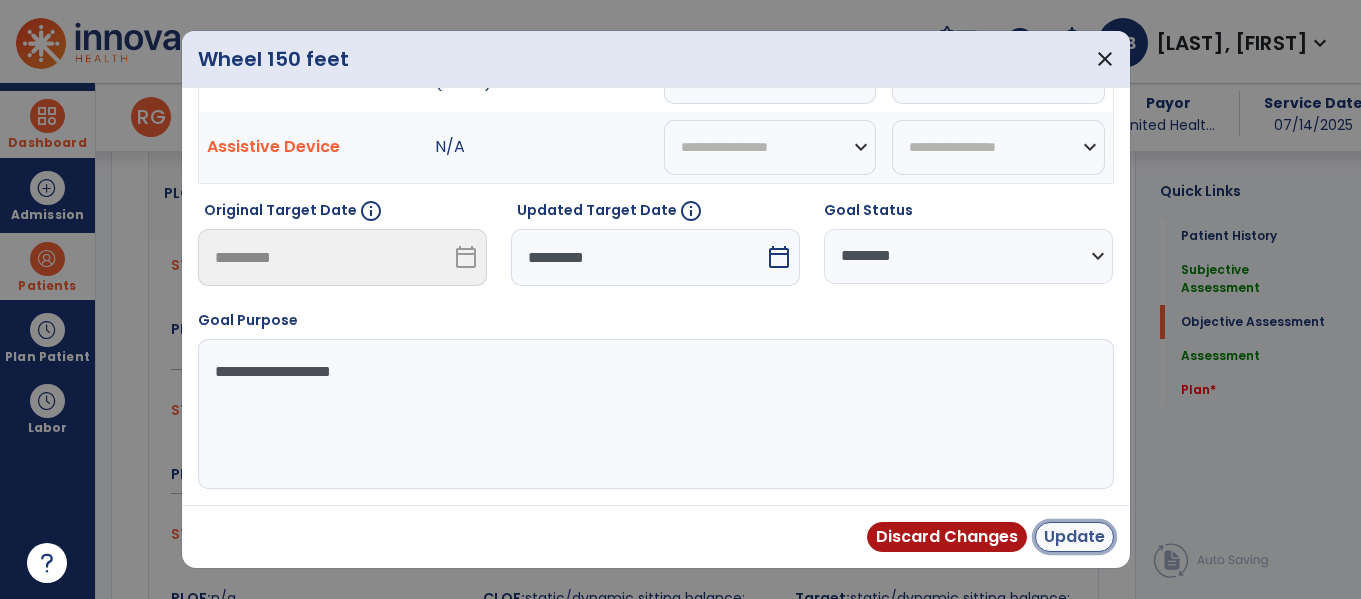 click on "Update" at bounding box center [1074, 537] 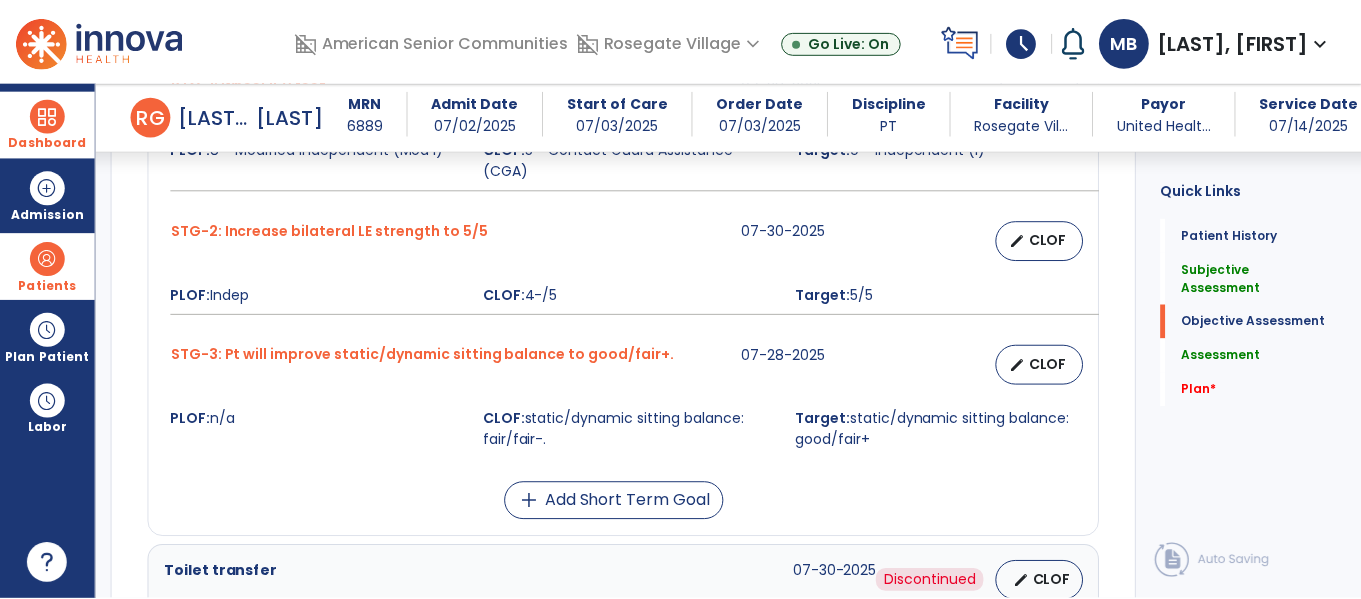 scroll, scrollTop: 1008, scrollLeft: 0, axis: vertical 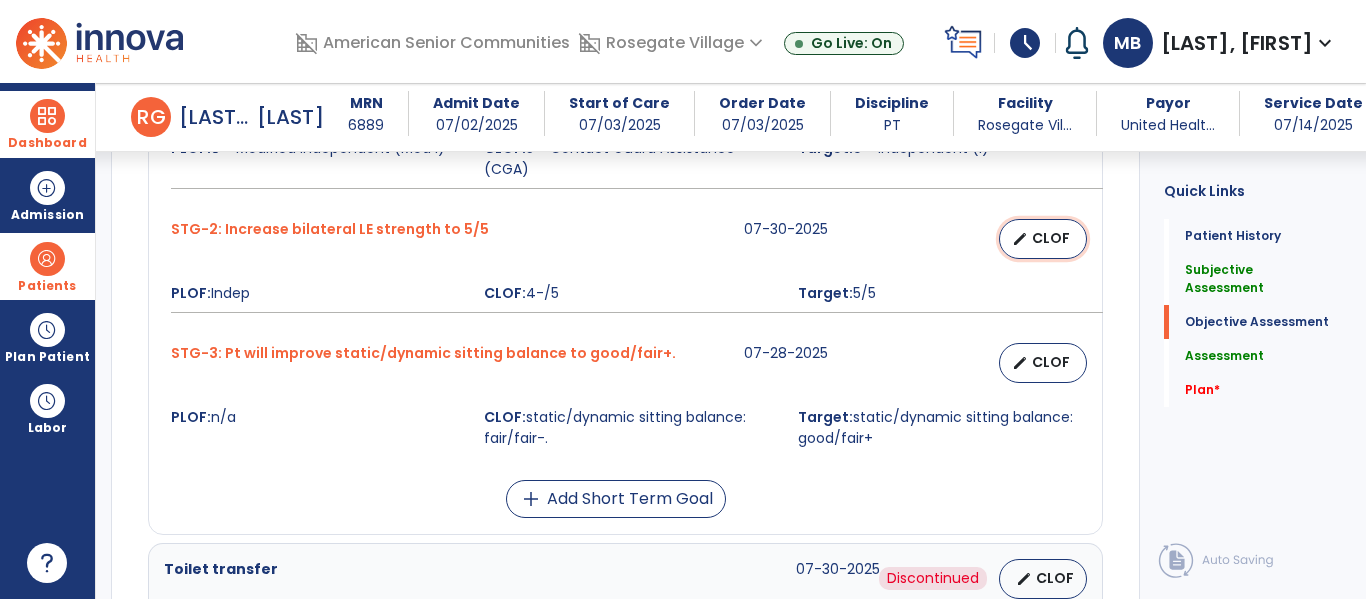 click on "CLOF" at bounding box center [1051, 238] 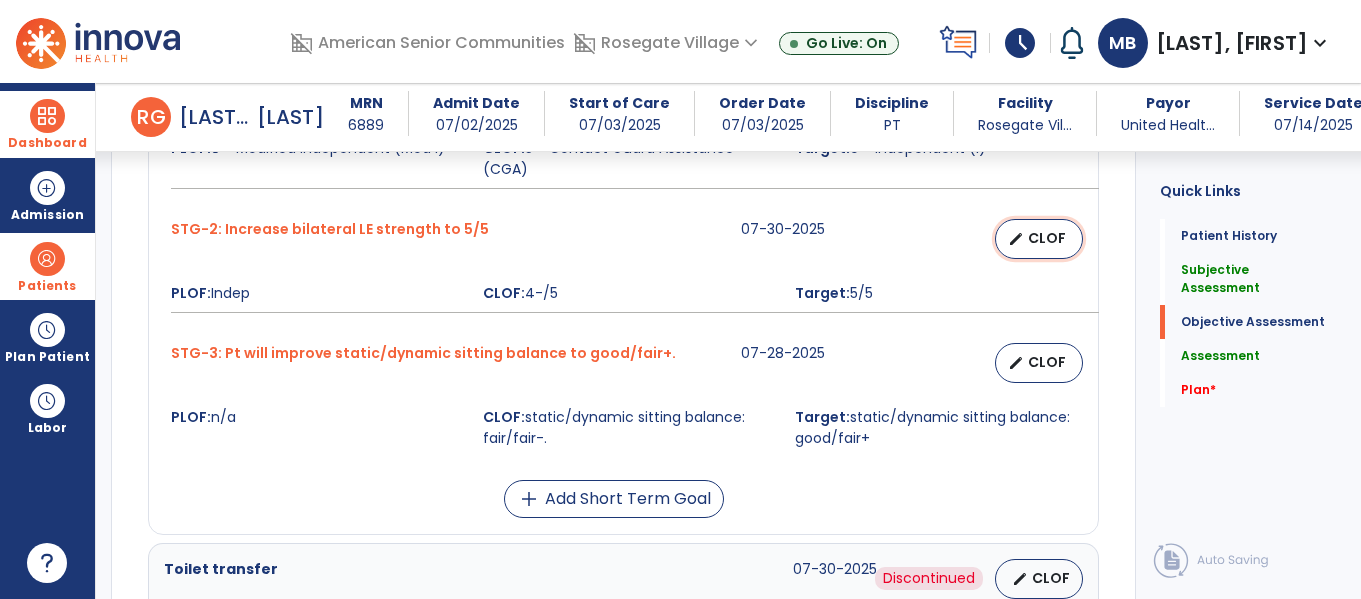 select on "********" 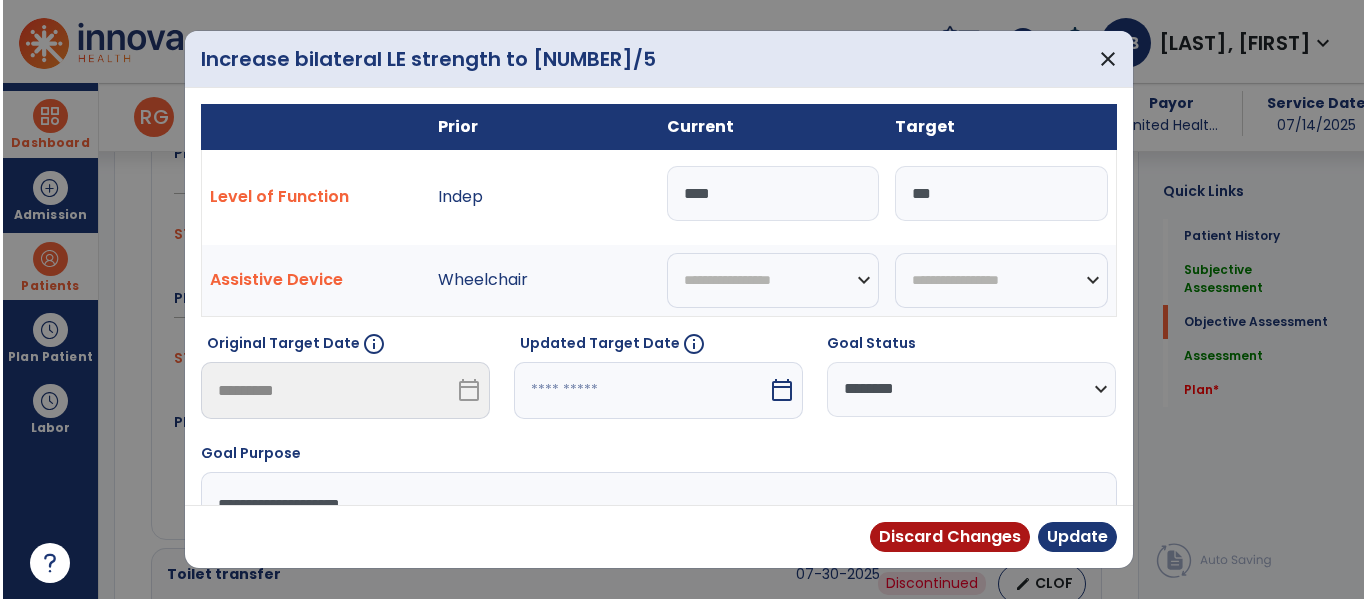 scroll, scrollTop: 1008, scrollLeft: 0, axis: vertical 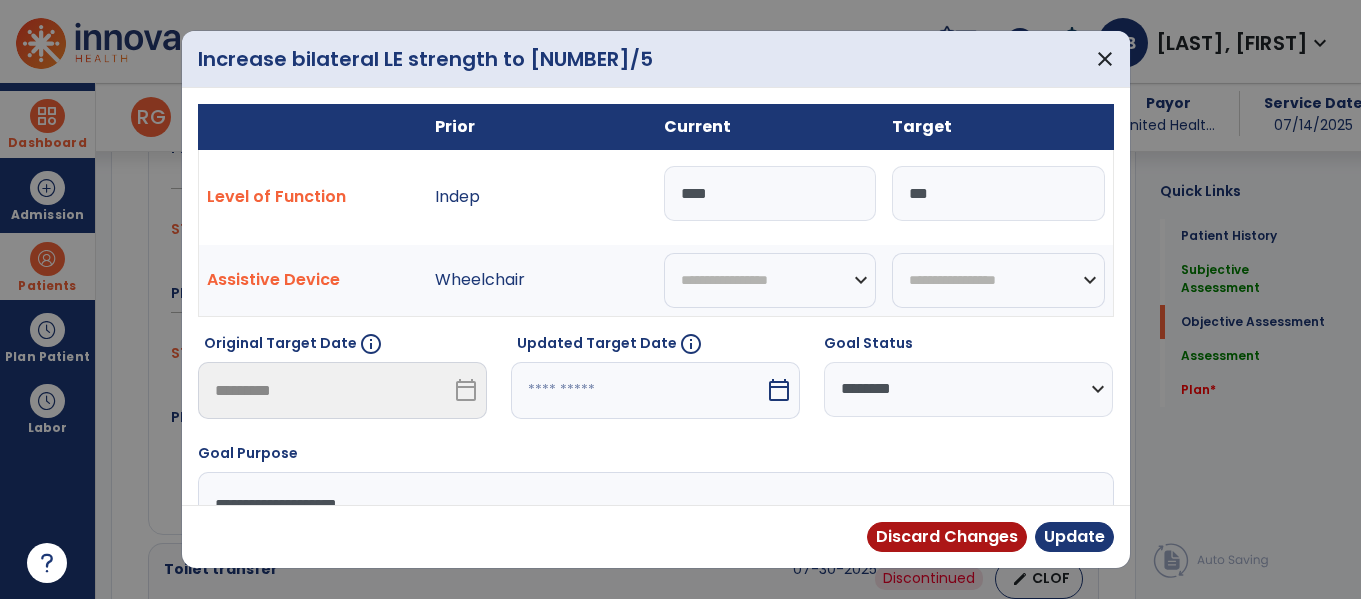 click on "****" at bounding box center (770, 193) 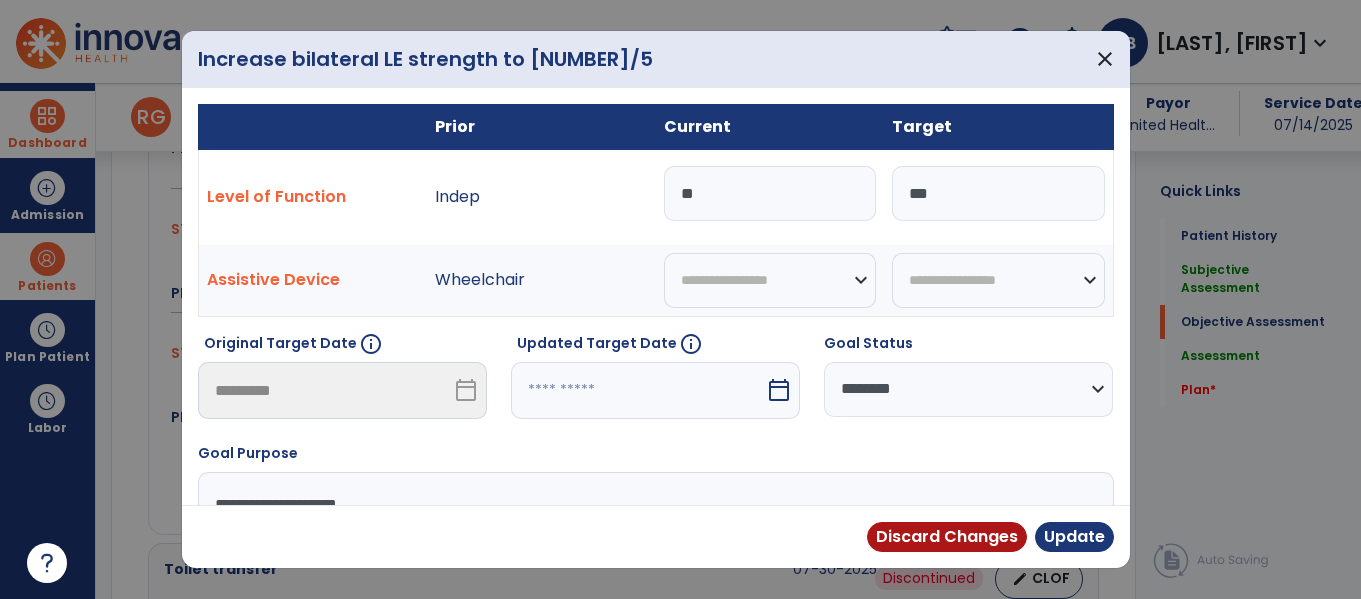 type on "***" 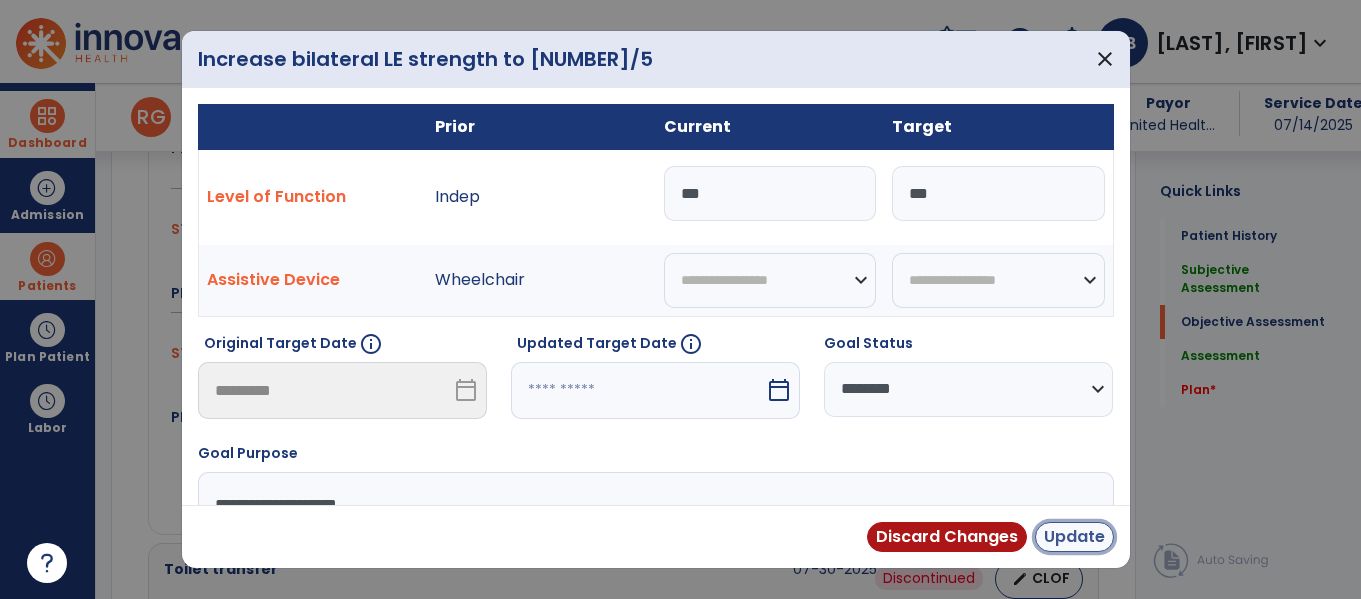 click on "Update" at bounding box center (1074, 537) 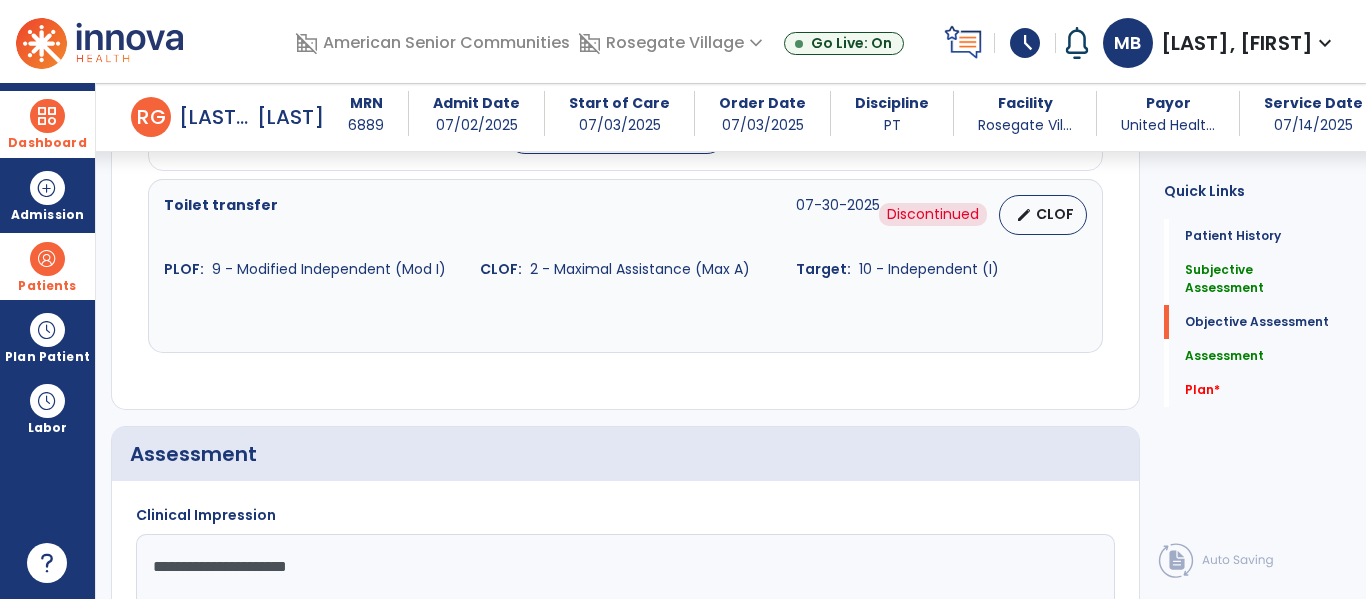 scroll, scrollTop: 1574, scrollLeft: 0, axis: vertical 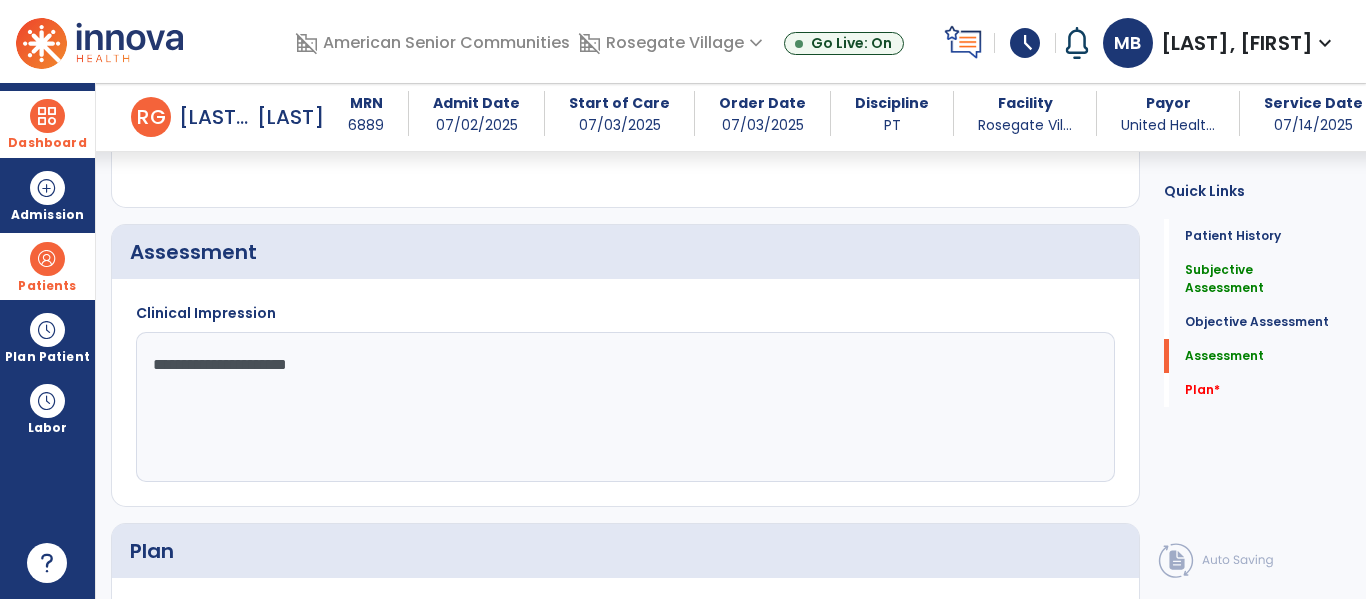click on "**********" 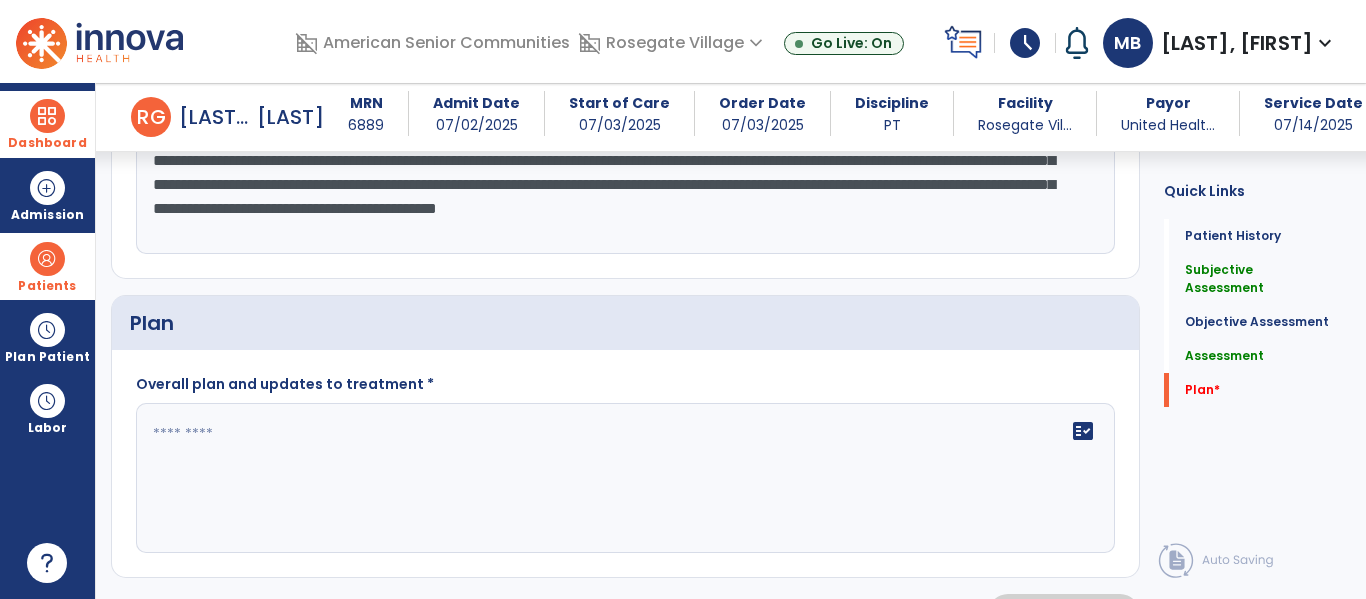 type on "**********" 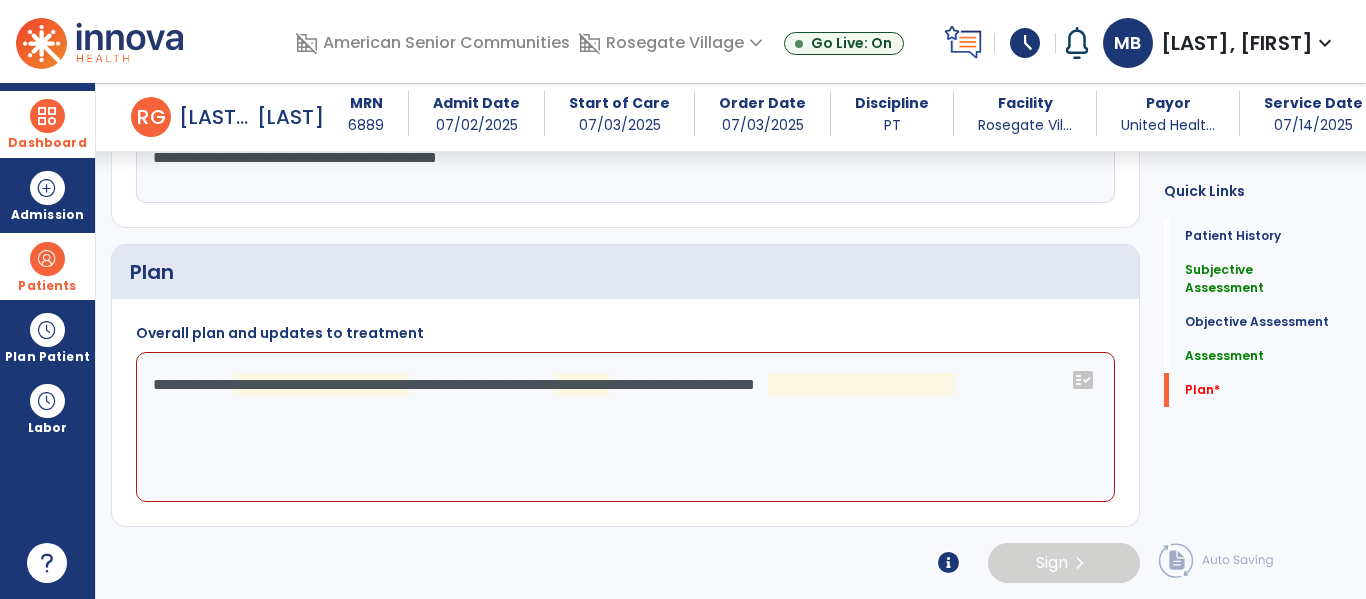 scroll, scrollTop: 1853, scrollLeft: 0, axis: vertical 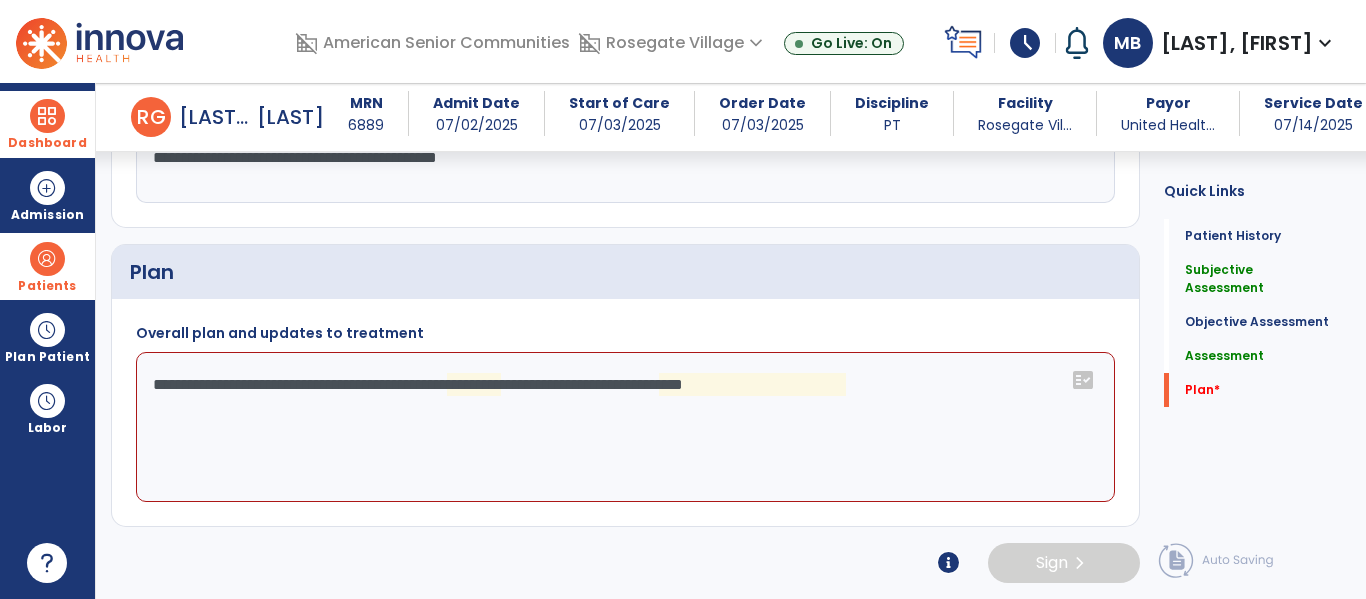 click on "**********" 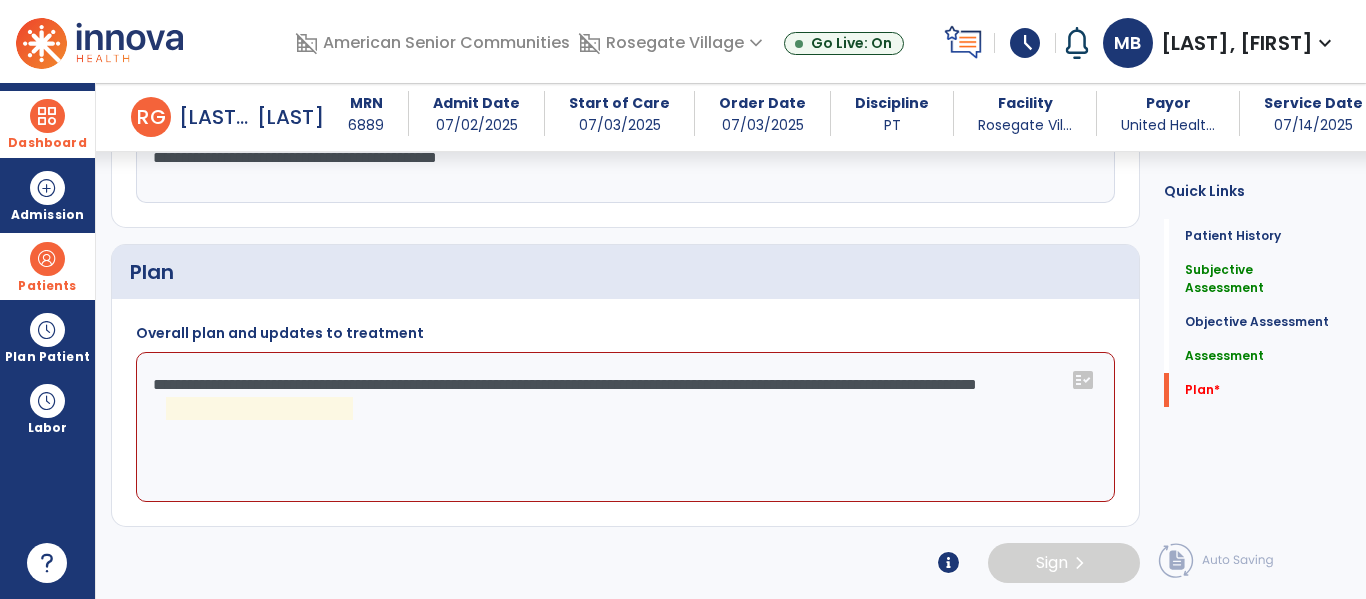 click on "**********" 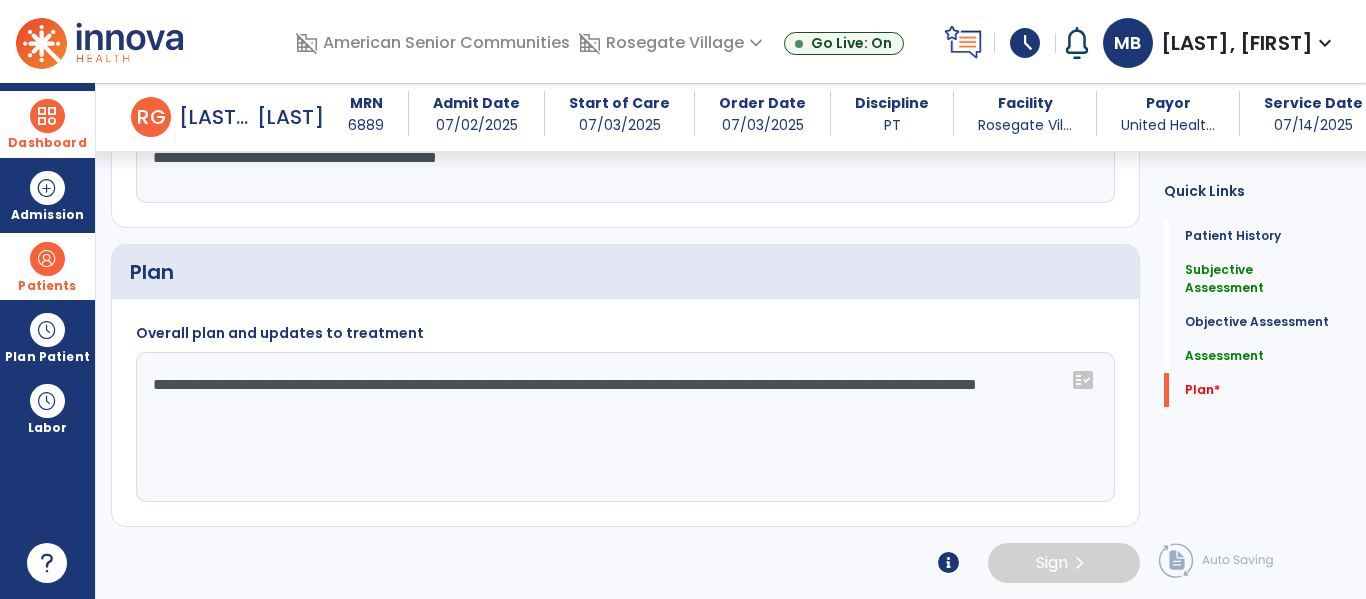 type on "**********" 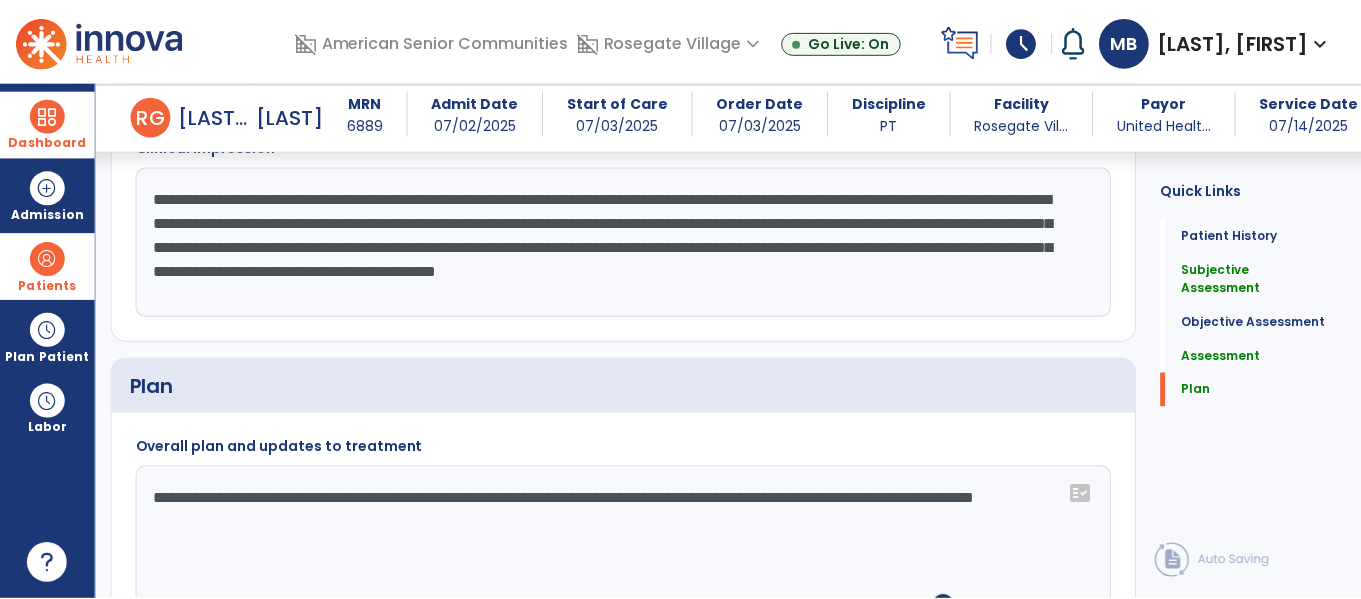 scroll, scrollTop: 1855, scrollLeft: 0, axis: vertical 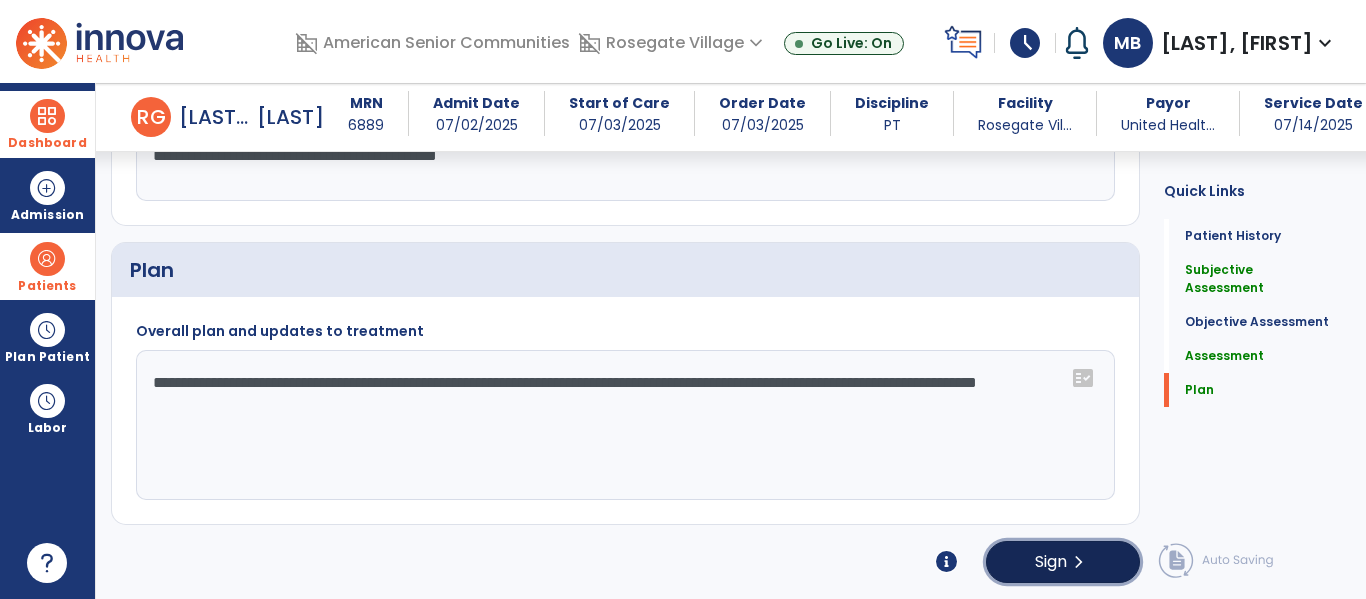 click on "Sign" 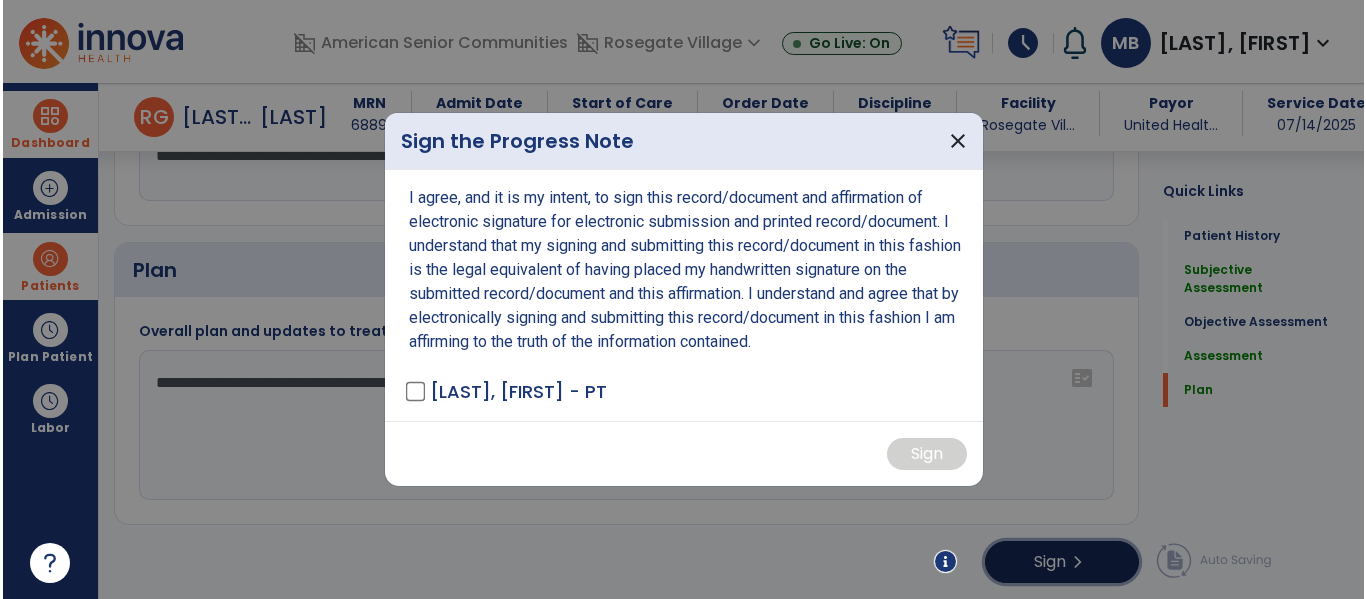 scroll, scrollTop: 1855, scrollLeft: 0, axis: vertical 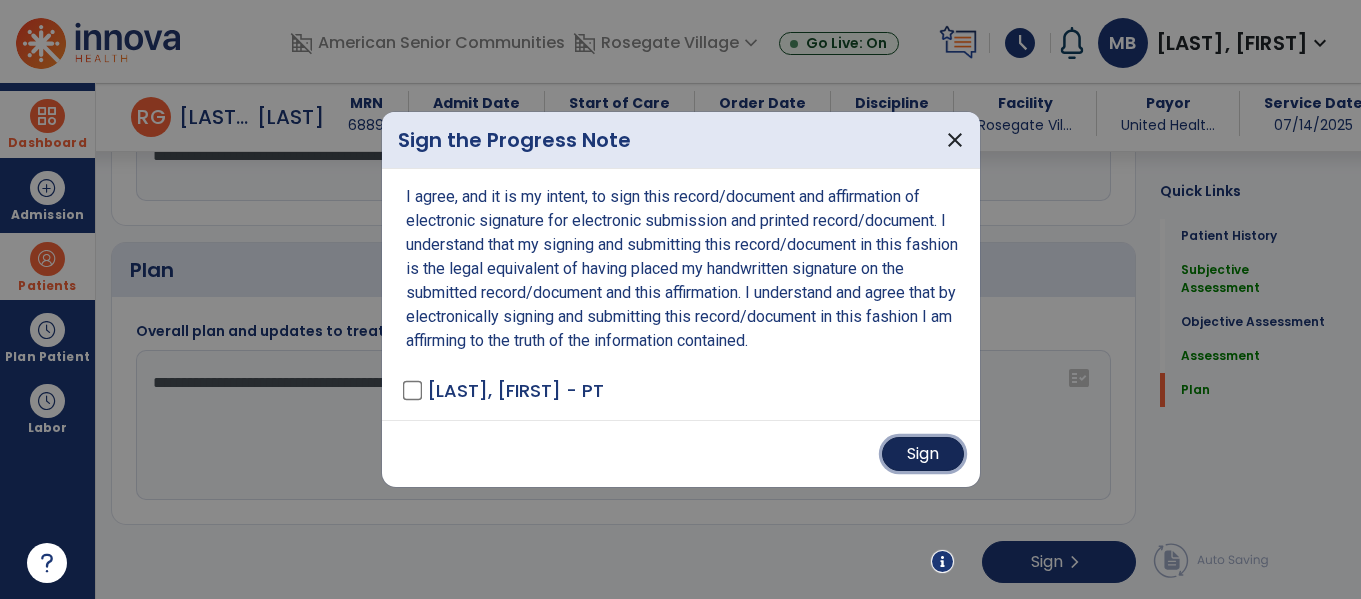 click on "Sign" at bounding box center [923, 454] 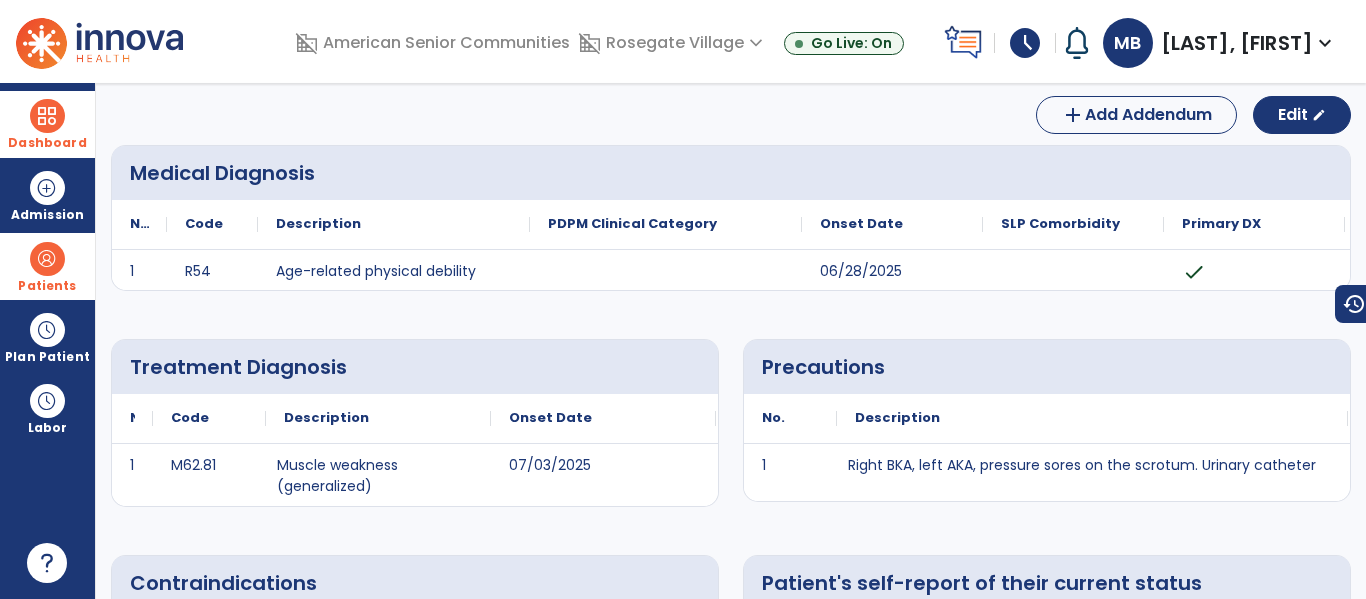 scroll, scrollTop: 0, scrollLeft: 0, axis: both 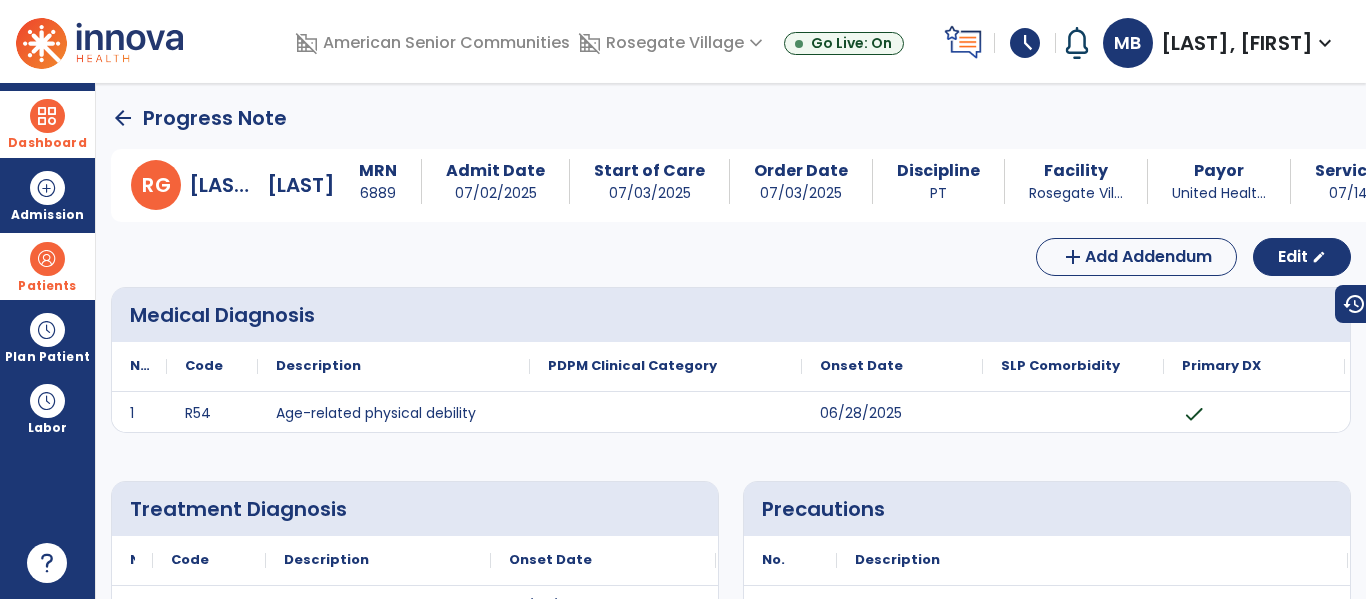 click on "arrow_back" 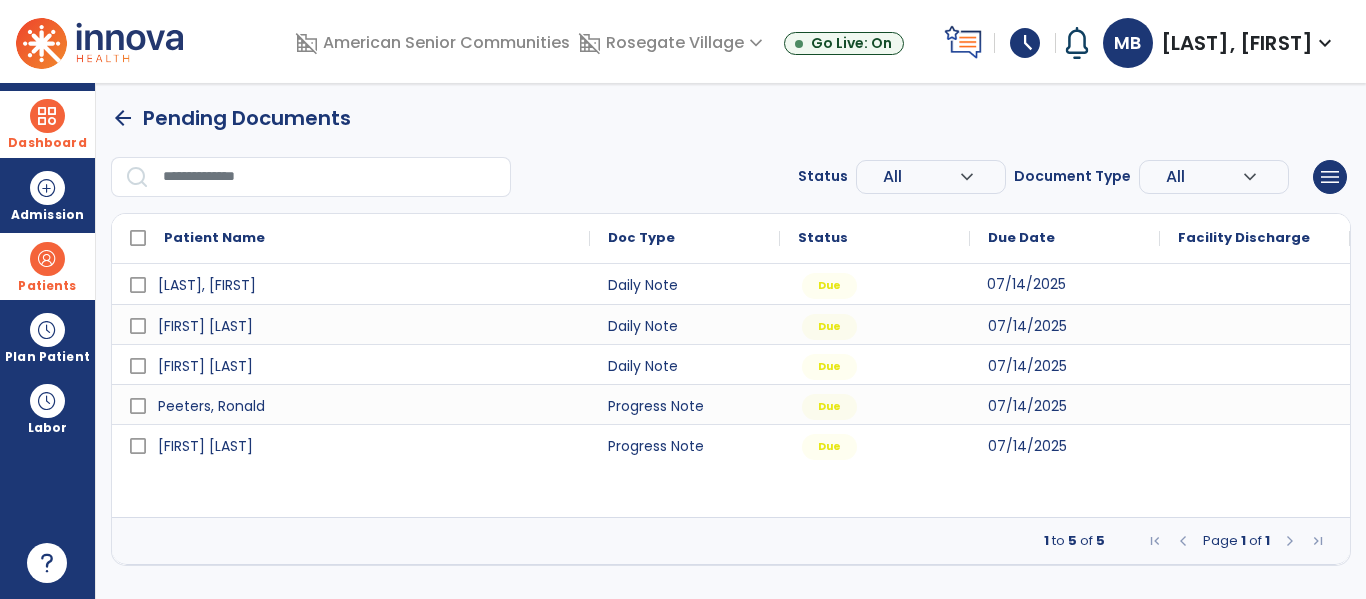 click on "07/14/2025" at bounding box center [1026, 284] 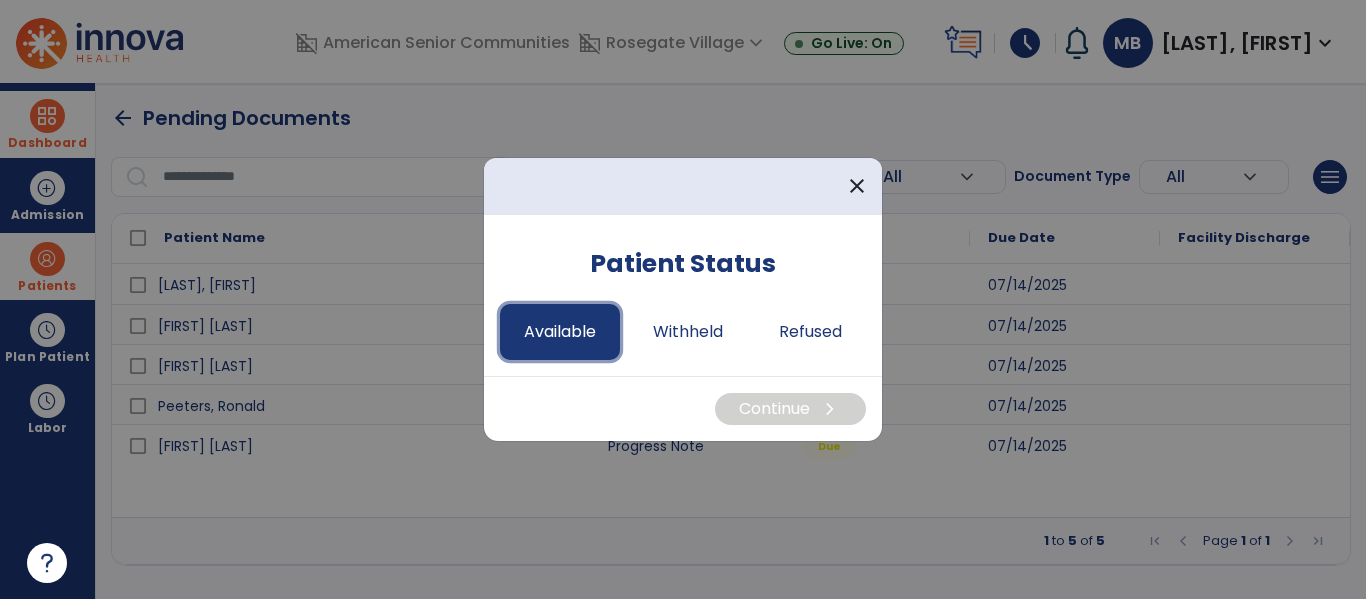 click on "Available" at bounding box center [560, 332] 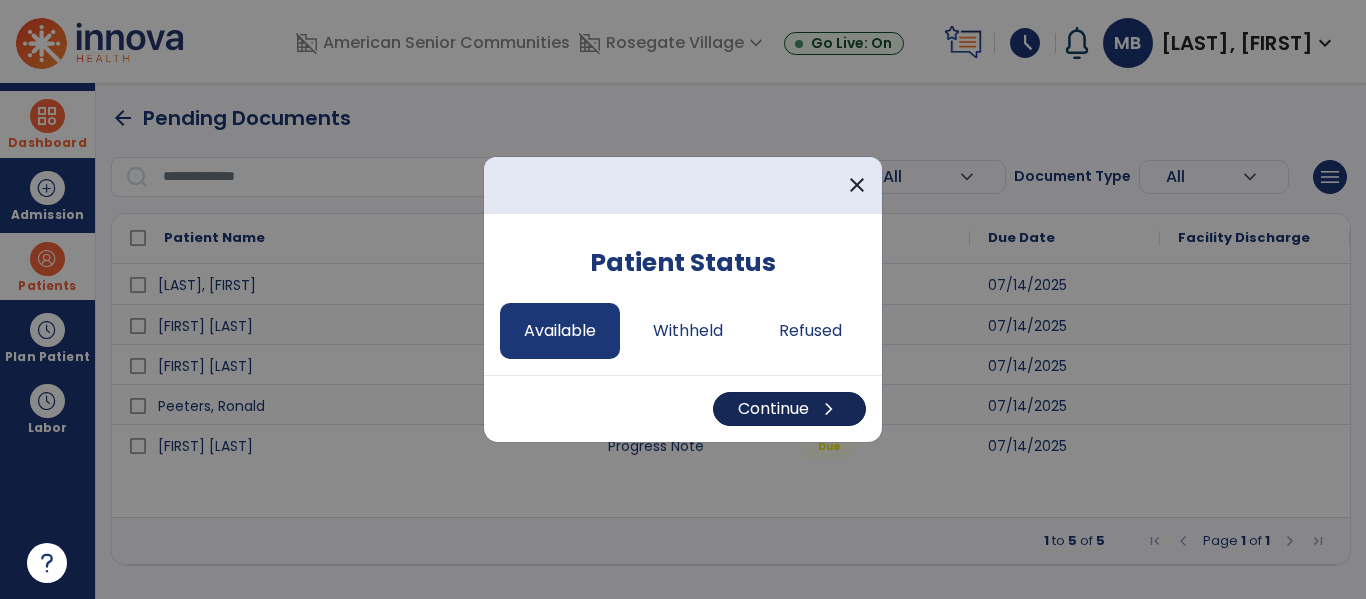 click on "Continue   chevron_right" at bounding box center [789, 409] 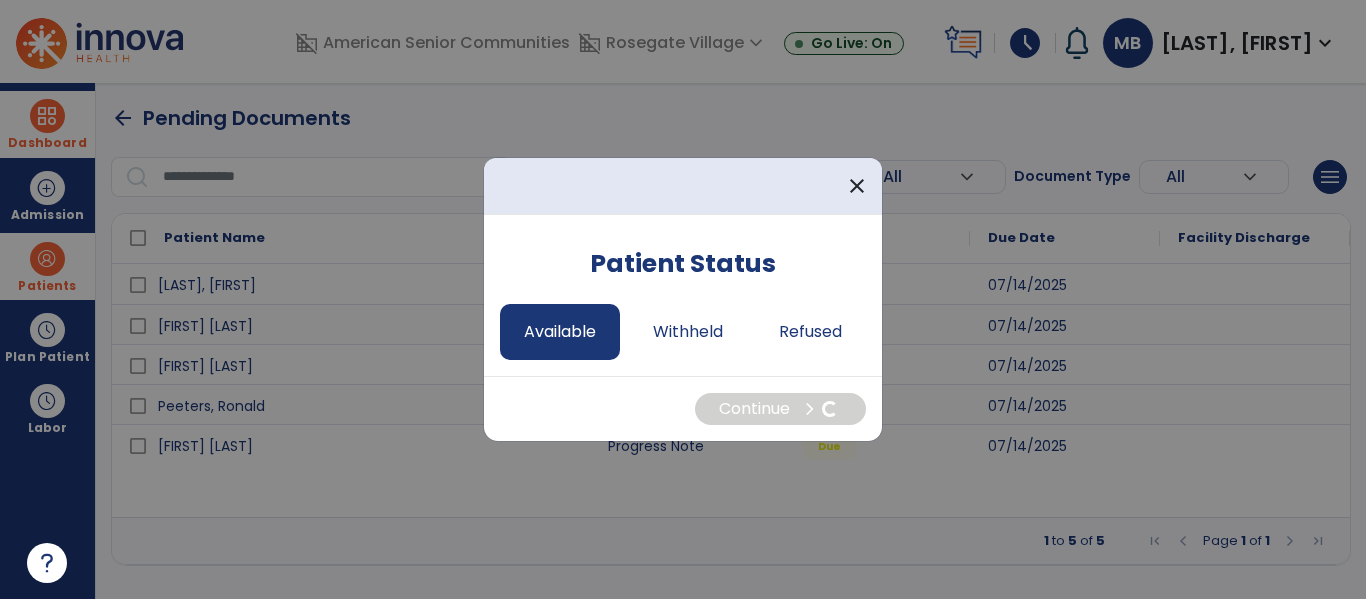 select on "*" 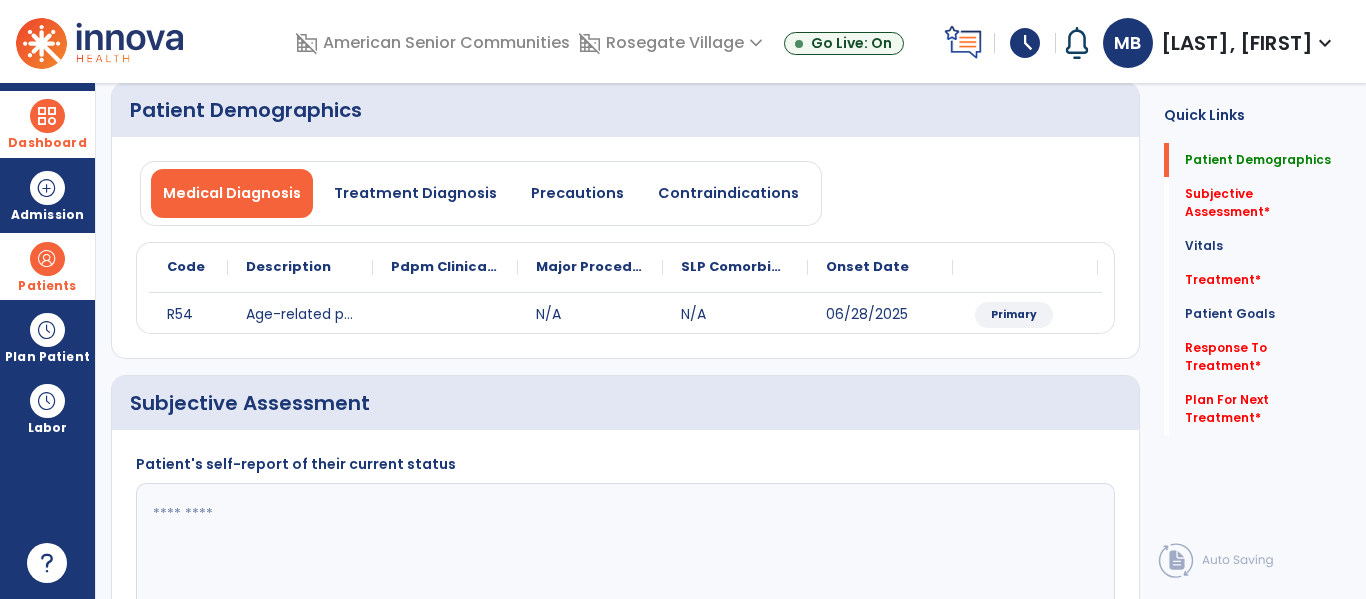 scroll, scrollTop: 220, scrollLeft: 0, axis: vertical 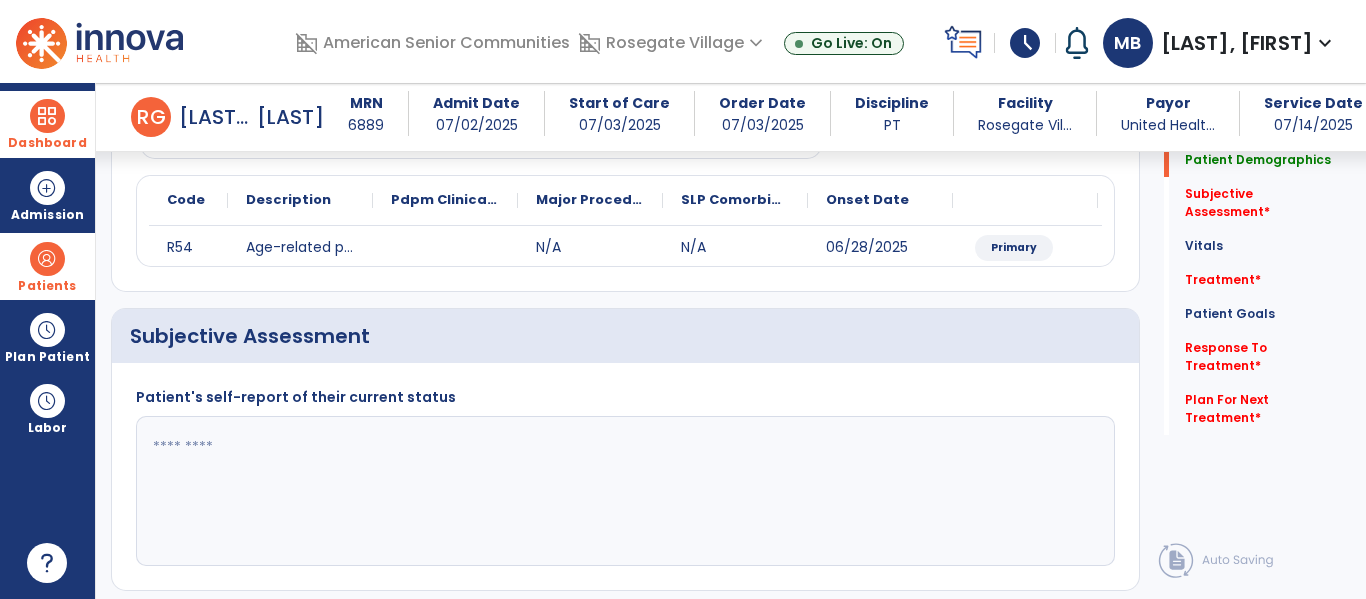 click 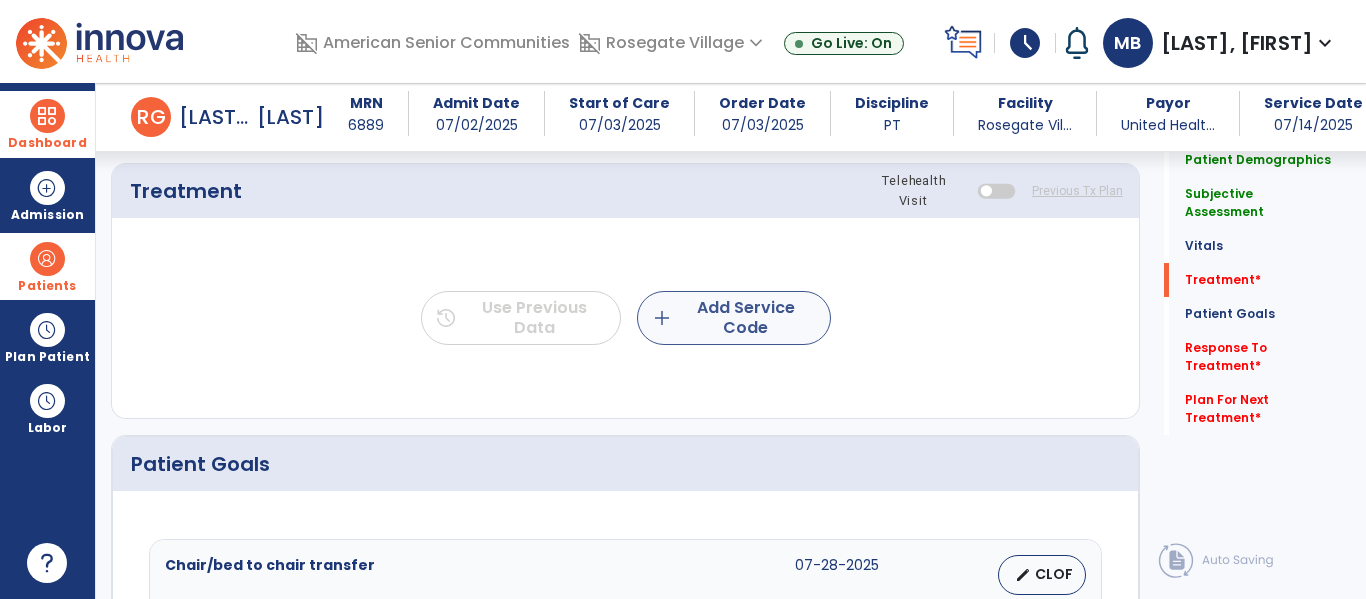 type on "**********" 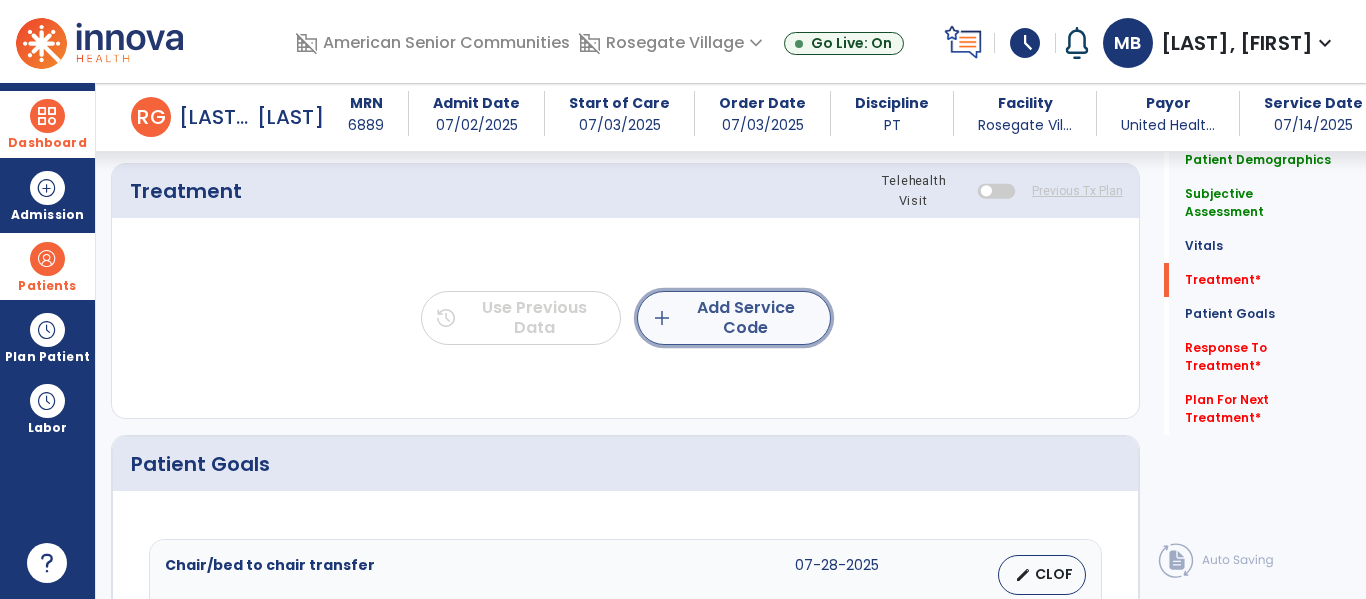 click on "add  Add Service Code" 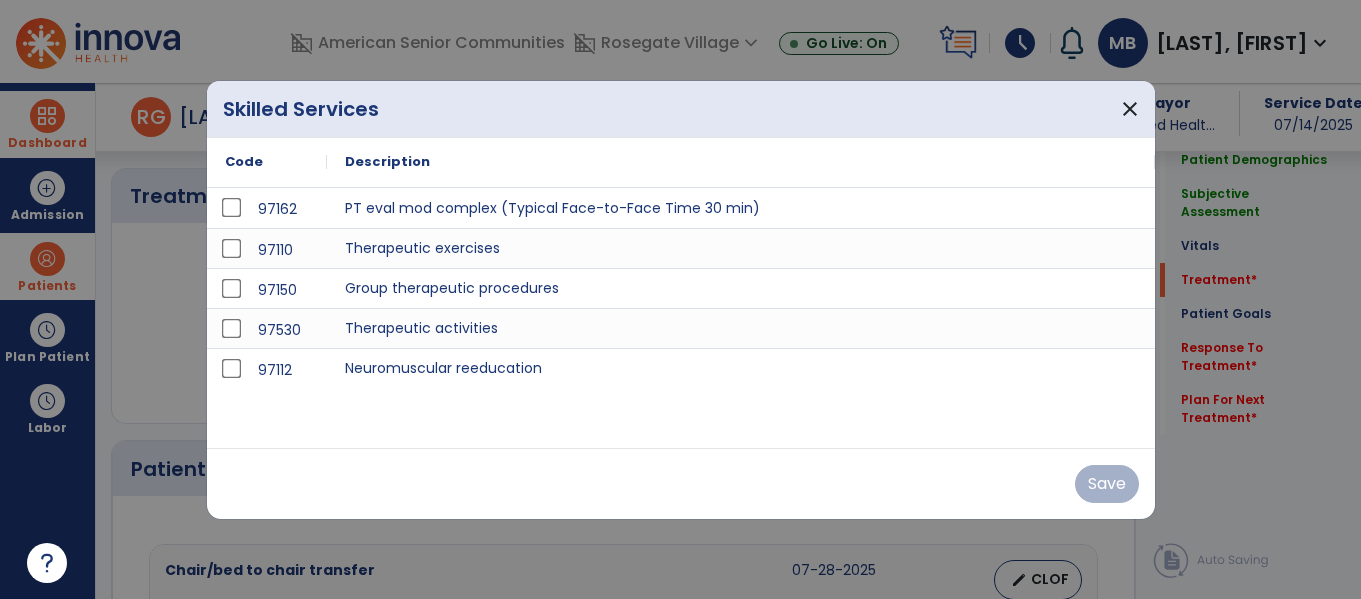 scroll, scrollTop: 1086, scrollLeft: 0, axis: vertical 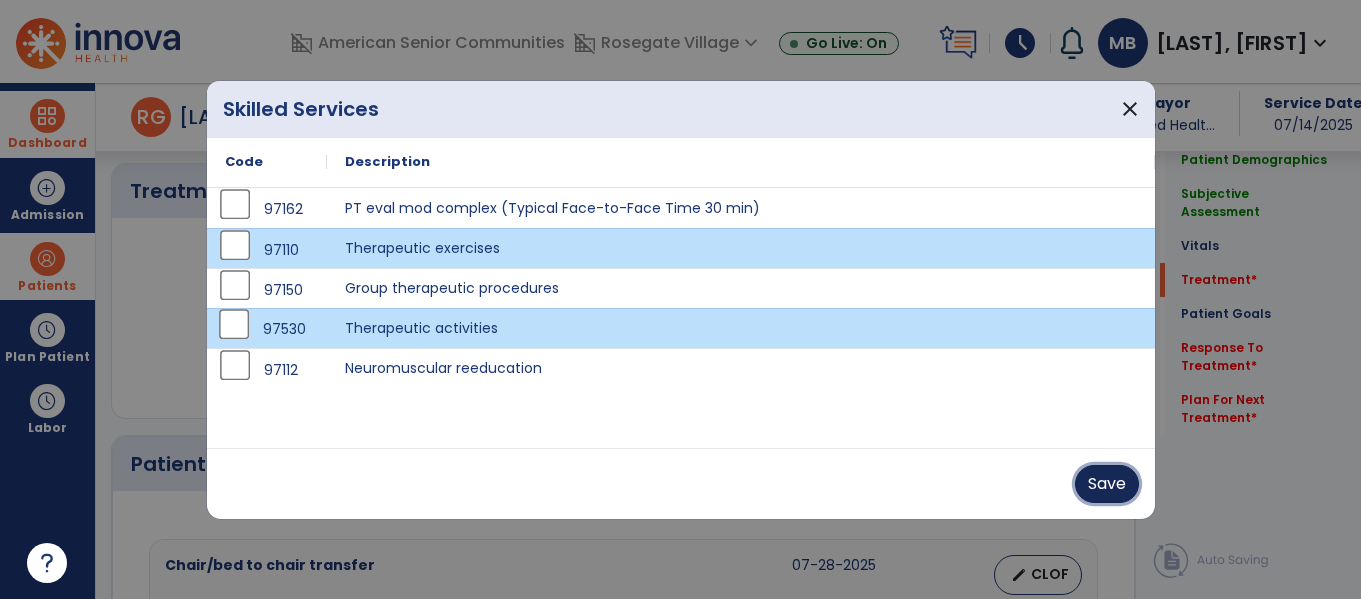 click on "Save" at bounding box center [1107, 484] 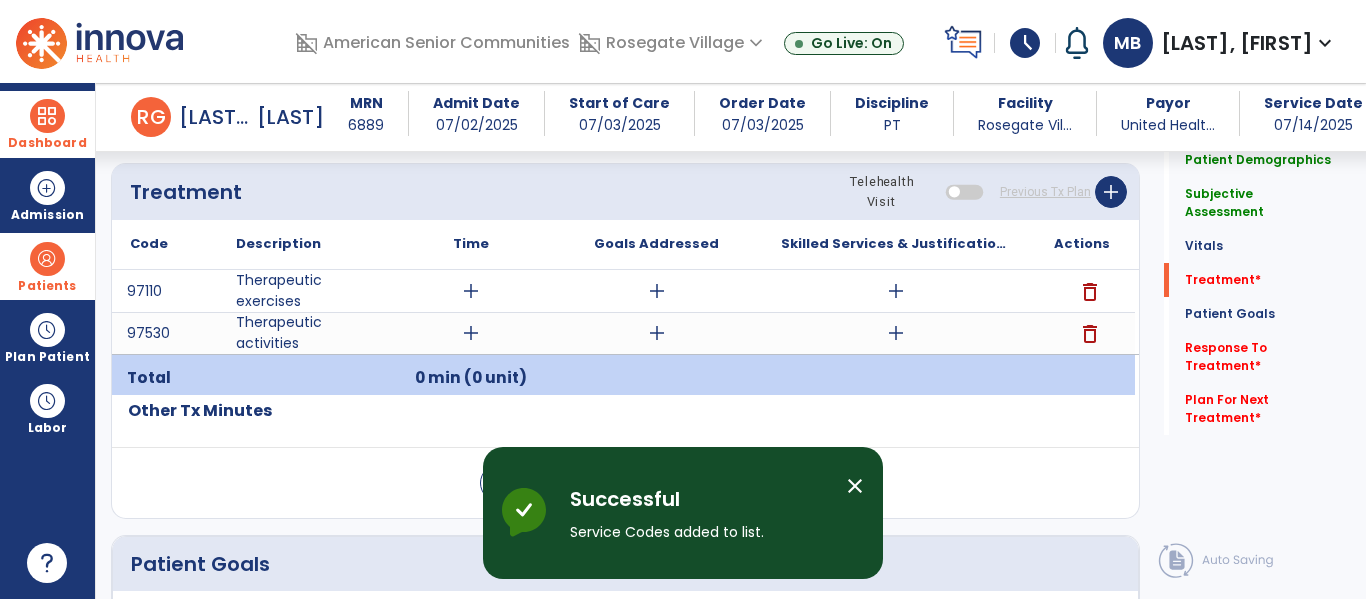 click on "add" at bounding box center [471, 291] 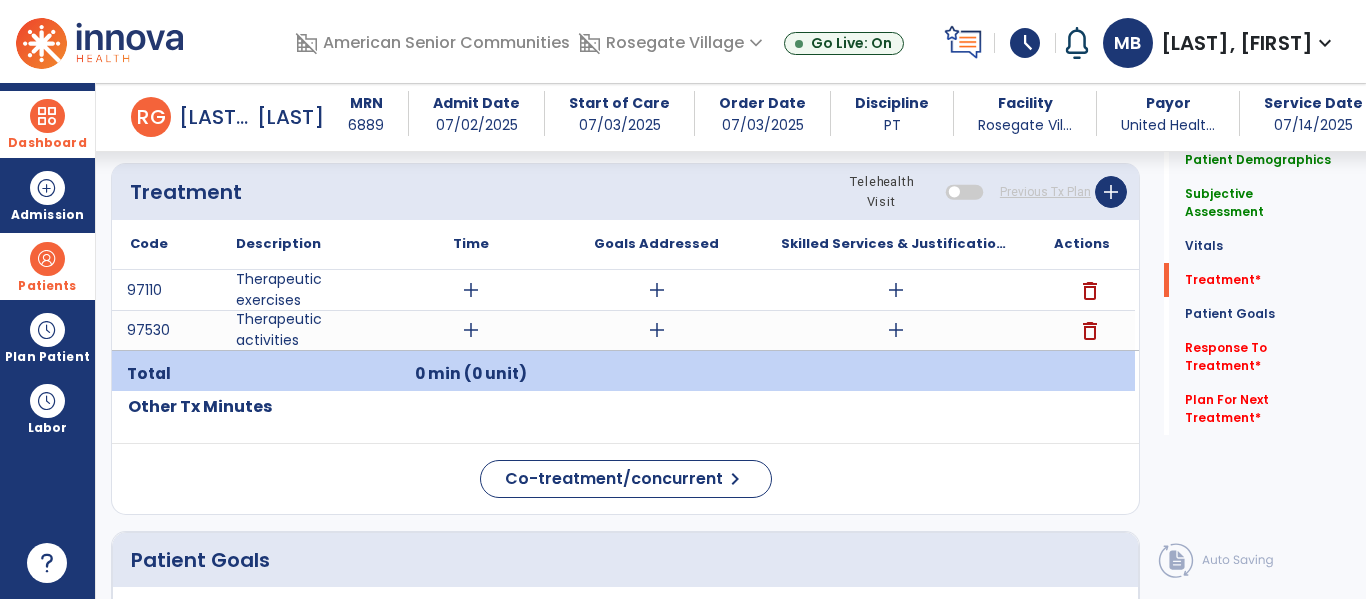 click on "add" at bounding box center [471, 330] 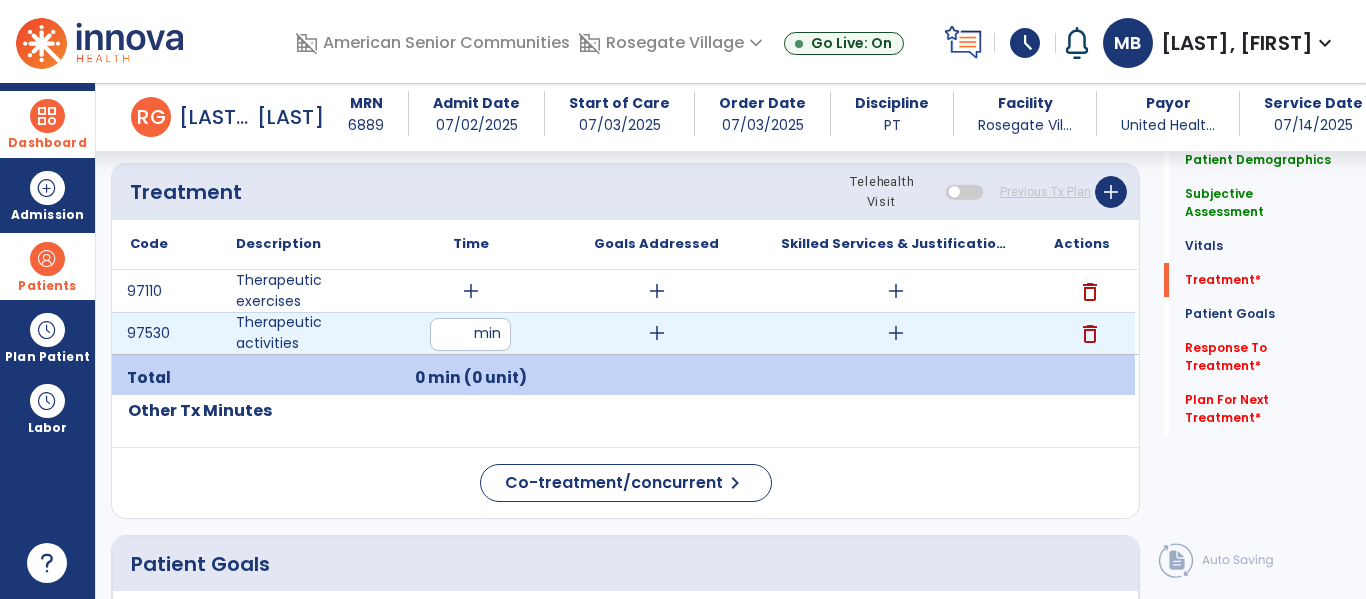 type on "**" 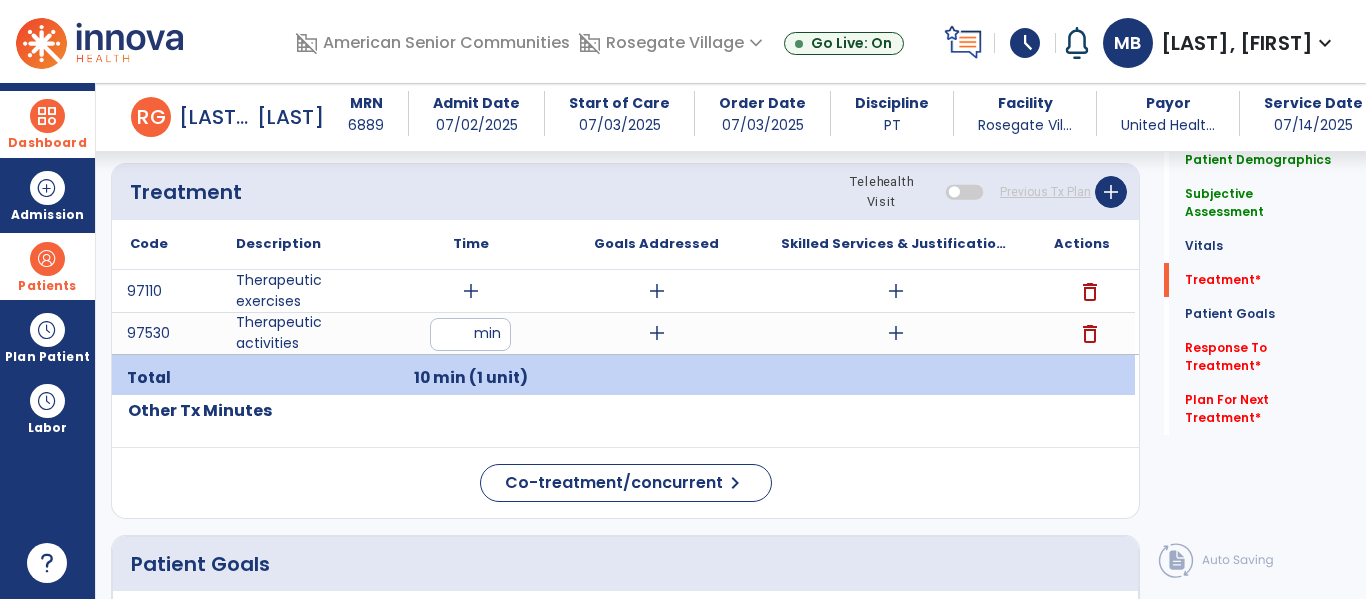 click on "add" at bounding box center (896, 333) 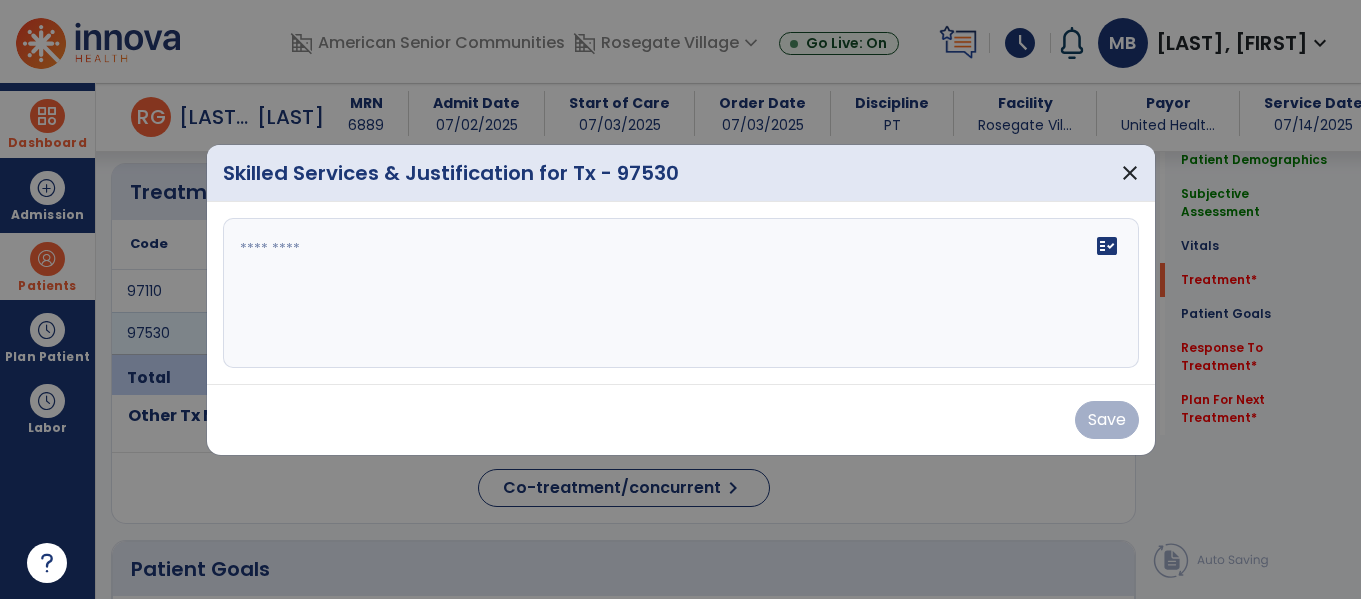scroll, scrollTop: 1086, scrollLeft: 0, axis: vertical 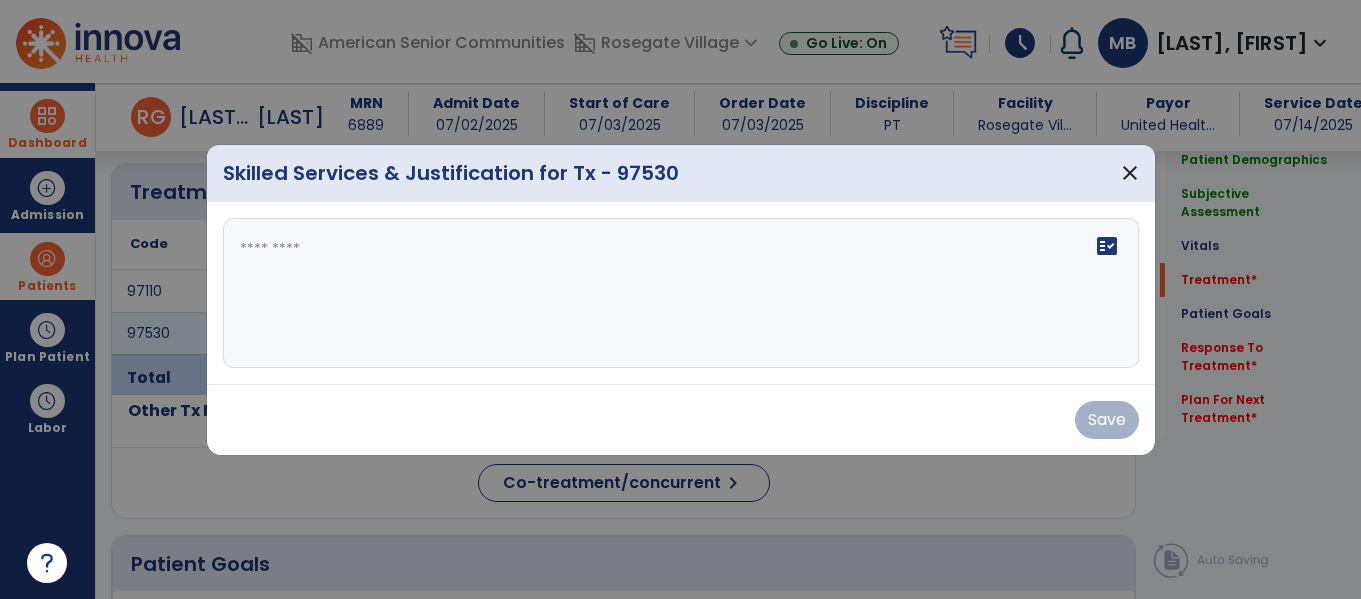 click on "fact_check" at bounding box center [681, 293] 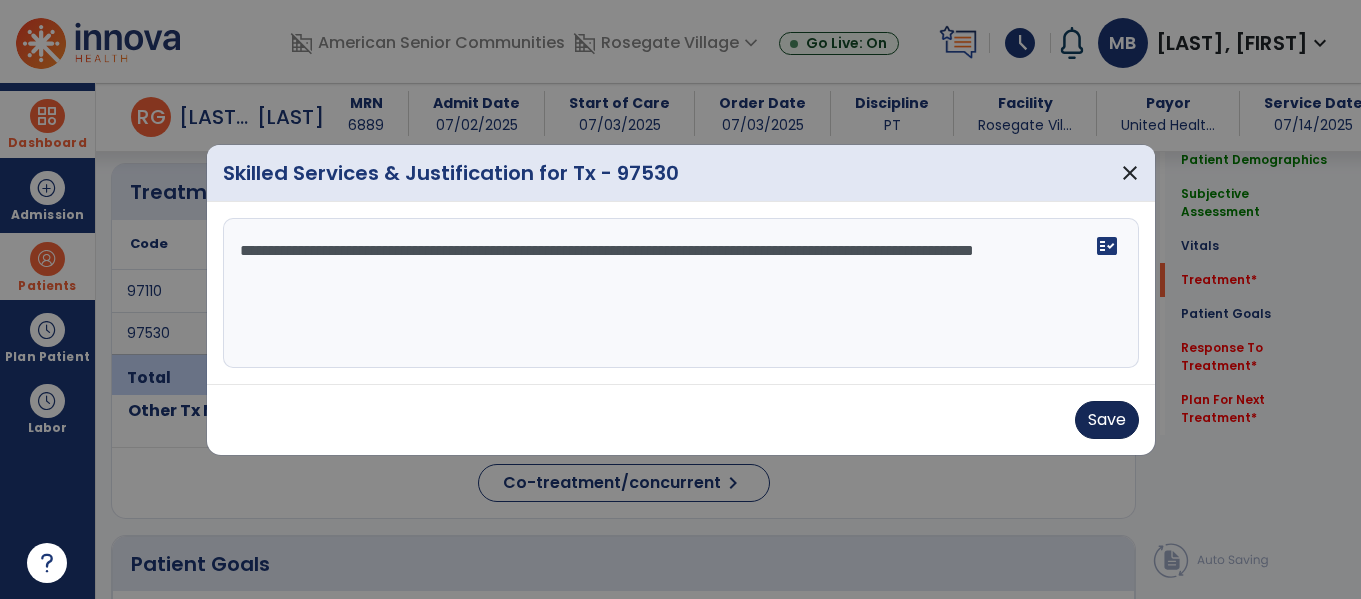 type on "**********" 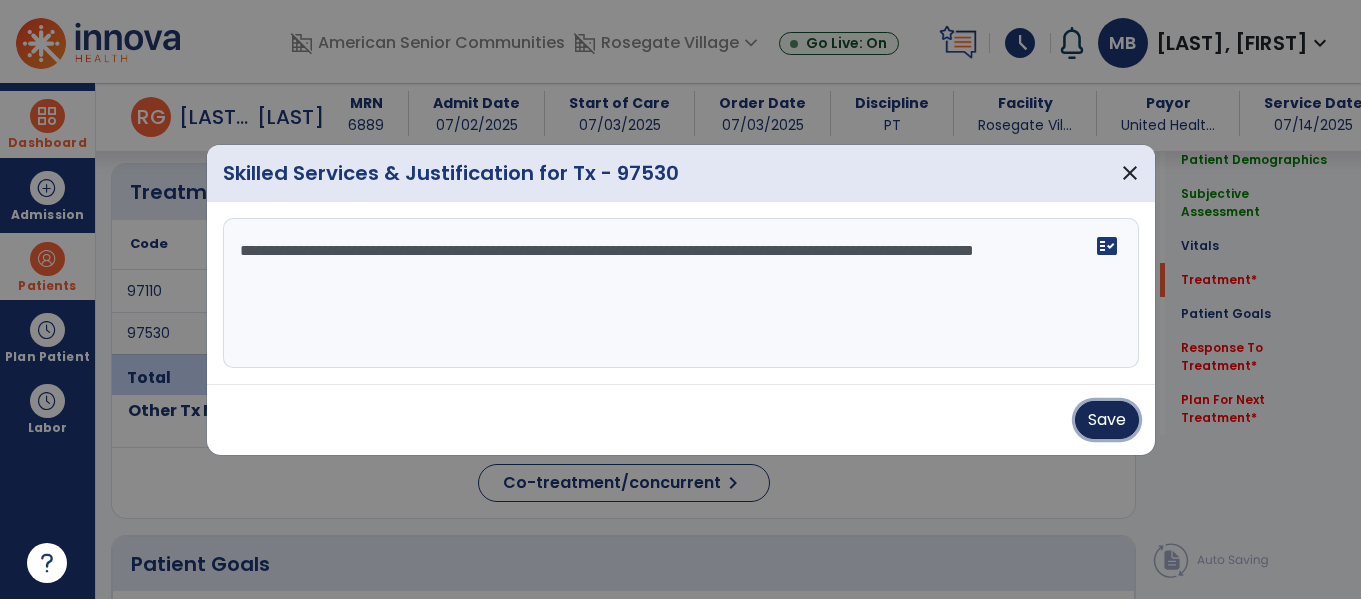 click on "Save" at bounding box center (1107, 420) 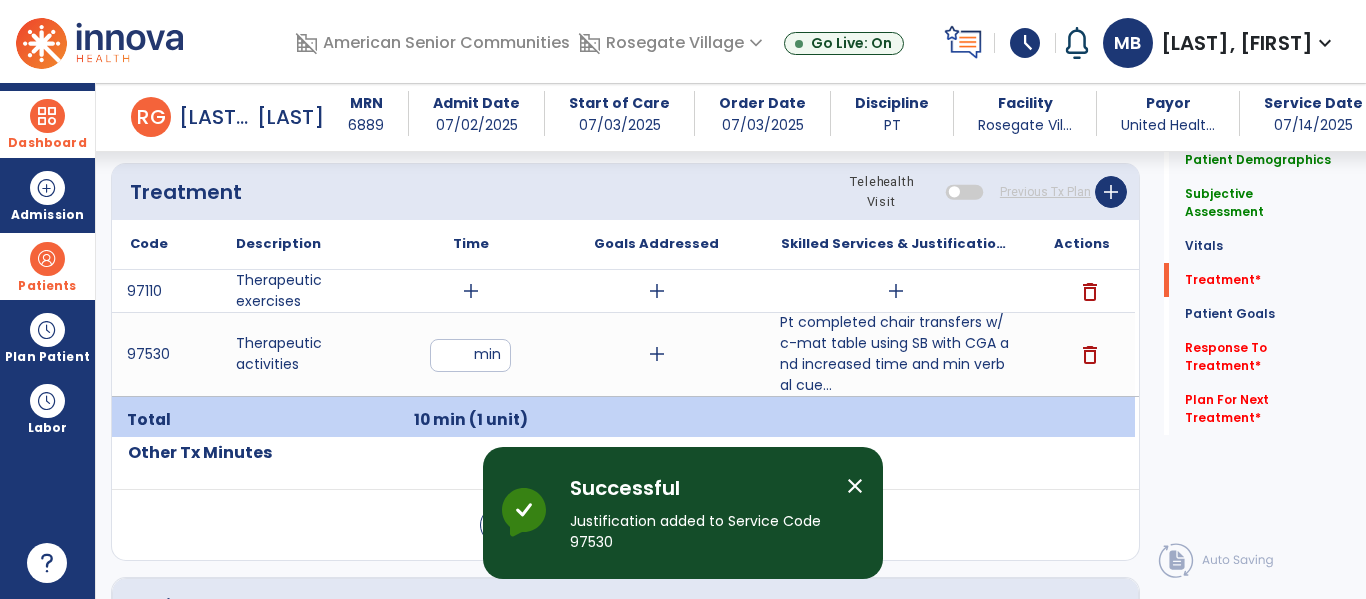 click on "add" at bounding box center (471, 291) 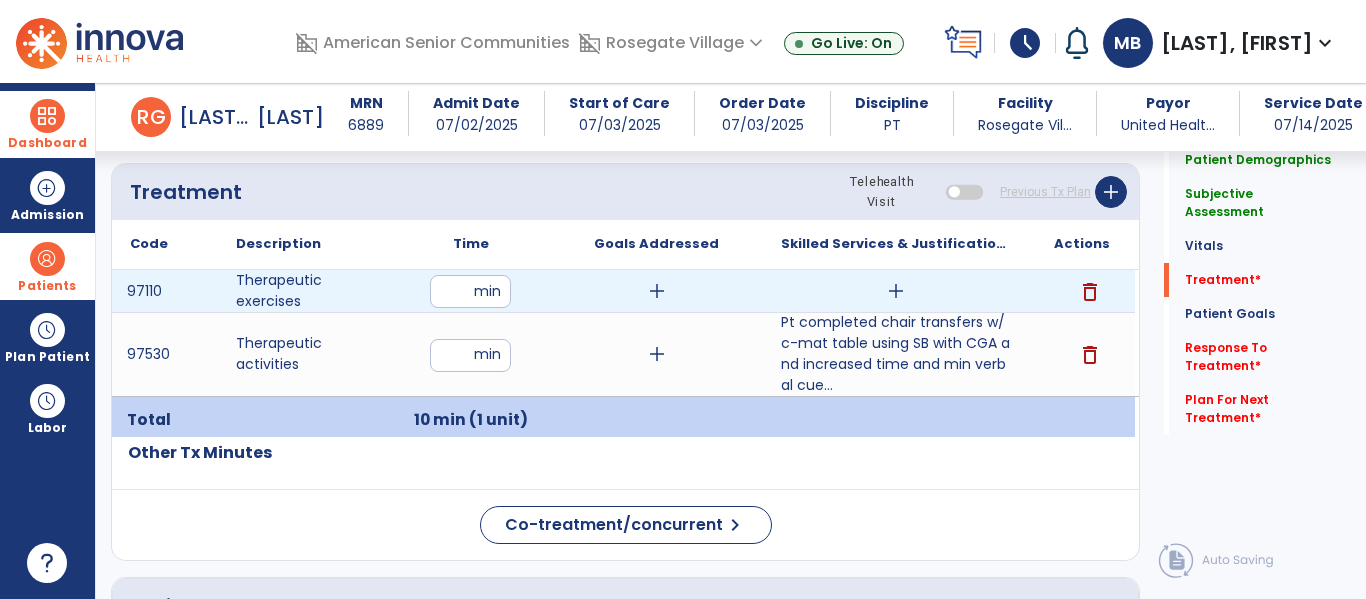 type on "**" 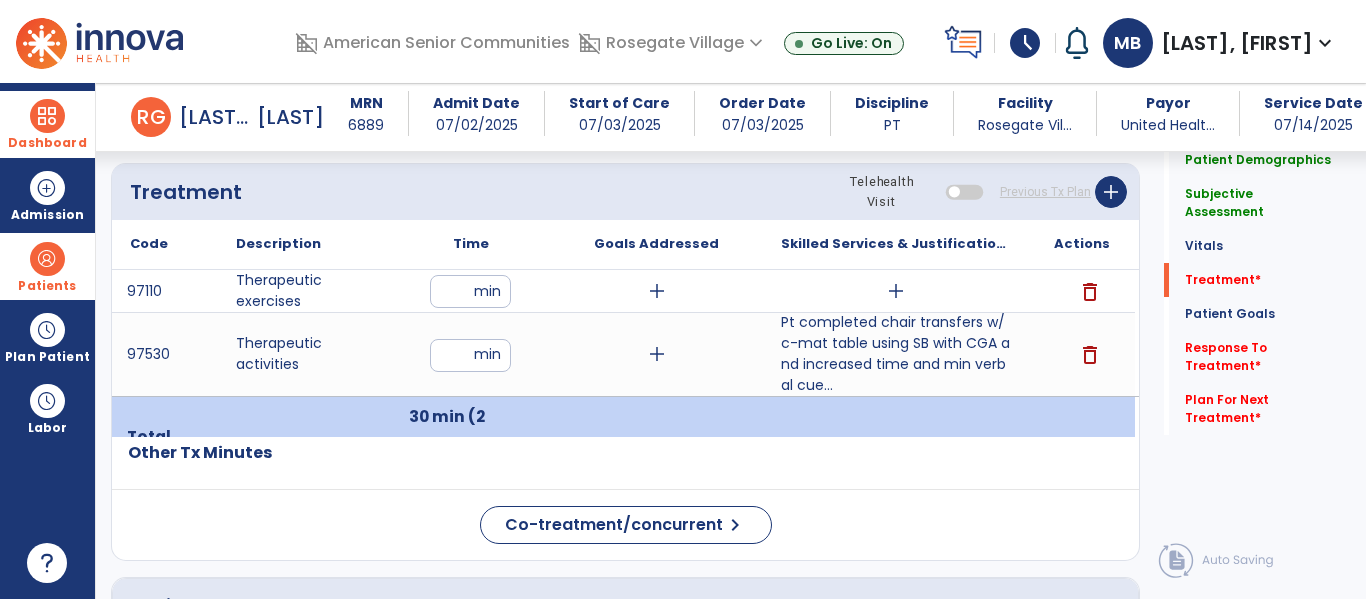 click on "add" at bounding box center [896, 291] 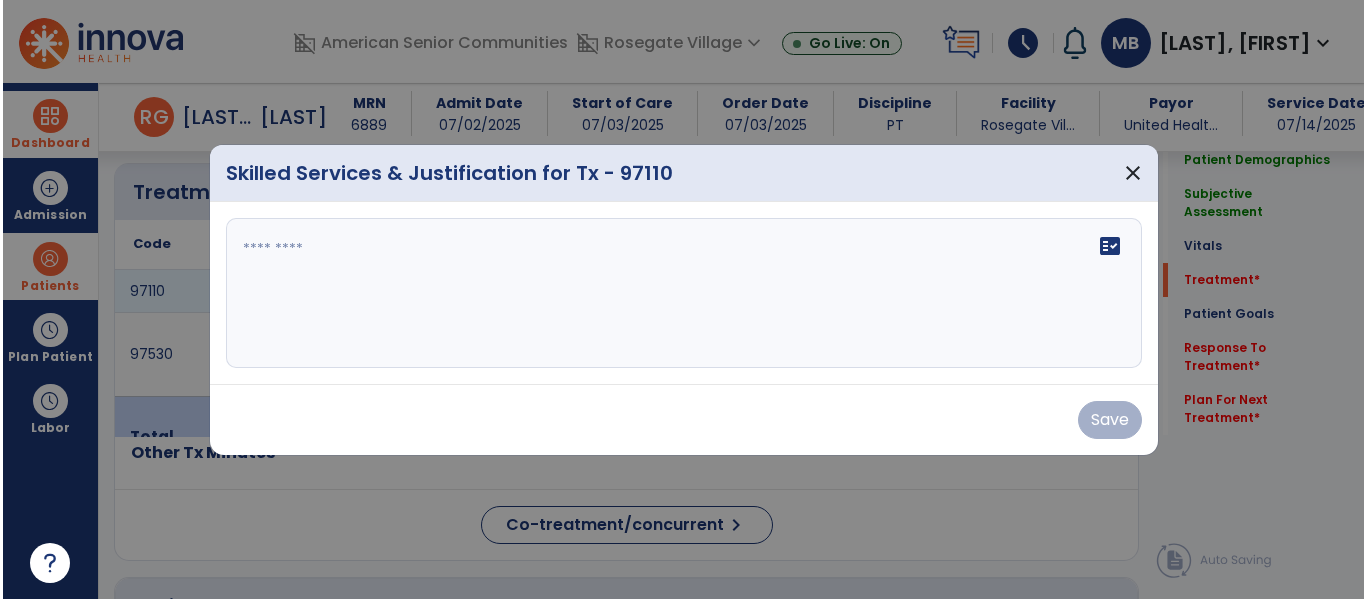 scroll, scrollTop: 1086, scrollLeft: 0, axis: vertical 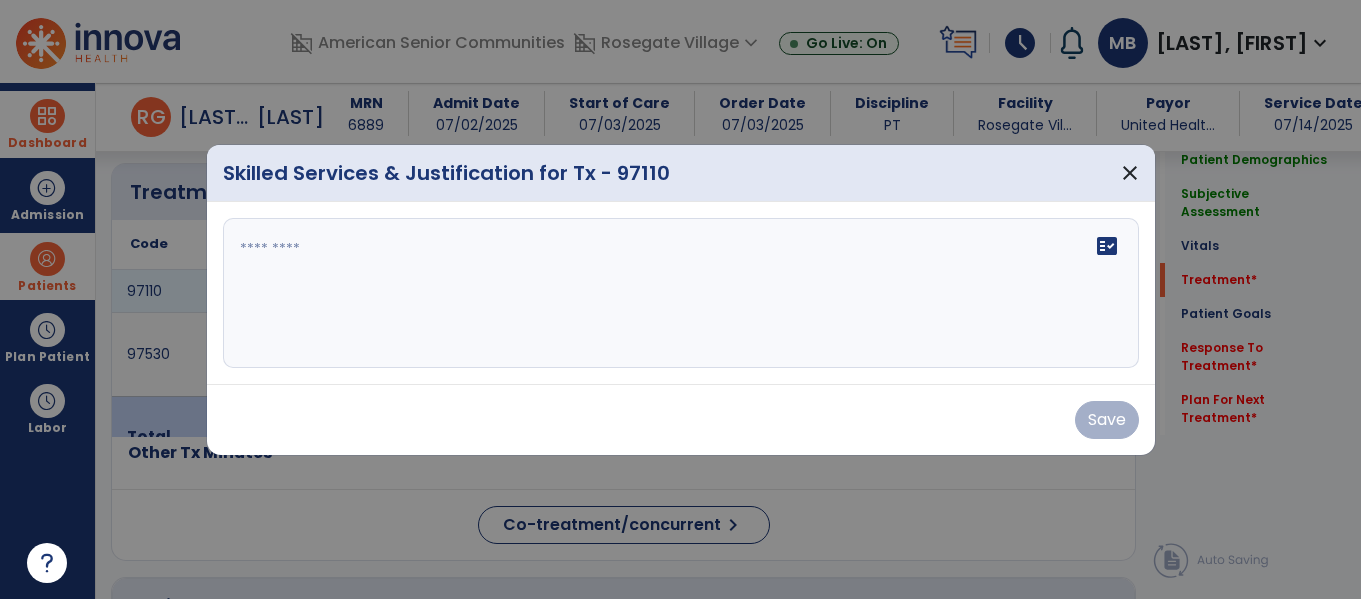 click at bounding box center (681, 293) 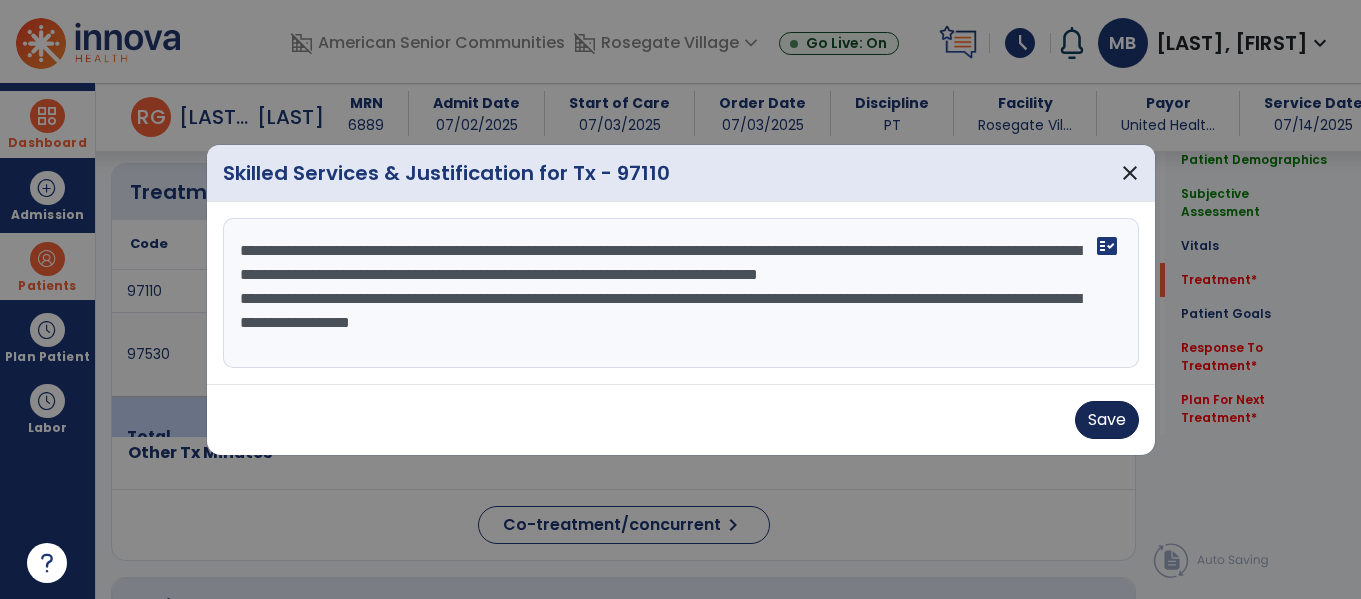 type on "**********" 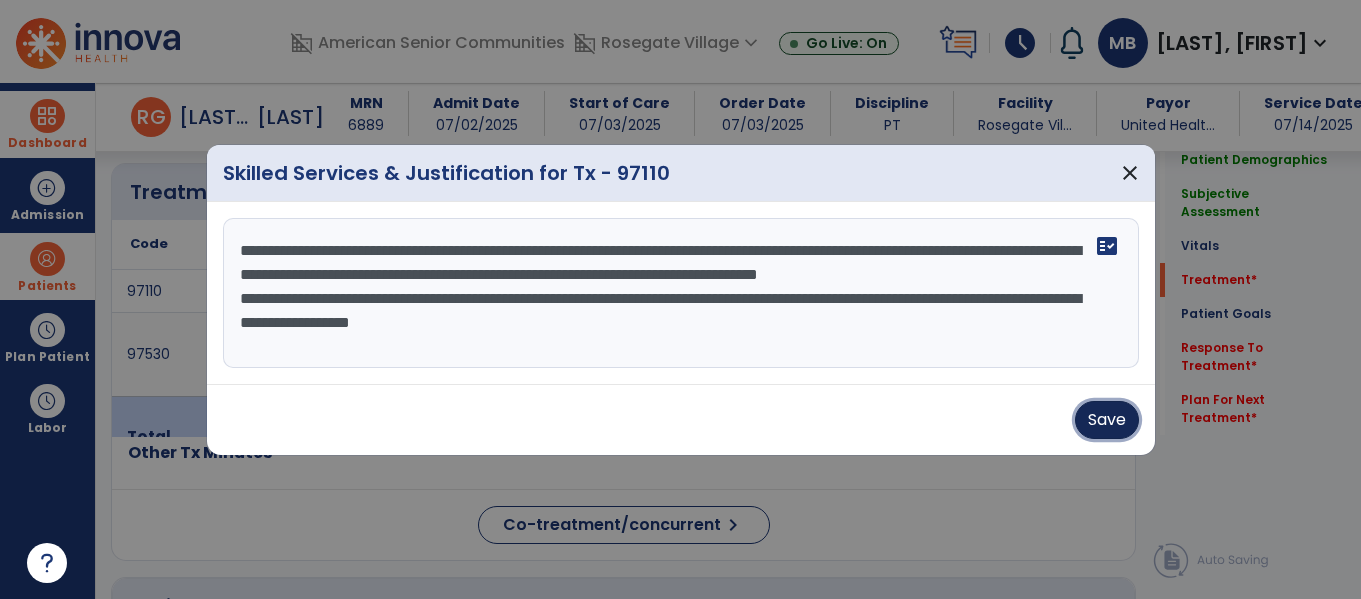 click on "Save" at bounding box center (1107, 420) 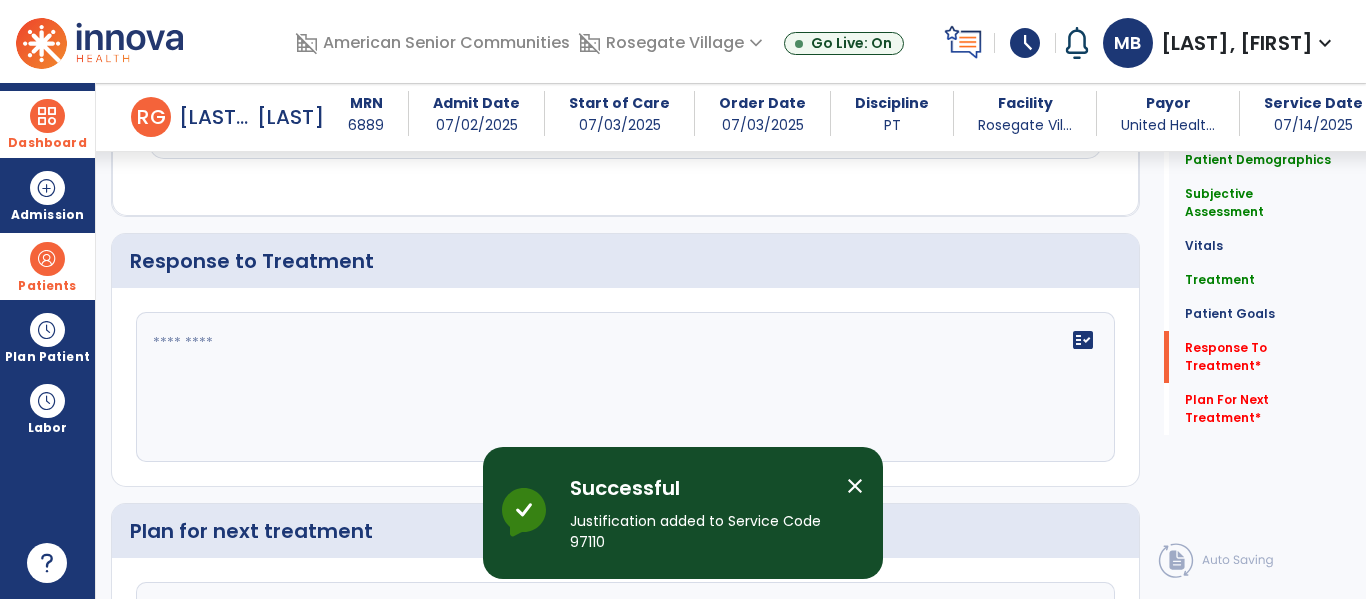 scroll, scrollTop: 2397, scrollLeft: 0, axis: vertical 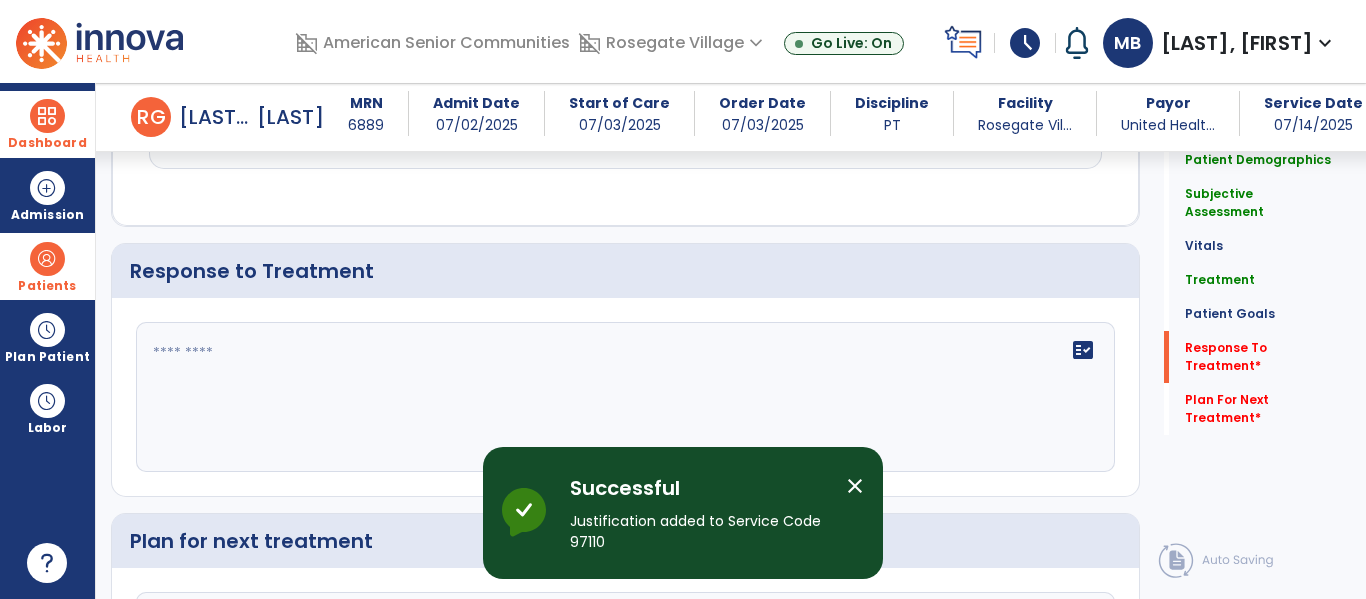 click 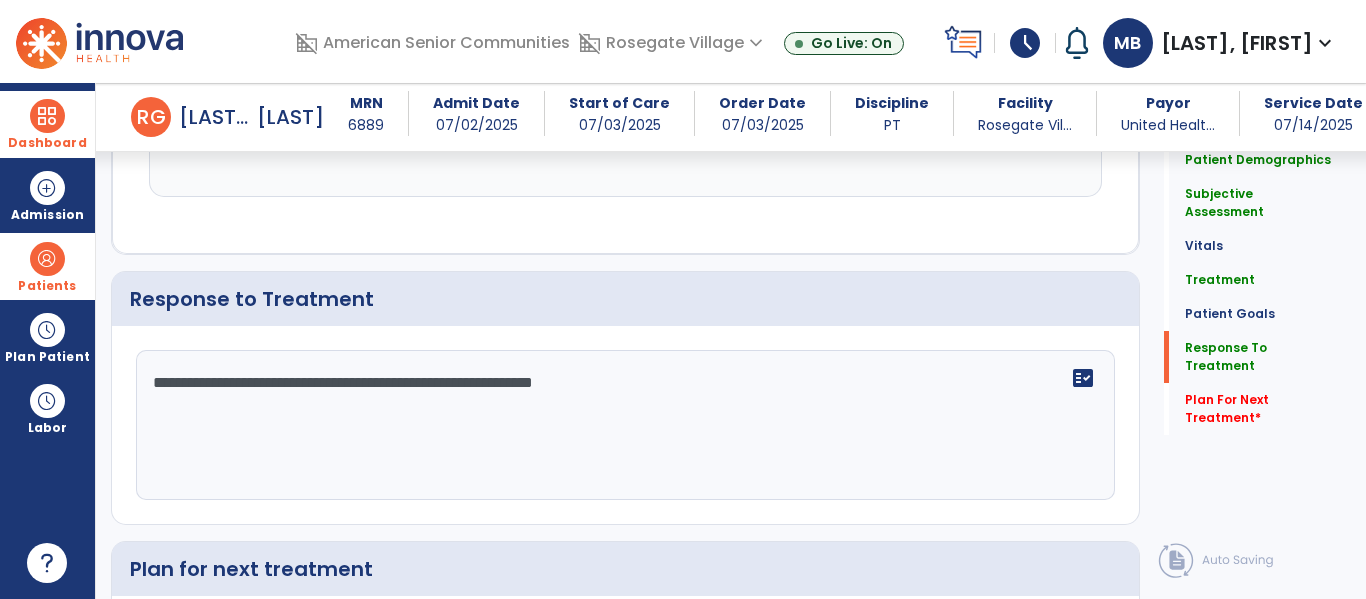scroll, scrollTop: 2561, scrollLeft: 0, axis: vertical 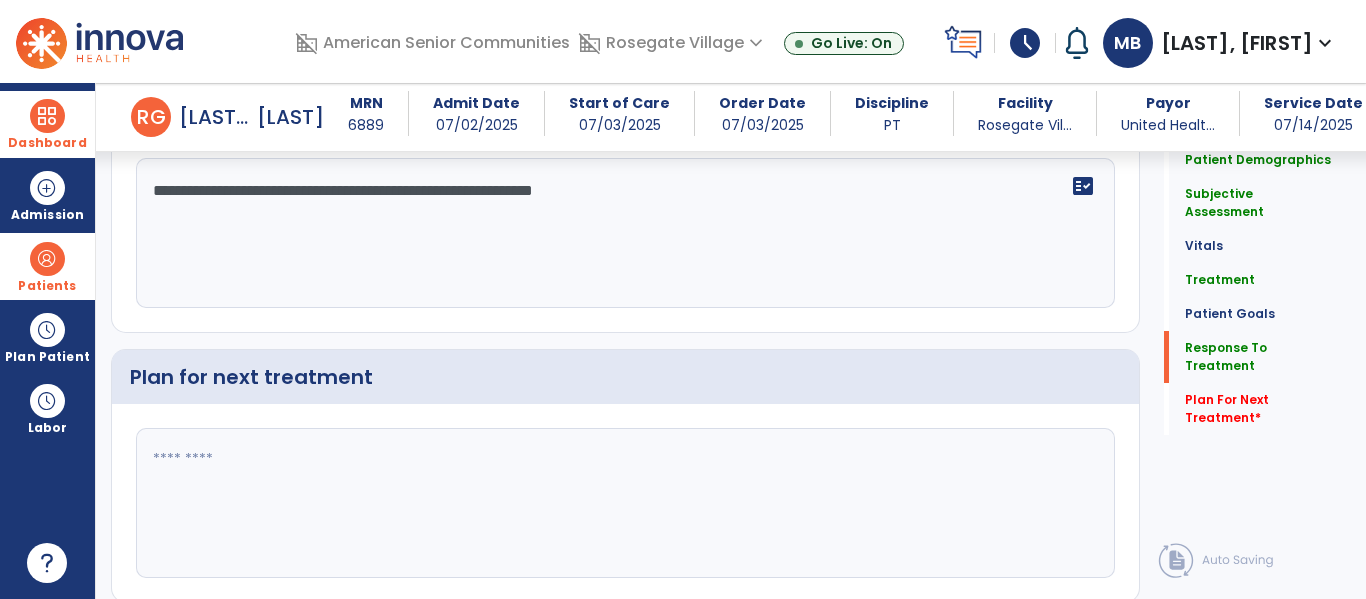 type on "**********" 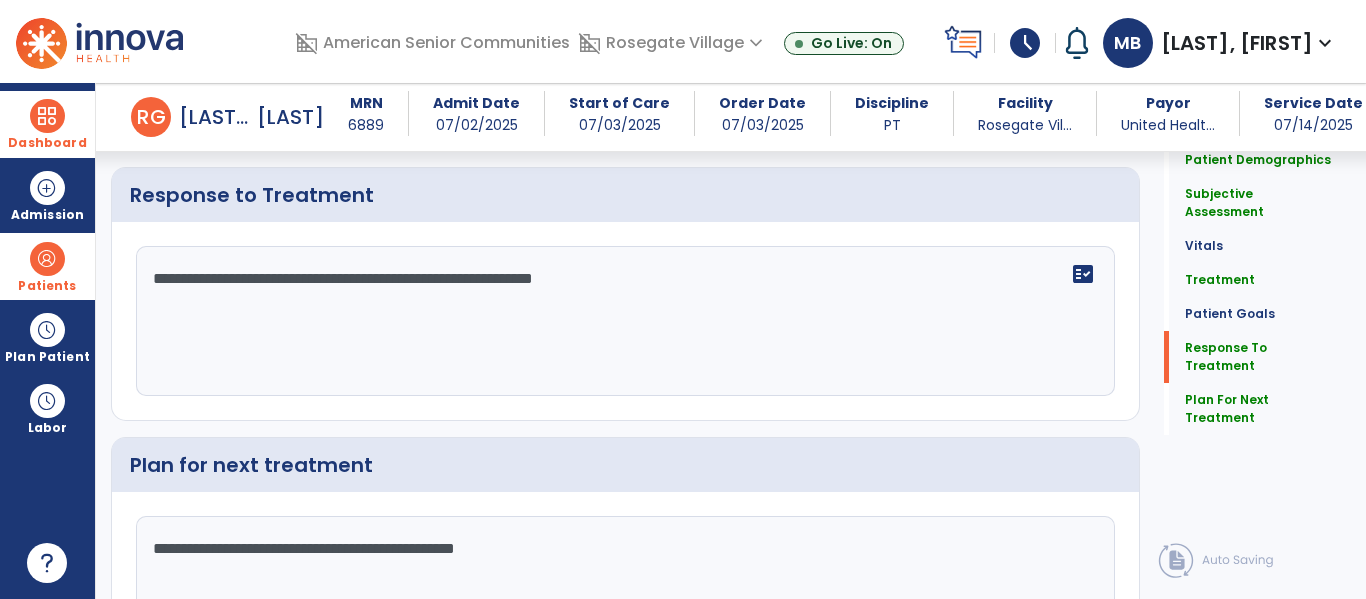 scroll, scrollTop: 2561, scrollLeft: 0, axis: vertical 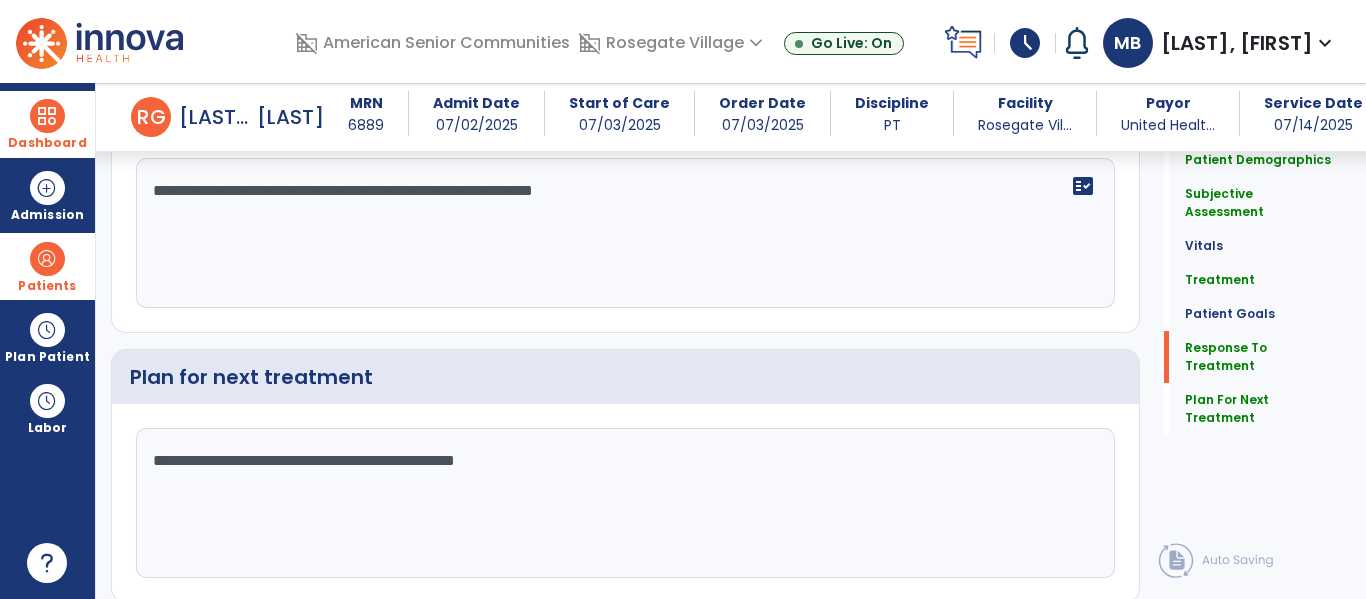 type on "**********" 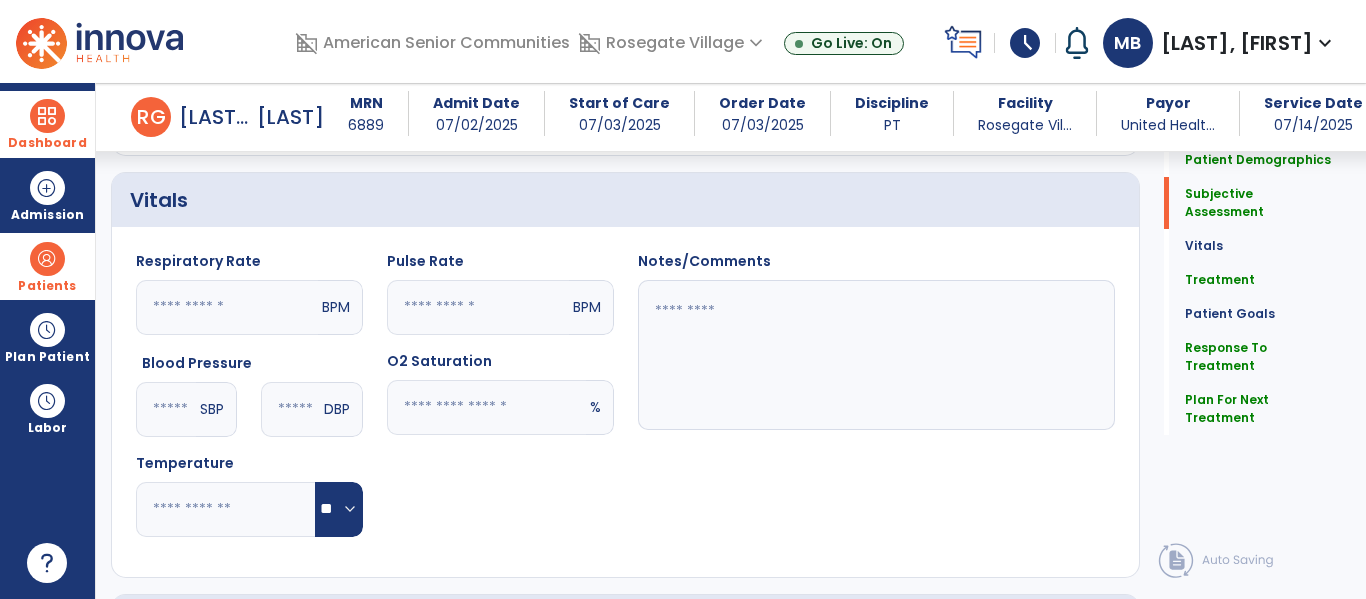 scroll, scrollTop: 0, scrollLeft: 0, axis: both 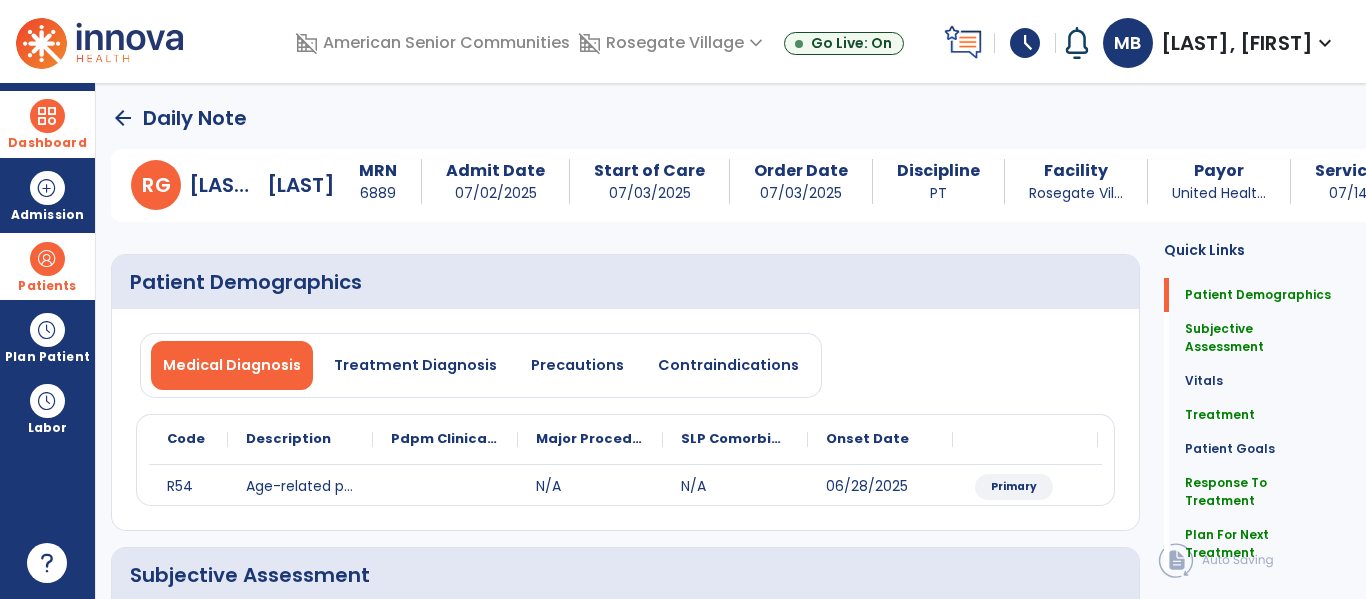 click at bounding box center (47, 259) 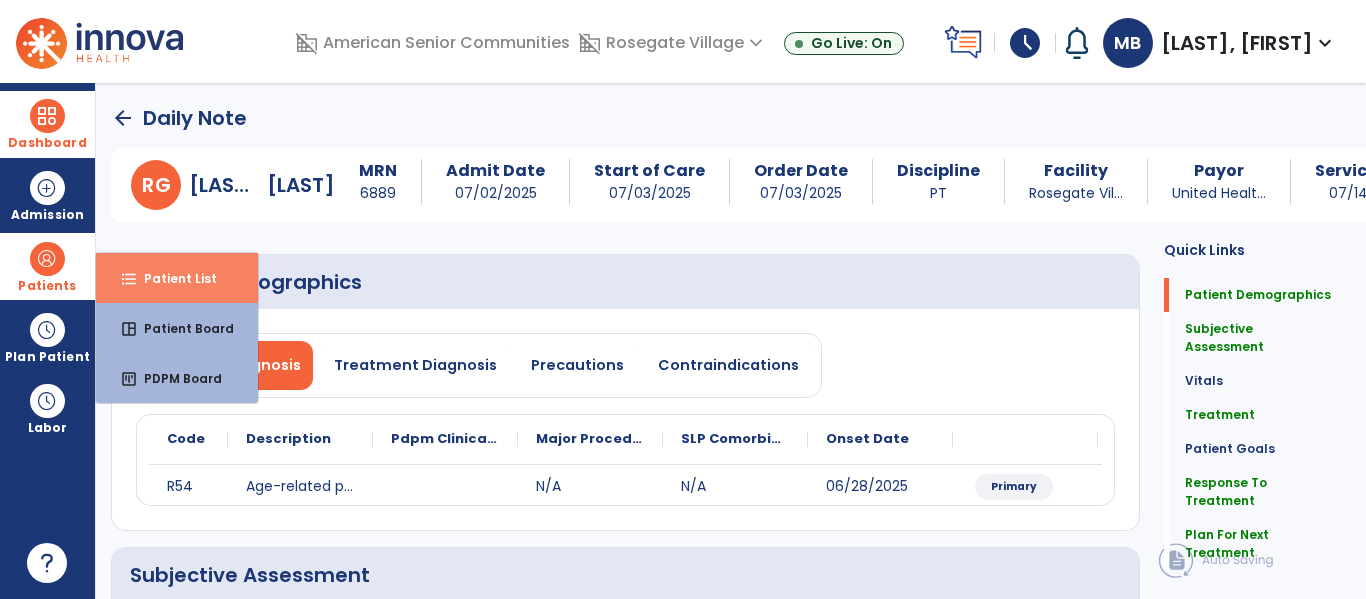 click on "format_list_bulleted  Patient List" at bounding box center [177, 278] 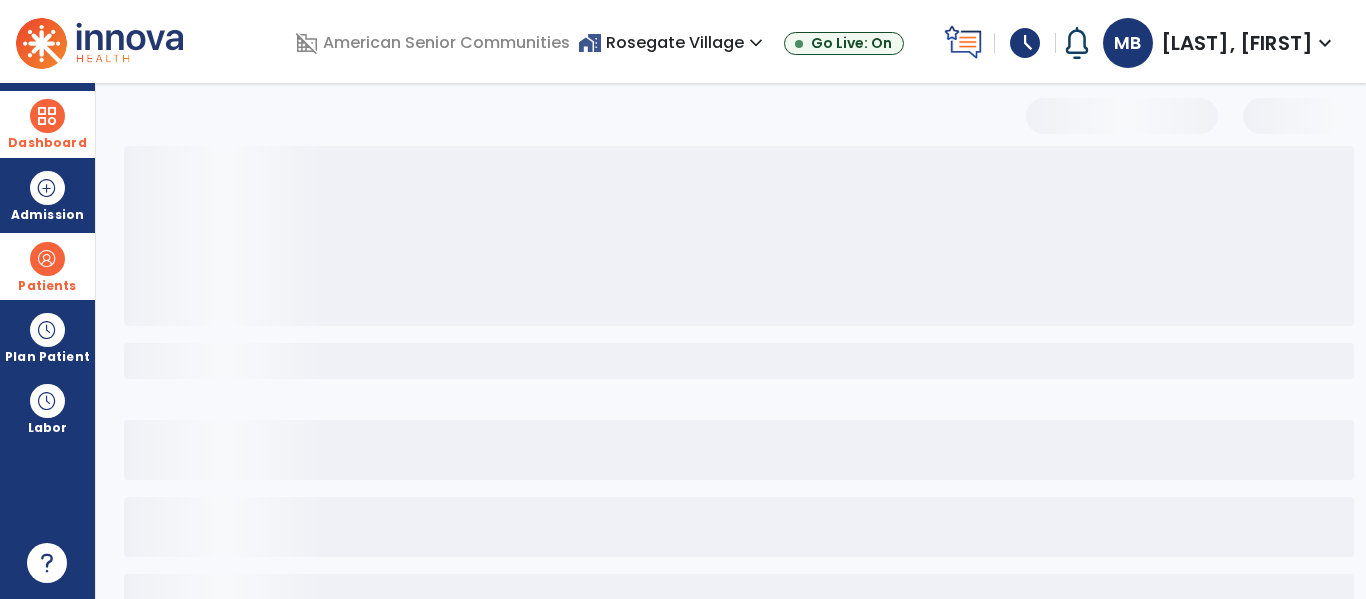 select on "***" 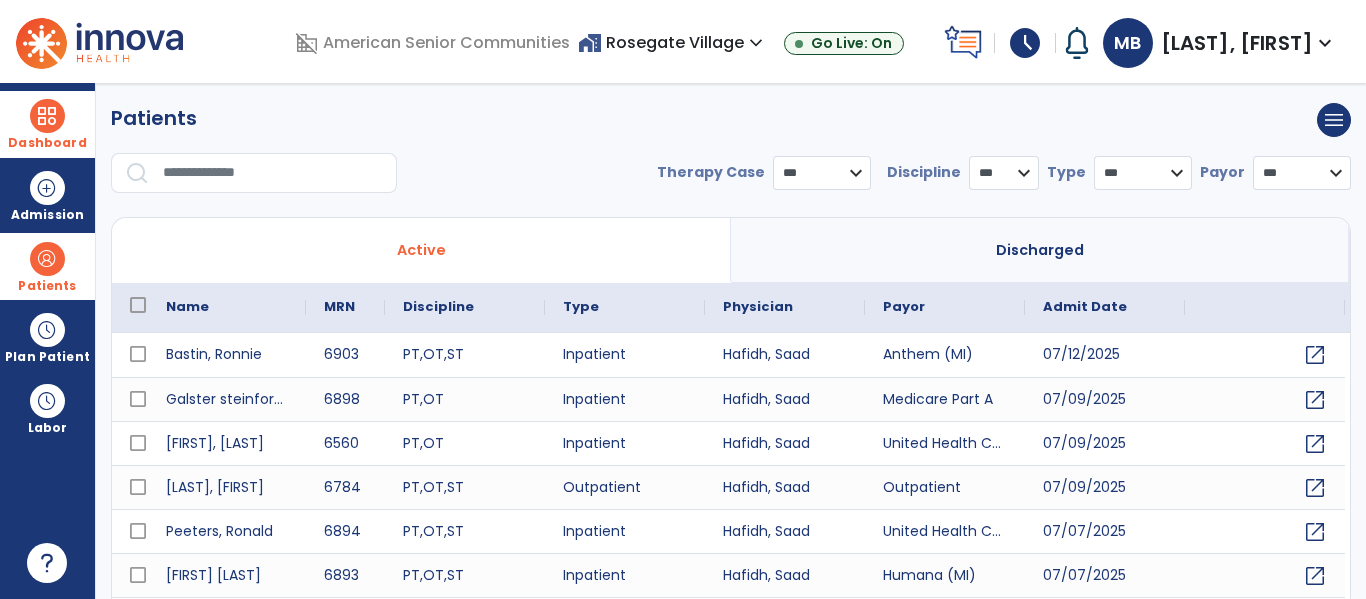 click at bounding box center (273, 173) 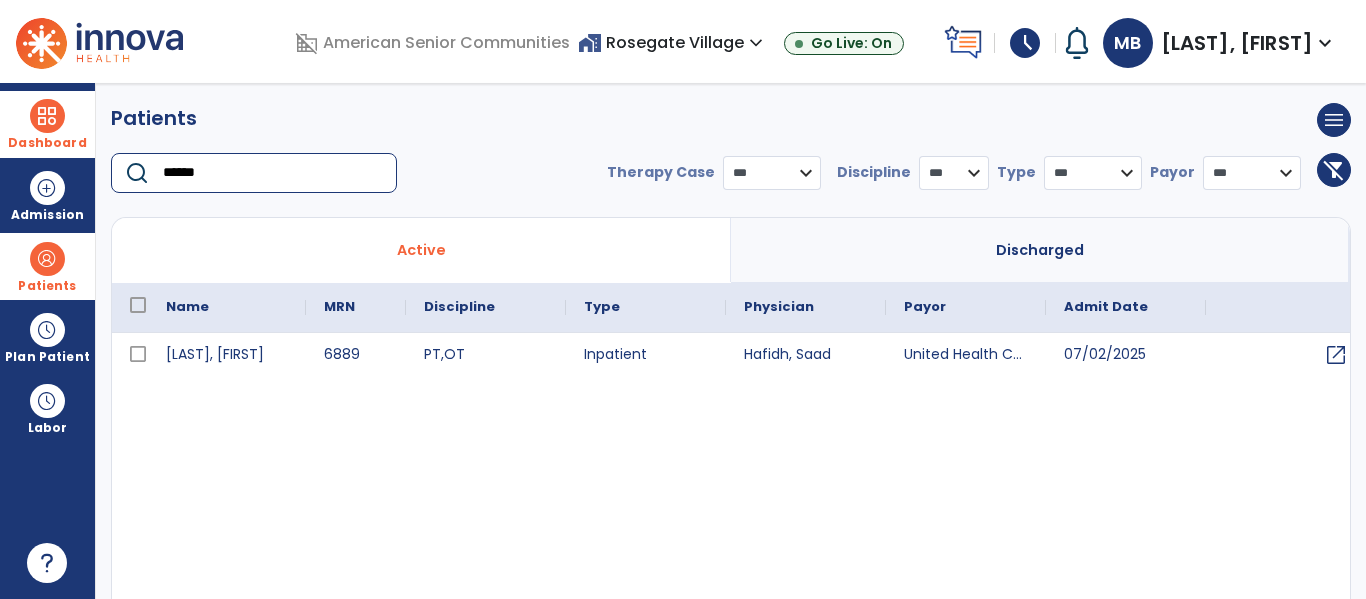 type on "******" 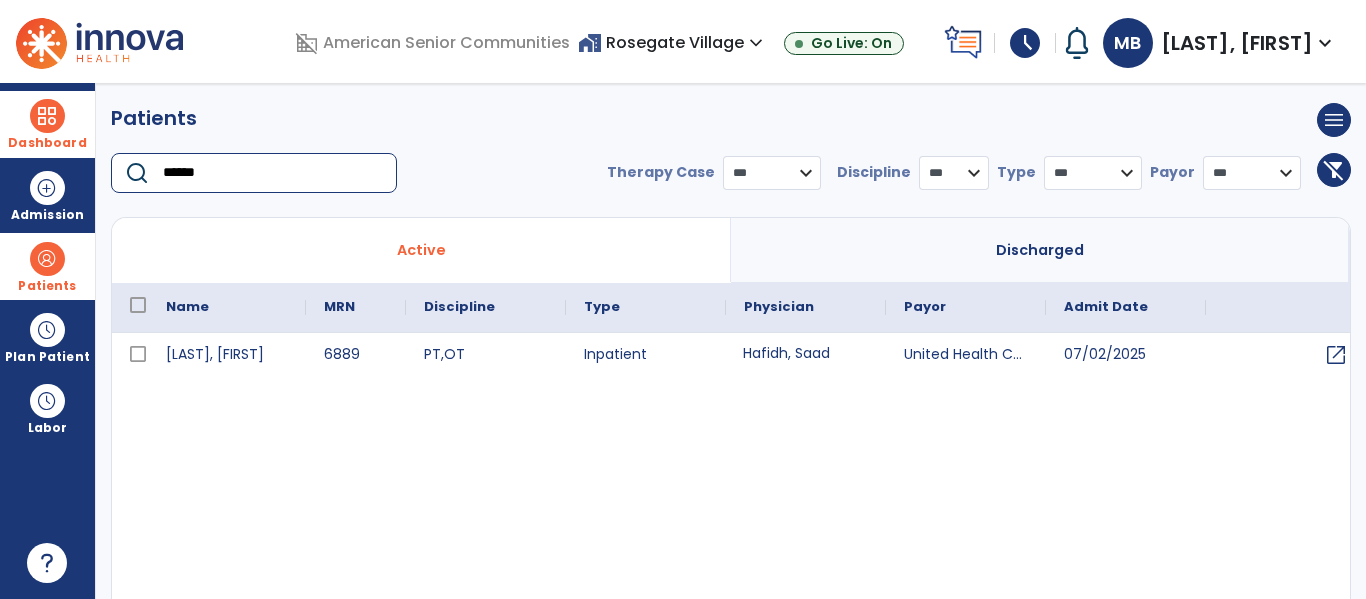 click on "Hafidh, Saad" at bounding box center [806, 355] 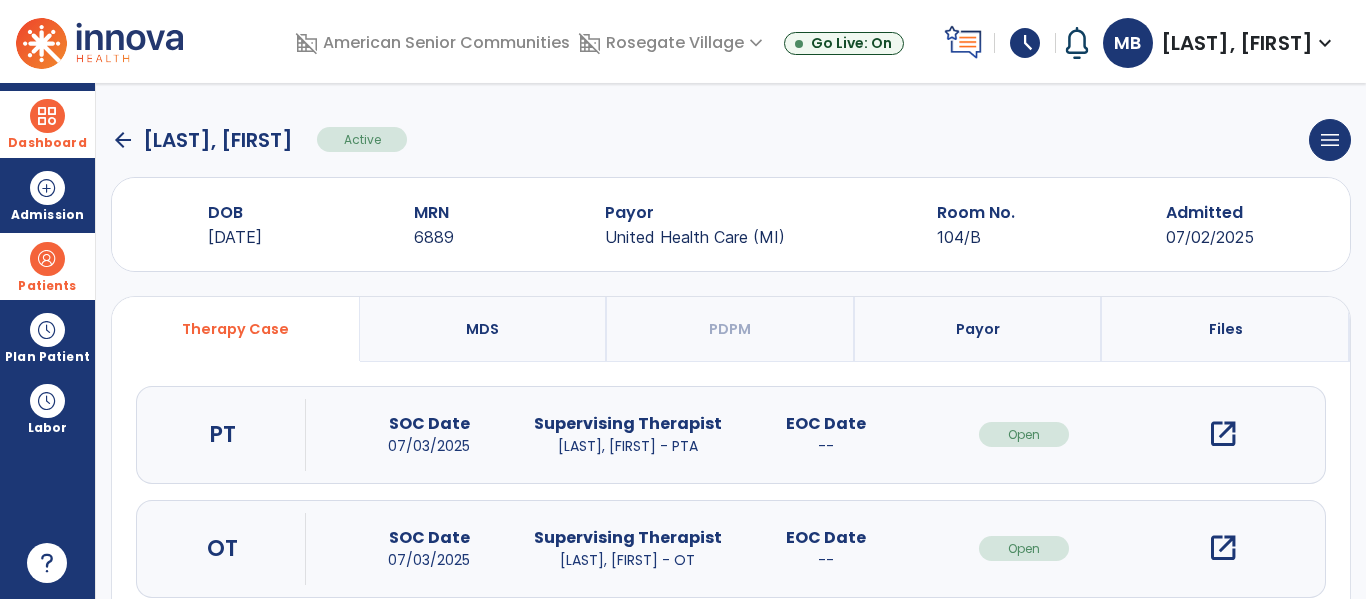 click on "open_in_new" at bounding box center (1223, 434) 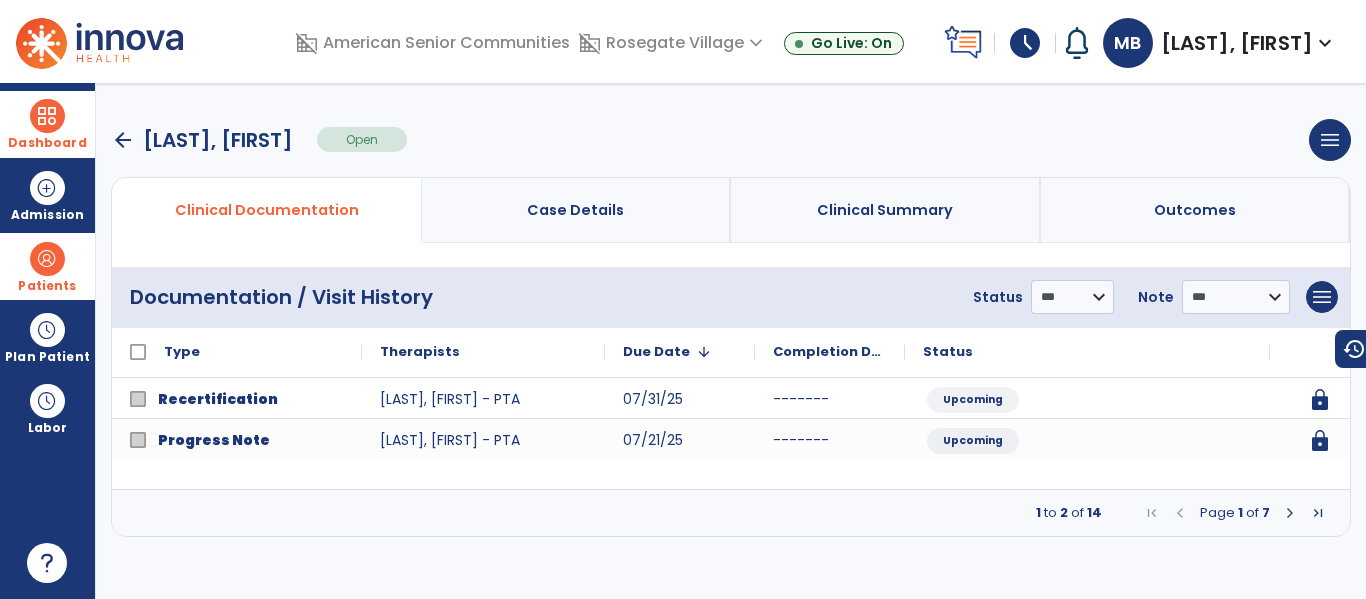 click at bounding box center [1290, 513] 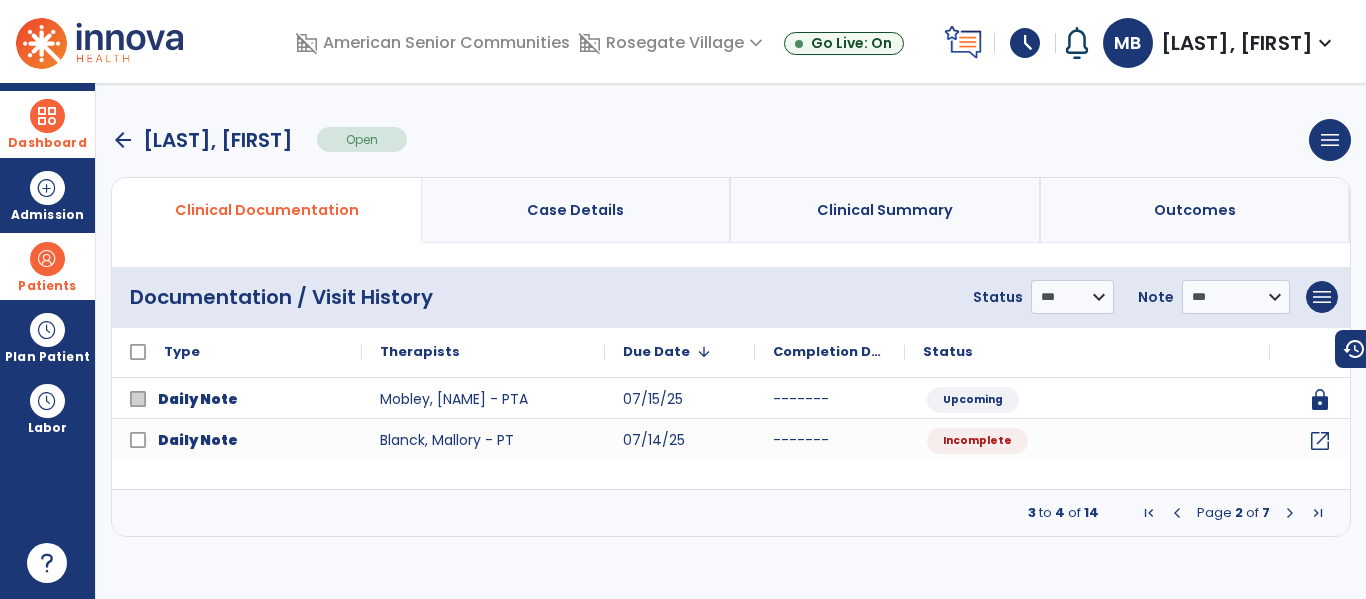 click at bounding box center (1290, 513) 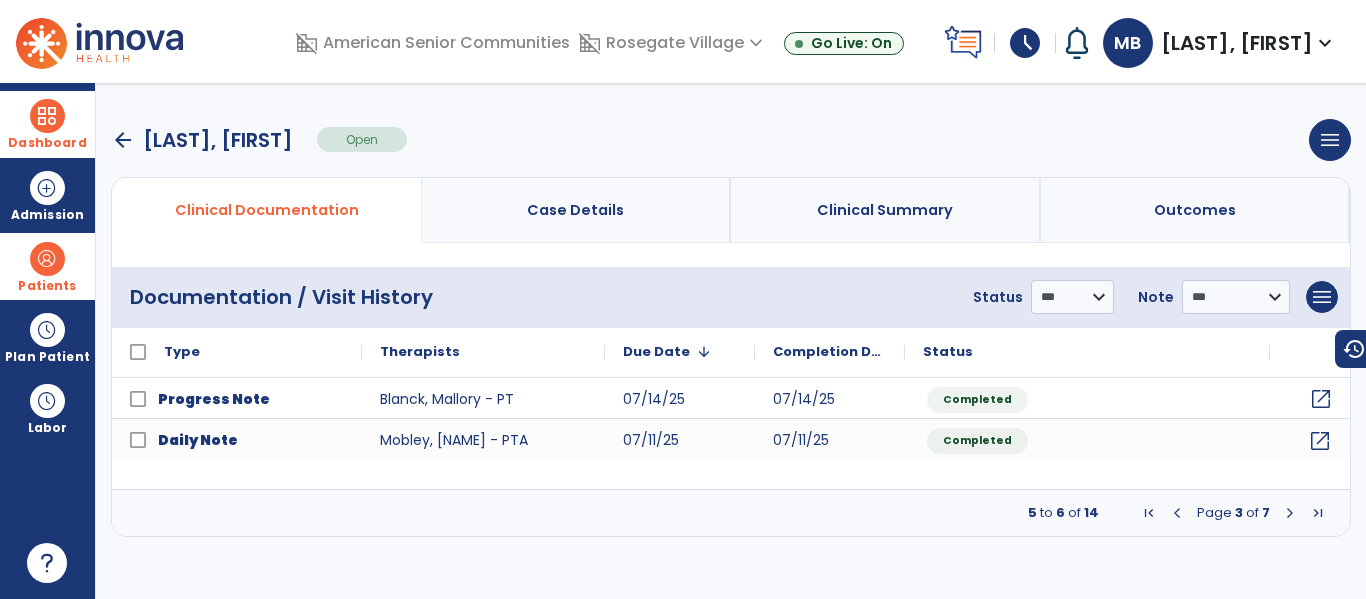click on "open_in_new" 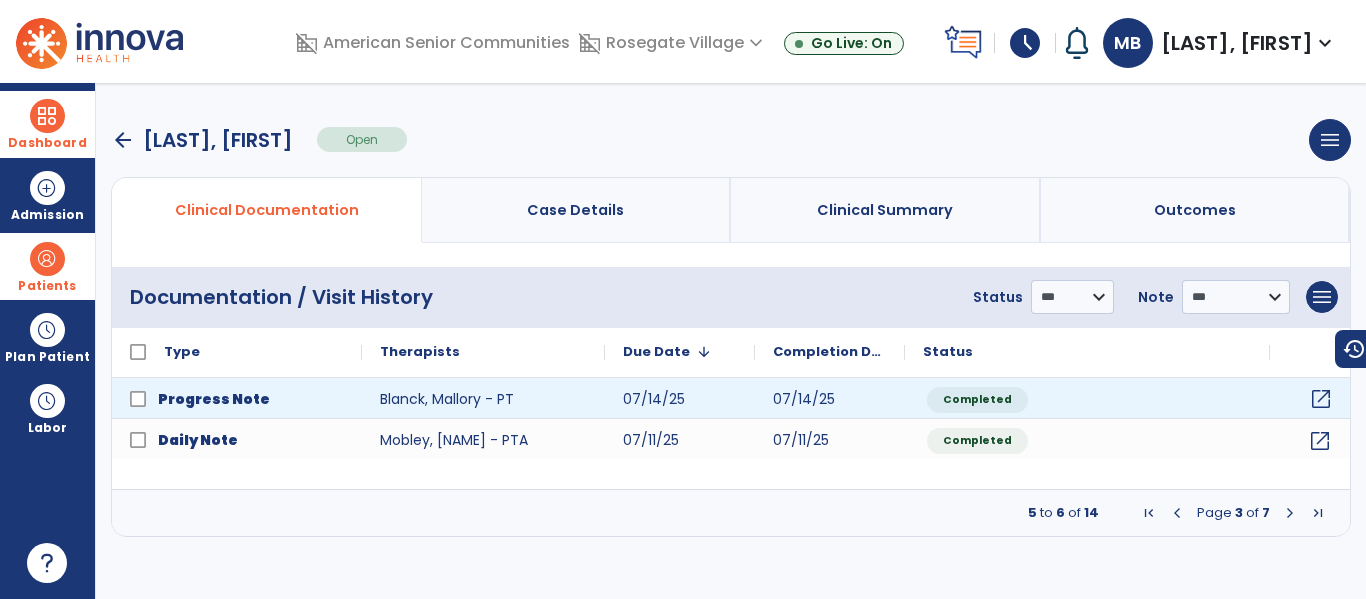 click on "open_in_new" 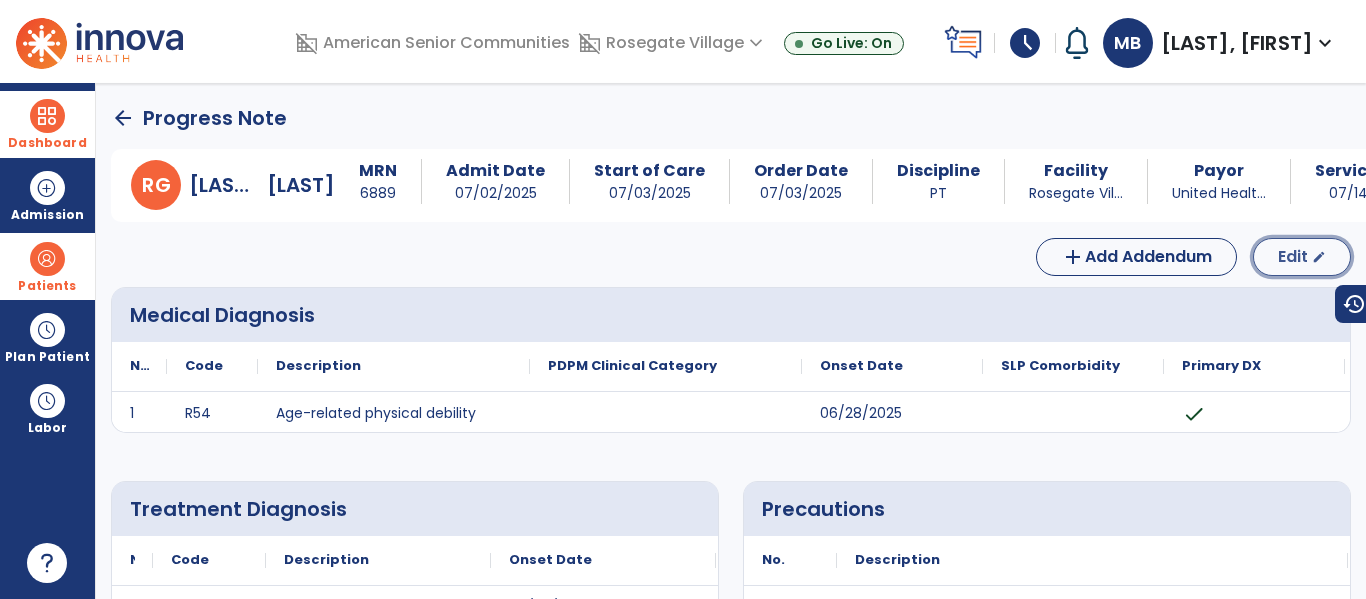 click on "Edit" 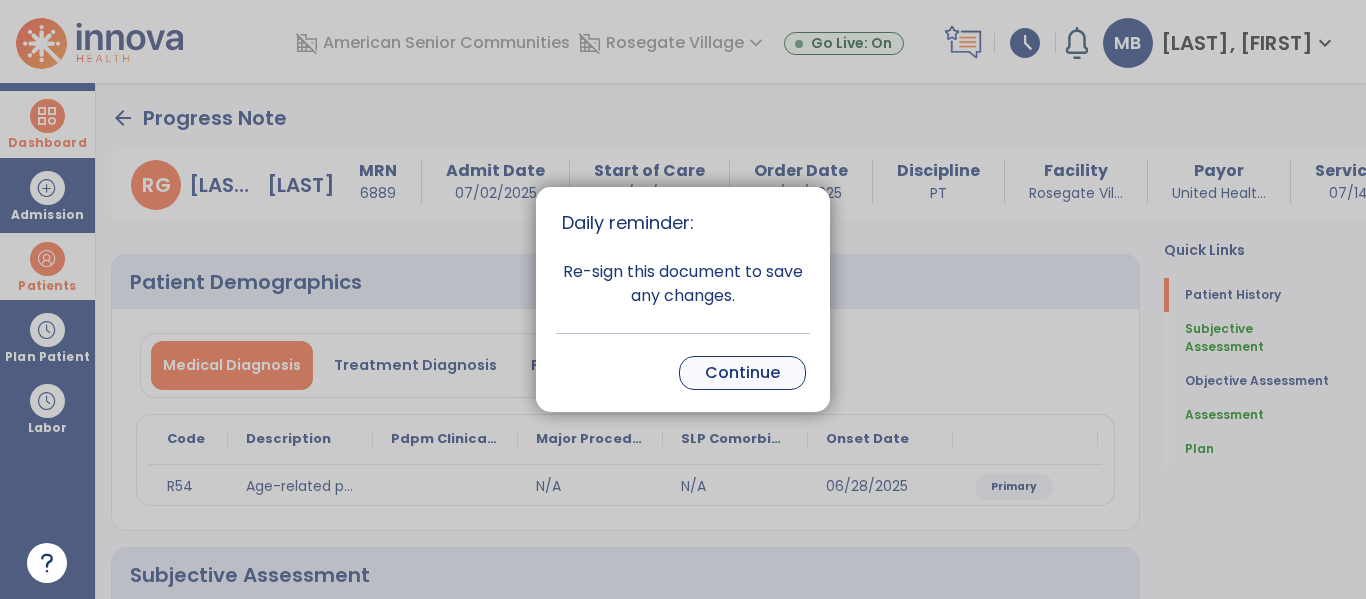 click on "Continue" at bounding box center [742, 373] 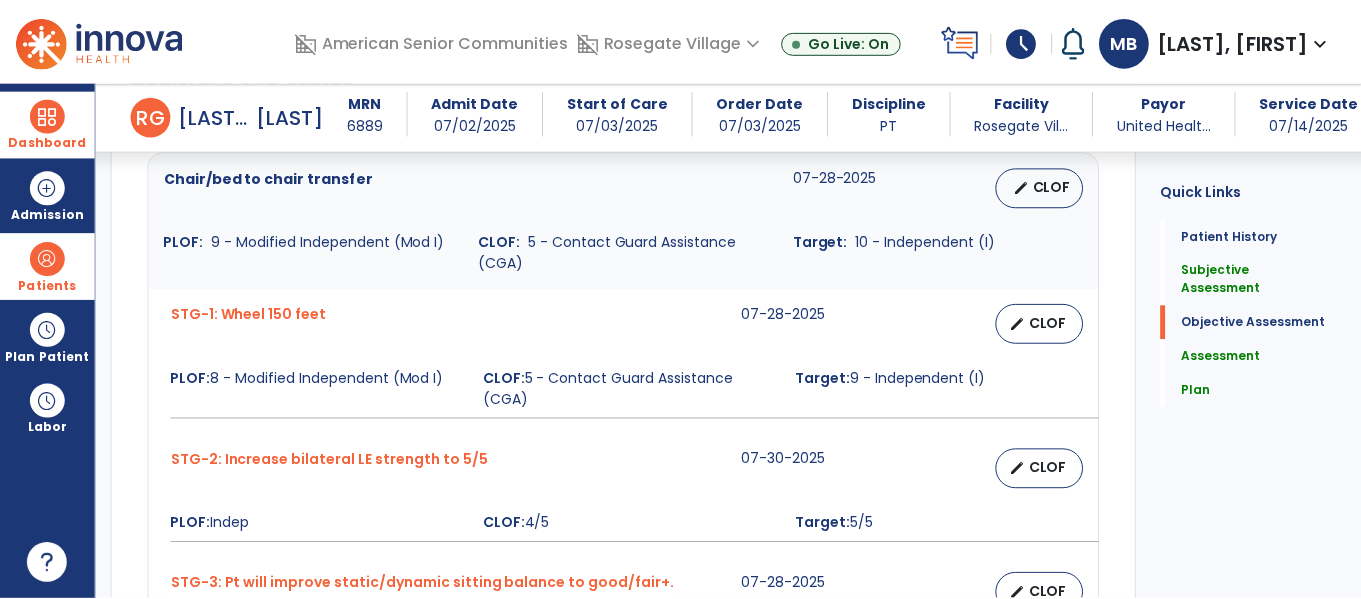 scroll, scrollTop: 754, scrollLeft: 0, axis: vertical 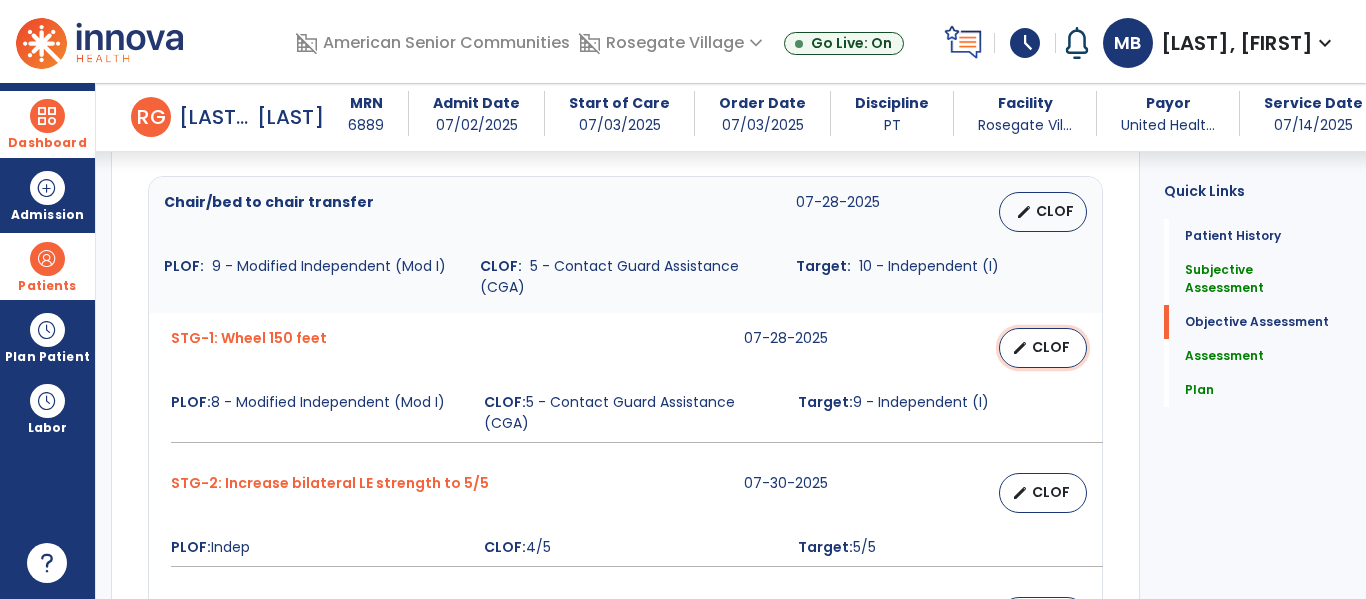 click on "edit   CLOF" at bounding box center [1043, 348] 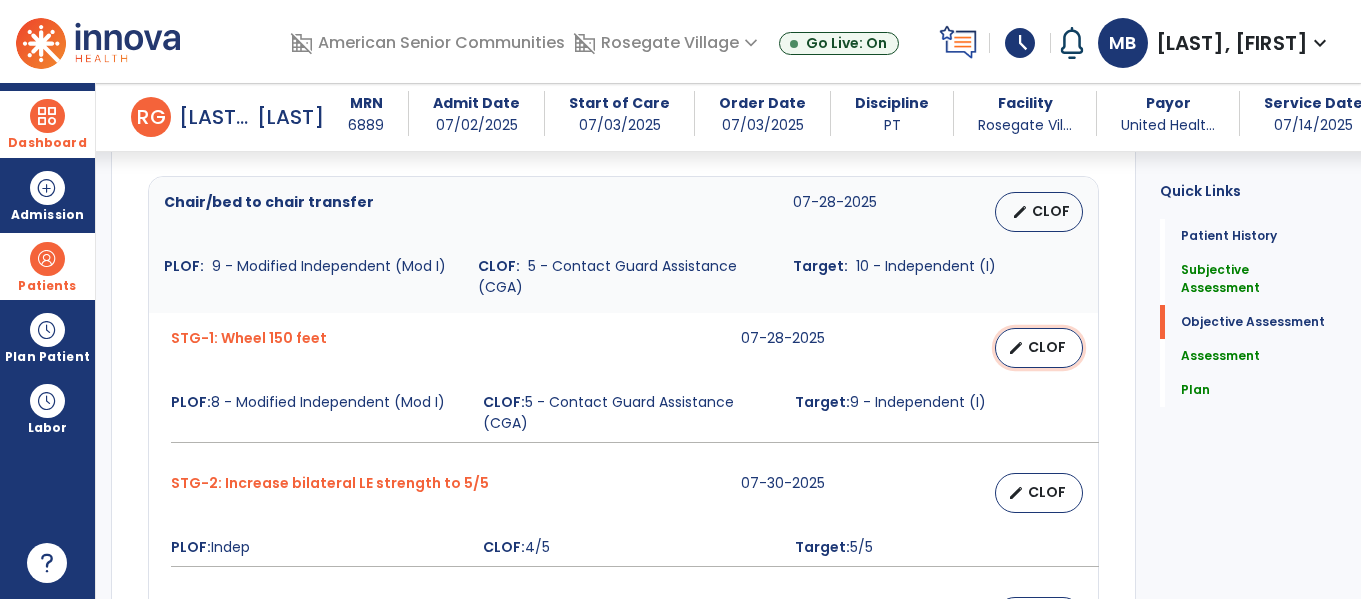 select on "********" 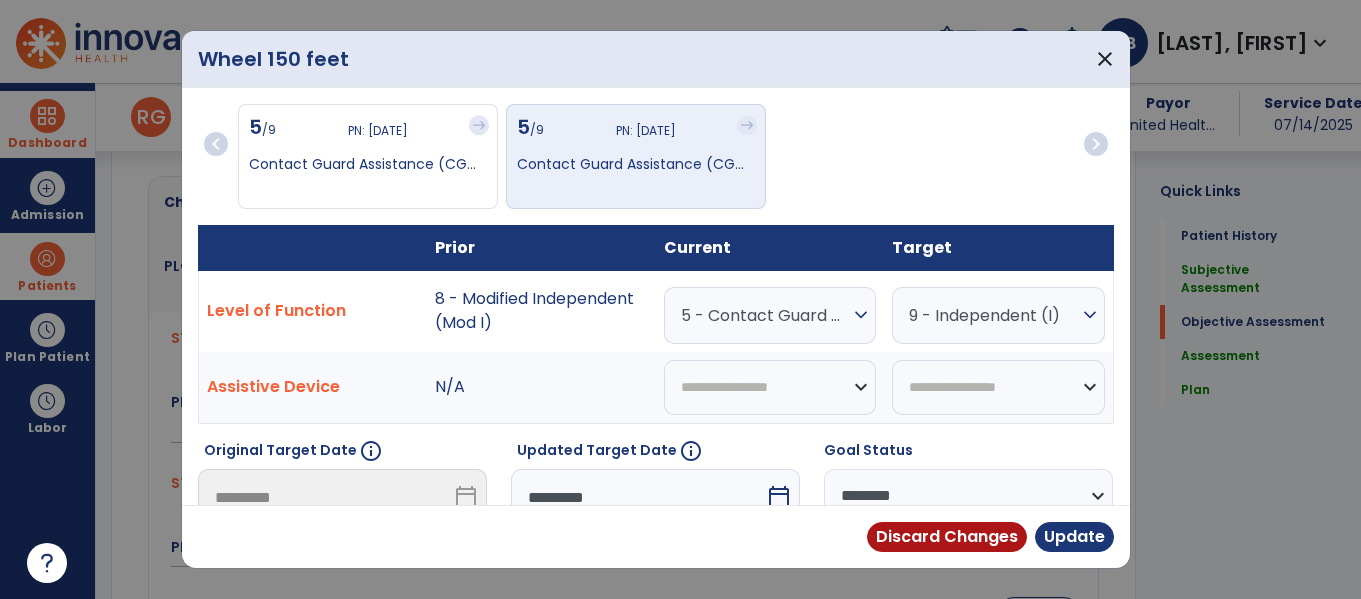 scroll, scrollTop: 754, scrollLeft: 0, axis: vertical 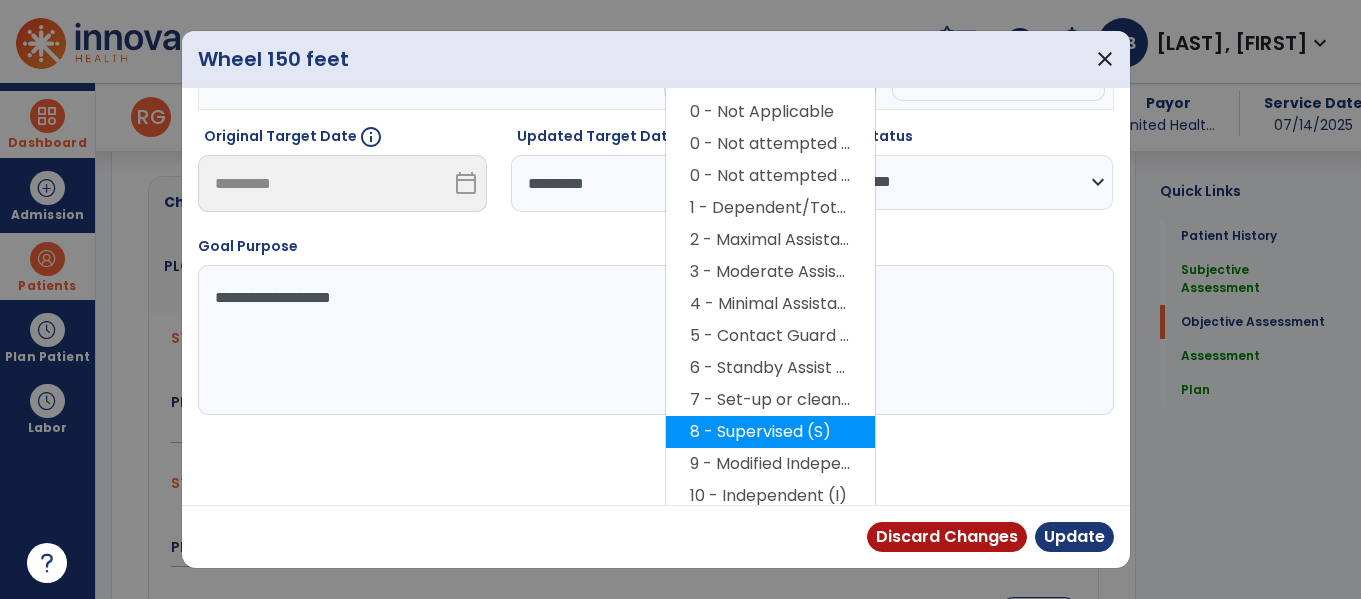 click on "8 - Supervised (S)" at bounding box center [770, 432] 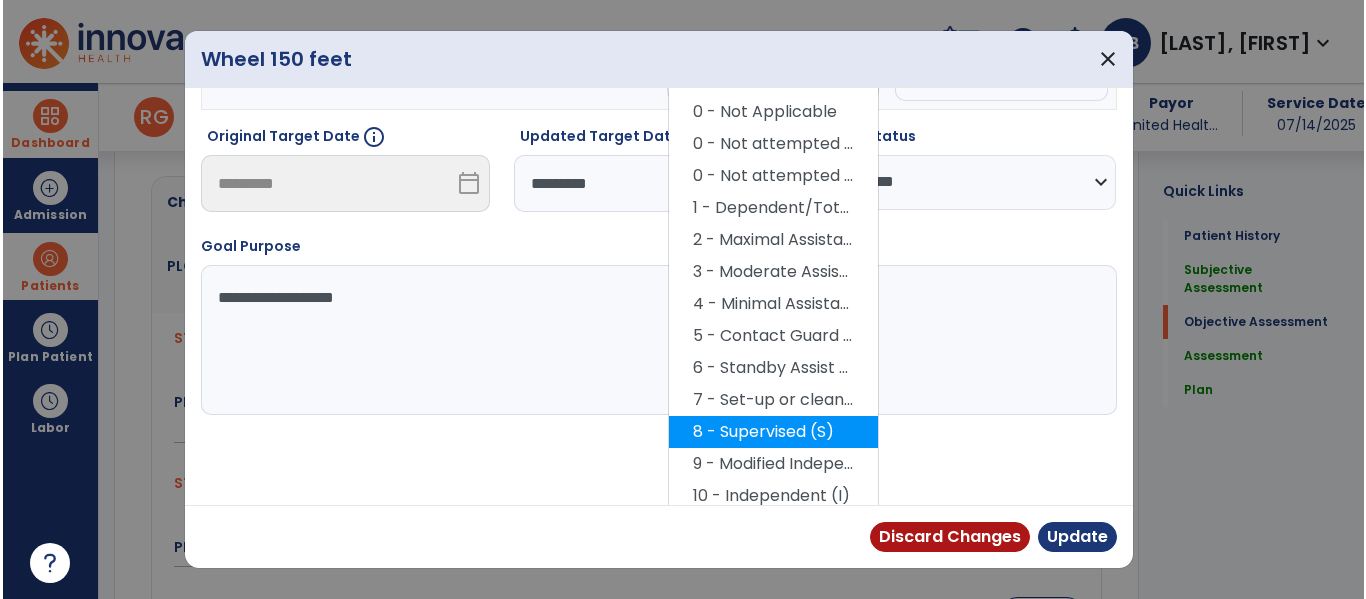 scroll, scrollTop: 240, scrollLeft: 0, axis: vertical 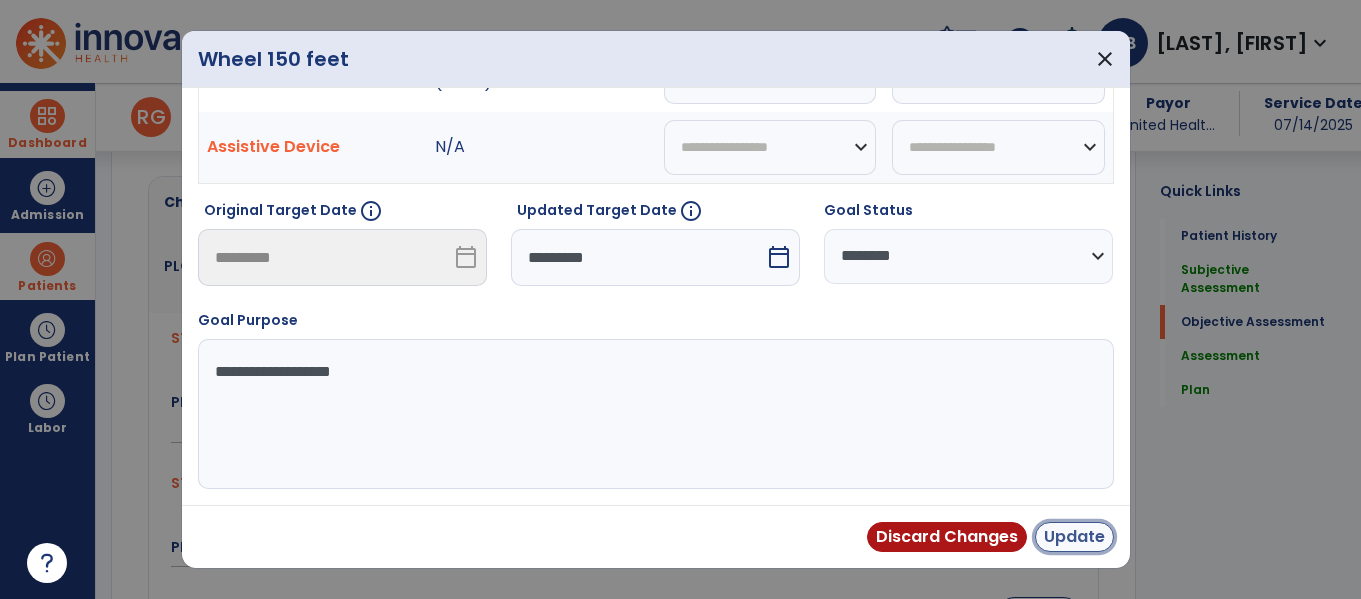 click on "Update" at bounding box center [1074, 537] 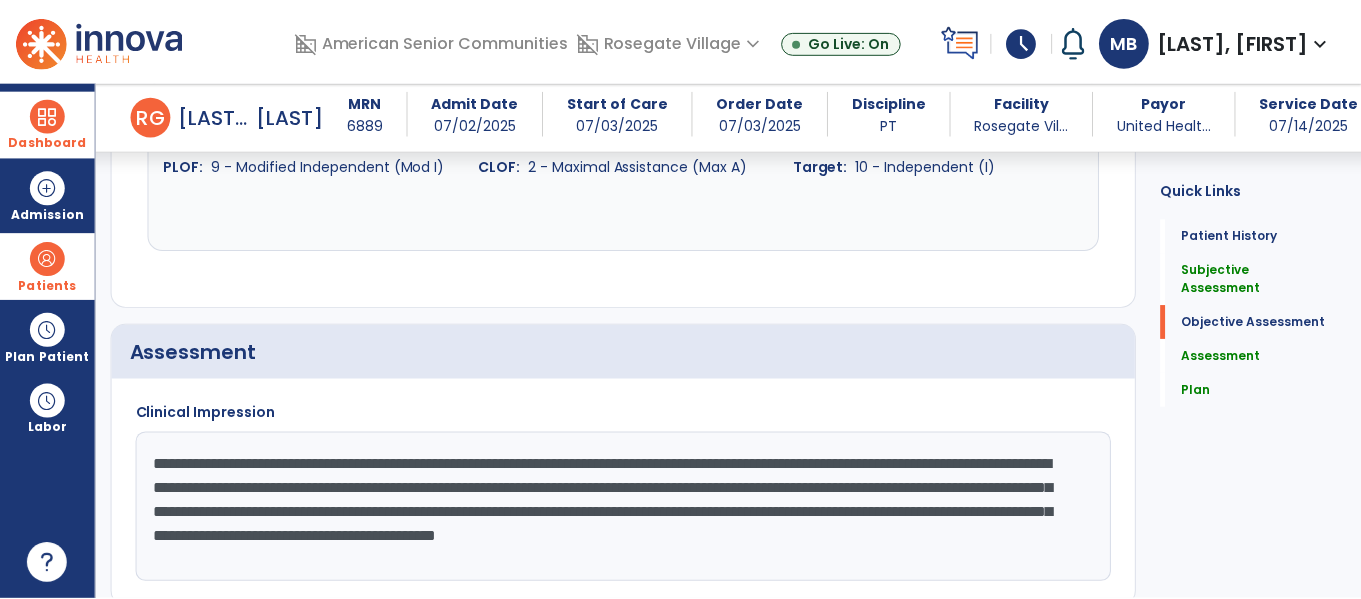 scroll, scrollTop: 1771, scrollLeft: 0, axis: vertical 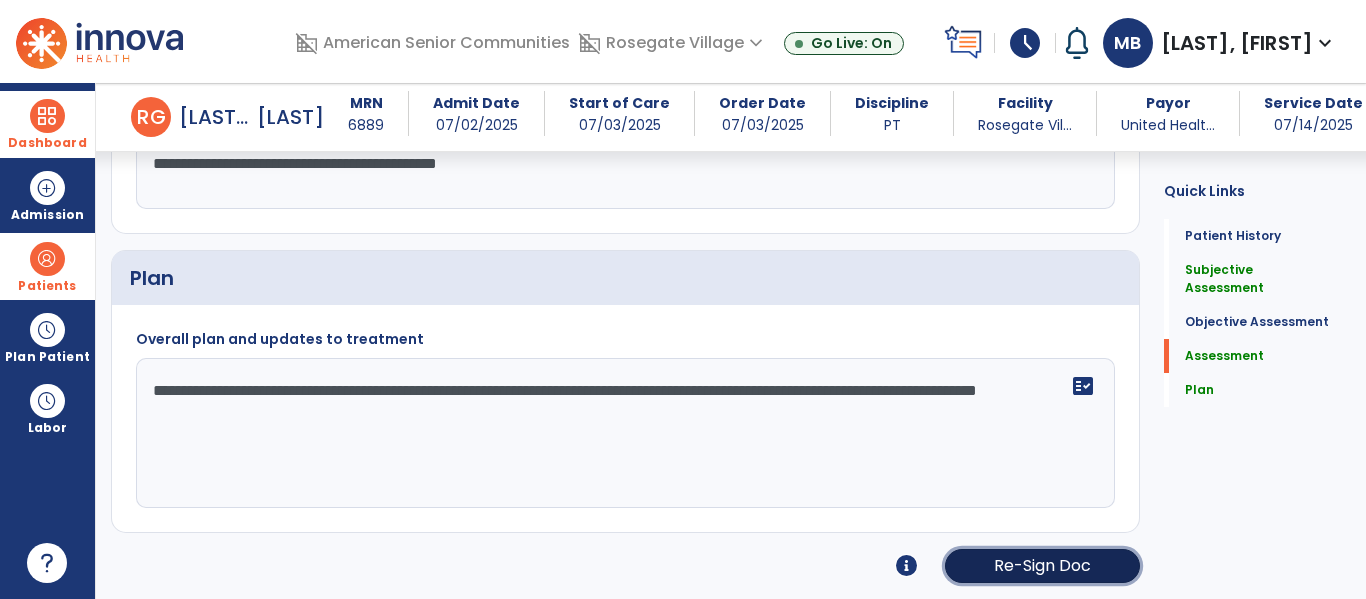 click on "Re-Sign Doc" 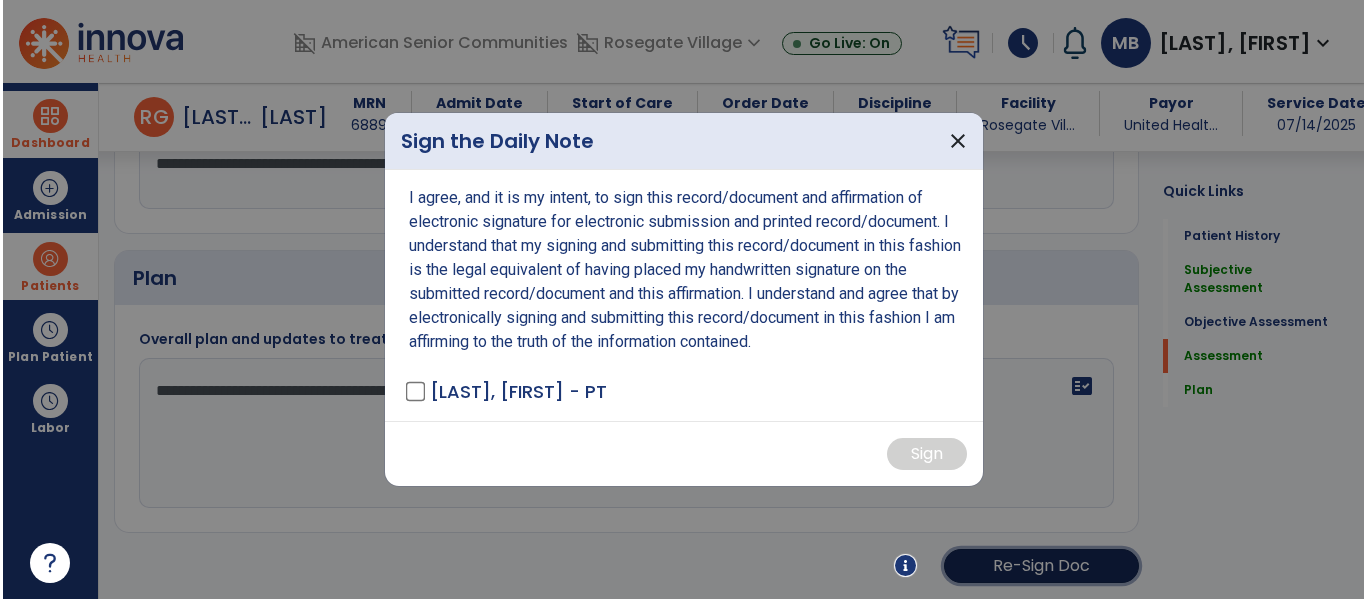 scroll, scrollTop: 1771, scrollLeft: 0, axis: vertical 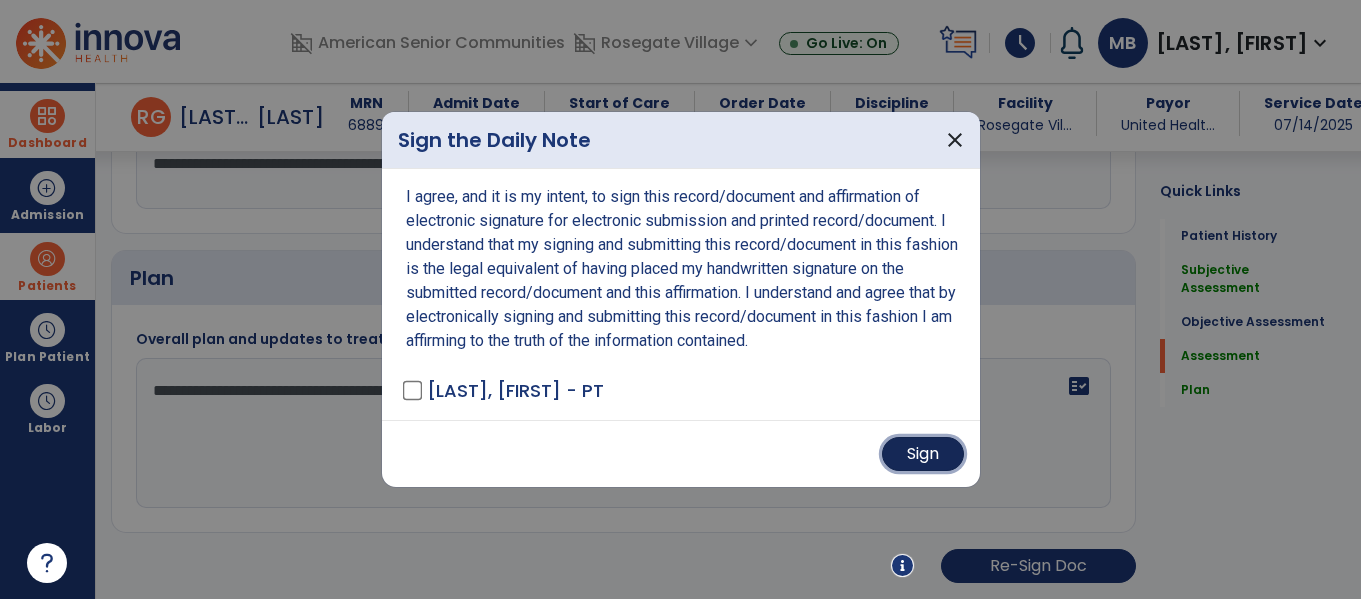 click on "Sign" at bounding box center [923, 454] 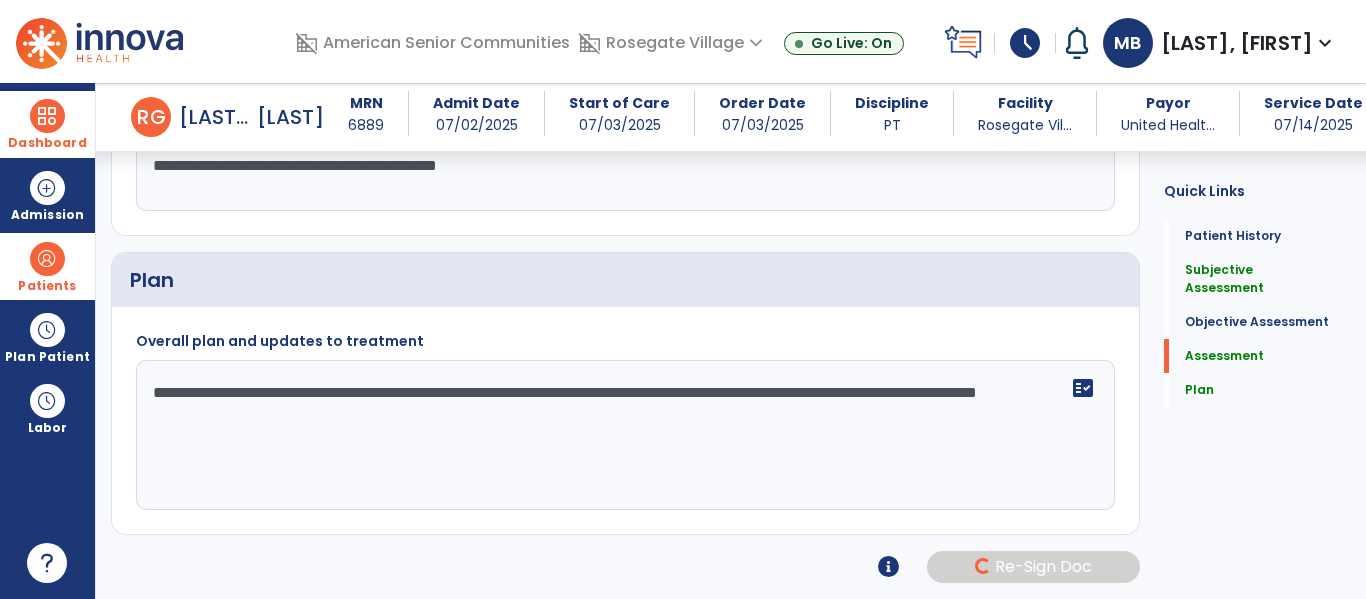 scroll, scrollTop: 1769, scrollLeft: 0, axis: vertical 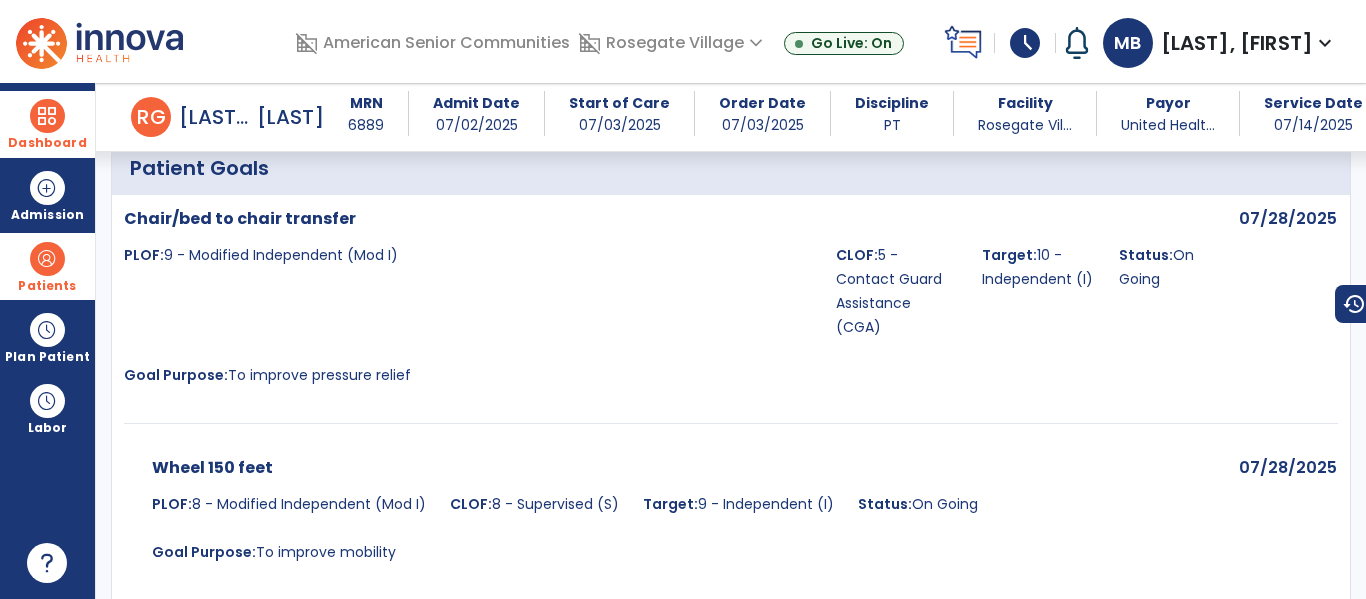 click on "Patients" at bounding box center (47, 266) 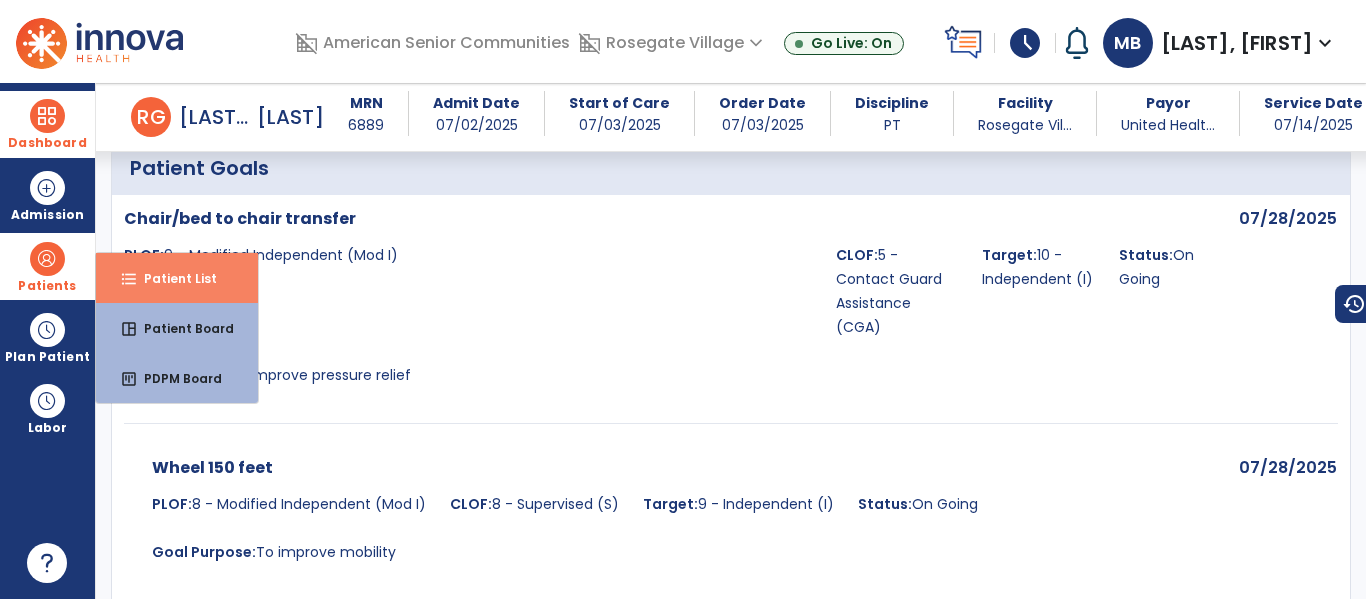 click on "Patient List" at bounding box center (172, 278) 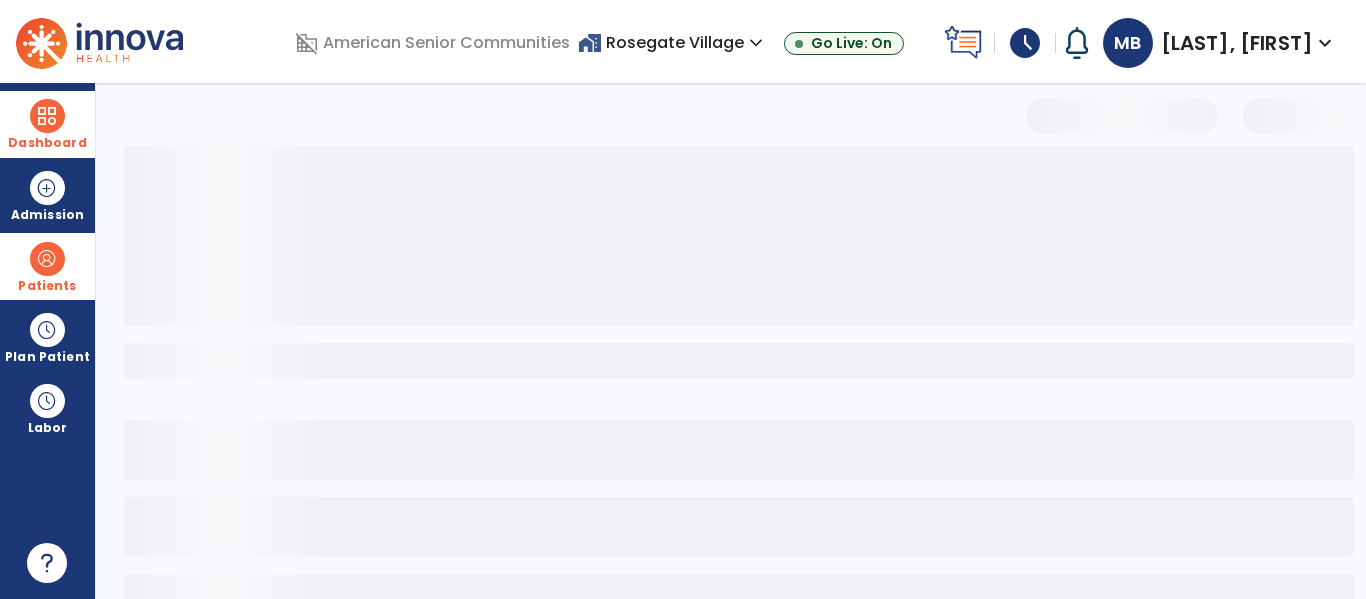 scroll, scrollTop: 144, scrollLeft: 0, axis: vertical 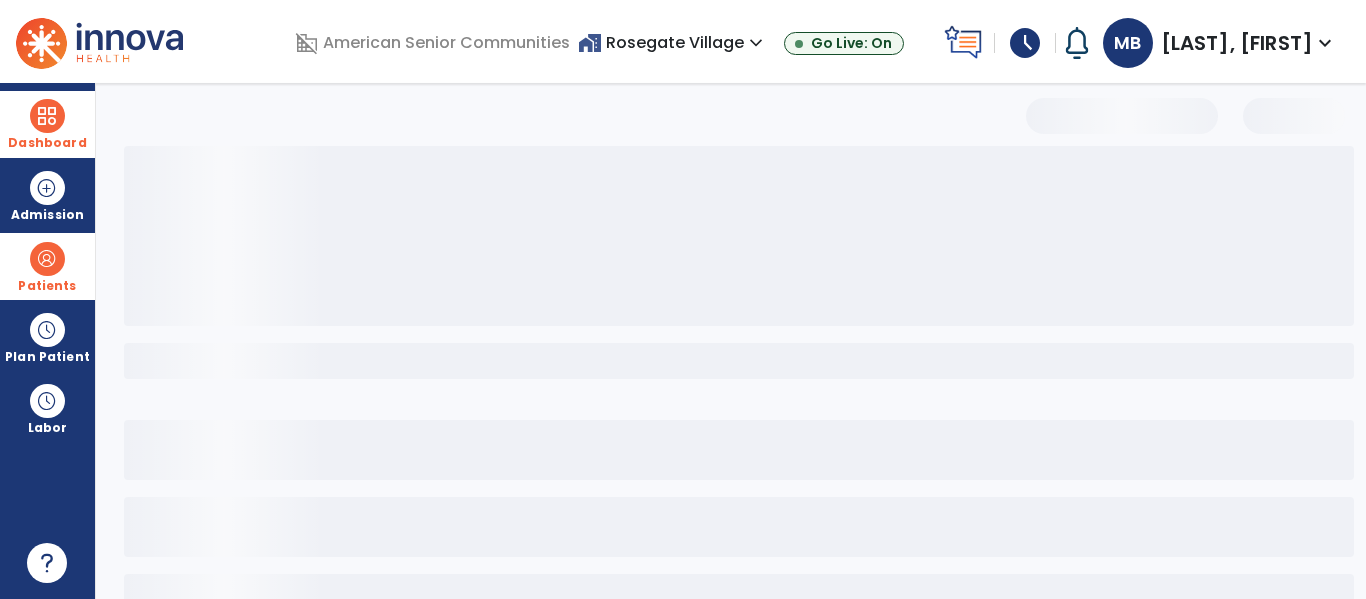 select on "***" 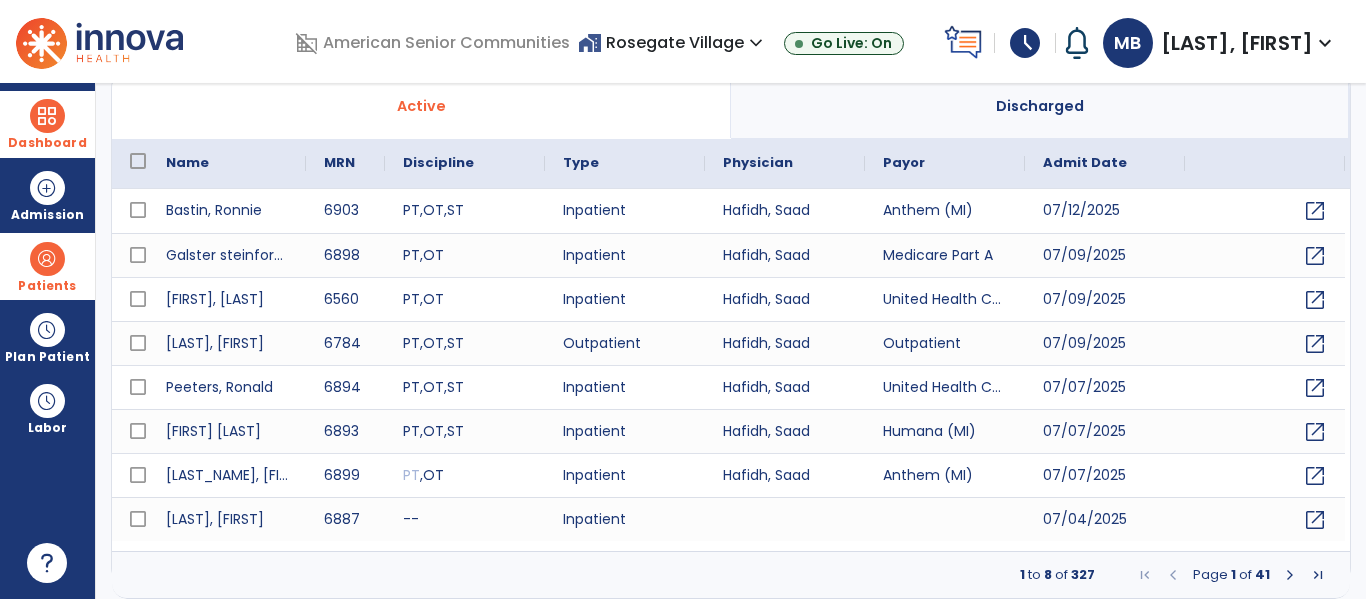 scroll, scrollTop: 0, scrollLeft: 0, axis: both 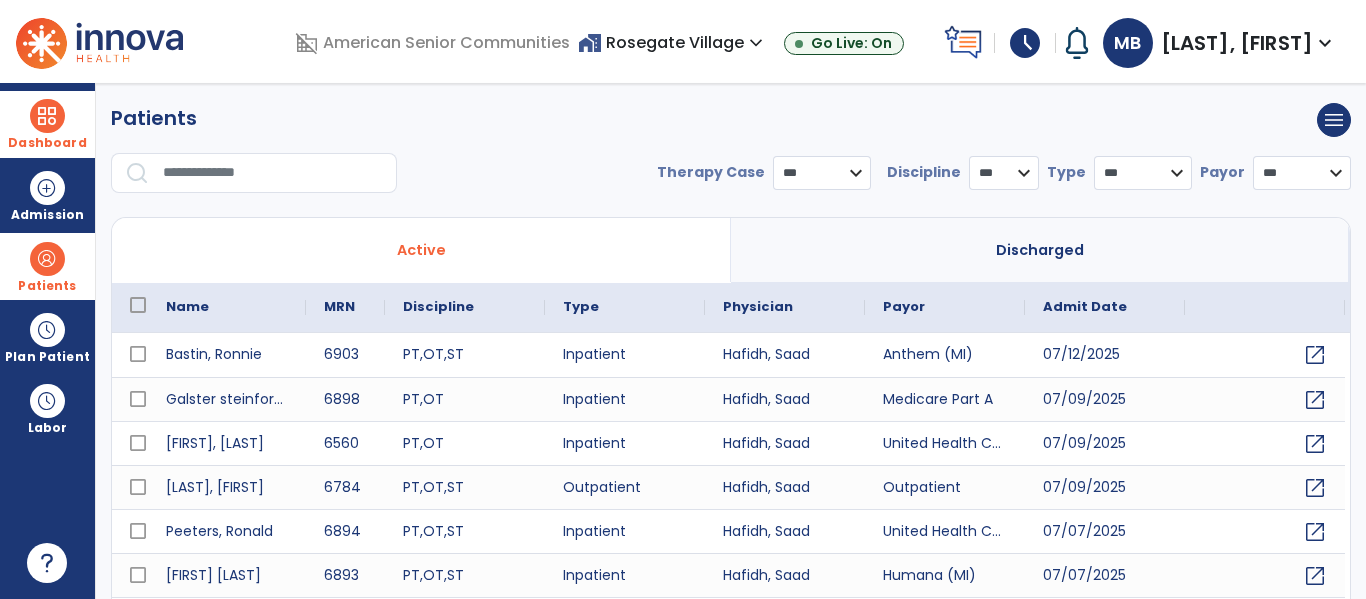 click at bounding box center [47, 116] 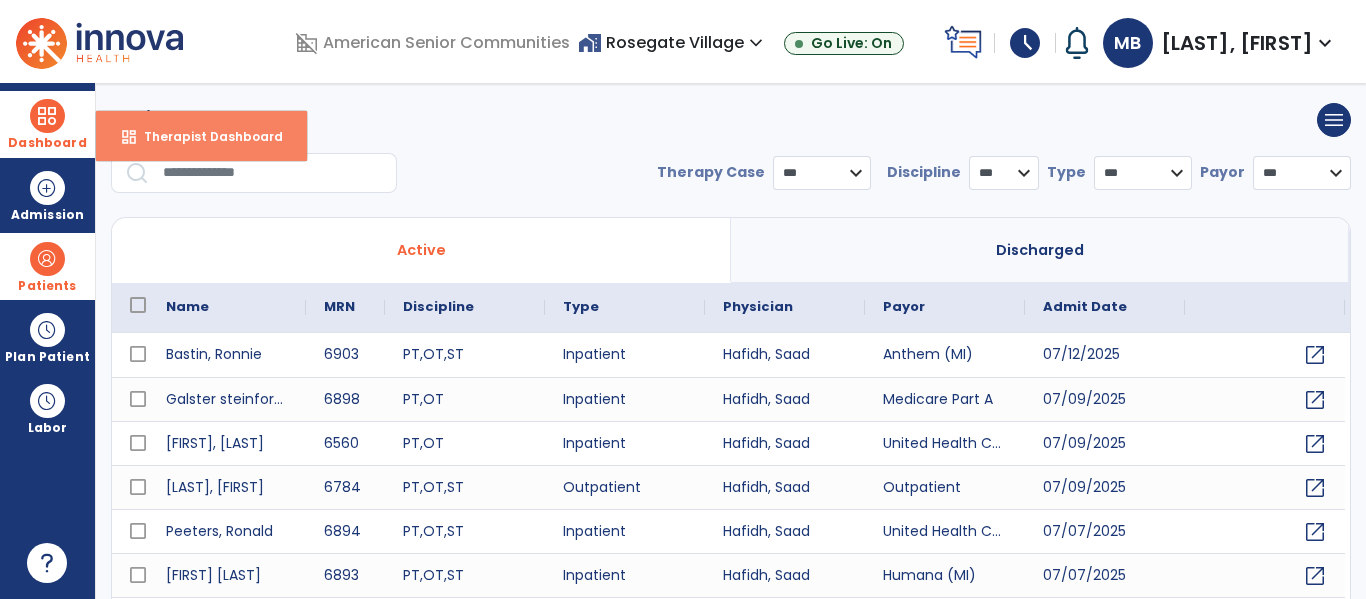 click on "Therapist Dashboard" at bounding box center (205, 136) 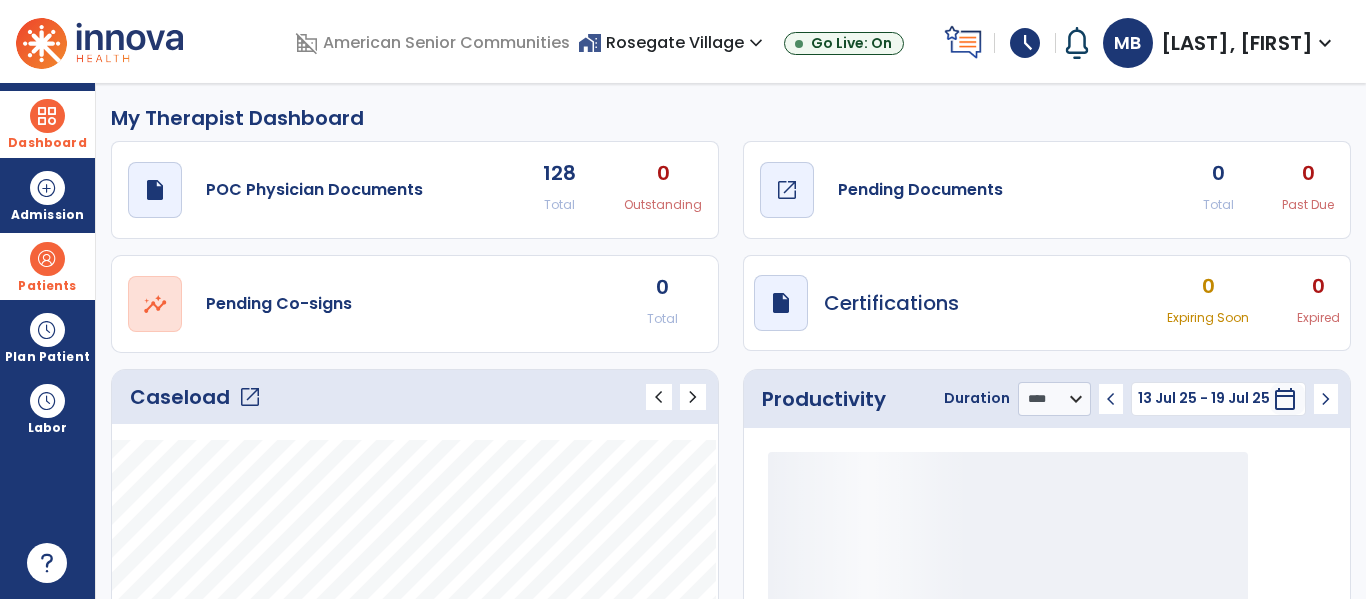click on "Pending Documents" 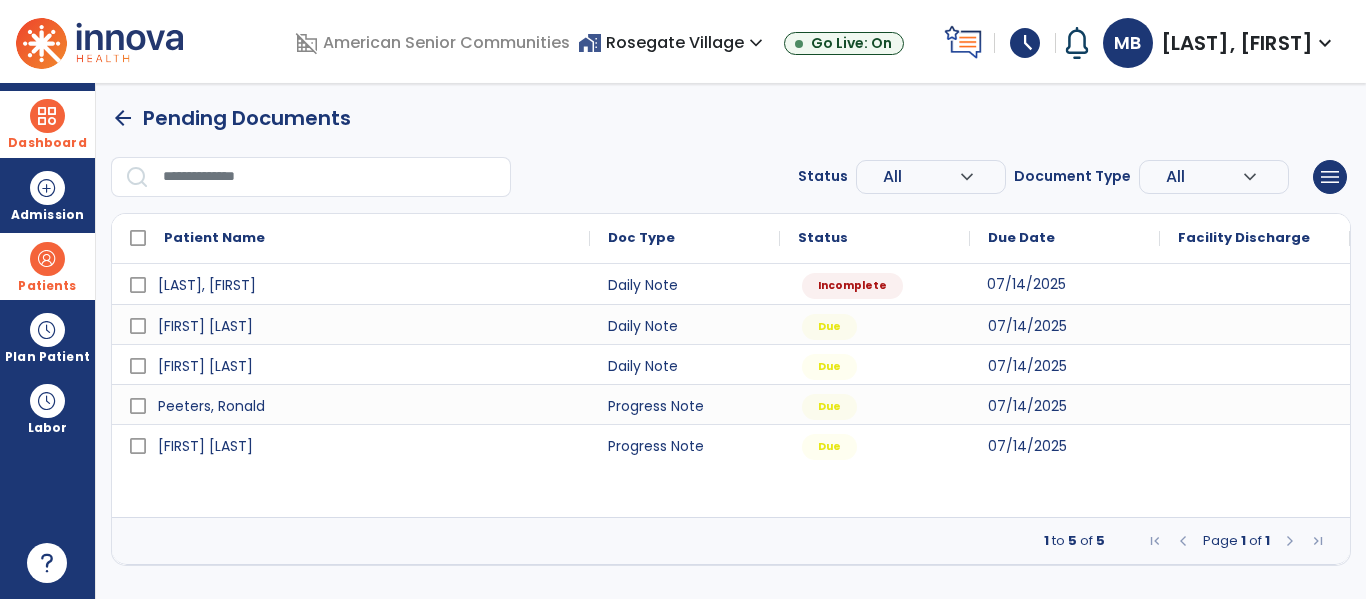 click on "07/14/2025" at bounding box center [1026, 284] 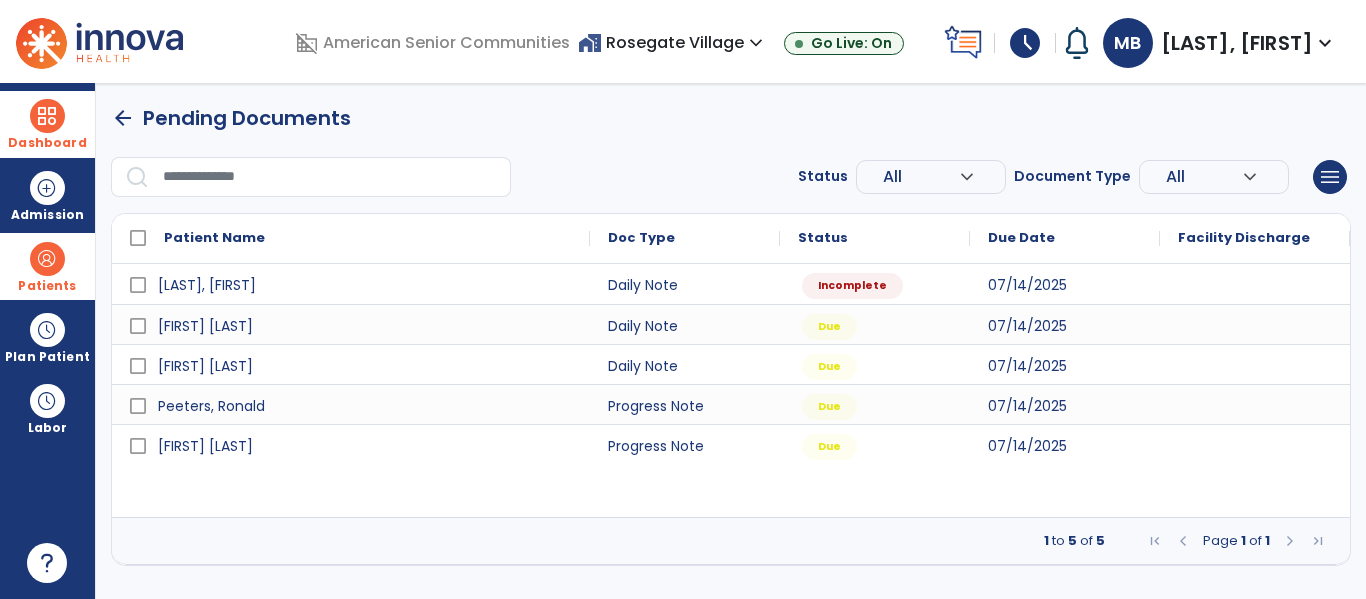 select on "*" 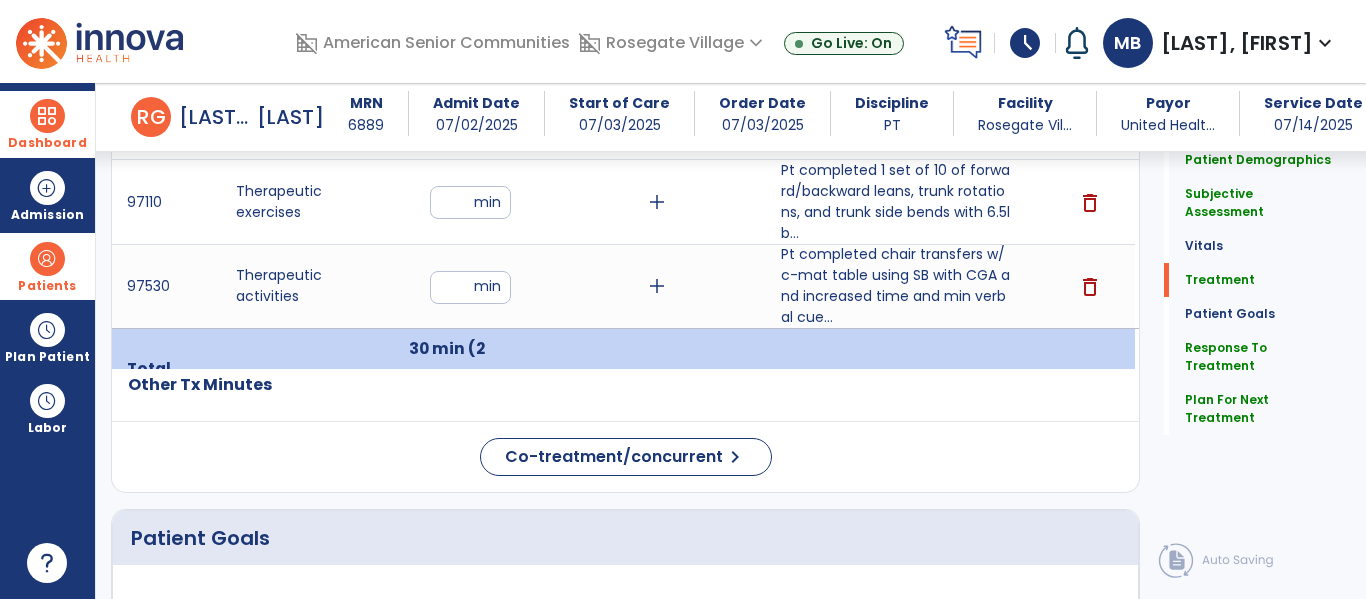 scroll, scrollTop: 1181, scrollLeft: 0, axis: vertical 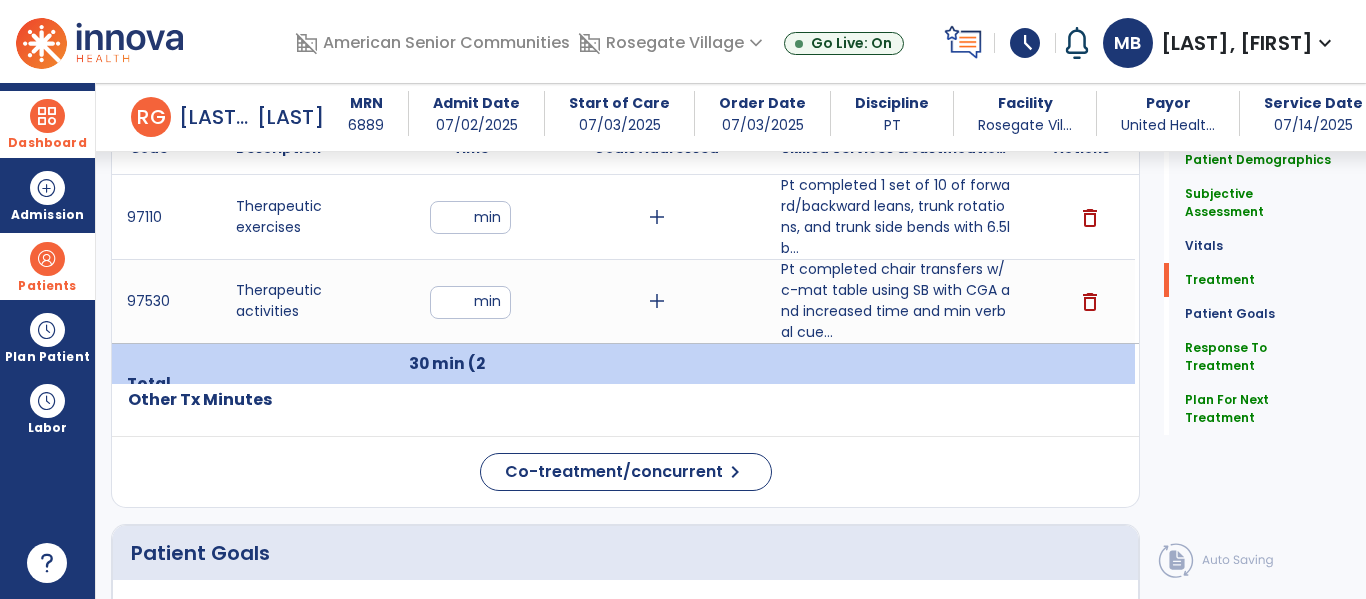click on "**" at bounding box center [470, 302] 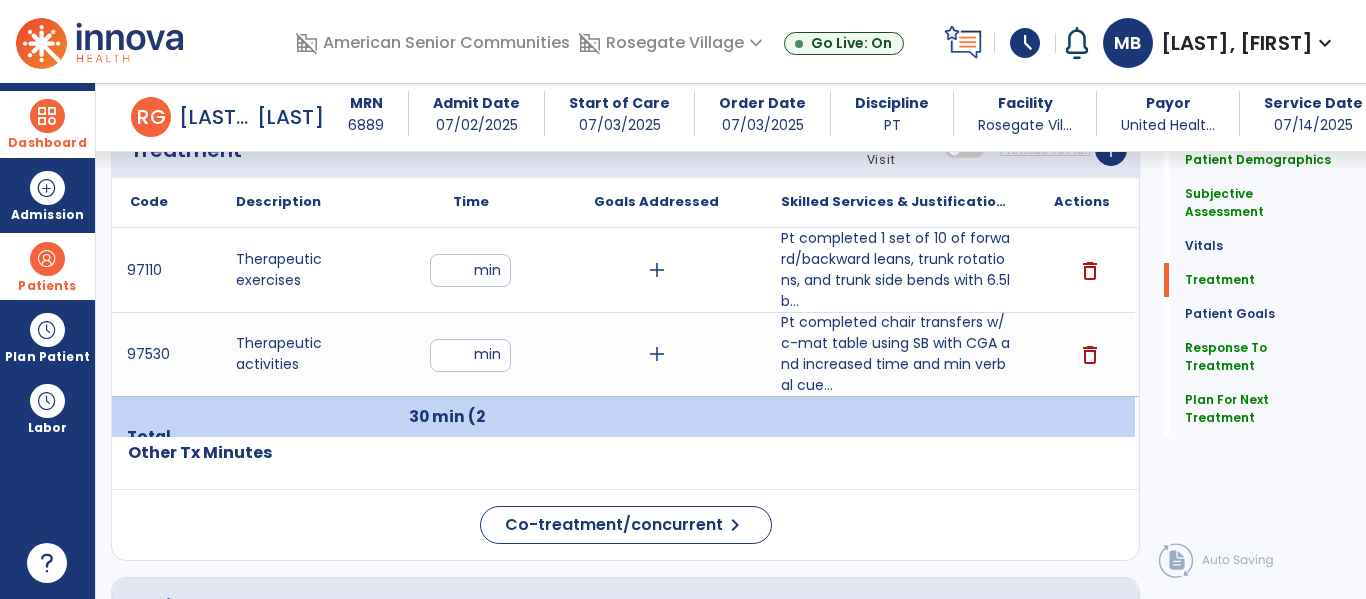 click on "**" at bounding box center [470, 270] 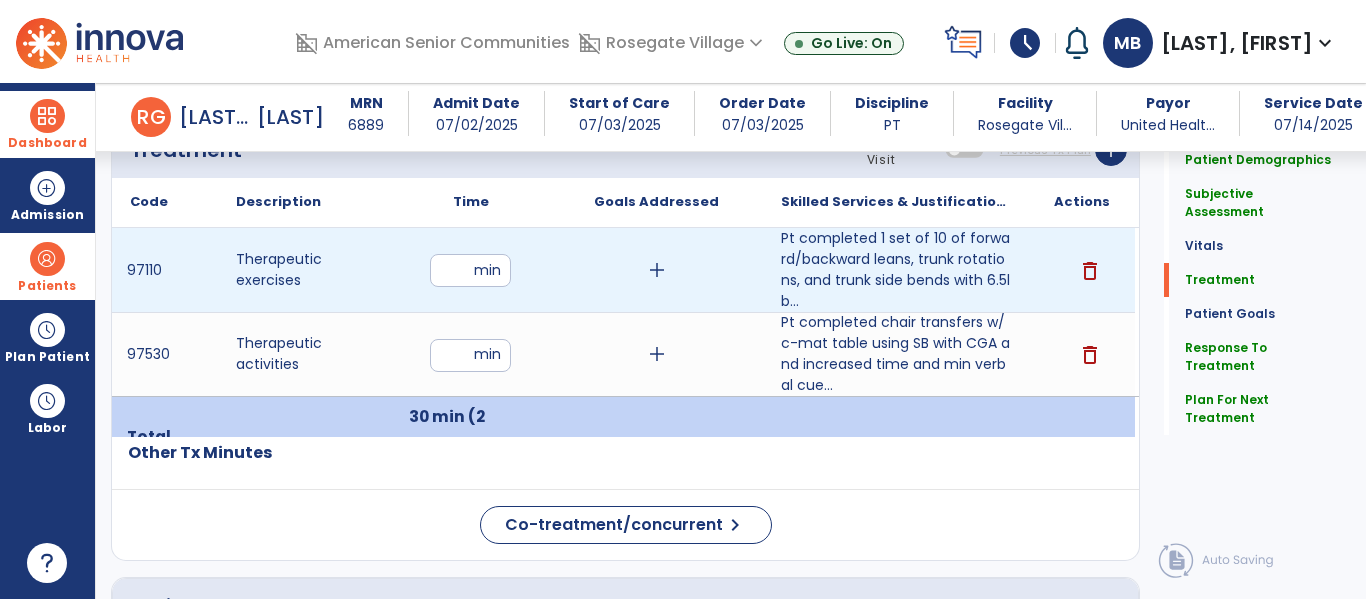 click on "**" at bounding box center [470, 270] 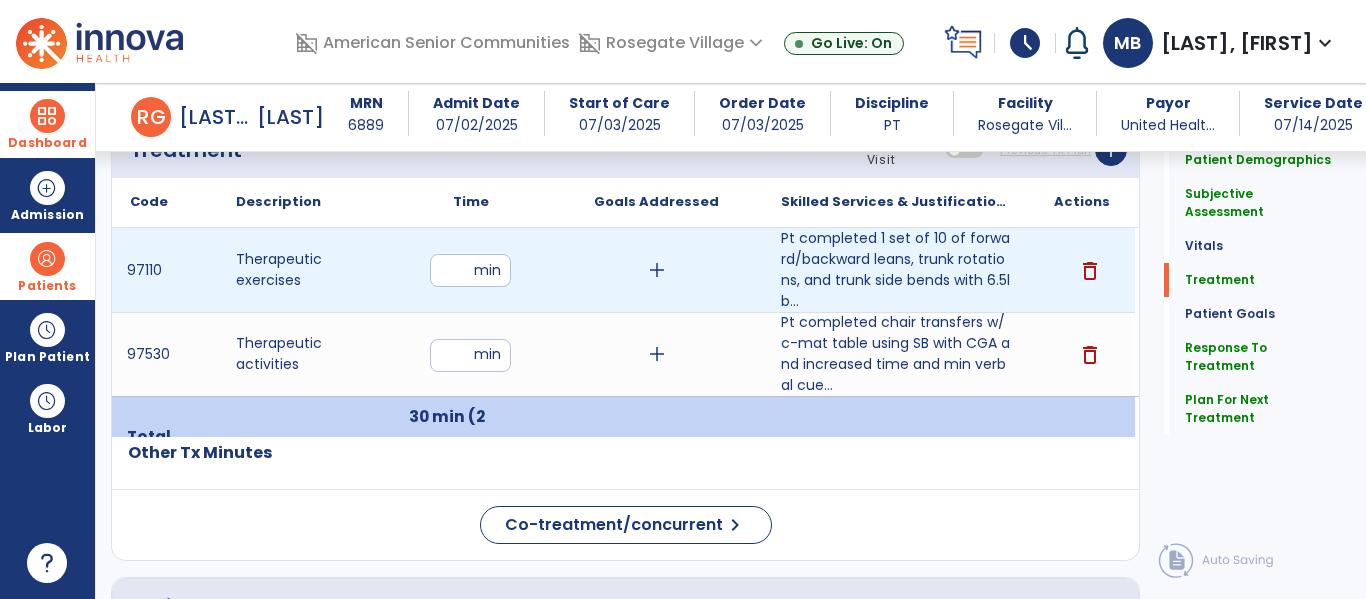 type on "**" 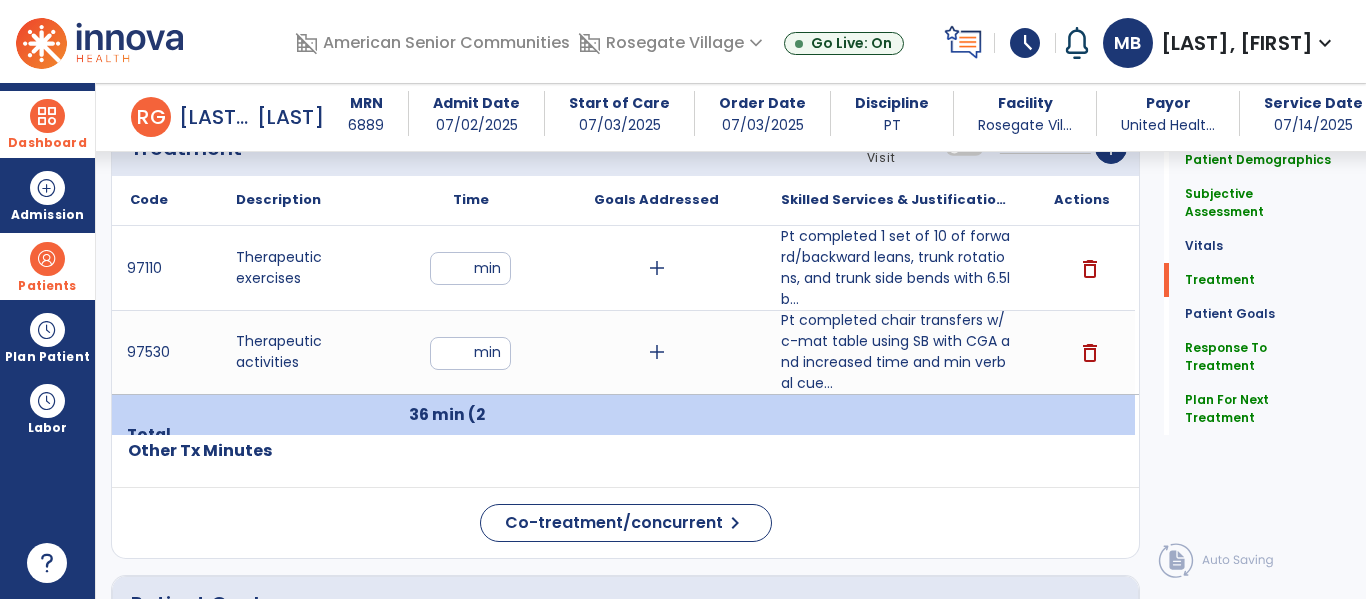 scroll, scrollTop: 1105, scrollLeft: 0, axis: vertical 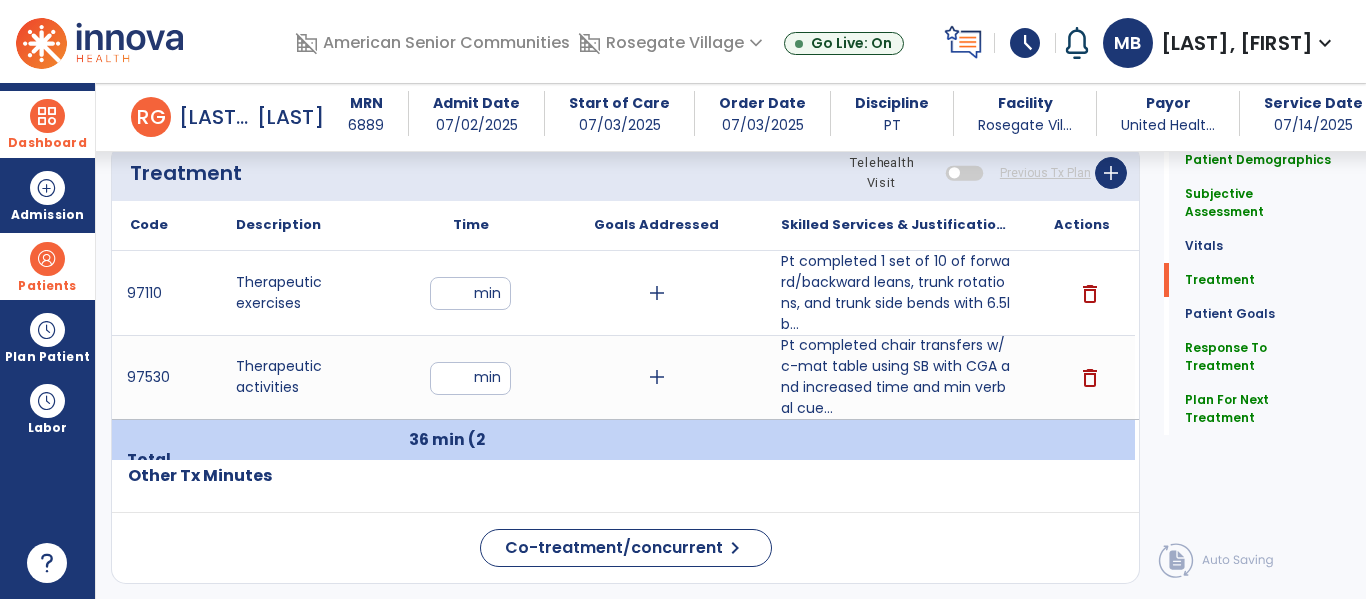 click on "**" at bounding box center (470, 293) 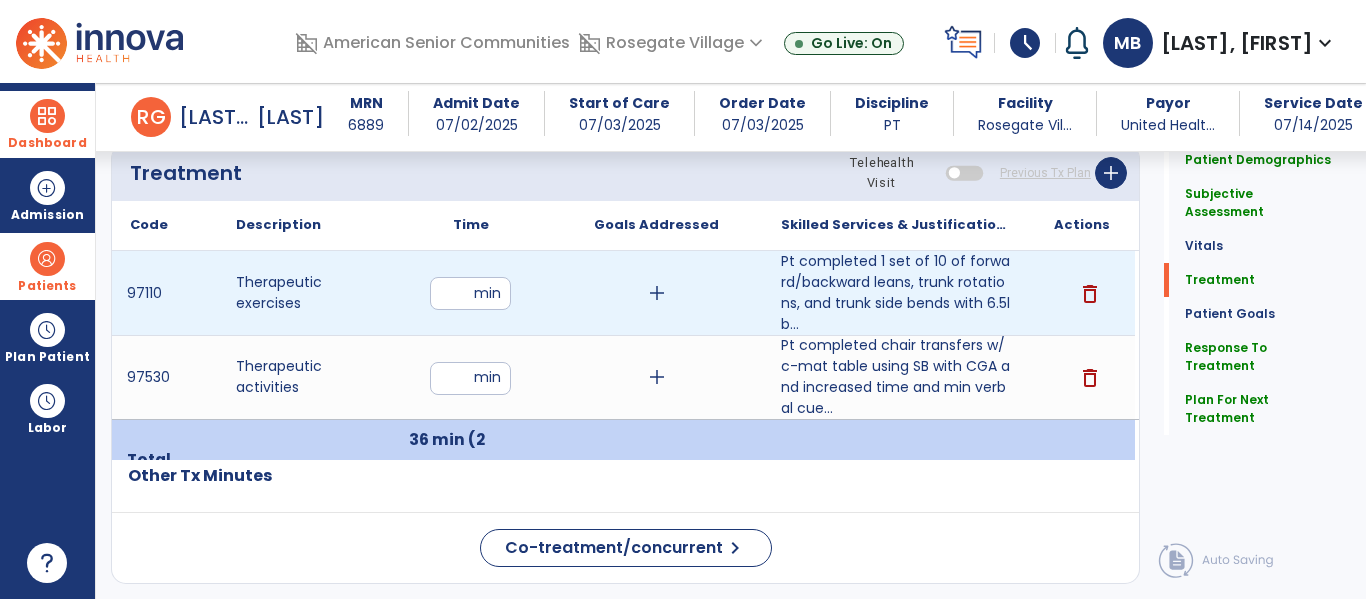 type on "**" 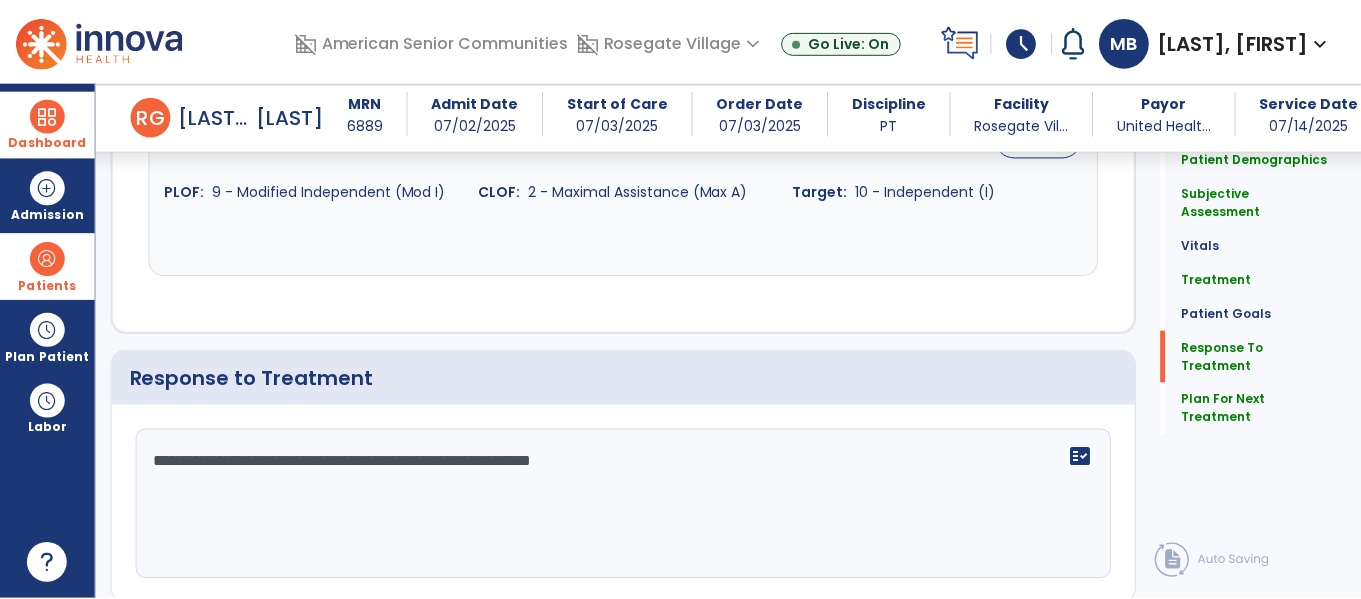 scroll, scrollTop: 2631, scrollLeft: 0, axis: vertical 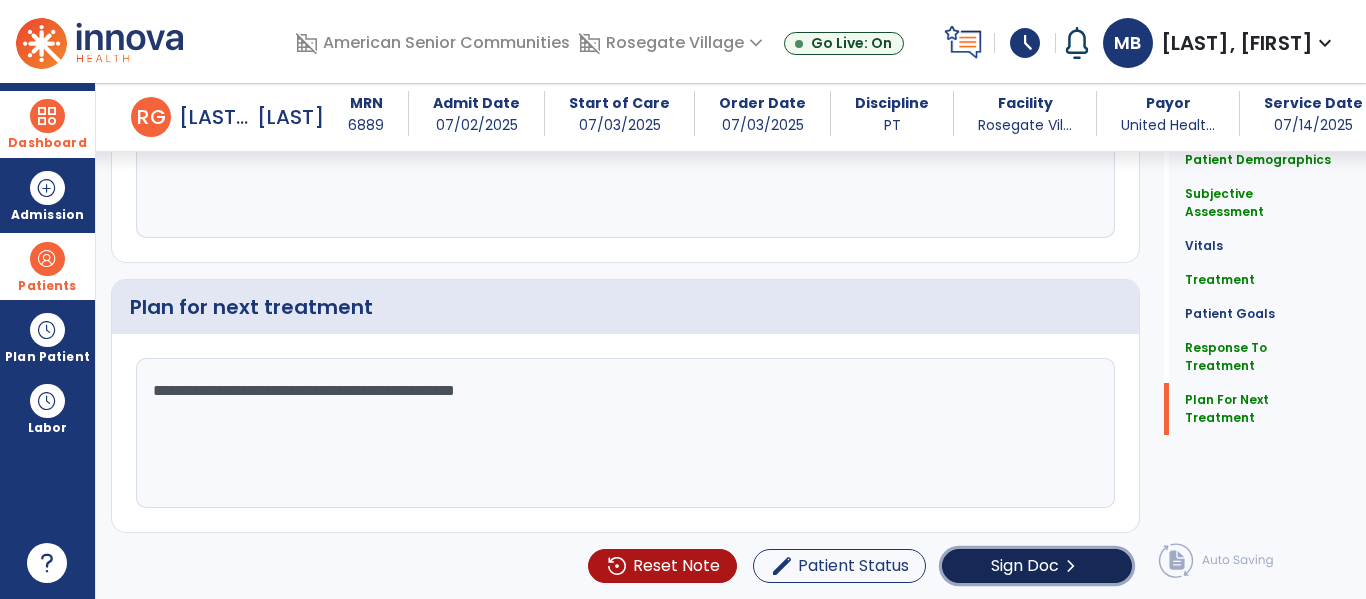 click on "chevron_right" 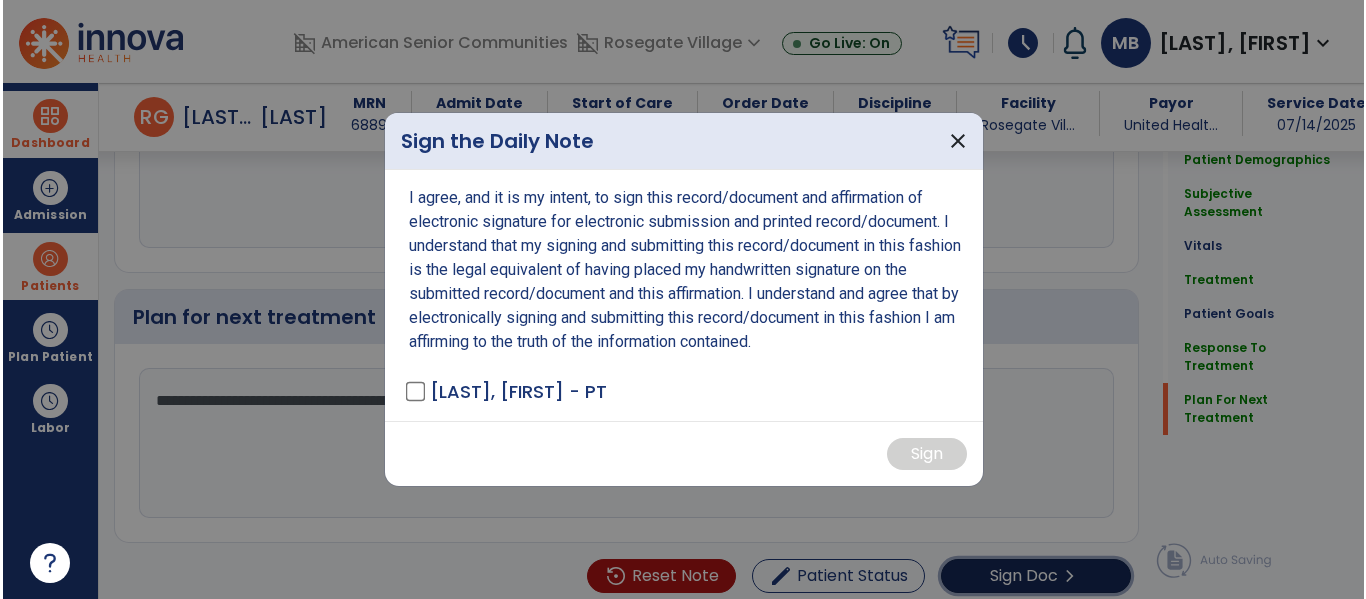 scroll, scrollTop: 2631, scrollLeft: 0, axis: vertical 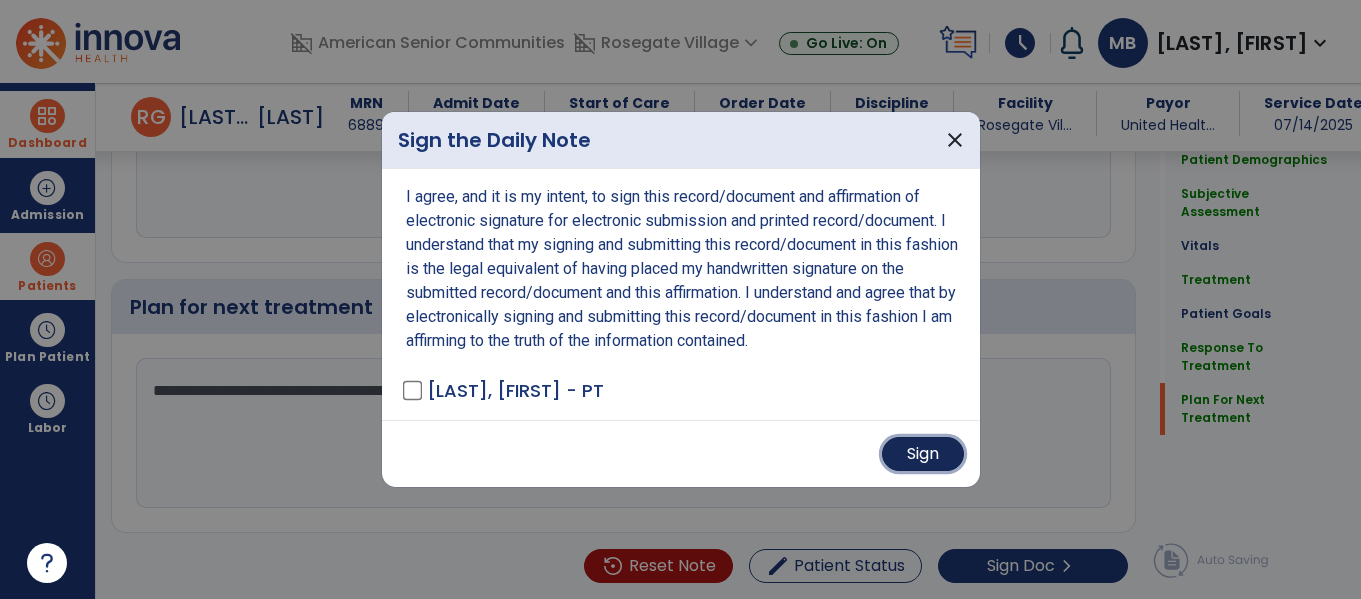 click on "Sign" at bounding box center [923, 454] 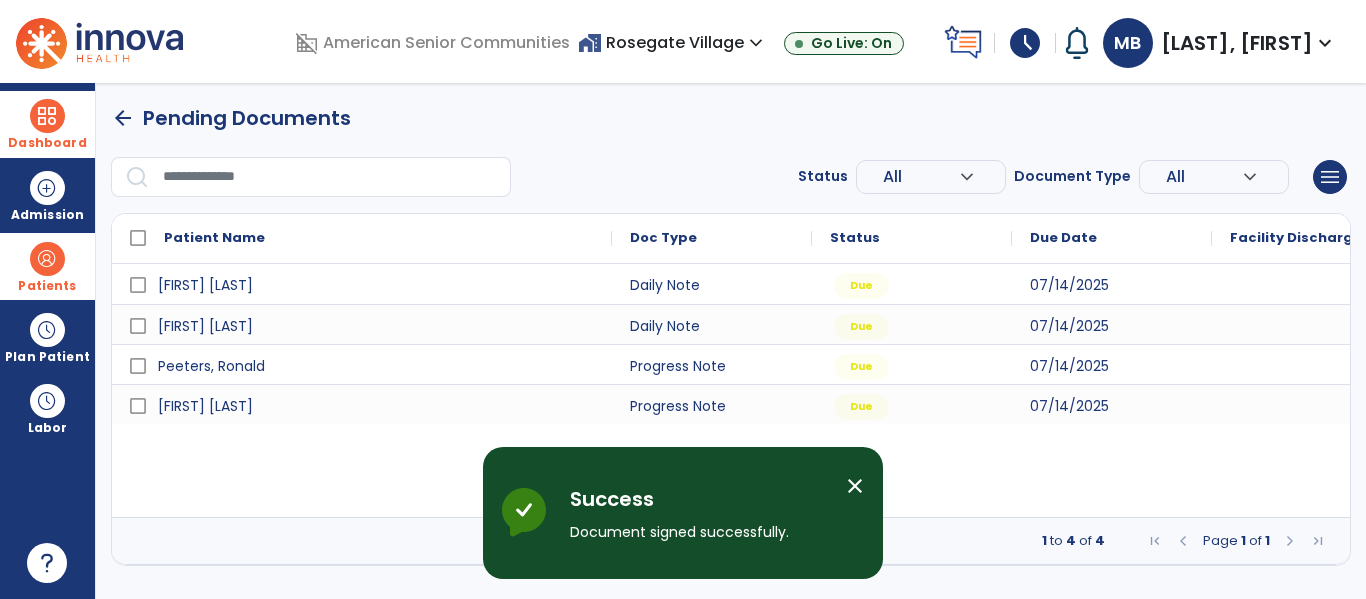 scroll, scrollTop: 0, scrollLeft: 0, axis: both 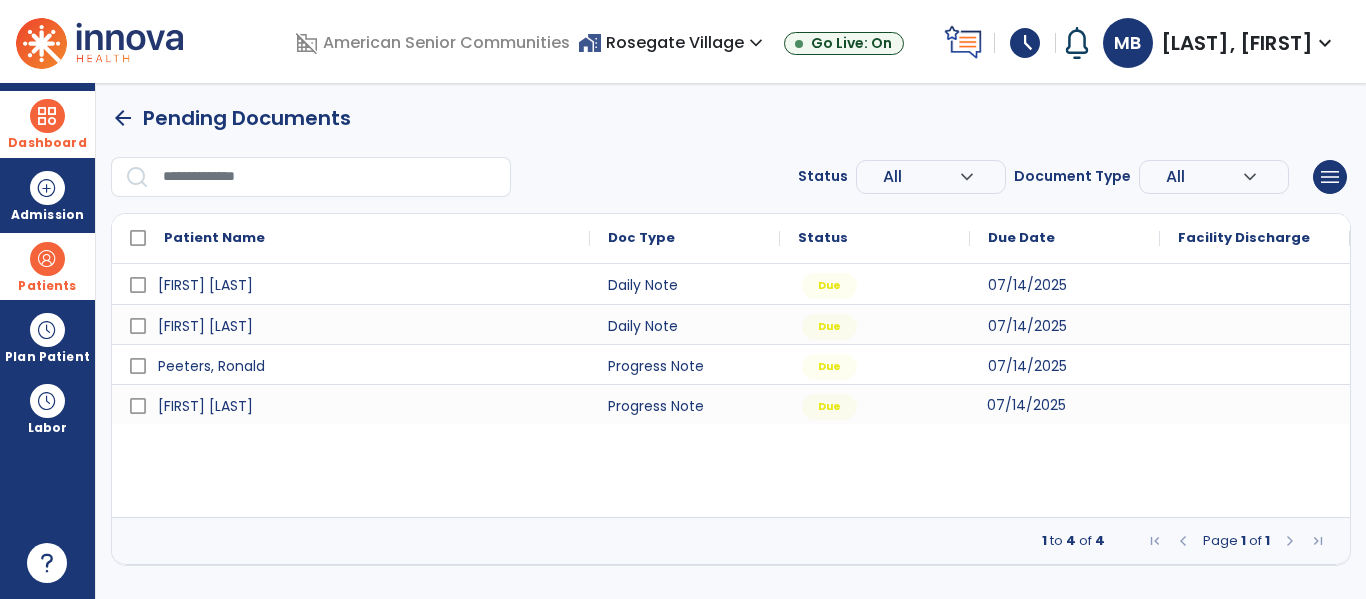 click on "07/14/2025" at bounding box center (1026, 405) 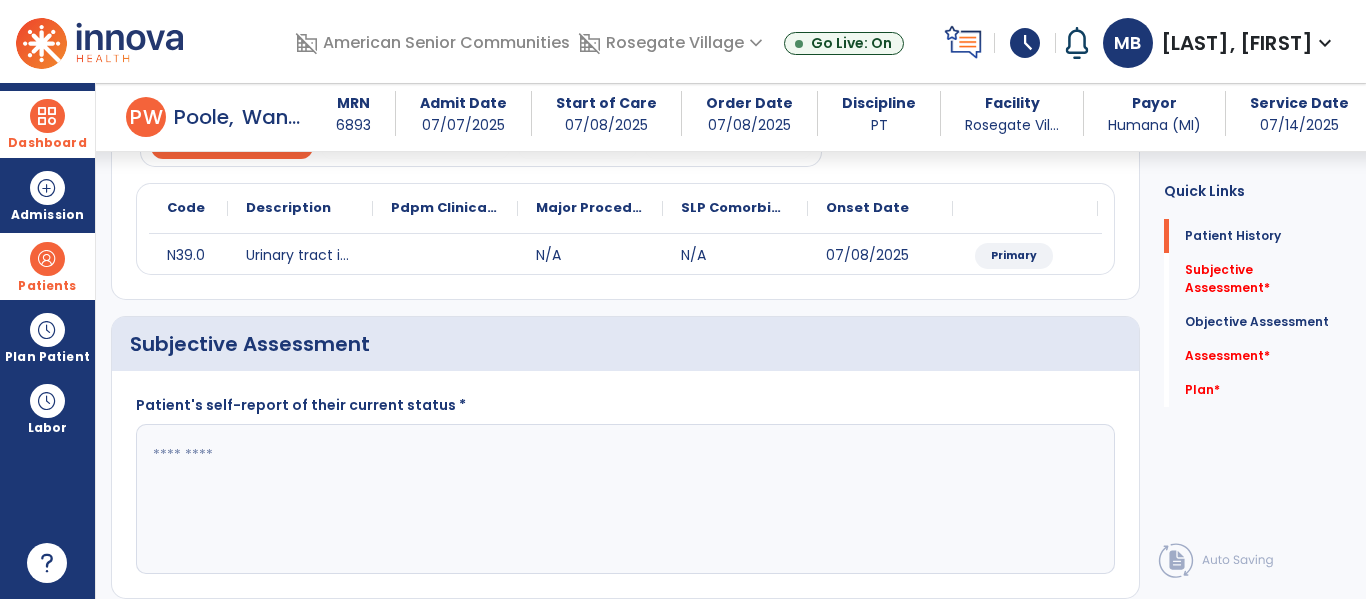 scroll, scrollTop: 224, scrollLeft: 0, axis: vertical 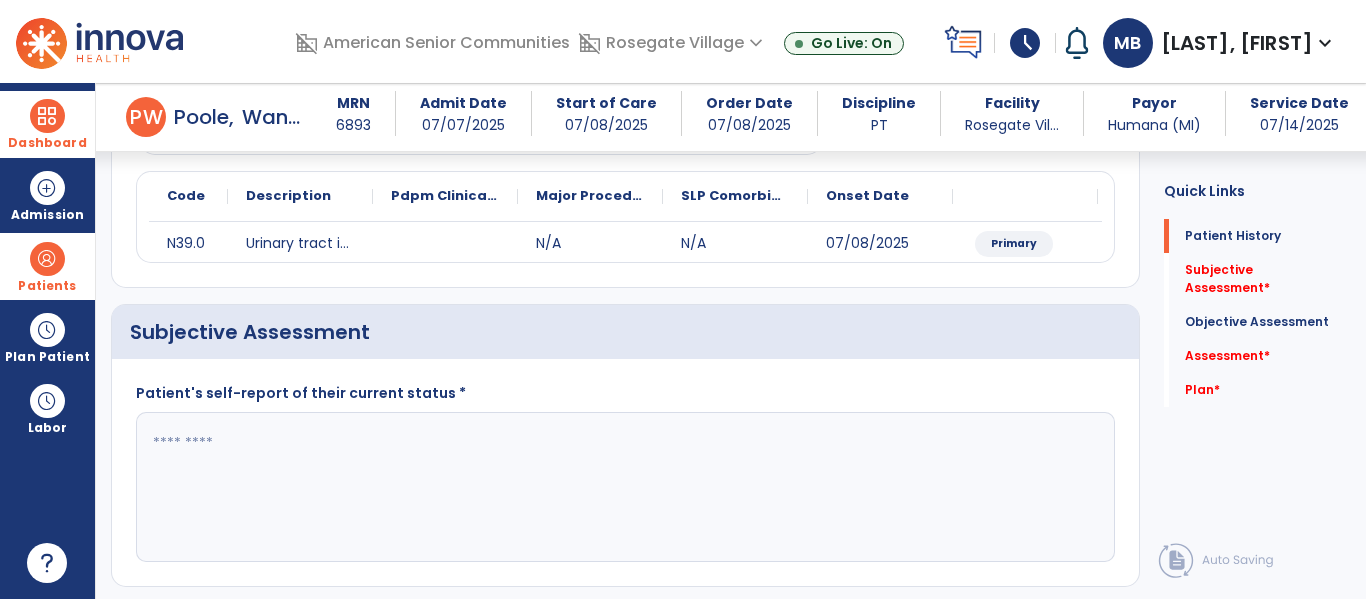 click 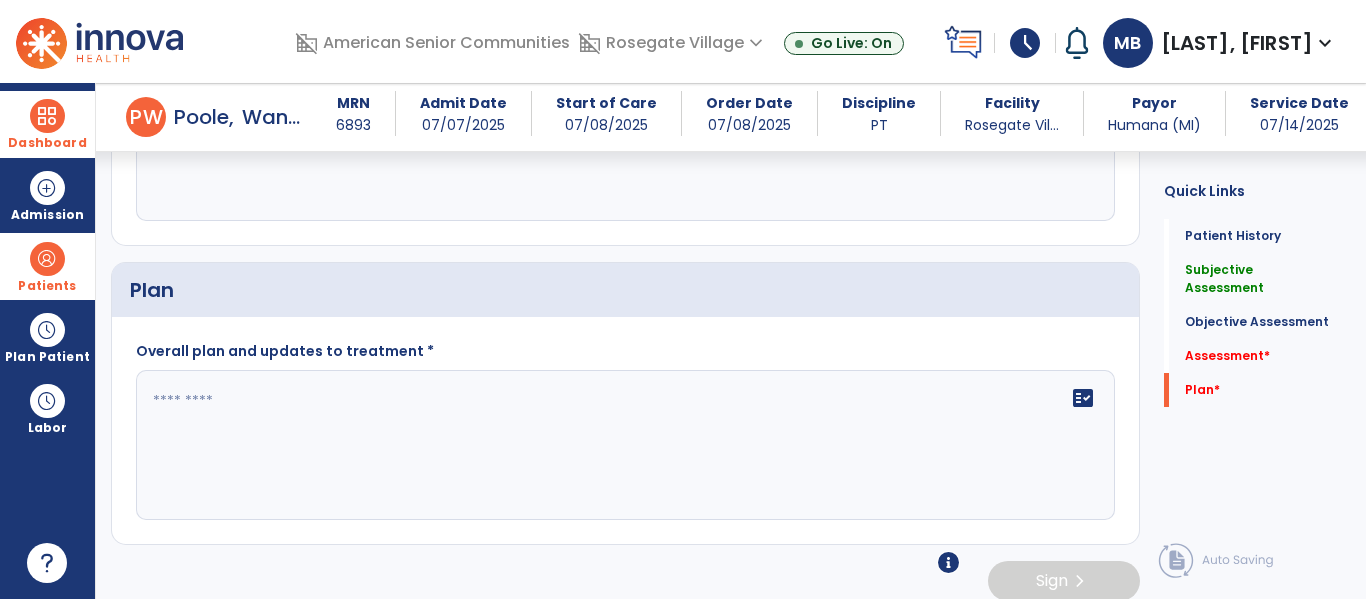 scroll, scrollTop: 2442, scrollLeft: 0, axis: vertical 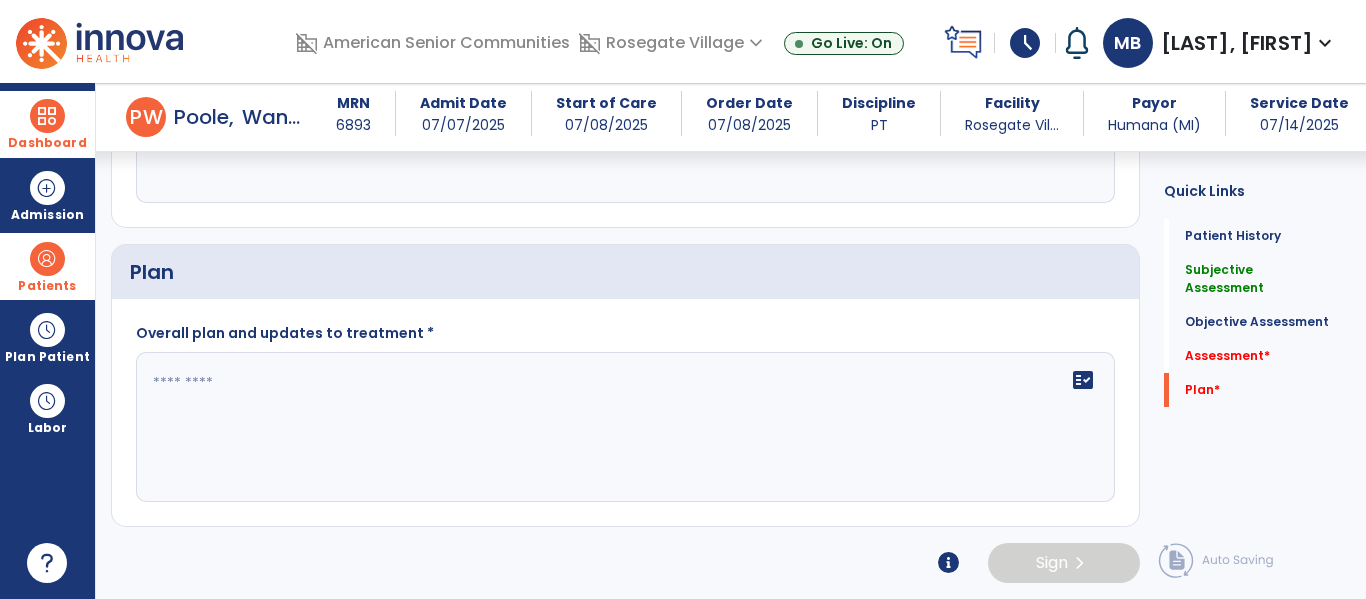 type on "**********" 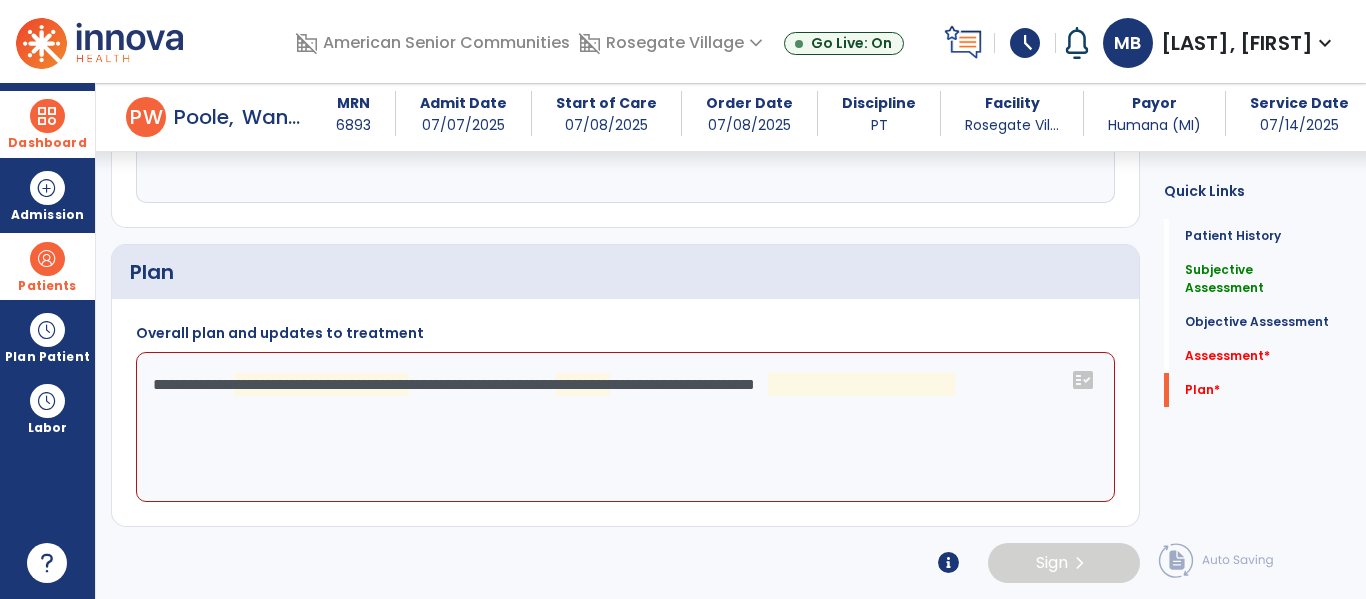 click on "**********" 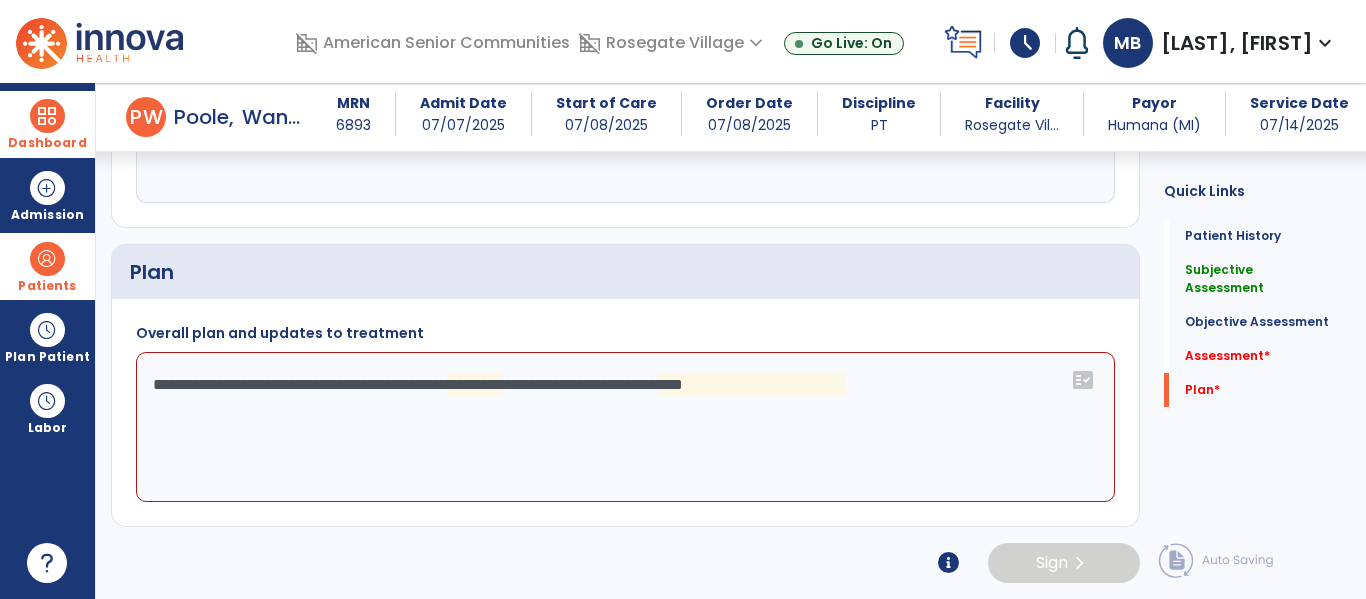 click on "**********" 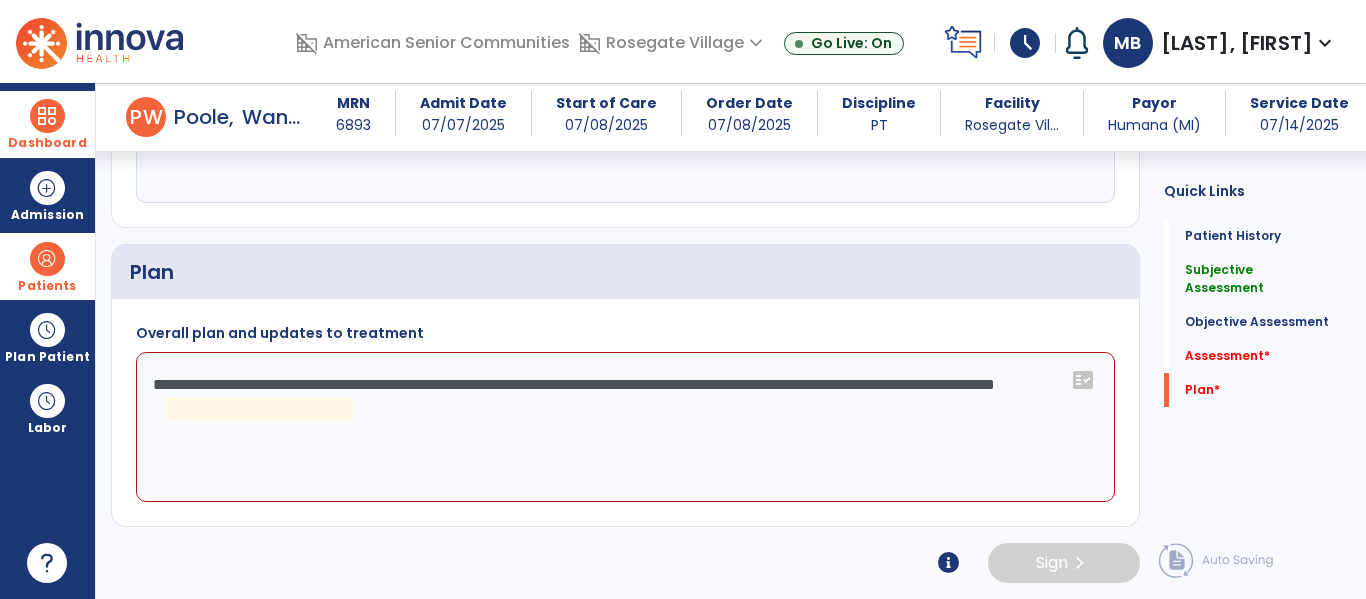 click on "**********" 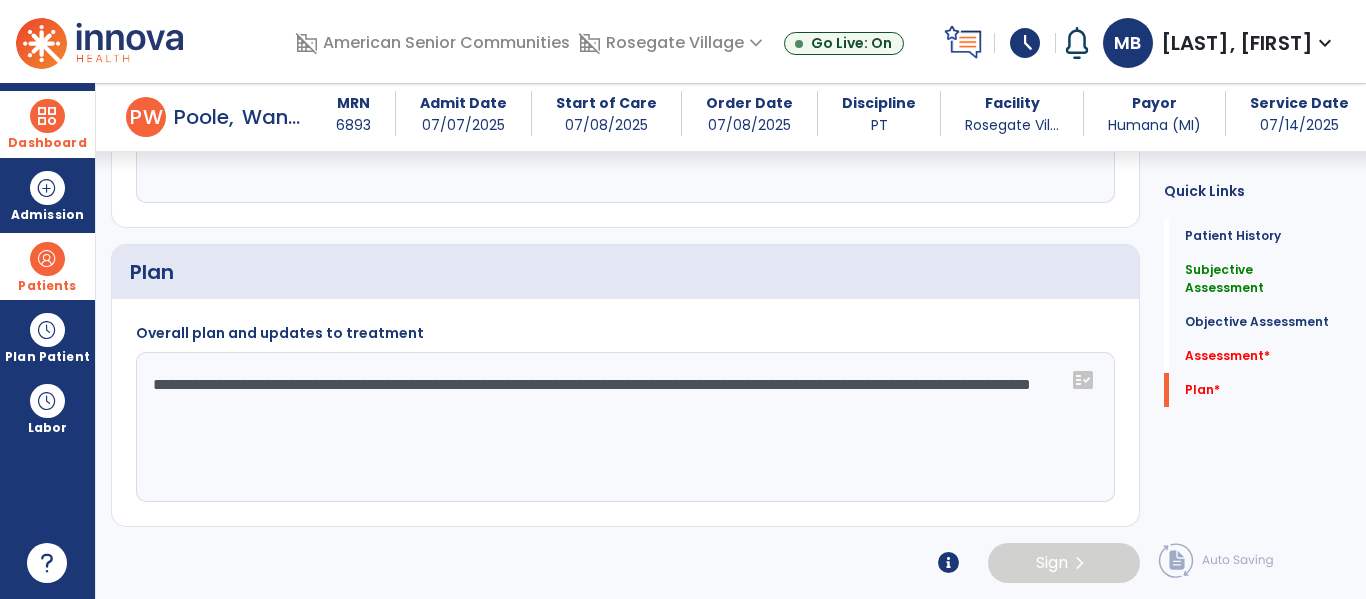 type on "**********" 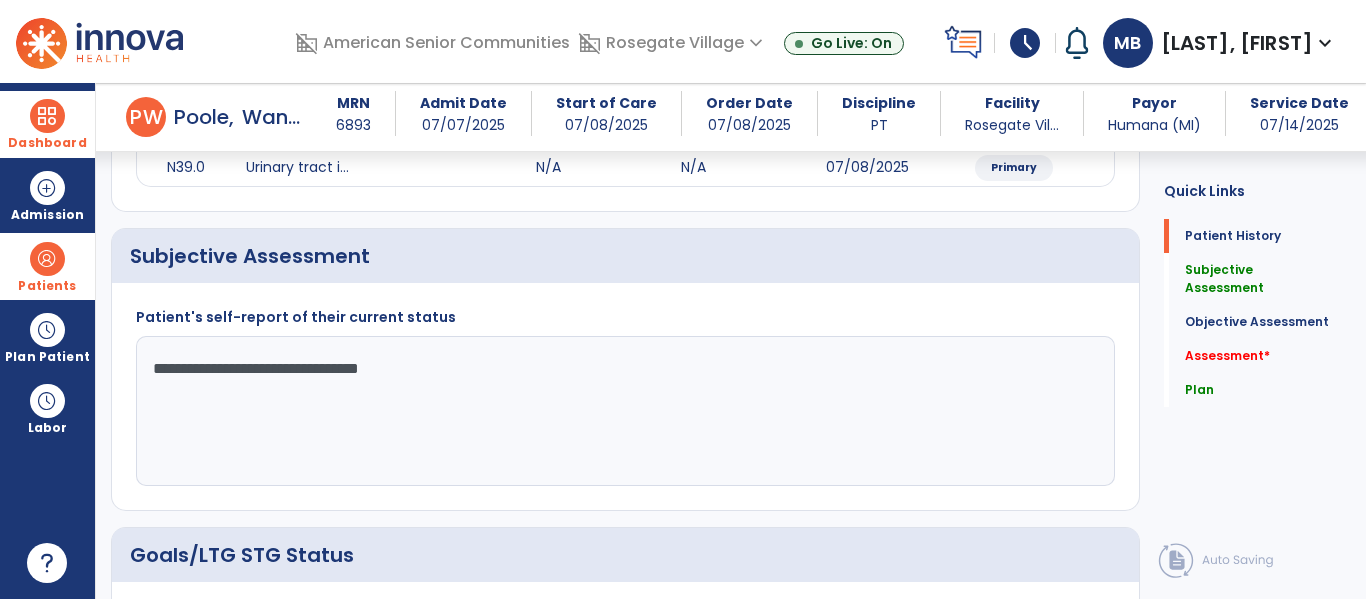 scroll, scrollTop: 0, scrollLeft: 0, axis: both 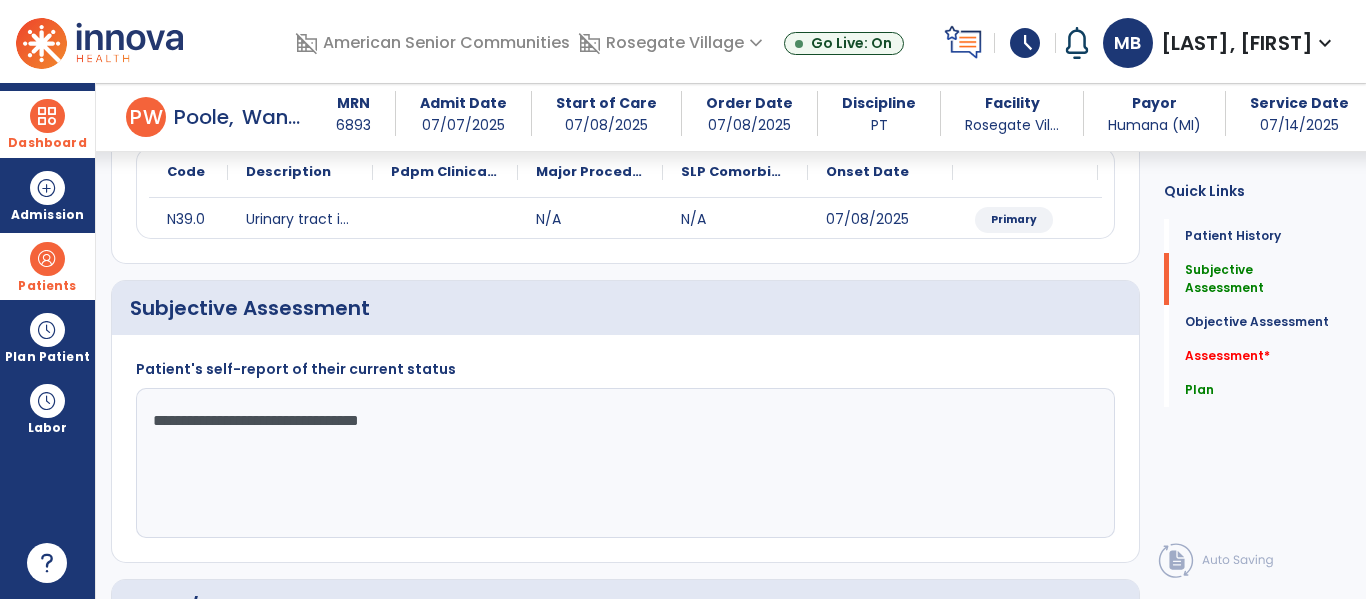 click on "**********" 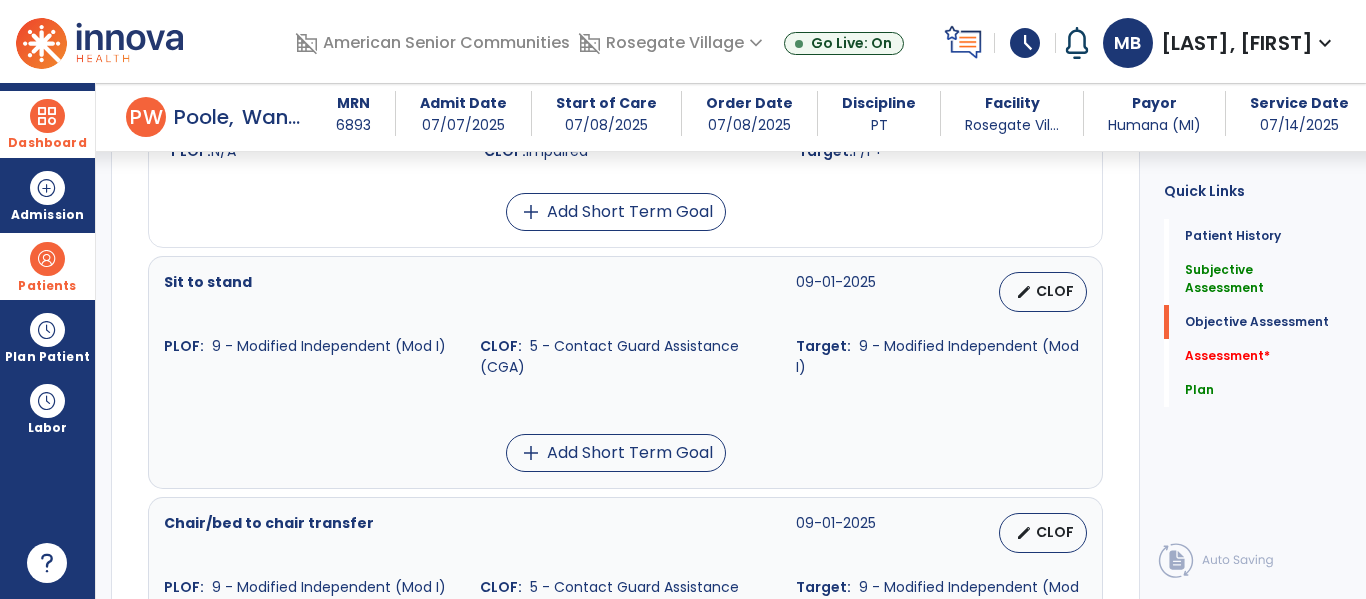 scroll, scrollTop: 1158, scrollLeft: 0, axis: vertical 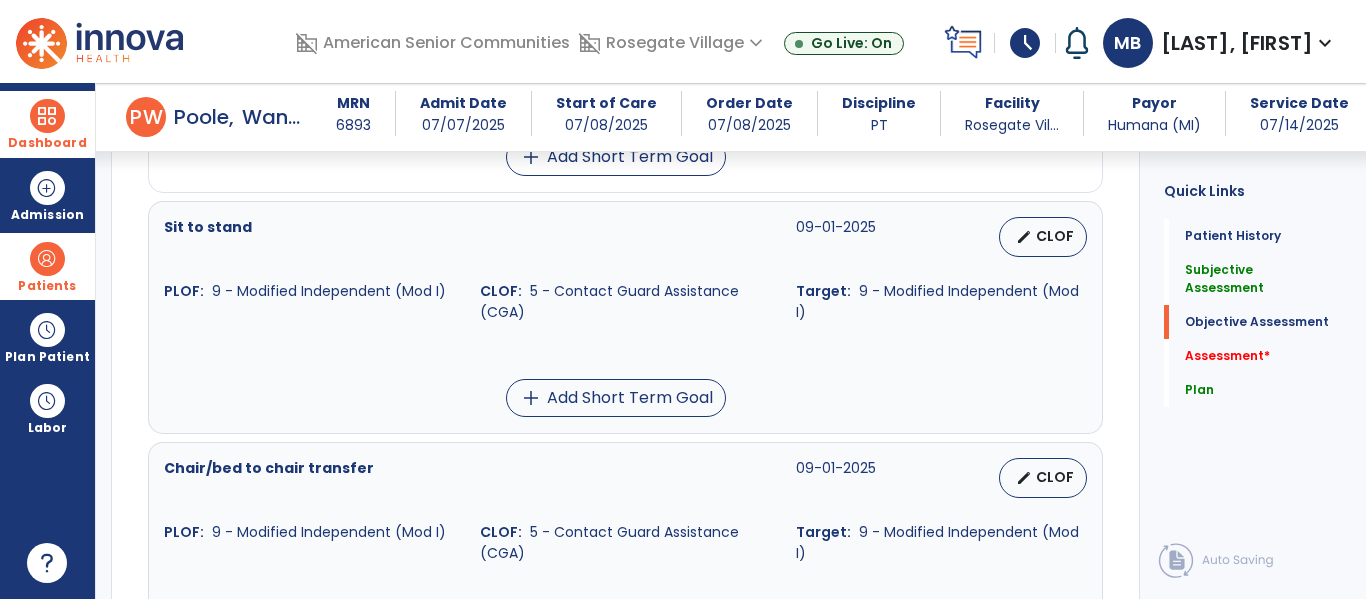 type on "**********" 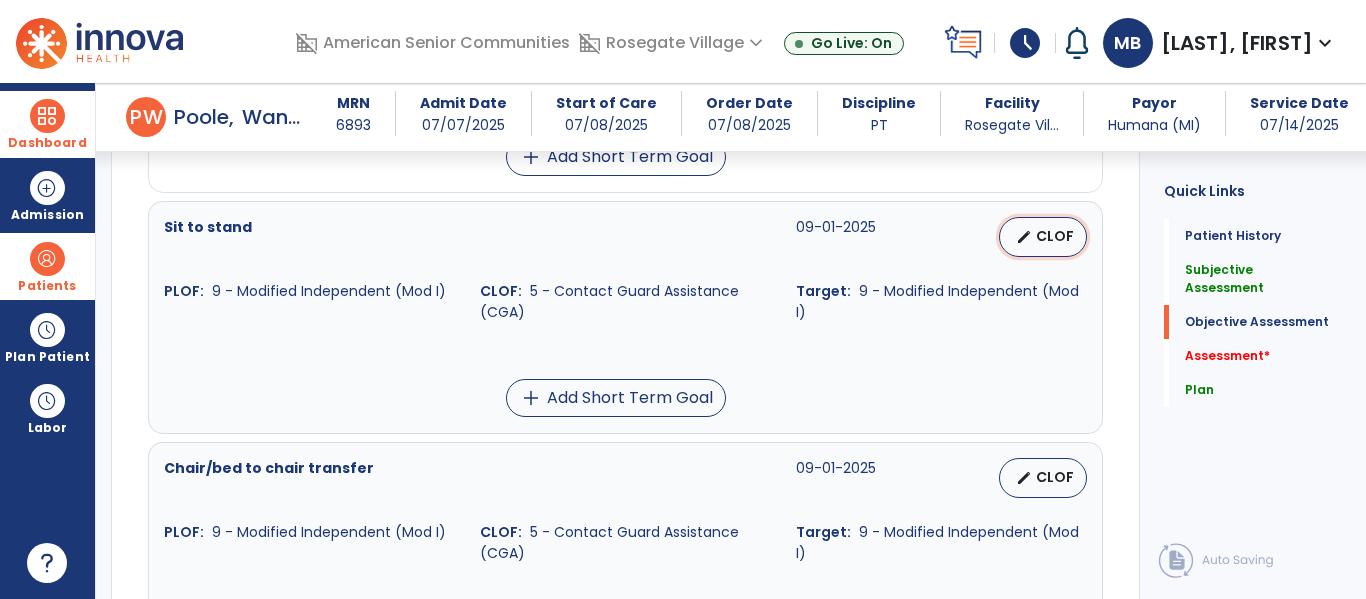 click on "edit" at bounding box center (1024, 237) 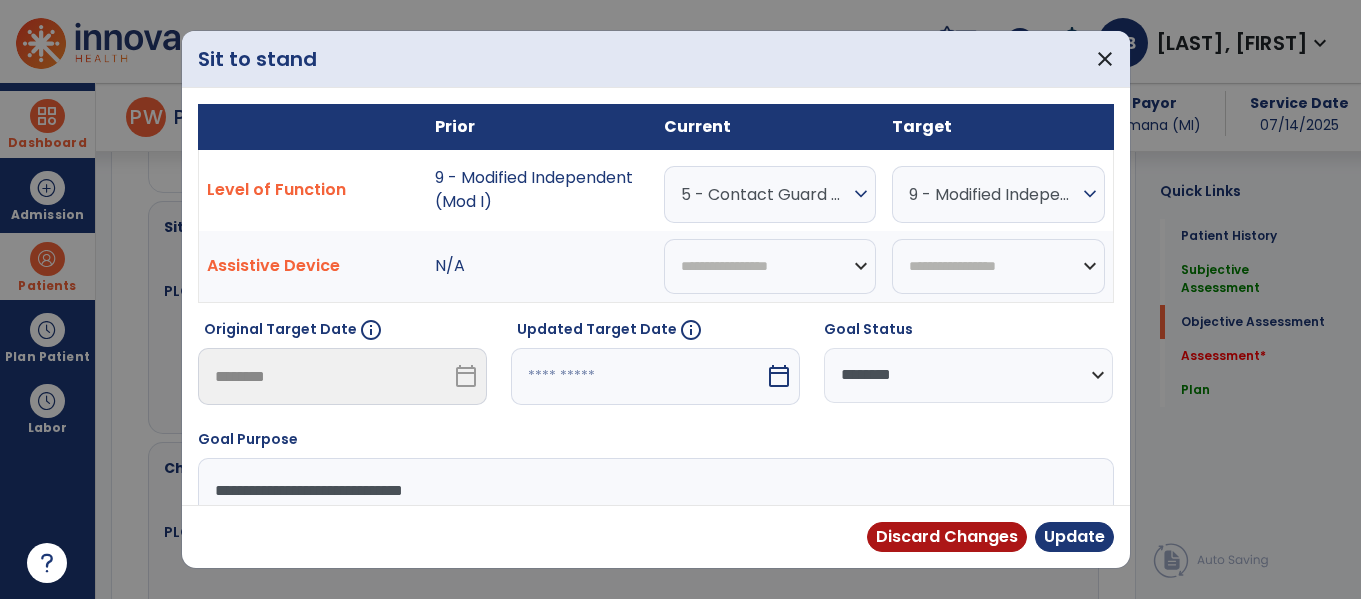 scroll, scrollTop: 1205, scrollLeft: 0, axis: vertical 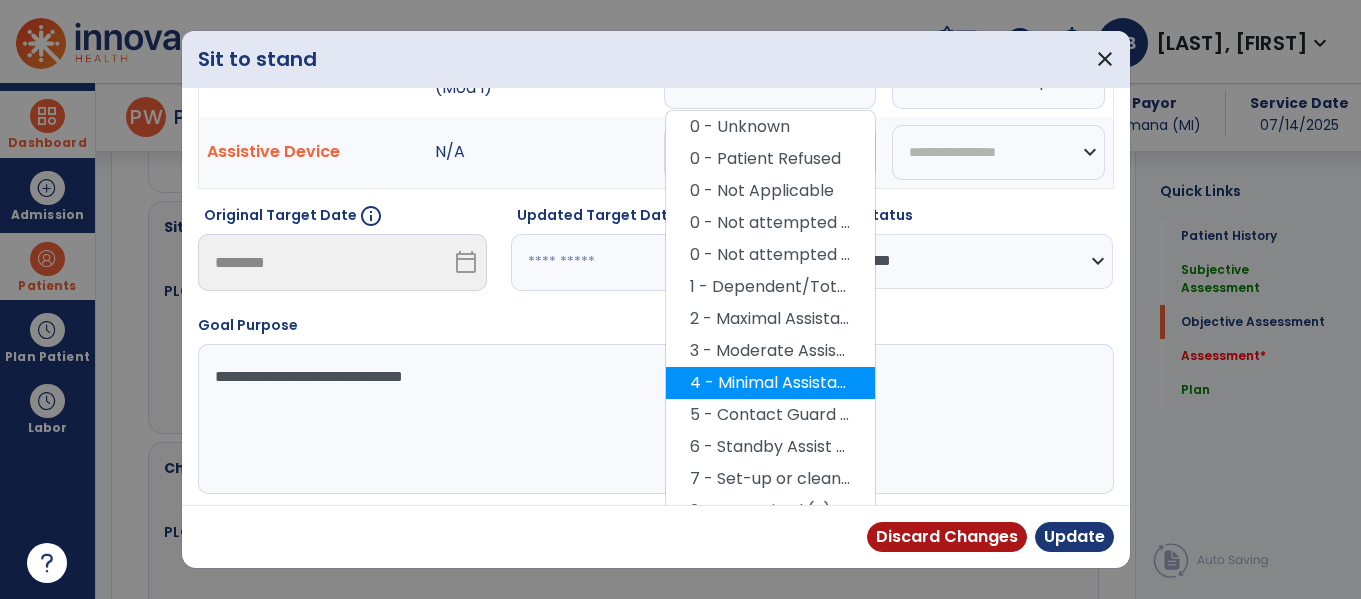 click on "4 - Minimal Assistance (Min A)" at bounding box center [770, 383] 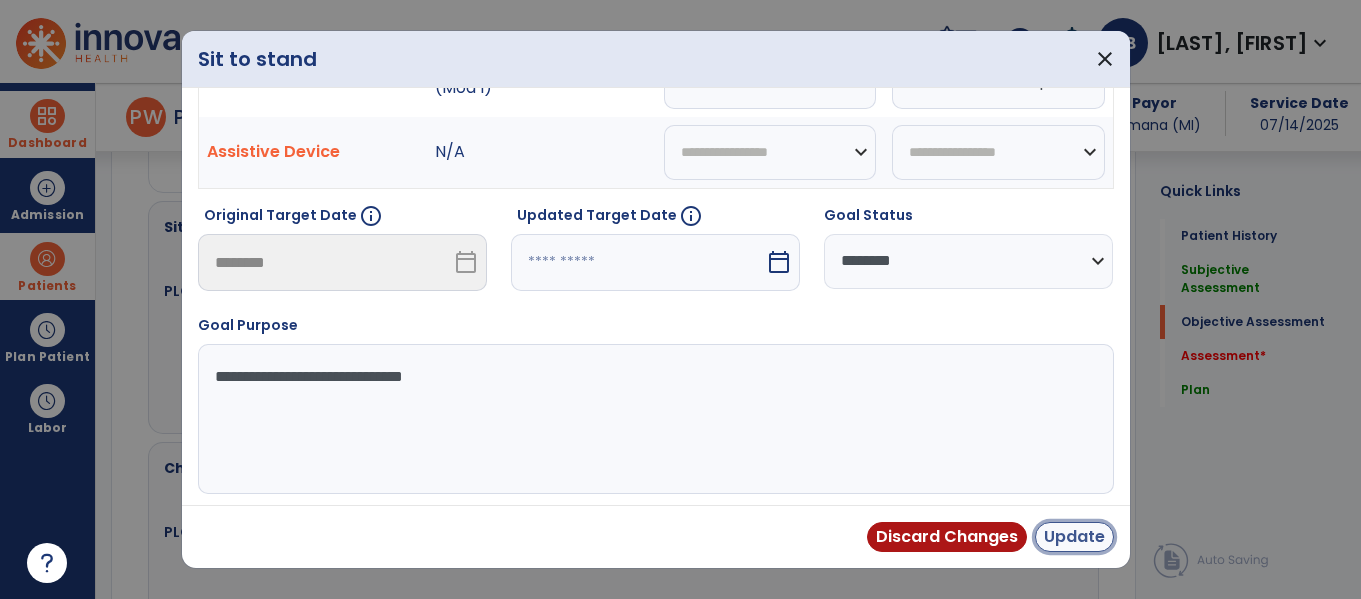 click on "Update" at bounding box center (1074, 537) 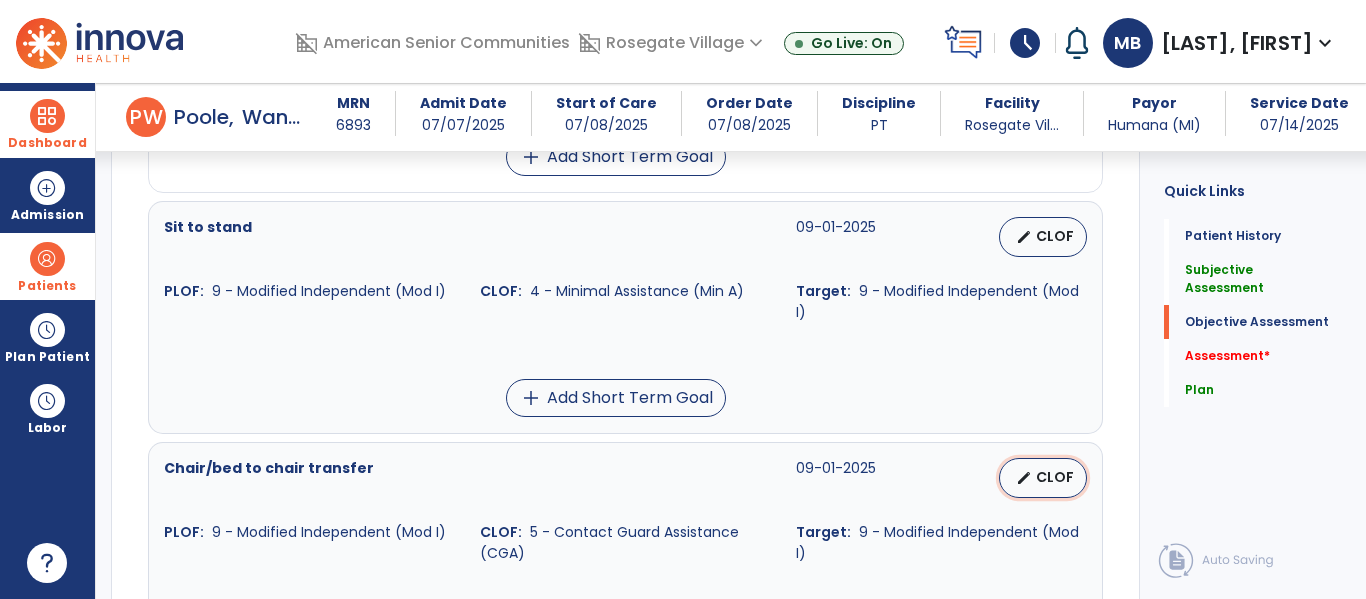click on "CLOF" at bounding box center [1055, 477] 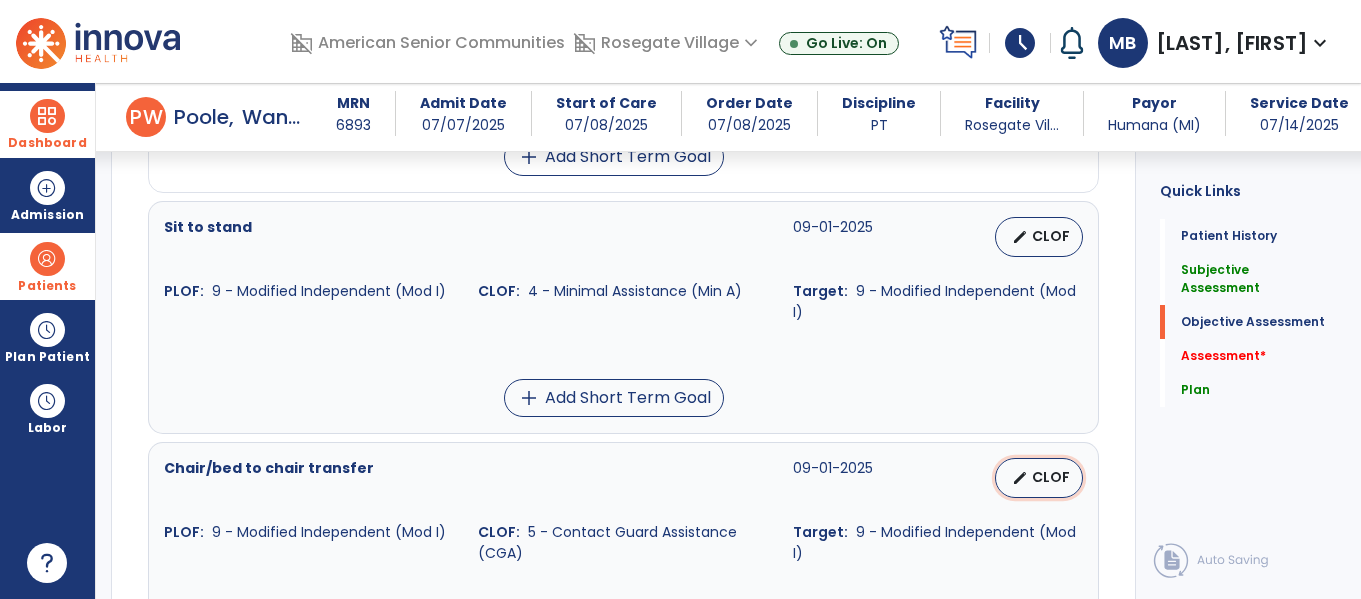 select on "********" 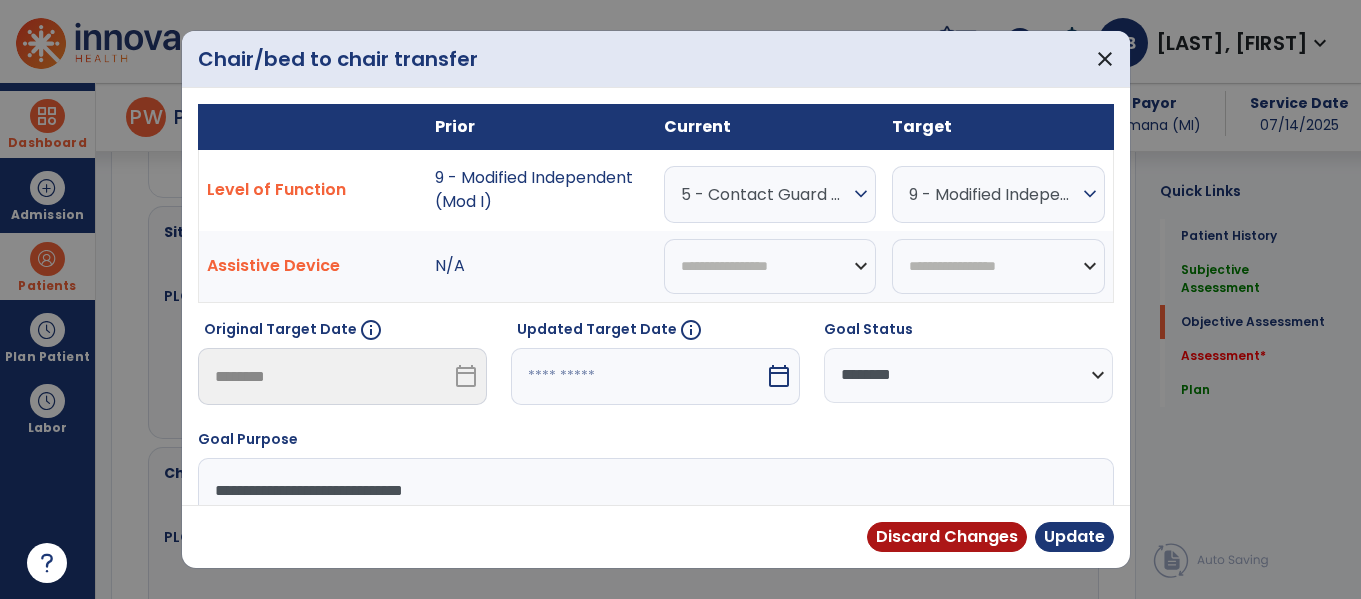 scroll, scrollTop: 1205, scrollLeft: 0, axis: vertical 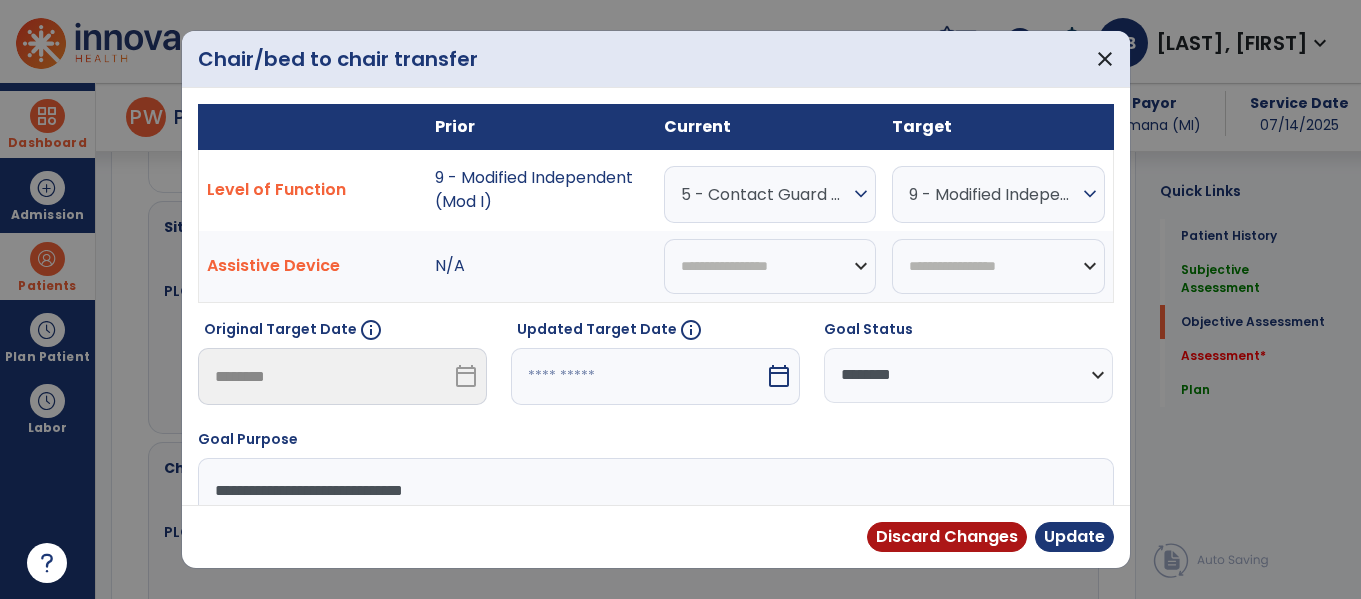 click on "5 - Contact Guard Assistance (CGA)" at bounding box center (765, 194) 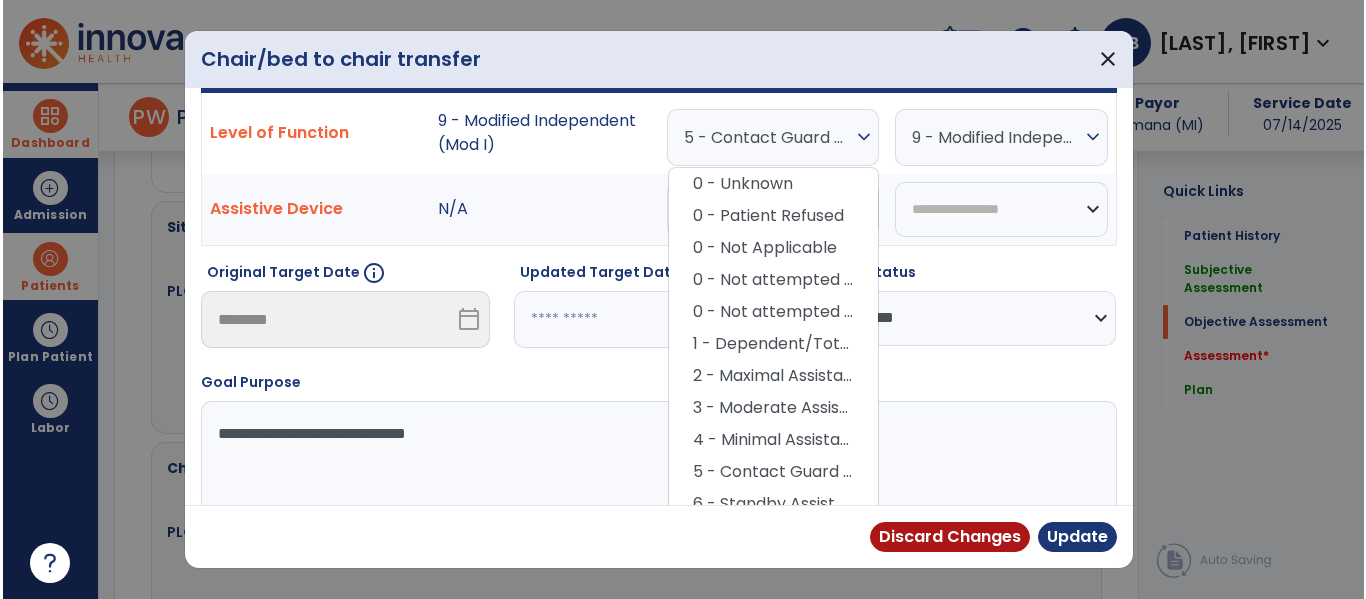 scroll, scrollTop: 97, scrollLeft: 0, axis: vertical 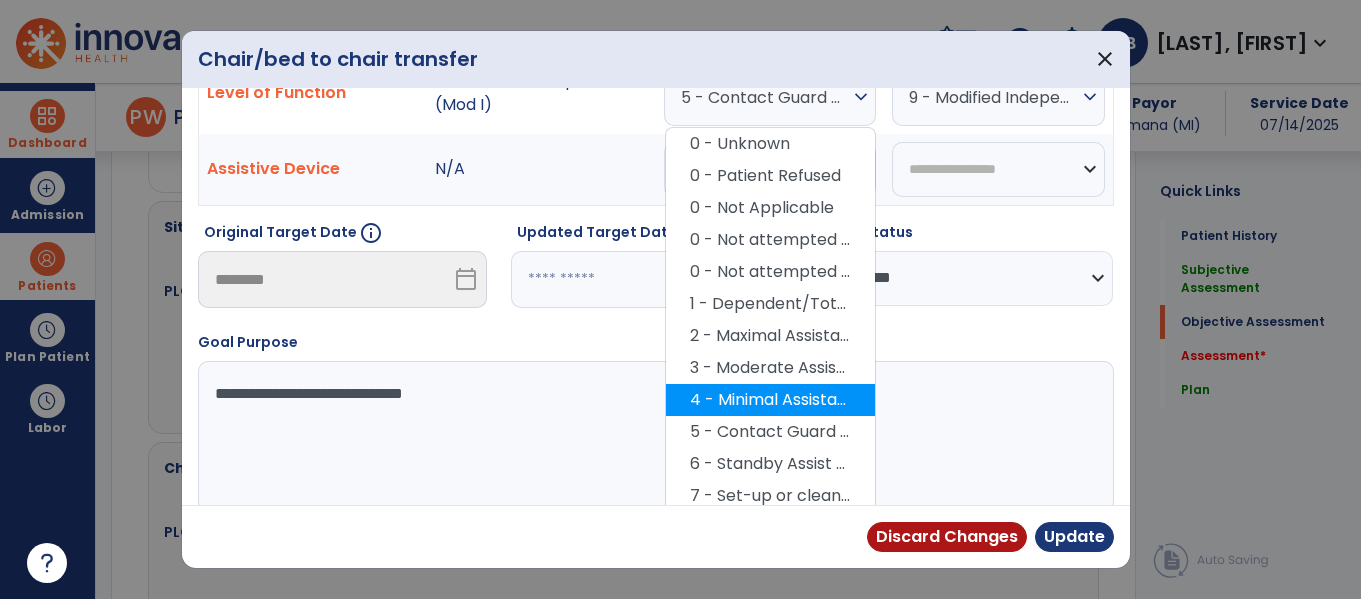 click on "4 - Minimal Assistance (Min A)" at bounding box center (770, 400) 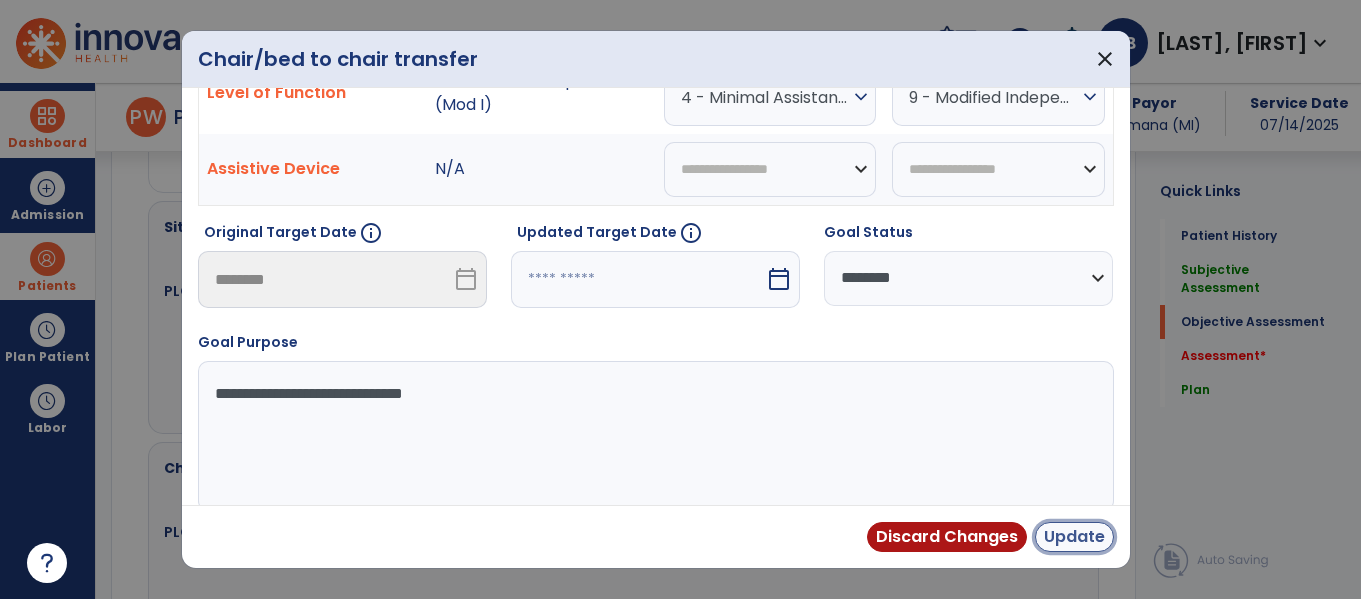 click on "Update" at bounding box center [1074, 537] 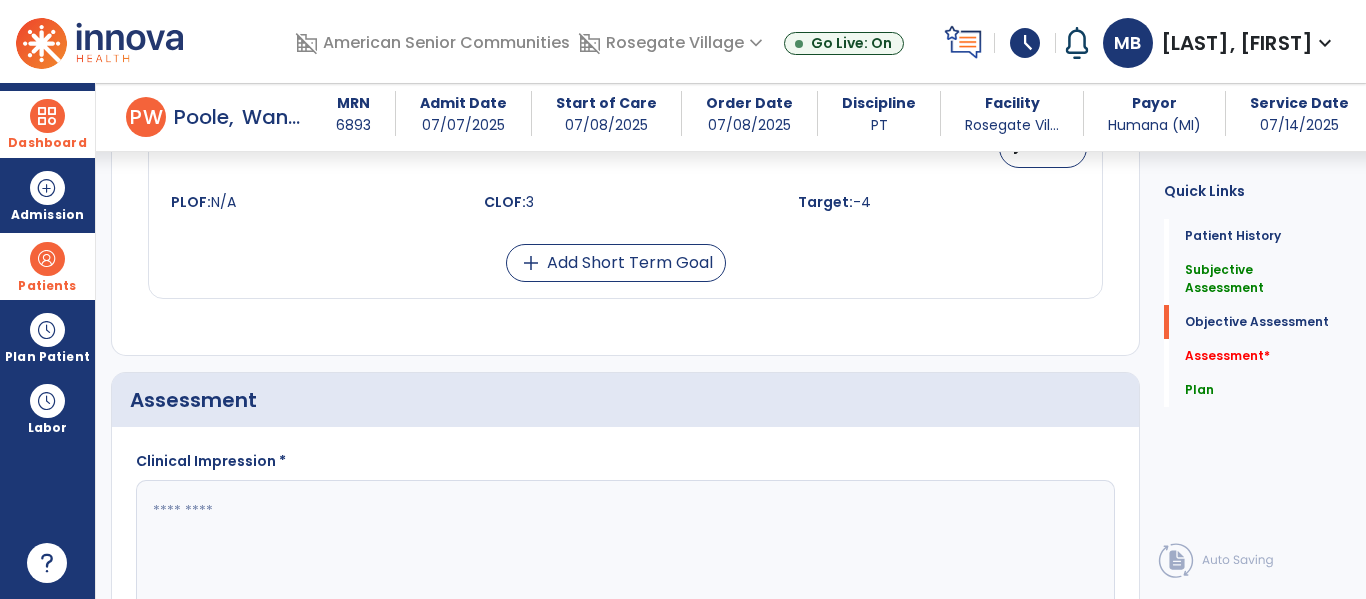 scroll, scrollTop: 2016, scrollLeft: 0, axis: vertical 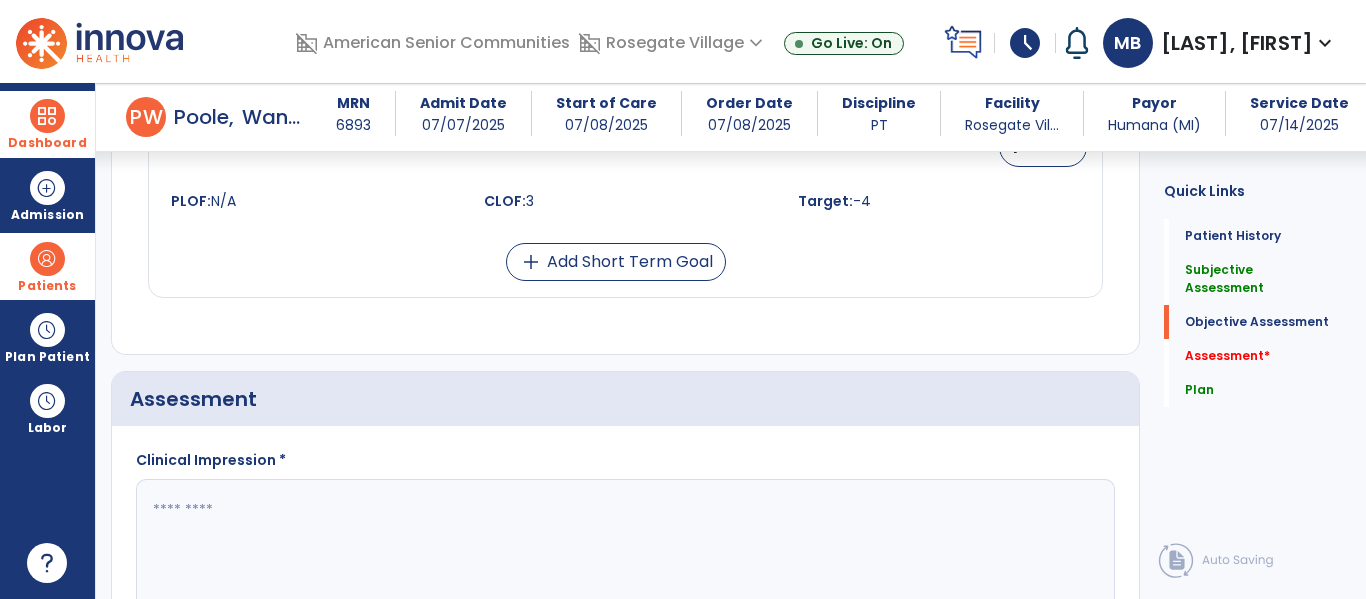 click 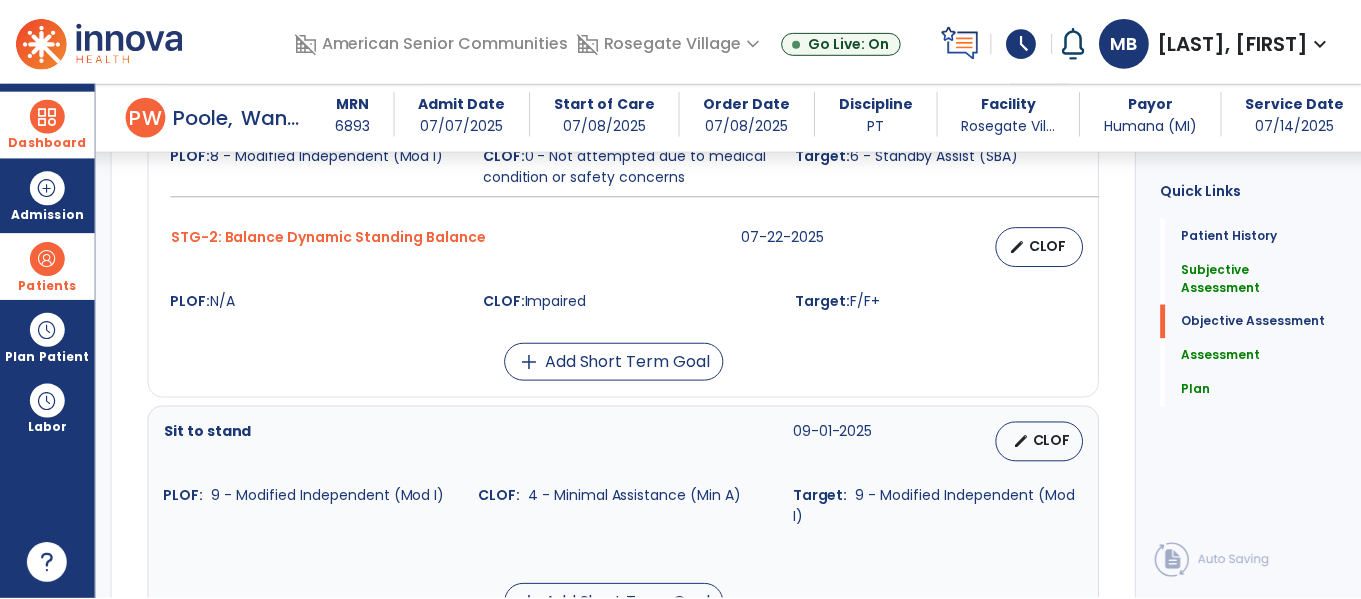 scroll, scrollTop: 995, scrollLeft: 0, axis: vertical 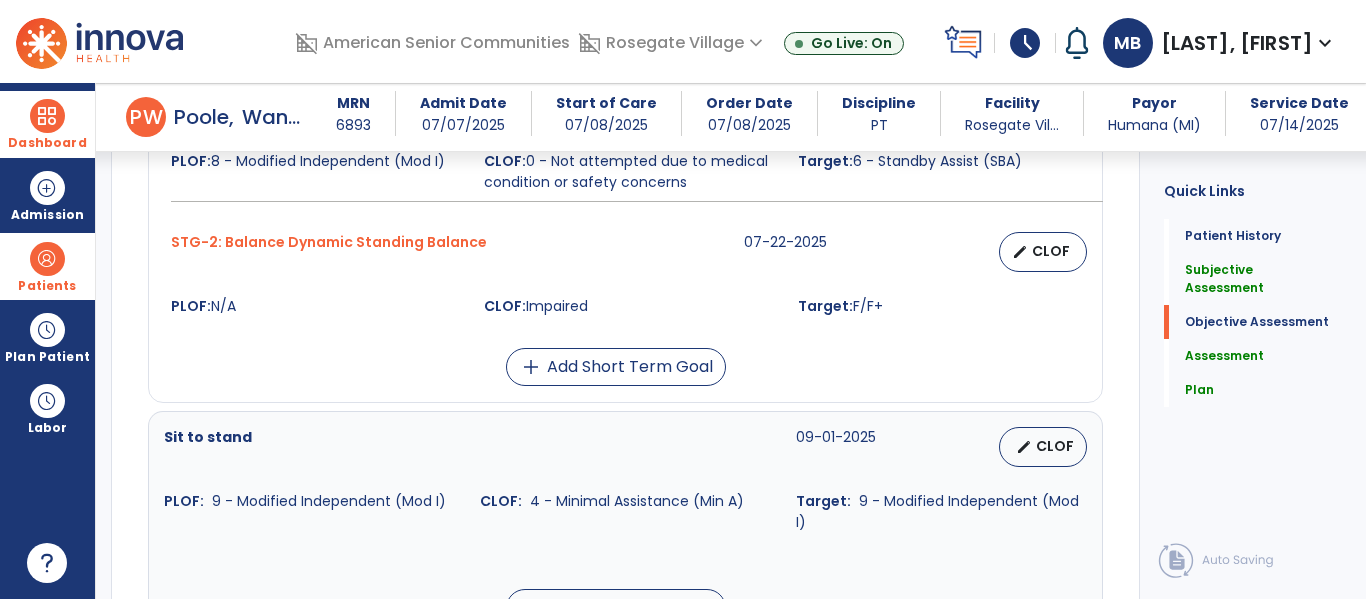 type on "**********" 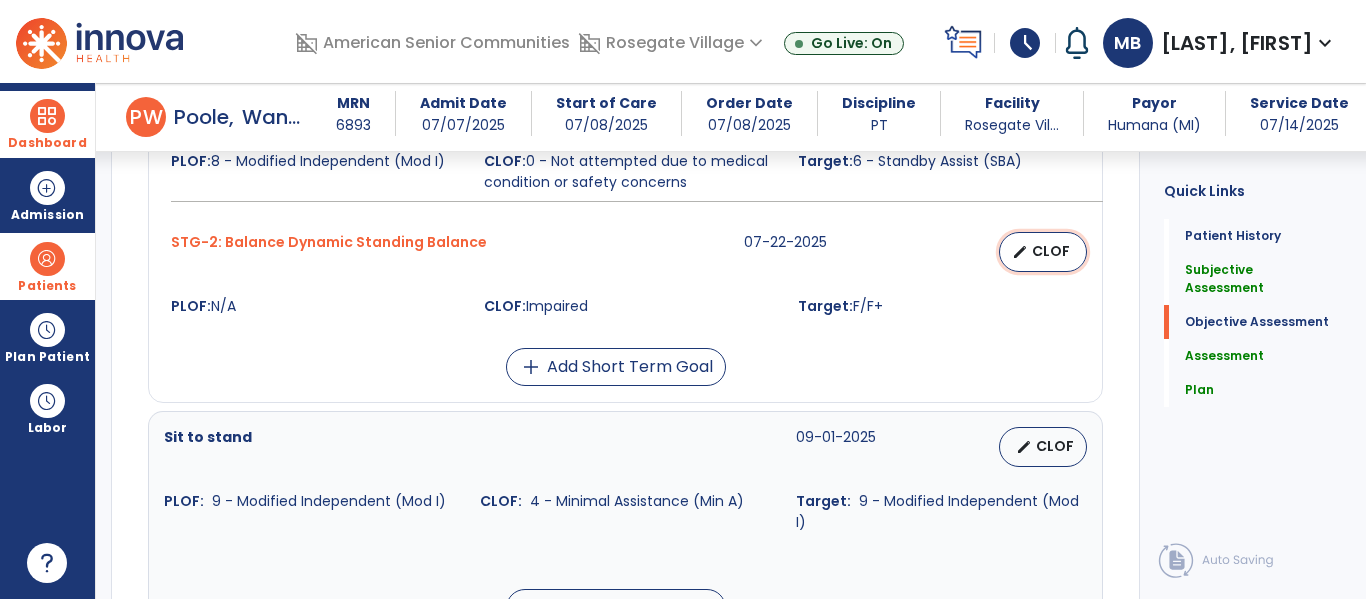 click on "edit" at bounding box center (1020, 252) 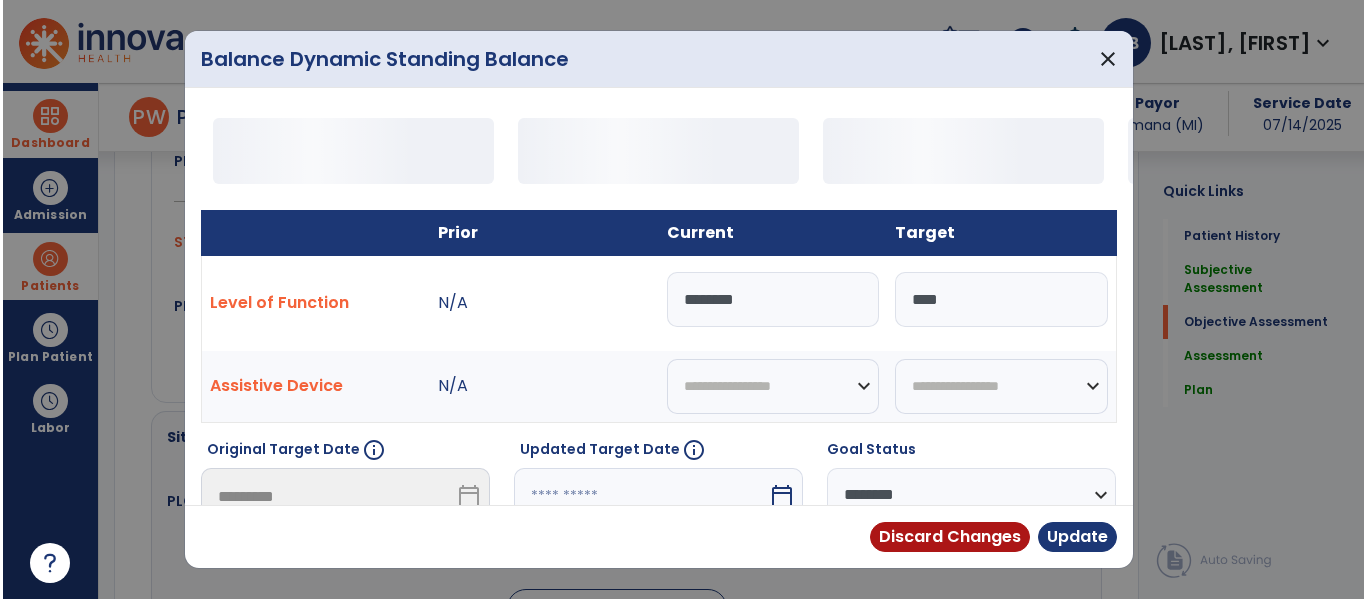scroll, scrollTop: 995, scrollLeft: 0, axis: vertical 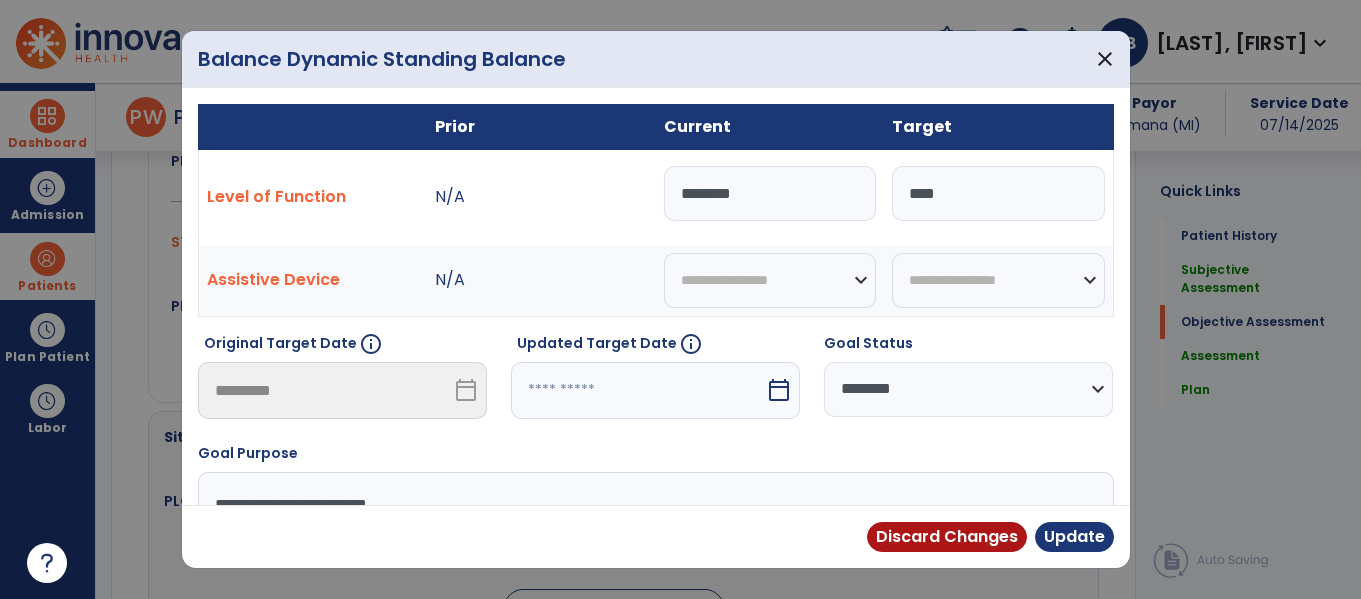 click on "********" at bounding box center [770, 193] 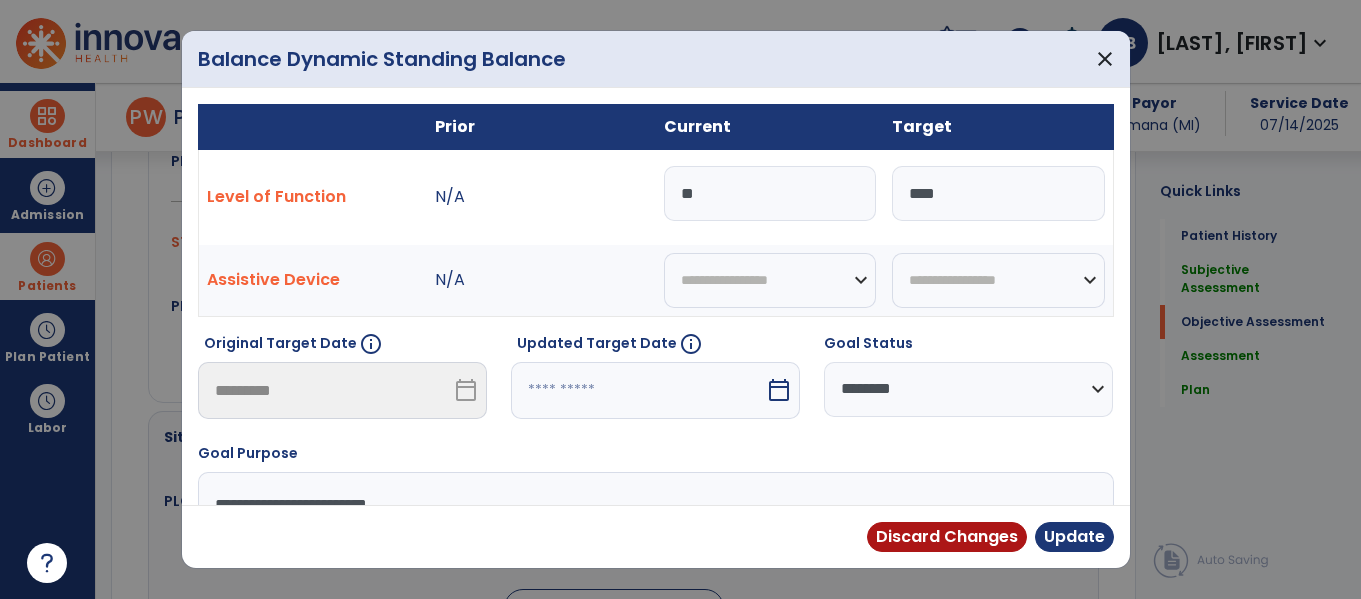 type on "*" 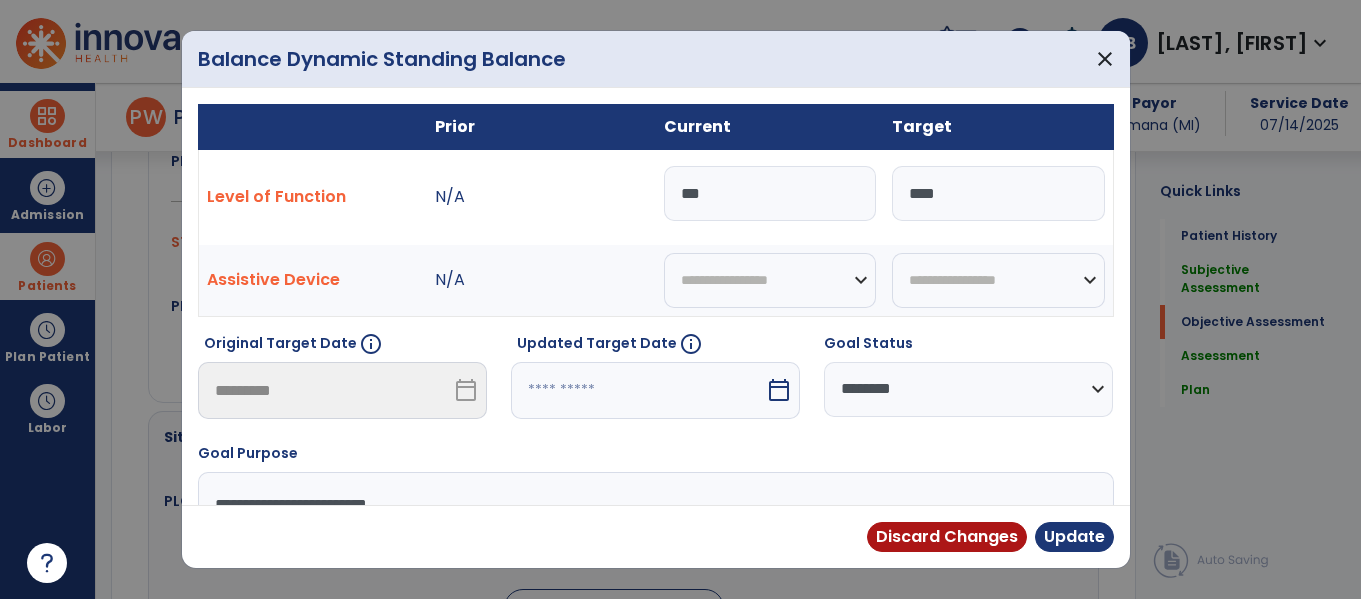 type on "****" 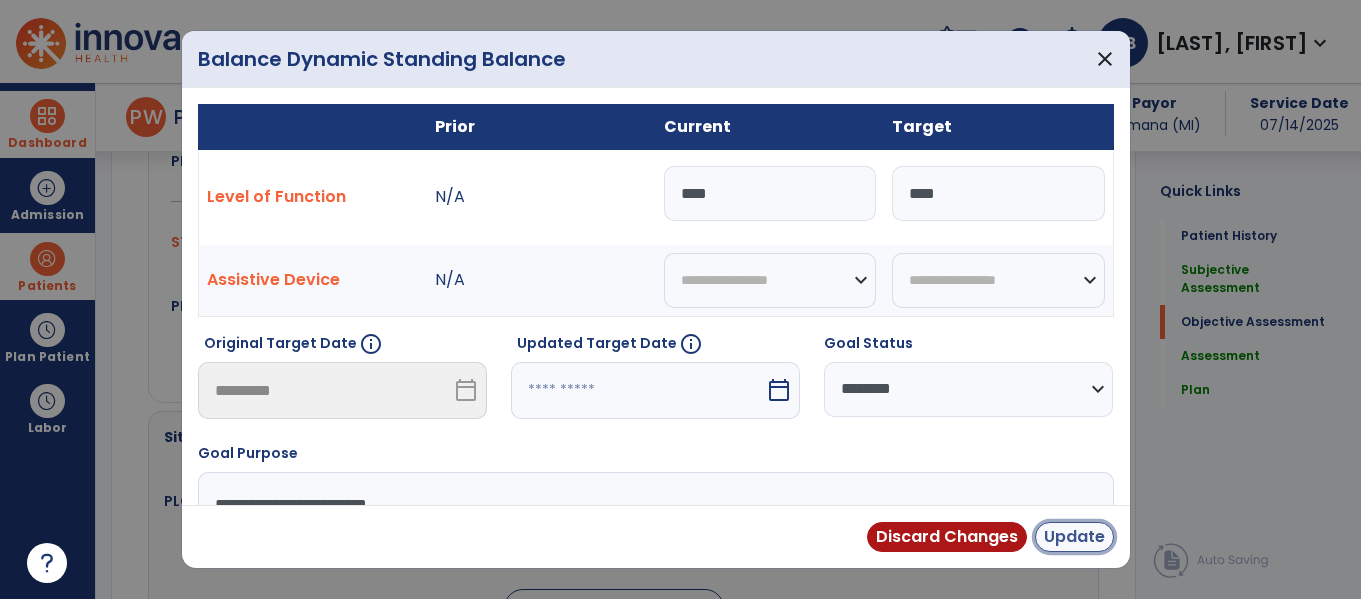 click on "Update" at bounding box center [1074, 537] 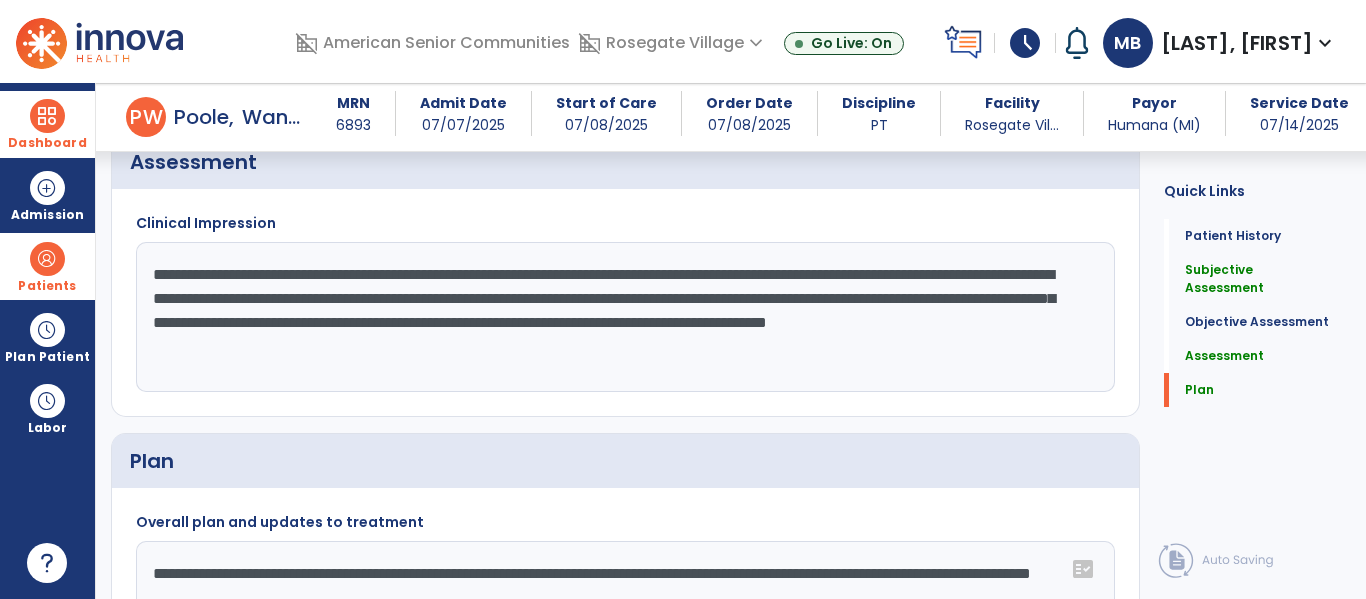 scroll, scrollTop: 2254, scrollLeft: 0, axis: vertical 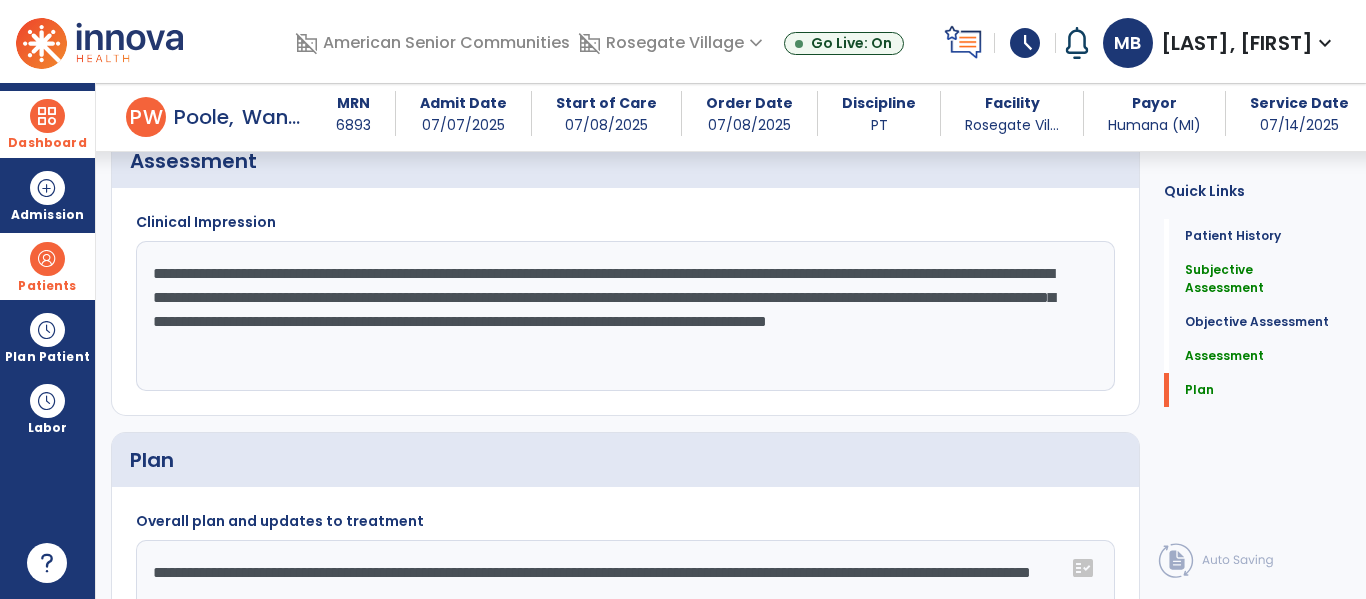 click on "**********" 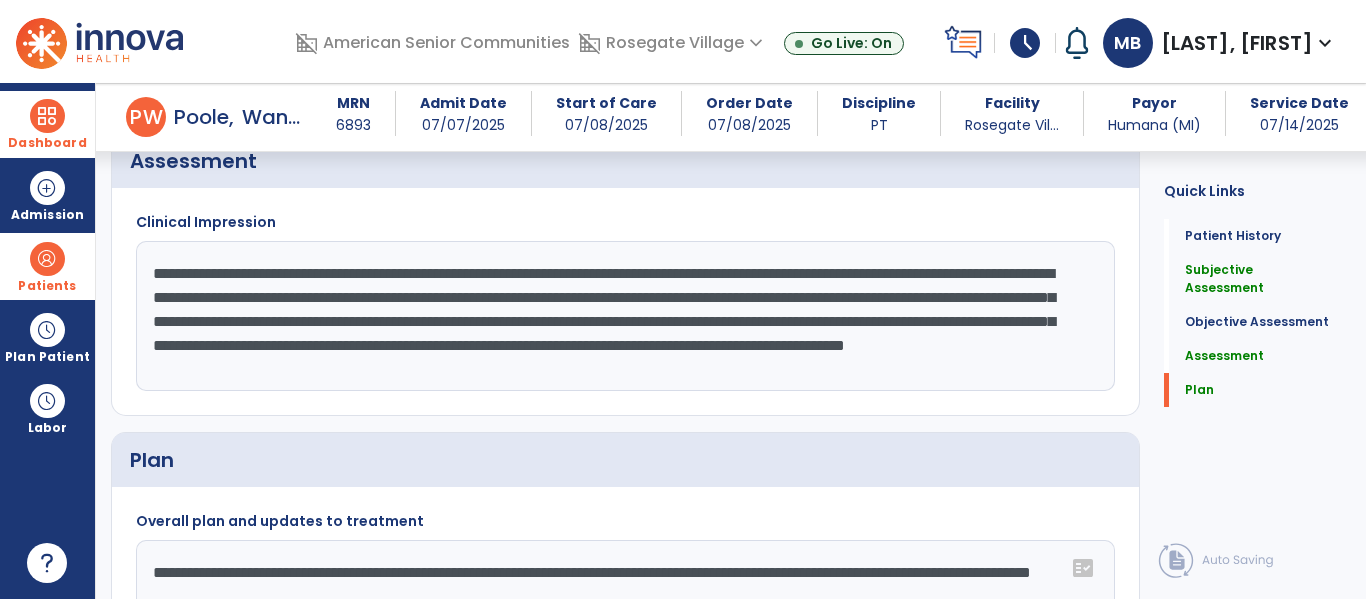 scroll, scrollTop: 15, scrollLeft: 0, axis: vertical 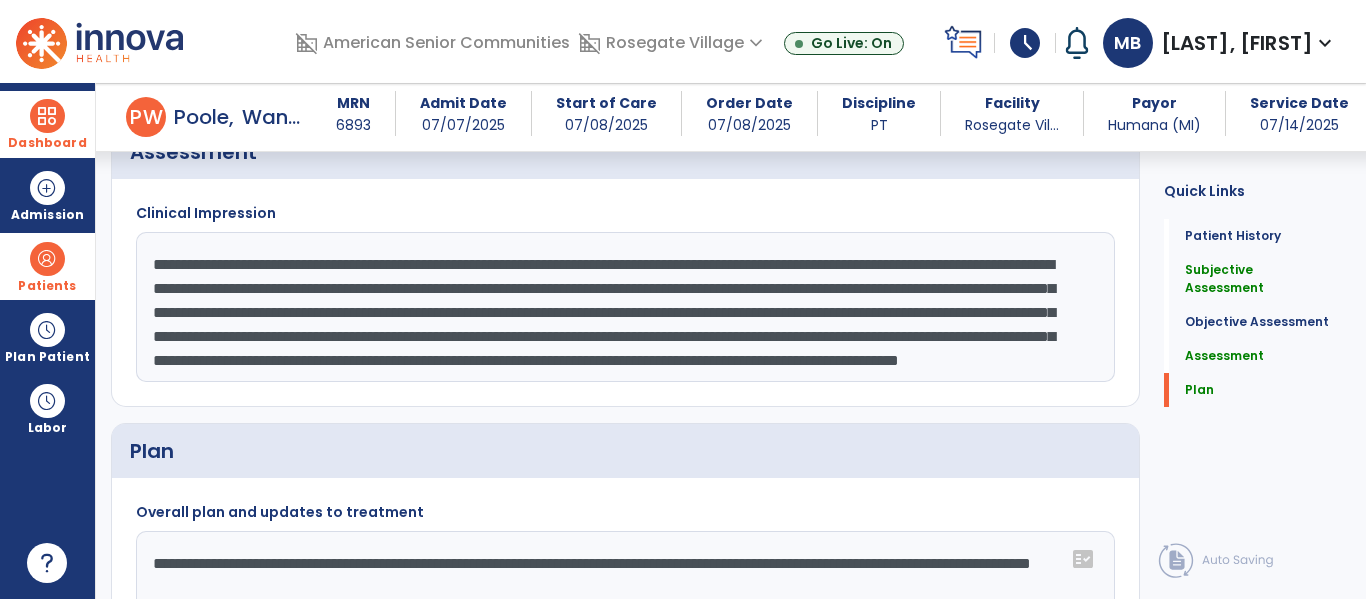 click on "**********" 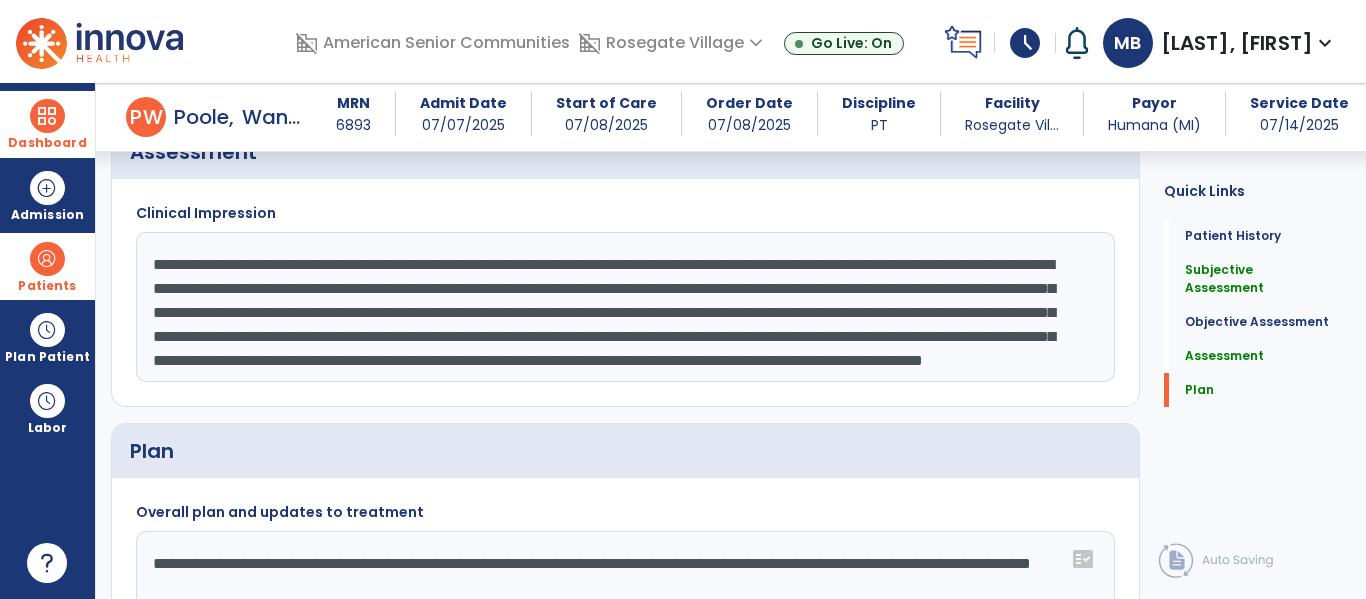 click on "**********" 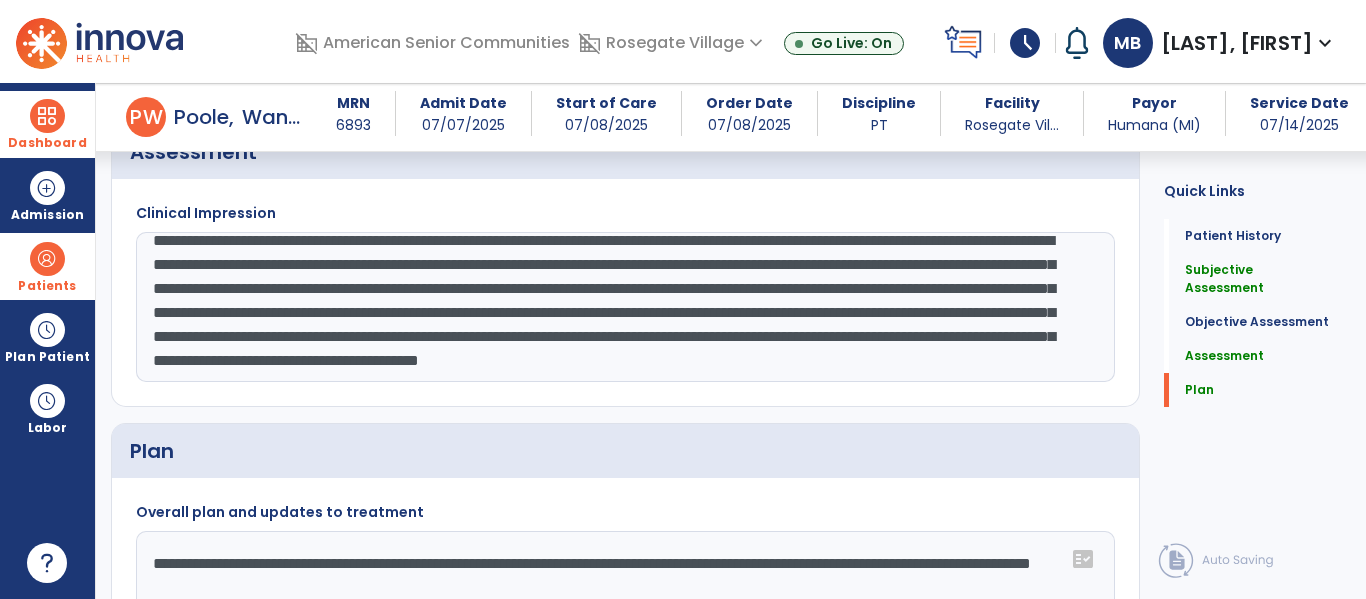 scroll, scrollTop: 72, scrollLeft: 0, axis: vertical 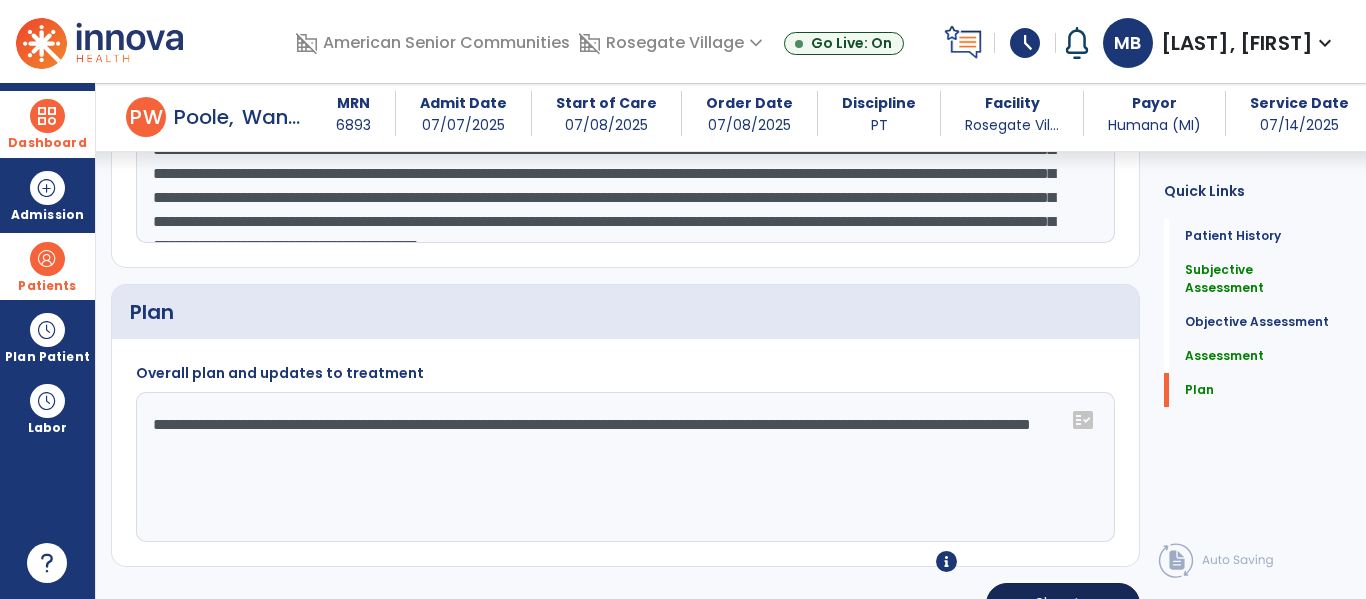type on "**********" 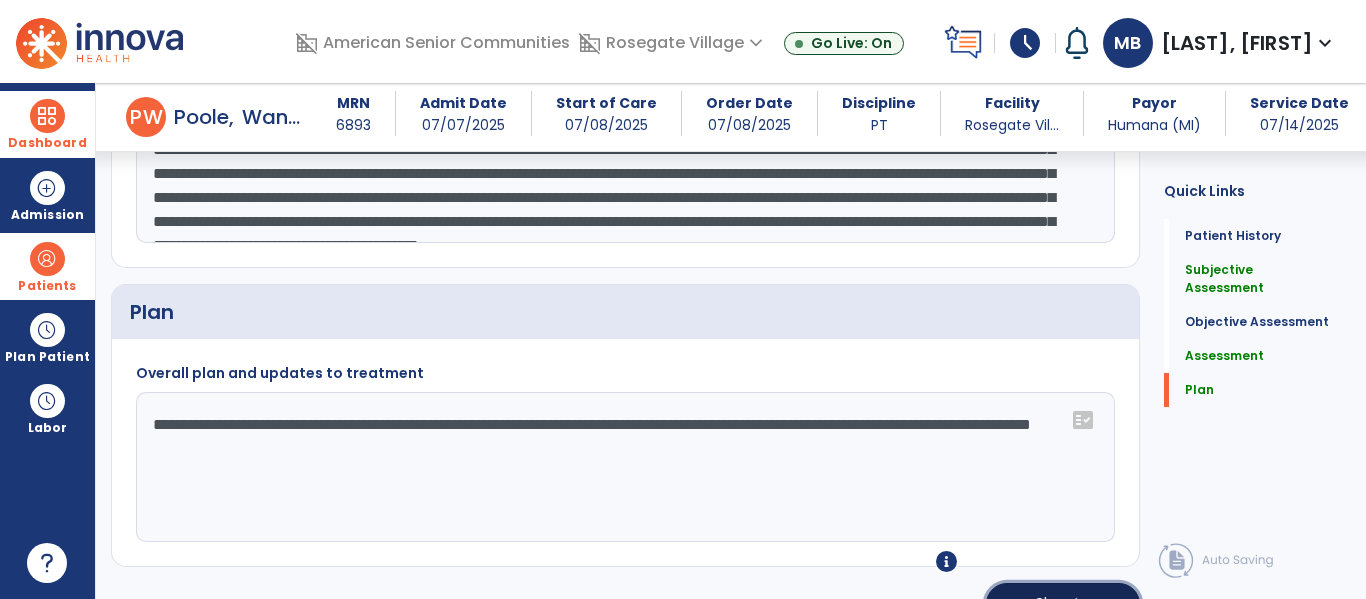 click on "chevron_right" 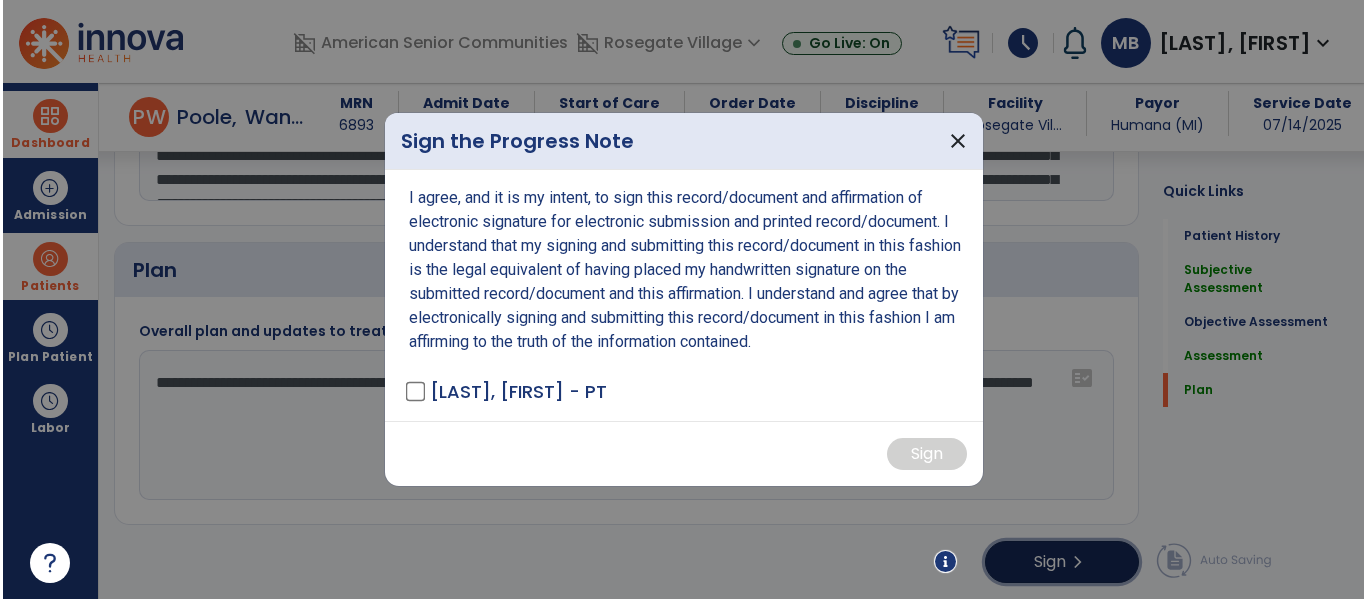 scroll, scrollTop: 2444, scrollLeft: 0, axis: vertical 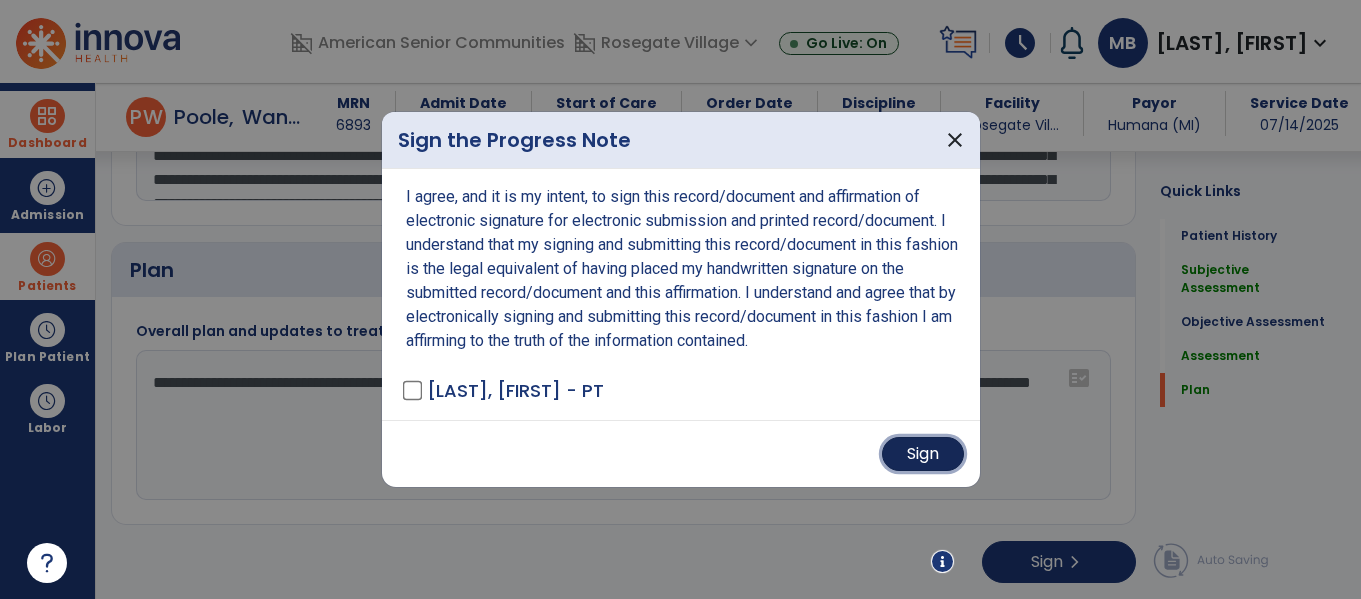click on "Sign" at bounding box center (923, 454) 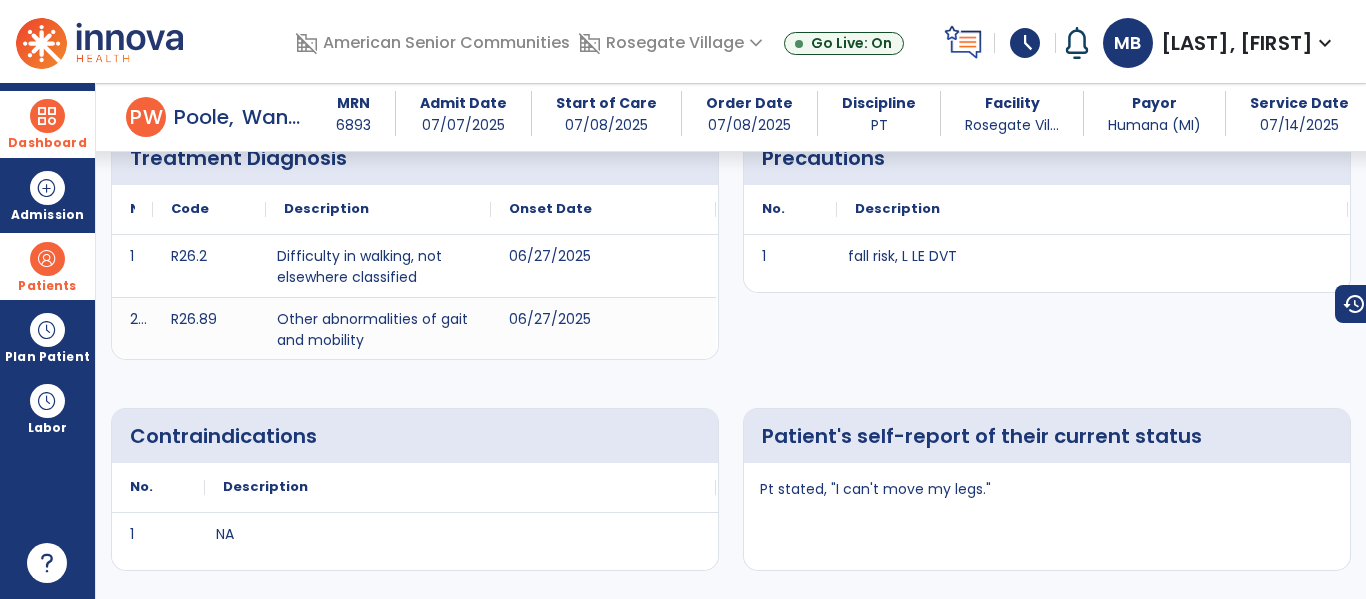 scroll, scrollTop: 0, scrollLeft: 0, axis: both 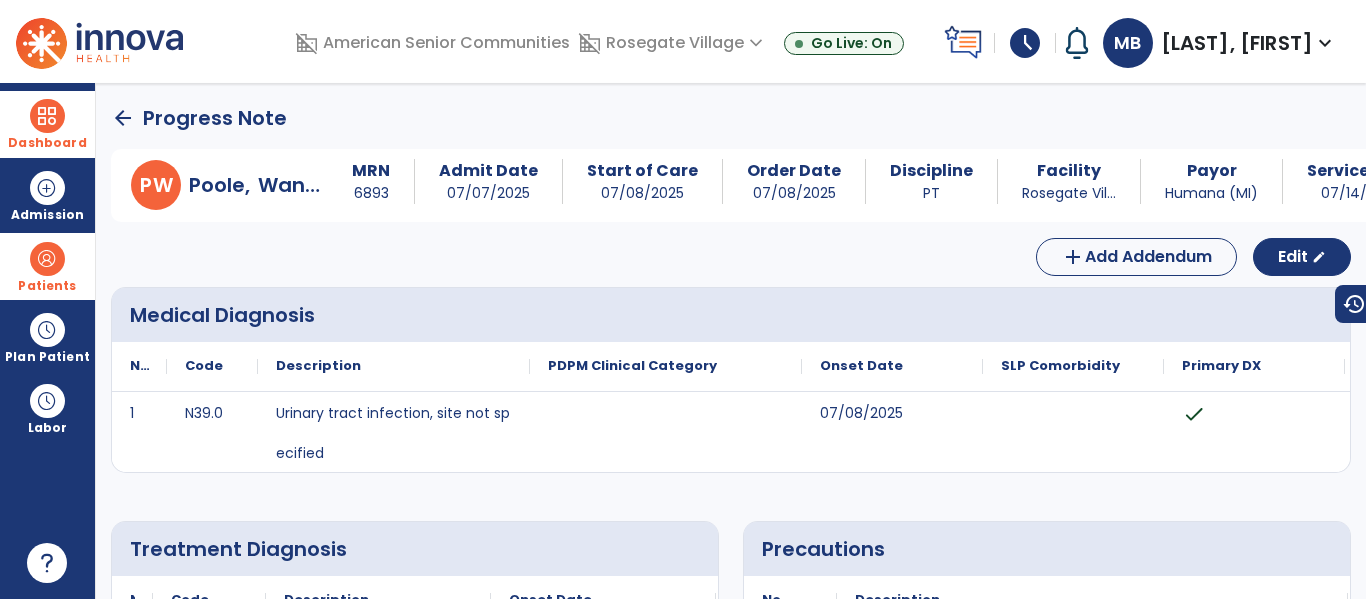 click on "arrow_back" 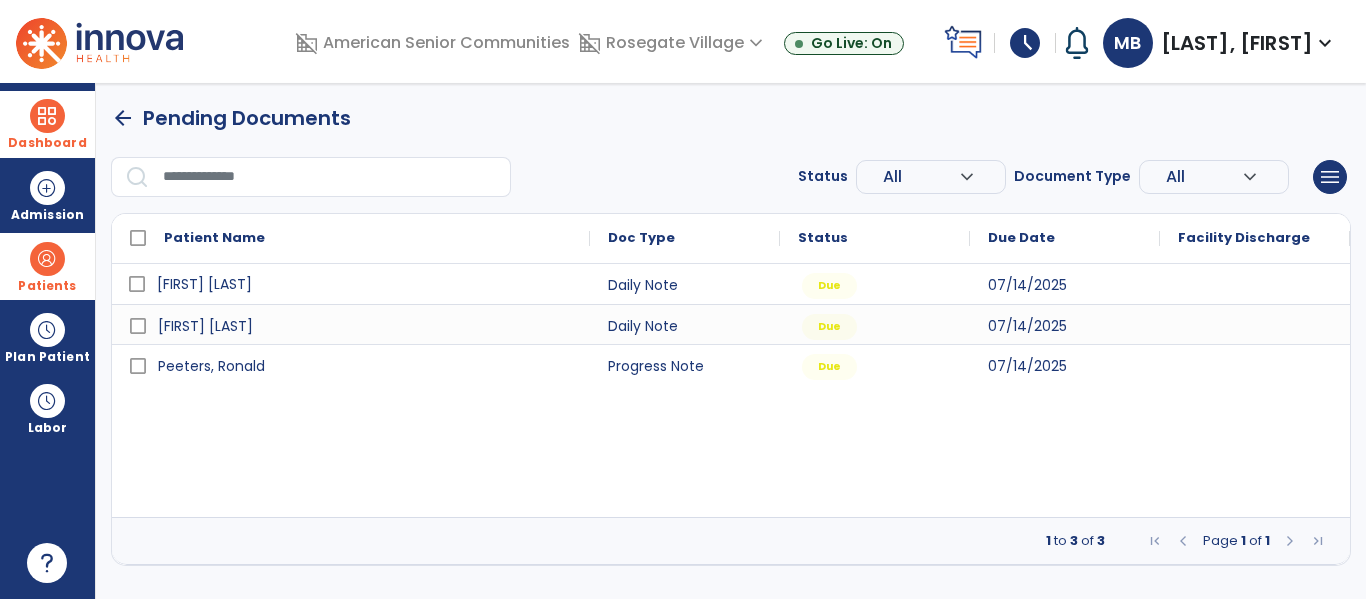 click on "[FIRST] [LAST]" at bounding box center (204, 284) 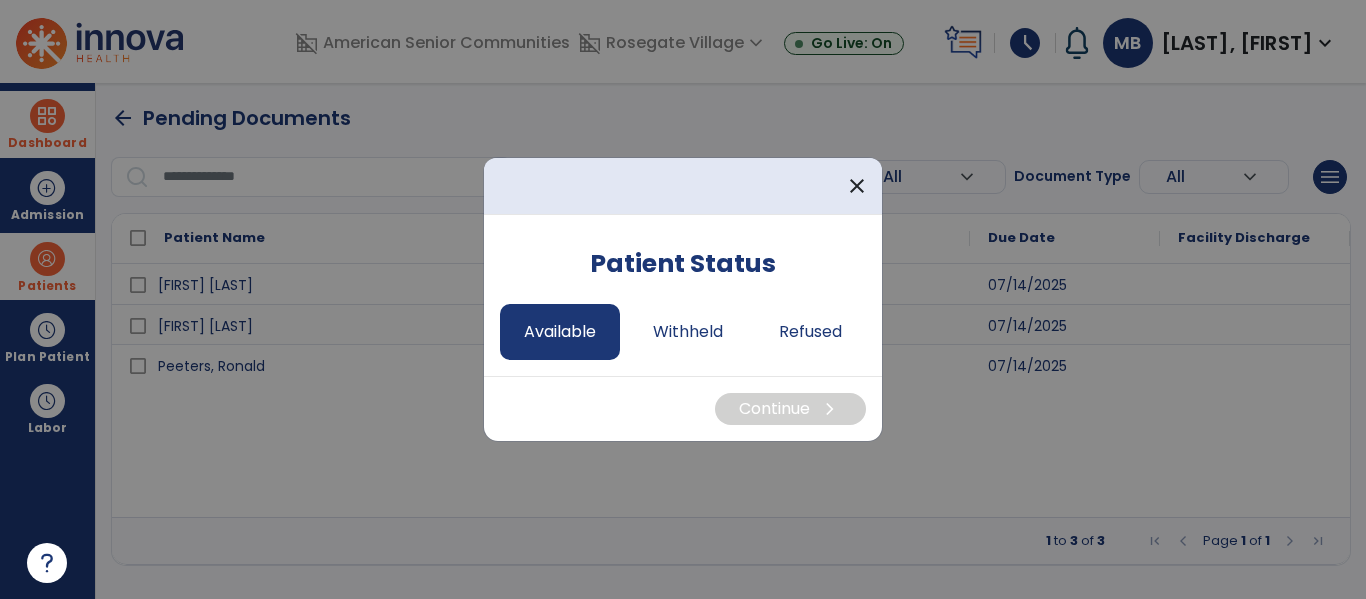 click on "Available" at bounding box center [560, 332] 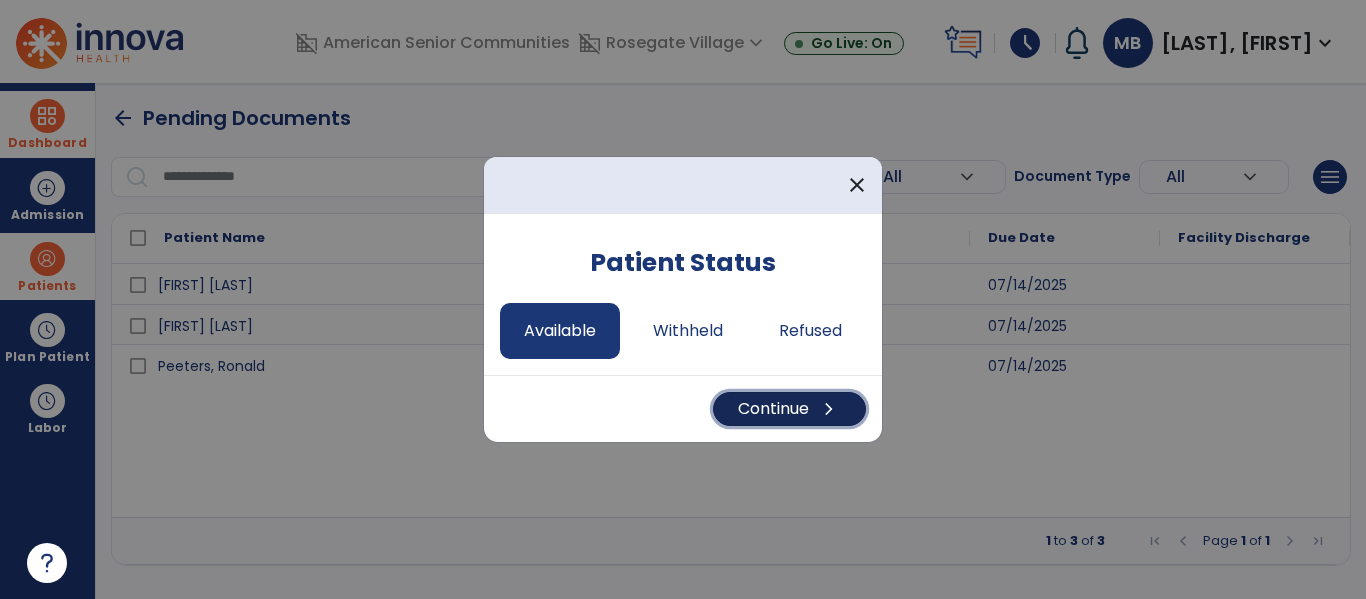 click on "Continue   chevron_right" at bounding box center (789, 409) 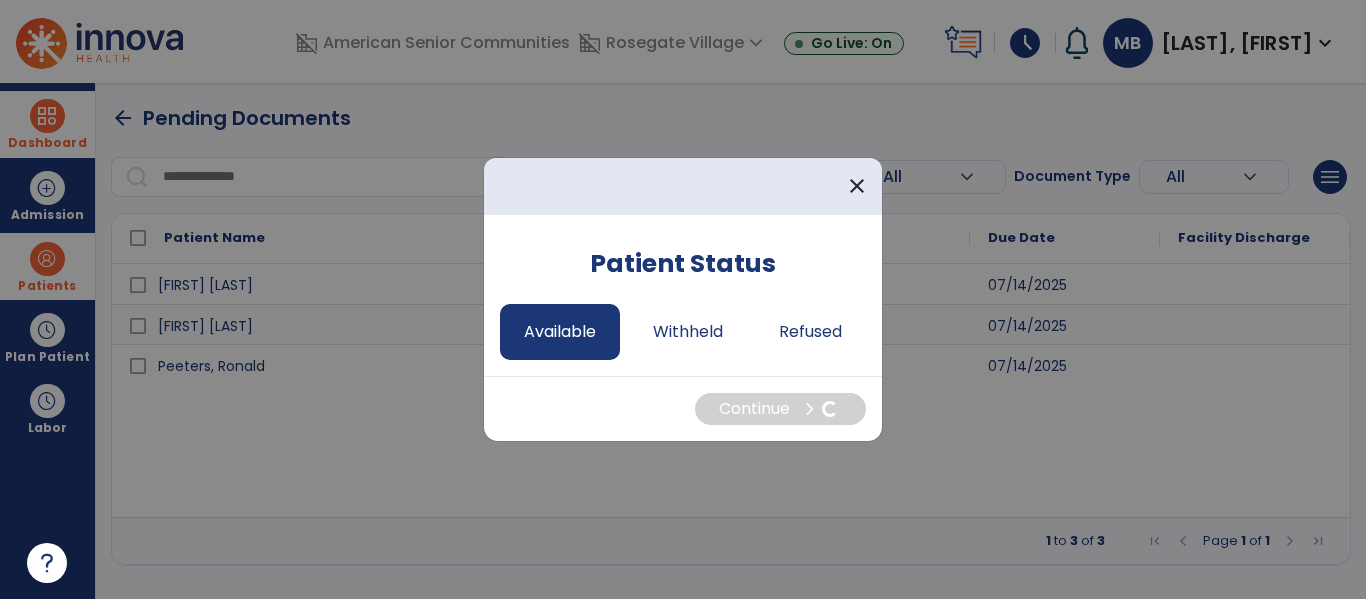select on "*" 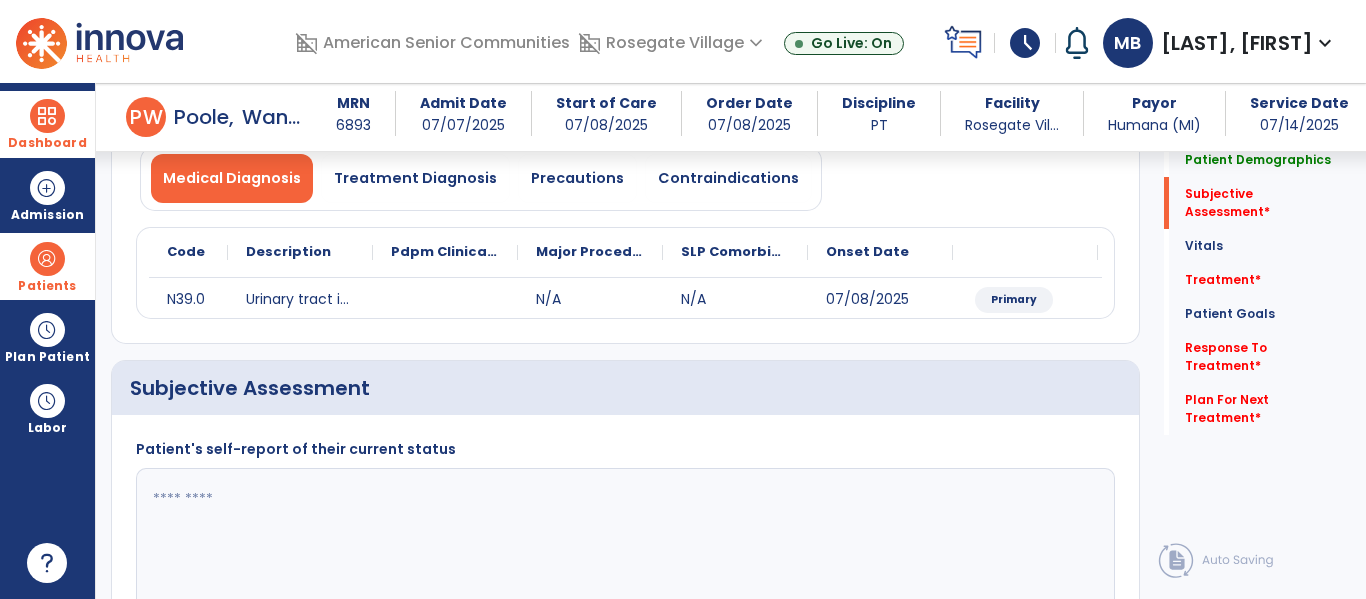 scroll, scrollTop: 265, scrollLeft: 0, axis: vertical 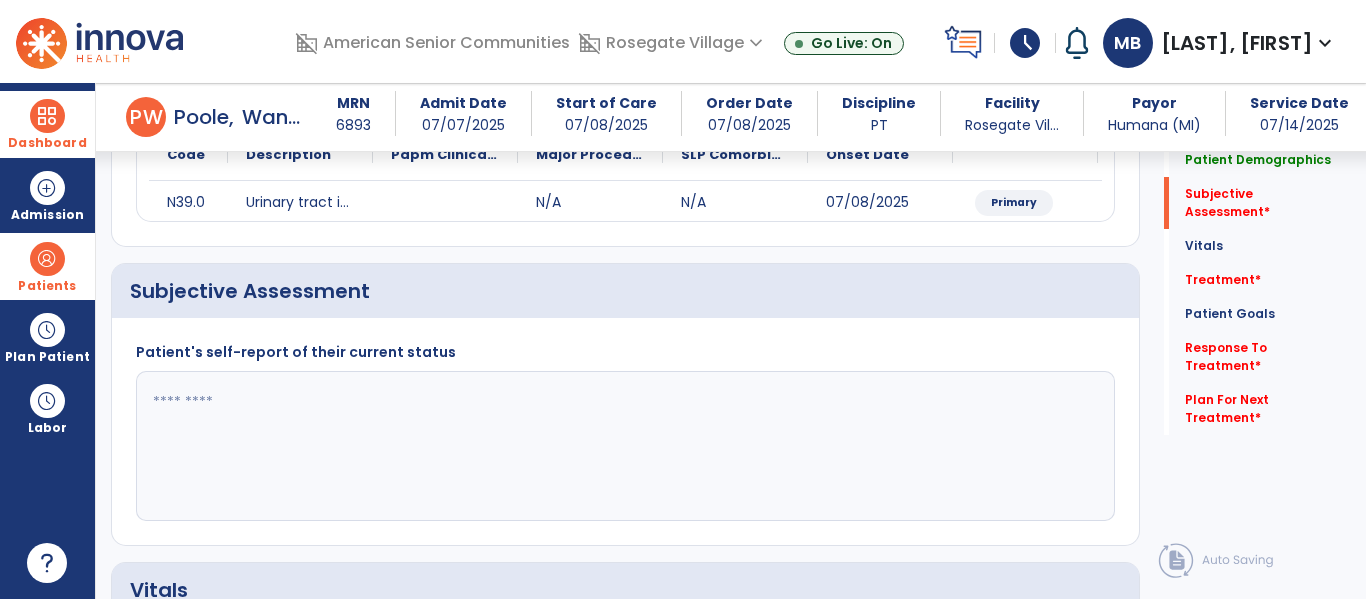 click 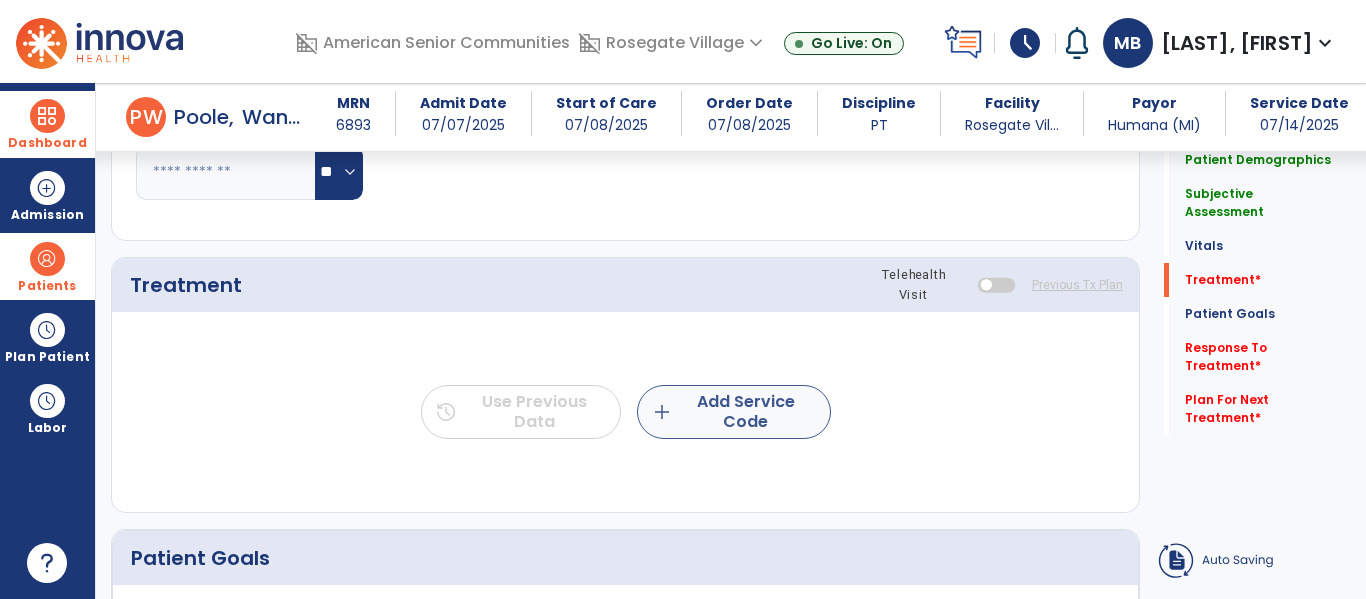 type on "**********" 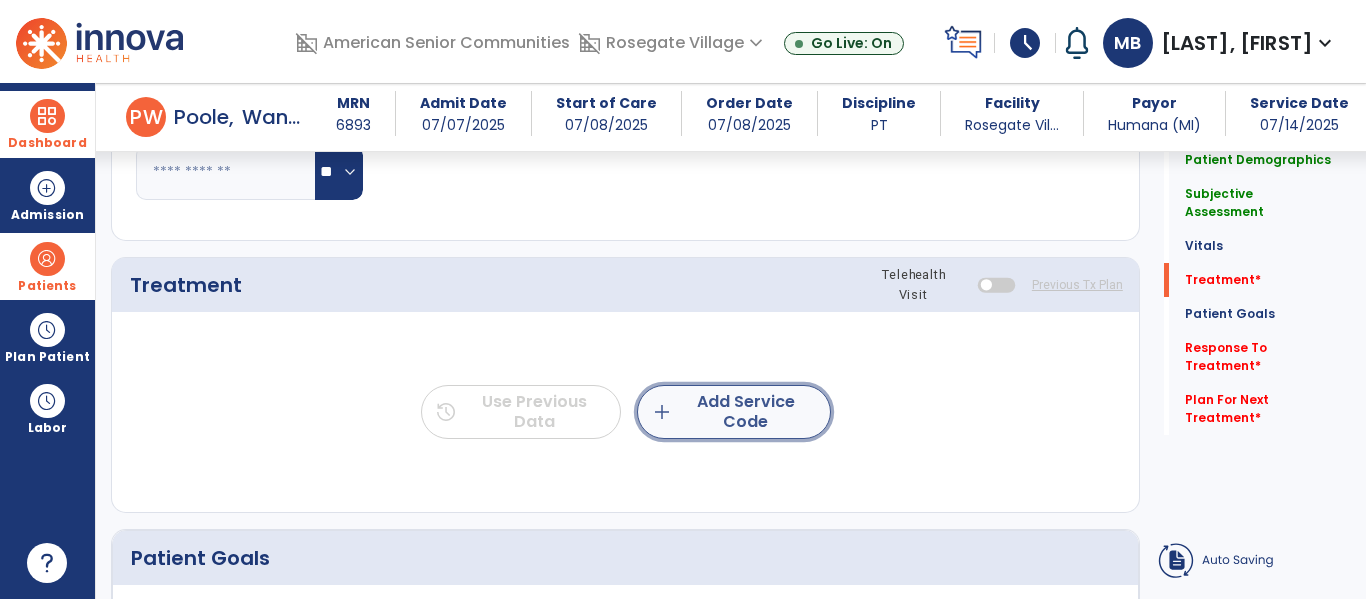 click on "add  Add Service Code" 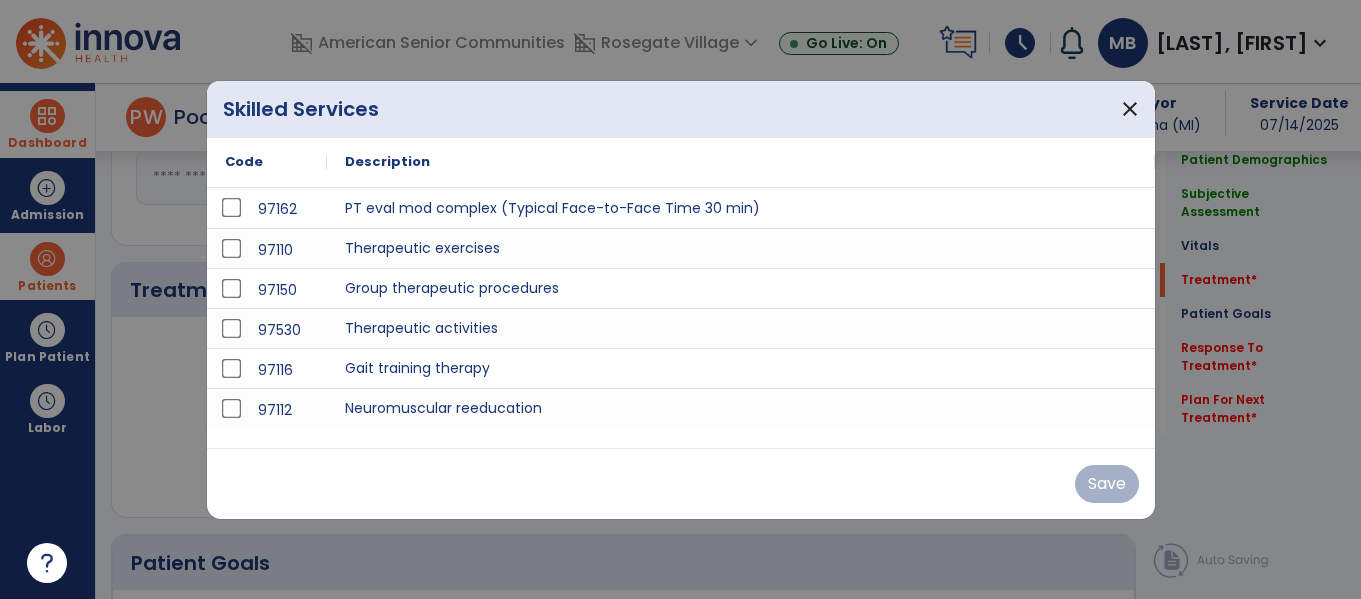 scroll, scrollTop: 992, scrollLeft: 0, axis: vertical 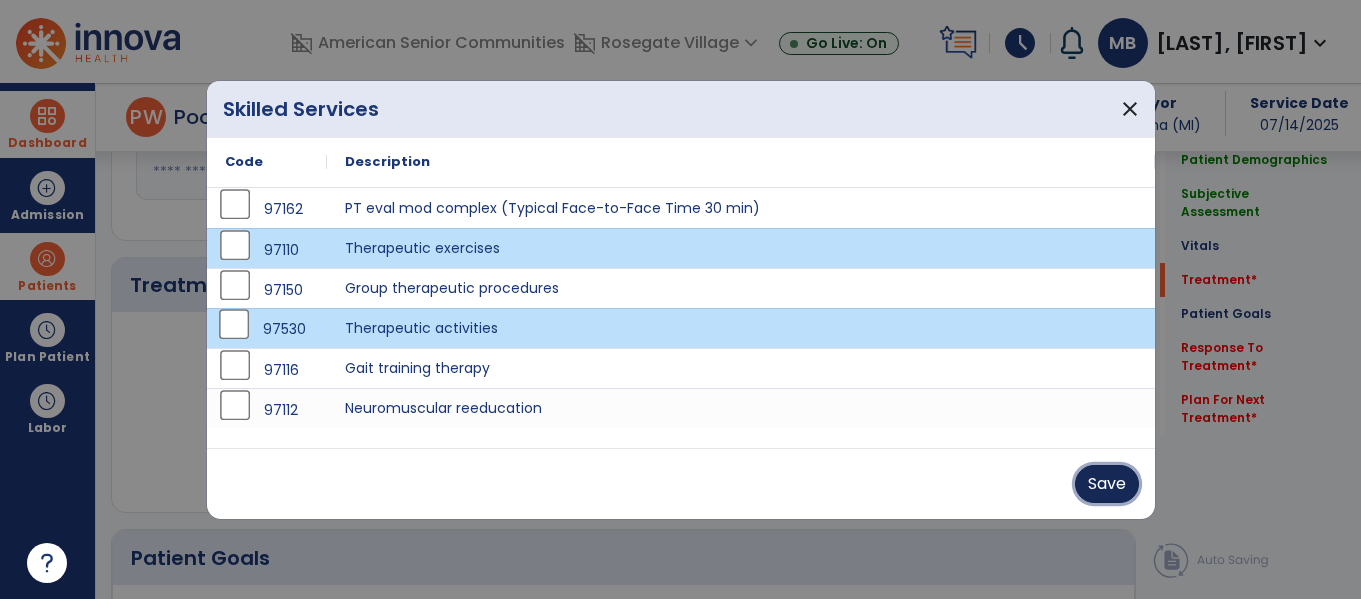 click on "Save" at bounding box center (1107, 484) 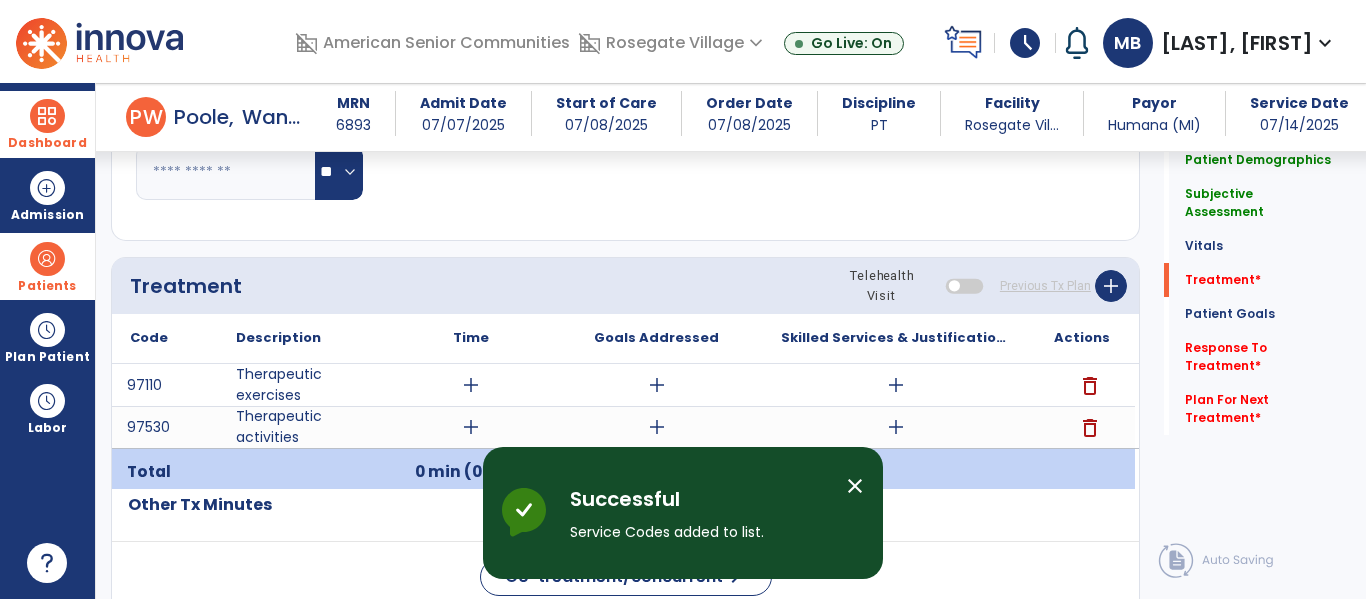 click on "add" at bounding box center [470, 385] 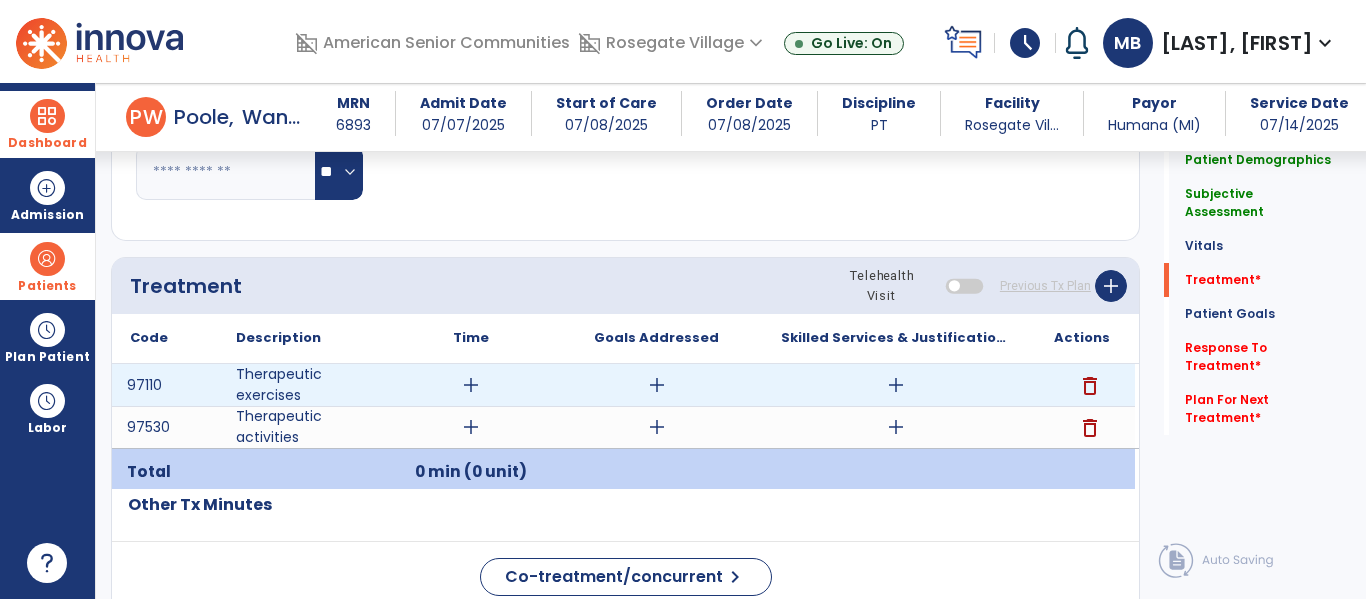 click on "add" at bounding box center [471, 427] 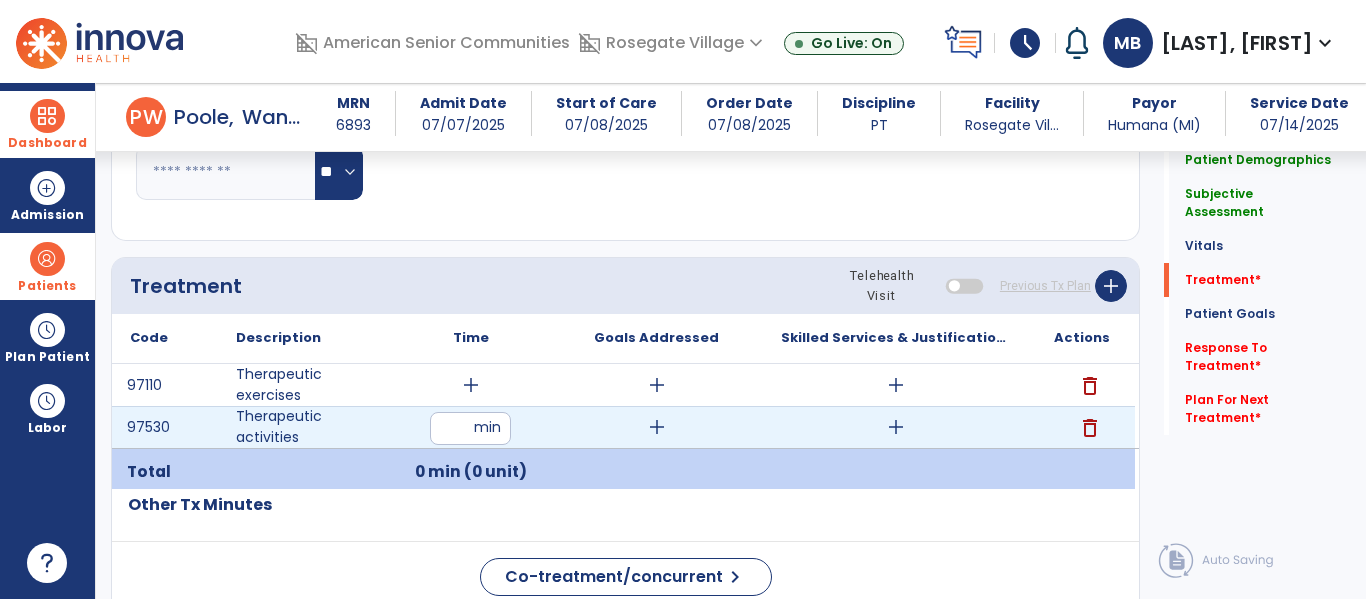 type on "**" 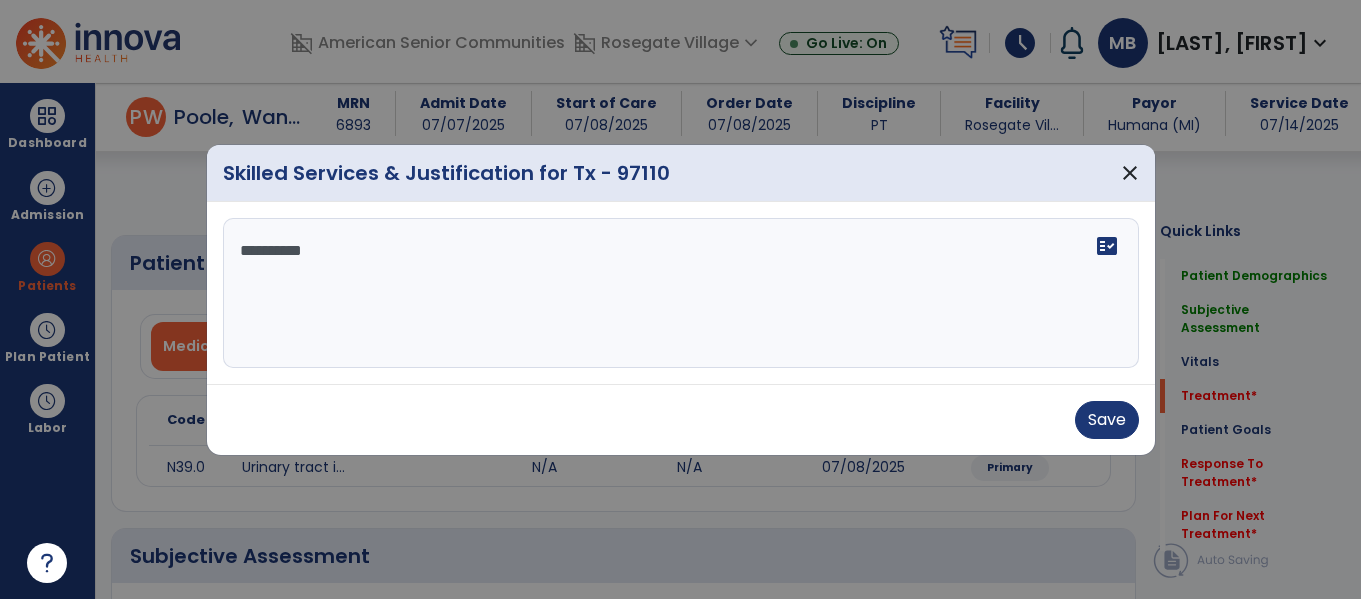 select on "*" 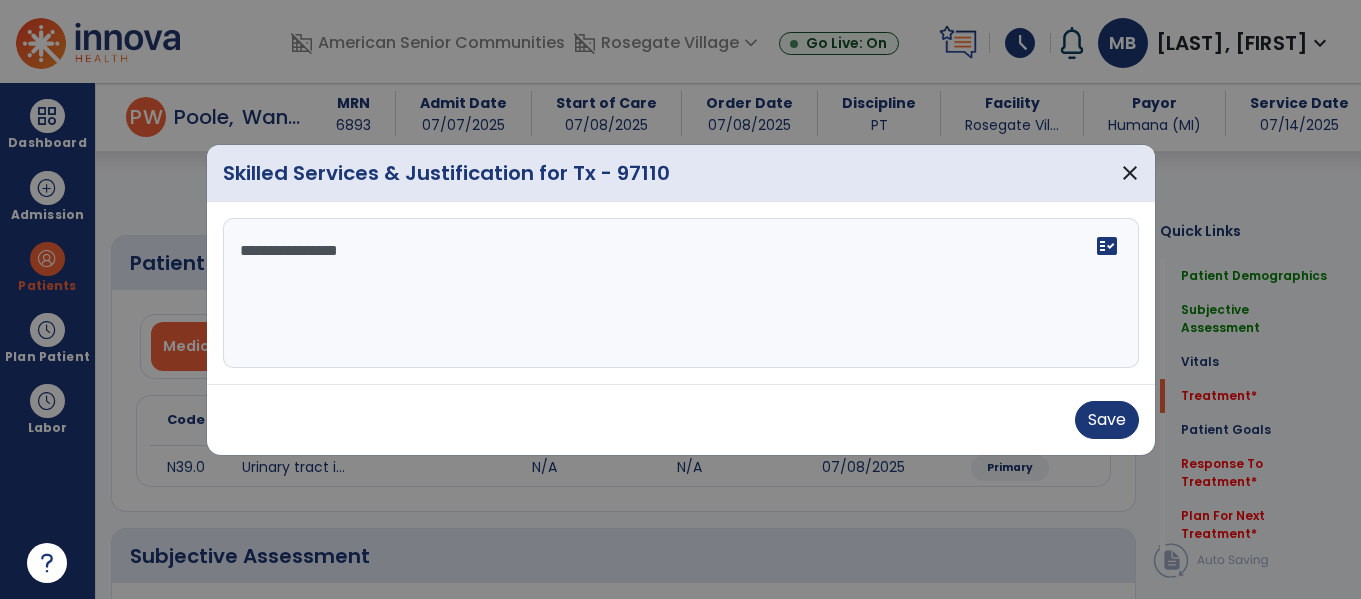 scroll, scrollTop: 0, scrollLeft: 0, axis: both 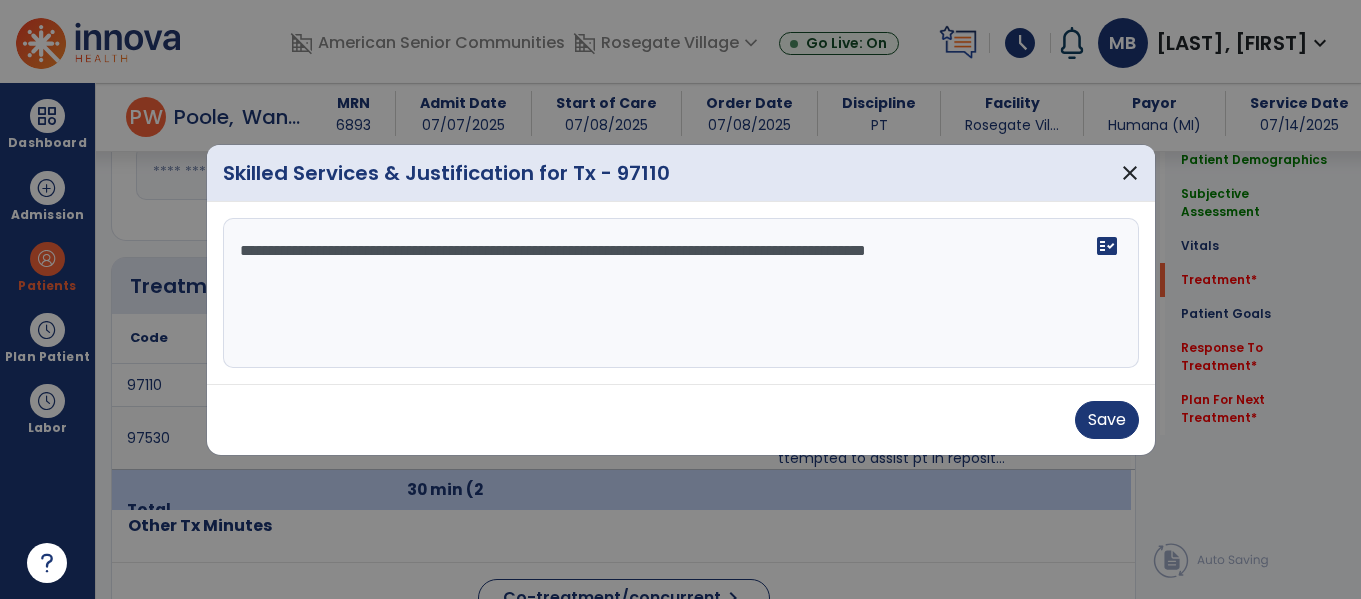 click on "**********" at bounding box center [681, 293] 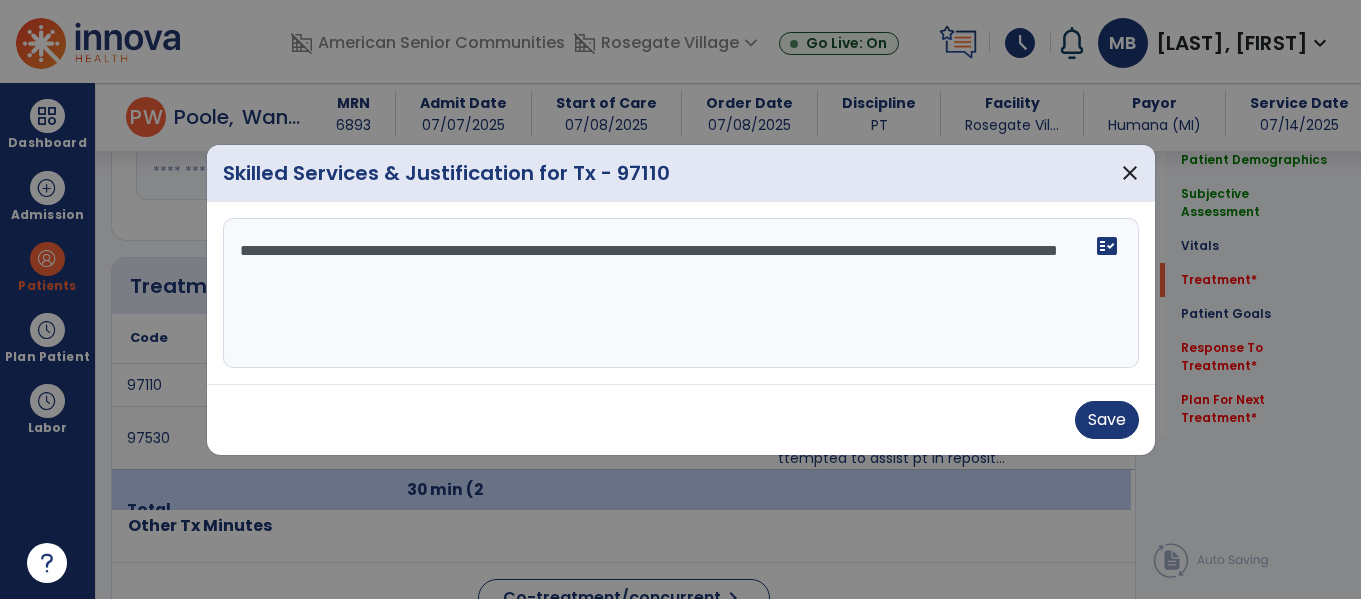 click on "**********" at bounding box center (681, 293) 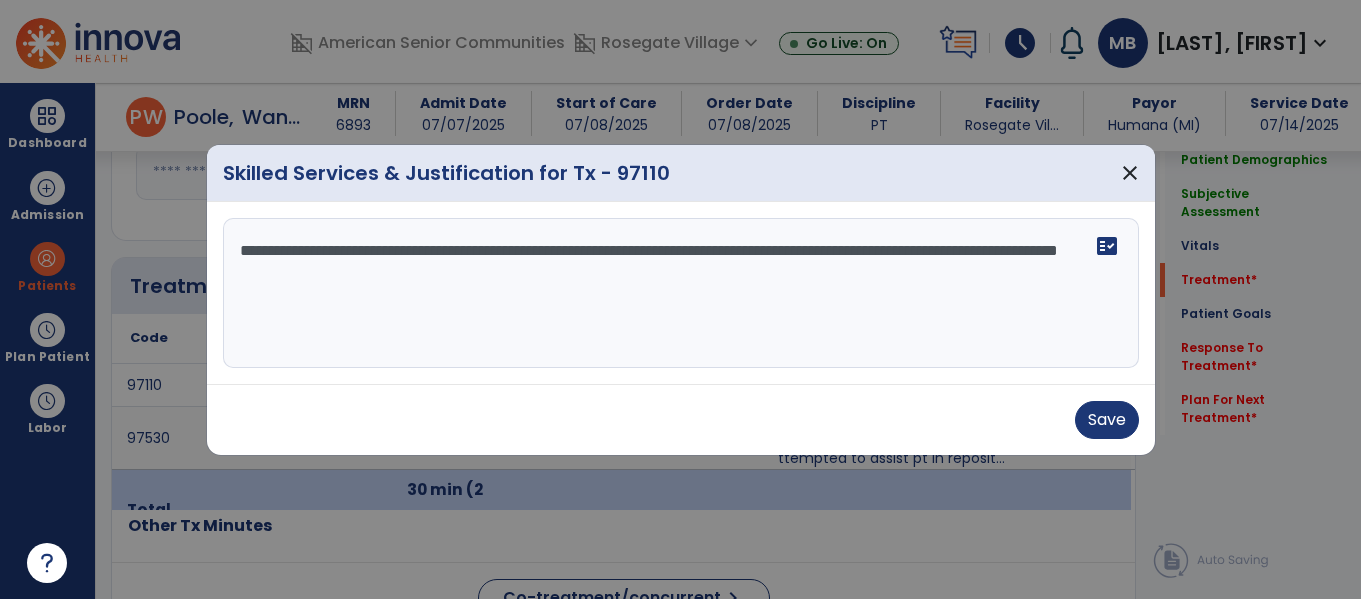 click on "**********" at bounding box center (681, 293) 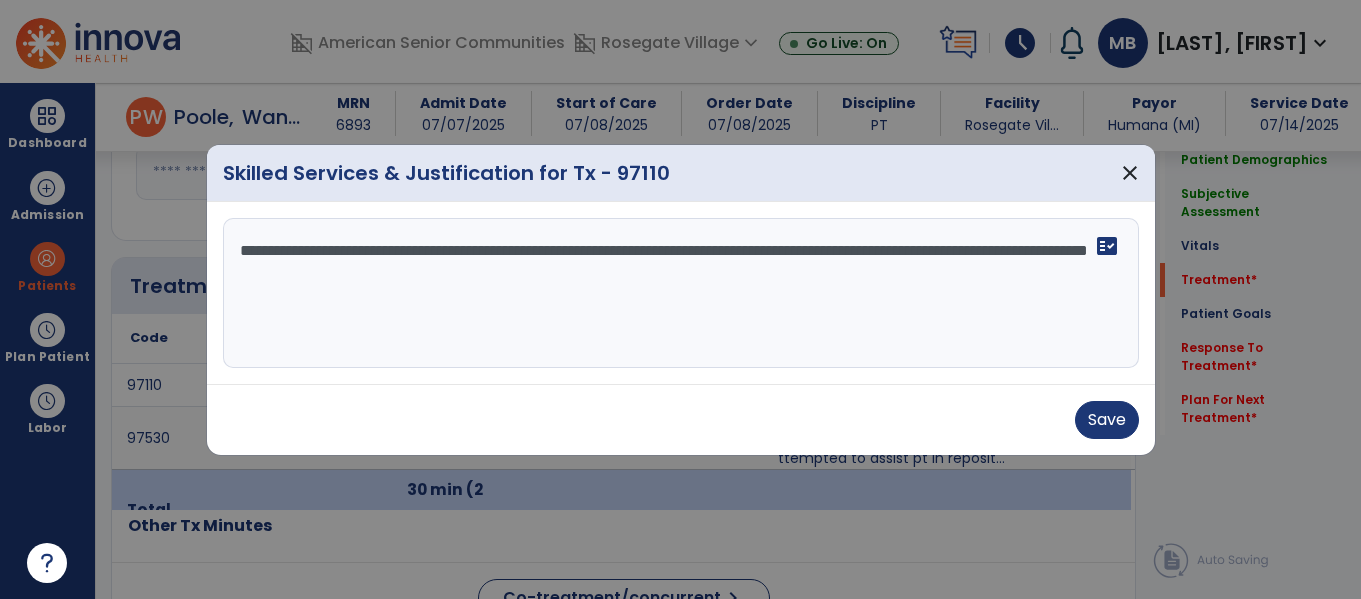 click on "**********" at bounding box center [681, 293] 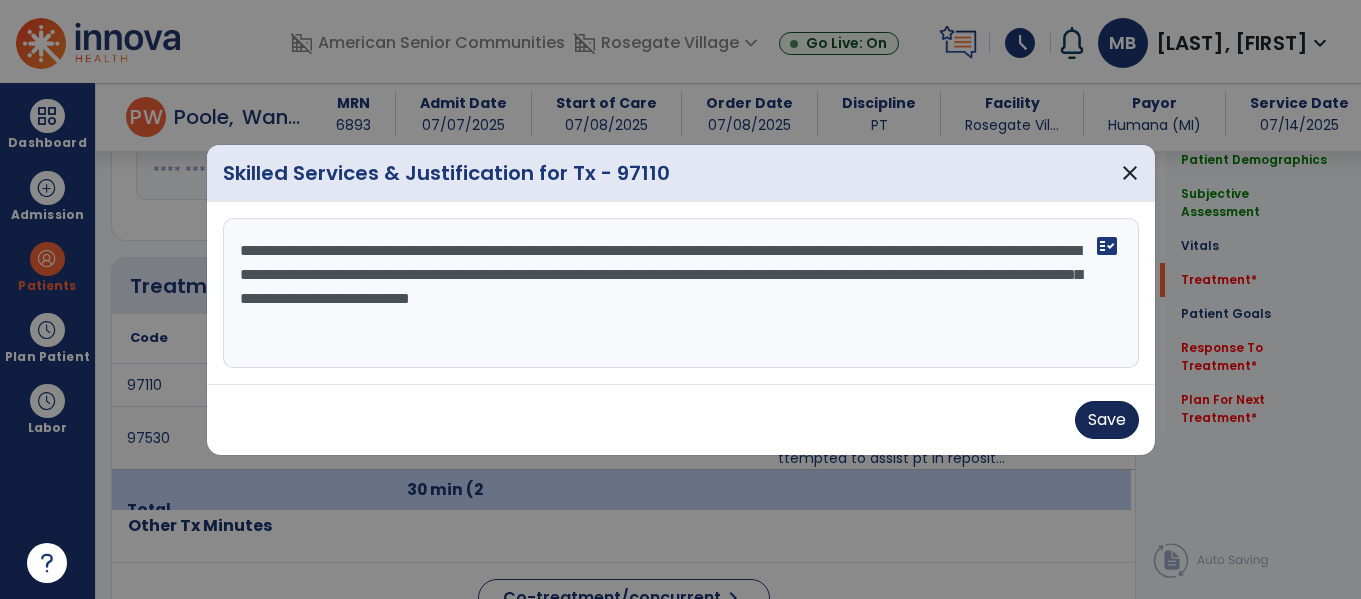 type on "**********" 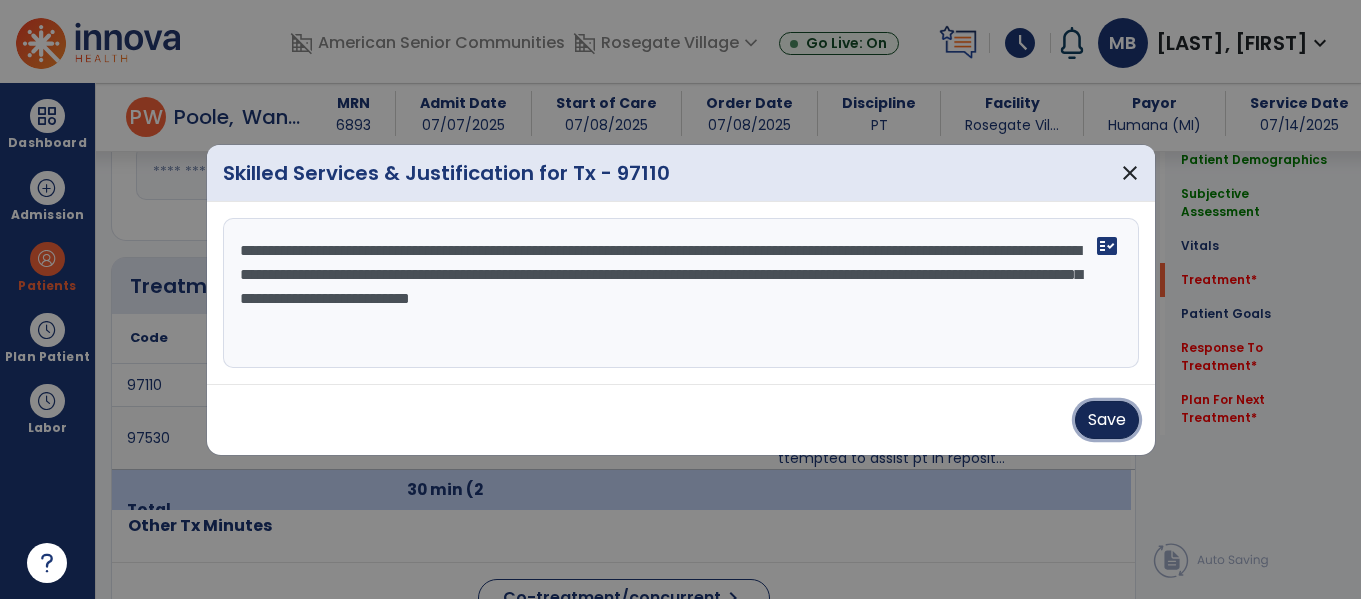 click on "Save" at bounding box center [1107, 420] 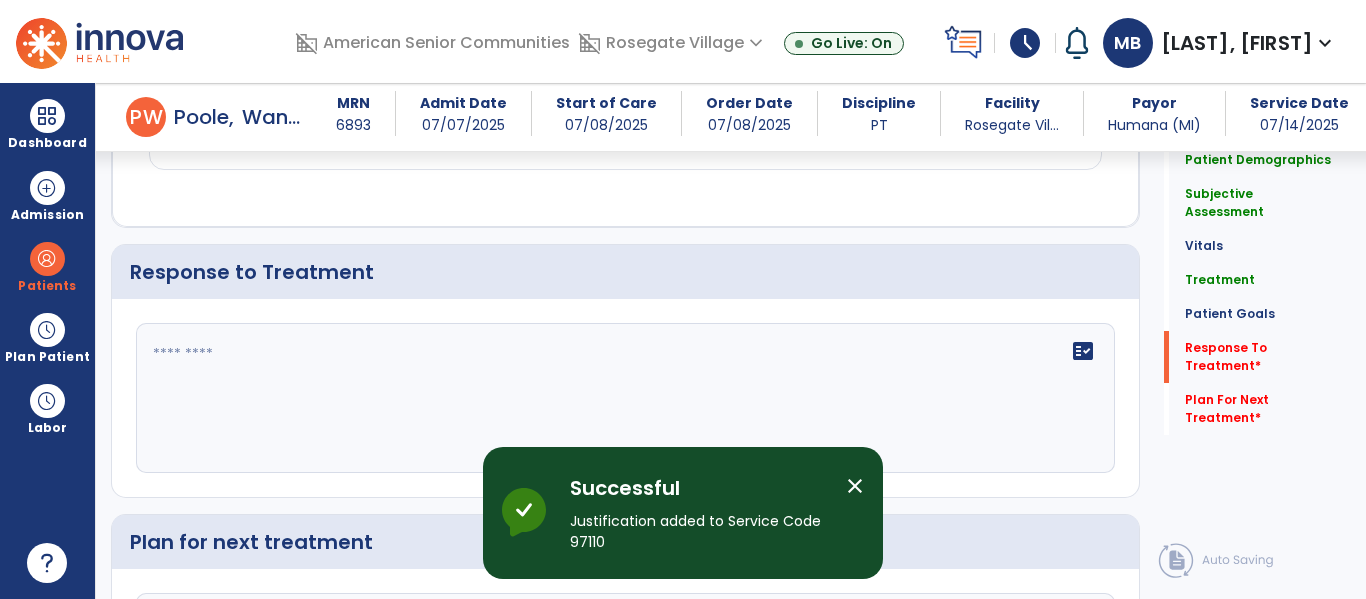 scroll, scrollTop: 2887, scrollLeft: 0, axis: vertical 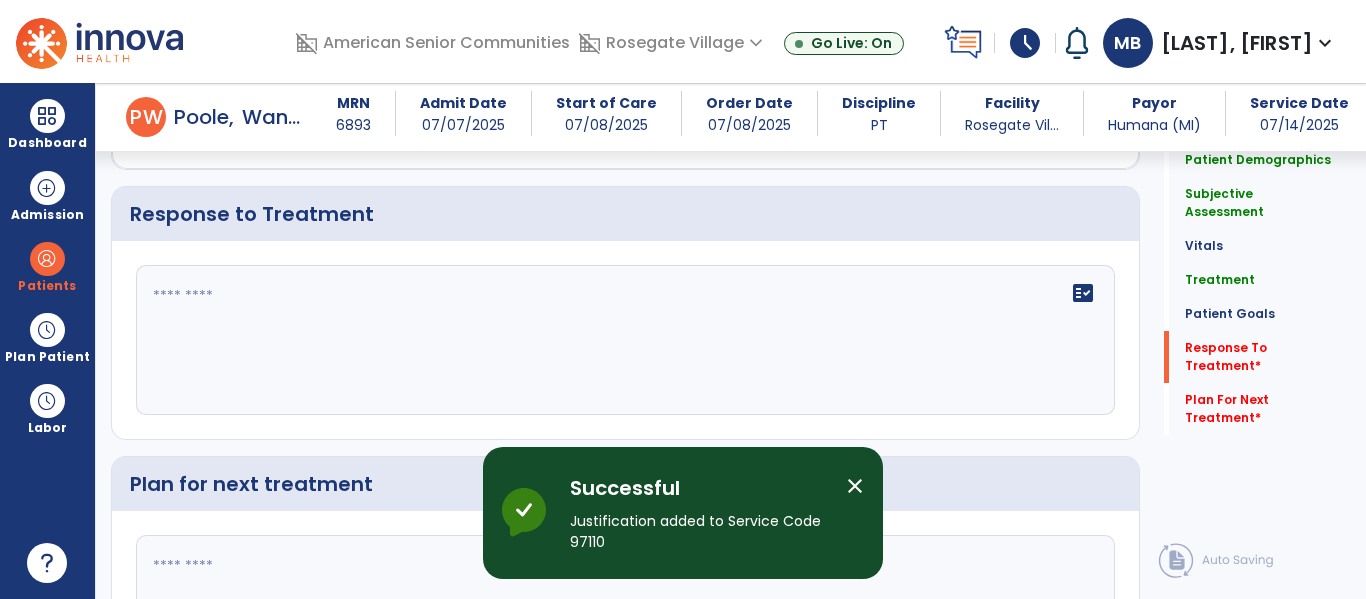 click on "fact_check" 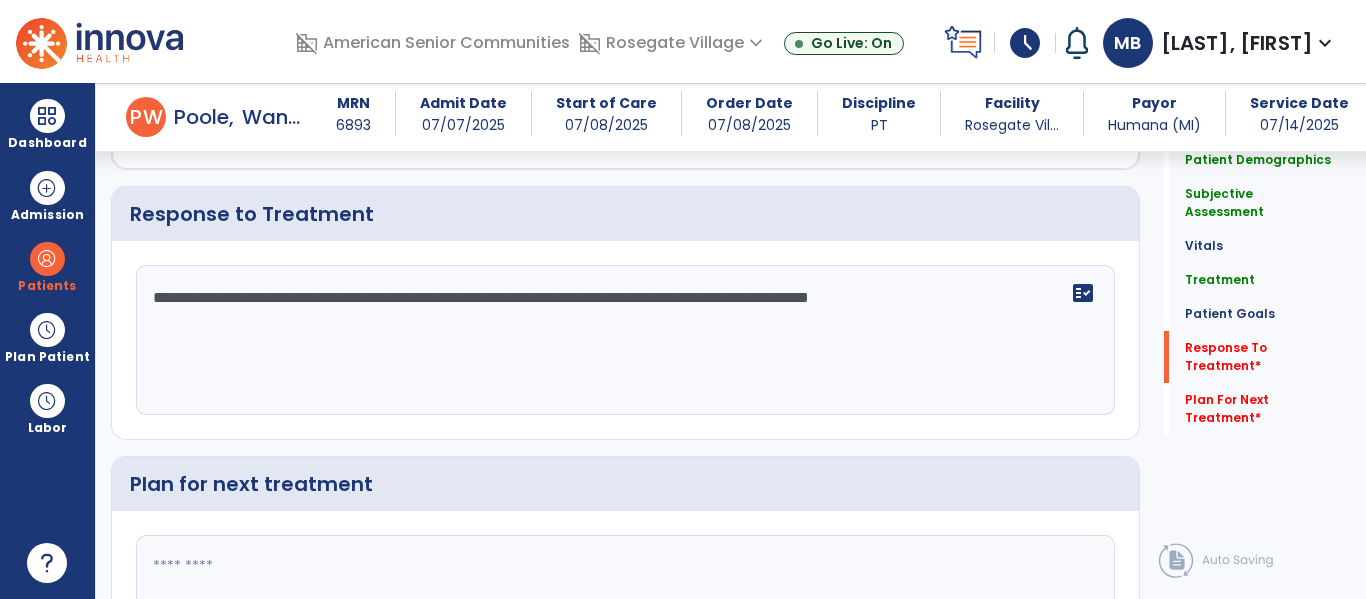 type on "**********" 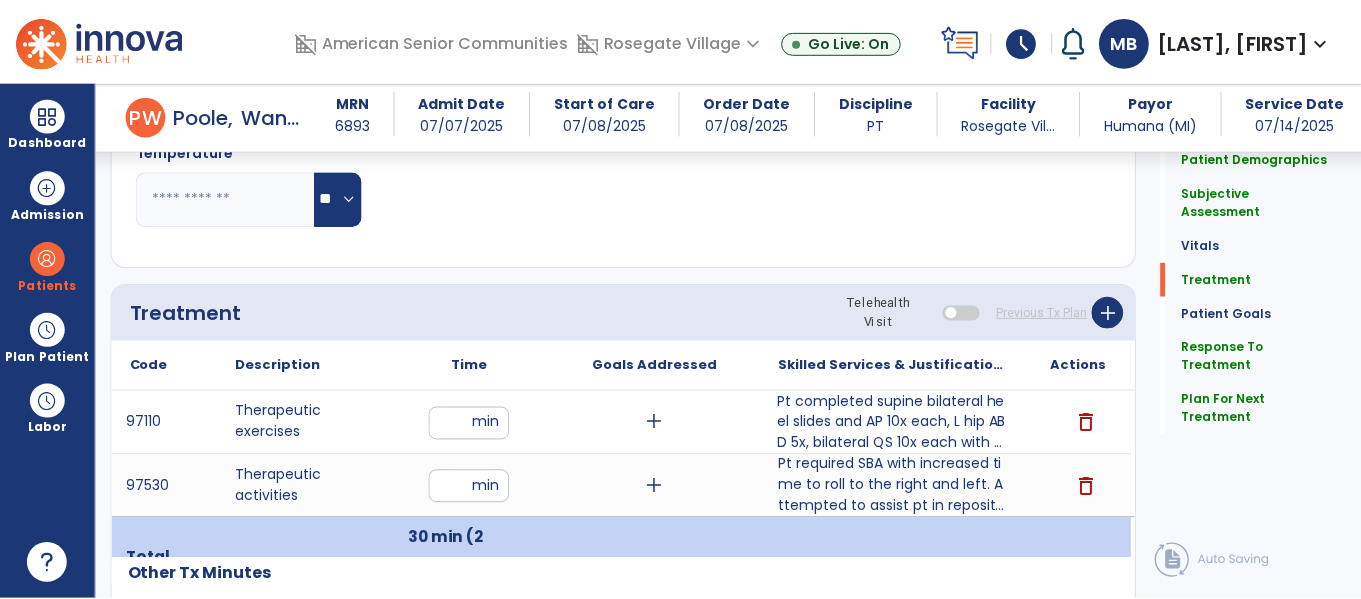 scroll, scrollTop: 968, scrollLeft: 0, axis: vertical 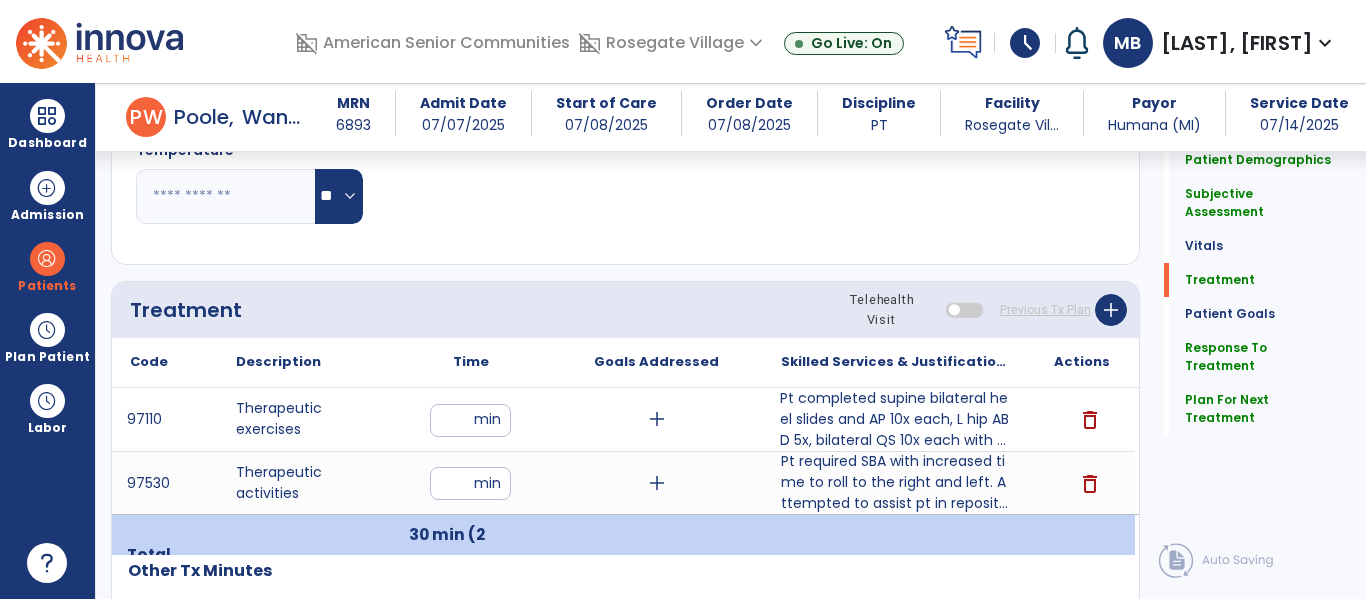 type on "**********" 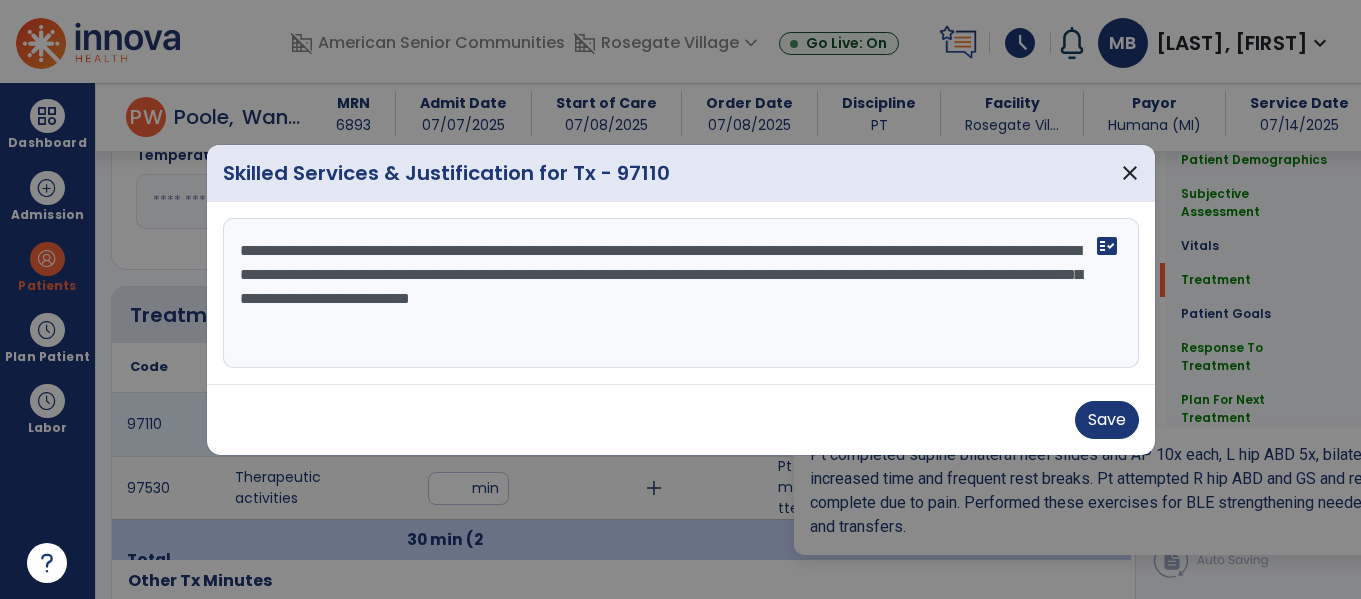 scroll, scrollTop: 968, scrollLeft: 0, axis: vertical 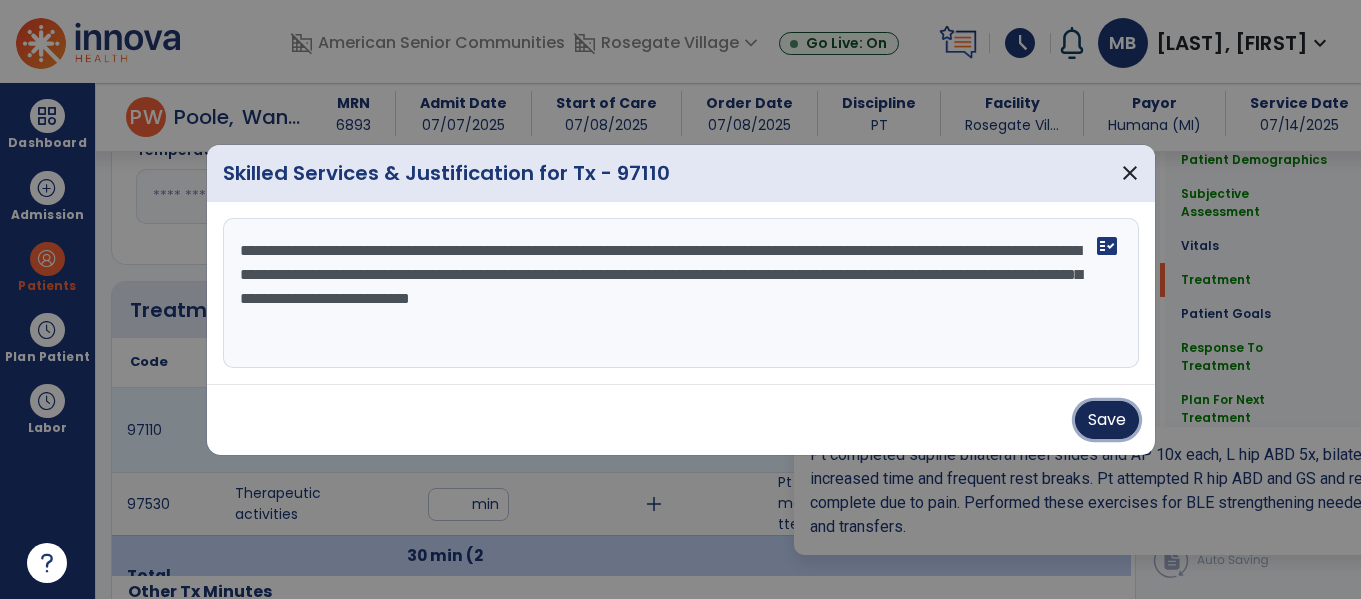 click on "Save" at bounding box center [1107, 420] 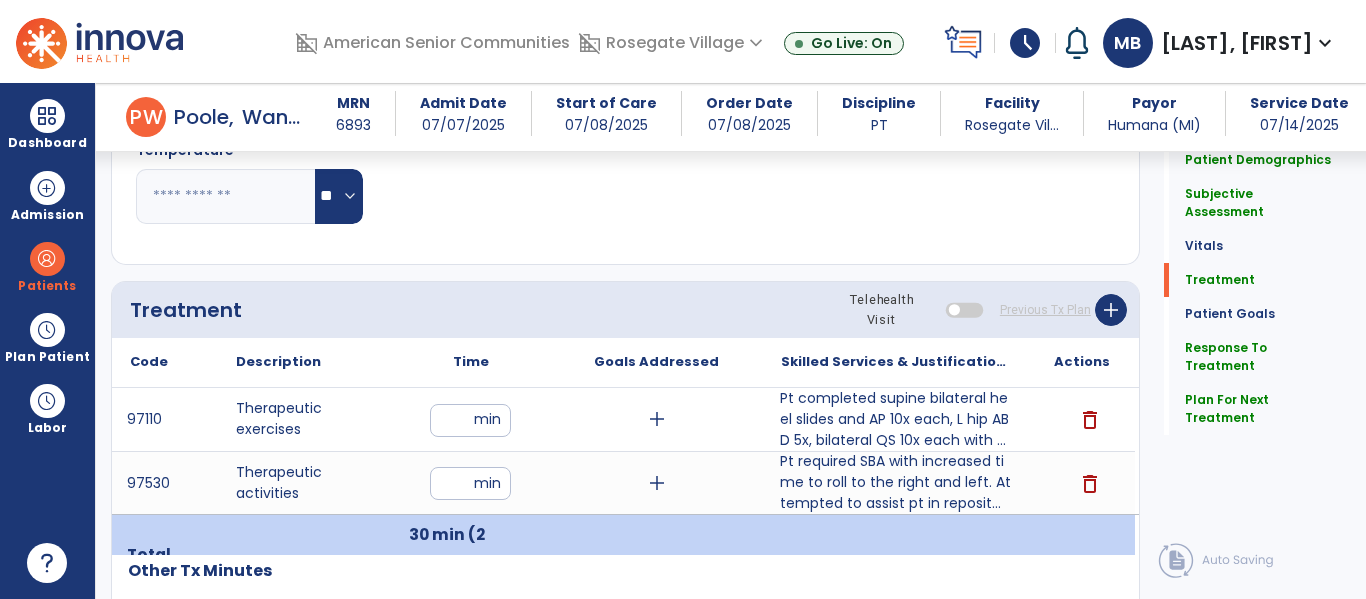click on "Pt required SBA with increased time to roll to the right and left. Attempted to assist pt in reposit..." at bounding box center (896, 482) 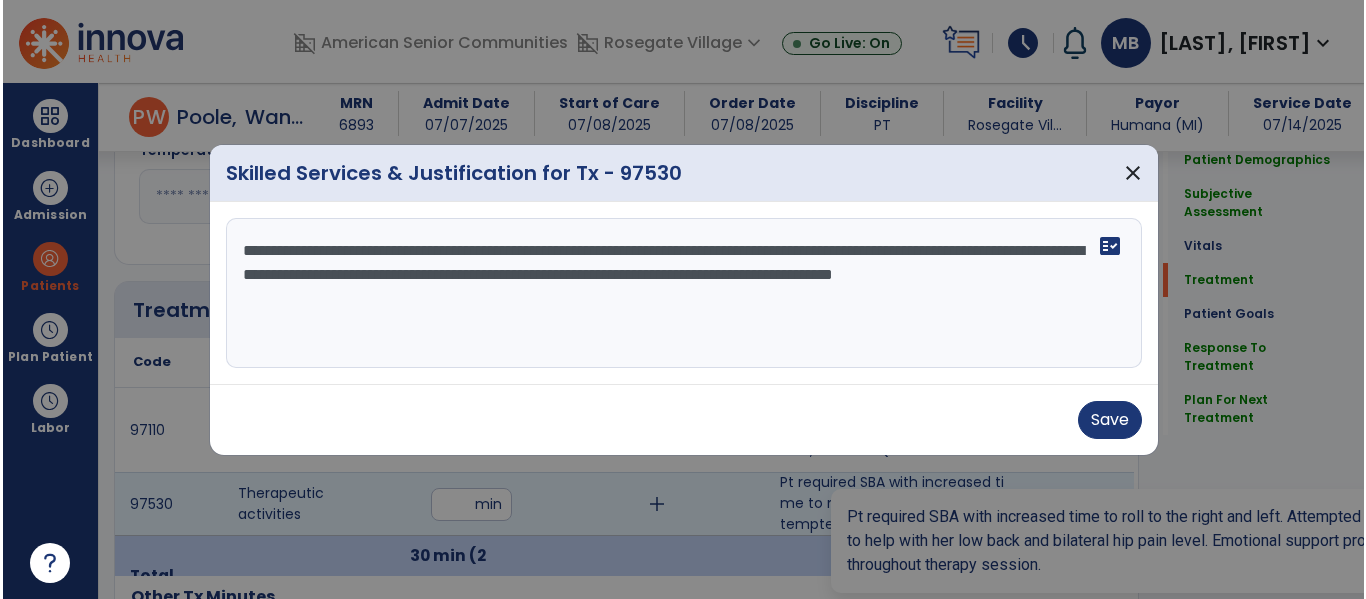 scroll, scrollTop: 968, scrollLeft: 0, axis: vertical 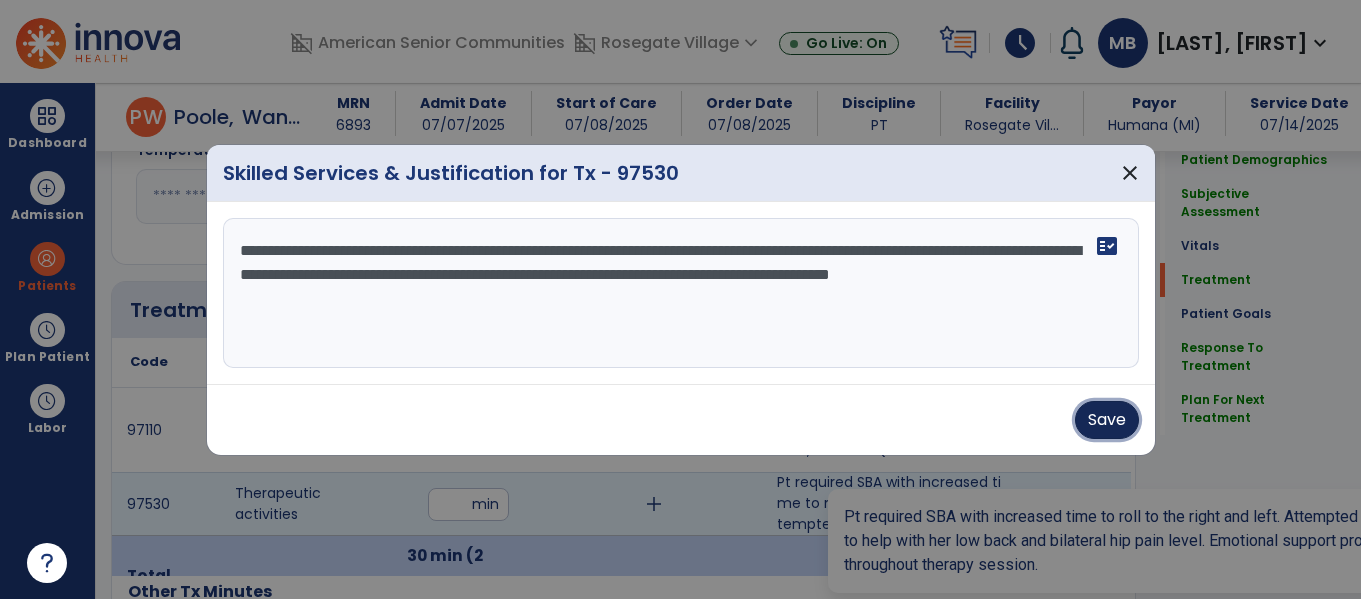 click on "Save" at bounding box center [1107, 420] 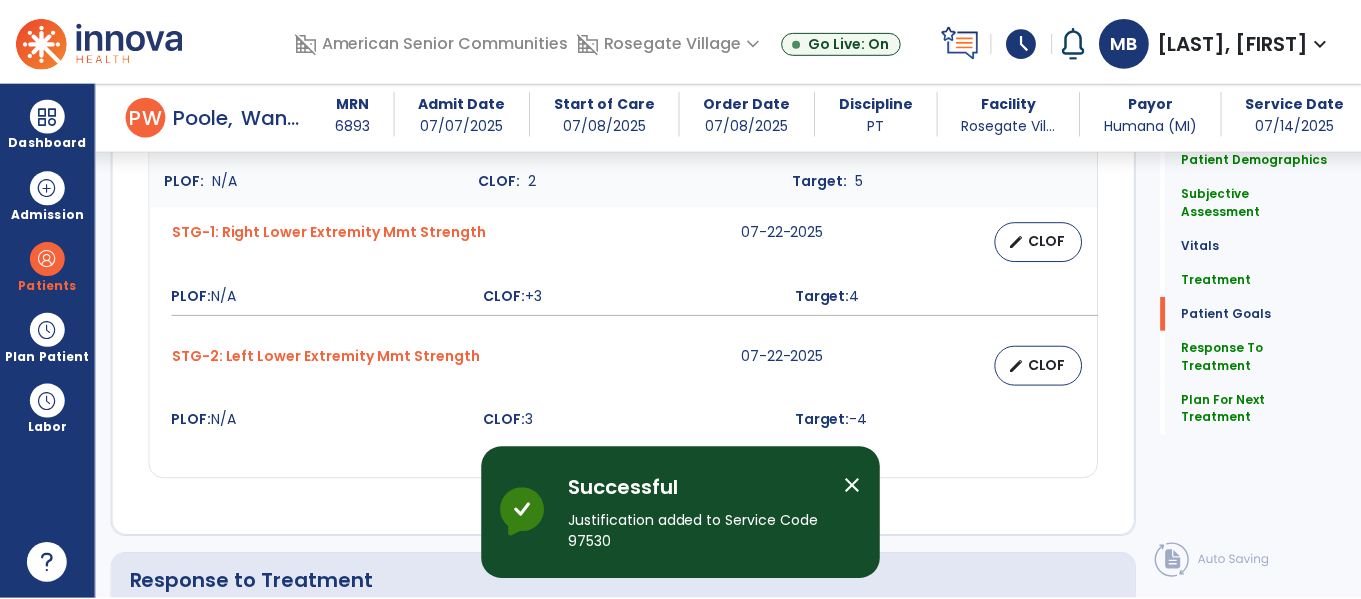 scroll, scrollTop: 3085, scrollLeft: 0, axis: vertical 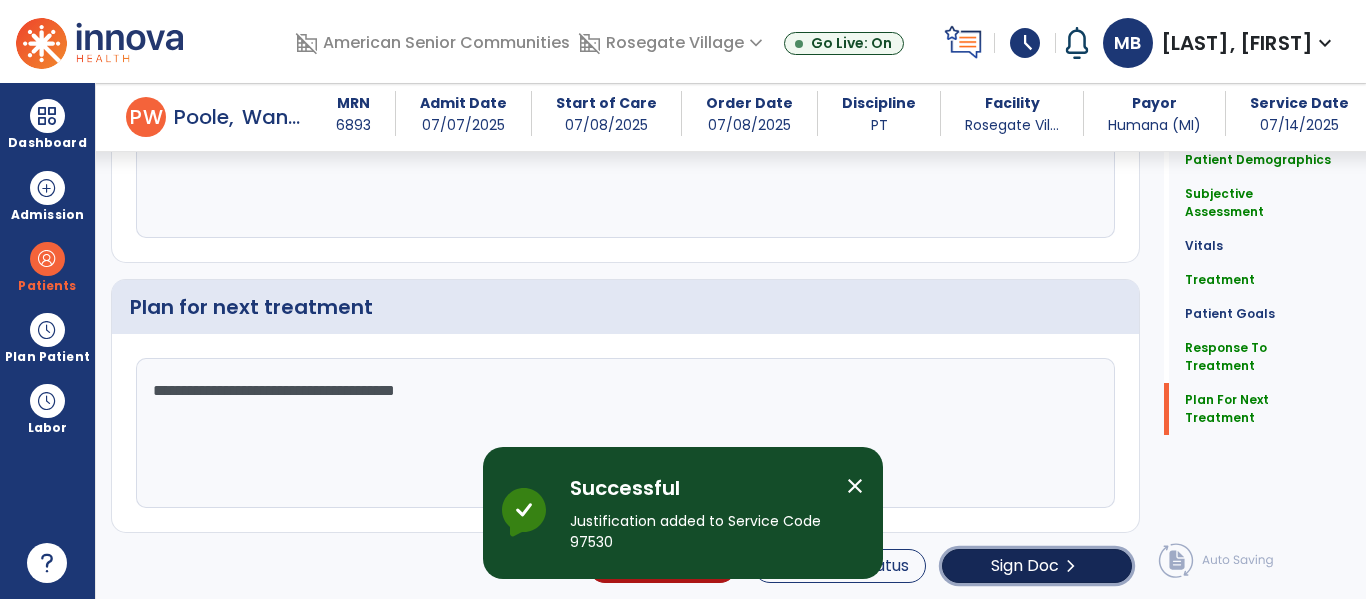 click on "Sign Doc  chevron_right" 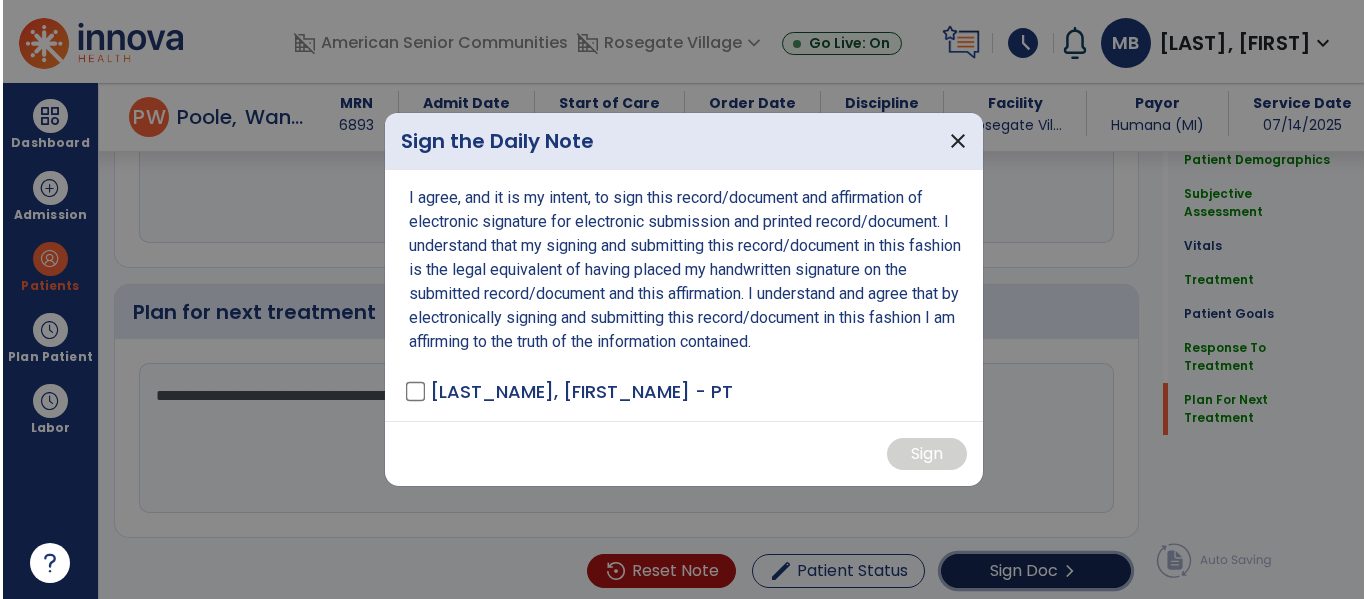 scroll, scrollTop: 3085, scrollLeft: 0, axis: vertical 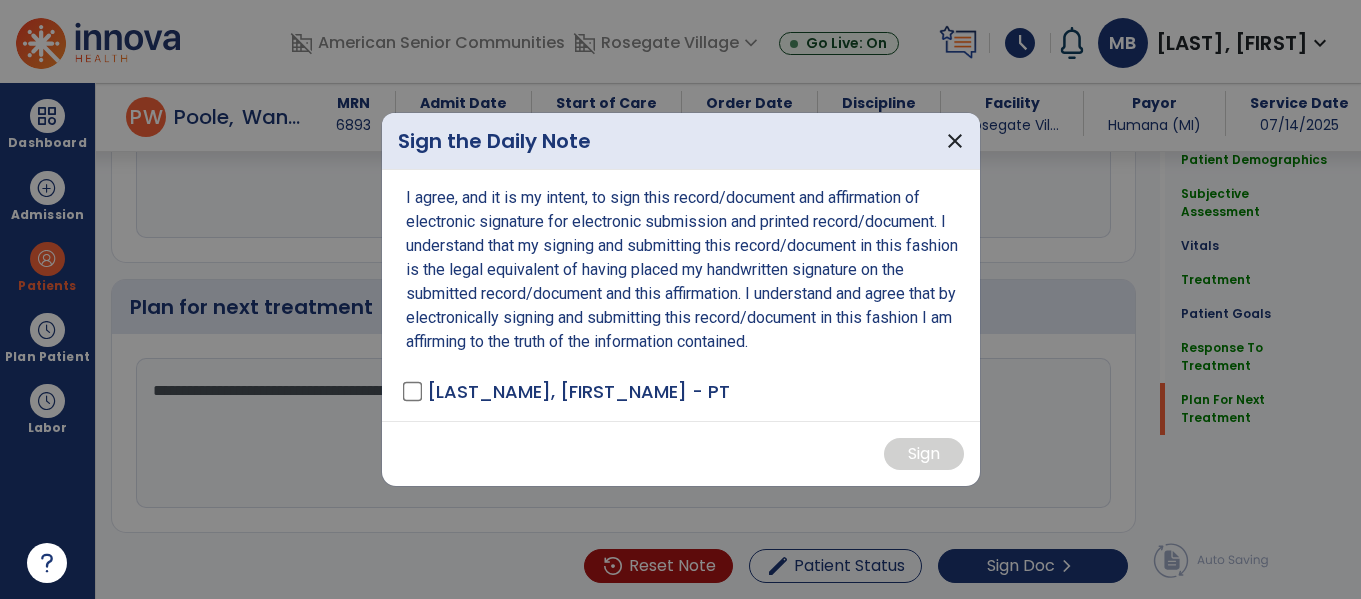 click on "[LAST_NAME], [FIRST_NAME] - PT" at bounding box center (578, 391) 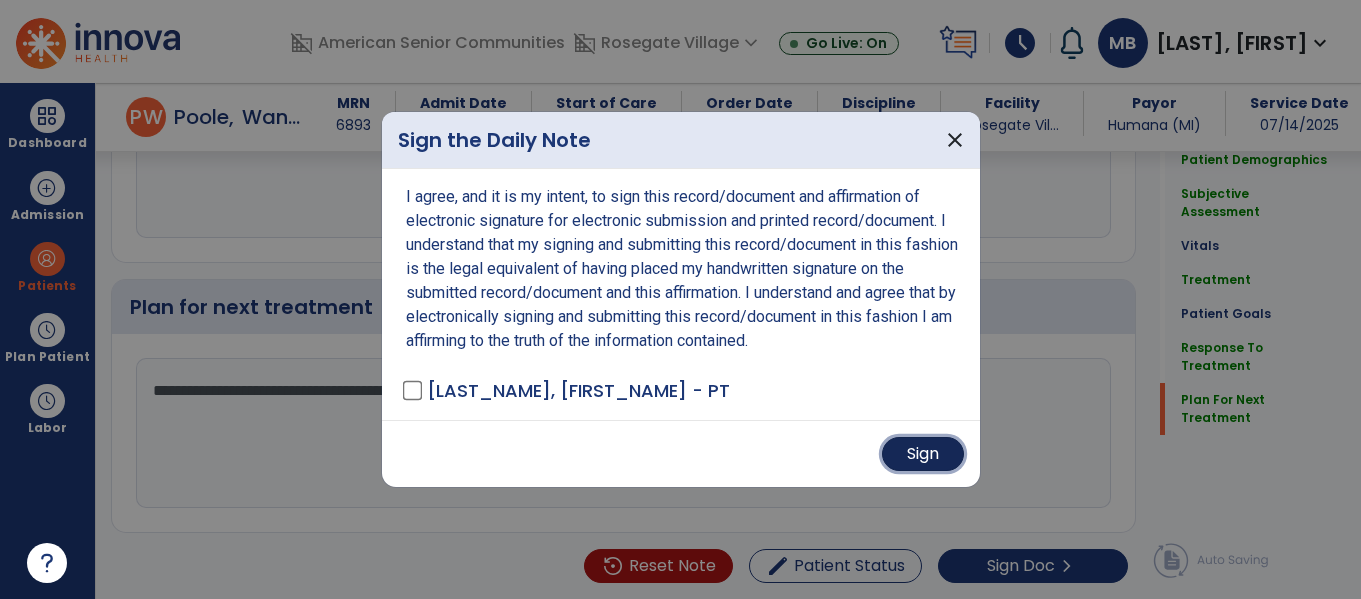 click on "Sign" at bounding box center (923, 454) 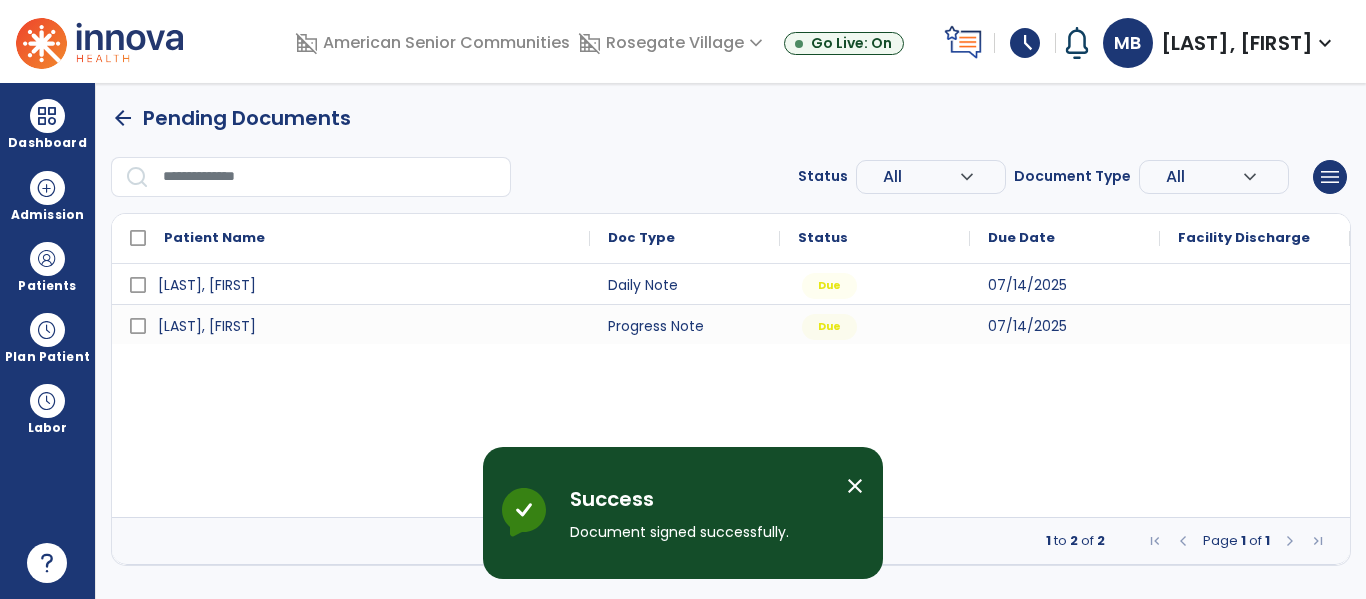 scroll, scrollTop: 0, scrollLeft: 0, axis: both 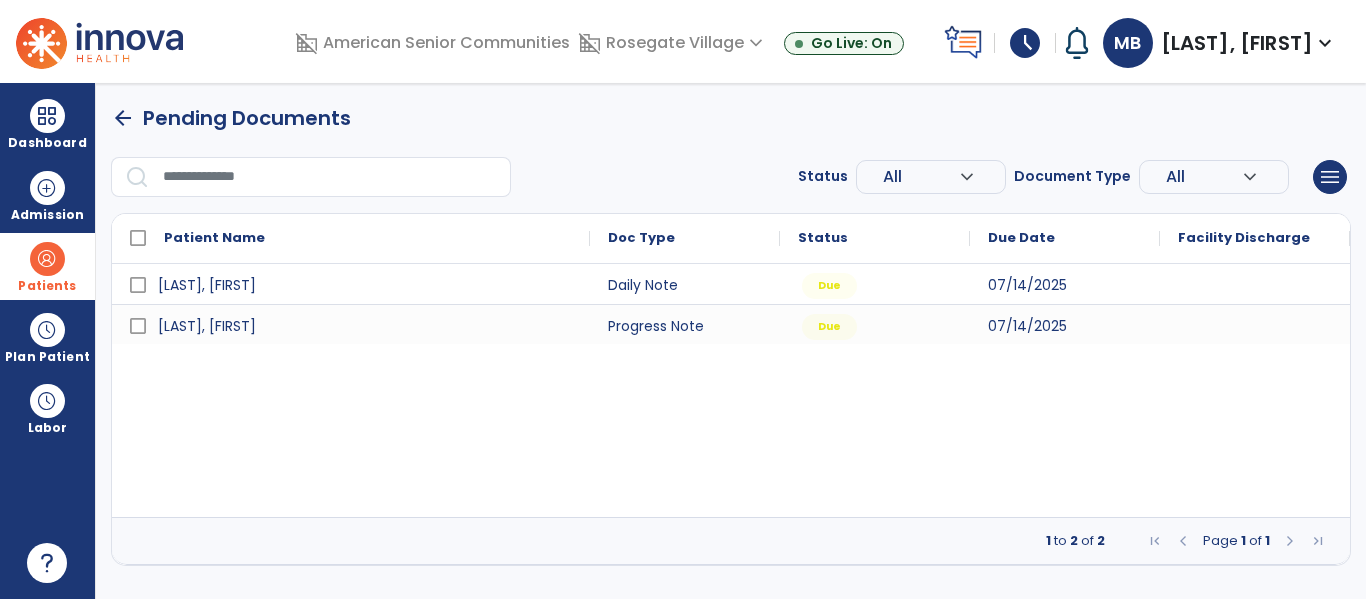 click at bounding box center [47, 259] 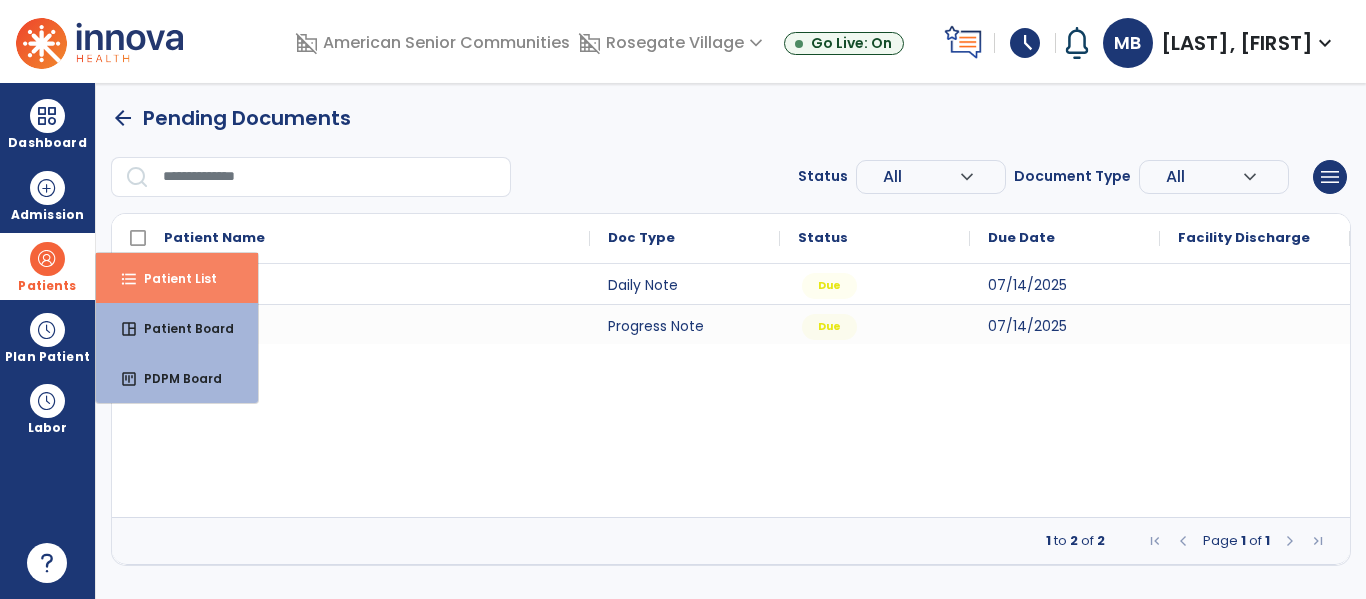 click on "Patient List" at bounding box center (172, 278) 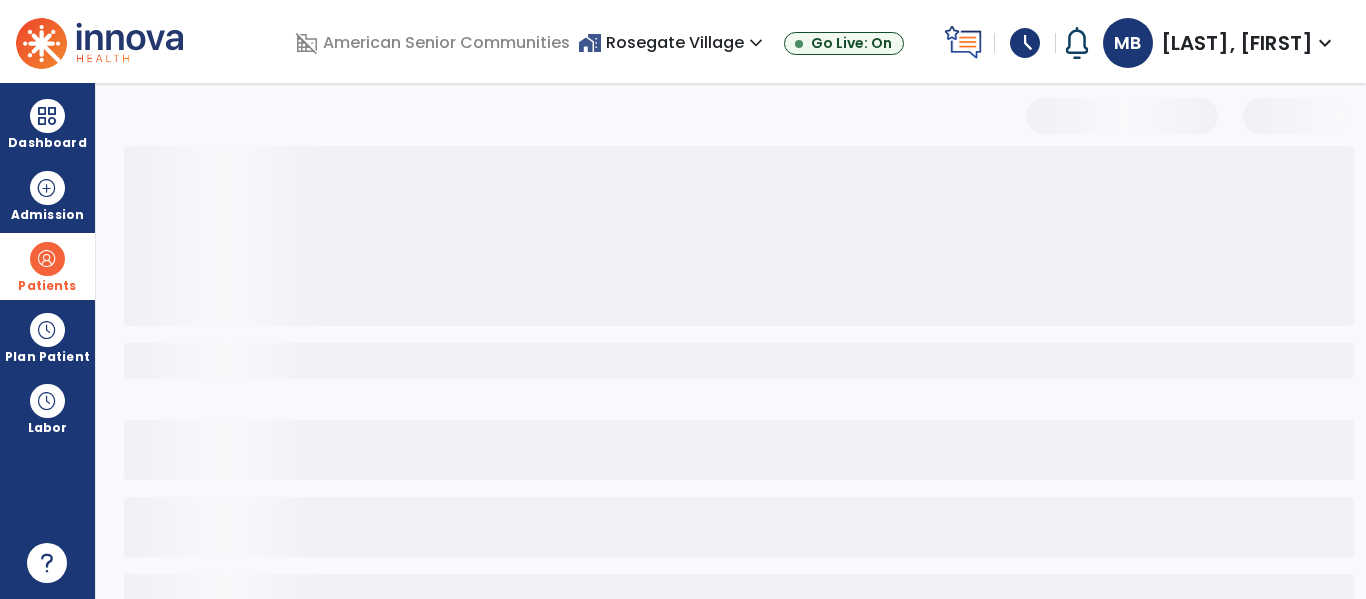 select on "***" 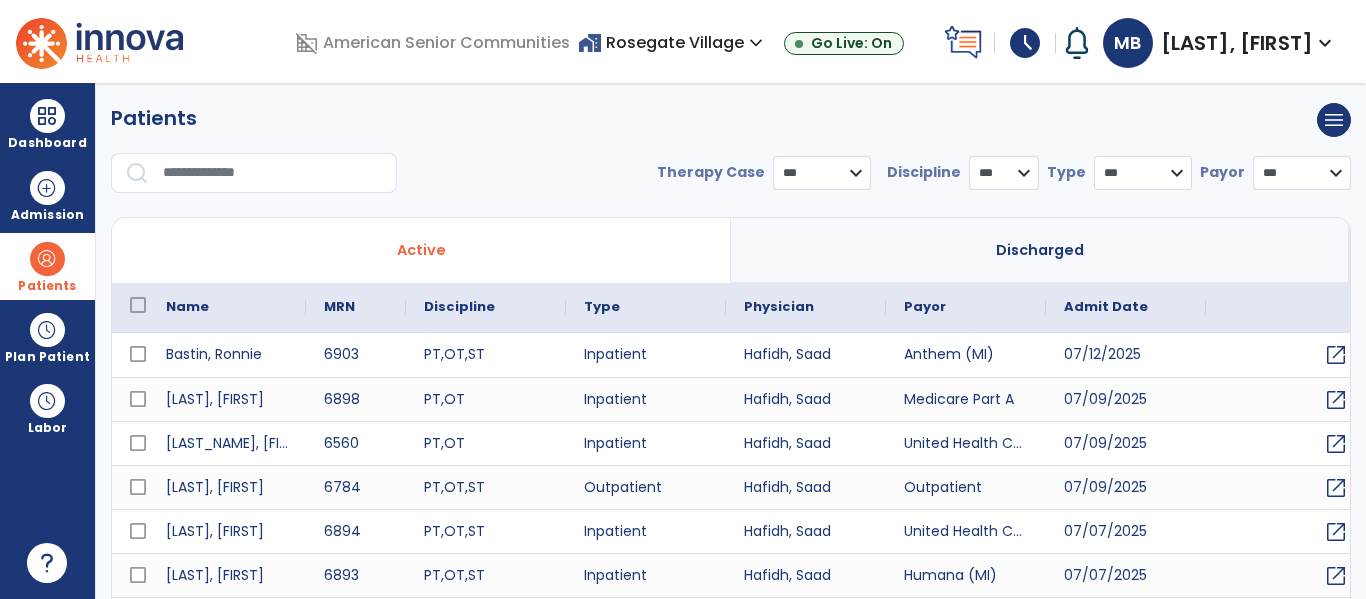 click at bounding box center (273, 173) 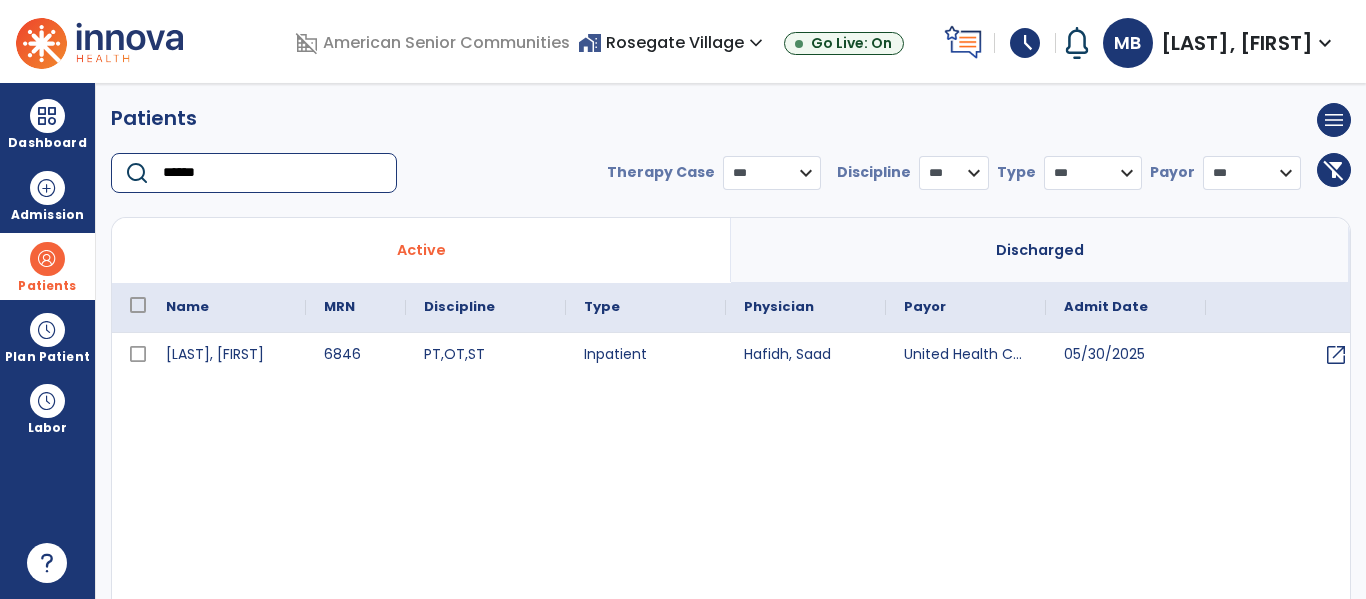 type on "******" 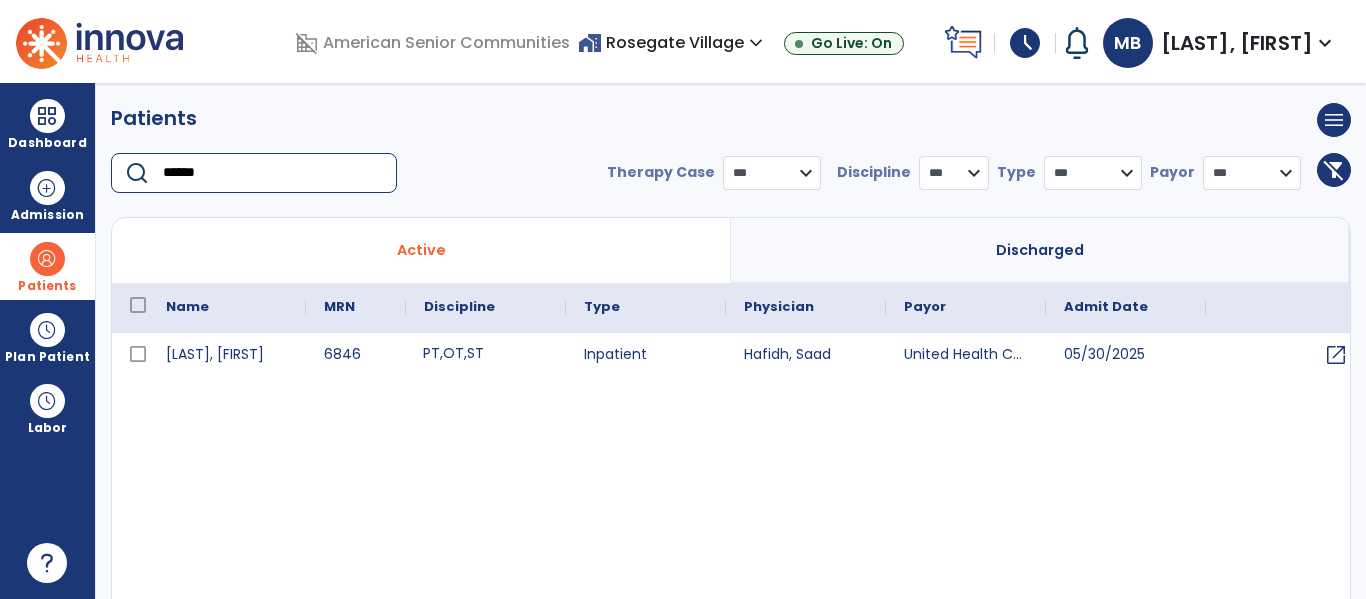 click on "PT , OT , ST" at bounding box center (486, 355) 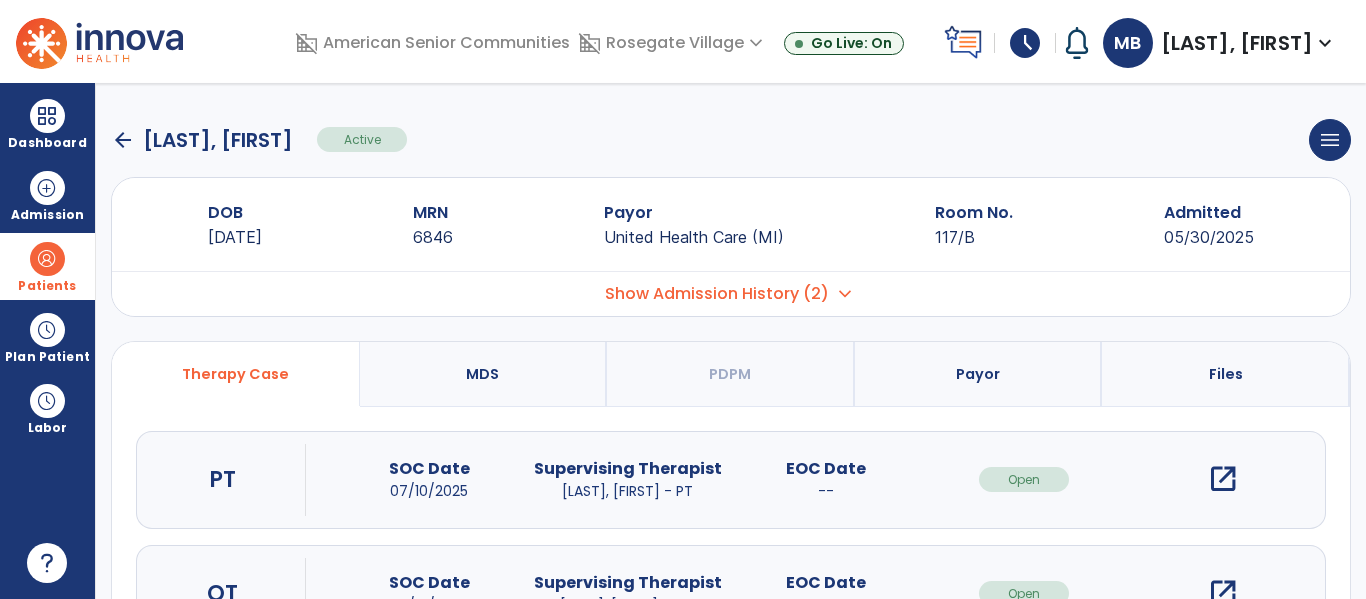 click on "open_in_new" at bounding box center [1223, 479] 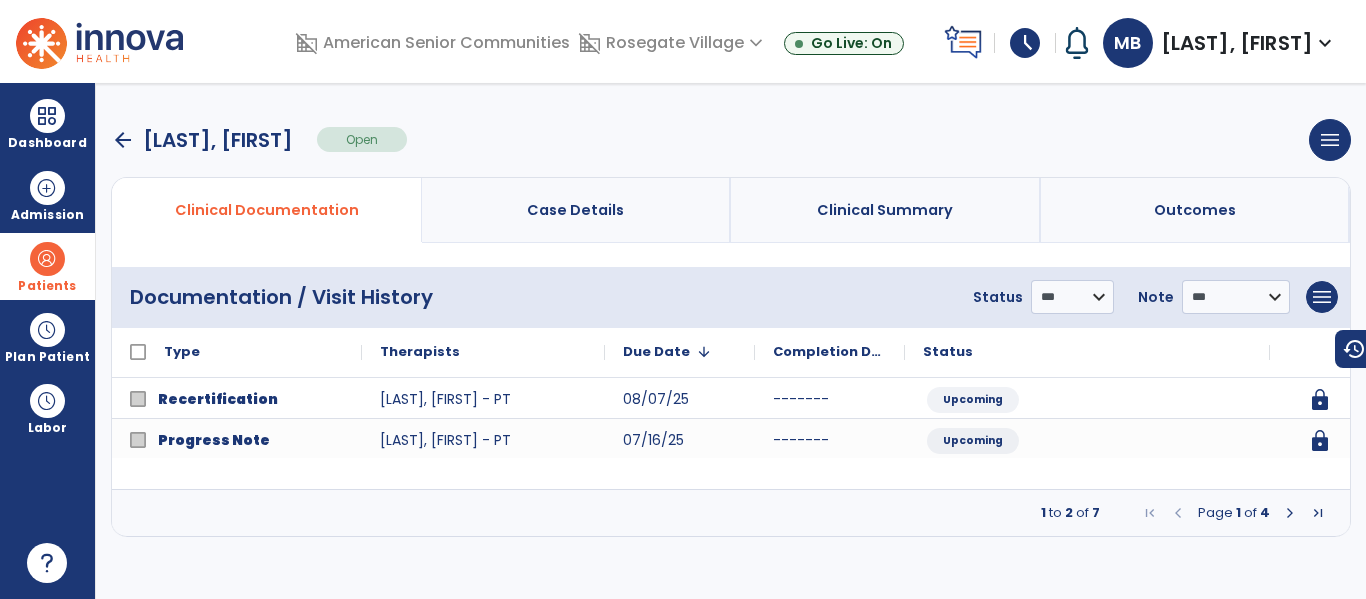 click at bounding box center (1290, 513) 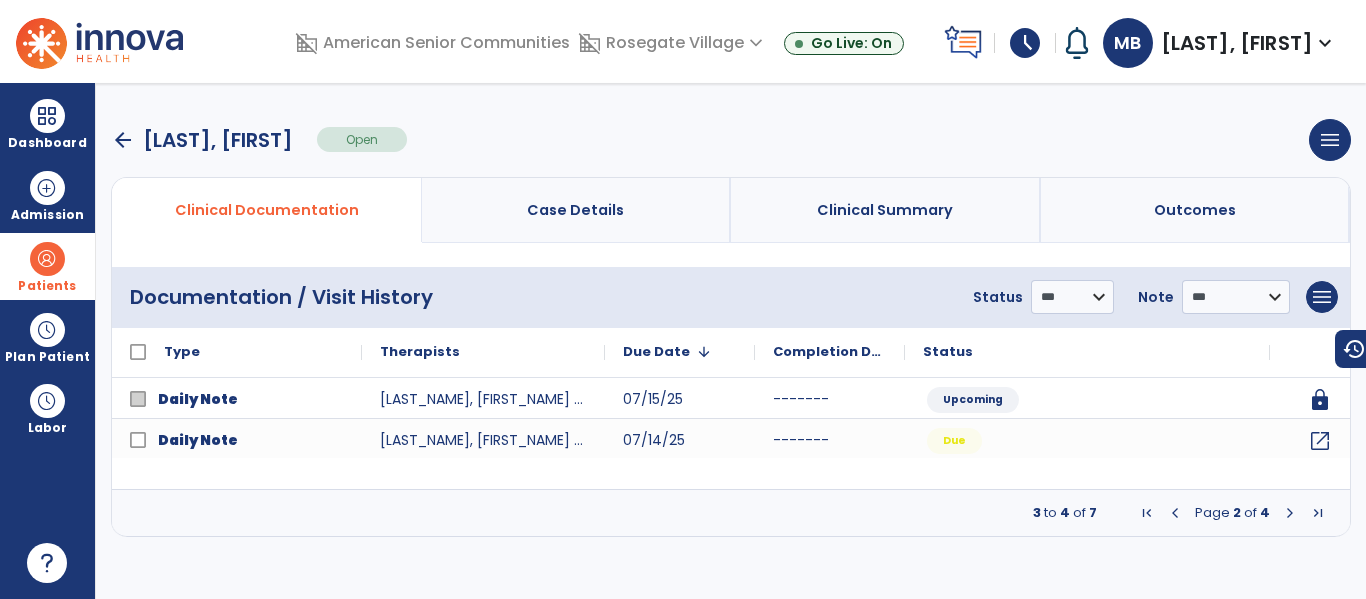 click at bounding box center (1290, 513) 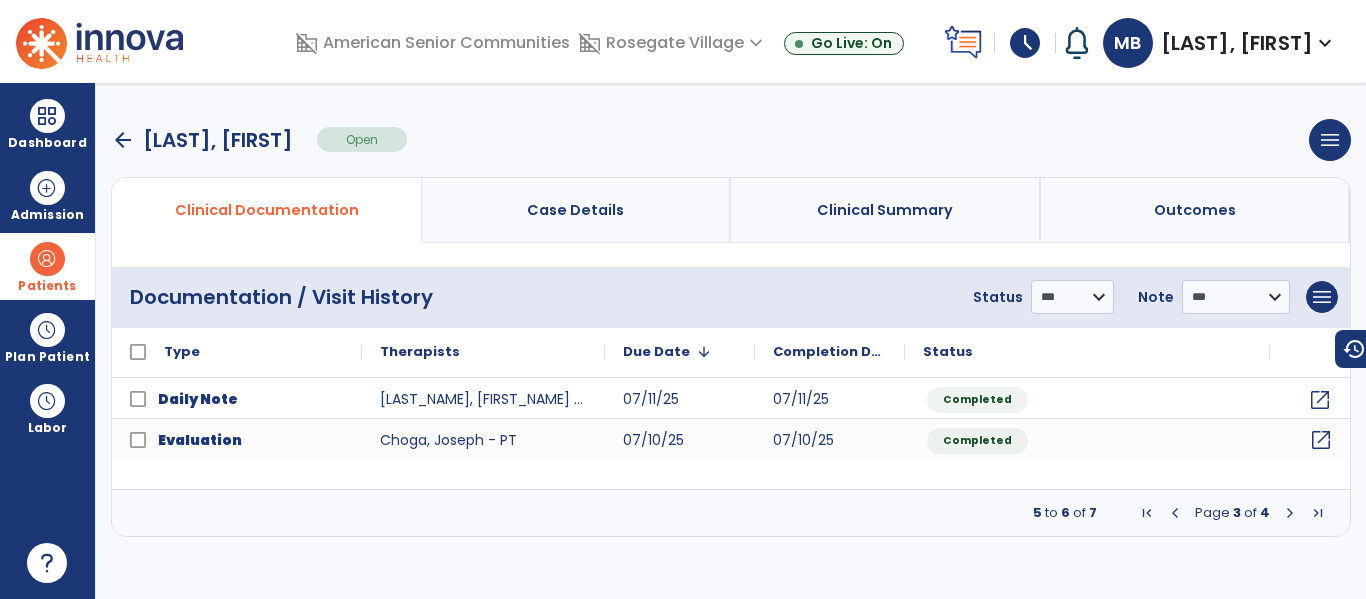 click on "open_in_new" 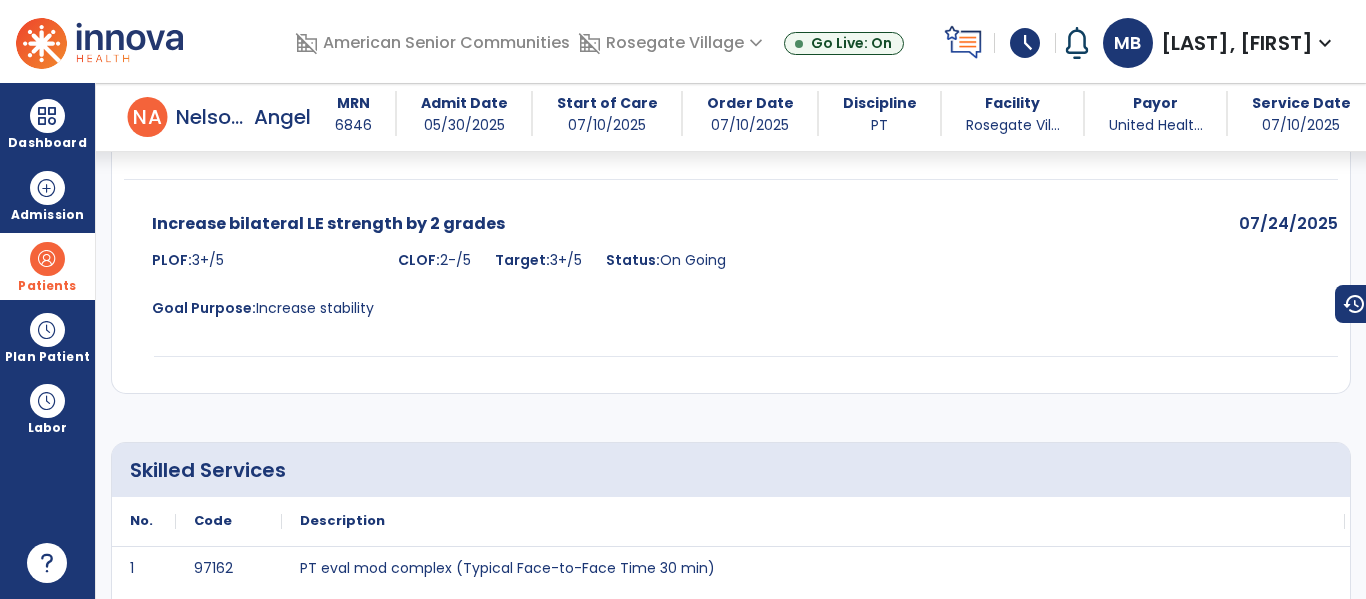 scroll, scrollTop: 5465, scrollLeft: 0, axis: vertical 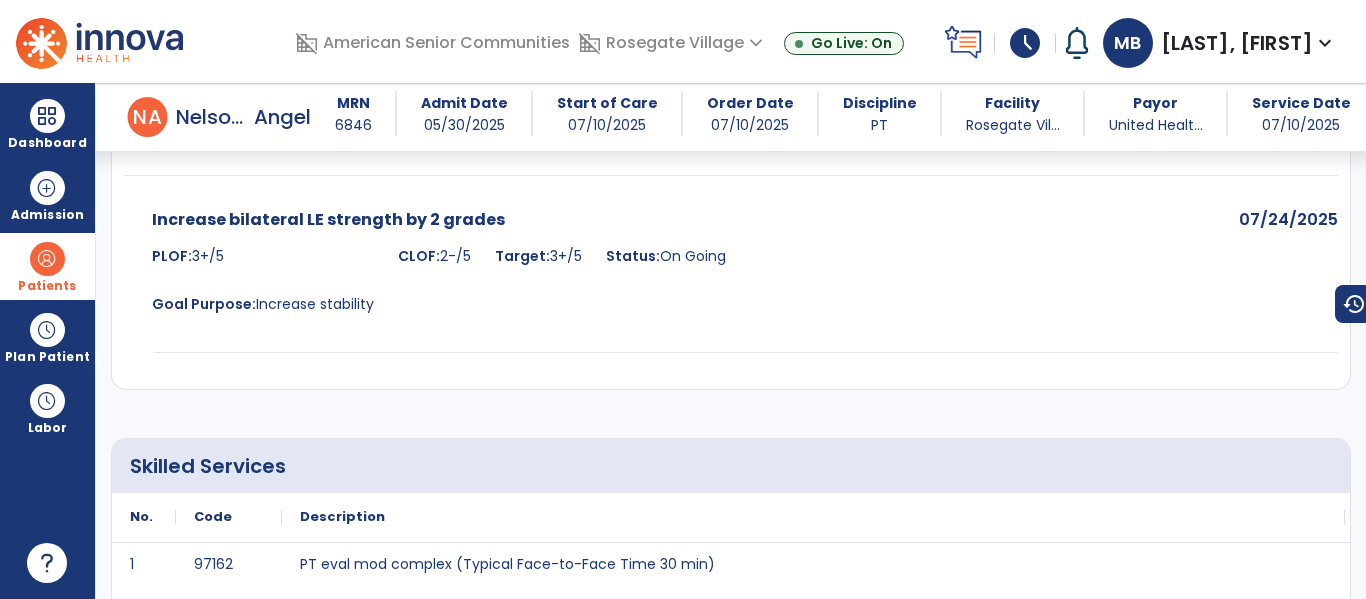 click at bounding box center [47, 259] 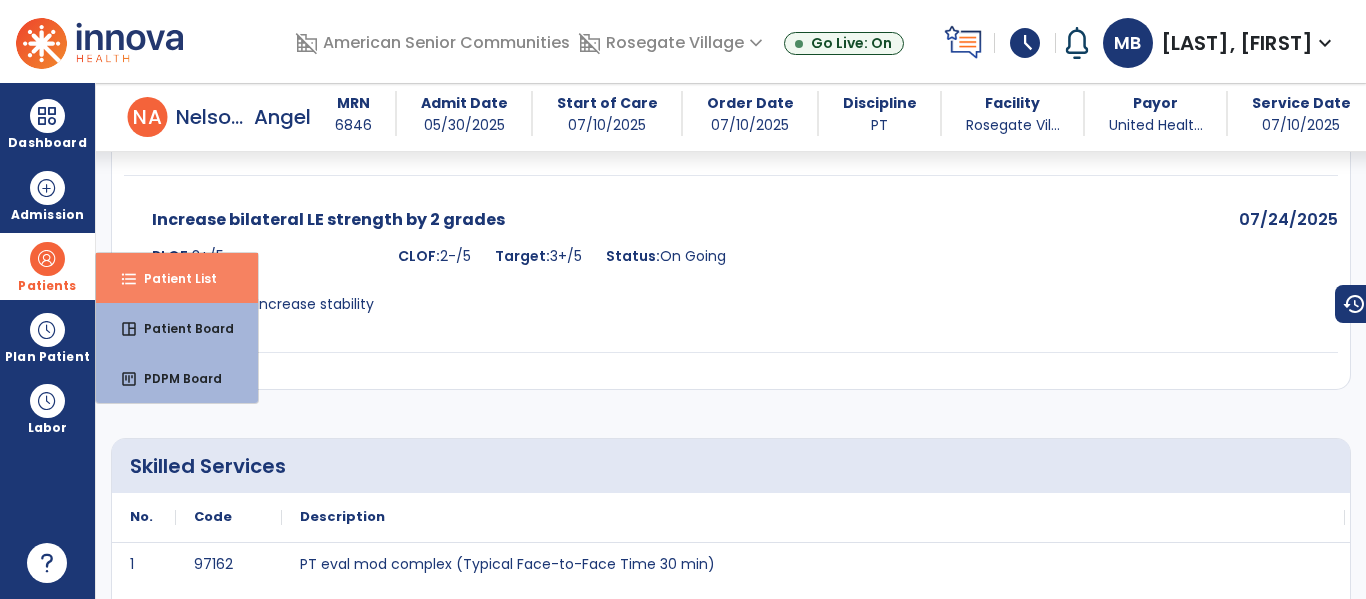 click on "format_list_bulleted  Patient List" at bounding box center [177, 278] 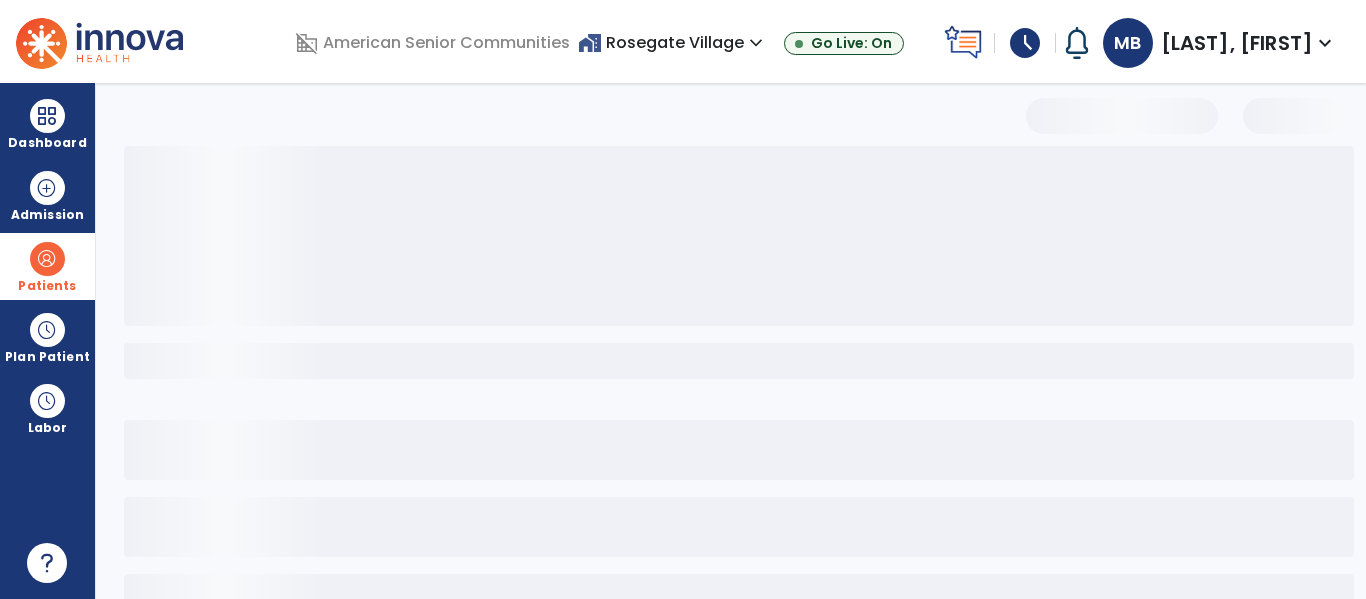scroll, scrollTop: 144, scrollLeft: 0, axis: vertical 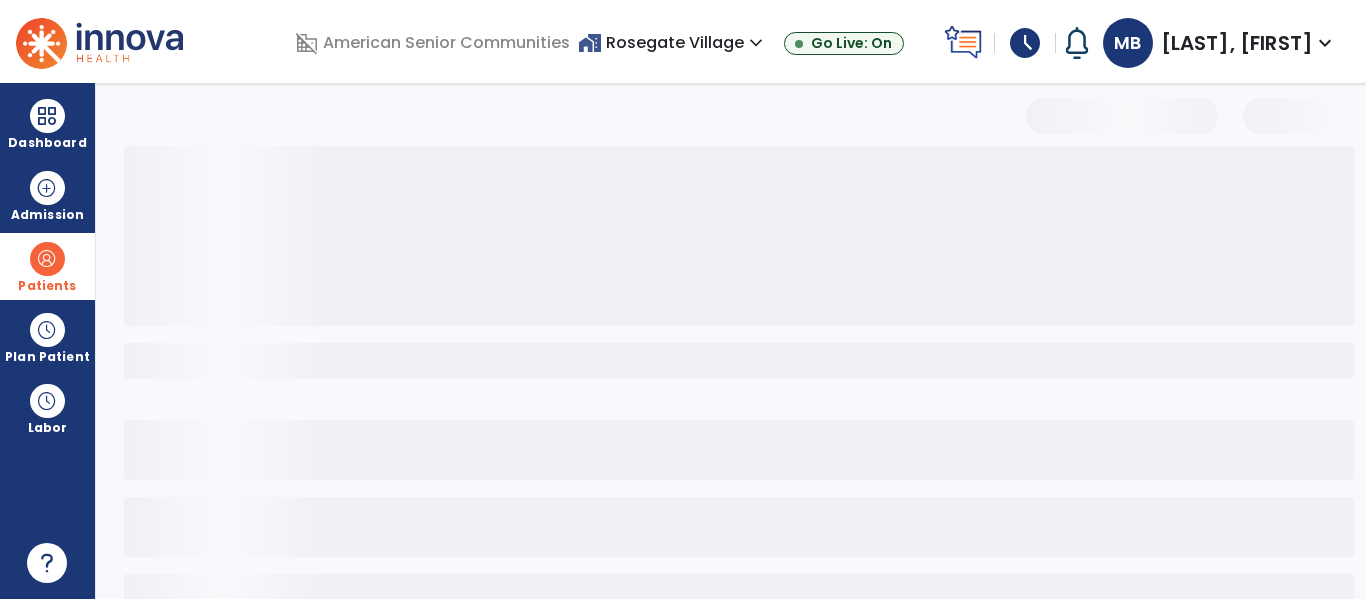 select on "***" 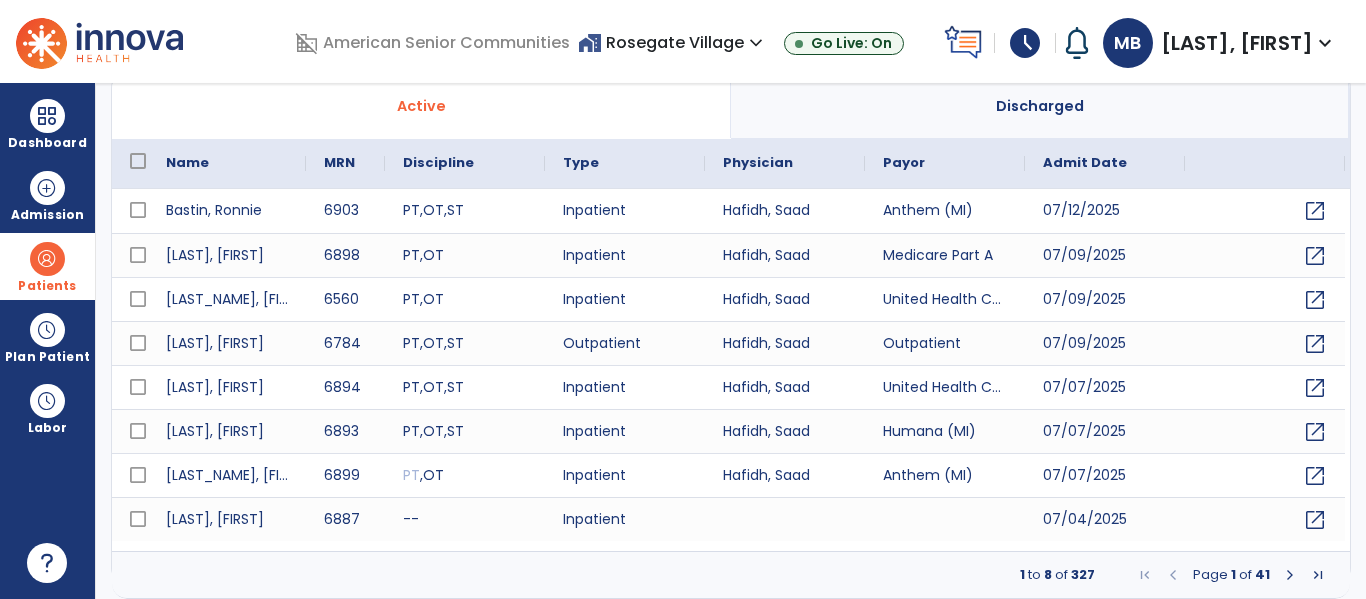 scroll, scrollTop: 0, scrollLeft: 0, axis: both 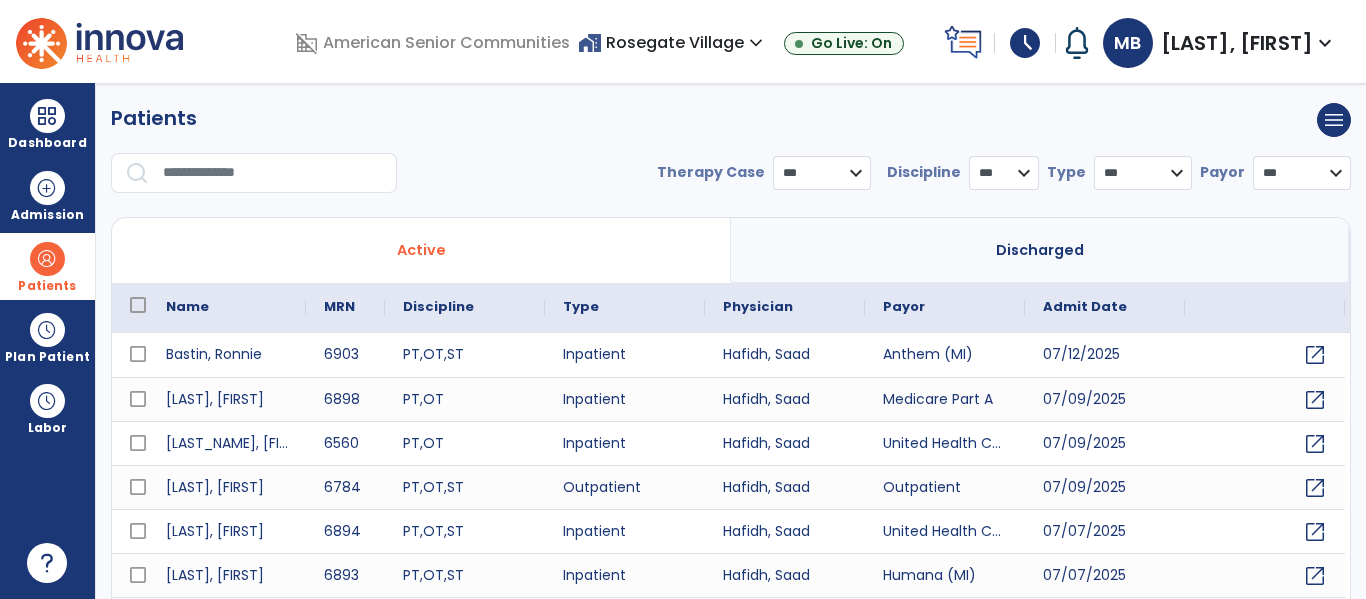 click at bounding box center [273, 173] 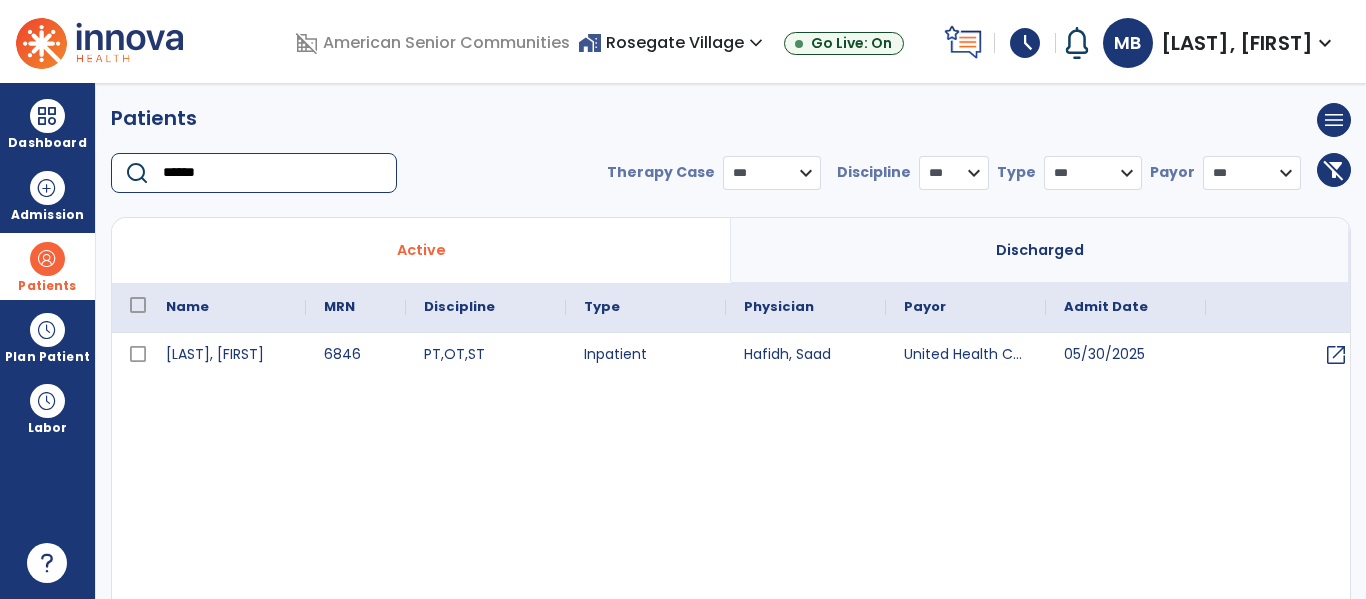 type on "******" 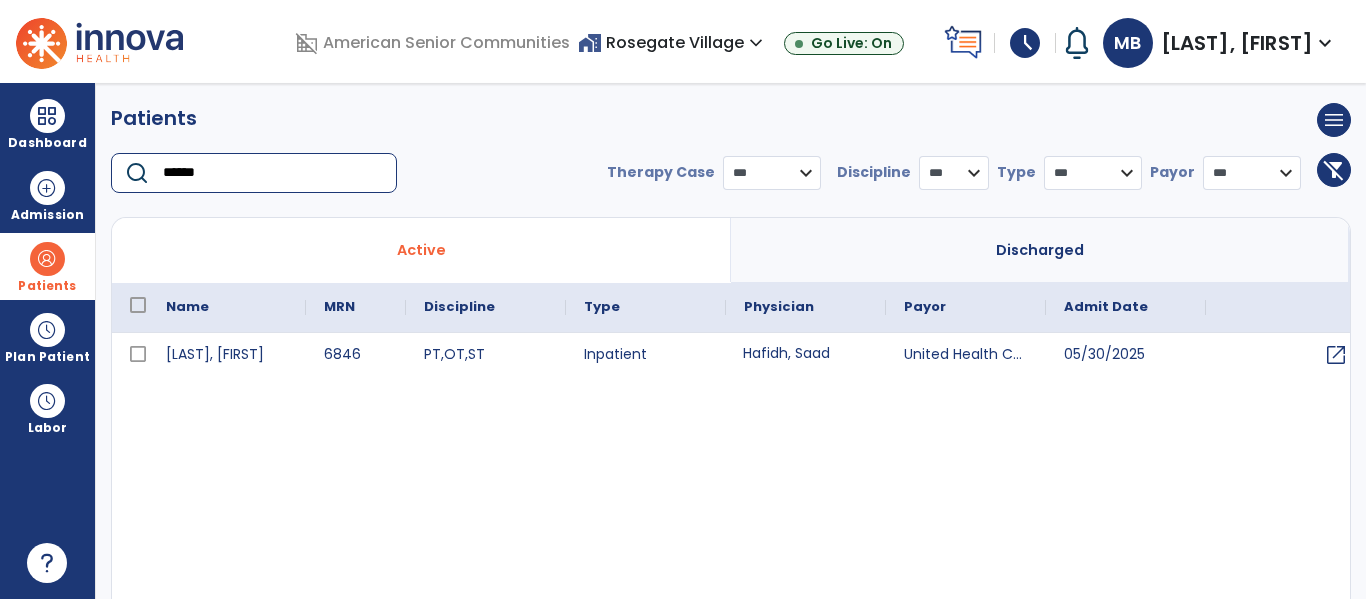 click on "Hafidh, Saad" at bounding box center [806, 355] 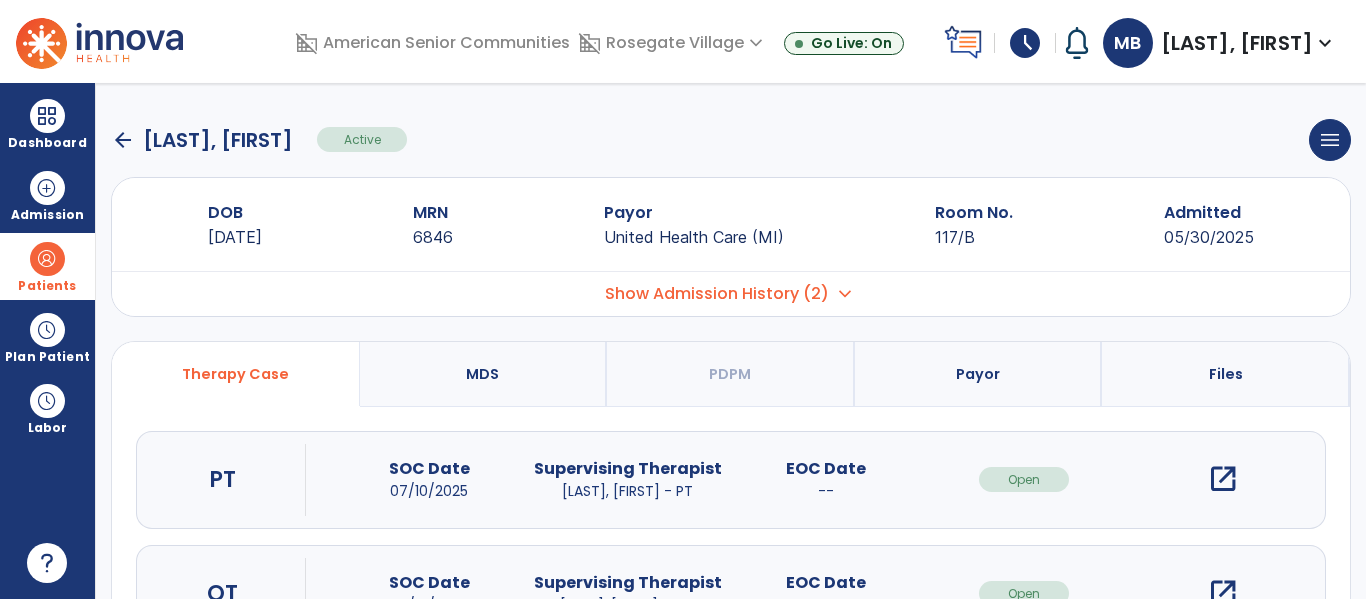 click on "open_in_new" at bounding box center (1223, 479) 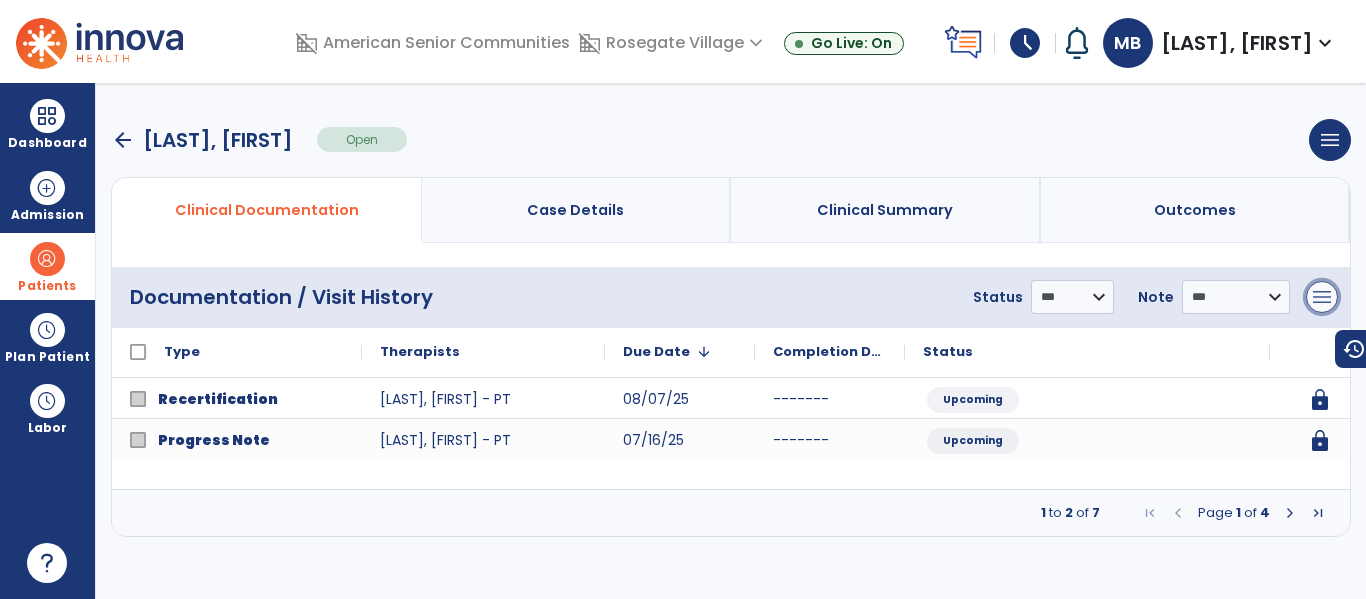 click on "menu" at bounding box center (1322, 297) 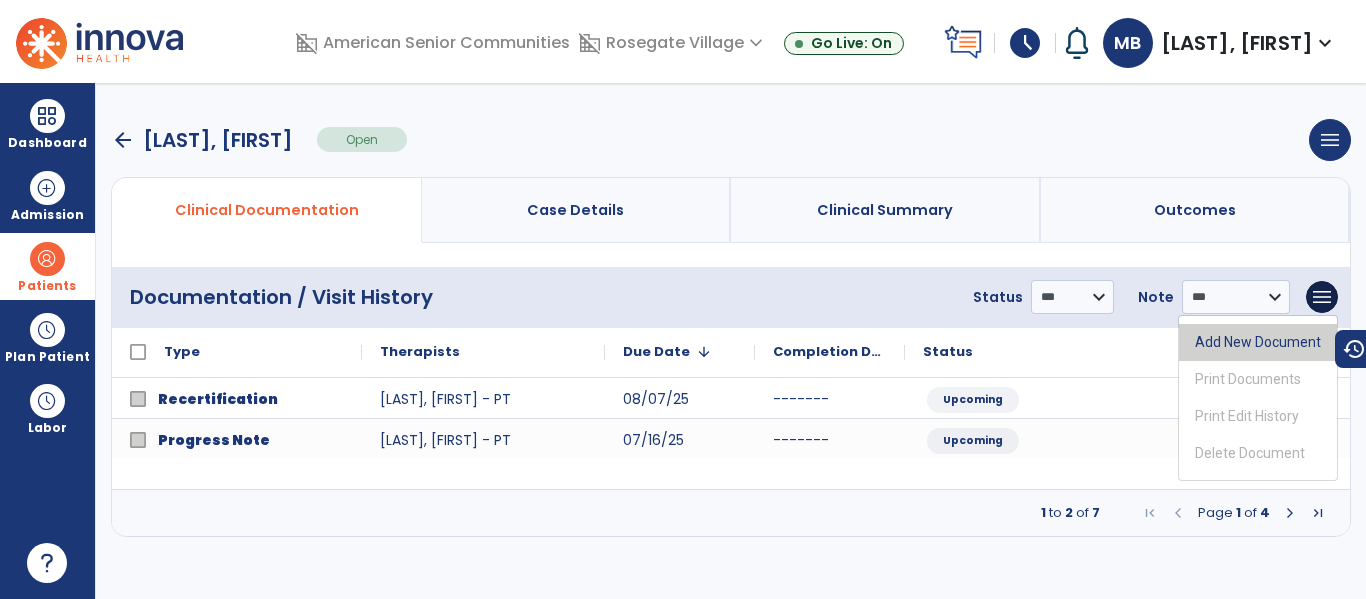 click on "Add New Document" at bounding box center (1258, 342) 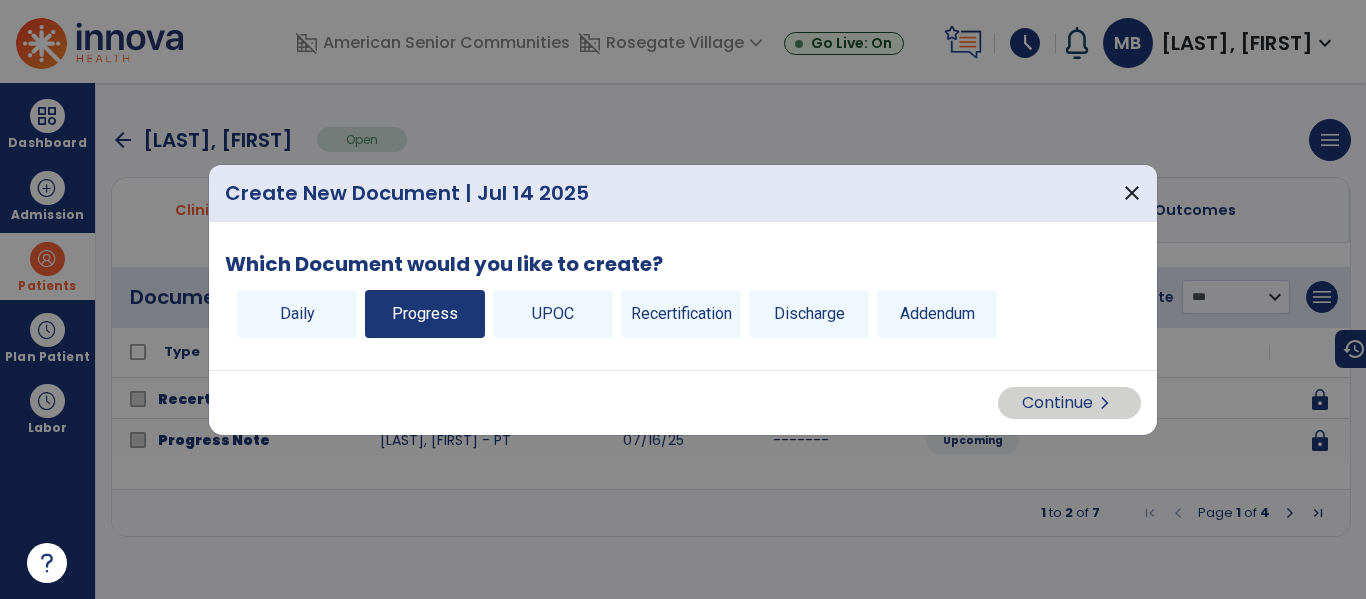 click on "Progress" at bounding box center [425, 314] 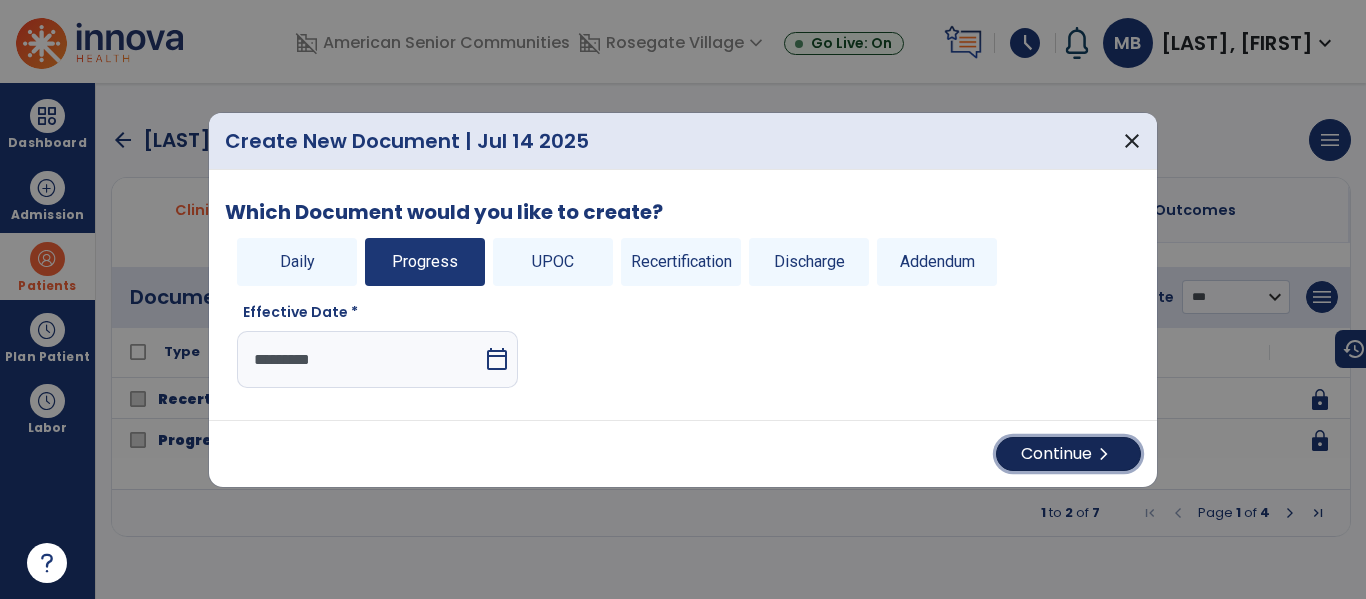 click on "Continue   chevron_right" at bounding box center (1068, 454) 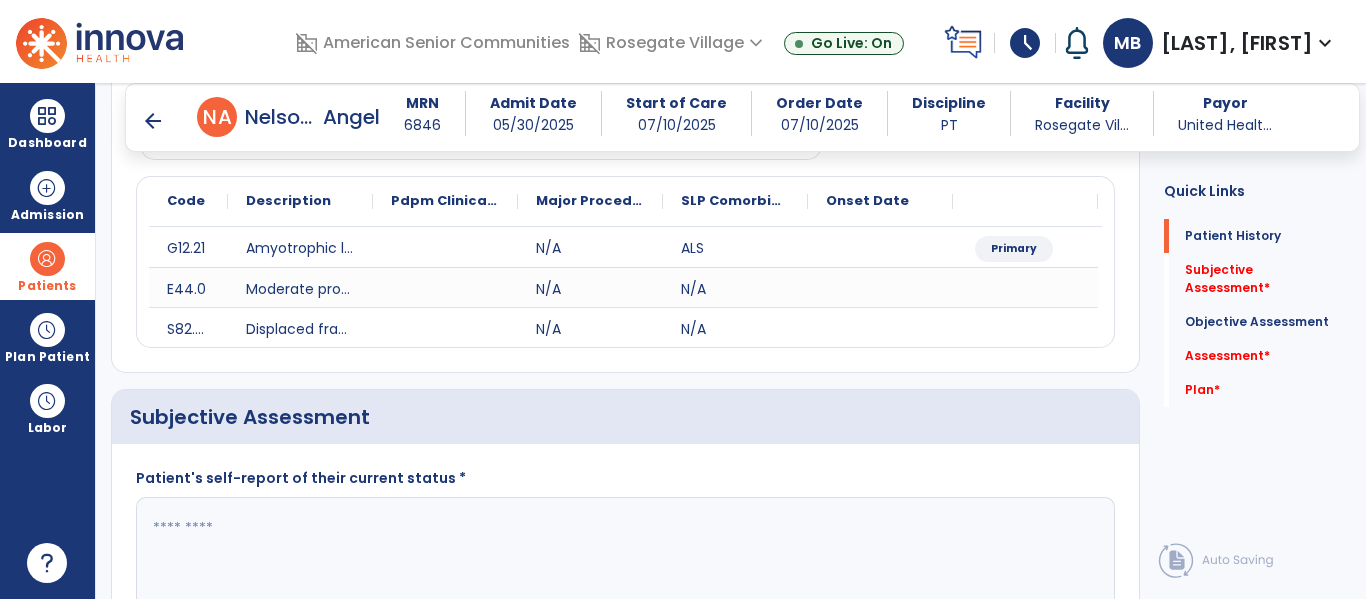 scroll, scrollTop: 305, scrollLeft: 0, axis: vertical 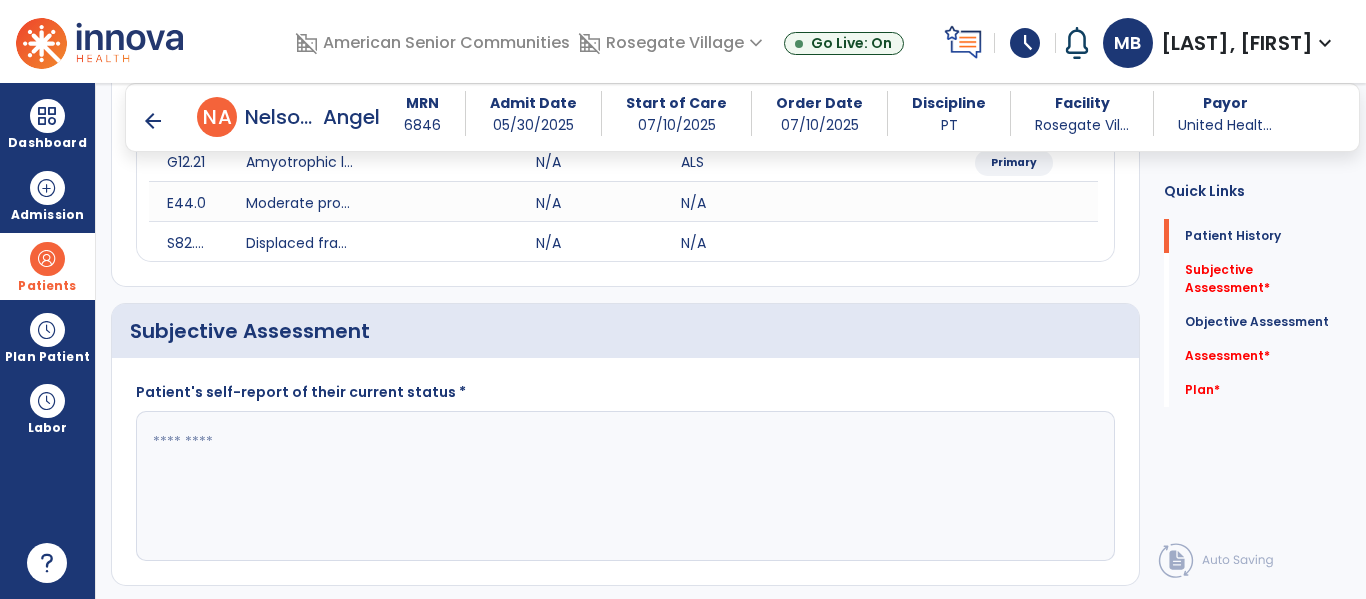 click 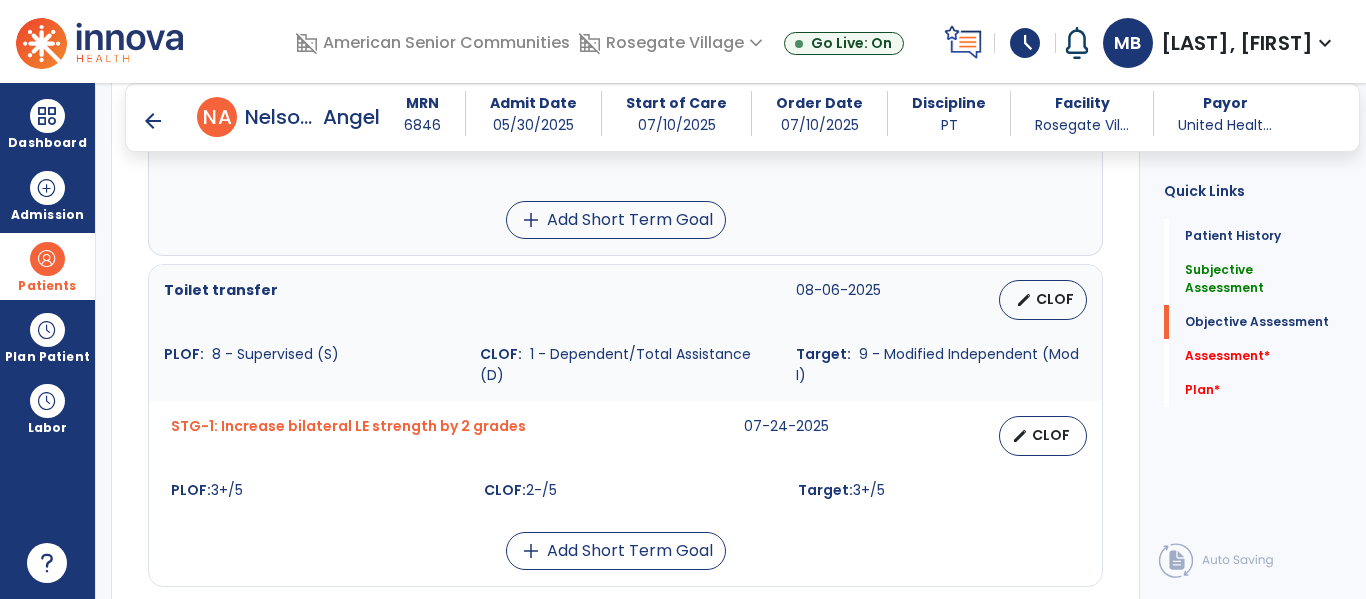 scroll, scrollTop: 1340, scrollLeft: 0, axis: vertical 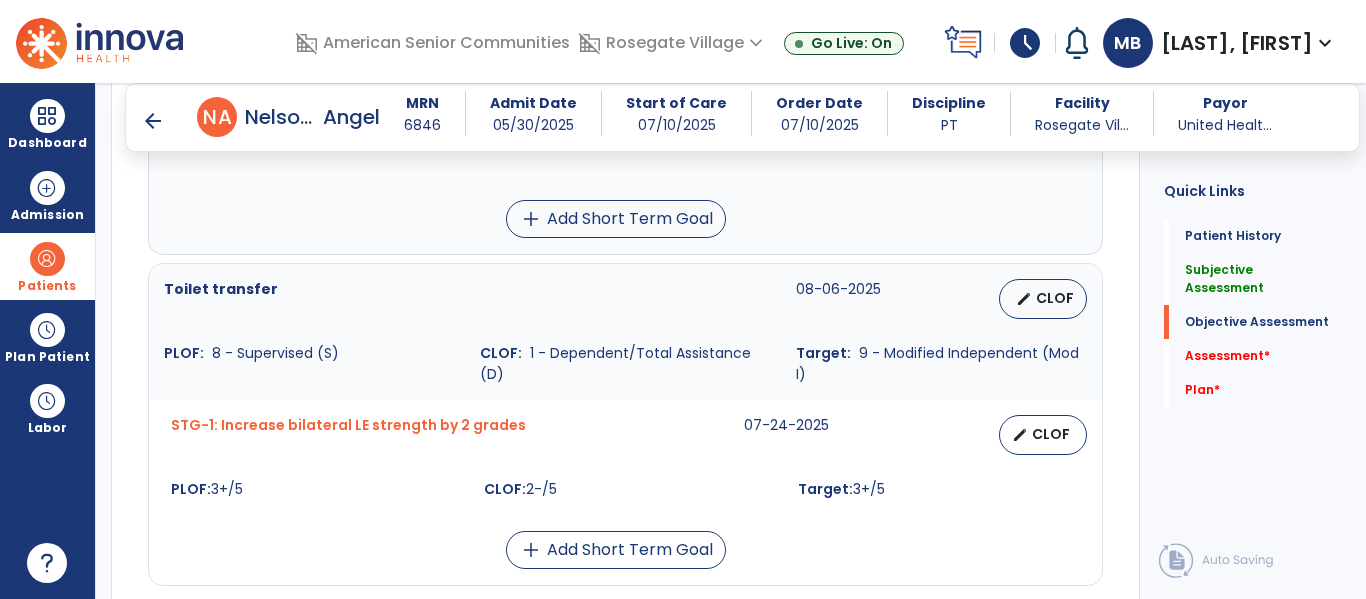 type on "**********" 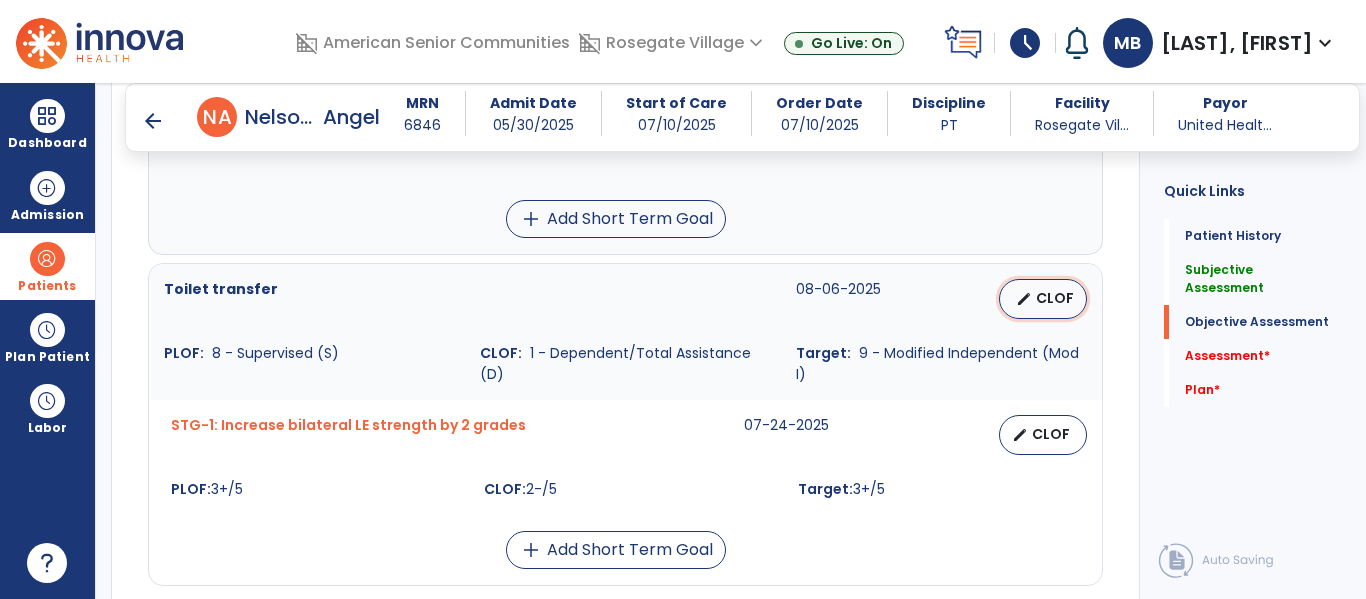 click on "CLOF" at bounding box center [1055, 298] 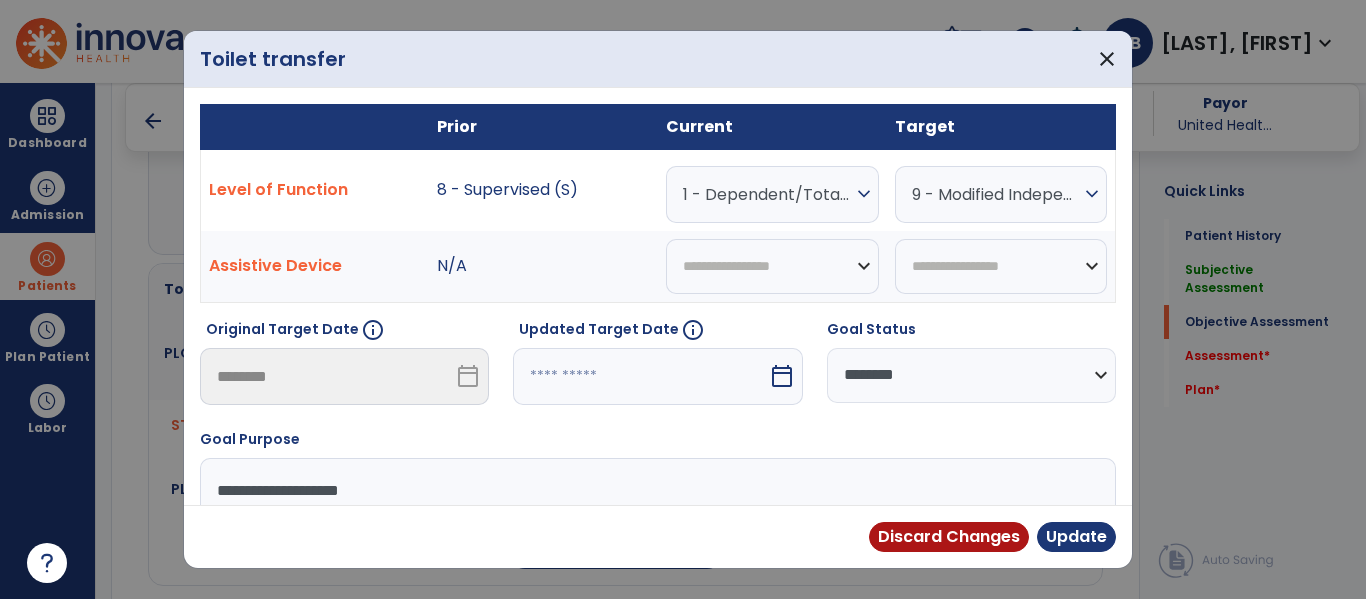 click on "**********" at bounding box center (971, 375) 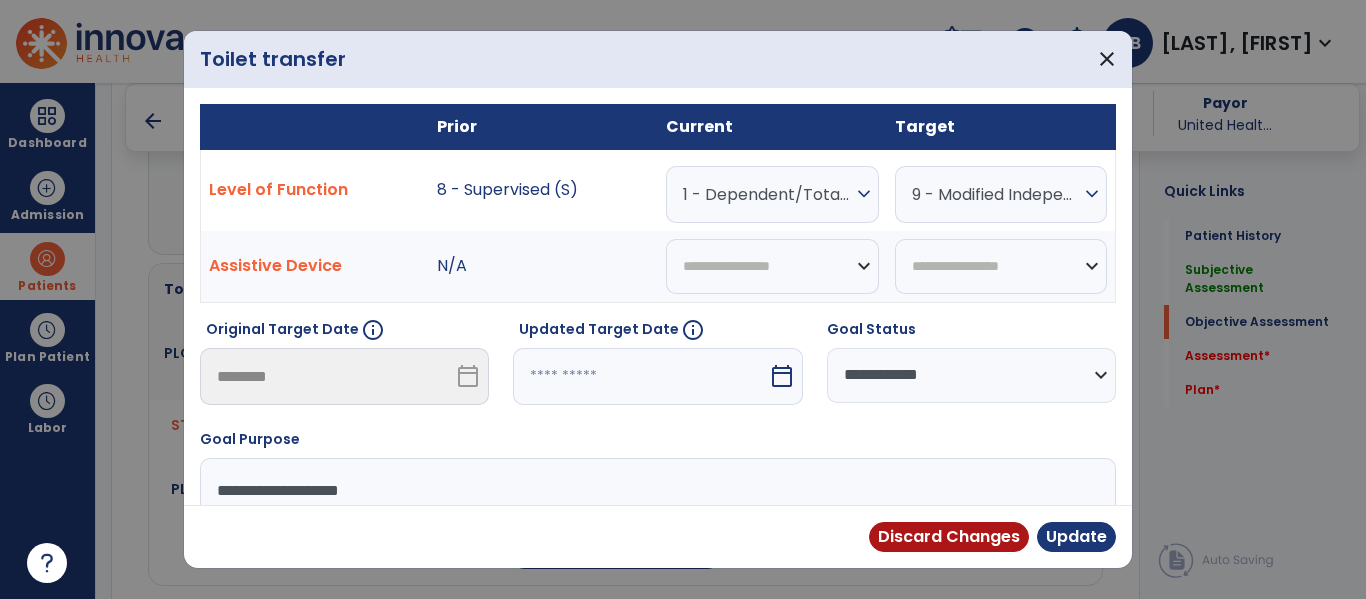 click on "**********" at bounding box center (971, 375) 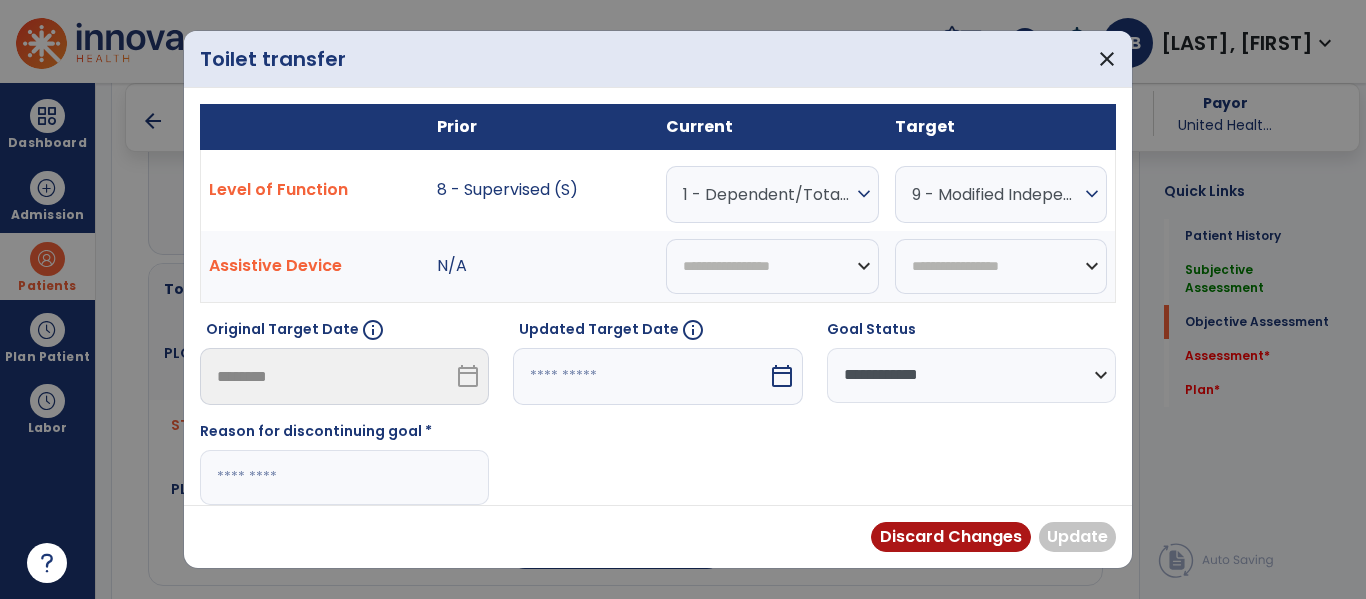click at bounding box center [344, 477] 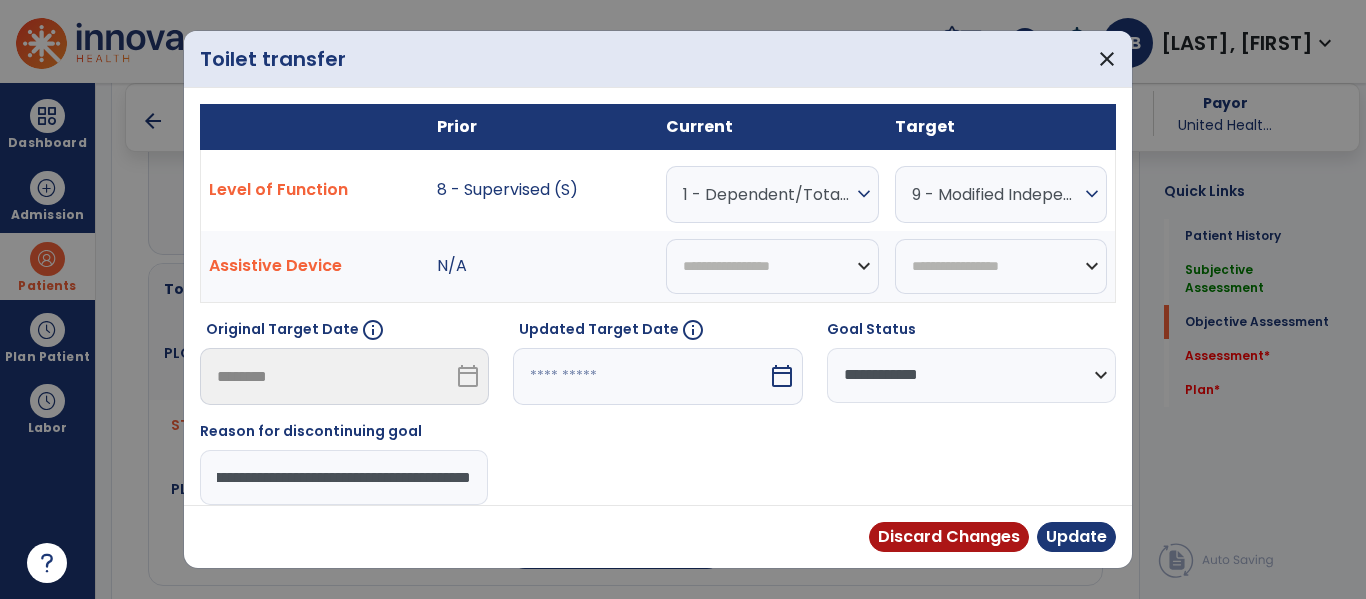 scroll, scrollTop: 0, scrollLeft: 100, axis: horizontal 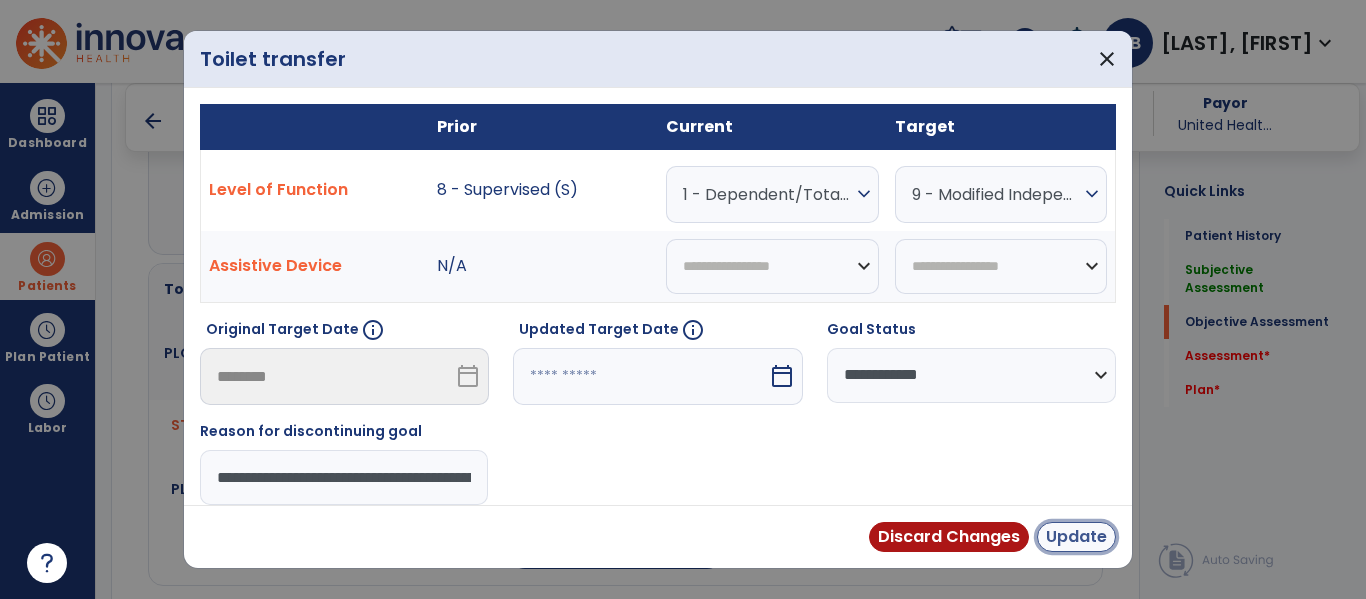 click on "Update" at bounding box center (1076, 537) 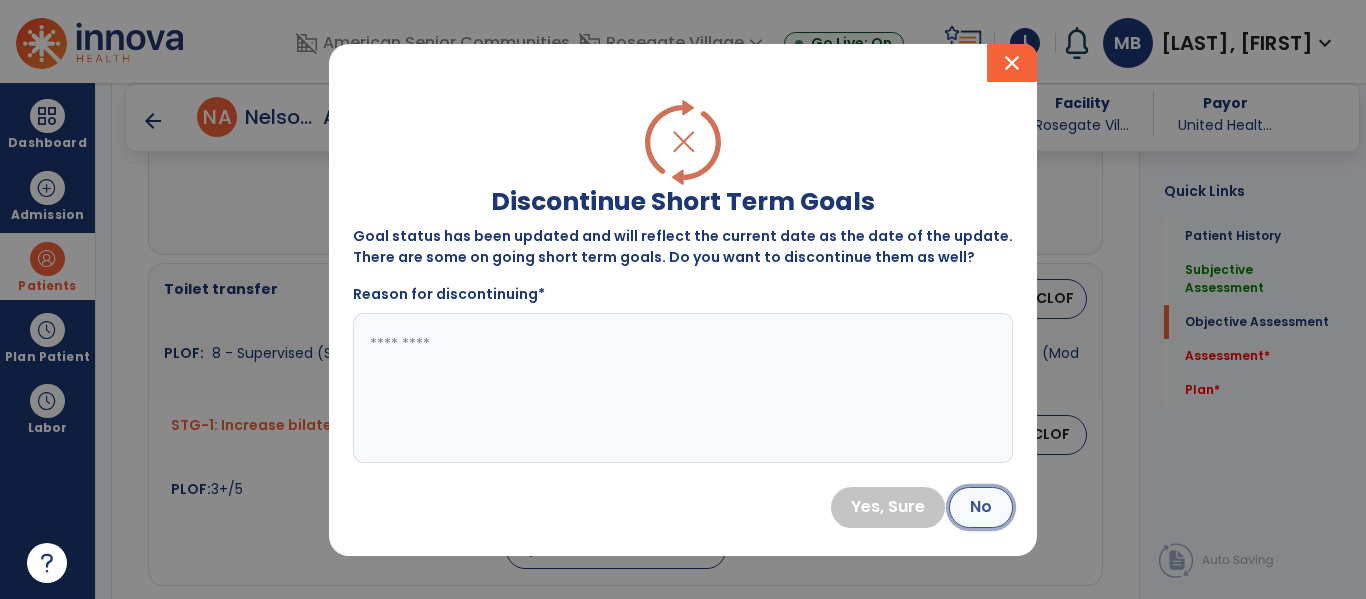 click on "No" at bounding box center (981, 507) 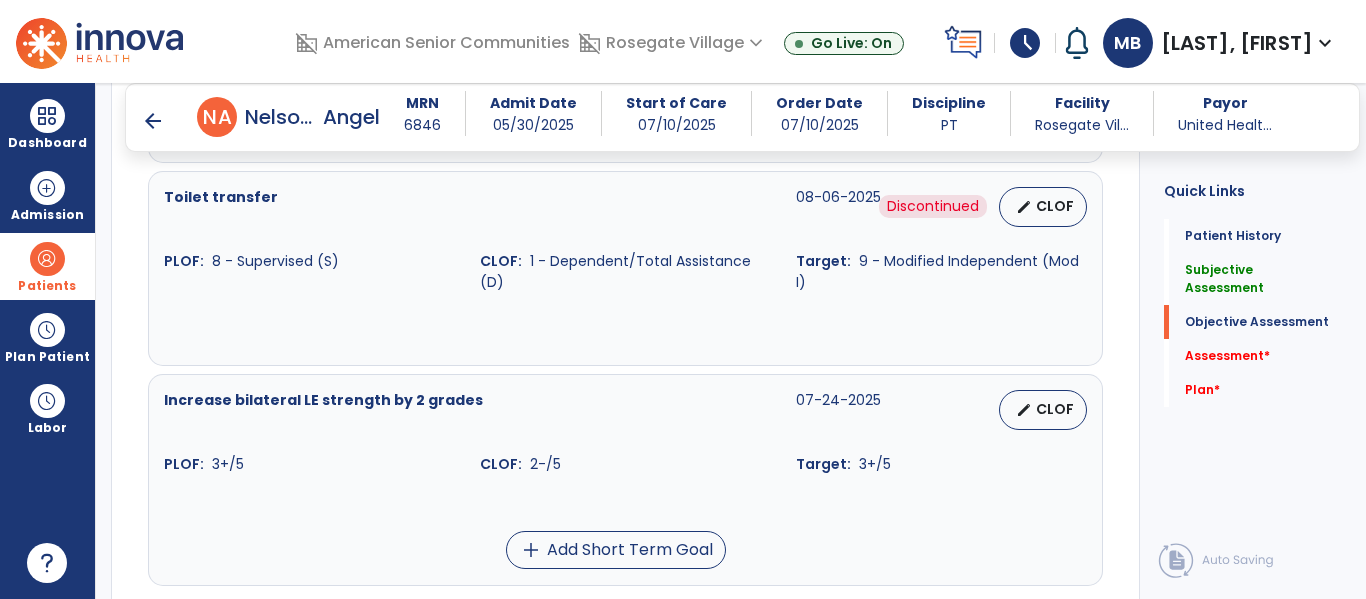 scroll, scrollTop: 1437, scrollLeft: 0, axis: vertical 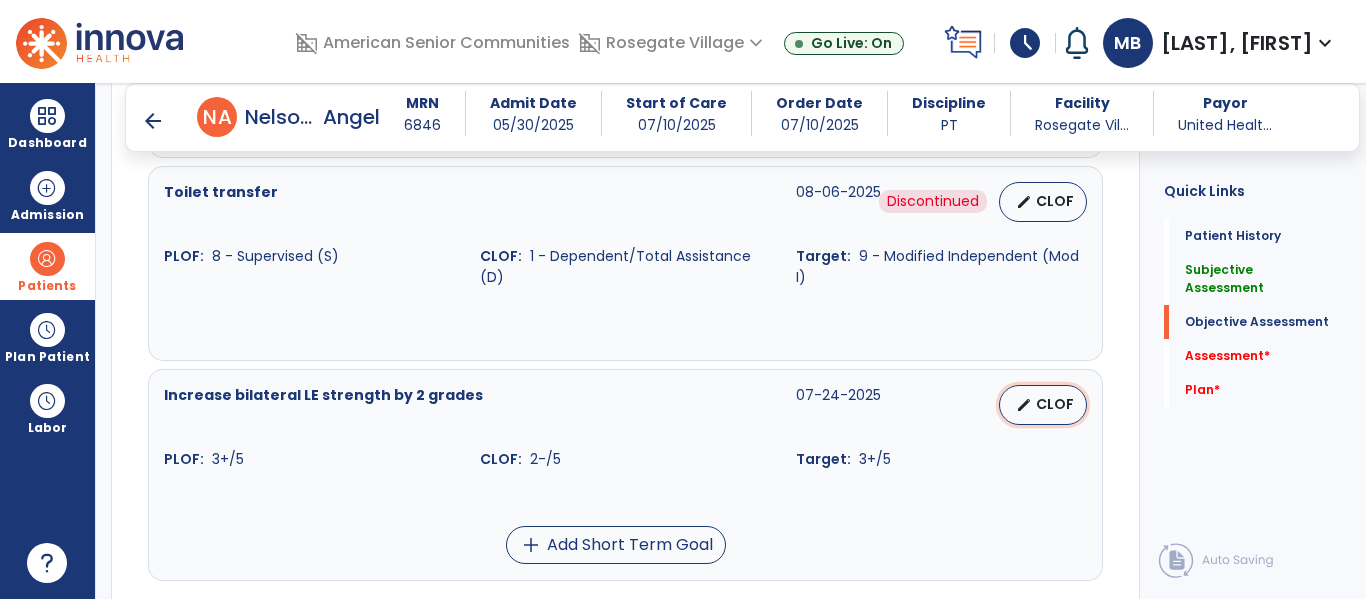 click on "edit   CLOF" at bounding box center (1043, 405) 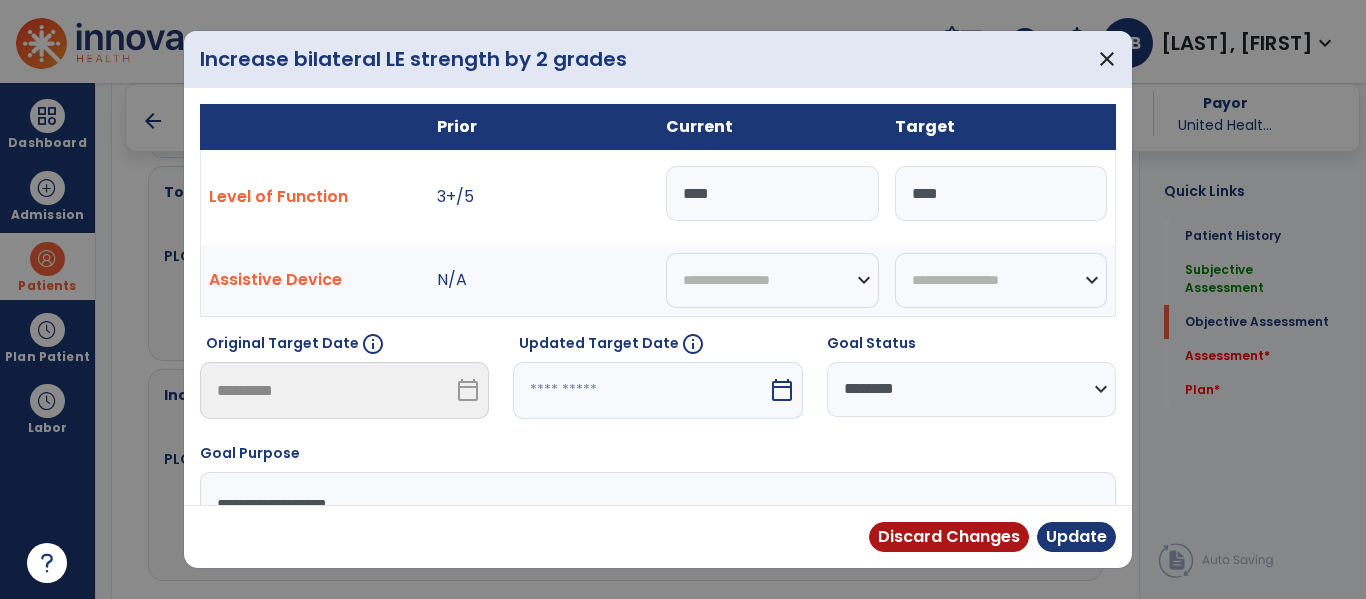 click on "****" at bounding box center [772, 193] 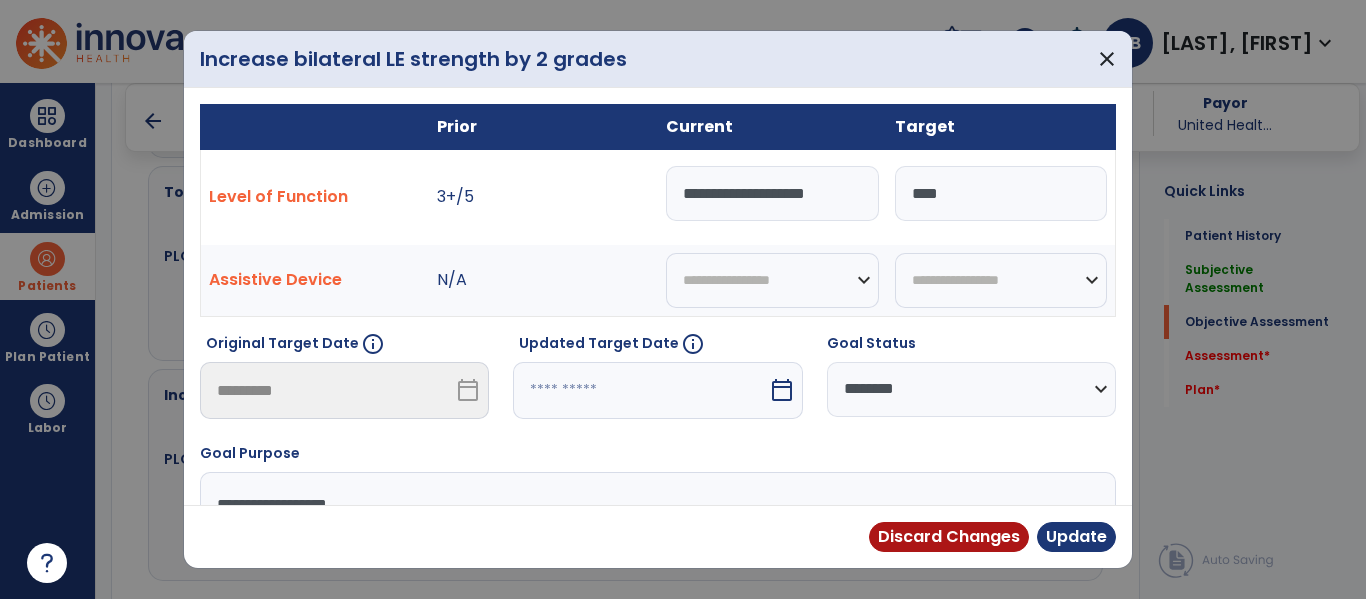 type on "**********" 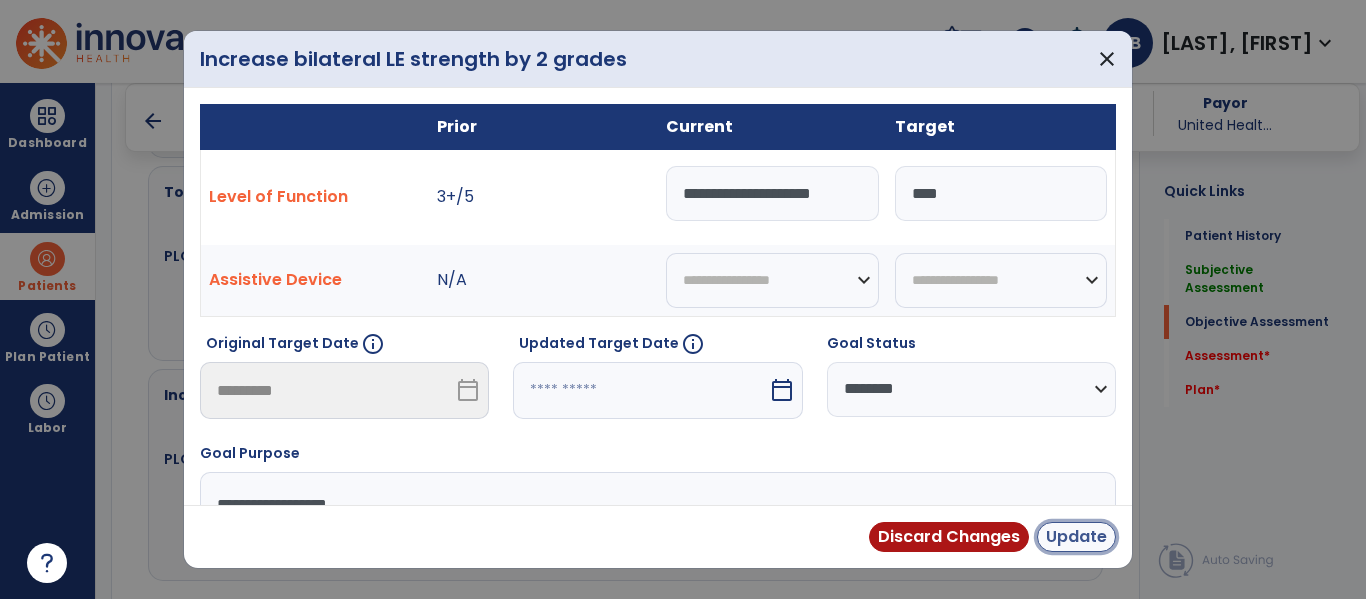 click on "Update" at bounding box center (1076, 537) 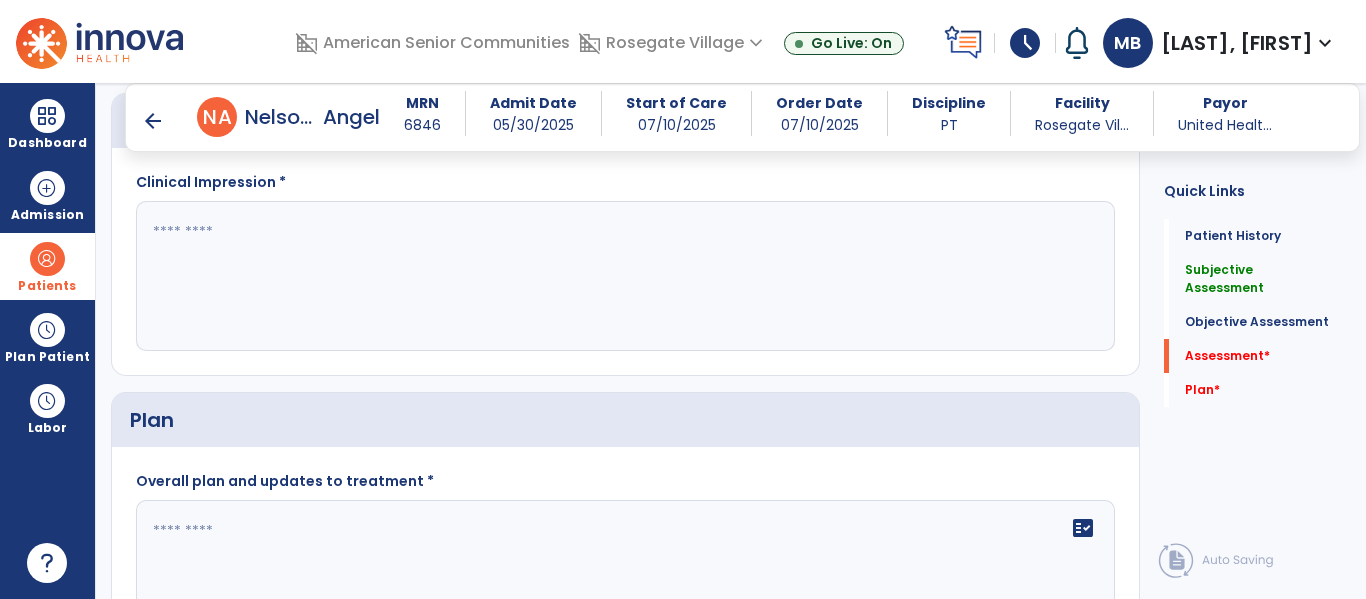 scroll, scrollTop: 2125, scrollLeft: 0, axis: vertical 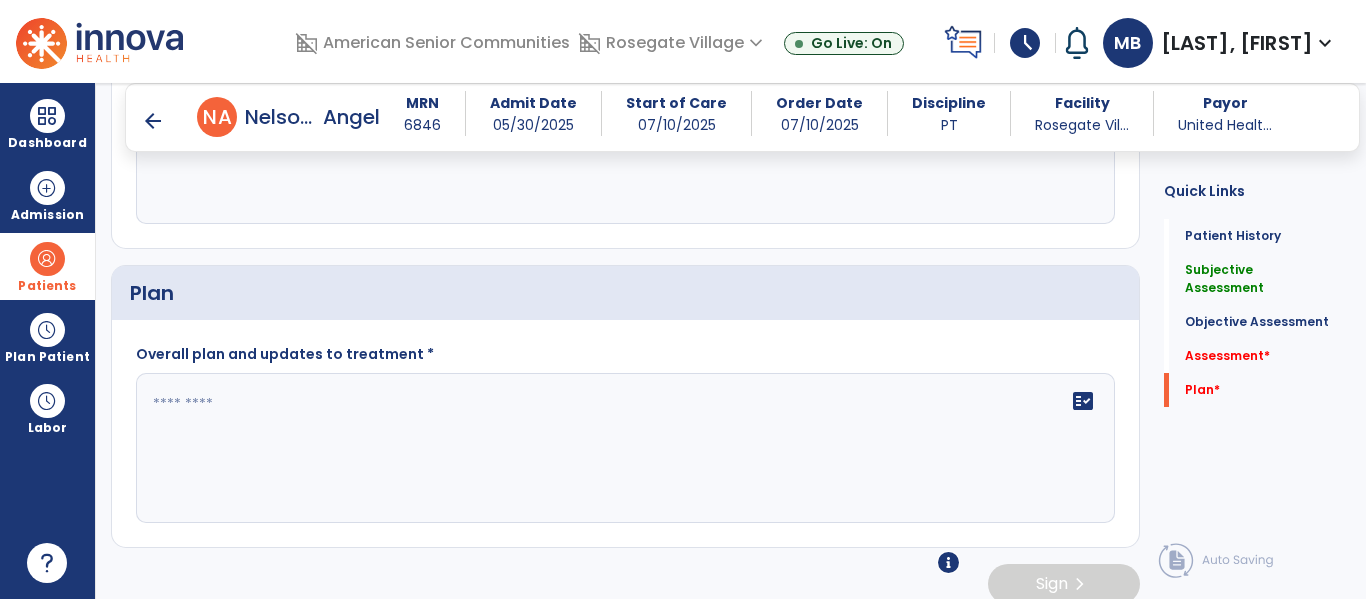 click 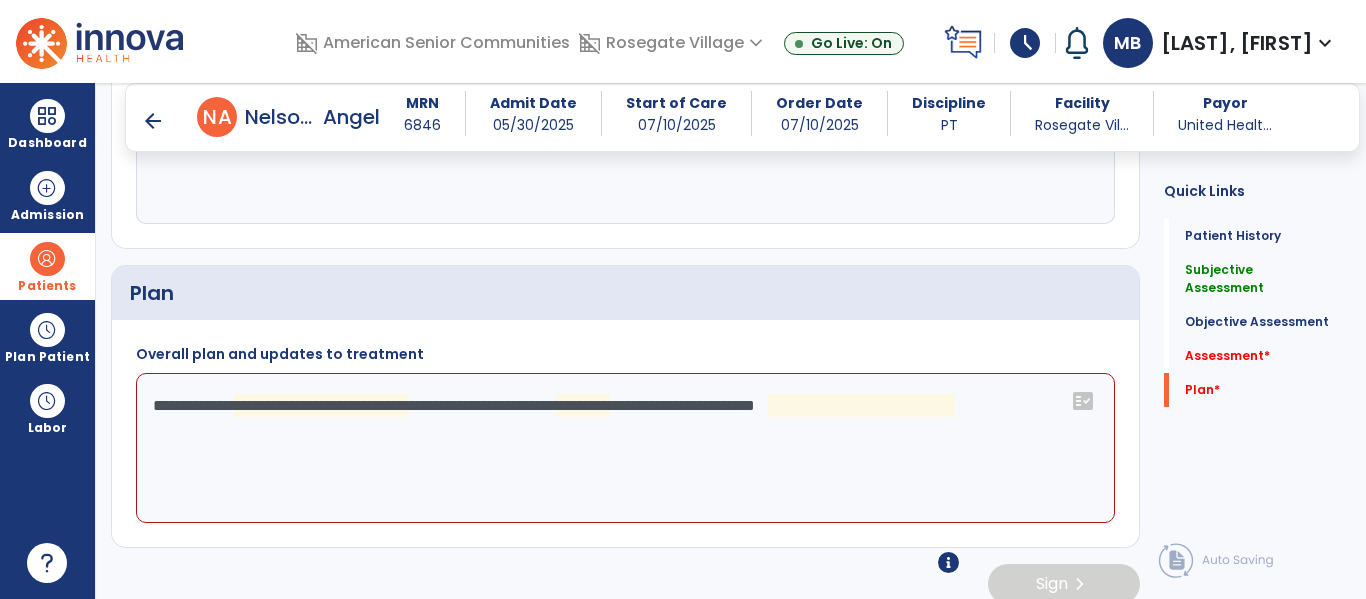 click on "**********" 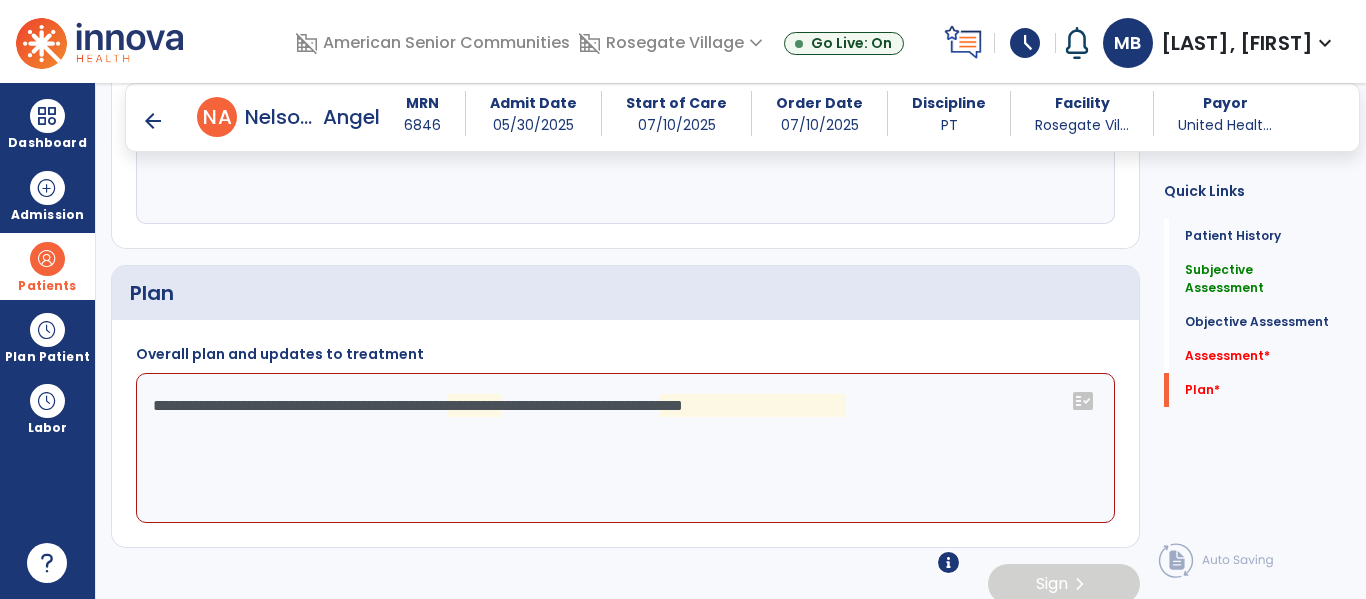 click on "**********" 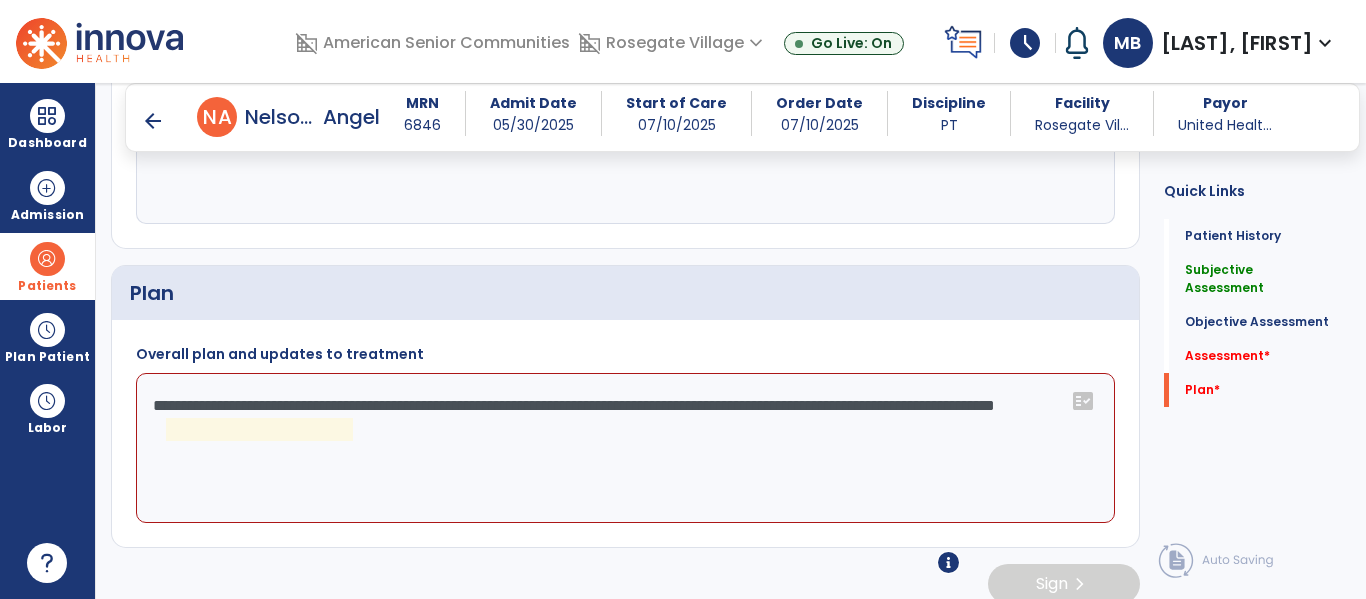click on "**********" 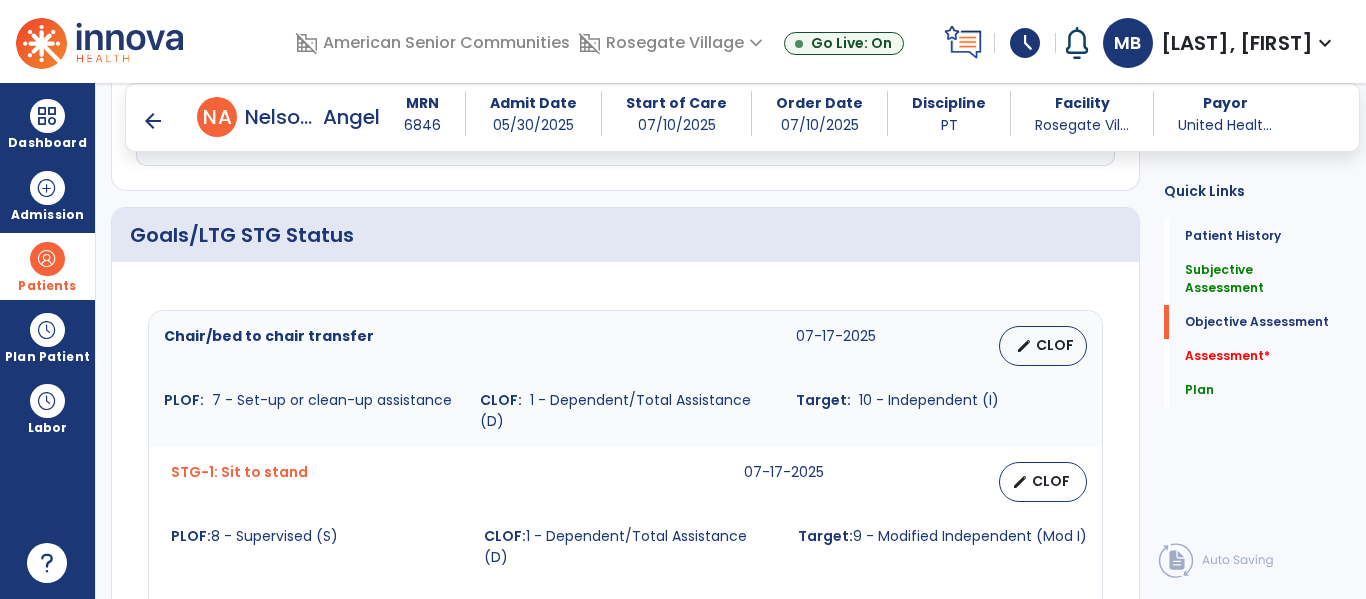 scroll, scrollTop: 701, scrollLeft: 0, axis: vertical 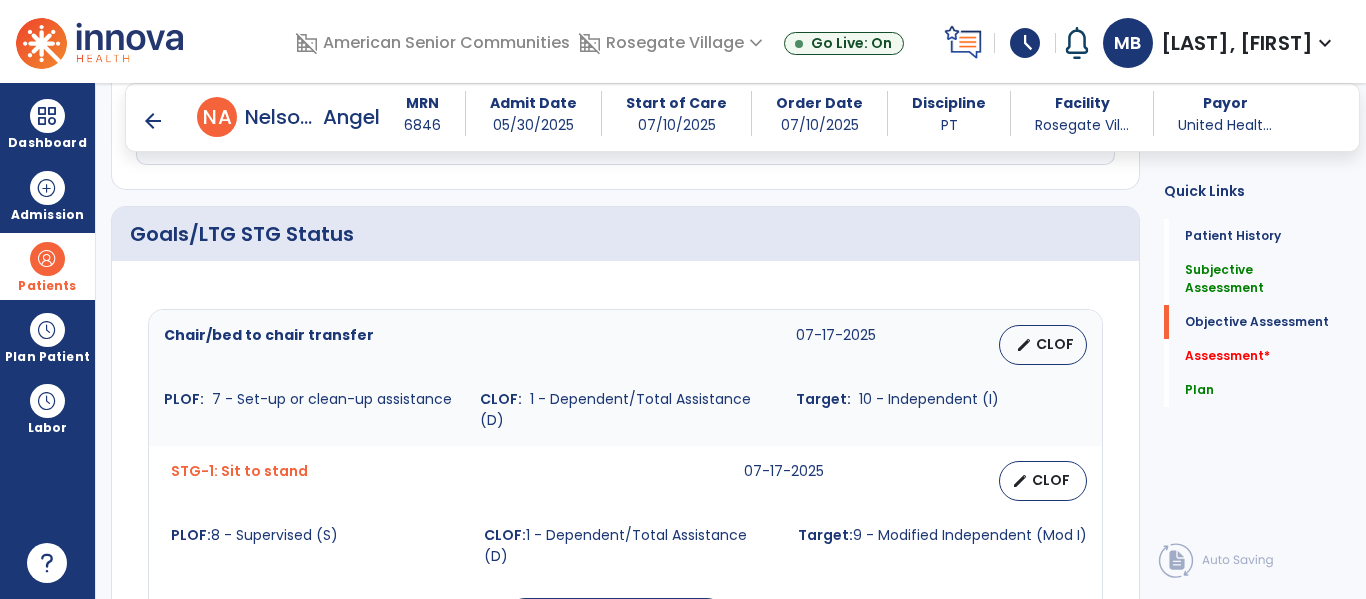 type on "**********" 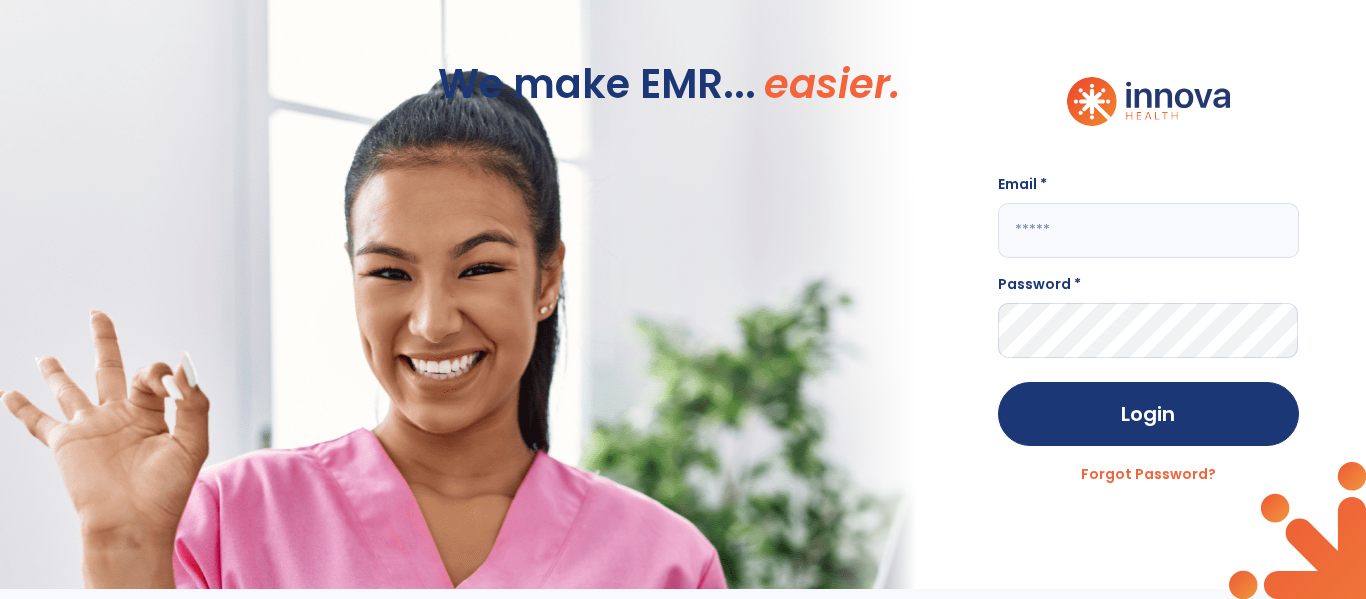 scroll, scrollTop: 0, scrollLeft: 0, axis: both 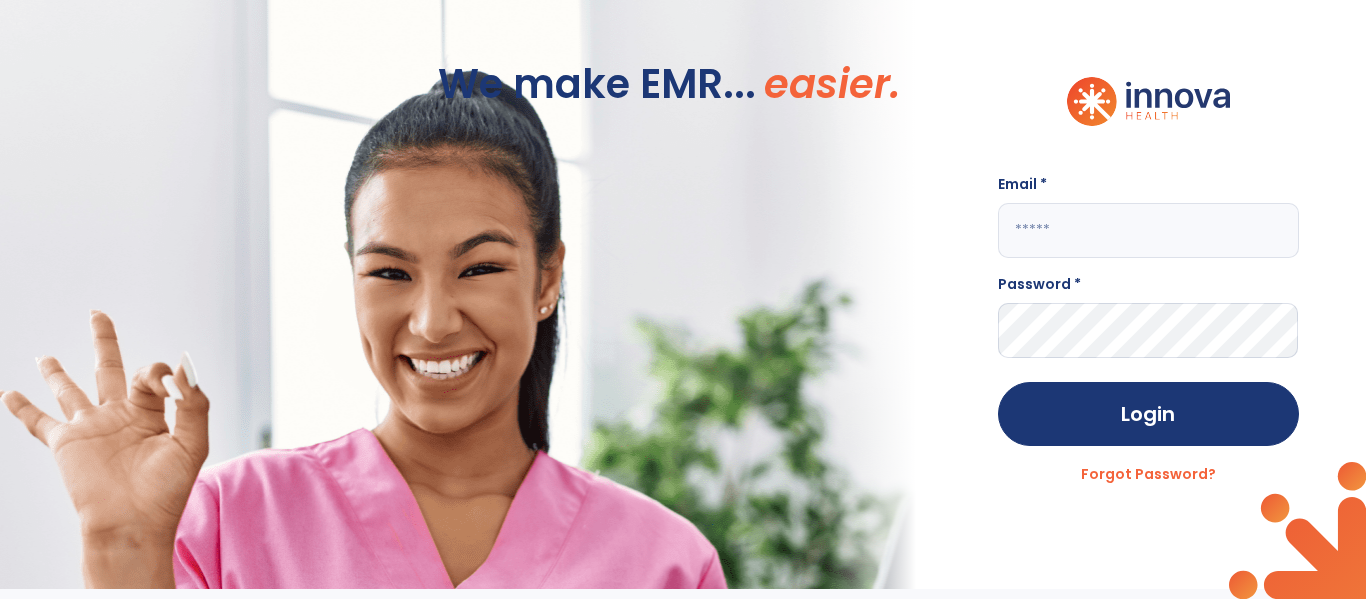 click 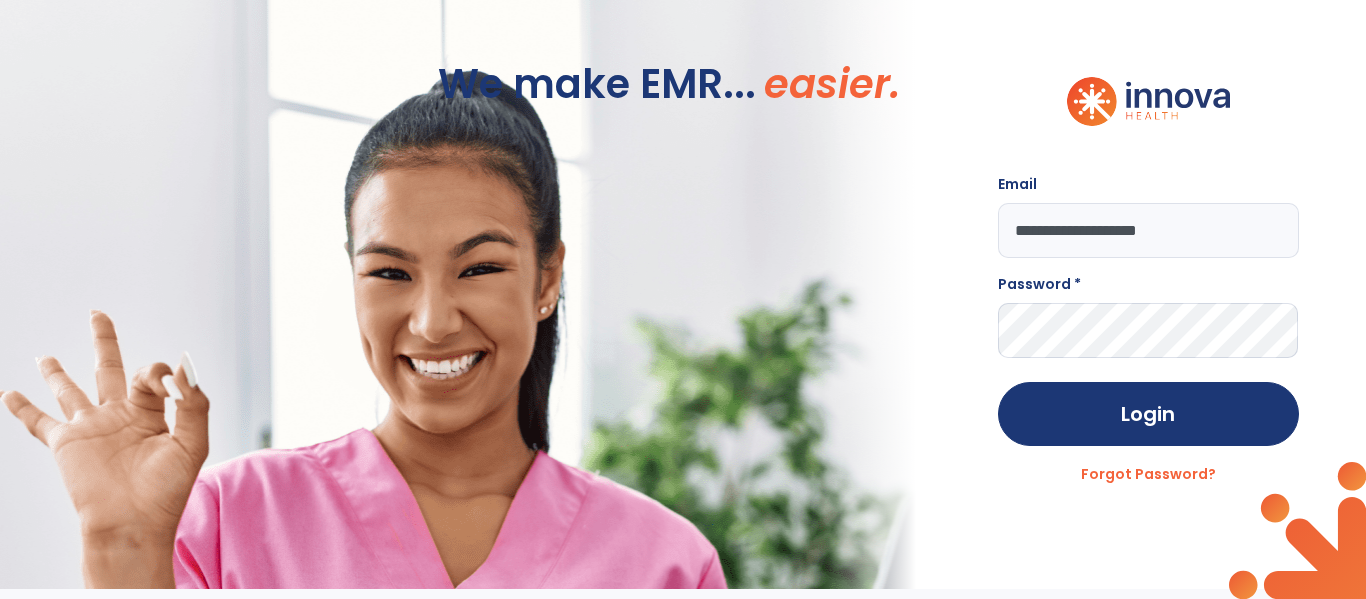 type on "**********" 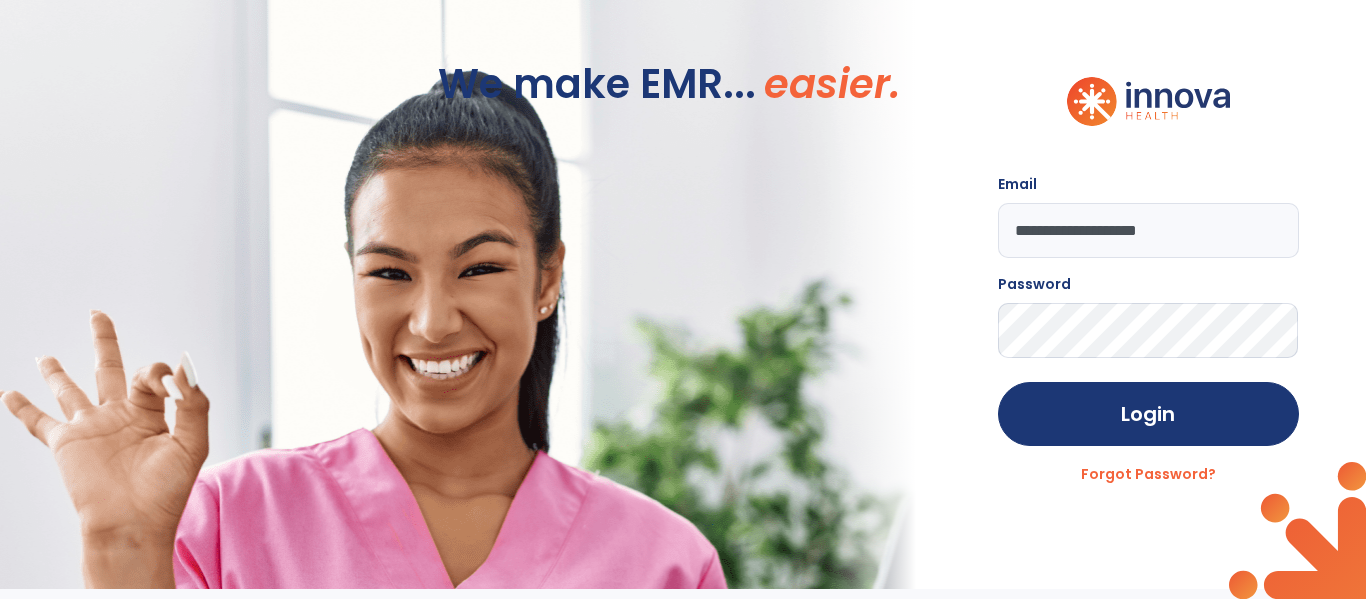click on "Login" 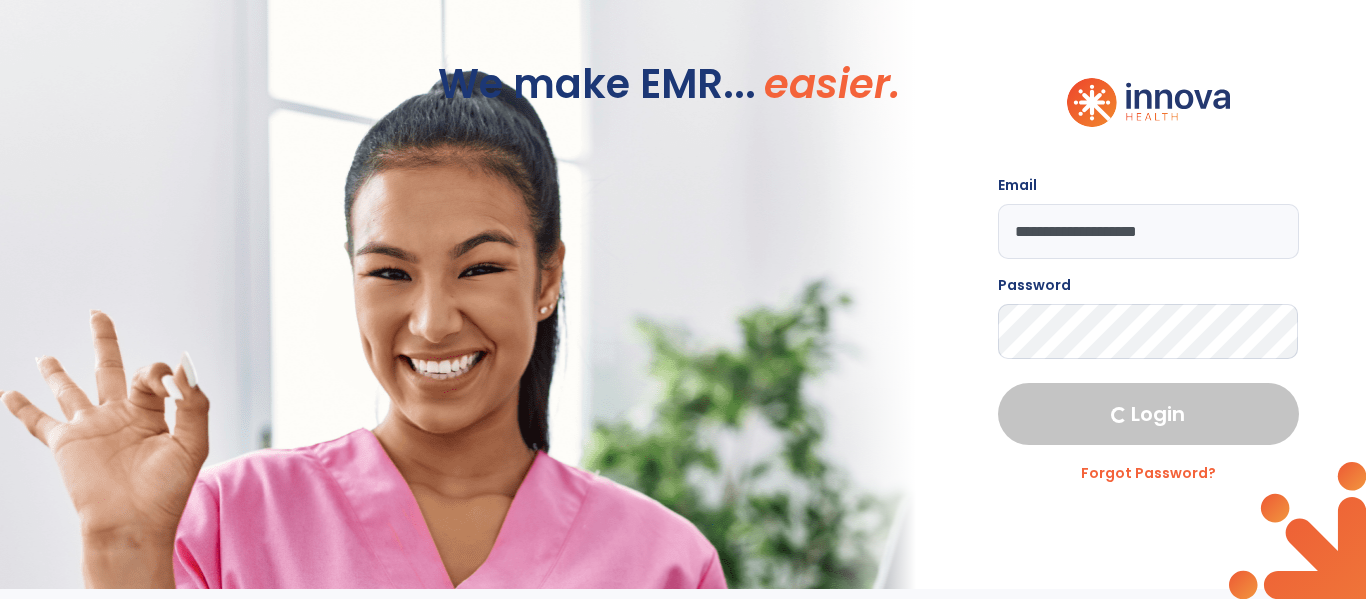select on "****" 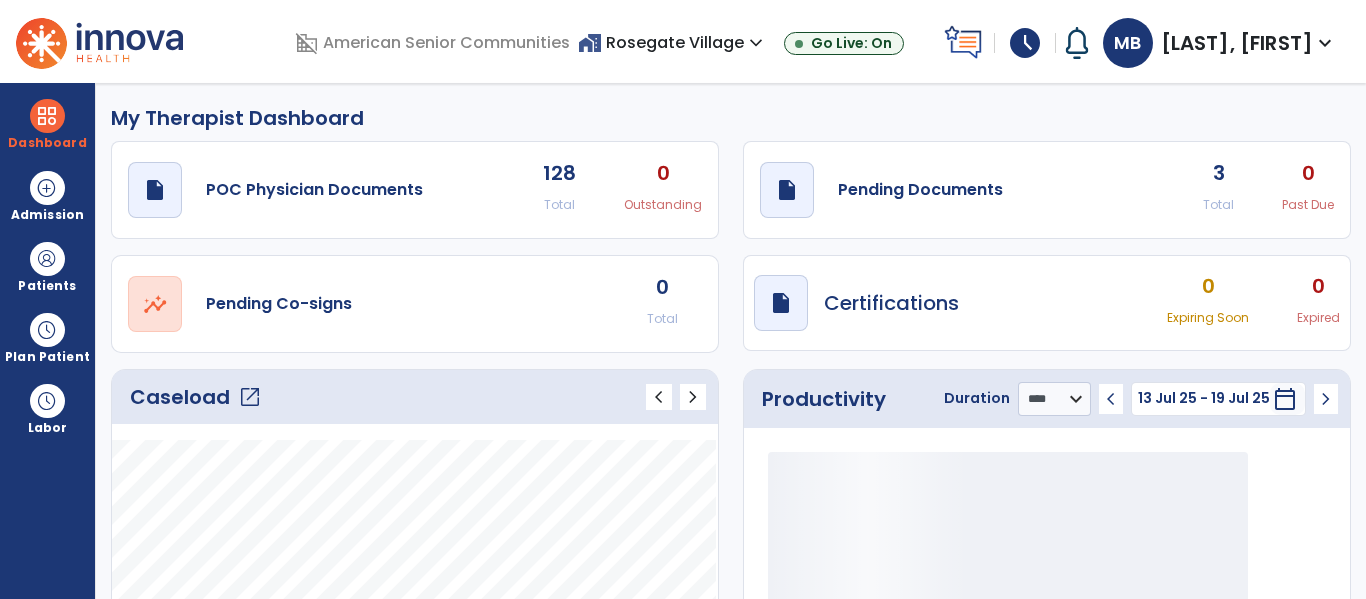click on "draft   open_in_new  Pending Documents 3 Total 0 Past Due" 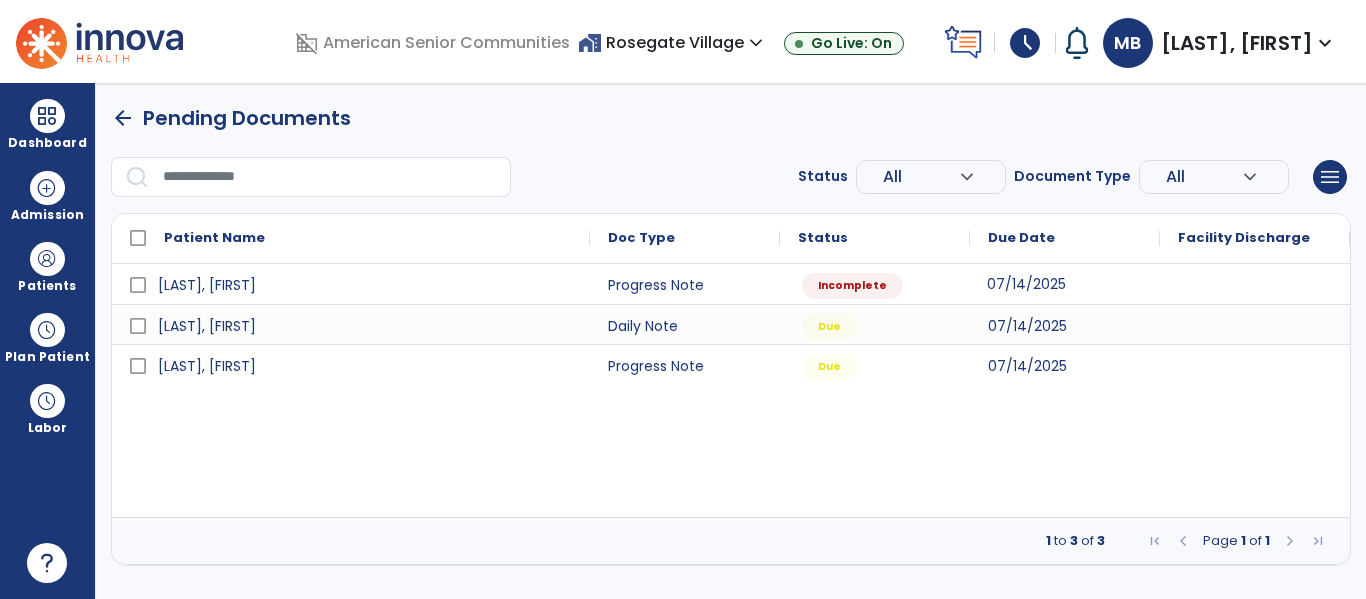 click on "07/14/2025" at bounding box center [1026, 284] 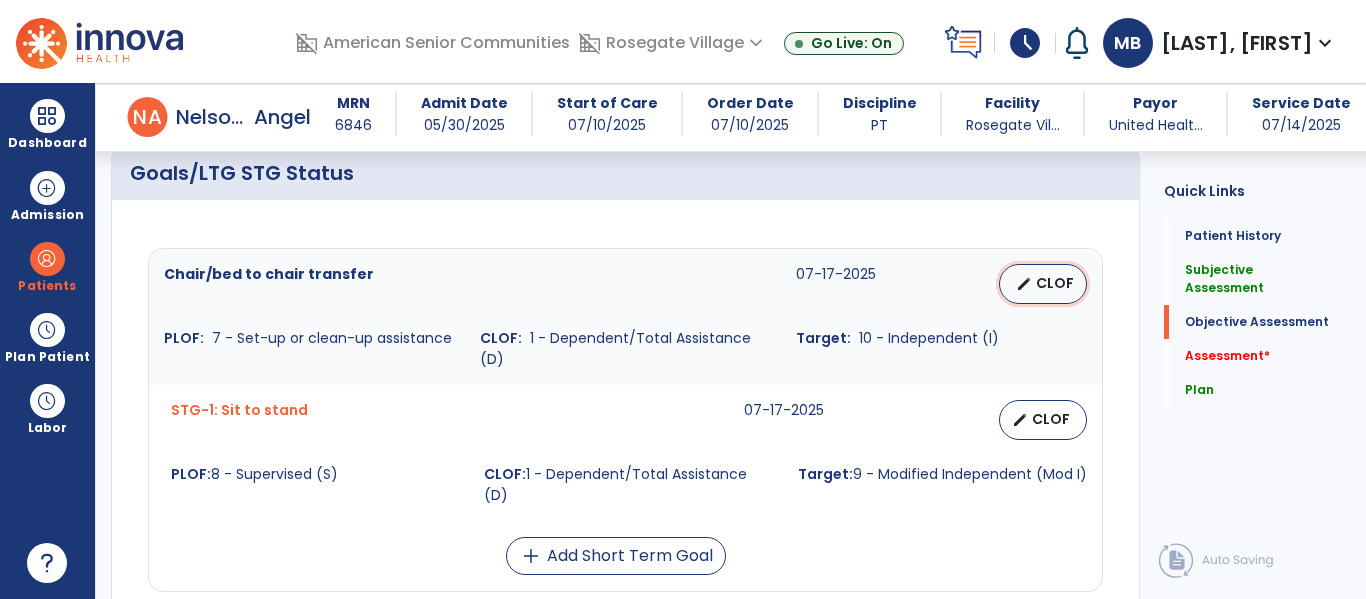 click on "edit   CLOF" at bounding box center [1043, 284] 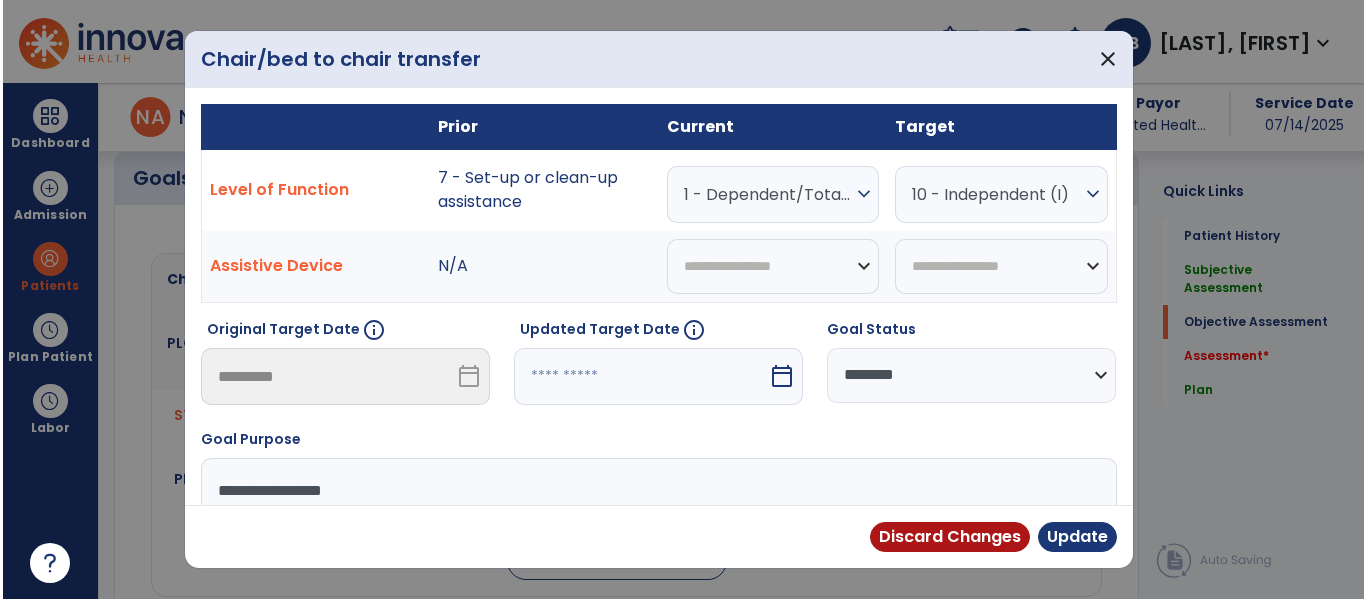 scroll, scrollTop: 762, scrollLeft: 0, axis: vertical 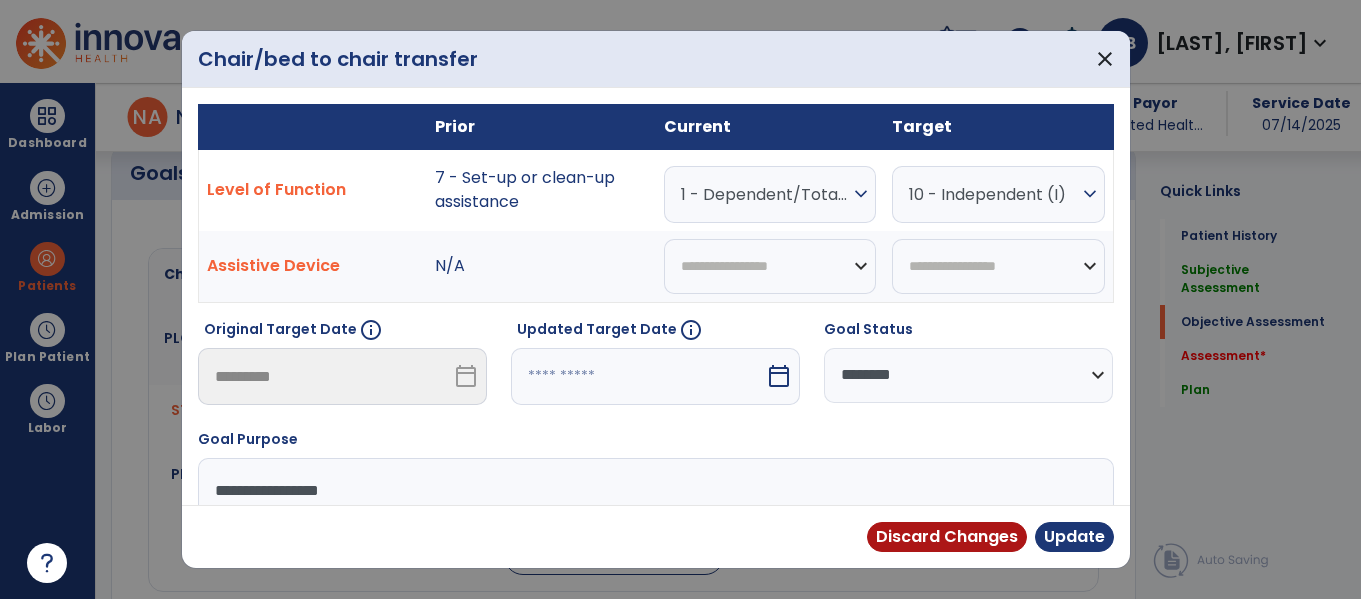 click on "1 - Dependent/Total Assistance (D)" at bounding box center (765, 194) 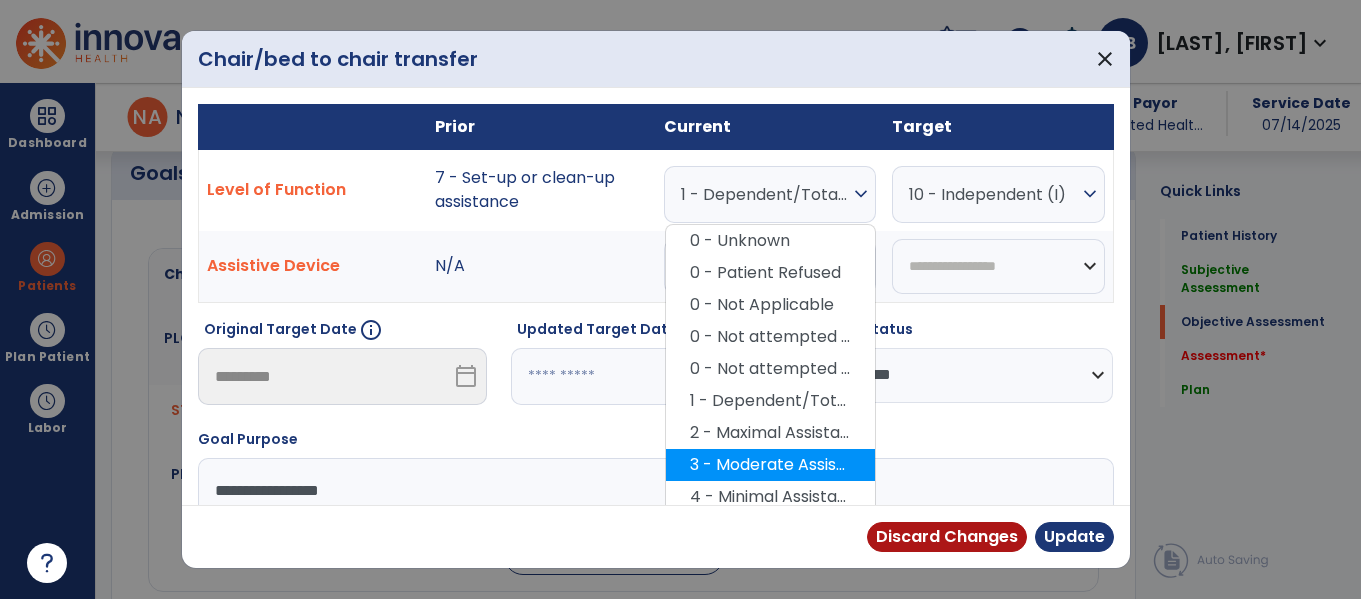 click on "3 - Moderate Assistance (Mod A)" at bounding box center [770, 465] 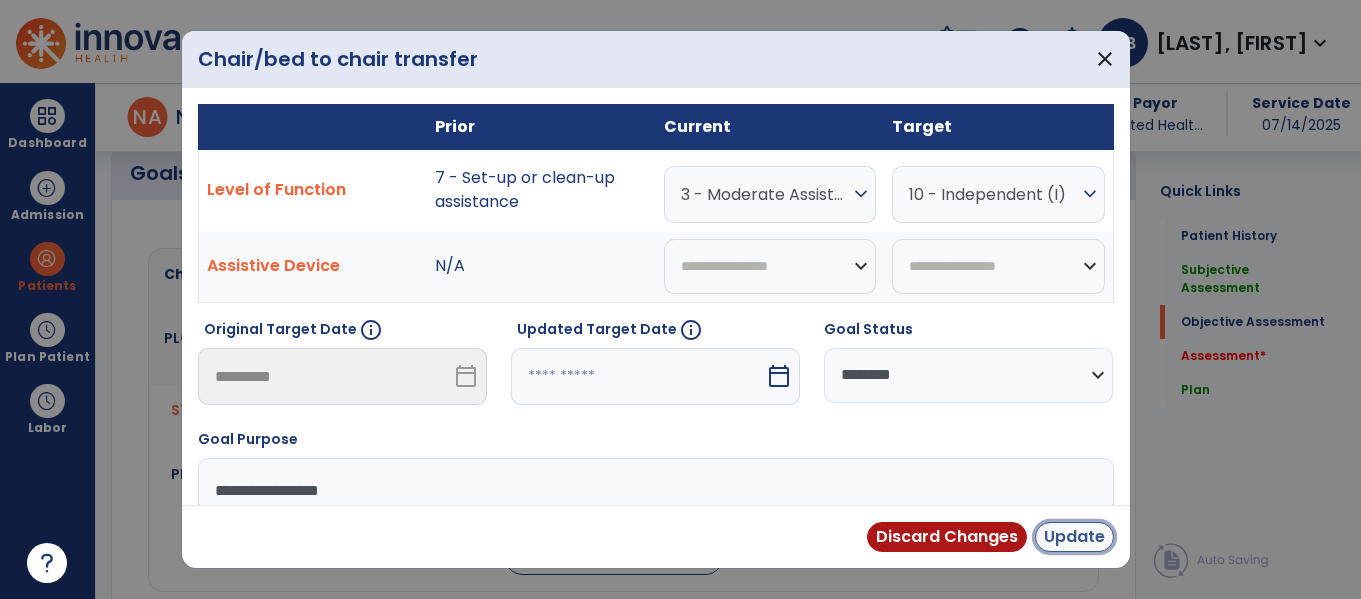click on "Update" at bounding box center (1074, 537) 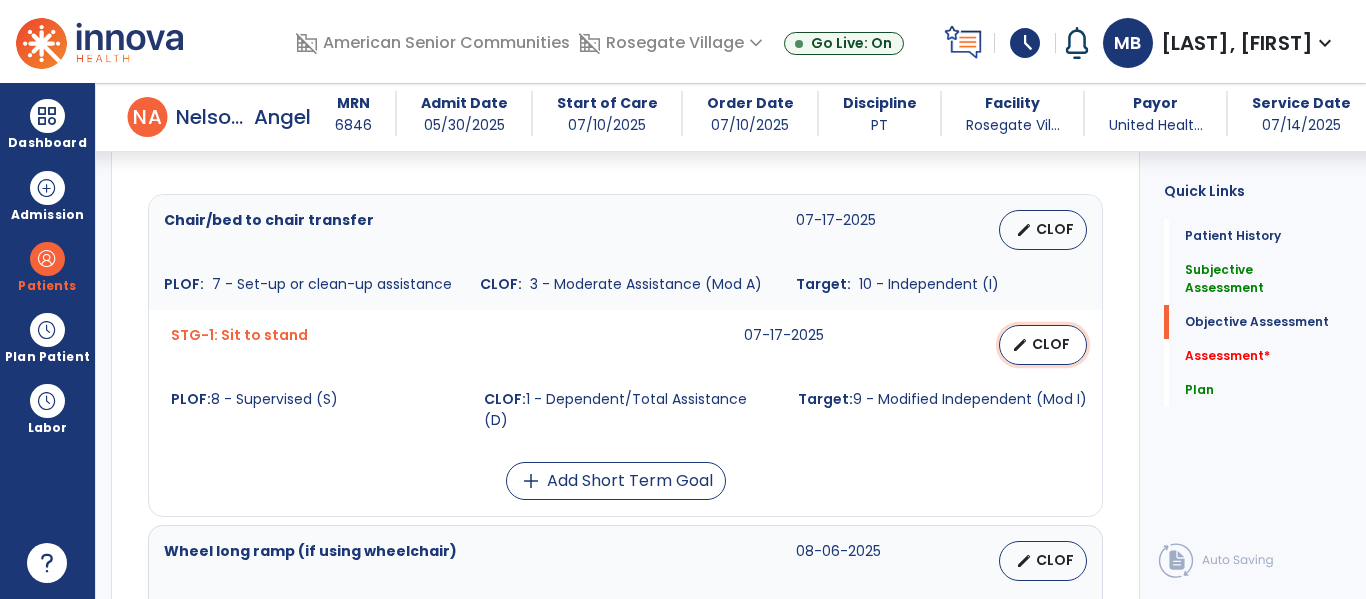 click on "CLOF" at bounding box center [1051, 344] 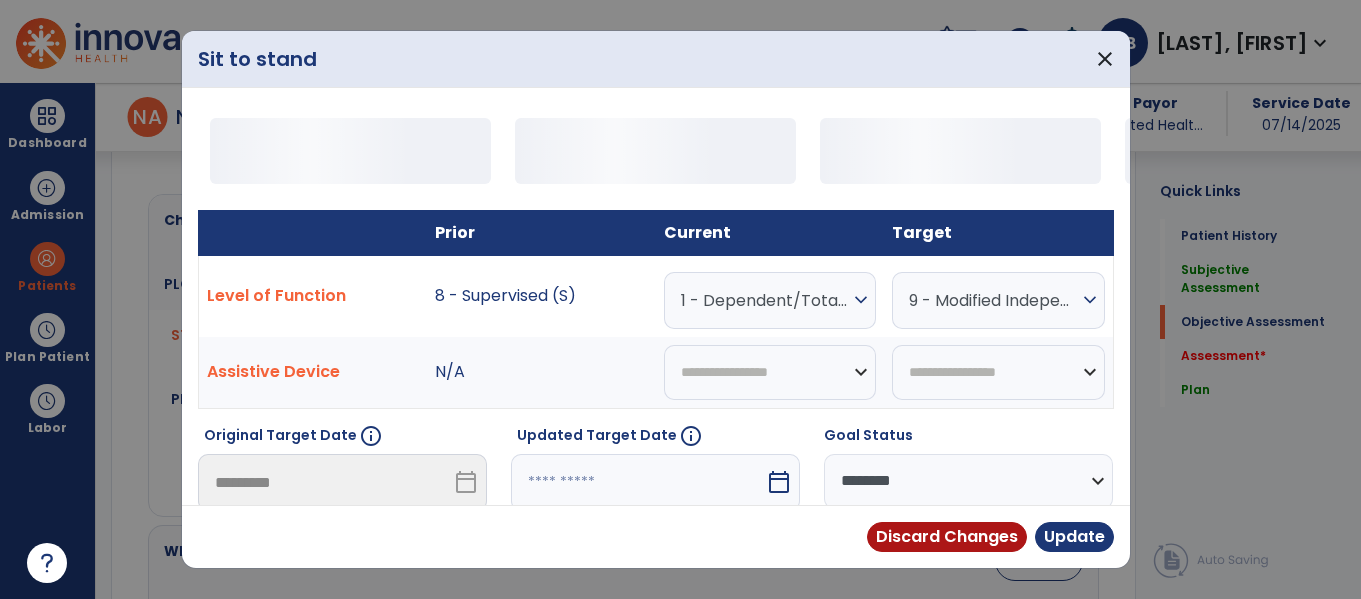 scroll, scrollTop: 816, scrollLeft: 0, axis: vertical 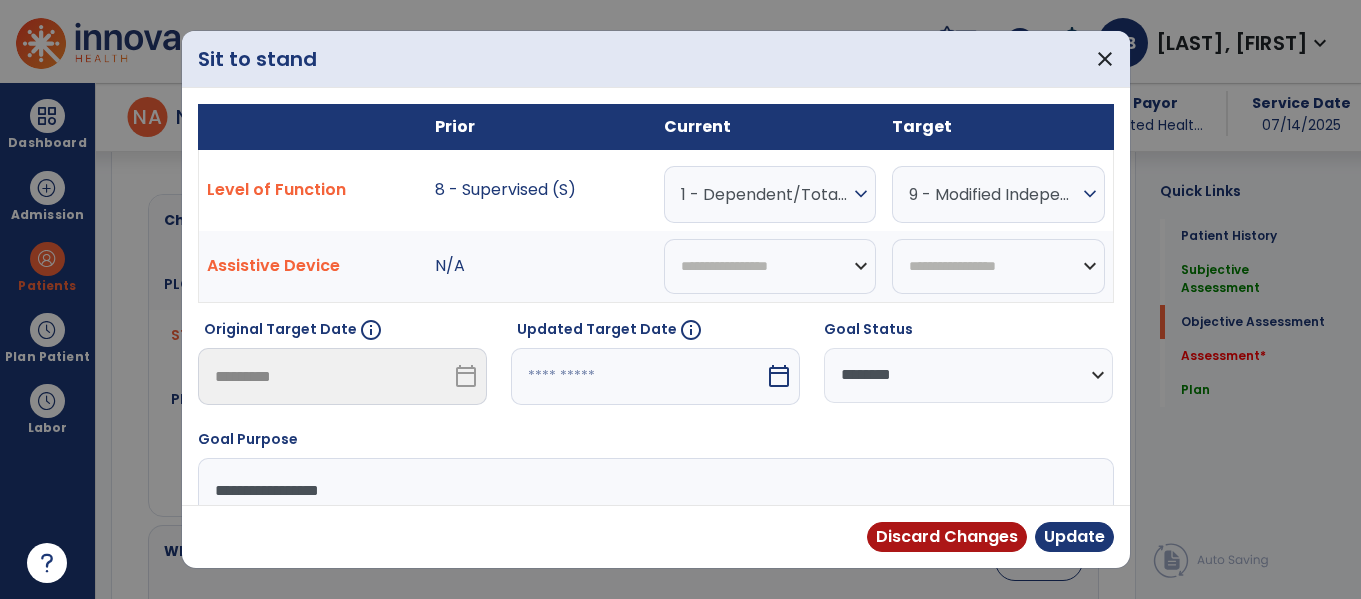 click on "expand_more" at bounding box center [861, 194] 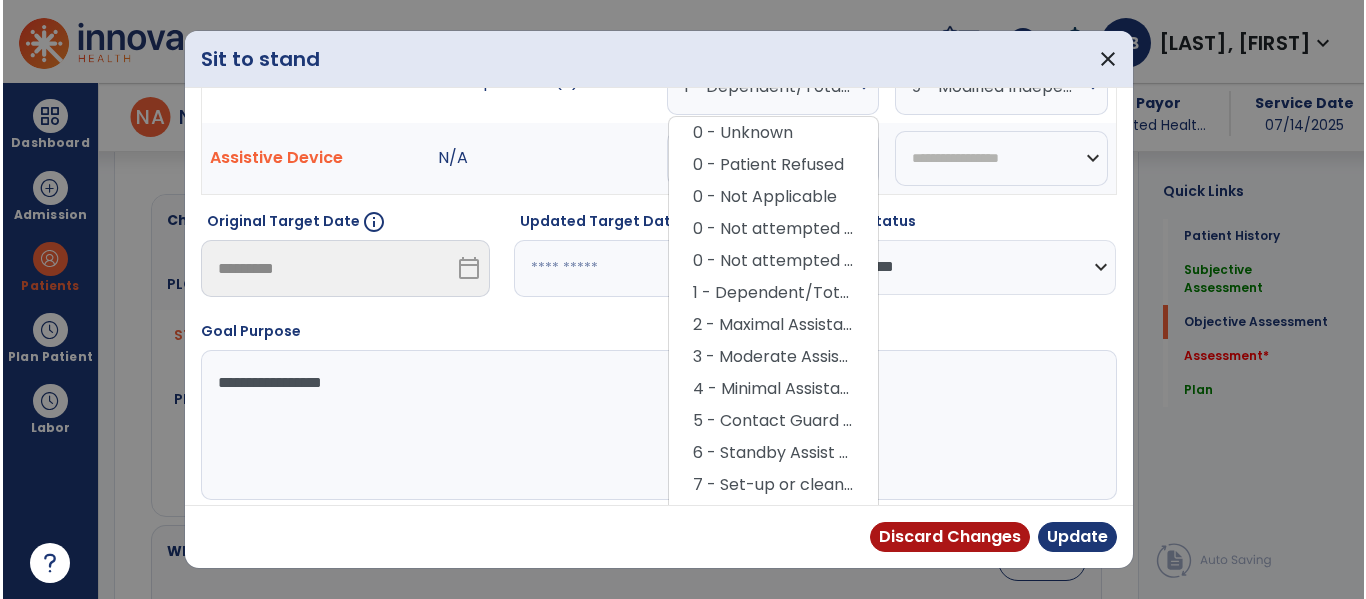 scroll, scrollTop: 106, scrollLeft: 0, axis: vertical 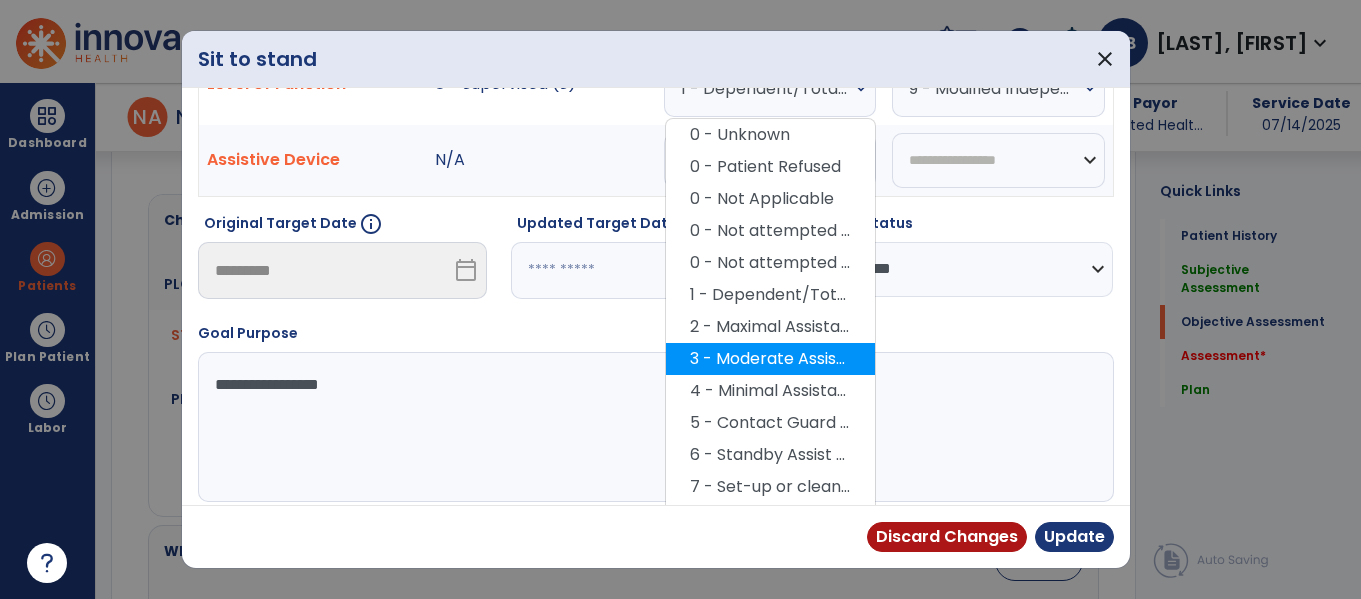 click on "3 - Moderate Assistance (Mod A)" at bounding box center (770, 359) 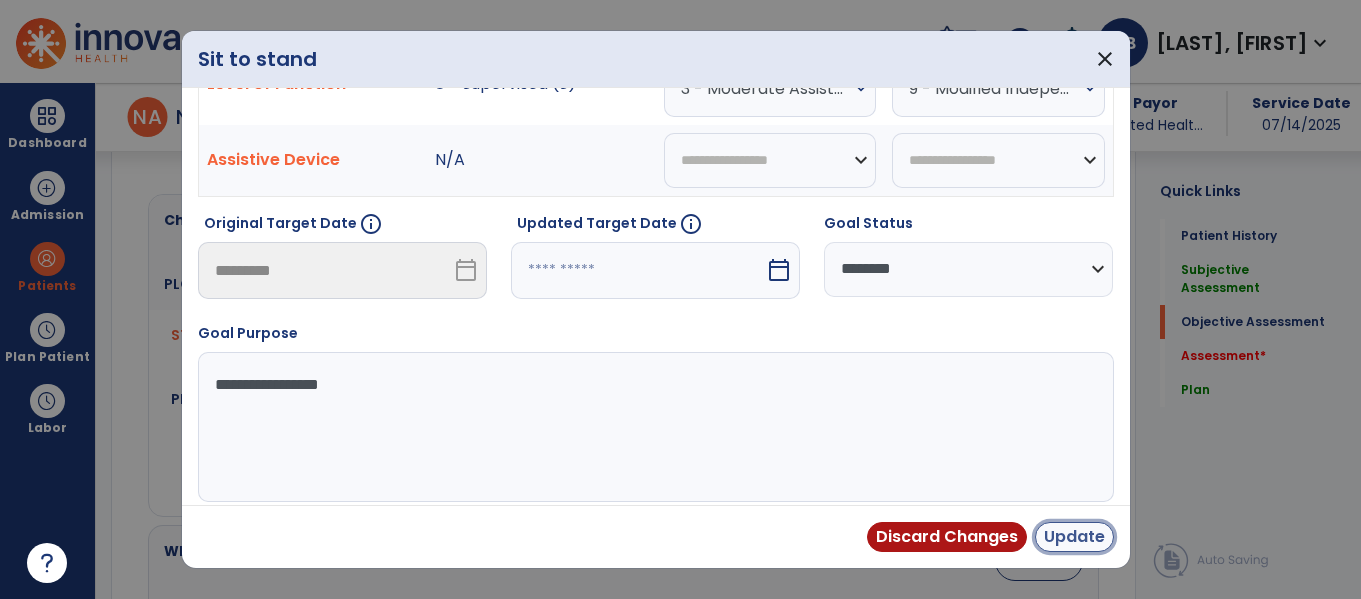click on "Update" at bounding box center (1074, 537) 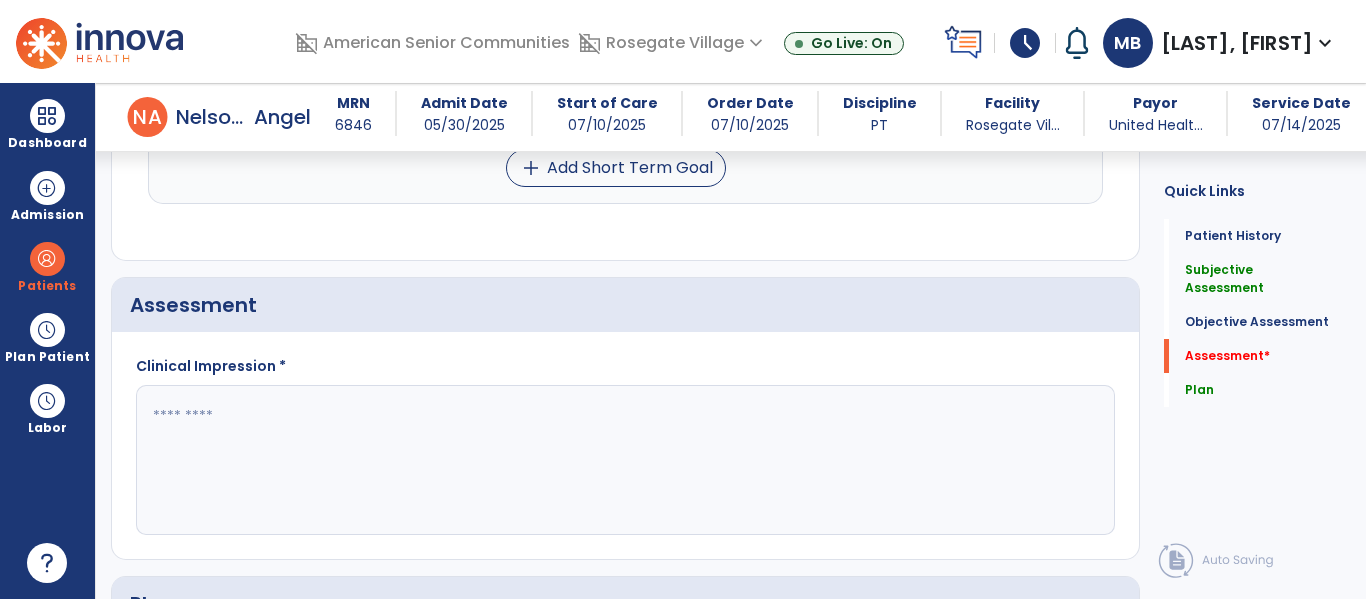 scroll, scrollTop: 1827, scrollLeft: 0, axis: vertical 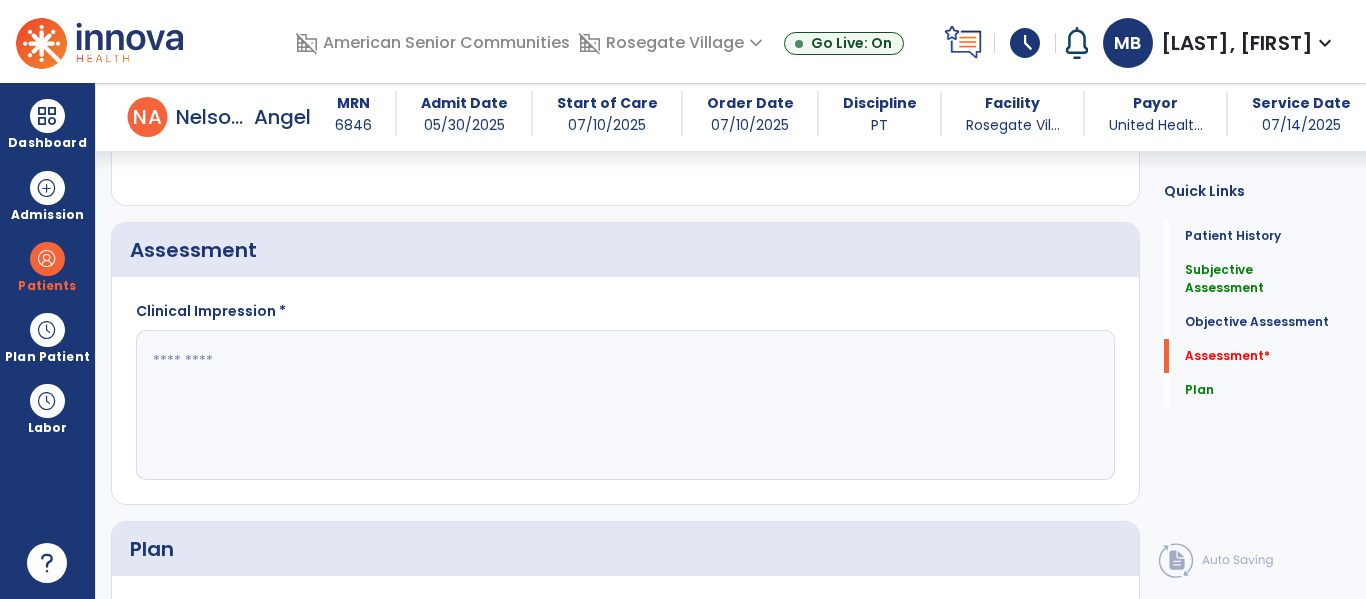 click 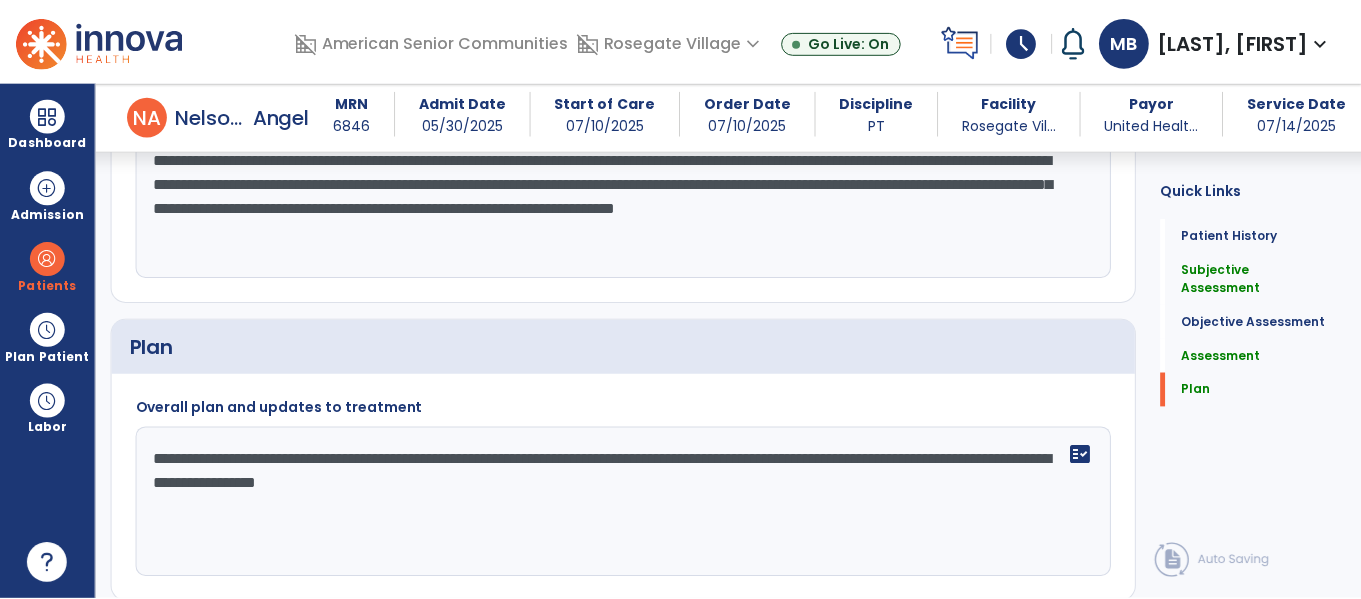 scroll, scrollTop: 2106, scrollLeft: 0, axis: vertical 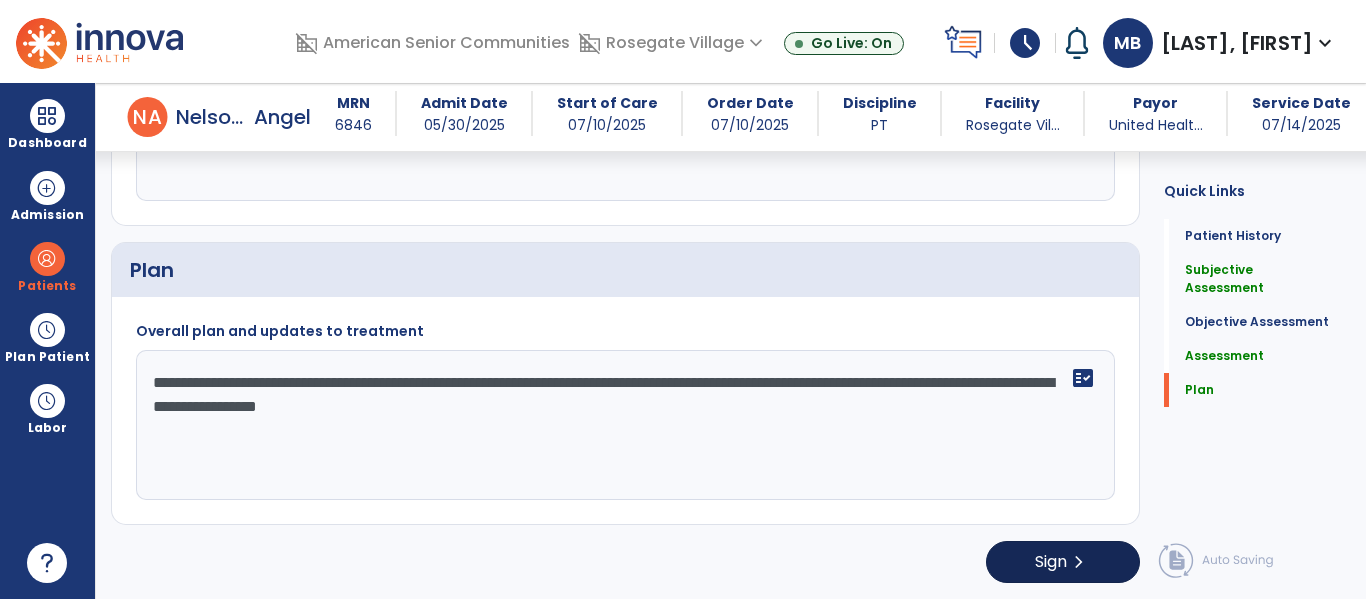 type on "**********" 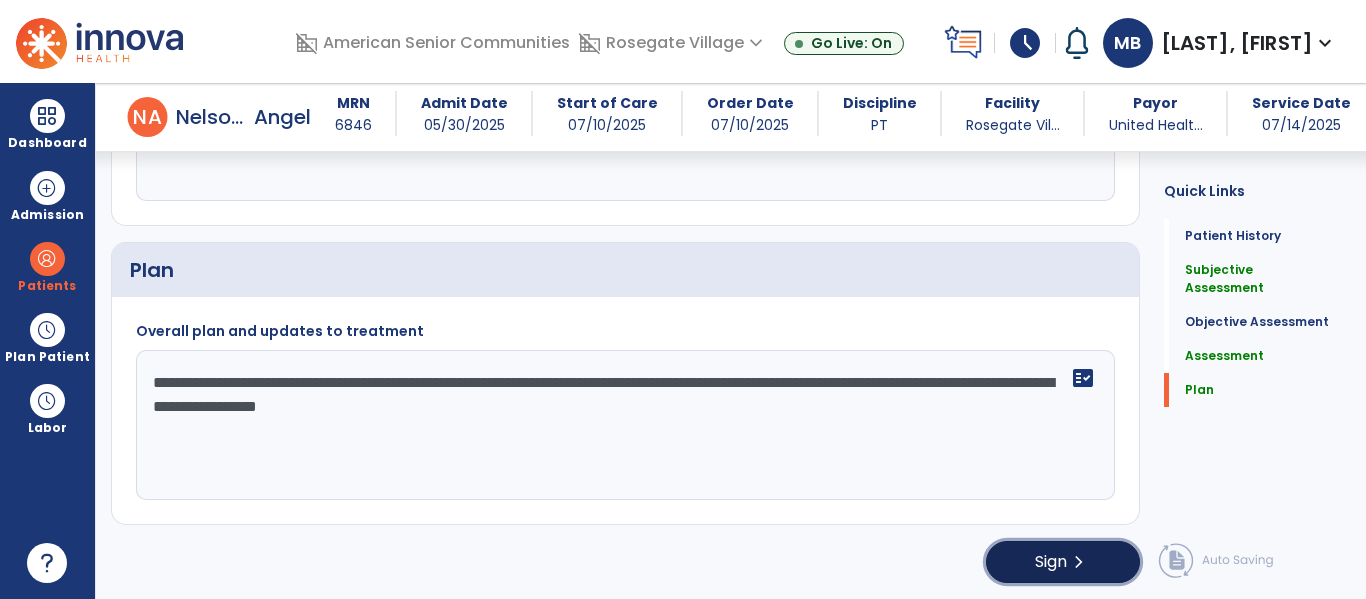 click on "chevron_right" 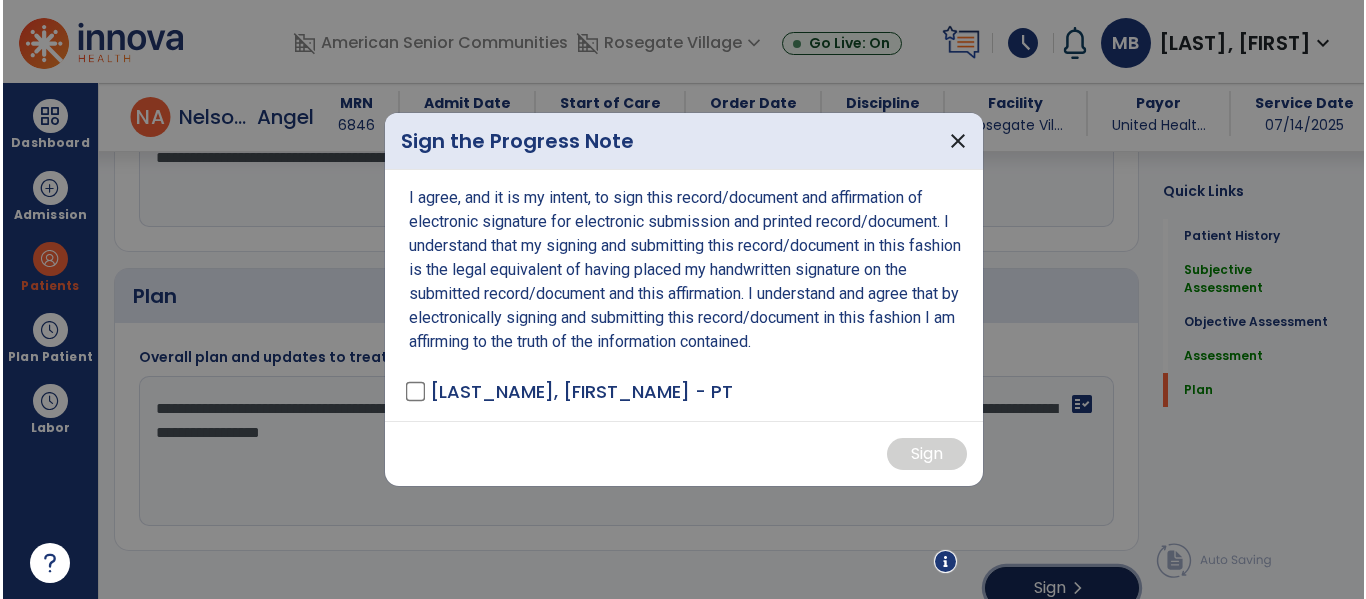 scroll, scrollTop: 2106, scrollLeft: 0, axis: vertical 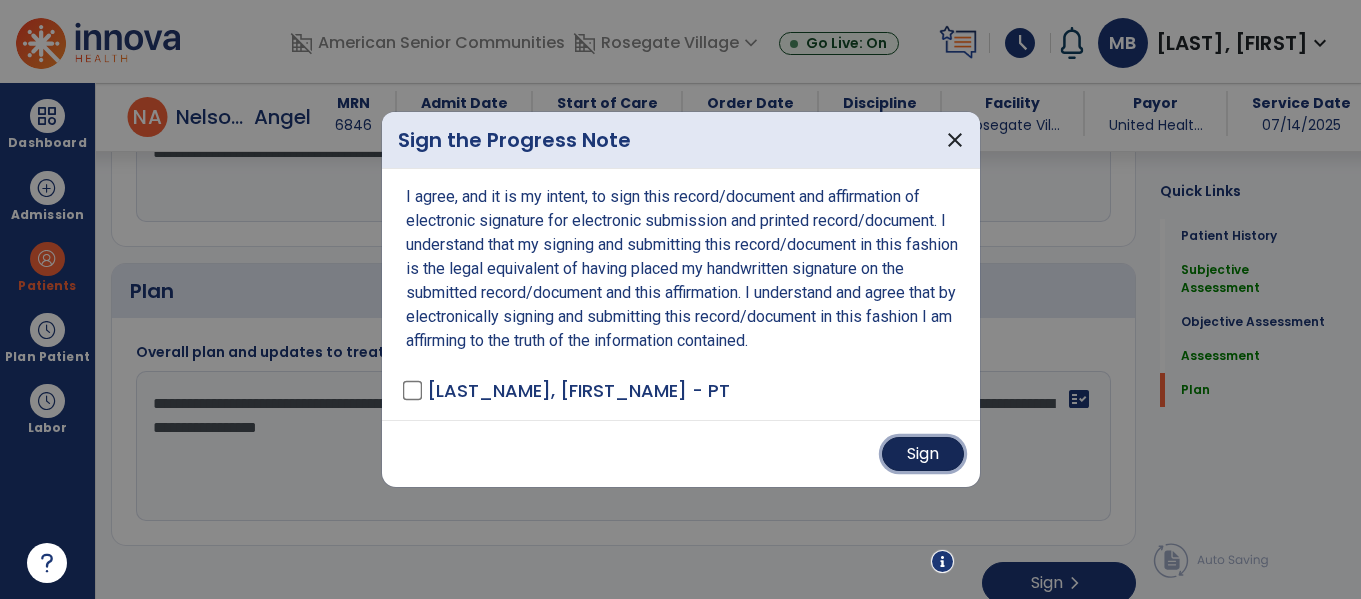 click on "Sign" at bounding box center [923, 454] 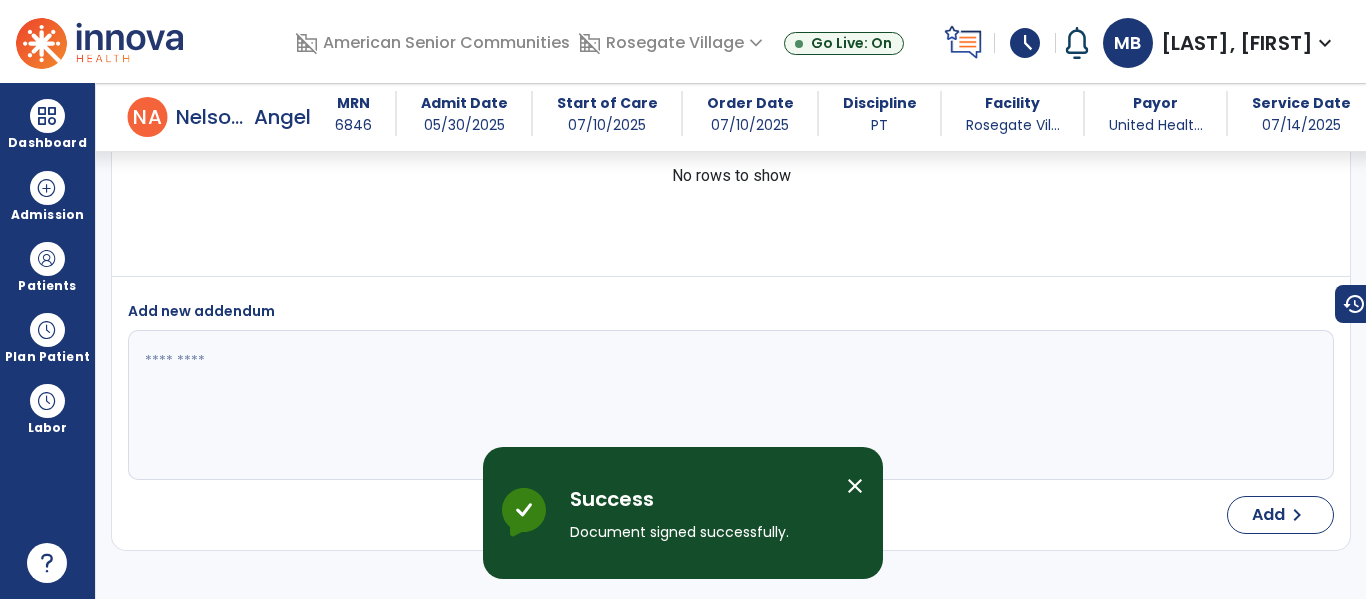 scroll, scrollTop: 2717, scrollLeft: 0, axis: vertical 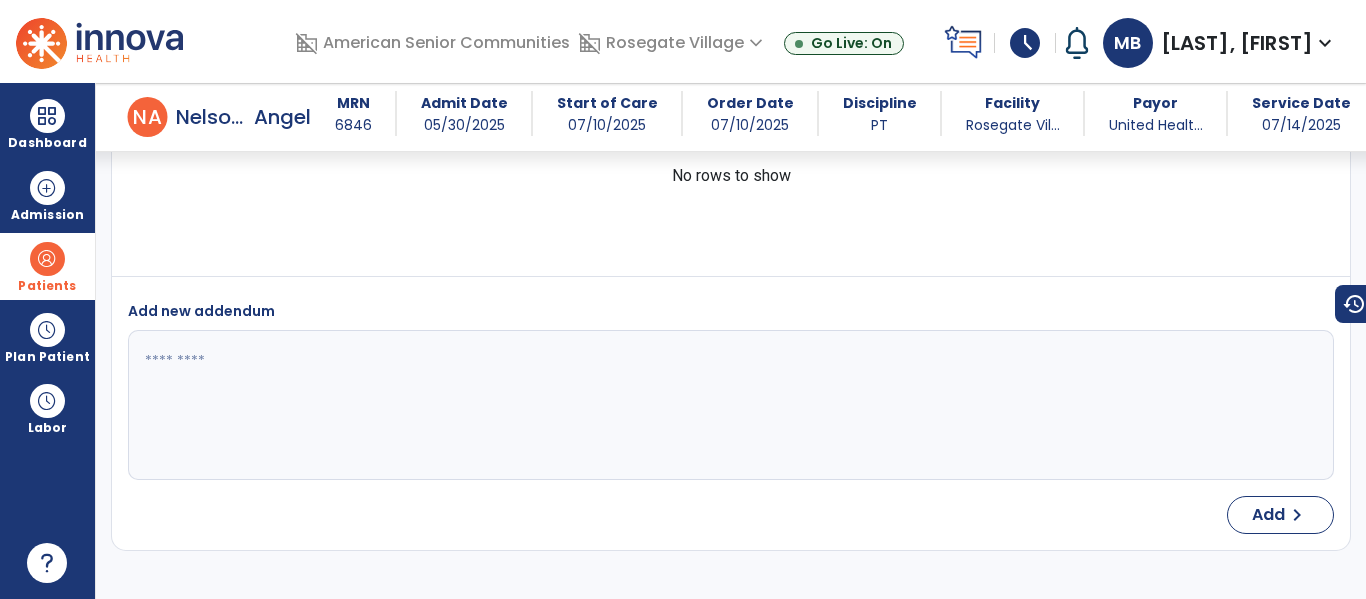 click at bounding box center (47, 259) 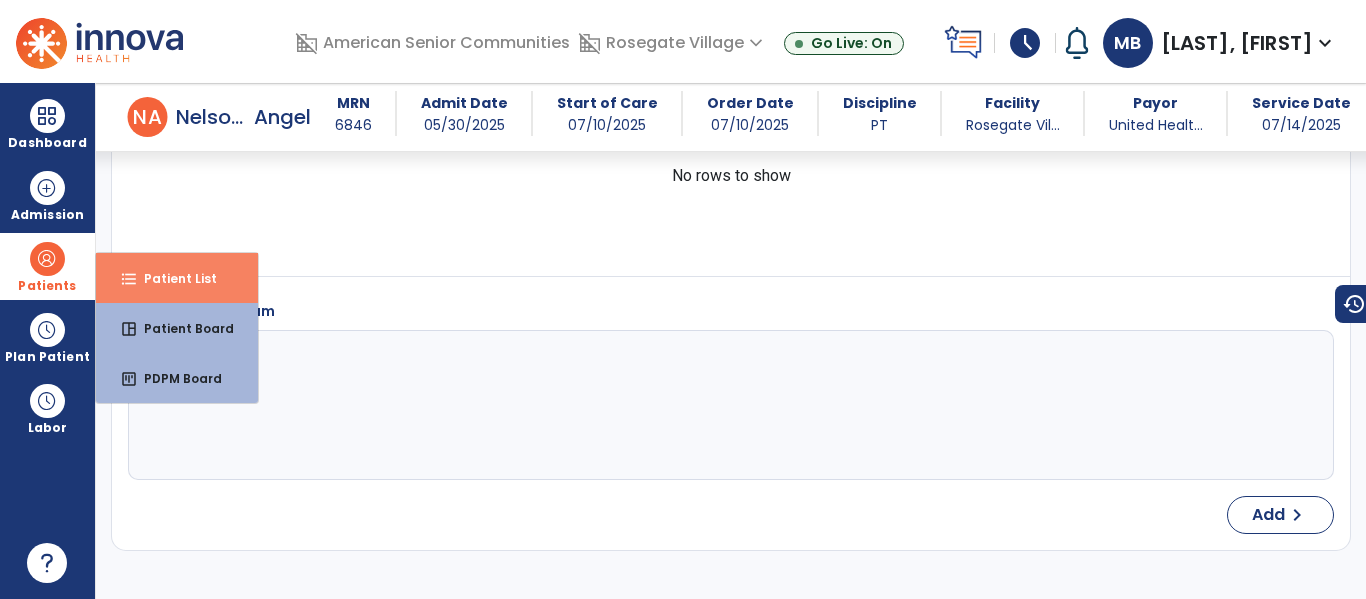 click on "Patient List" at bounding box center (172, 278) 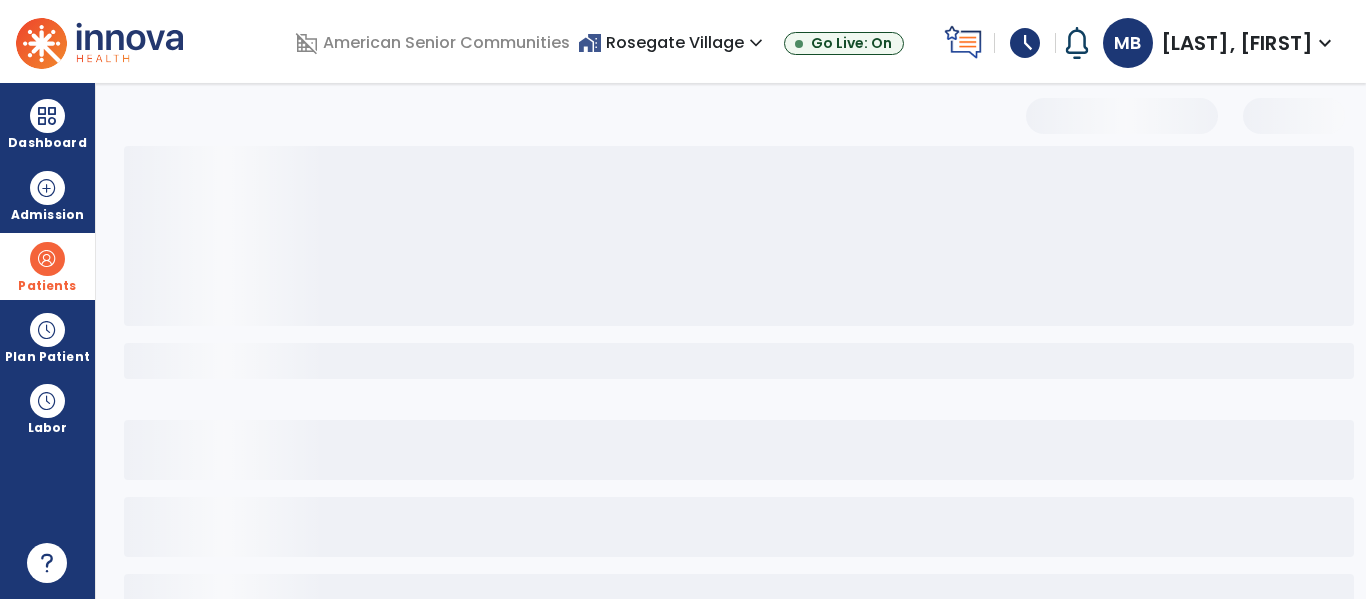 scroll, scrollTop: 0, scrollLeft: 0, axis: both 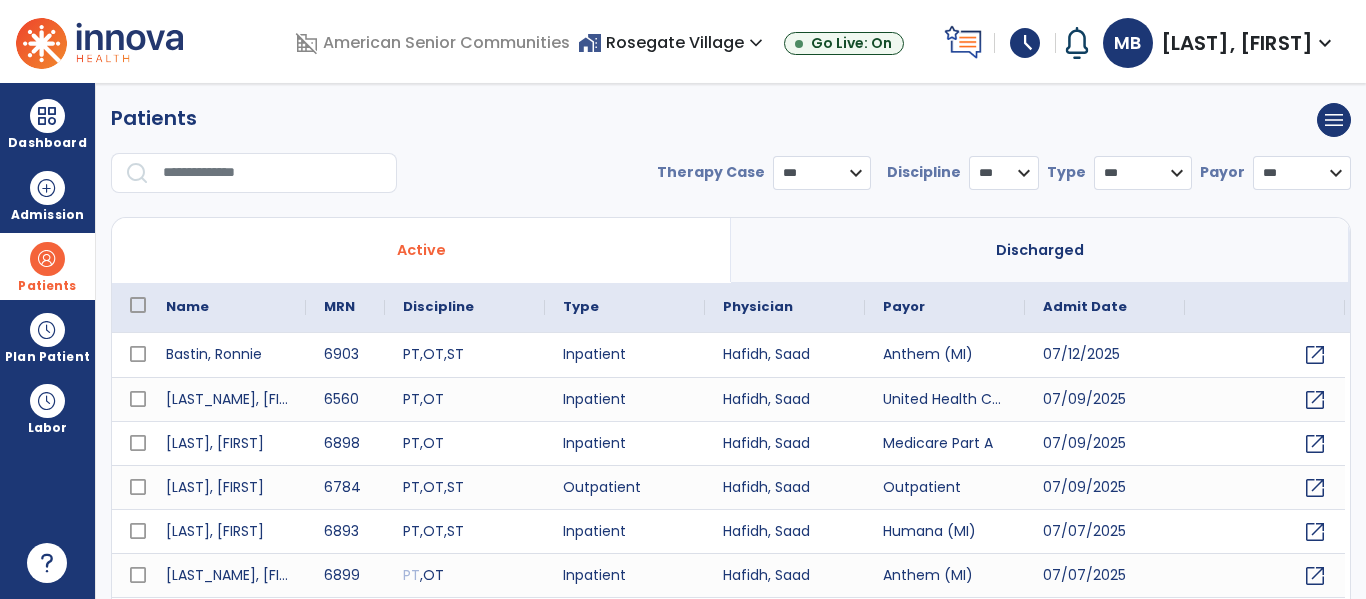 click at bounding box center [273, 173] 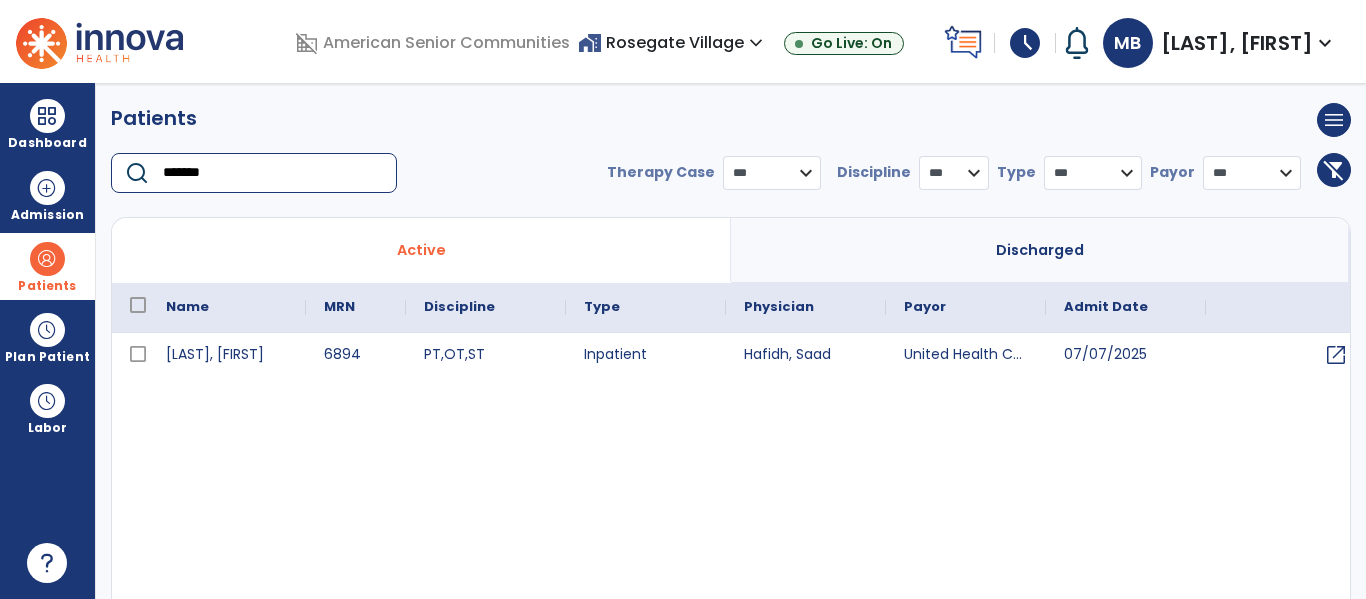 type on "*******" 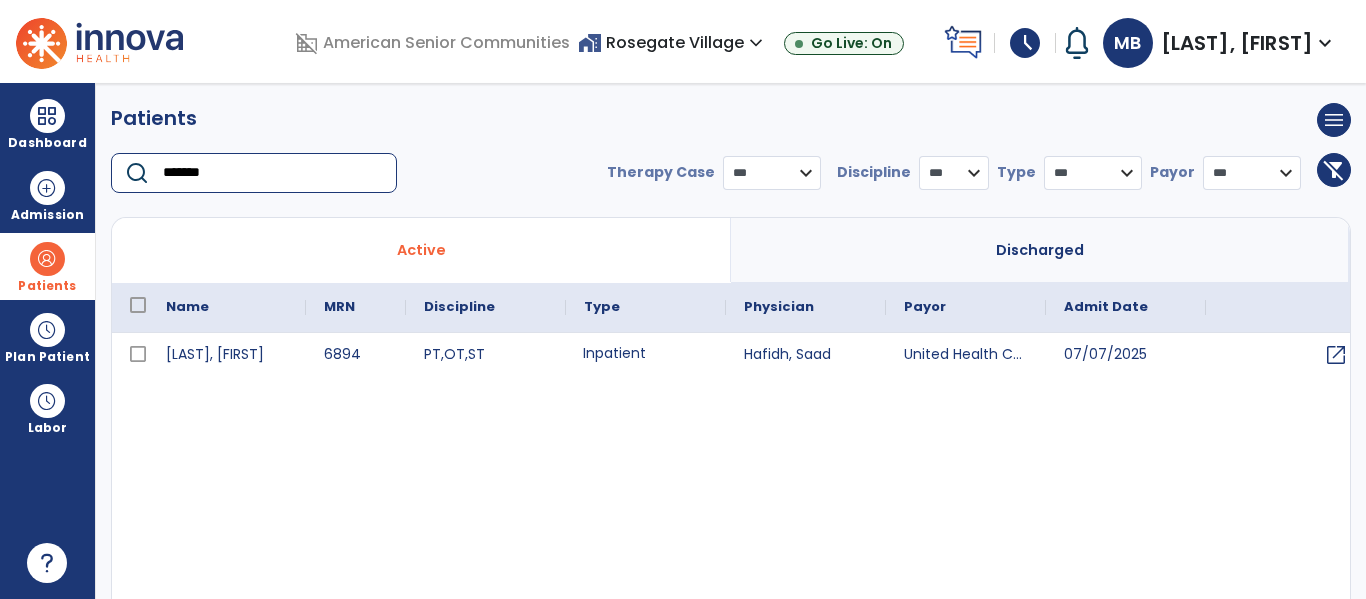 click on "Inpatient" at bounding box center (646, 355) 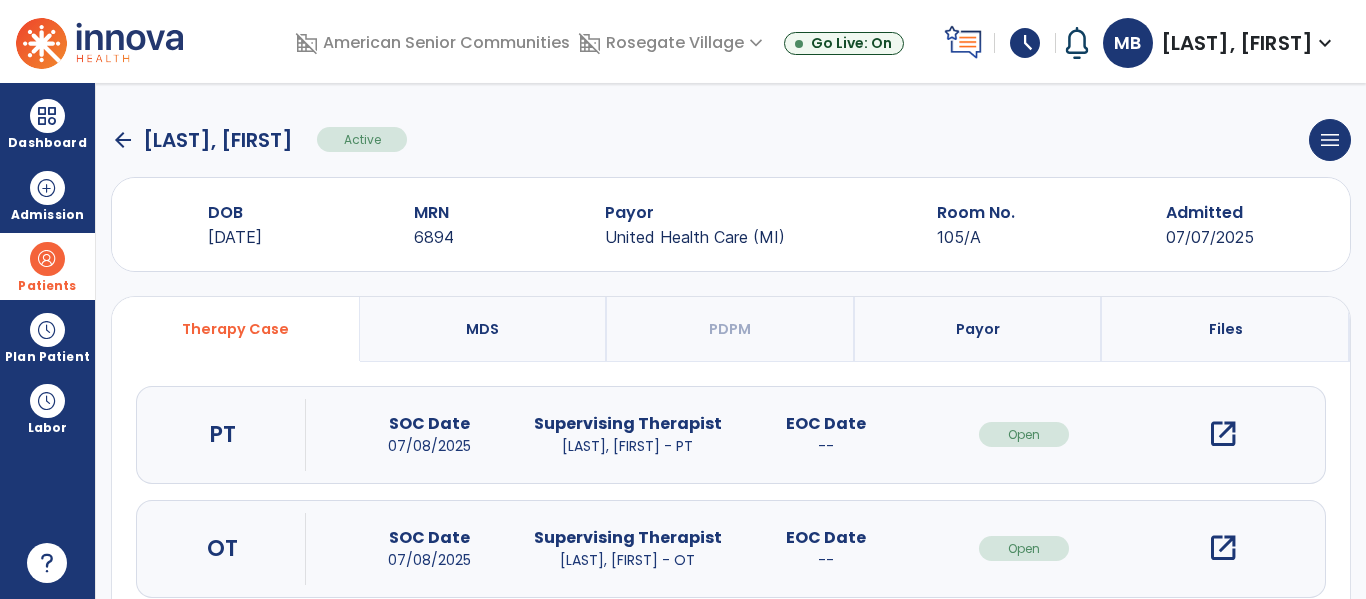 click on "open_in_new" at bounding box center [1223, 434] 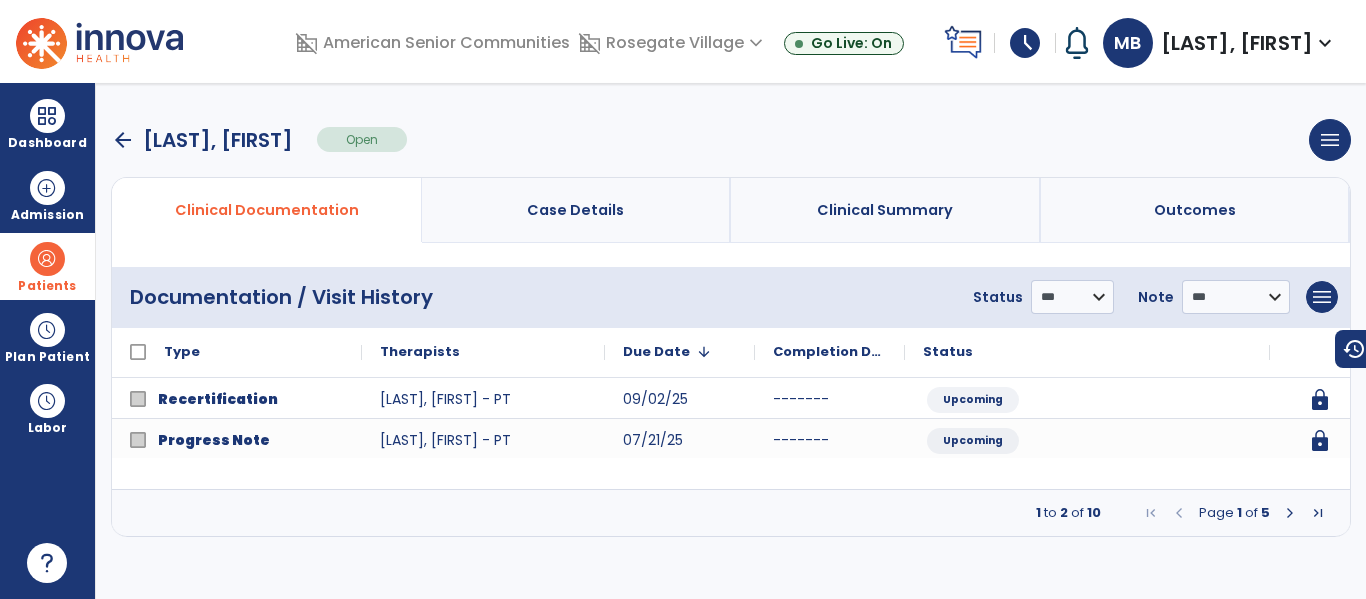 click at bounding box center [1290, 513] 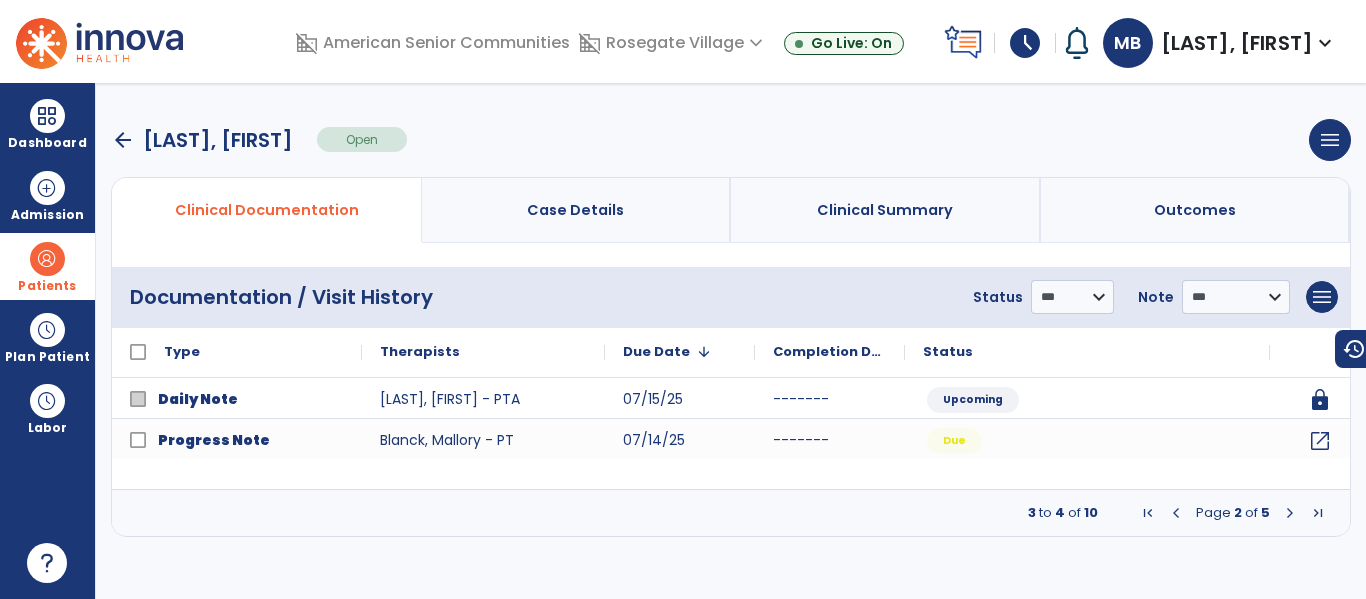click at bounding box center (1290, 513) 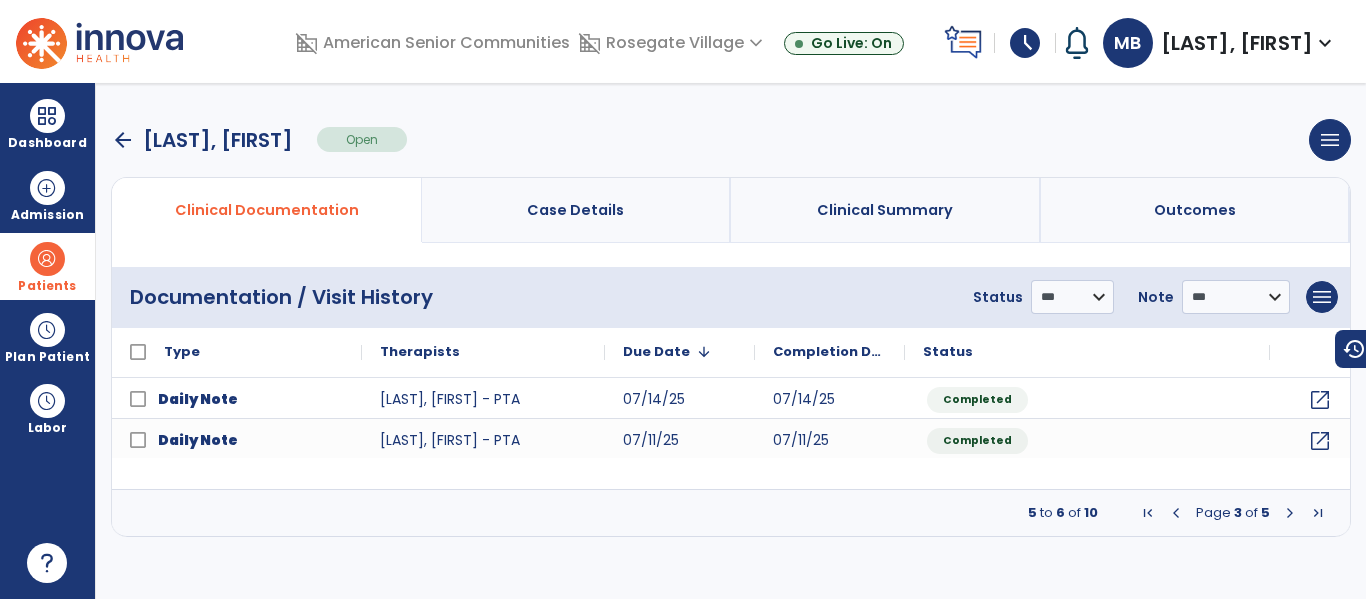 click at bounding box center [1176, 513] 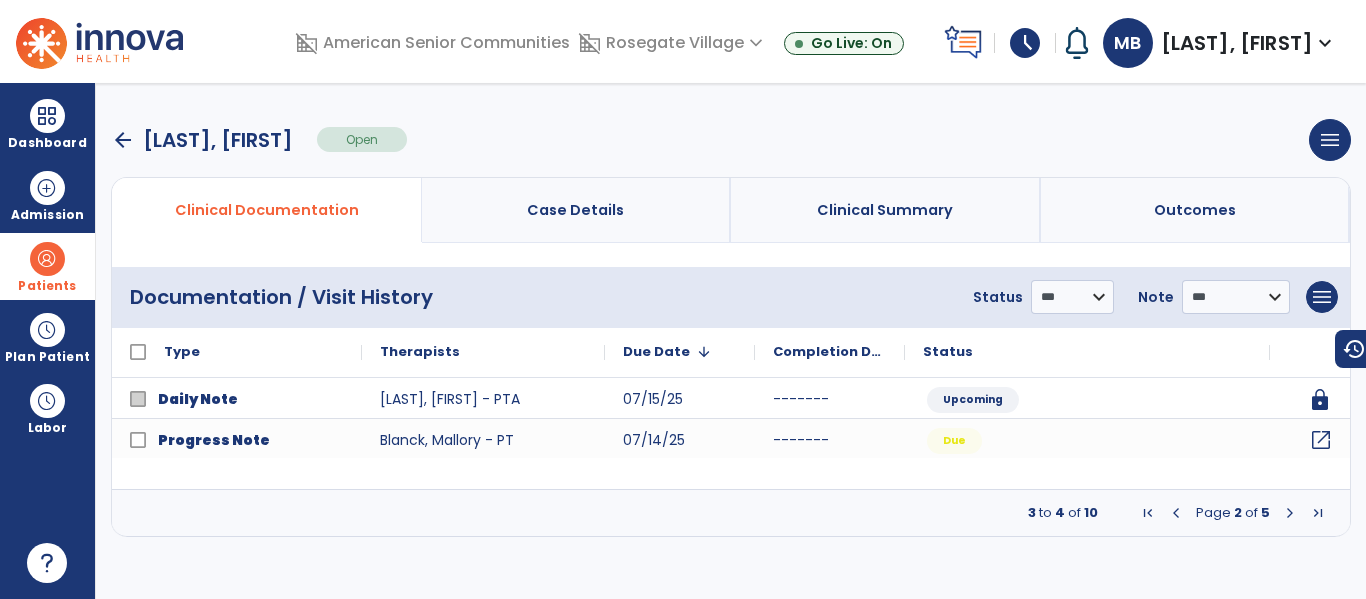 click on "open_in_new" 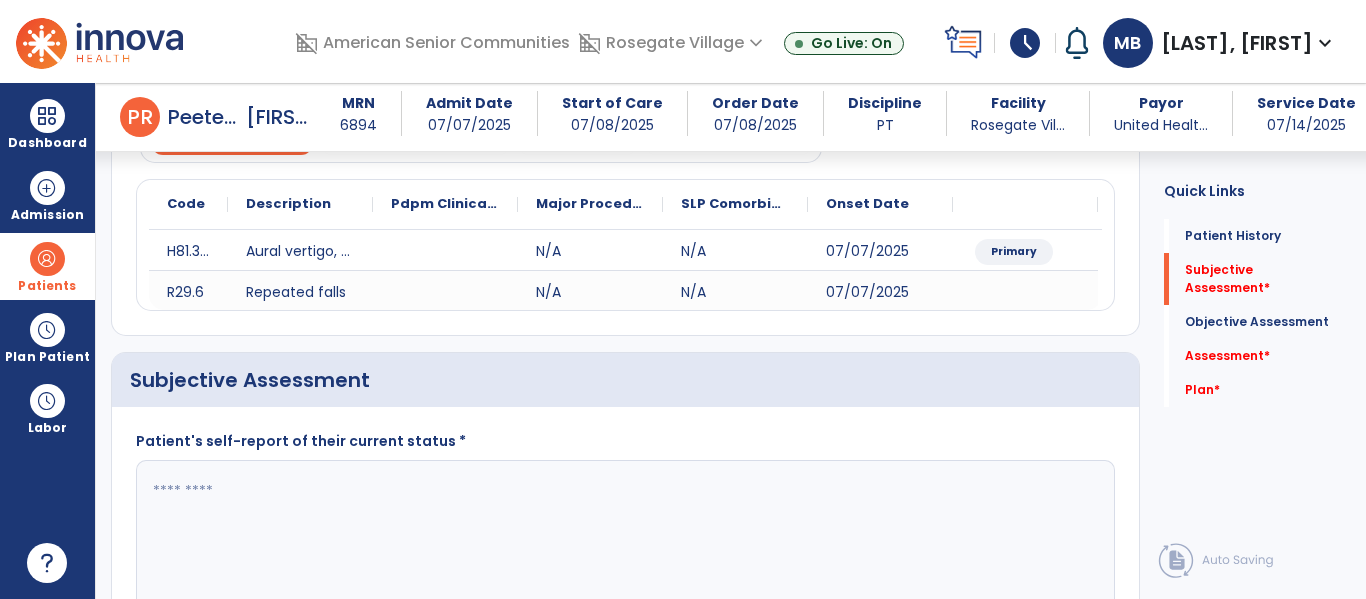 scroll, scrollTop: 283, scrollLeft: 0, axis: vertical 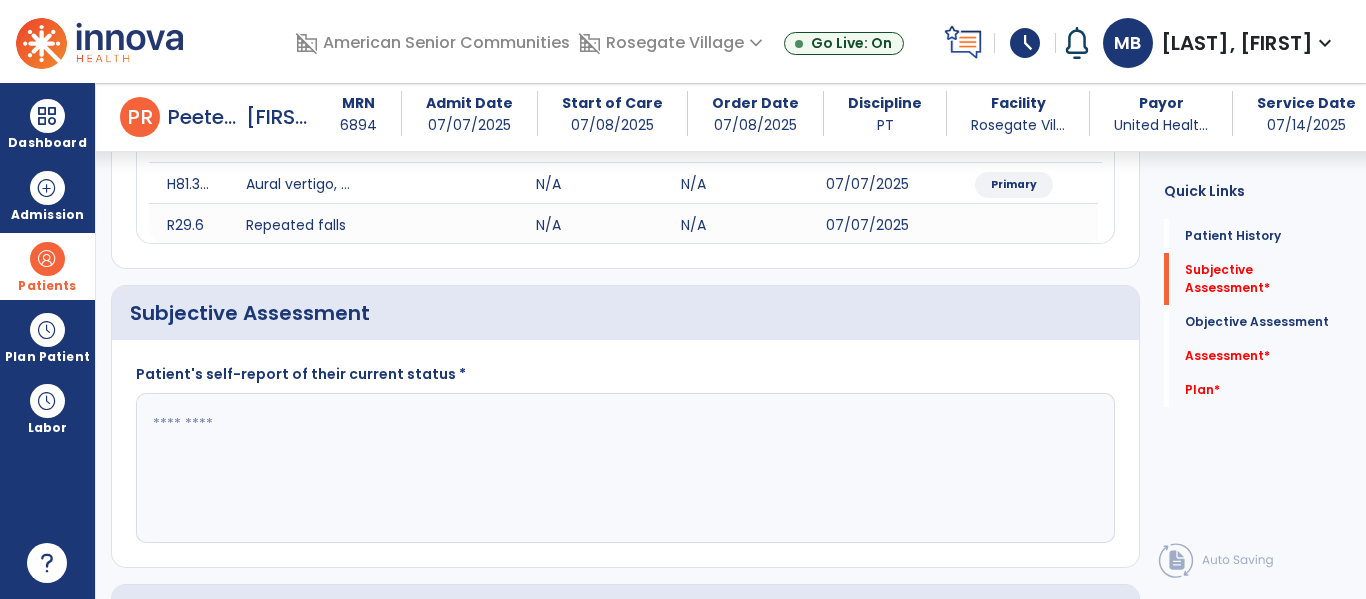 click 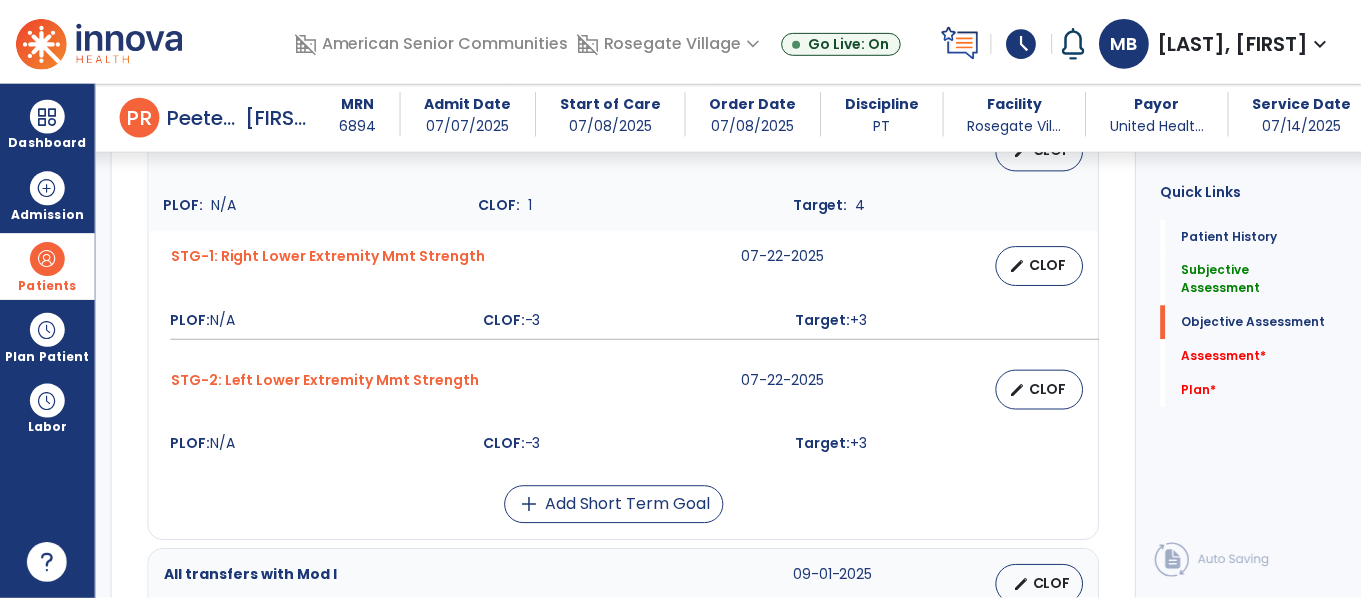 scroll, scrollTop: 1292, scrollLeft: 0, axis: vertical 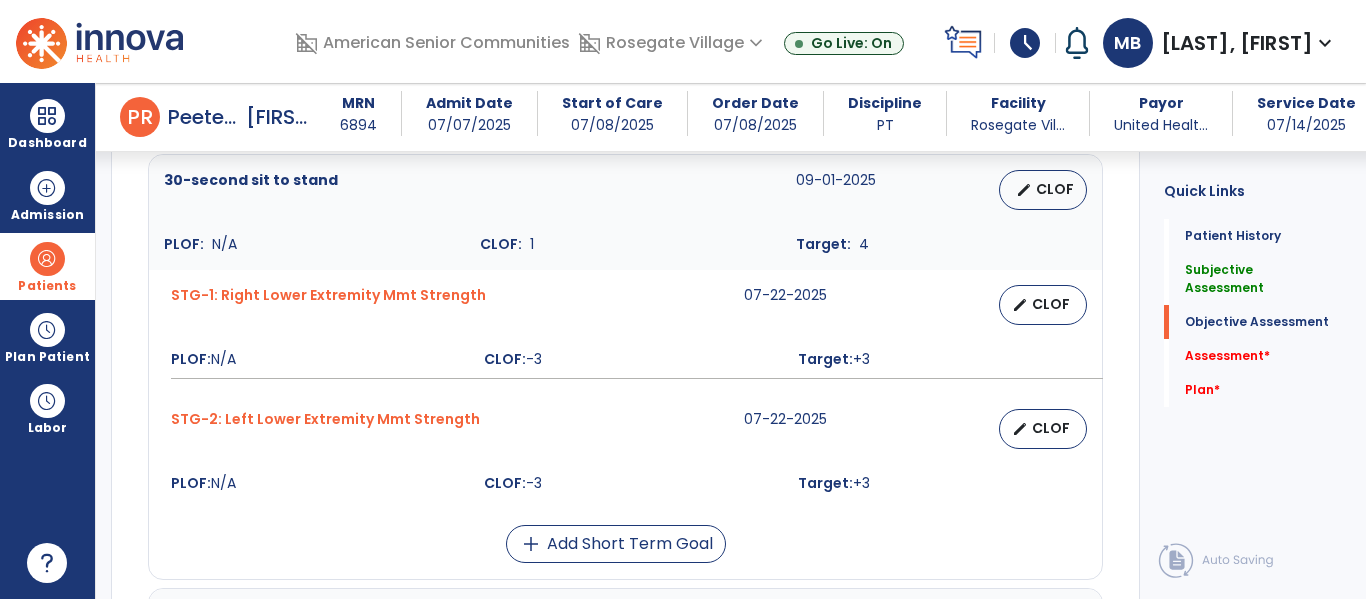type on "**********" 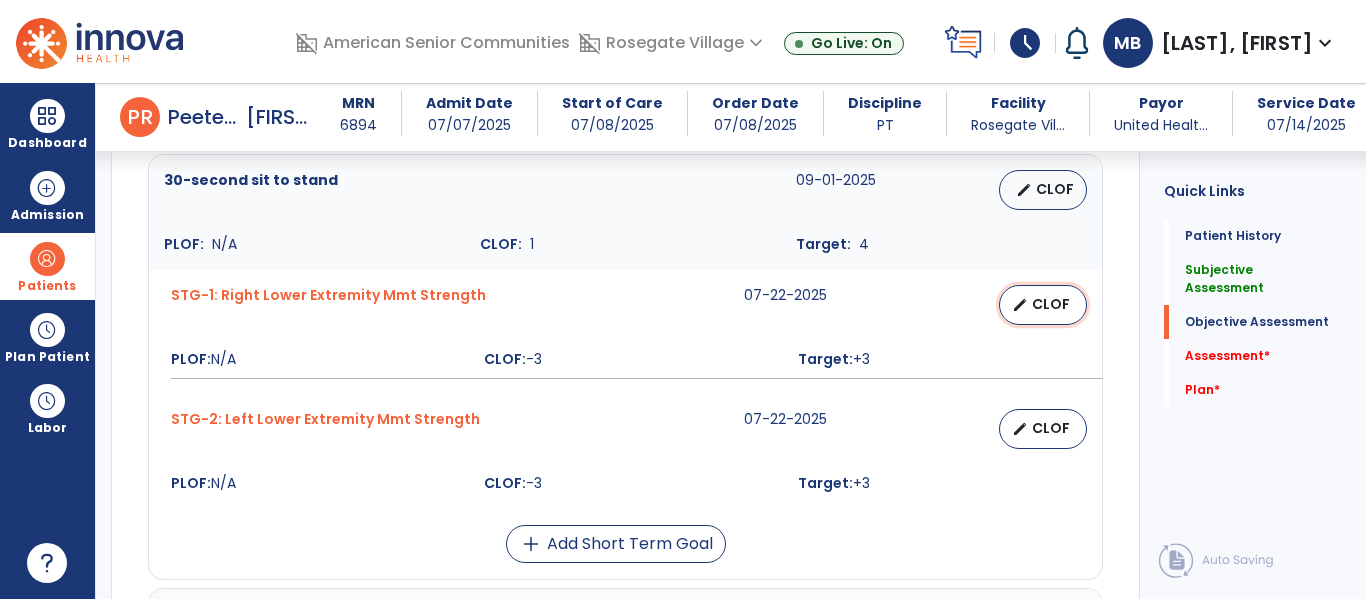 click on "CLOF" at bounding box center (1051, 304) 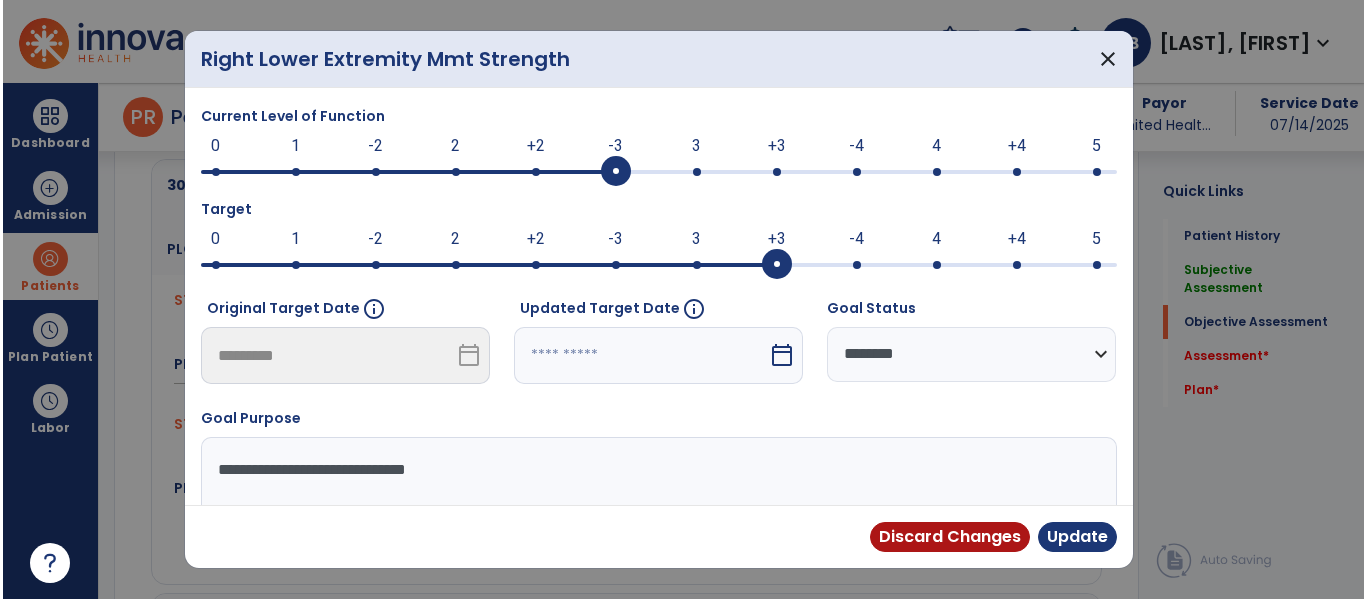 scroll, scrollTop: 1292, scrollLeft: 0, axis: vertical 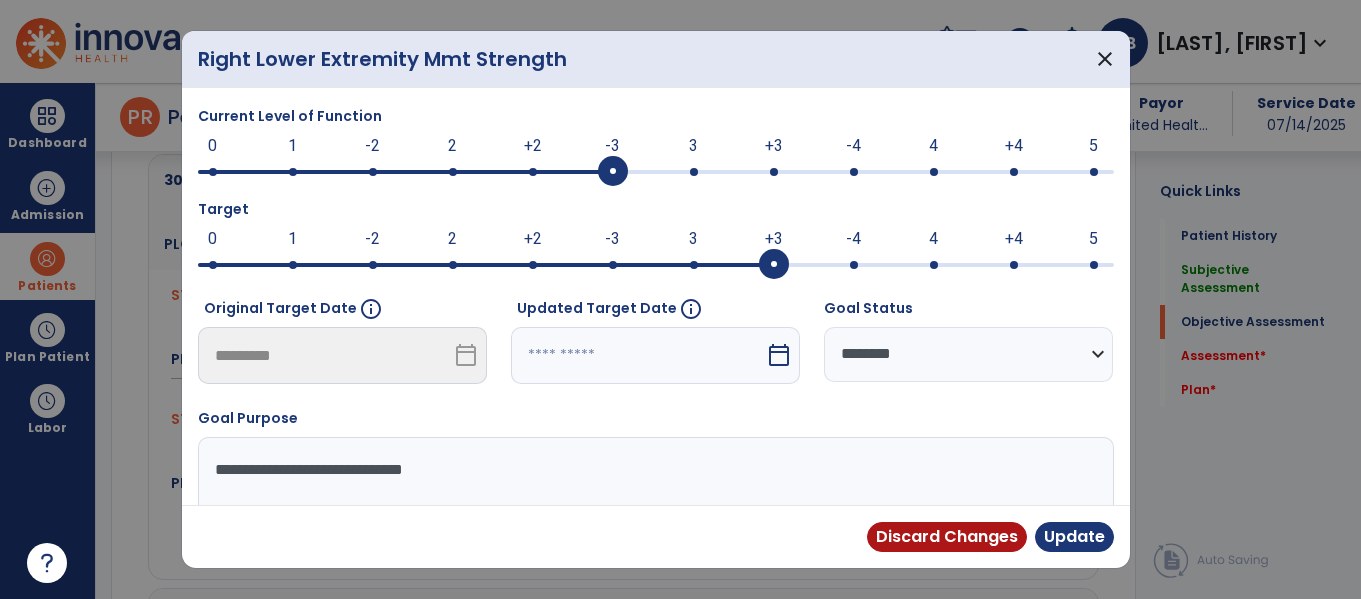 click at bounding box center (656, 172) 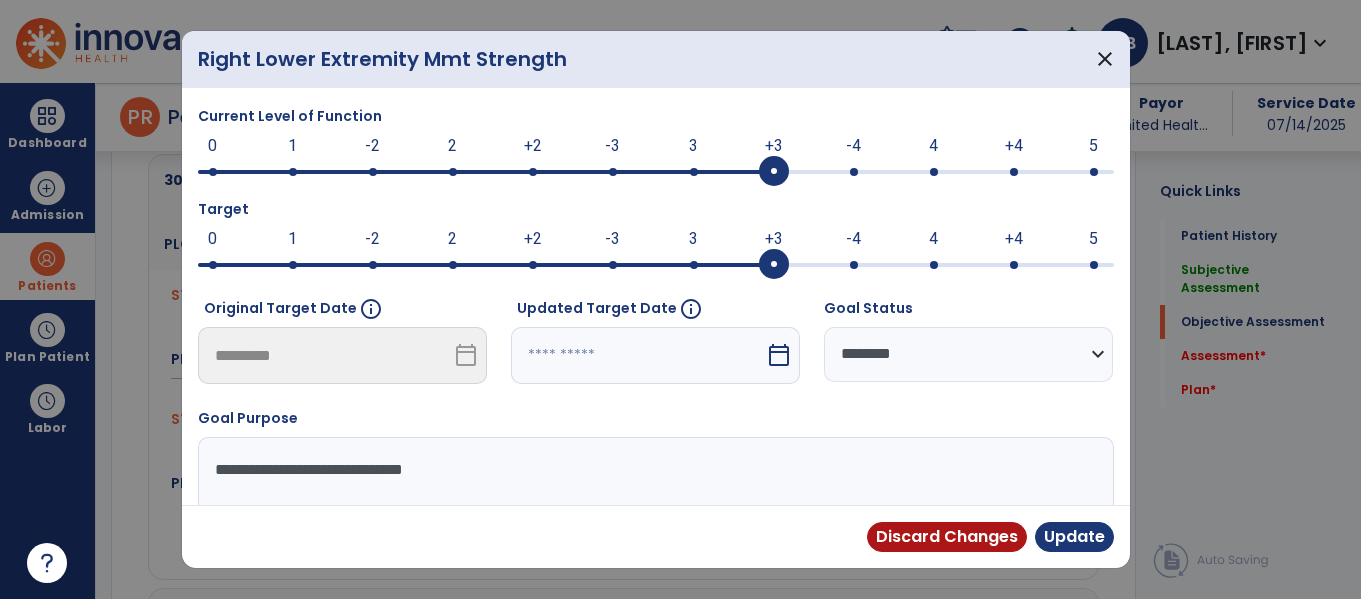click on "**********" at bounding box center (968, 354) 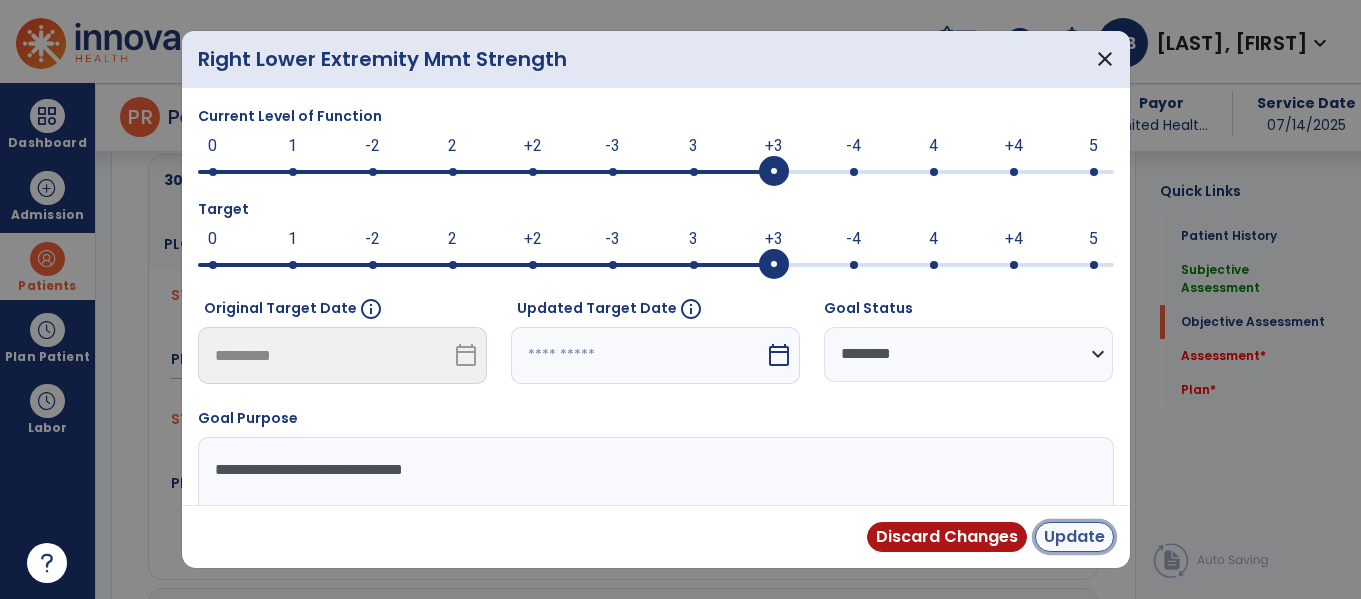 click on "Update" at bounding box center [1074, 537] 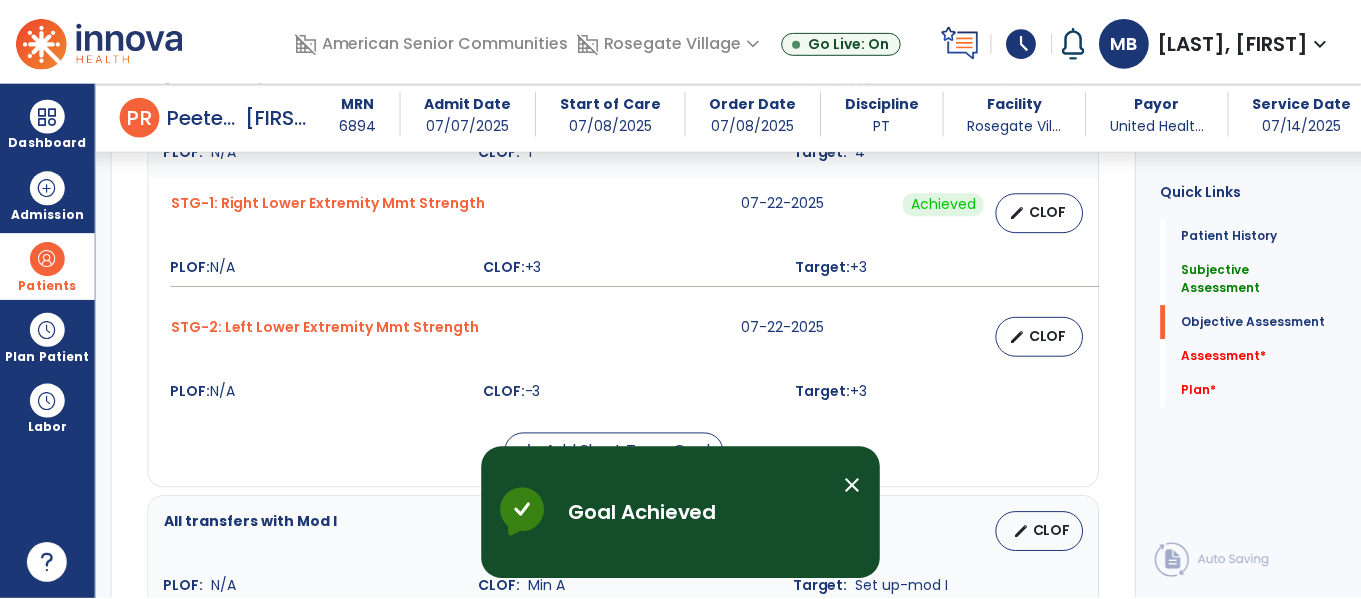 scroll, scrollTop: 1401, scrollLeft: 0, axis: vertical 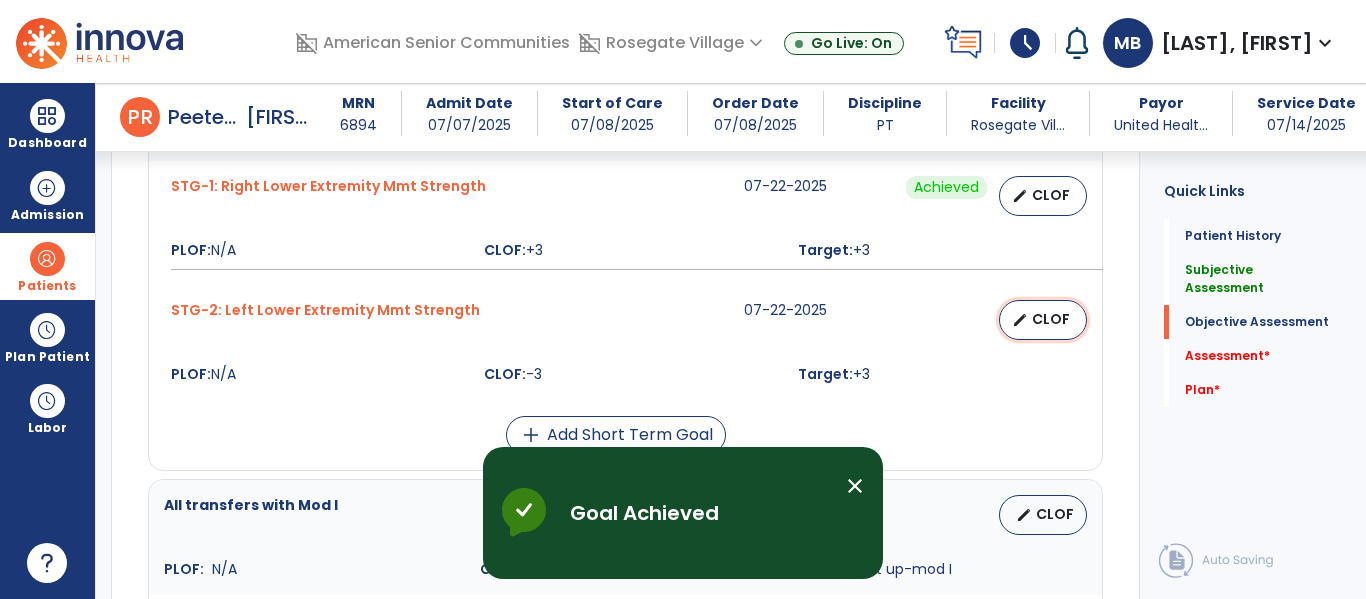 click on "edit   CLOF" at bounding box center (1043, 320) 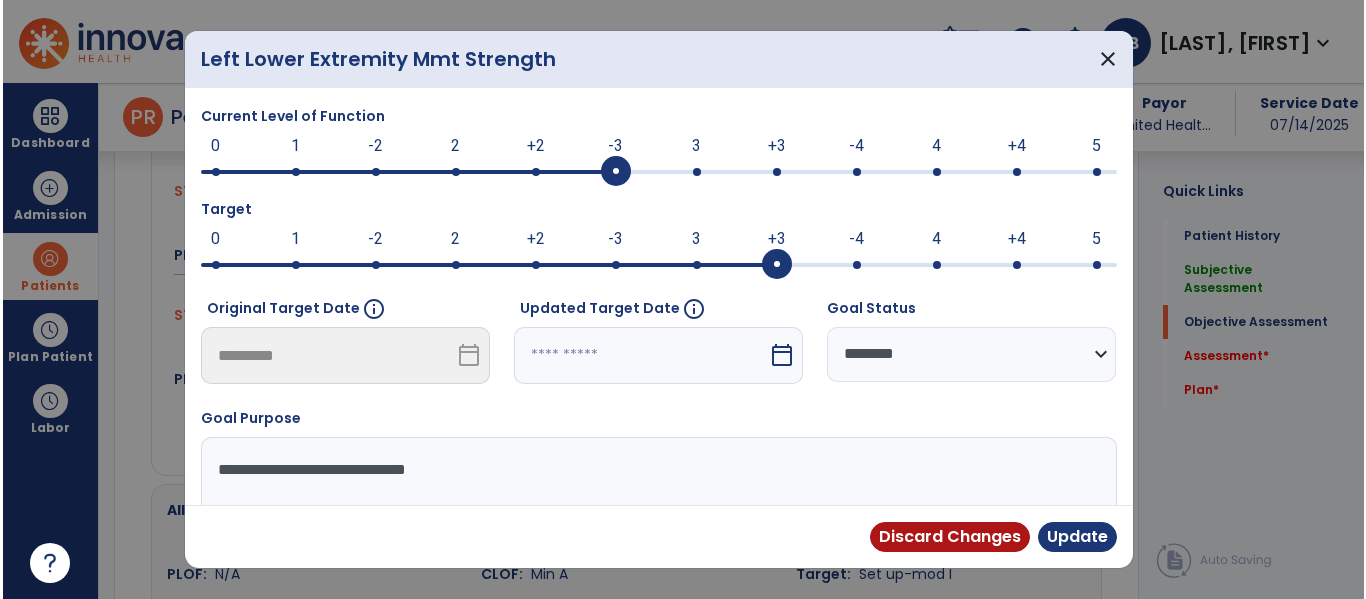 scroll, scrollTop: 1401, scrollLeft: 0, axis: vertical 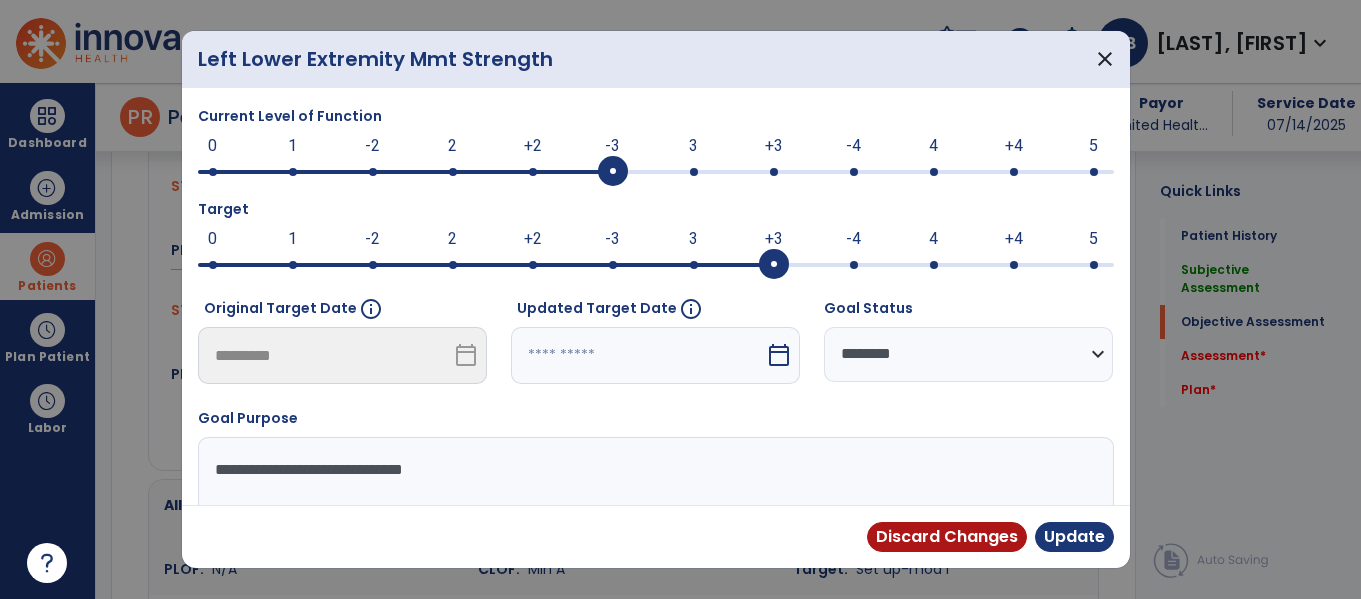 click on "+3" at bounding box center (774, 146) 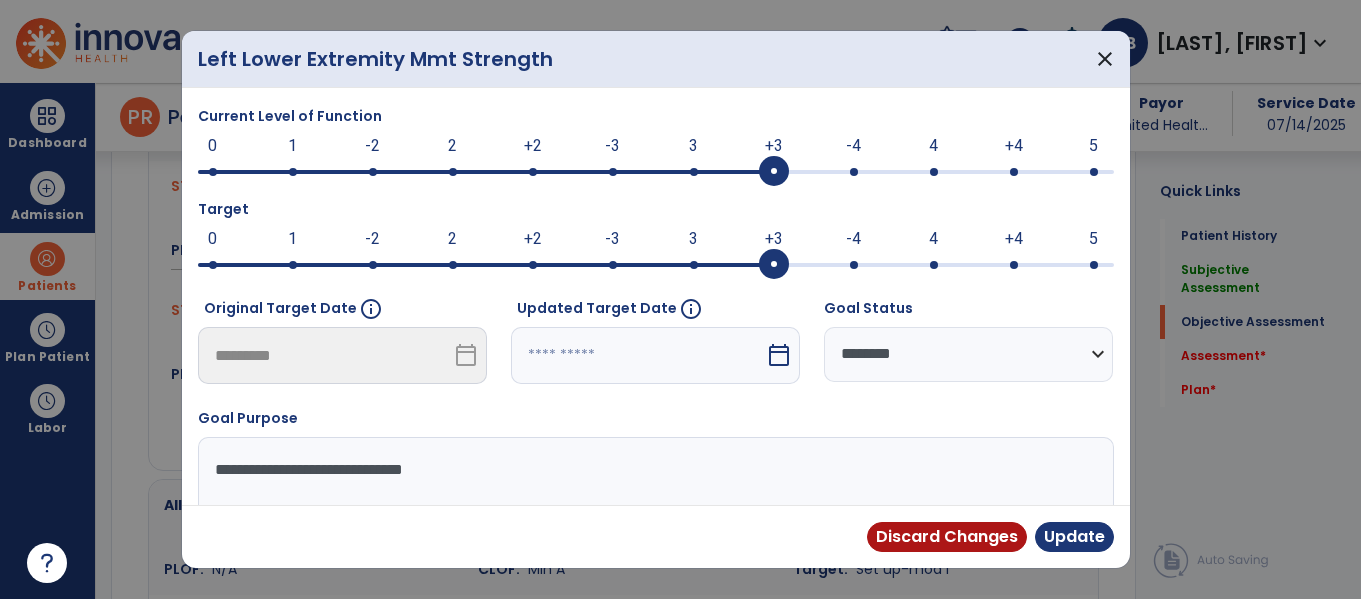 click on "**********" at bounding box center [968, 354] 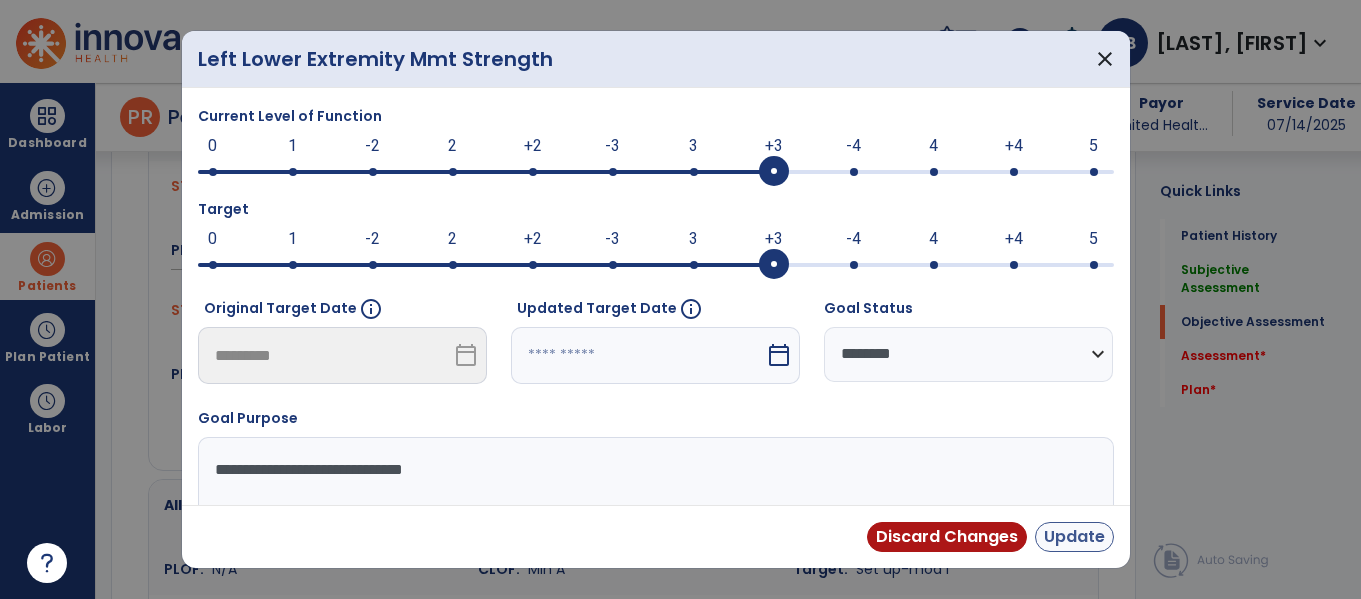 click on "Update" at bounding box center (1074, 537) 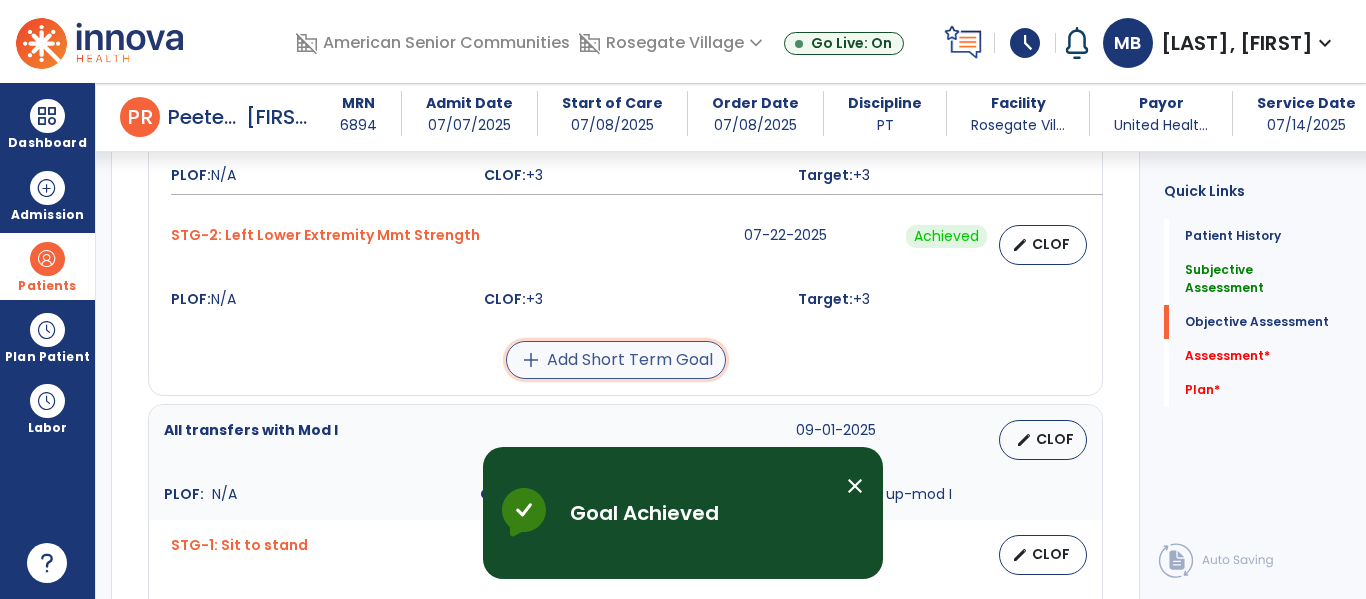 click on "add  Add Short Term Goal" at bounding box center [616, 360] 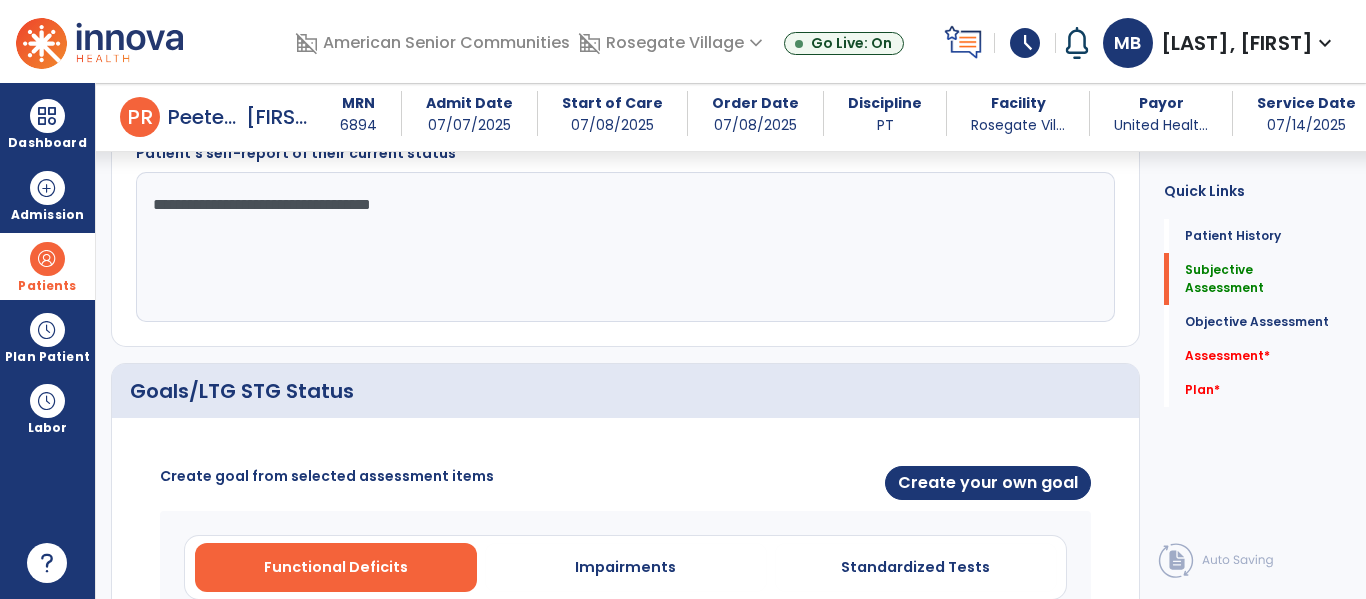 scroll, scrollTop: 486, scrollLeft: 0, axis: vertical 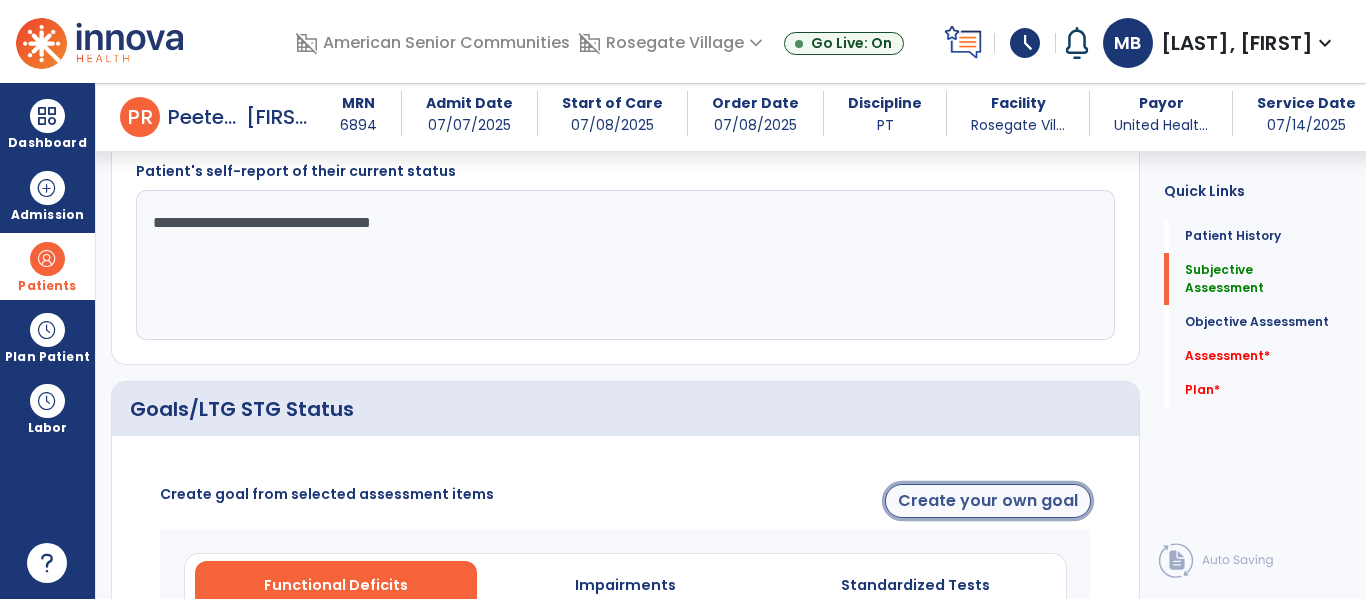 click on "Create your own goal" 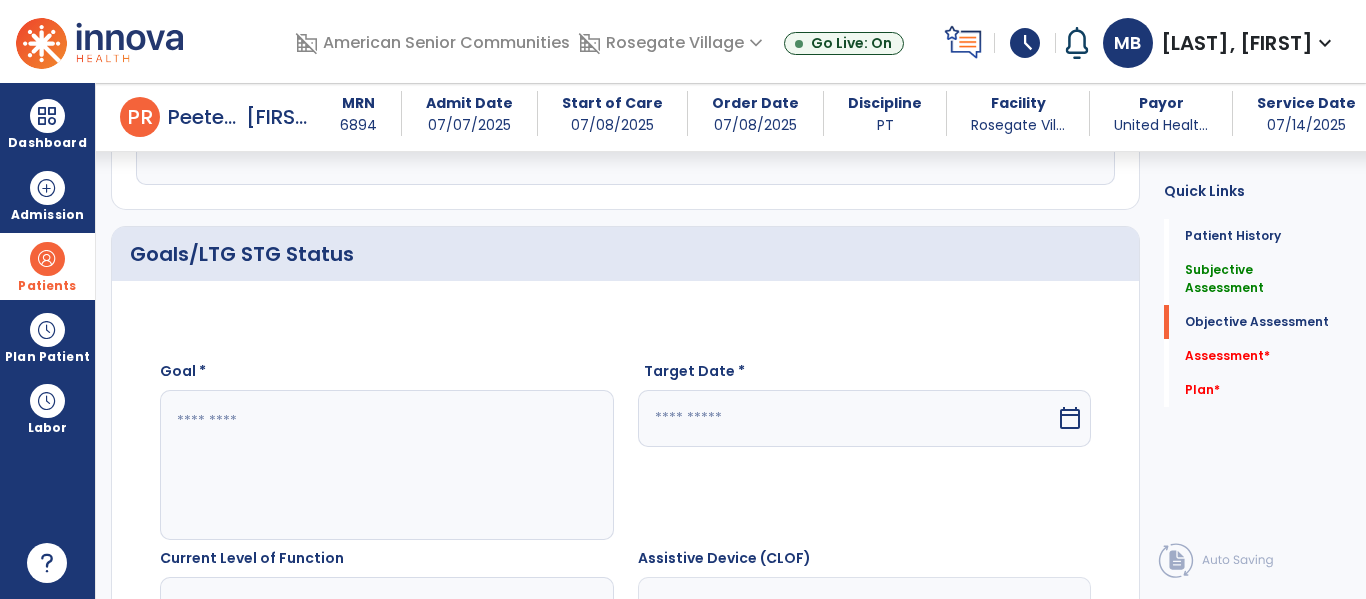 scroll, scrollTop: 677, scrollLeft: 0, axis: vertical 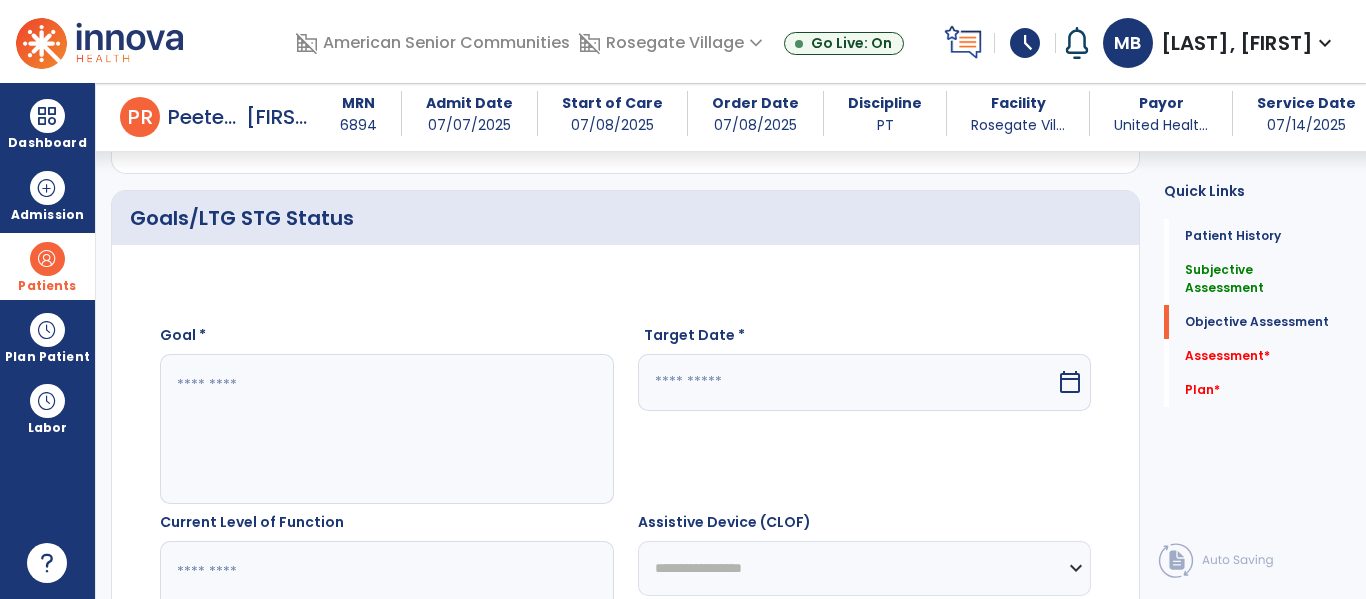 click 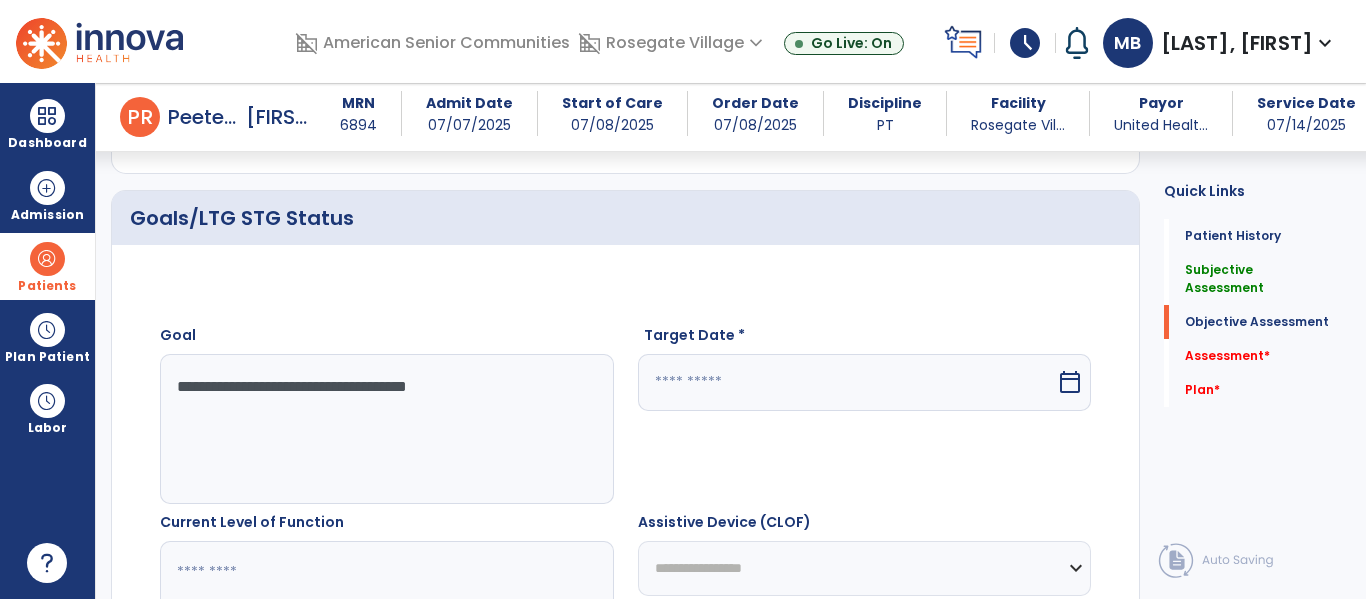 type on "**********" 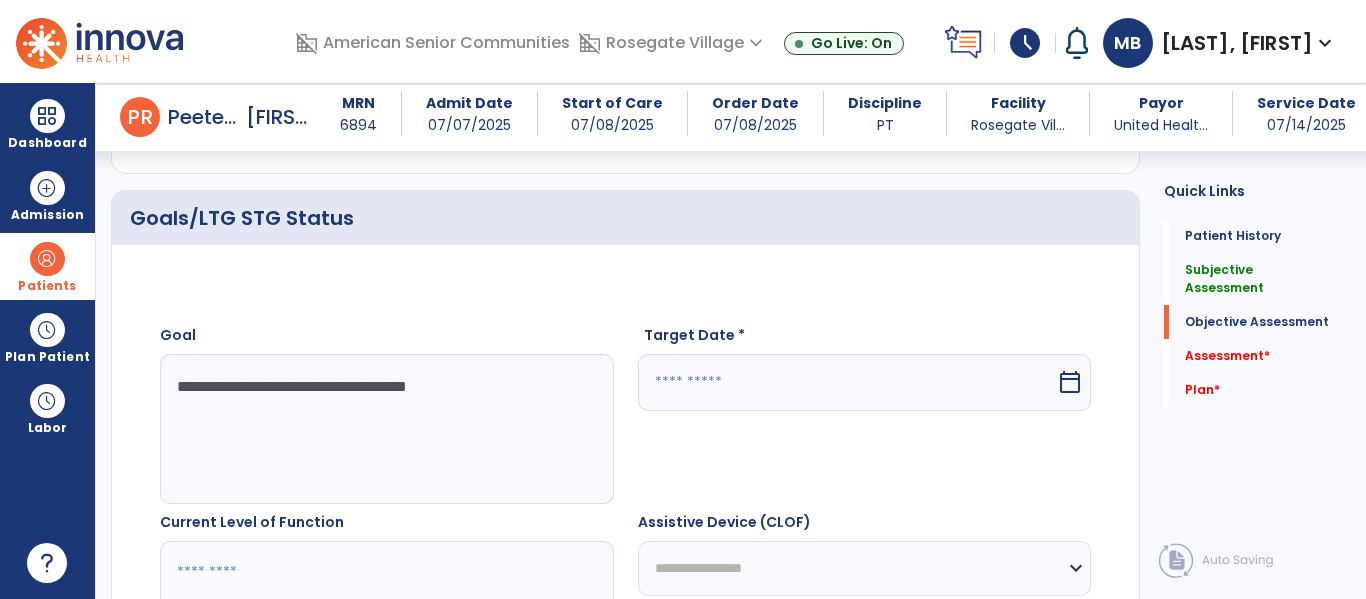 click at bounding box center (847, 382) 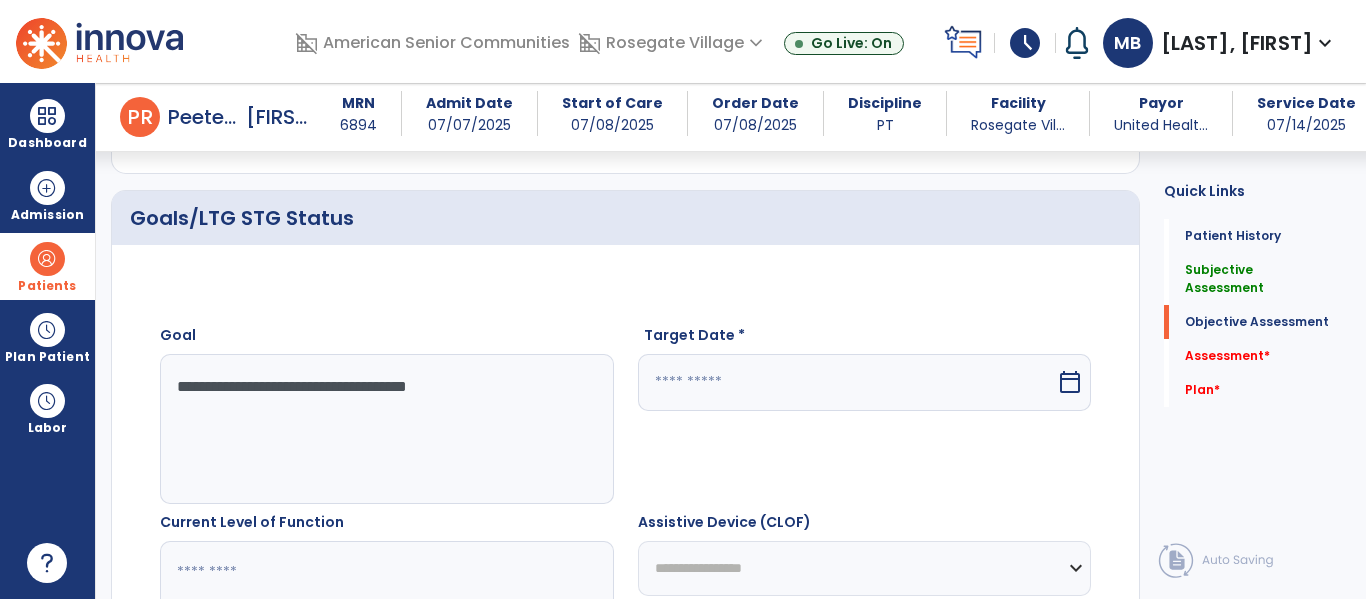 select on "*" 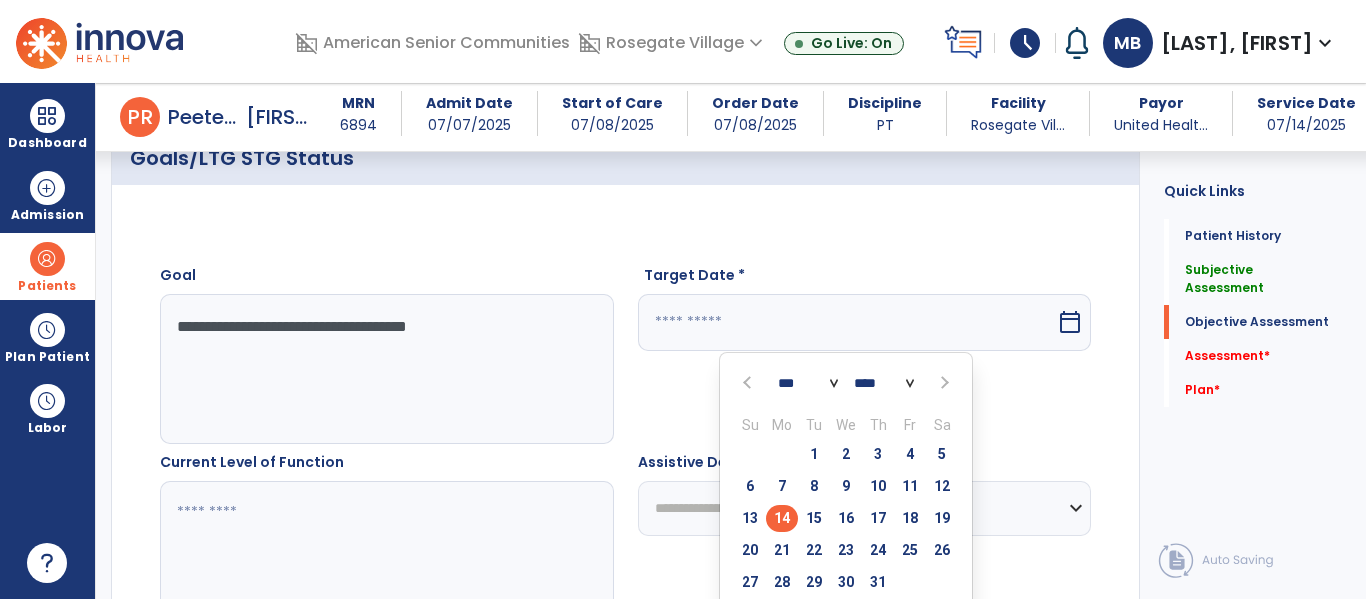 scroll, scrollTop: 781, scrollLeft: 0, axis: vertical 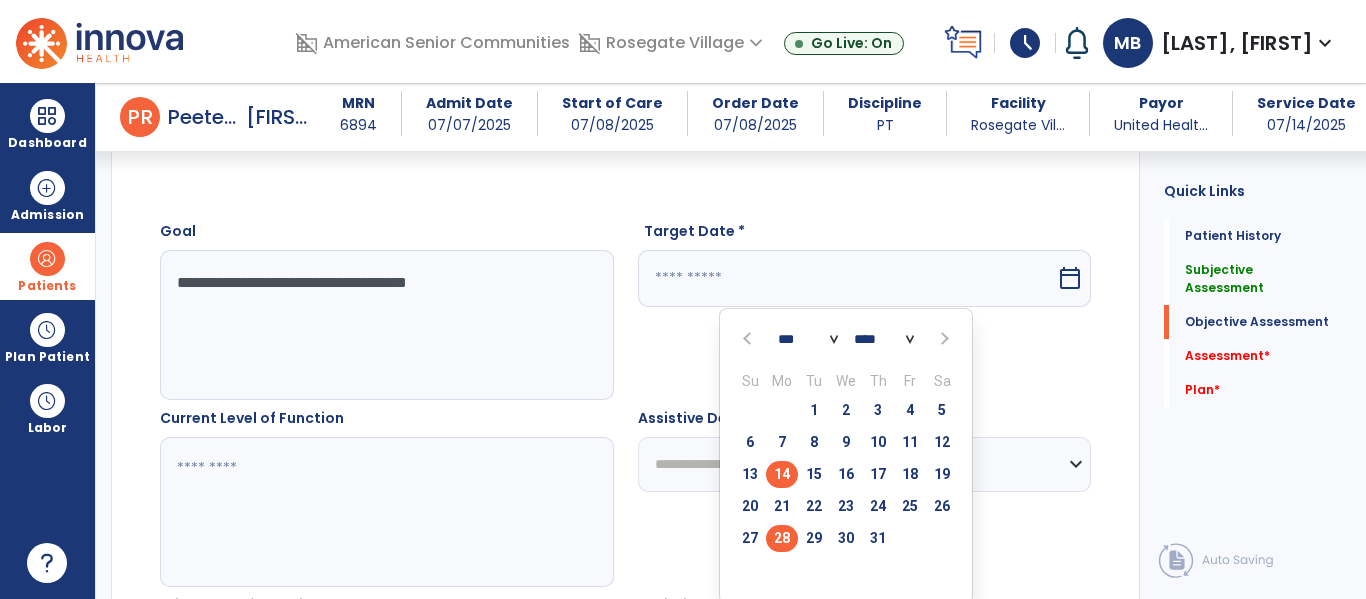 click on "28" at bounding box center [782, 538] 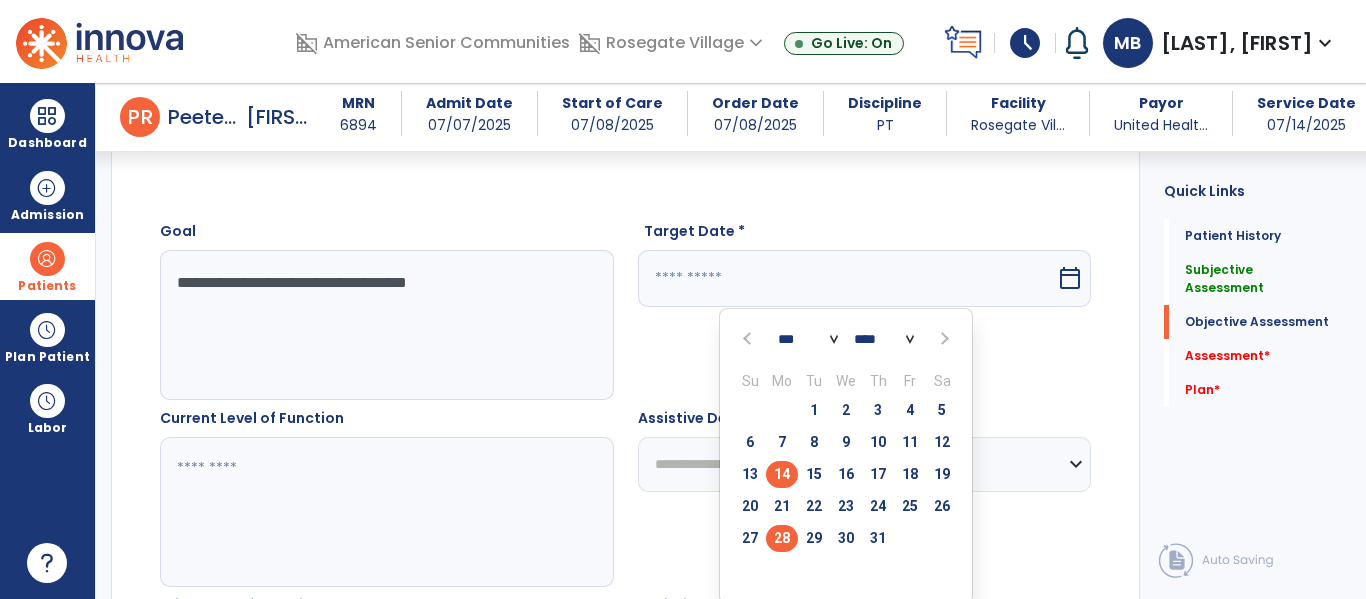 type on "*********" 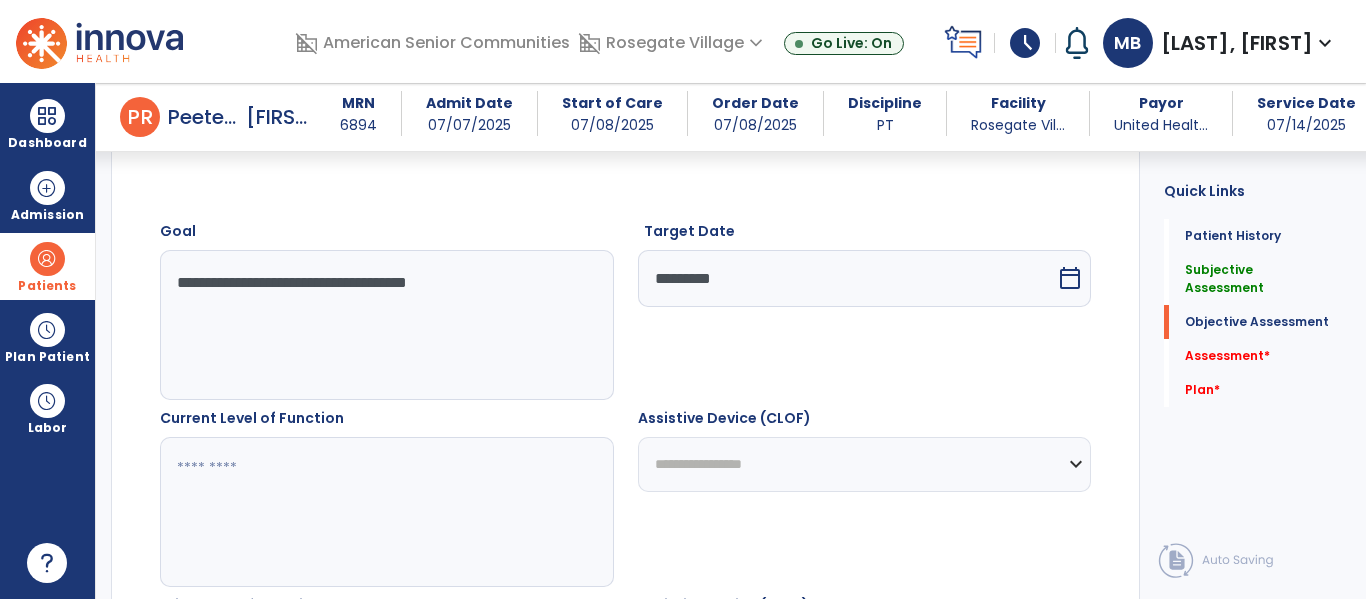 click 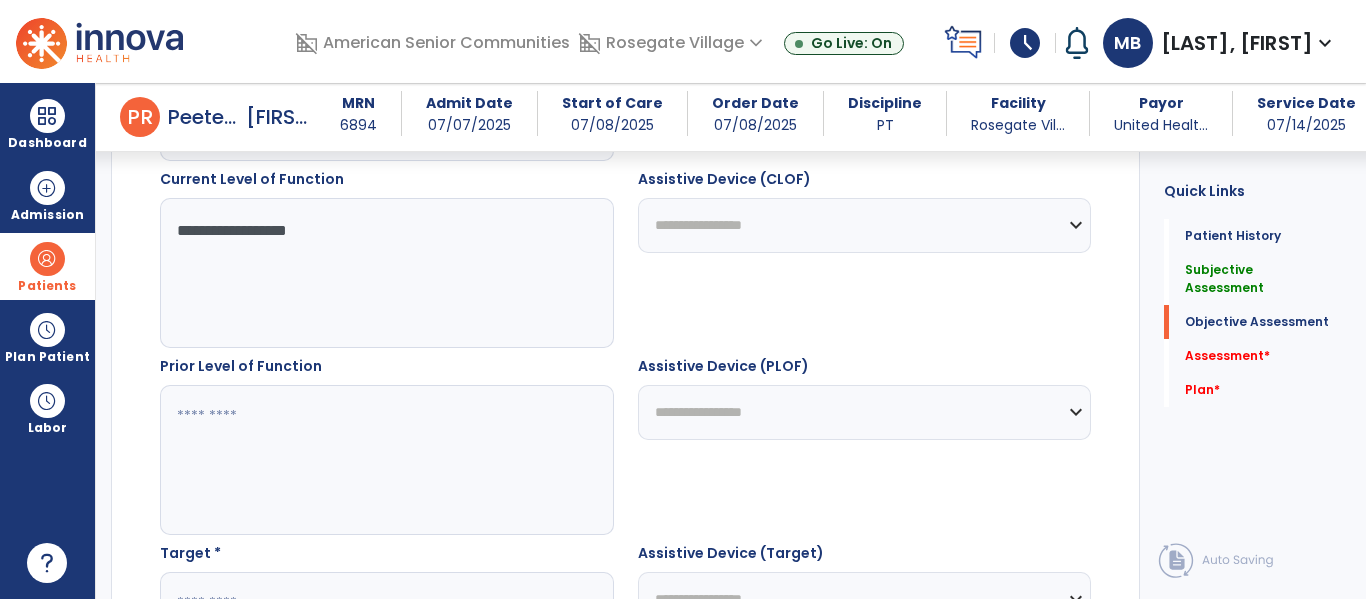 scroll, scrollTop: 1034, scrollLeft: 0, axis: vertical 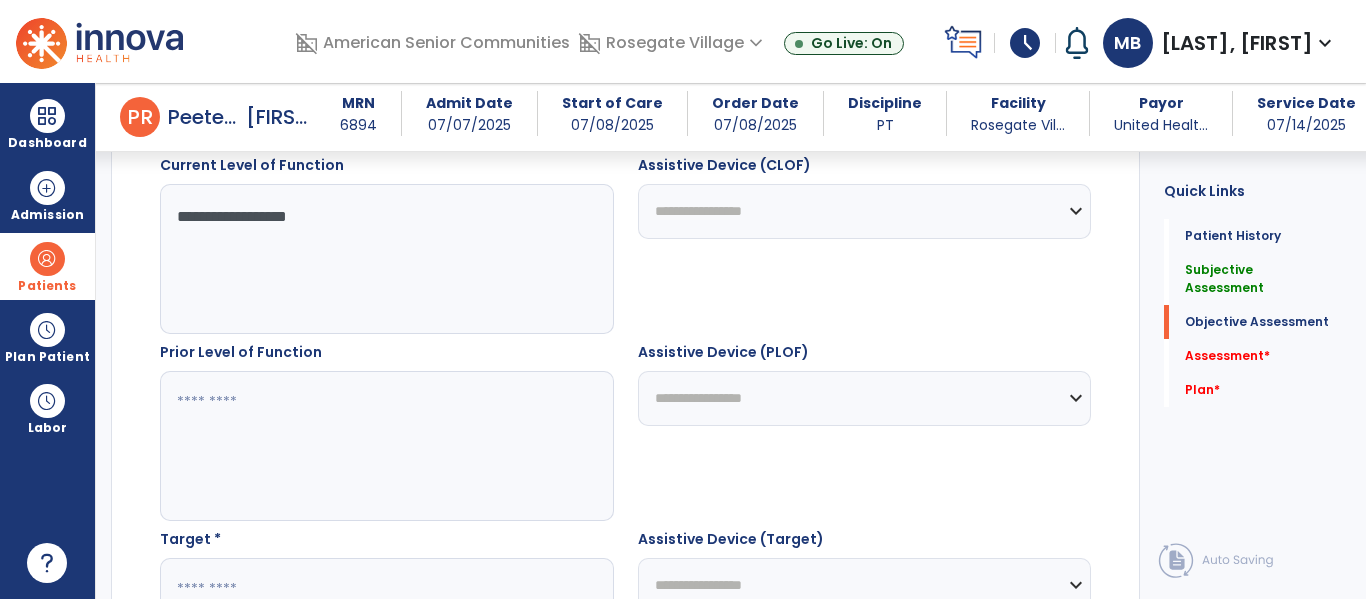 type on "**********" 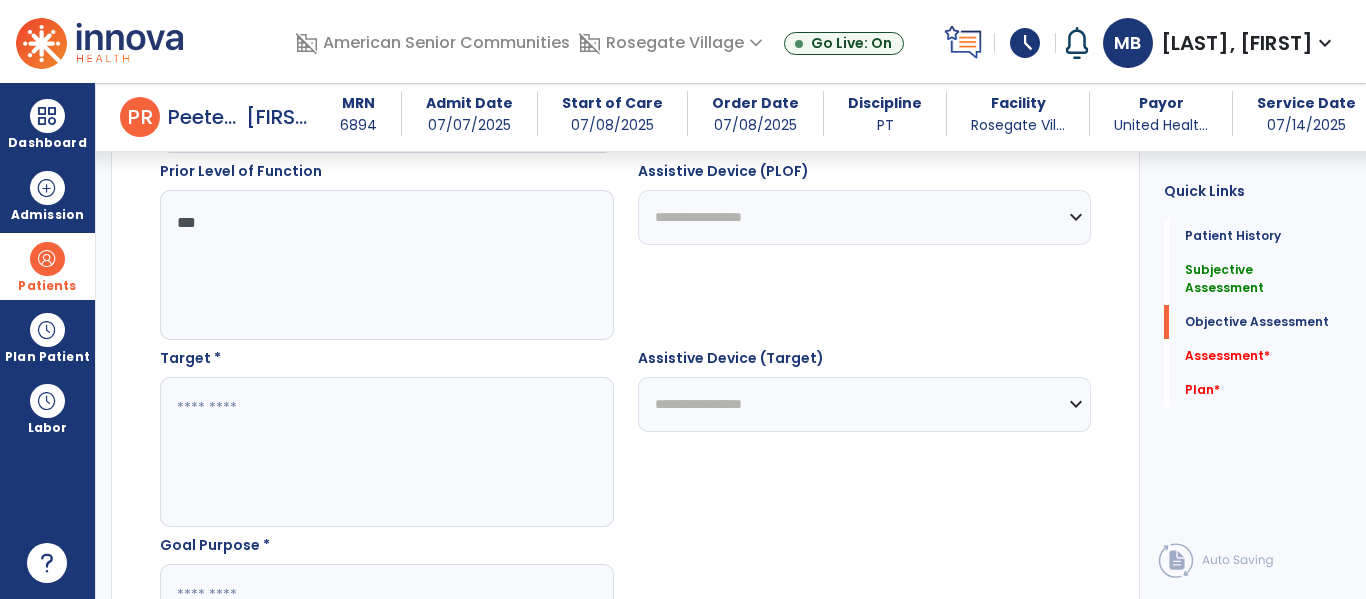 scroll, scrollTop: 1219, scrollLeft: 0, axis: vertical 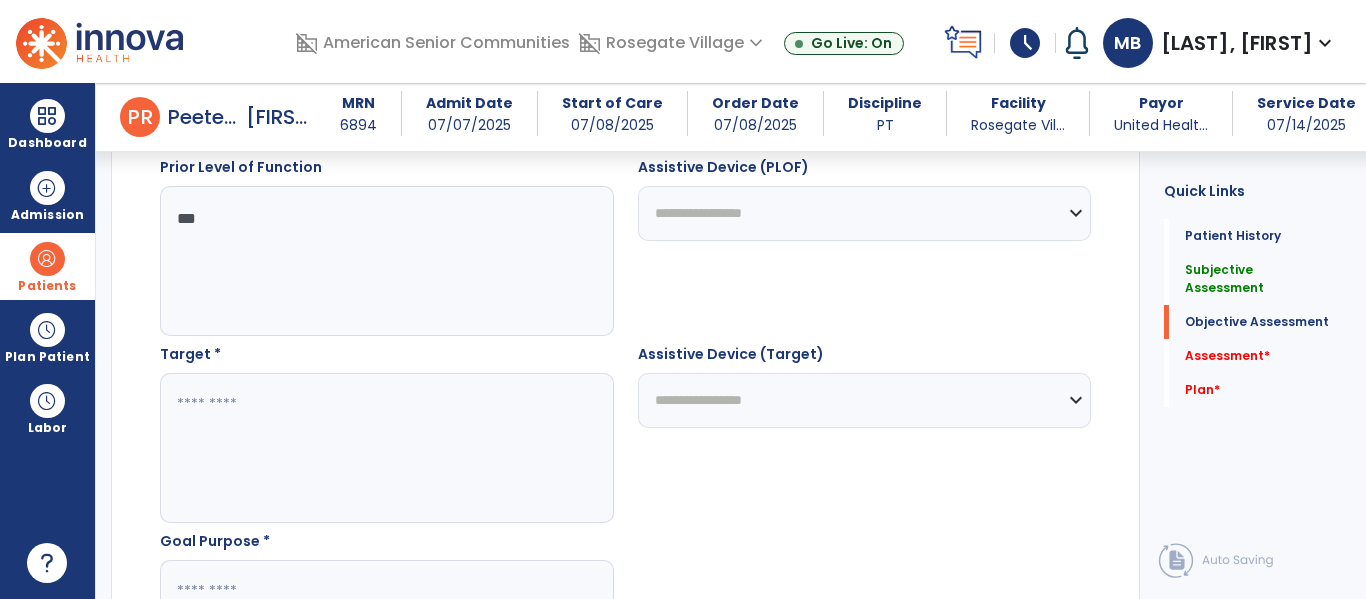 type on "***" 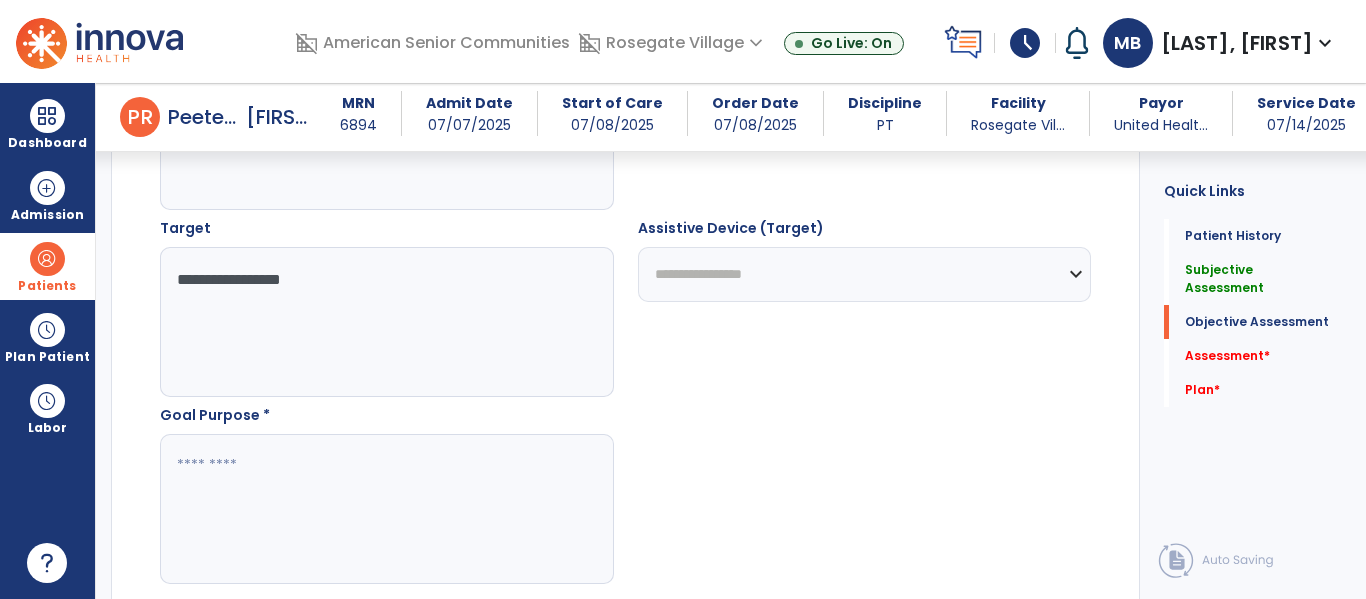 scroll, scrollTop: 1343, scrollLeft: 0, axis: vertical 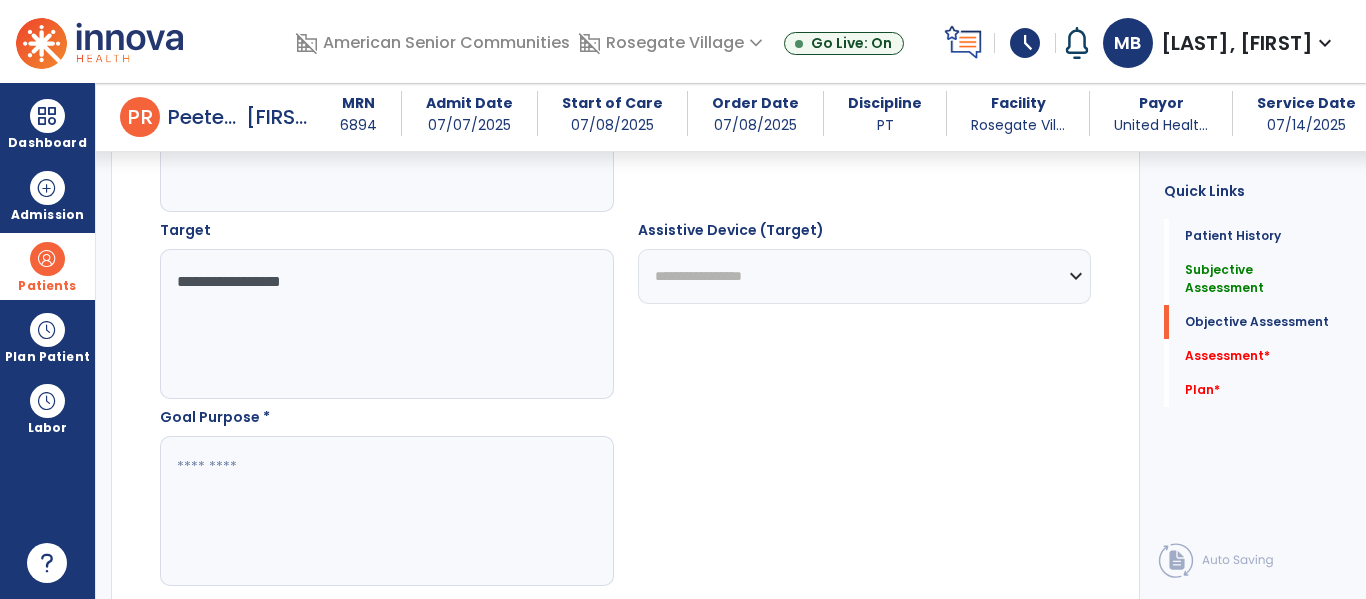 type on "**********" 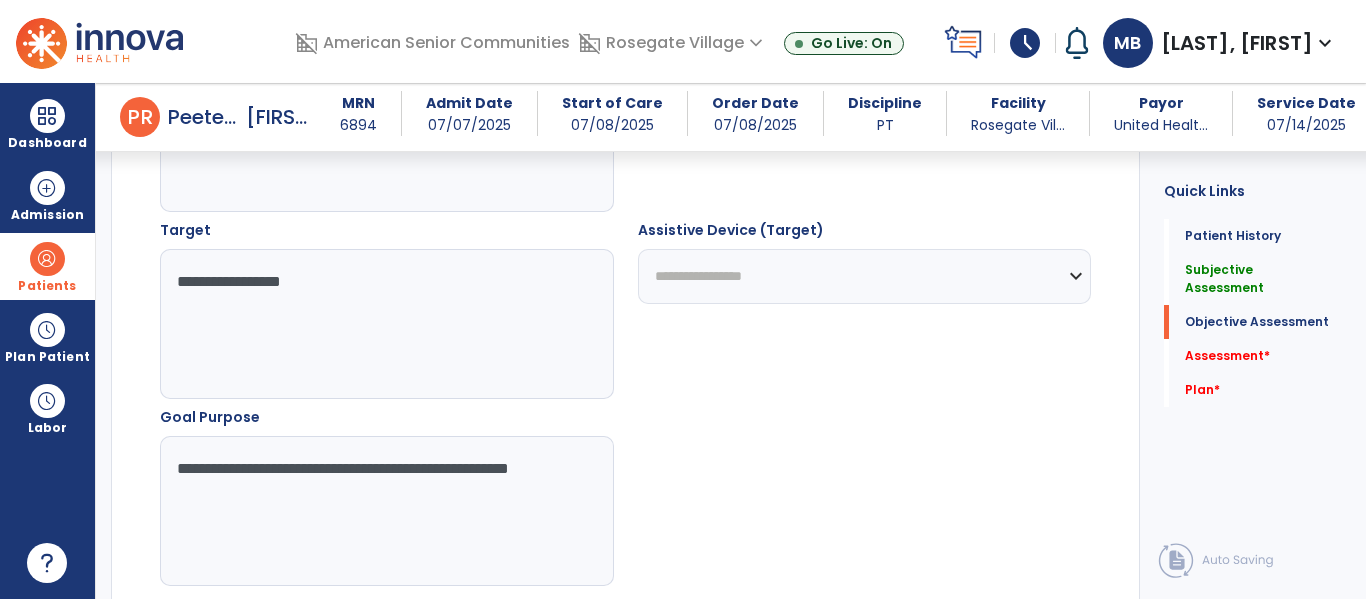 type on "**********" 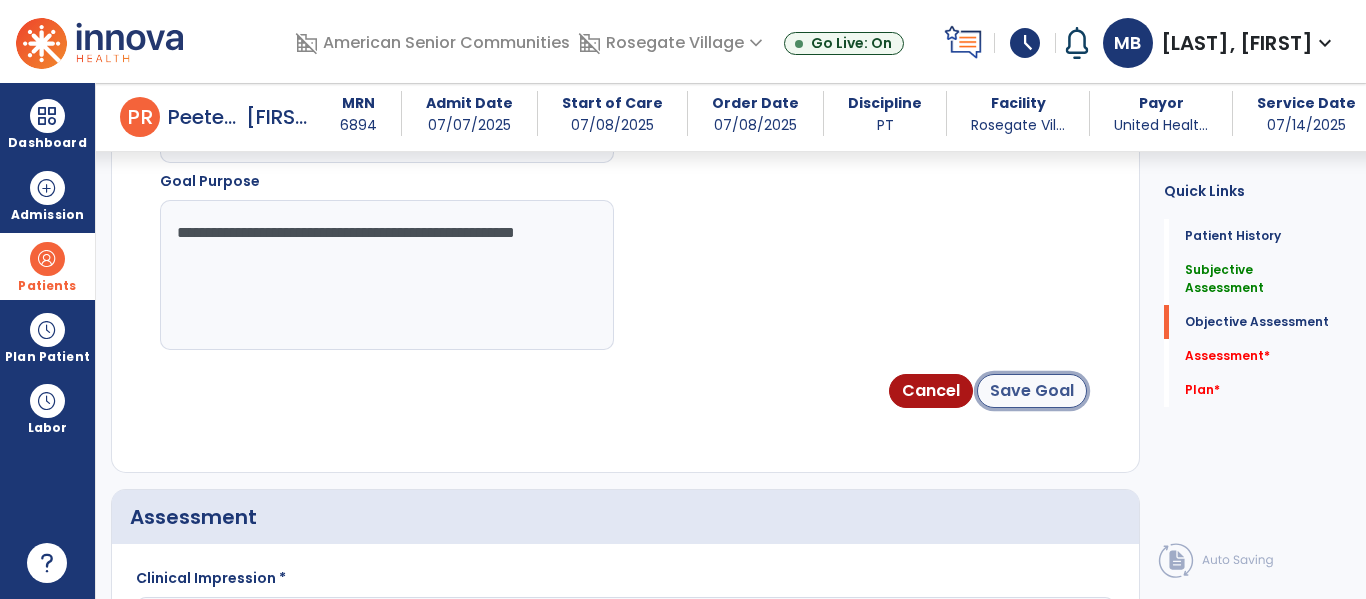 click on "Save Goal" 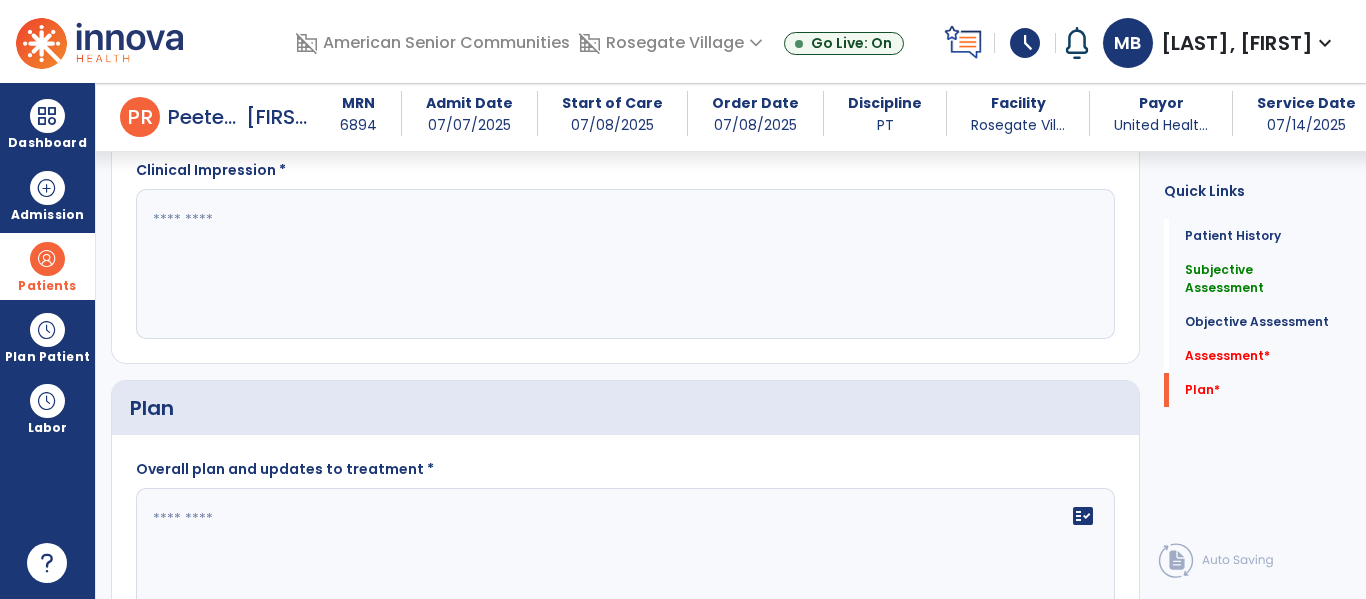 scroll, scrollTop: 2411, scrollLeft: 0, axis: vertical 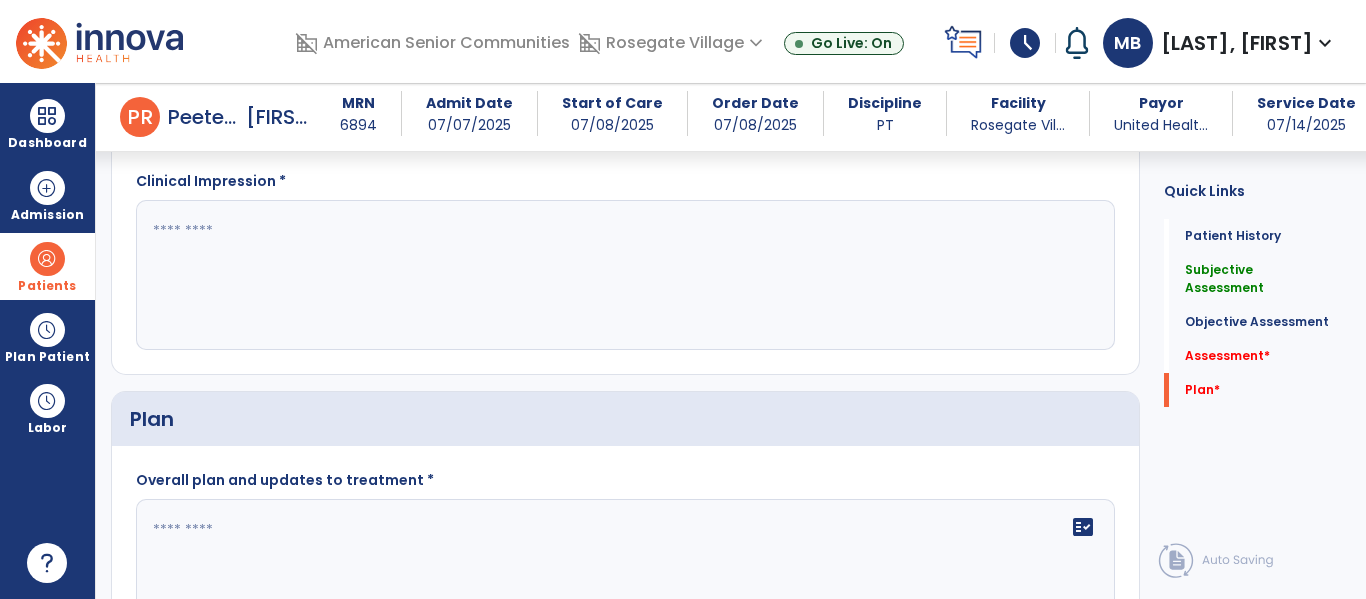 click 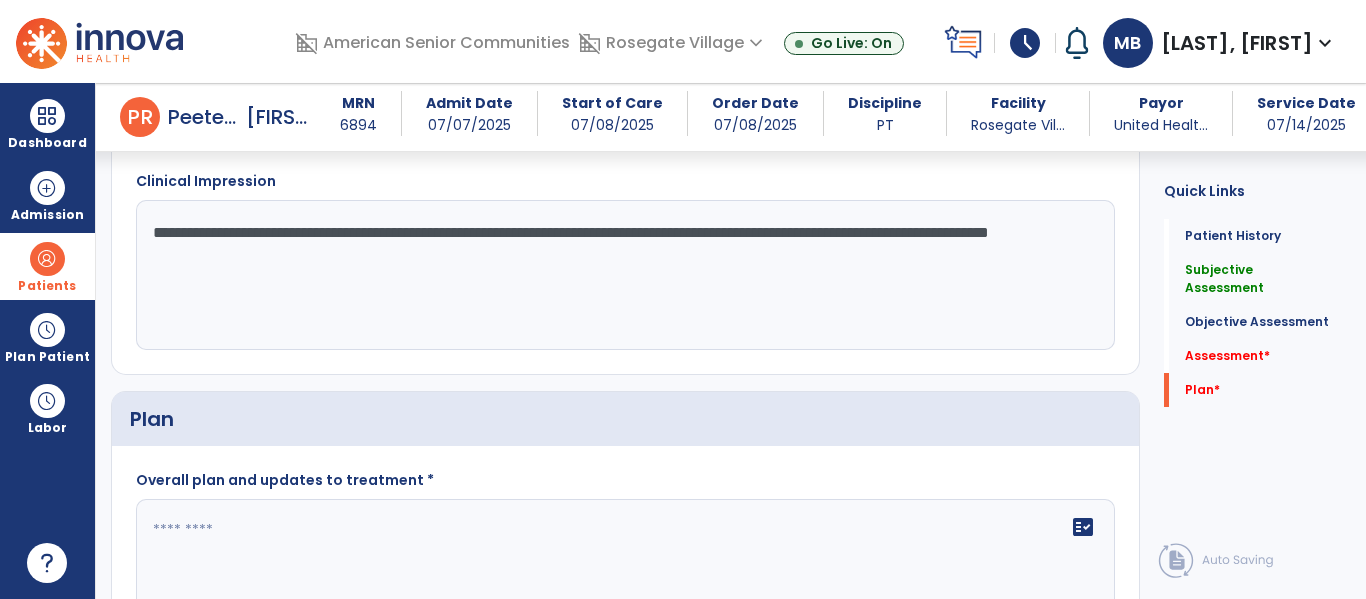 type on "**********" 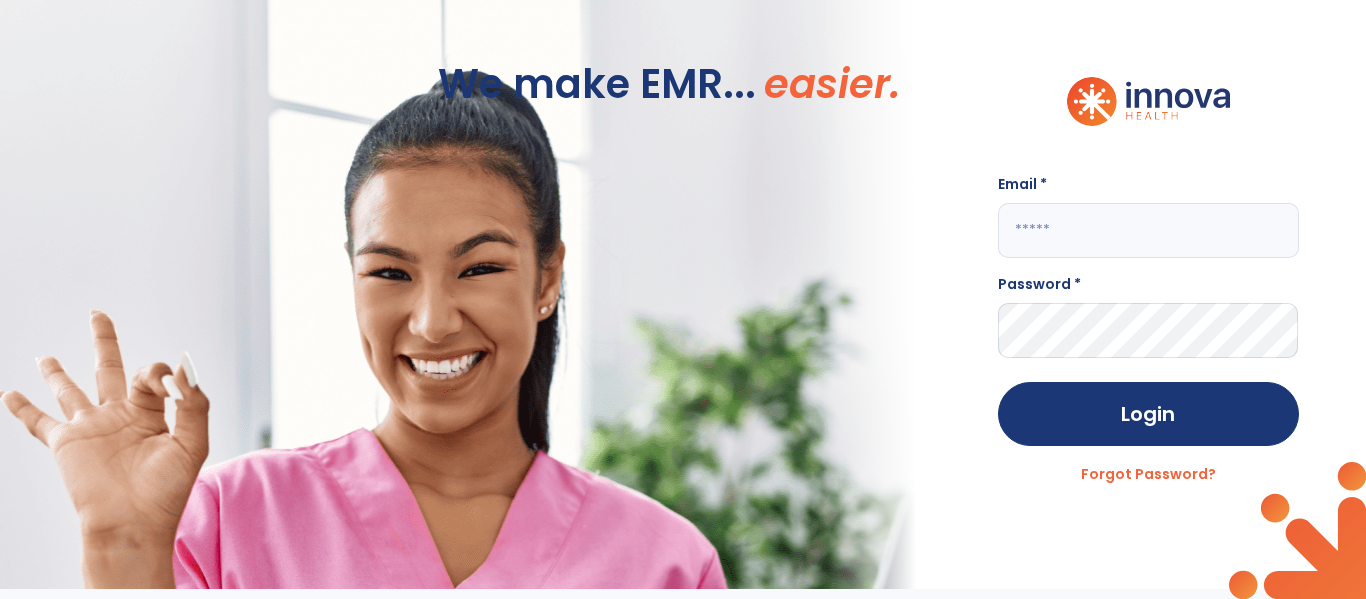 scroll, scrollTop: 0, scrollLeft: 0, axis: both 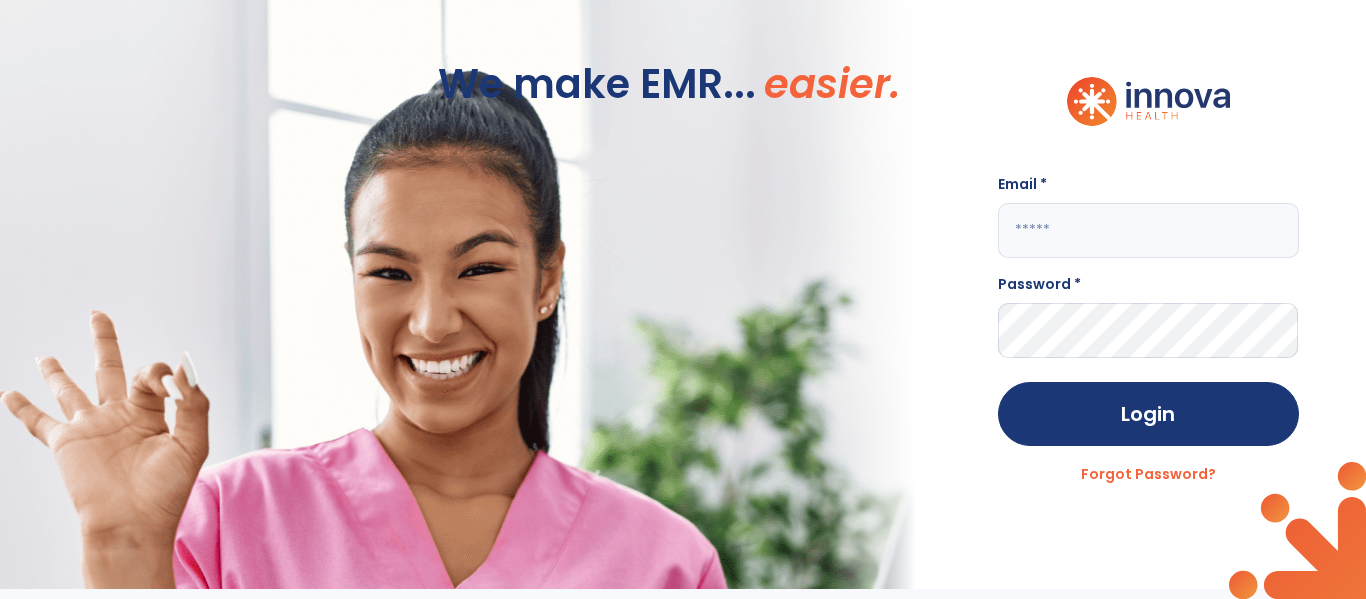 click 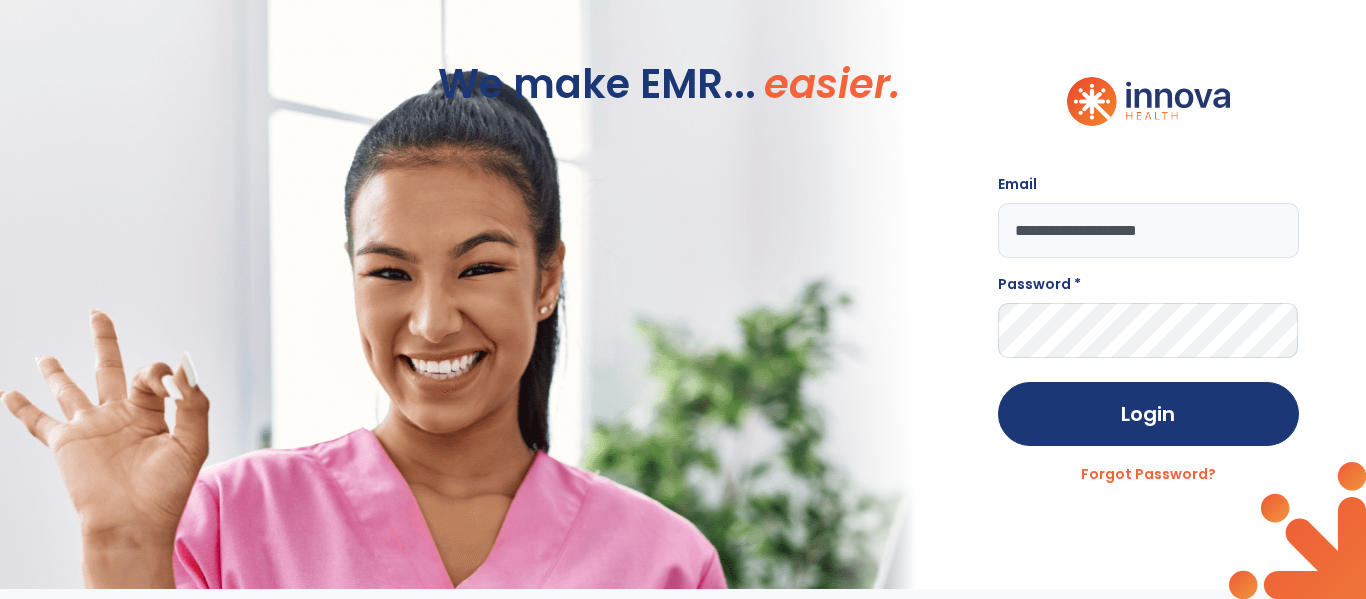 type on "**********" 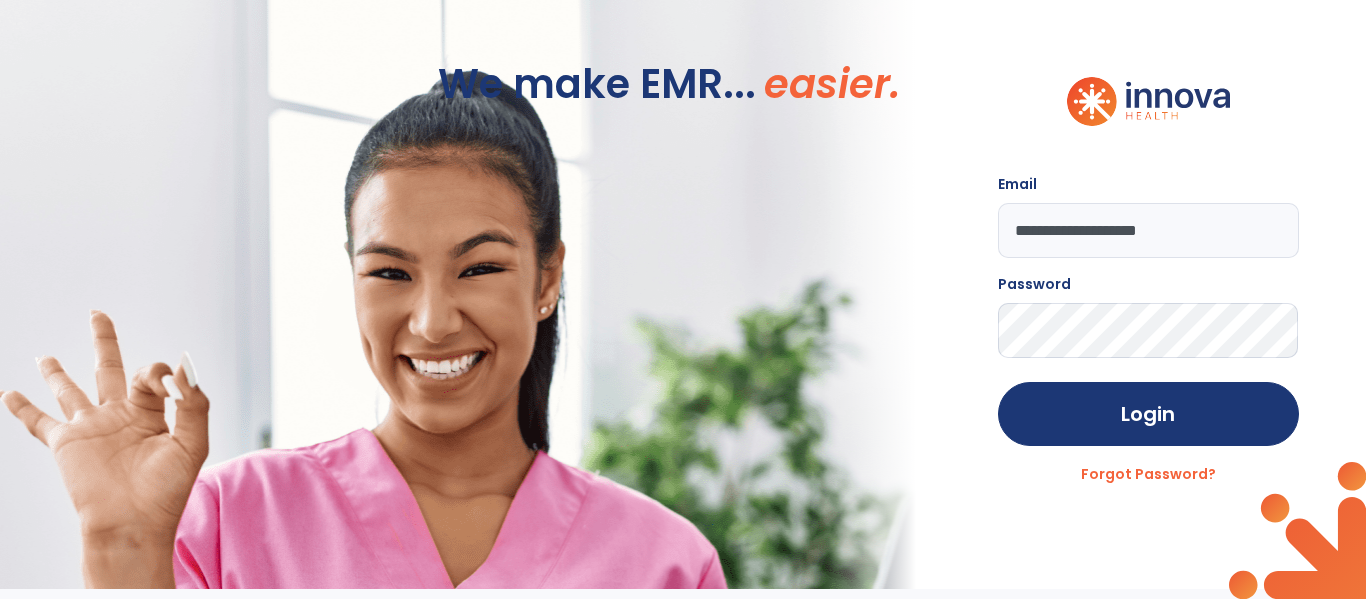 click on "Login" 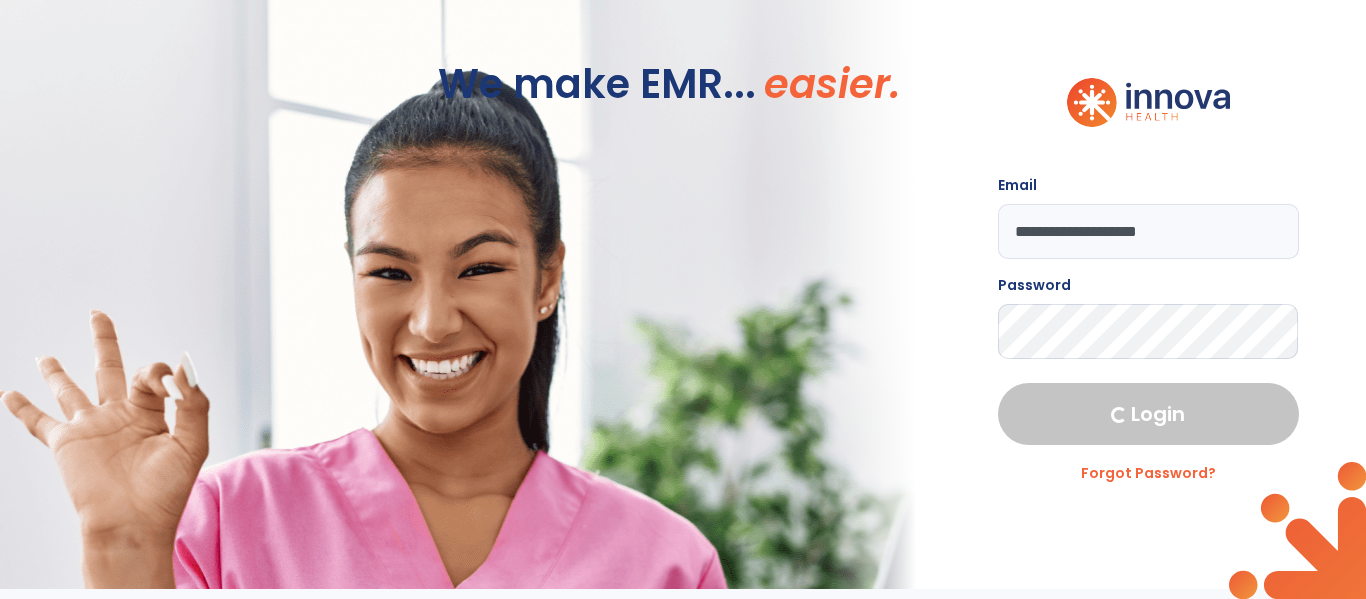 select on "****" 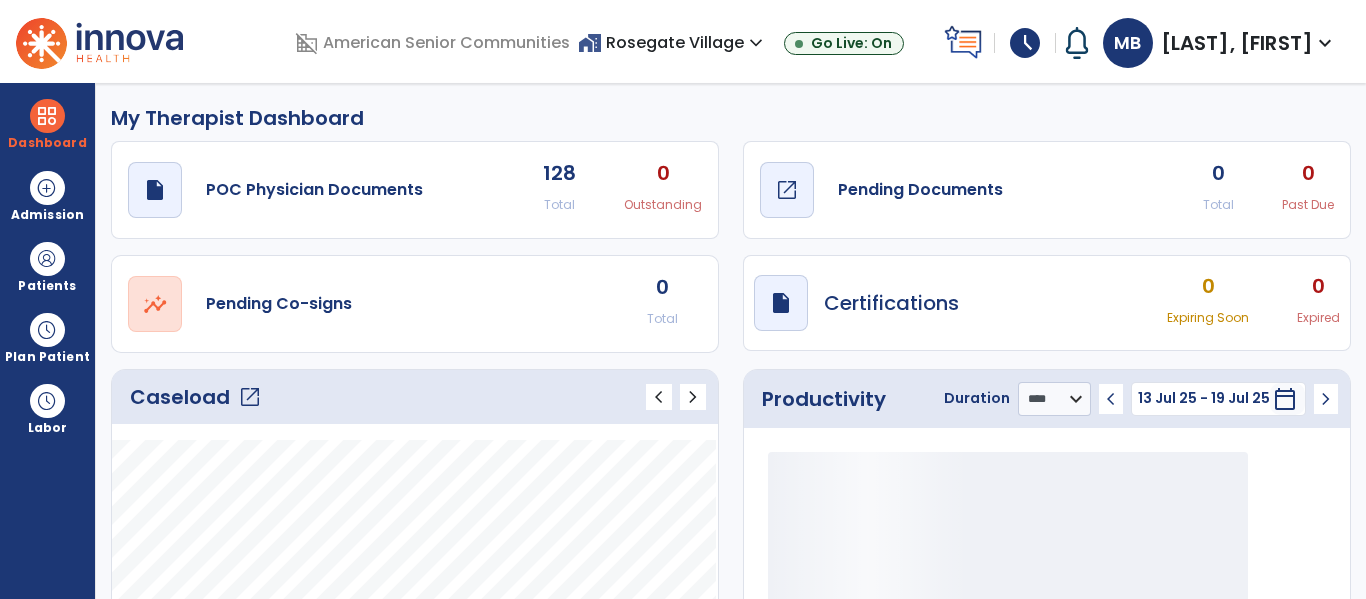 click on "Pending Documents" 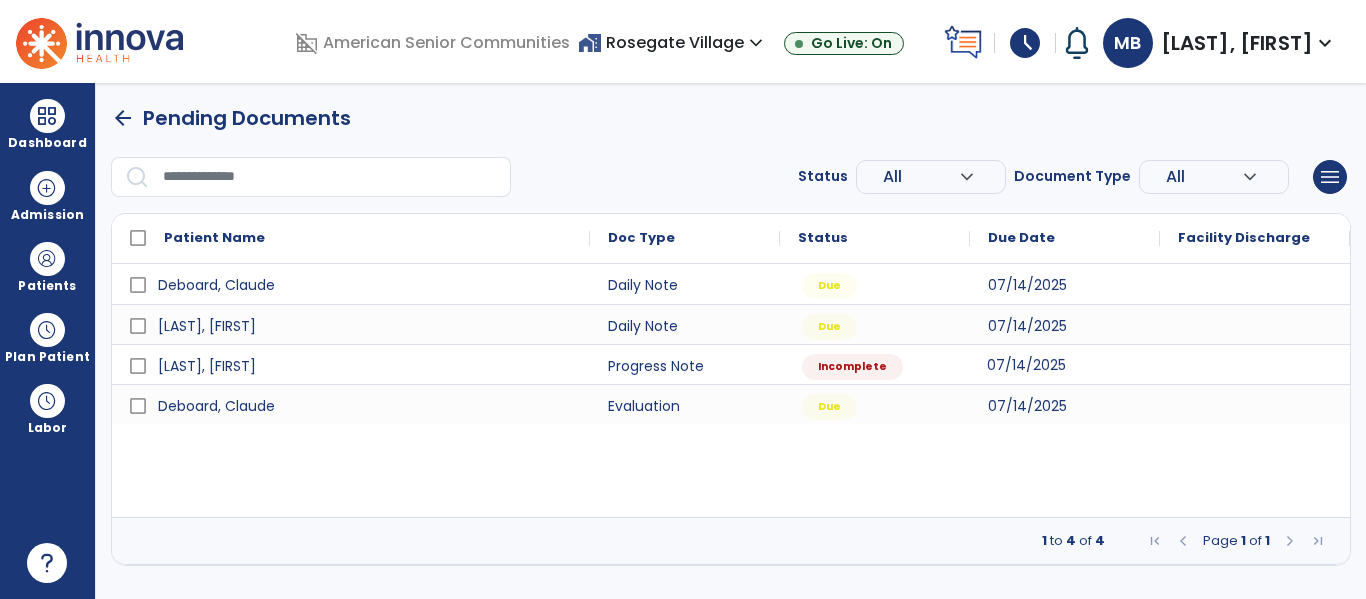 click on "07/14/2025" at bounding box center (1026, 365) 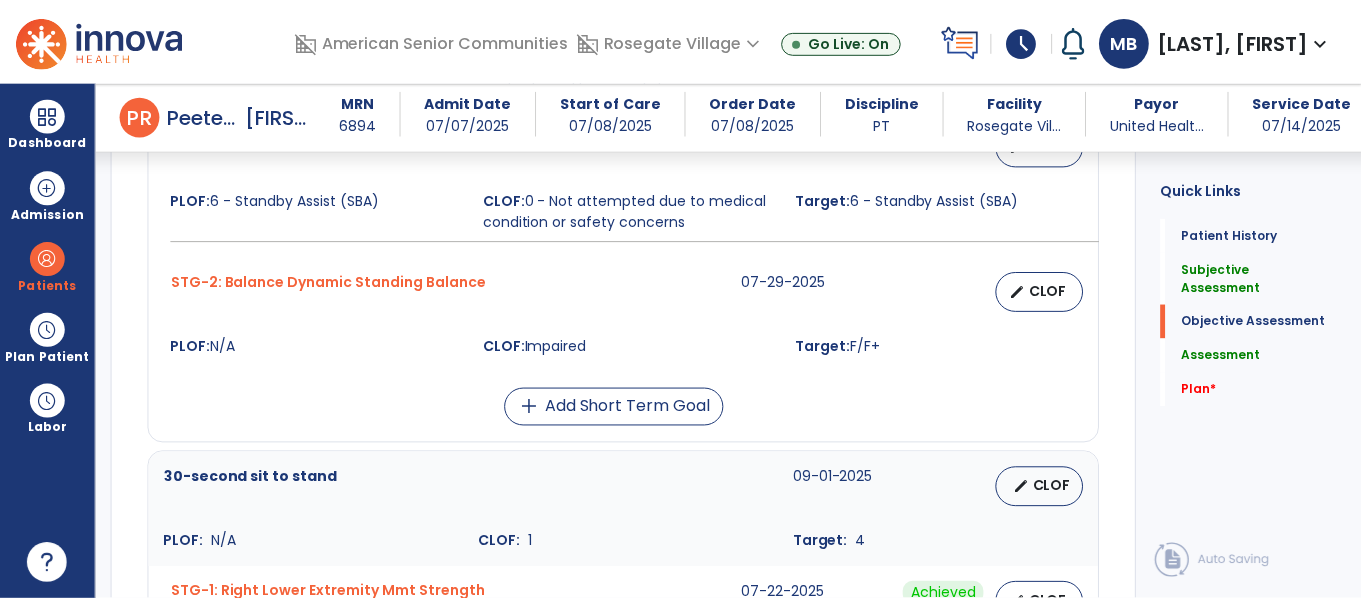 scroll, scrollTop: 1000, scrollLeft: 0, axis: vertical 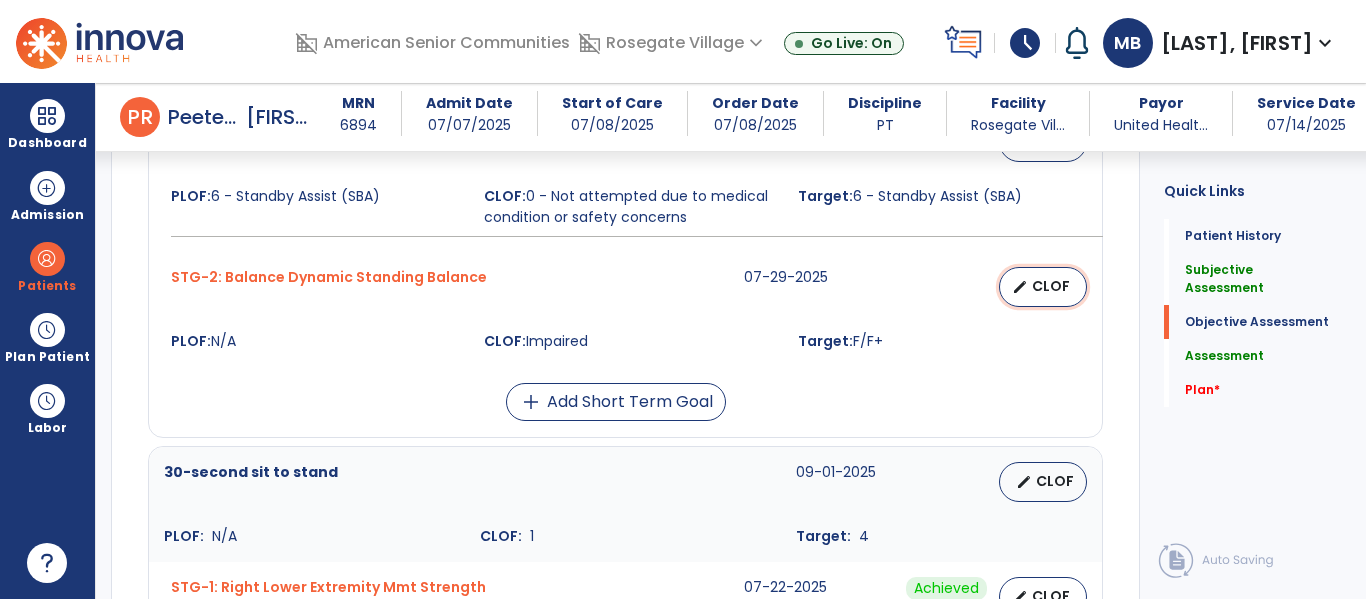 click on "CLOF" at bounding box center [1051, 286] 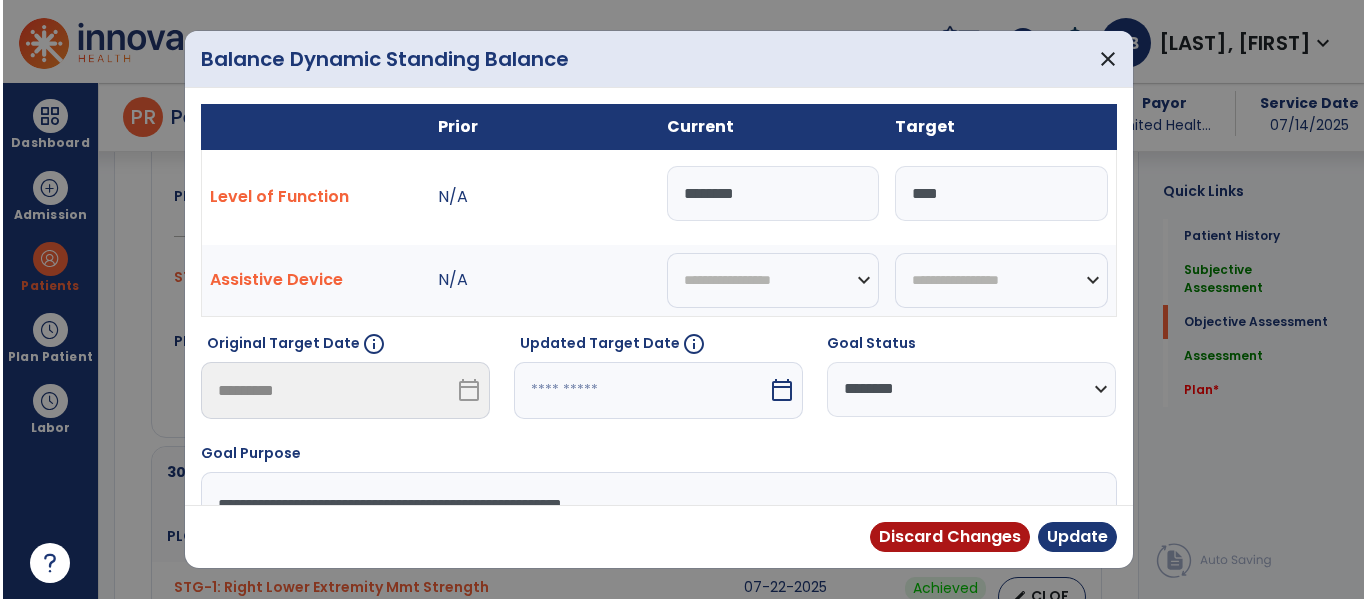 scroll, scrollTop: 1000, scrollLeft: 0, axis: vertical 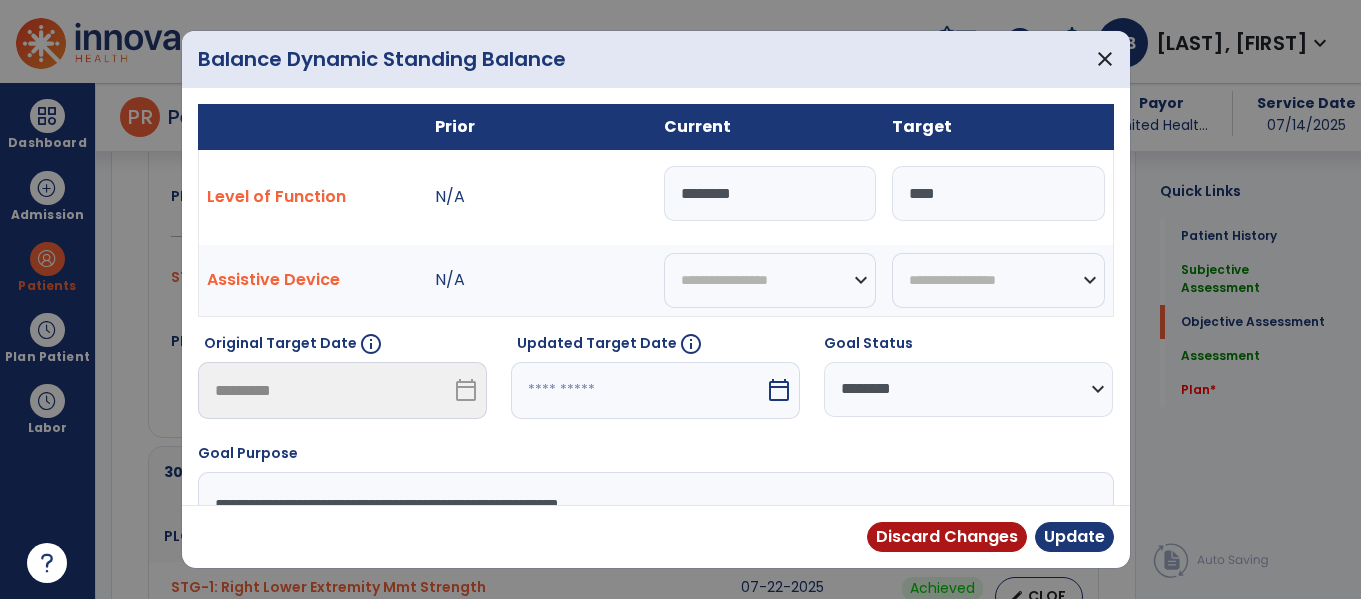 click on "********" at bounding box center [770, 193] 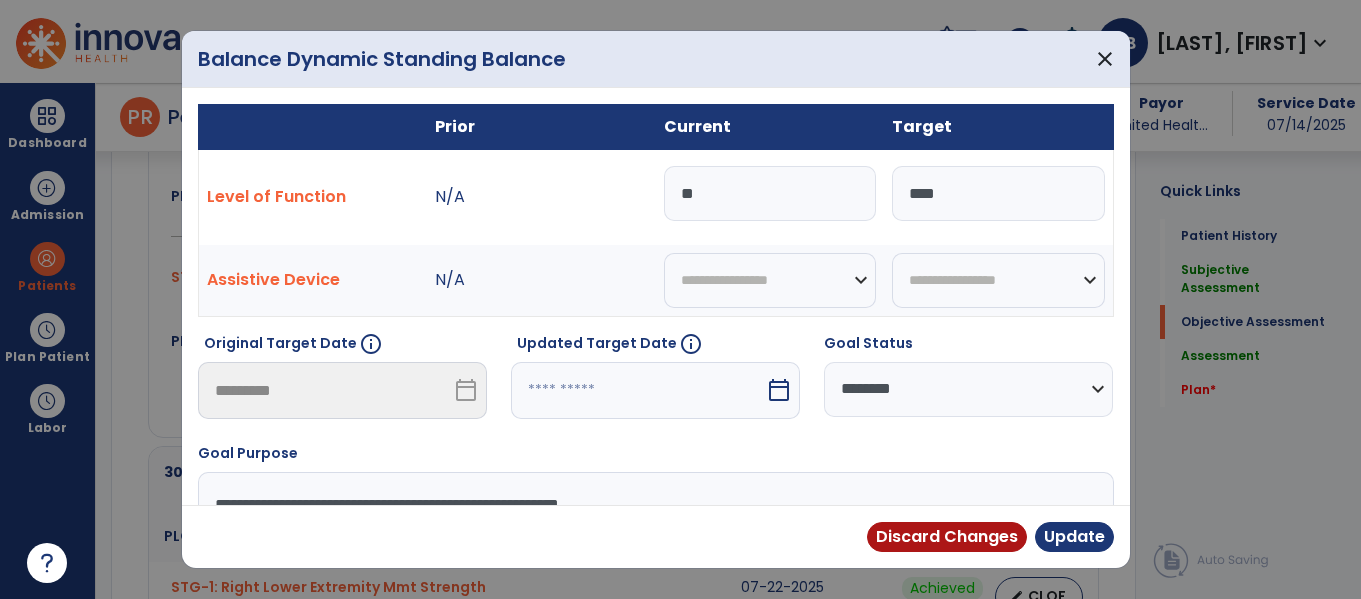 type on "*" 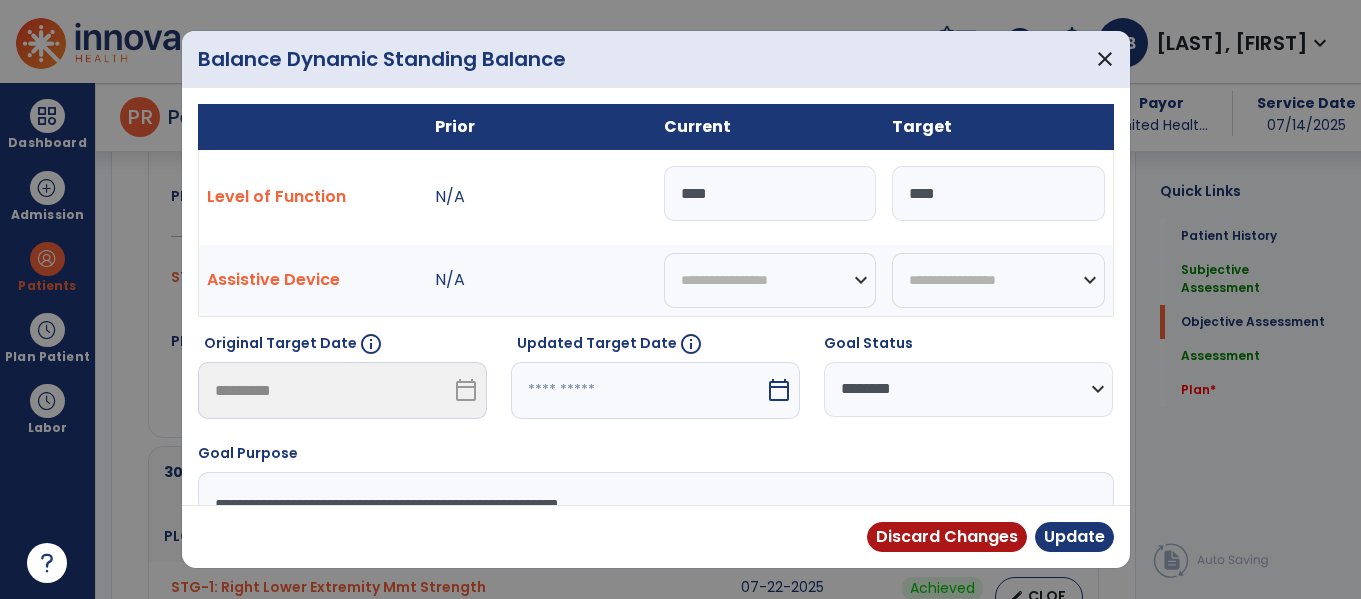 type on "*****" 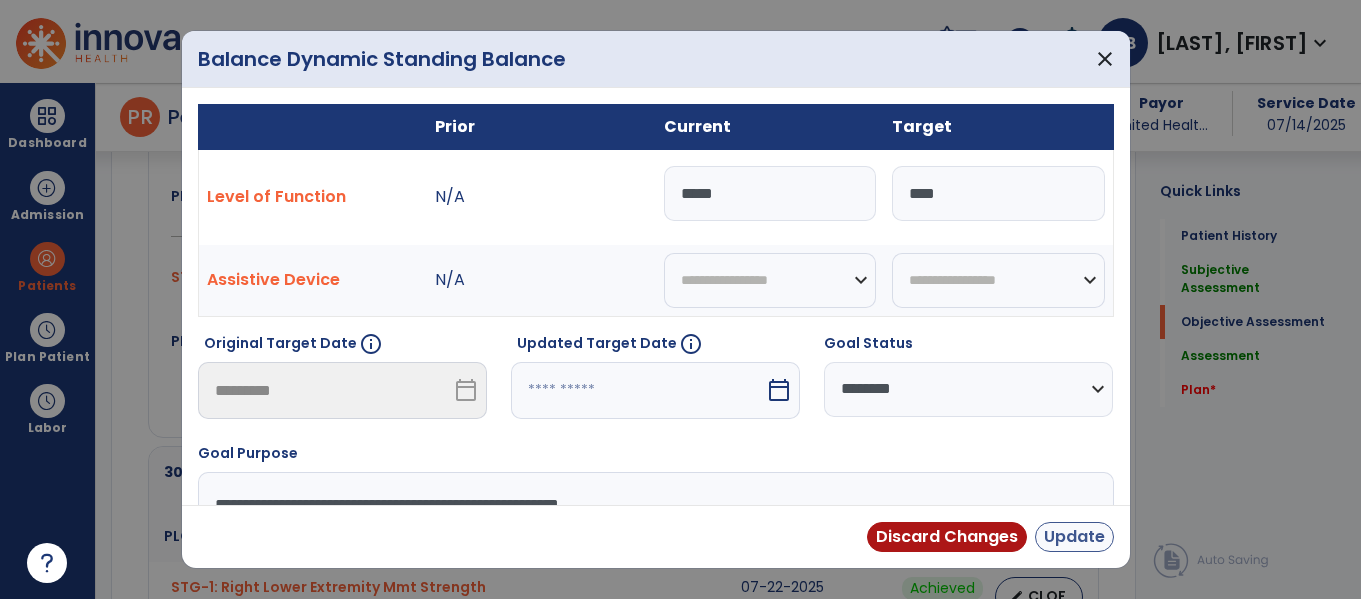click on "Update" at bounding box center (1074, 537) 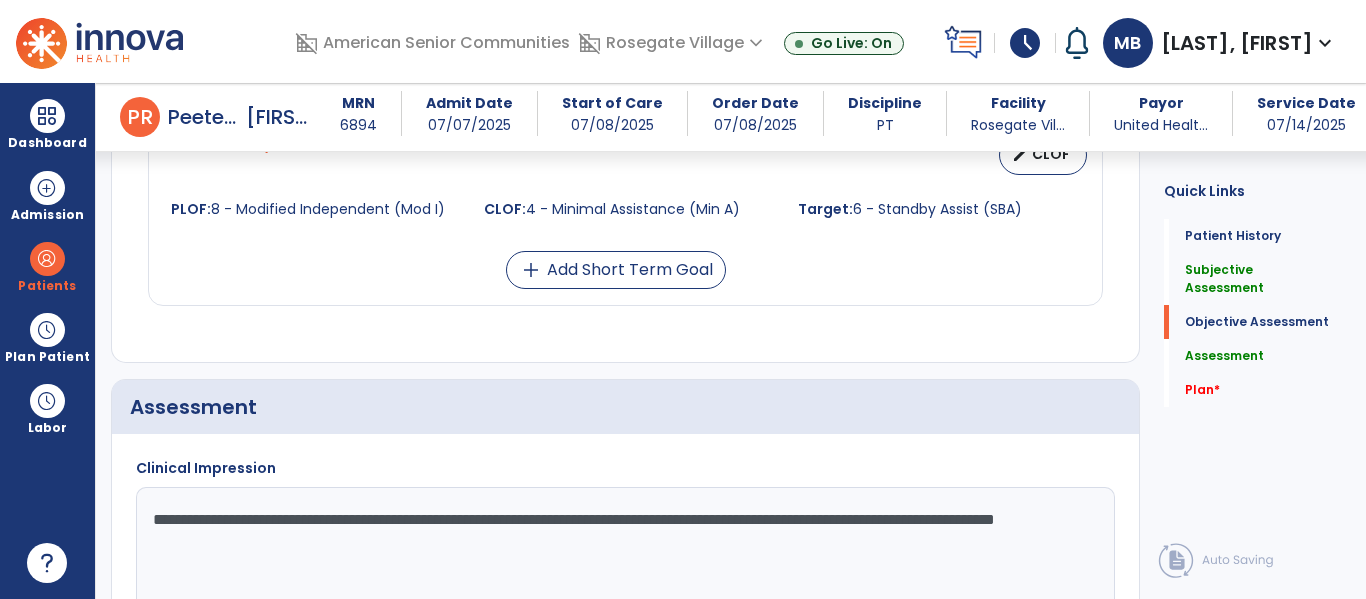 scroll, scrollTop: 2159, scrollLeft: 0, axis: vertical 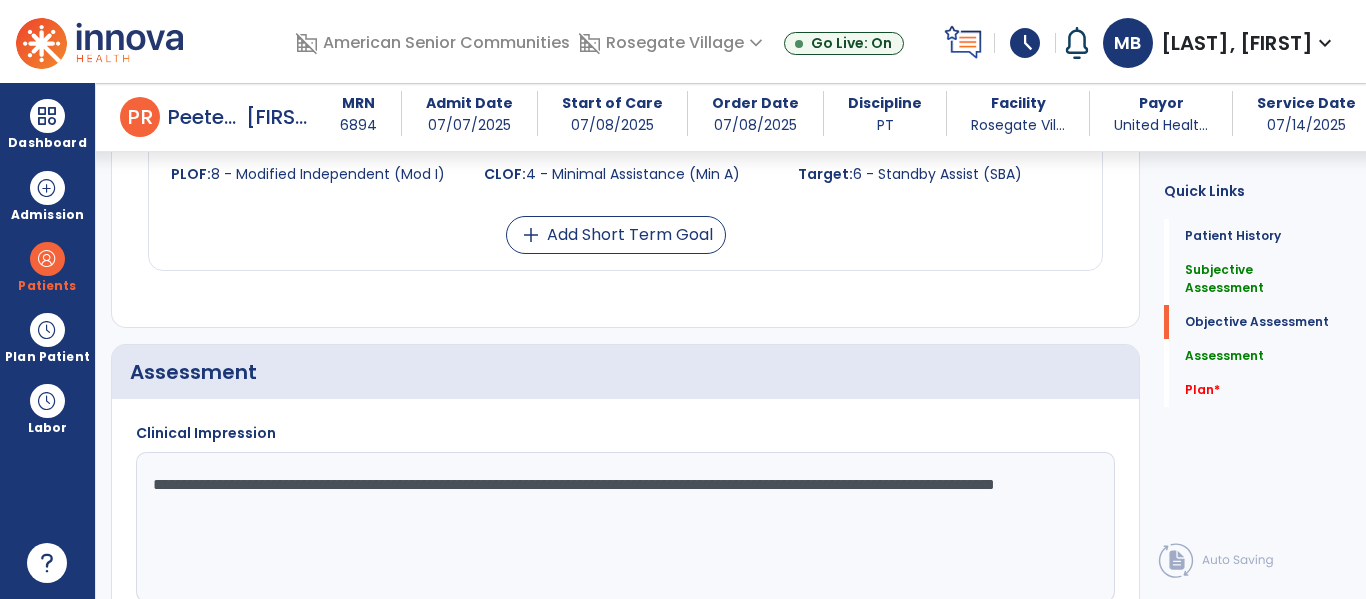 click on "**********" 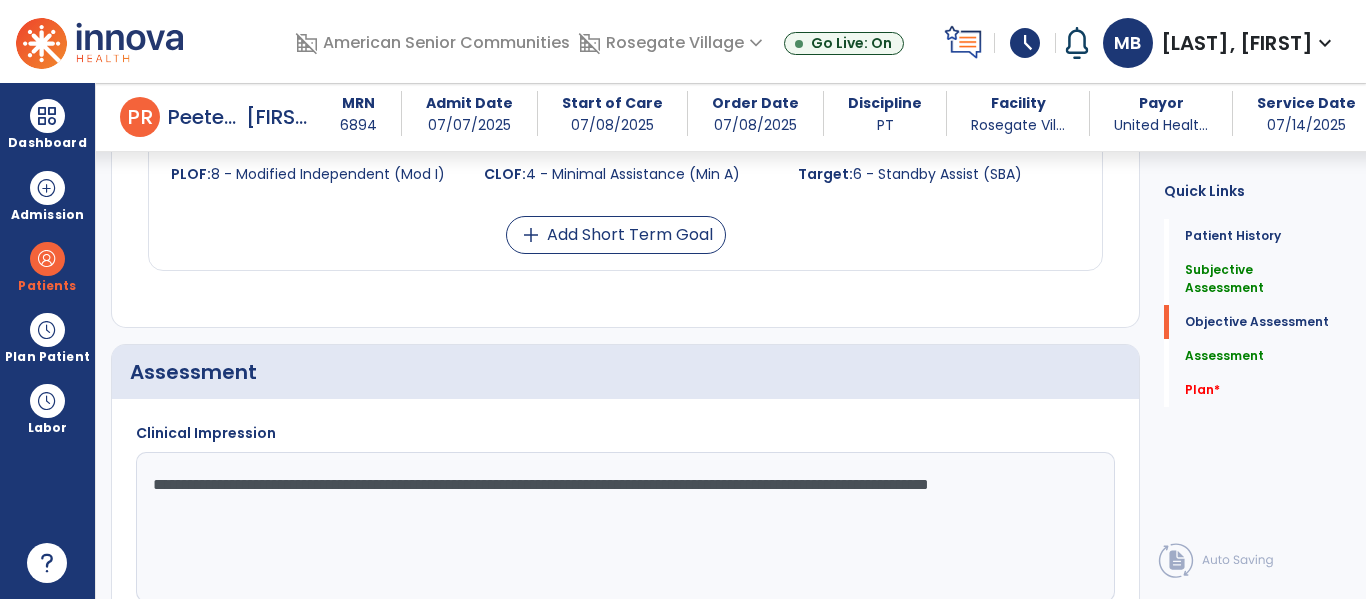 click on "**********" 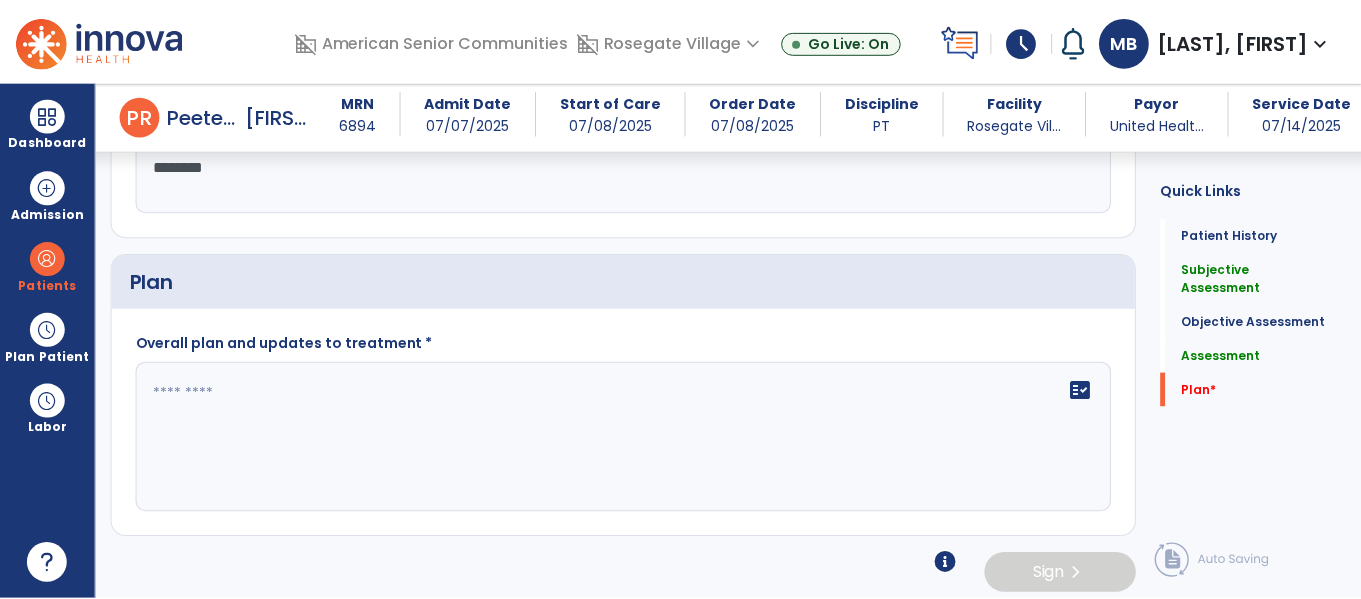 scroll, scrollTop: 2558, scrollLeft: 0, axis: vertical 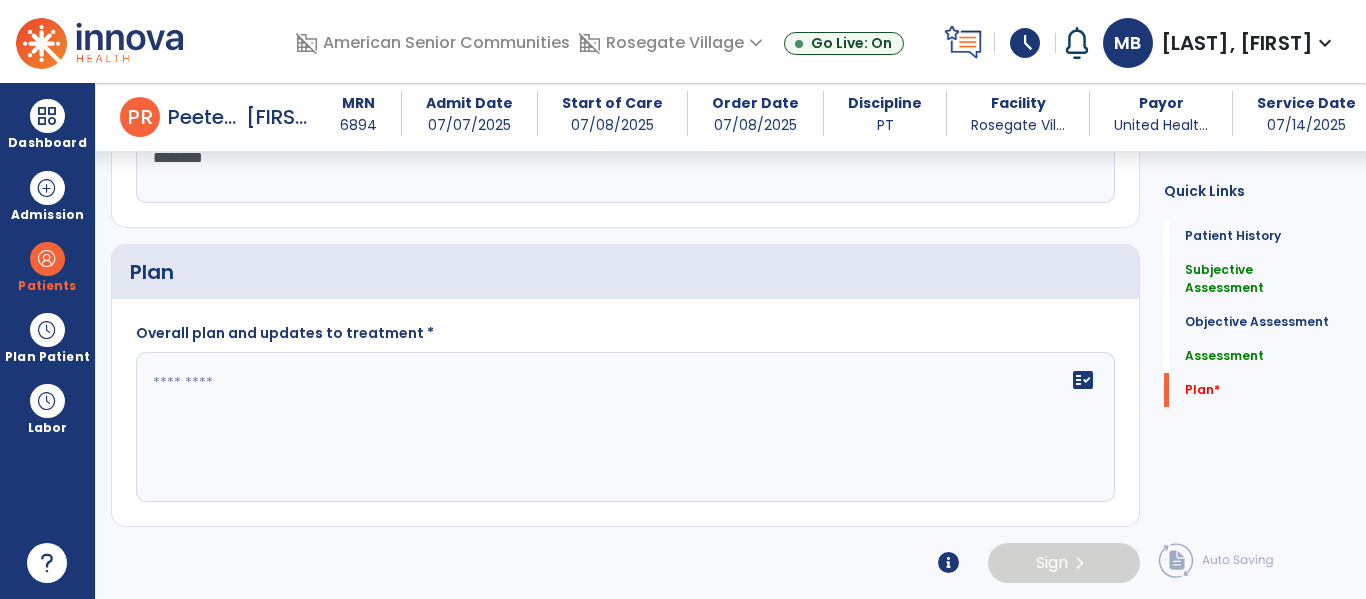 type on "**********" 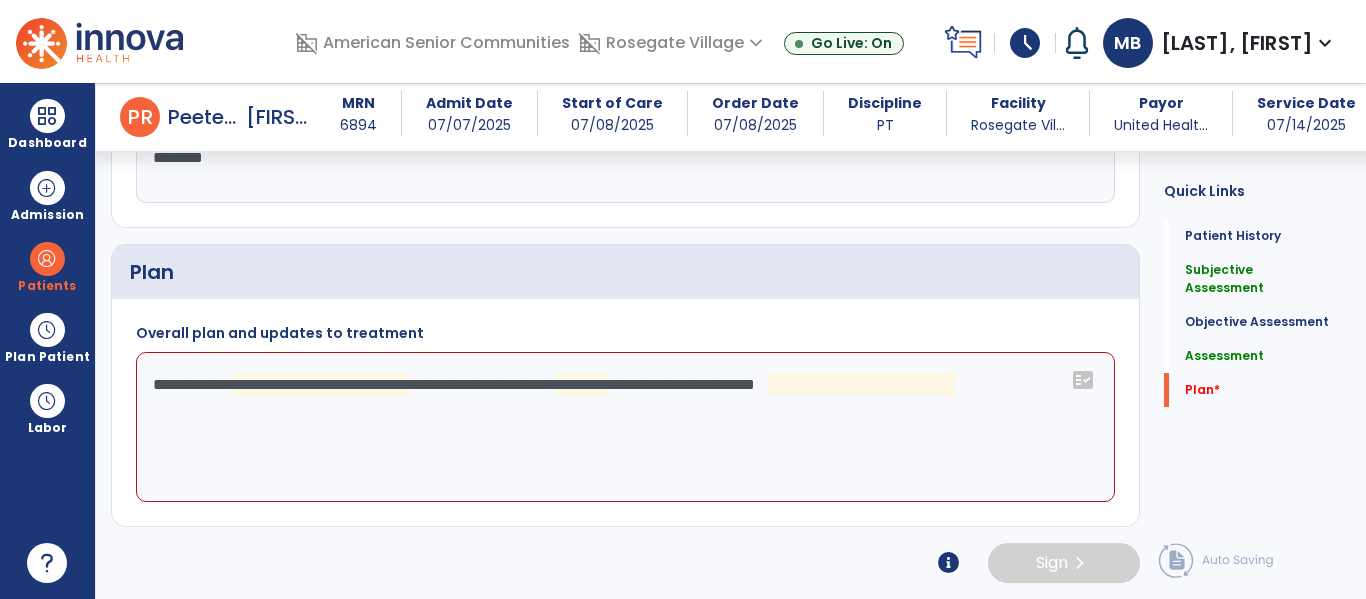 click on "**********" 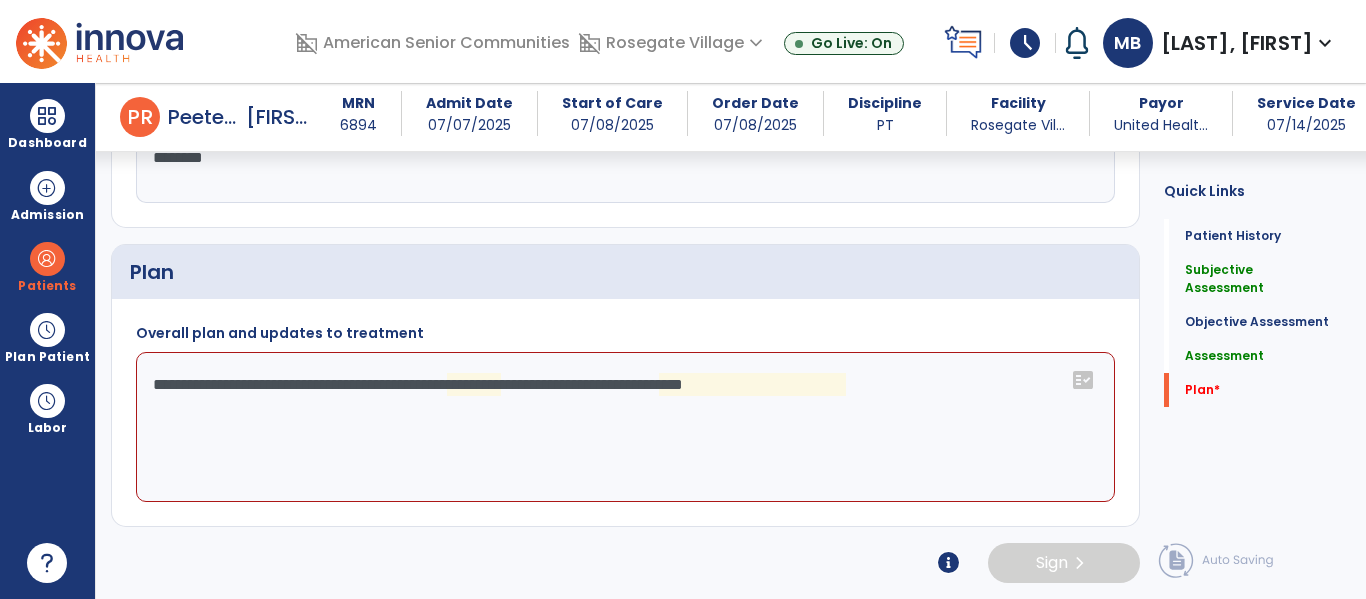 click on "**********" 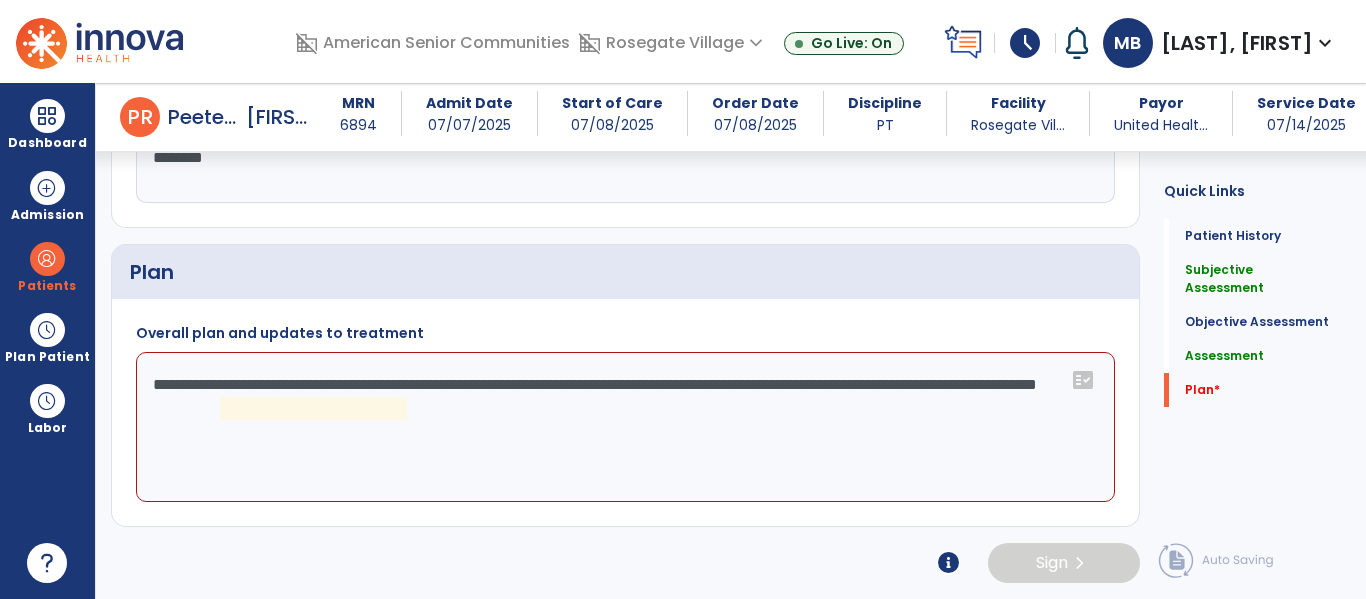 click on "**********" 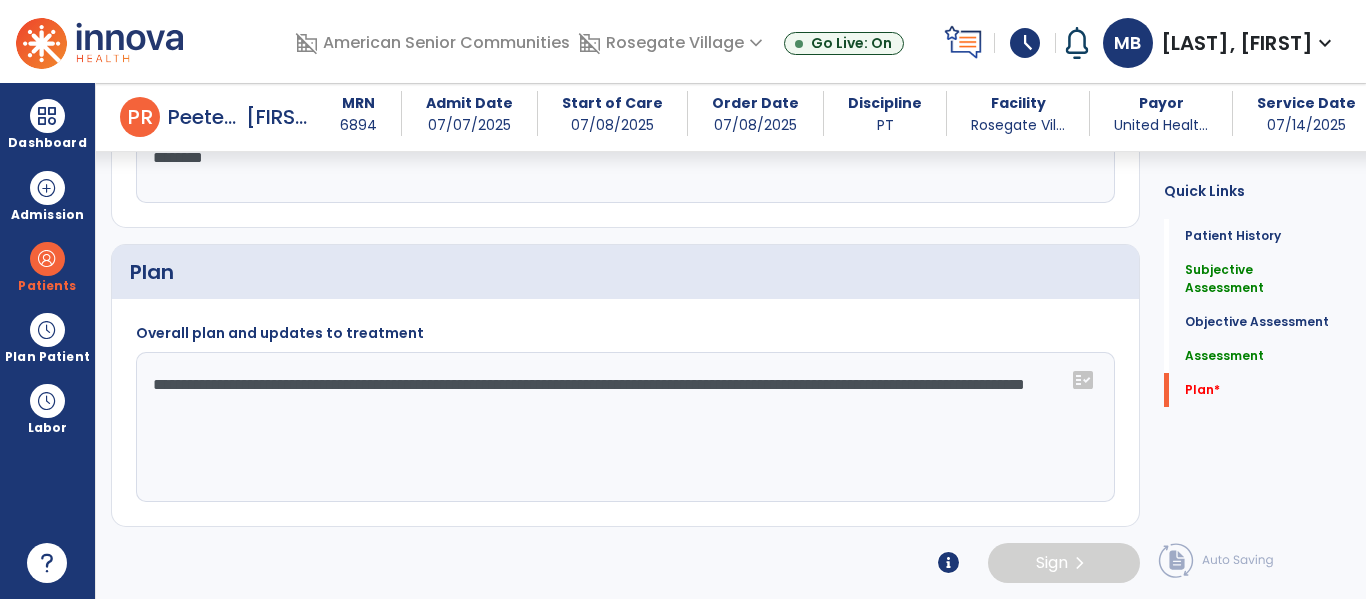 click on "**********" 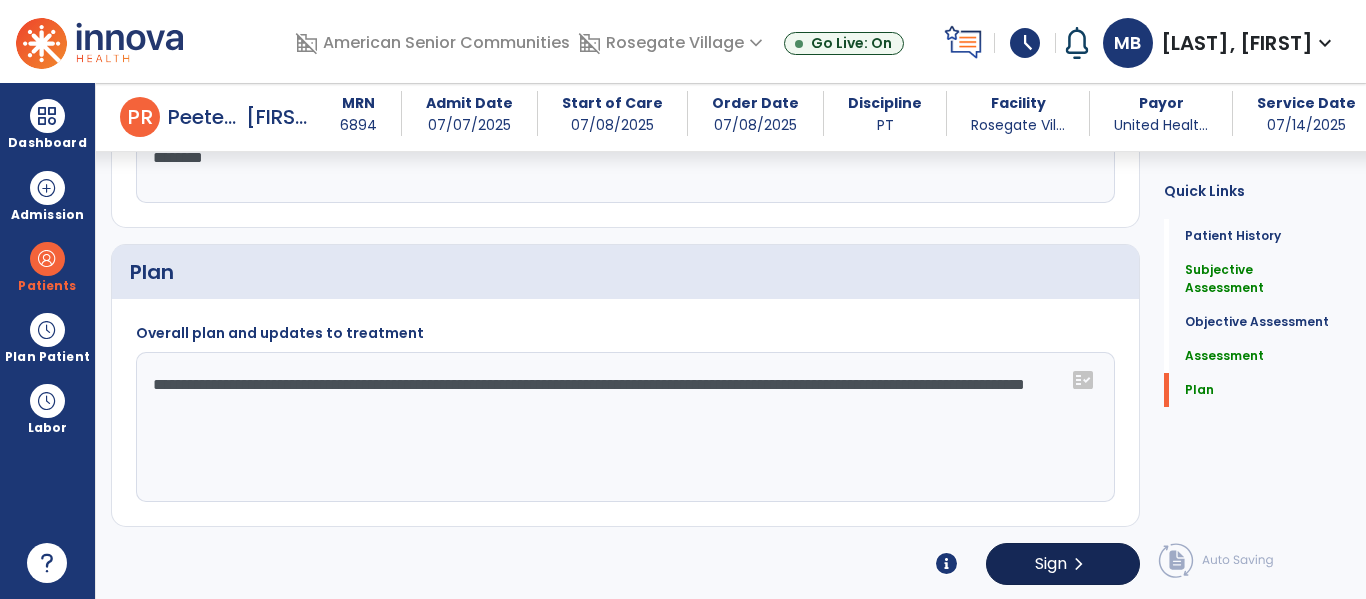 type on "**********" 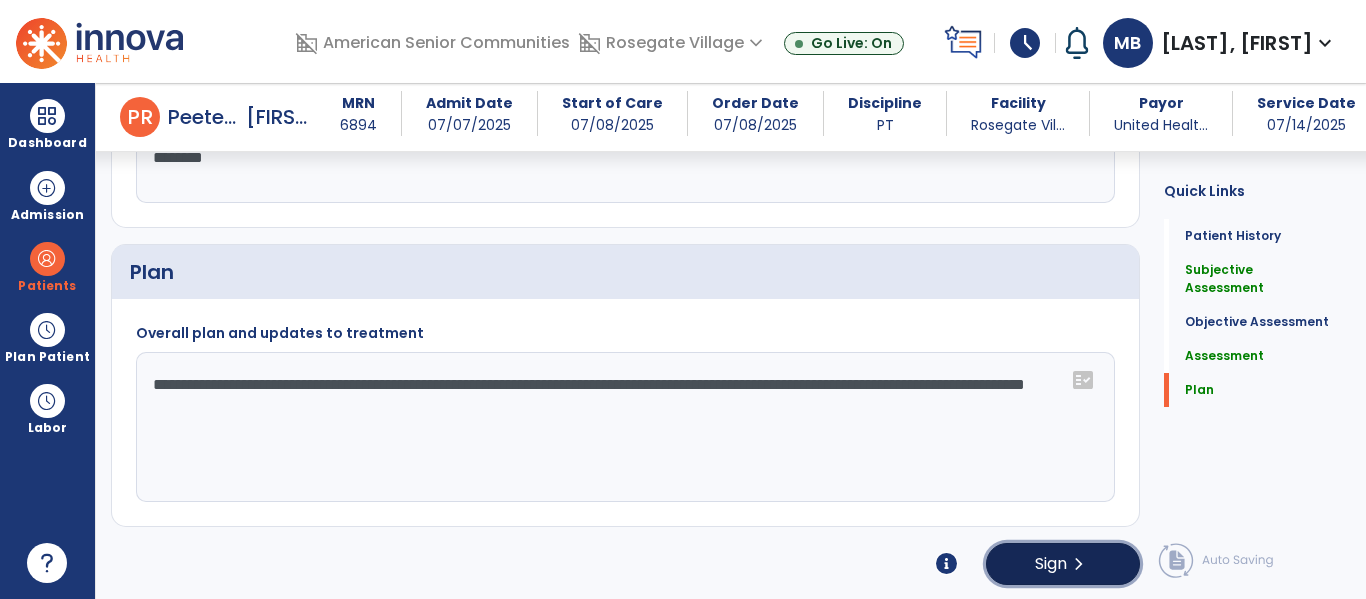 click on "chevron_right" 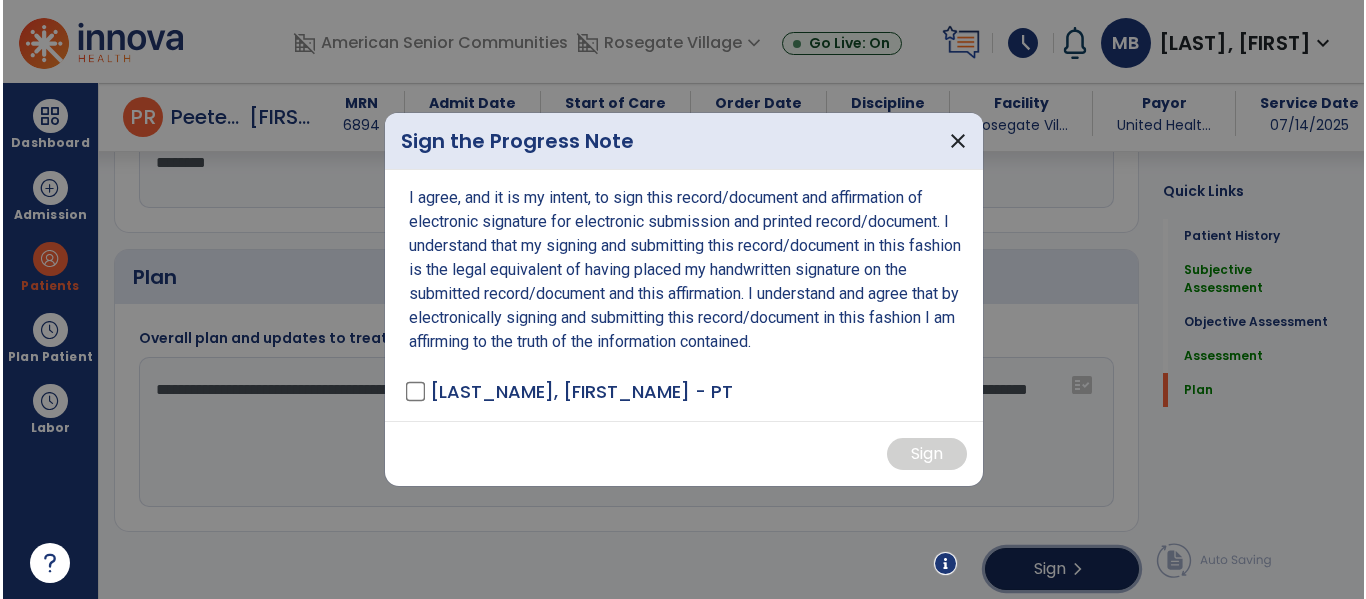 scroll, scrollTop: 2558, scrollLeft: 0, axis: vertical 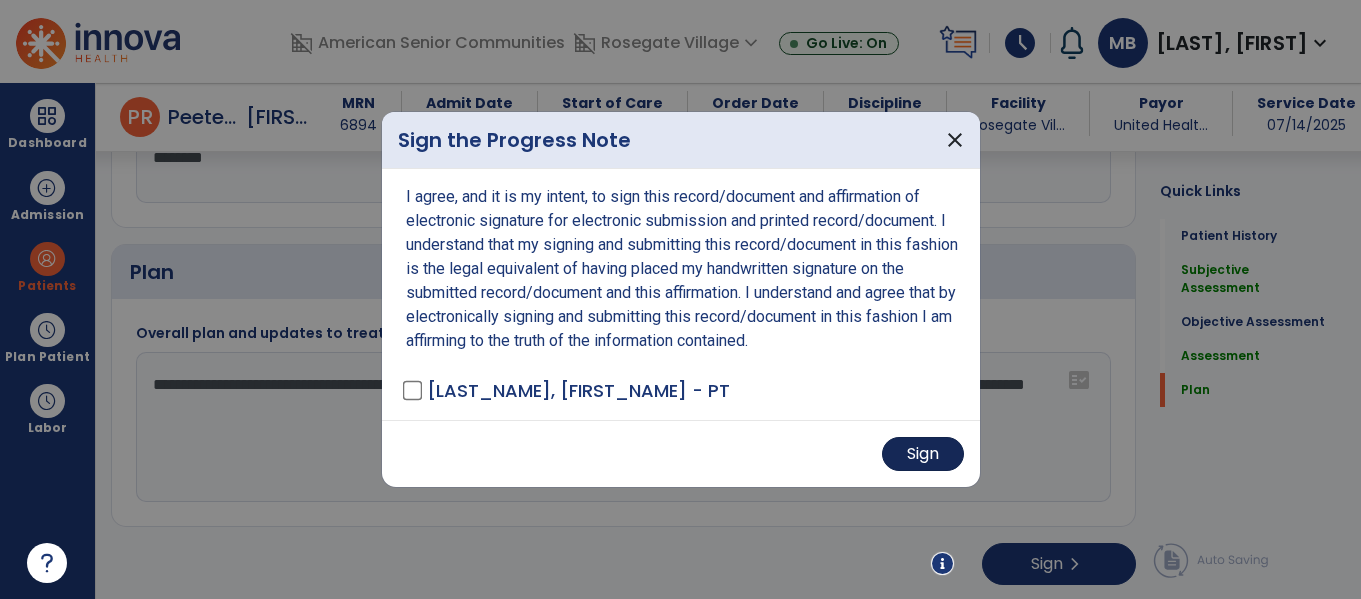 click on "Sign" at bounding box center (923, 454) 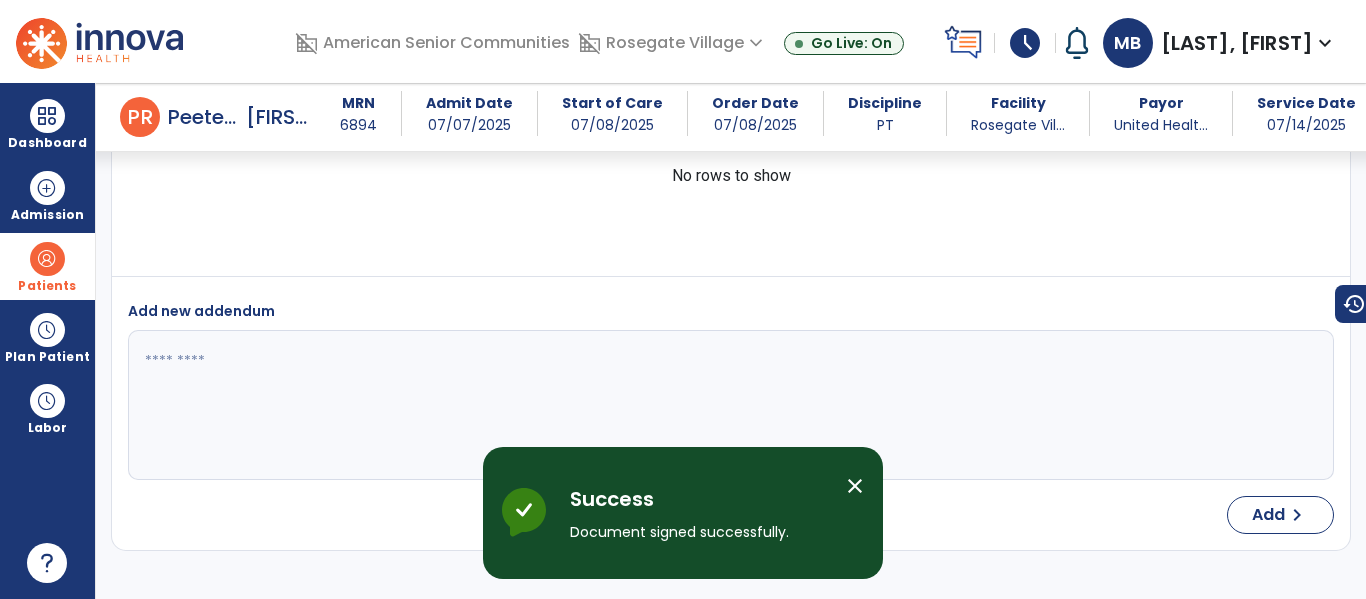 click at bounding box center [47, 259] 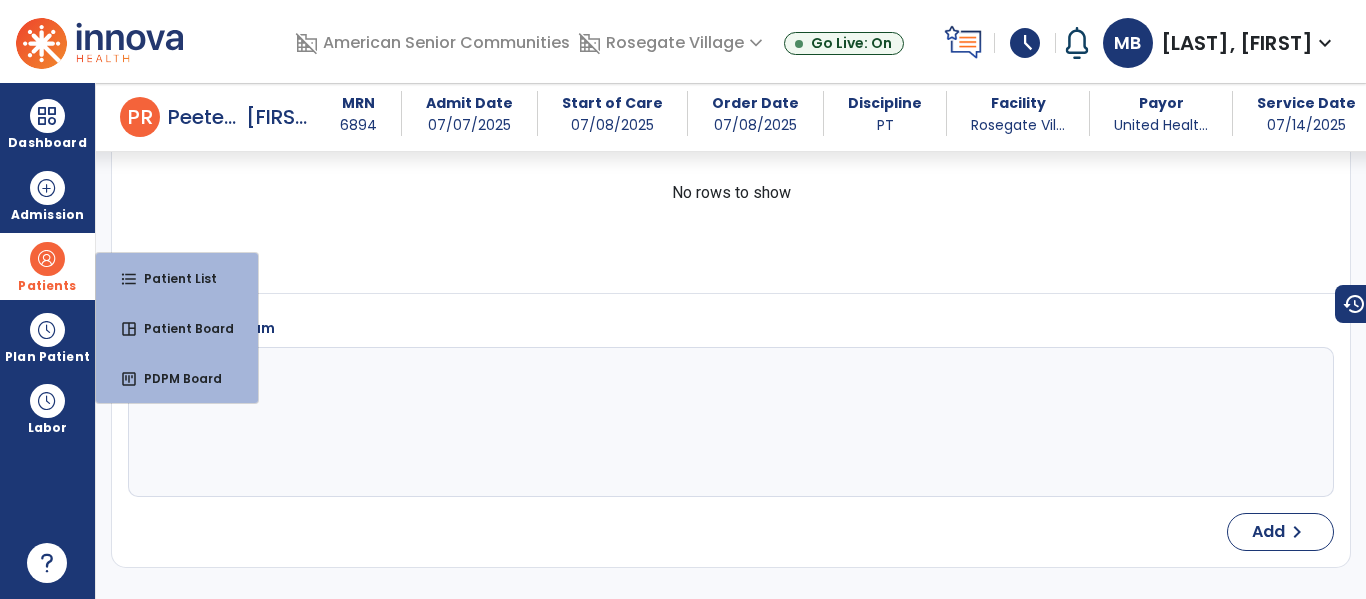scroll, scrollTop: 3392, scrollLeft: 0, axis: vertical 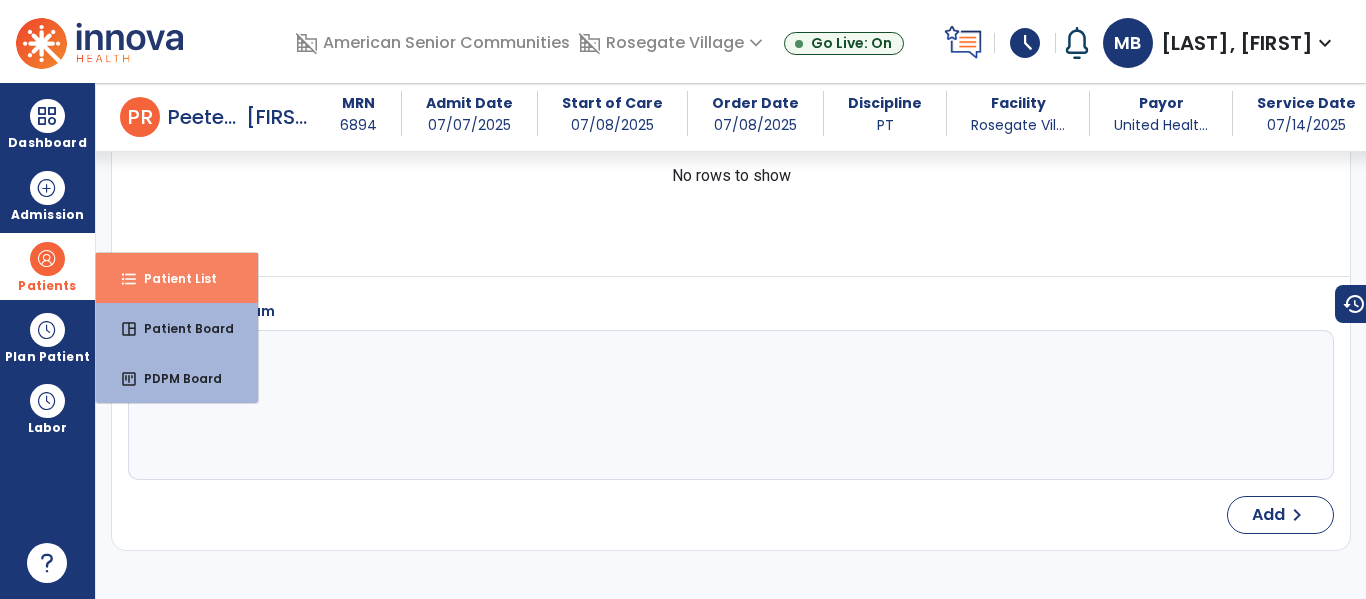 click on "Patient List" at bounding box center [172, 278] 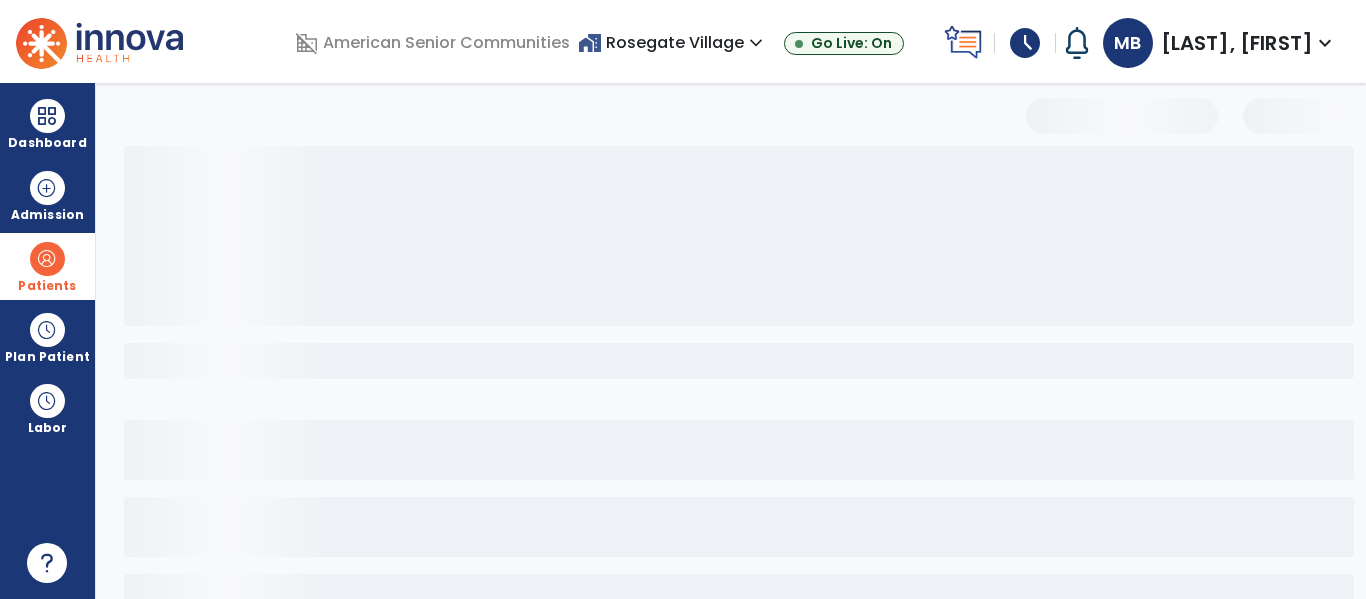 scroll, scrollTop: 0, scrollLeft: 0, axis: both 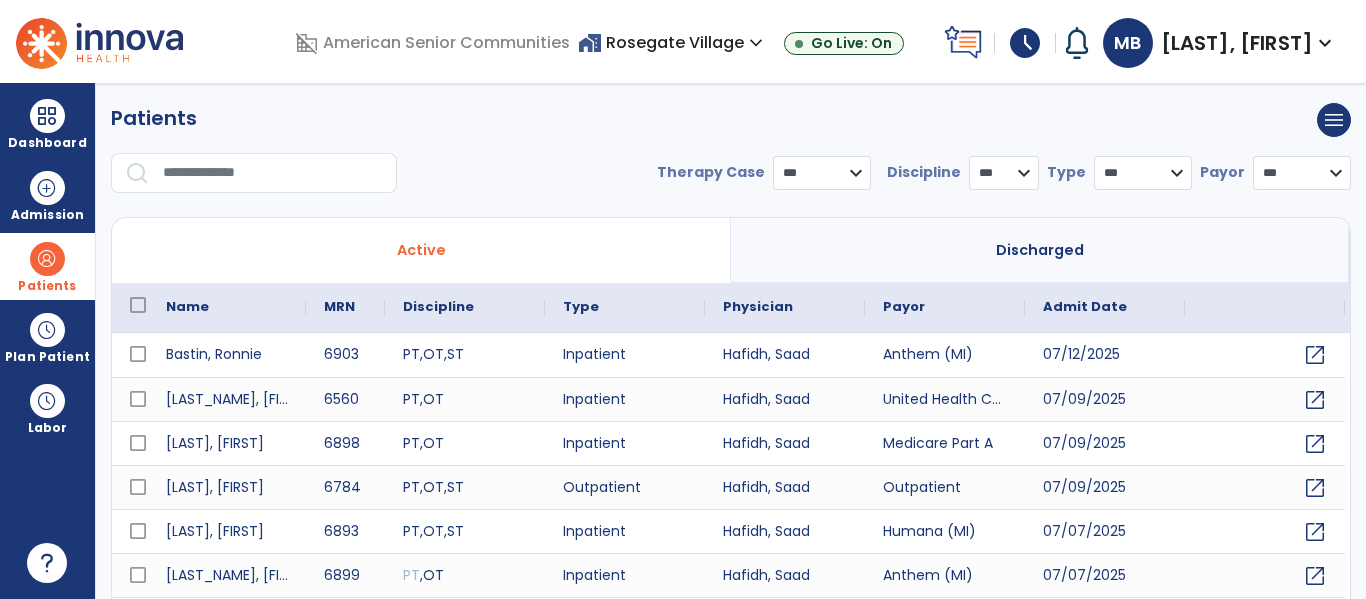 click at bounding box center [273, 173] 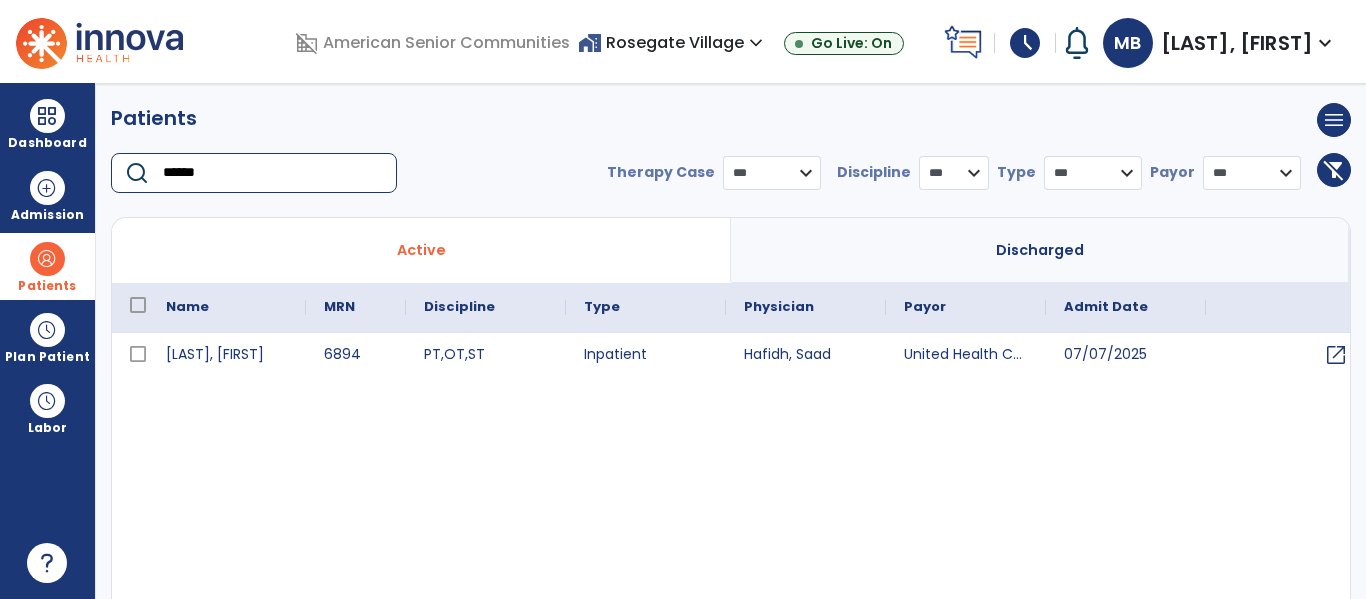 type on "******" 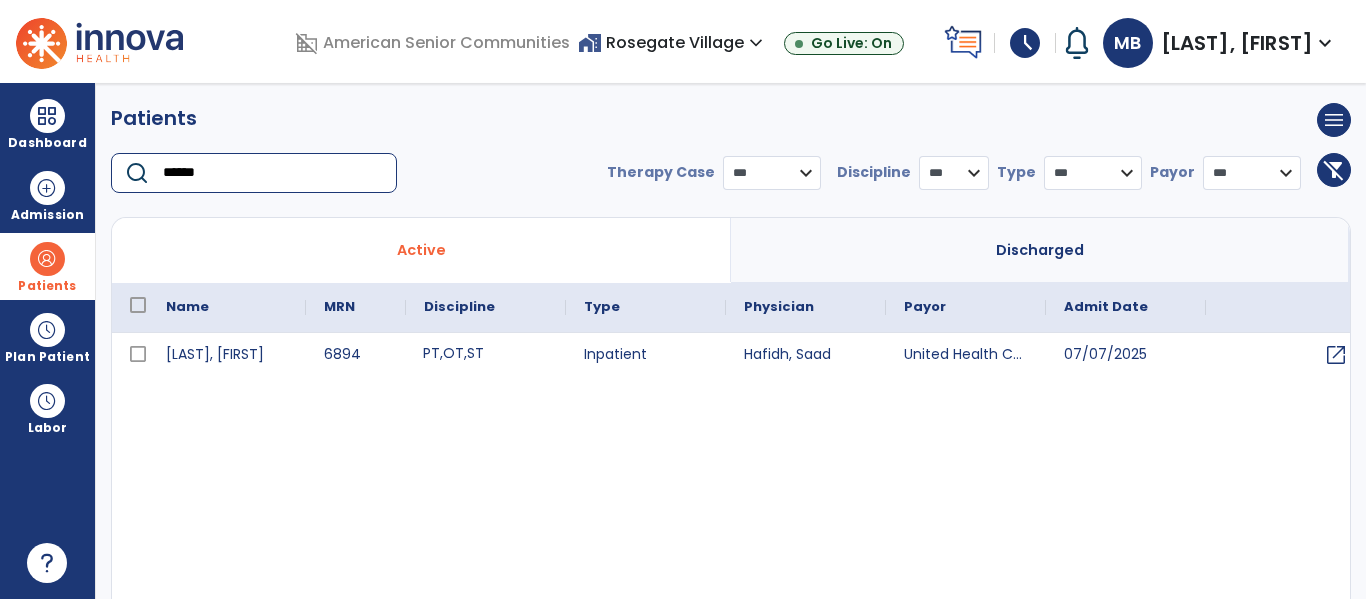 click on "PT , OT , ST" at bounding box center (486, 355) 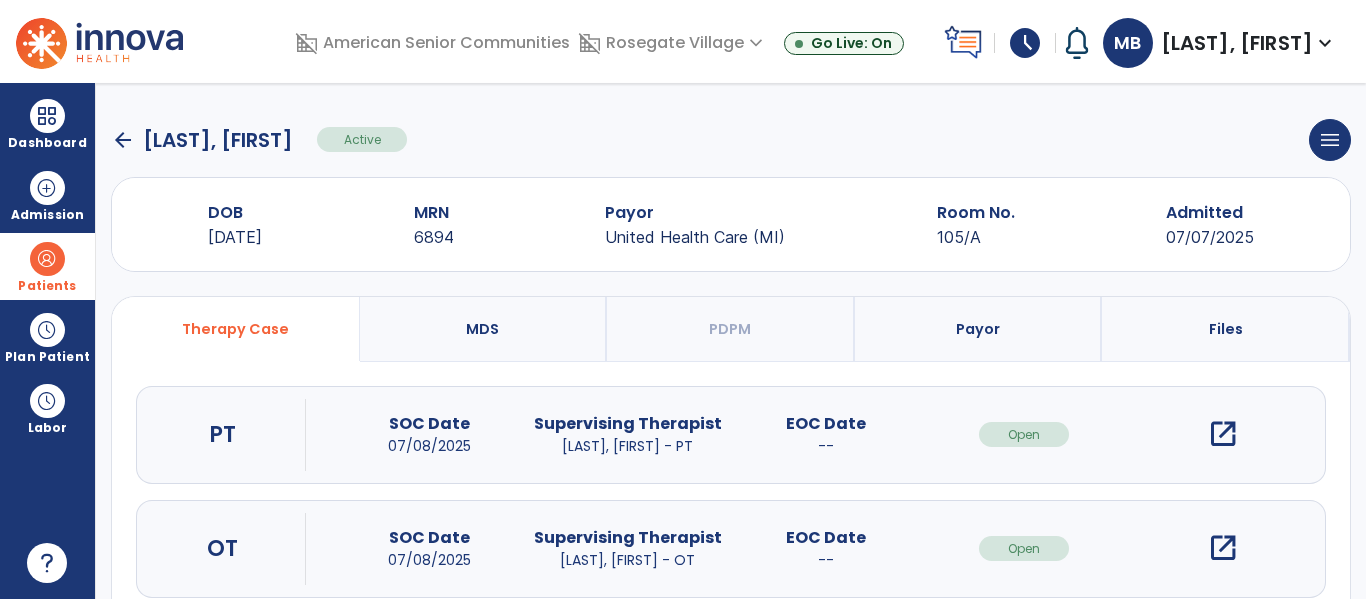 click on "open_in_new" at bounding box center [1223, 434] 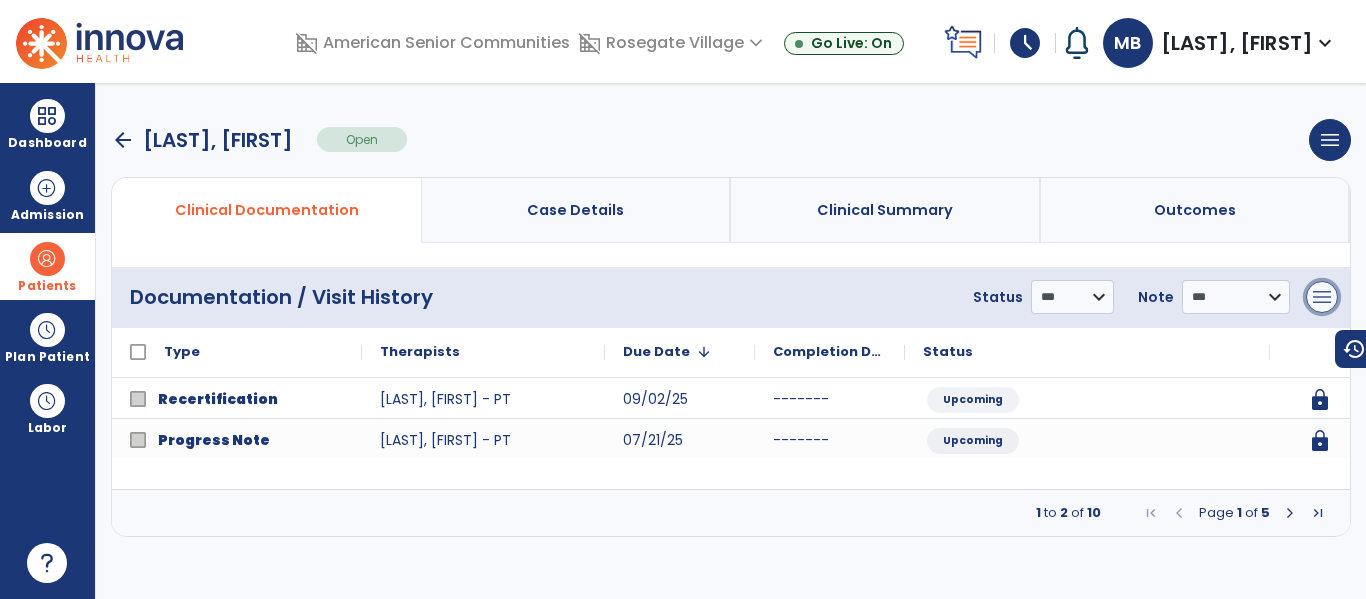 click on "menu" at bounding box center (1322, 297) 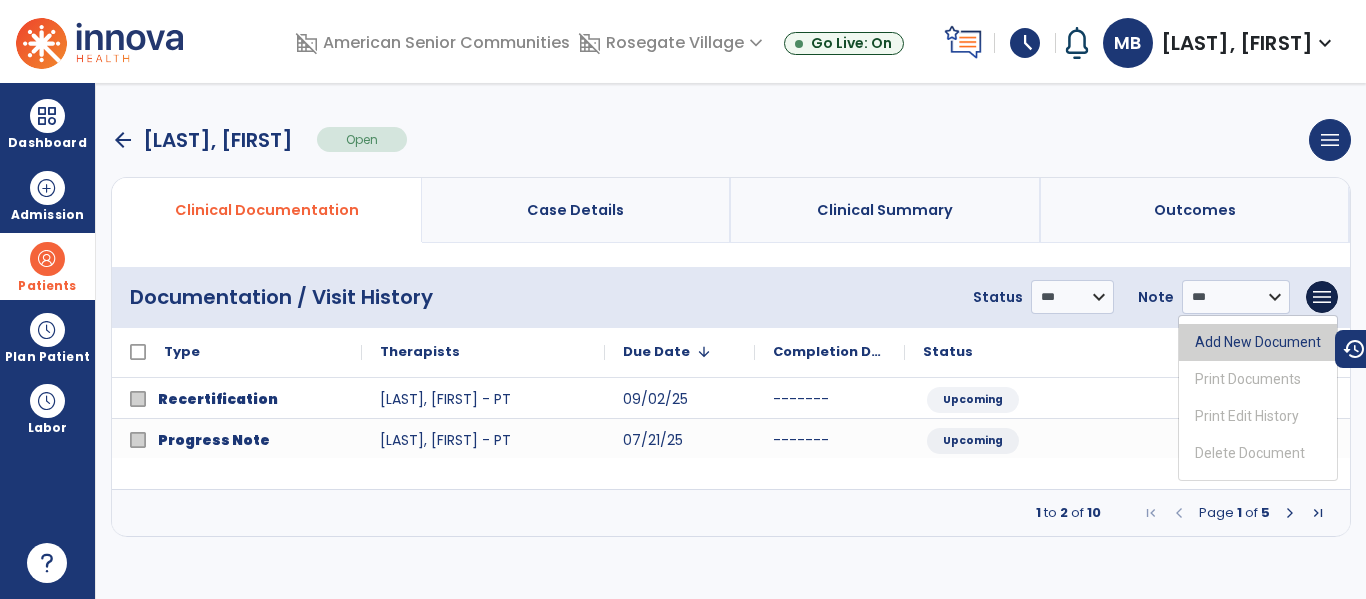 click on "Add New Document" at bounding box center [1258, 342] 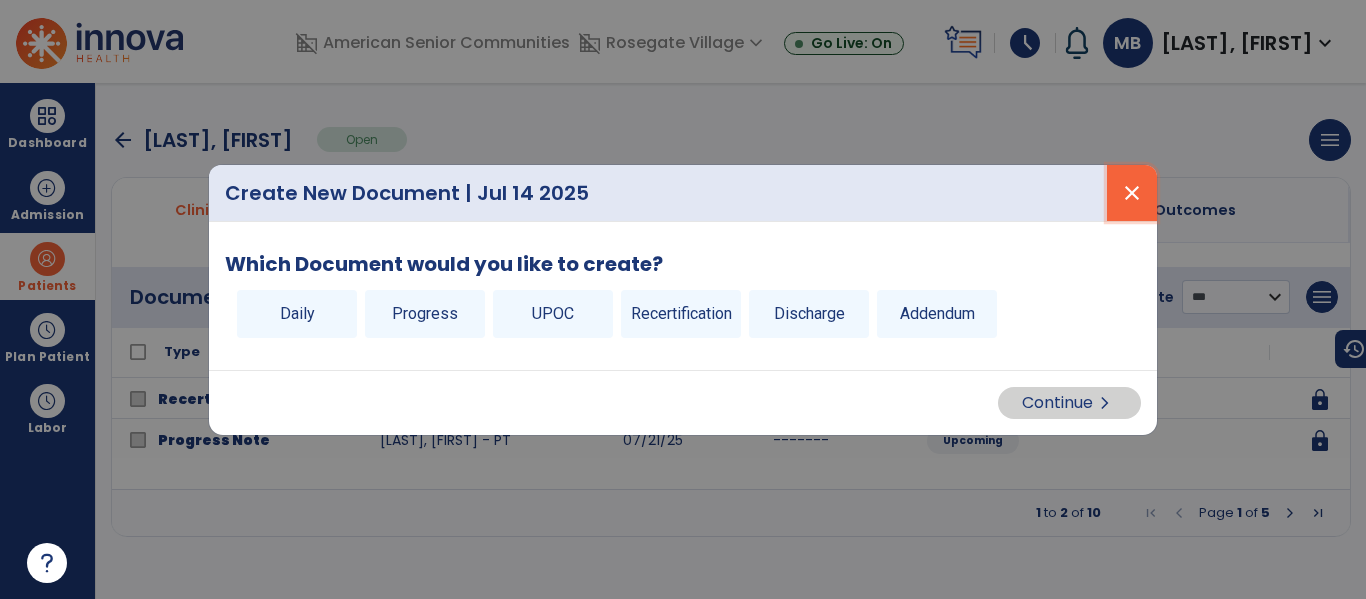 click on "close" at bounding box center (1132, 193) 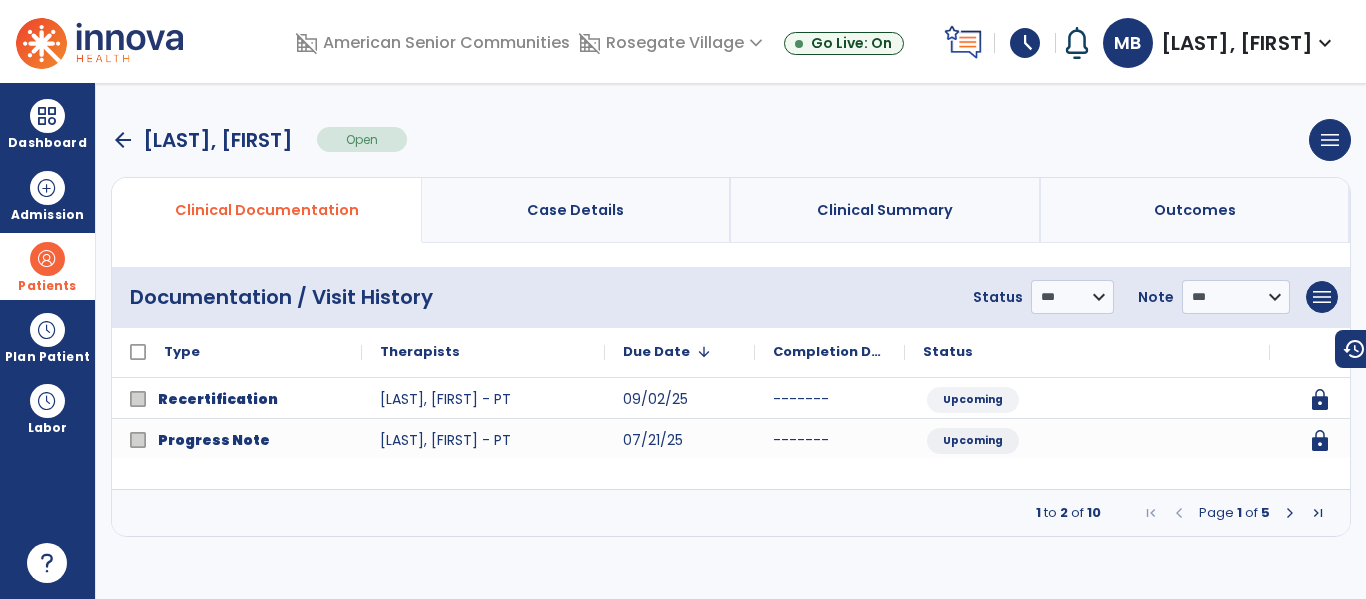 click at bounding box center (1290, 513) 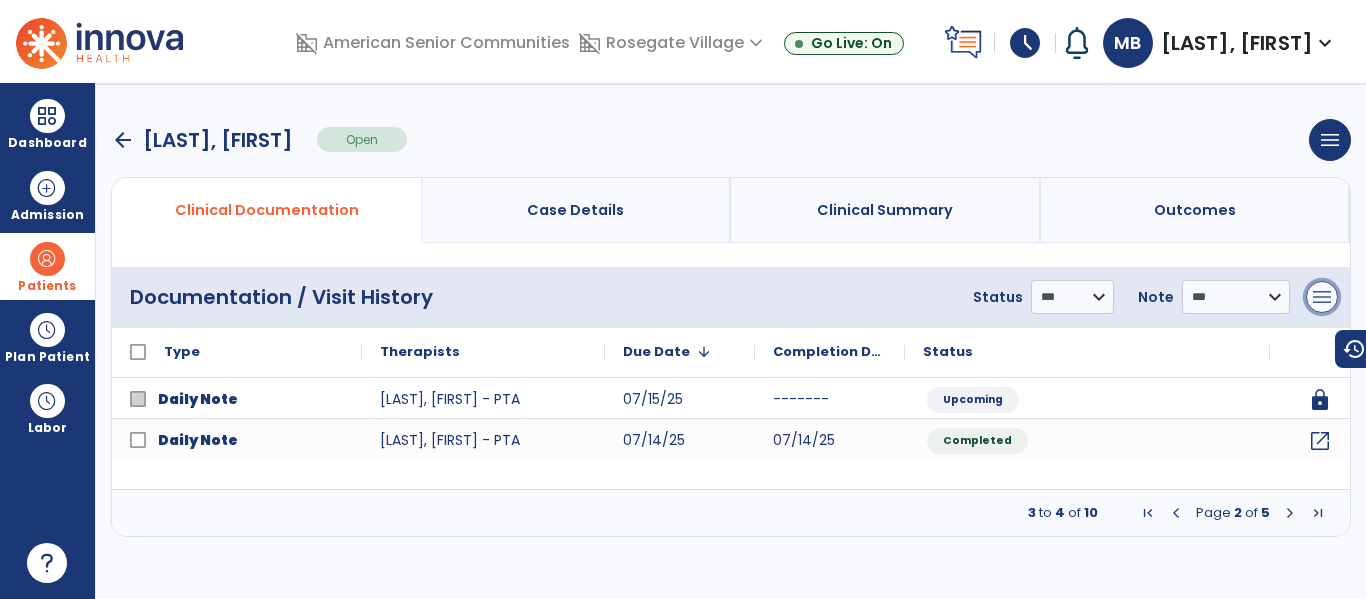 click on "menu" at bounding box center [1322, 297] 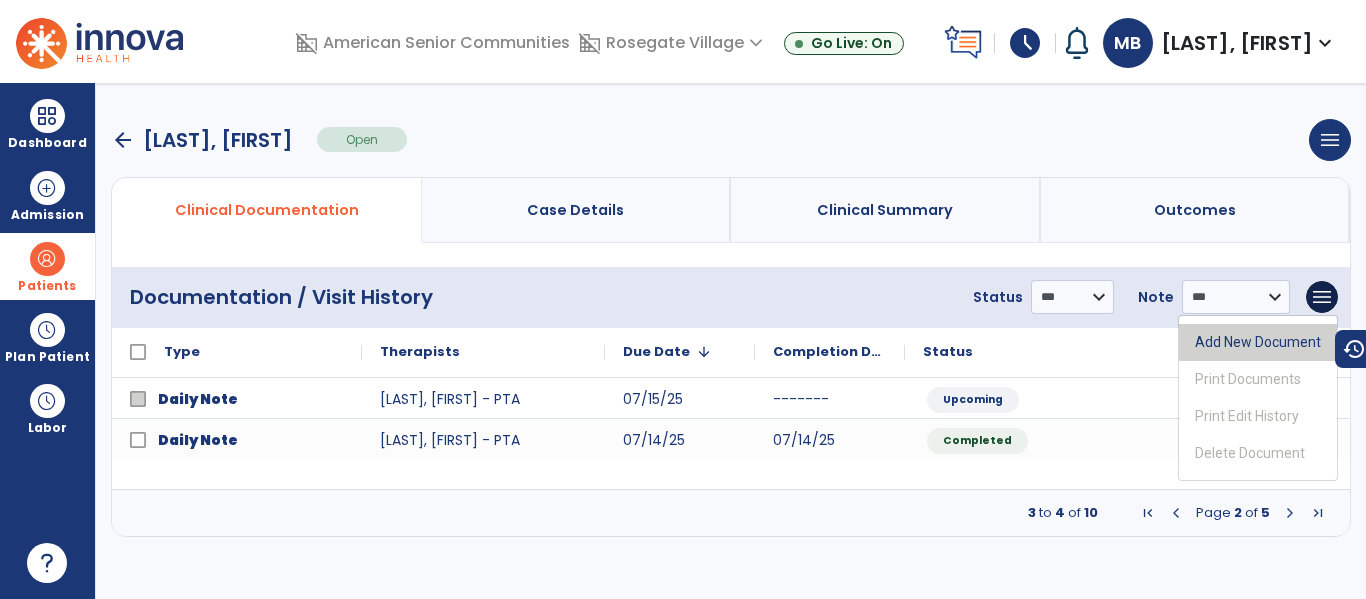 click on "Add New Document" at bounding box center (1258, 342) 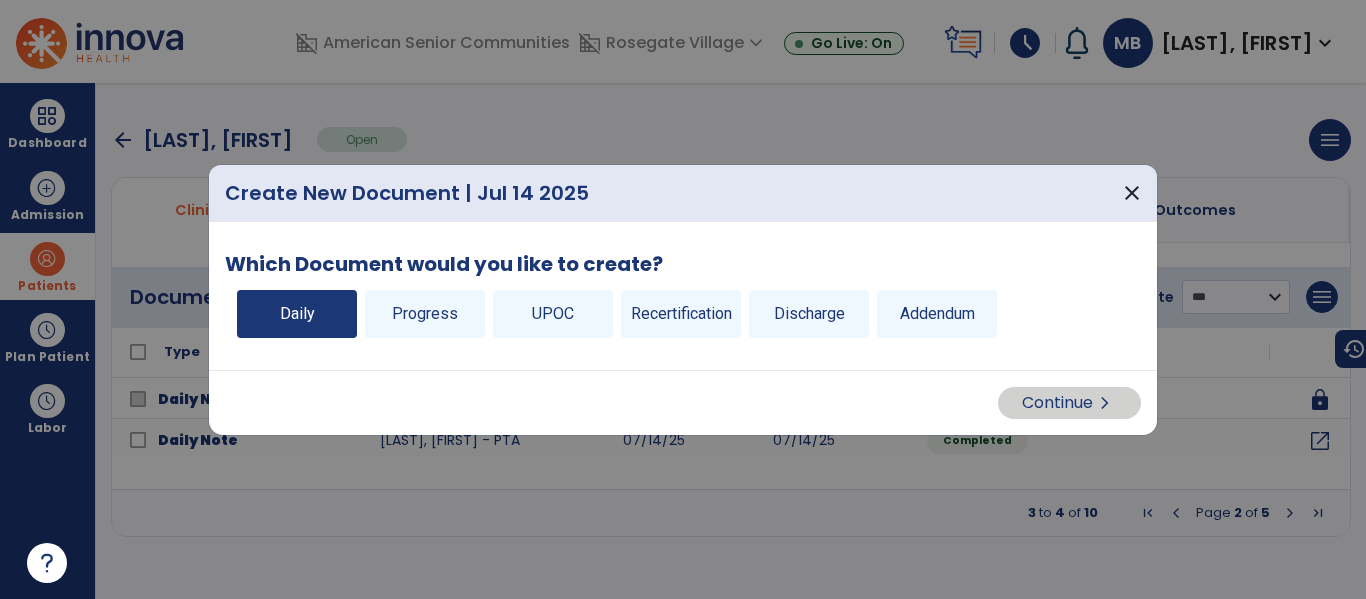 click on "Daily" at bounding box center (297, 314) 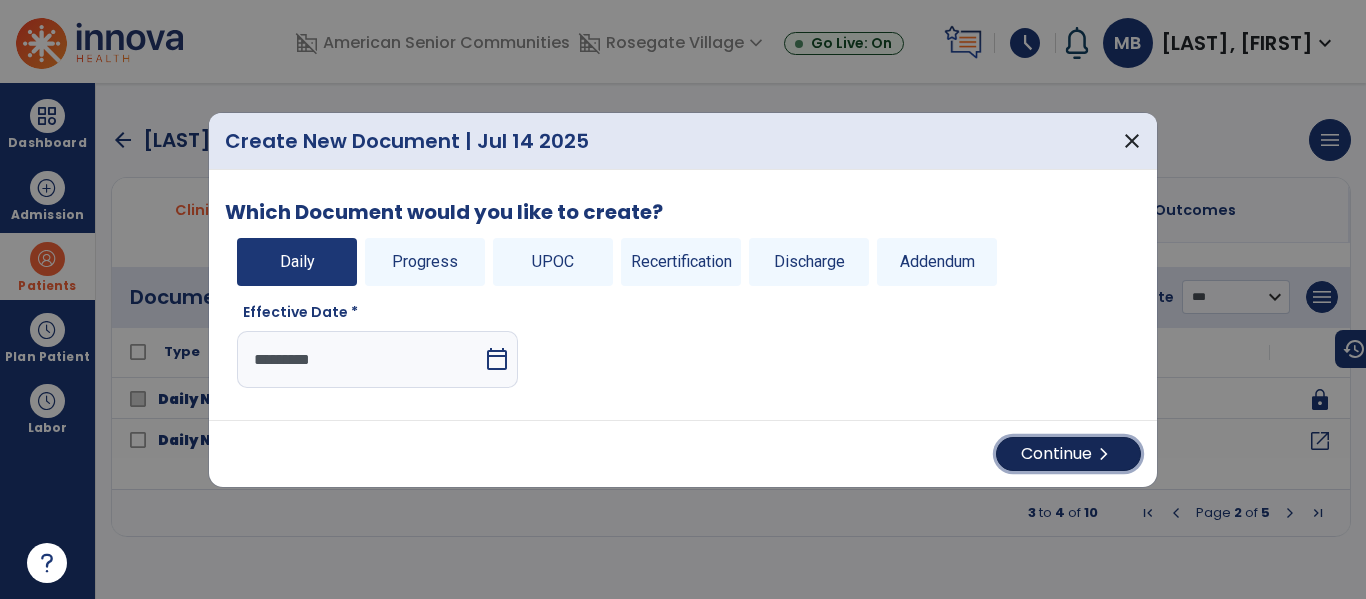click on "chevron_right" at bounding box center [1104, 454] 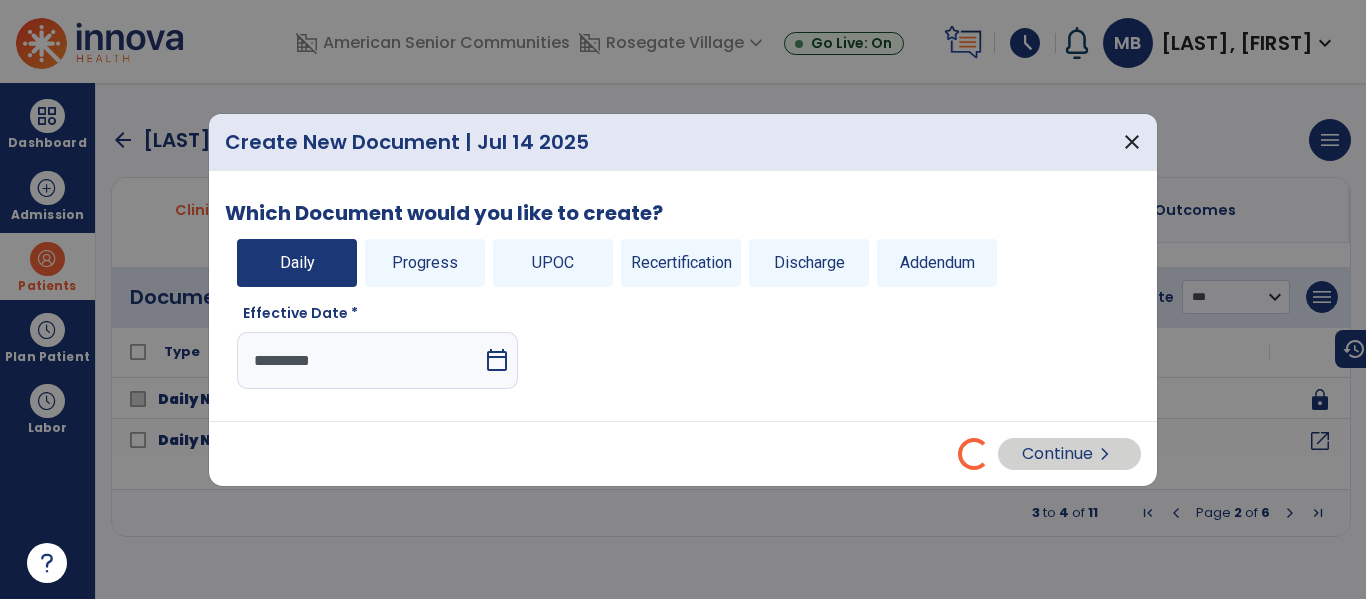 select on "*" 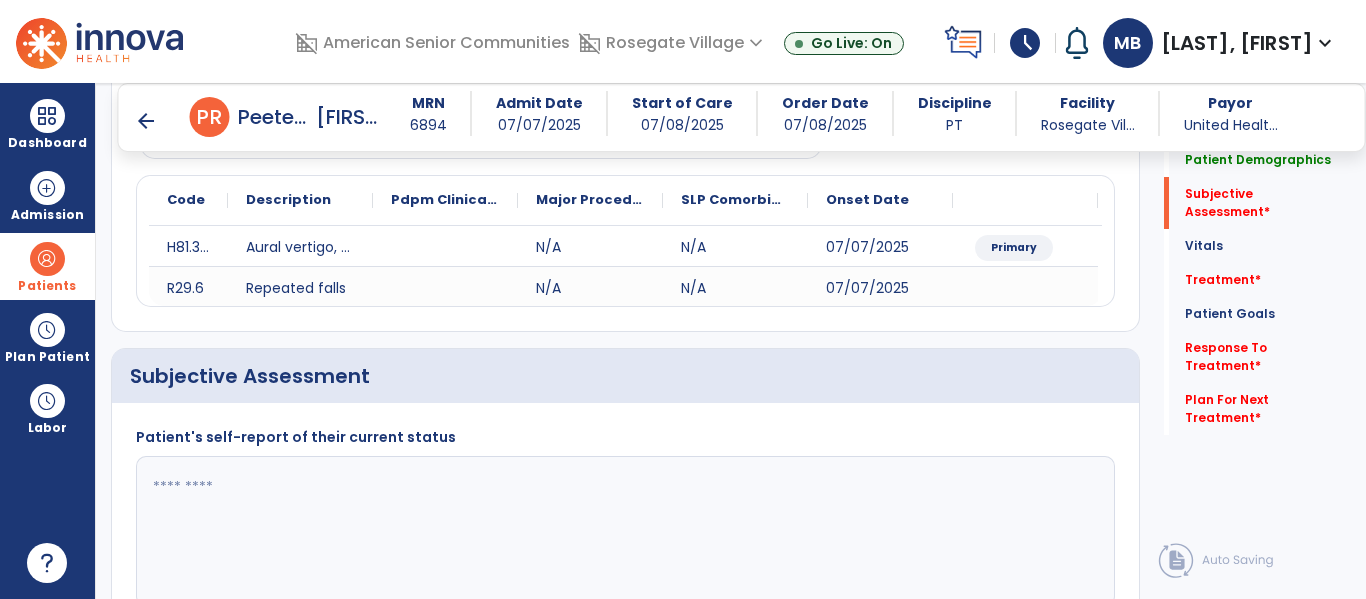 scroll, scrollTop: 286, scrollLeft: 0, axis: vertical 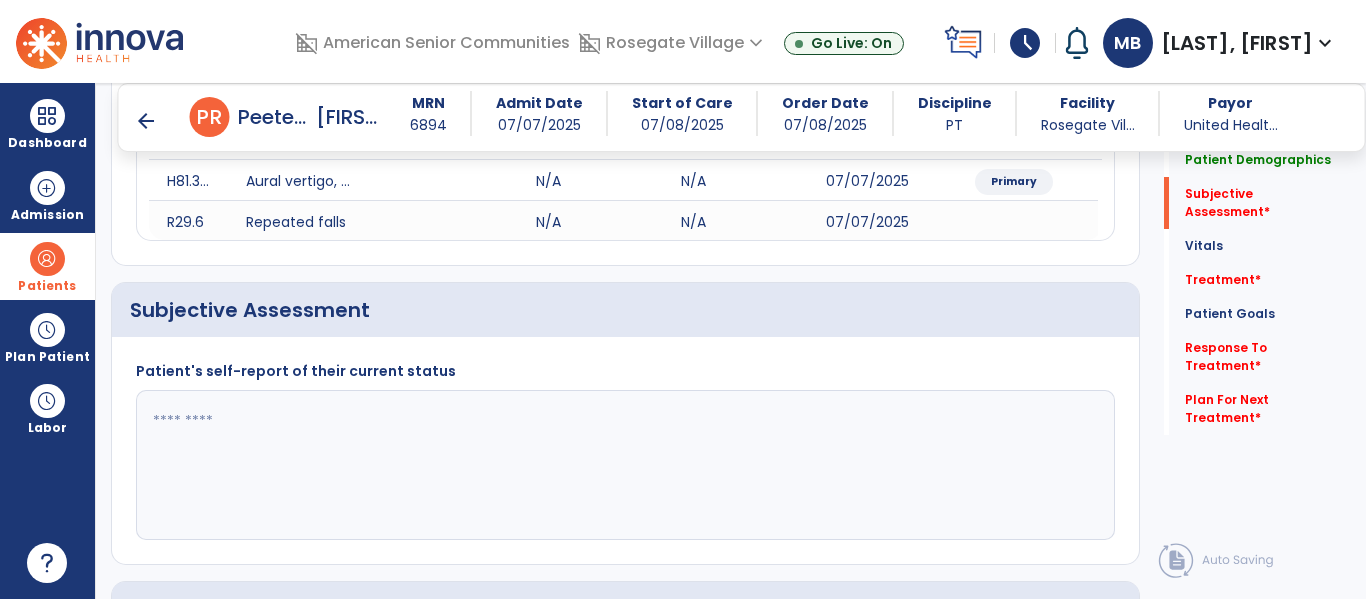 click 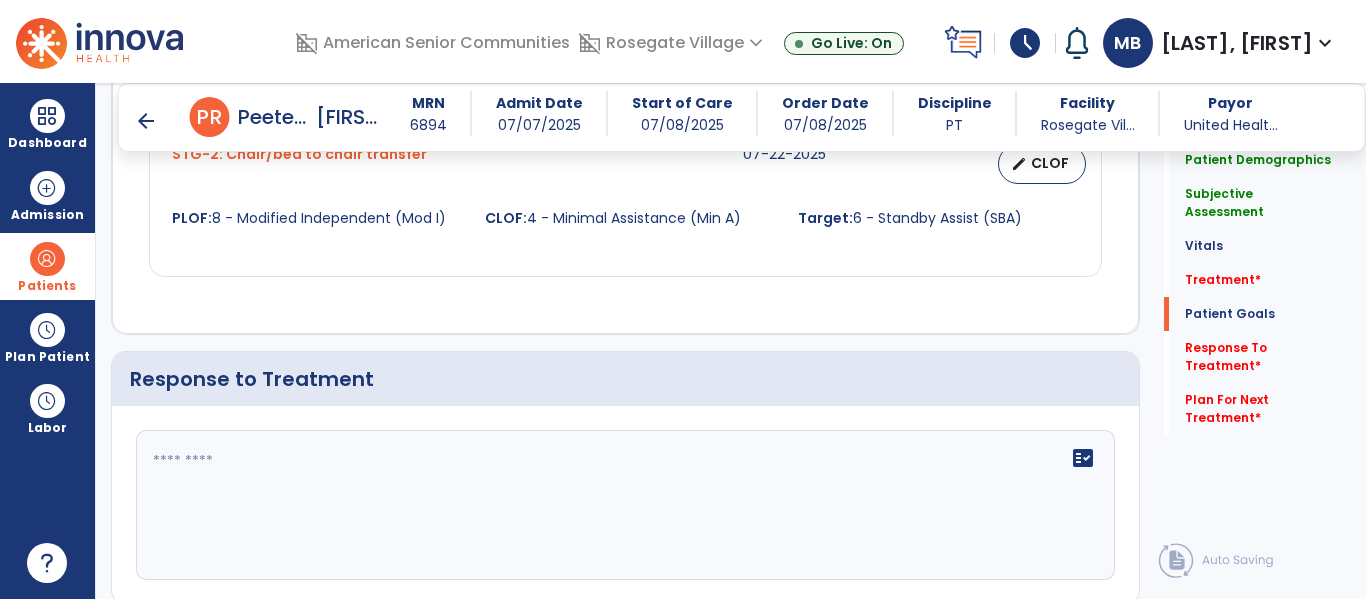 scroll, scrollTop: 2756, scrollLeft: 0, axis: vertical 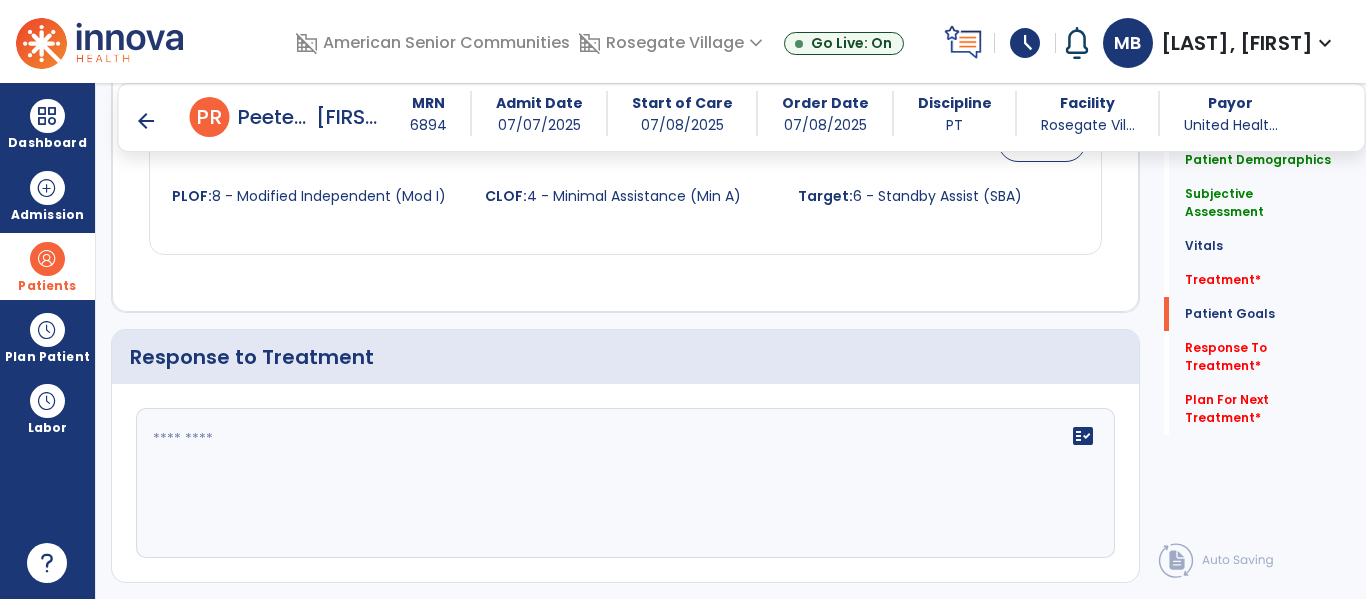 type on "**********" 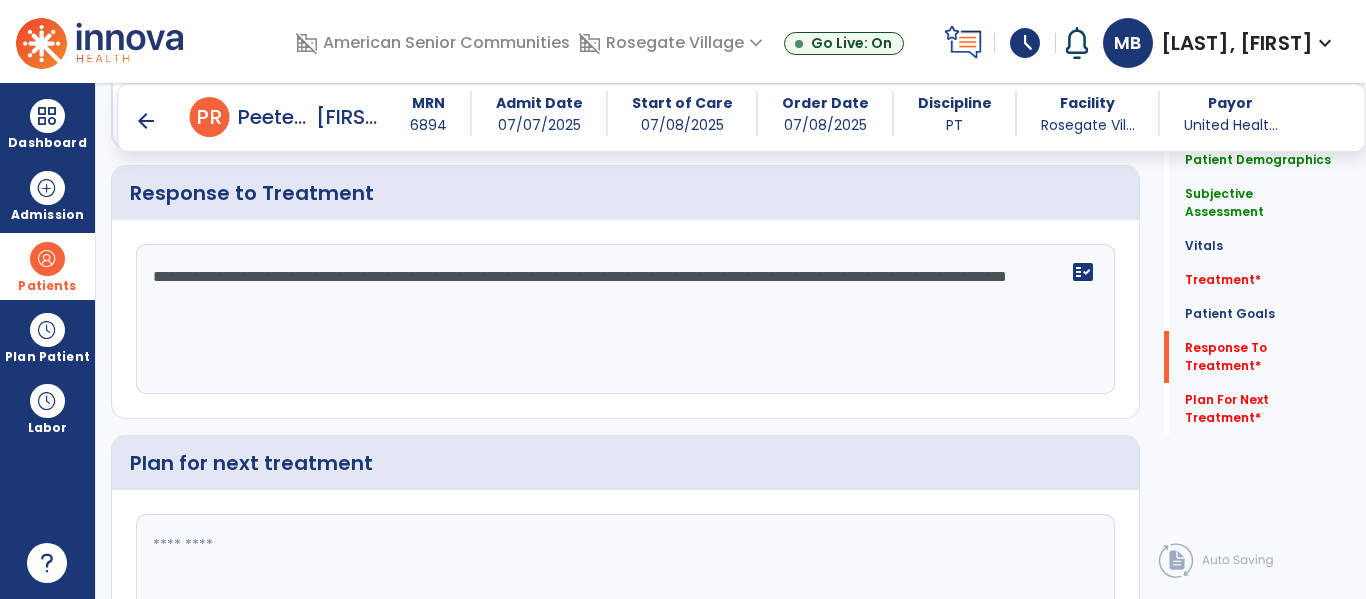 scroll, scrollTop: 2996, scrollLeft: 0, axis: vertical 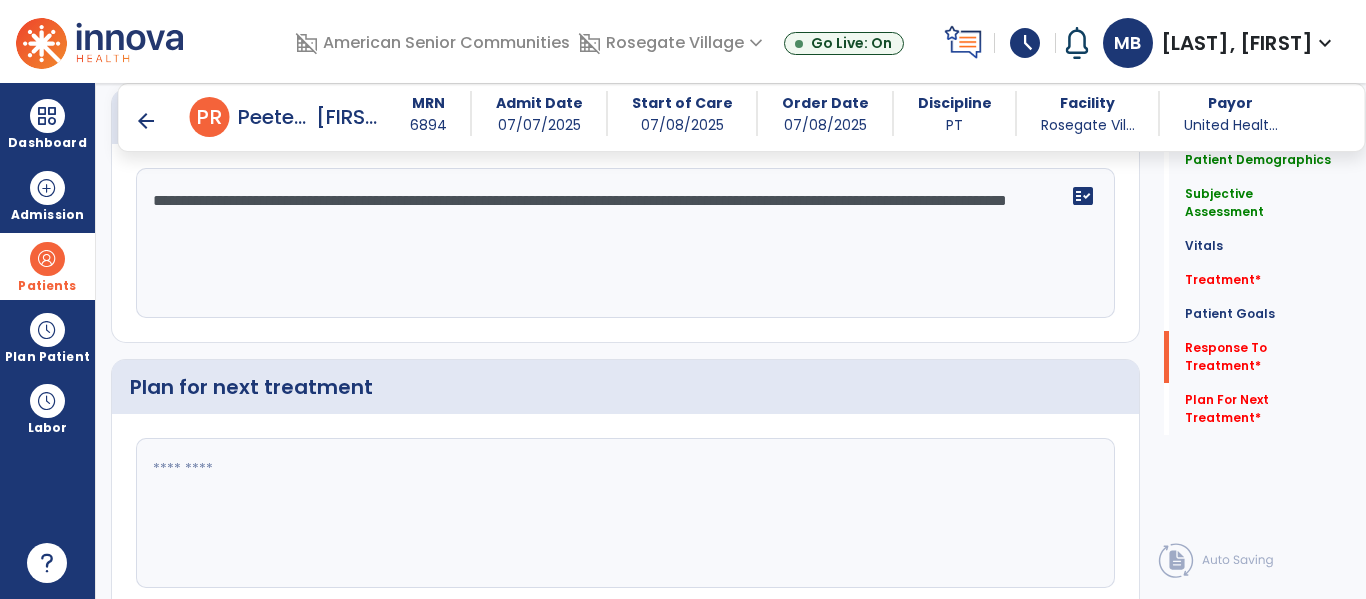 type on "**********" 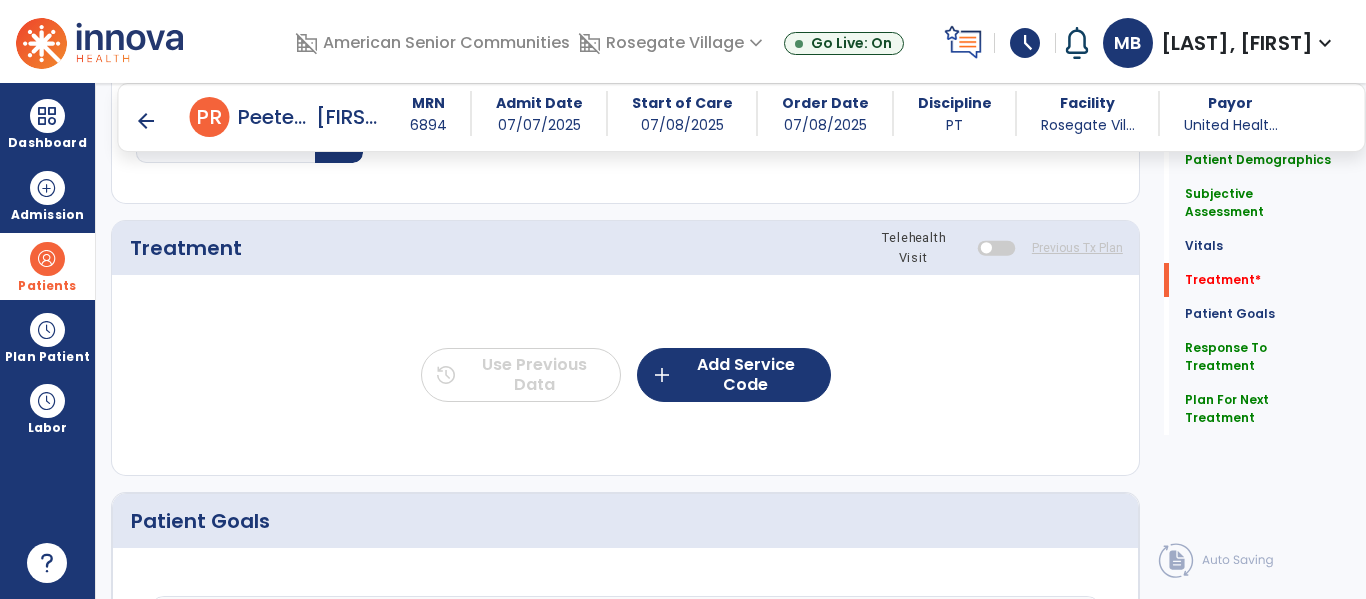scroll, scrollTop: 1002, scrollLeft: 0, axis: vertical 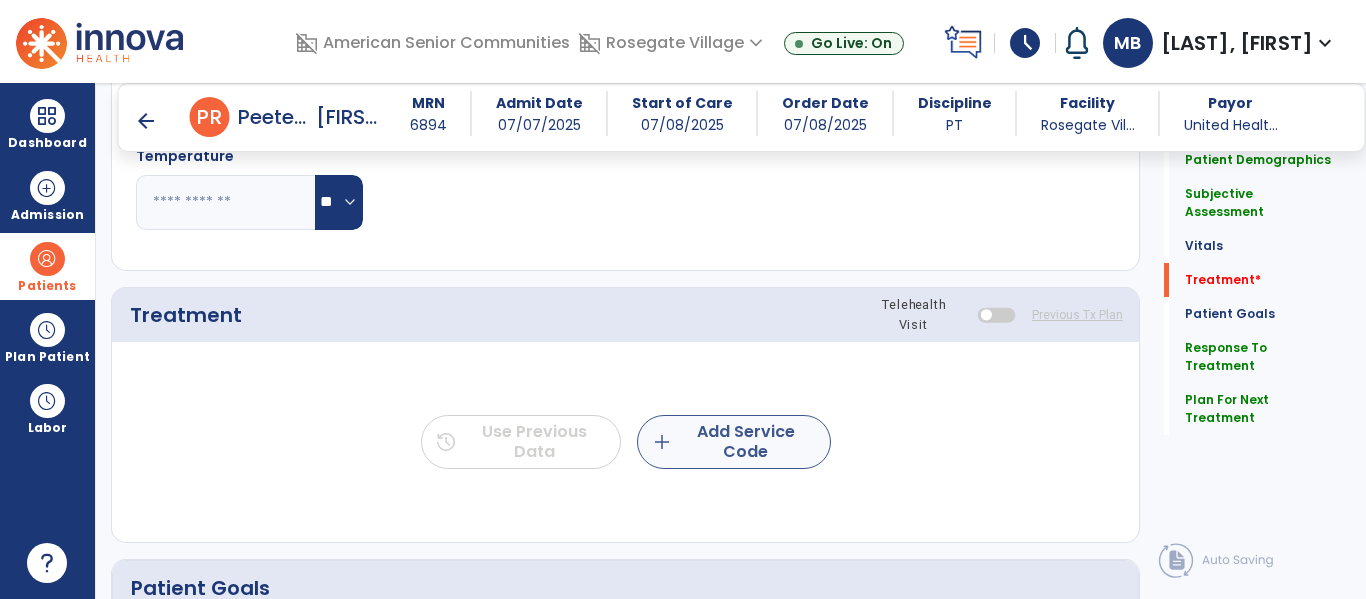 type on "**********" 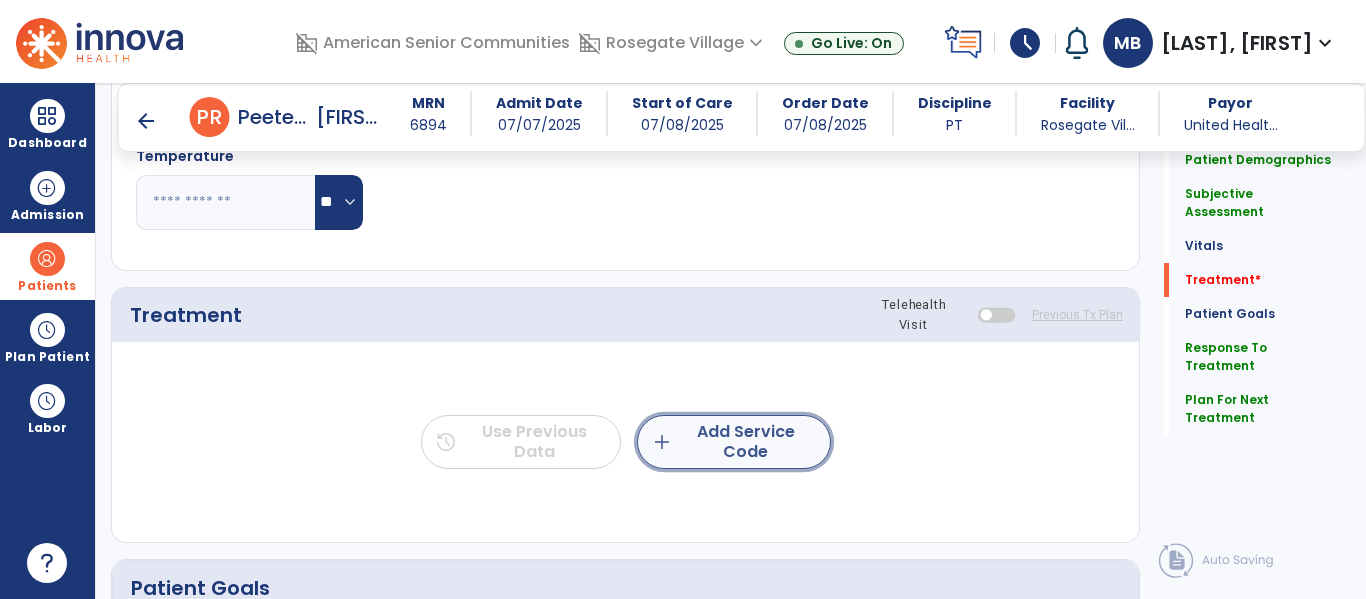 click on "add  Add Service Code" 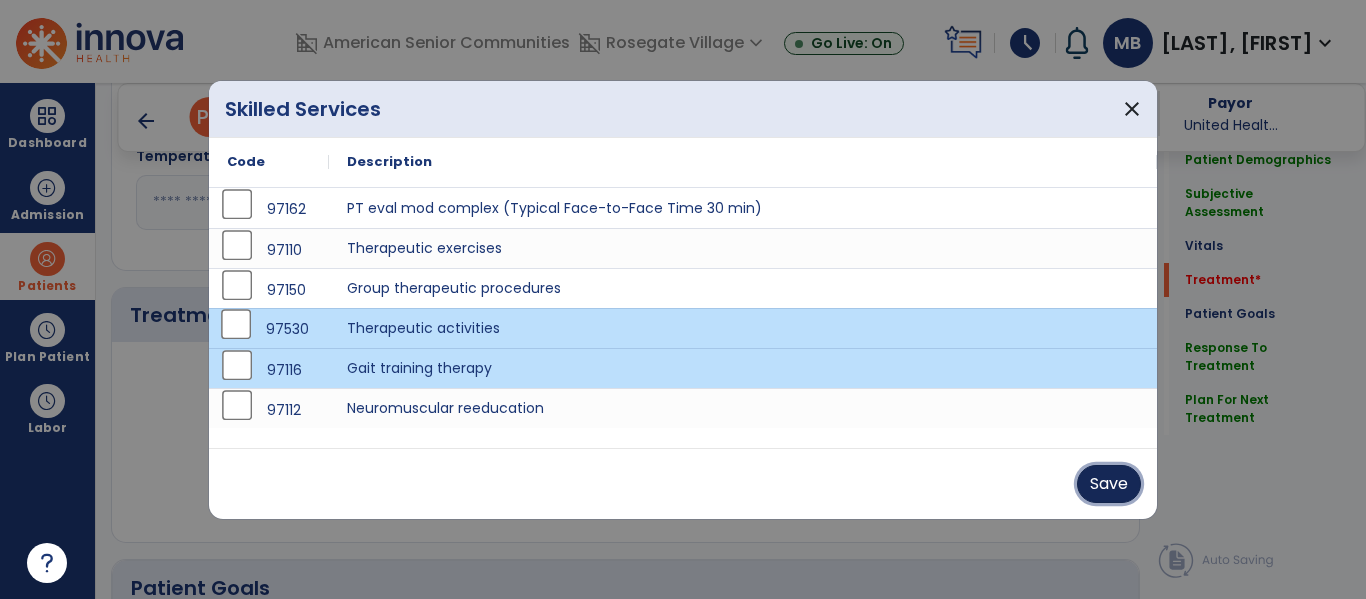 click on "Save" at bounding box center [1109, 484] 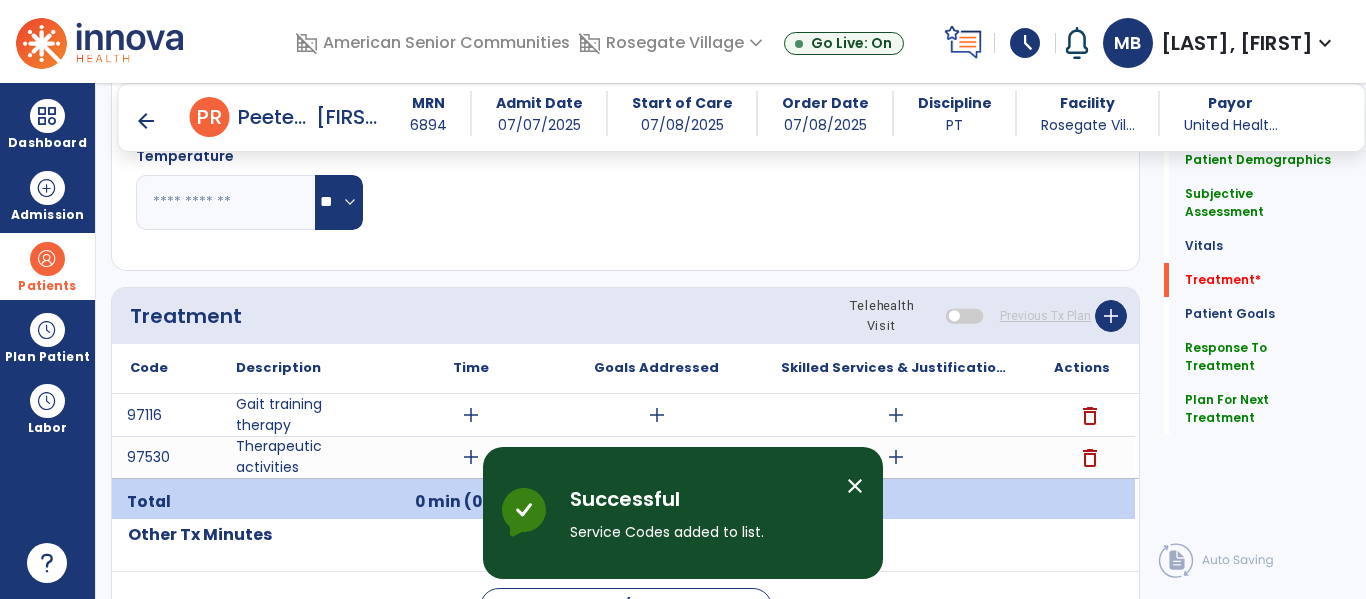 click on "add" at bounding box center (471, 457) 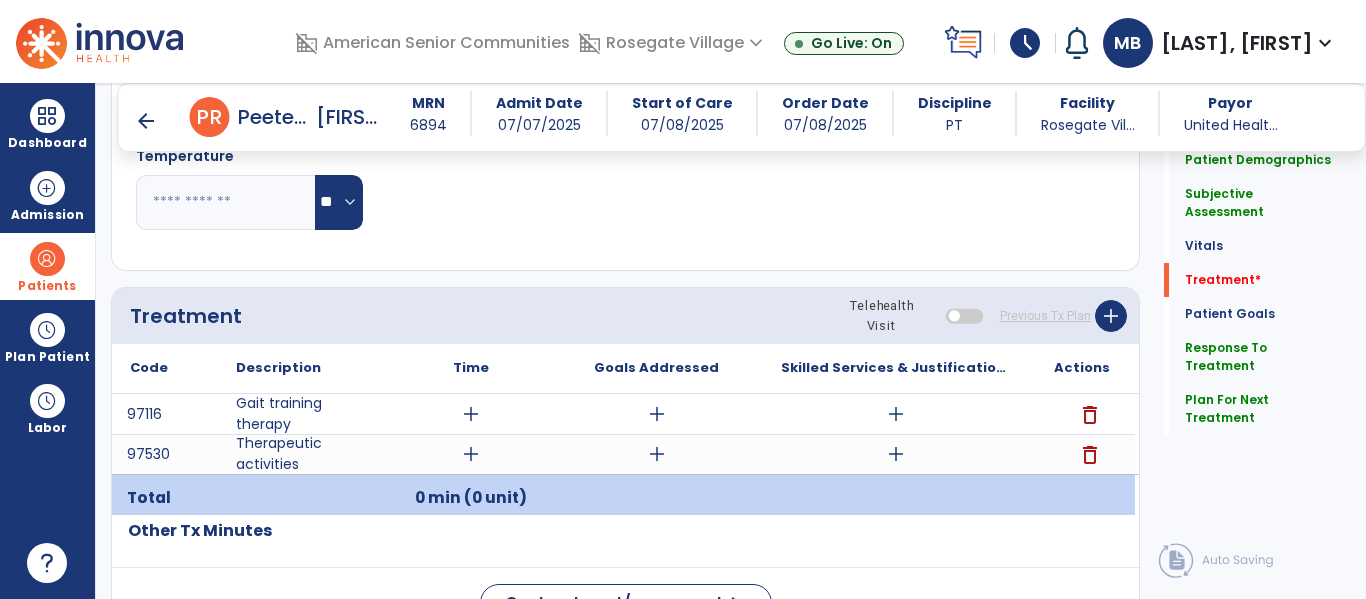 click on "add" at bounding box center (896, 454) 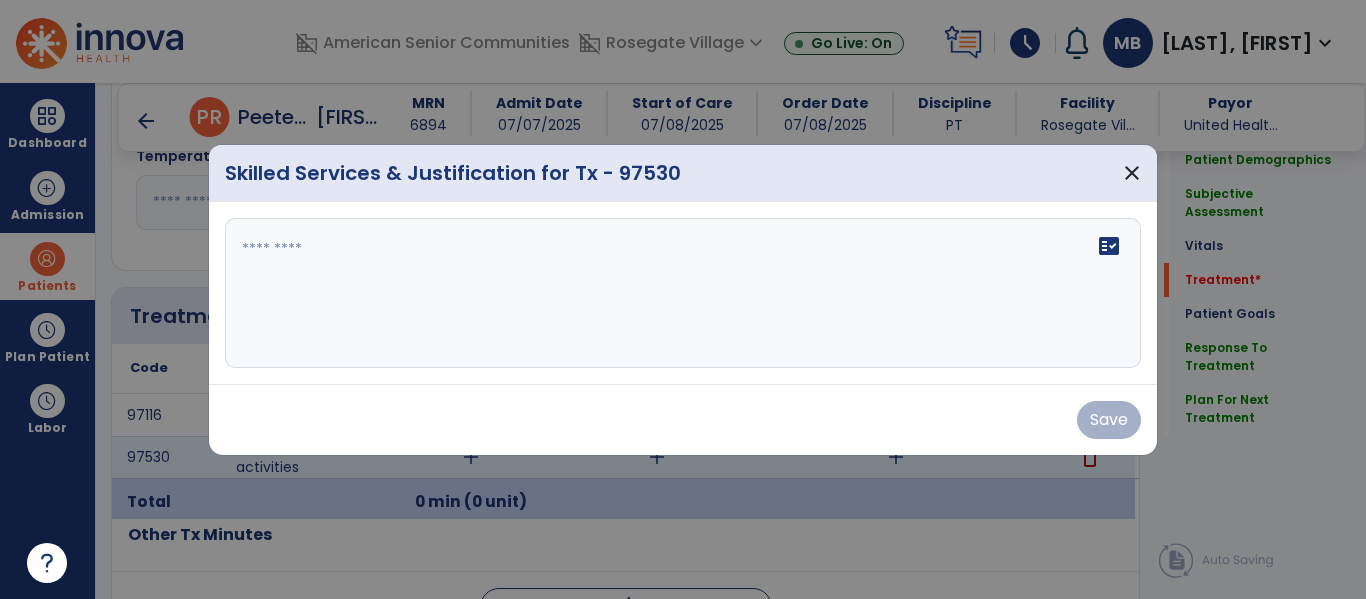 click on "fact_check" at bounding box center (683, 293) 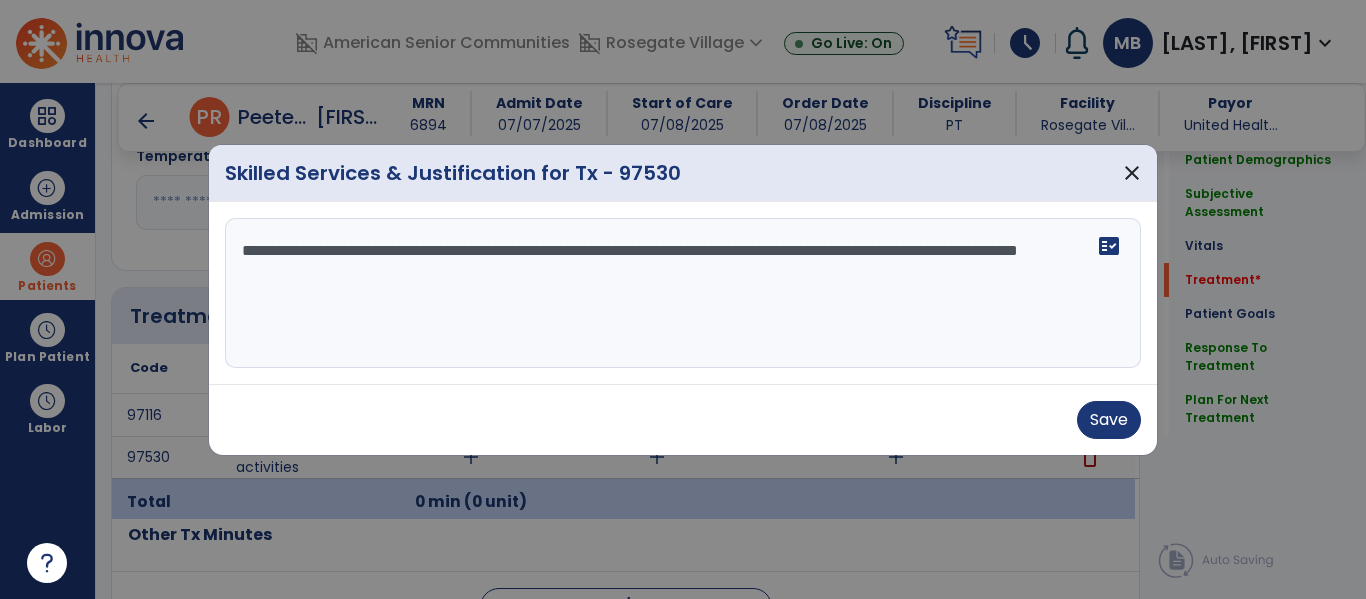 click on "**********" at bounding box center [683, 293] 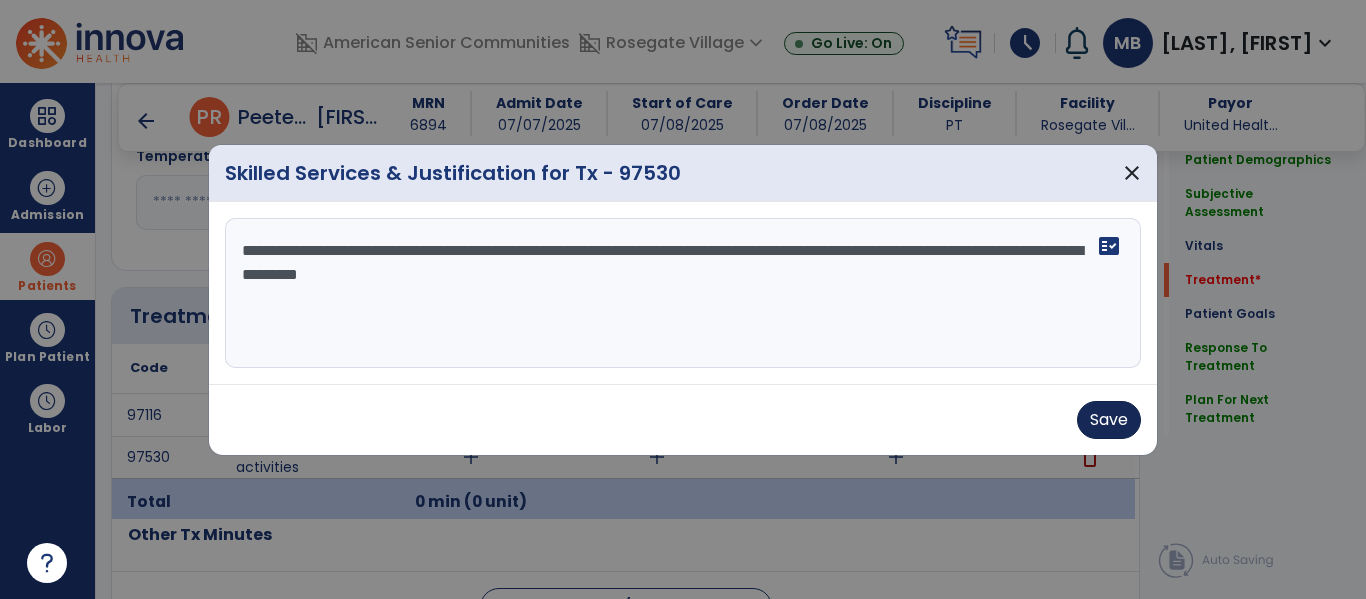 type on "**********" 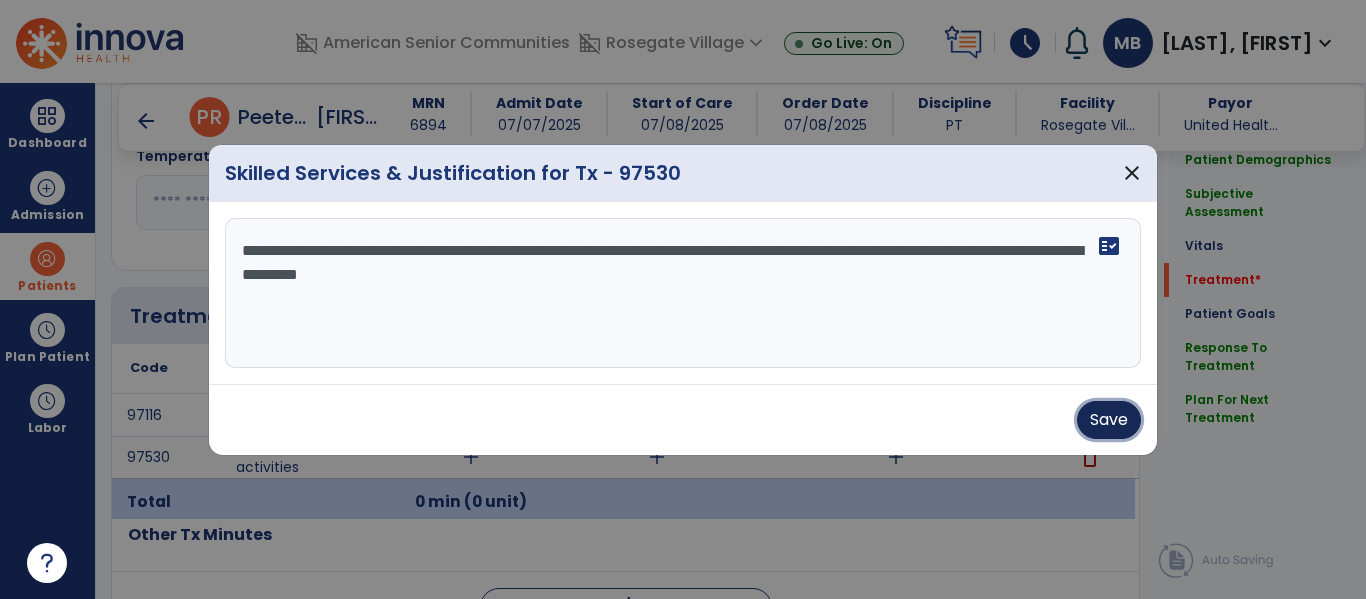 click on "Save" at bounding box center [1109, 420] 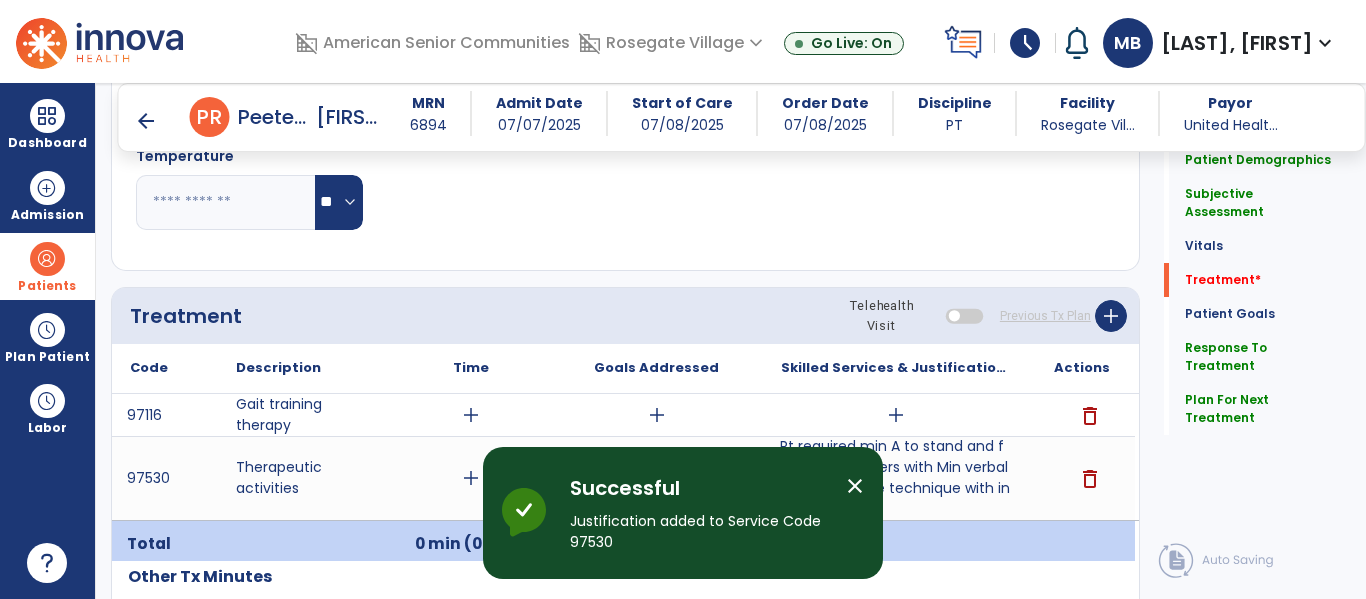 click on "add" at bounding box center (896, 415) 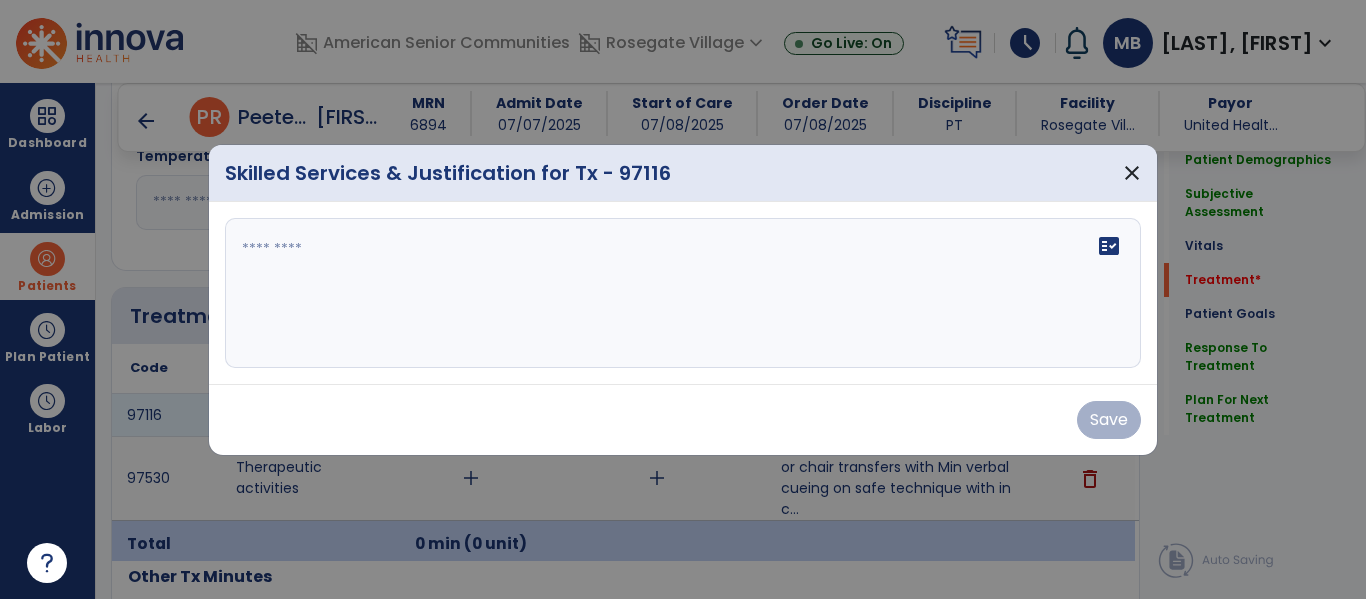 click on "fact_check" at bounding box center (683, 293) 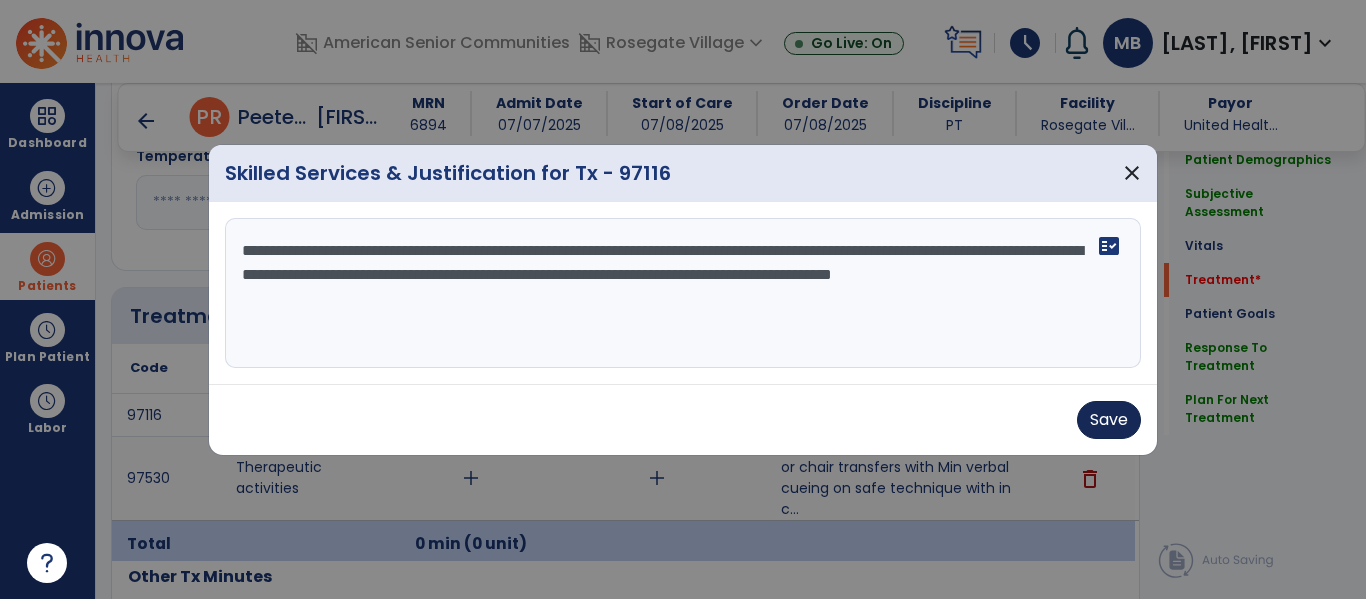 type on "**********" 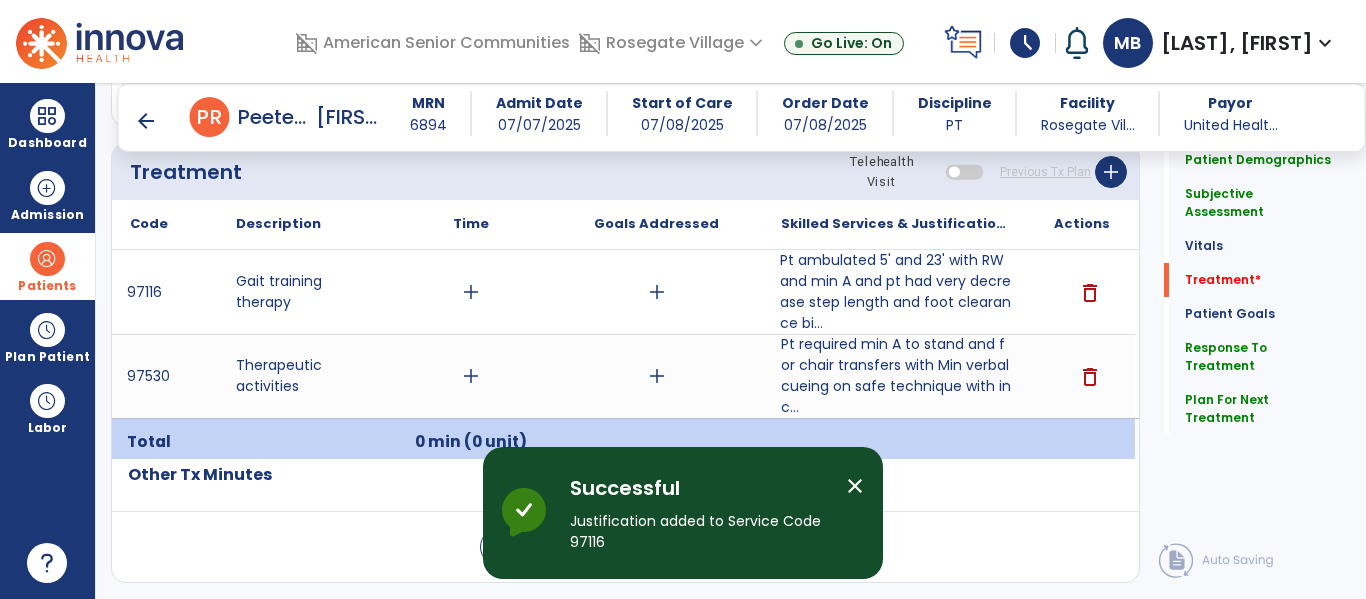 scroll, scrollTop: 1170, scrollLeft: 0, axis: vertical 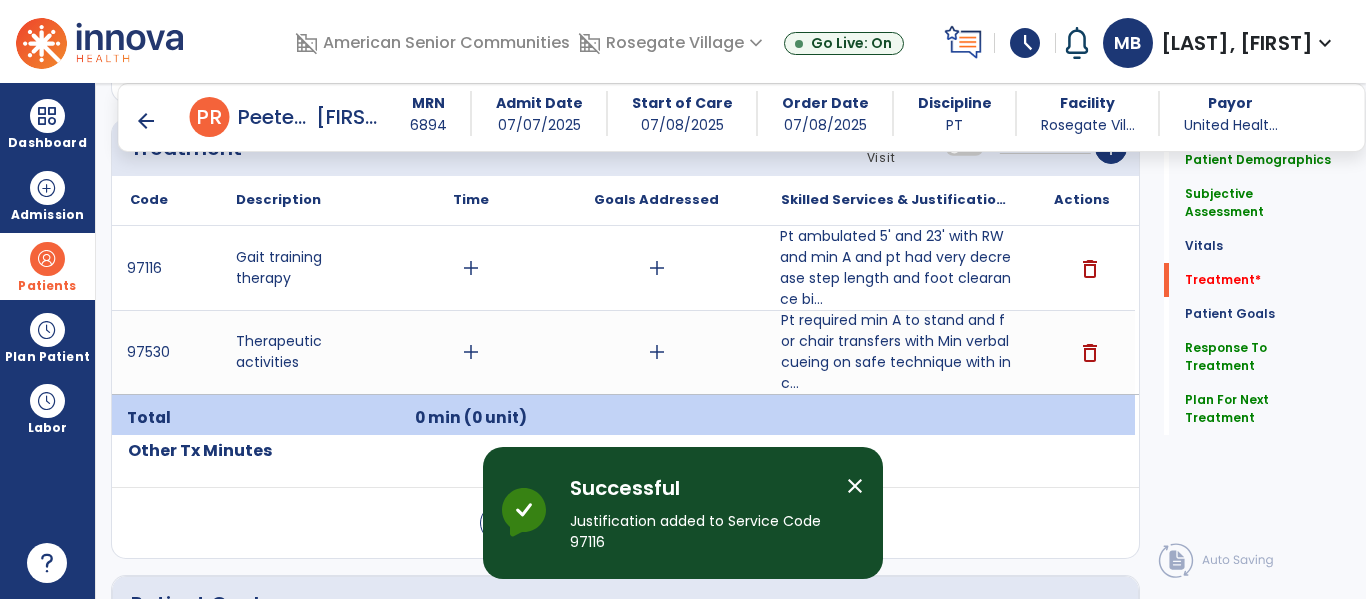 click on "add" at bounding box center (471, 268) 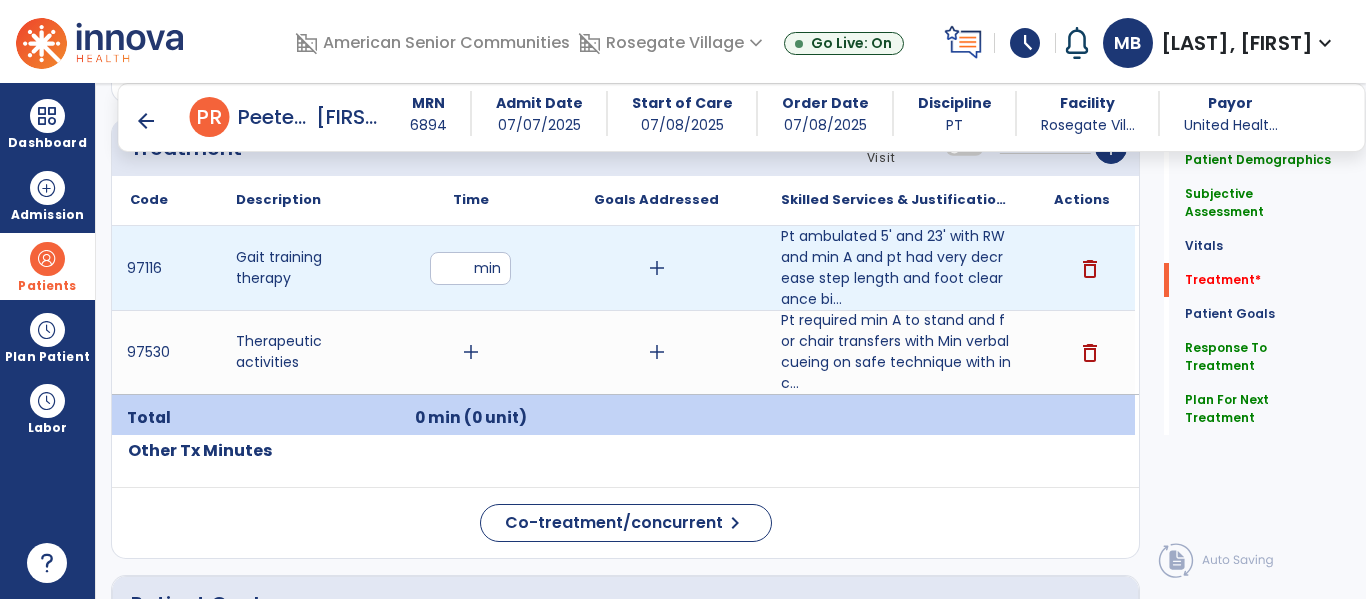 type on "**" 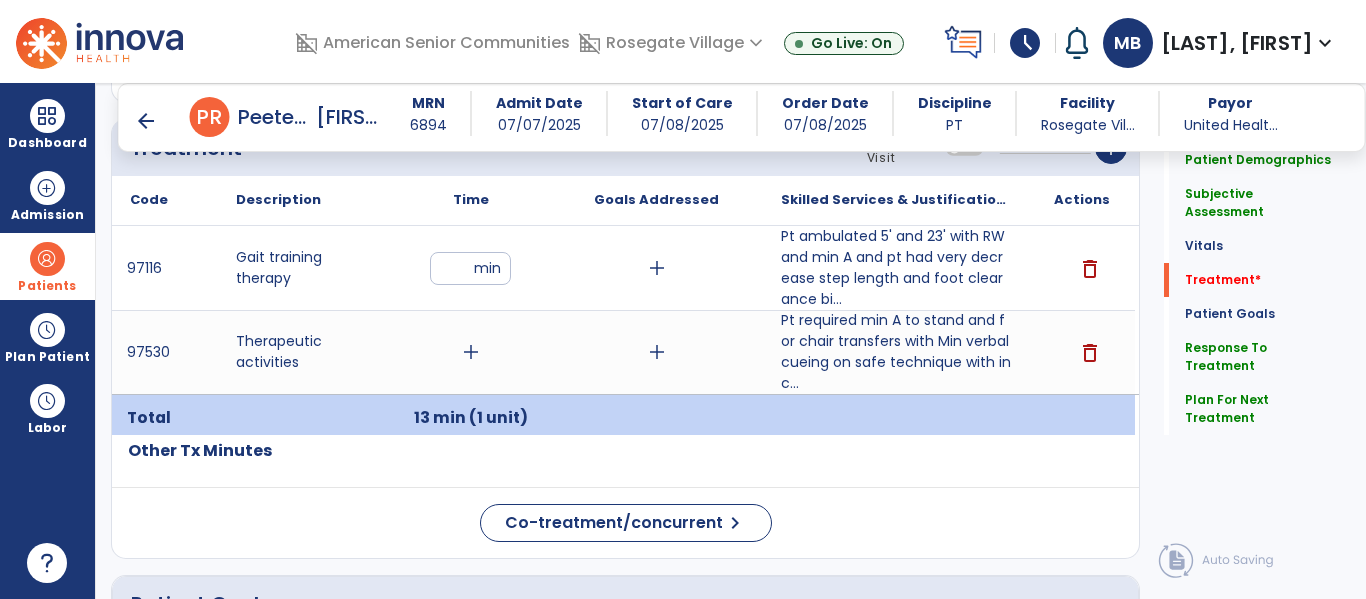 click on "add" at bounding box center [471, 352] 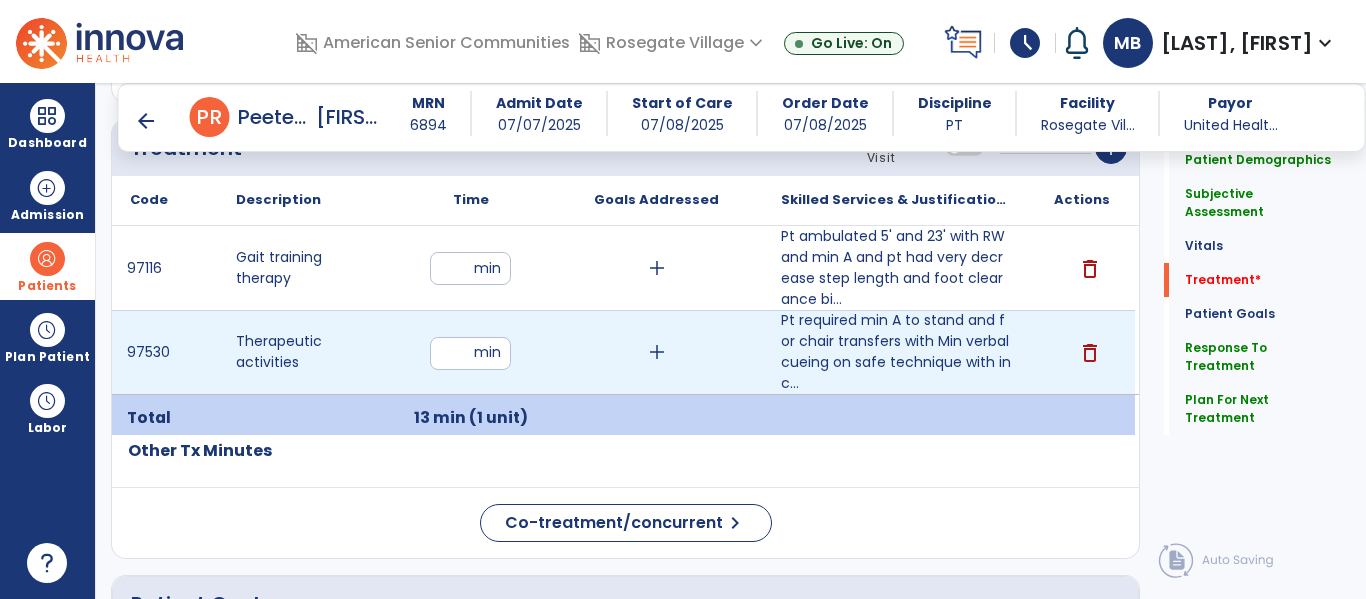 type on "**" 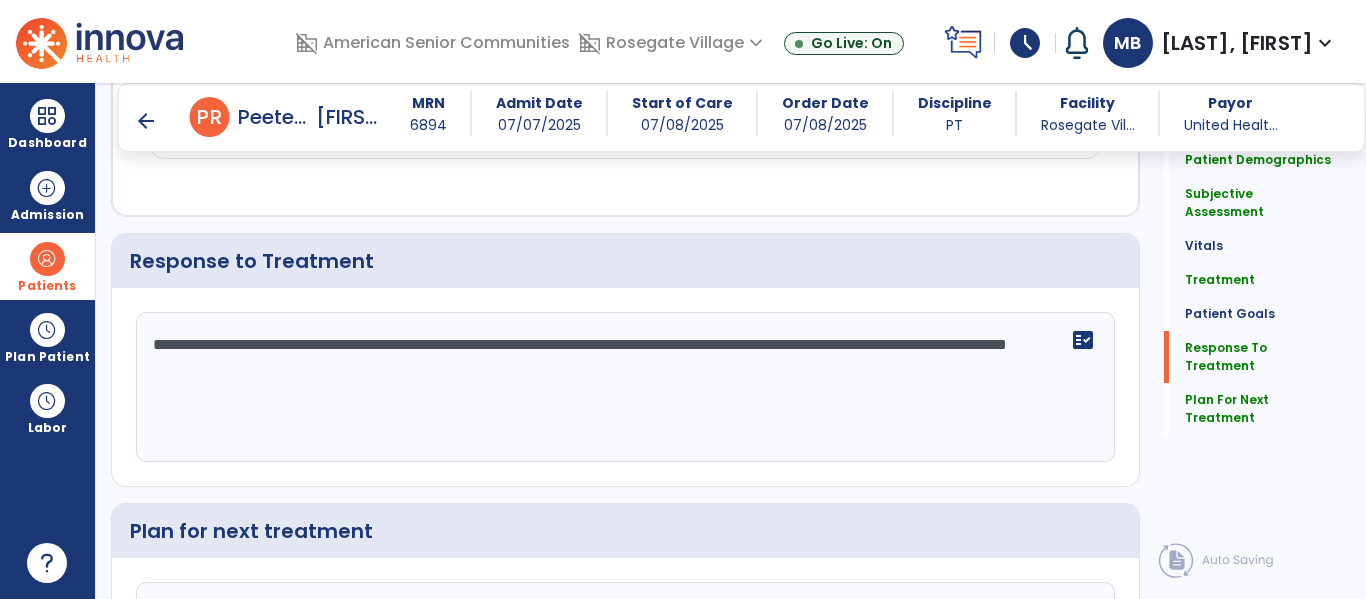scroll, scrollTop: 3260, scrollLeft: 0, axis: vertical 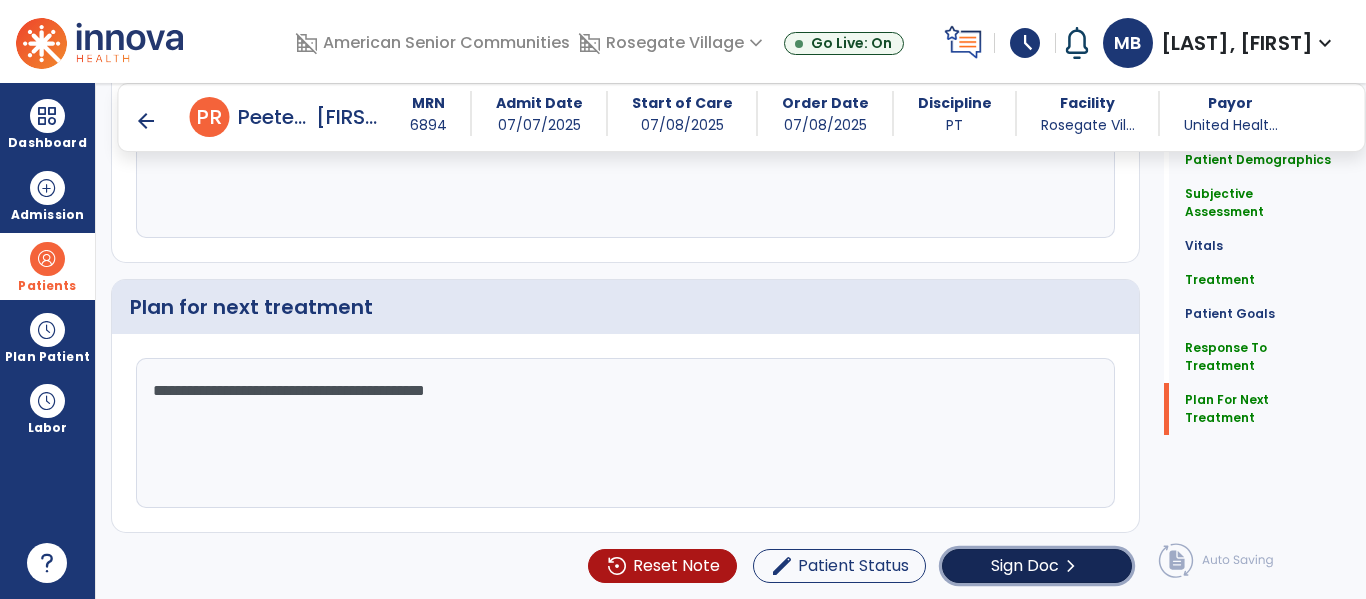 click on "Sign Doc" 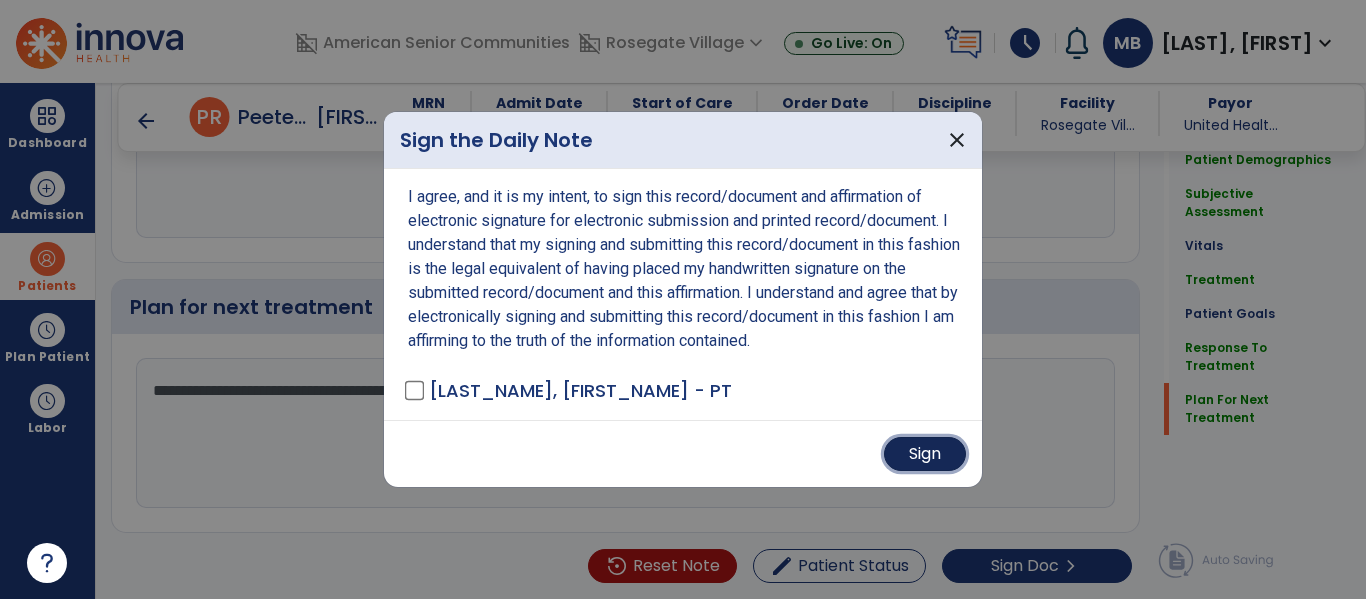 click on "Sign" at bounding box center [925, 454] 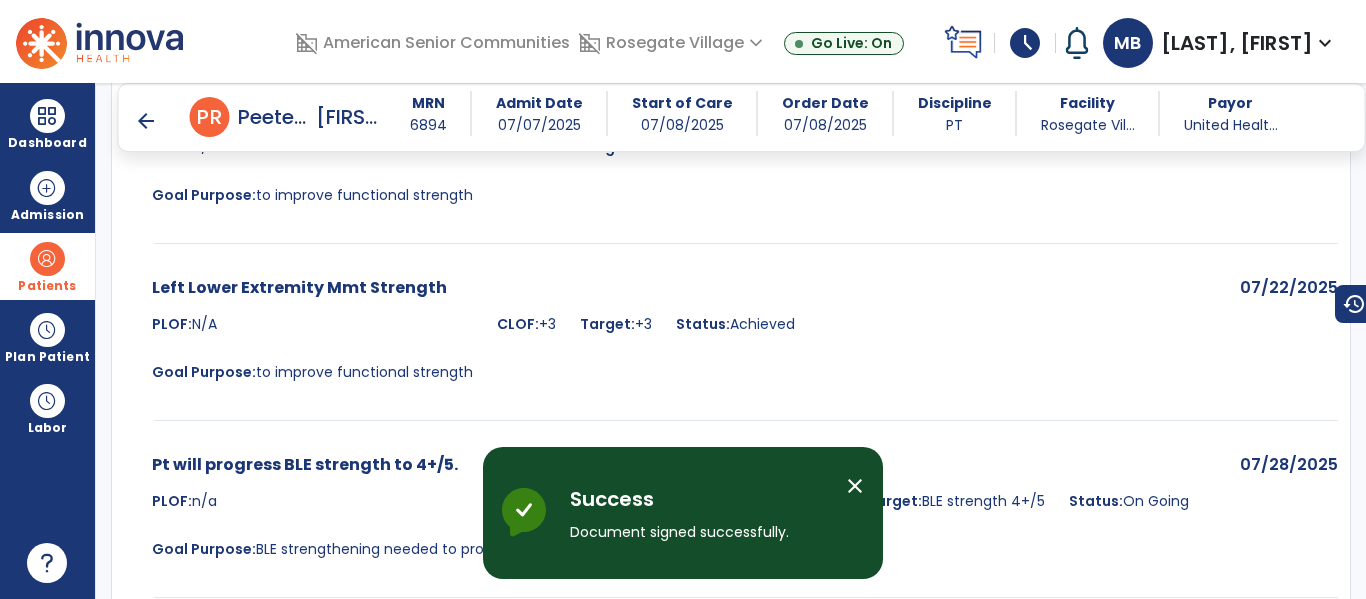 scroll, scrollTop: 2894, scrollLeft: 0, axis: vertical 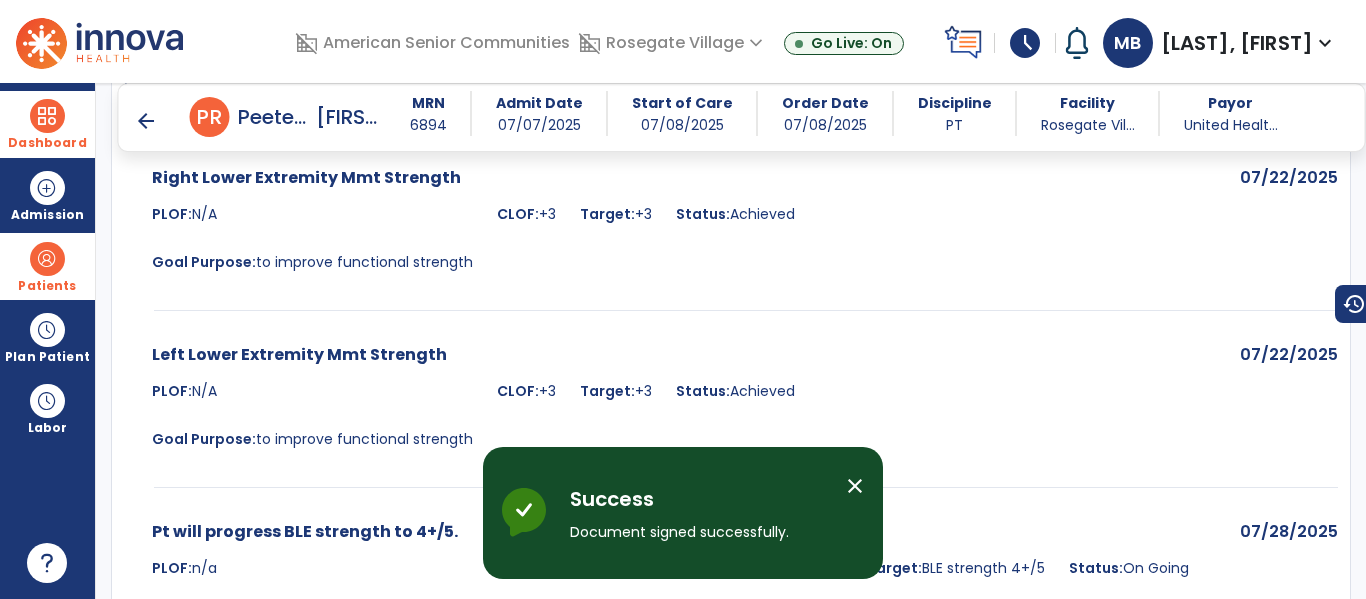 click on "Dashboard" at bounding box center [47, 143] 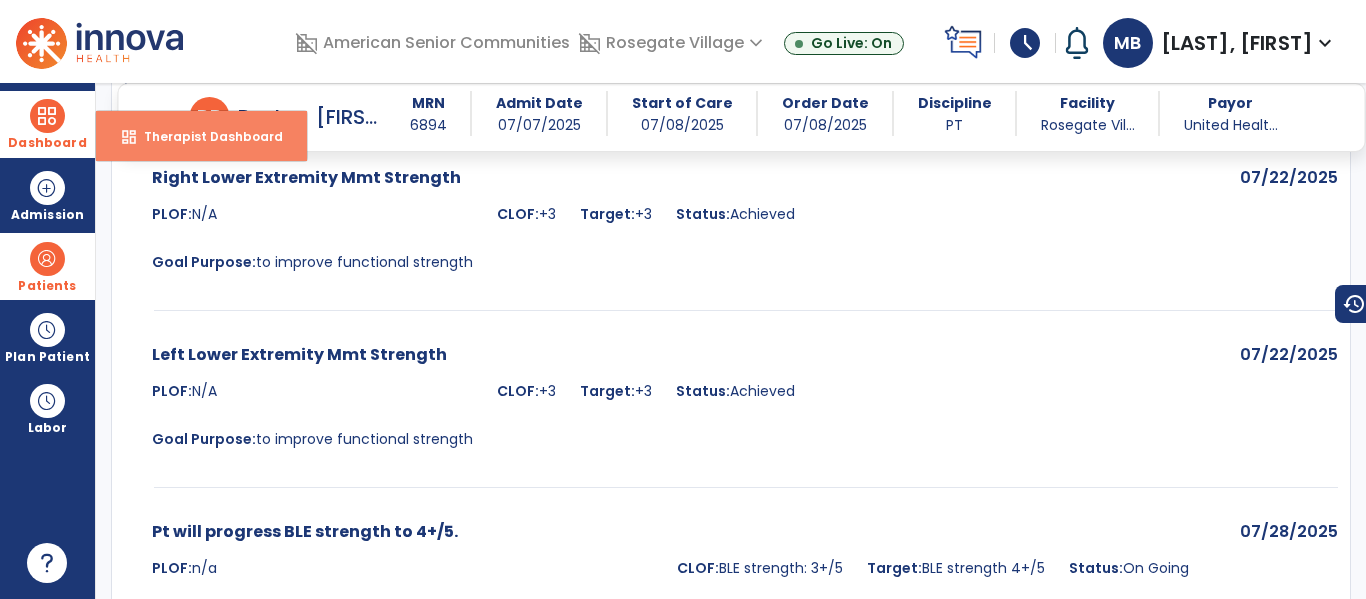 click on "Therapist Dashboard" at bounding box center [205, 136] 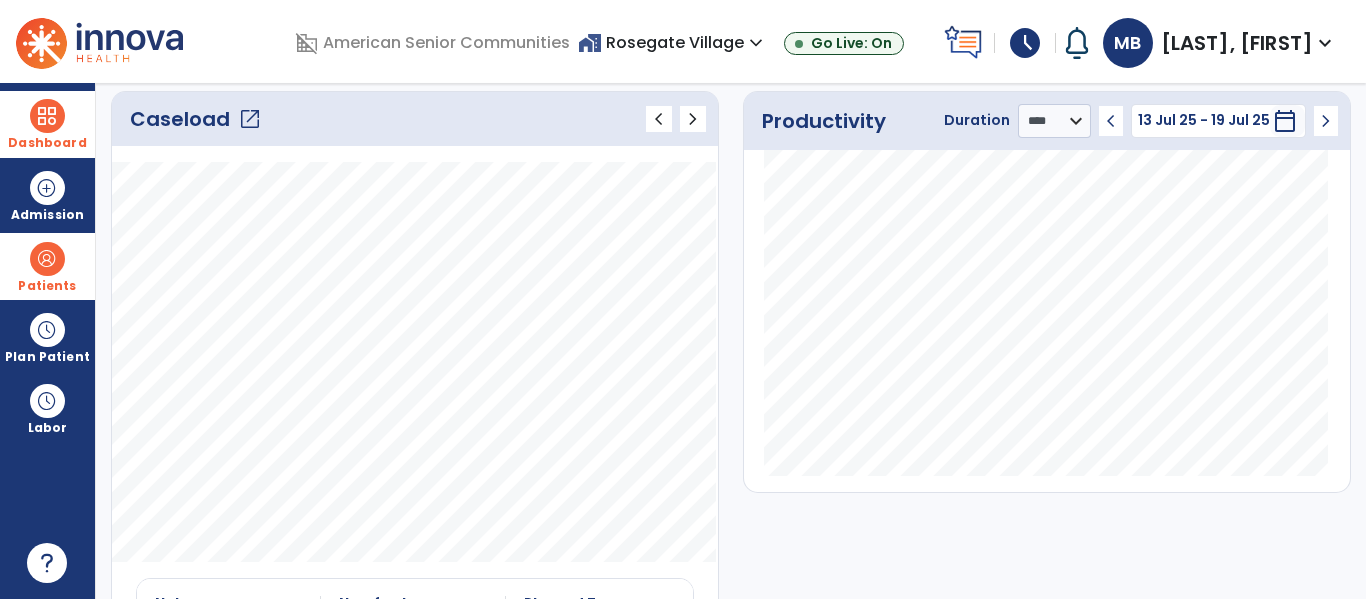 scroll, scrollTop: 0, scrollLeft: 0, axis: both 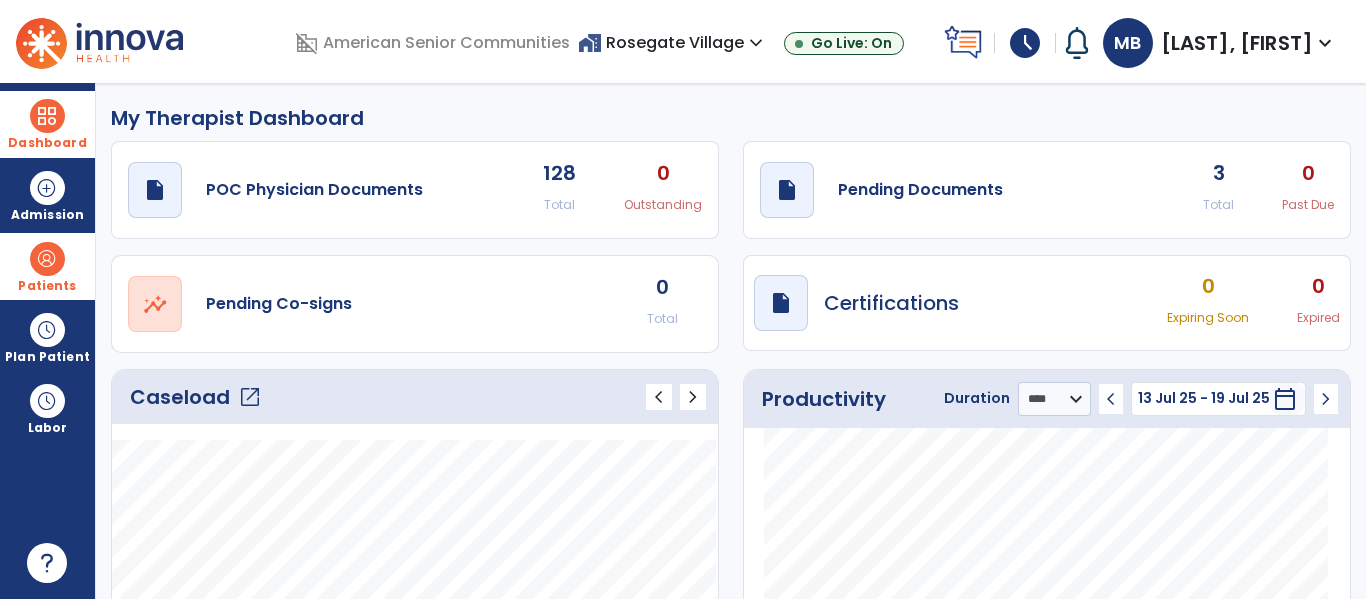 click at bounding box center (47, 259) 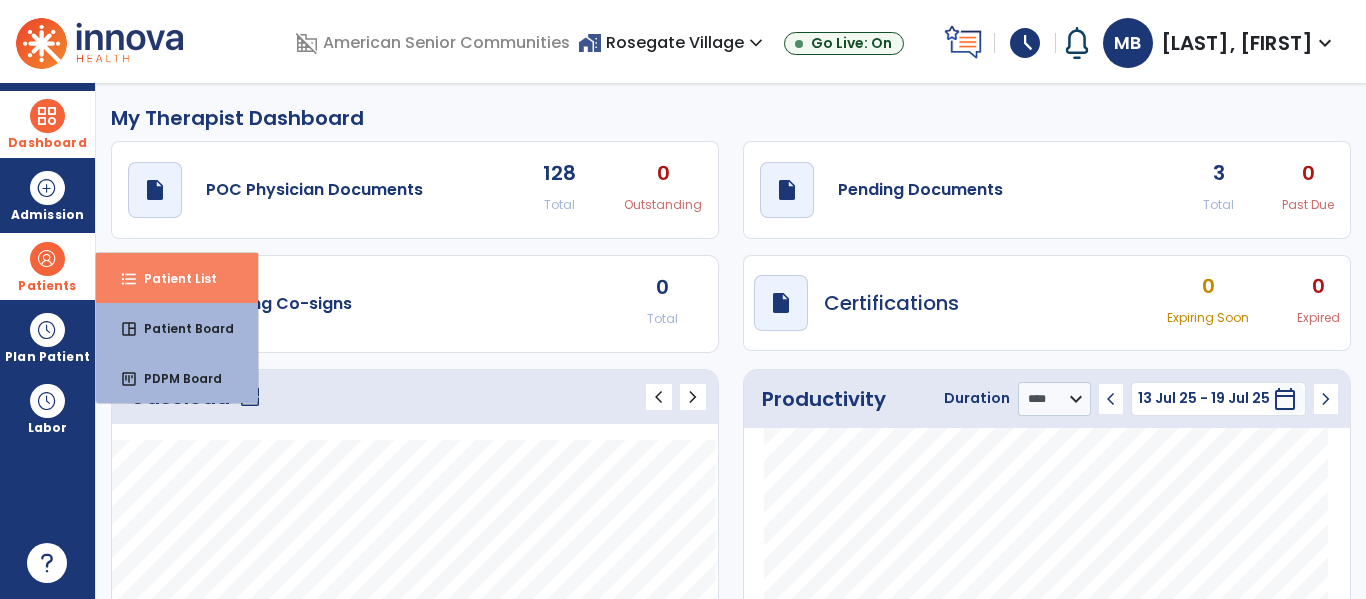 click on "Patient List" at bounding box center [172, 278] 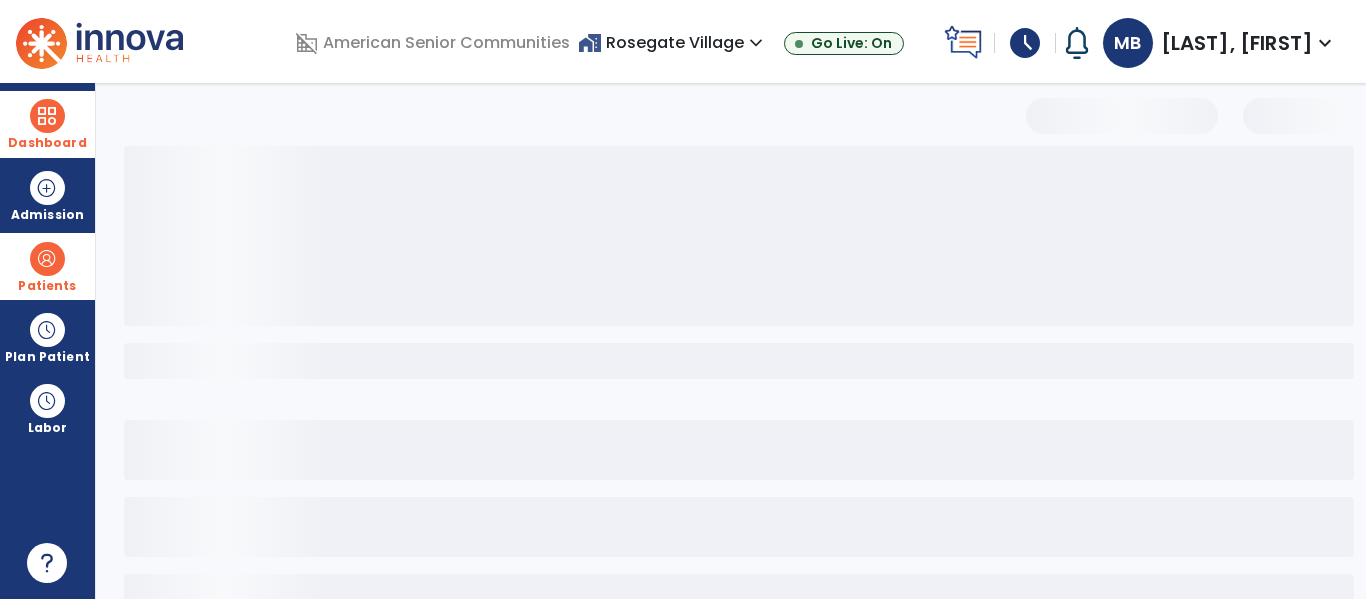 select on "***" 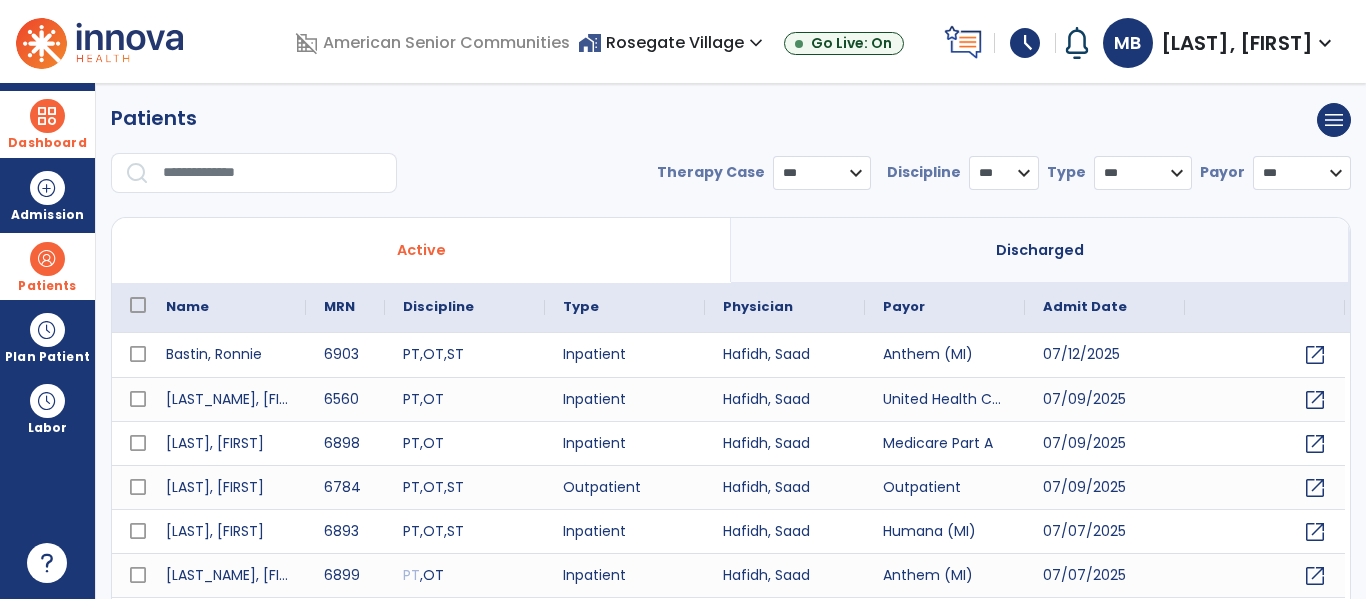 click at bounding box center [273, 173] 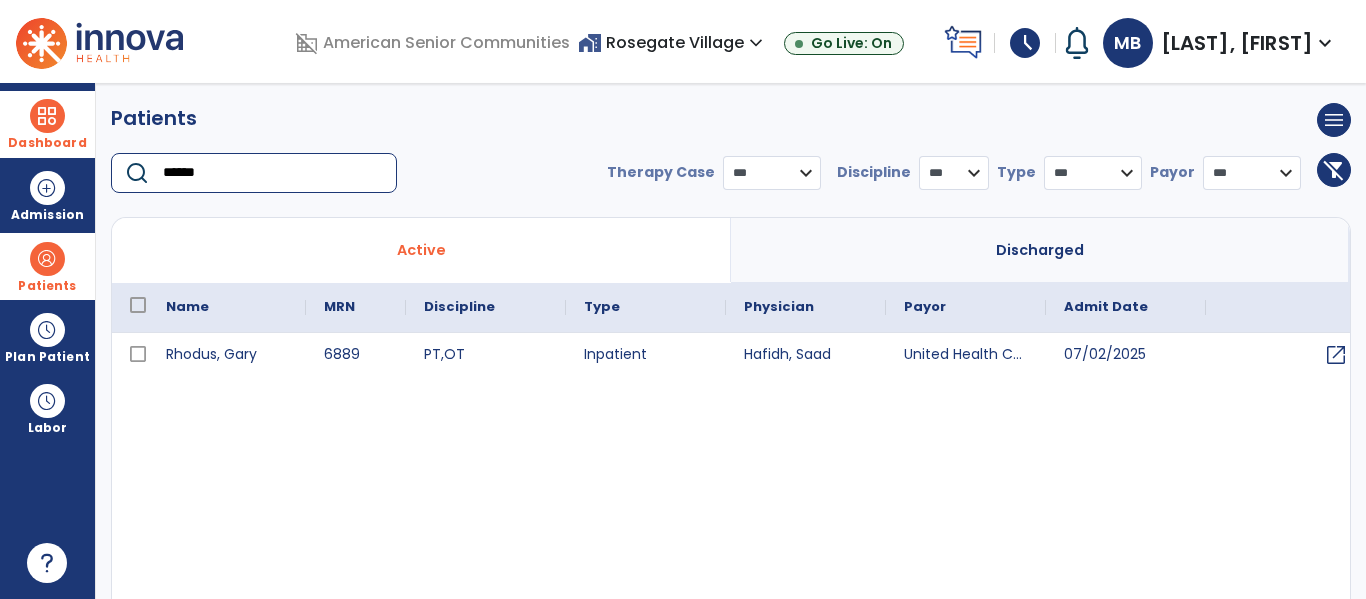 type on "******" 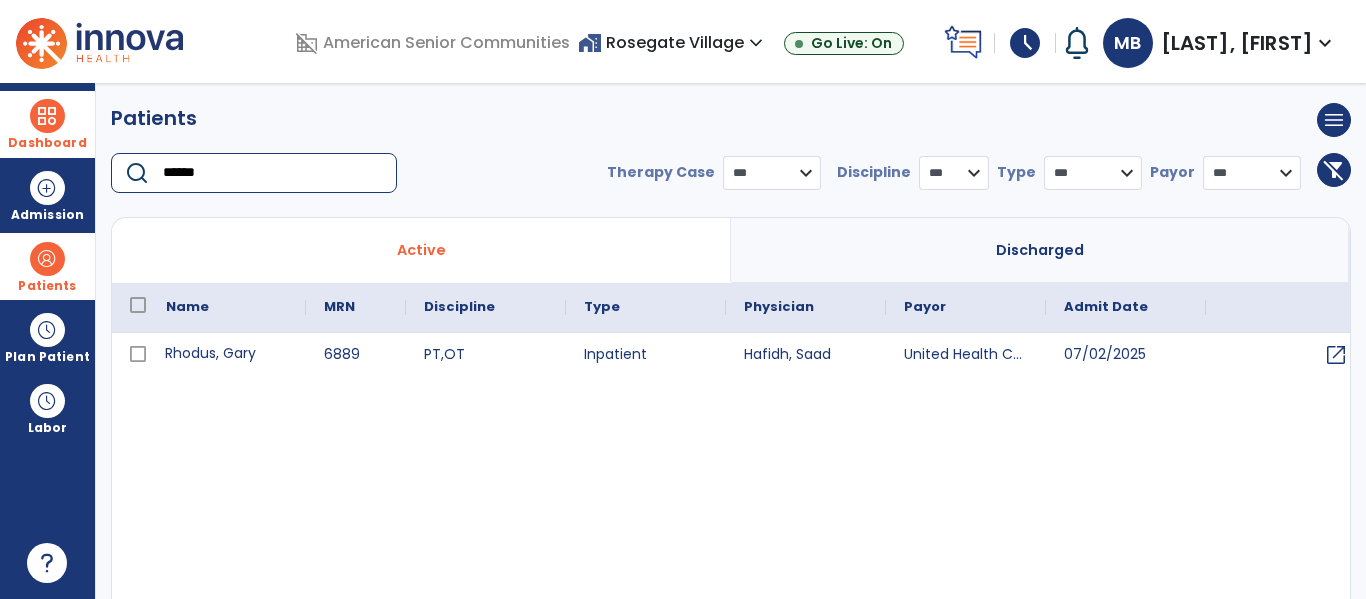 click on "[LAST], [FIRST]" at bounding box center (227, 355) 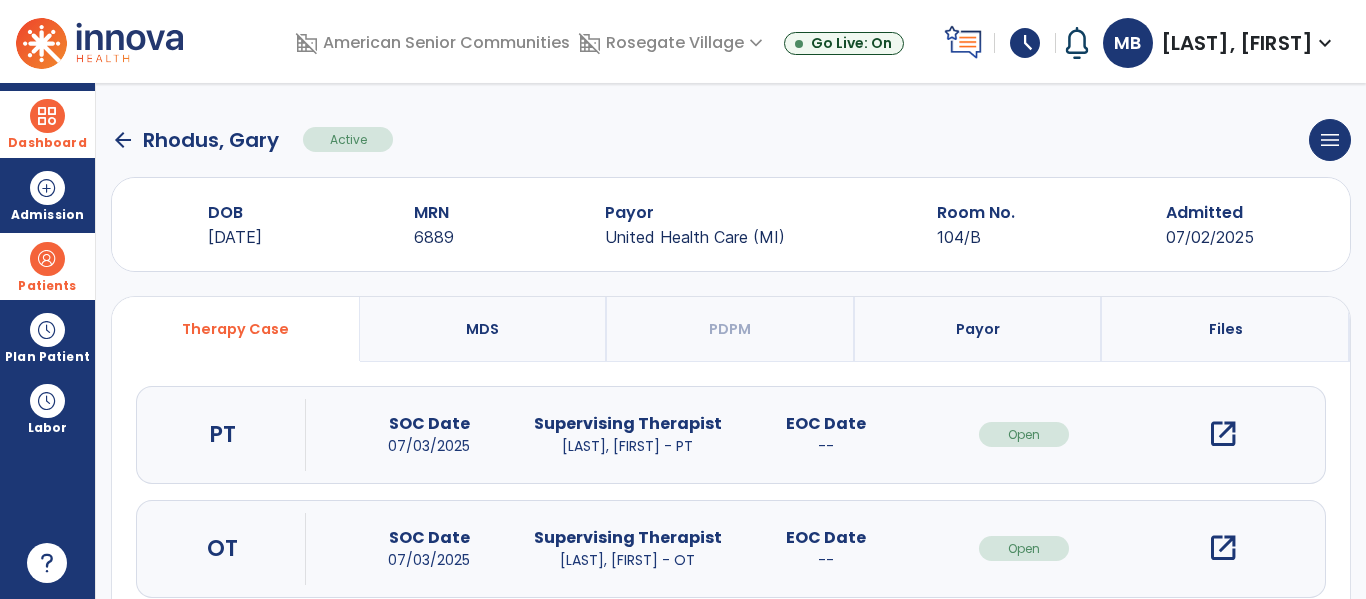 click at bounding box center [47, 116] 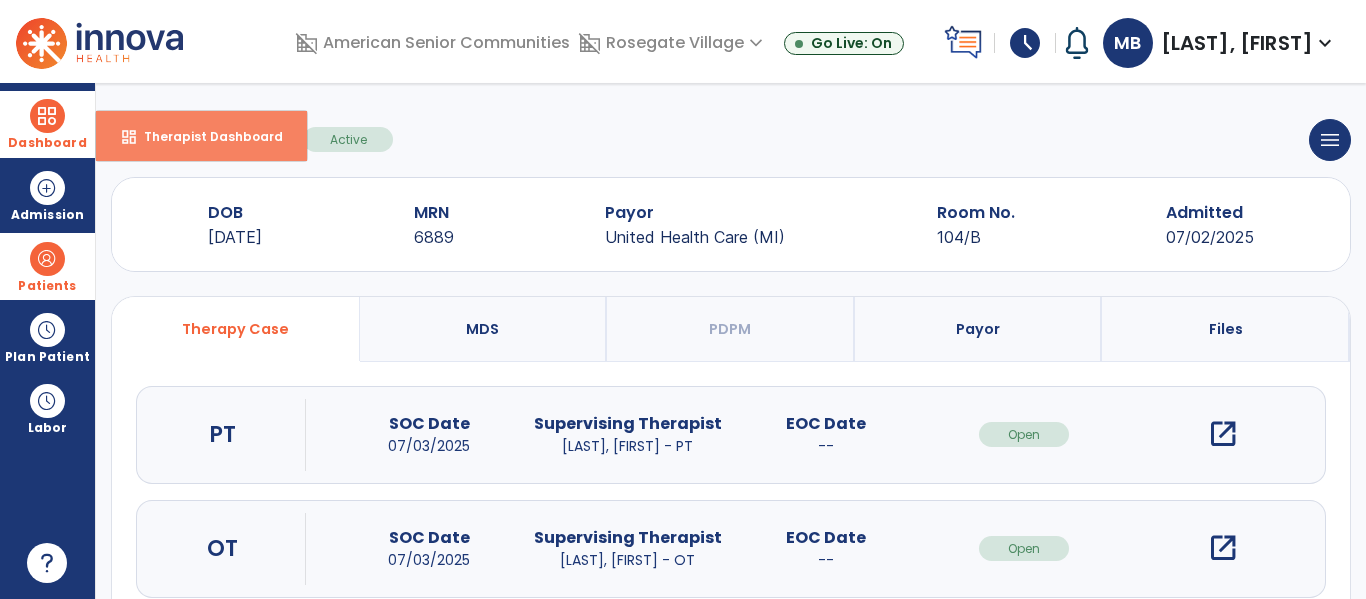 click on "Therapist Dashboard" at bounding box center (205, 136) 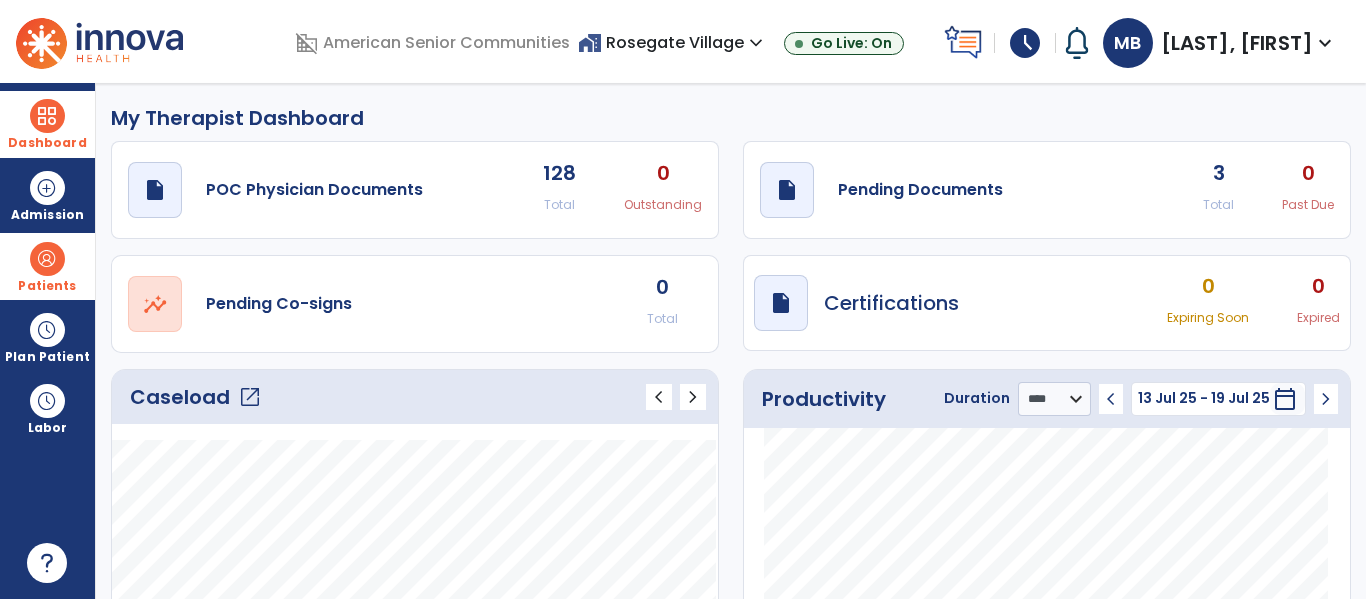 click at bounding box center (47, 259) 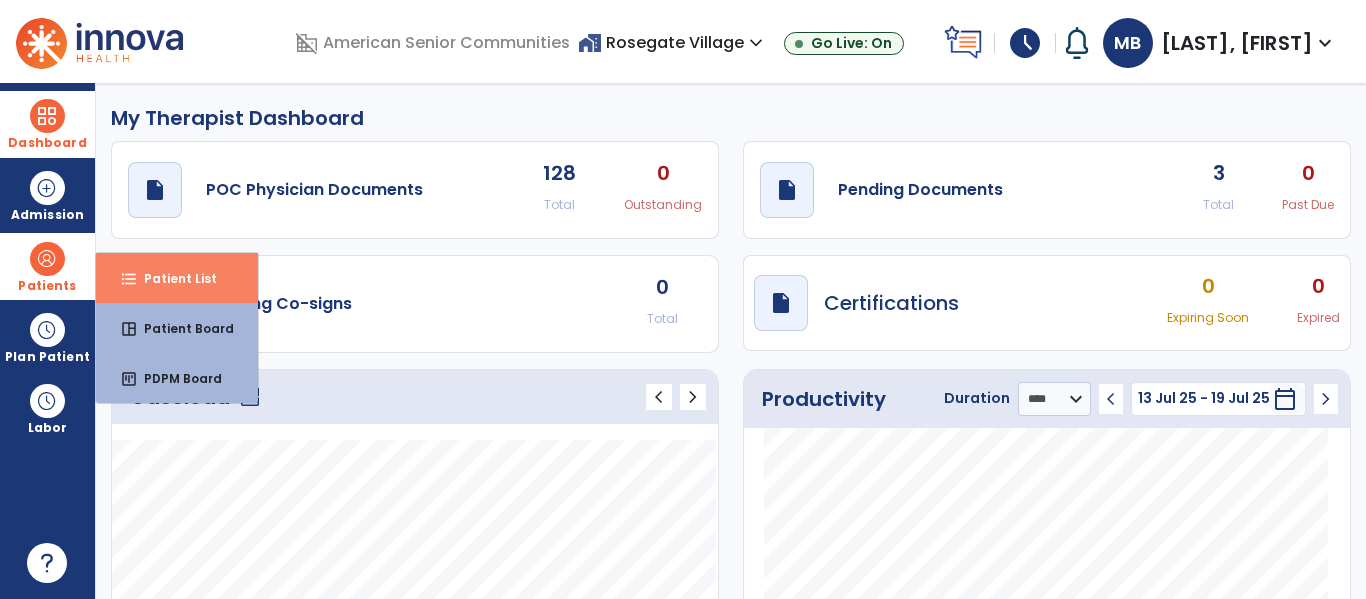 click on "Patient List" at bounding box center [172, 278] 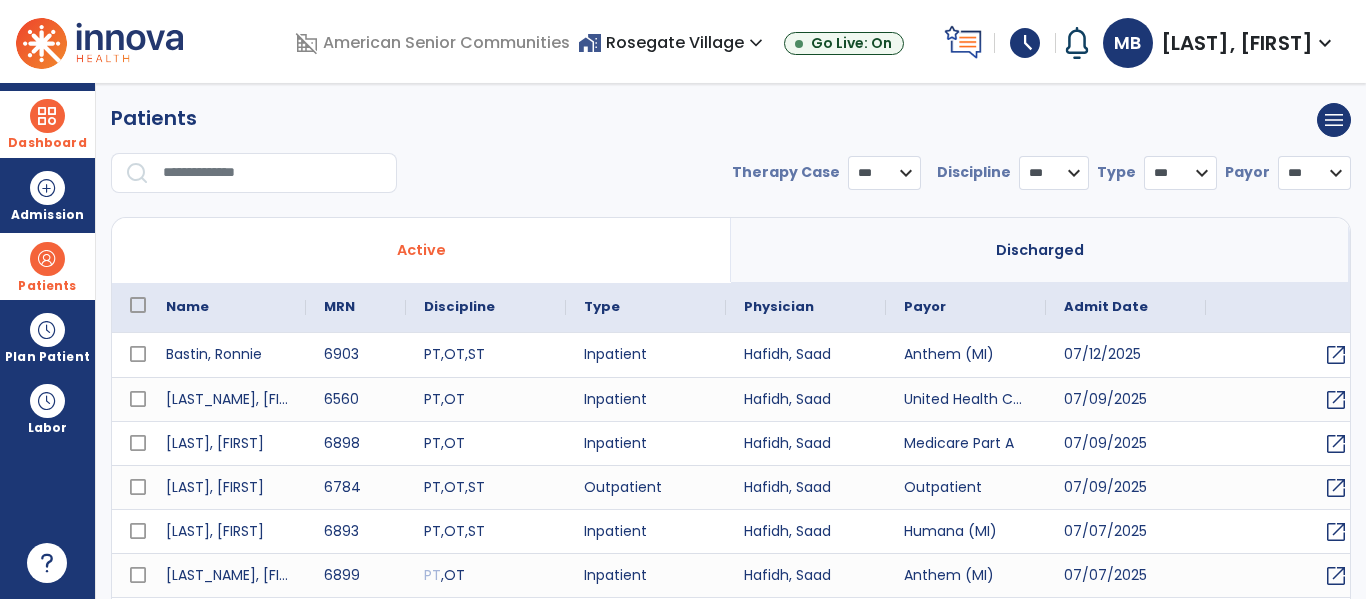 select on "***" 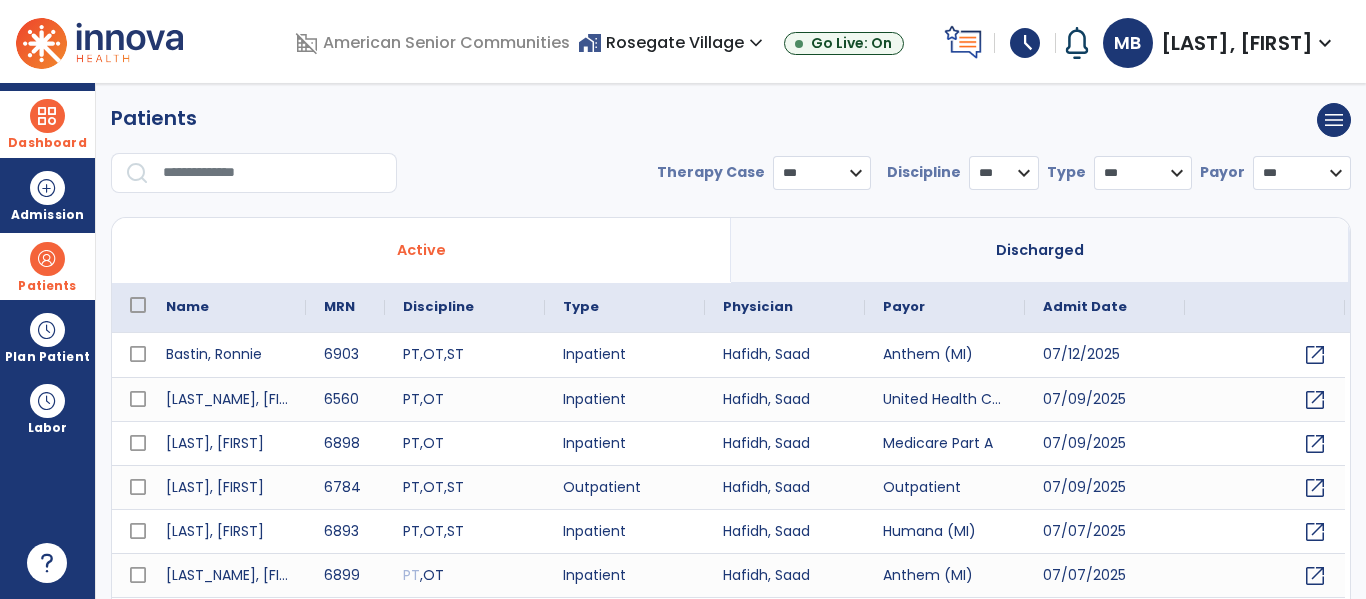 click at bounding box center [47, 259] 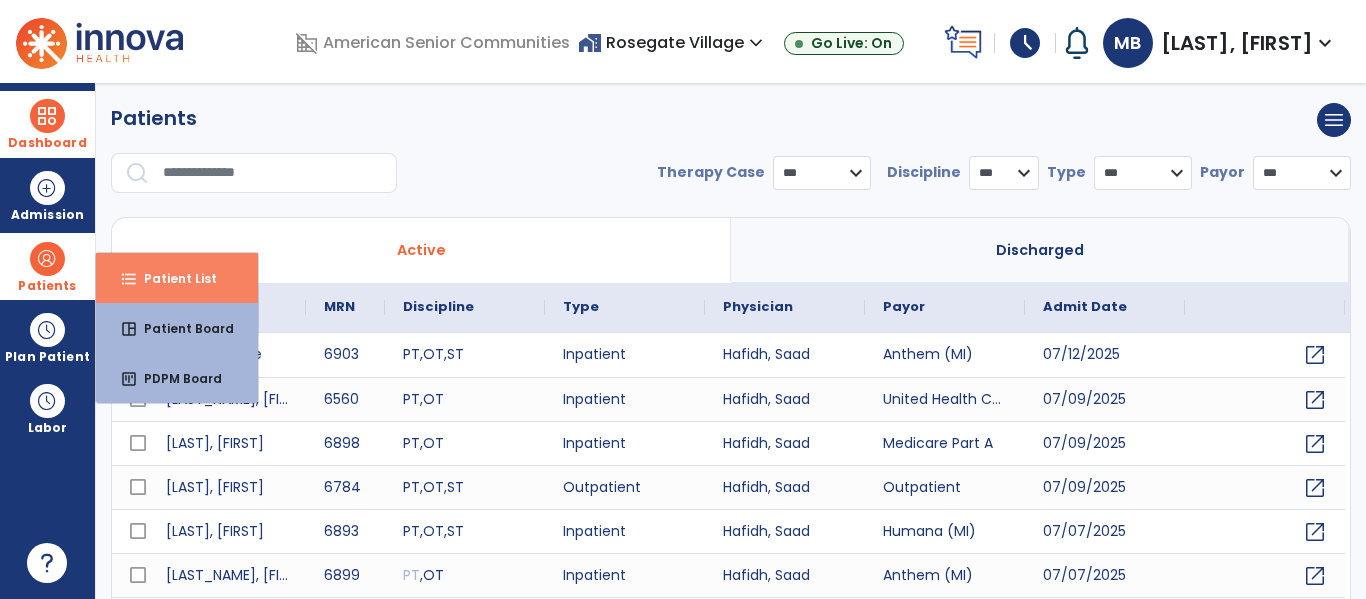 click on "Patient List" at bounding box center [172, 278] 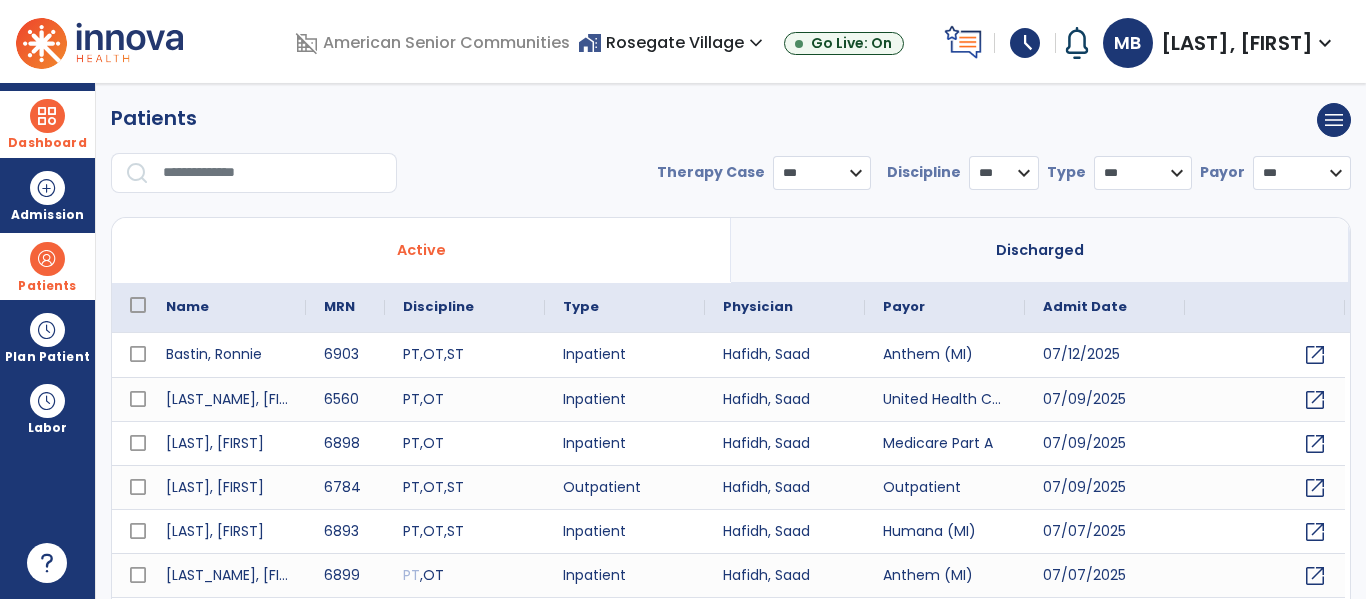 click at bounding box center (47, 116) 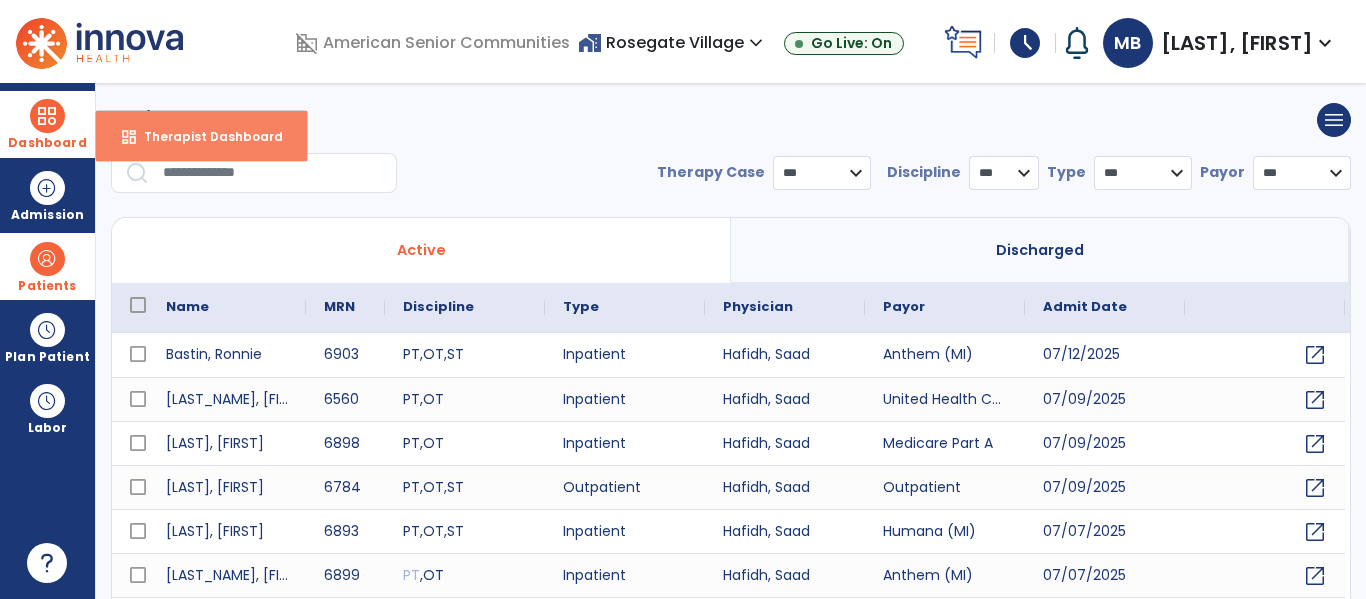 click on "dashboard  Therapist Dashboard" at bounding box center (201, 136) 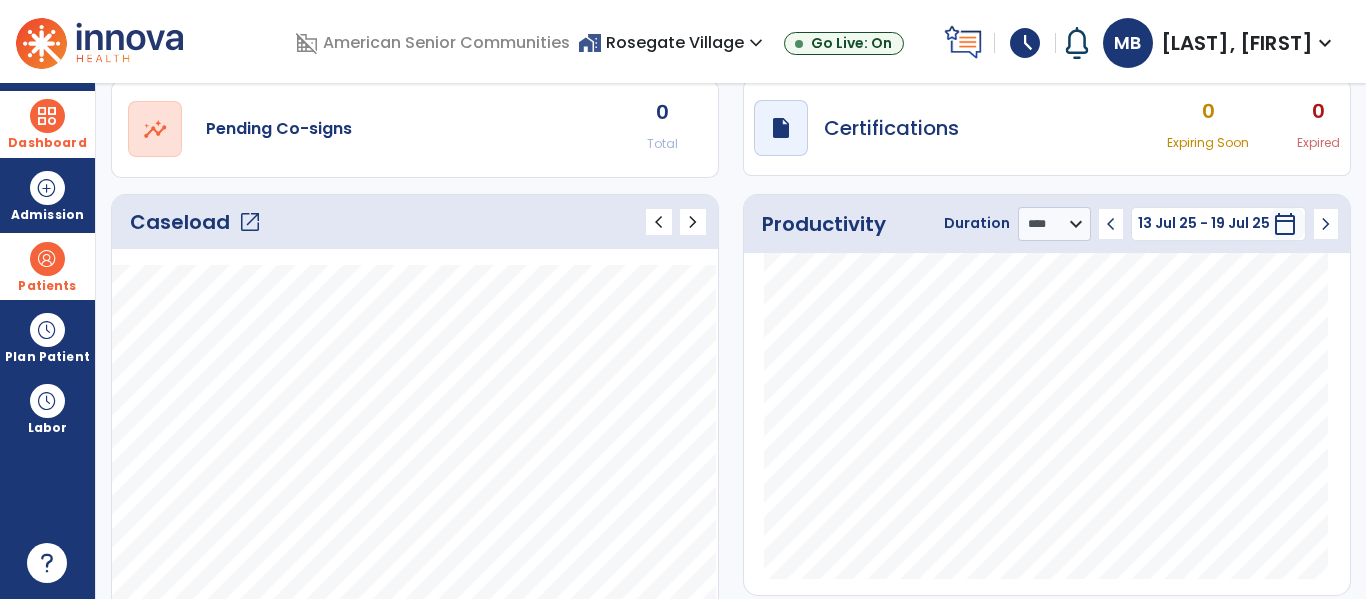 click on "open_in_new" 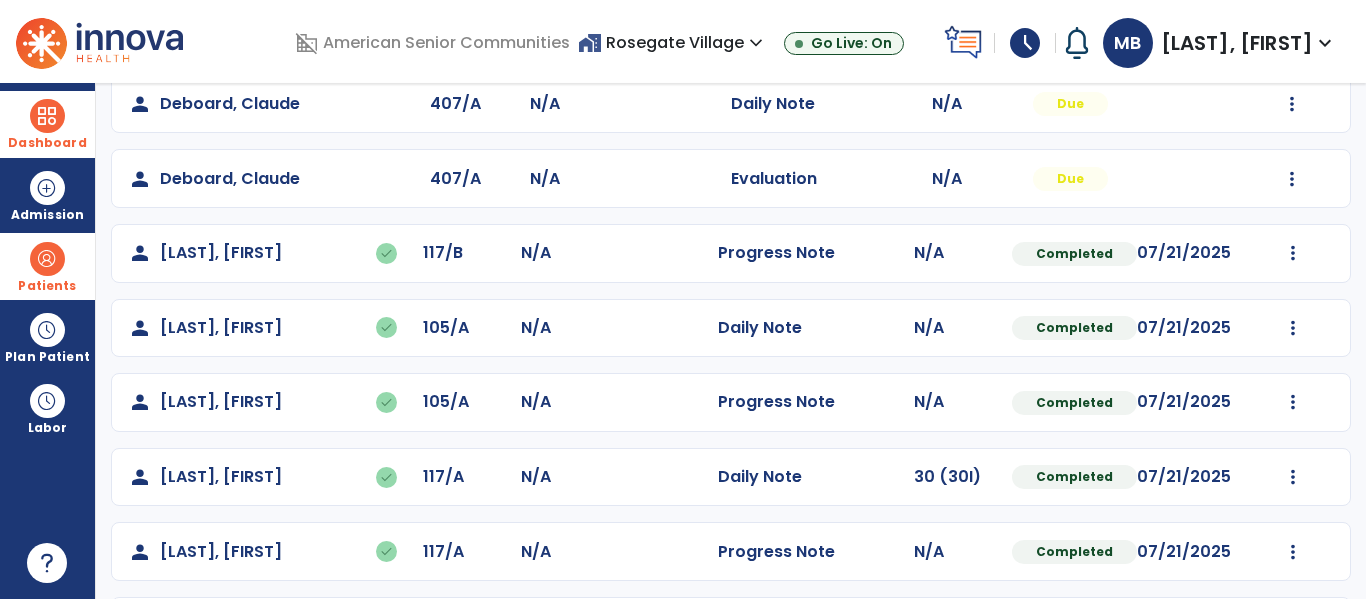 scroll, scrollTop: 485, scrollLeft: 0, axis: vertical 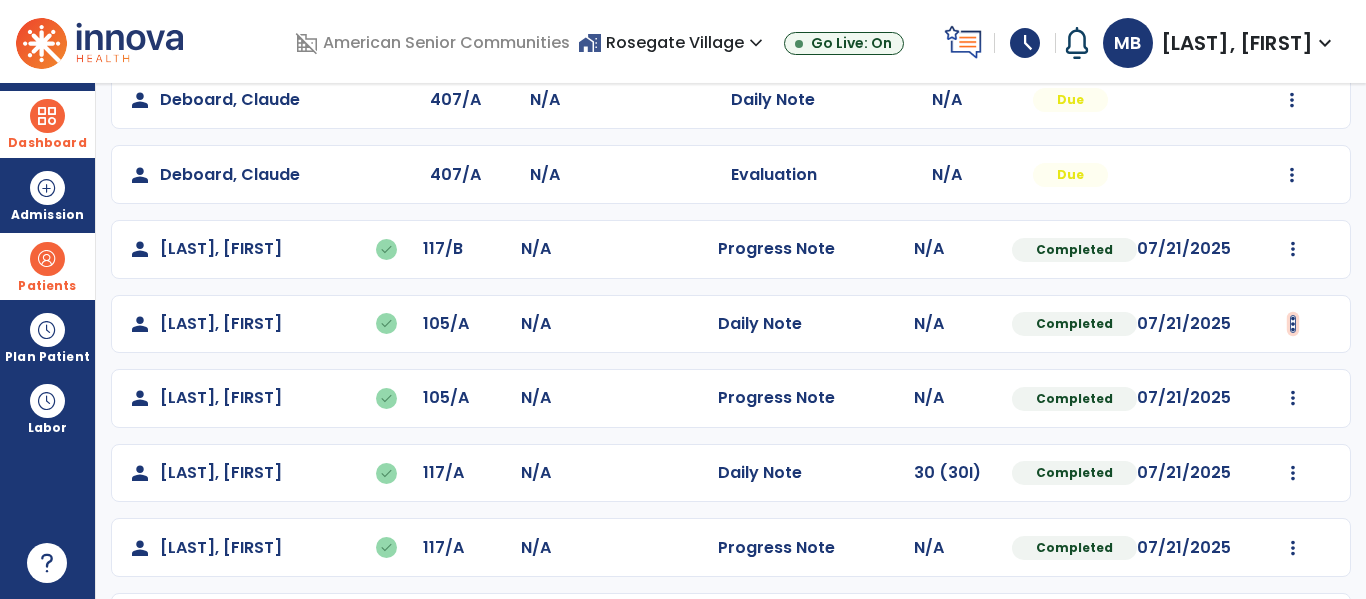 click at bounding box center [1293, -49] 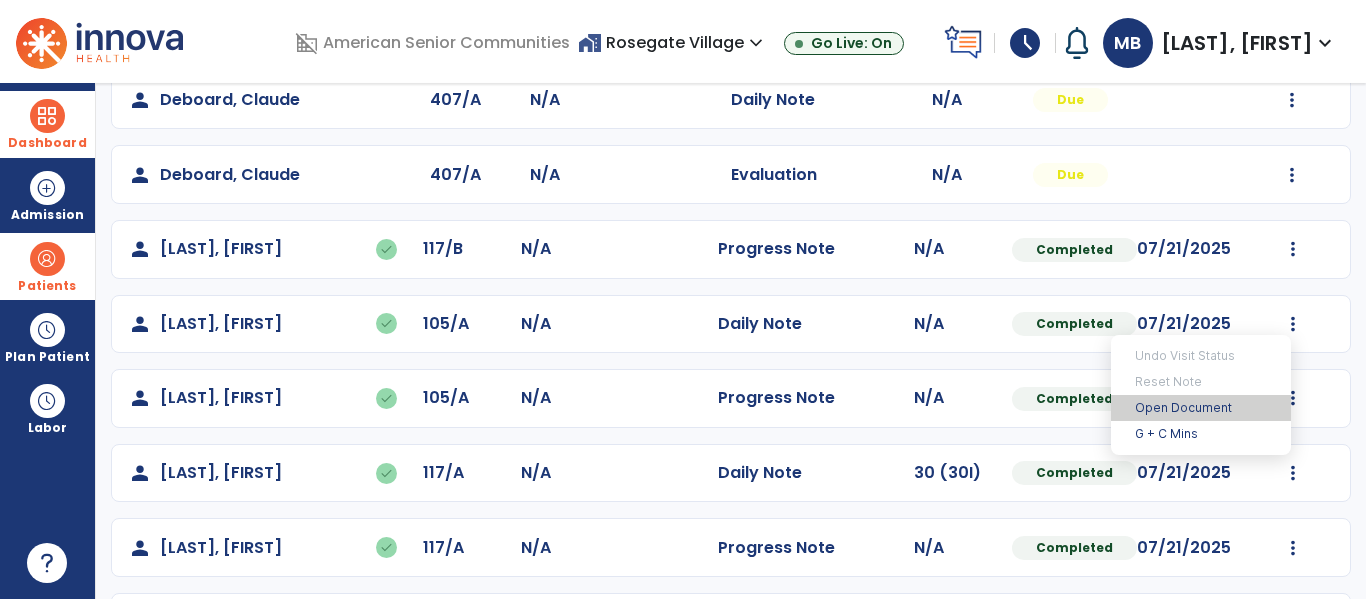 click on "Open Document" at bounding box center [1201, 408] 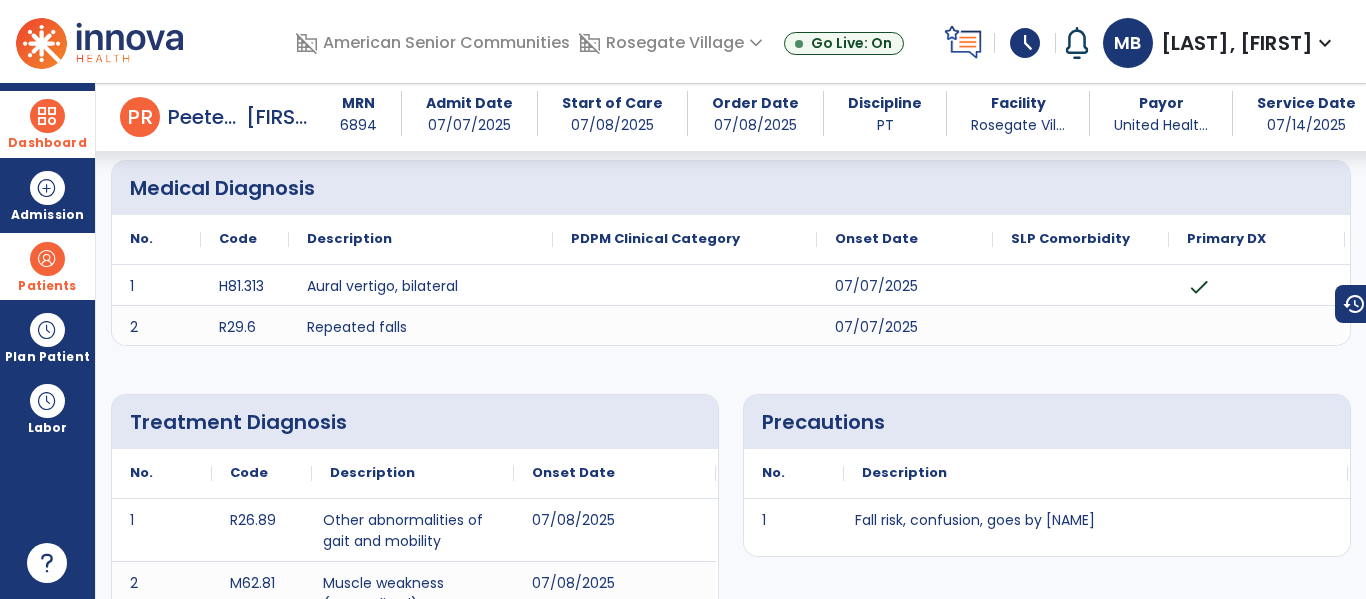 scroll, scrollTop: 0, scrollLeft: 0, axis: both 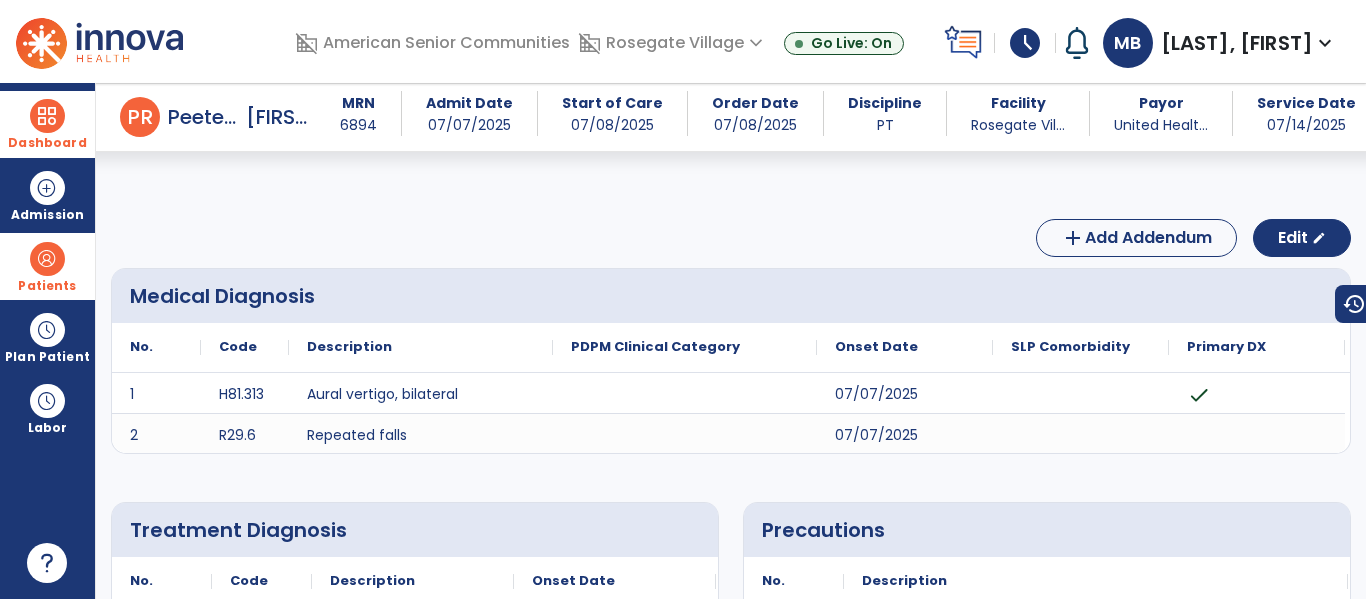 click at bounding box center (47, 116) 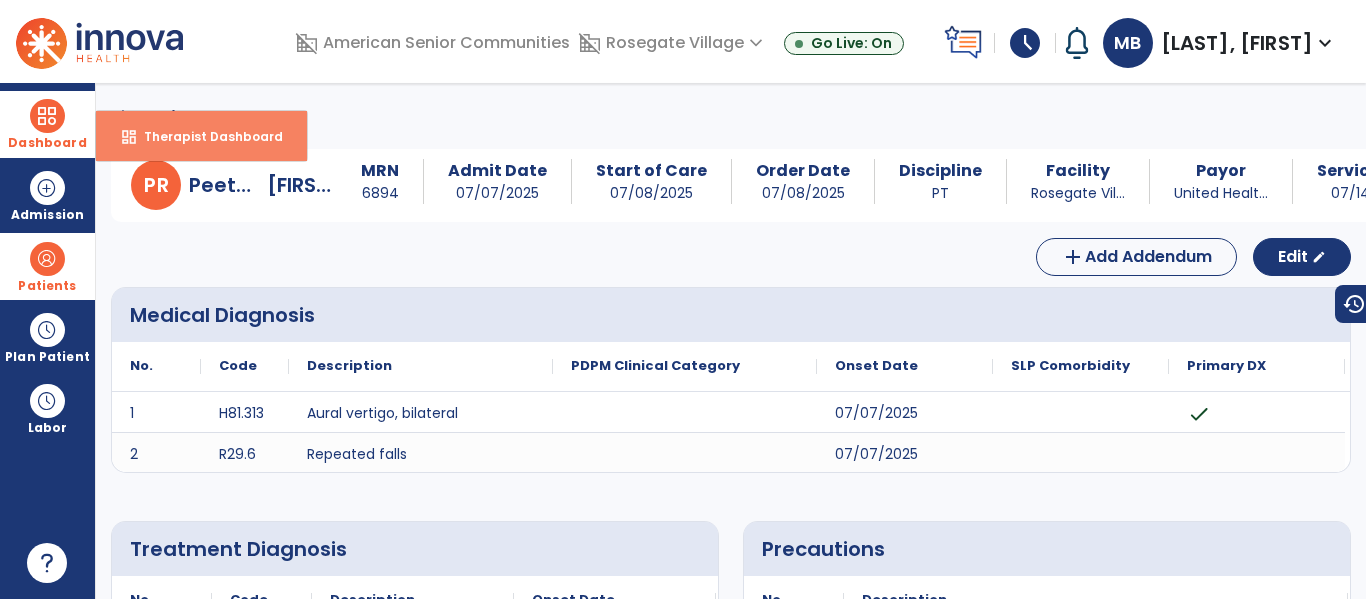 click on "dashboard  Therapist Dashboard" at bounding box center (201, 136) 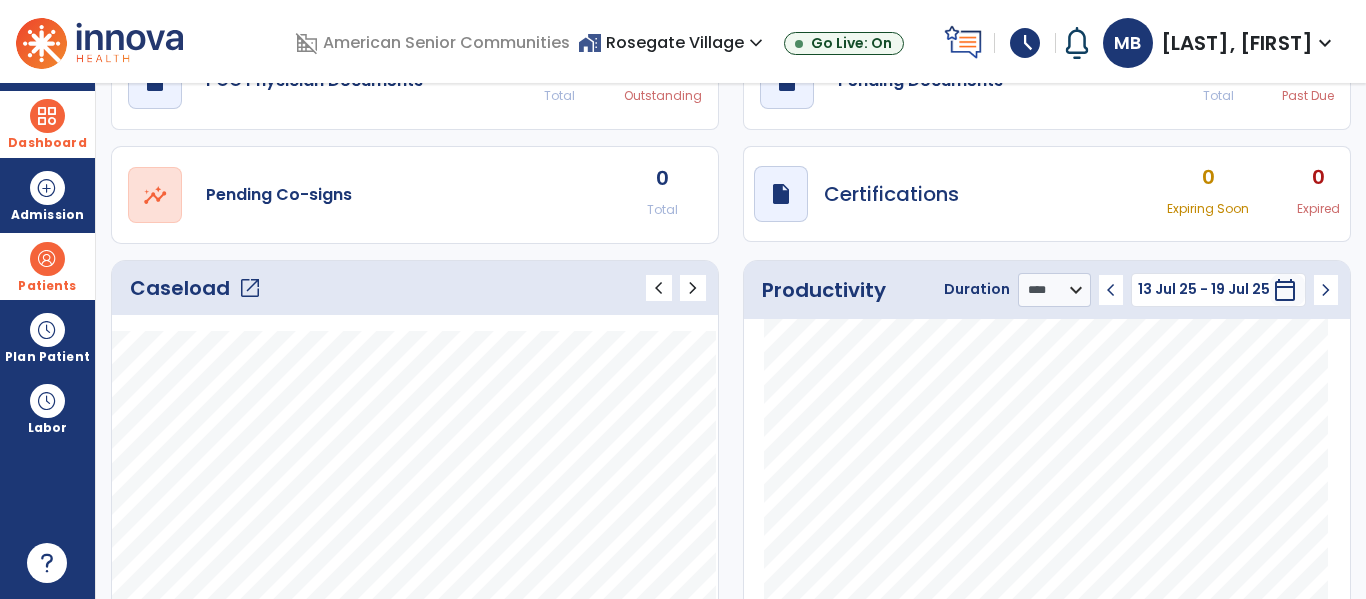 click on "open_in_new" 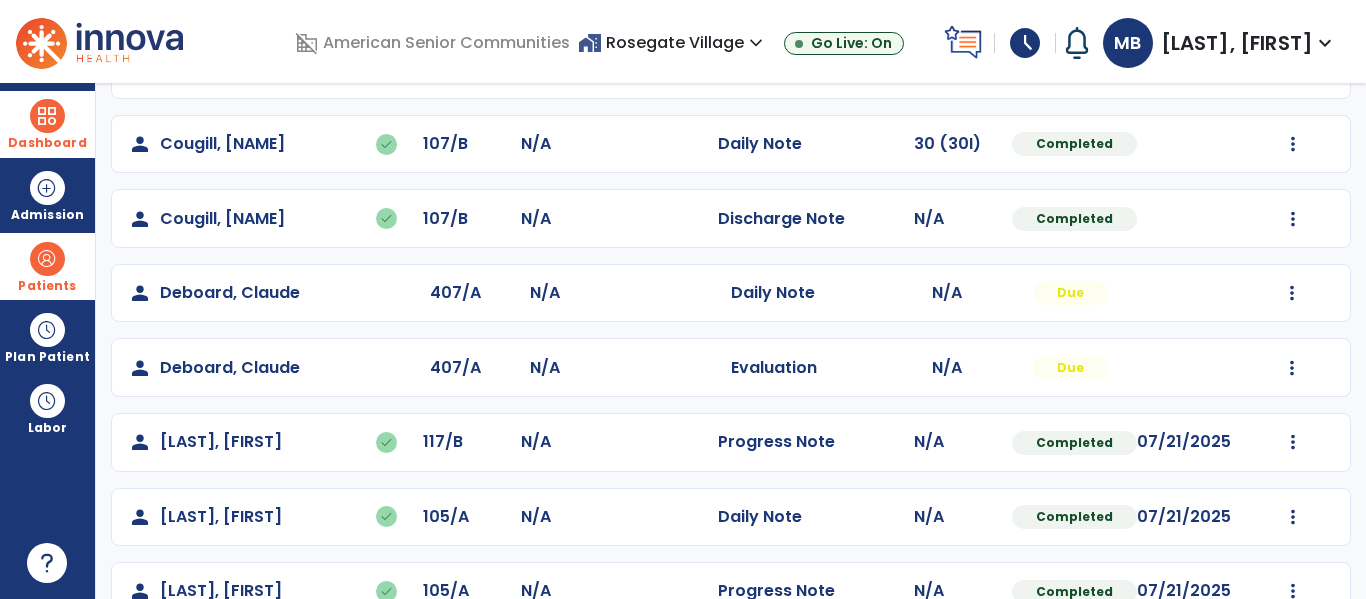 scroll, scrollTop: 297, scrollLeft: 0, axis: vertical 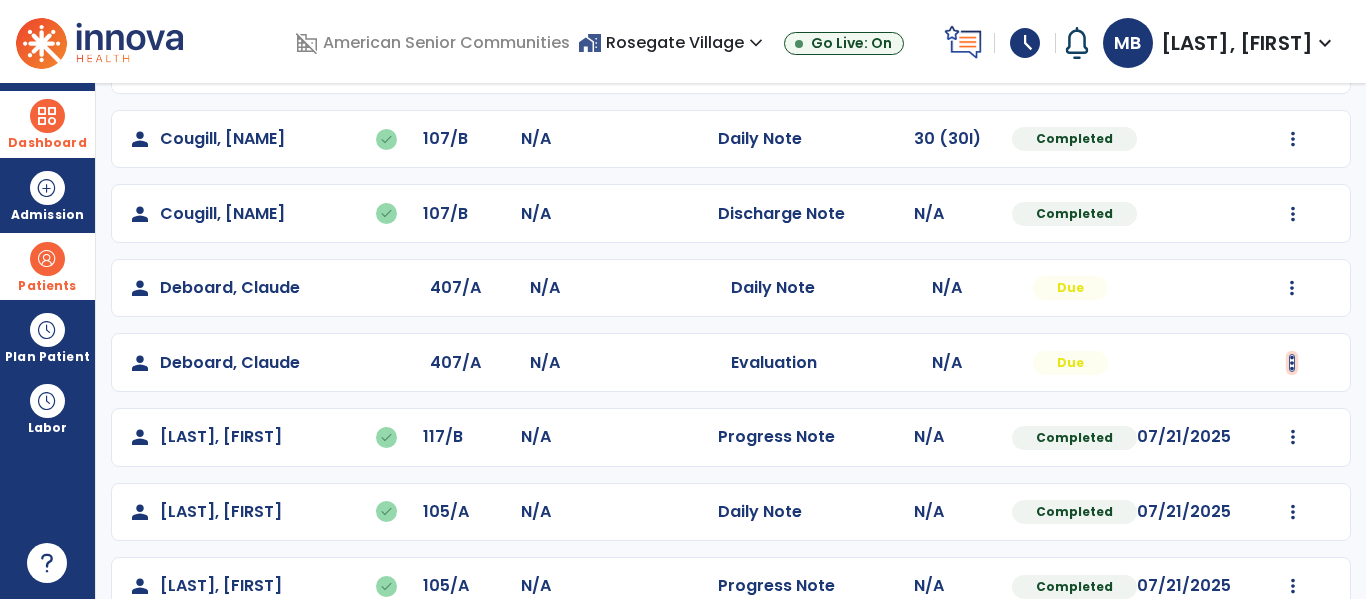 click at bounding box center (1293, 139) 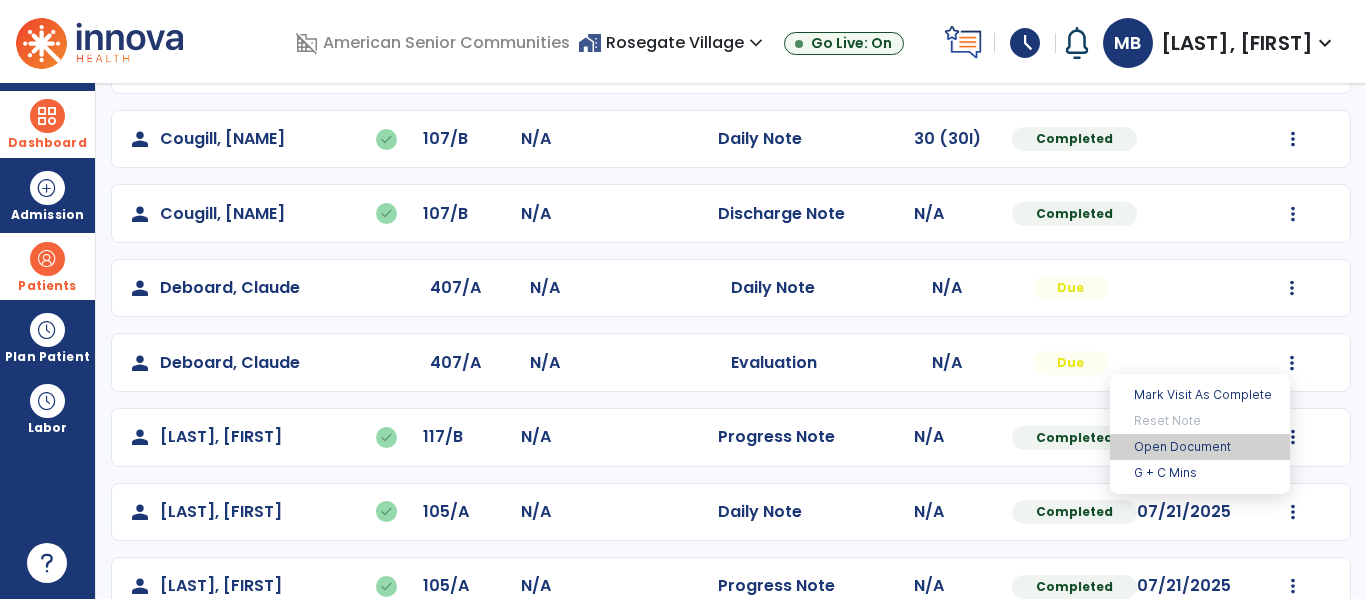 click on "Open Document" at bounding box center [1200, 447] 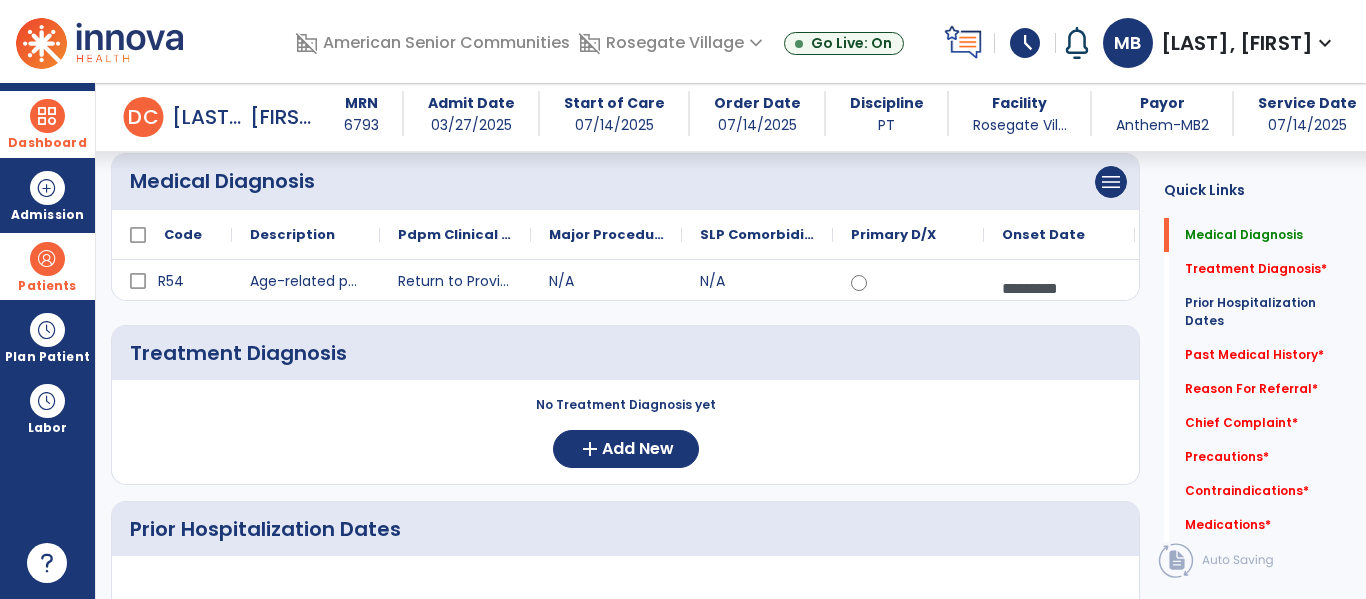scroll, scrollTop: 176, scrollLeft: 0, axis: vertical 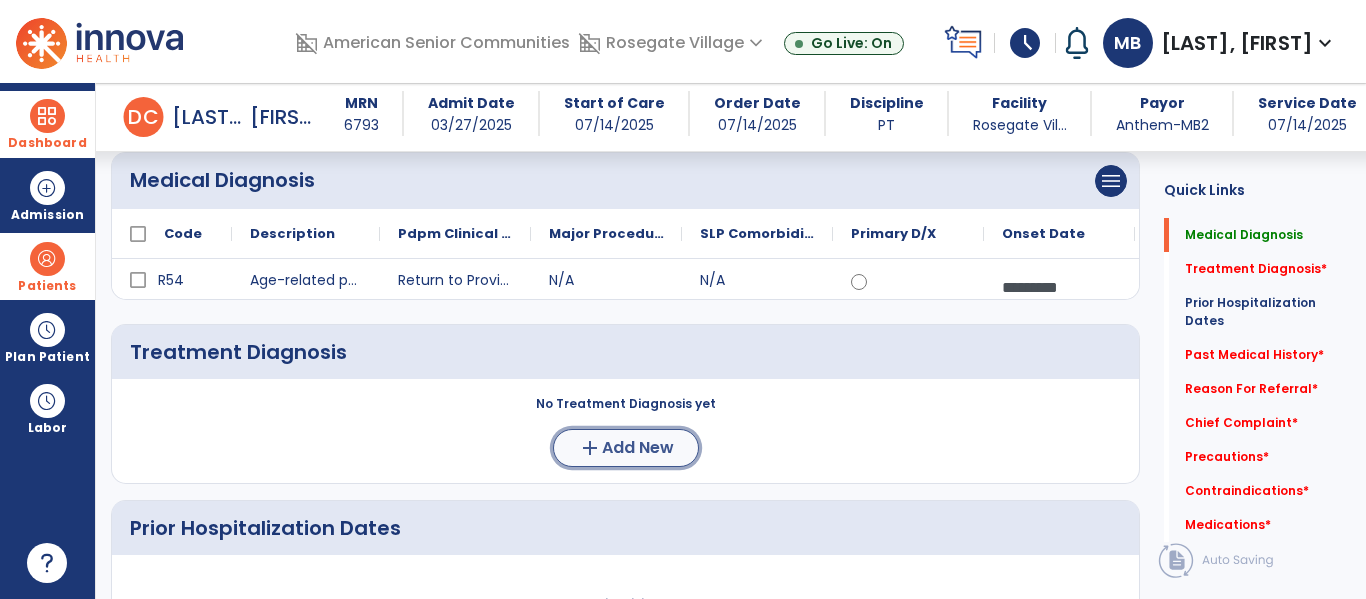 click on "Add New" 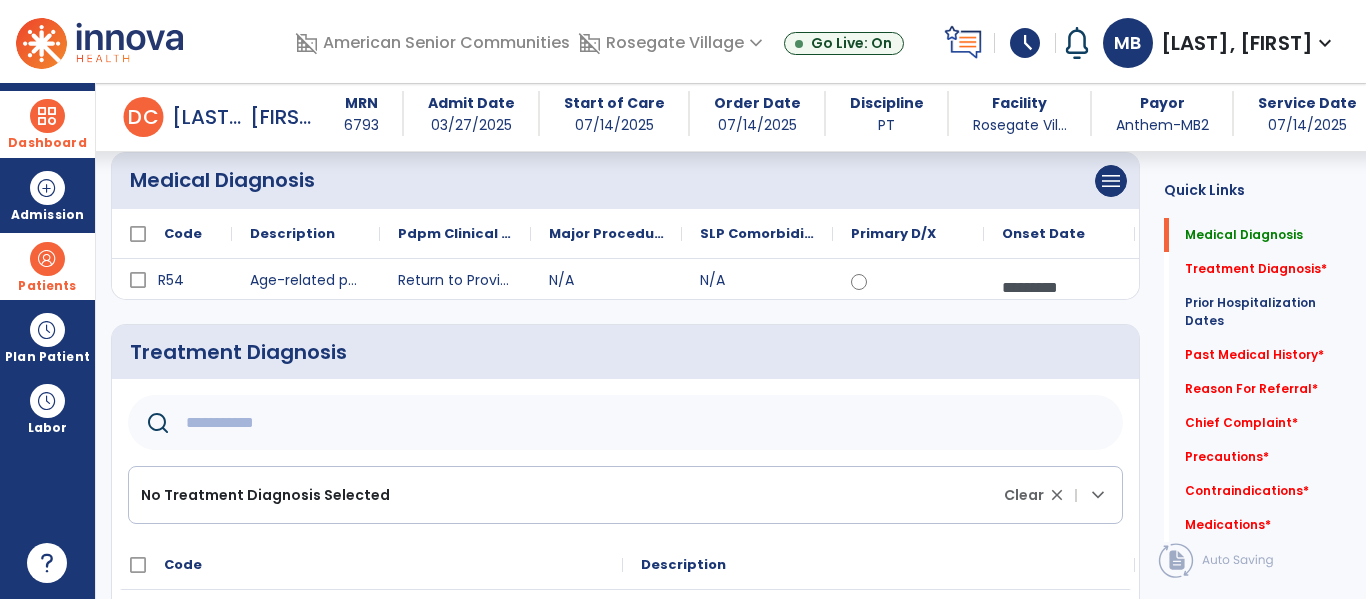 click 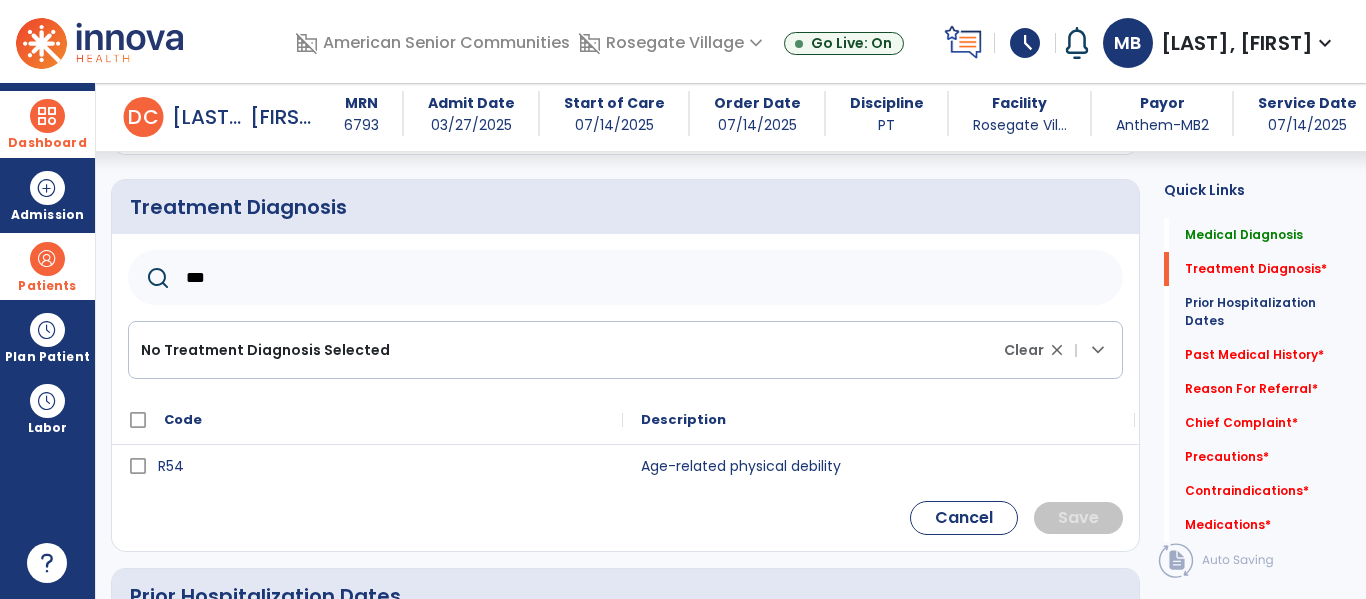 scroll, scrollTop: 318, scrollLeft: 0, axis: vertical 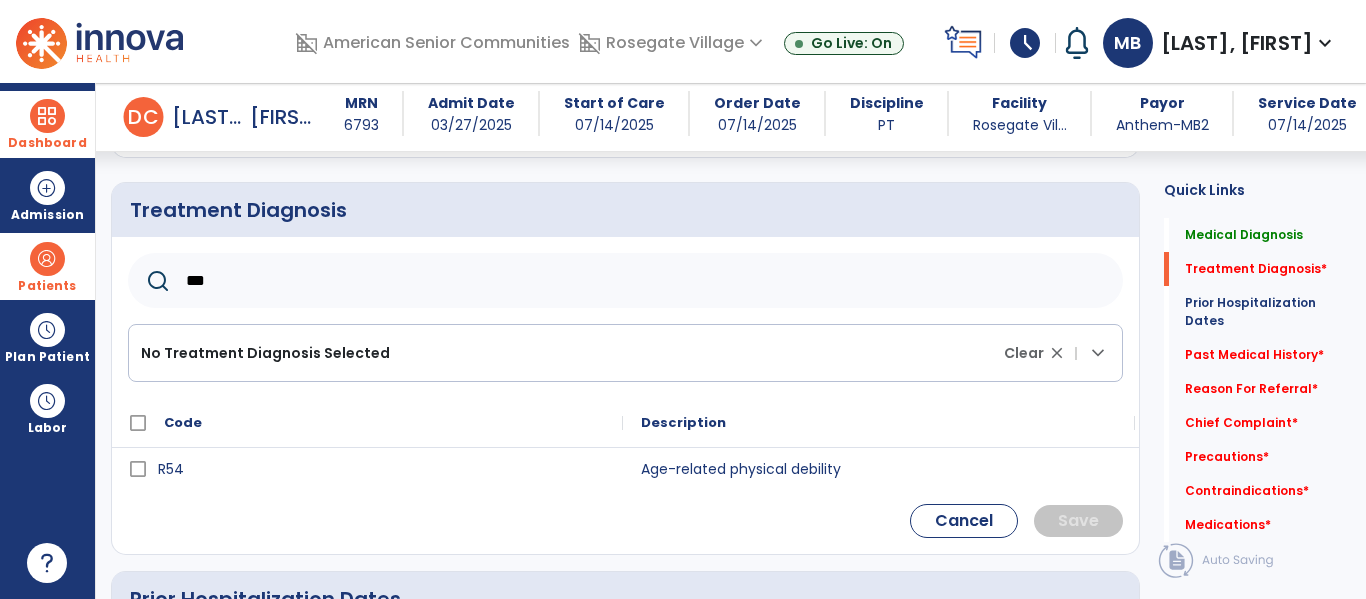 type on "***" 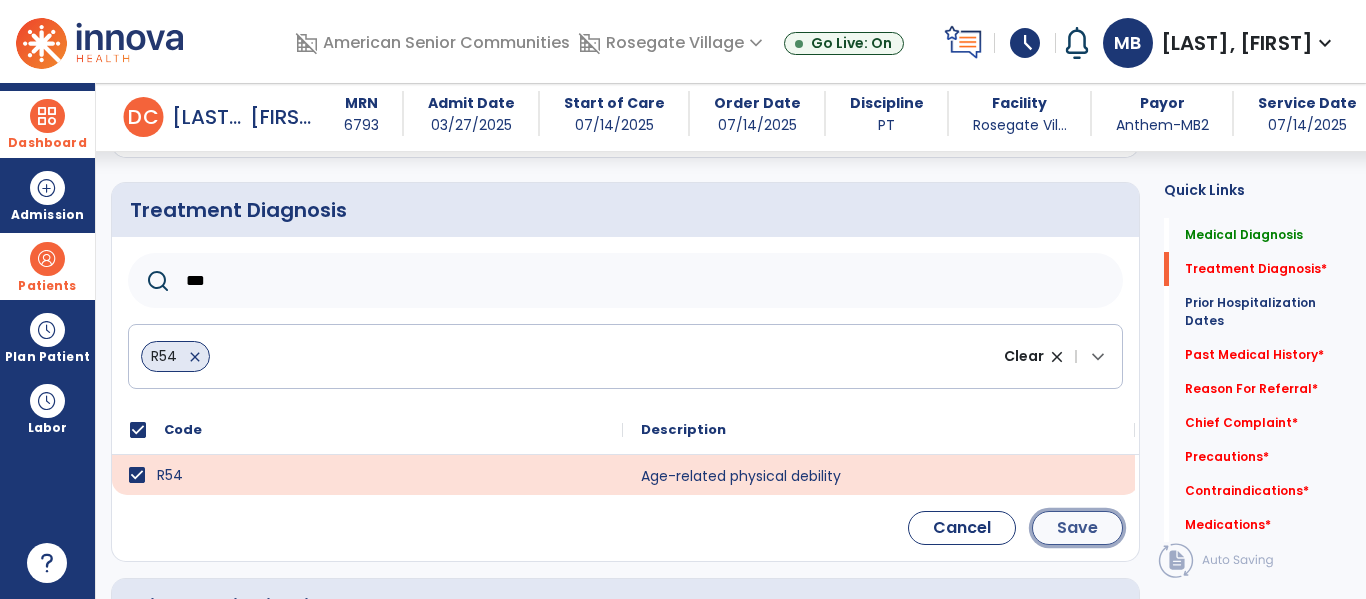 click on "Save" 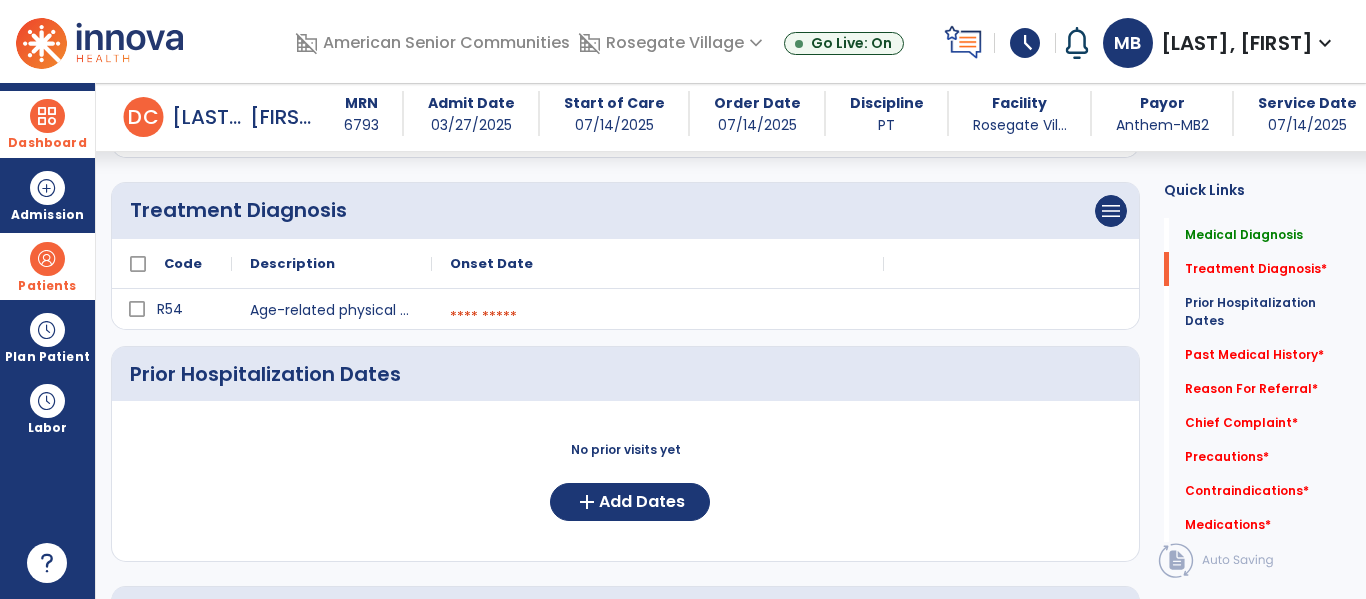 click at bounding box center (658, 317) 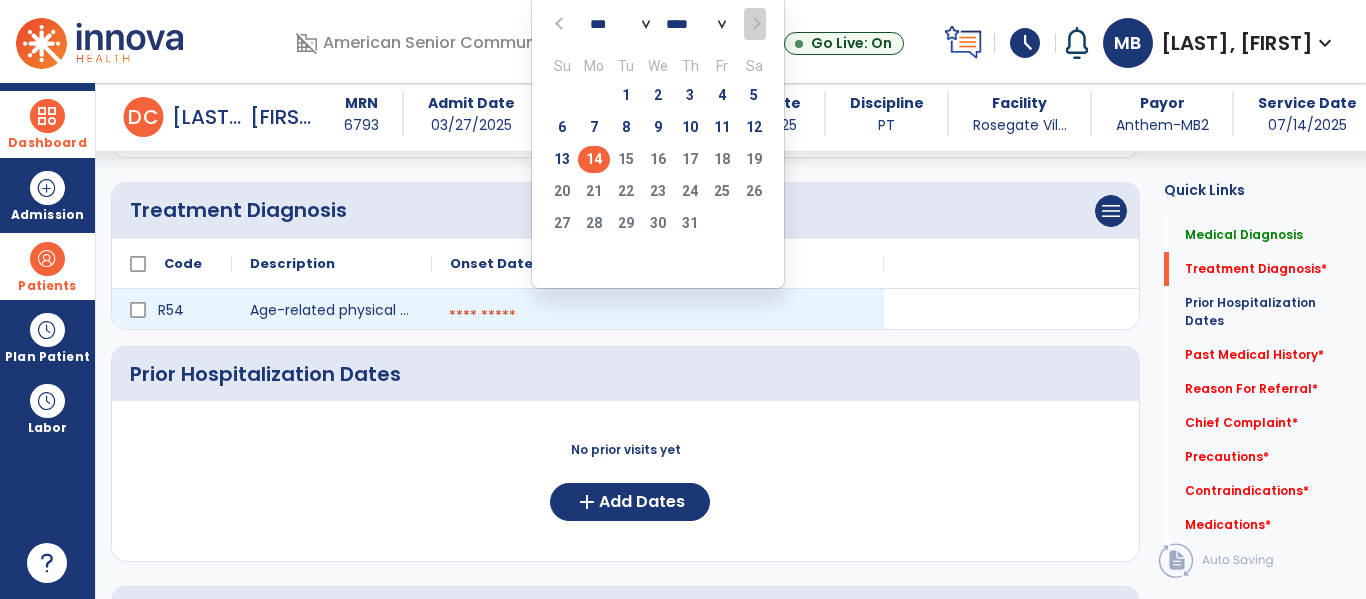 click on "14" 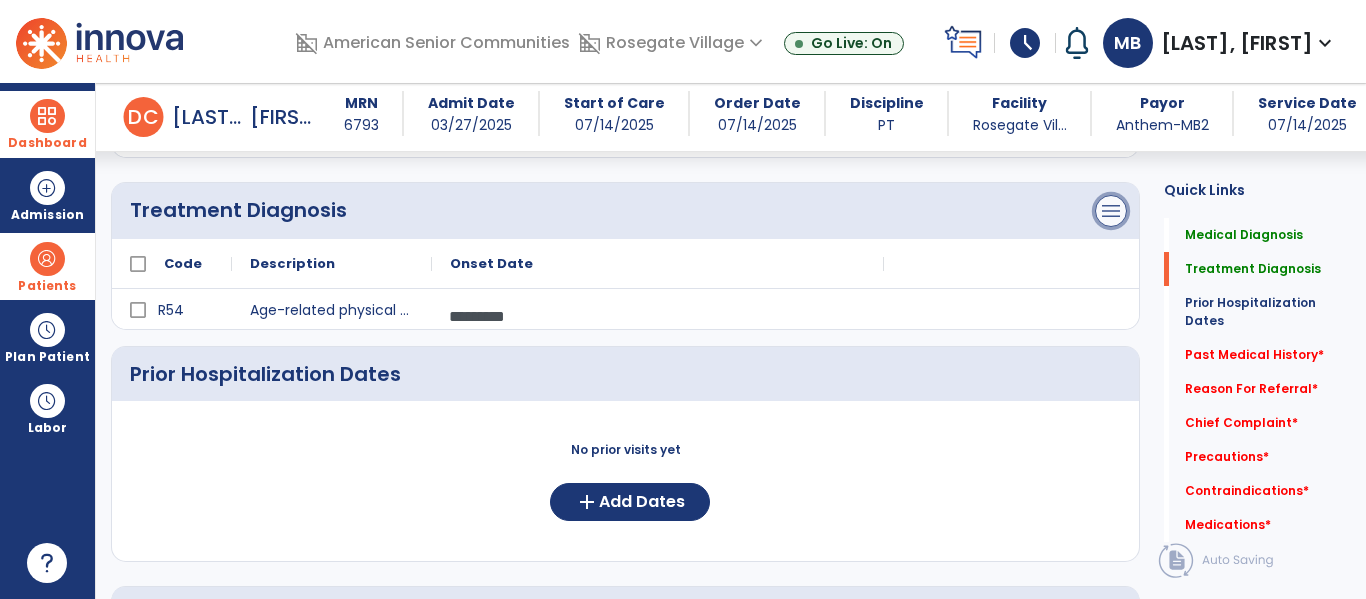 click on "menu" at bounding box center (1111, 39) 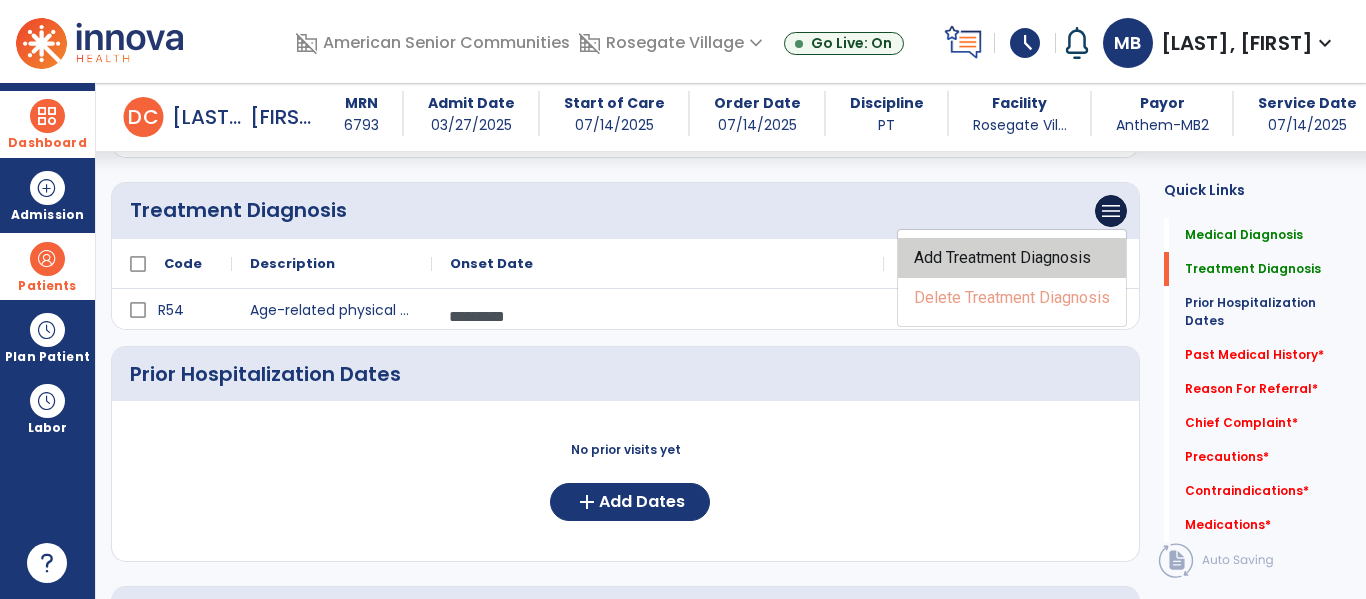 click on "Add Treatment Diagnosis" 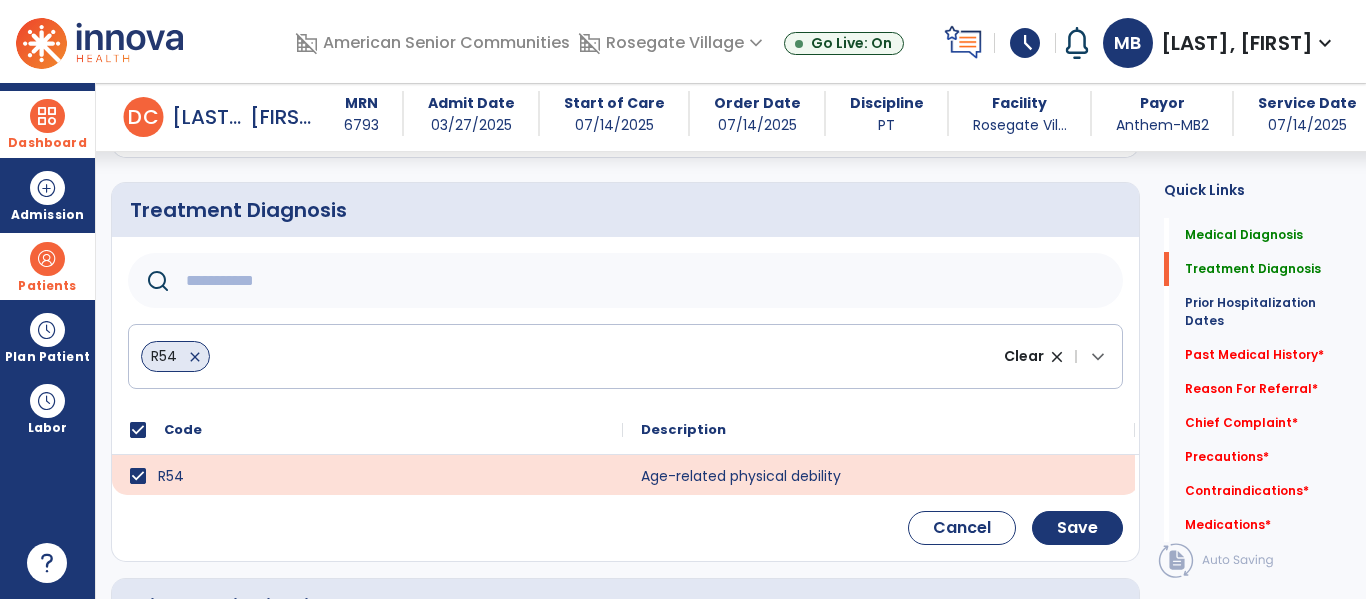 click 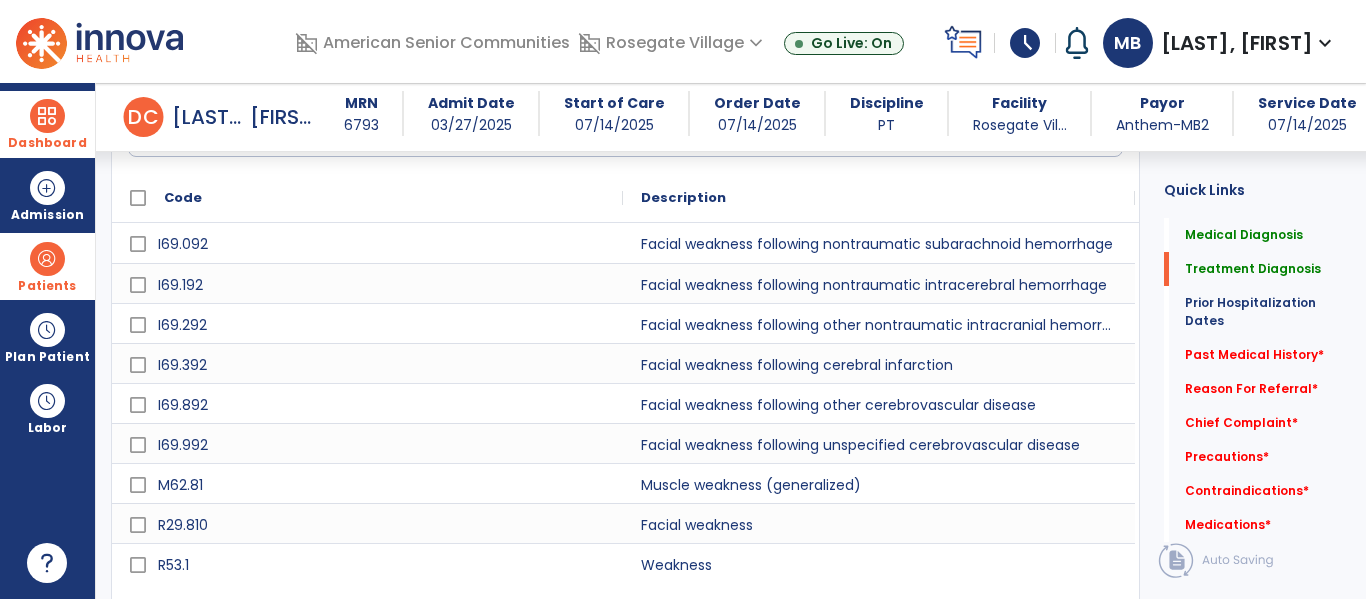 scroll, scrollTop: 552, scrollLeft: 0, axis: vertical 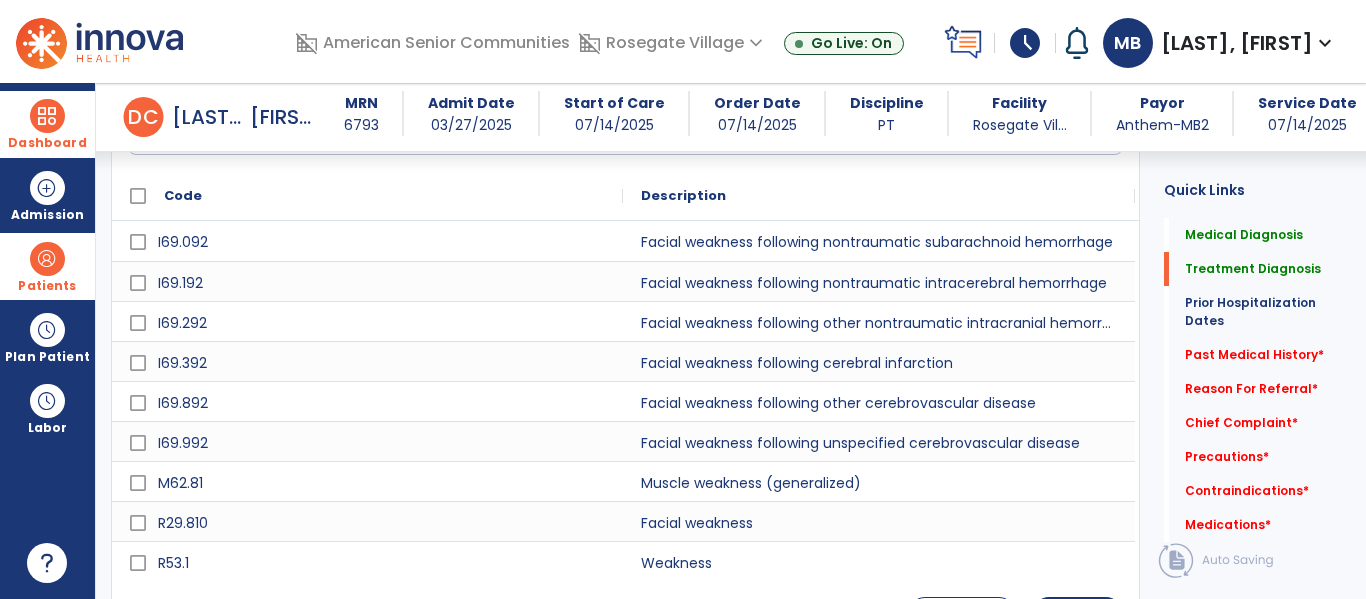 type on "********" 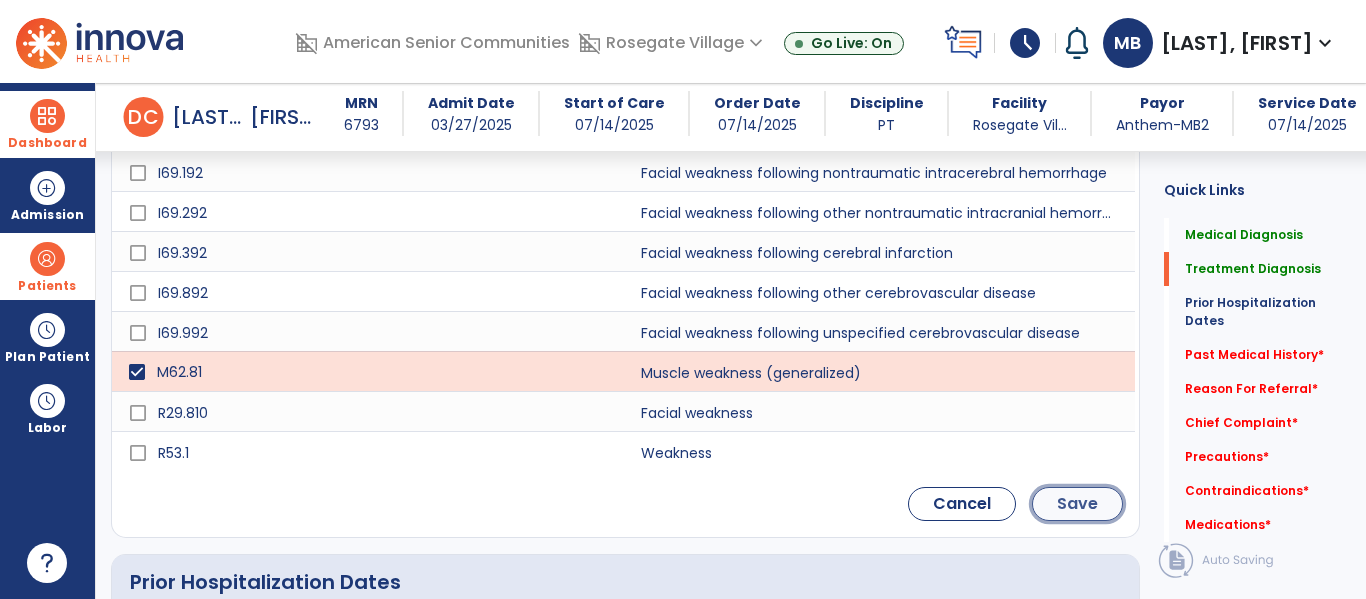 click on "Save" 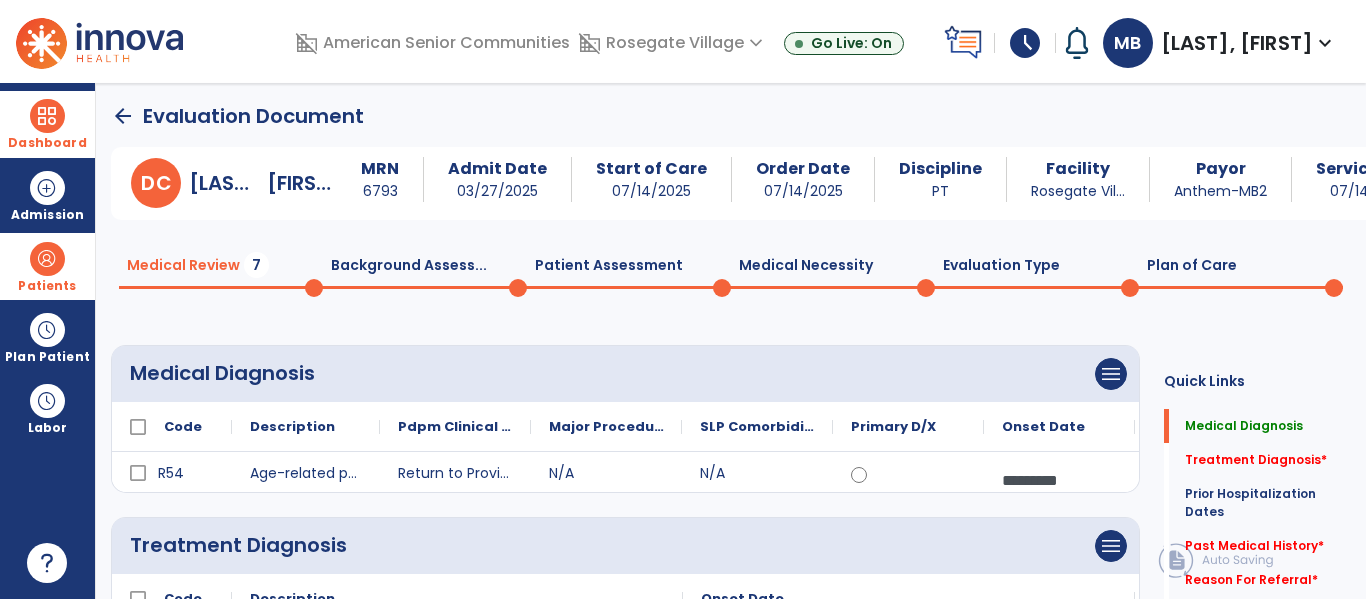 scroll, scrollTop: 0, scrollLeft: 0, axis: both 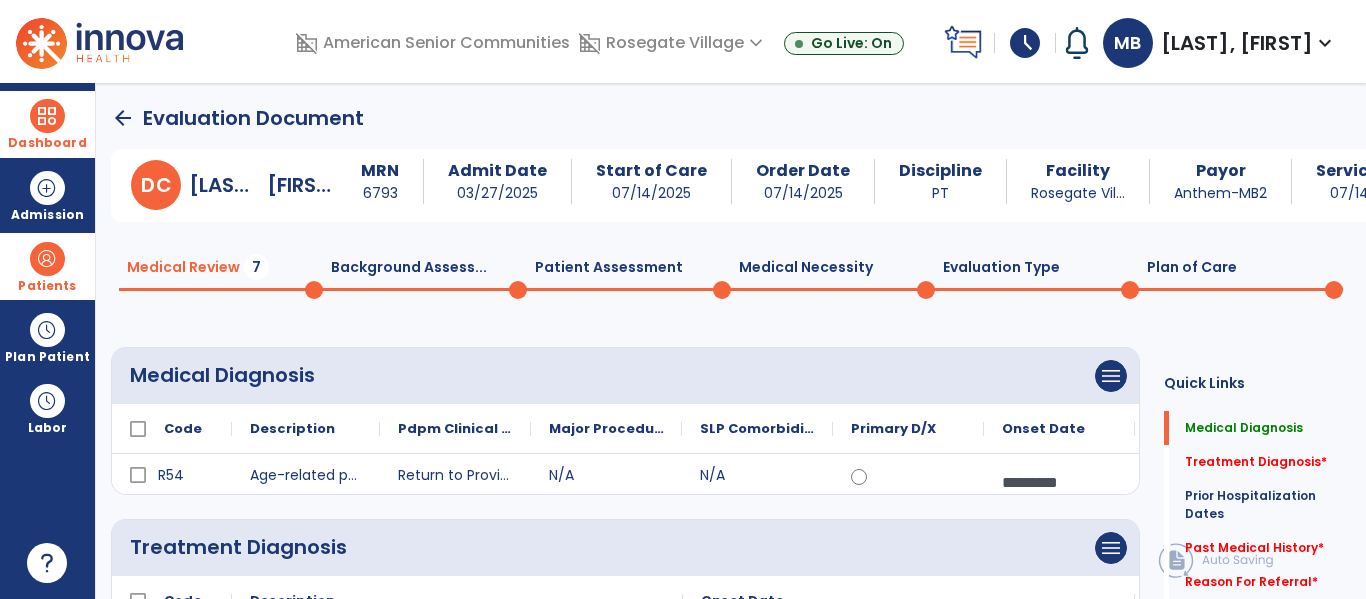 click on "Background Assess...  0" 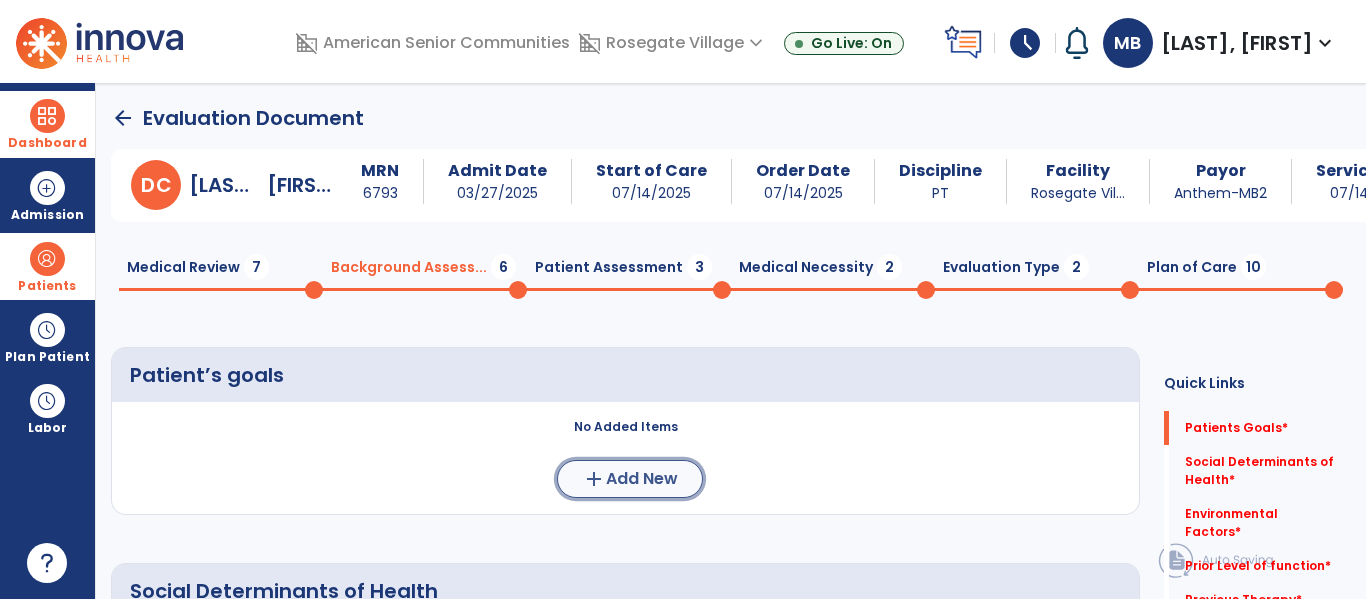 click on "Add New" 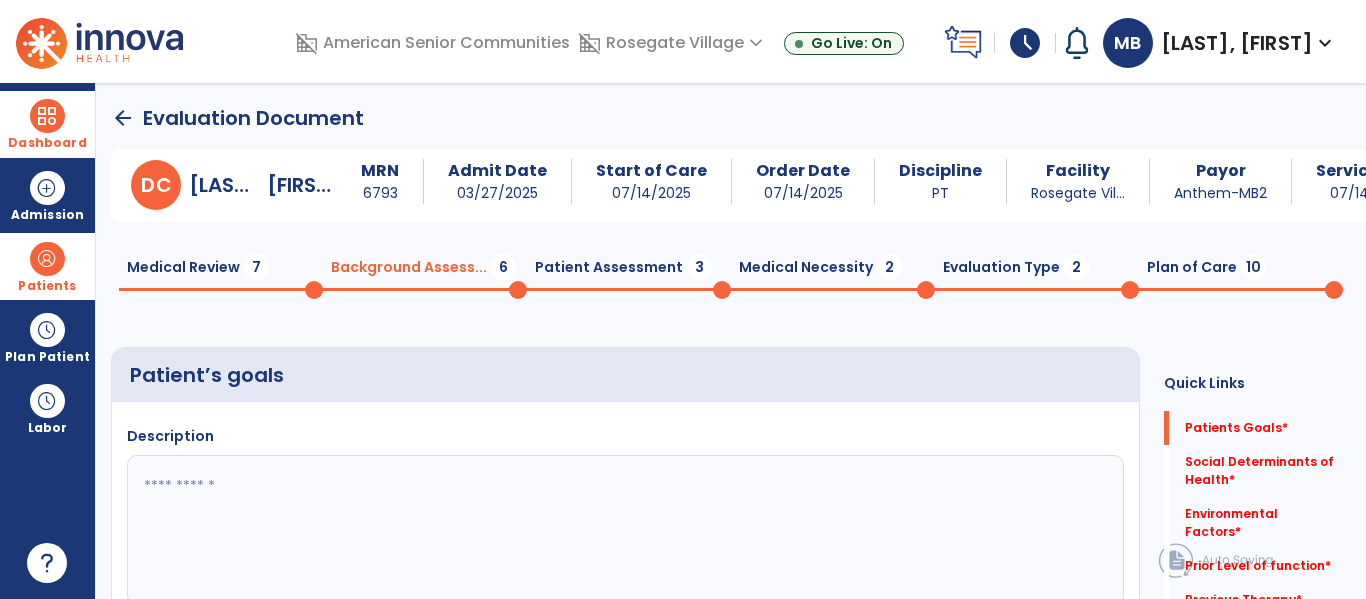 click 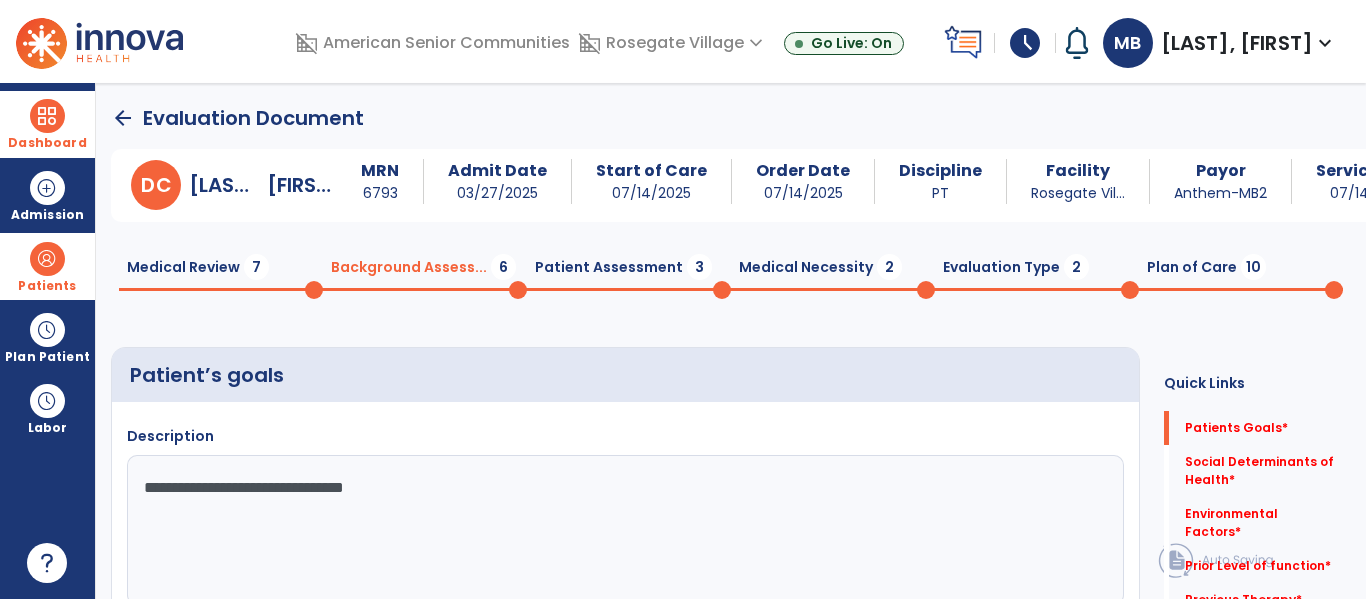 type on "**********" 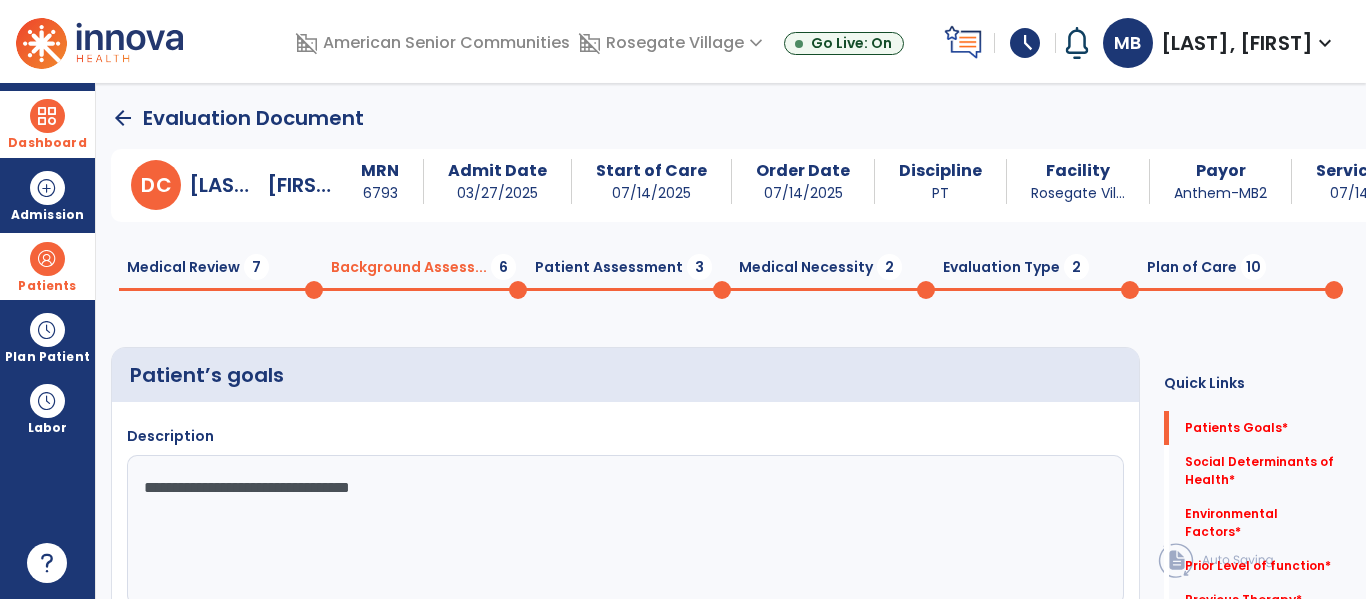 click on "Medical Review  7" 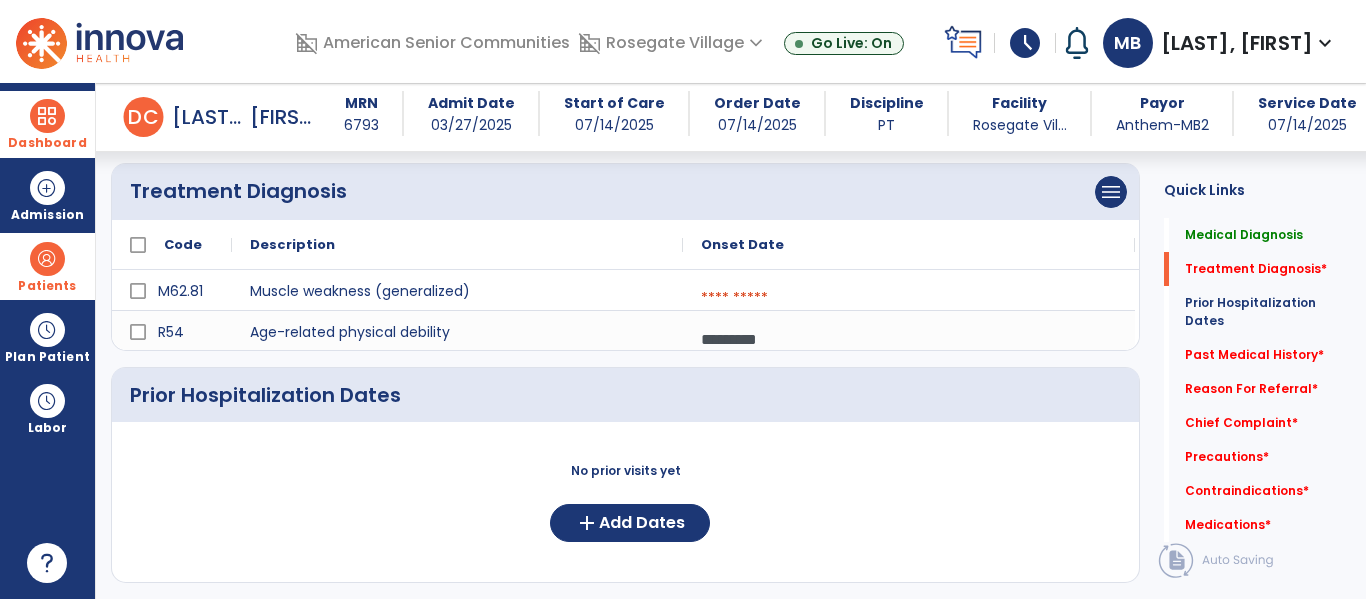 scroll, scrollTop: 339, scrollLeft: 0, axis: vertical 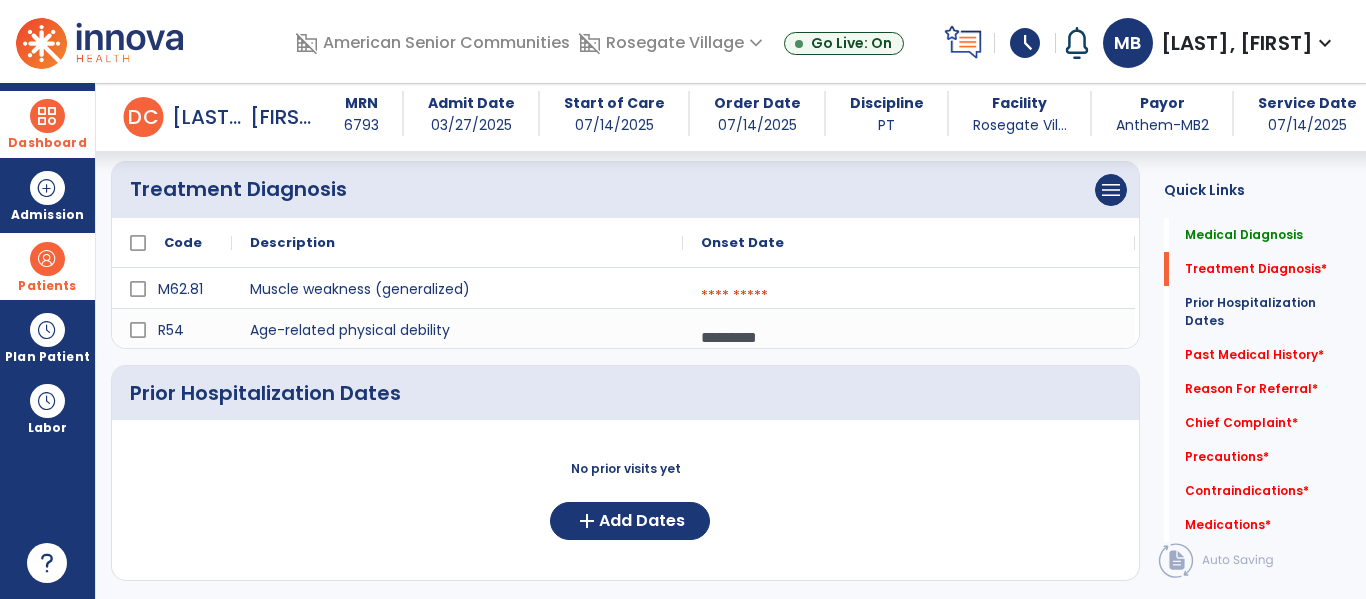 click on "*********" at bounding box center (909, 337) 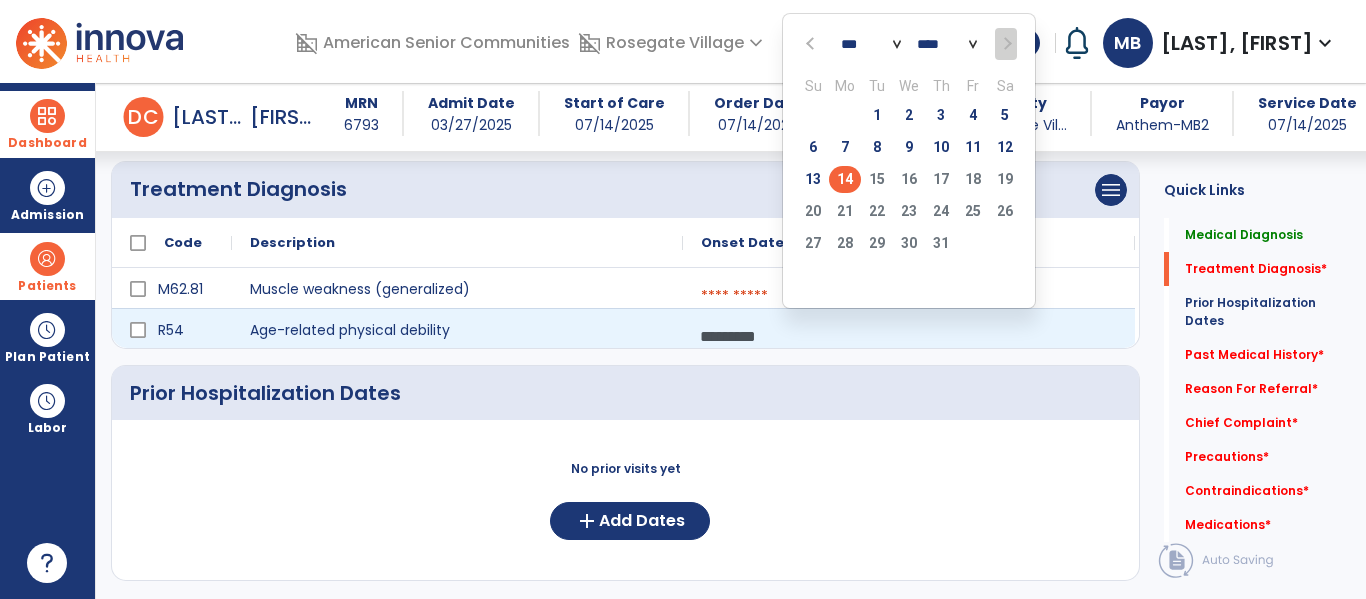 click on "14" 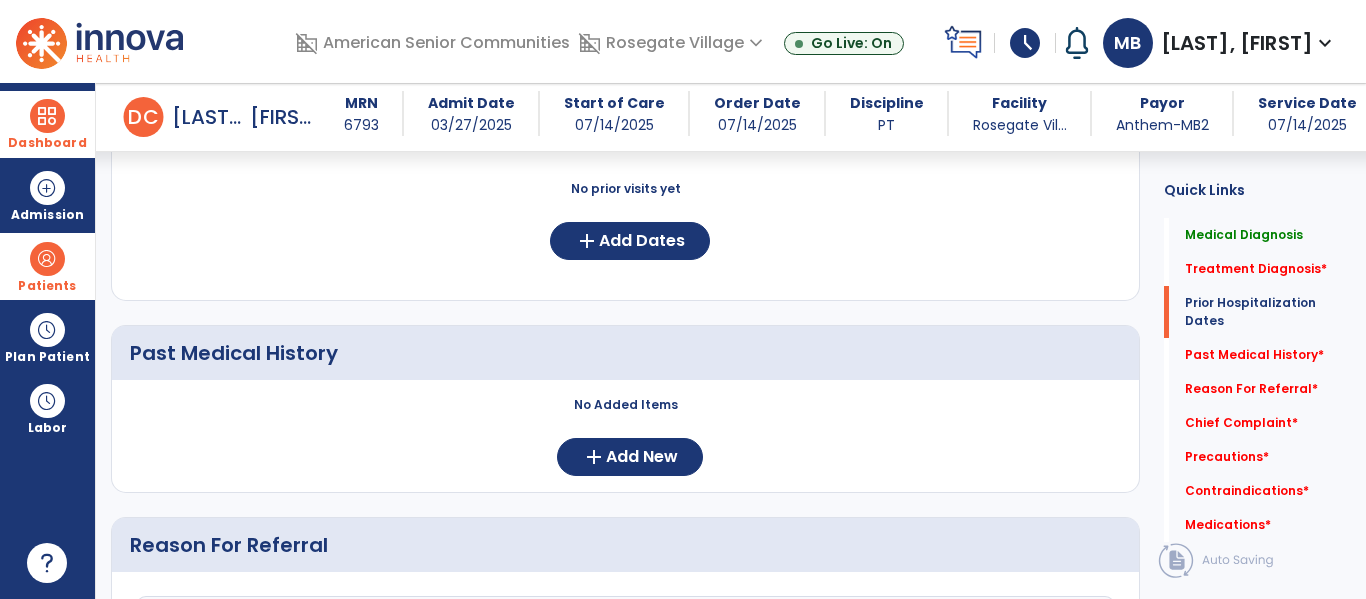 scroll, scrollTop: 704, scrollLeft: 0, axis: vertical 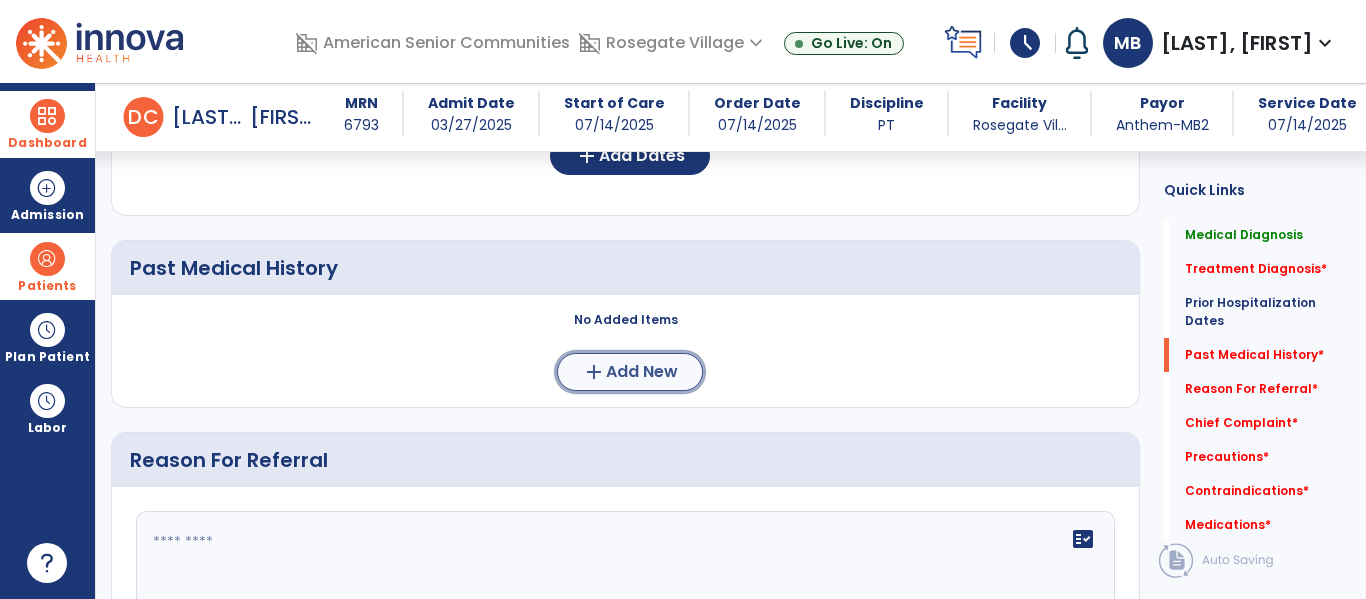 click on "Add New" 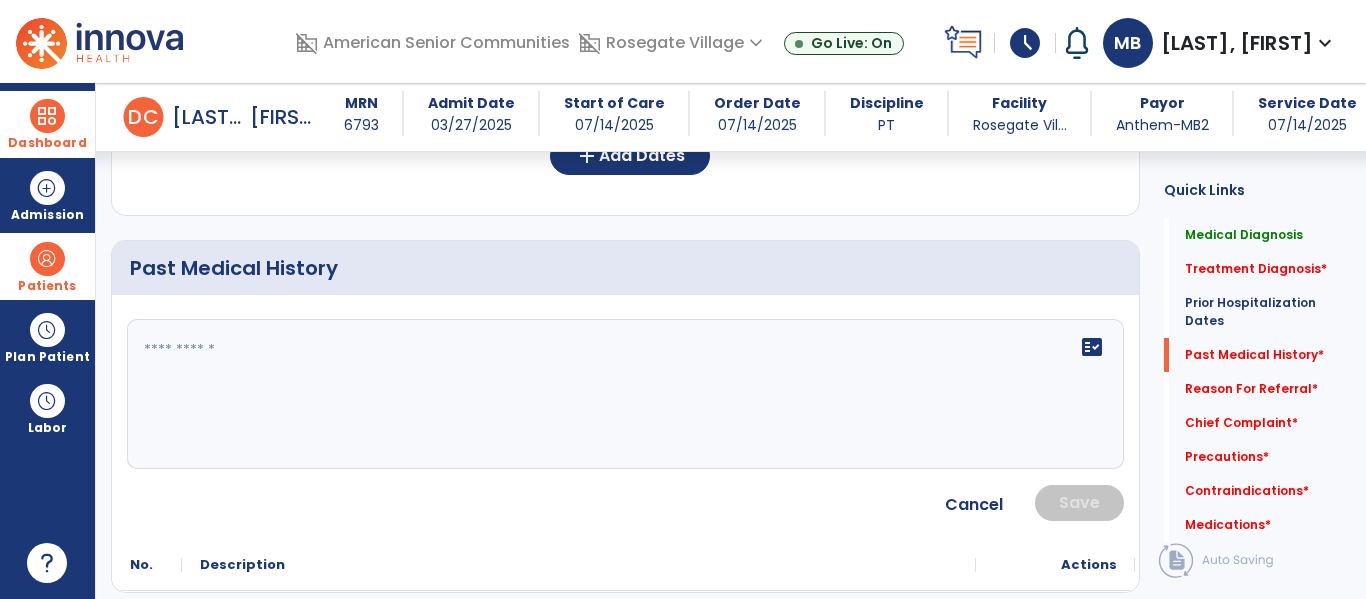 click 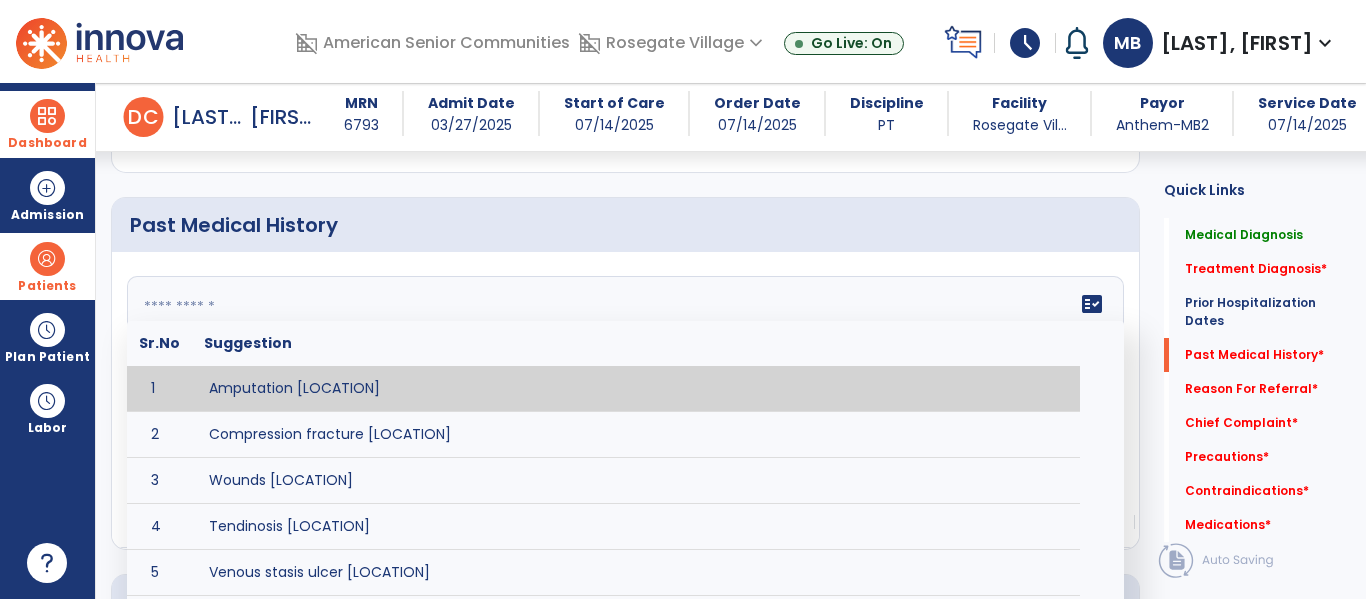 scroll, scrollTop: 780, scrollLeft: 0, axis: vertical 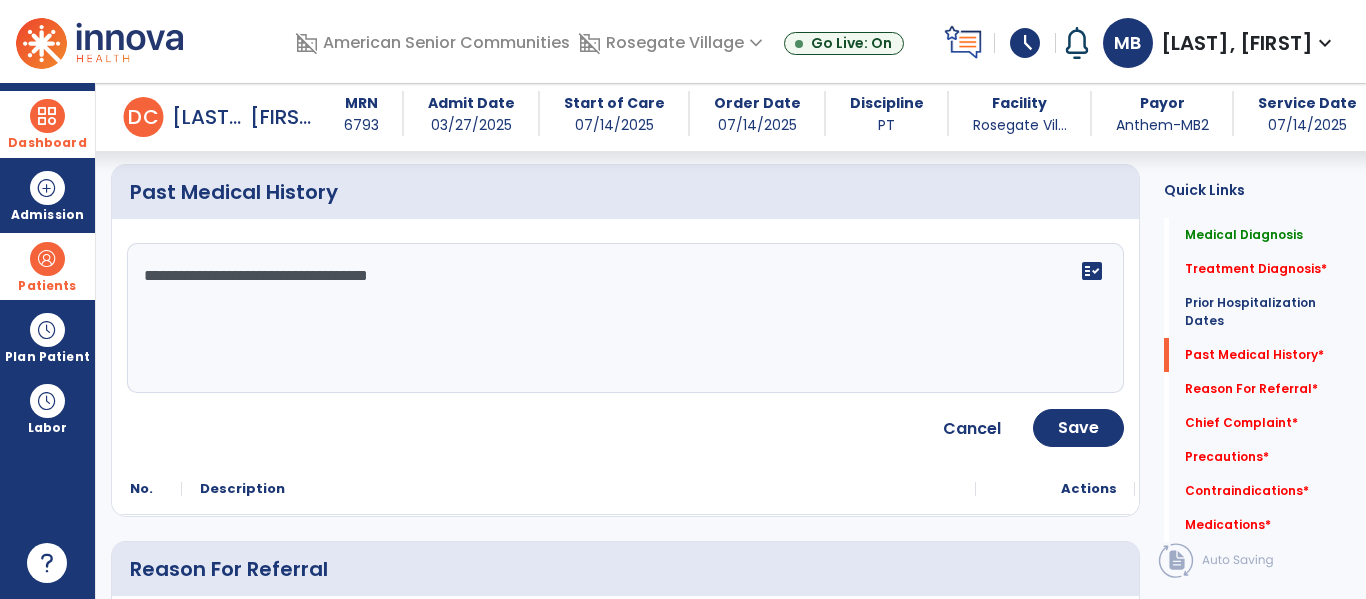 type on "**********" 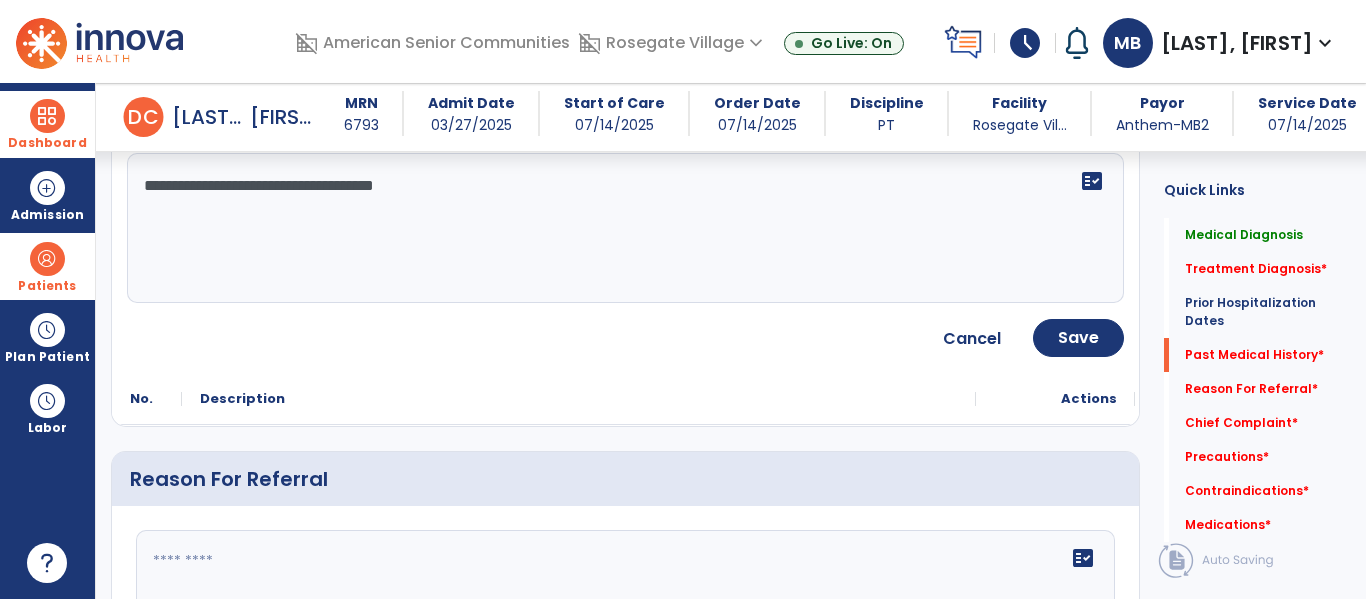 scroll, scrollTop: 871, scrollLeft: 0, axis: vertical 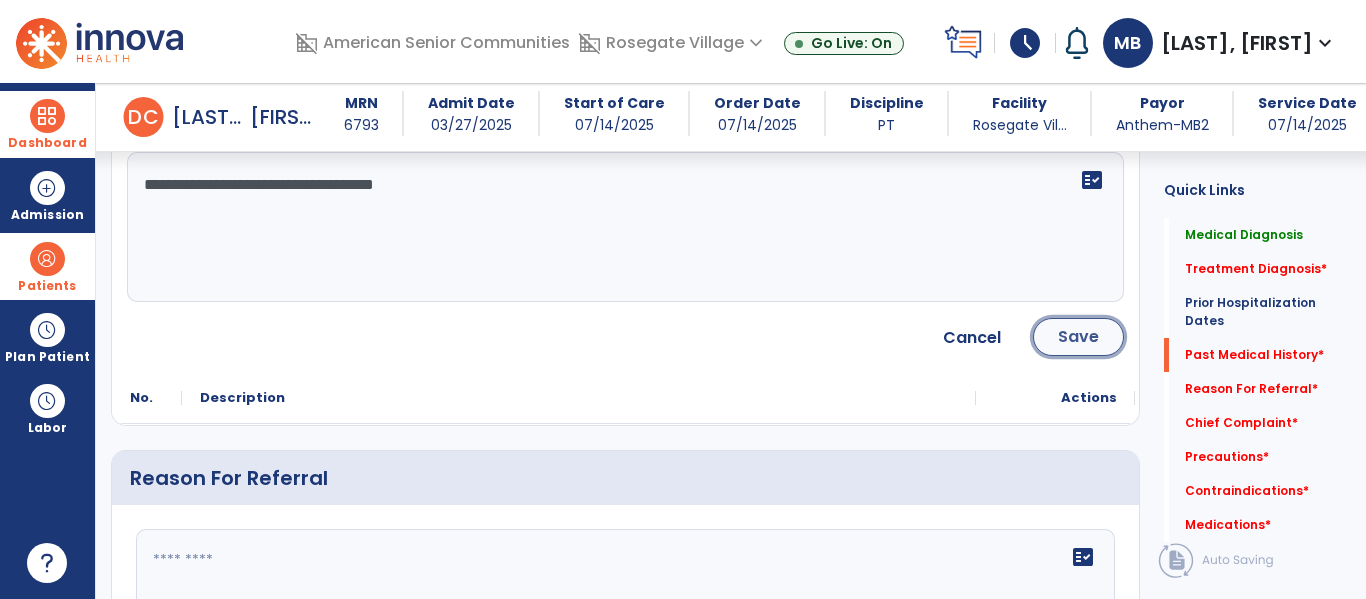 click on "Save" 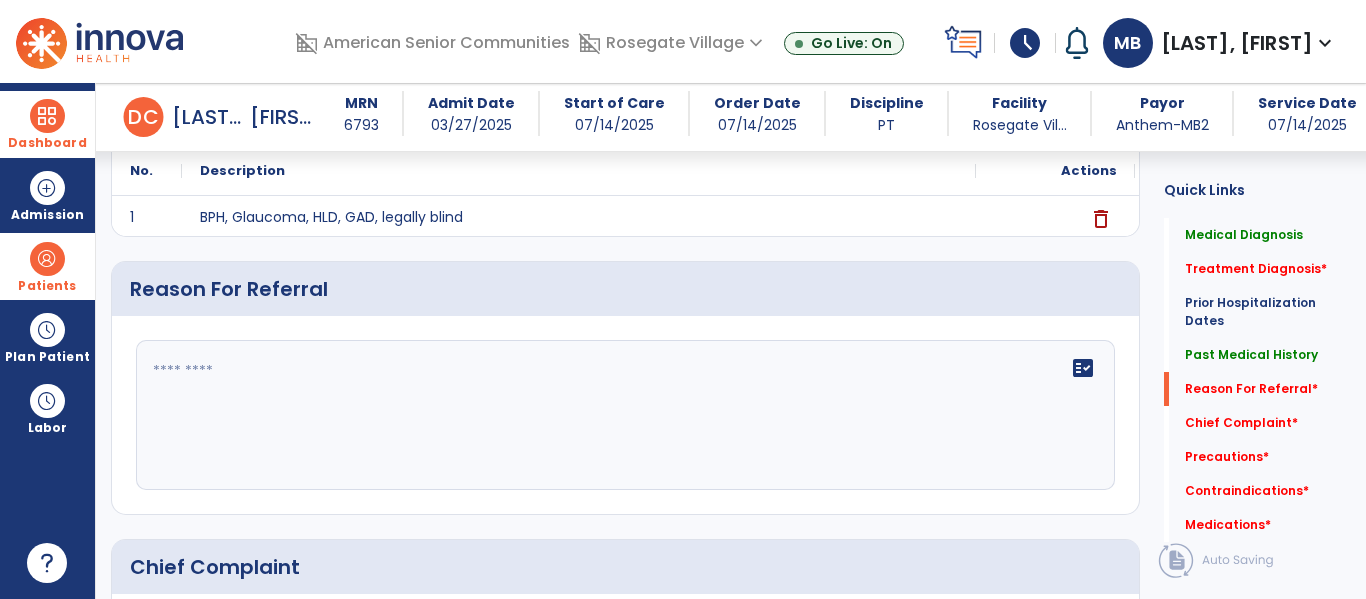 scroll, scrollTop: 907, scrollLeft: 0, axis: vertical 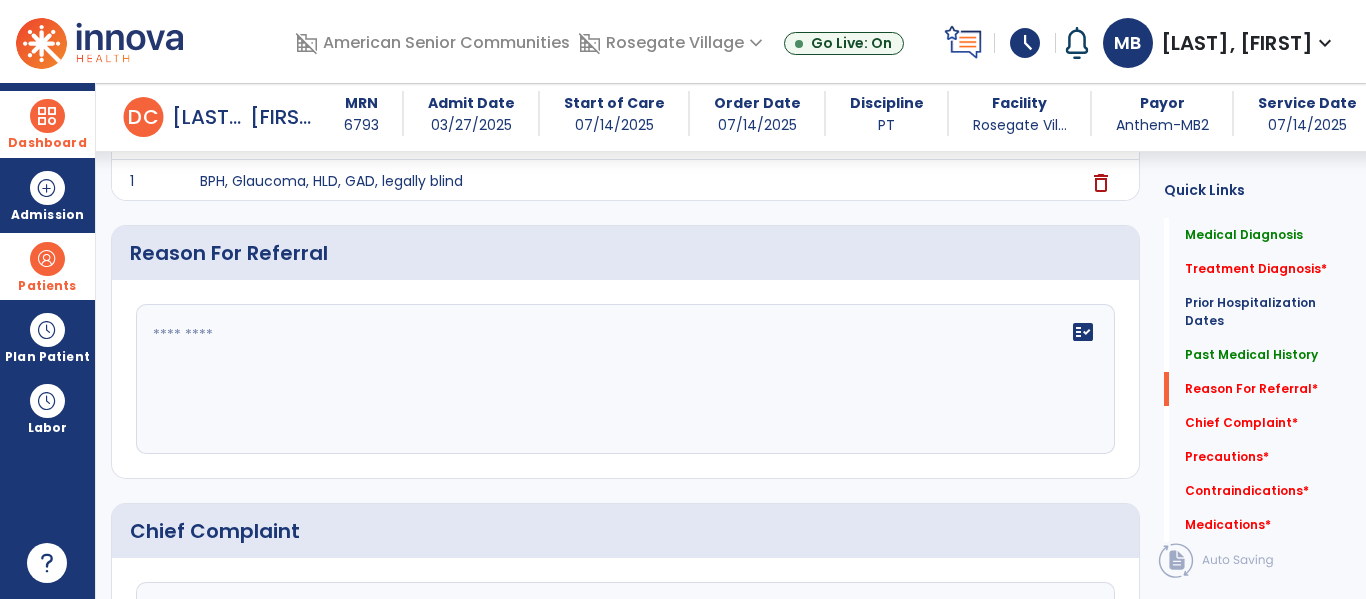 click 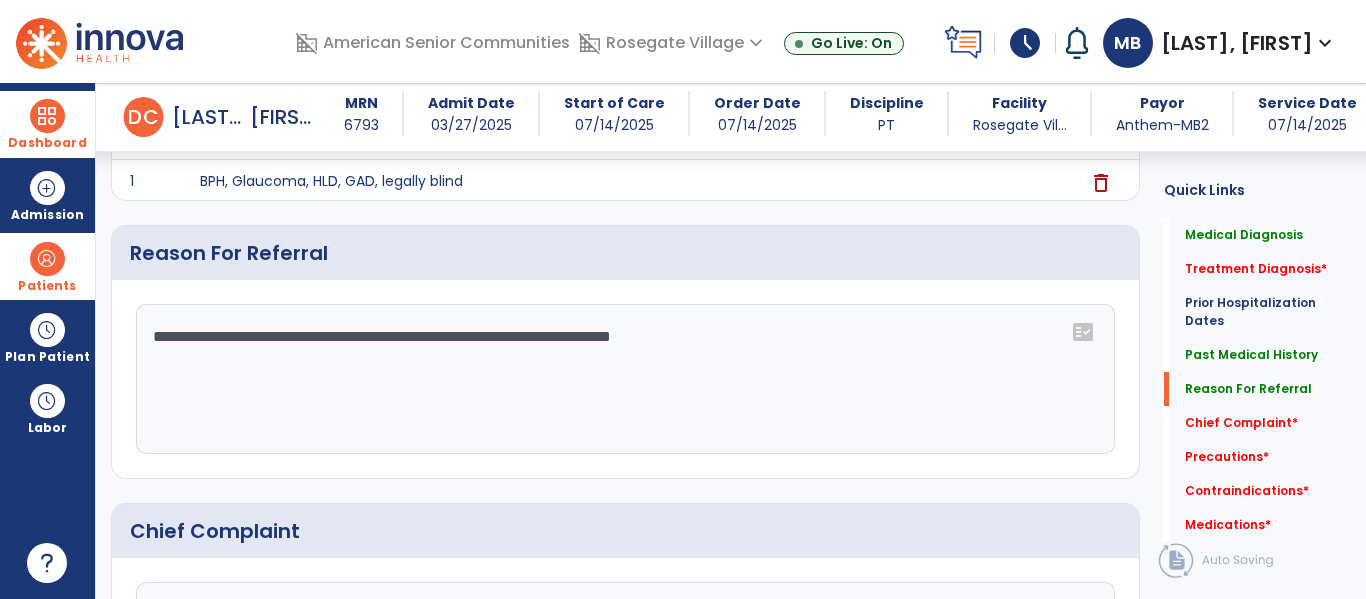 click on "**********" 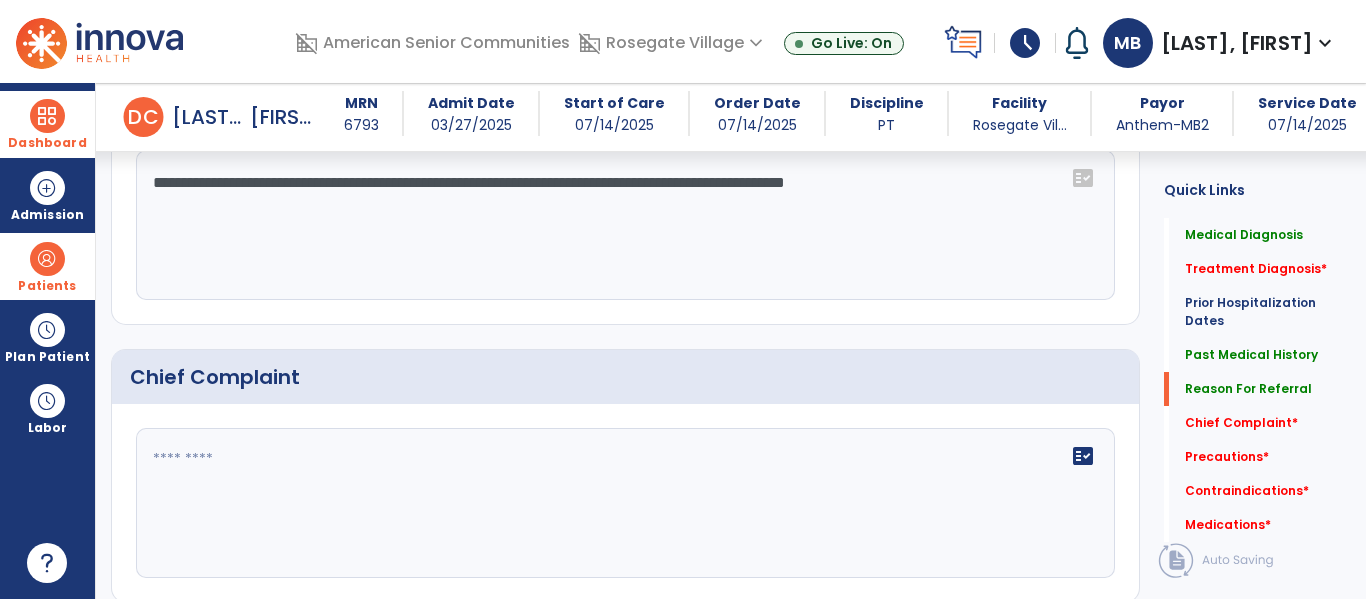 scroll, scrollTop: 1093, scrollLeft: 0, axis: vertical 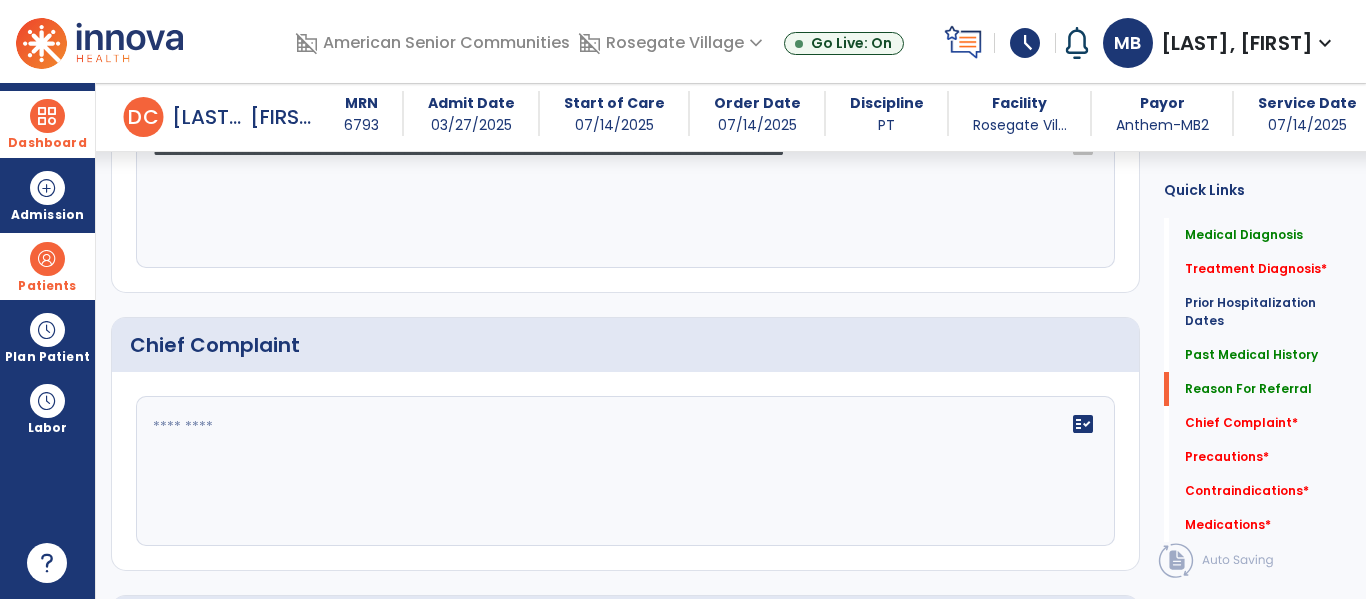 type on "**********" 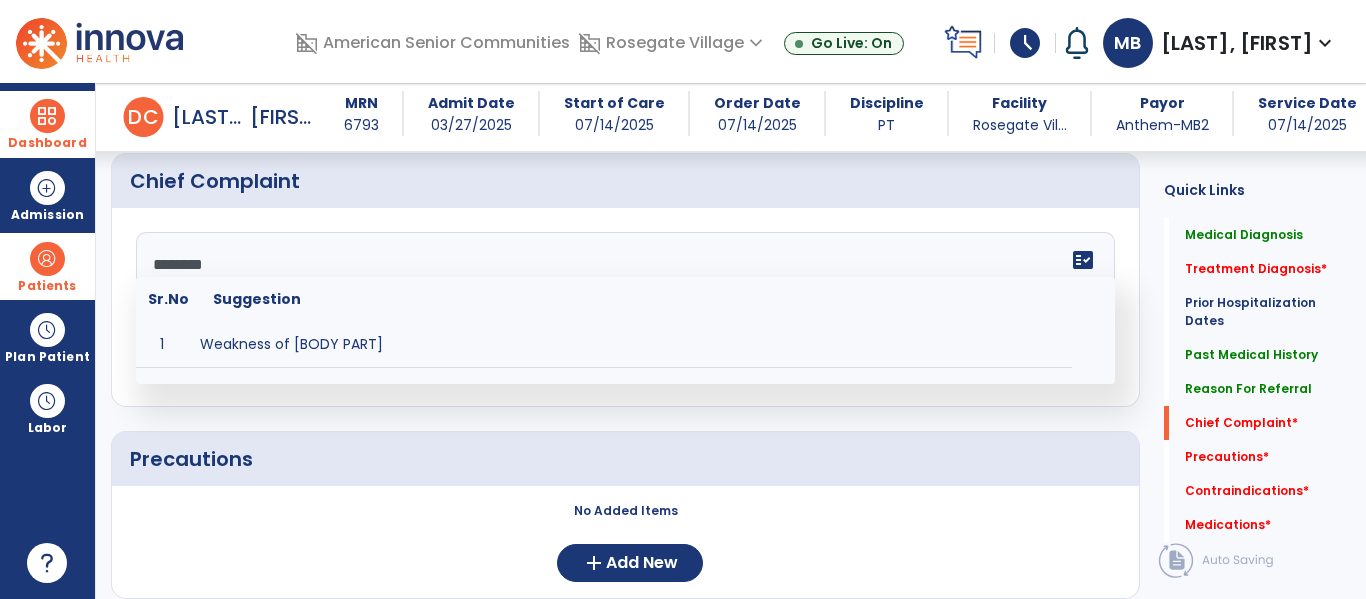 scroll, scrollTop: 1374, scrollLeft: 0, axis: vertical 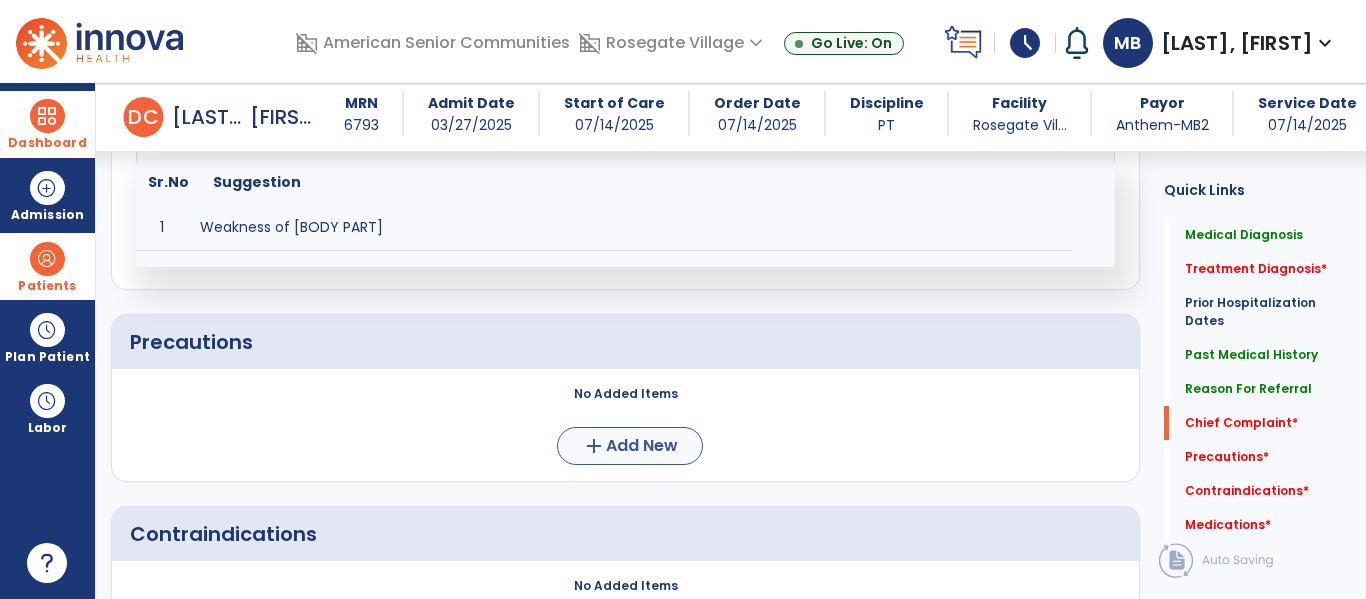 type on "********" 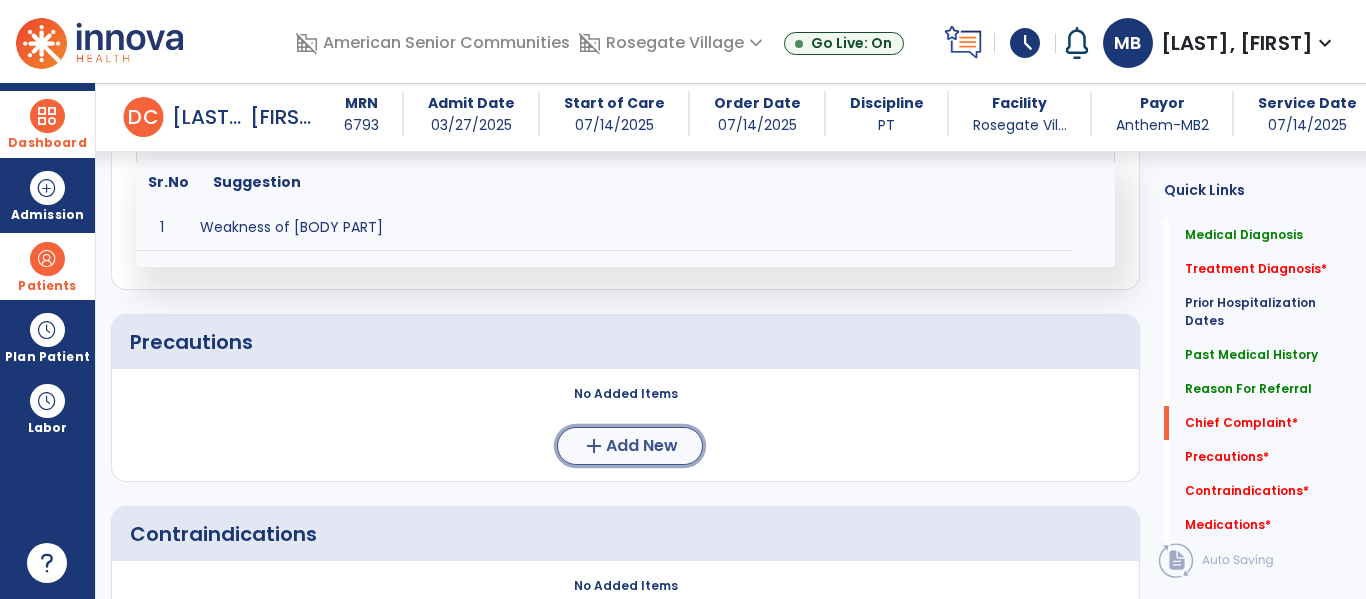 click on "Add New" 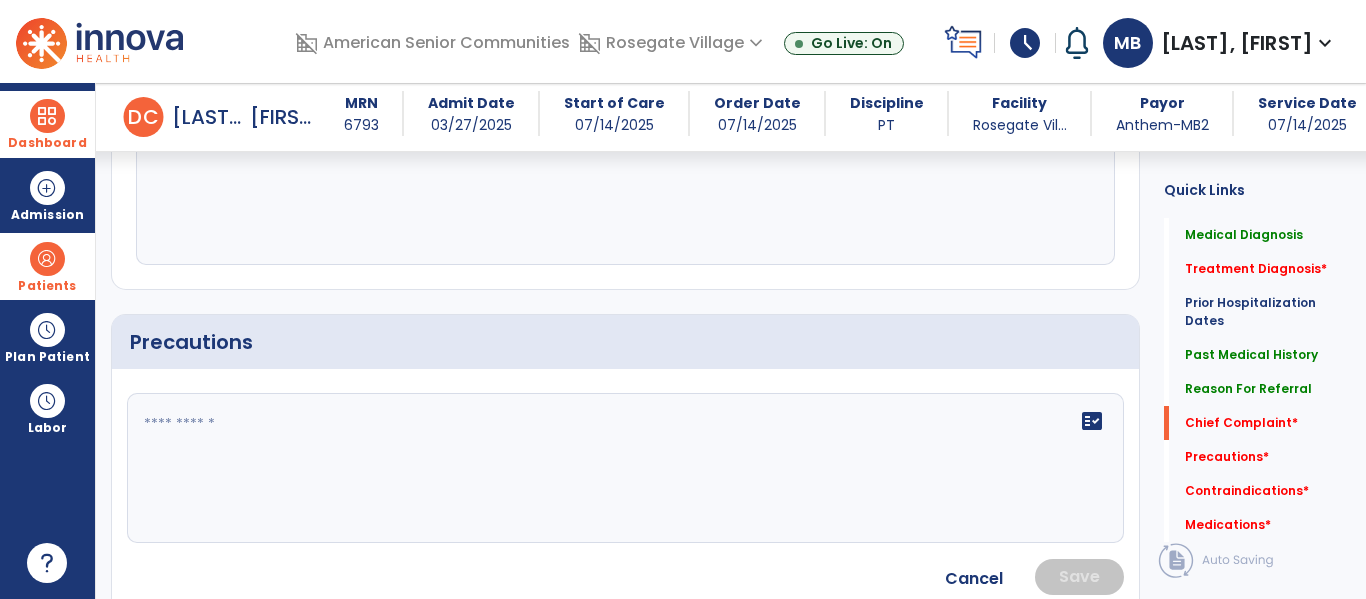 click 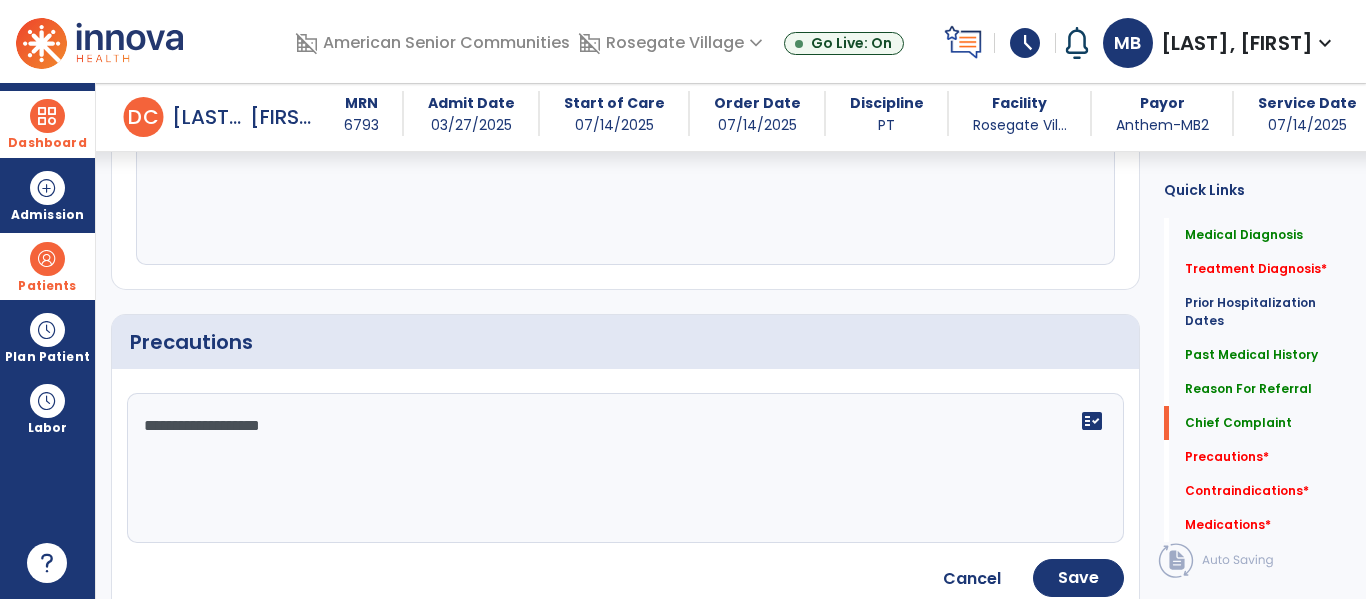 click on "**********" 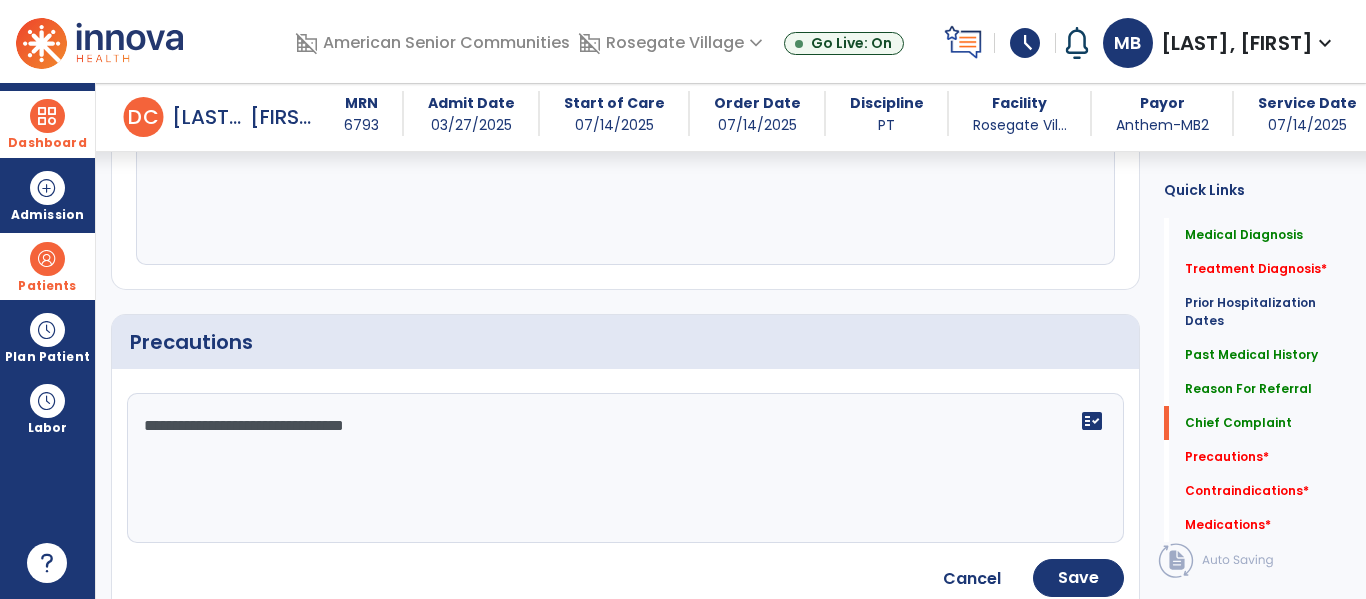 type on "**********" 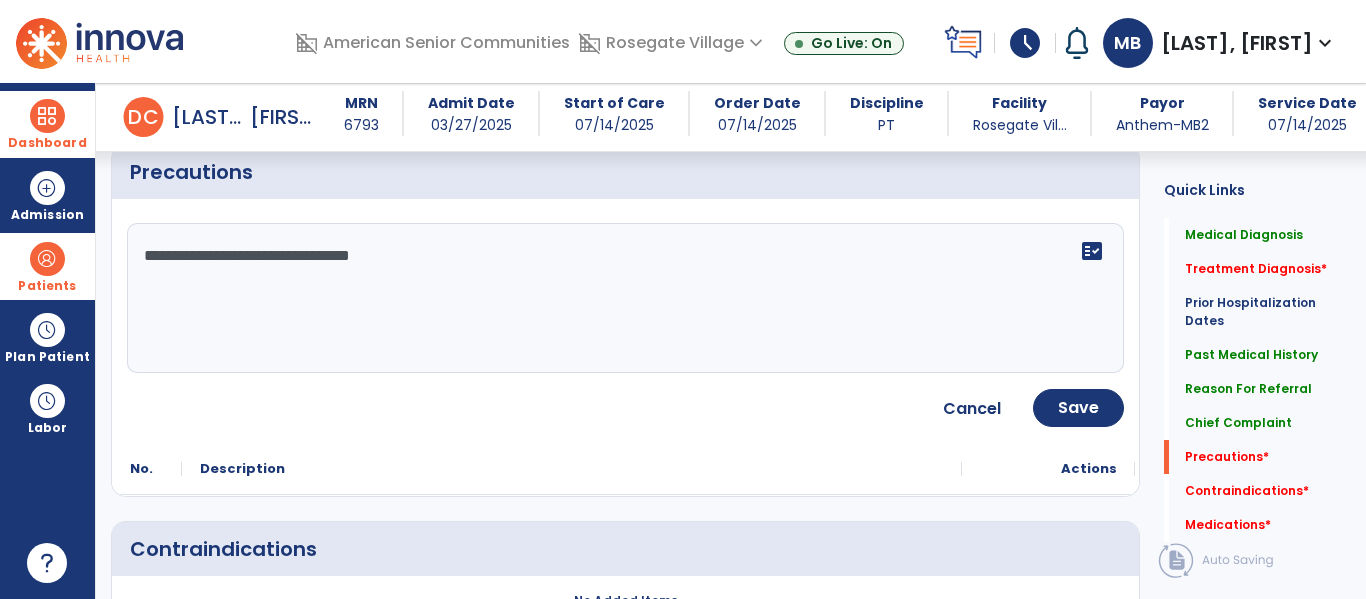 scroll, scrollTop: 1540, scrollLeft: 0, axis: vertical 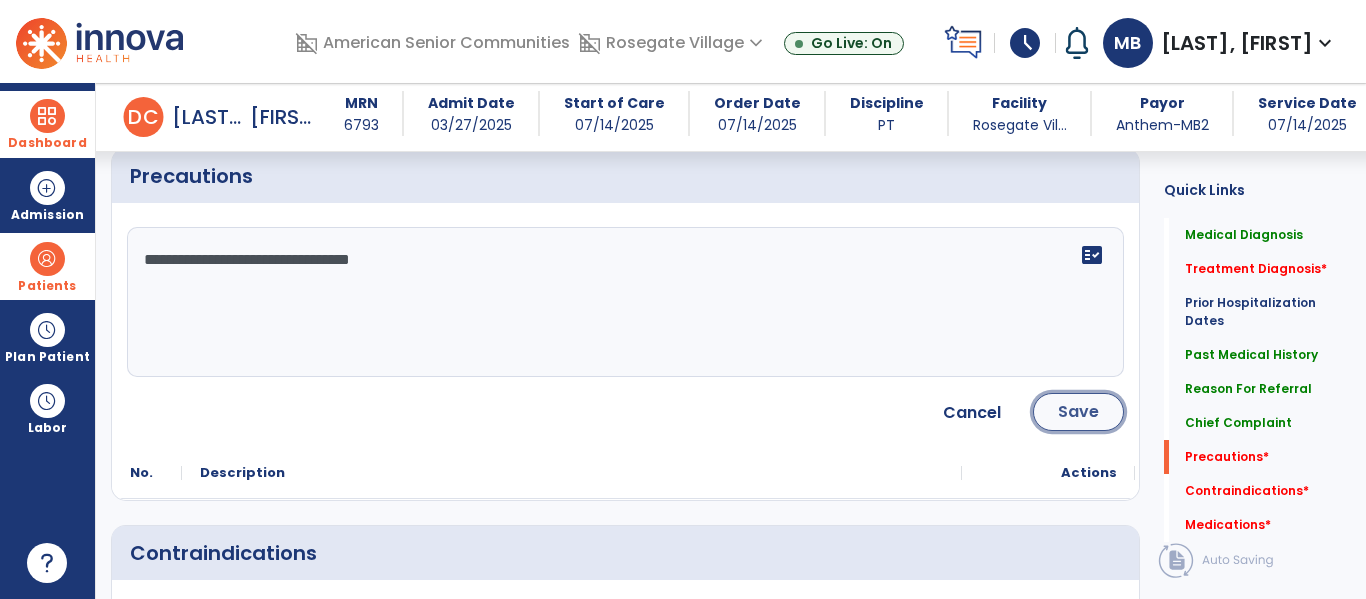 click on "Save" 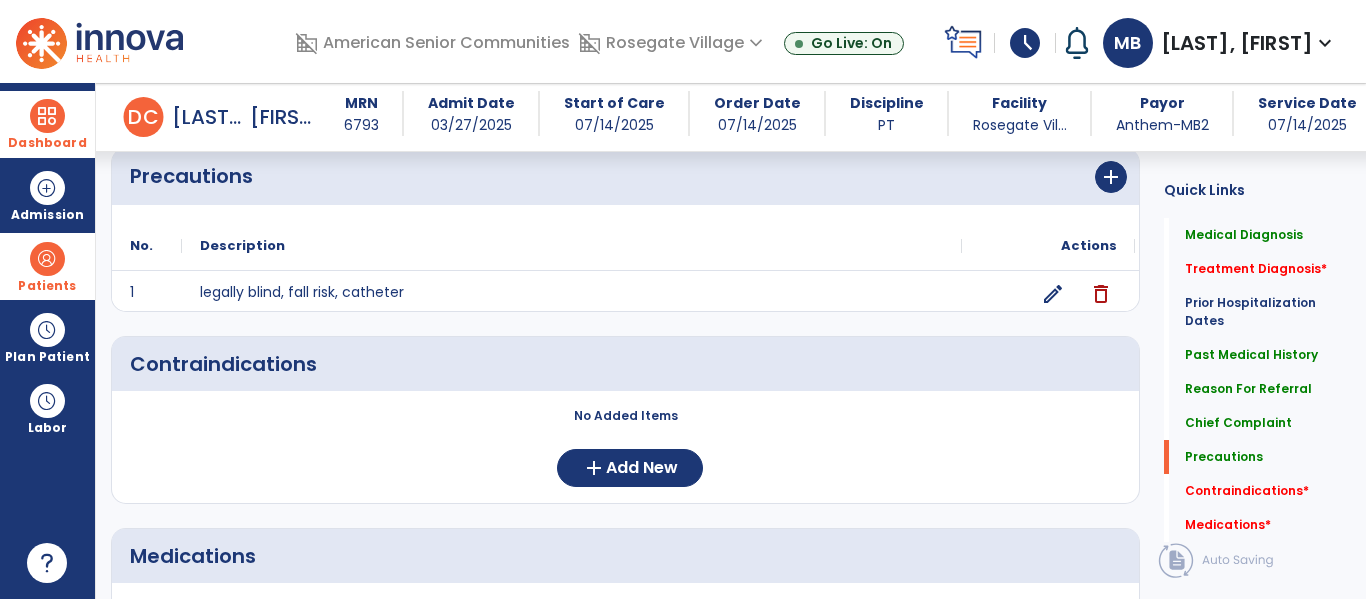 scroll, scrollTop: 1707, scrollLeft: 0, axis: vertical 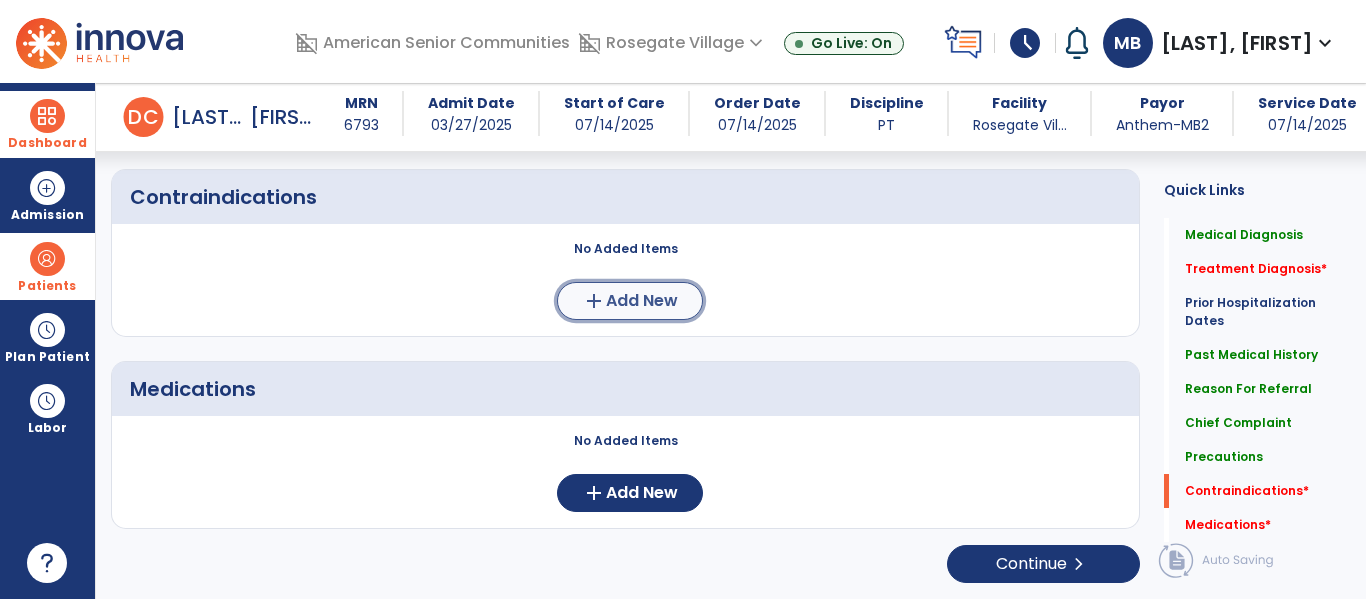 click on "add  Add New" 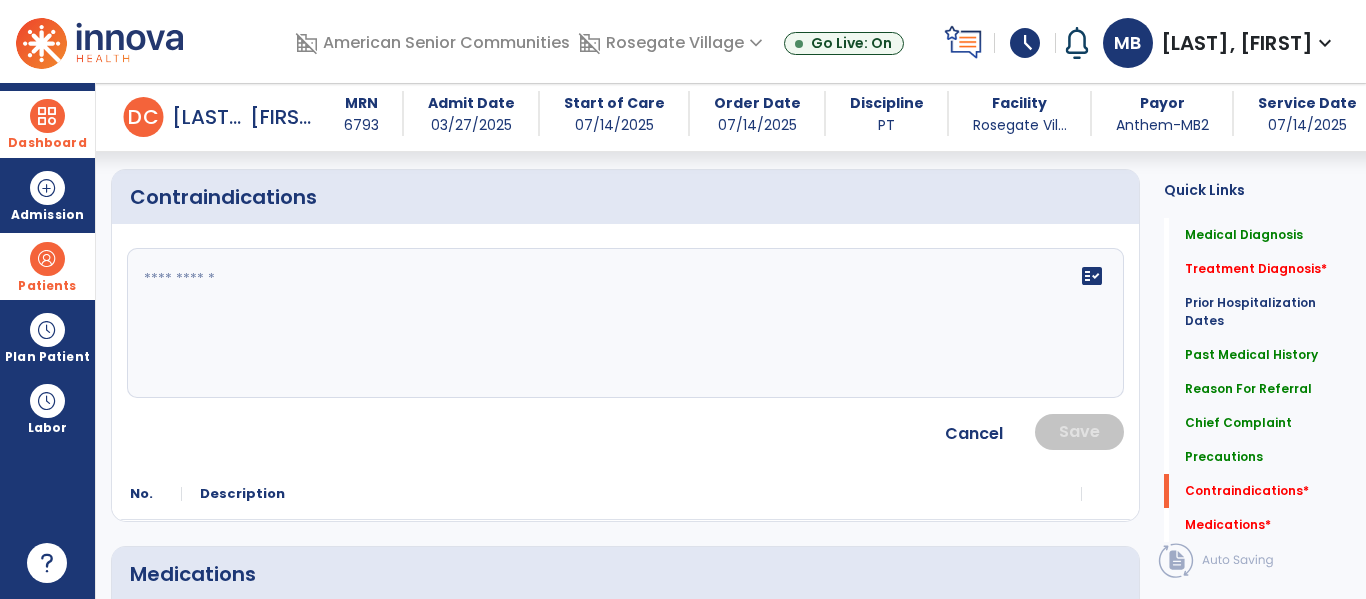 click on "fact_check" 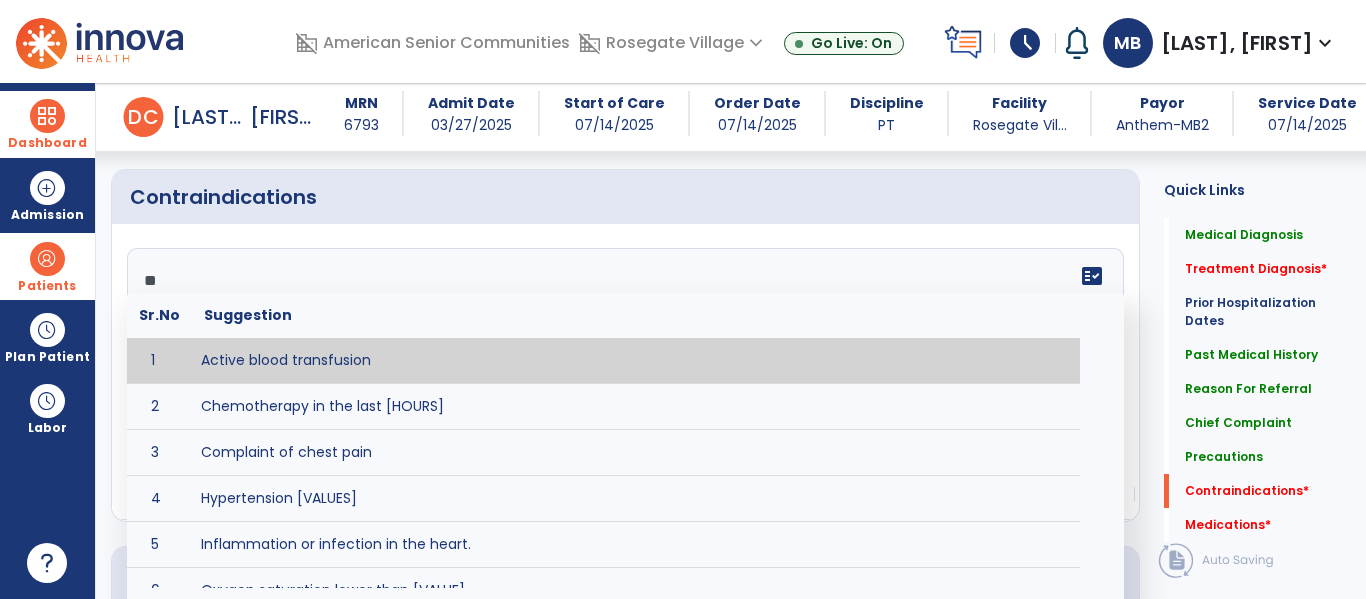 type on "***" 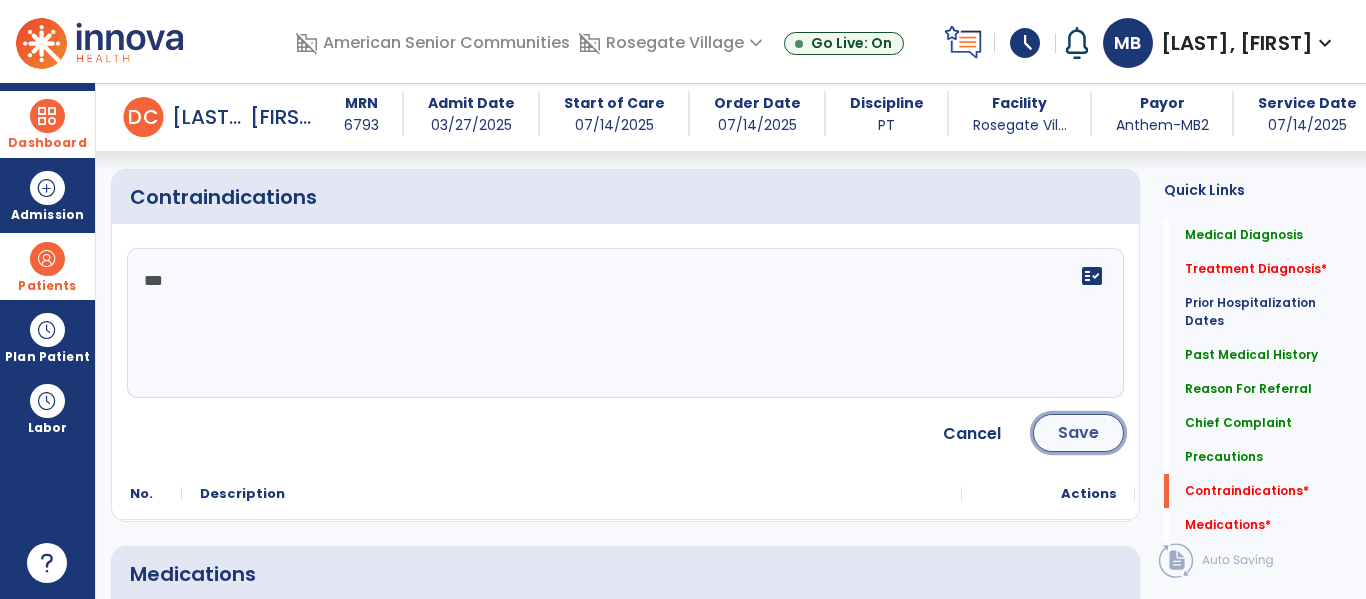 click on "Save" 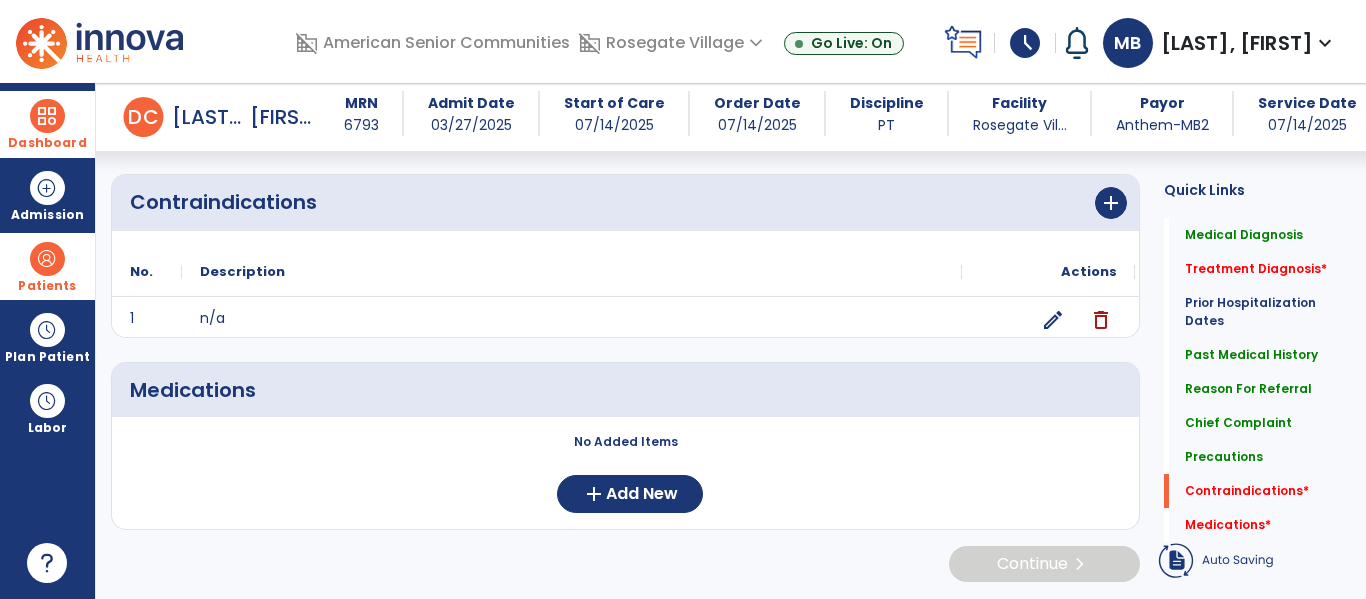scroll, scrollTop: 1703, scrollLeft: 0, axis: vertical 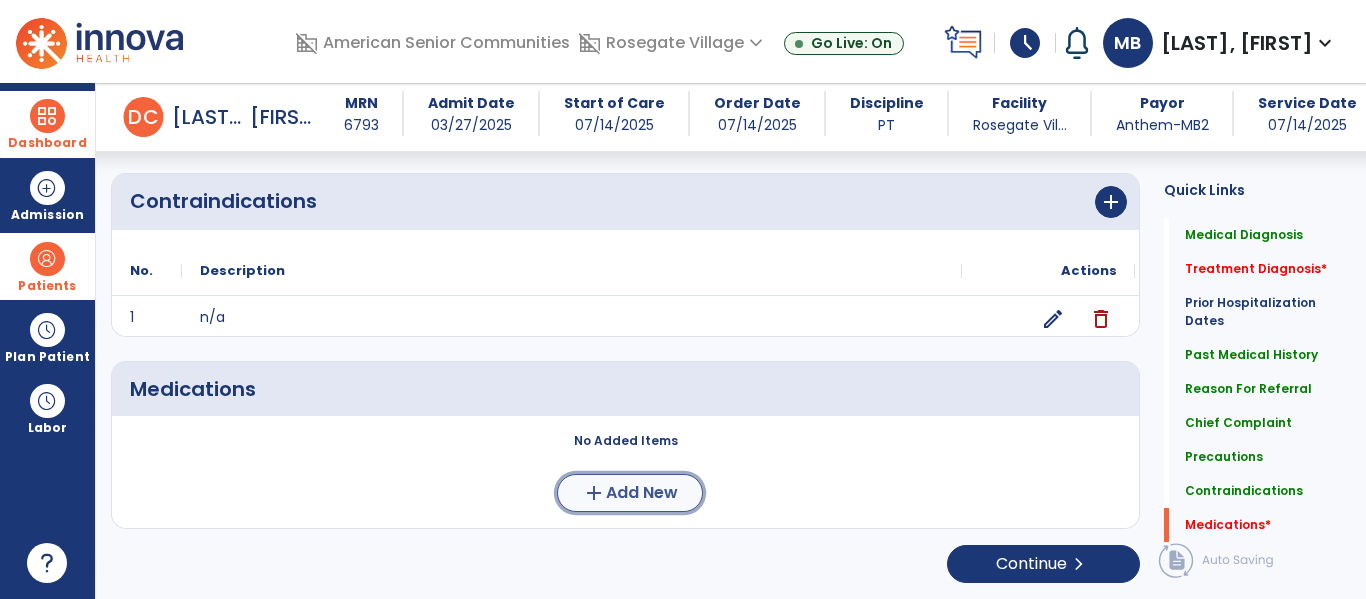 click on "Add New" 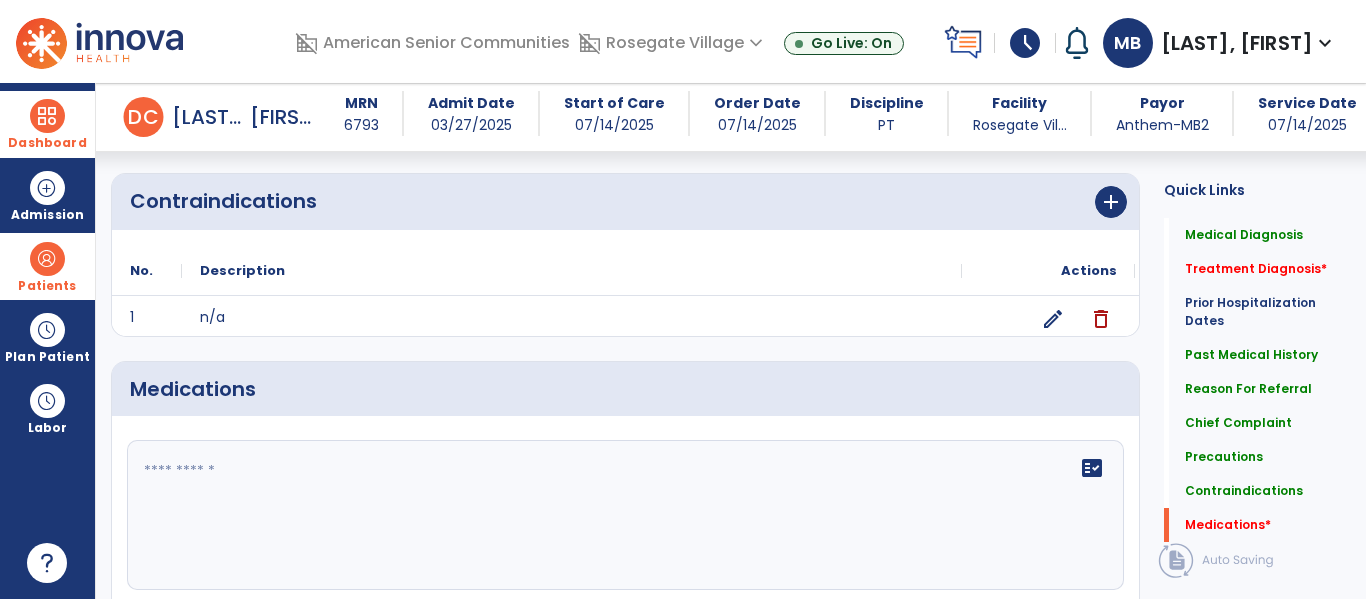 click 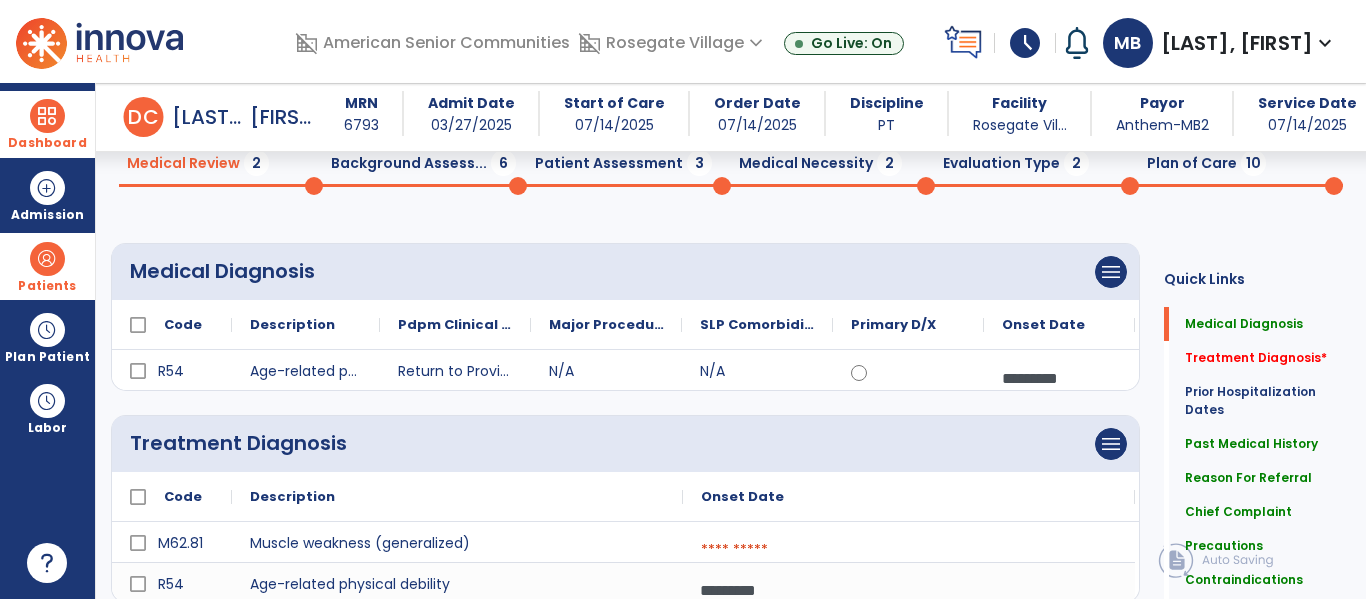 scroll, scrollTop: 91, scrollLeft: 0, axis: vertical 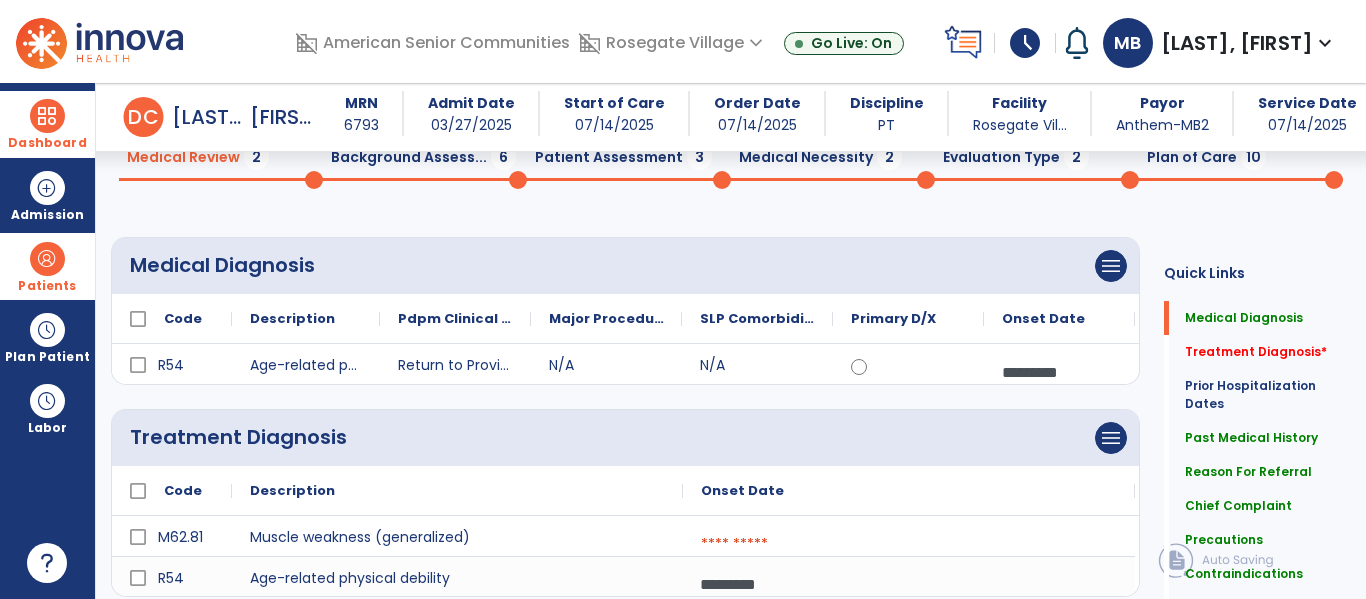 type on "**********" 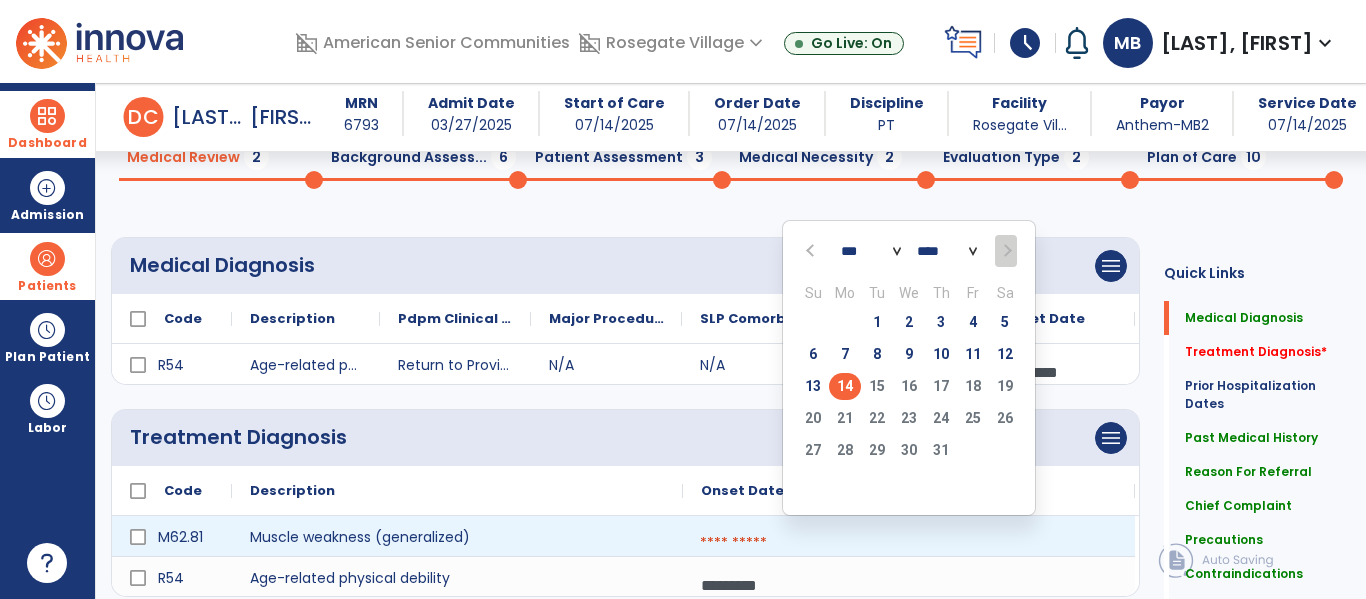 click on "14" 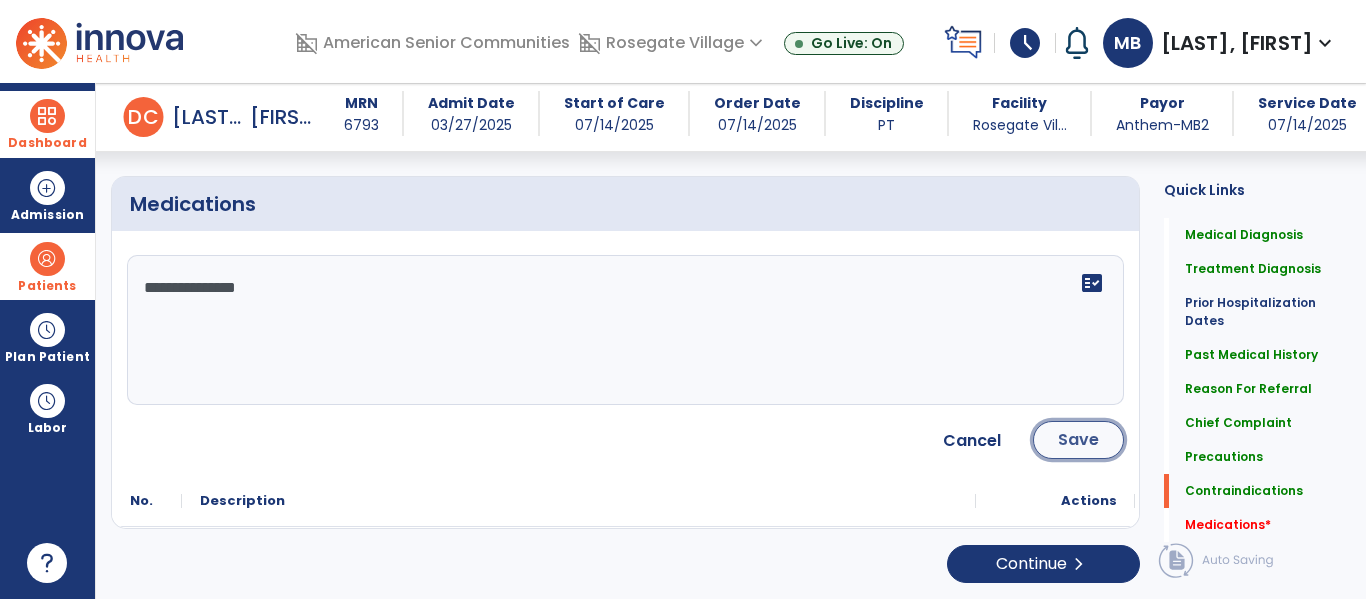 click on "Save" 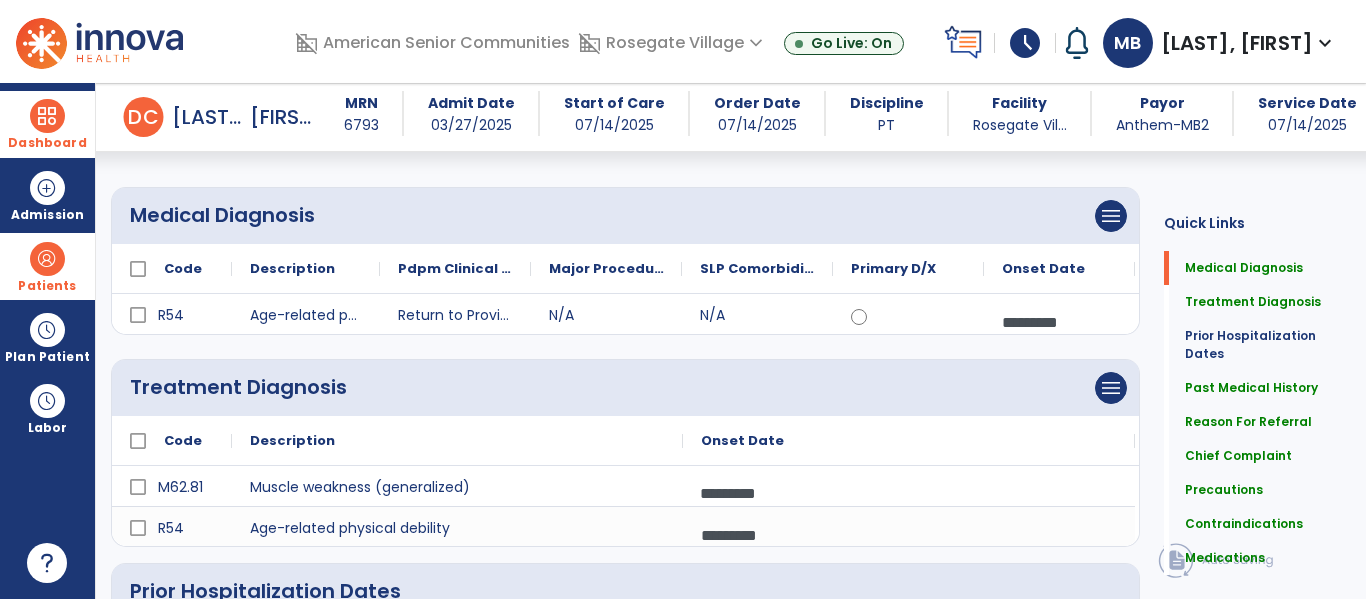 scroll, scrollTop: 0, scrollLeft: 0, axis: both 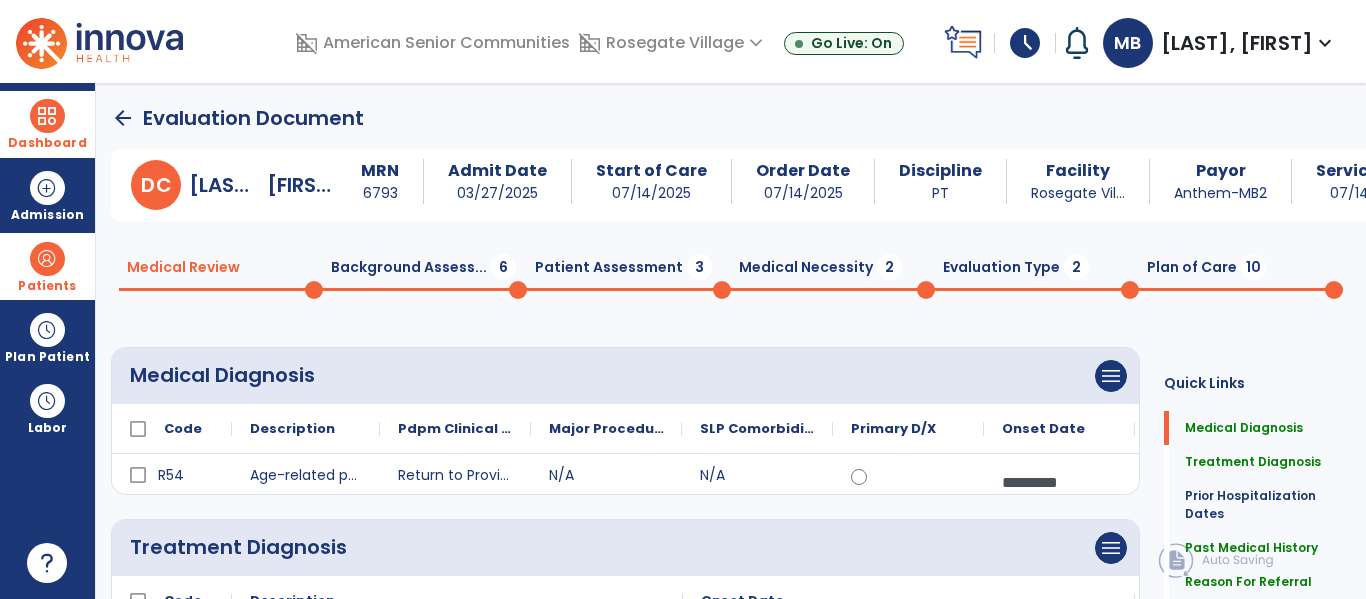 click on "Background Assess...  6" 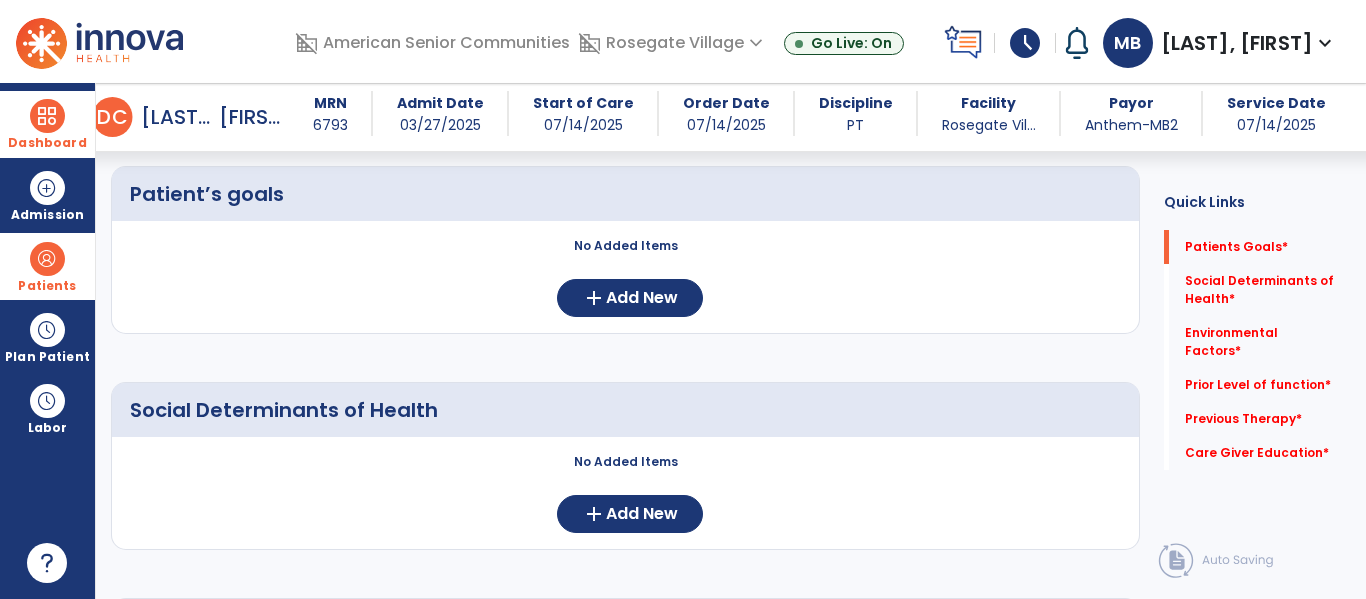 scroll, scrollTop: 166, scrollLeft: 0, axis: vertical 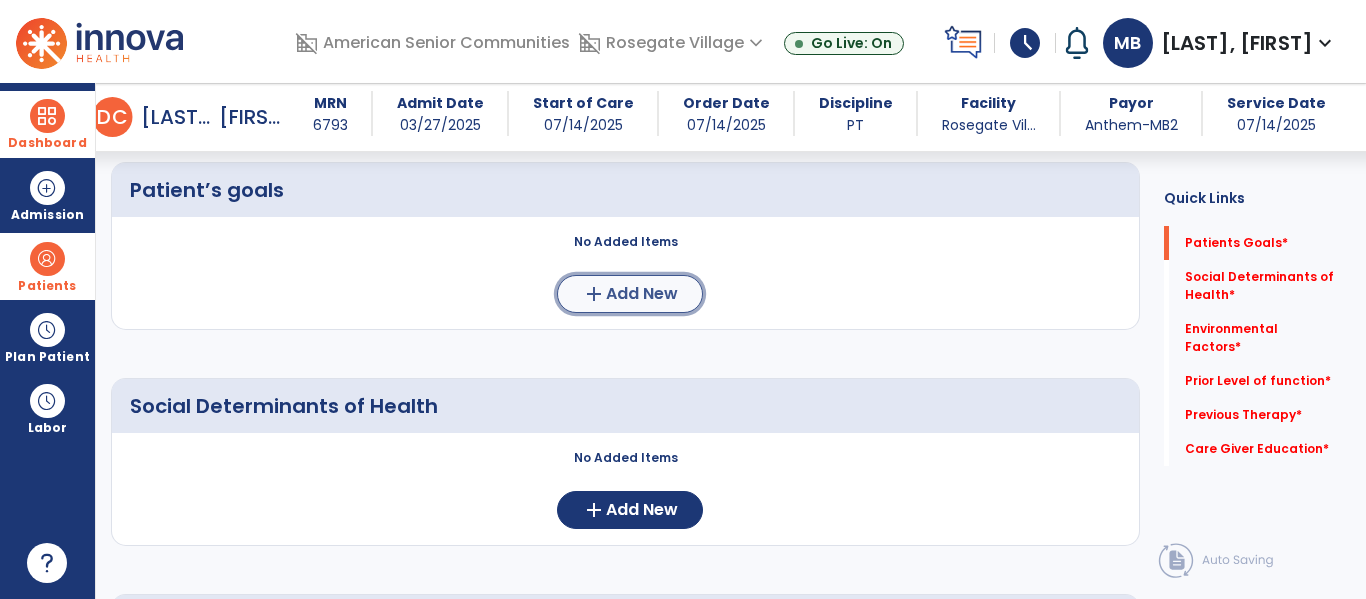 click on "Add New" 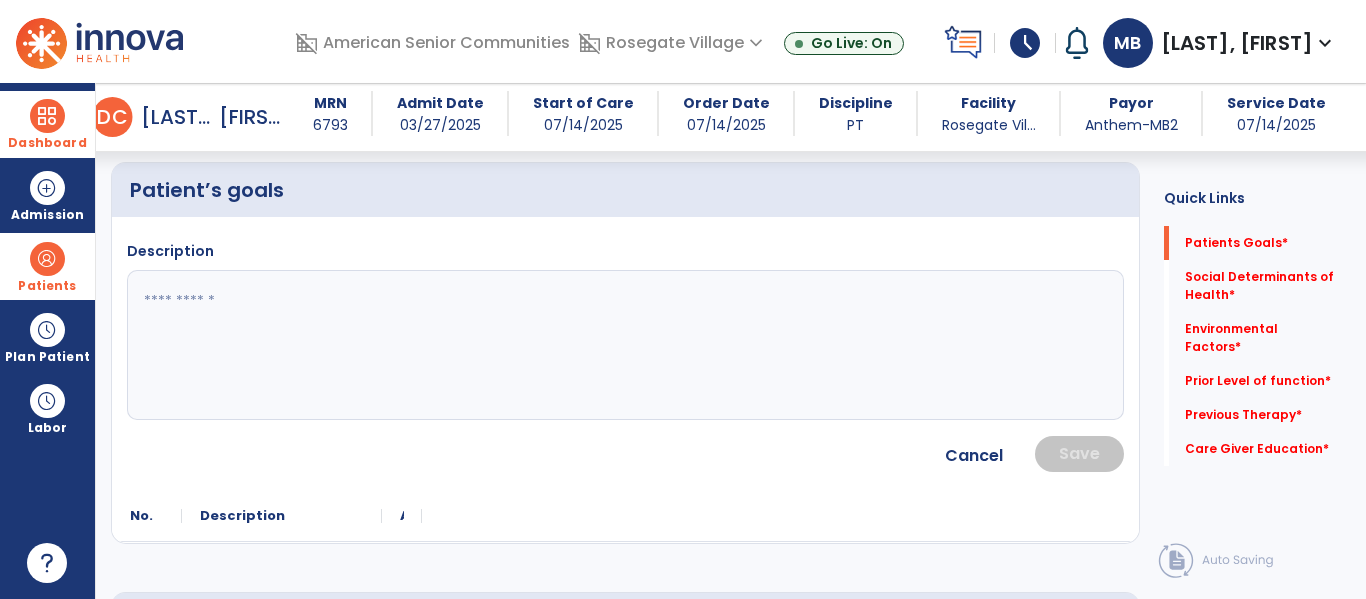 click 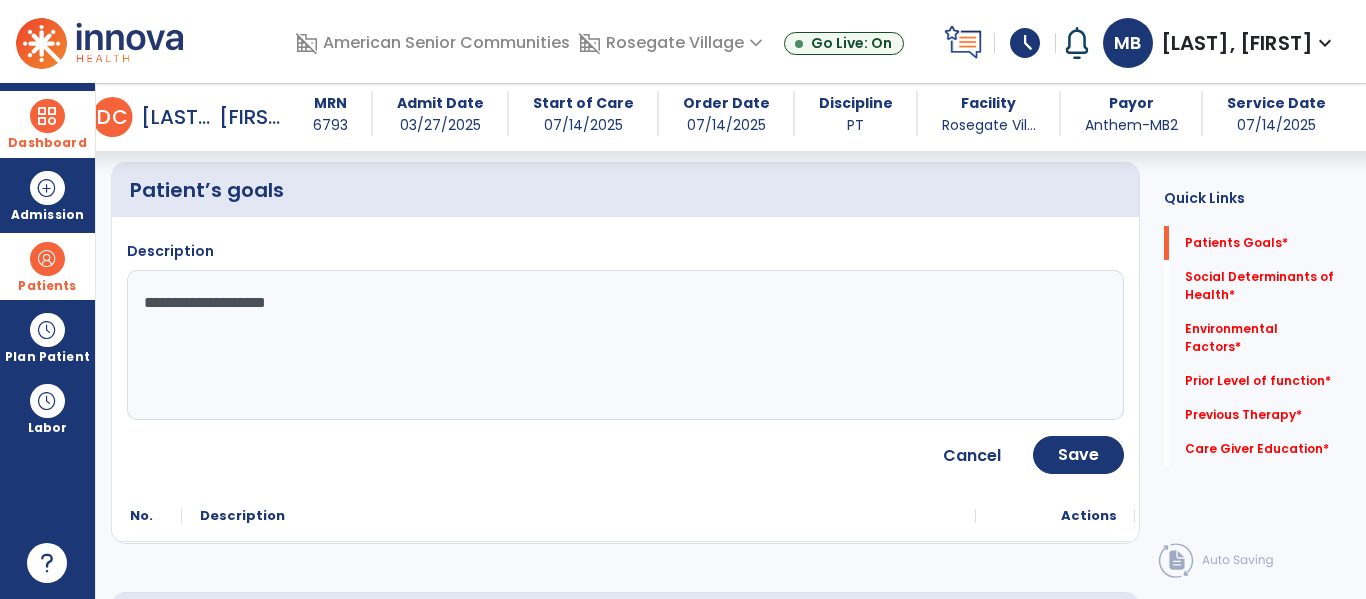 type on "**********" 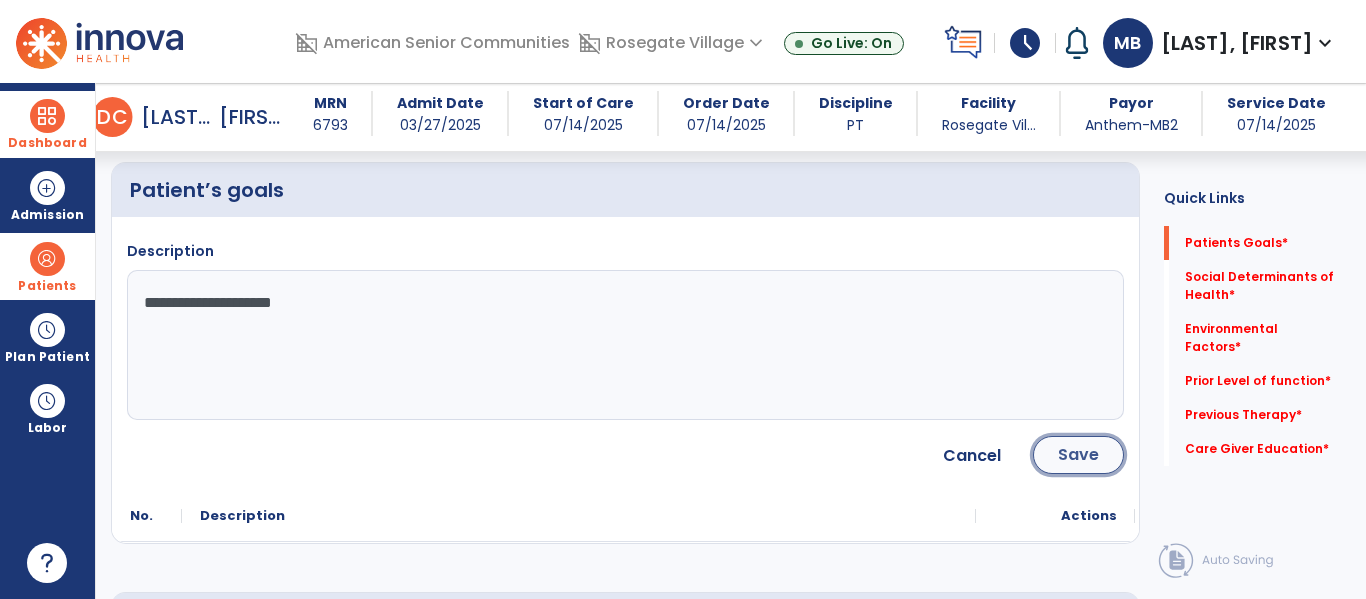 click on "Save" 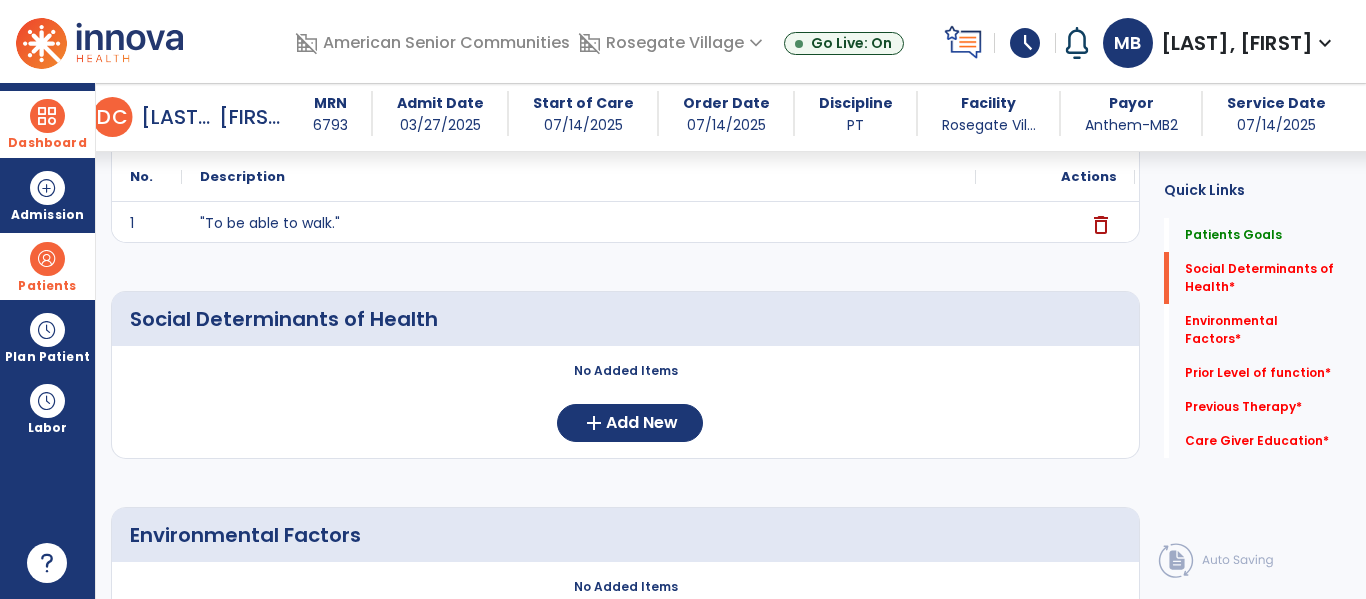 scroll, scrollTop: 253, scrollLeft: 0, axis: vertical 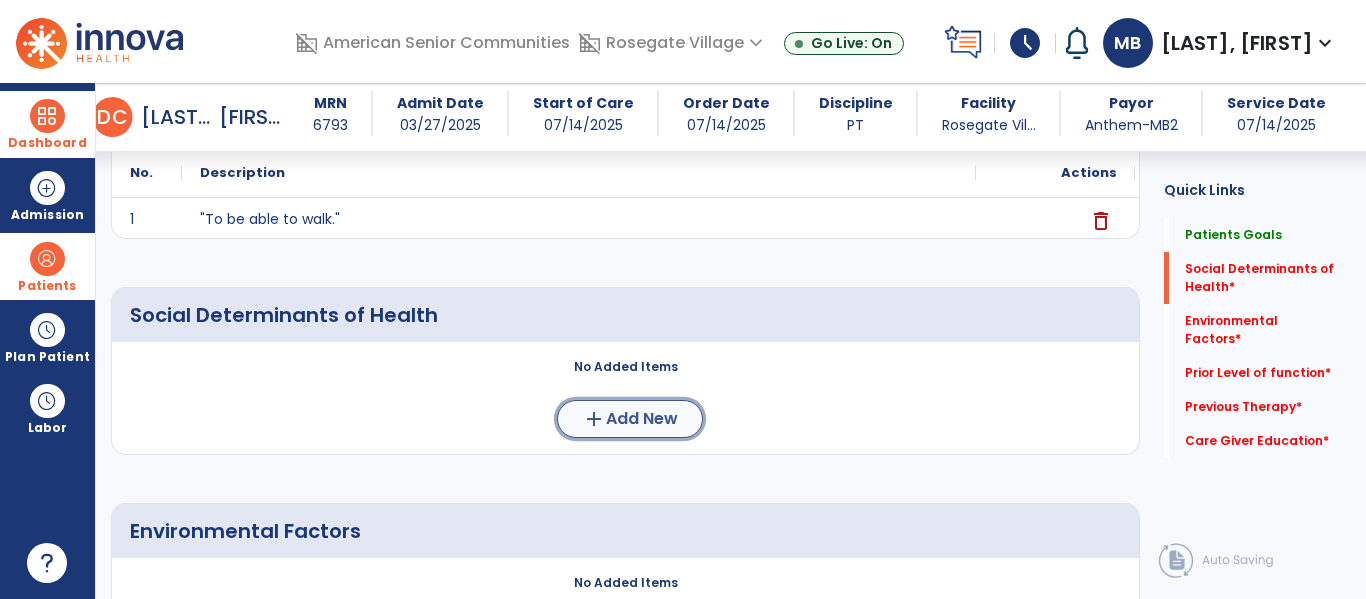 click on "add  Add New" 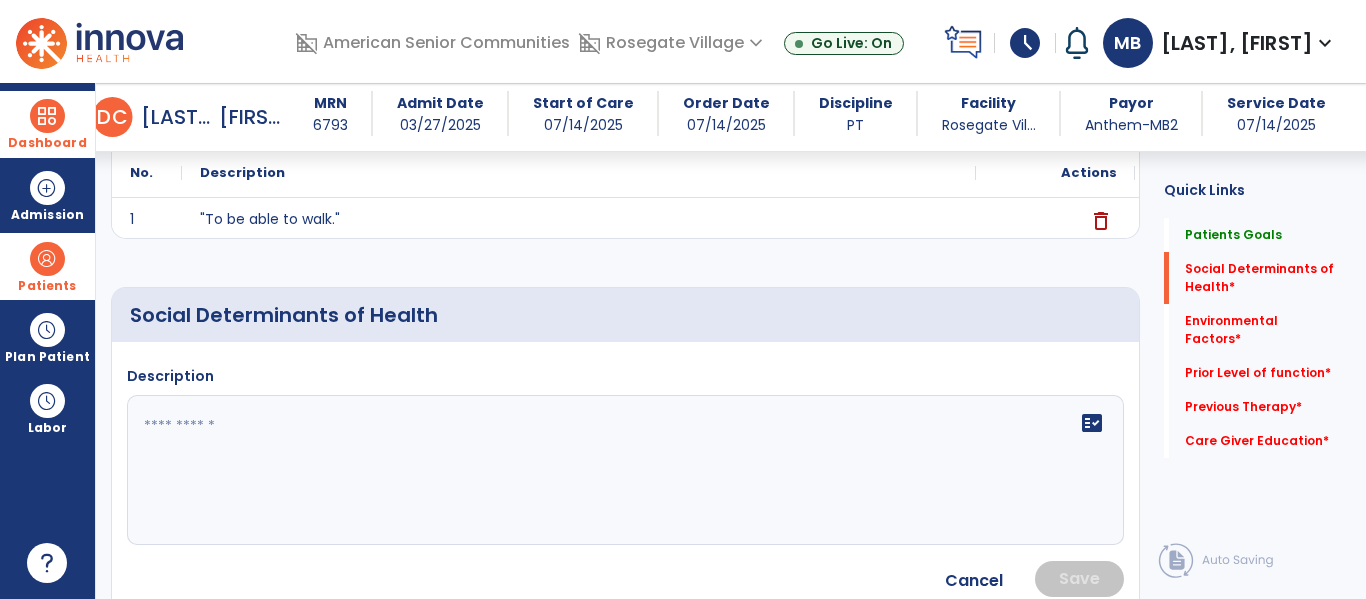 click 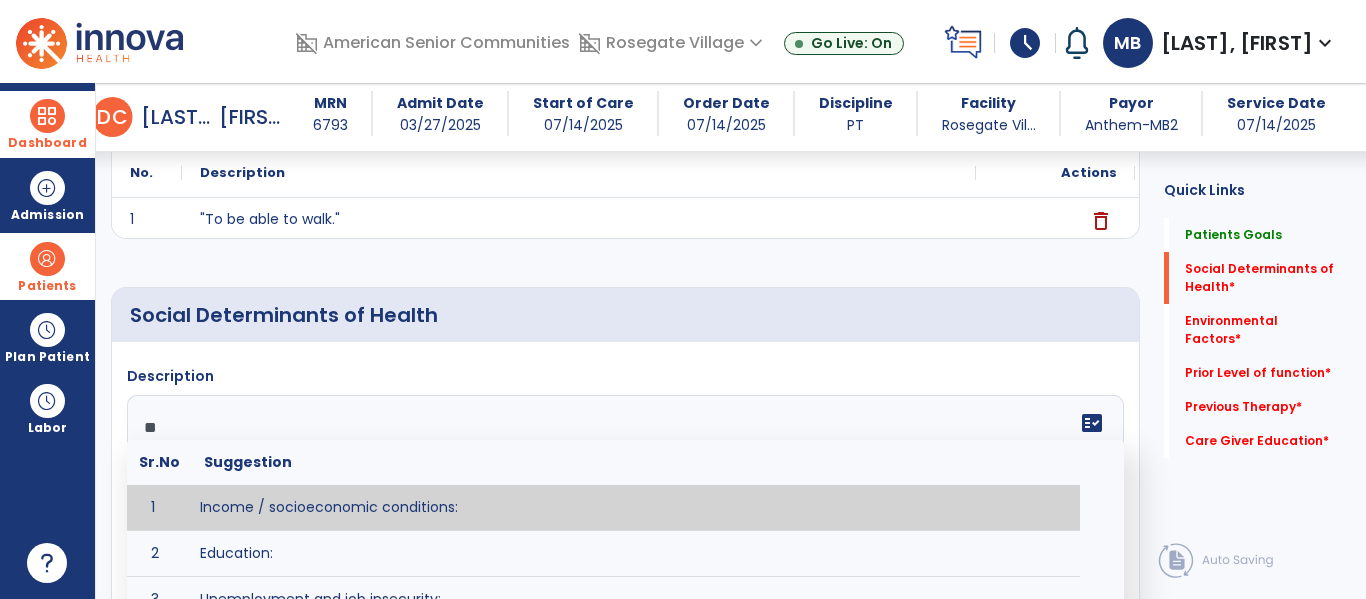 type on "***" 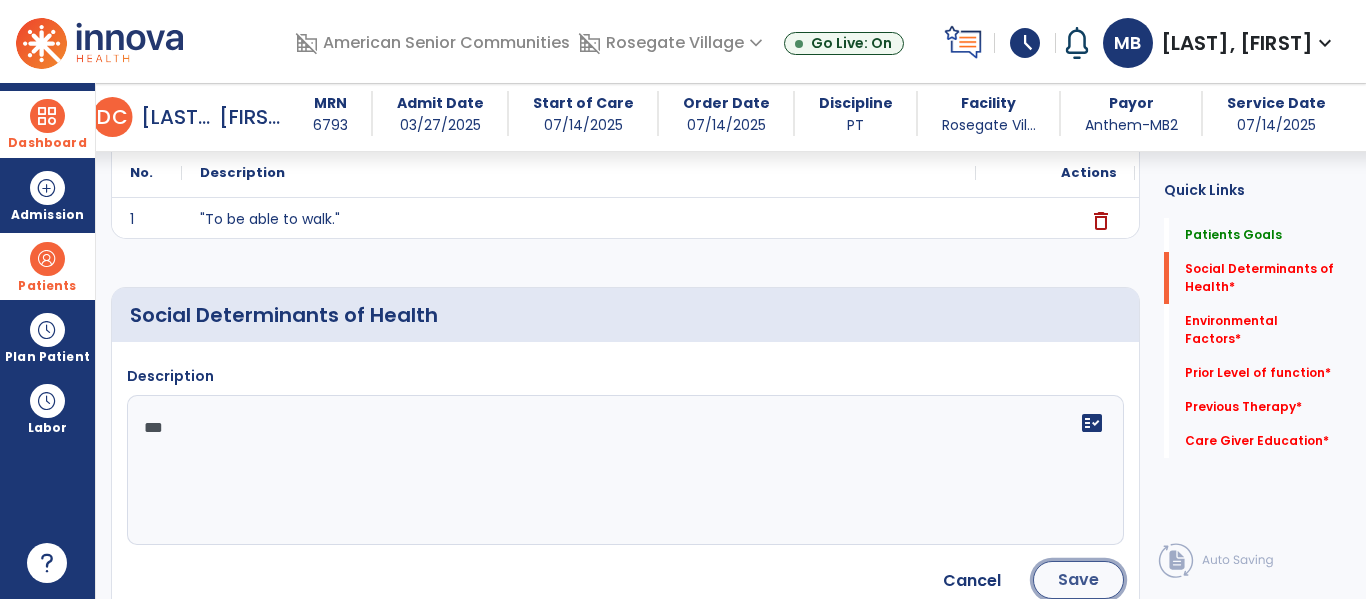 click on "Save" 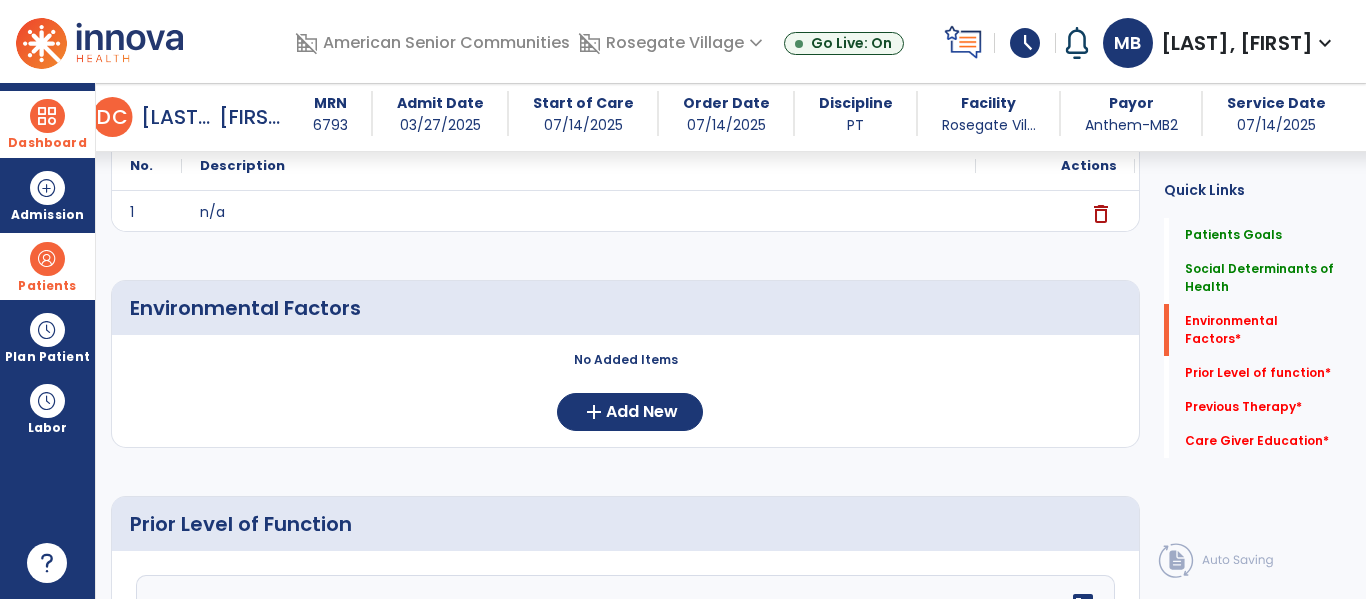 scroll, scrollTop: 479, scrollLeft: 0, axis: vertical 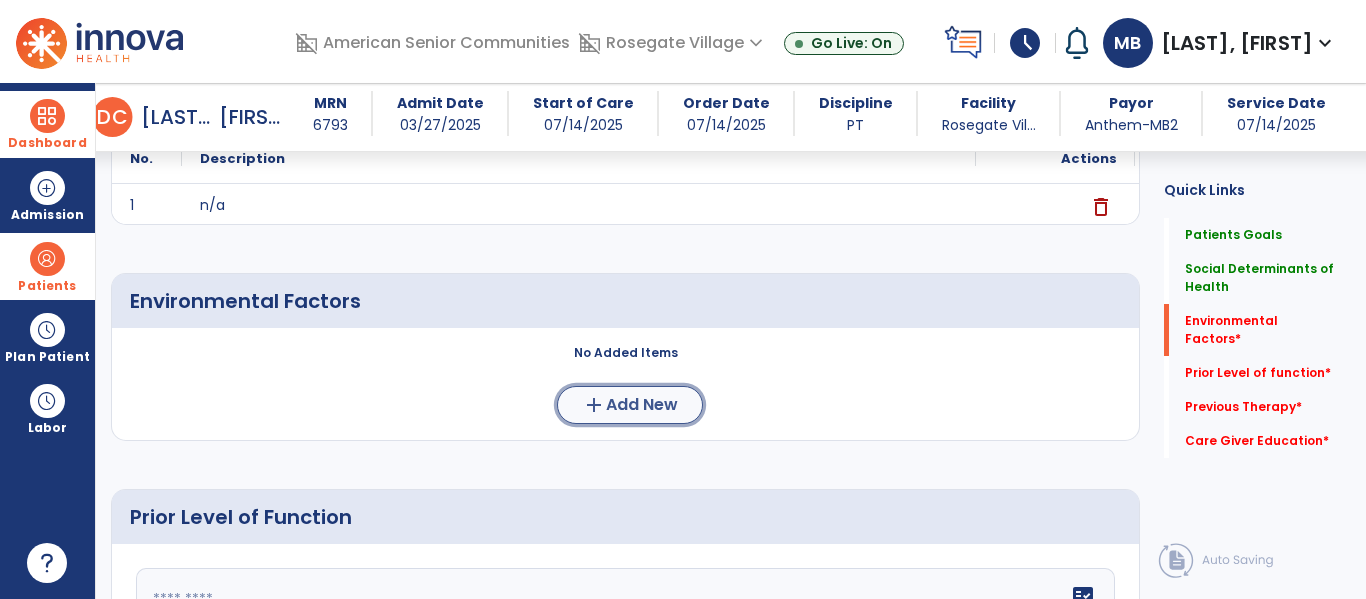 click on "add  Add New" 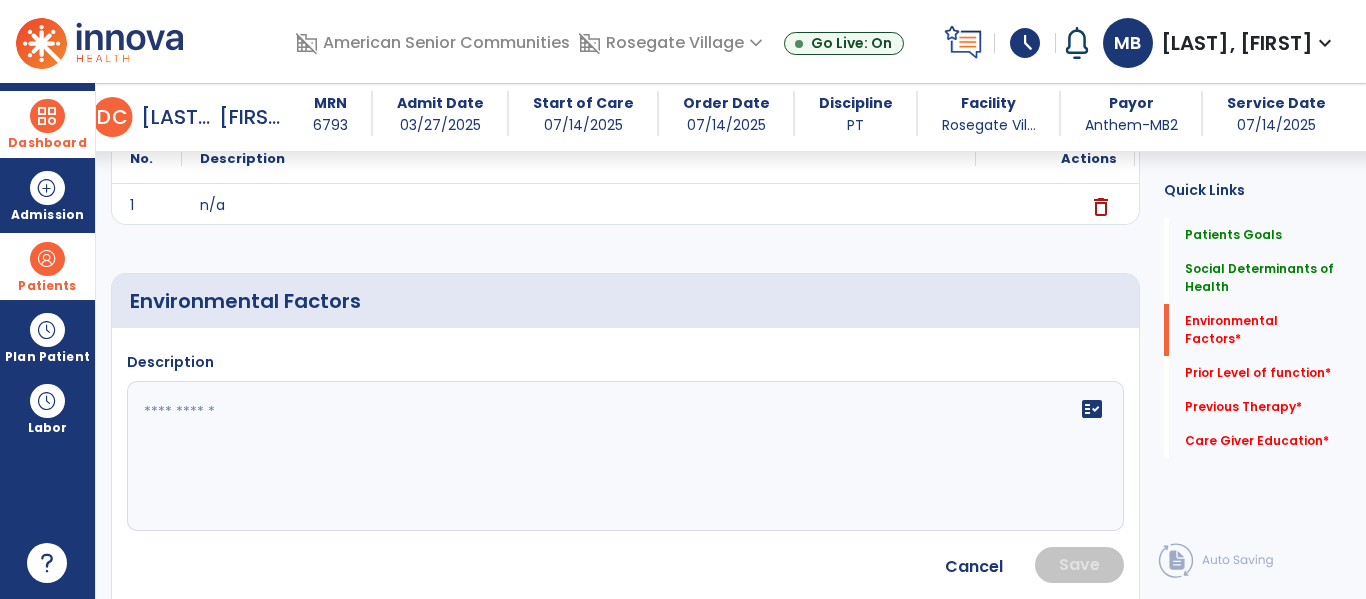 click 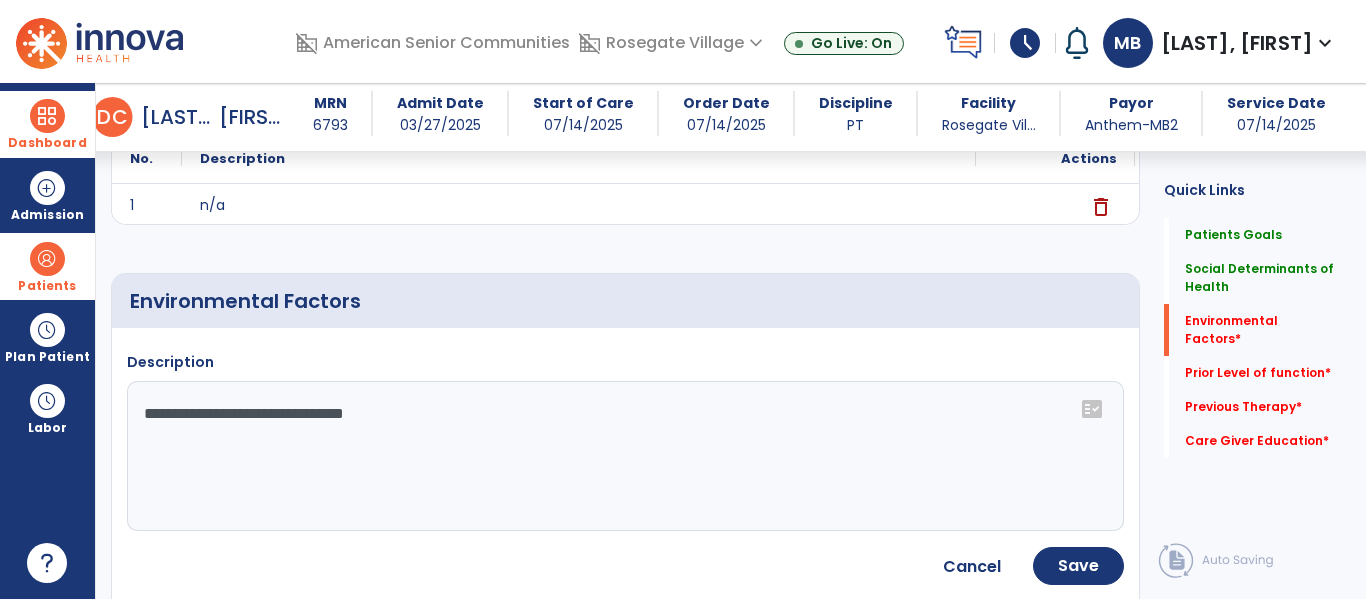 click on "**********" 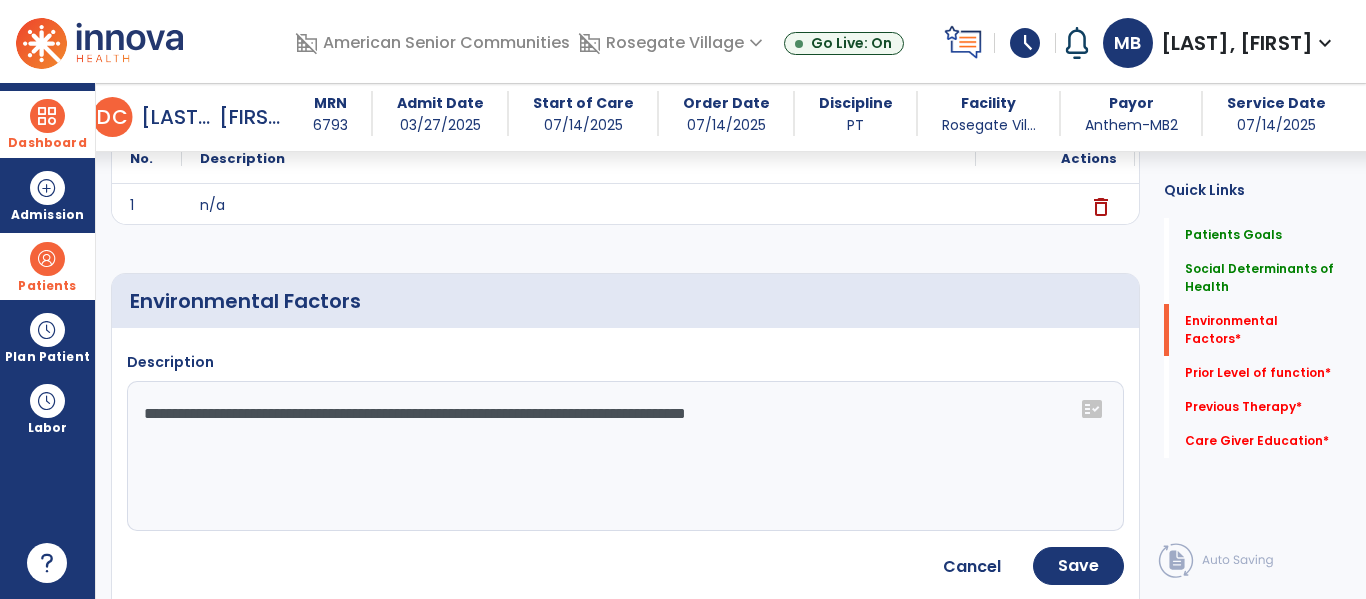 type on "**********" 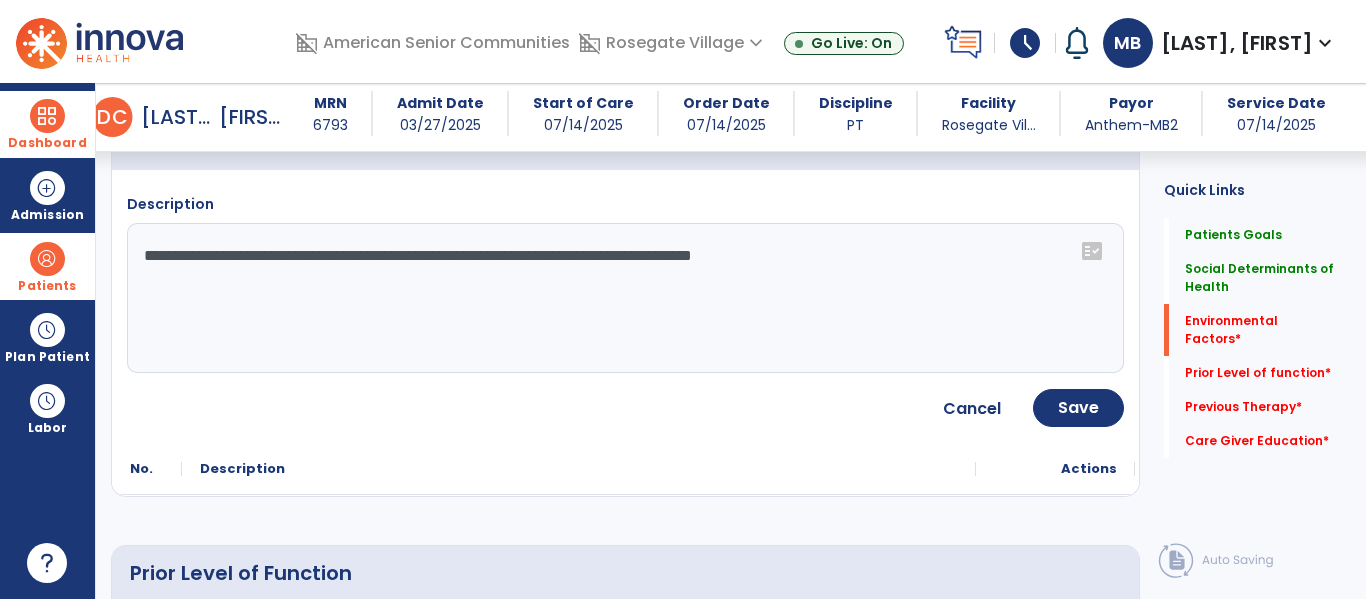 scroll, scrollTop: 650, scrollLeft: 0, axis: vertical 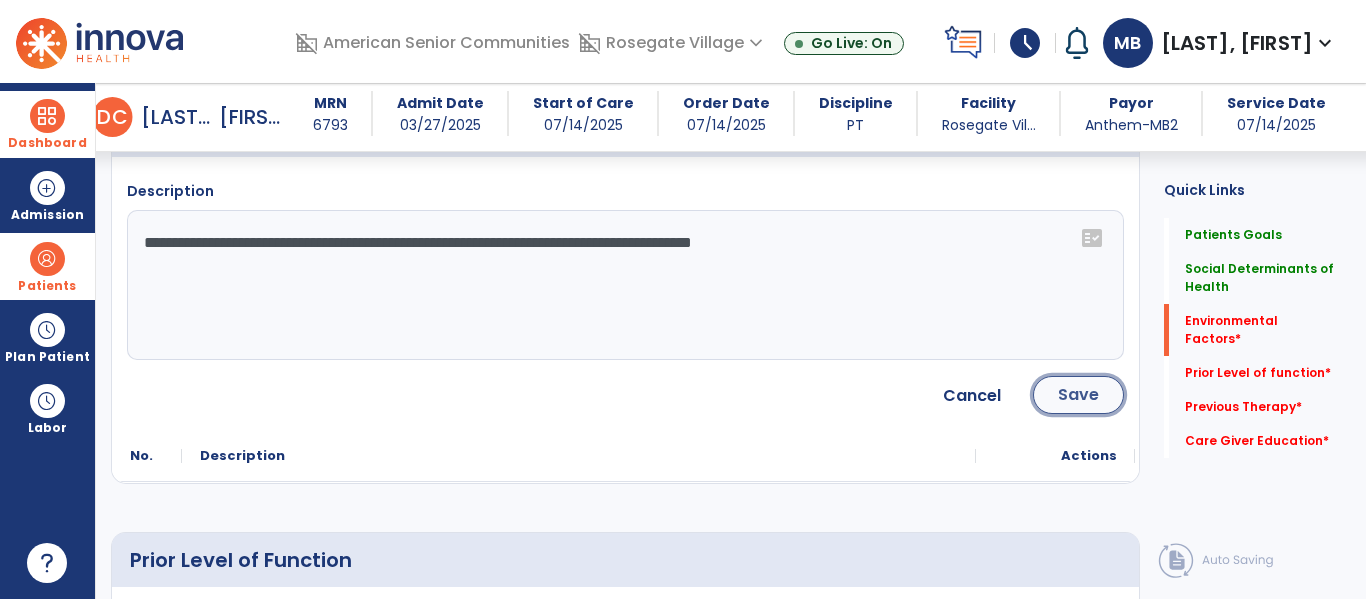 click on "Save" 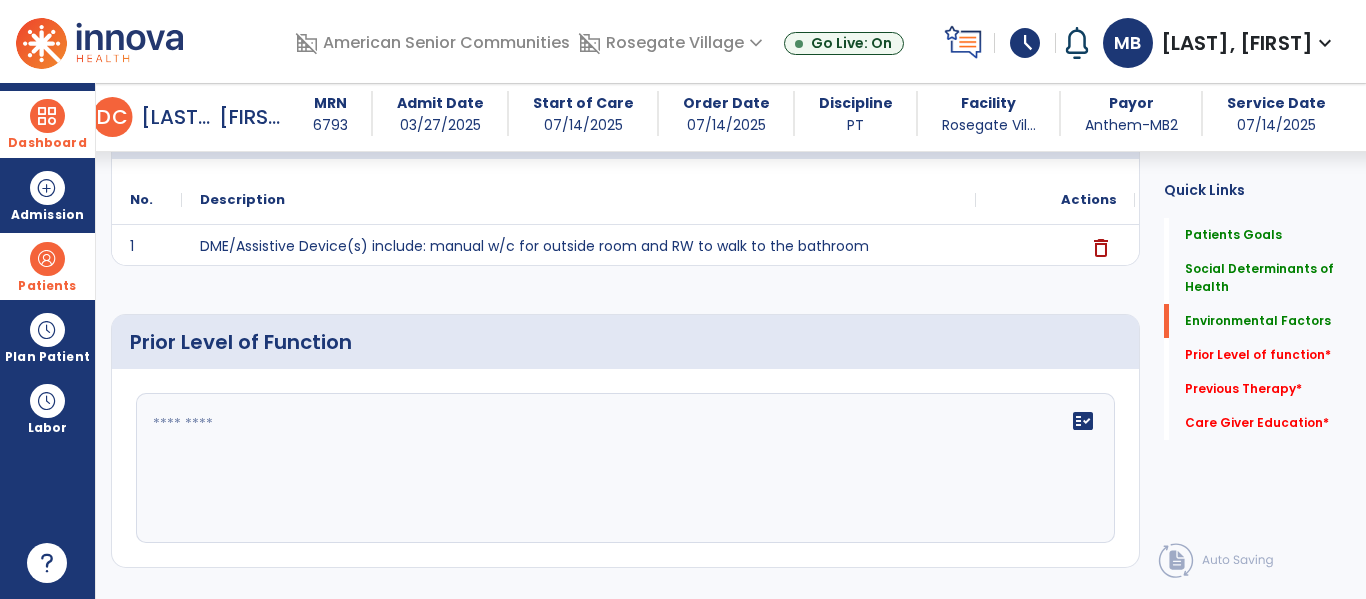 scroll, scrollTop: 826, scrollLeft: 0, axis: vertical 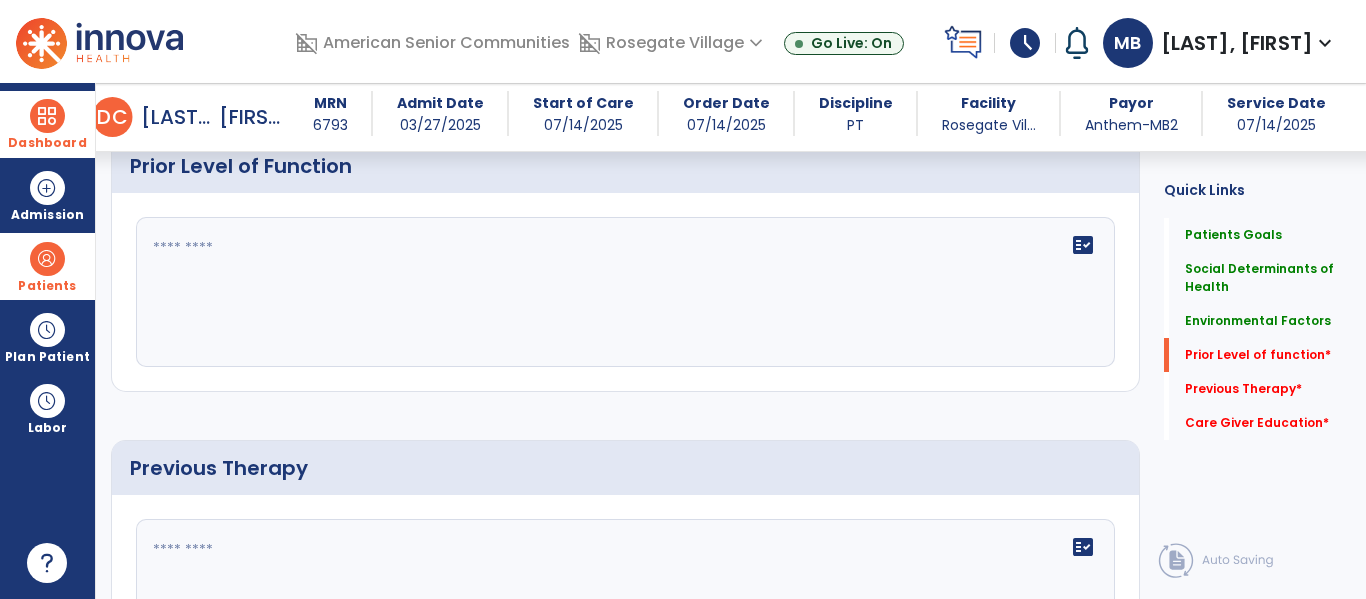click on "fact_check" 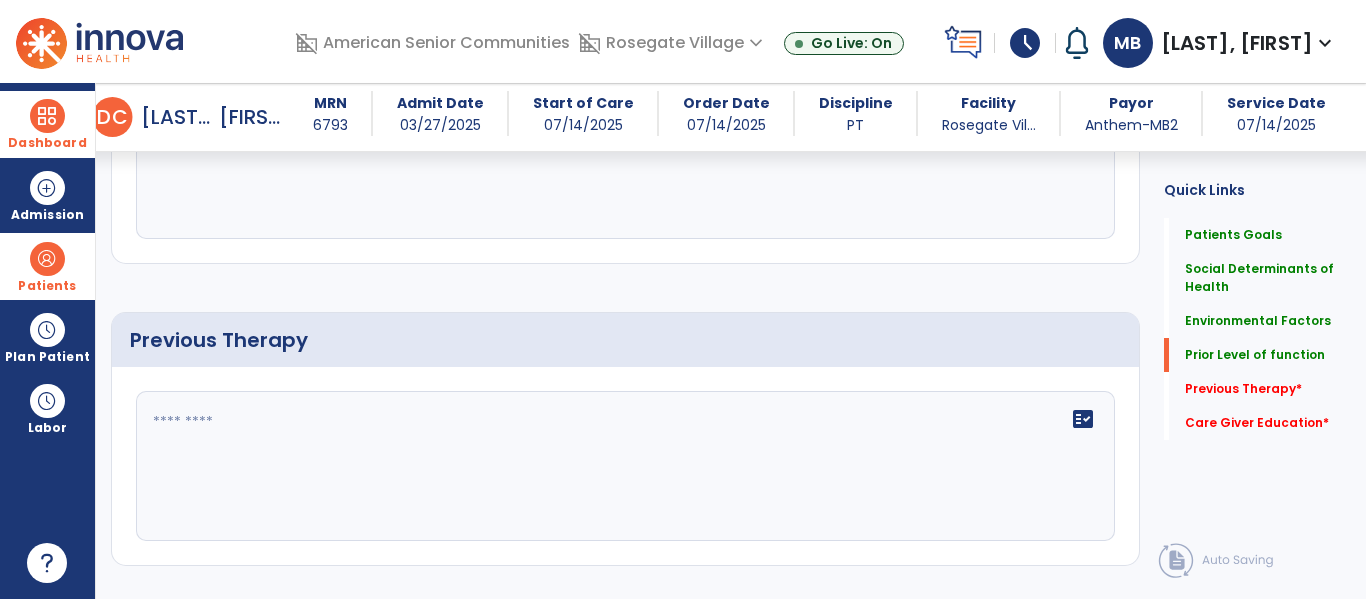 scroll, scrollTop: 963, scrollLeft: 0, axis: vertical 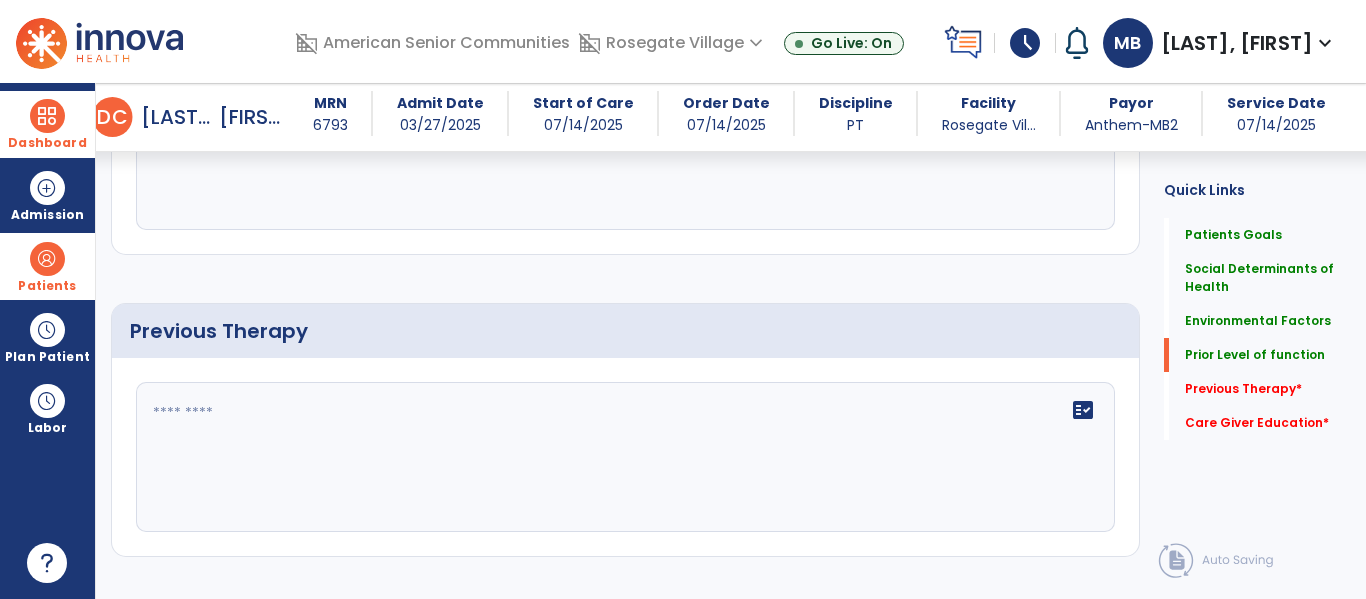 type on "**********" 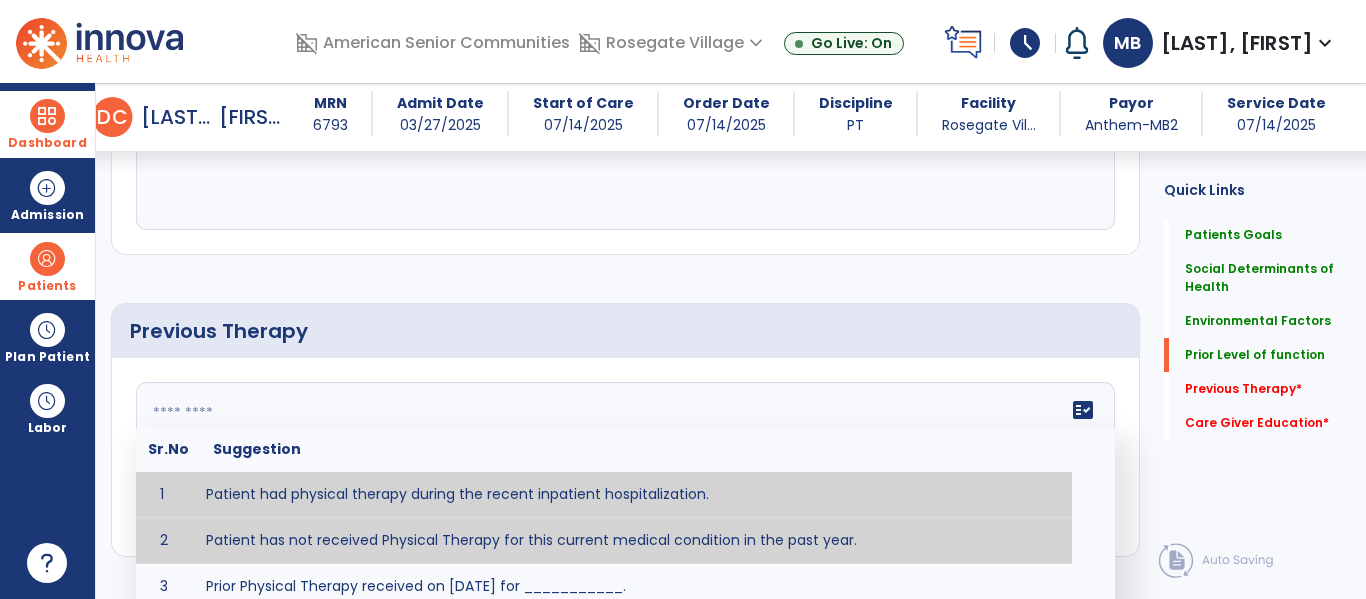 type on "**********" 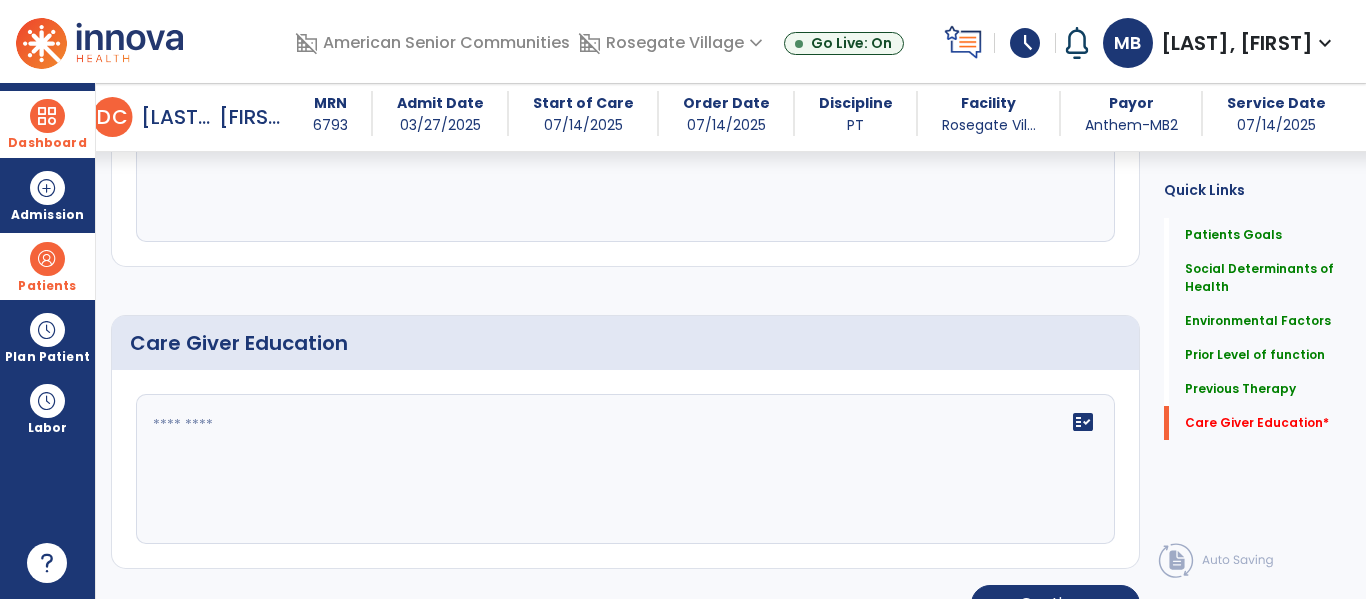scroll, scrollTop: 1293, scrollLeft: 0, axis: vertical 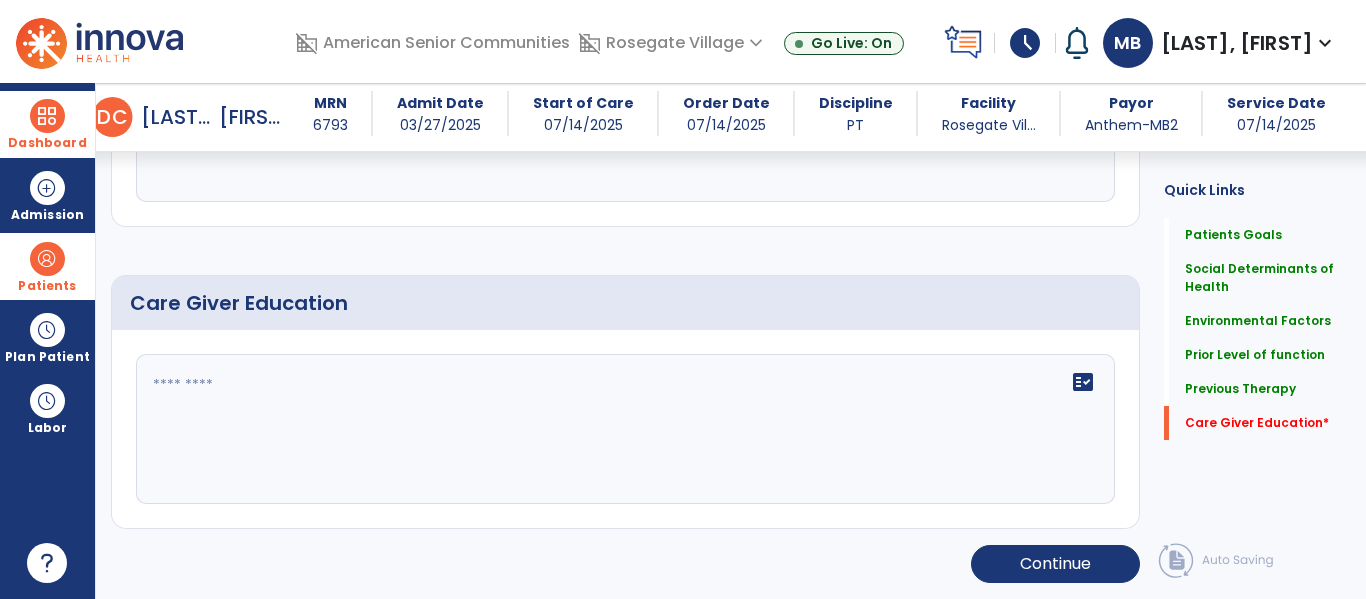 click on "fact_check" 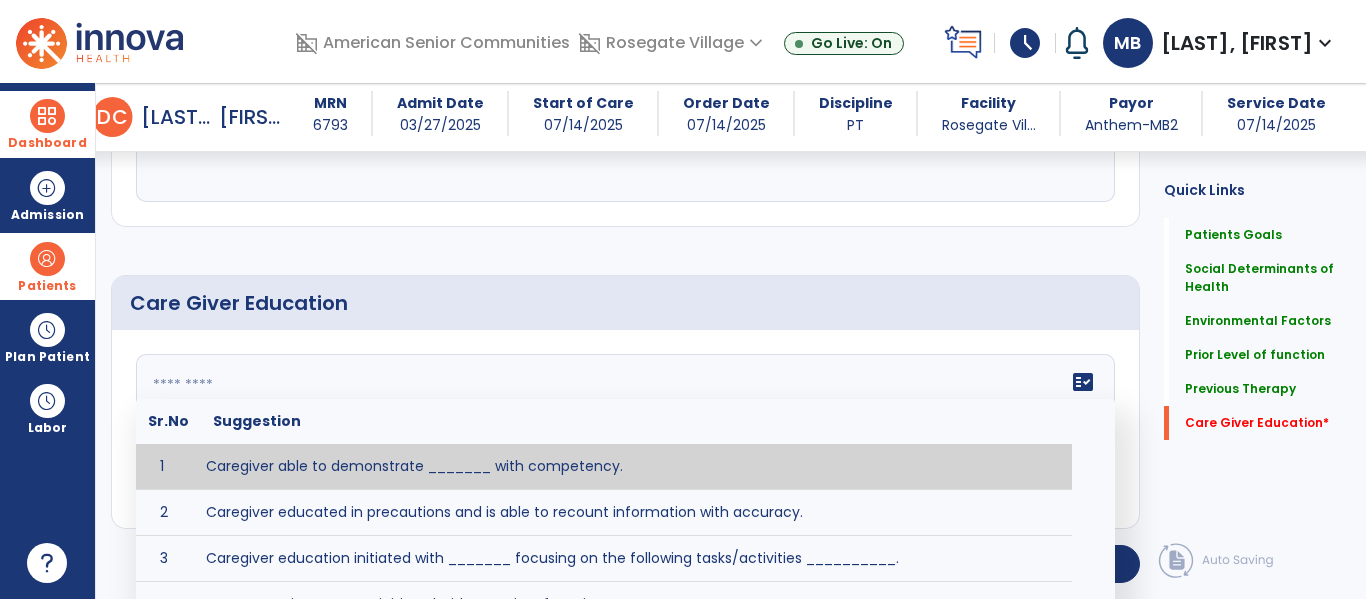 click 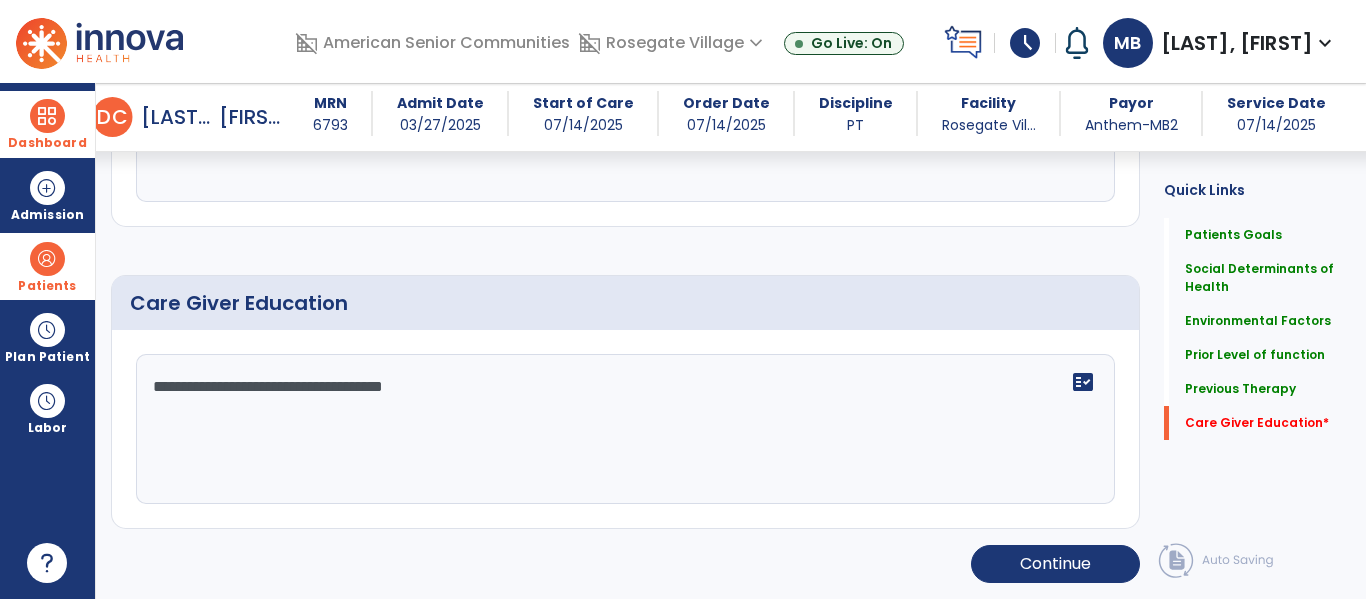 click on "**********" 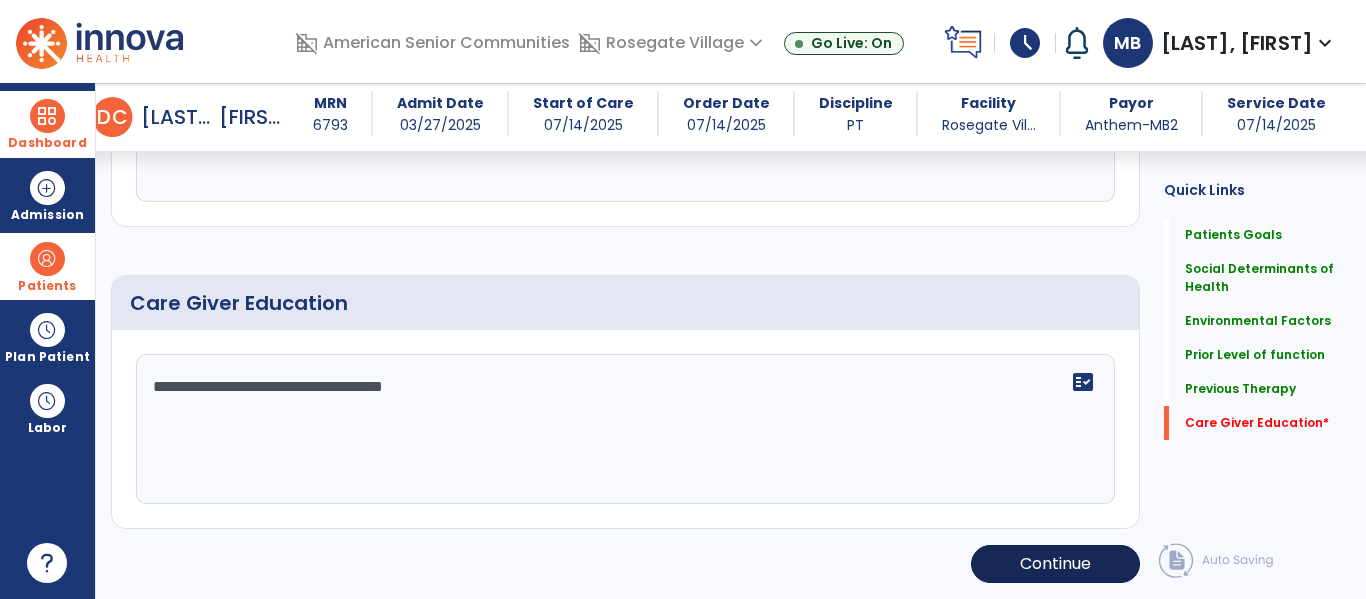 type on "**********" 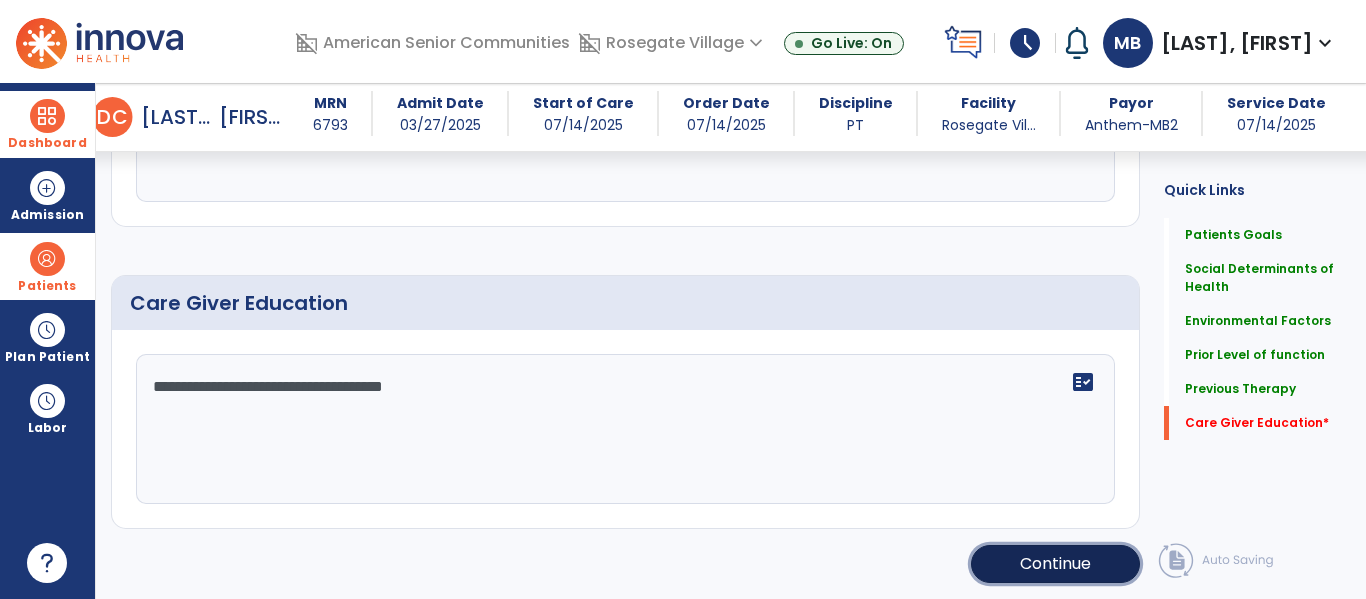 click on "Continue" 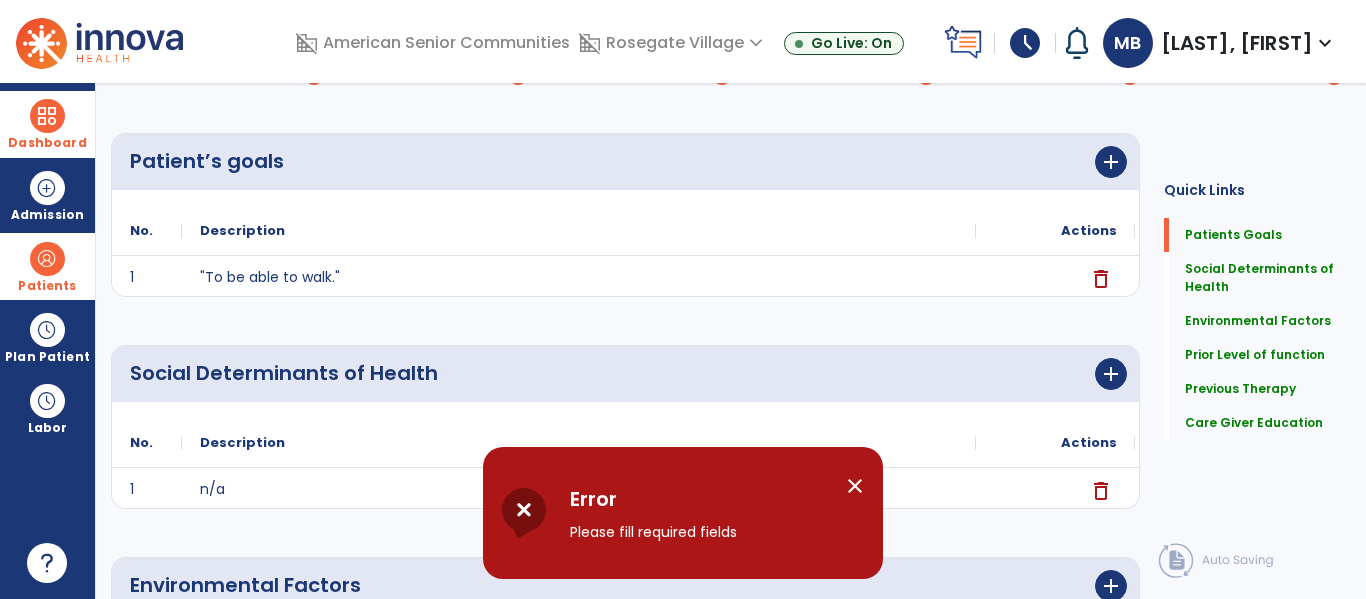 scroll, scrollTop: 0, scrollLeft: 0, axis: both 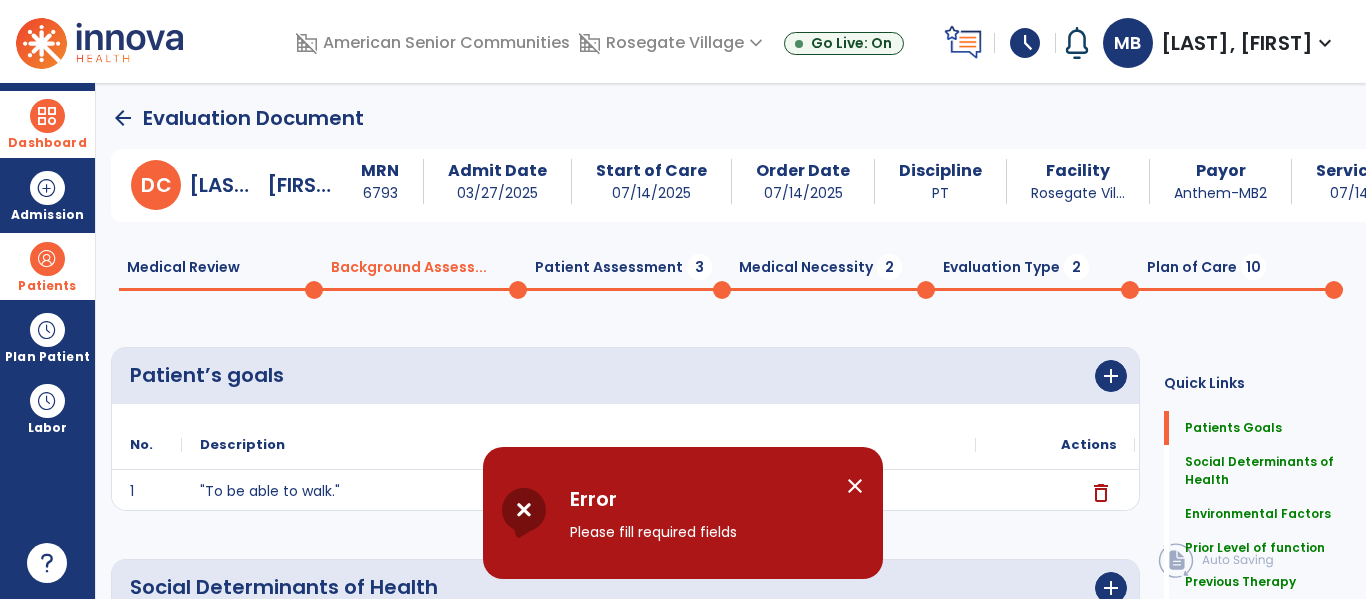 click on "Patient Assessment  3" 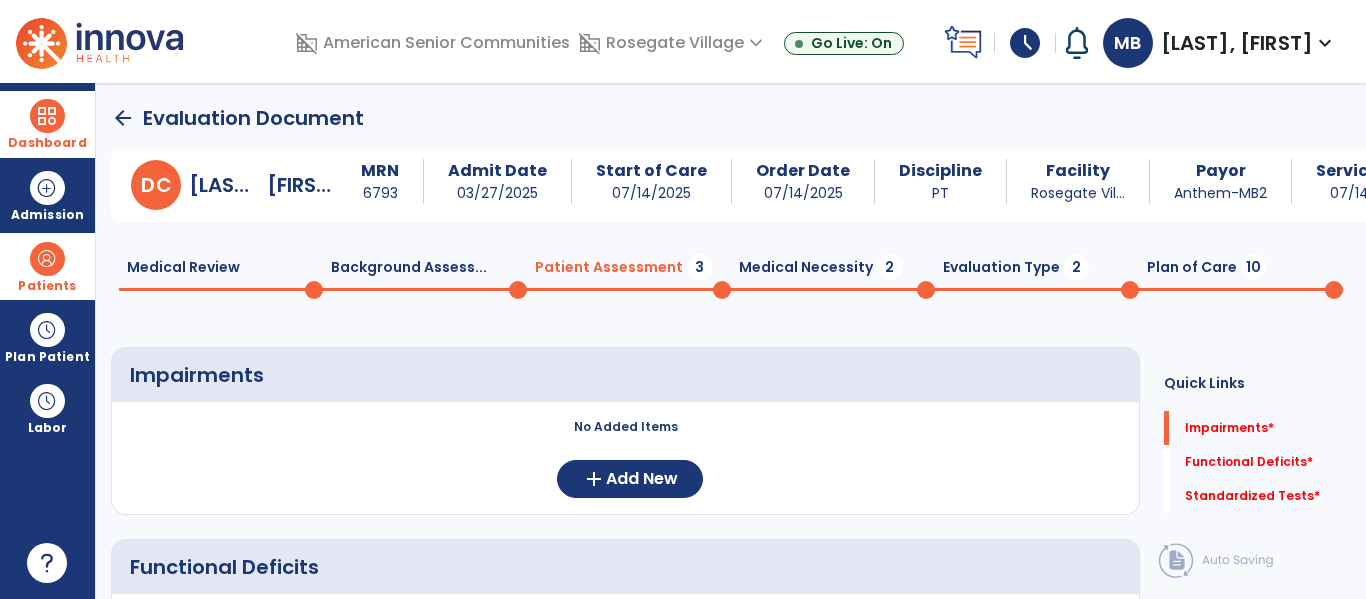 click on "Medical Review  0" 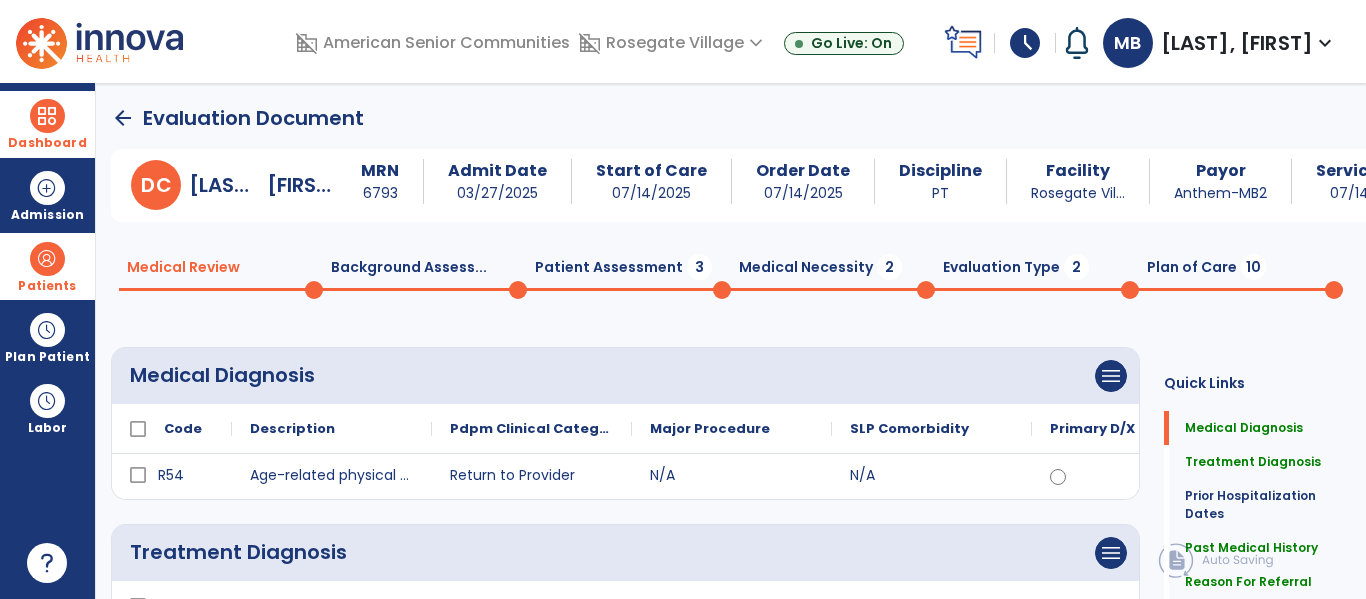 click on "Background Assess...  0" 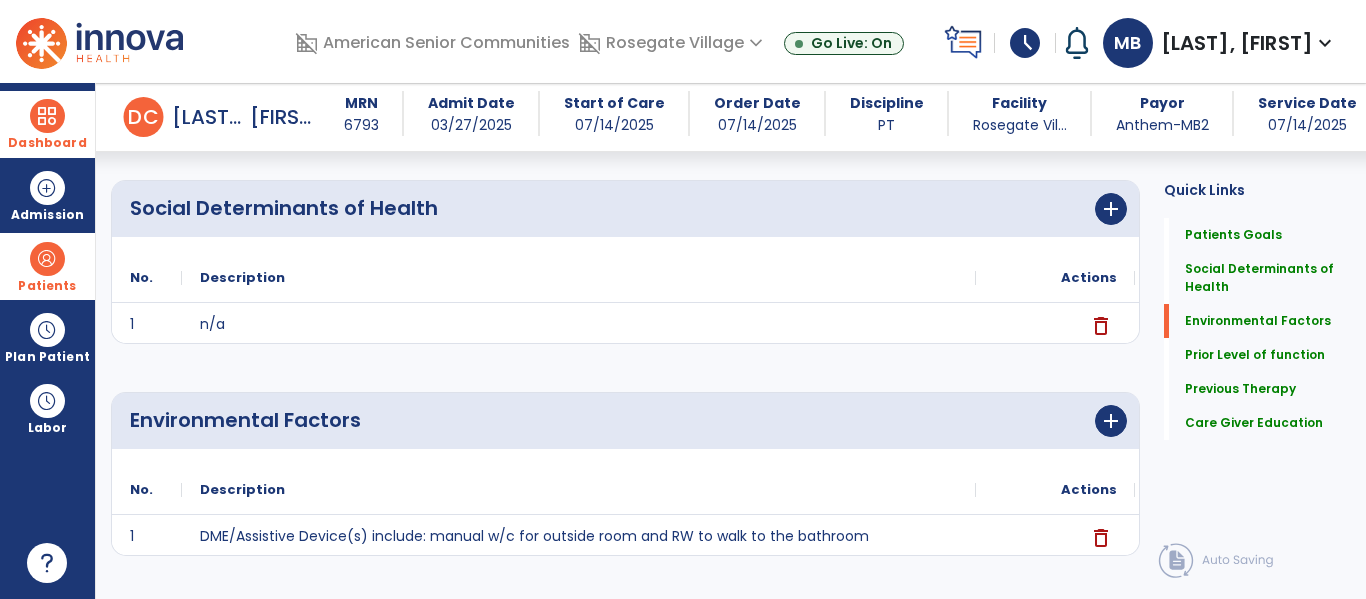 scroll, scrollTop: 712, scrollLeft: 0, axis: vertical 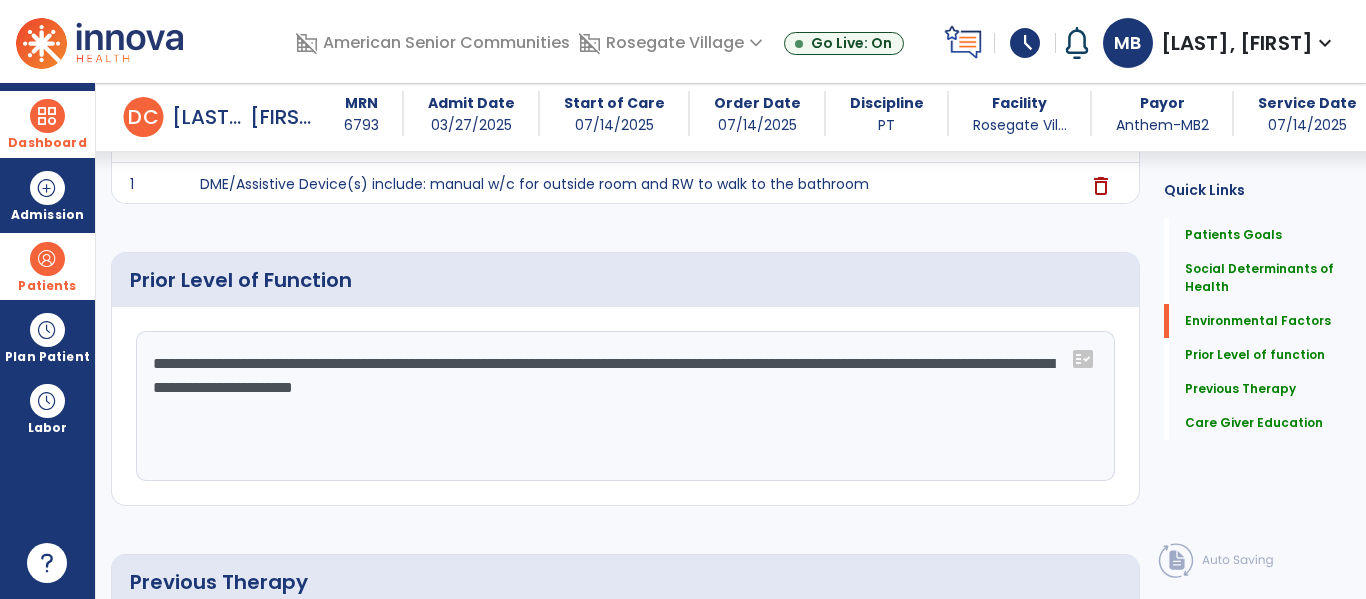click on "**********" 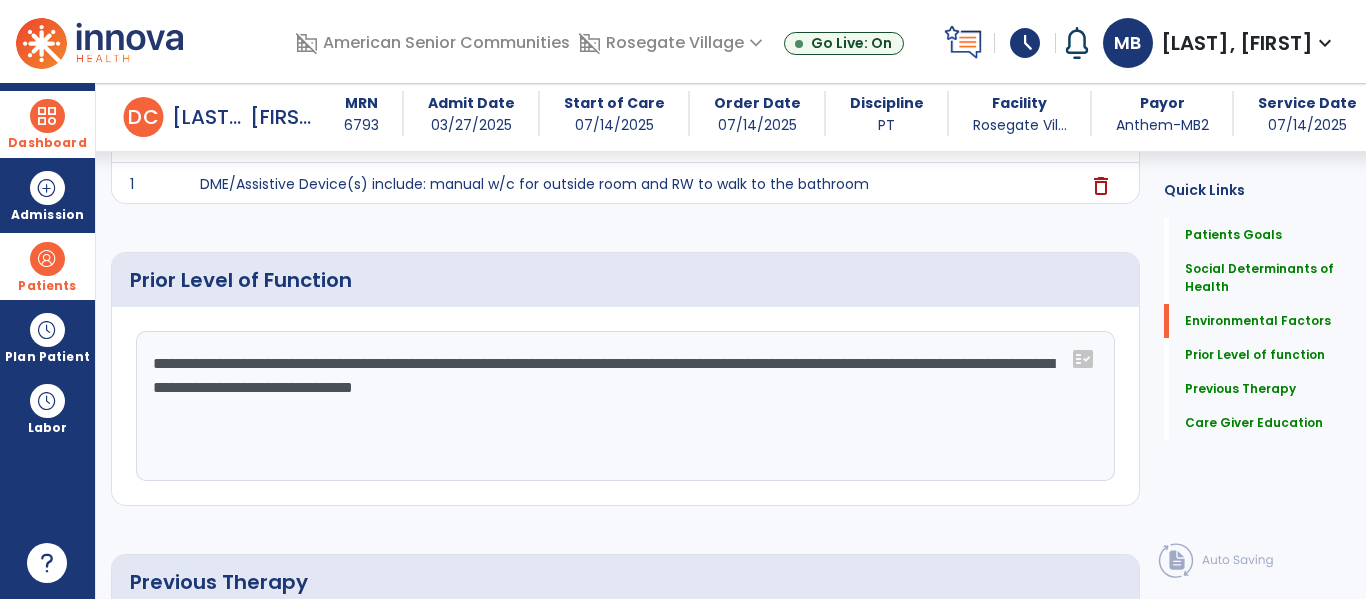 type on "**********" 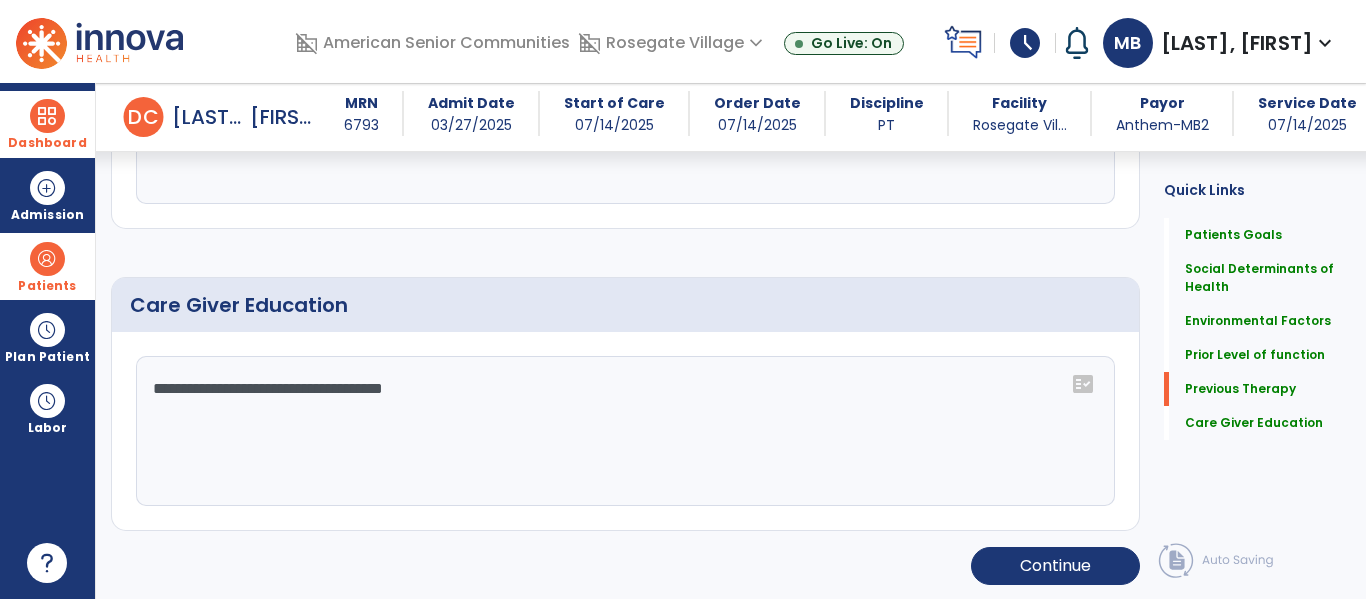 scroll, scrollTop: 0, scrollLeft: 0, axis: both 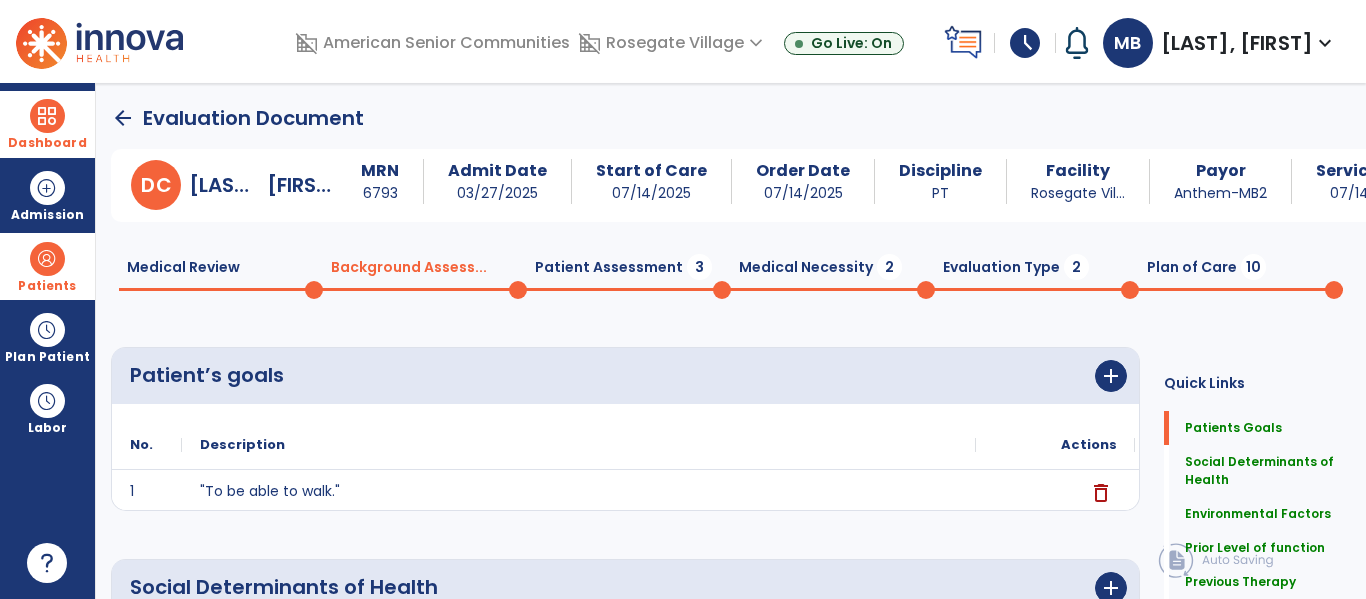 click on "Evaluation Type  2" 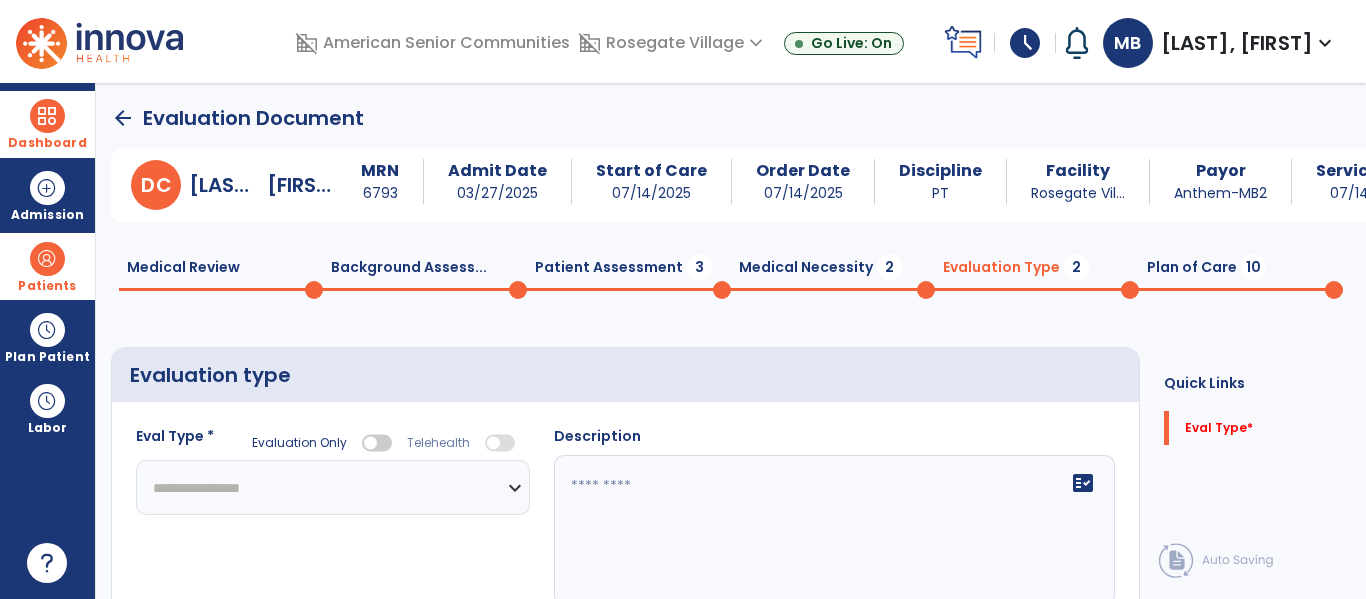 select 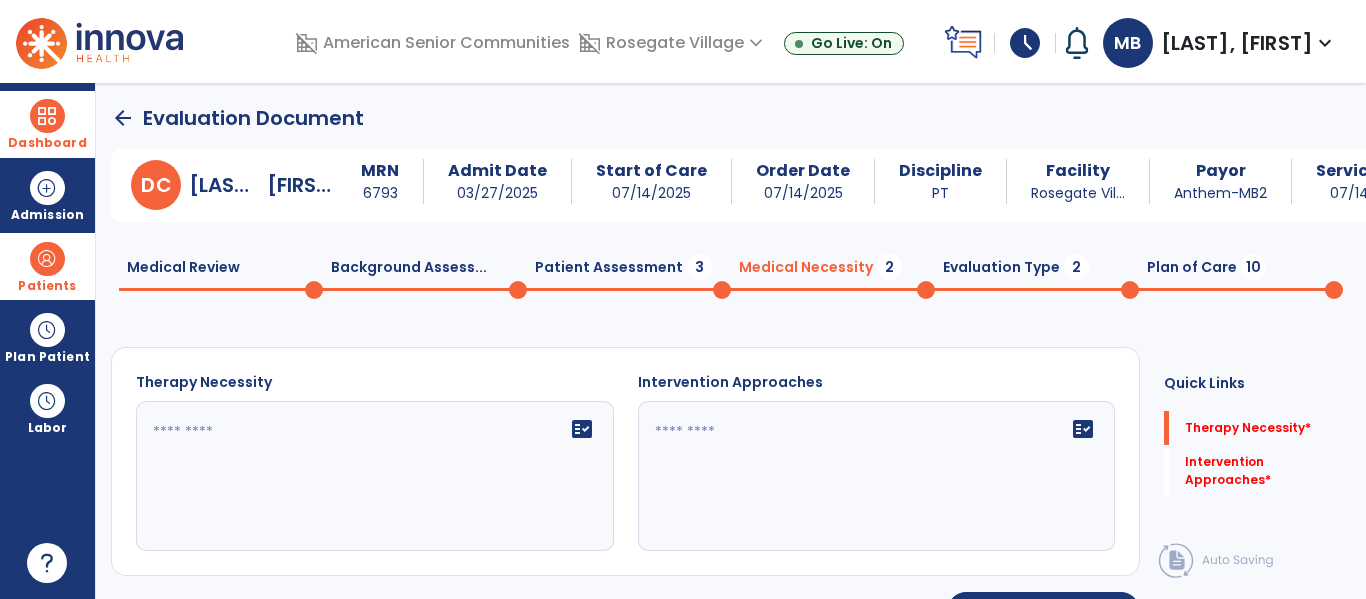 click on "Evaluation Type  2" 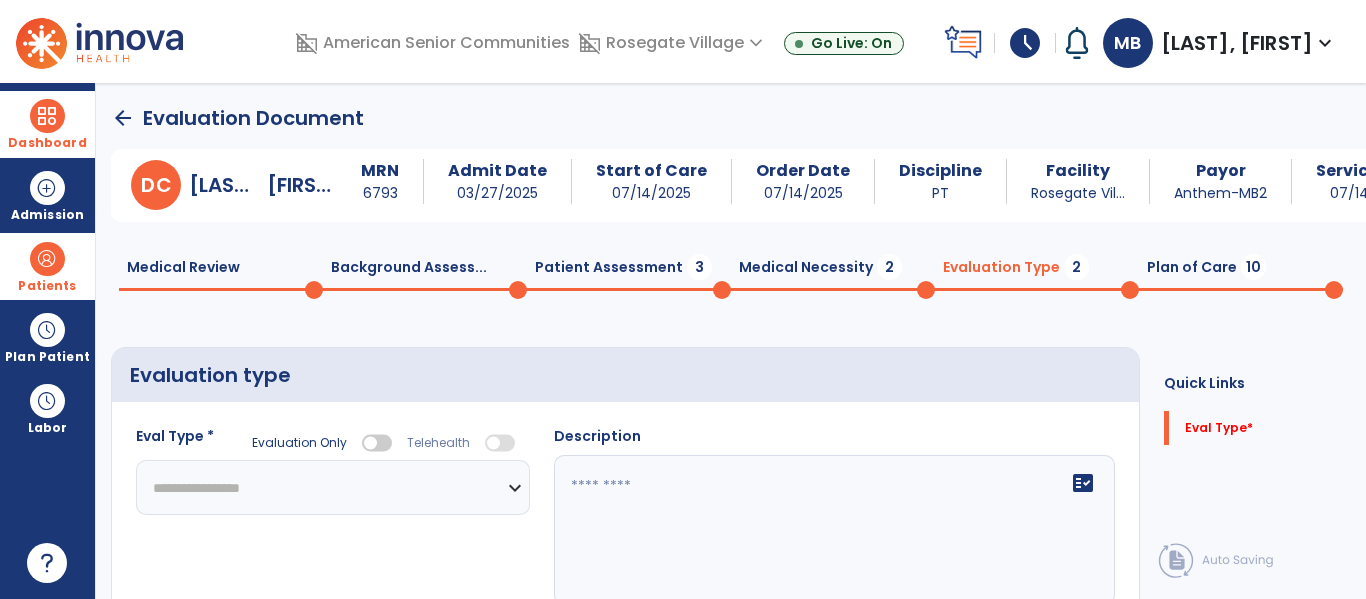 click on "Medical Necessity  2" 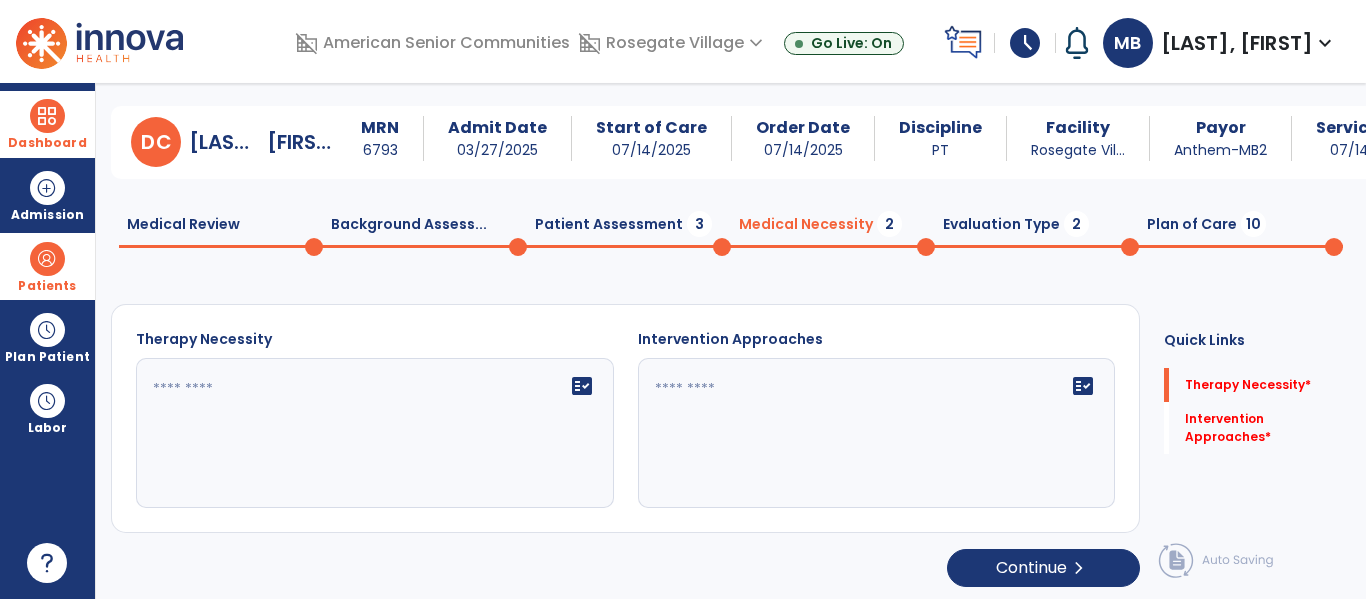 click on "Patient Assessment  3" 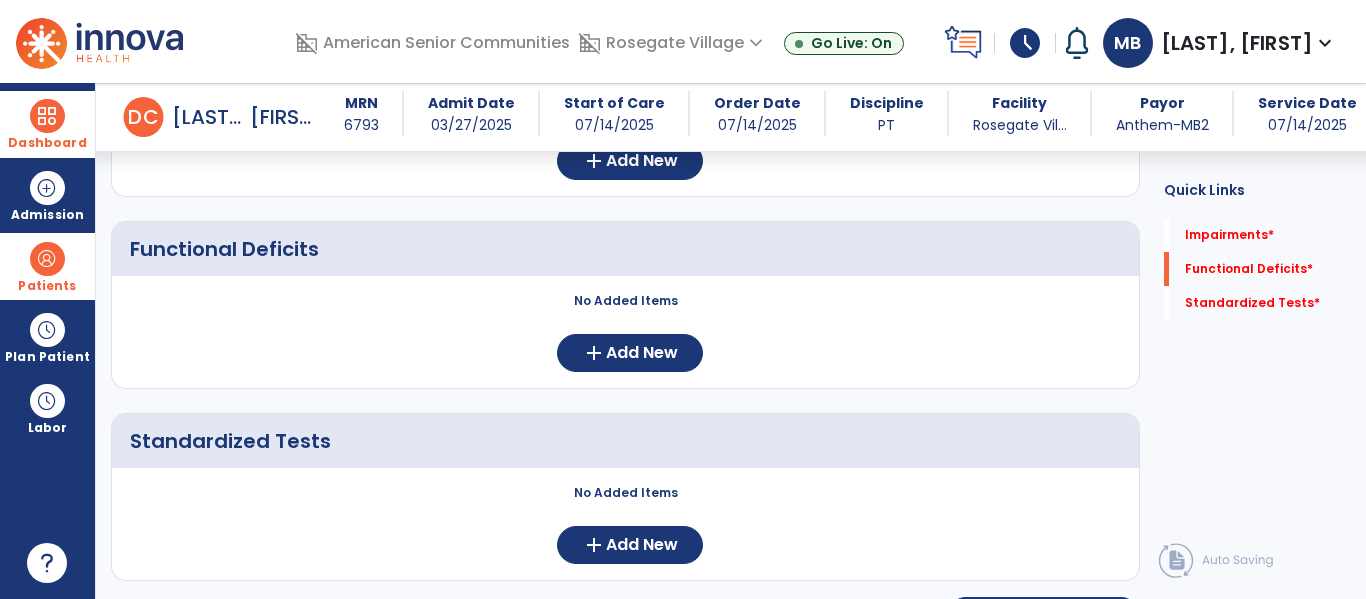scroll, scrollTop: 351, scrollLeft: 0, axis: vertical 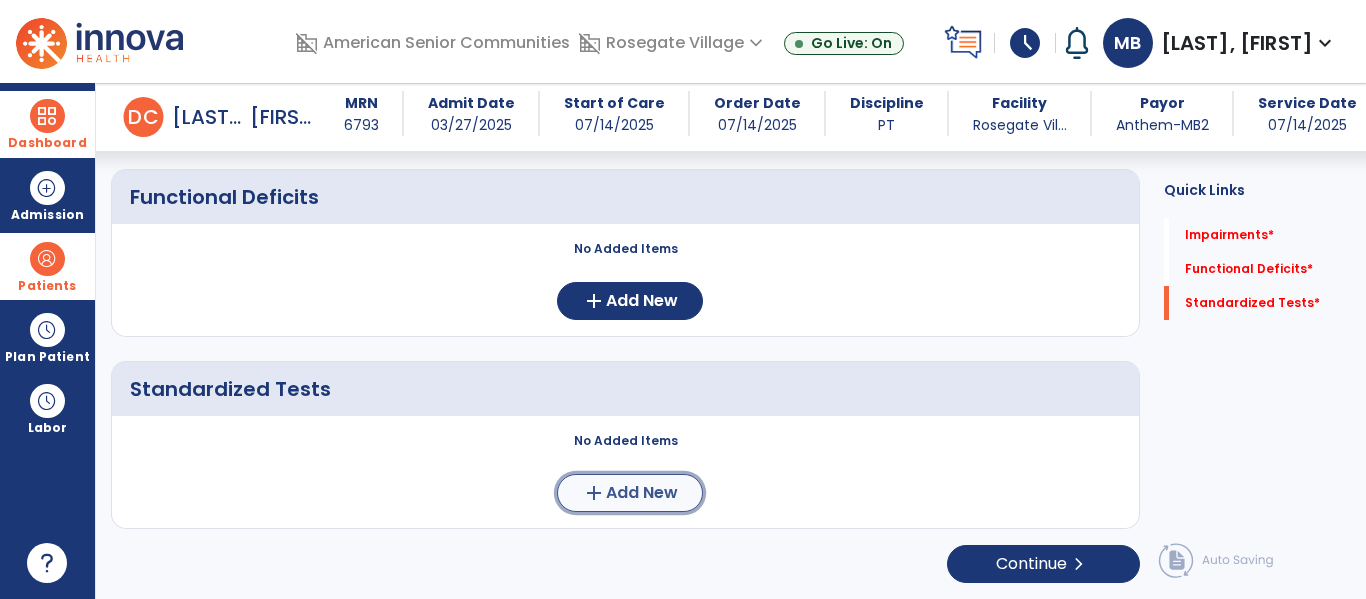 click on "Add New" 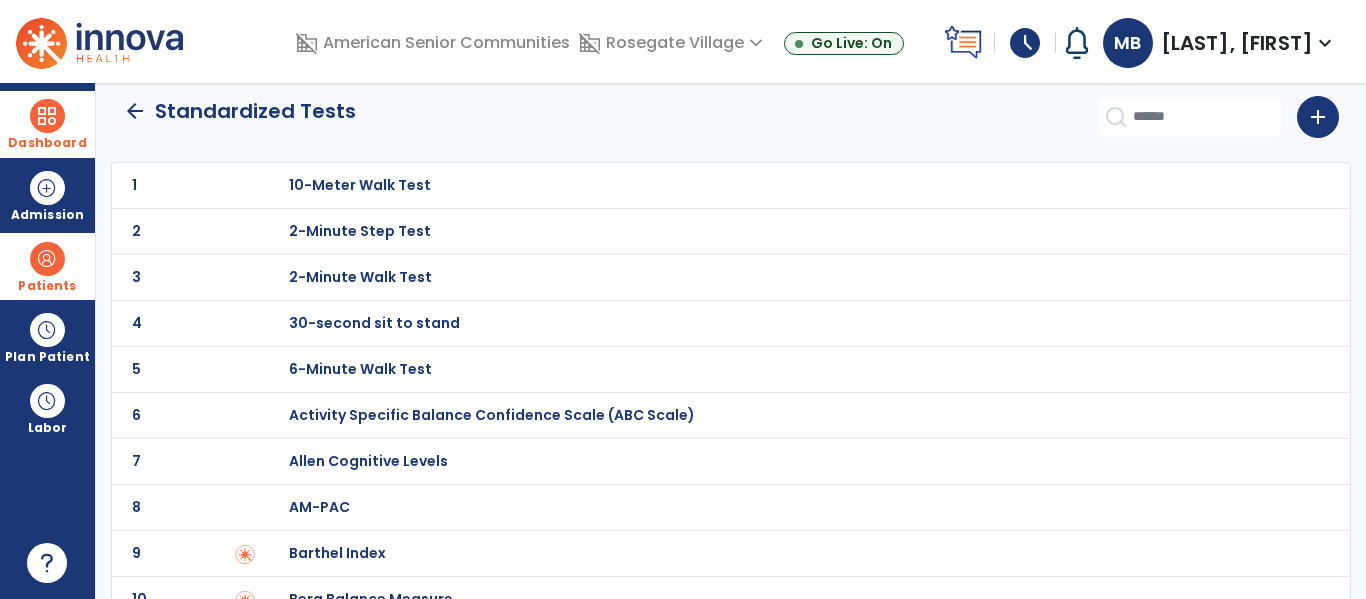 scroll, scrollTop: 0, scrollLeft: 0, axis: both 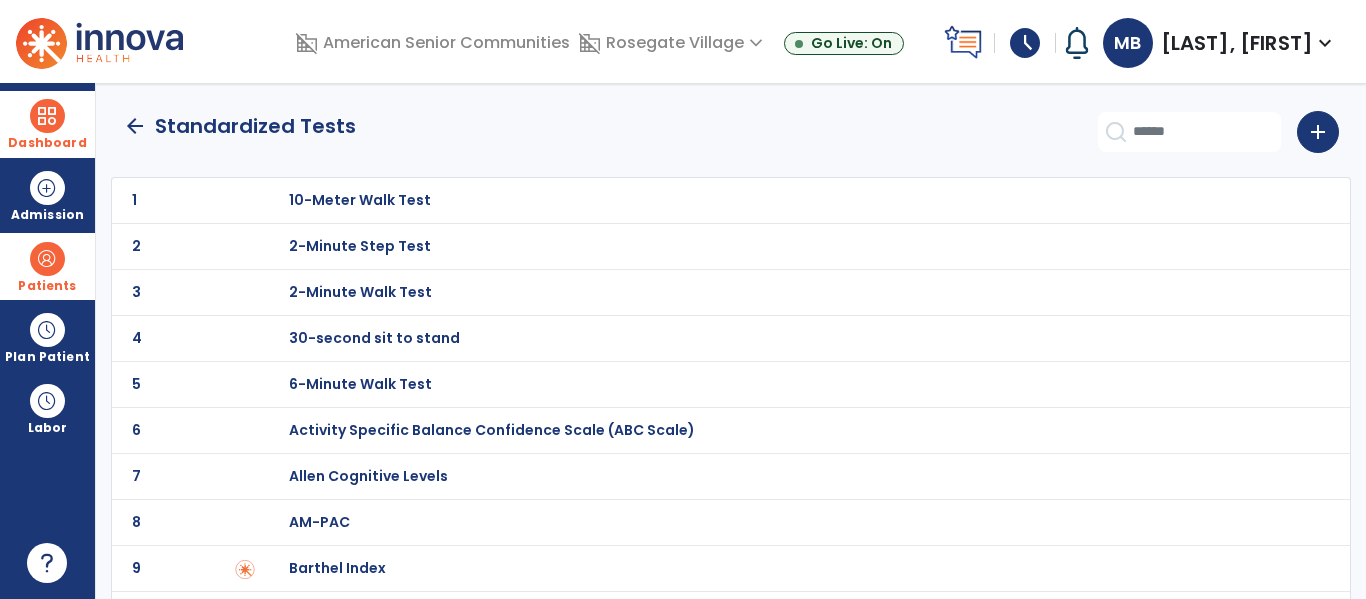 click on "30-second sit to stand" at bounding box center [789, 200] 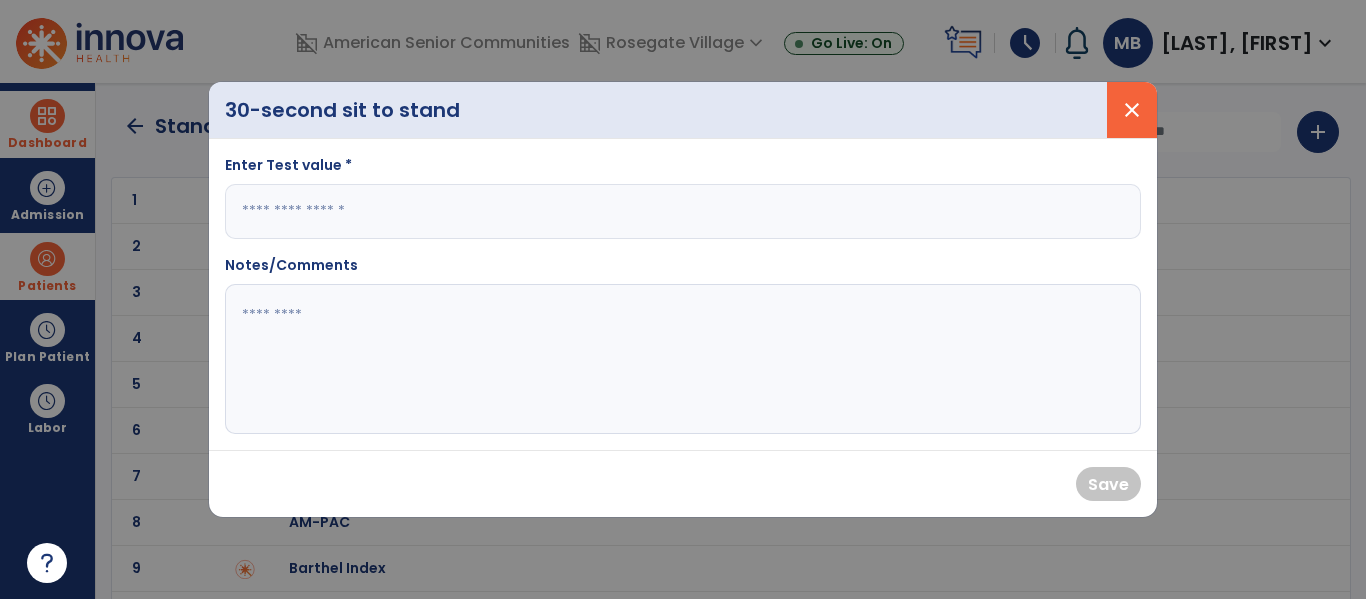 click on "close" at bounding box center [1132, 110] 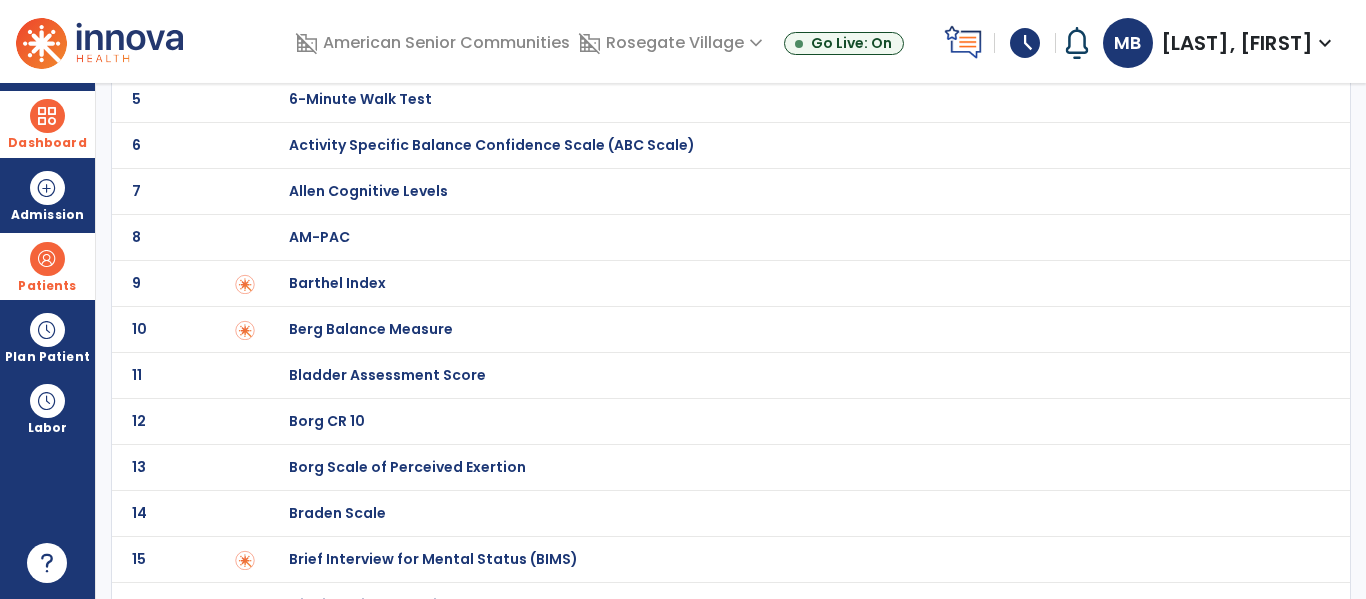 scroll, scrollTop: 0, scrollLeft: 0, axis: both 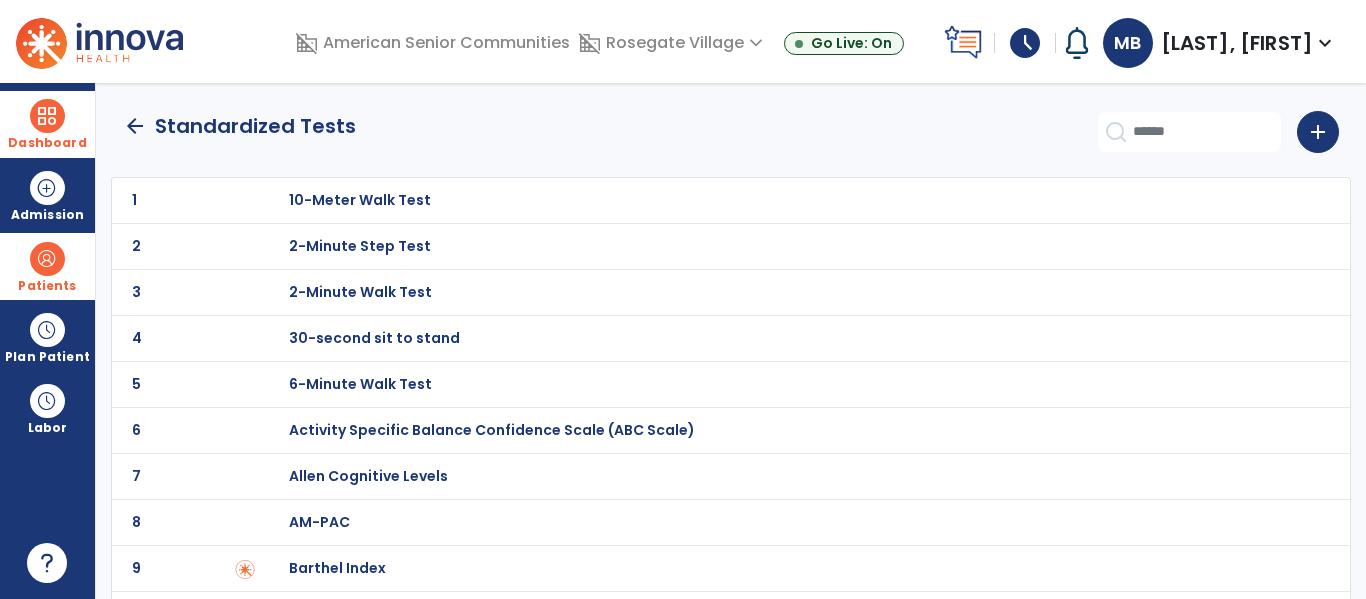 click 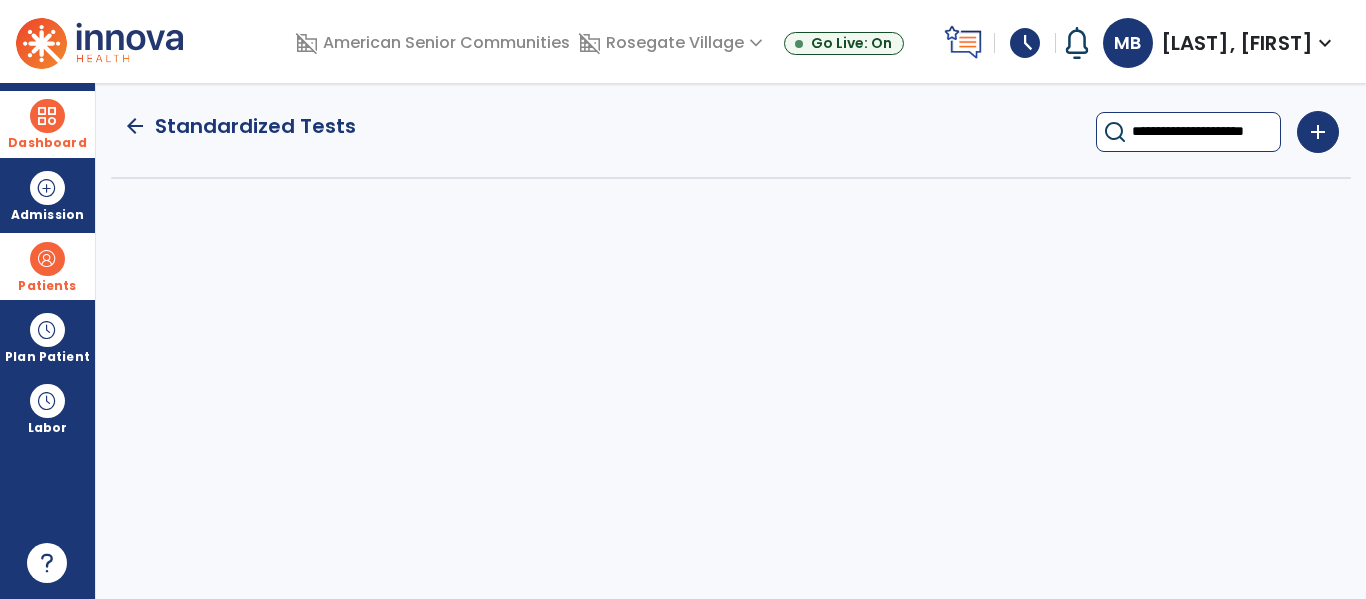 type on "**********" 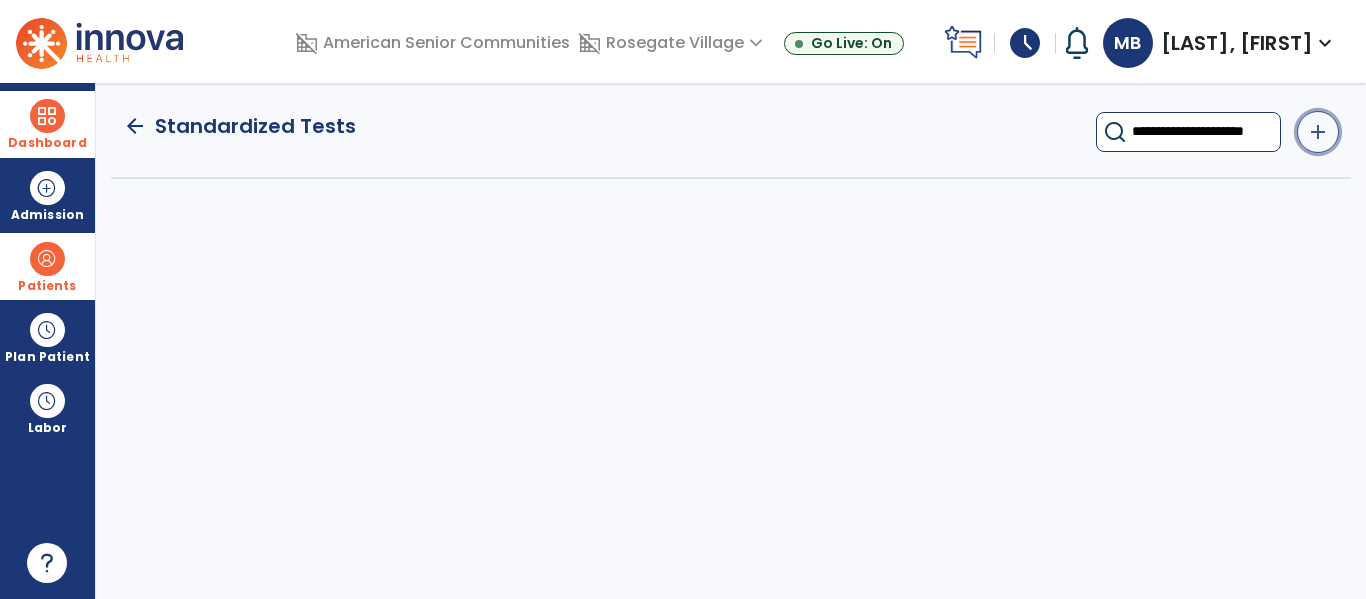 click on "add" 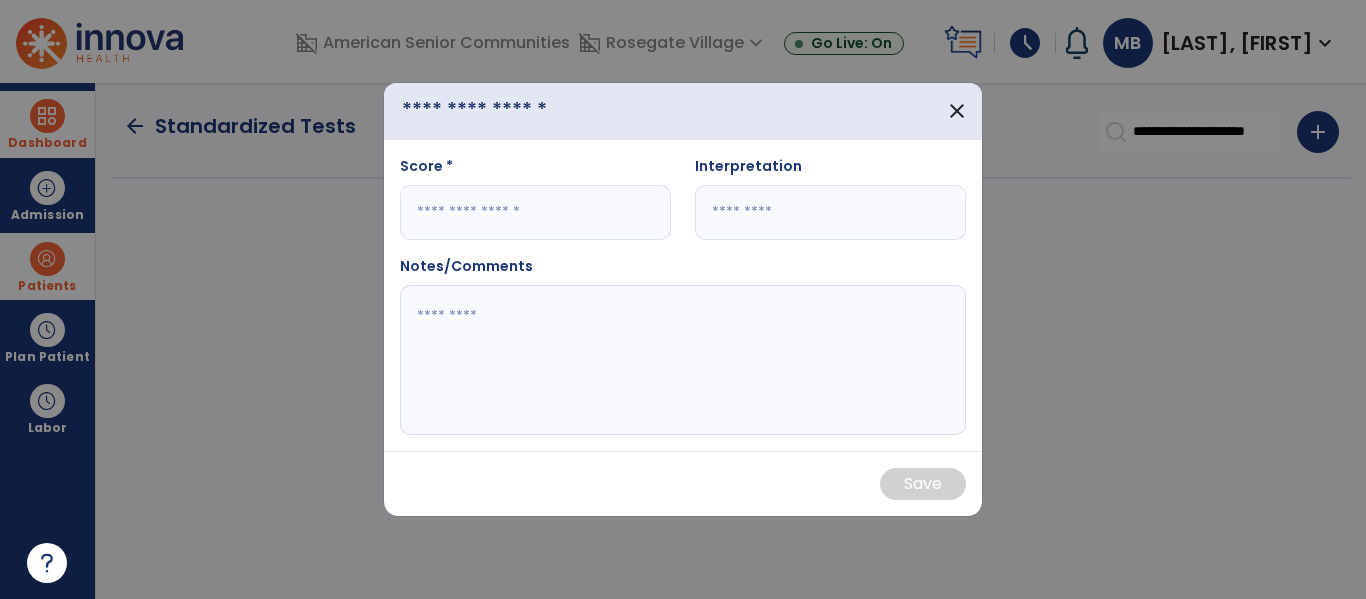 click at bounding box center (502, 111) 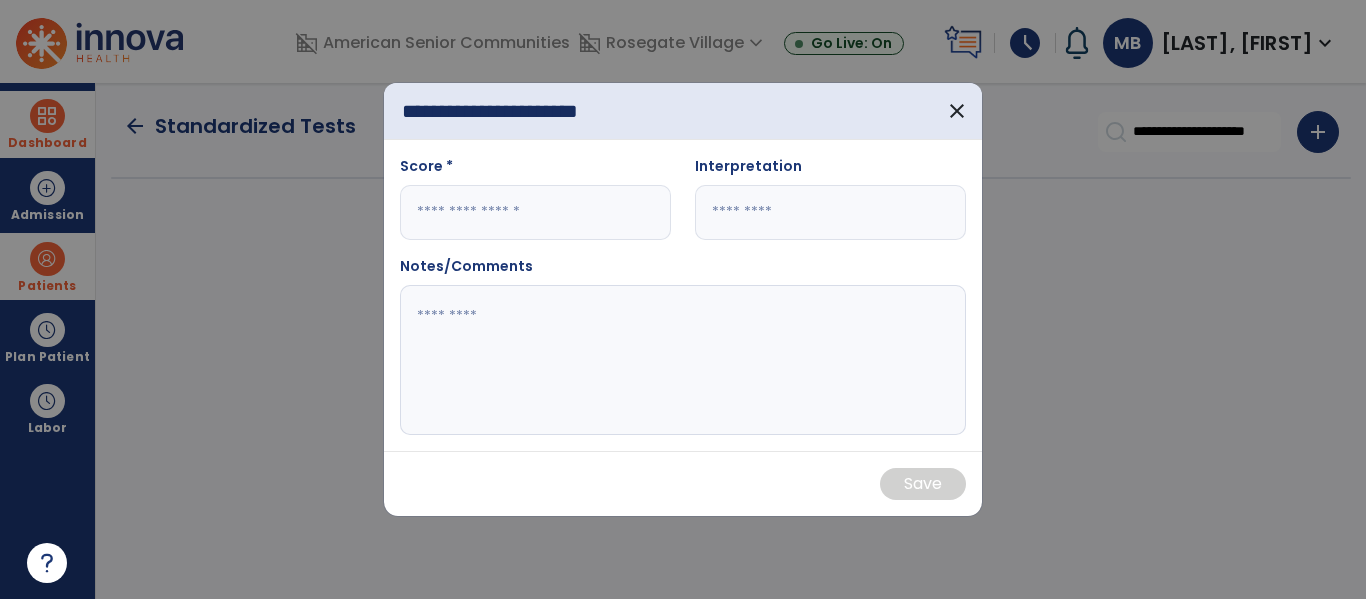 type on "**********" 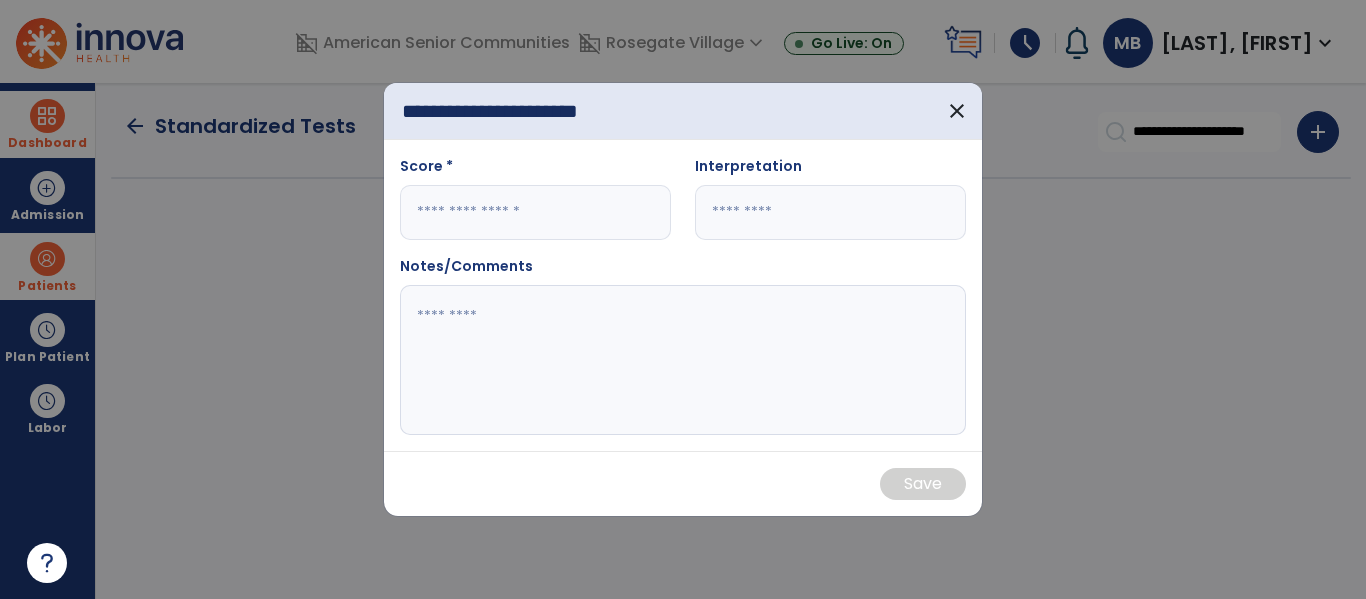 click at bounding box center [535, 212] 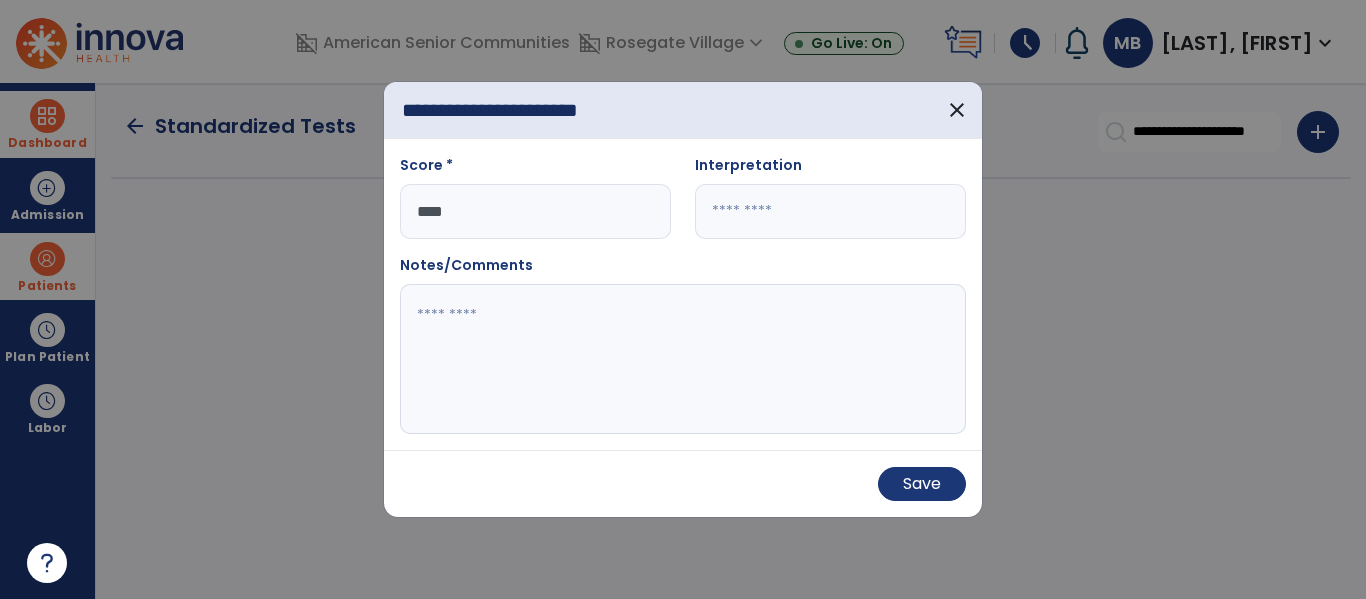 type on "****" 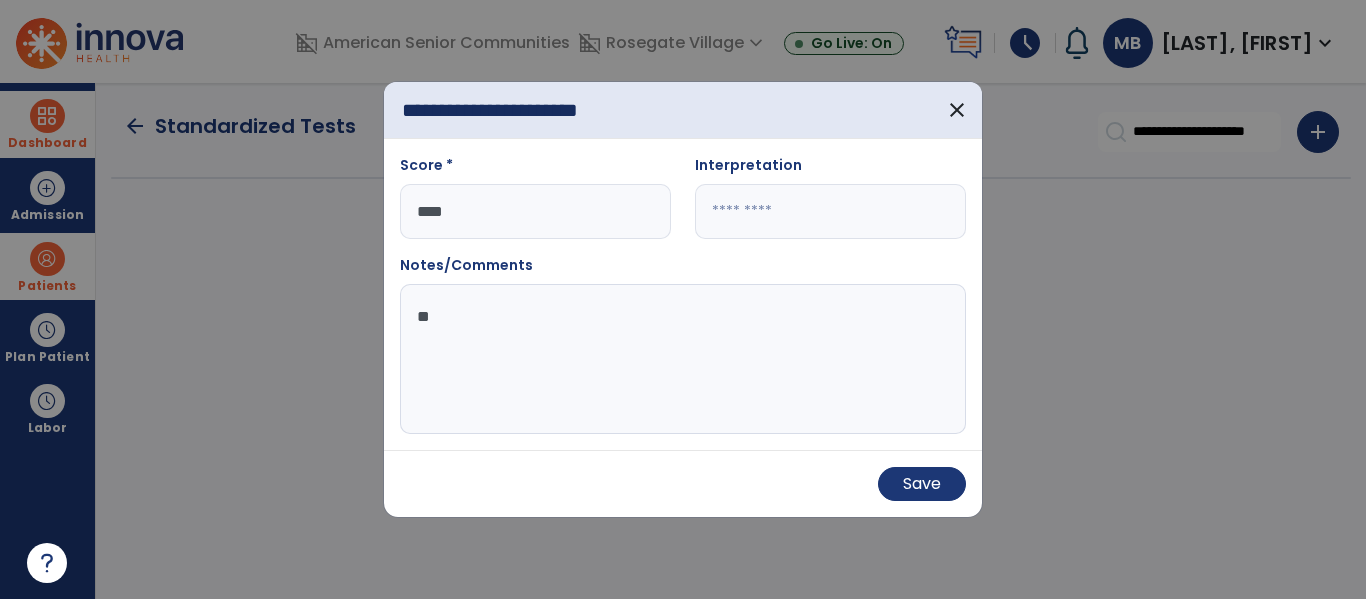 type on "*" 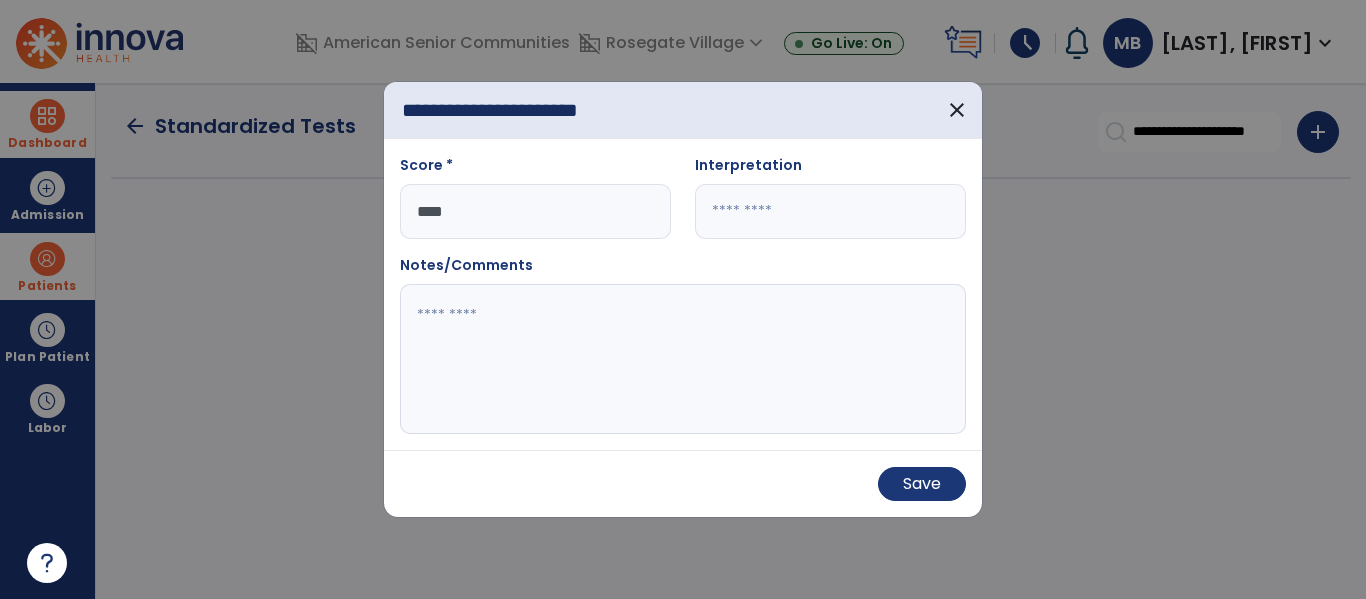 type on "*" 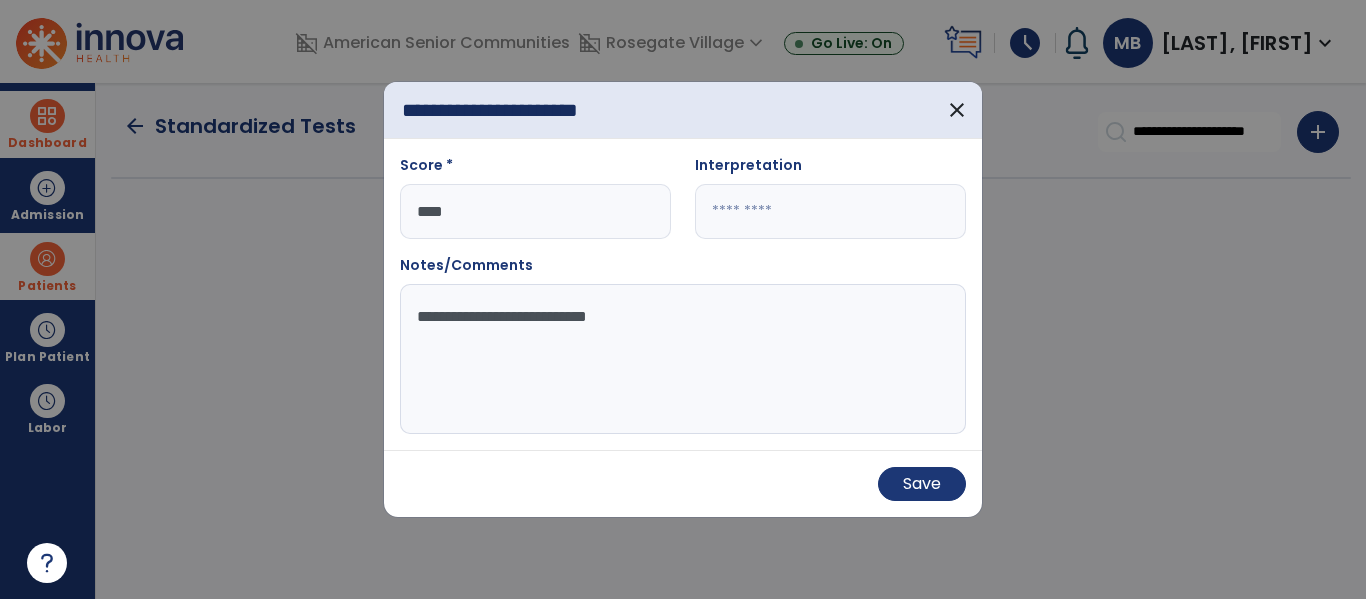 type on "**********" 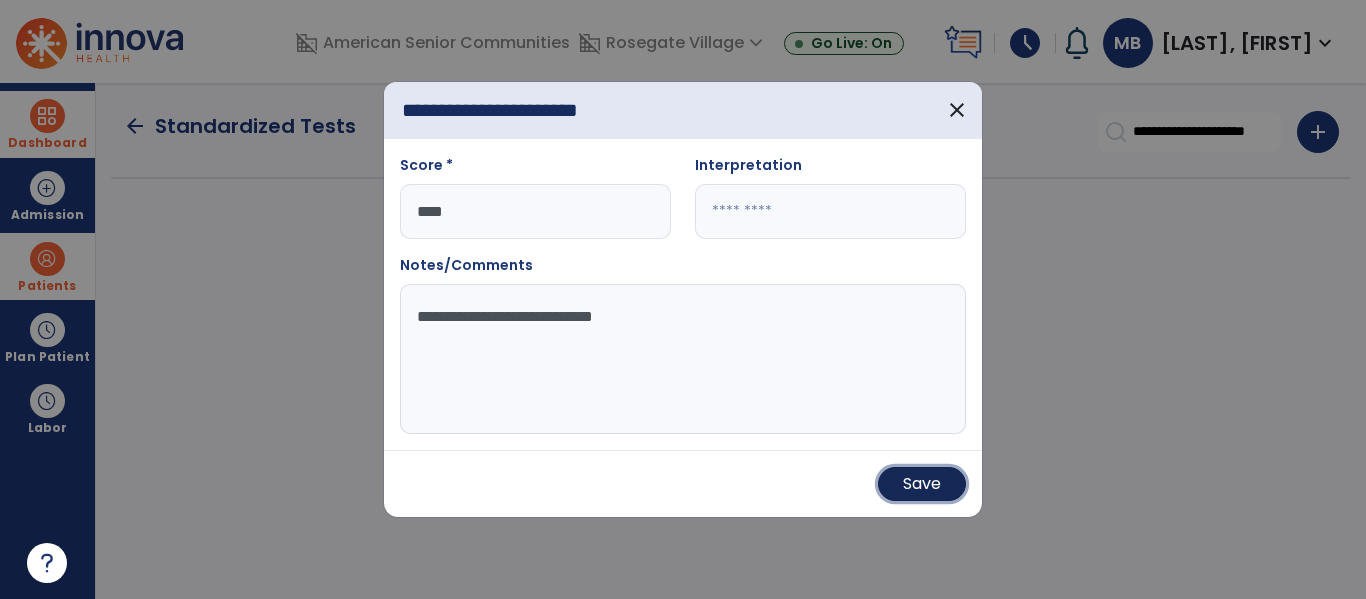 click on "Save" at bounding box center [922, 484] 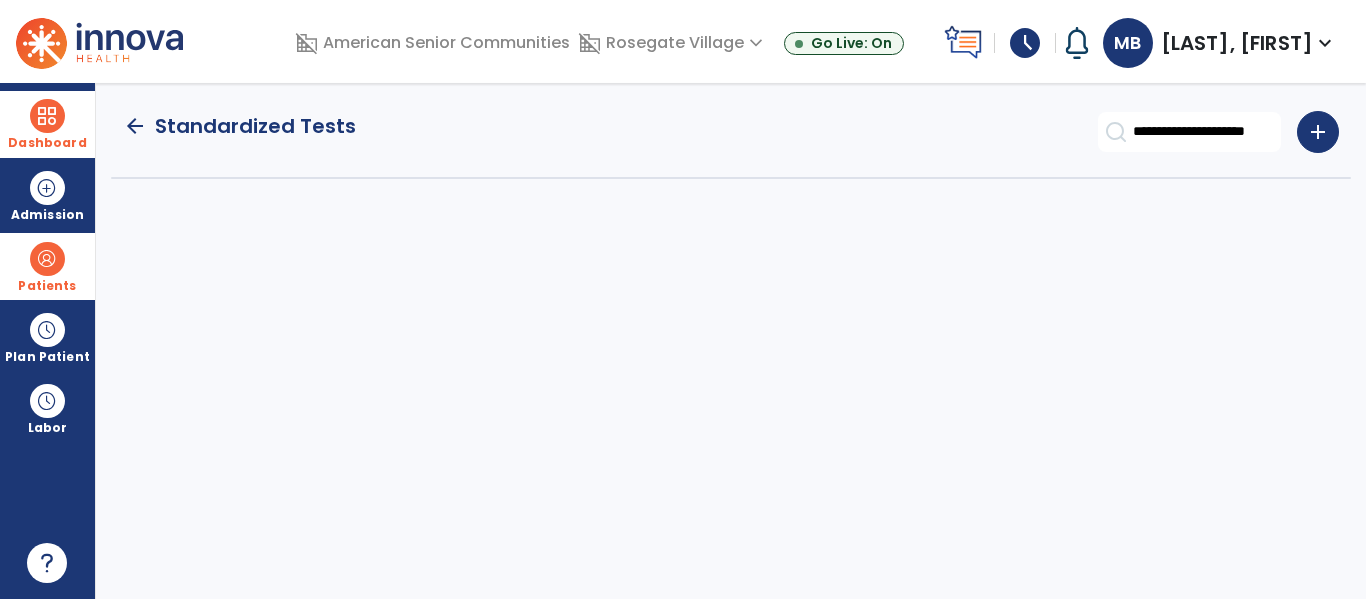 click on "arrow_back" 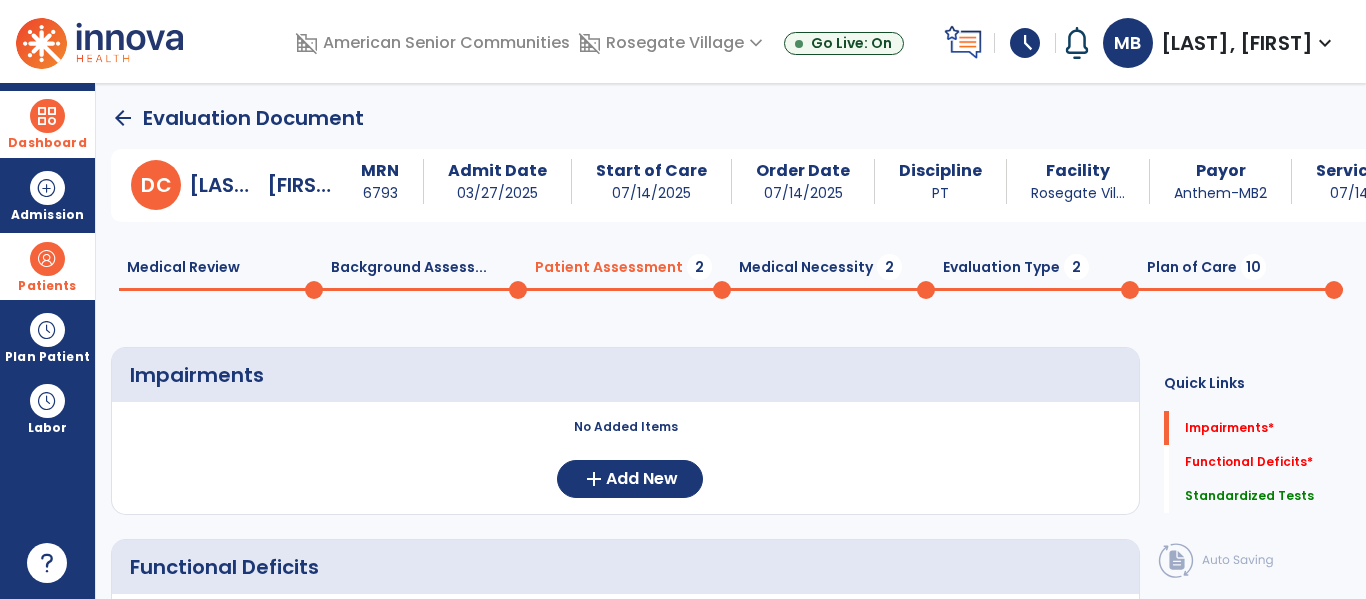 click 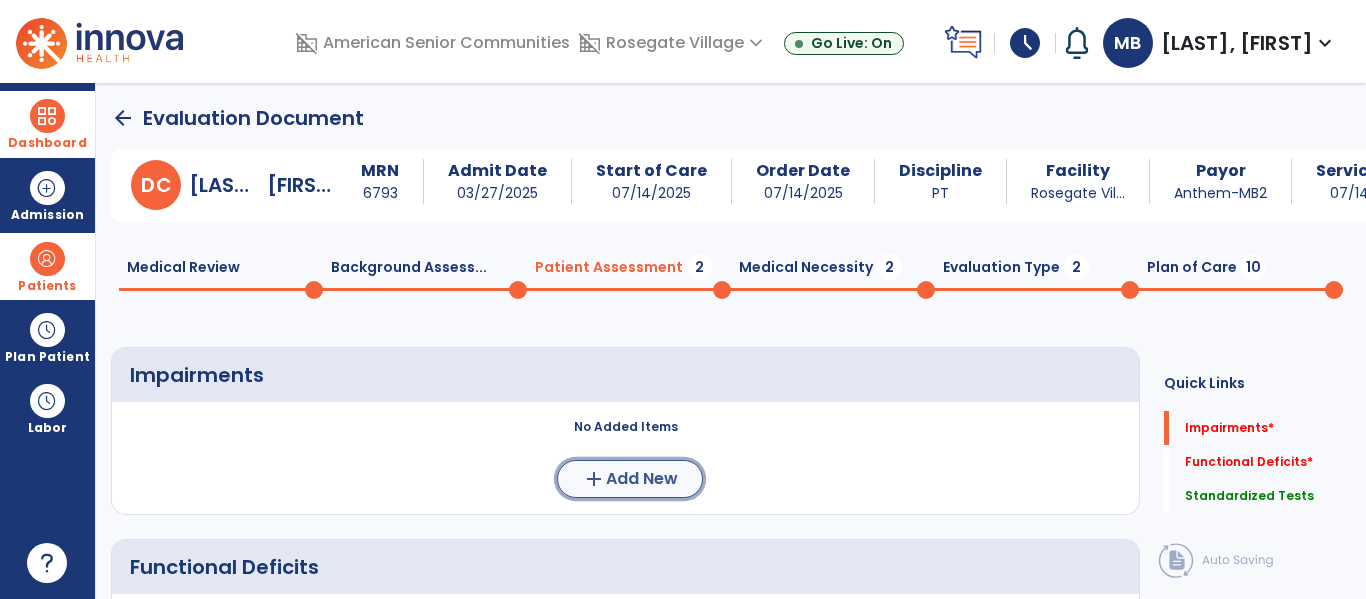 click on "Add New" 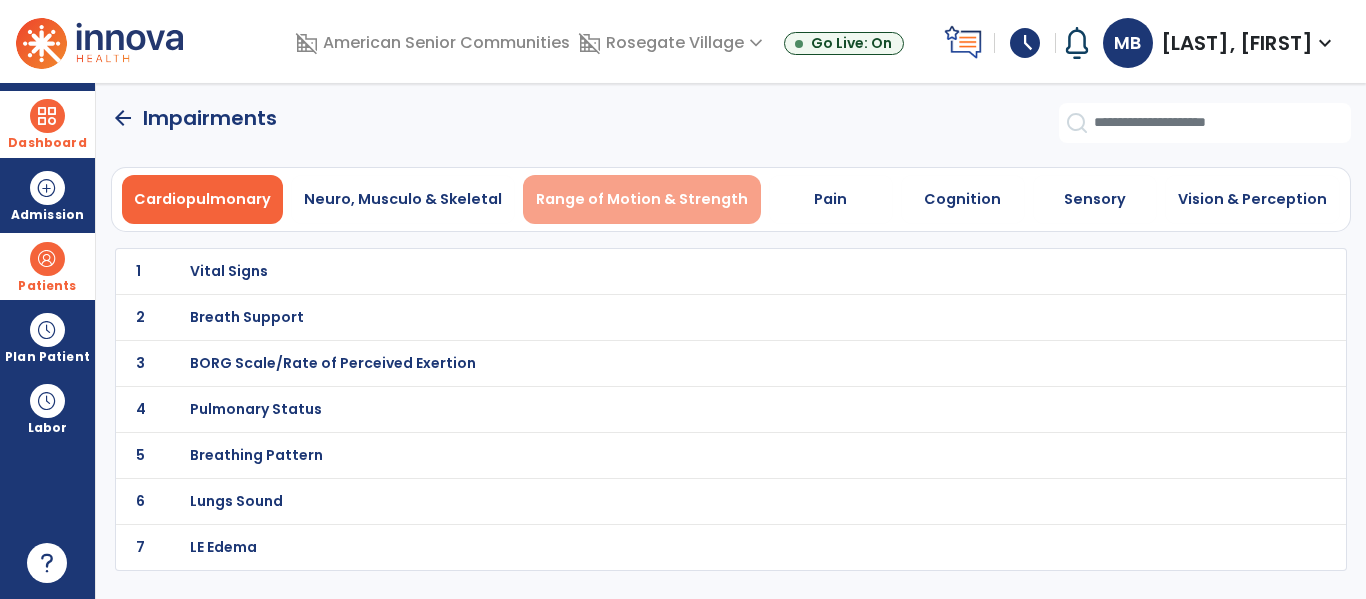 click on "Range of Motion & Strength" at bounding box center [642, 199] 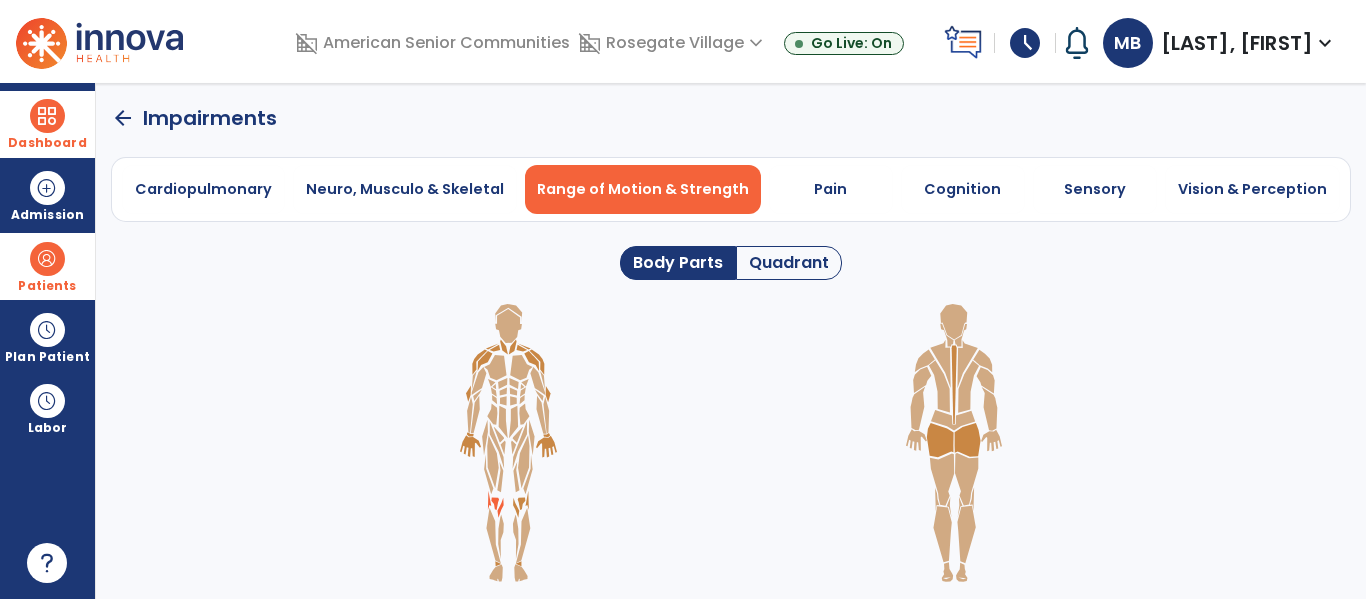 click 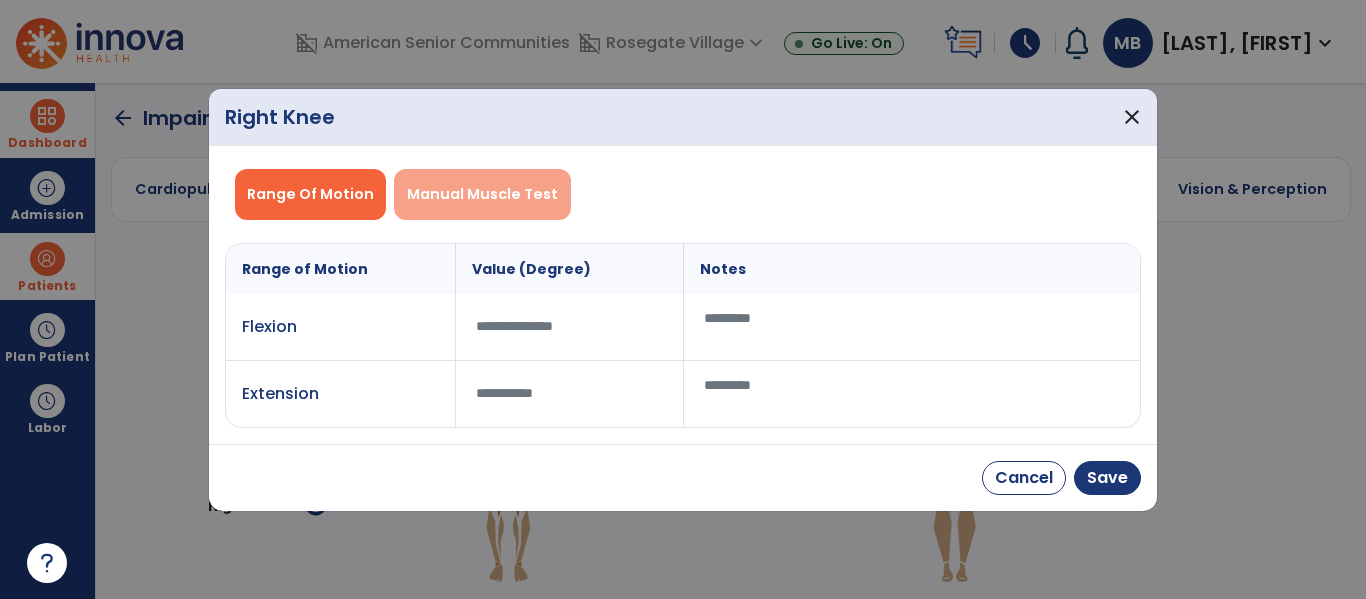 click on "Manual Muscle Test" at bounding box center [482, 194] 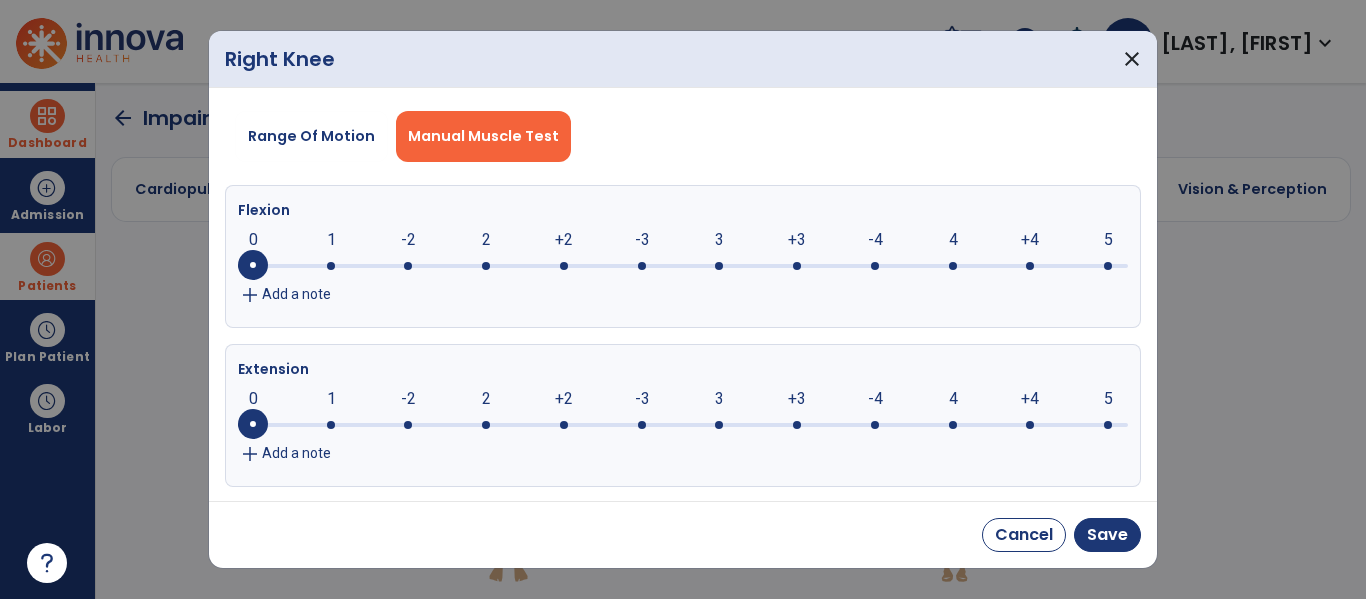 click on "-4" 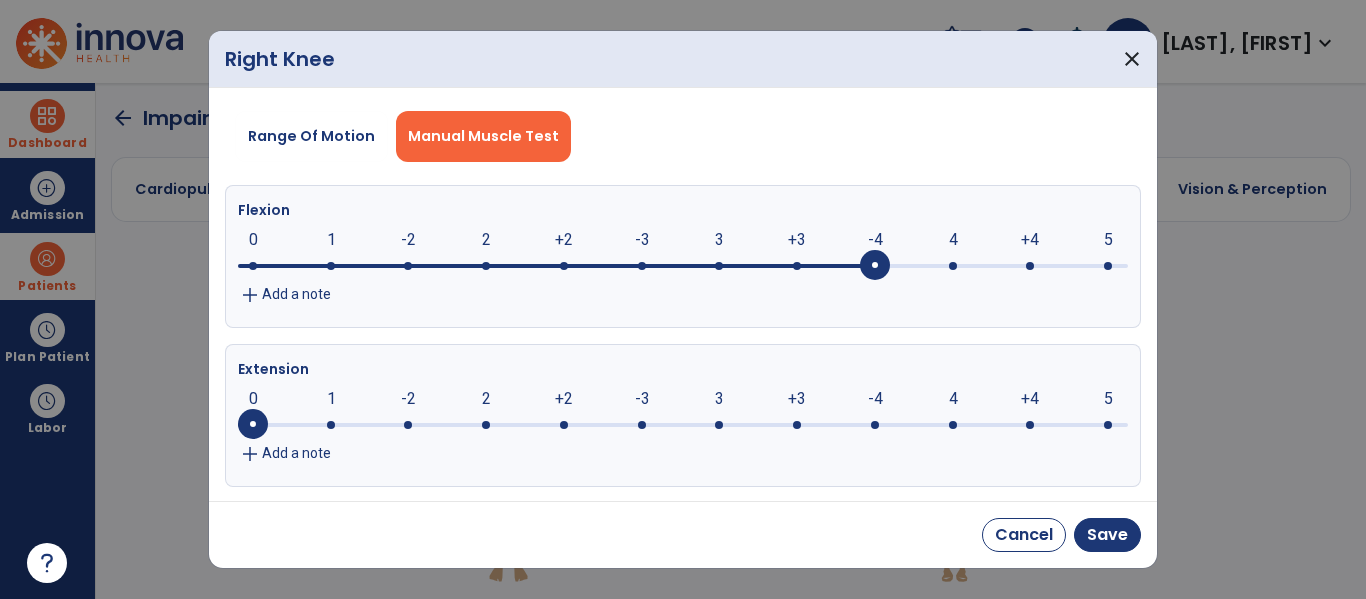 click on "-4" 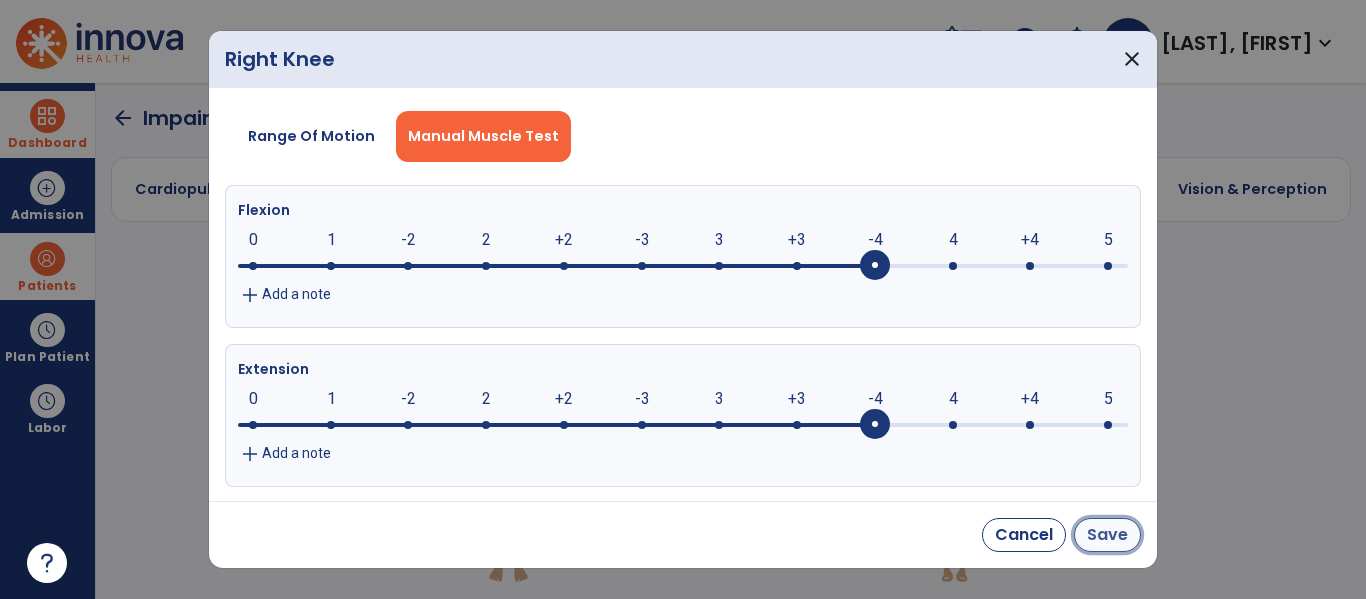 click on "Save" at bounding box center (1107, 535) 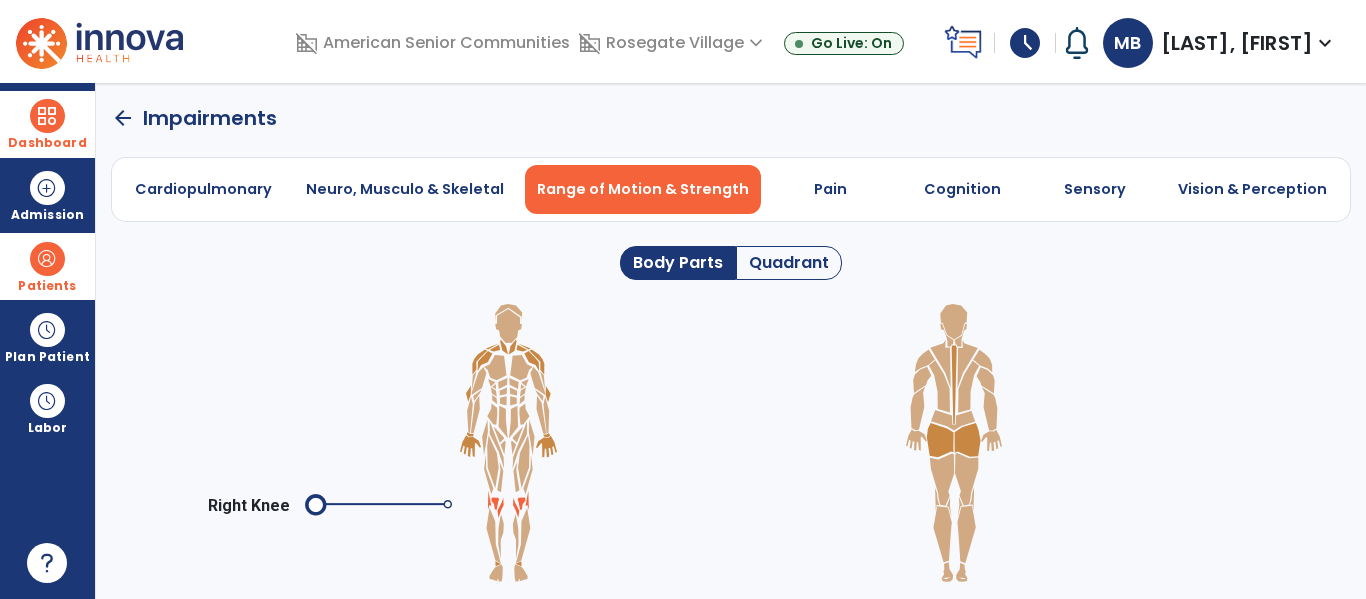 click 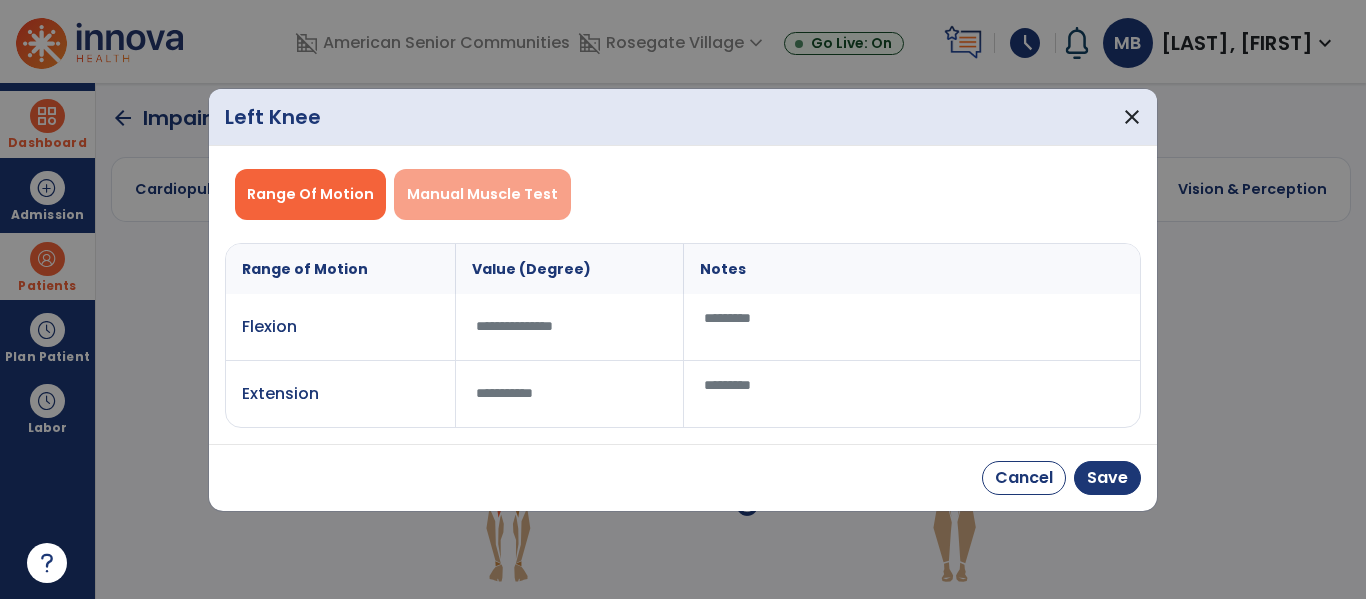 click on "Manual Muscle Test" at bounding box center (482, 194) 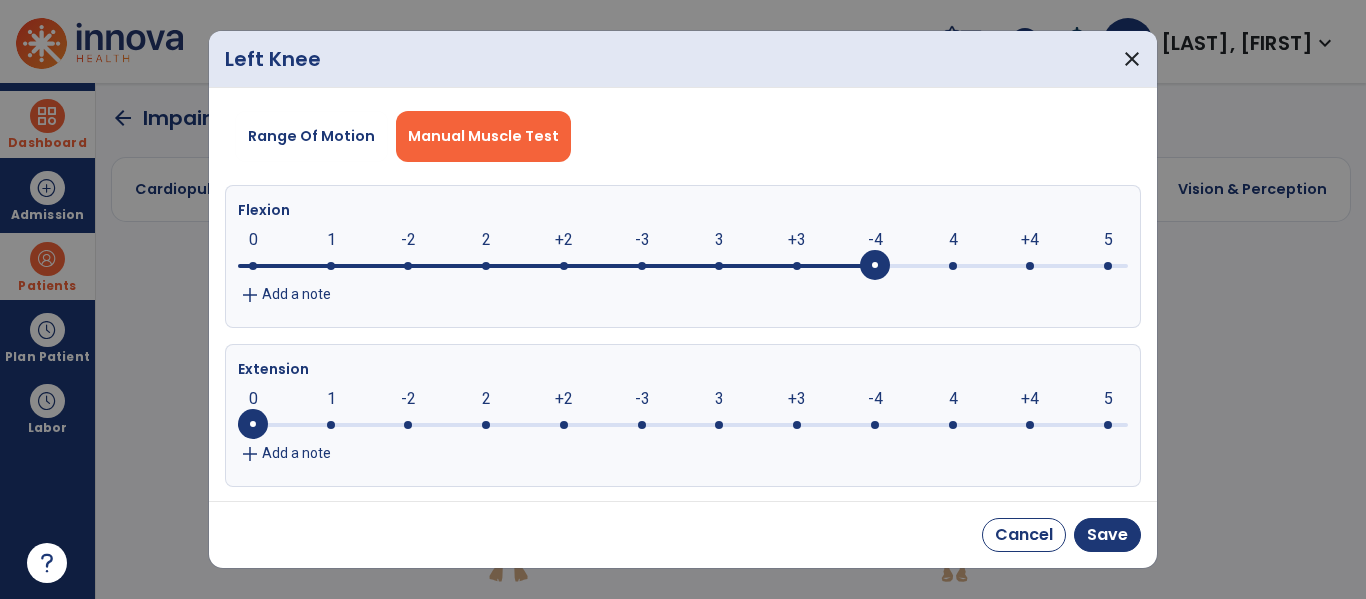 click on "-4" 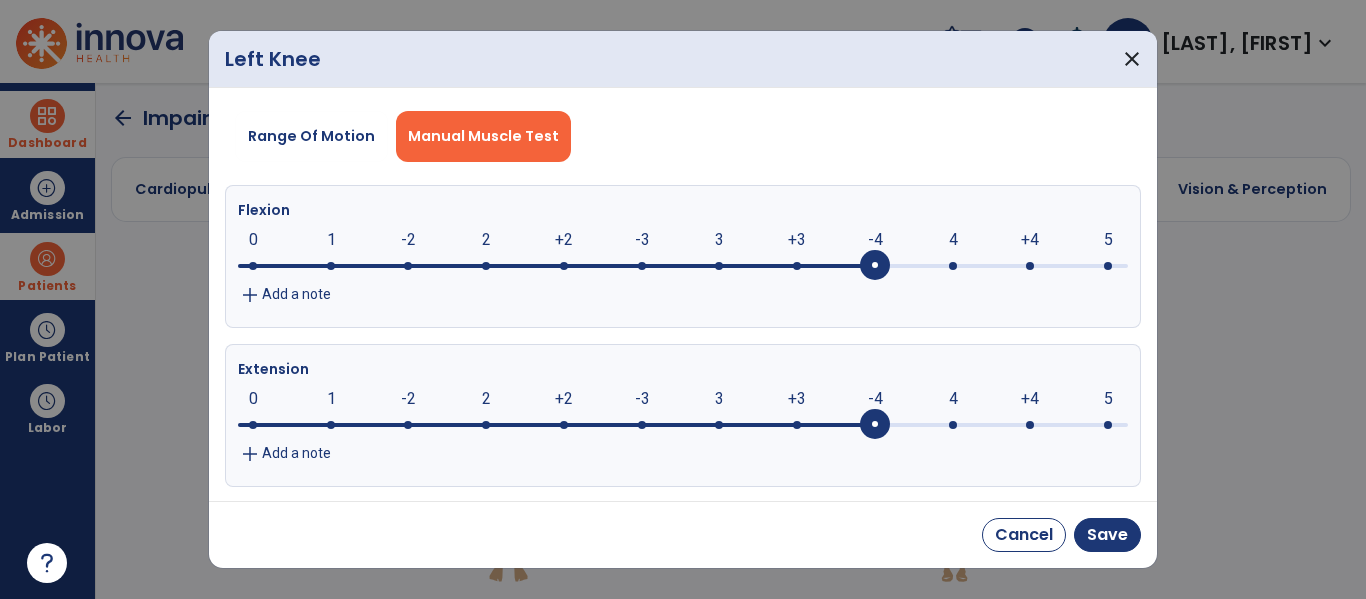 click 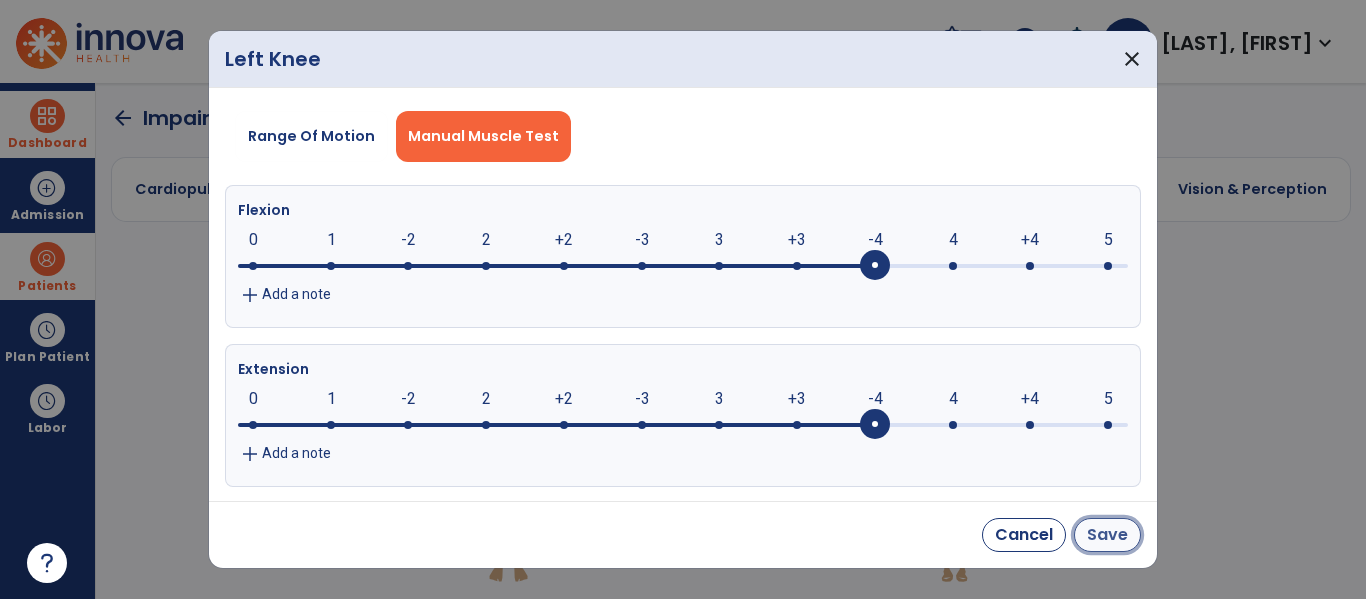 click on "Save" at bounding box center (1107, 535) 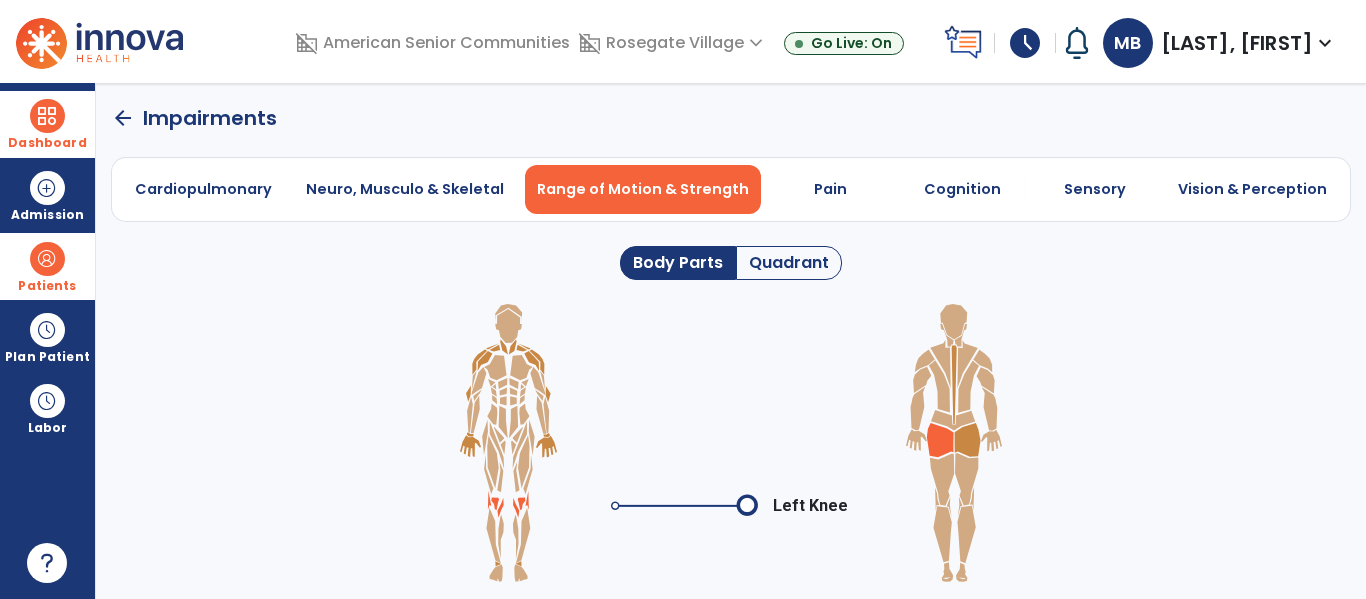 click 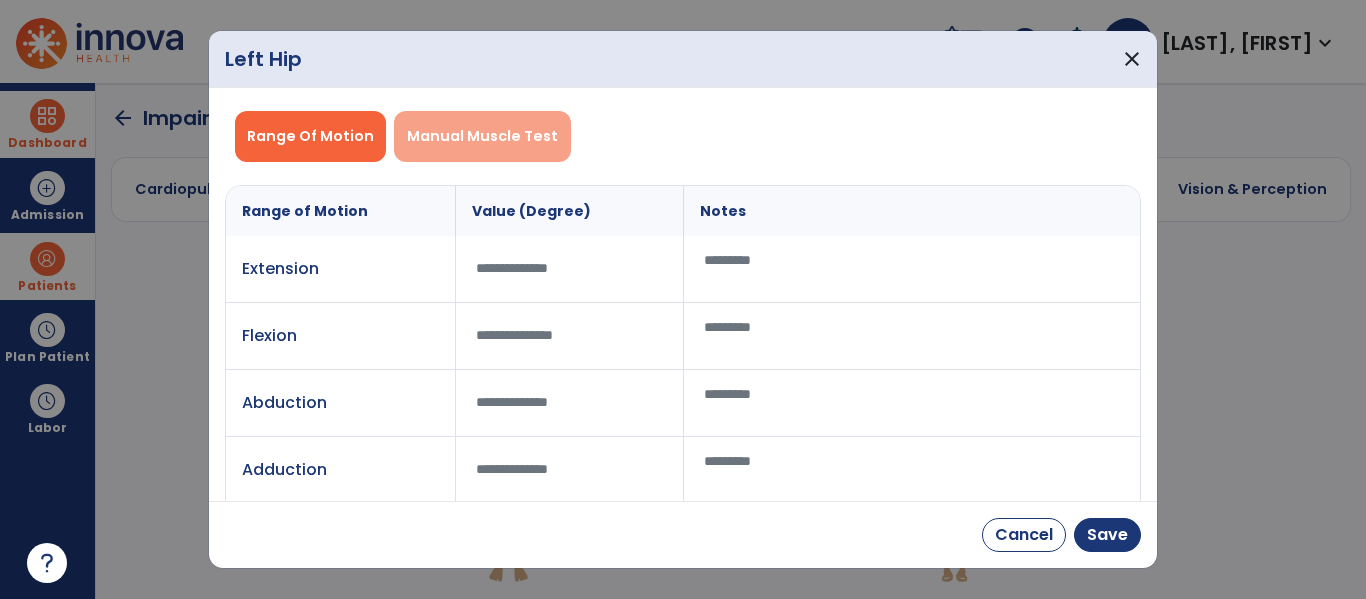 click on "Manual Muscle Test" at bounding box center (482, 136) 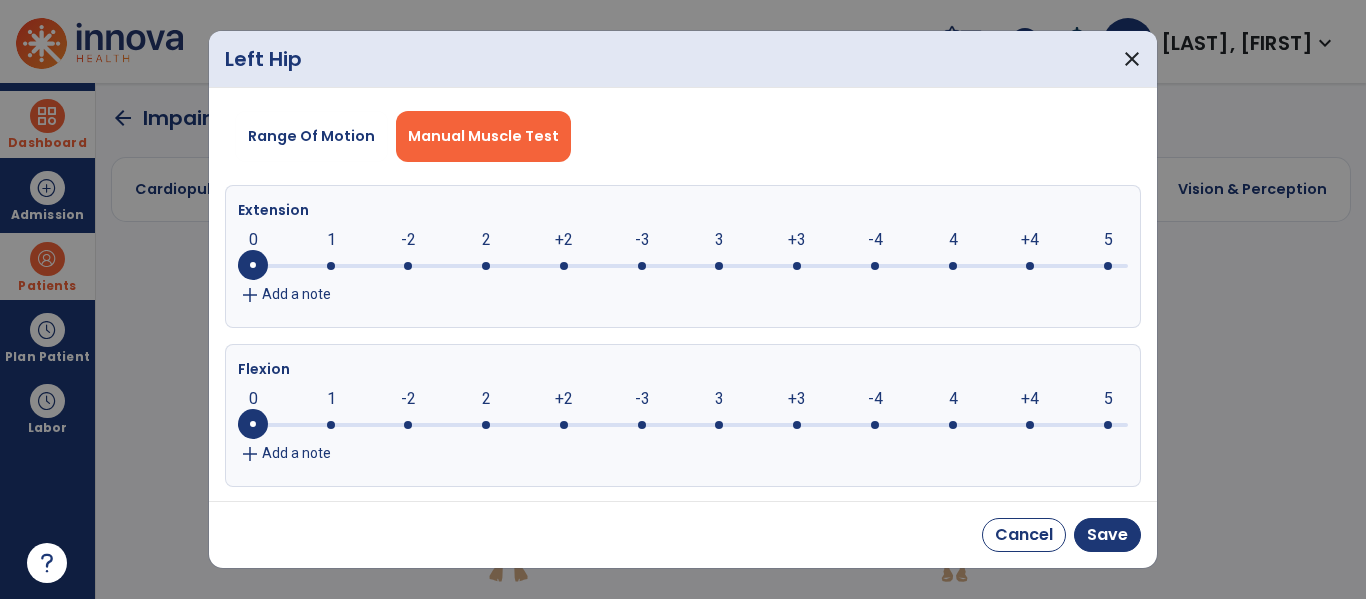 click on "-4" 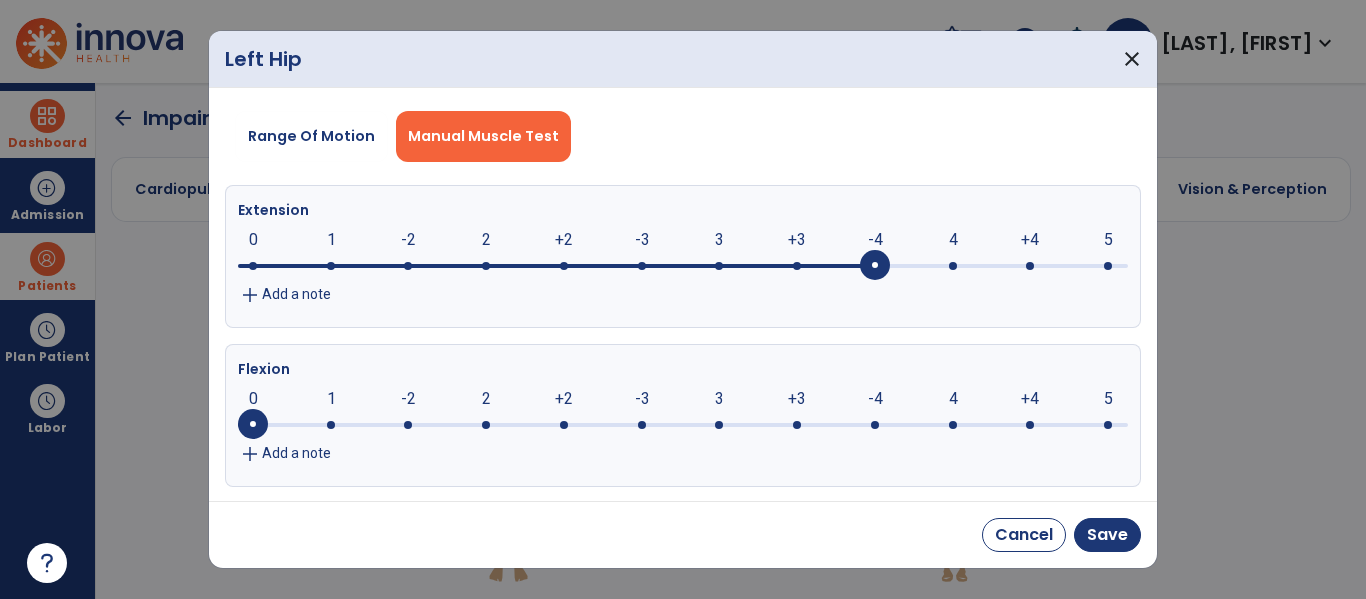 click on "0" 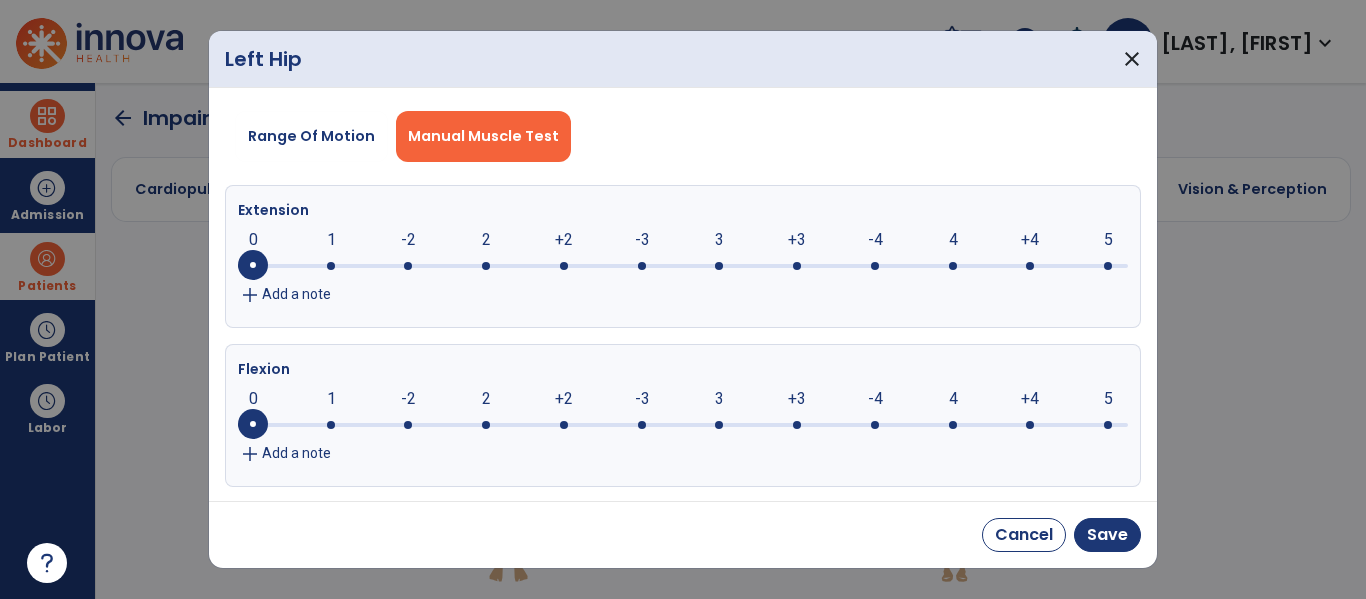 click 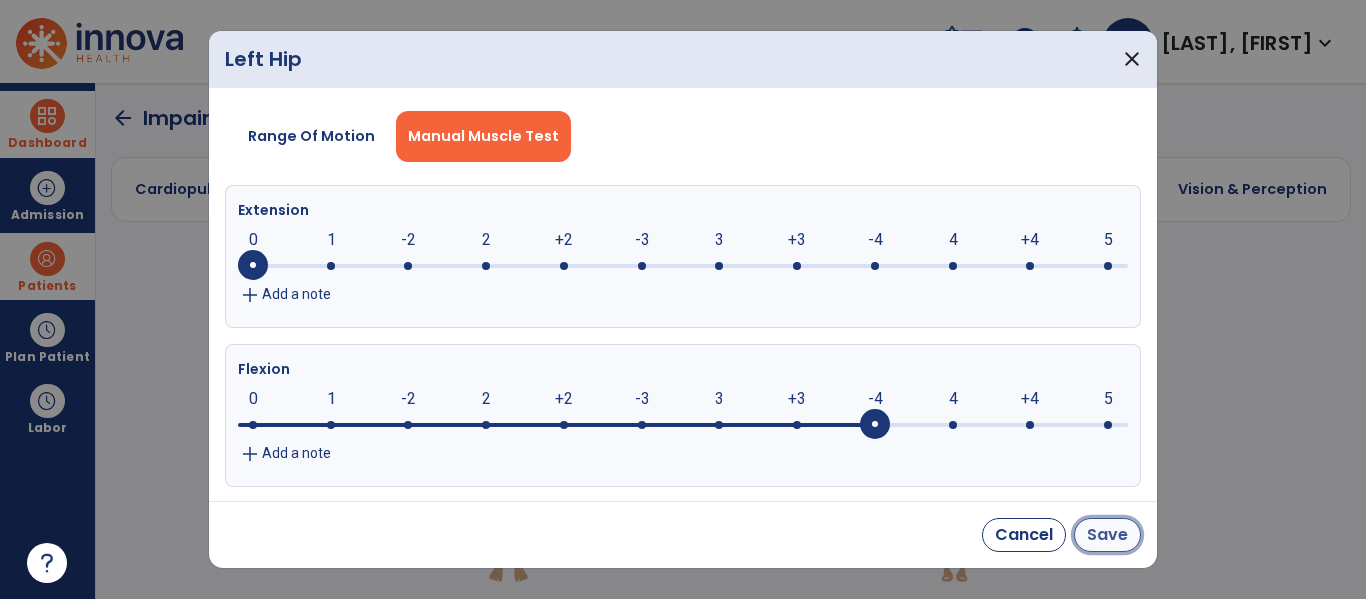 click on "Save" at bounding box center (1107, 535) 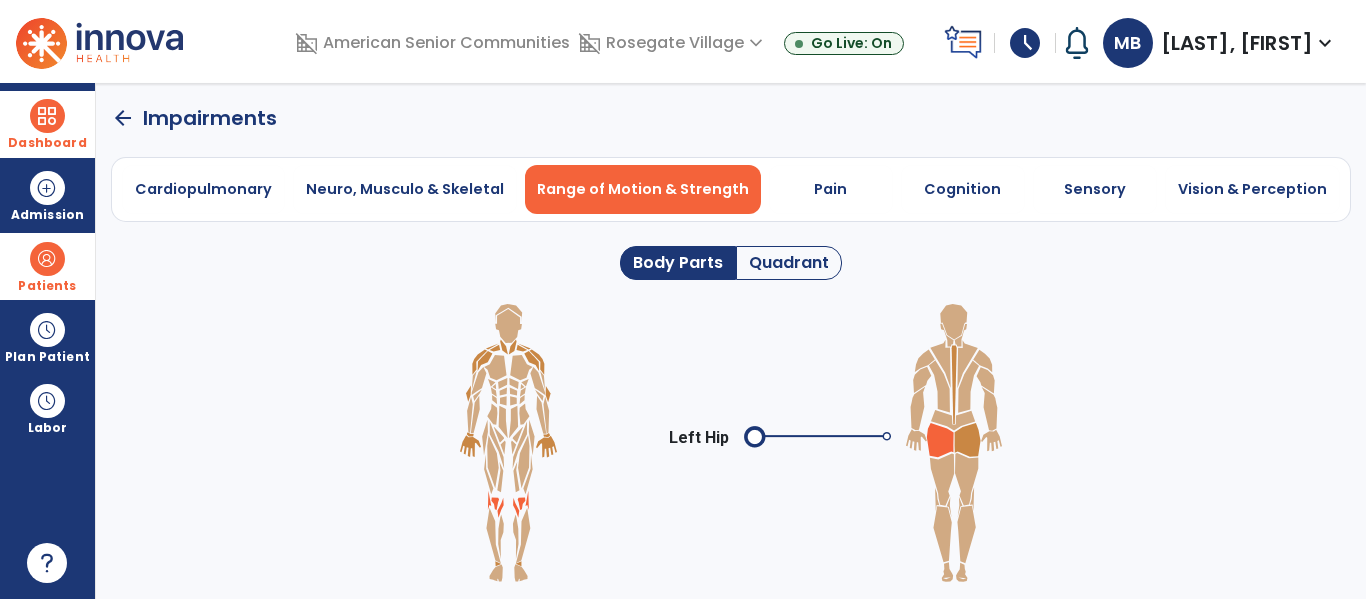 click on "Left Hip" at bounding box center [731, 443] 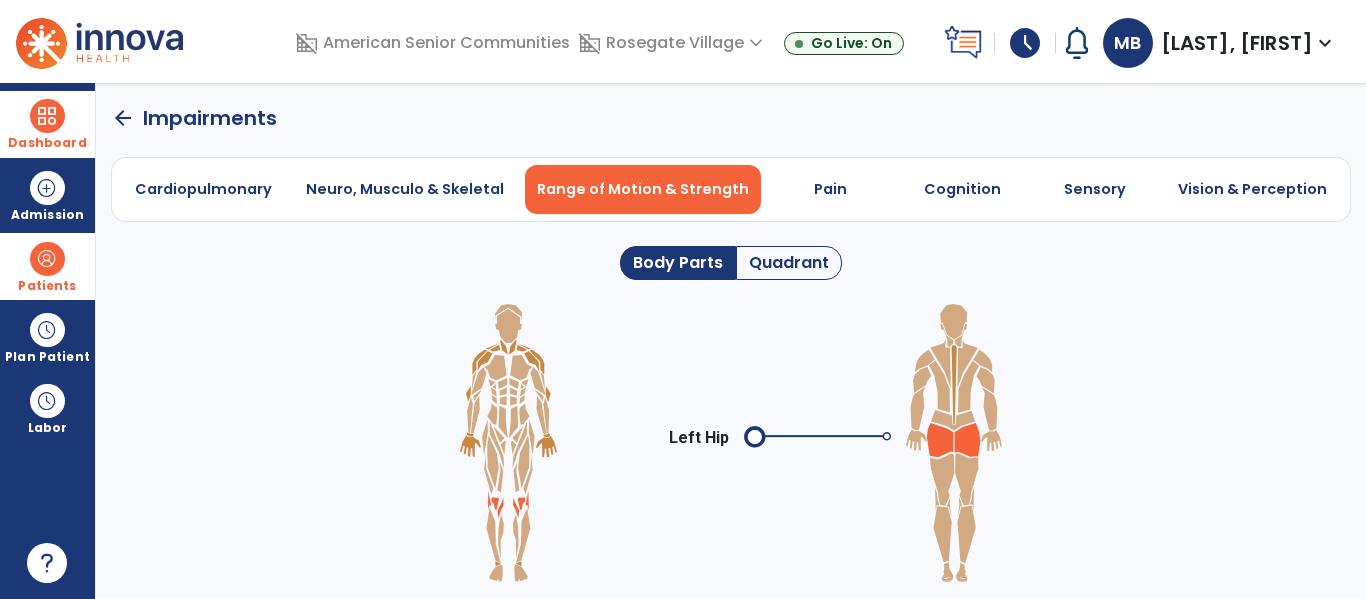 click 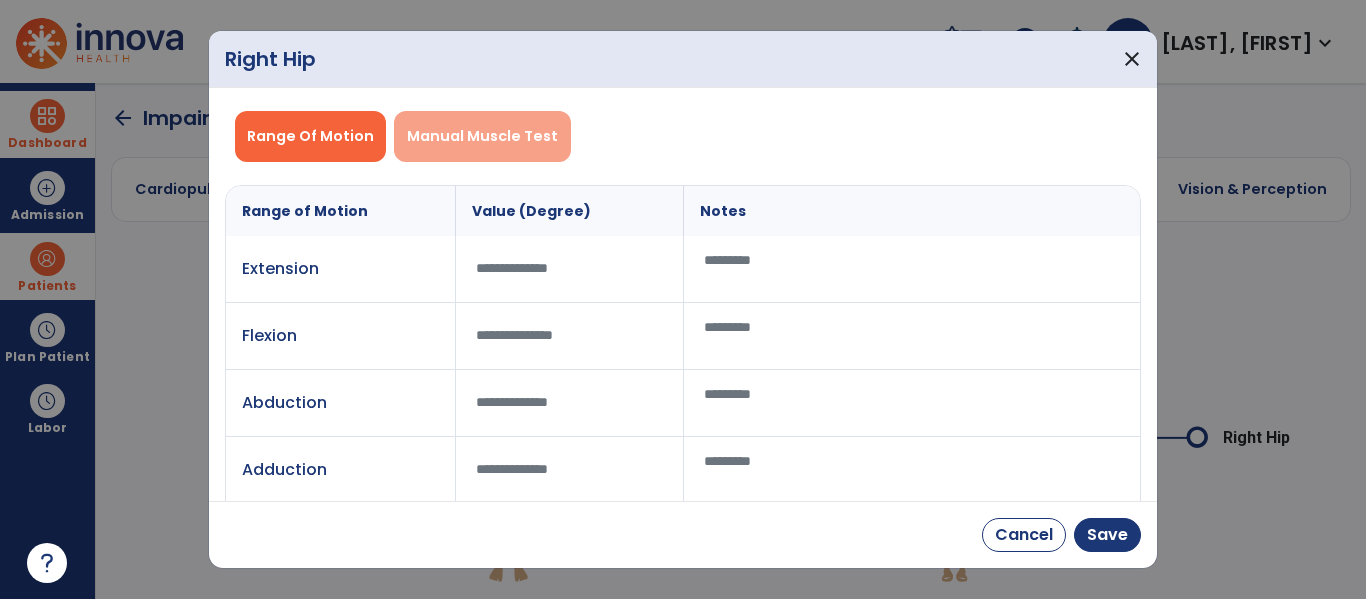 click on "Manual Muscle Test" at bounding box center [482, 136] 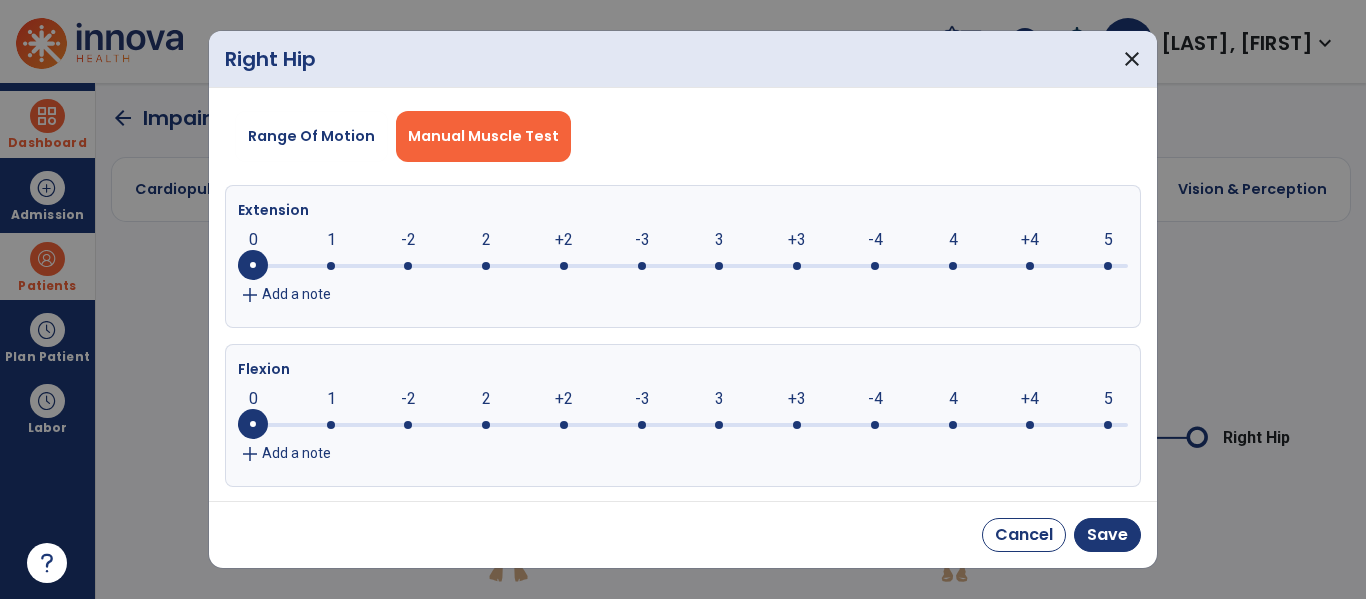 click 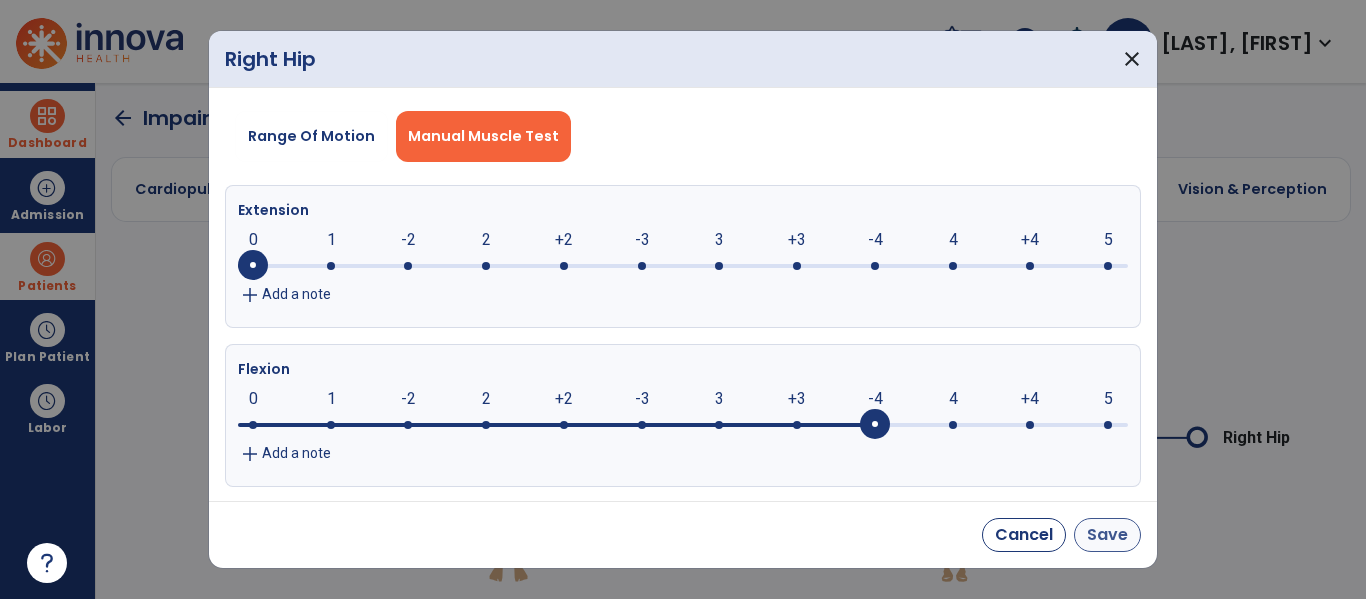click on "Save" at bounding box center (1107, 535) 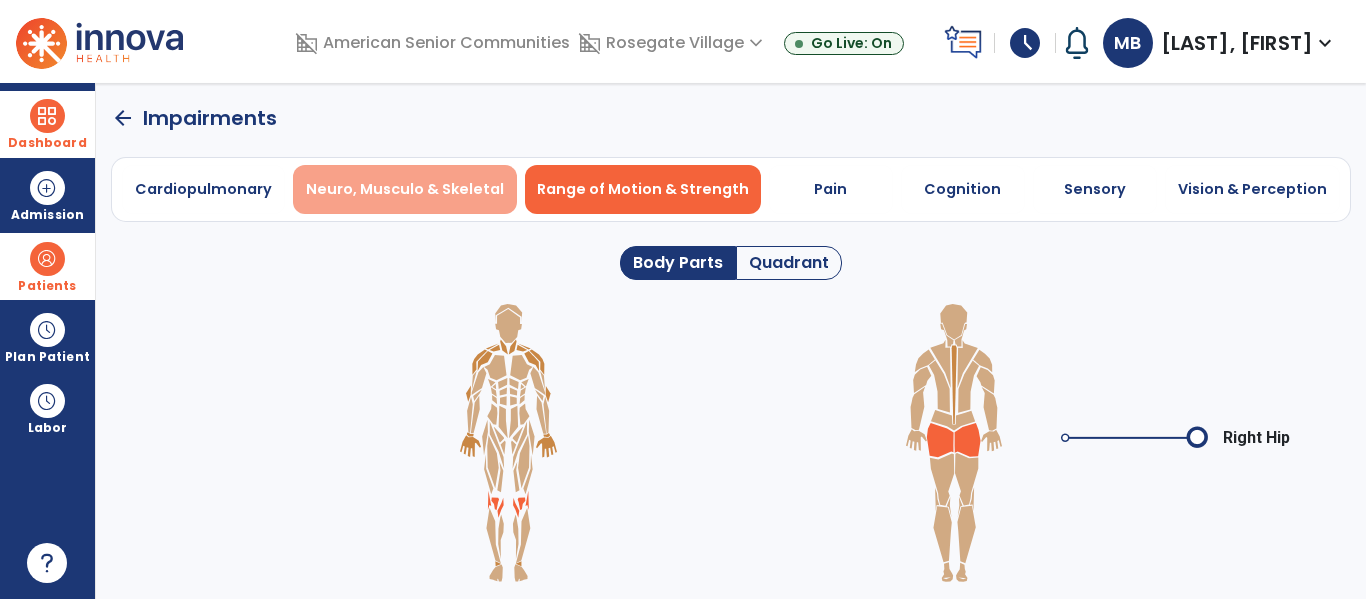 click on "Neuro, Musculo & Skeletal" at bounding box center (405, 189) 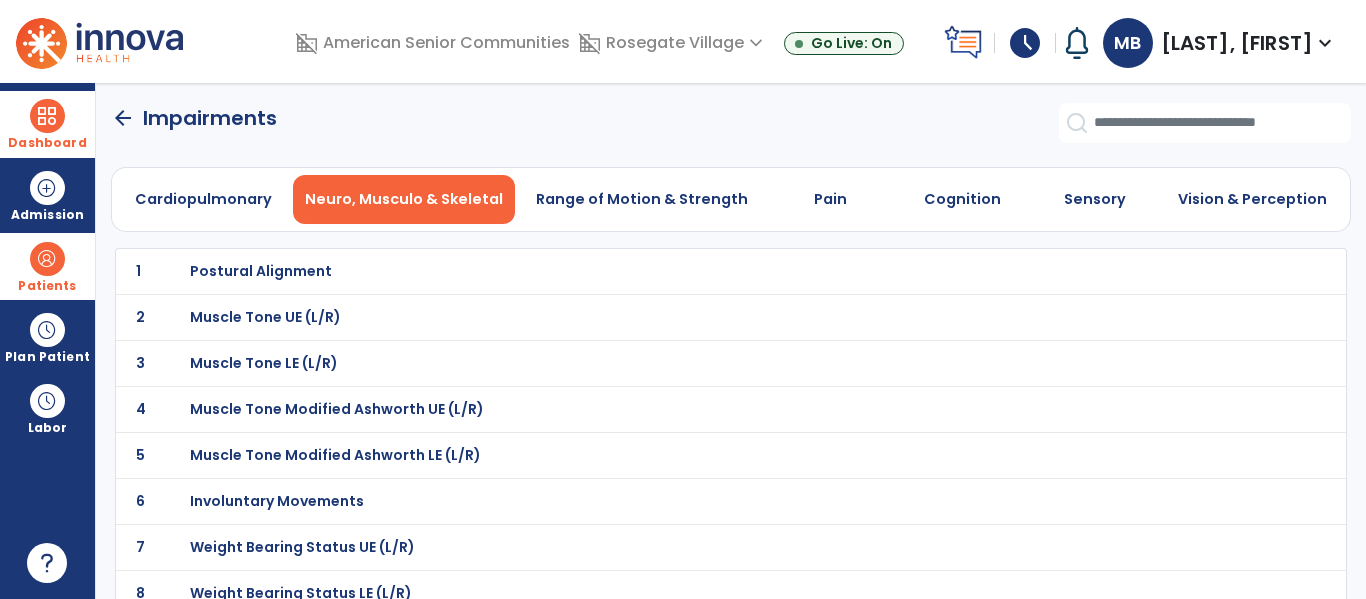 click on "arrow_back" 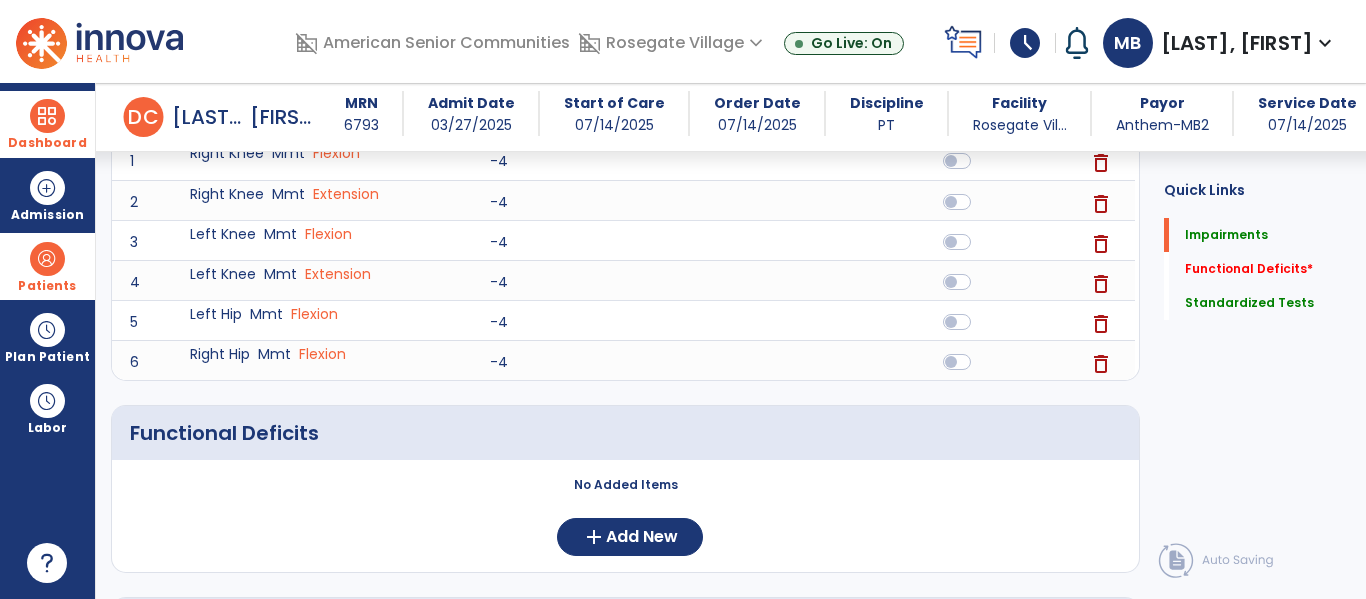 scroll, scrollTop: 203, scrollLeft: 0, axis: vertical 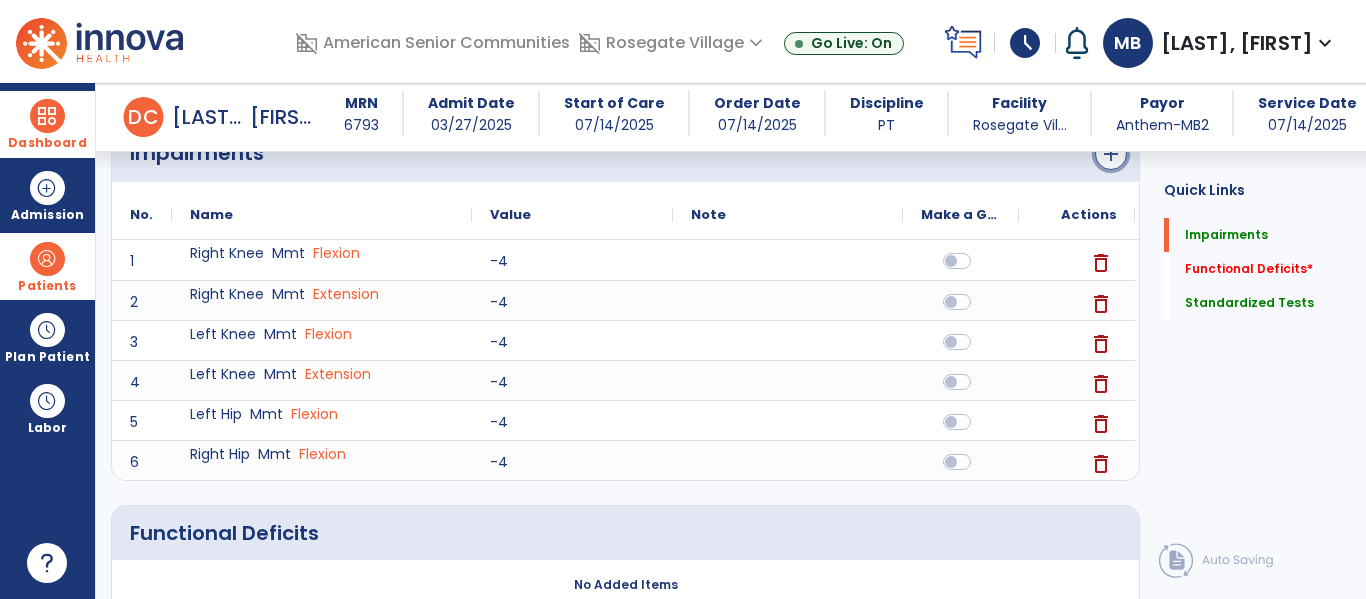 click on "add" 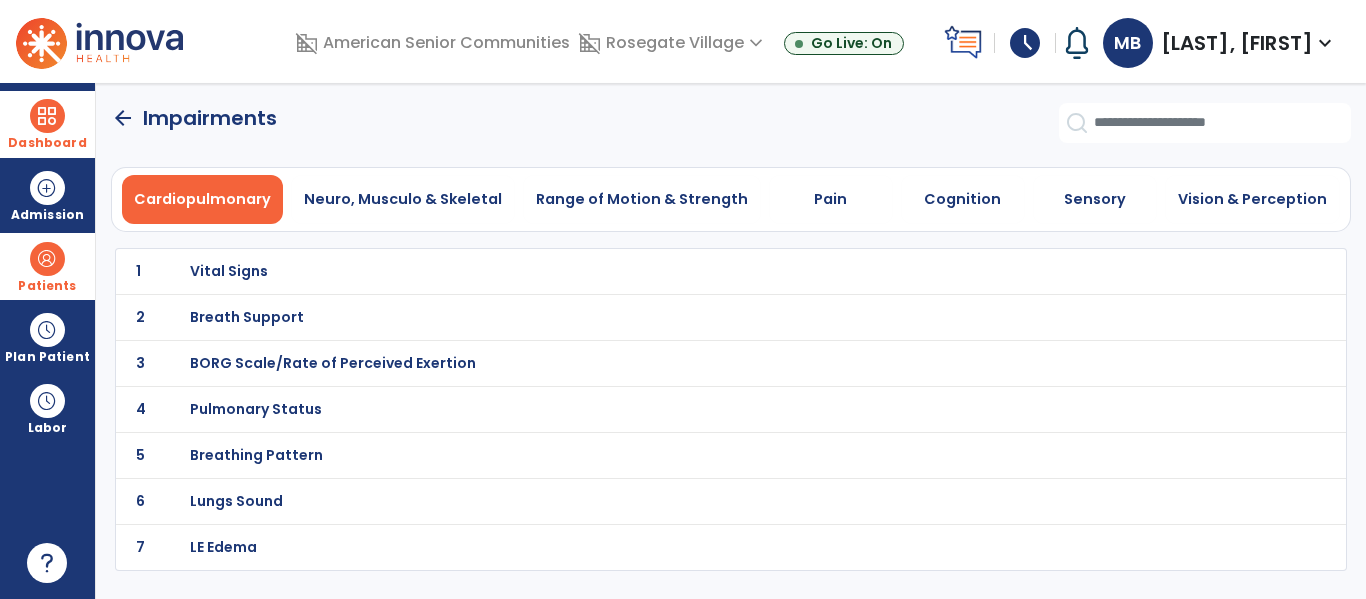 scroll, scrollTop: 0, scrollLeft: 0, axis: both 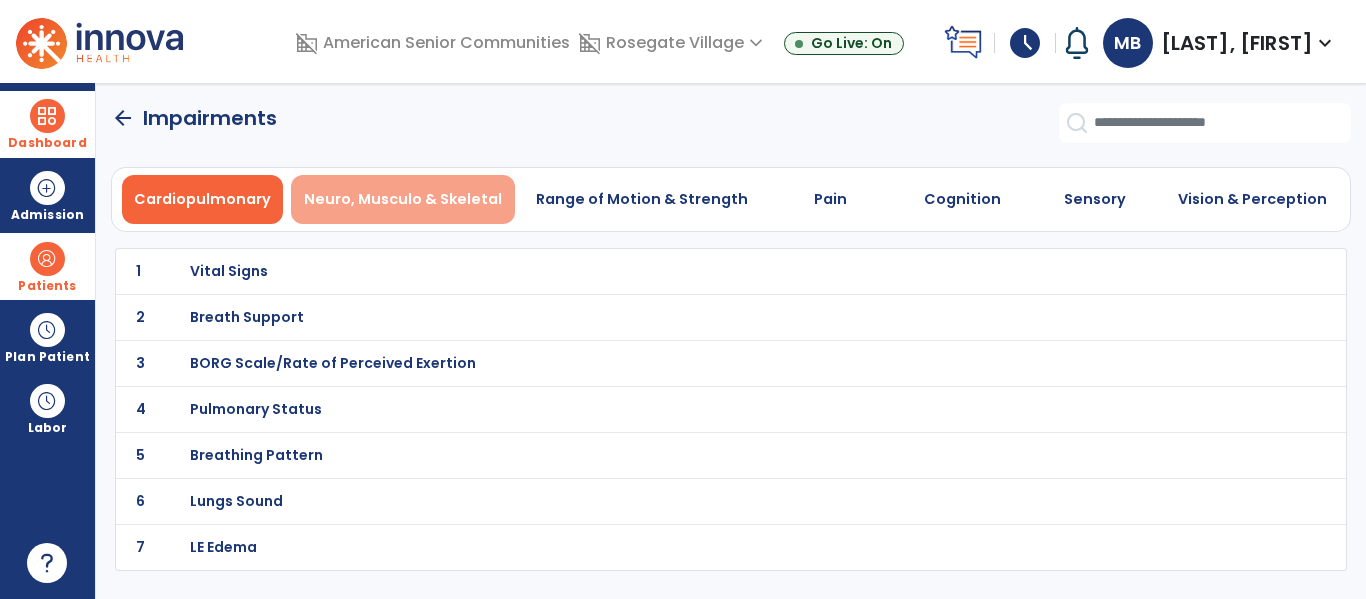 click on "Neuro, Musculo & Skeletal" at bounding box center (403, 199) 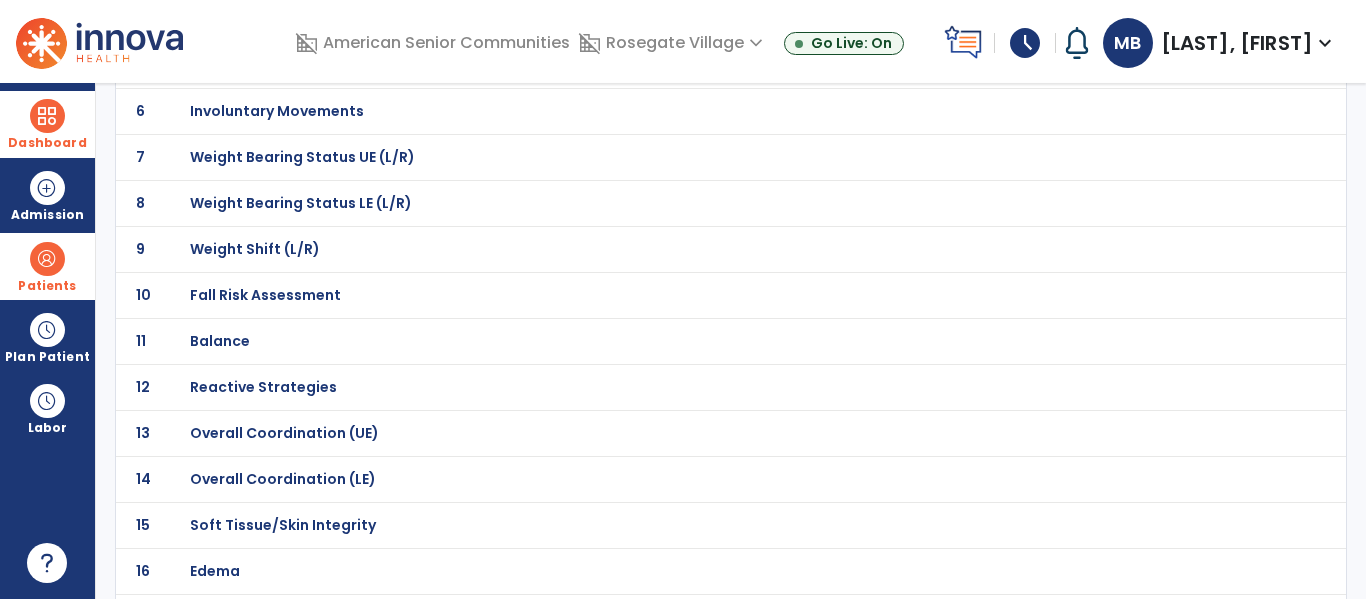 scroll, scrollTop: 397, scrollLeft: 0, axis: vertical 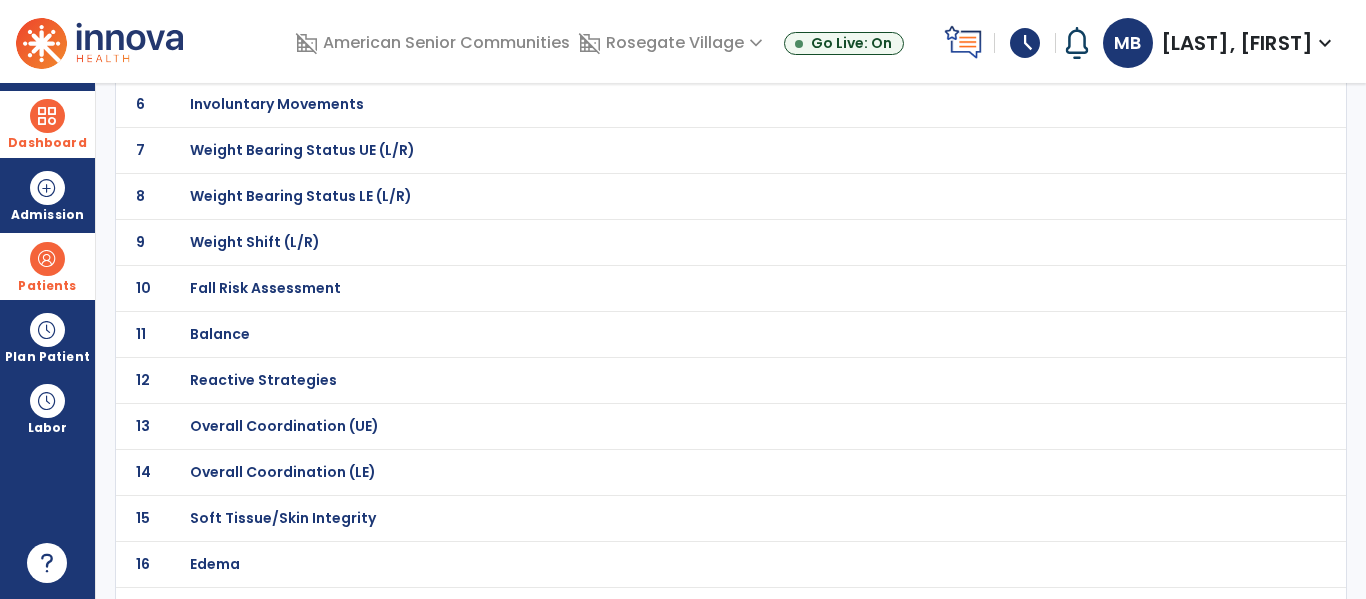 click on "11 Balance" 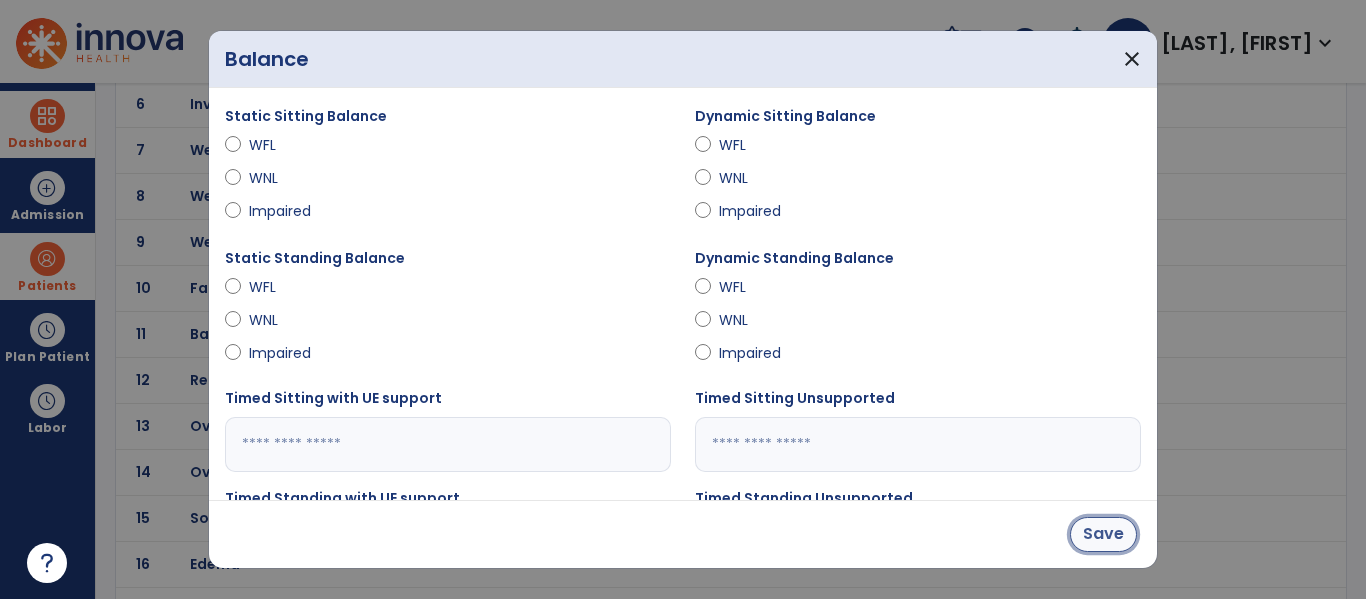 click on "Save" at bounding box center [1103, 534] 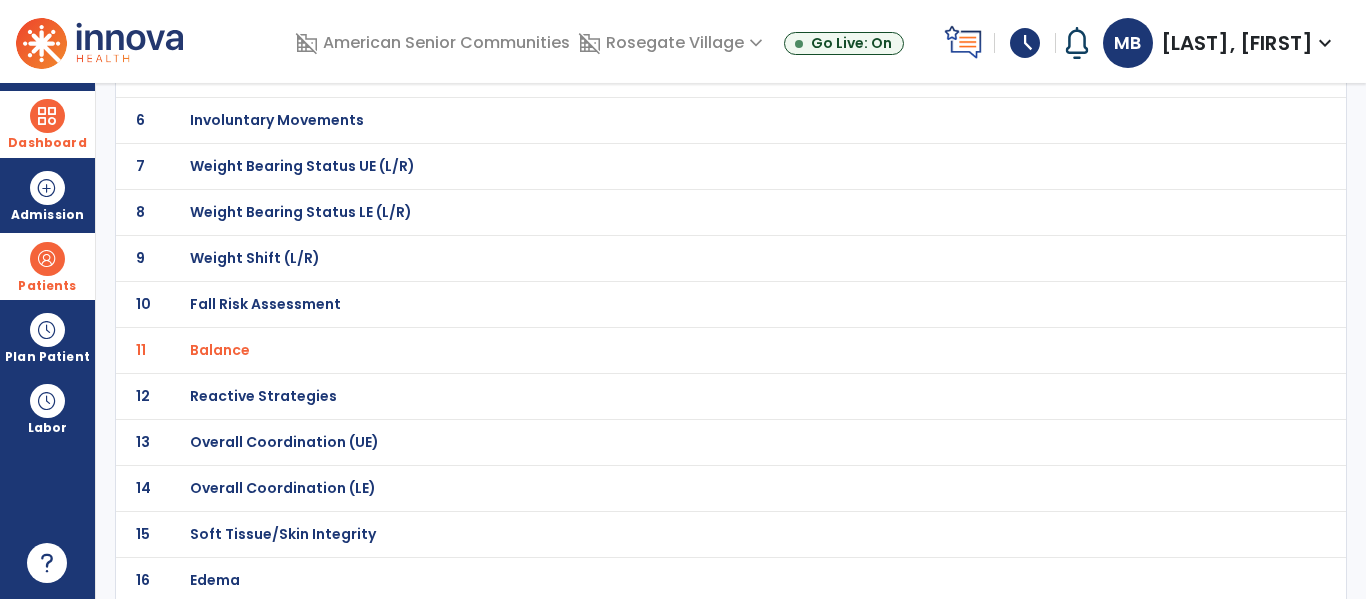 scroll, scrollTop: 0, scrollLeft: 0, axis: both 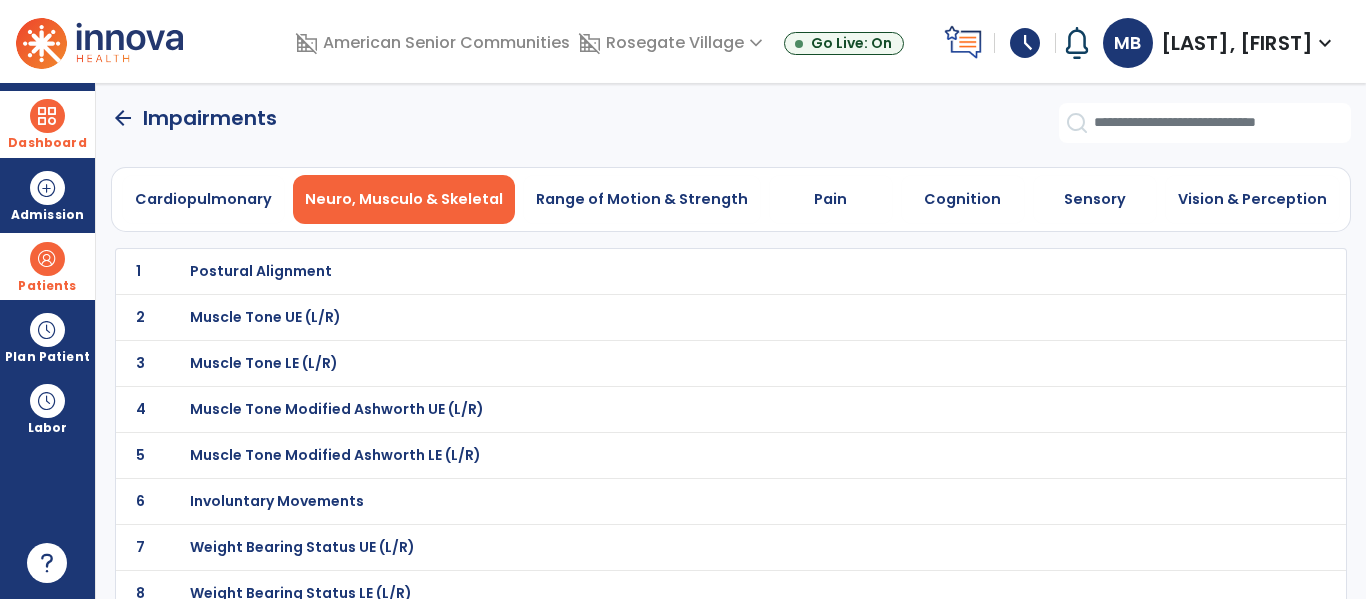click on "arrow_back" 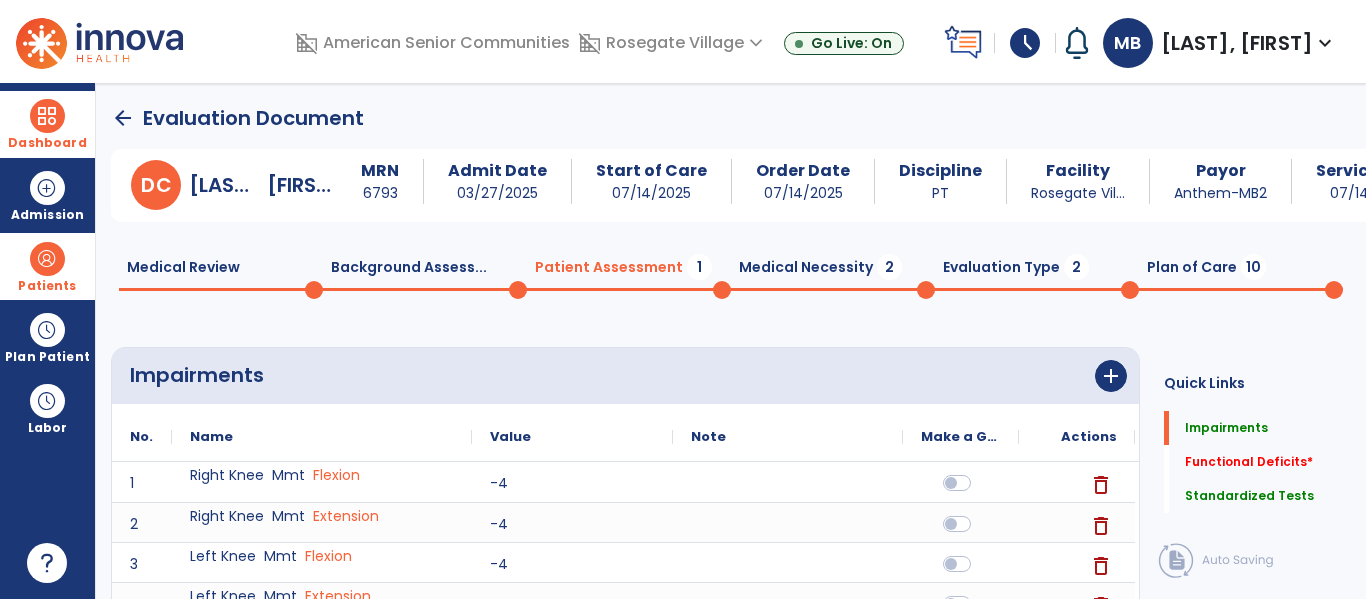 click on "Patient Assessment  1" 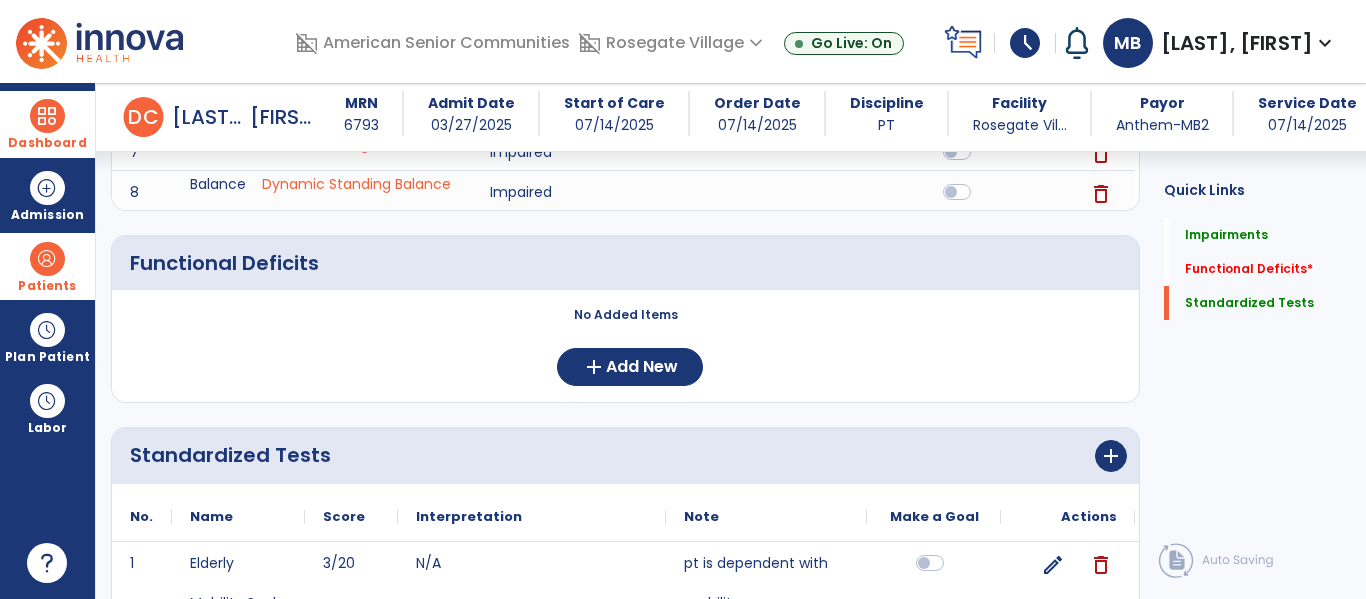 scroll, scrollTop: 554, scrollLeft: 0, axis: vertical 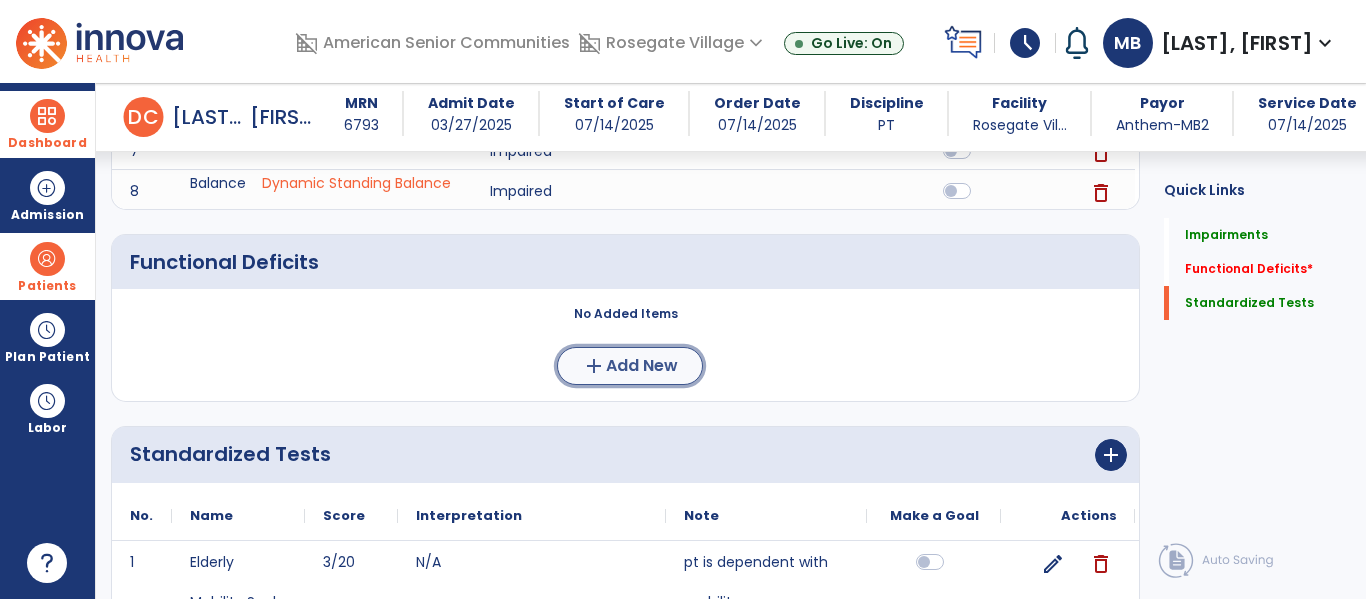 click on "Add New" 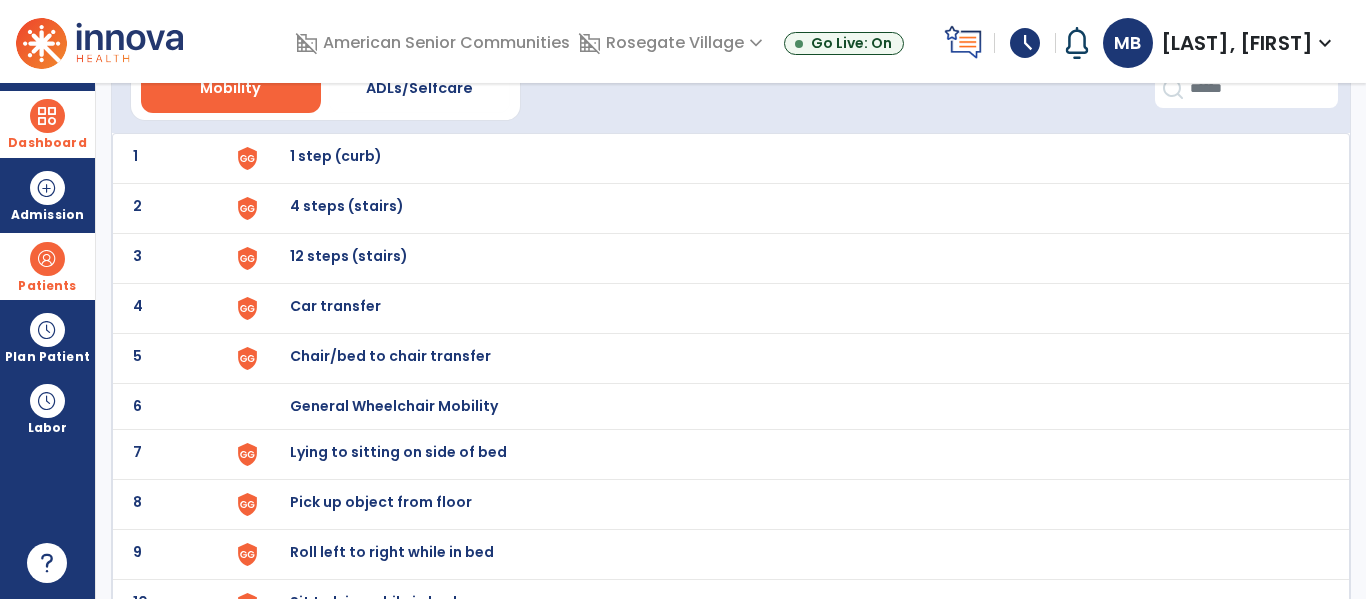 scroll, scrollTop: 107, scrollLeft: 0, axis: vertical 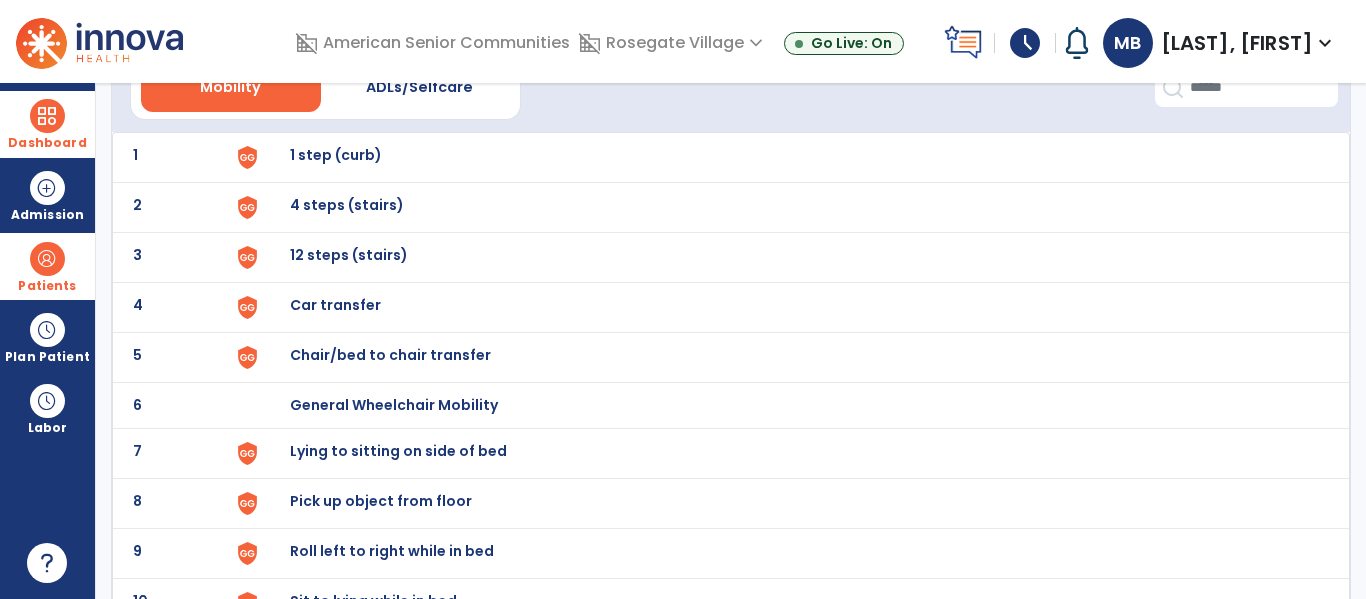click on "5 Chair/bed to chair transfer" 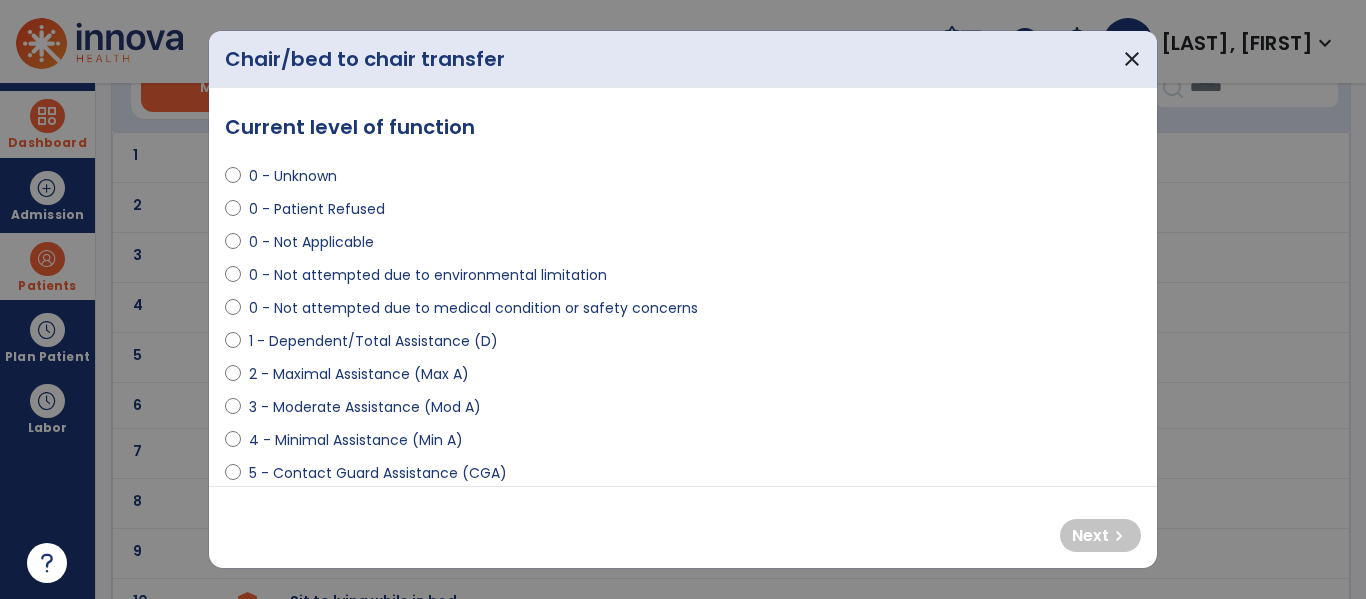 select on "**********" 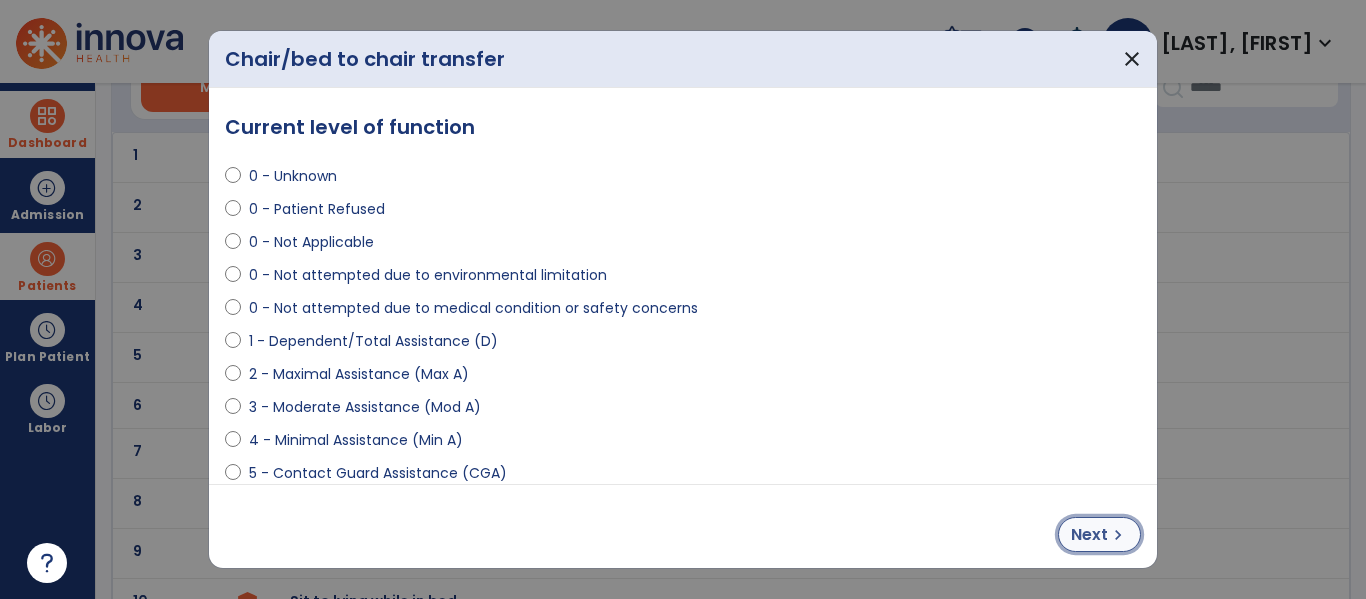 click on "Next  chevron_right" at bounding box center (1099, 534) 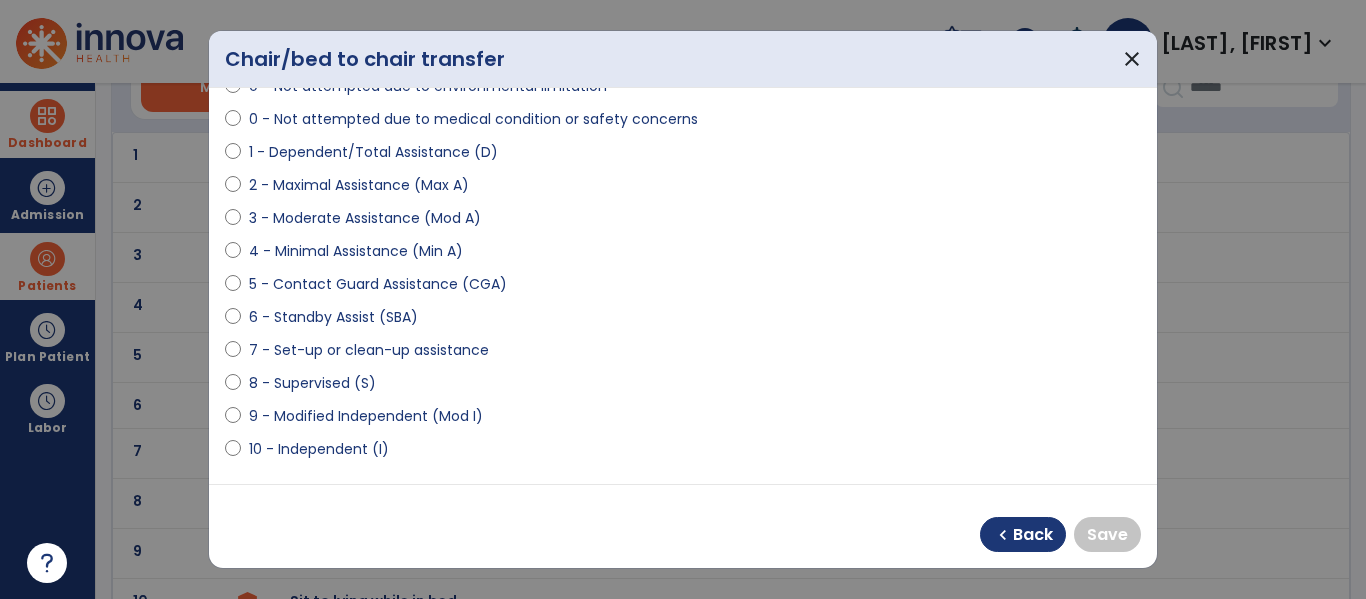 scroll, scrollTop: 197, scrollLeft: 0, axis: vertical 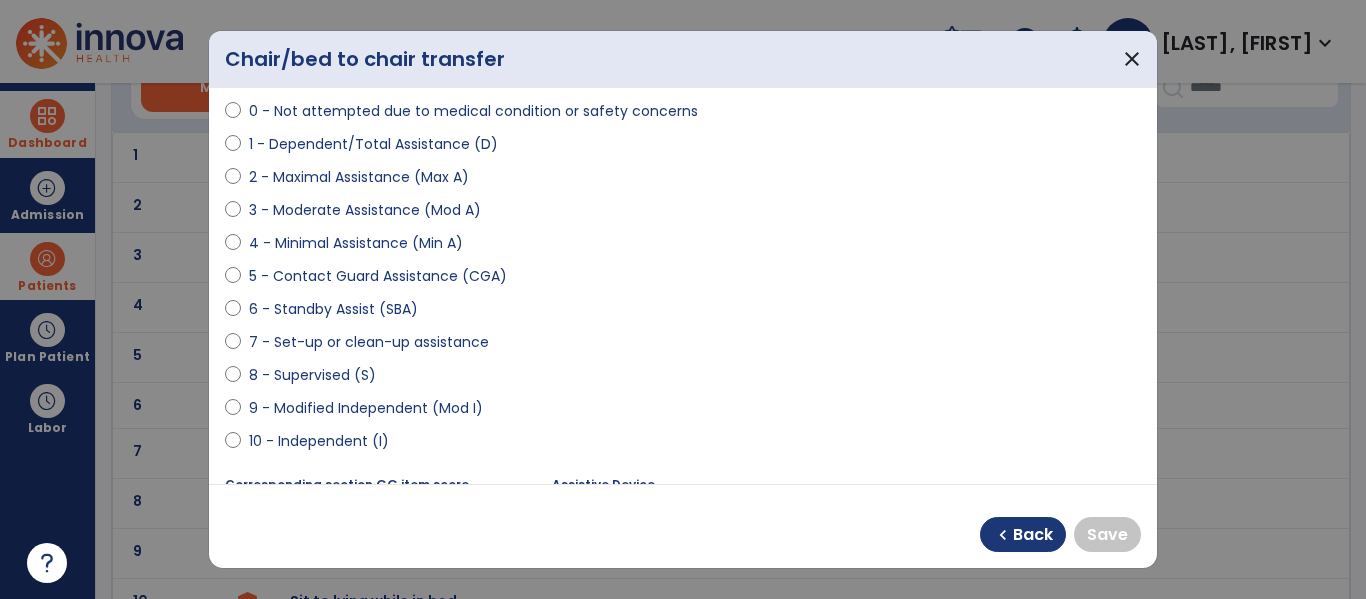 select on "**********" 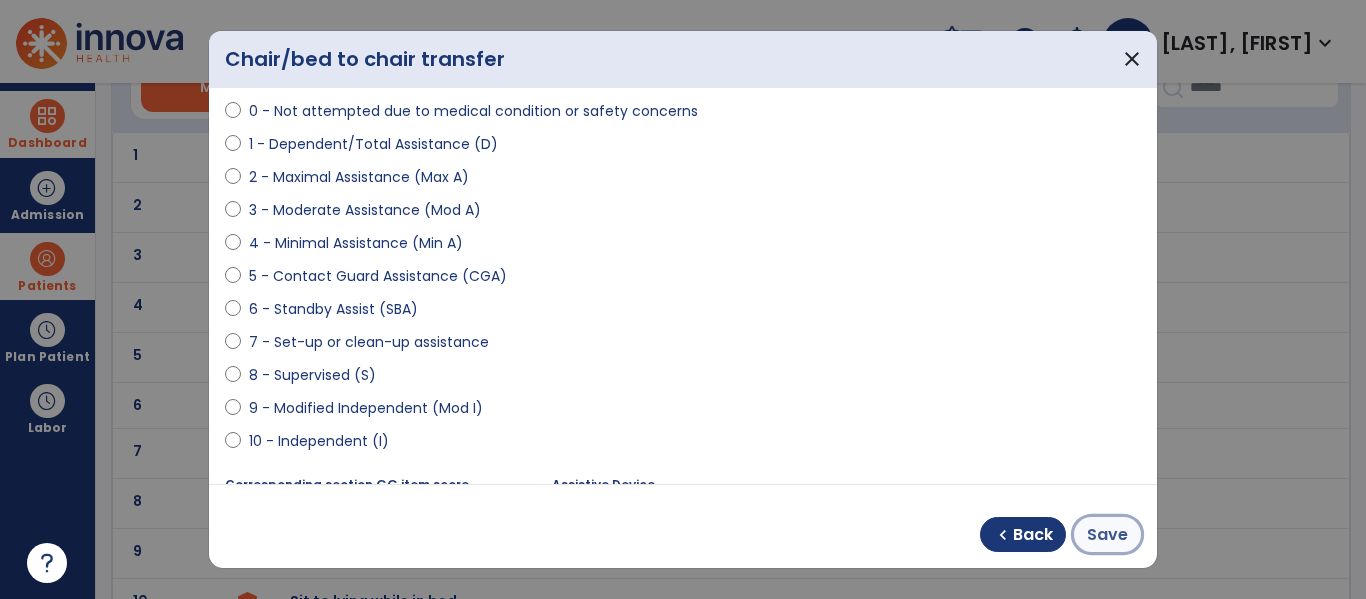 click on "Save" at bounding box center (1107, 535) 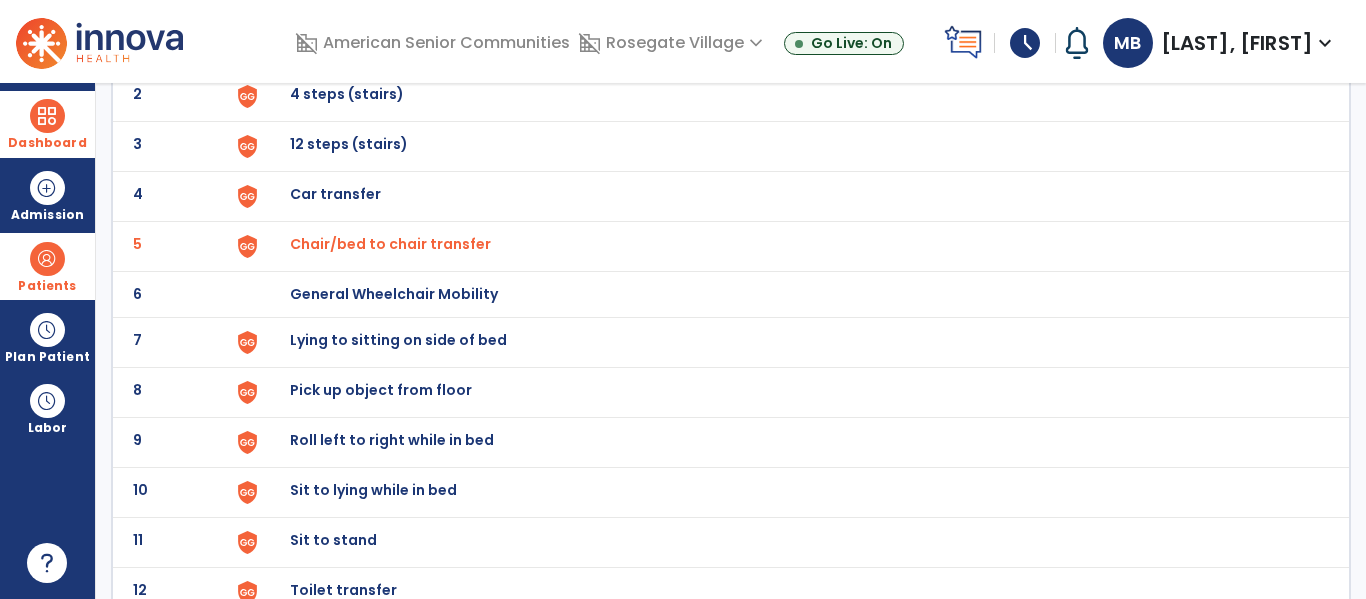 scroll, scrollTop: 215, scrollLeft: 0, axis: vertical 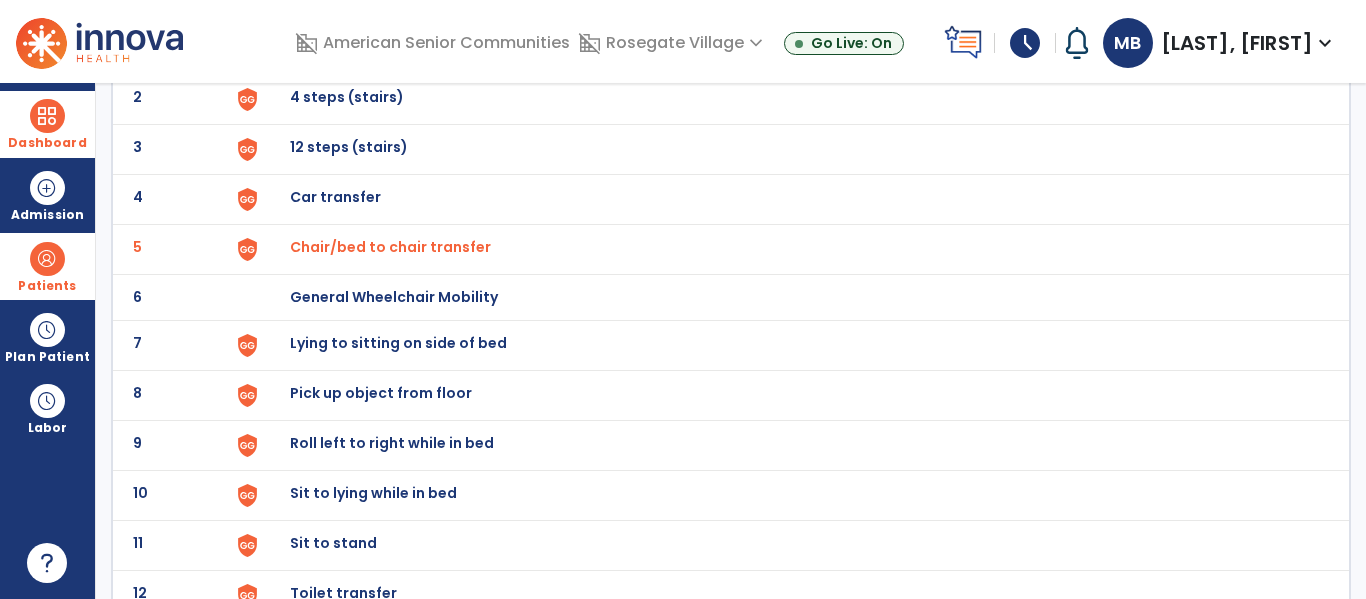 click on "Sit to stand" at bounding box center (789, 49) 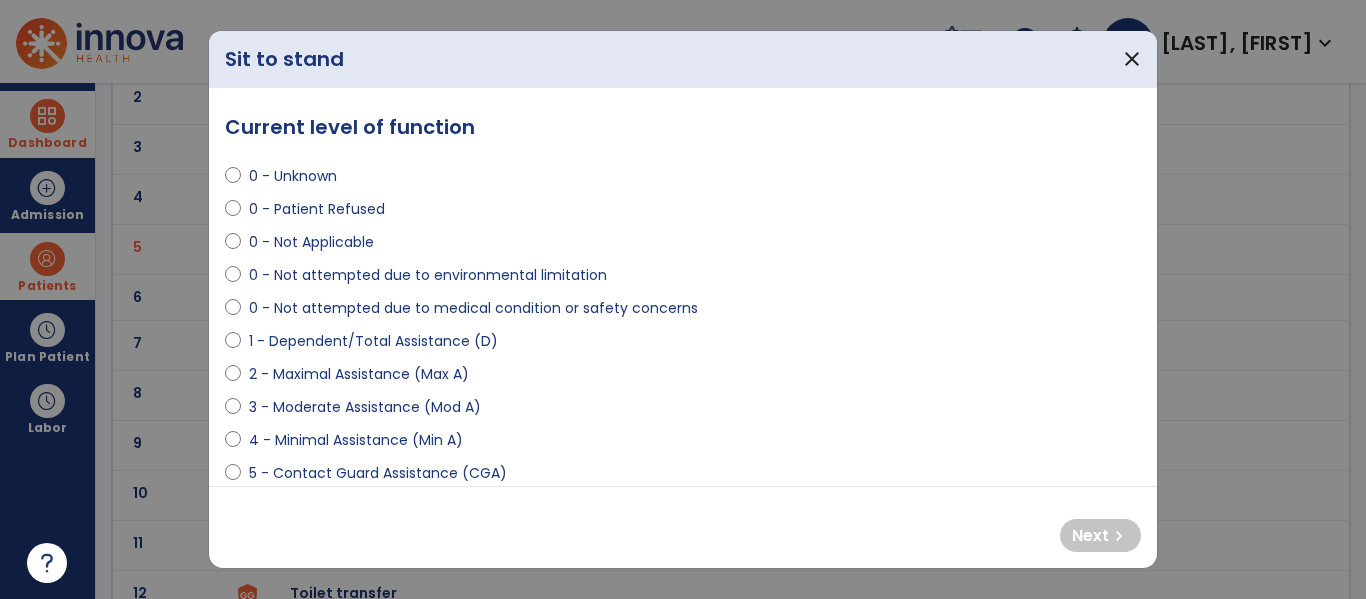 select on "**********" 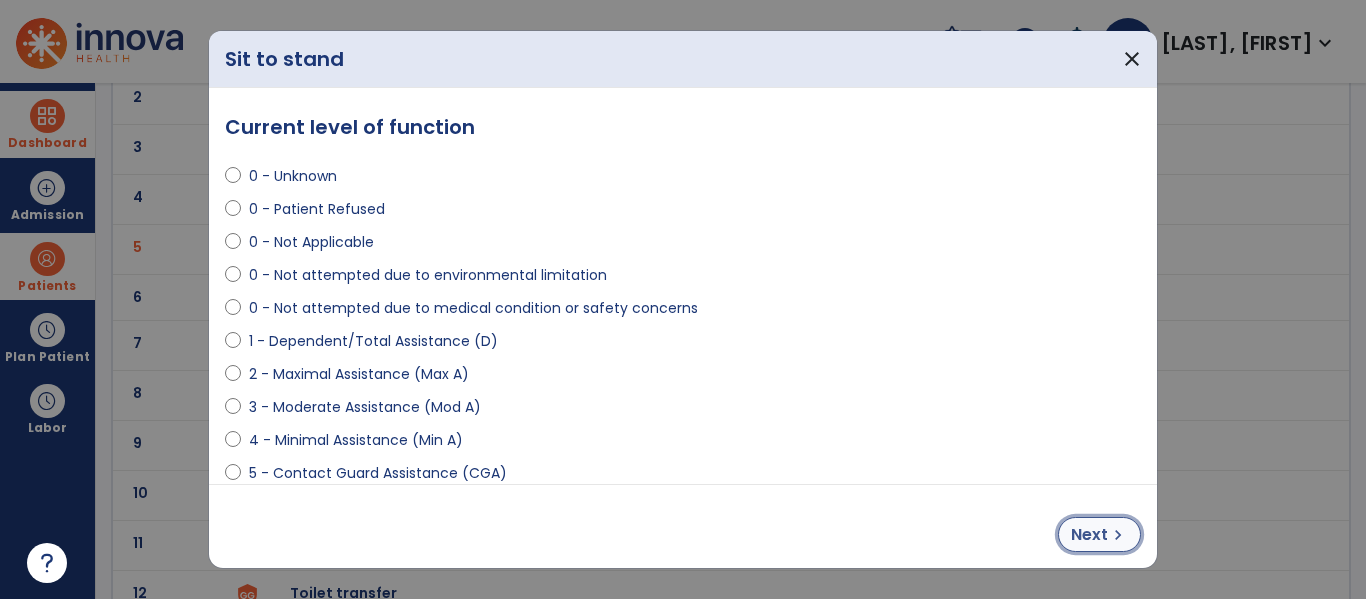 click on "Next" at bounding box center [1089, 535] 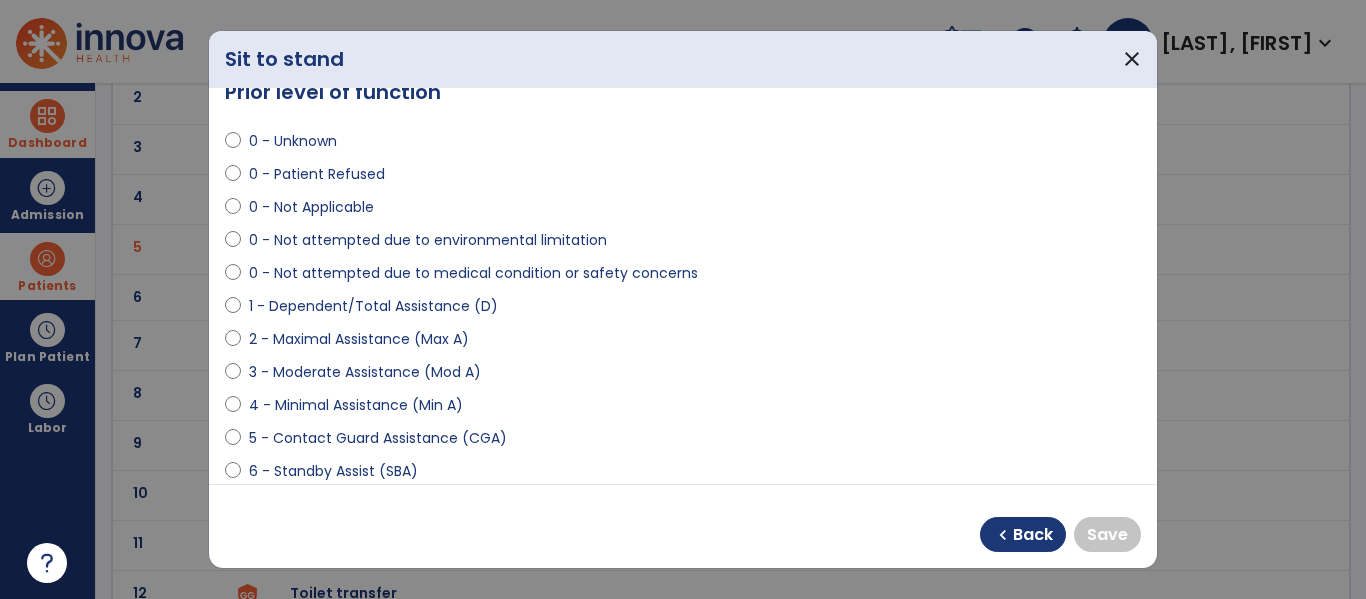 scroll, scrollTop: 100, scrollLeft: 0, axis: vertical 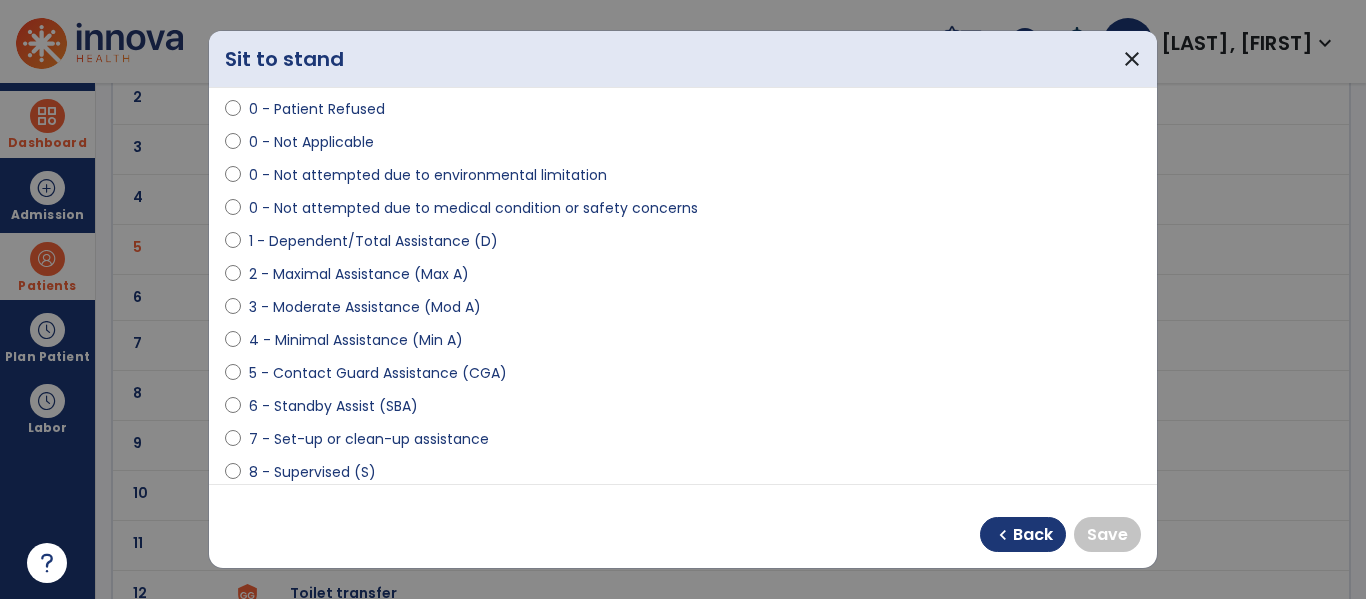 select on "**********" 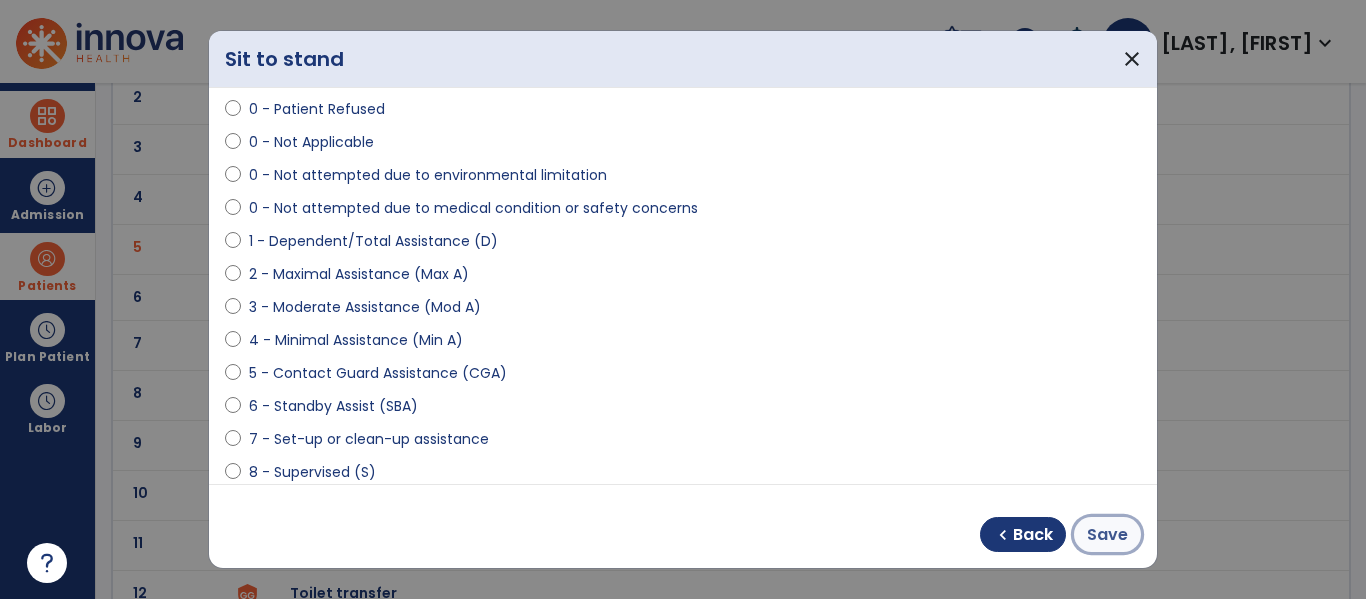 click on "Save" at bounding box center [1107, 535] 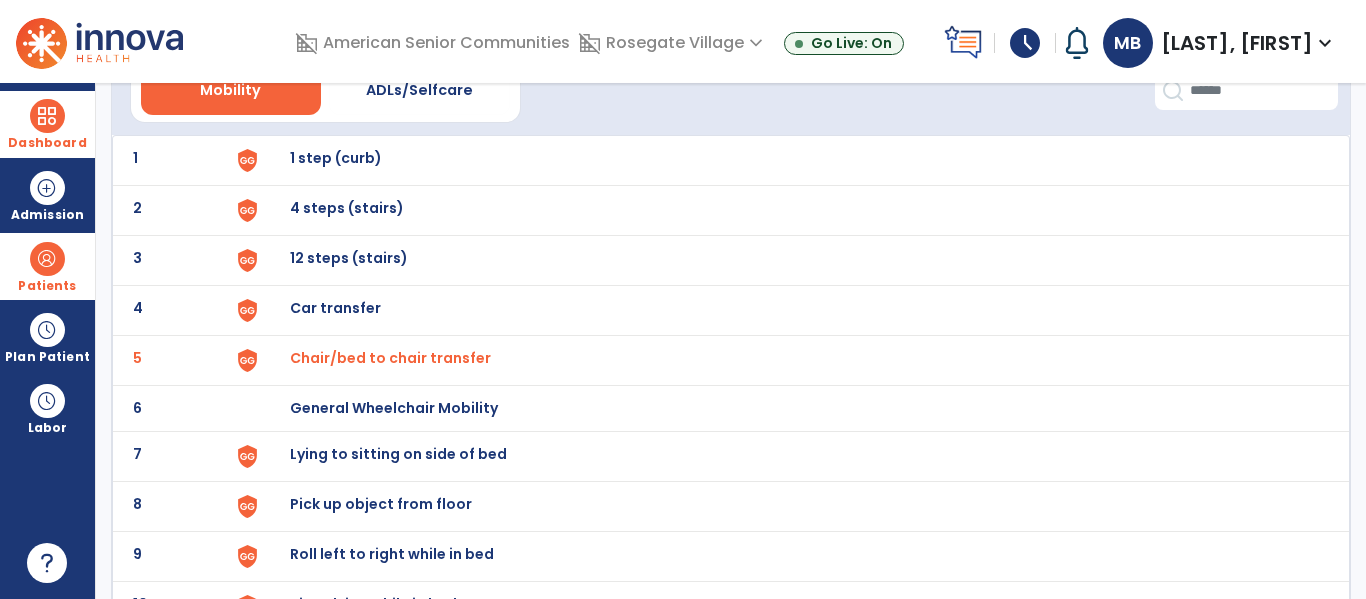 scroll, scrollTop: 0, scrollLeft: 0, axis: both 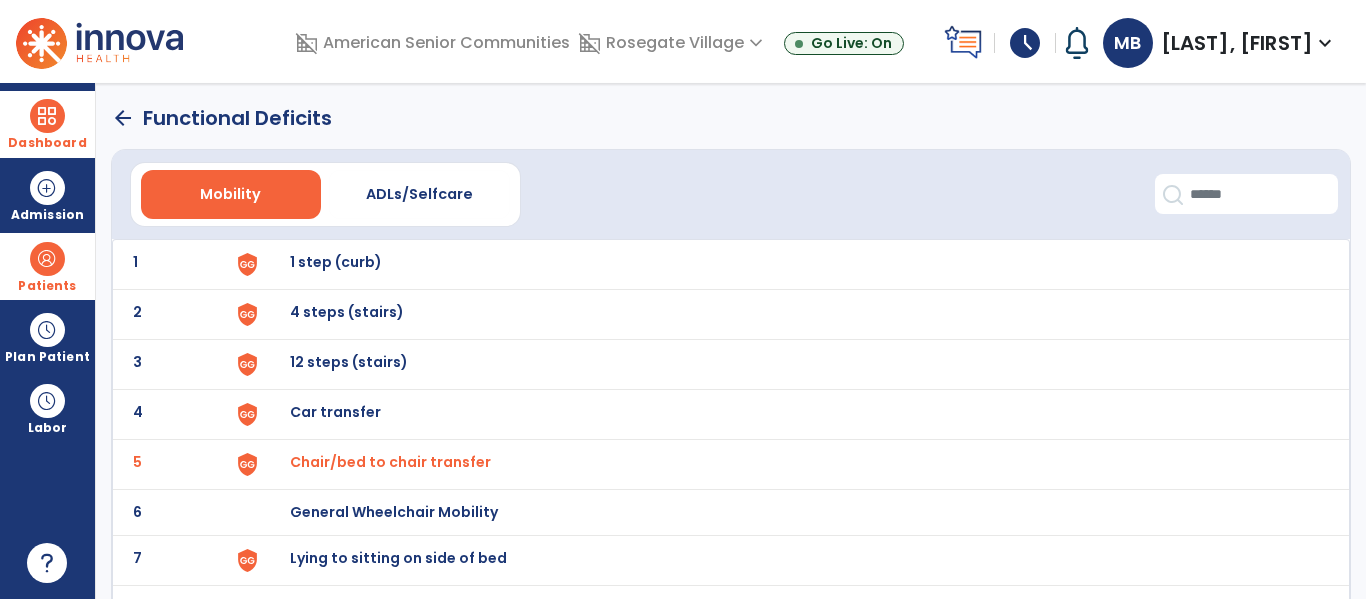 click on "arrow_back" 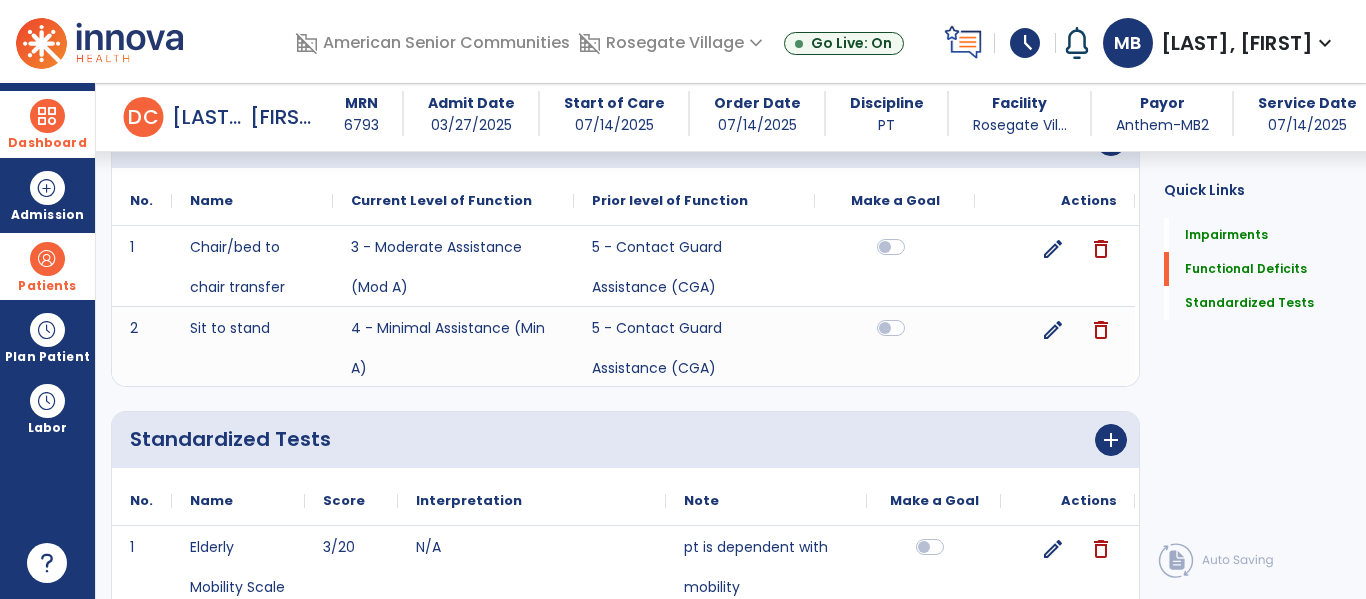scroll, scrollTop: 605, scrollLeft: 0, axis: vertical 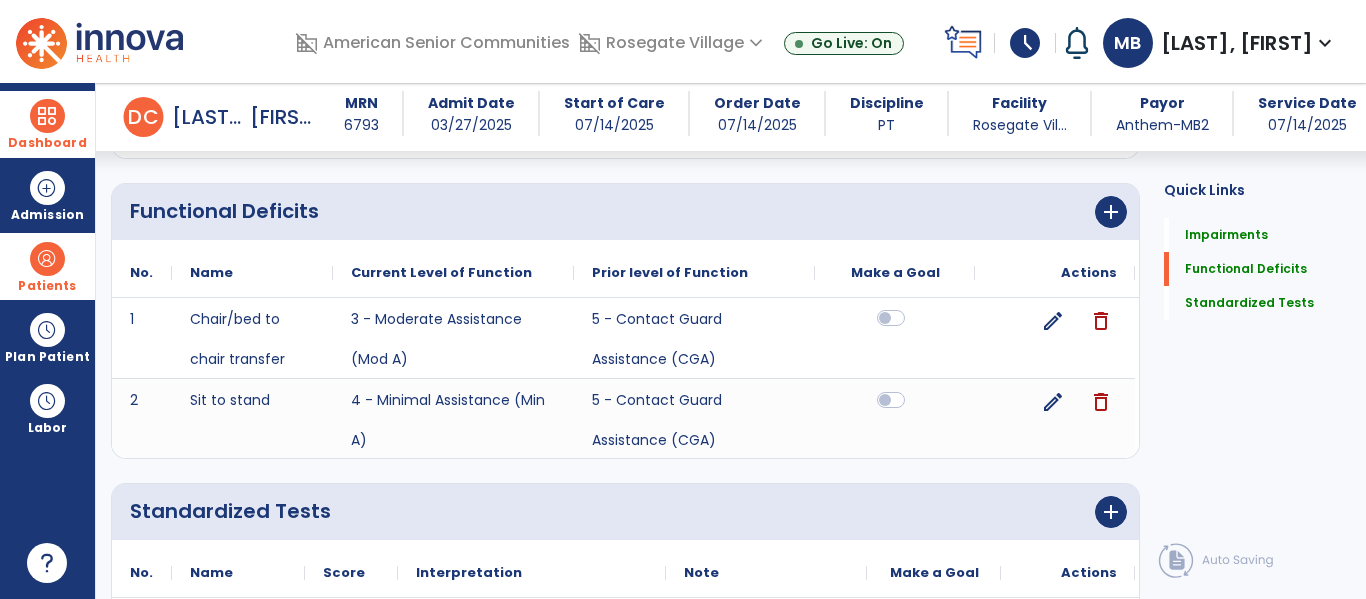 click 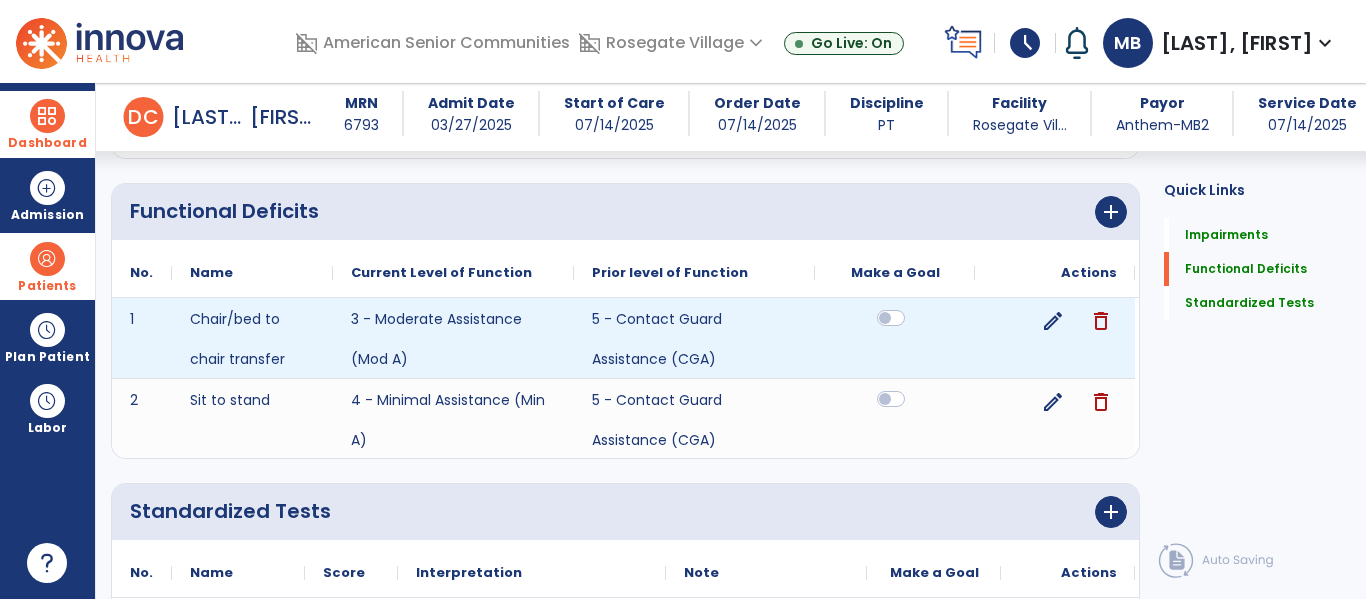 click 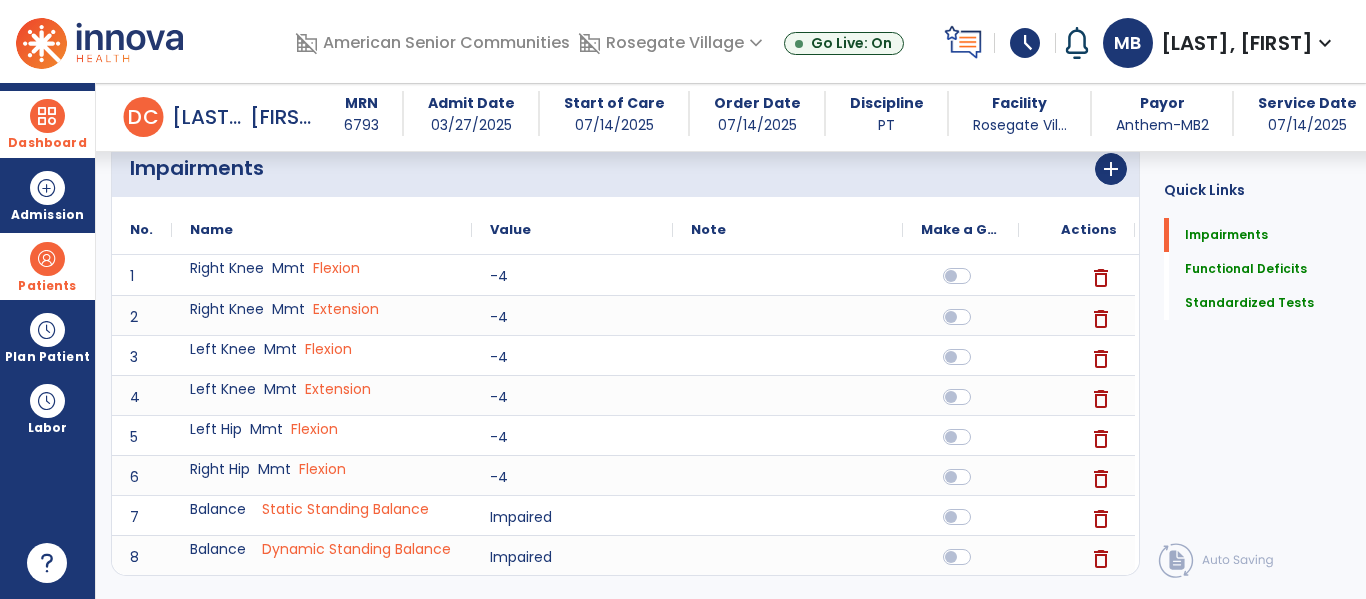scroll, scrollTop: 0, scrollLeft: 0, axis: both 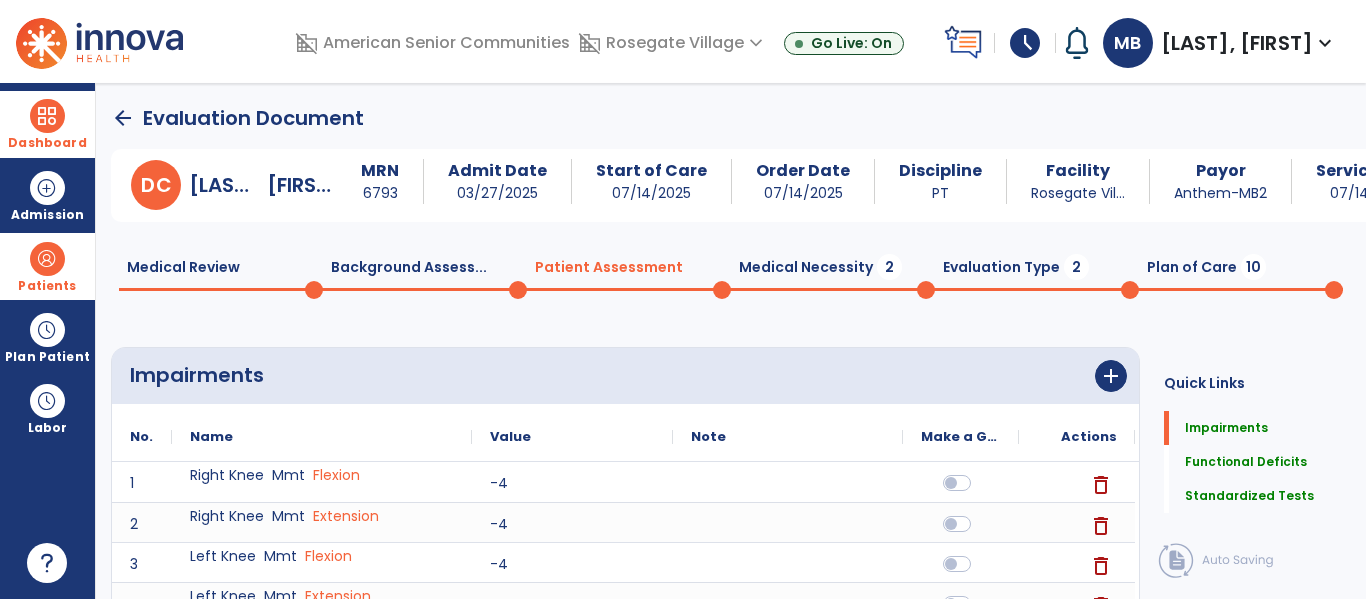 click on "Medical Necessity  2" 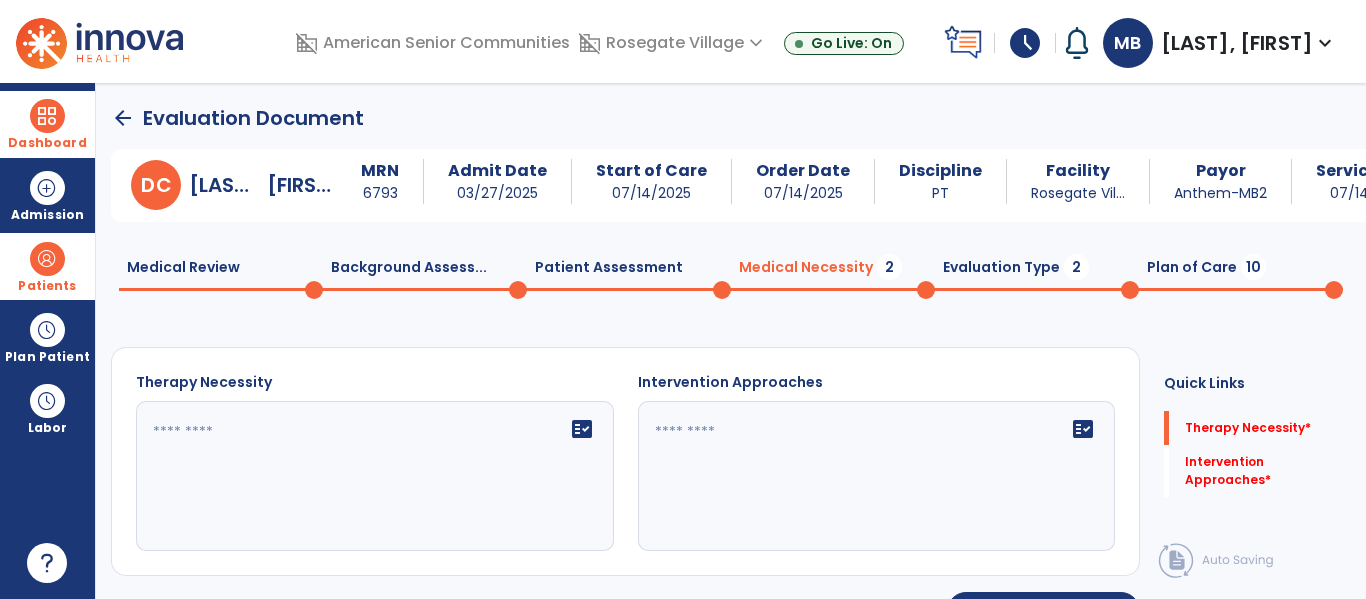 click on "fact_check" 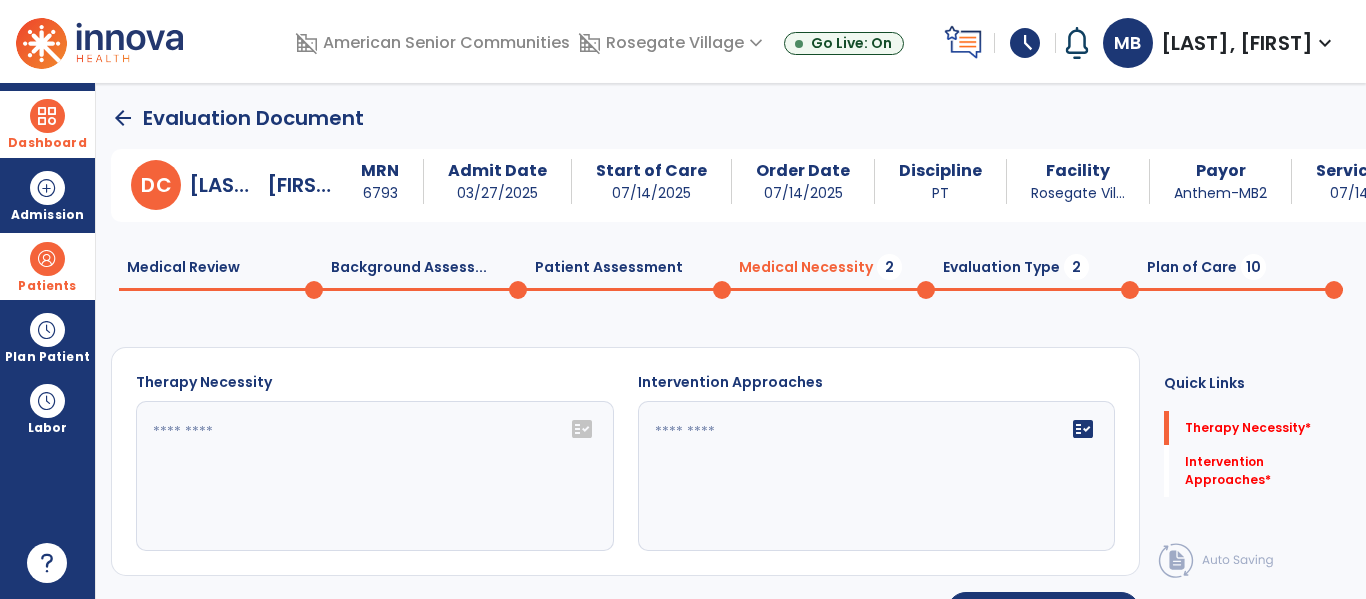 click on "fact_check" 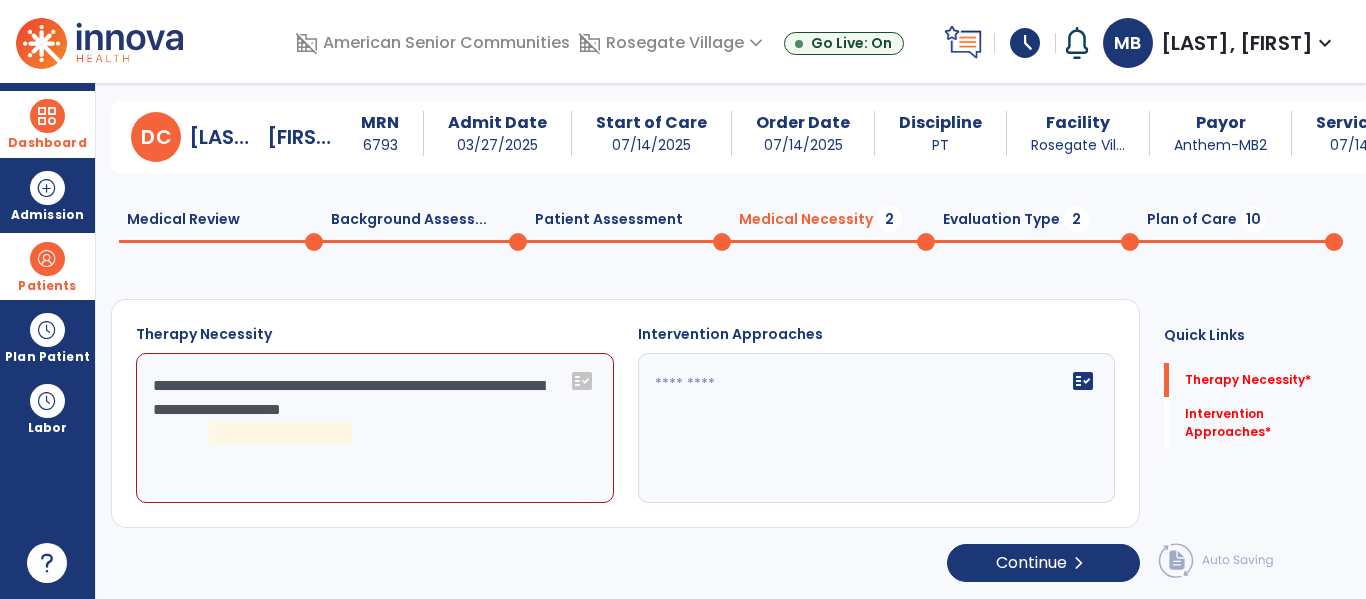 scroll, scrollTop: 48, scrollLeft: 0, axis: vertical 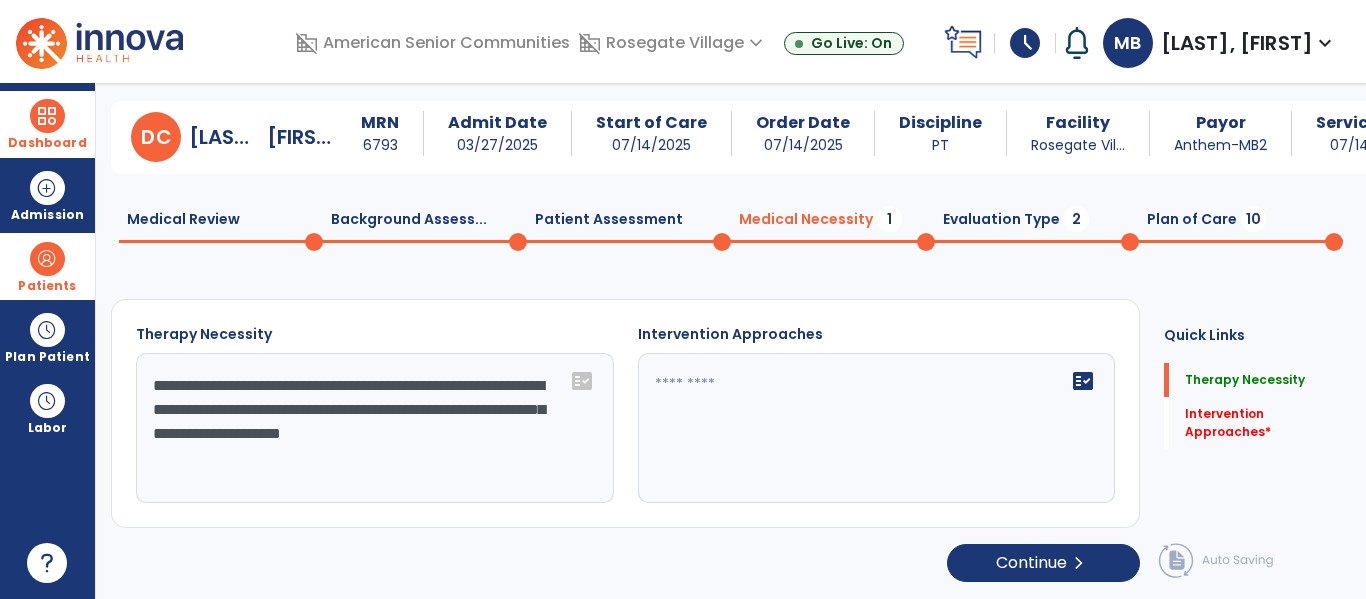 type on "**********" 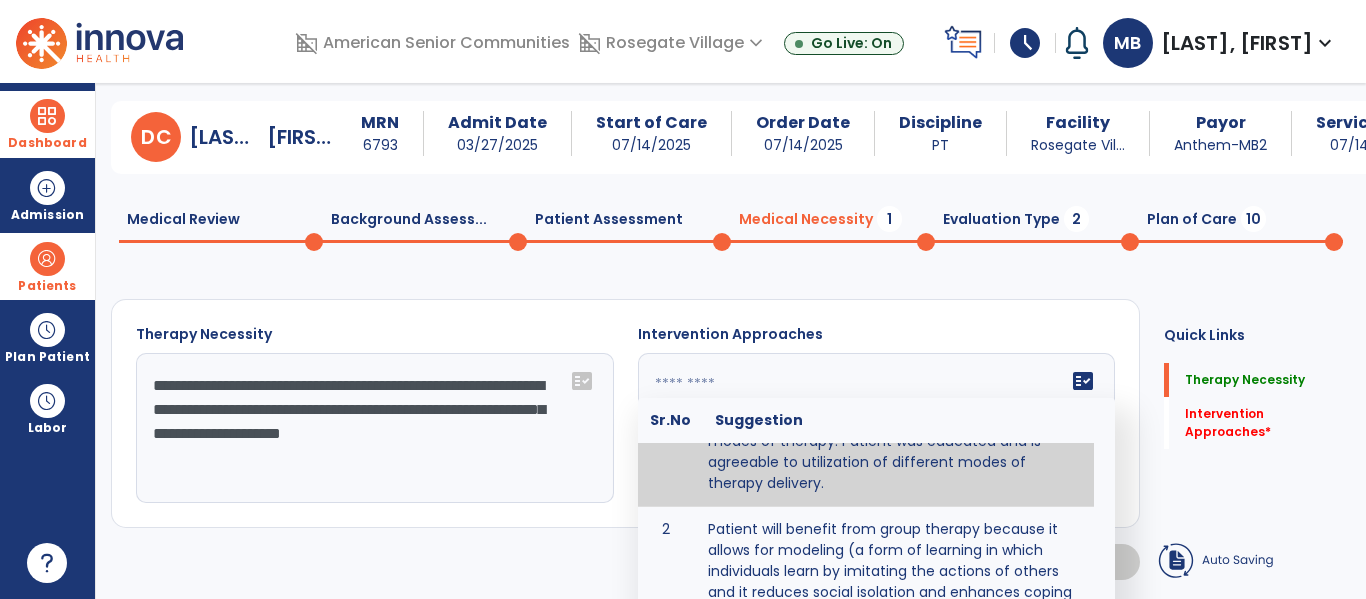 scroll, scrollTop: 106, scrollLeft: 0, axis: vertical 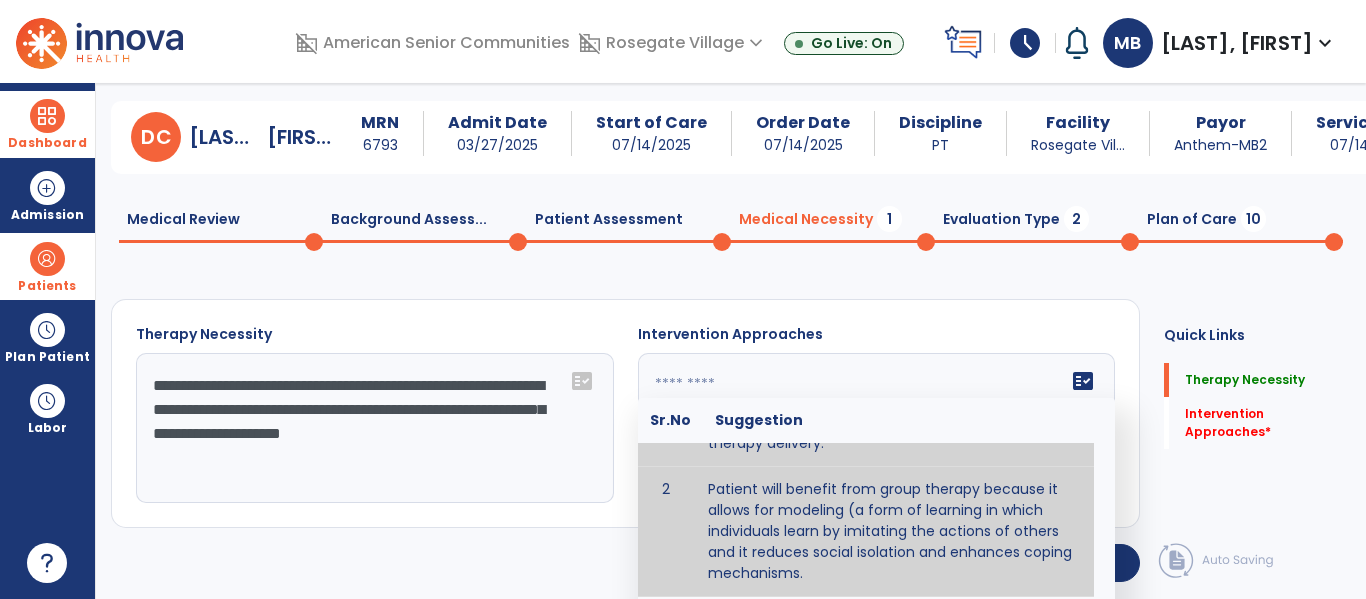 type on "**********" 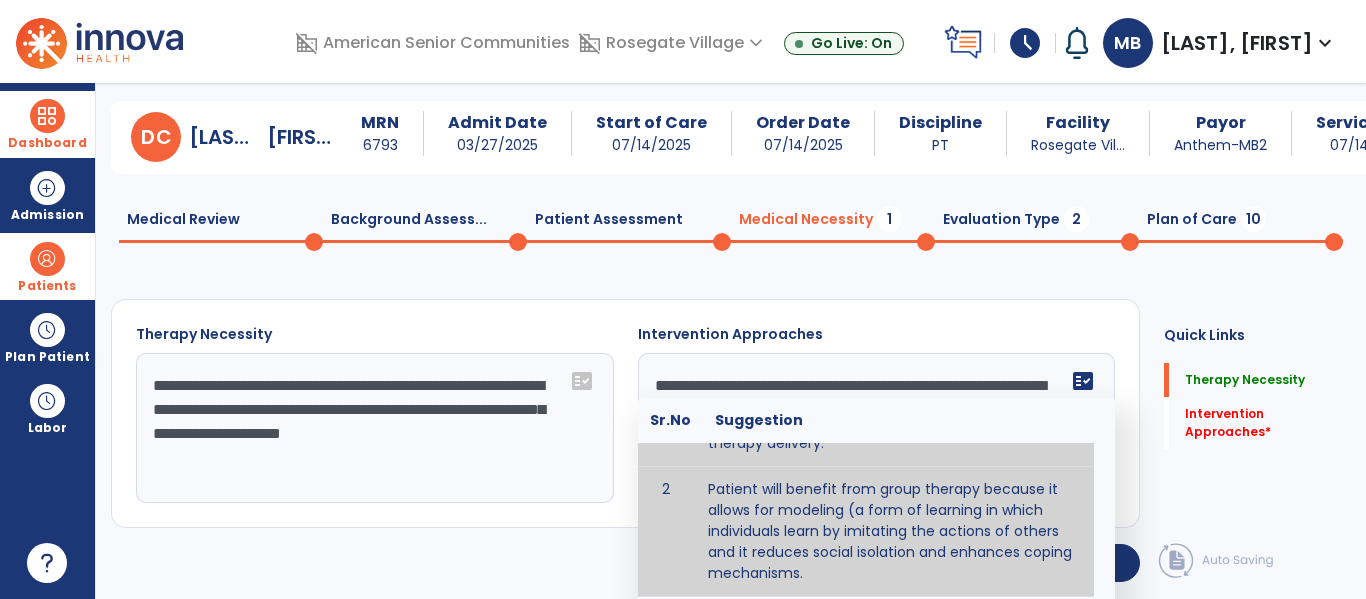 scroll, scrollTop: 46, scrollLeft: 0, axis: vertical 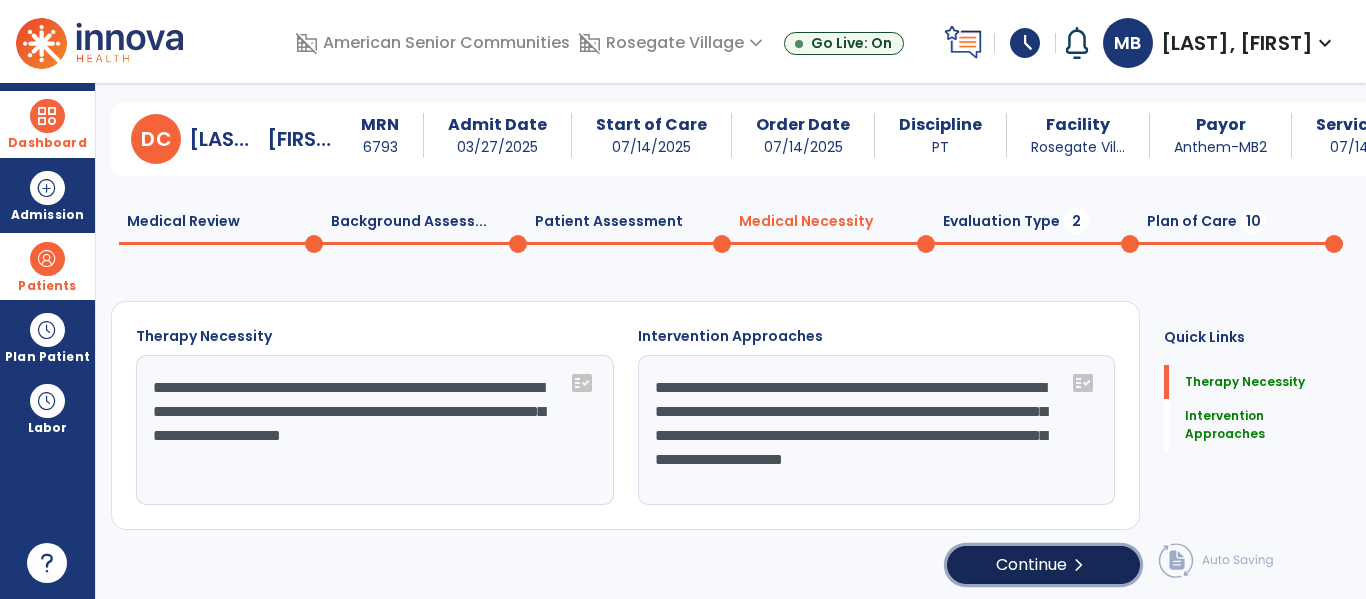 click on "Continue  chevron_right" 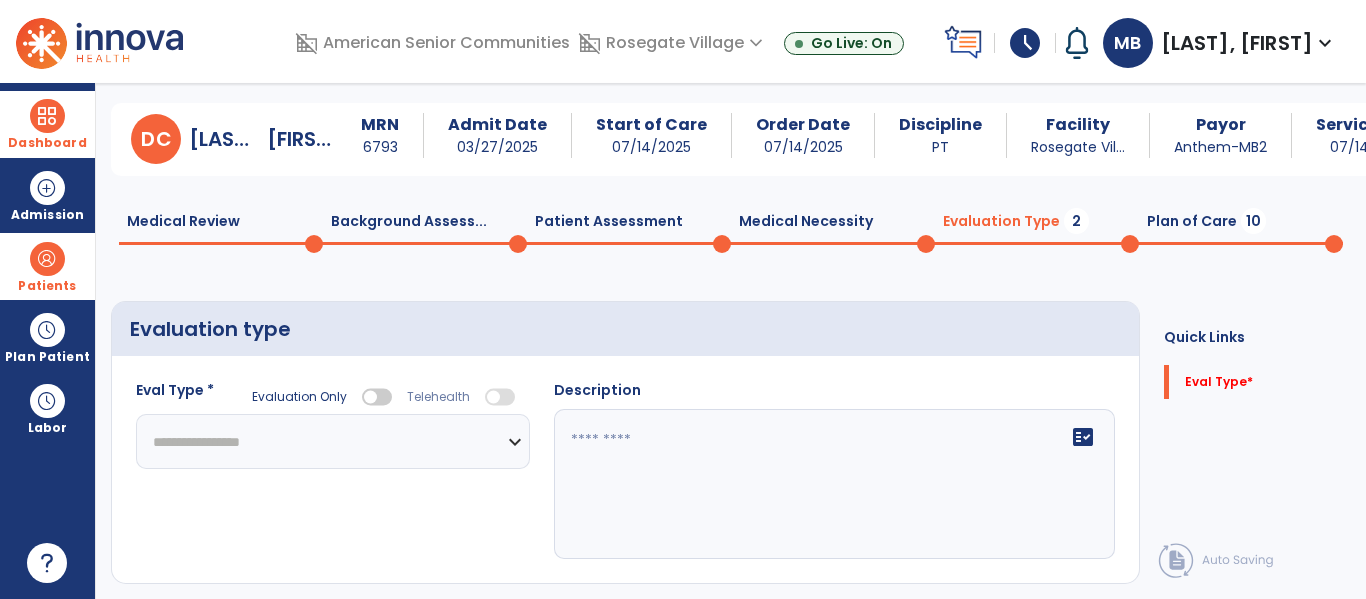 click on "**********" 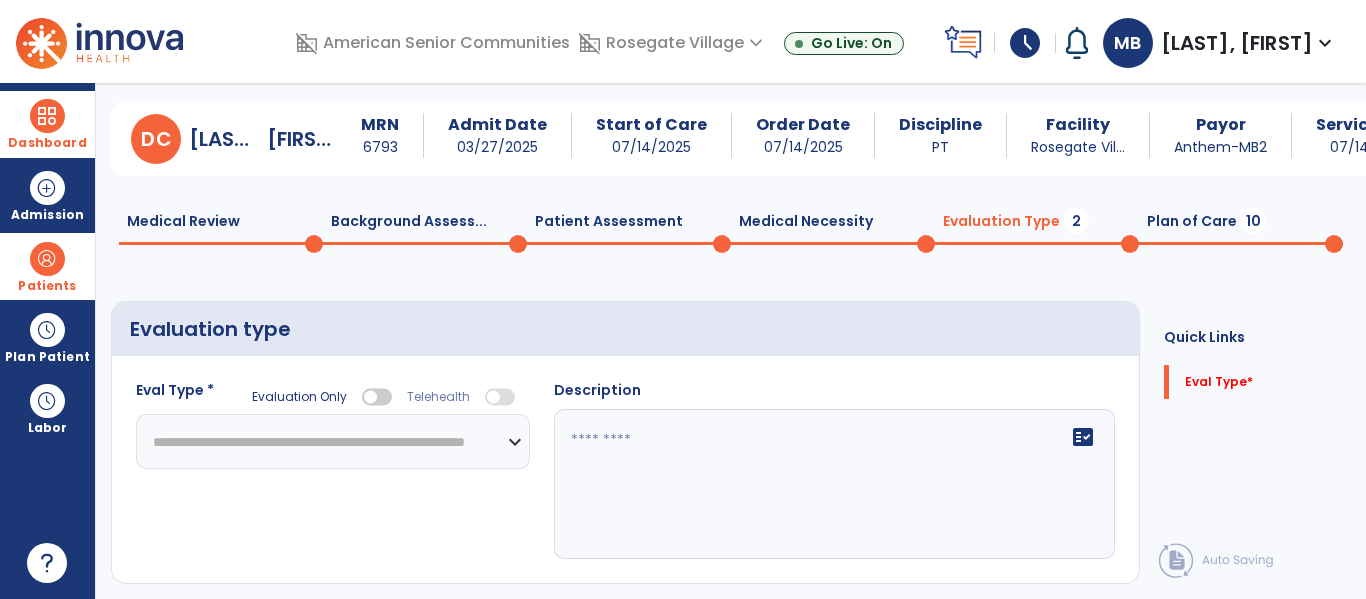 click on "**********" 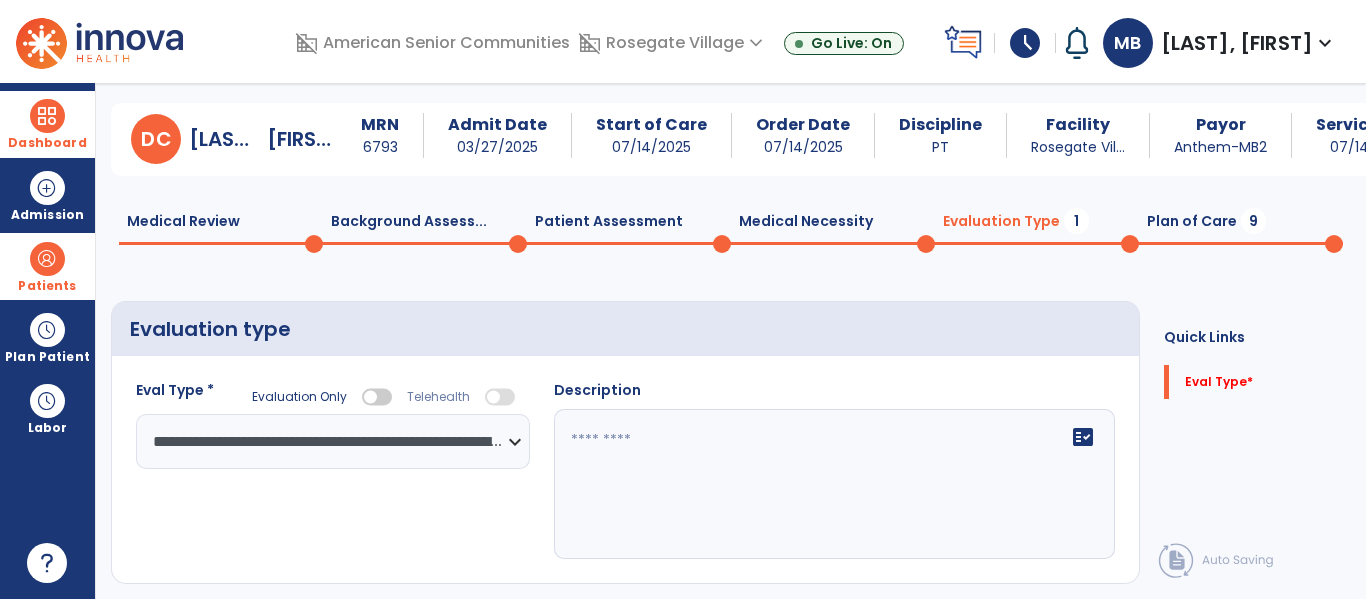 click on "Patient Assessment  0" 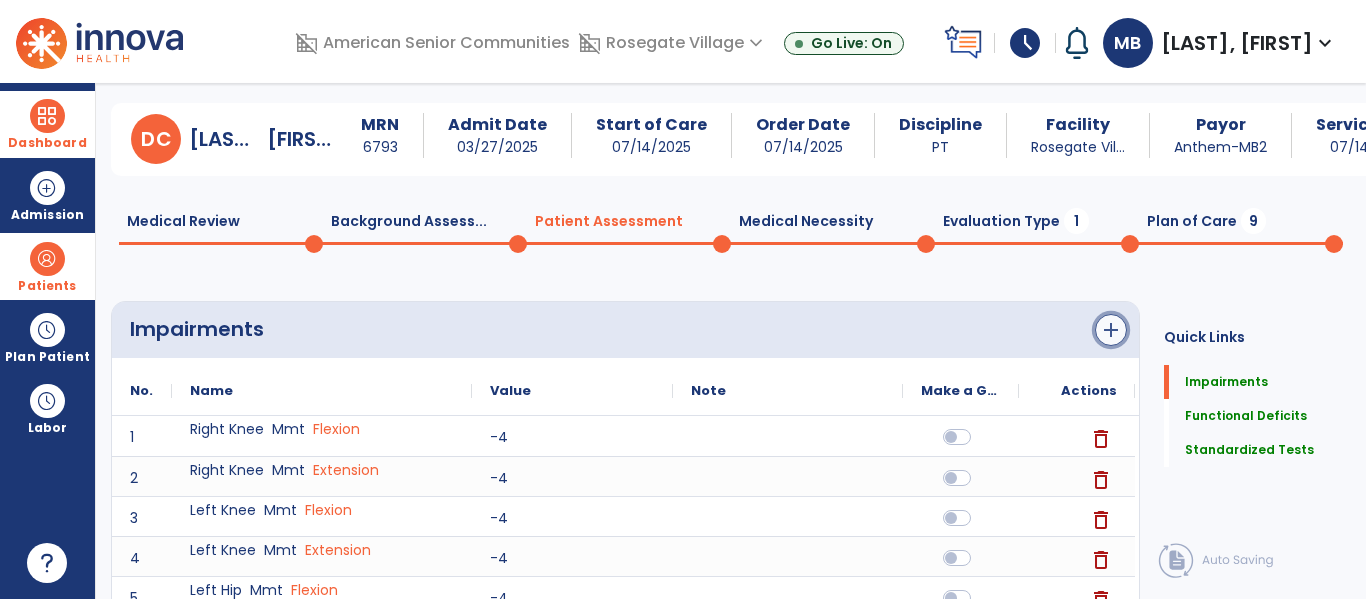 click on "add" 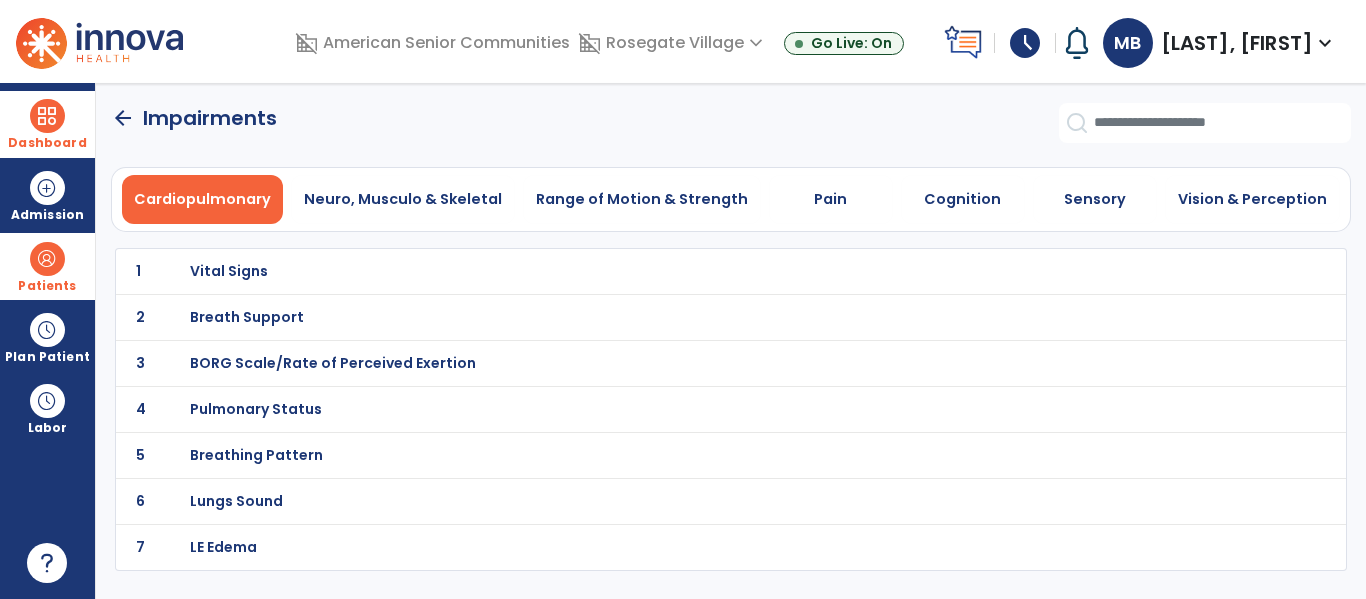 scroll, scrollTop: 0, scrollLeft: 0, axis: both 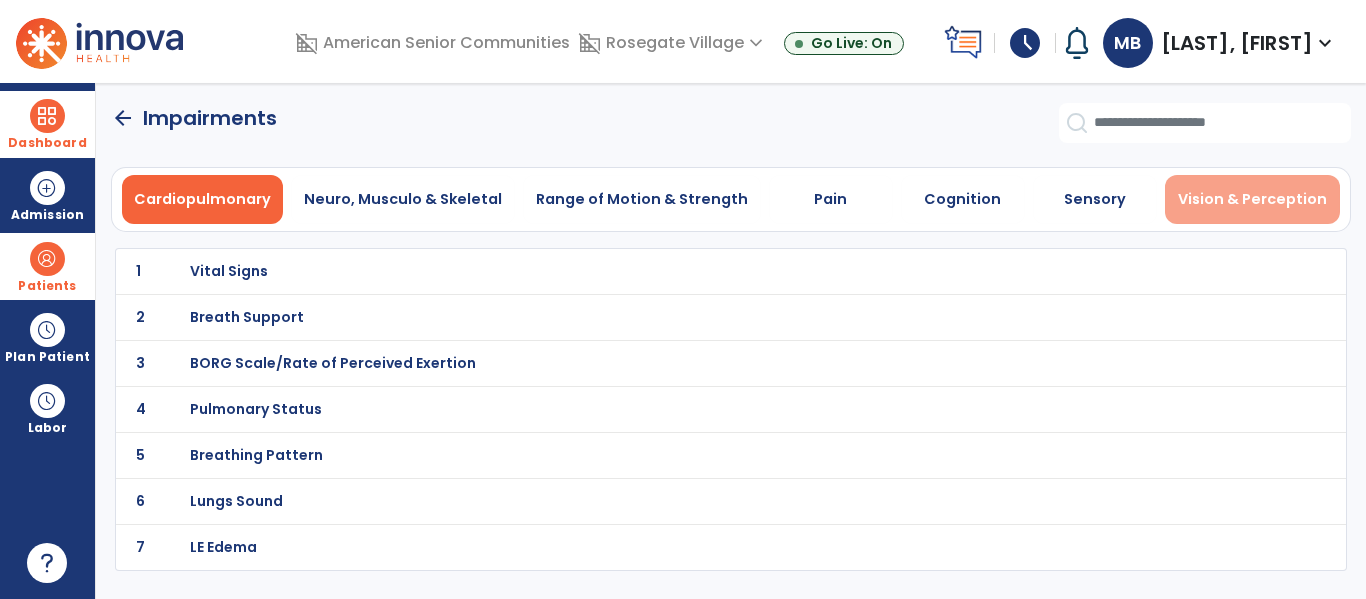 click on "Vision & Perception" at bounding box center (1252, 199) 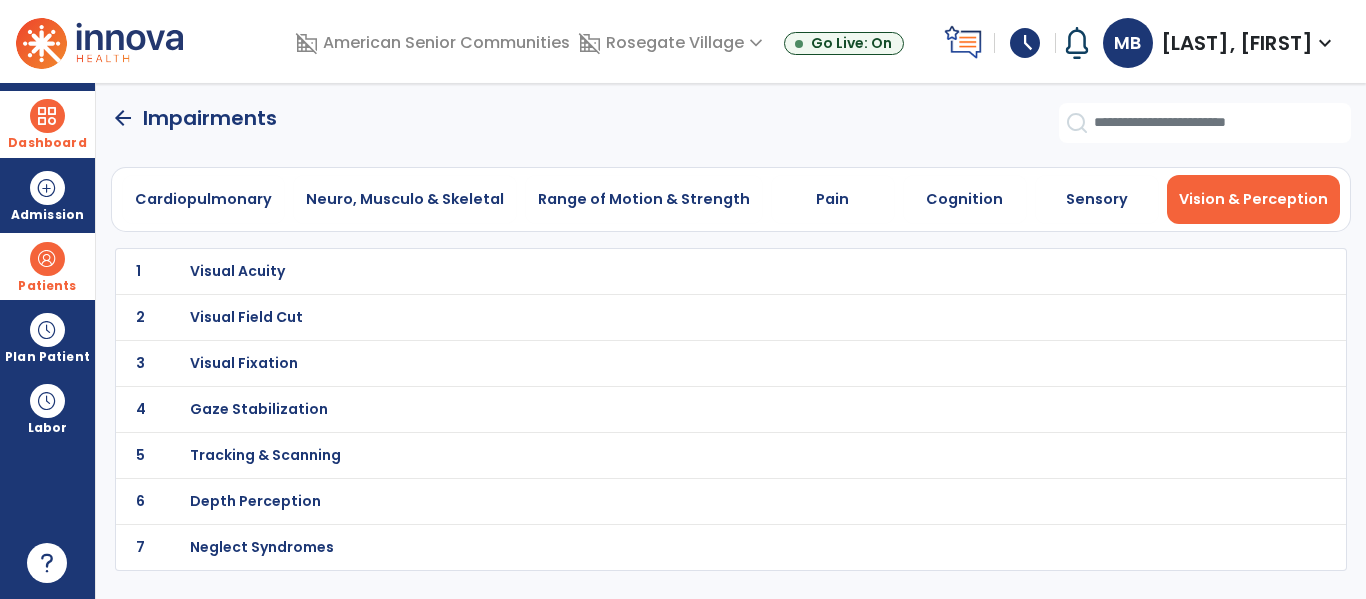 click on "Visual Acuity" at bounding box center (687, 271) 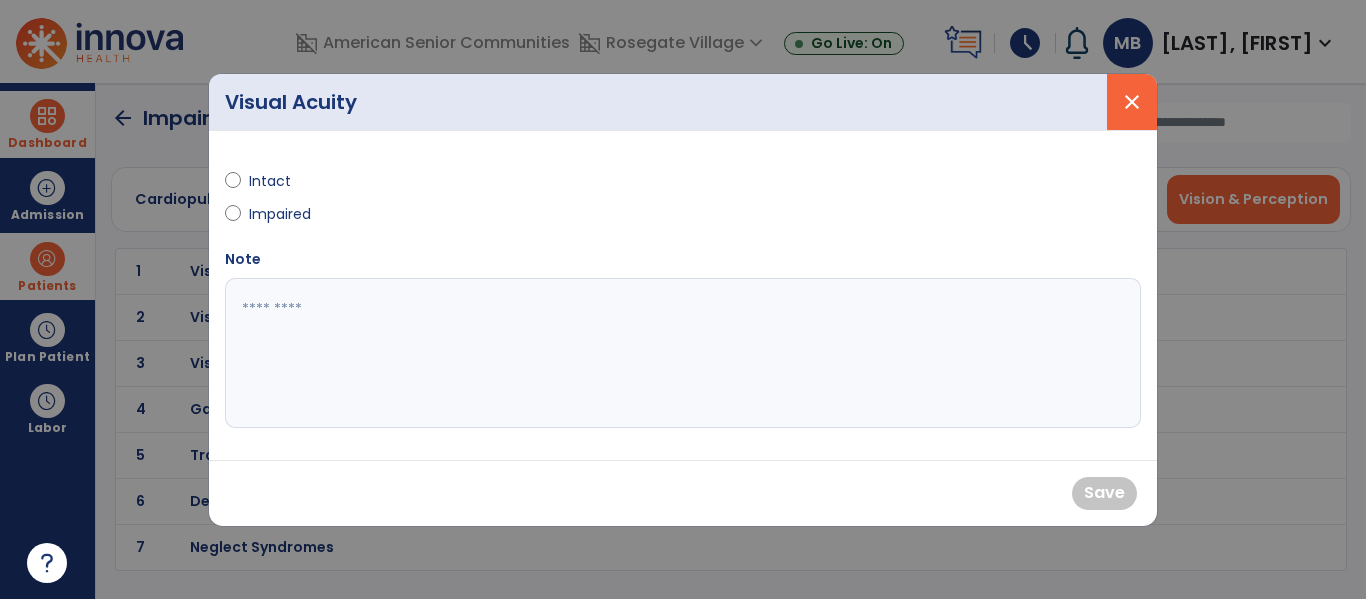 click on "close" at bounding box center (1132, 102) 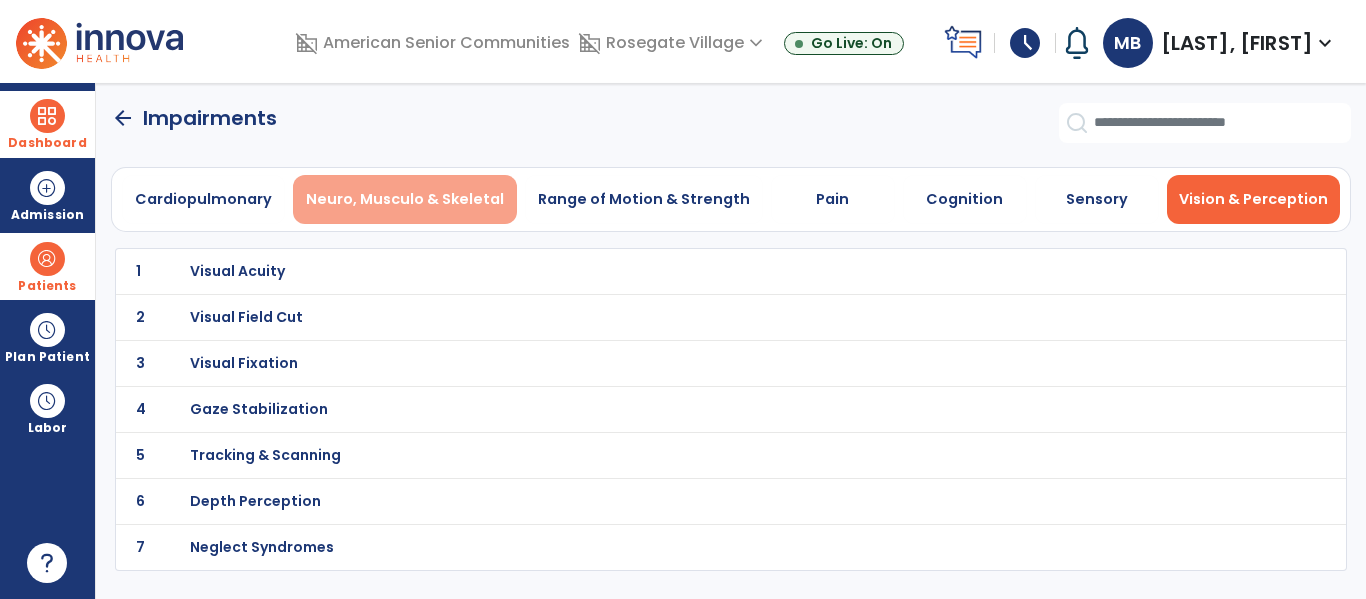 click on "Neuro, Musculo & Skeletal" at bounding box center (405, 199) 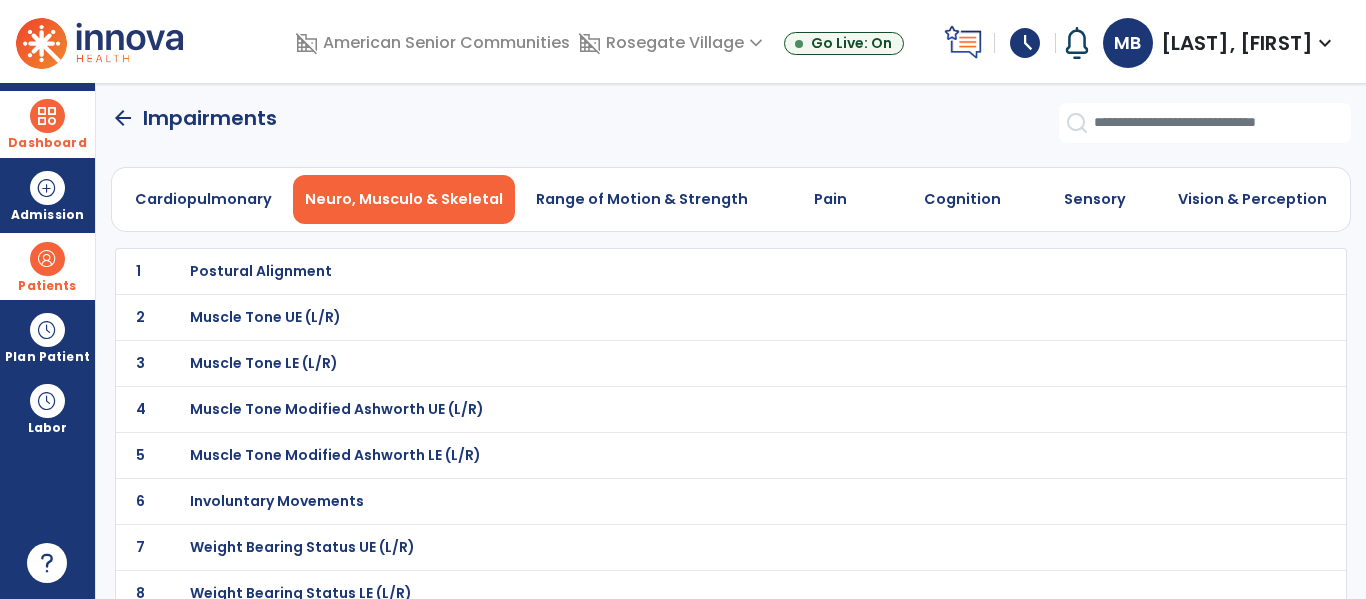 click on "arrow_back" 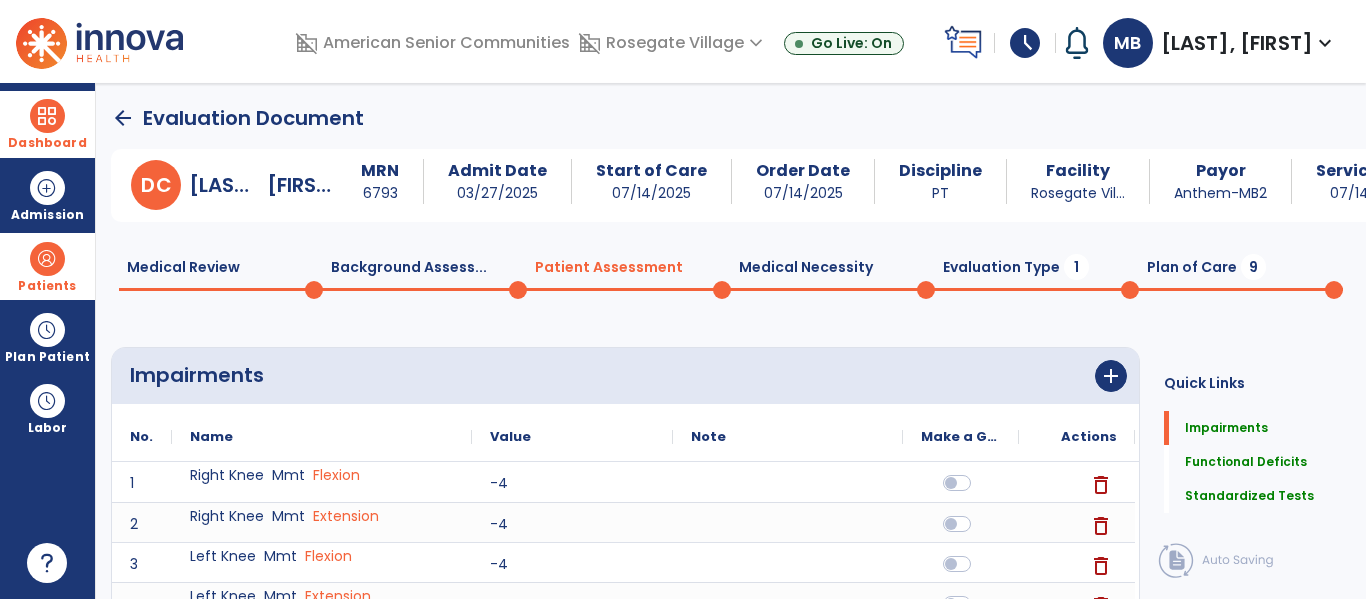 click on "Patient Assessment  0" 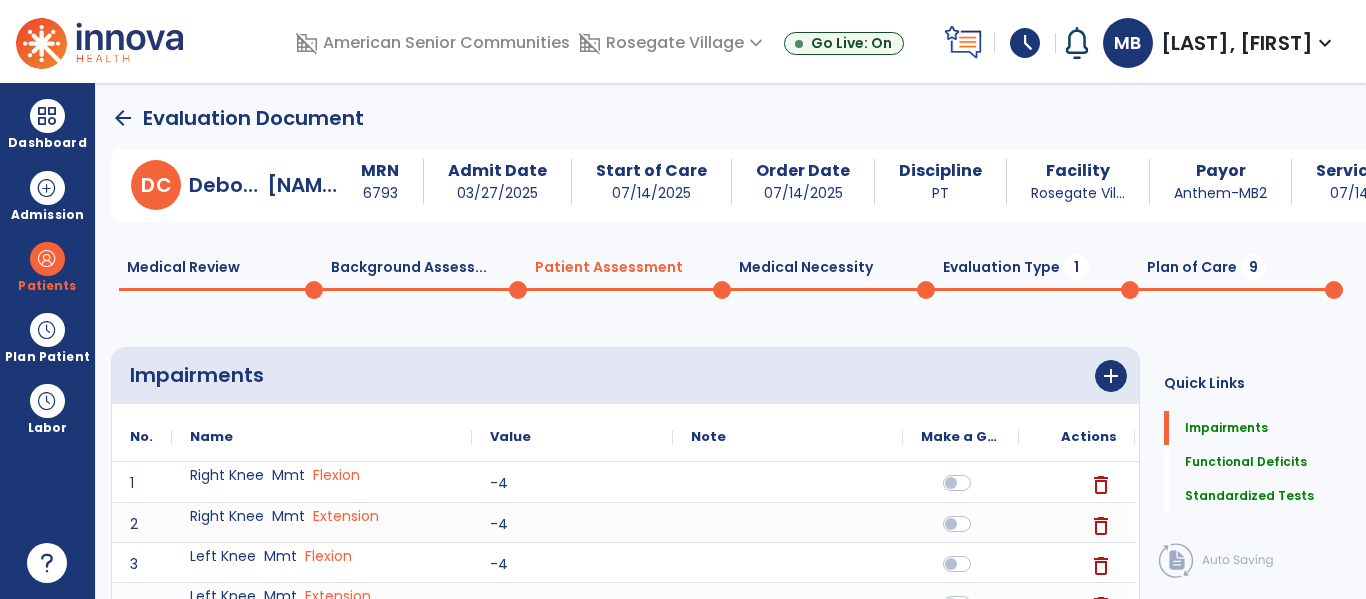 scroll, scrollTop: 0, scrollLeft: 0, axis: both 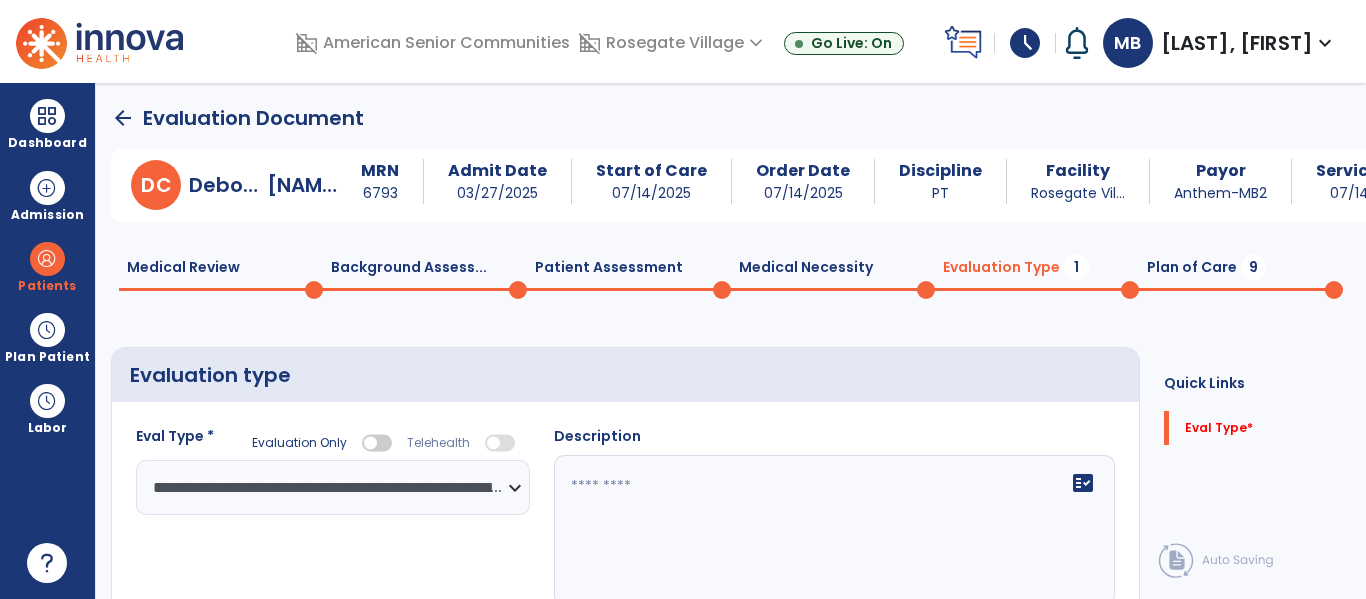 click on "fact_check" 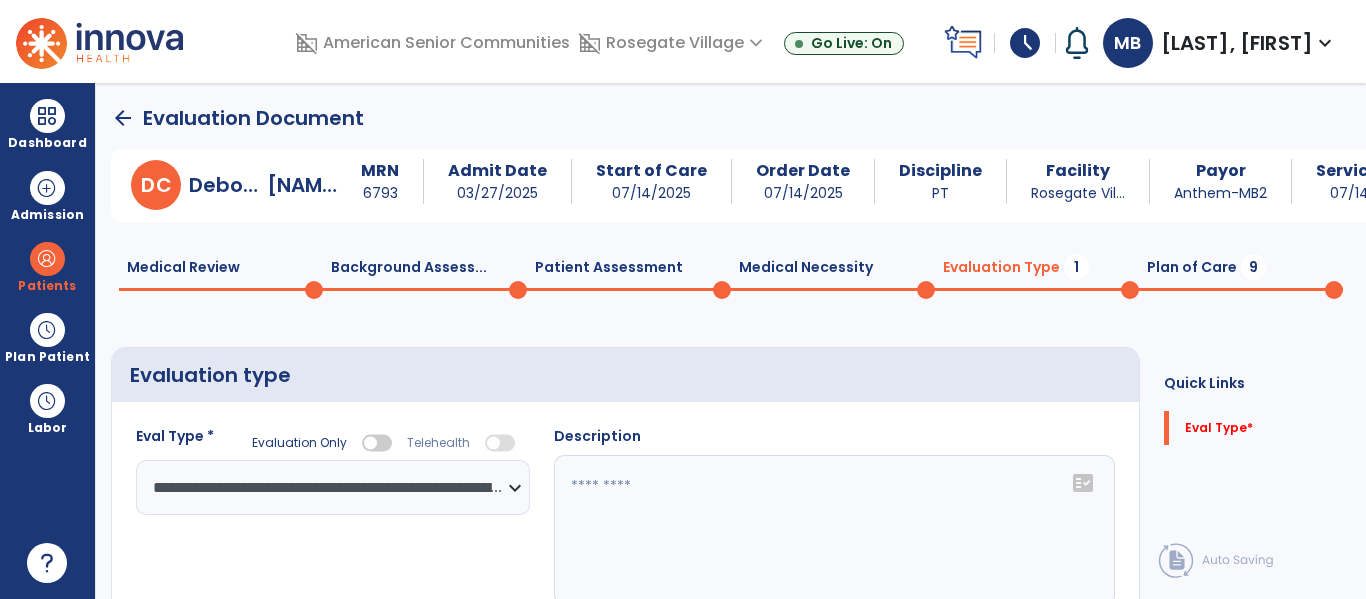 click on "fact_check" 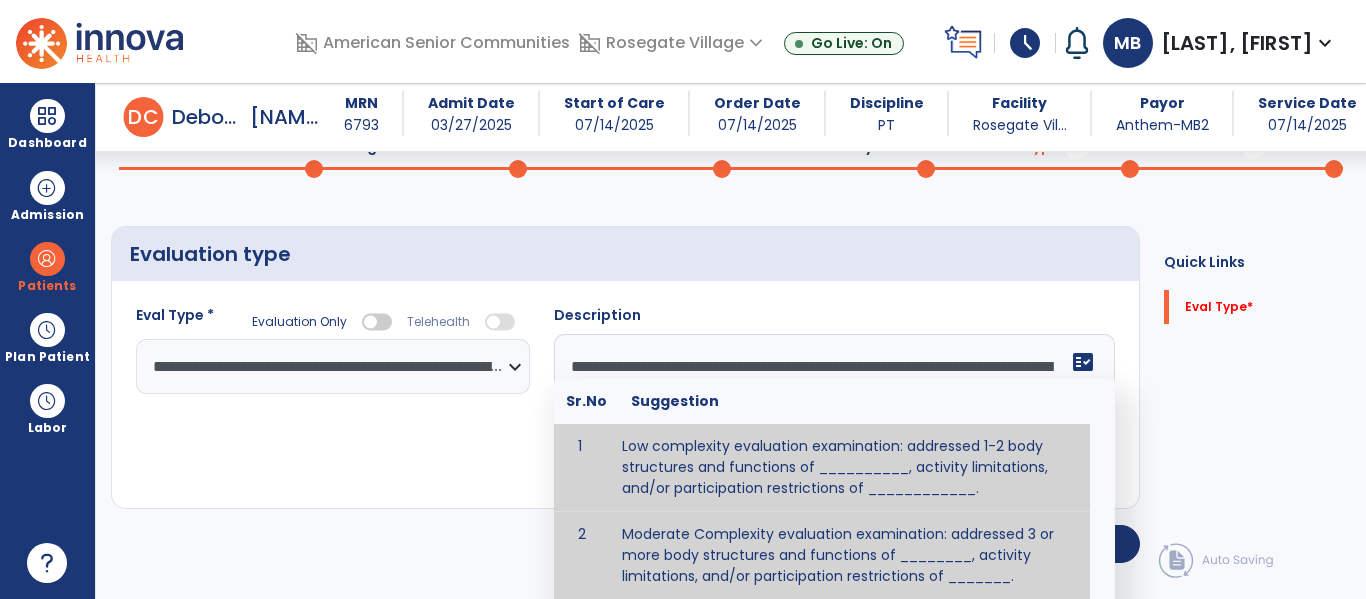 scroll, scrollTop: 83, scrollLeft: 0, axis: vertical 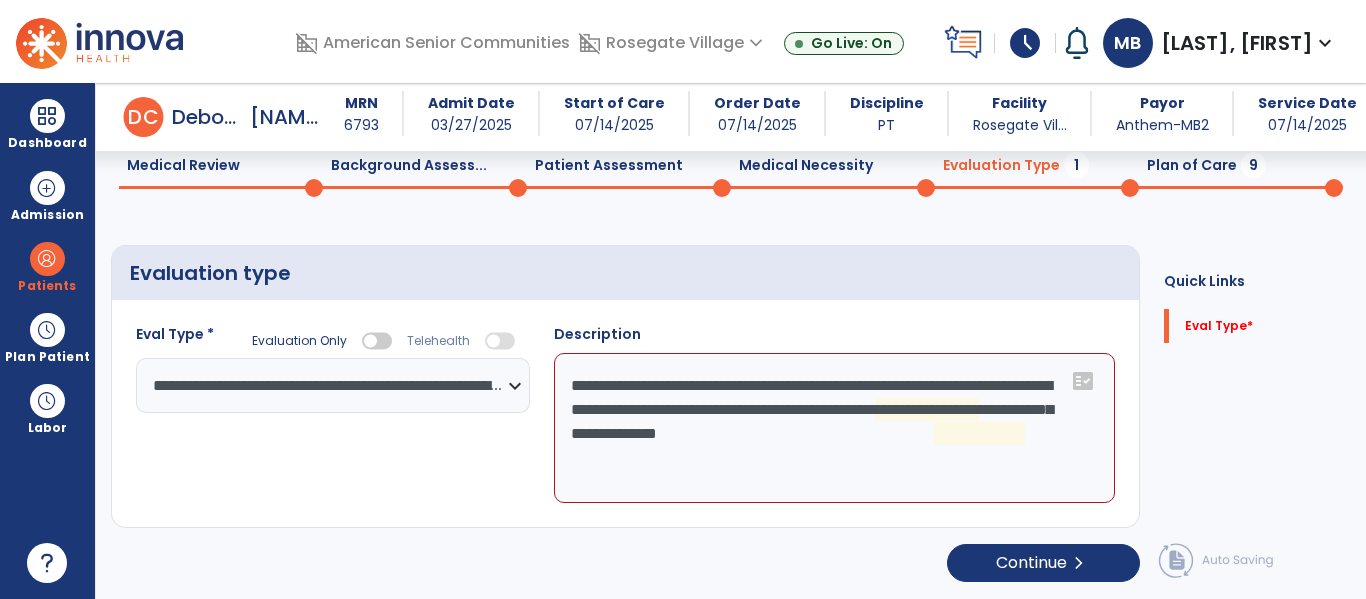 click on "**********" 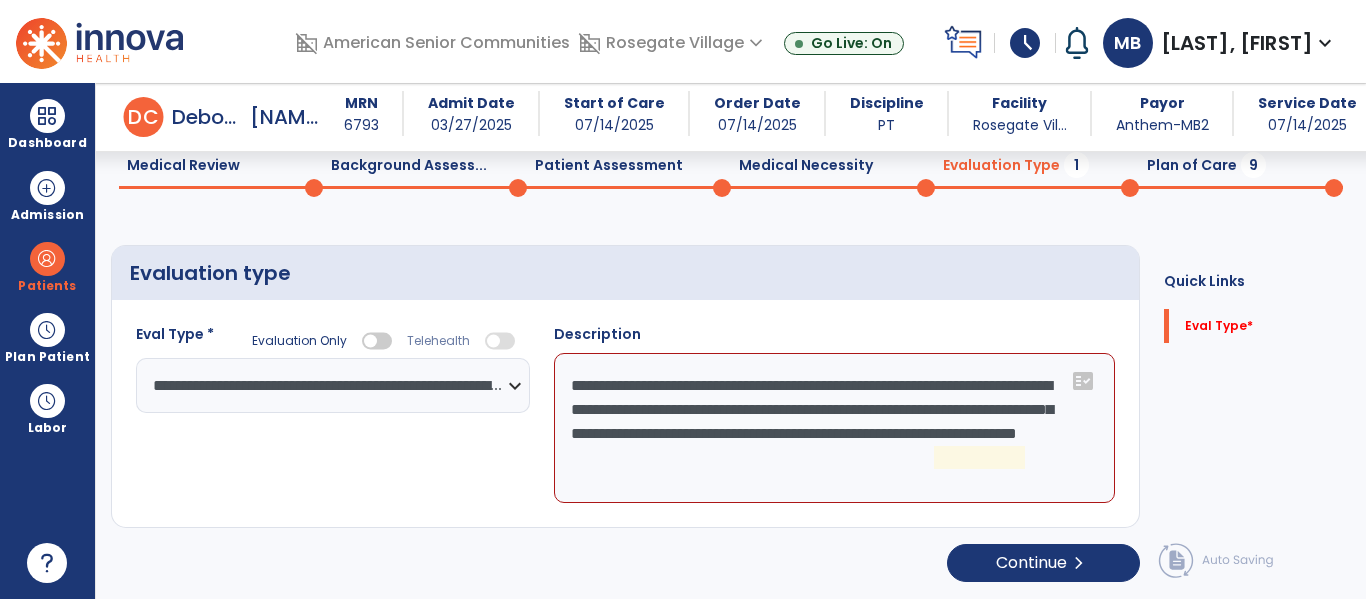 click on "**********" 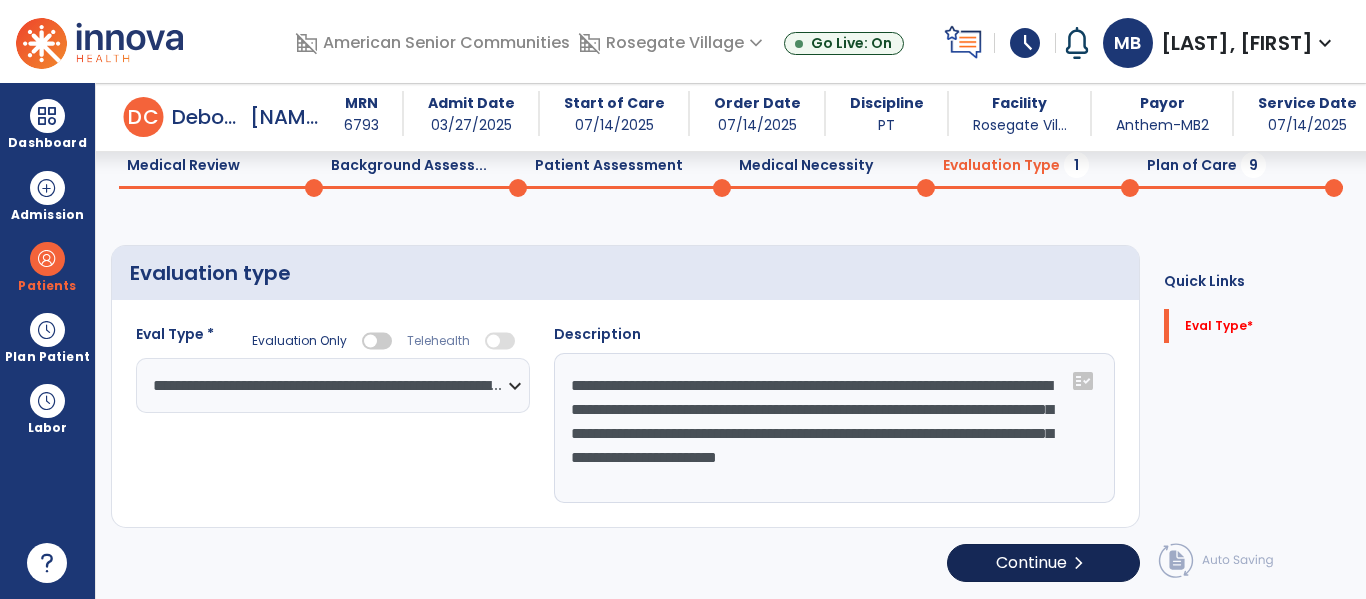 type on "**********" 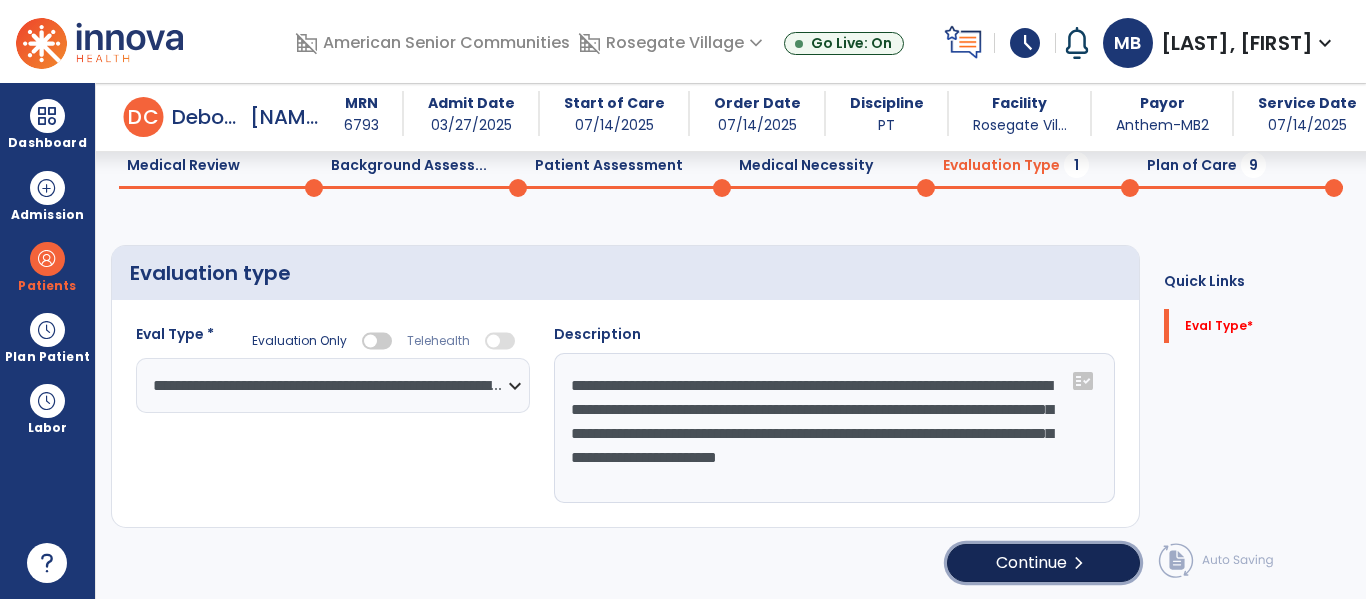 click on "chevron_right" 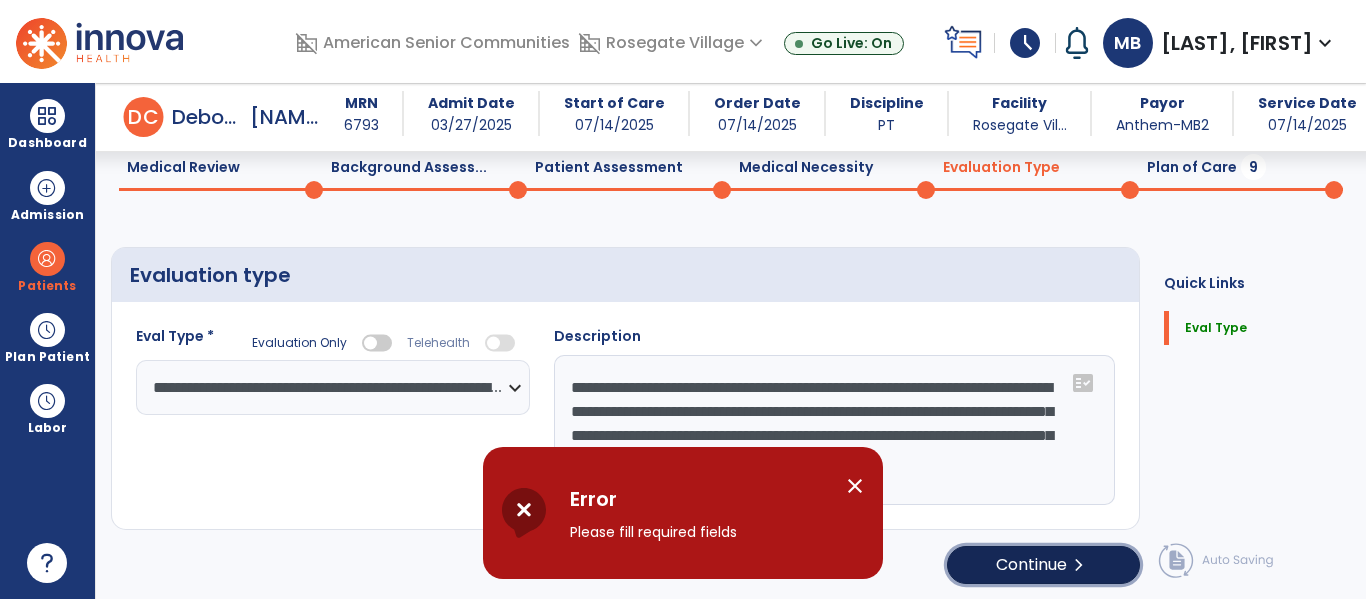 click on "chevron_right" 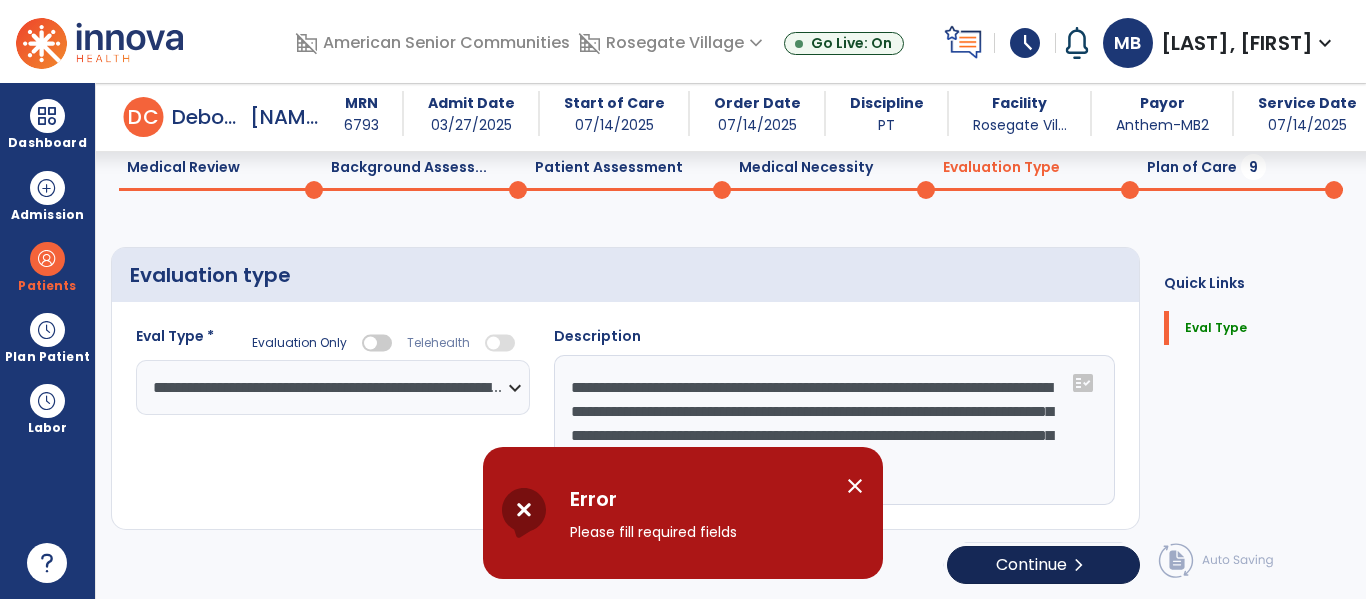 scroll, scrollTop: 83, scrollLeft: 0, axis: vertical 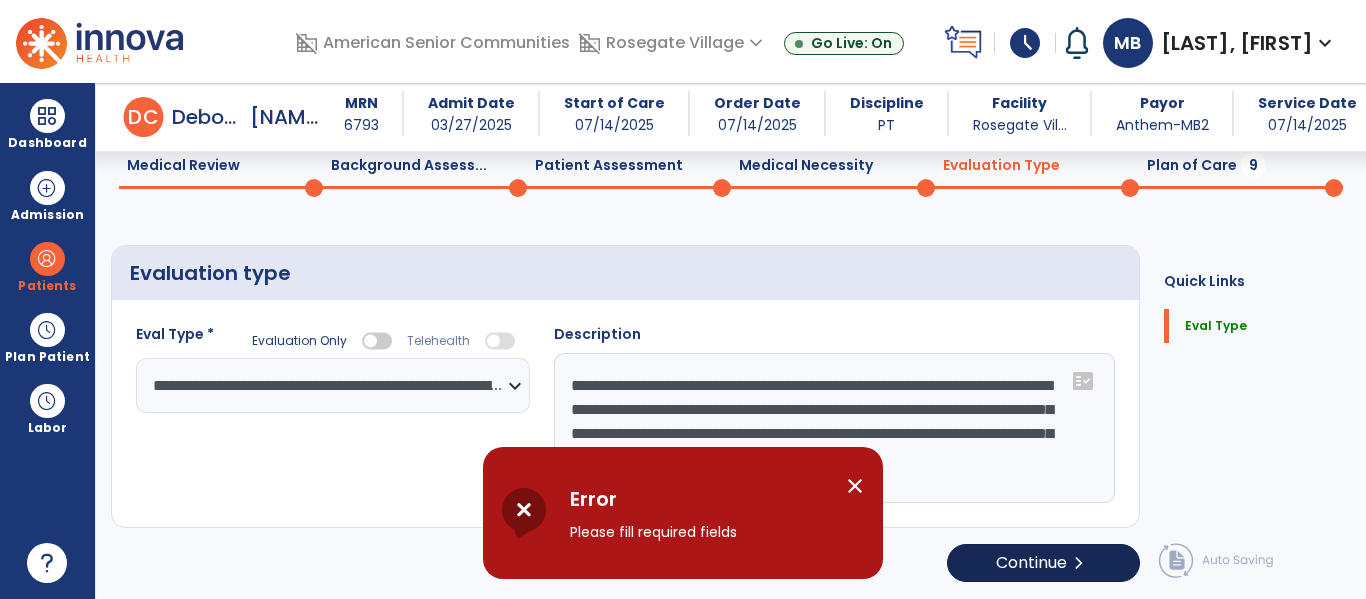 select on "*****" 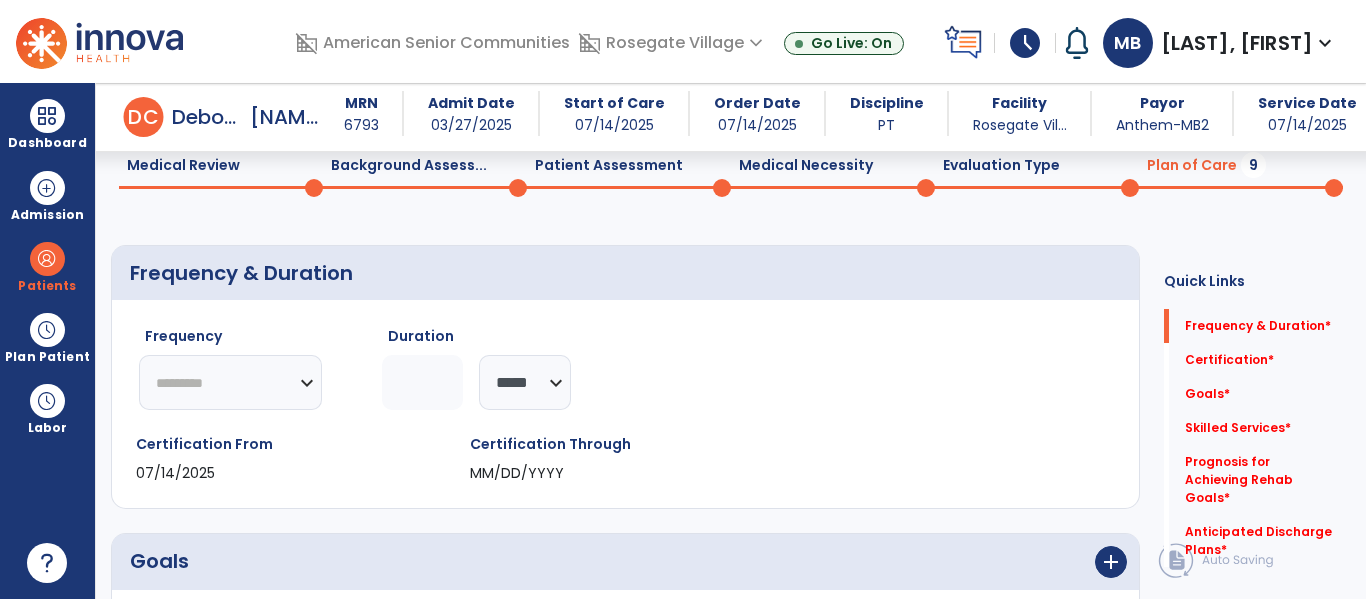 click on "********* ** ** ** ** ** ** **" 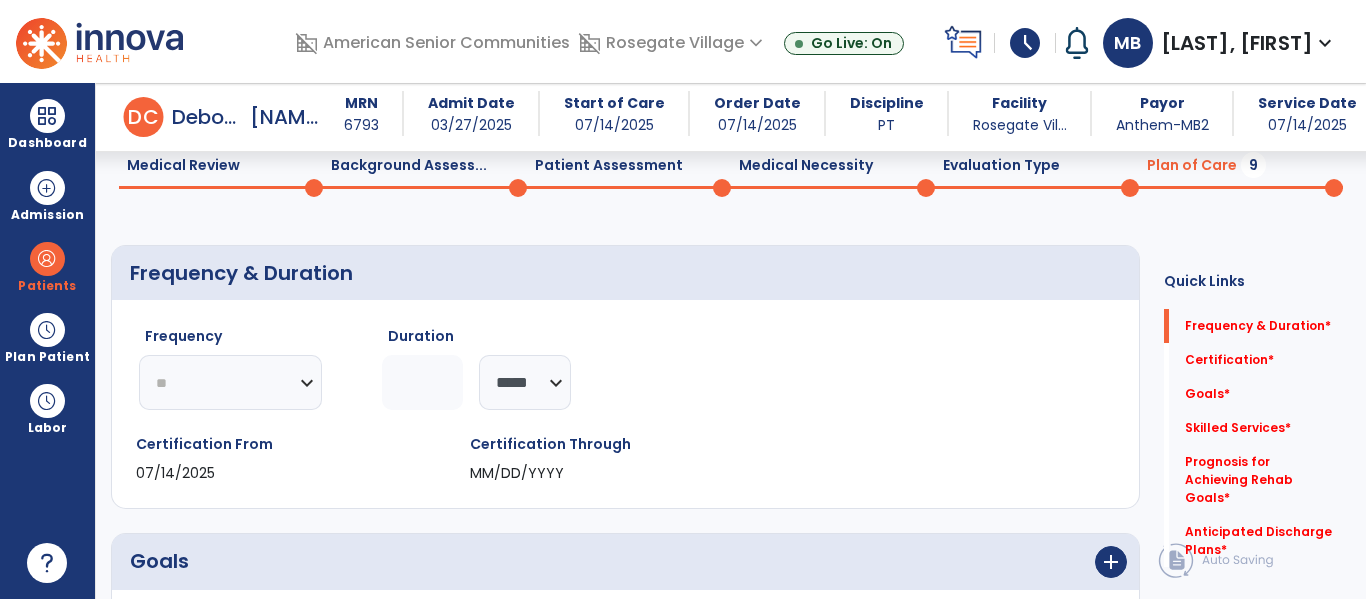 click on "********* ** ** ** ** ** ** **" 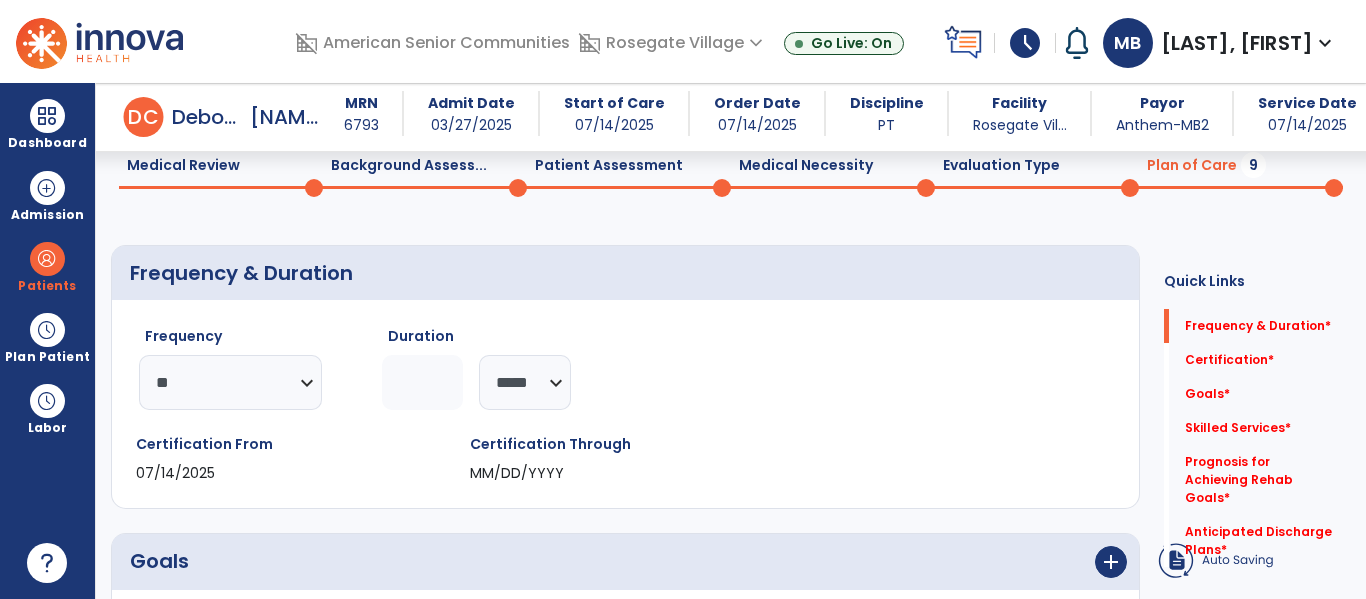 click 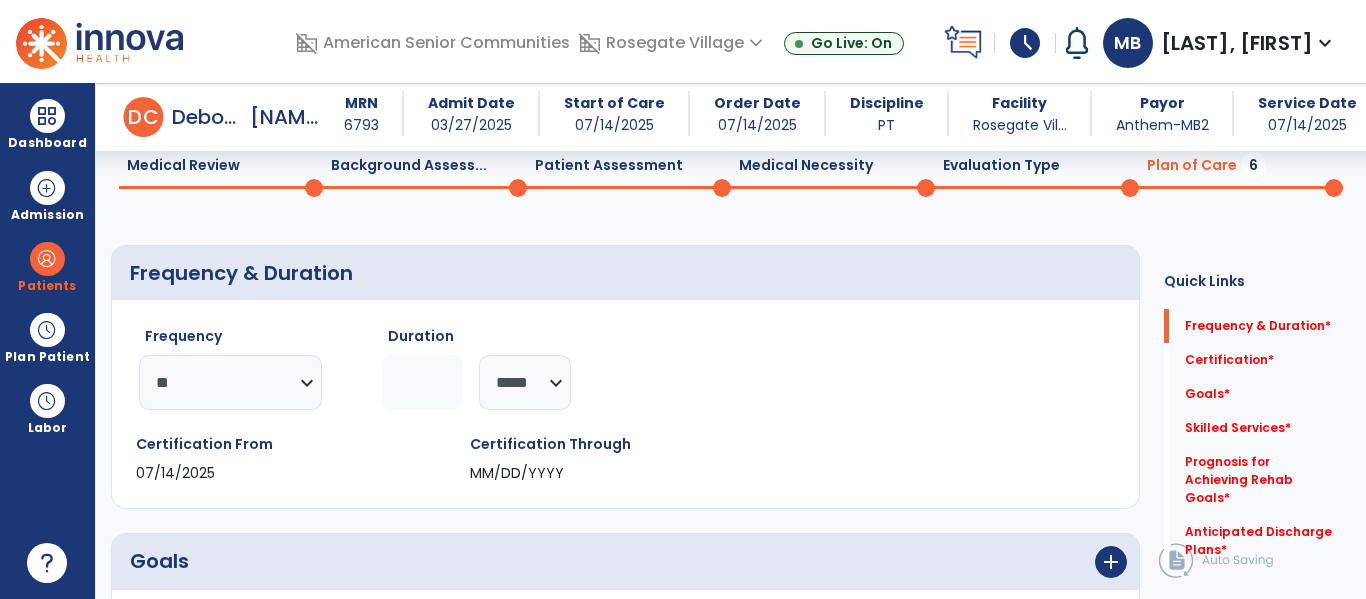 type on "*" 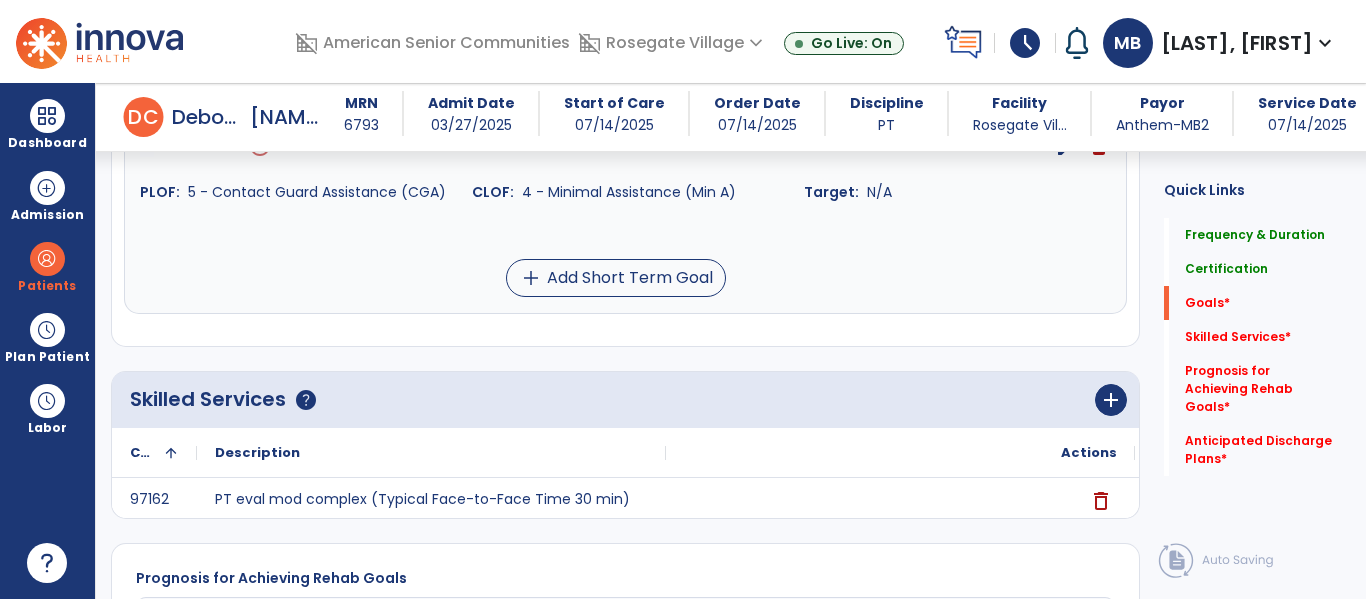 scroll, scrollTop: 863, scrollLeft: 0, axis: vertical 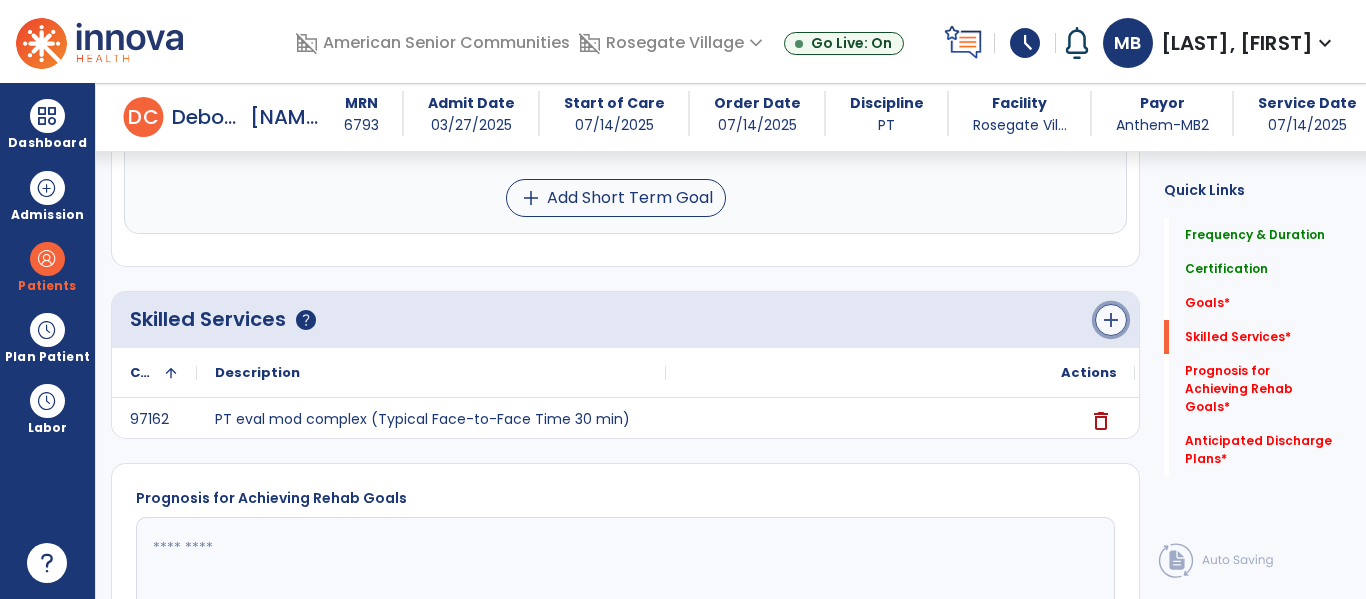 click on "add" 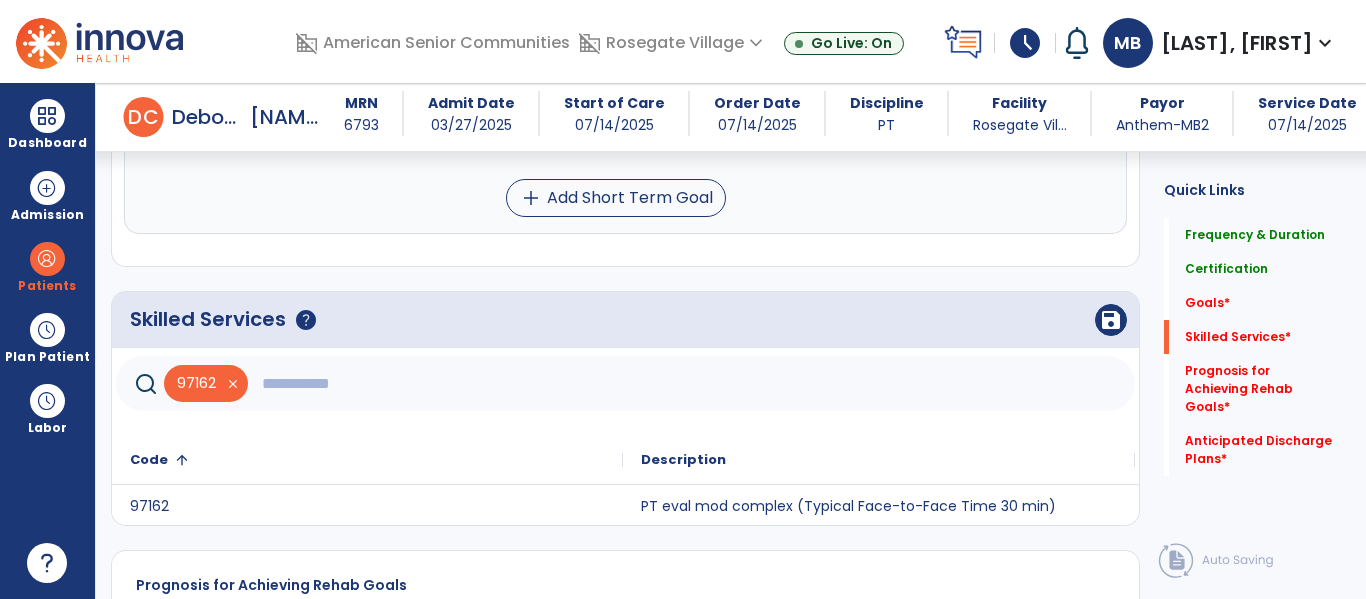 click 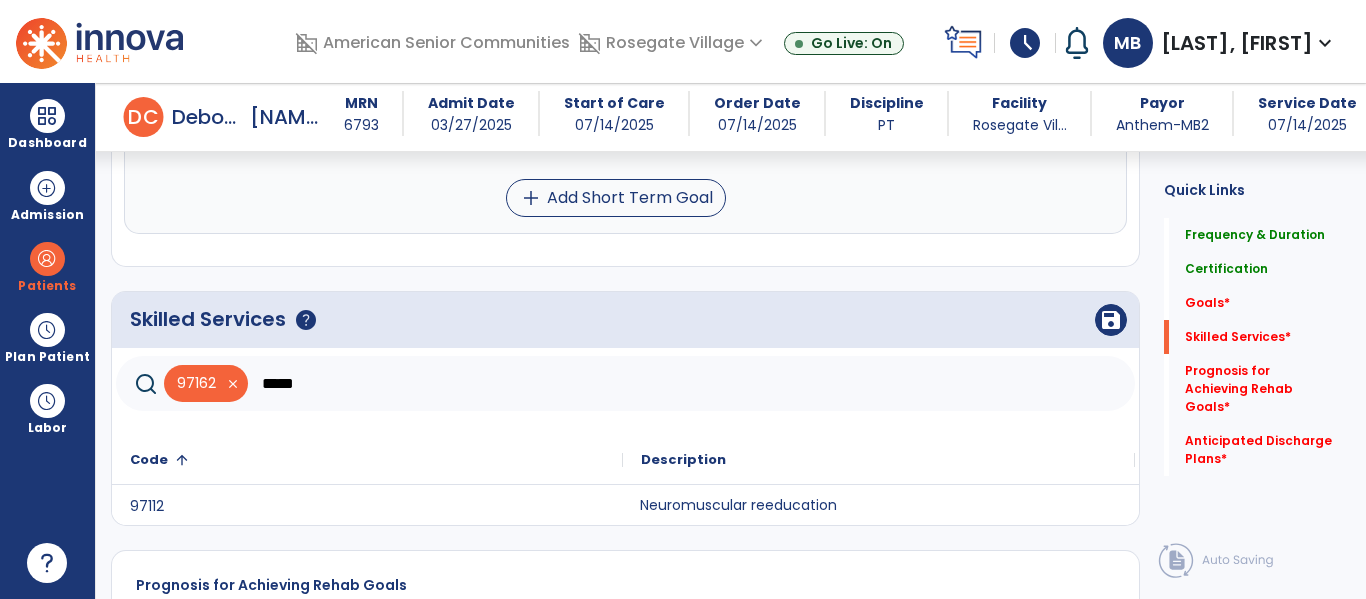 click on "Neuromuscular reeducation" 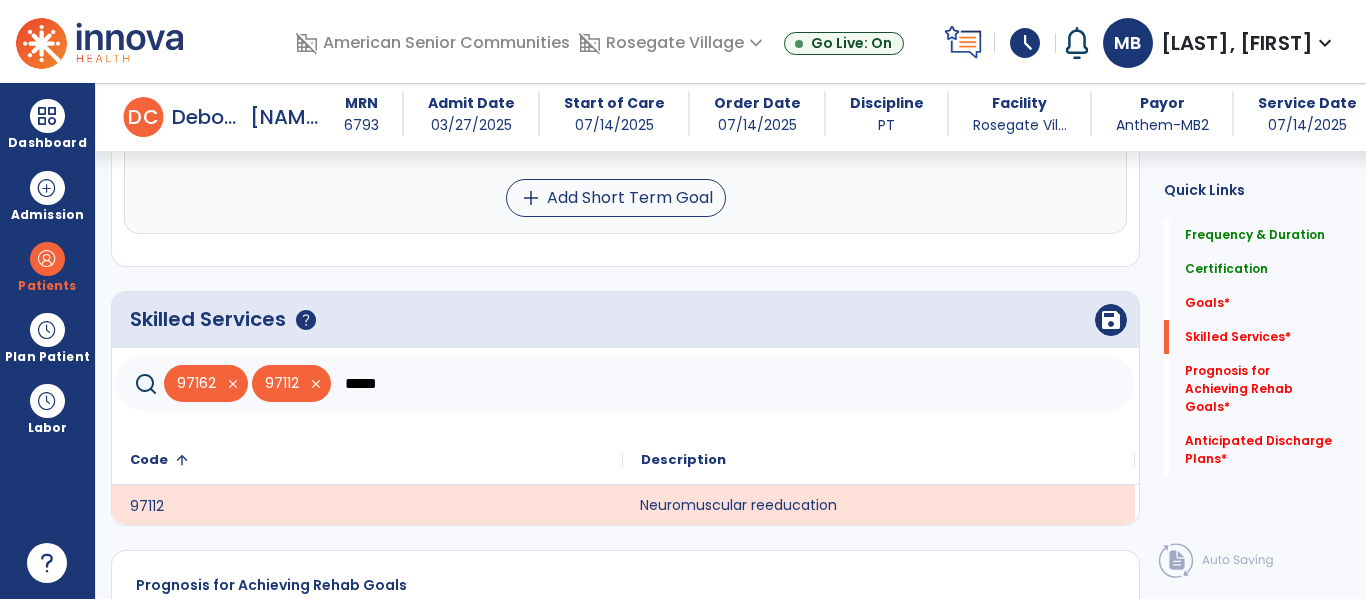 click on "*****" 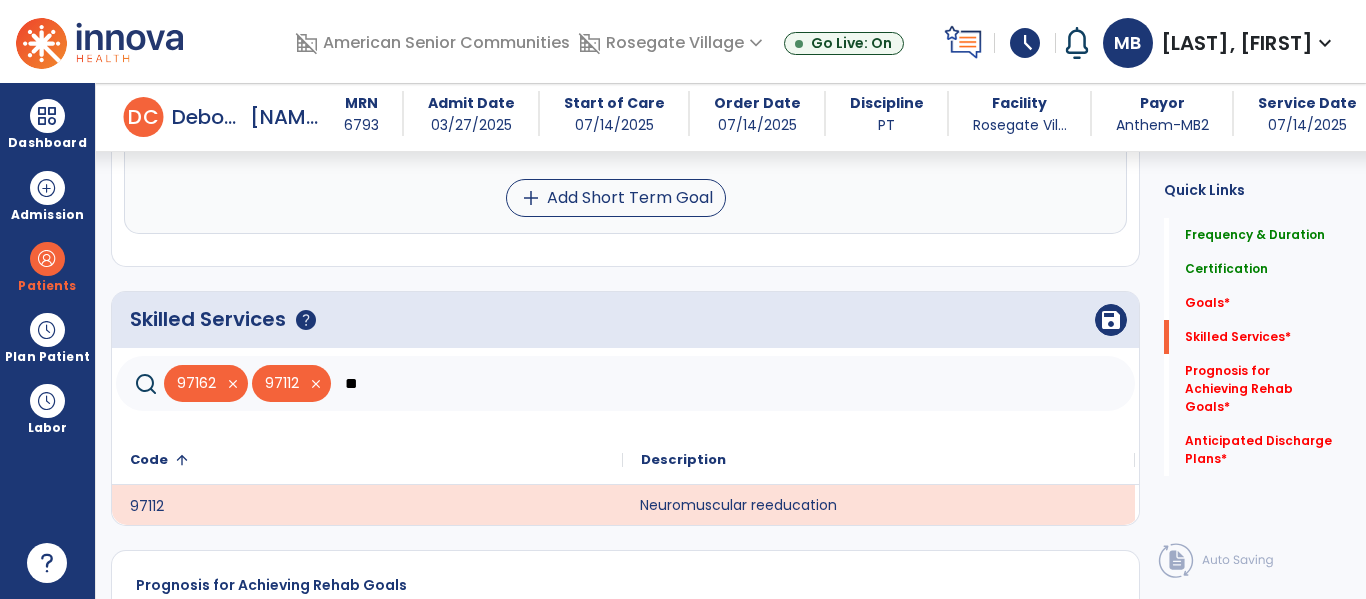 type on "*" 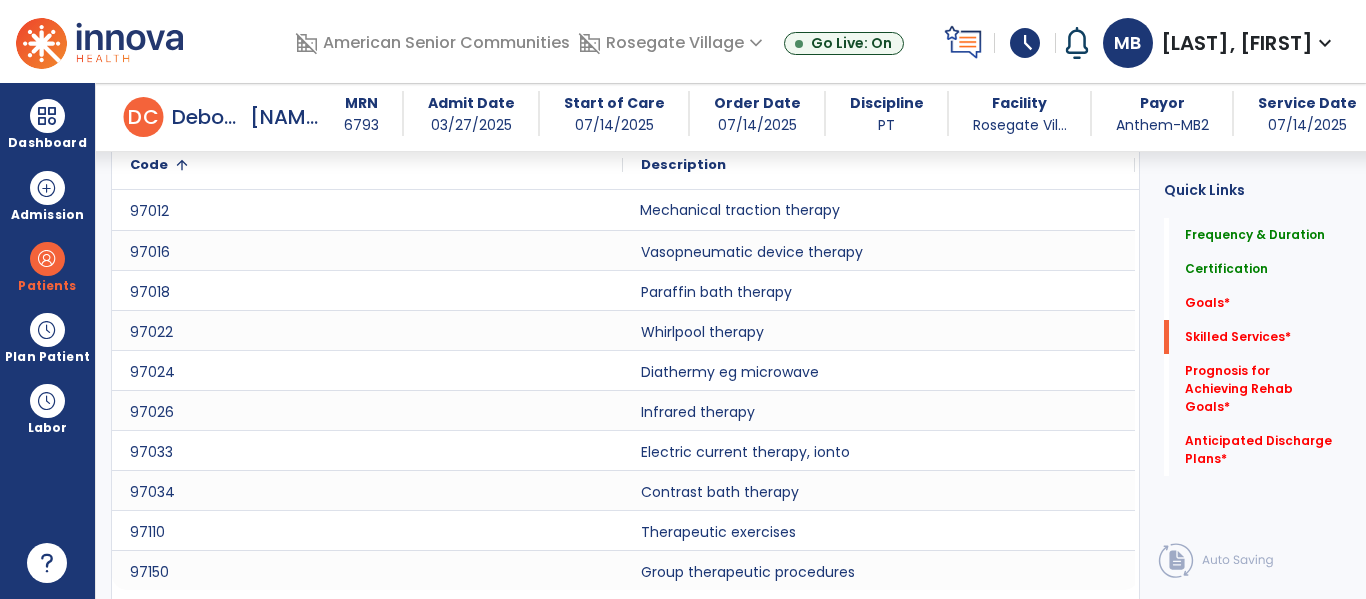 scroll, scrollTop: 1188, scrollLeft: 0, axis: vertical 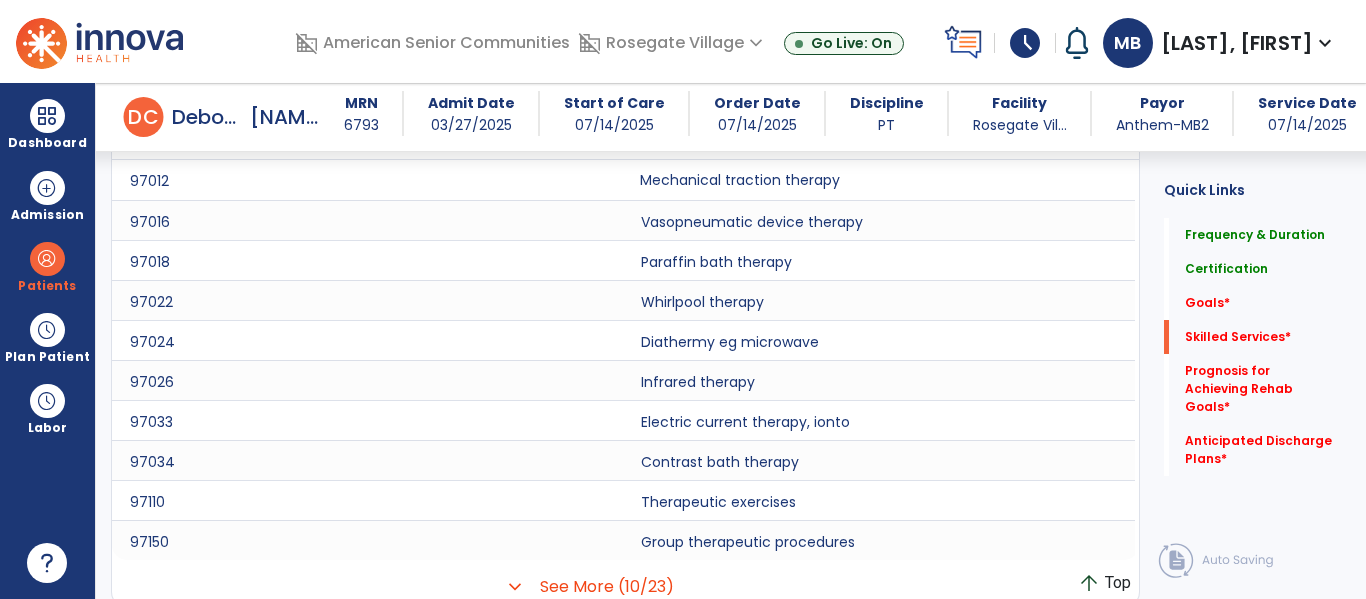 type on "****" 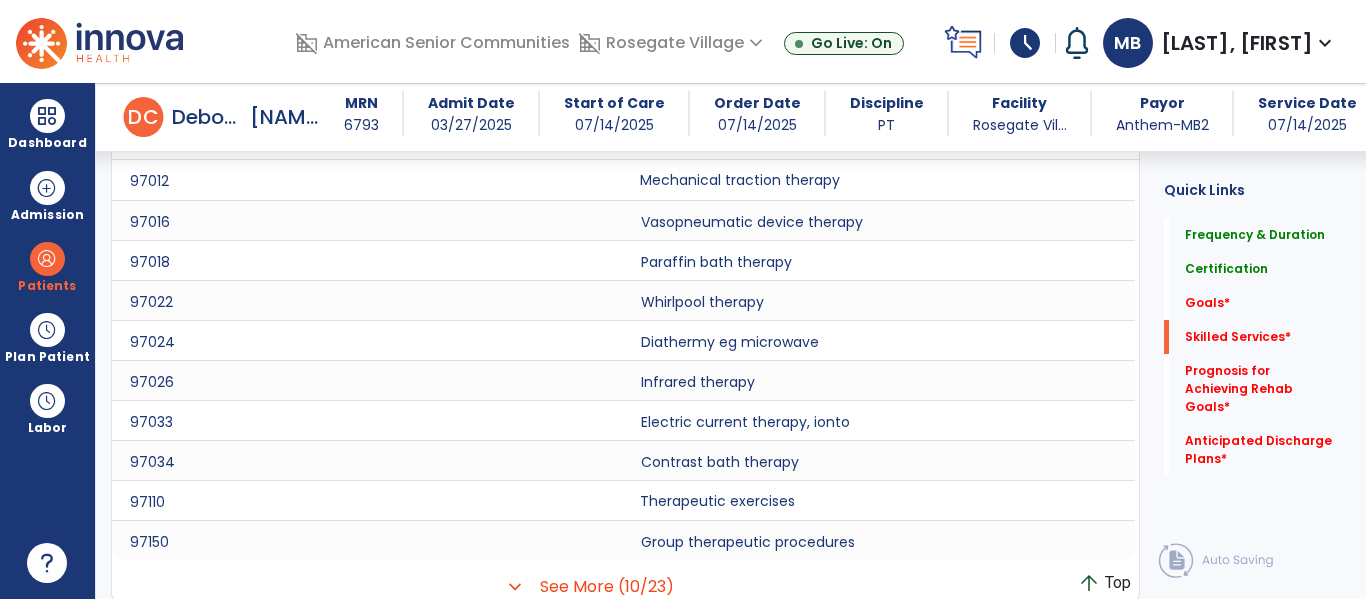 click on "Therapeutic exercises" 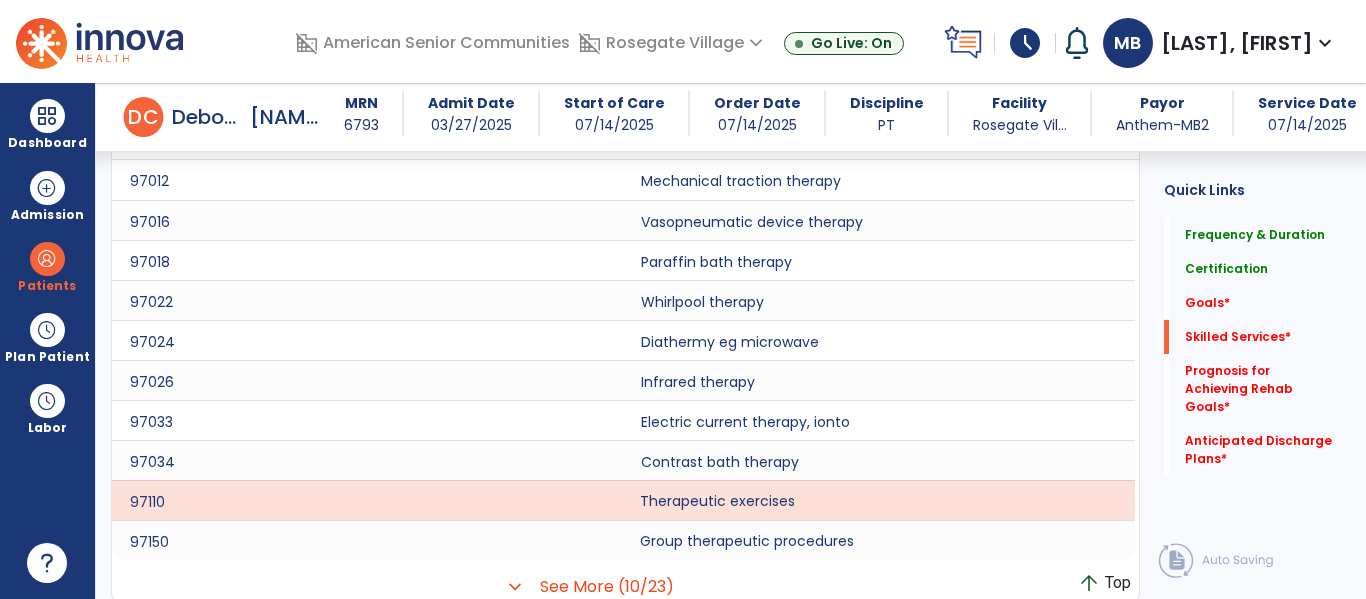 click on "Group therapeutic procedures" 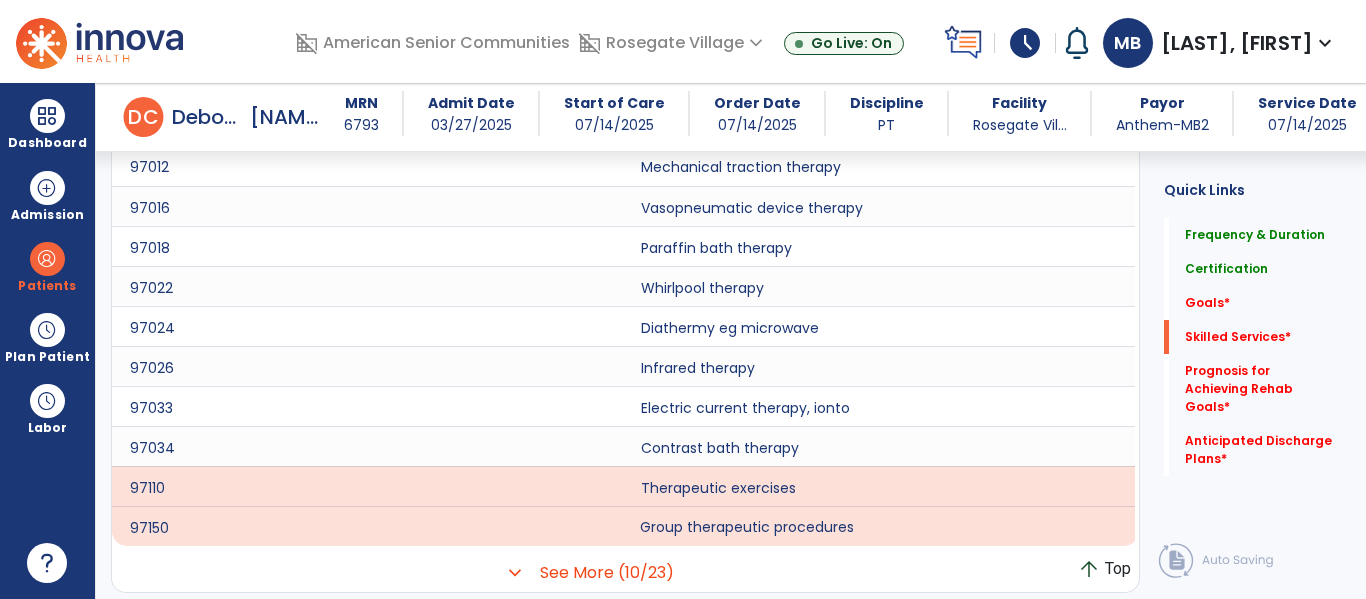scroll, scrollTop: 1255, scrollLeft: 0, axis: vertical 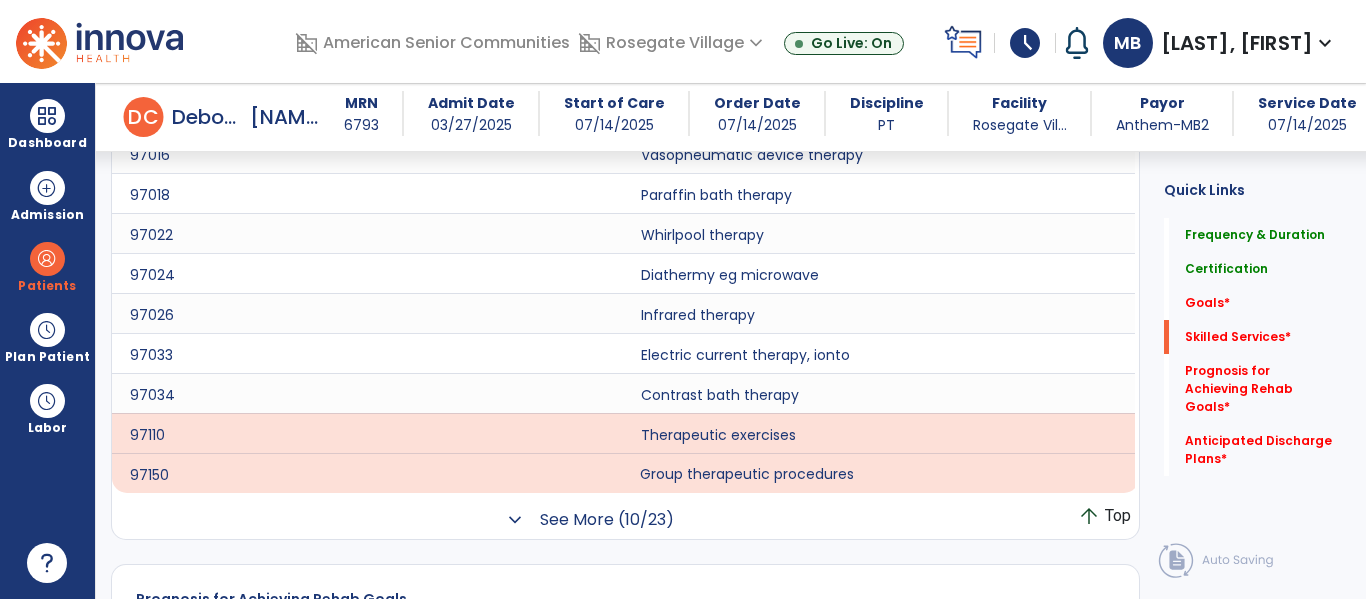 click on "See More (10/23)" 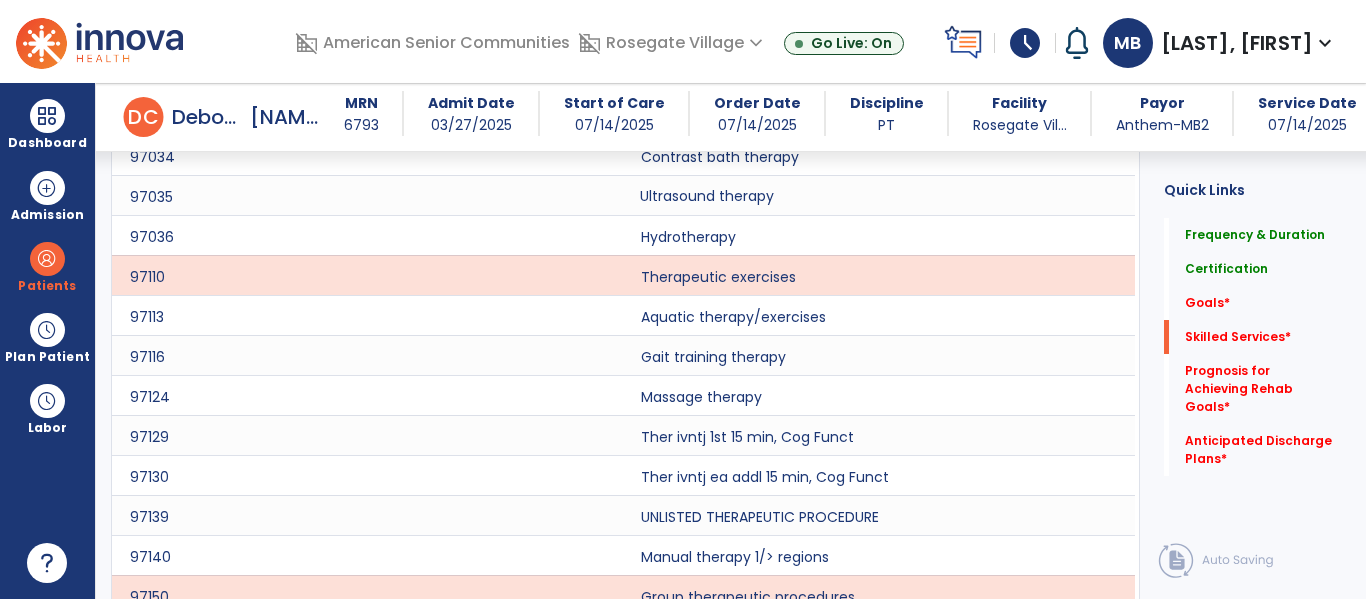 scroll, scrollTop: 1595, scrollLeft: 0, axis: vertical 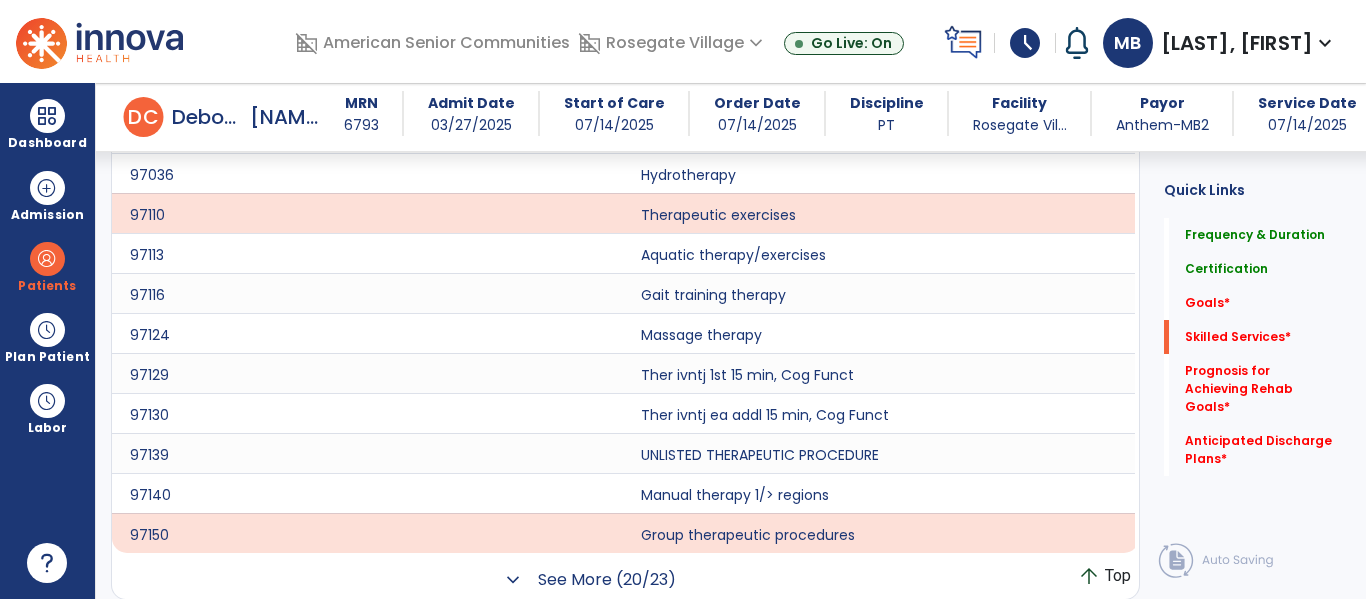 click on "See More (20/23)" 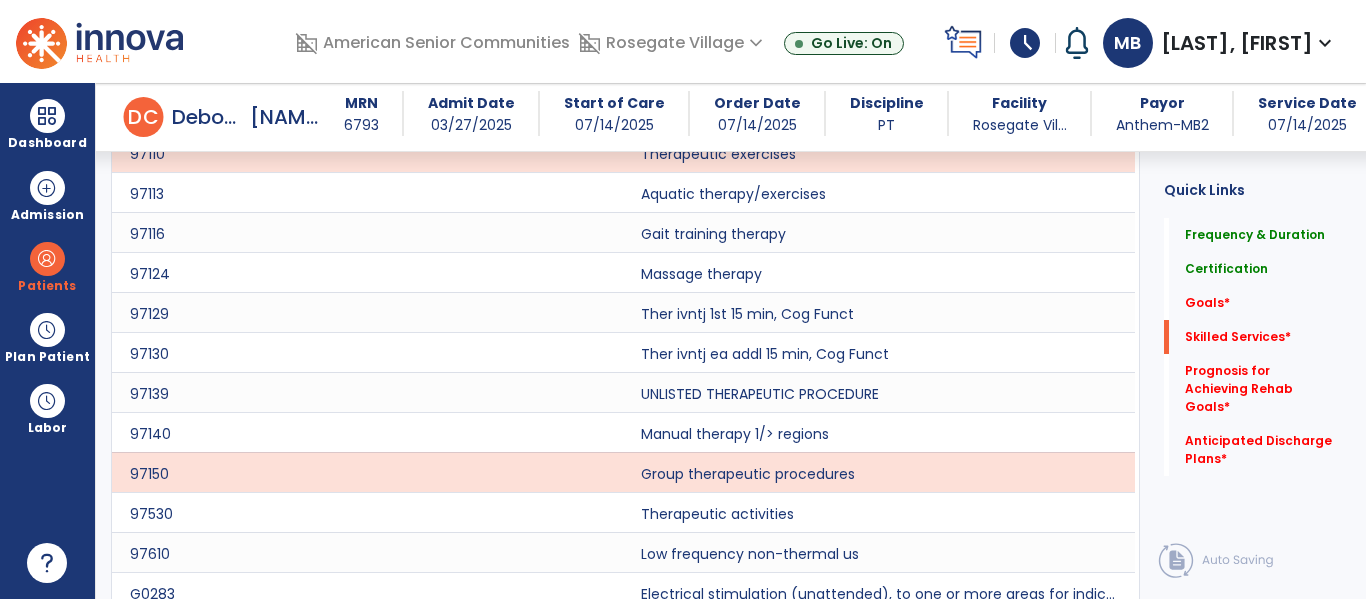 scroll, scrollTop: 1662, scrollLeft: 0, axis: vertical 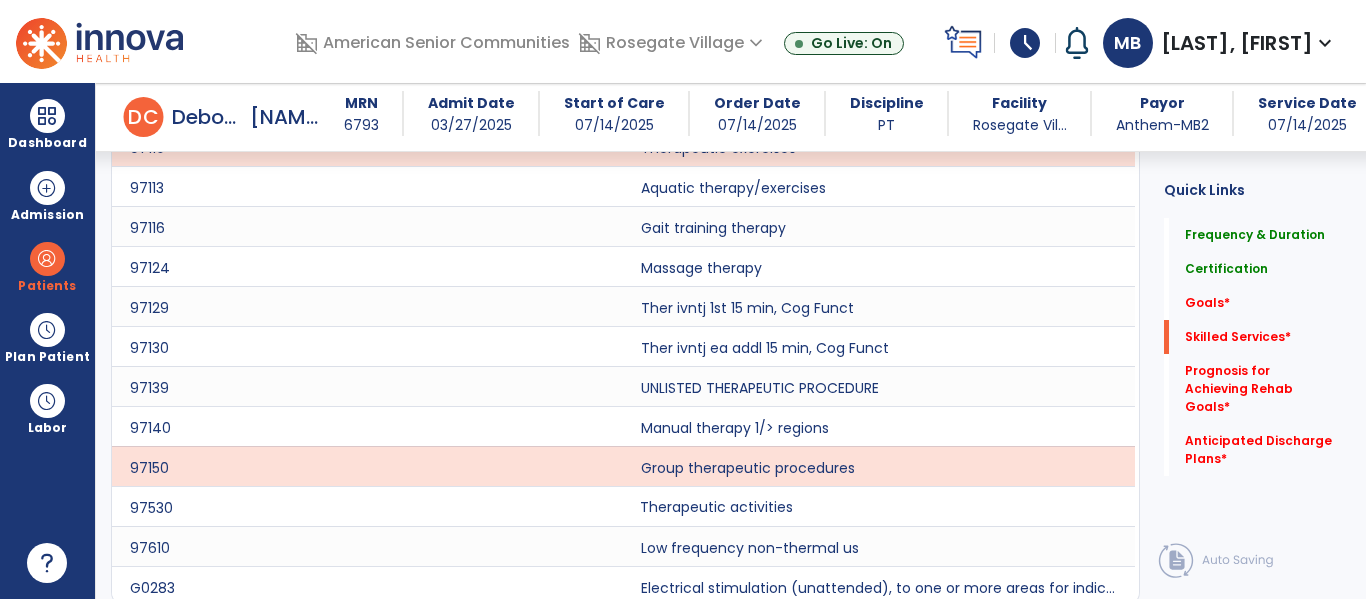 click on "Therapeutic activities" 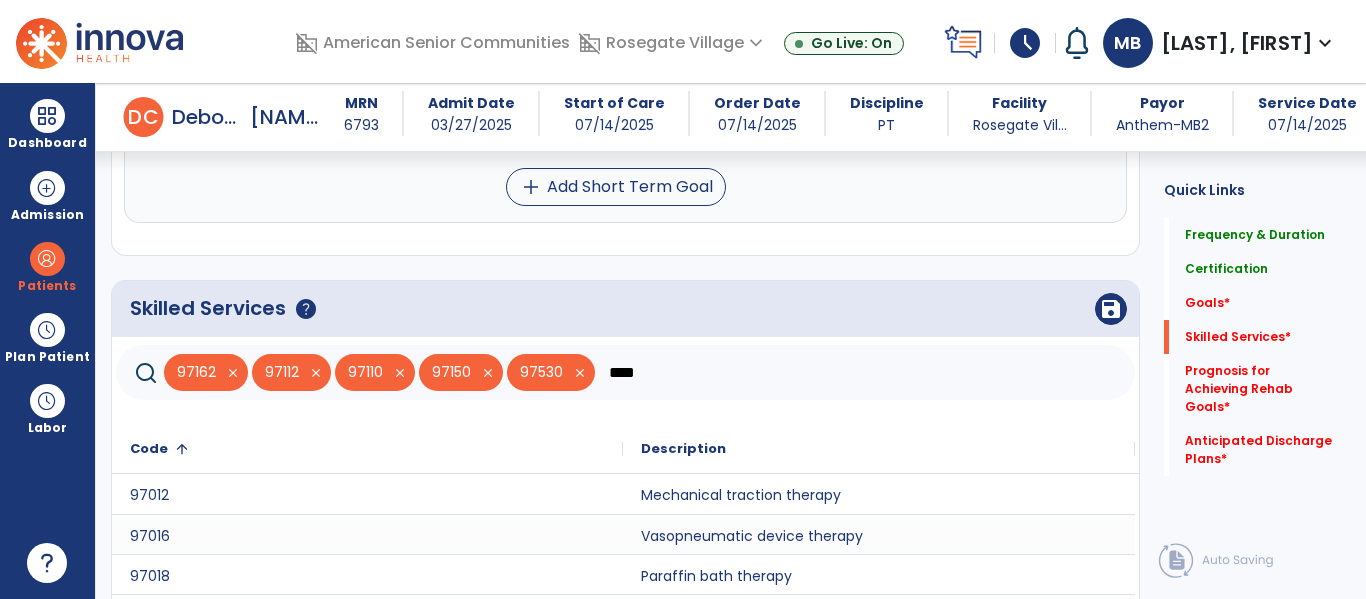 scroll, scrollTop: 878, scrollLeft: 0, axis: vertical 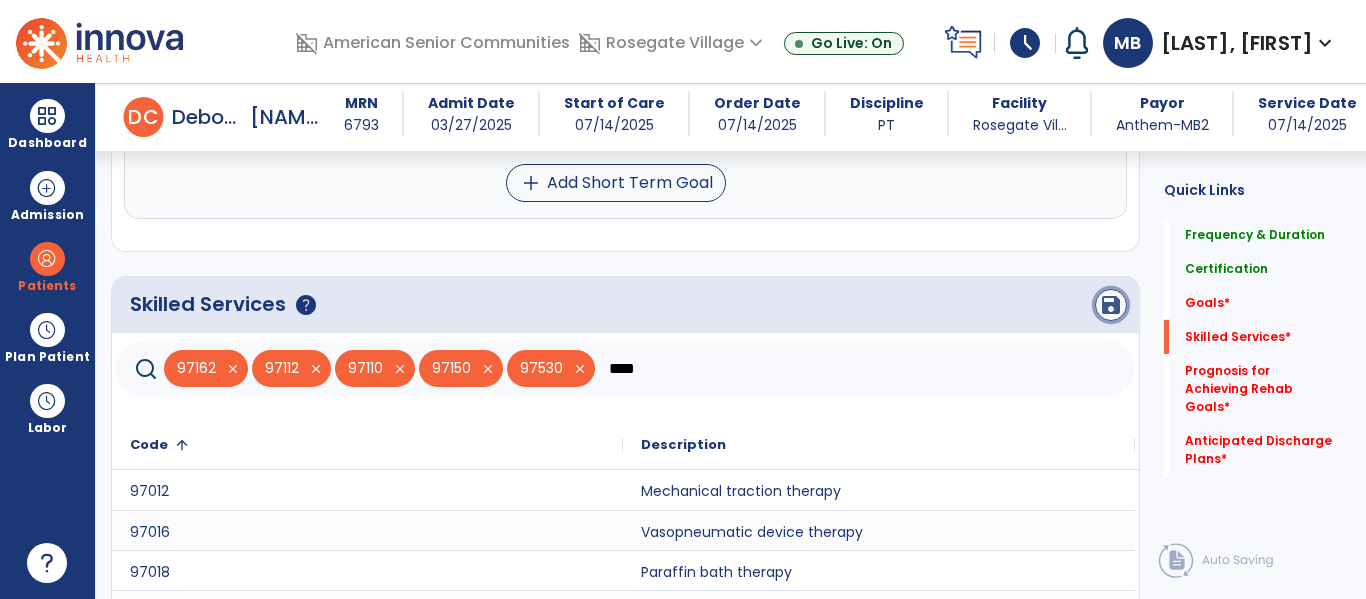 click on "save" 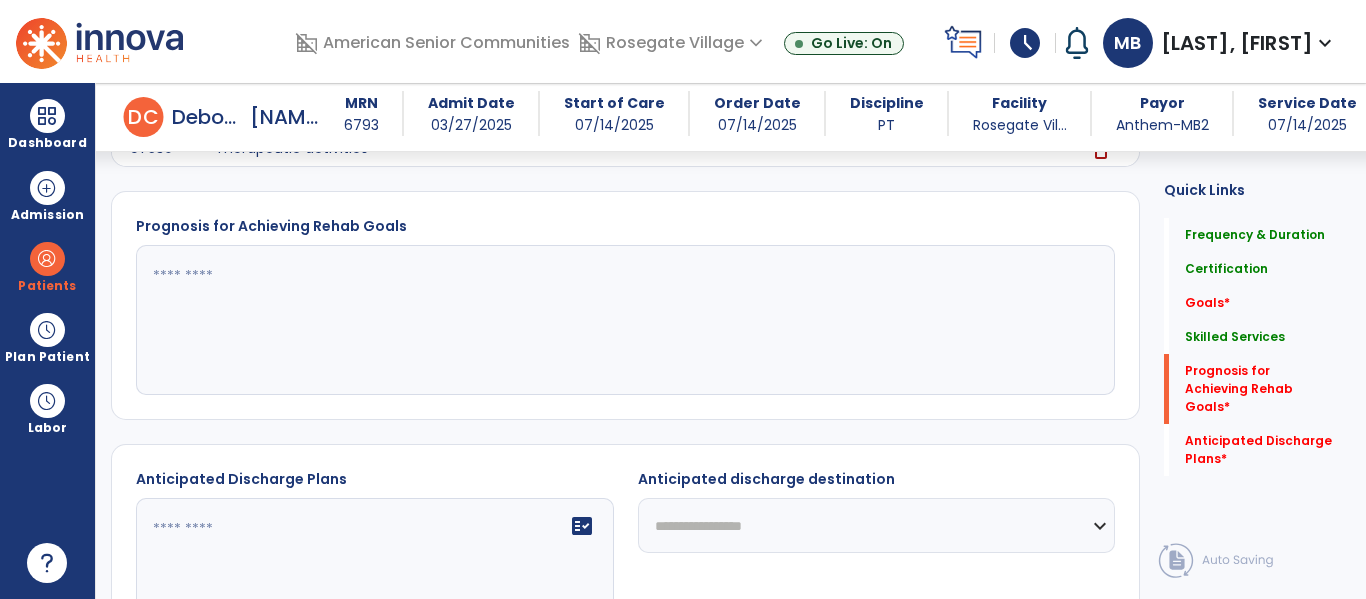 scroll, scrollTop: 1303, scrollLeft: 0, axis: vertical 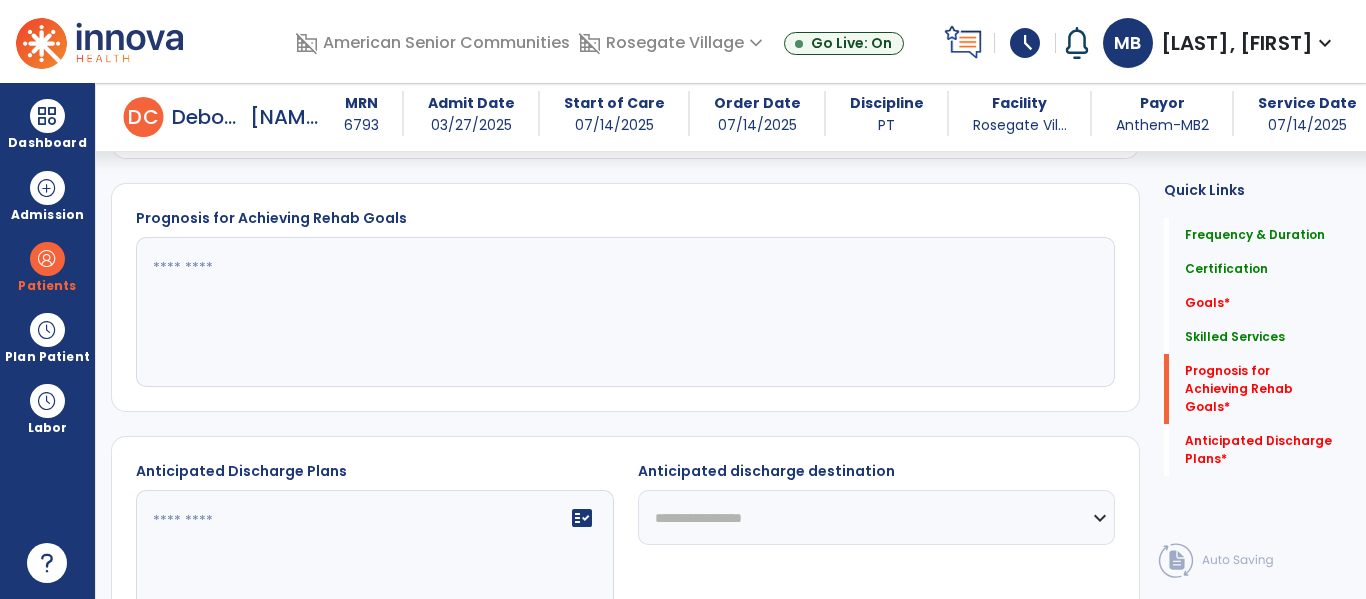 click 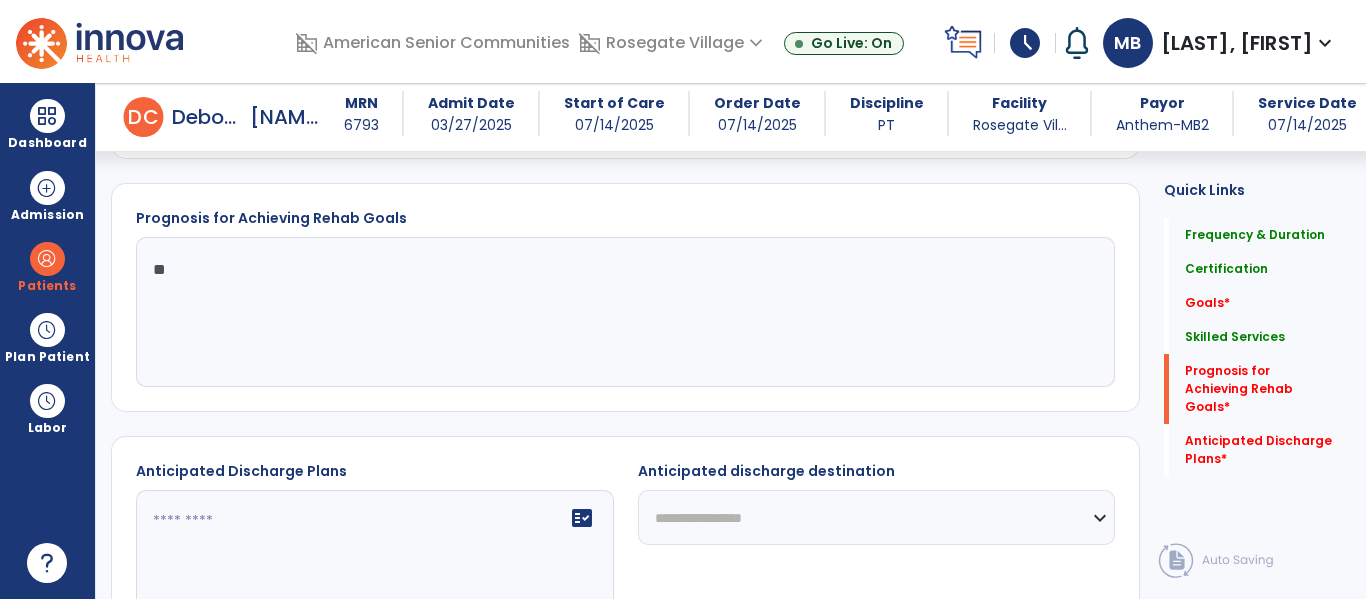 type on "*" 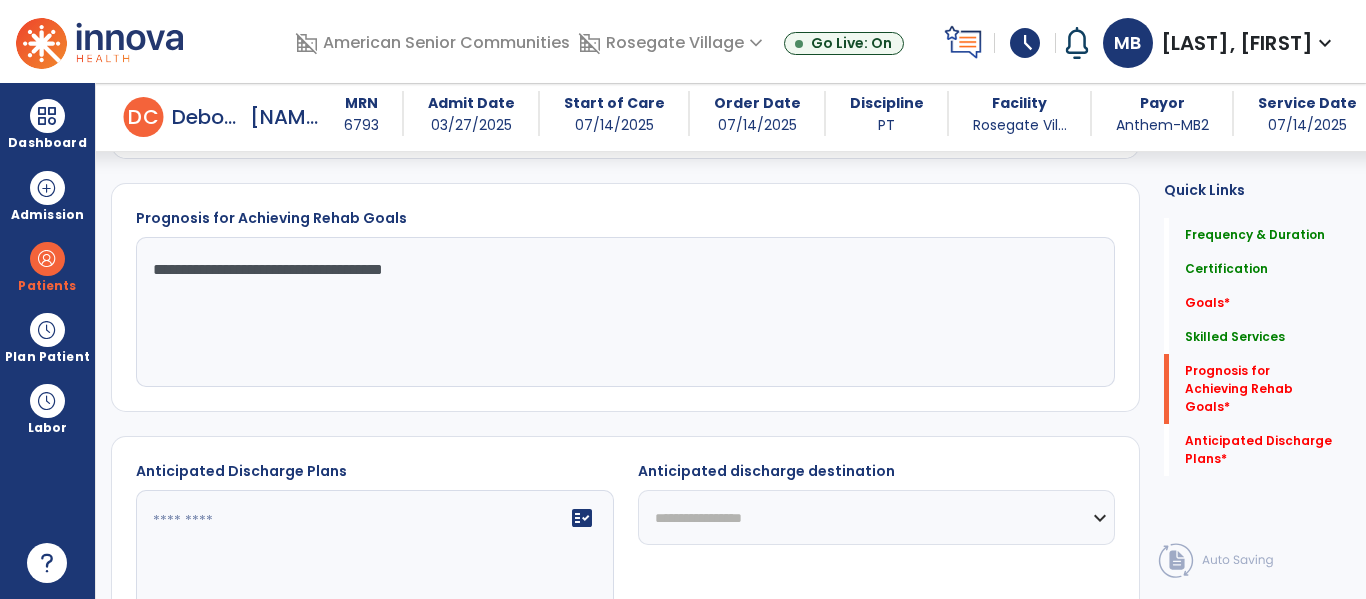 type on "**********" 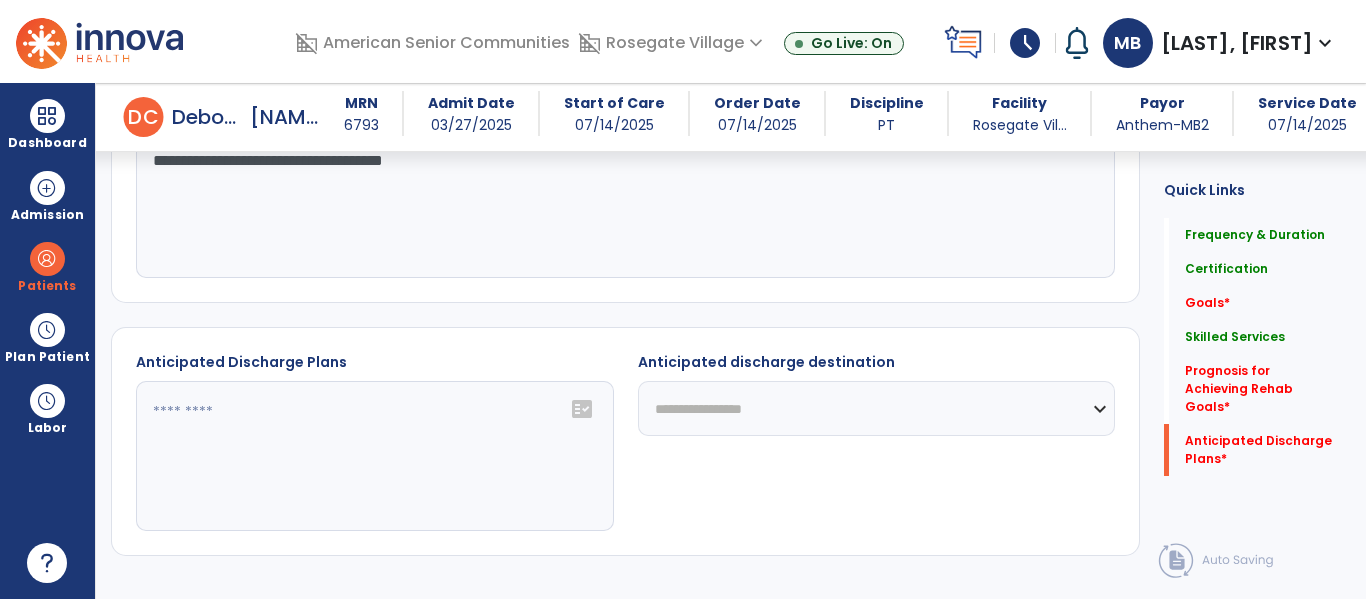 scroll, scrollTop: 1414, scrollLeft: 0, axis: vertical 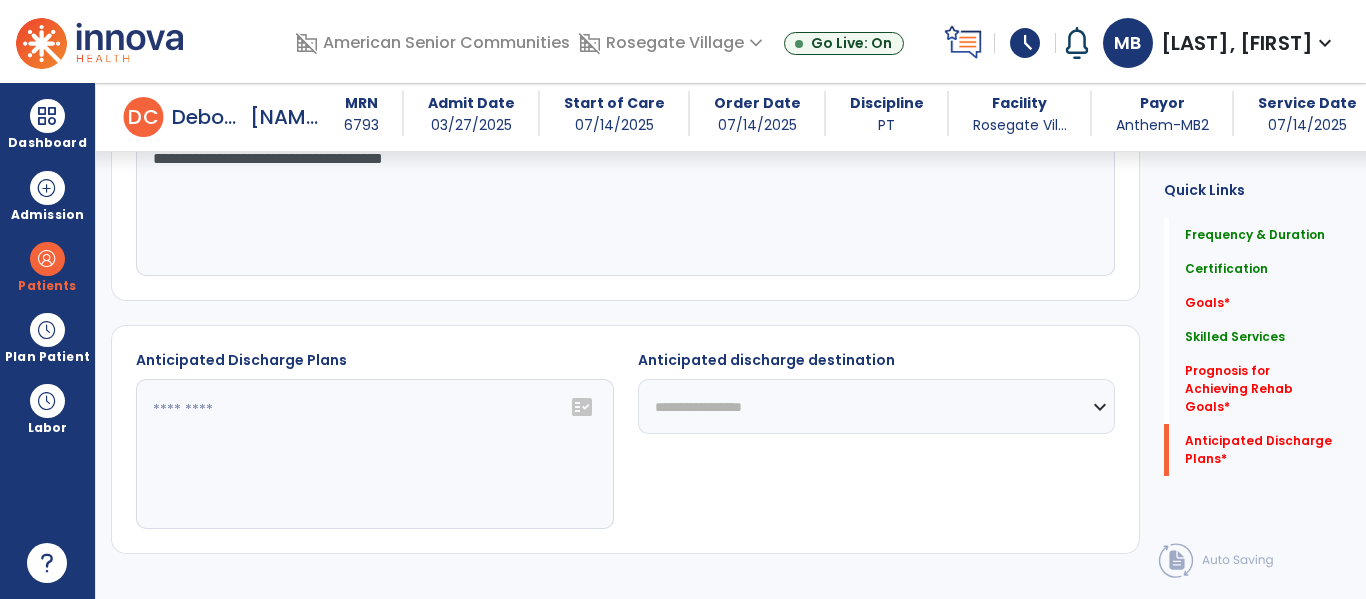 click on "fact_check" 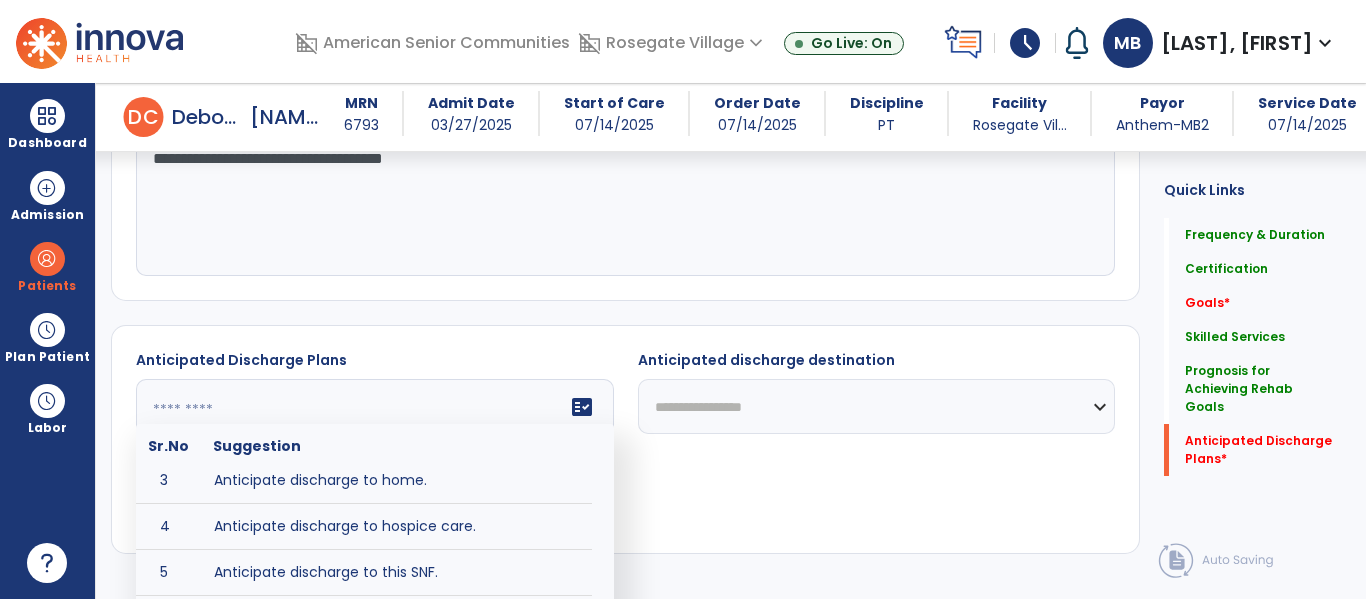 scroll, scrollTop: 107, scrollLeft: 0, axis: vertical 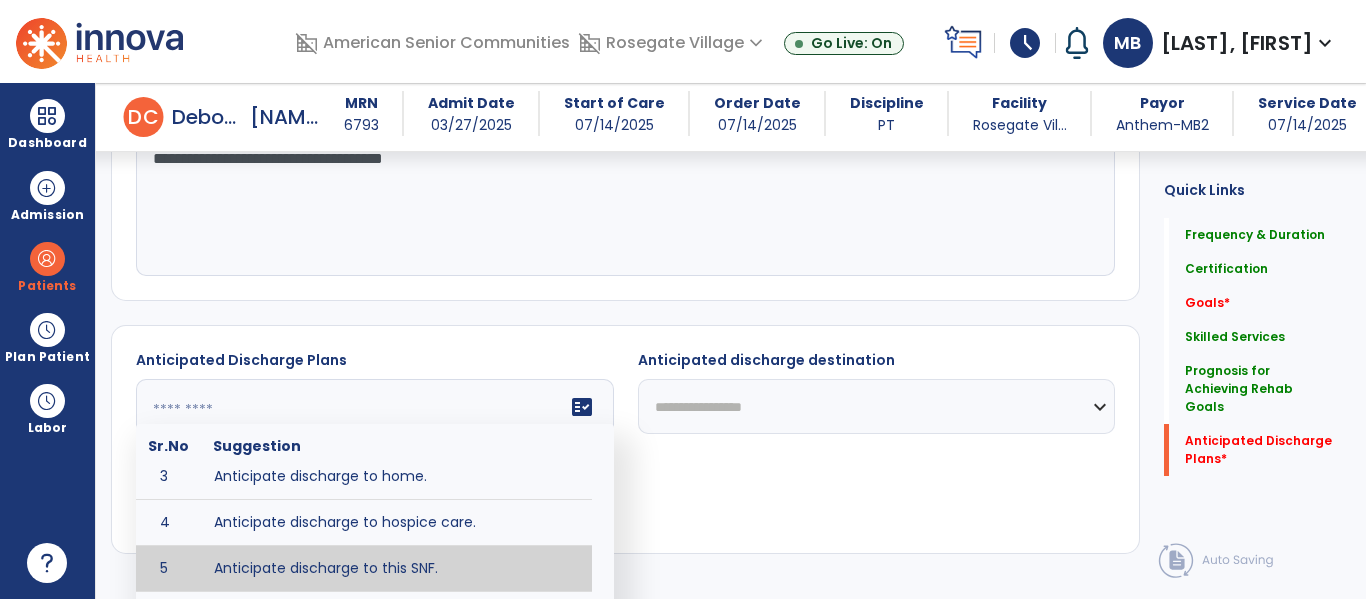 type on "**********" 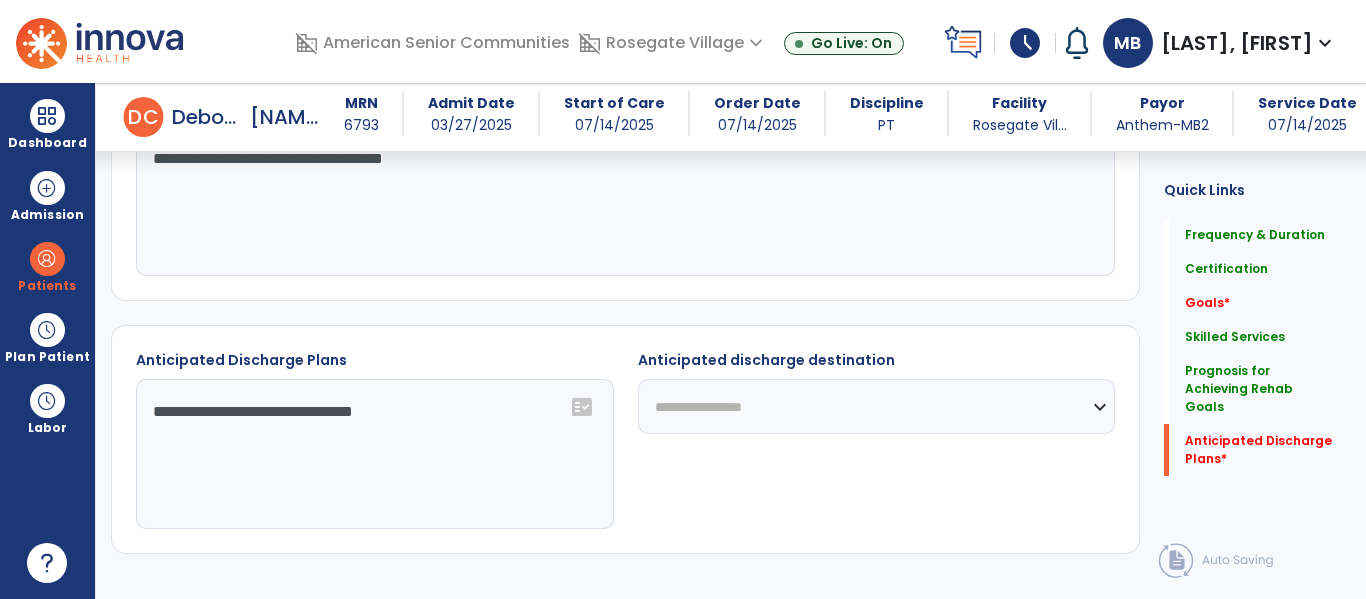 click on "**********" 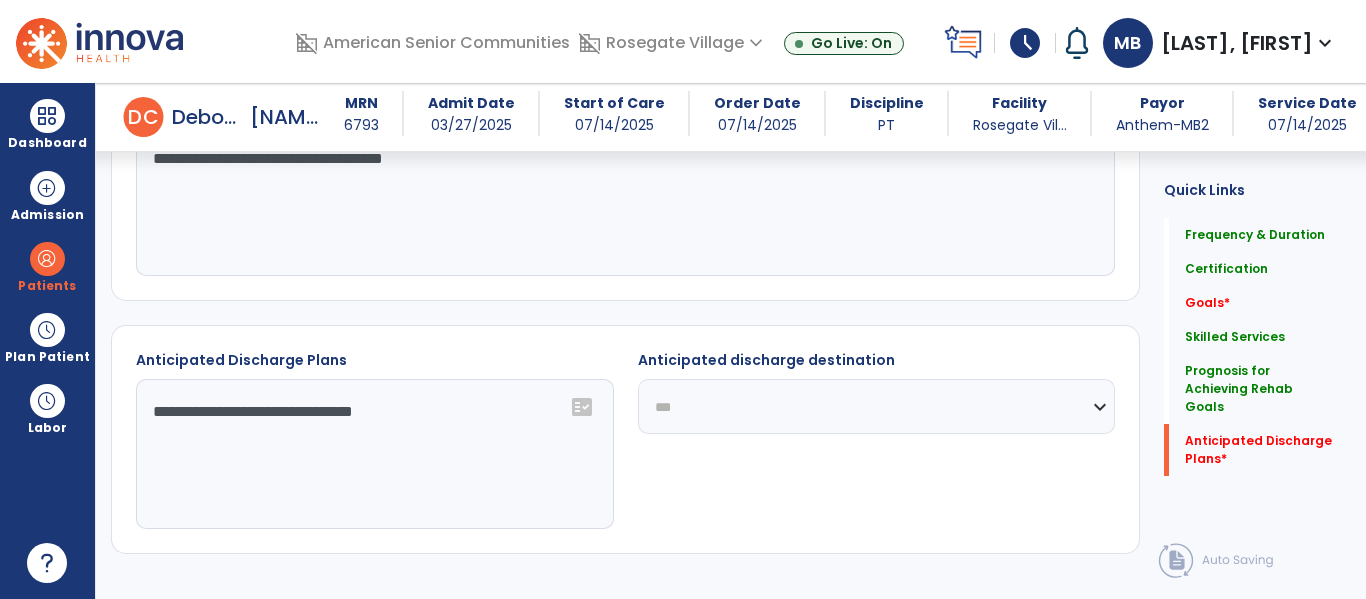 click on "**********" 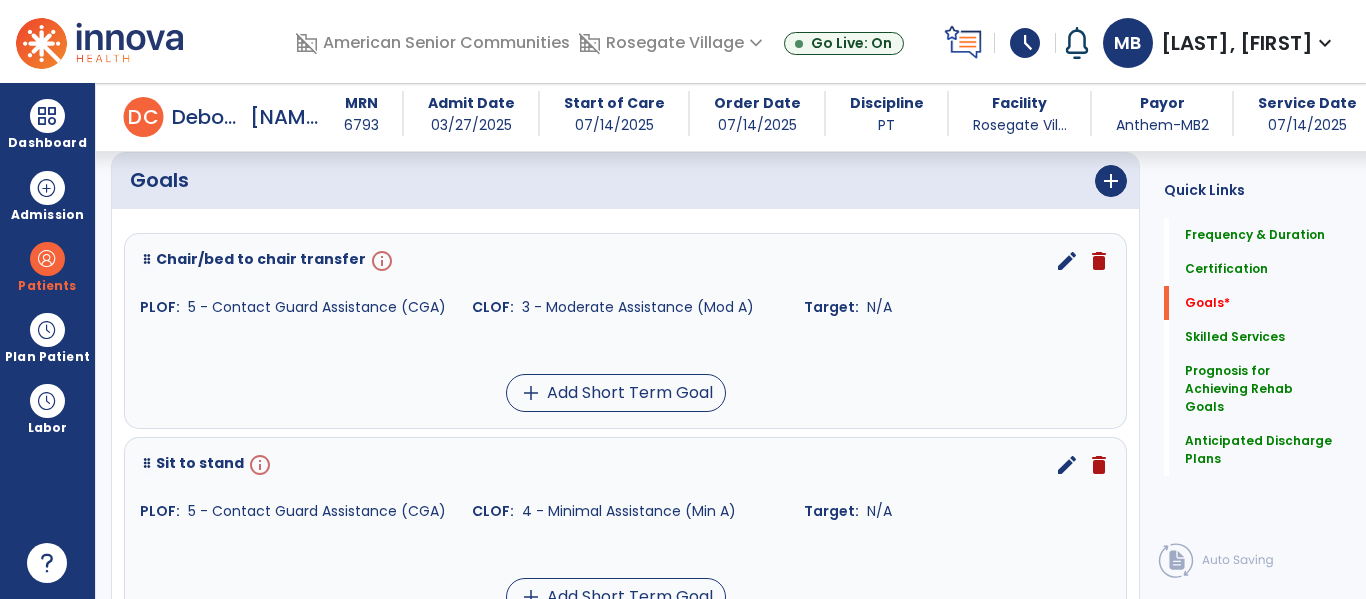 scroll, scrollTop: 462, scrollLeft: 0, axis: vertical 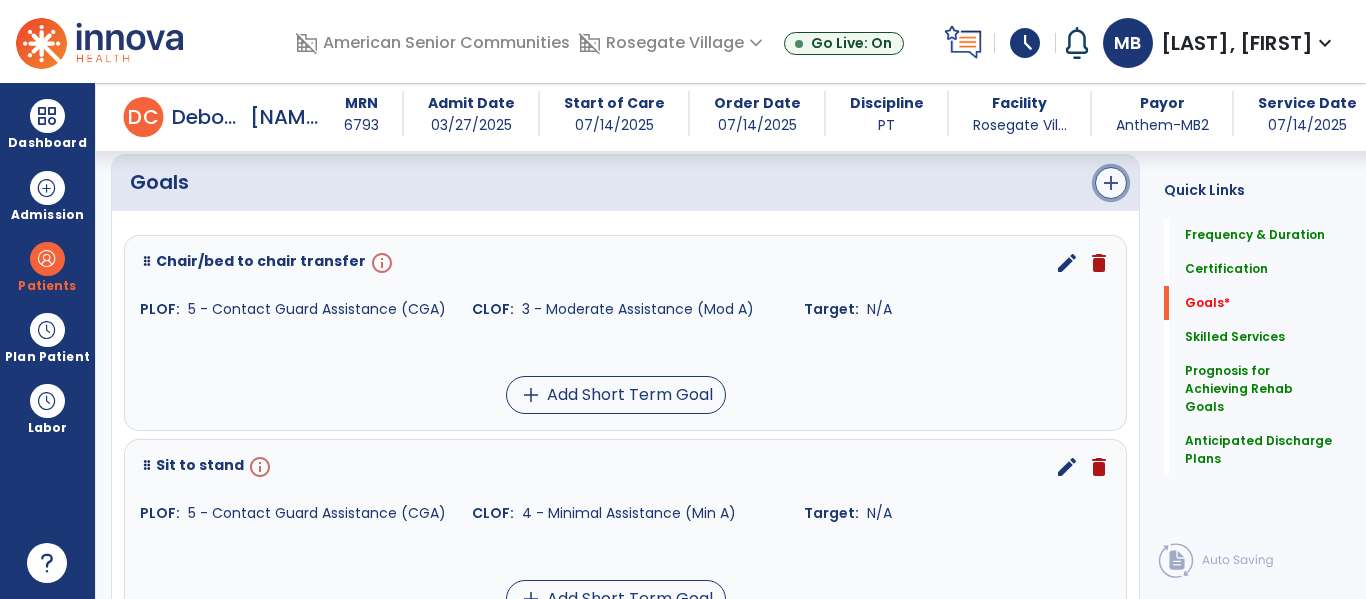 click on "add" at bounding box center [1111, 183] 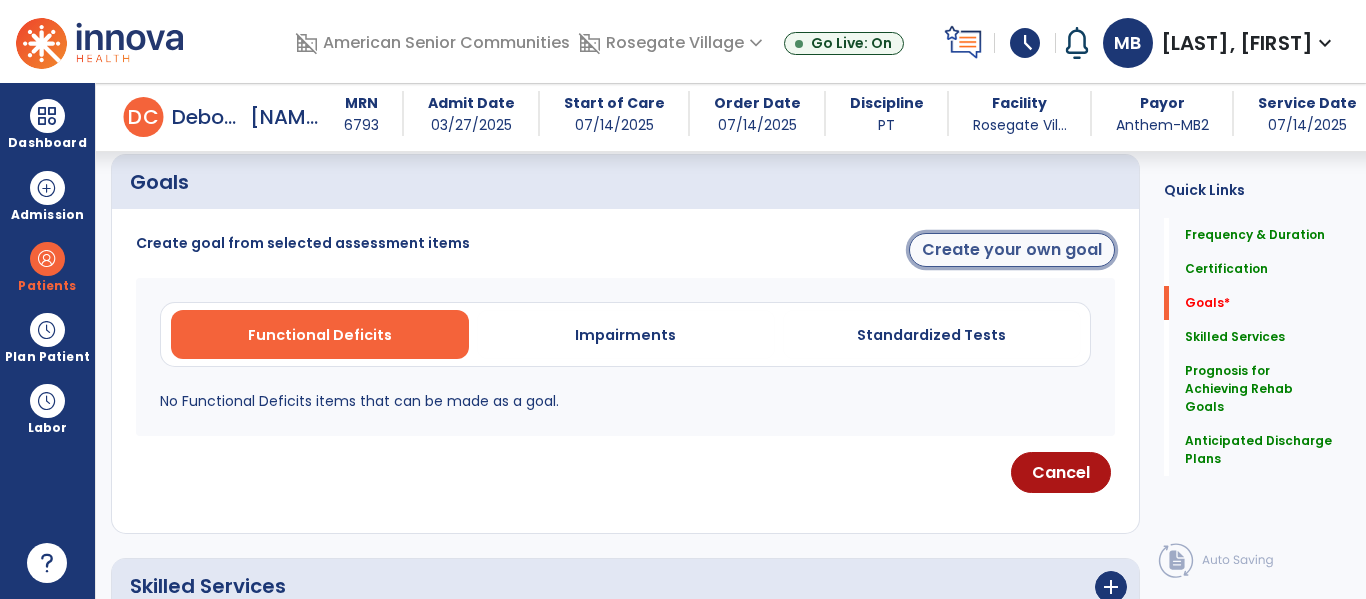 click on "Create your own goal" at bounding box center (1012, 250) 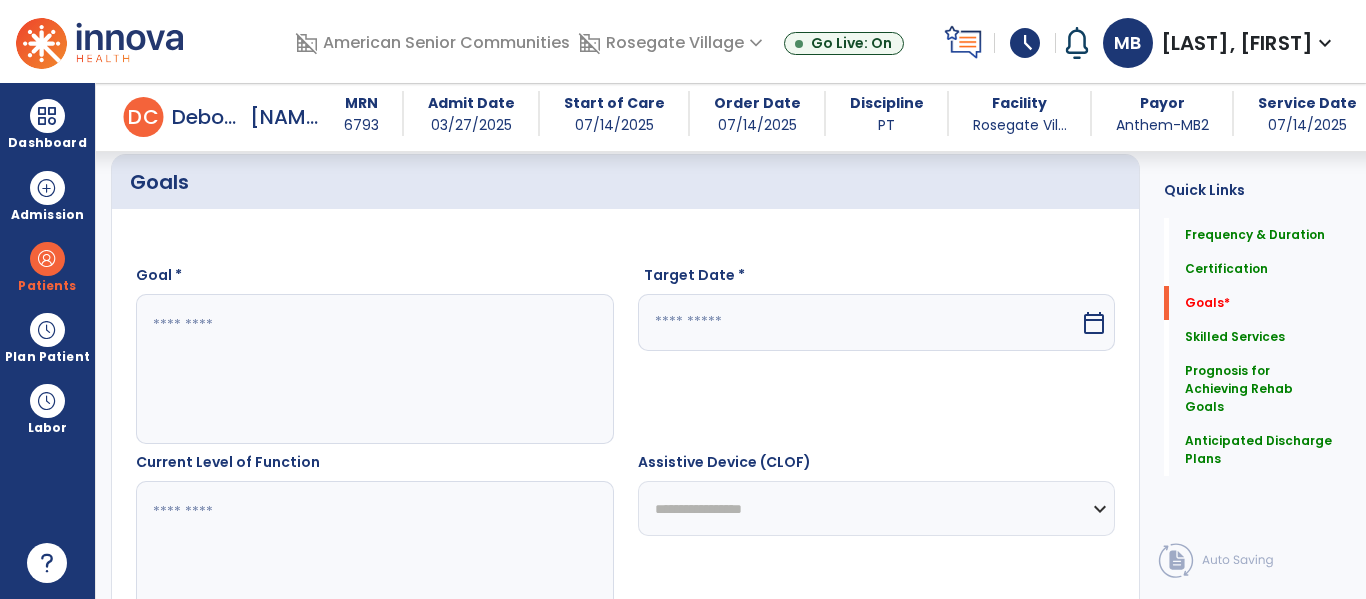 click at bounding box center (374, 369) 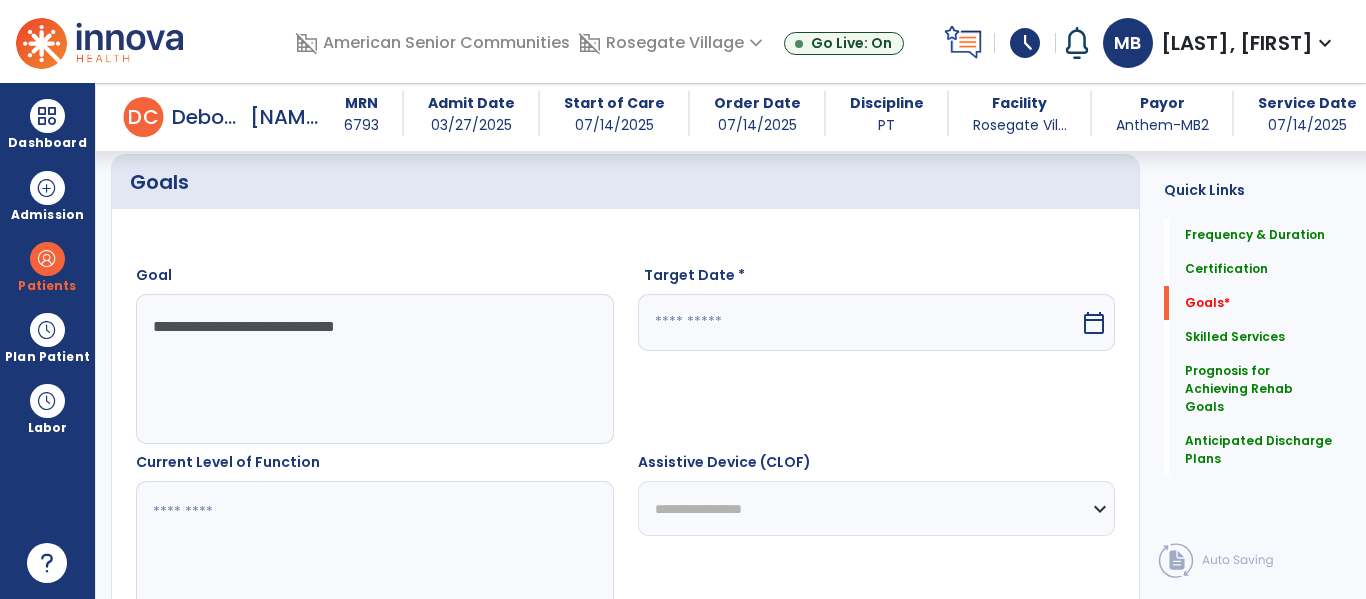 type on "**********" 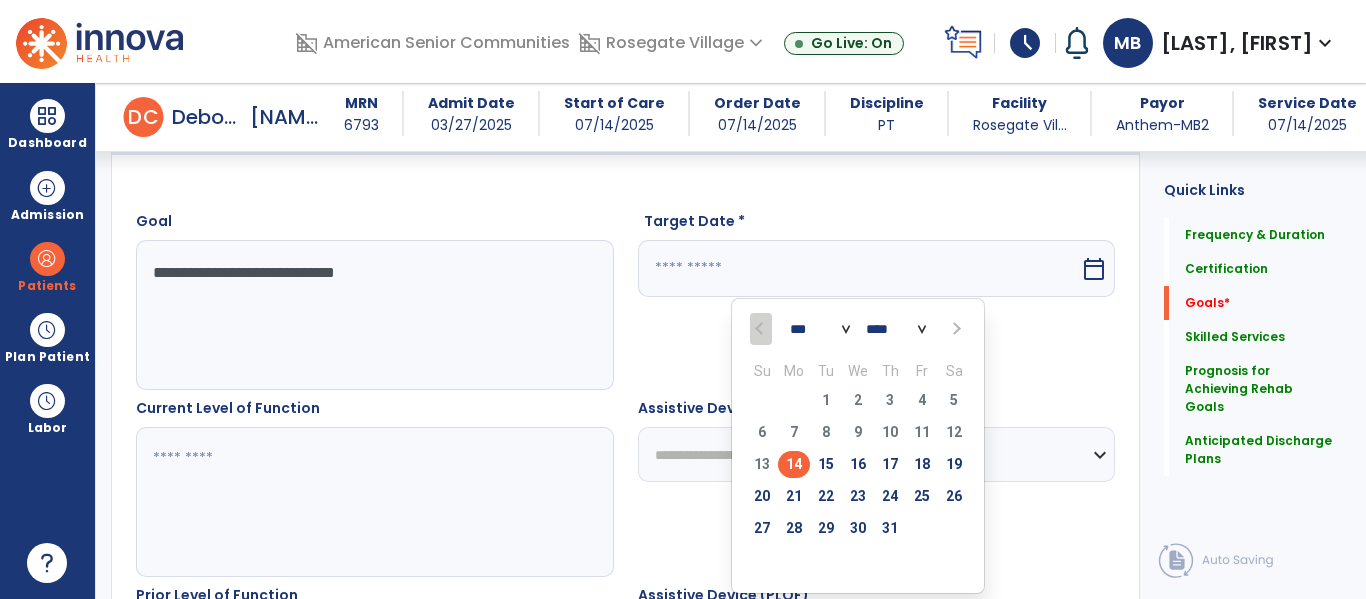 scroll, scrollTop: 530, scrollLeft: 0, axis: vertical 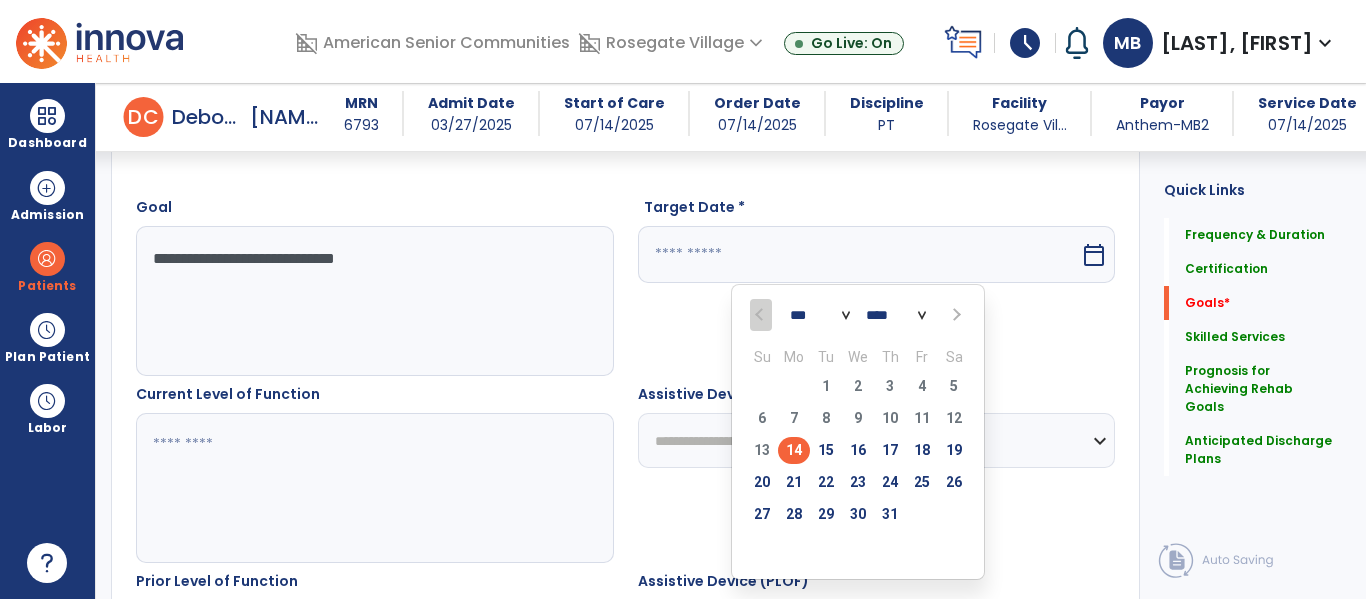 click at bounding box center (954, 315) 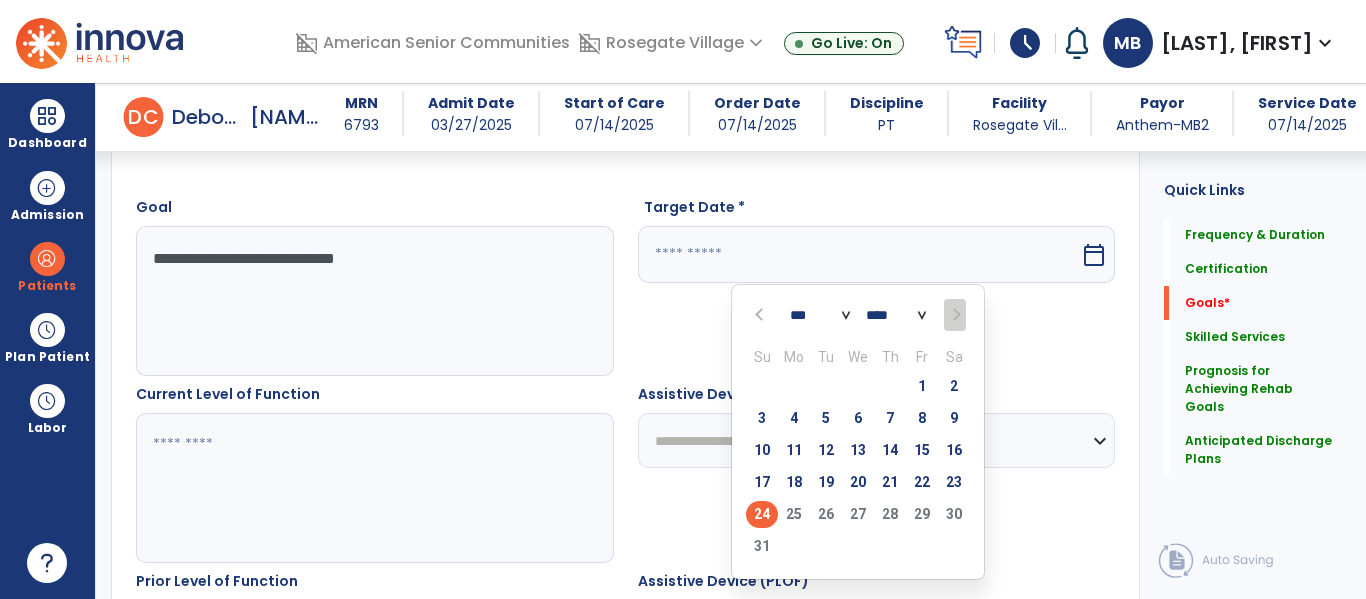 click on "24" at bounding box center [762, 514] 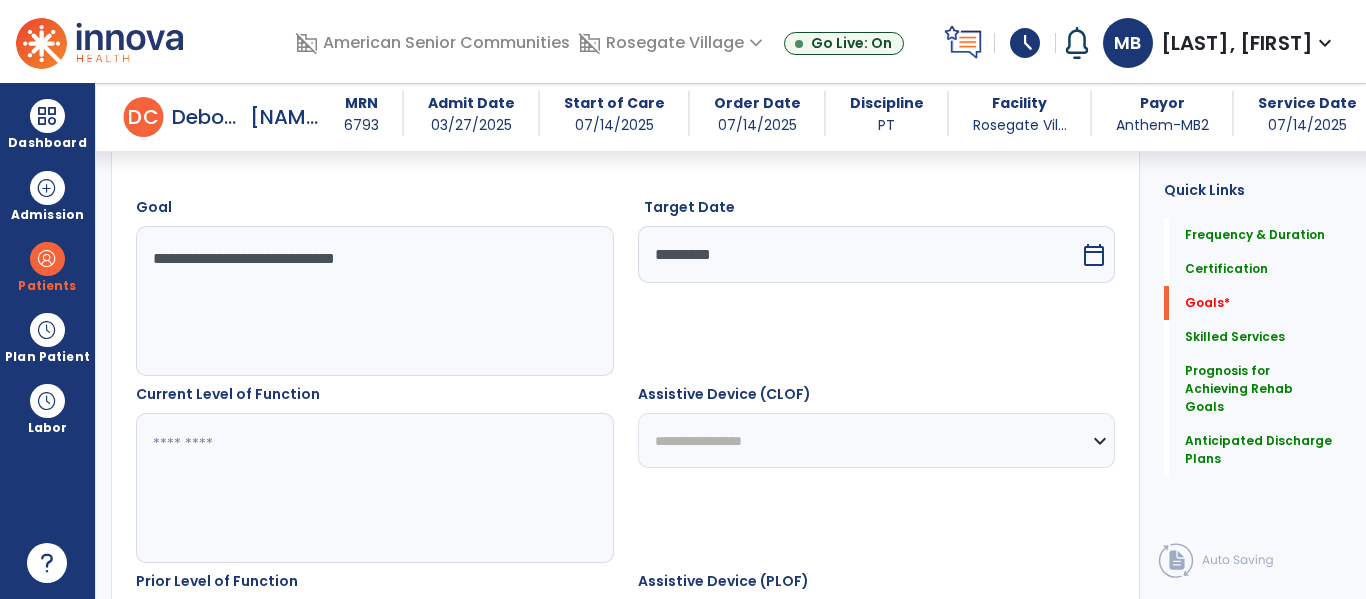 click at bounding box center (374, 488) 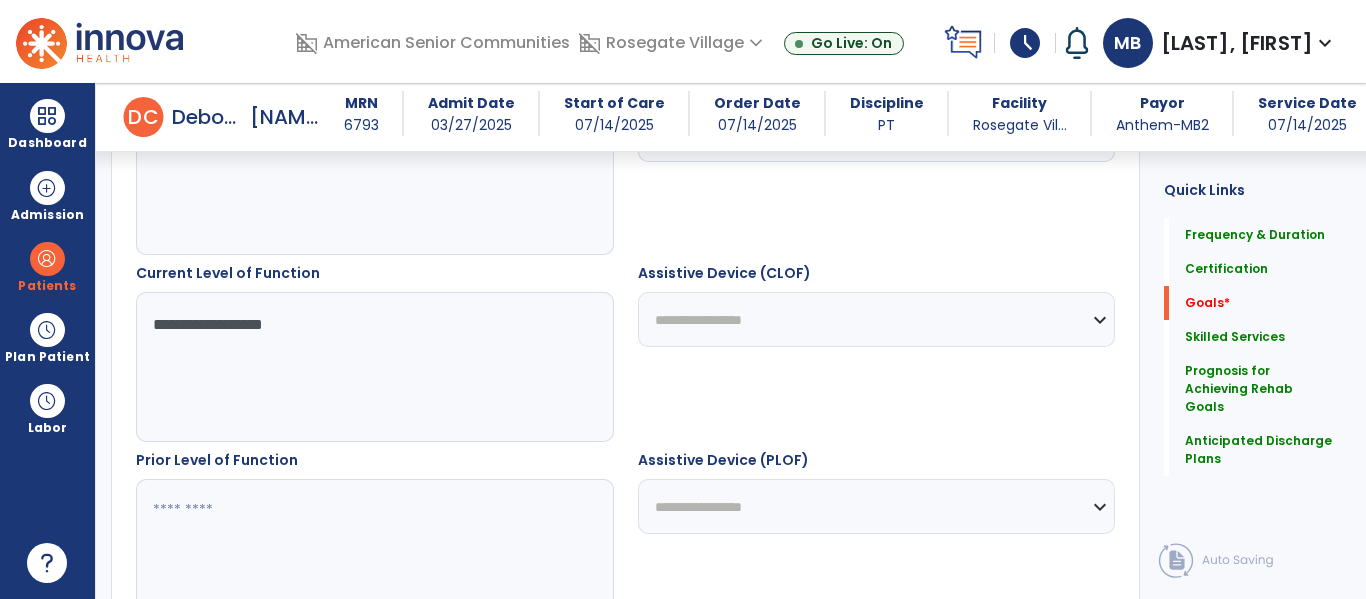 scroll, scrollTop: 705, scrollLeft: 0, axis: vertical 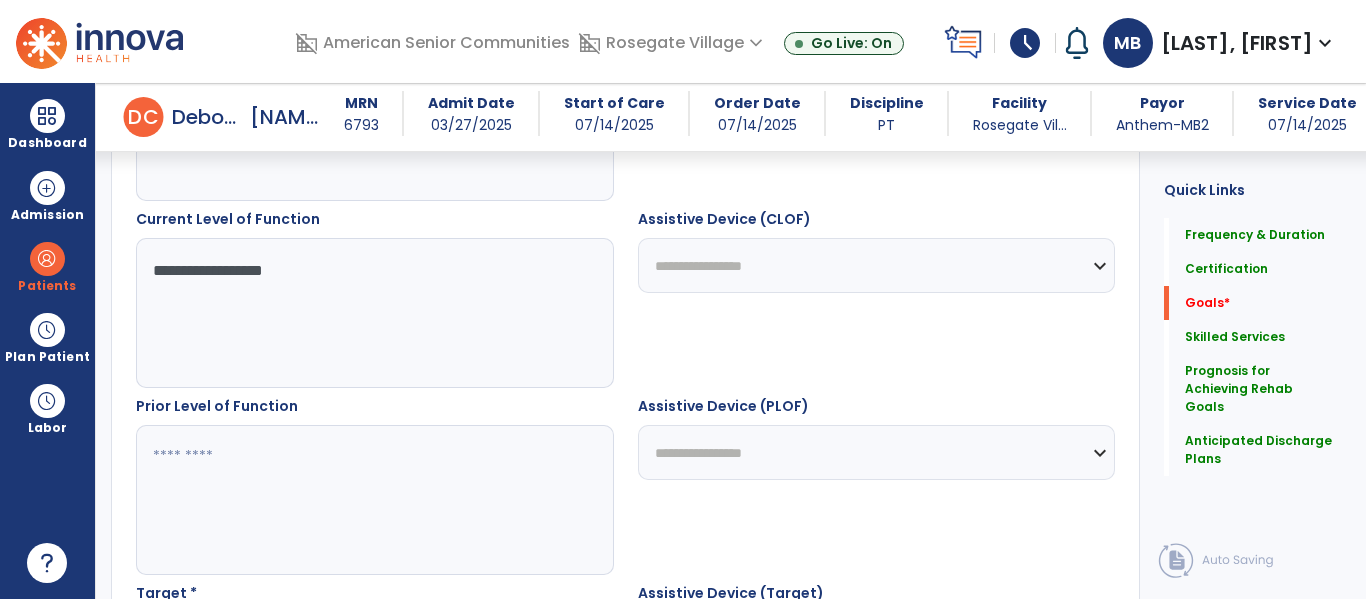 type on "**********" 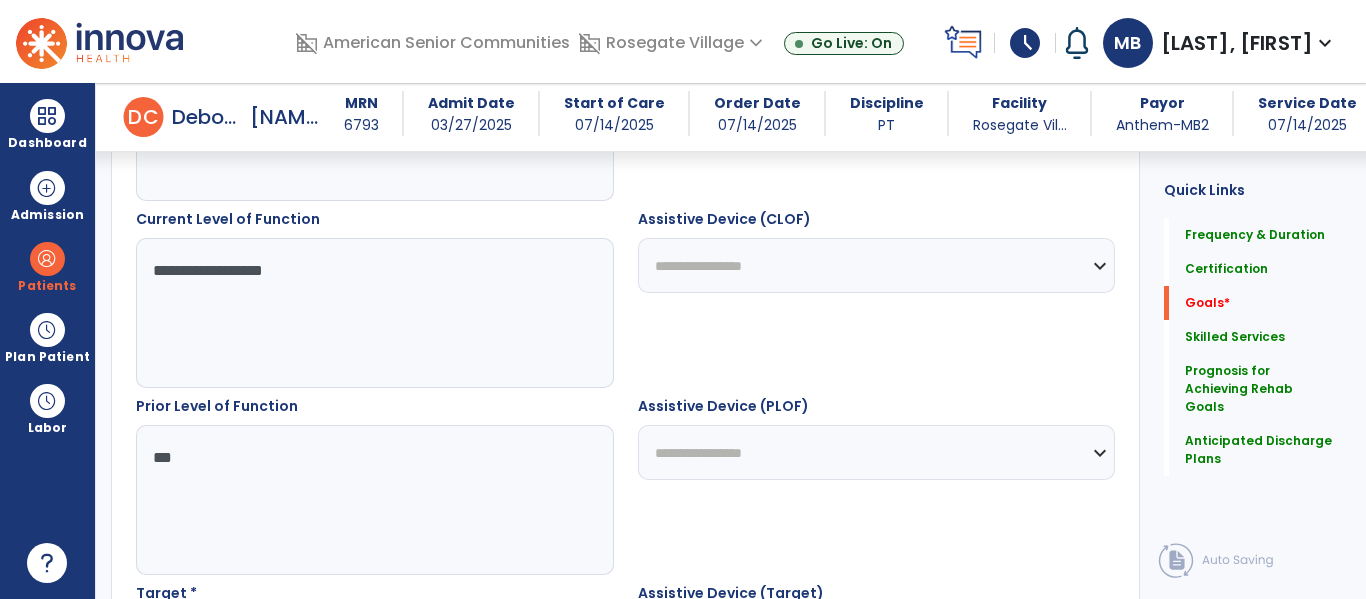 scroll, scrollTop: 755, scrollLeft: 0, axis: vertical 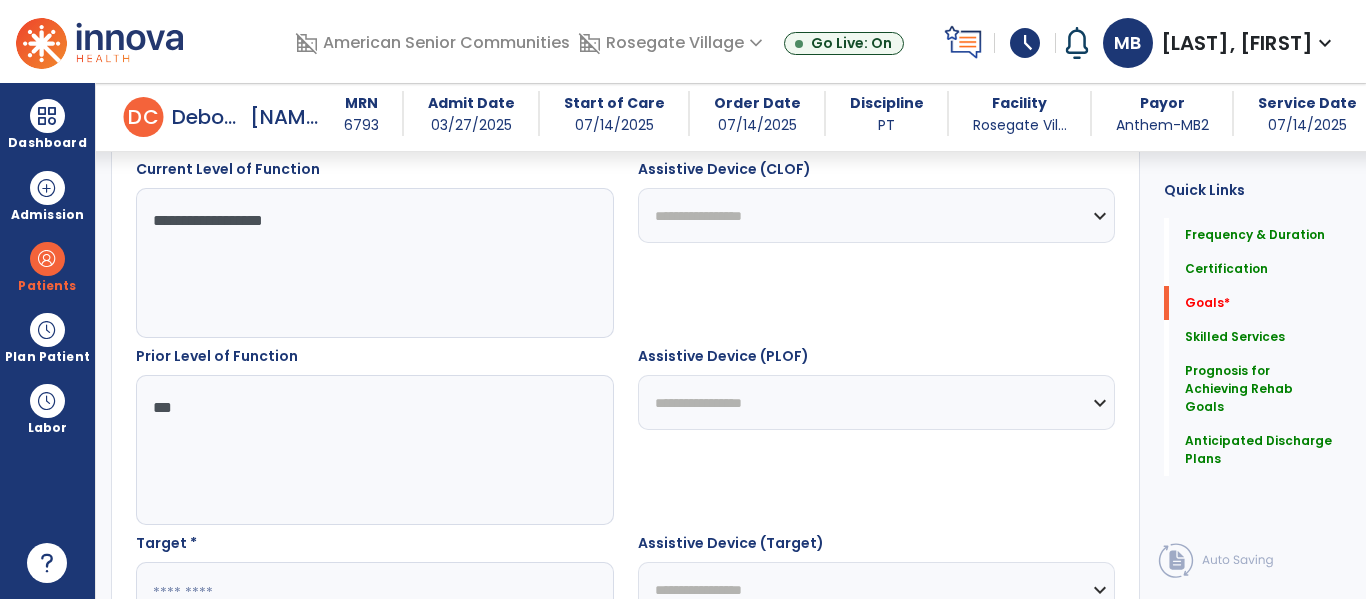 type on "***" 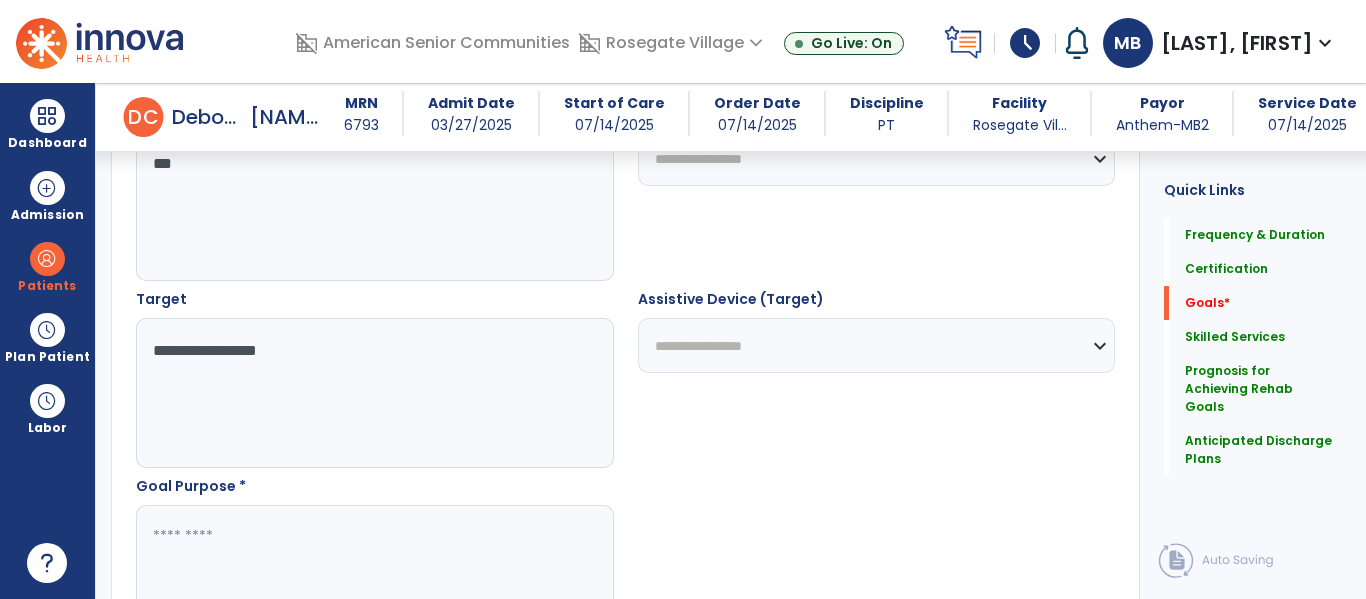 scroll, scrollTop: 1036, scrollLeft: 0, axis: vertical 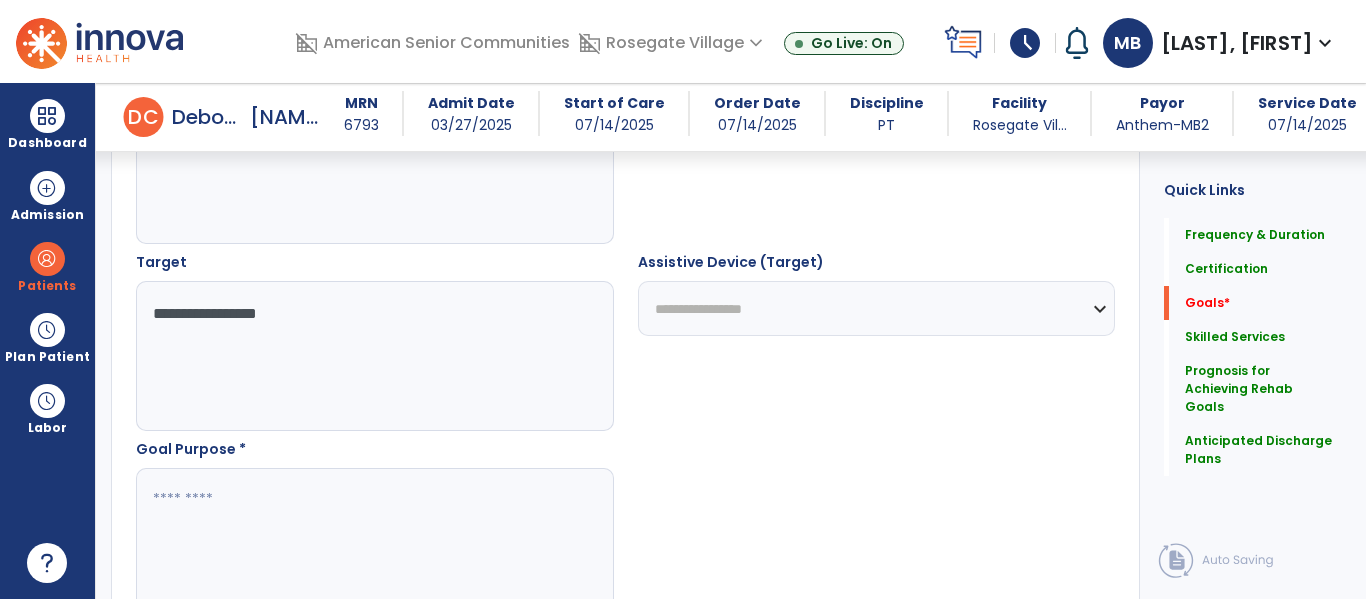 type on "**********" 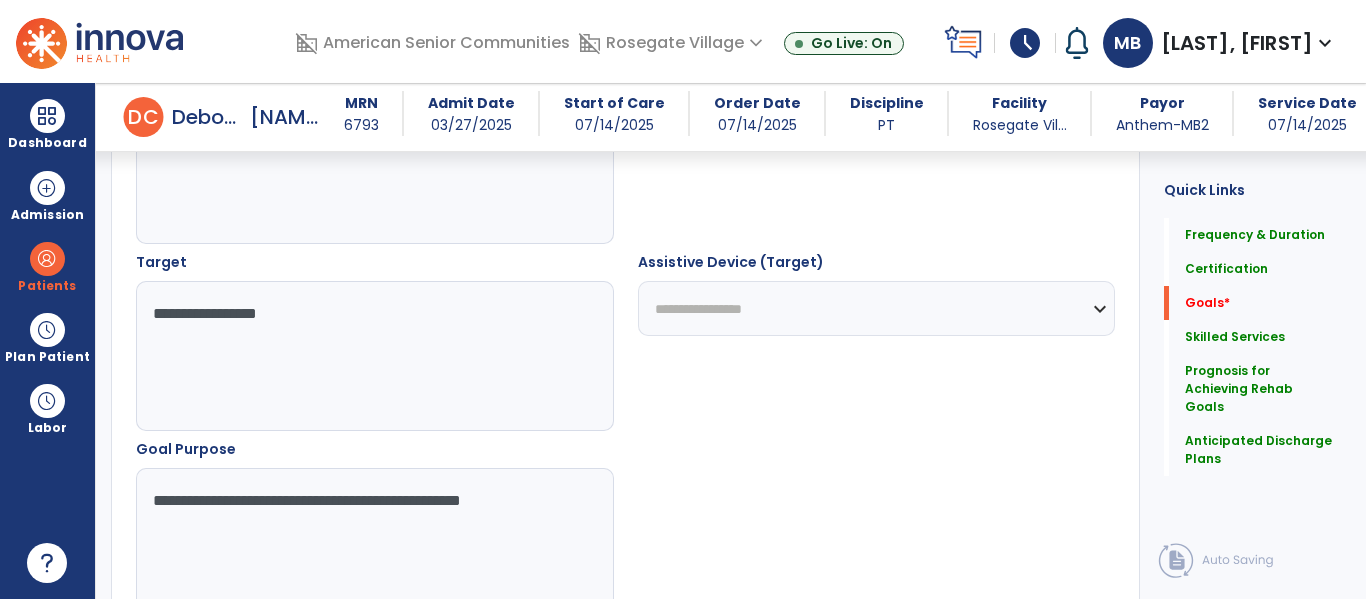 type on "**********" 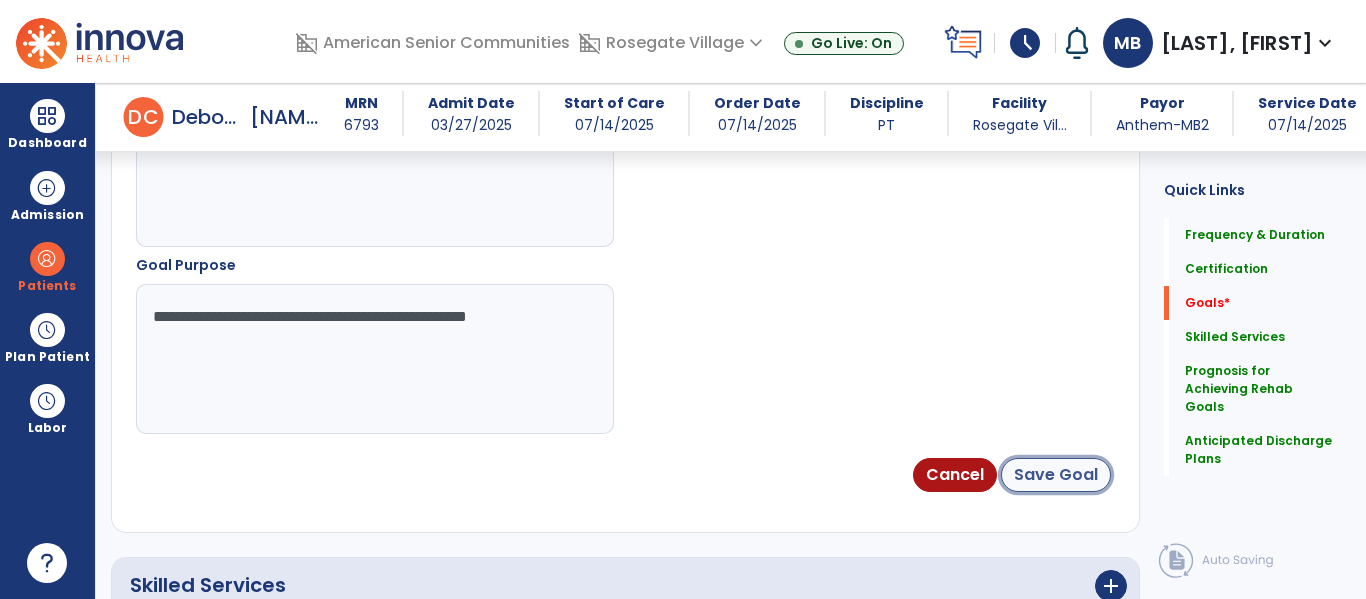 click on "Save Goal" at bounding box center [1056, 475] 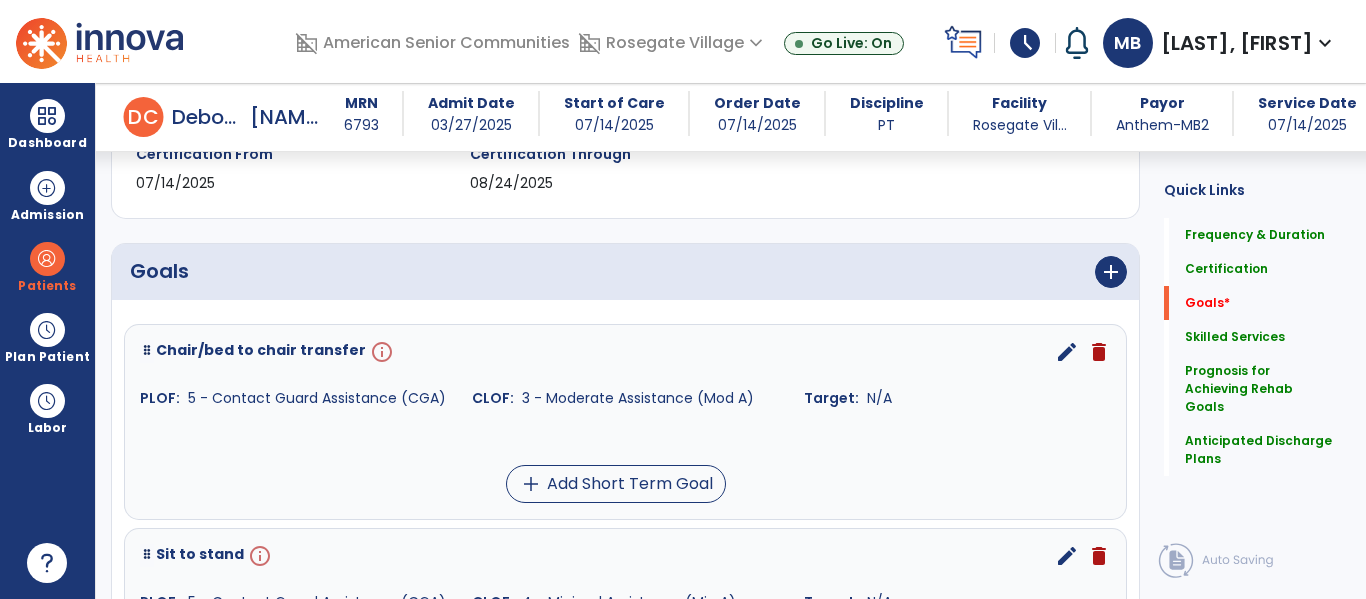 scroll, scrollTop: 374, scrollLeft: 0, axis: vertical 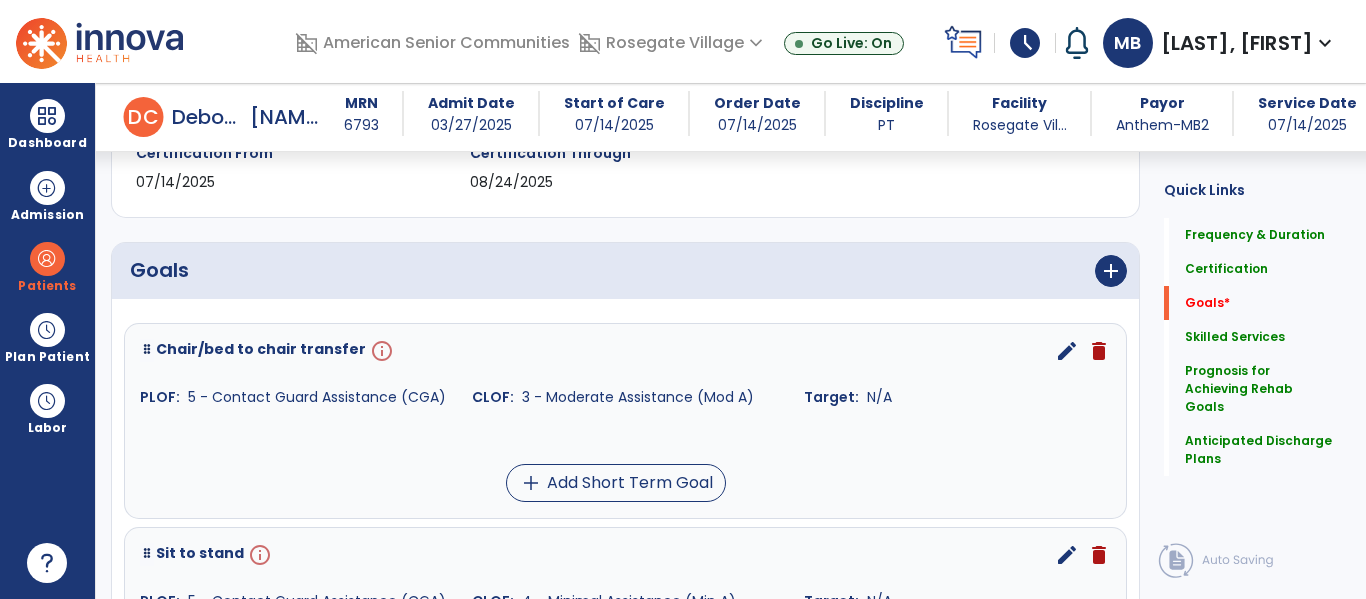 click on "edit" at bounding box center [1067, 351] 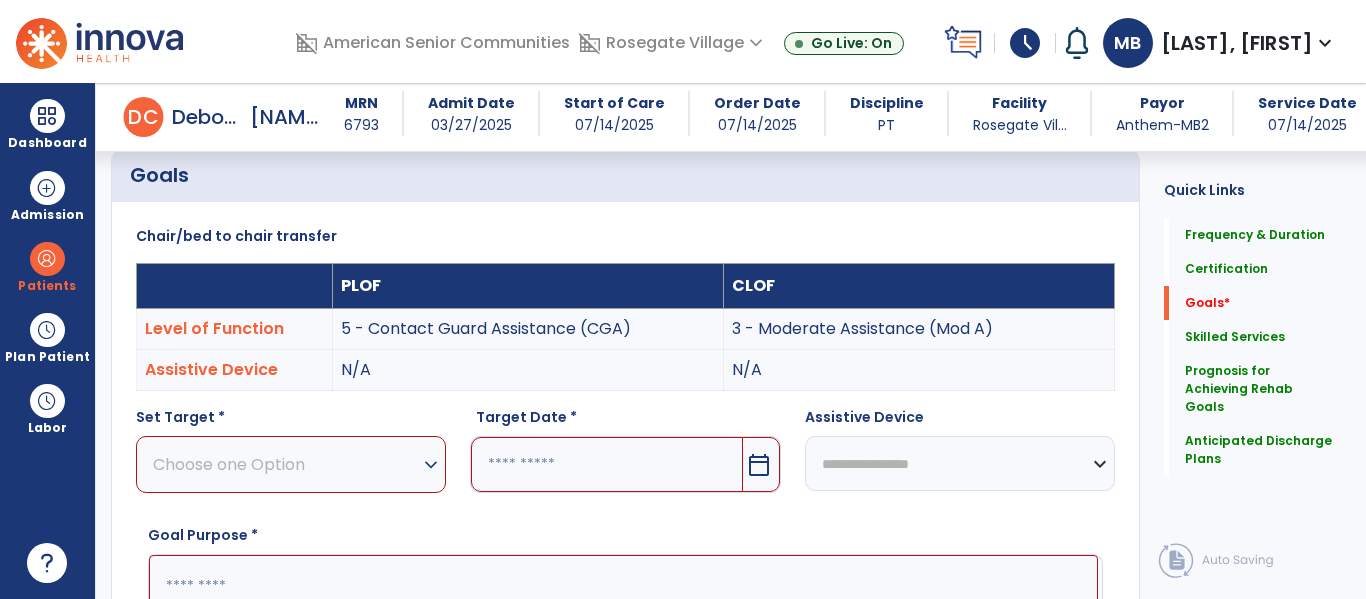 scroll, scrollTop: 534, scrollLeft: 0, axis: vertical 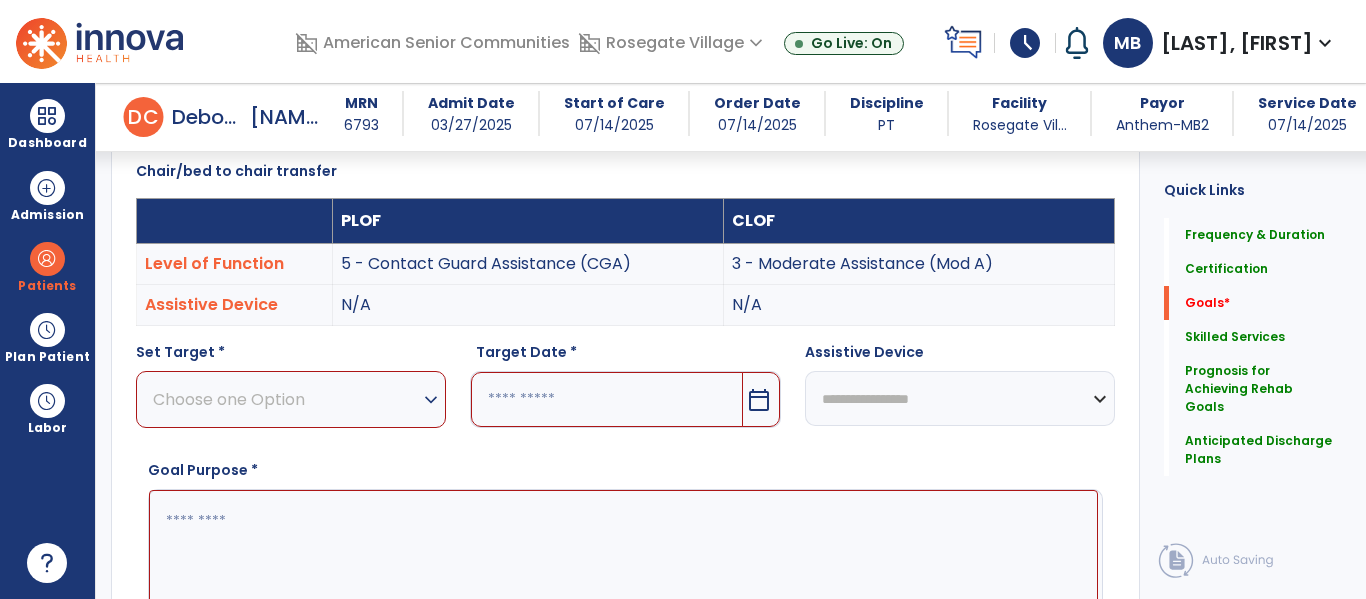 click on "calendar_today" at bounding box center [759, 400] 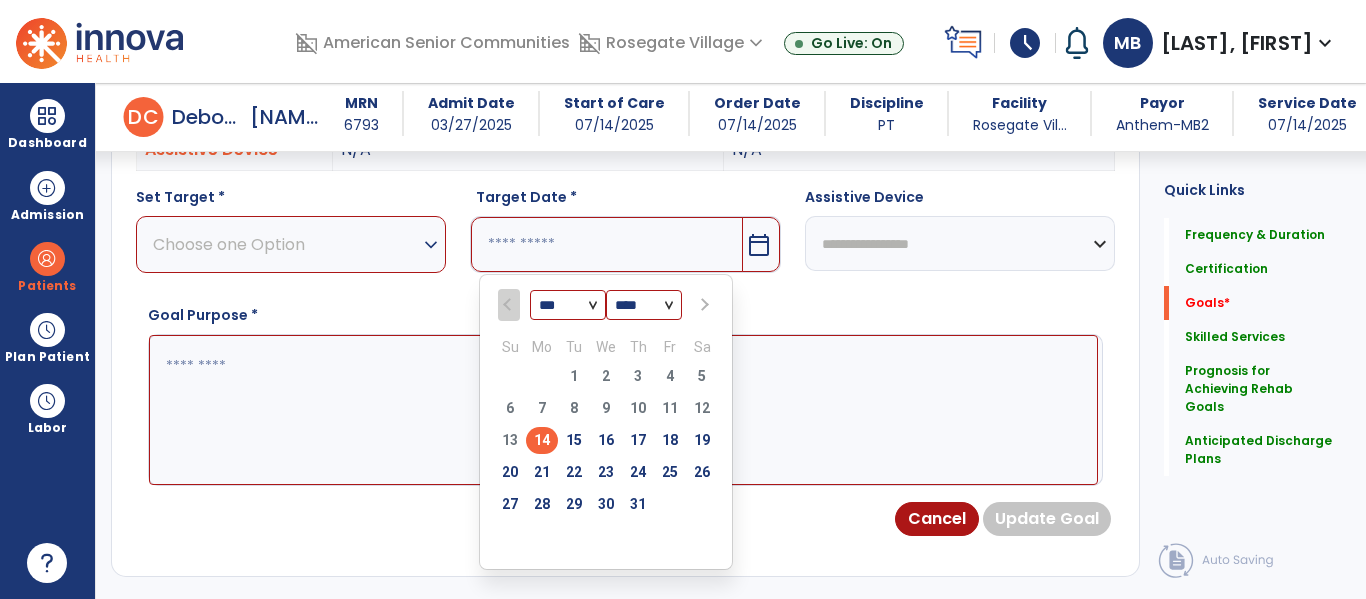 scroll, scrollTop: 682, scrollLeft: 0, axis: vertical 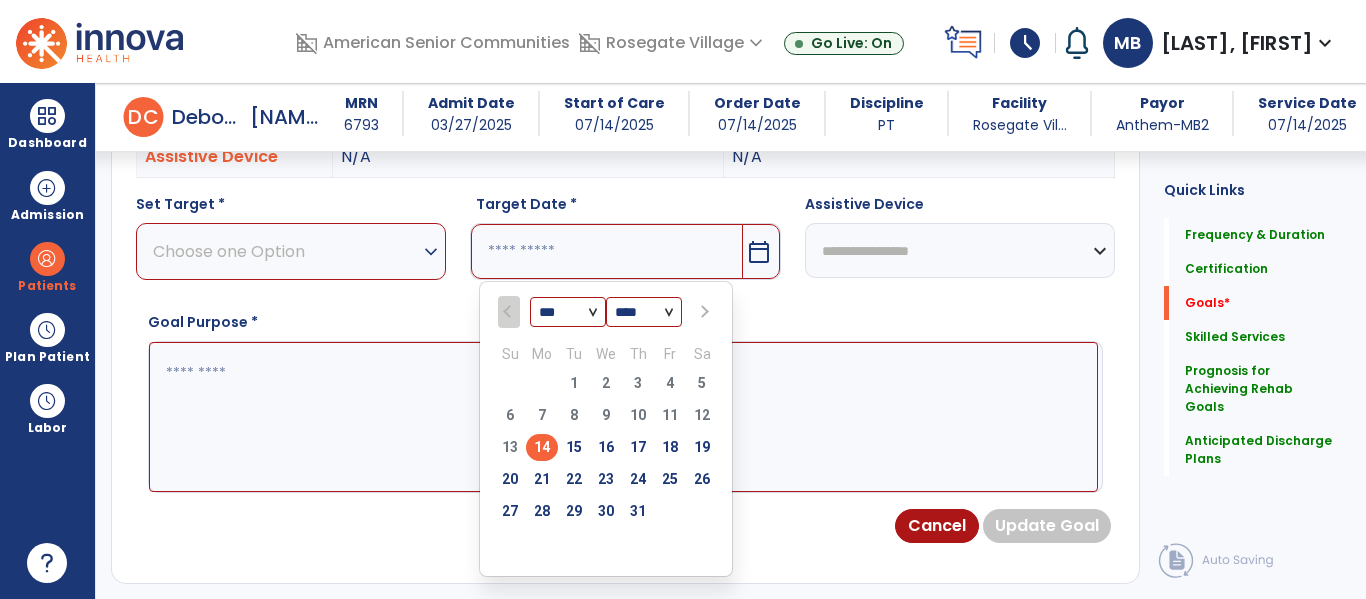 click at bounding box center [703, 312] 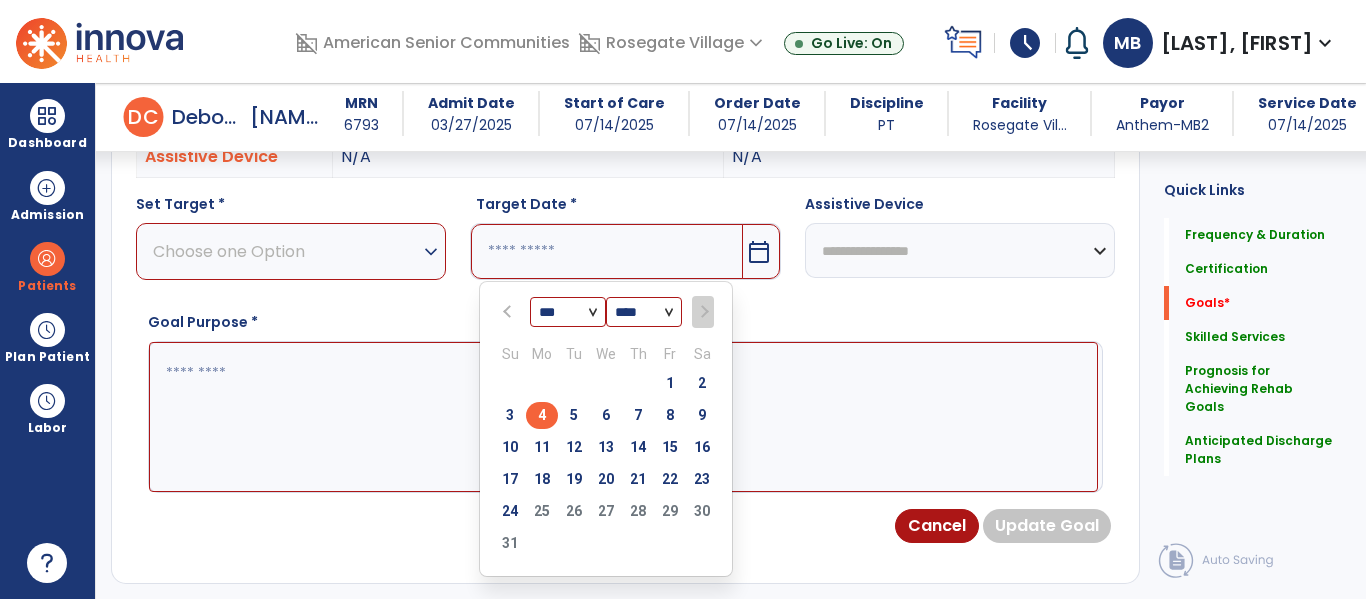 click on "4" at bounding box center [542, 415] 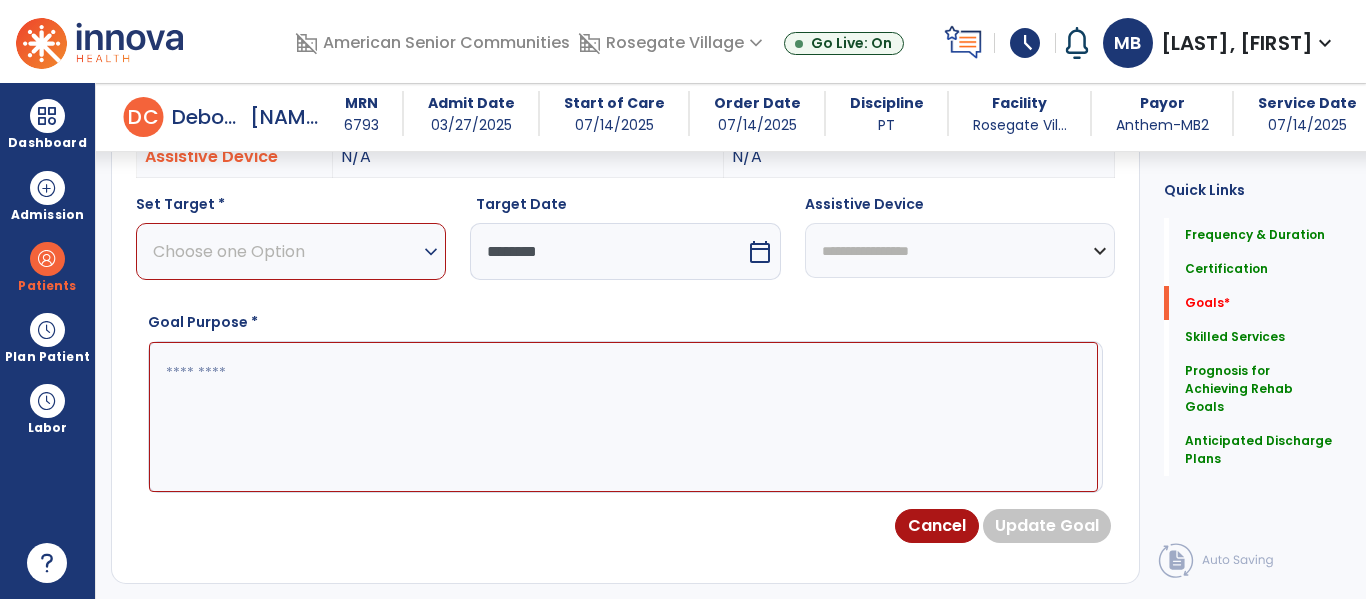 click at bounding box center [623, 417] 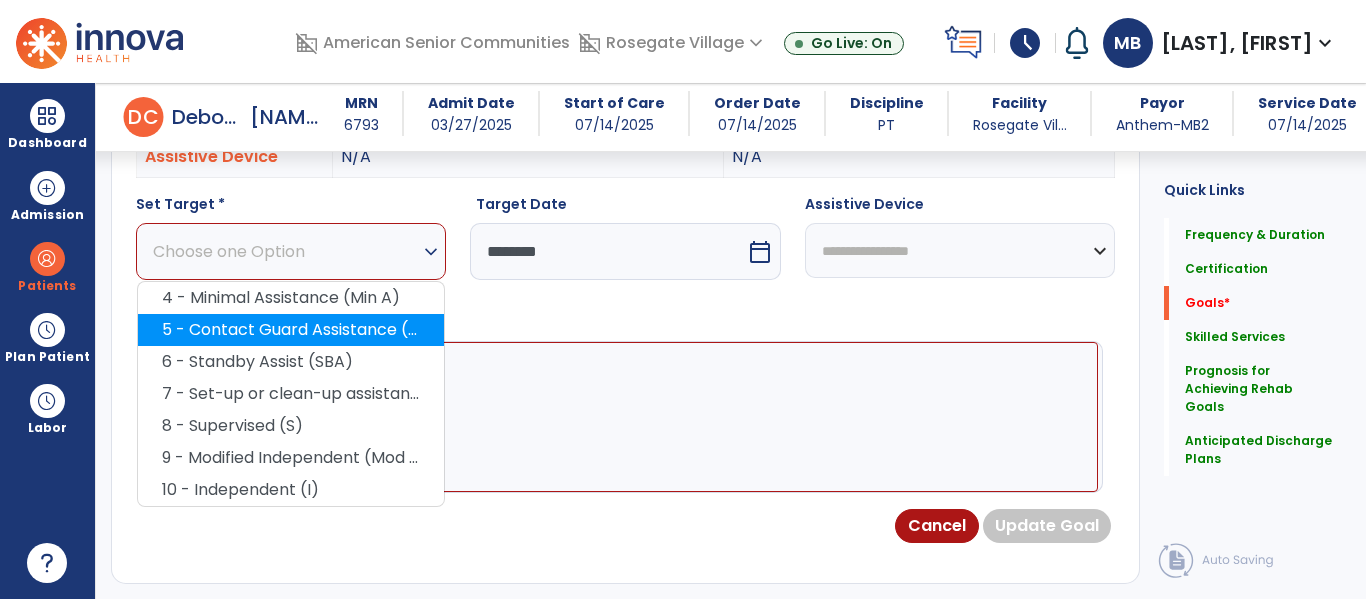 click on "5 - Contact Guard Assistance (CGA)" at bounding box center [291, 330] 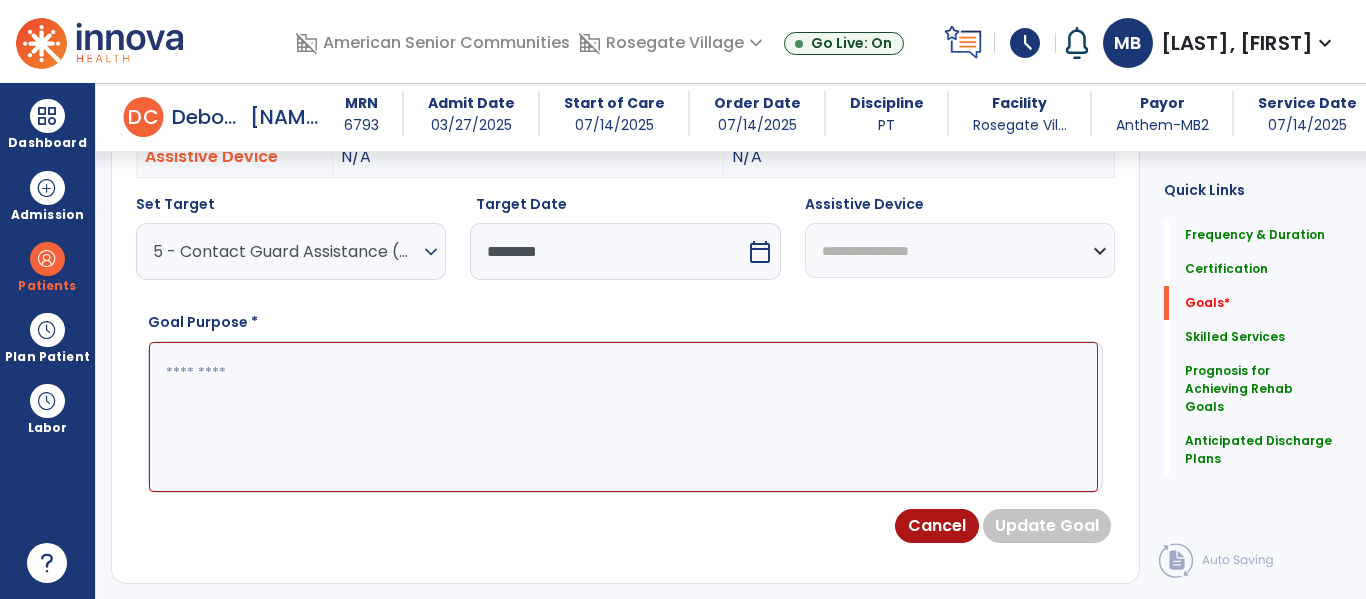 click at bounding box center [623, 417] 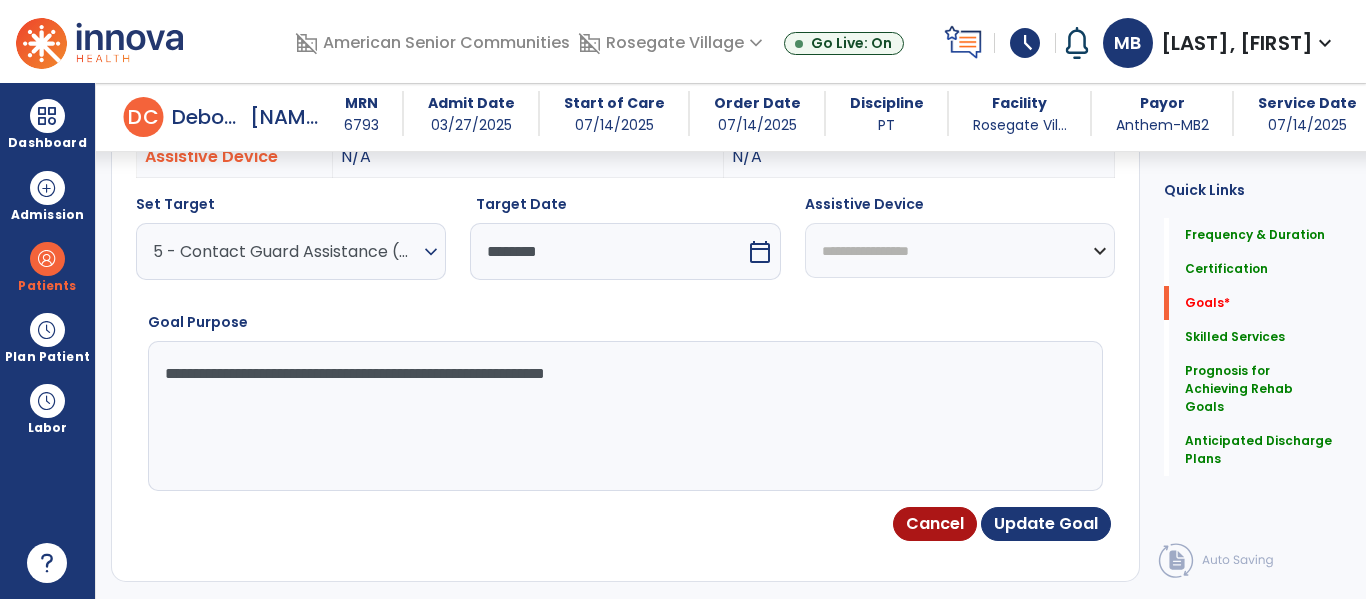 type on "**********" 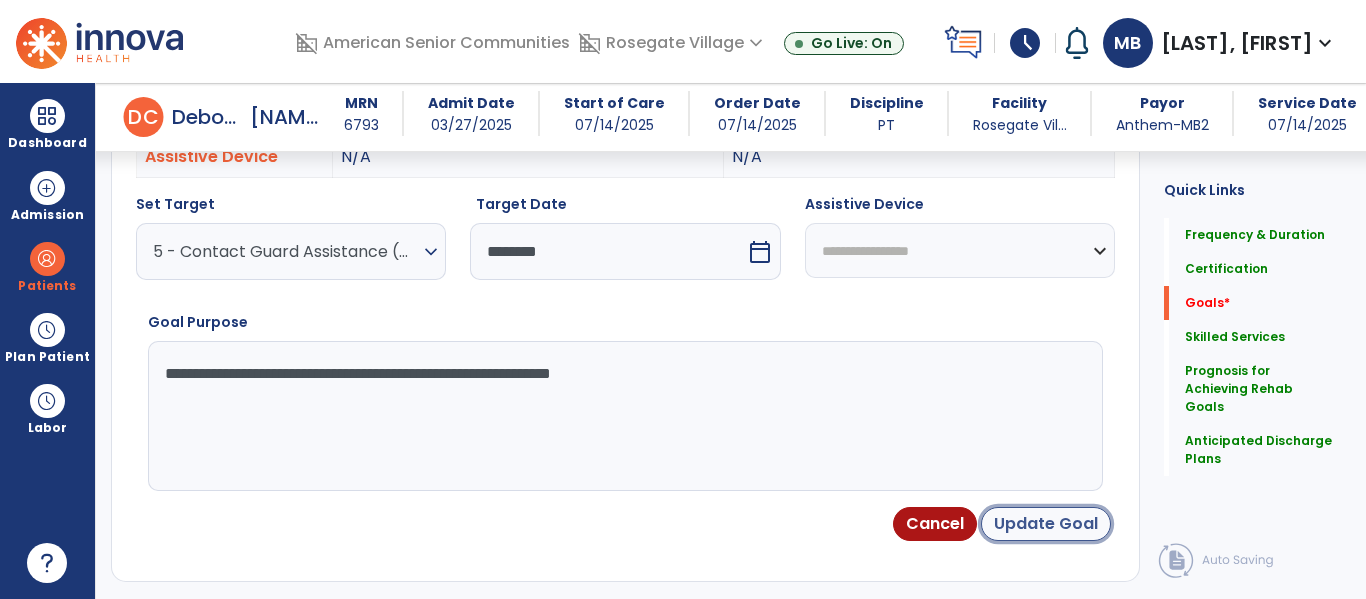 click on "Update Goal" at bounding box center (1046, 524) 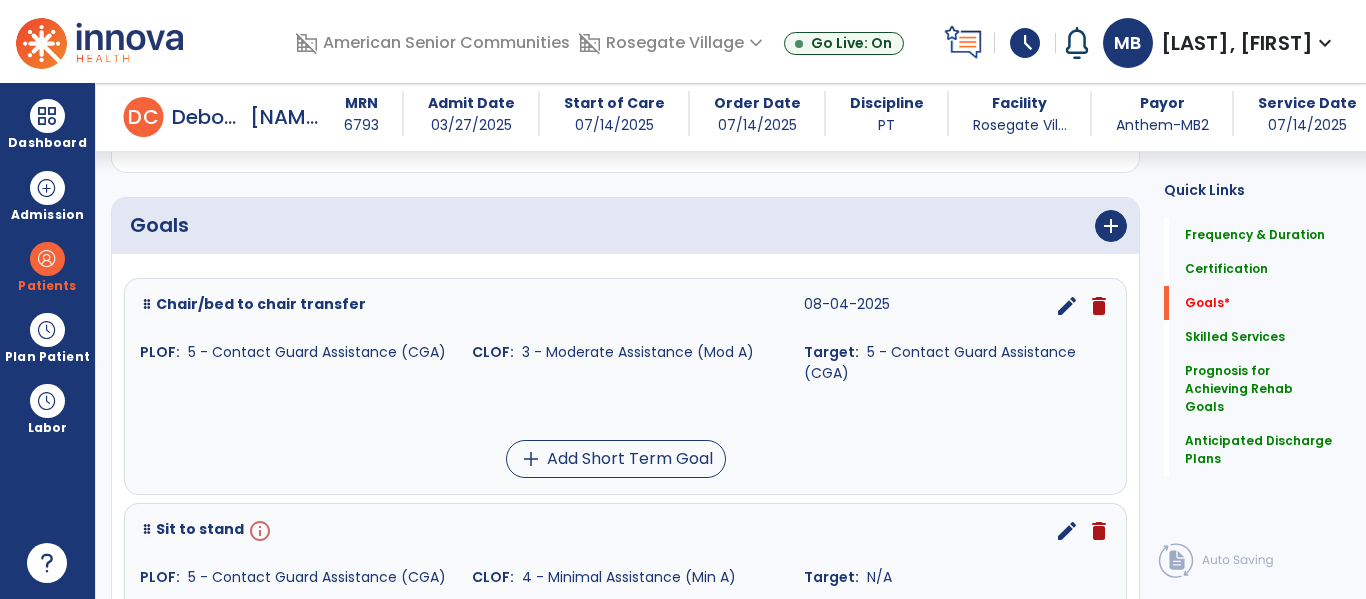 scroll, scrollTop: 420, scrollLeft: 0, axis: vertical 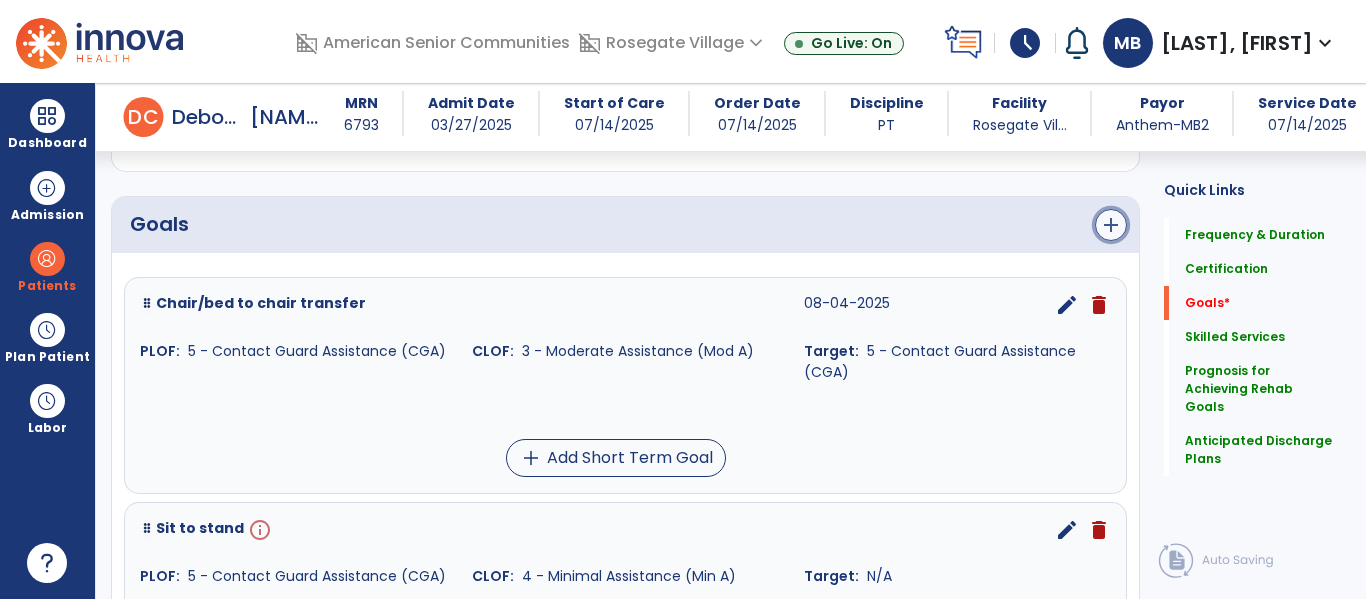 click on "add" at bounding box center [1111, 225] 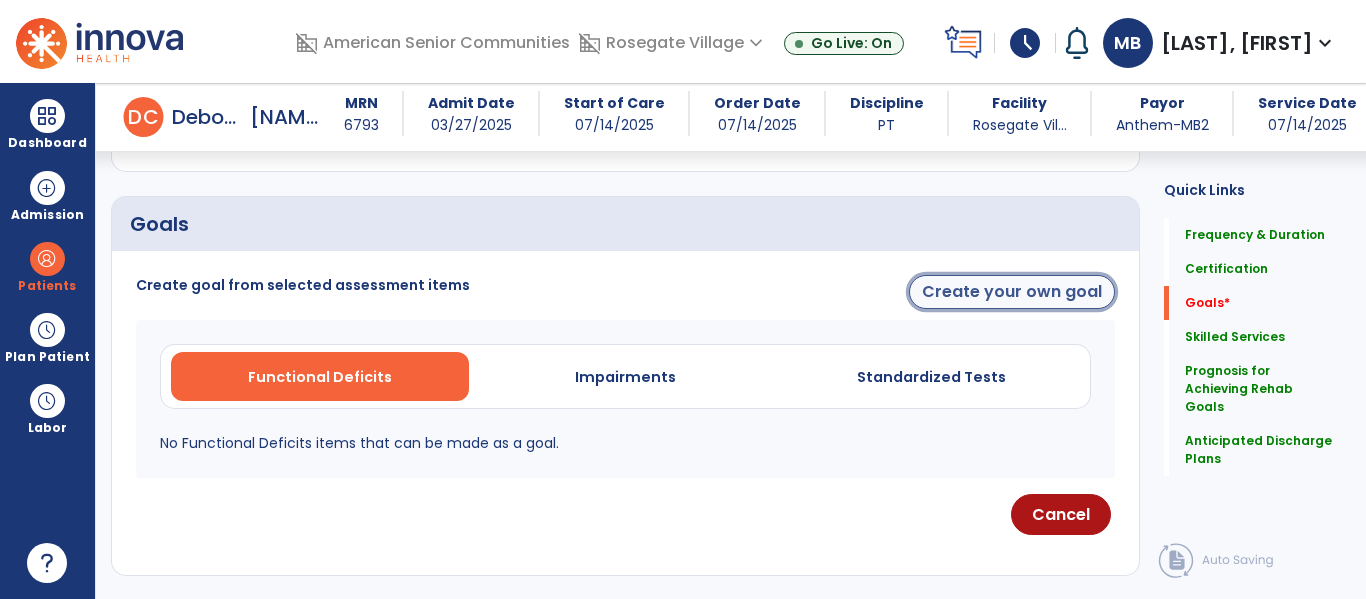 click on "Create your own goal" at bounding box center (1012, 292) 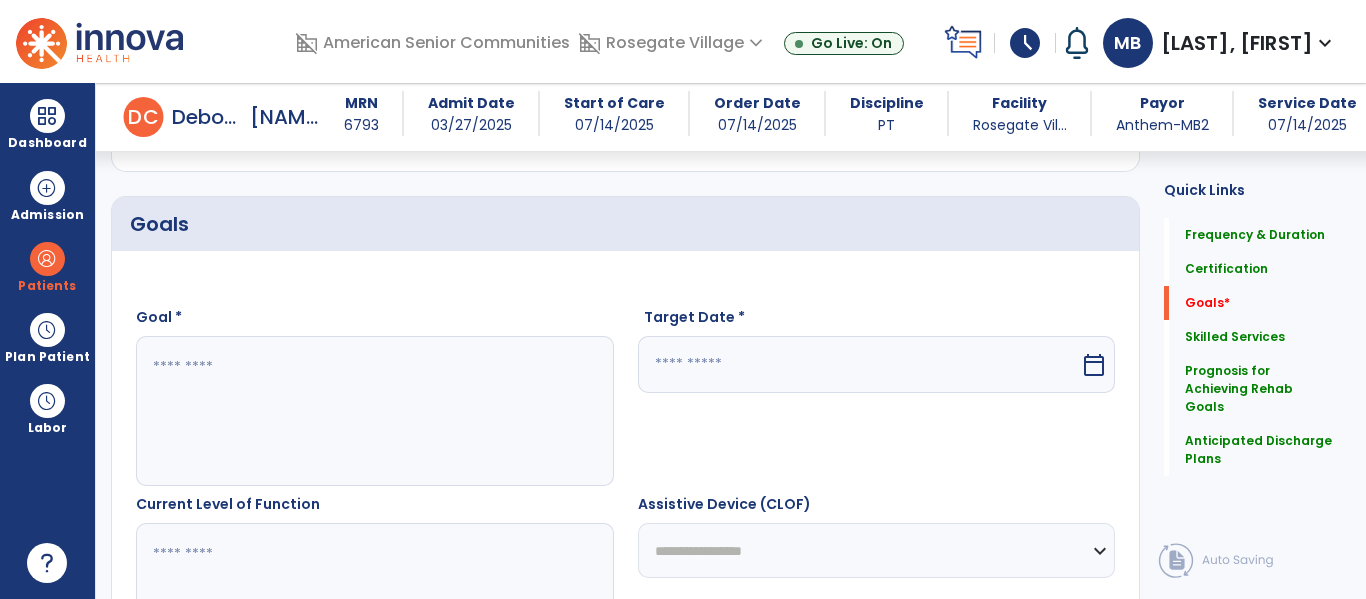 click at bounding box center [374, 411] 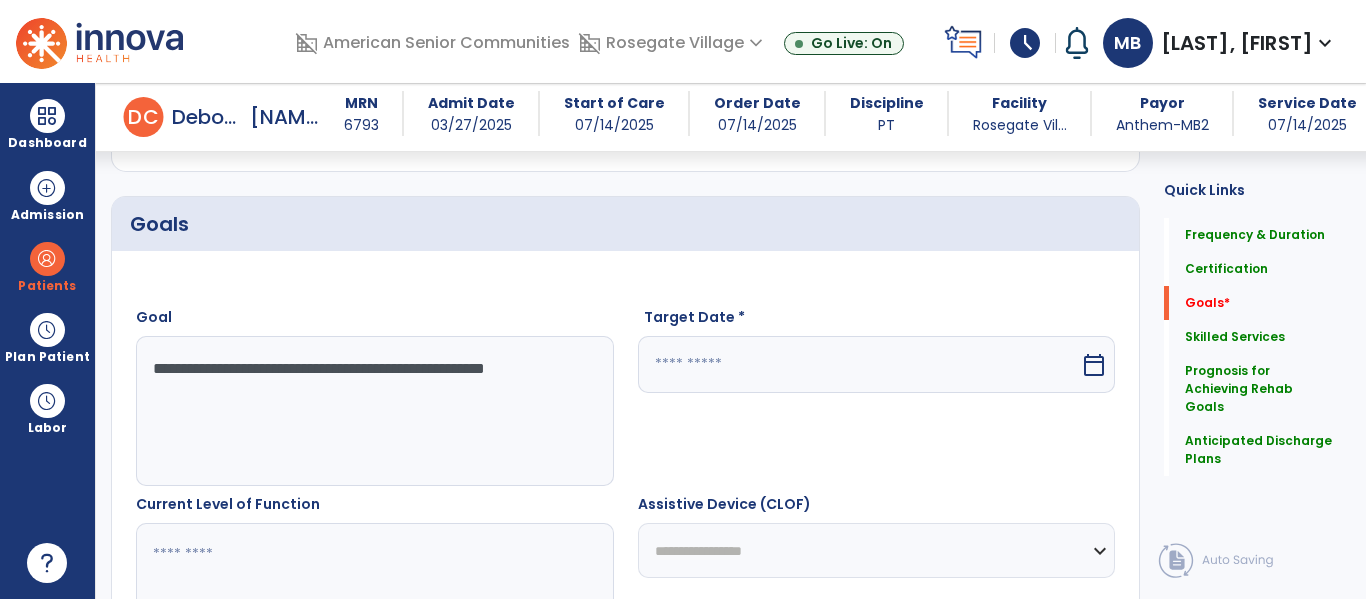 type on "**********" 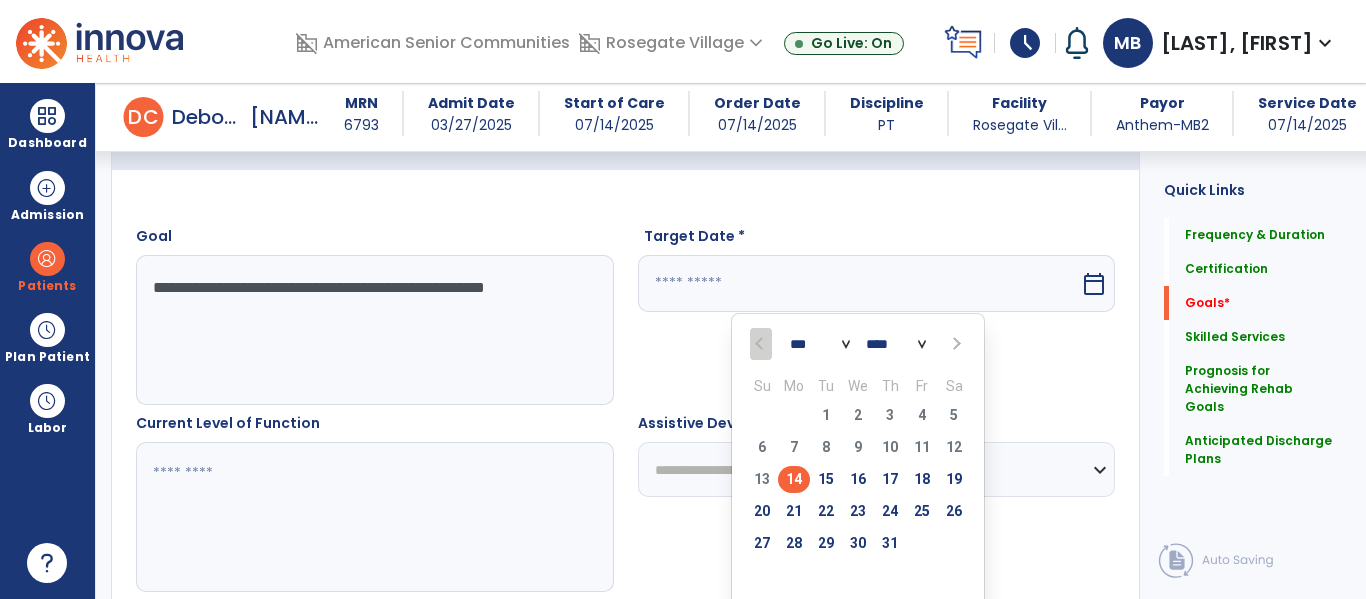 scroll, scrollTop: 493, scrollLeft: 0, axis: vertical 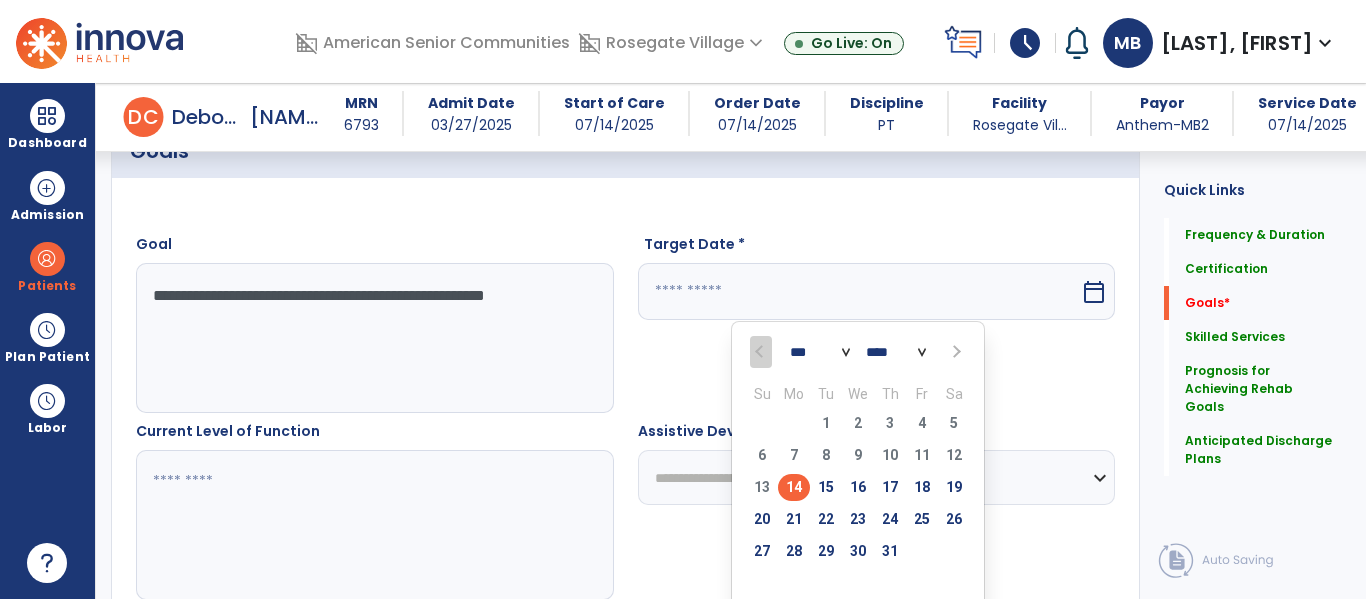 click at bounding box center [954, 352] 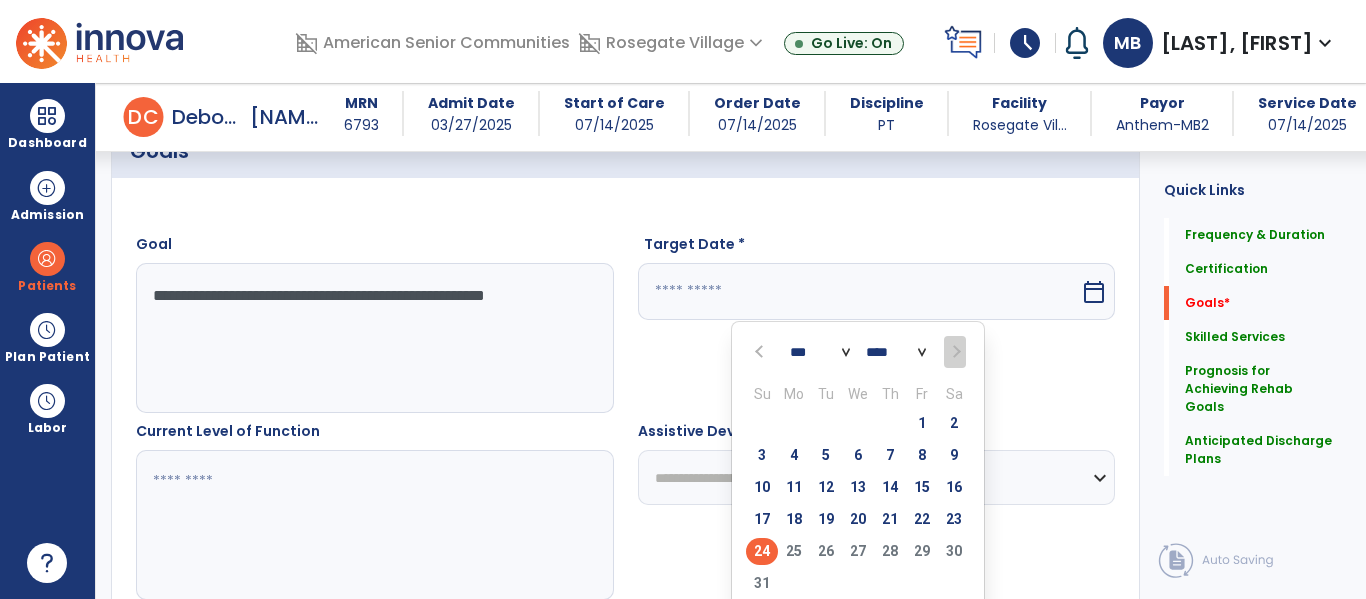 click on "24" at bounding box center [762, 551] 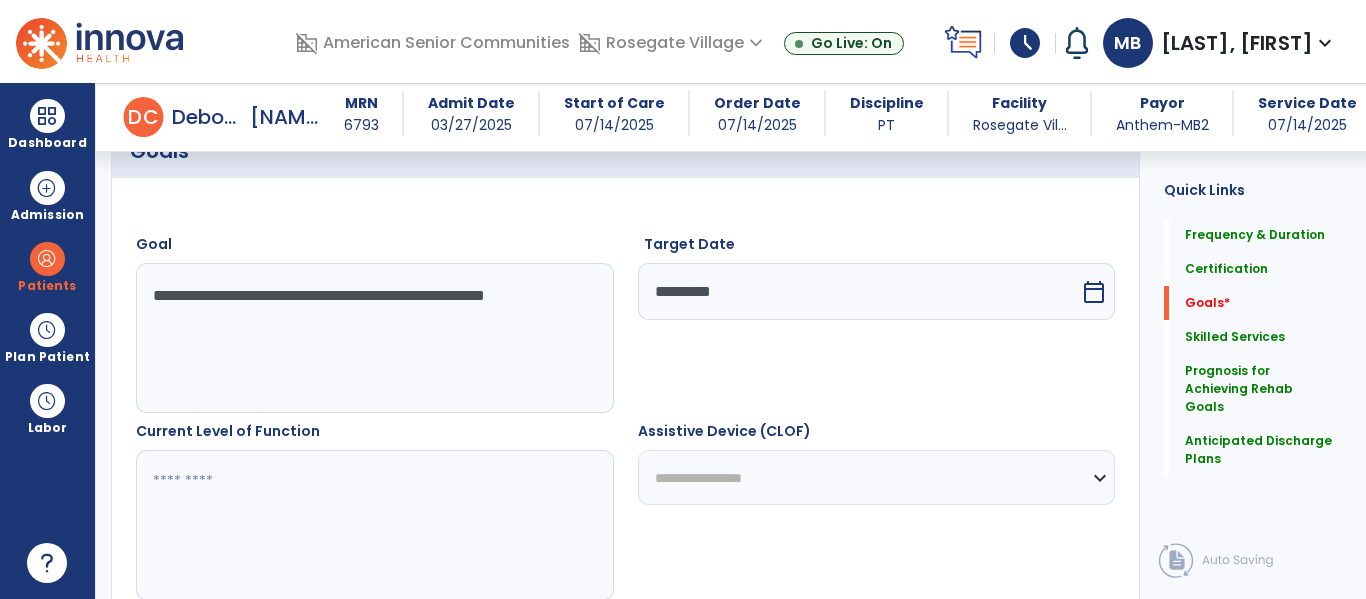 click at bounding box center [374, 525] 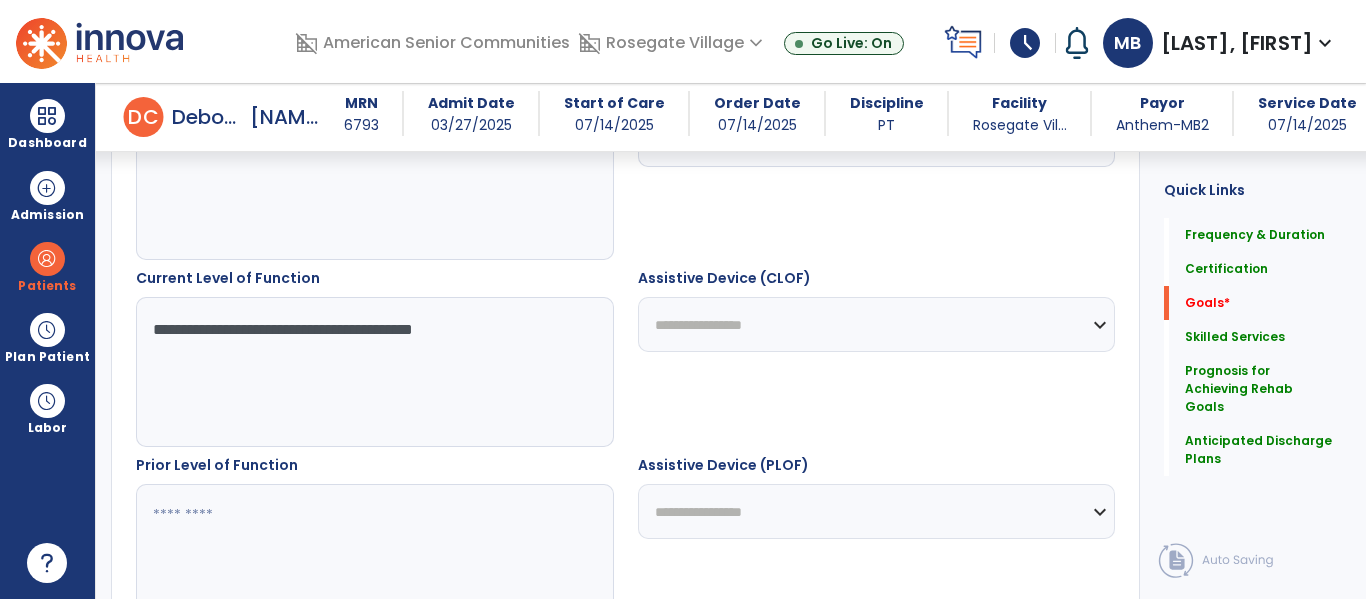 scroll, scrollTop: 676, scrollLeft: 0, axis: vertical 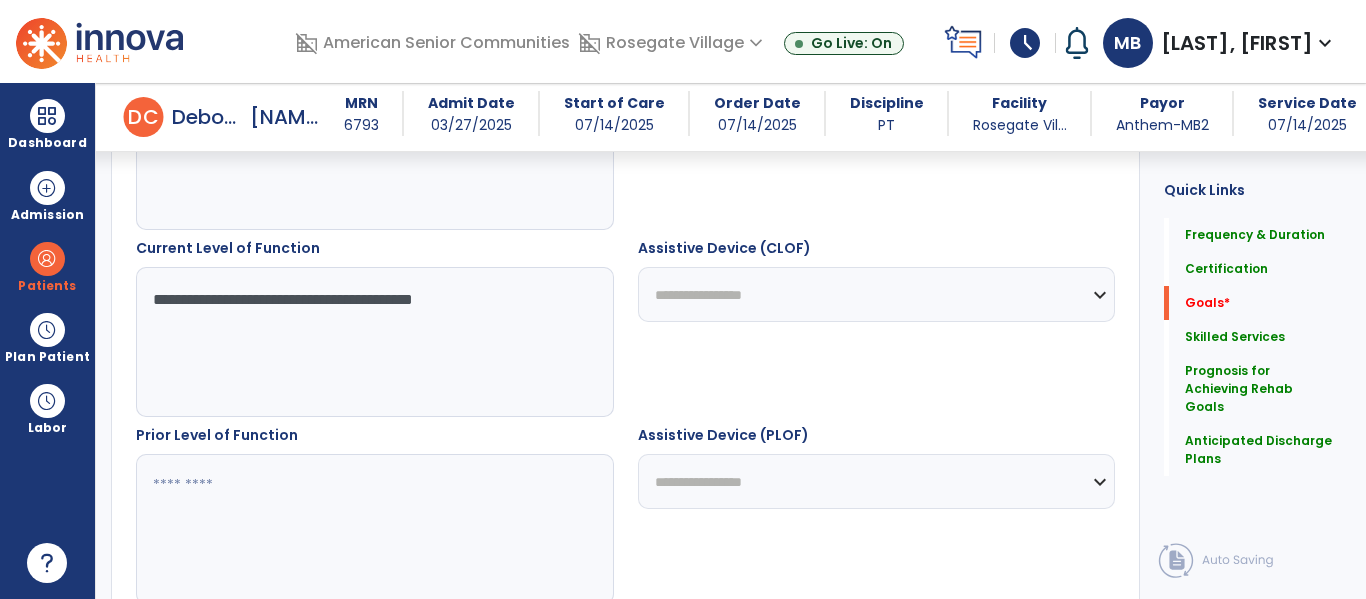 type on "**********" 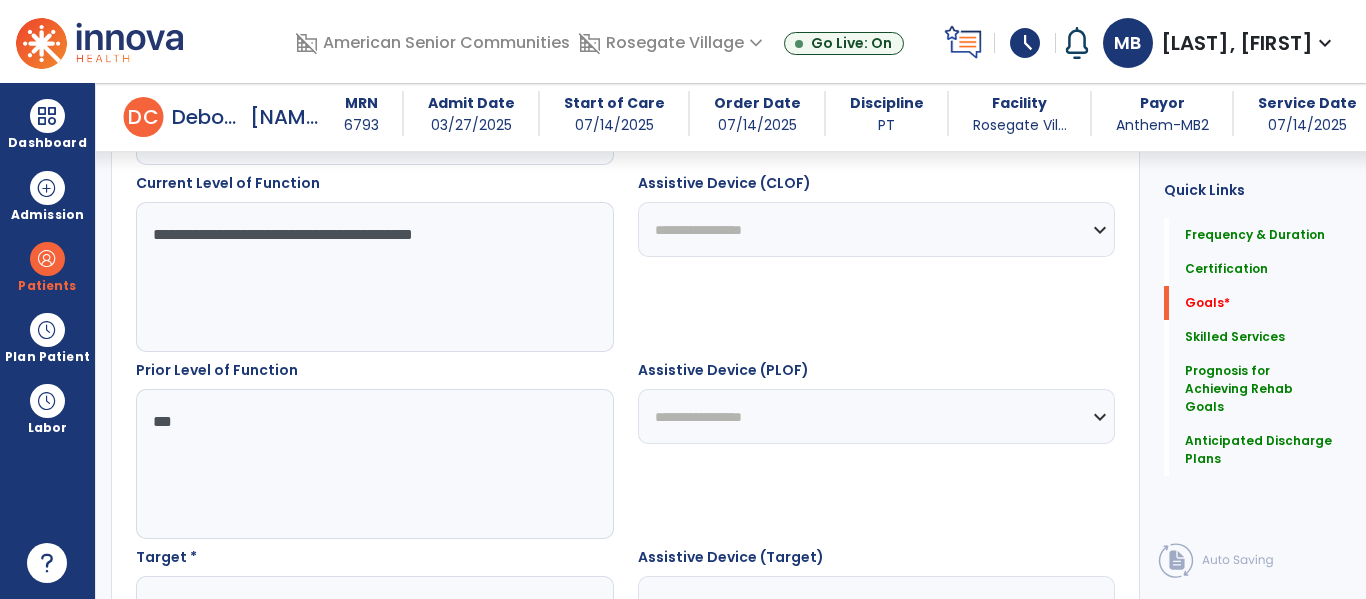 scroll, scrollTop: 804, scrollLeft: 0, axis: vertical 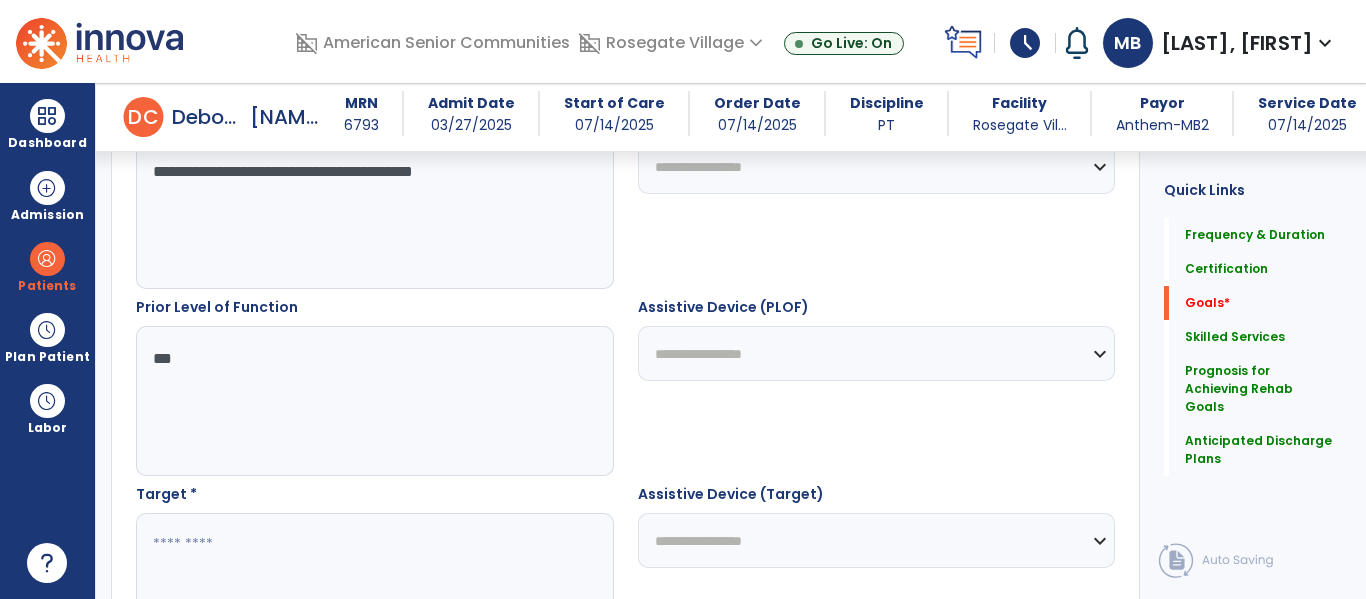 type on "***" 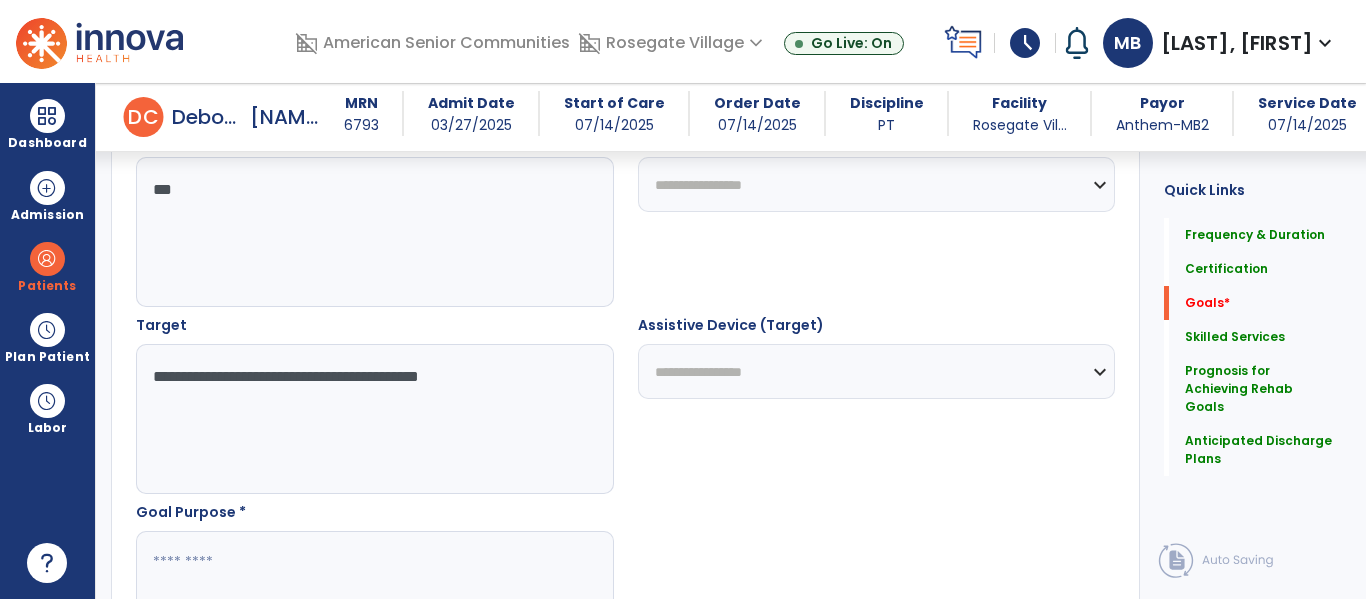 scroll, scrollTop: 1042, scrollLeft: 0, axis: vertical 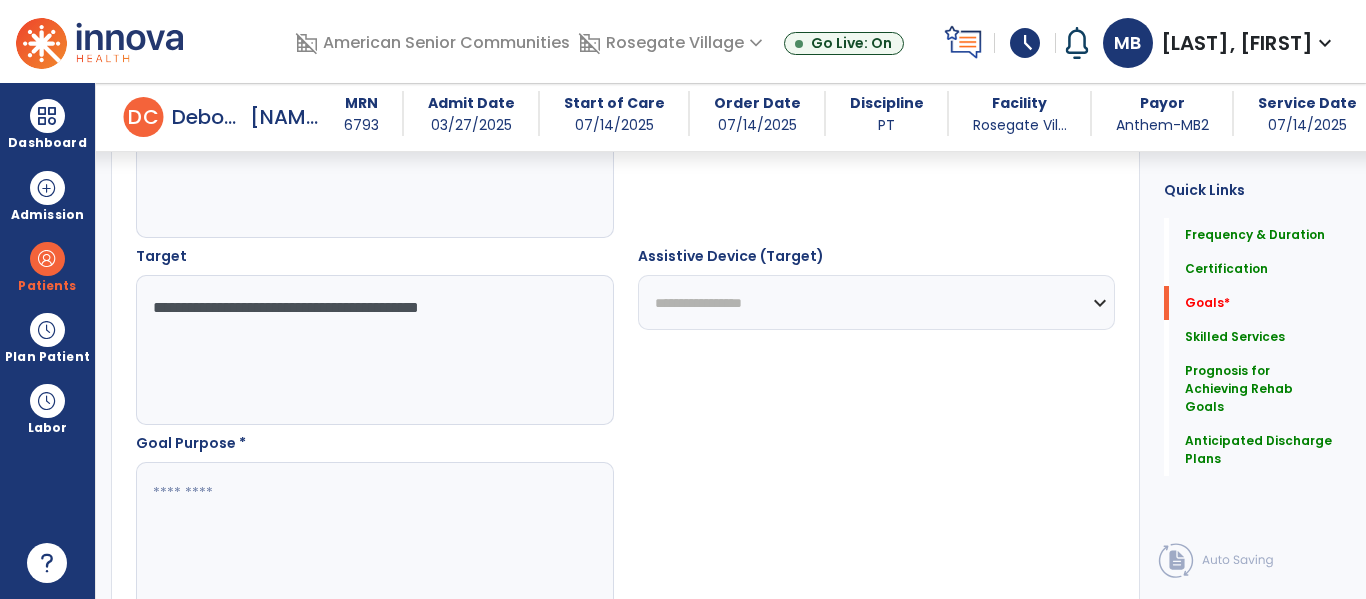 type on "**********" 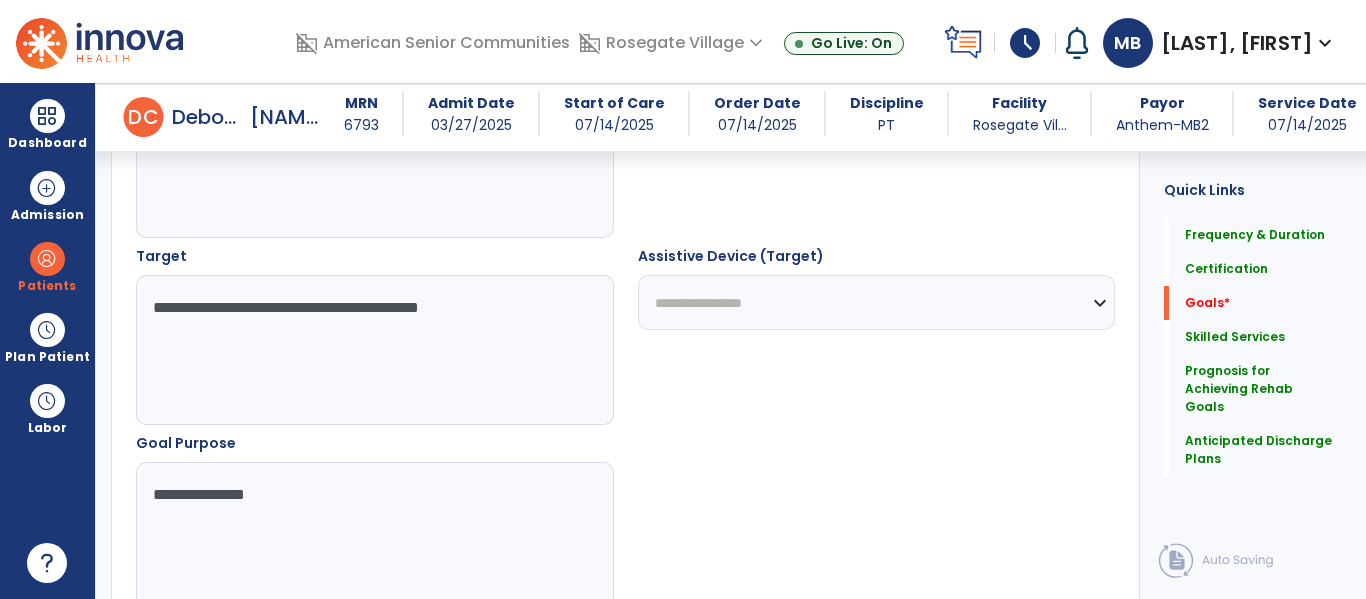 type on "**********" 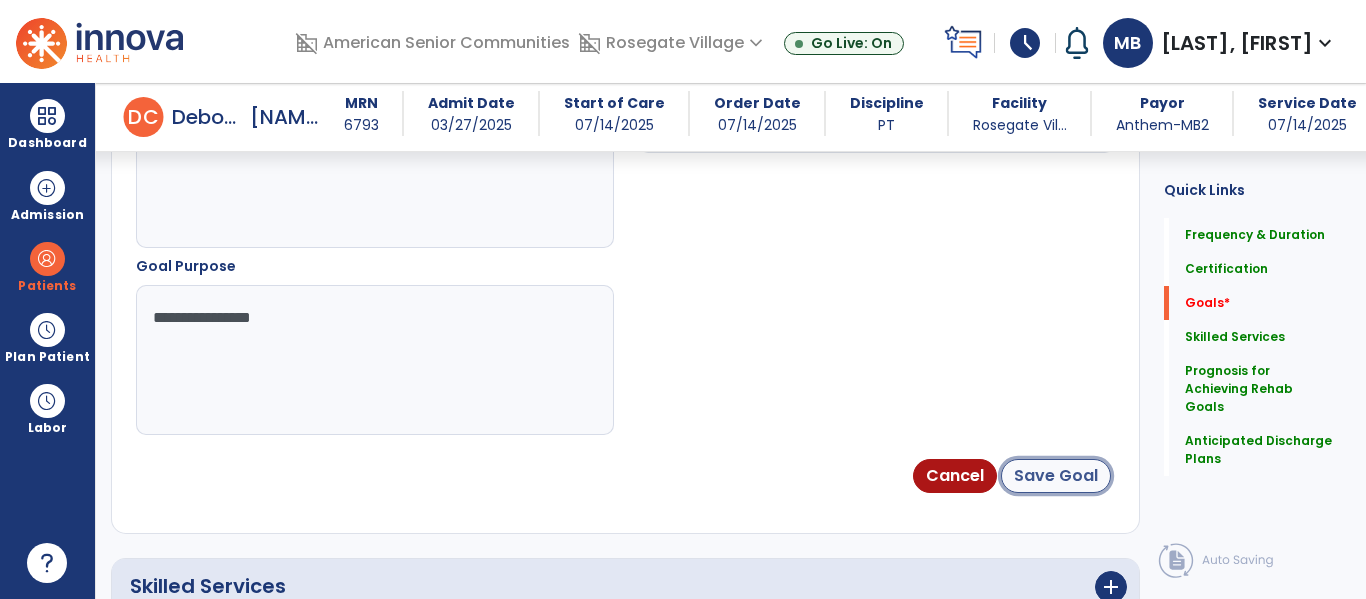 click on "Save Goal" at bounding box center [1056, 476] 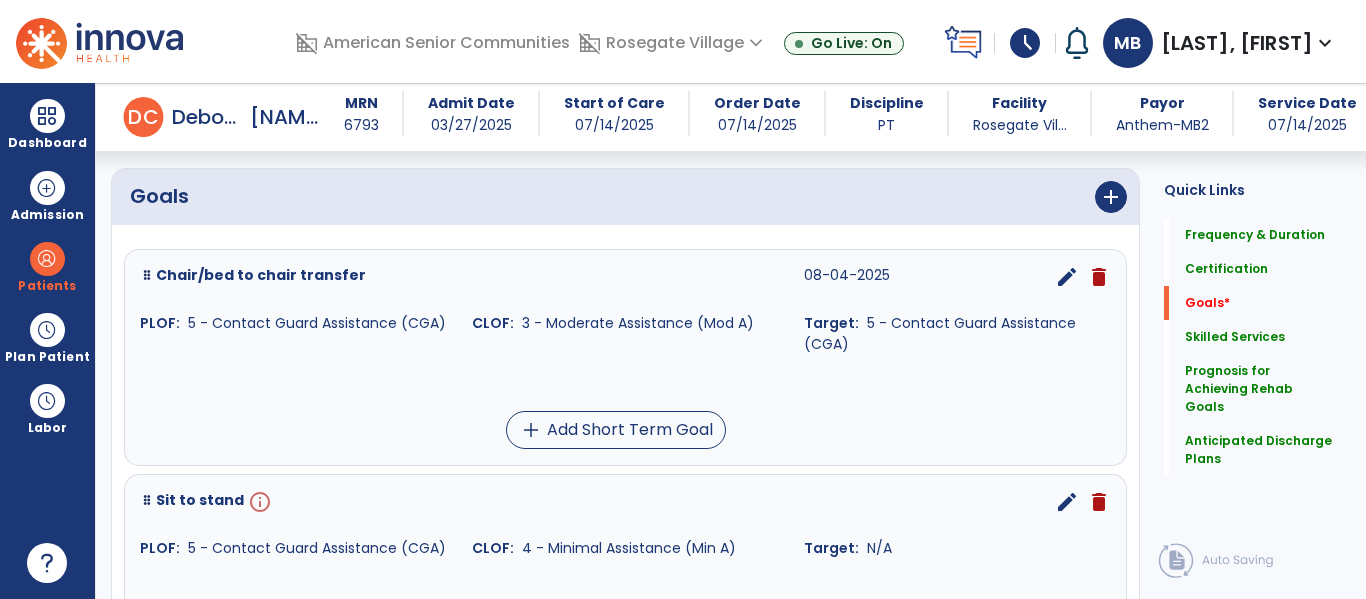 scroll, scrollTop: 455, scrollLeft: 0, axis: vertical 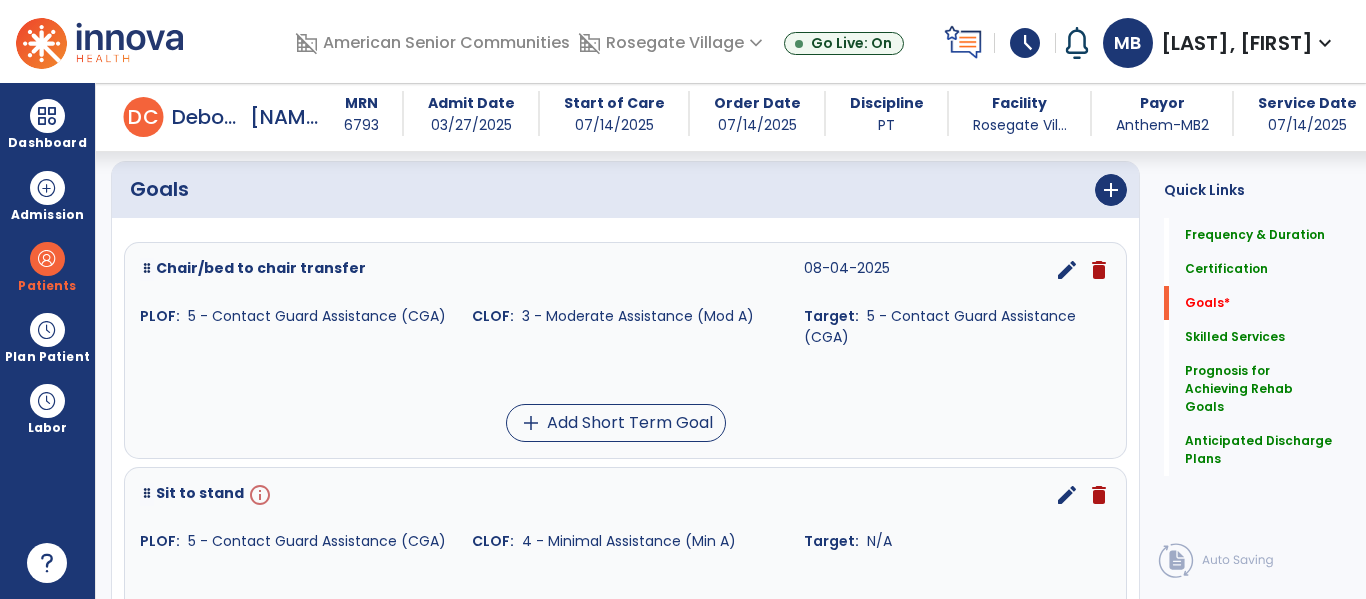 click on "edit" at bounding box center (1067, 495) 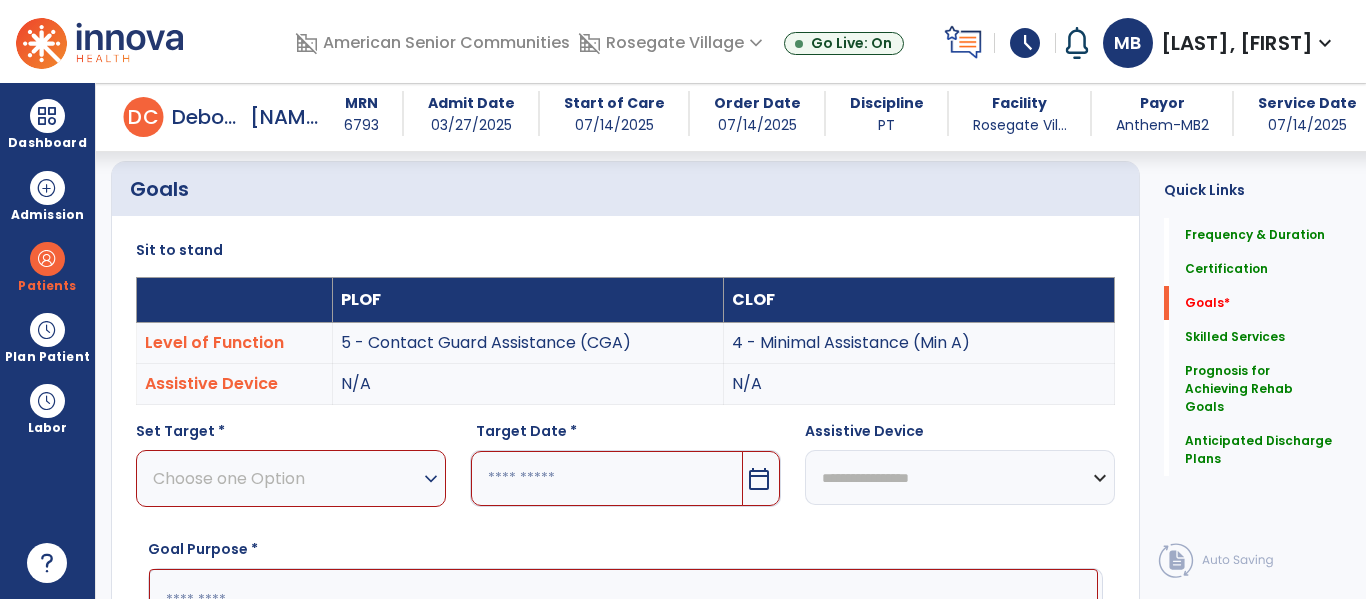 scroll, scrollTop: 534, scrollLeft: 0, axis: vertical 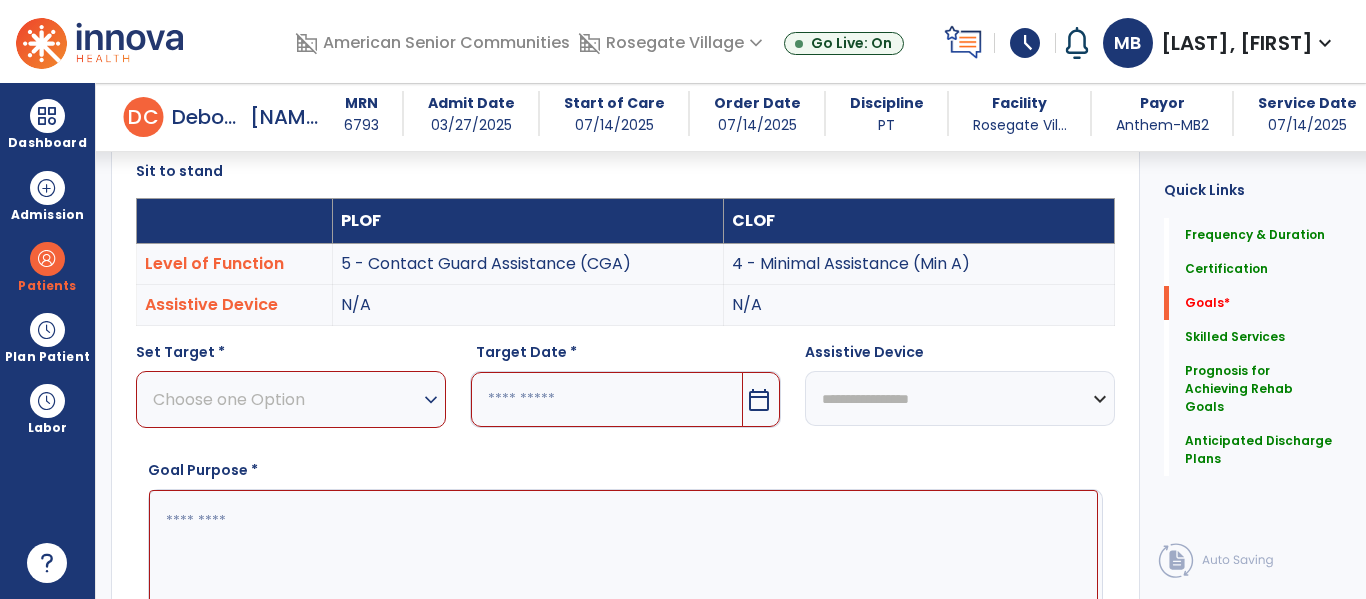 click on "Choose one Option" at bounding box center (286, 399) 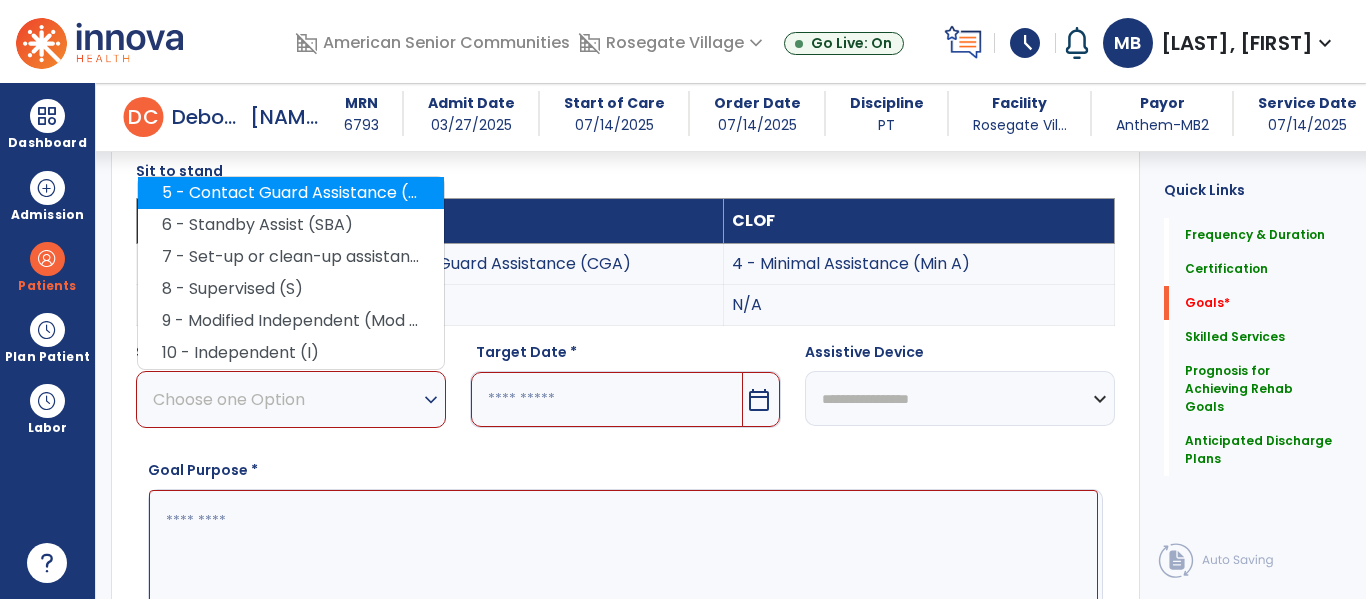 click on "5 - Contact Guard Assistance (CGA)" at bounding box center [291, 193] 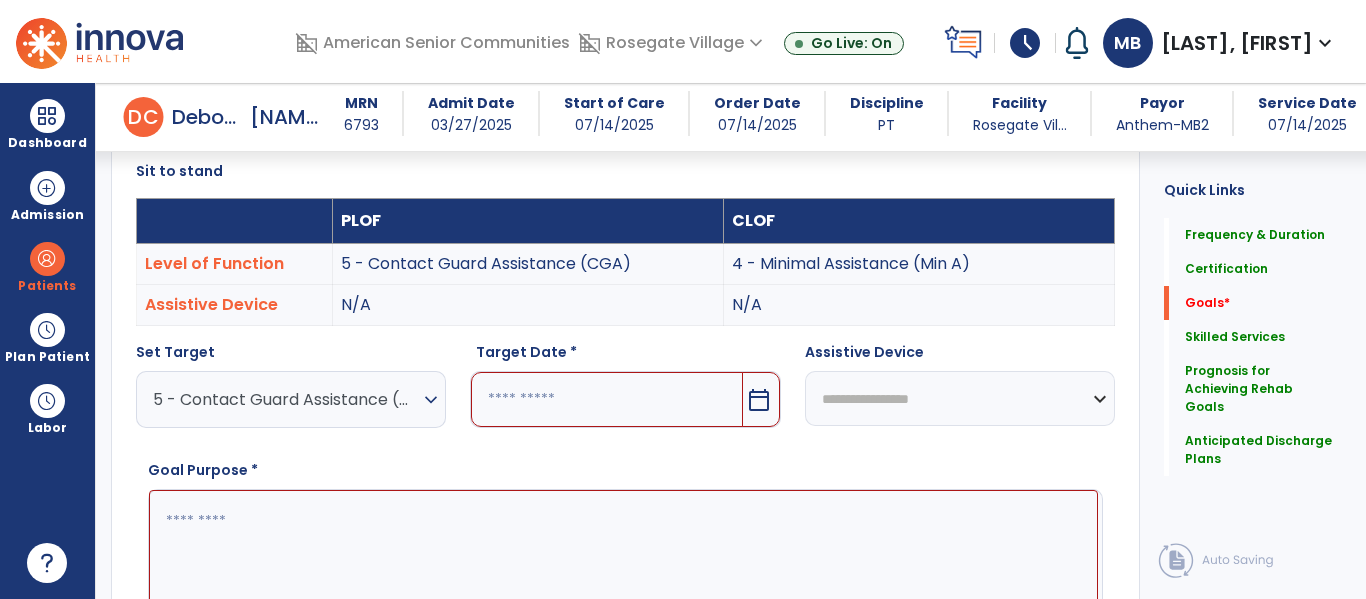 click on "calendar_today" at bounding box center (759, 400) 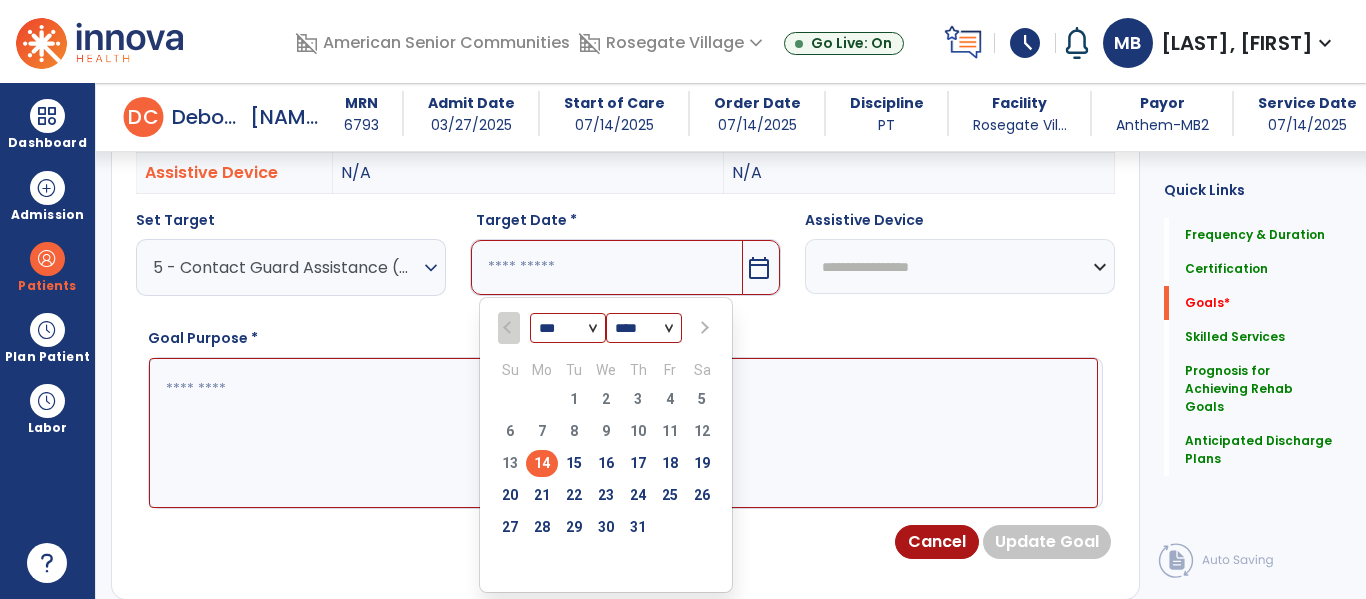 scroll, scrollTop: 676, scrollLeft: 0, axis: vertical 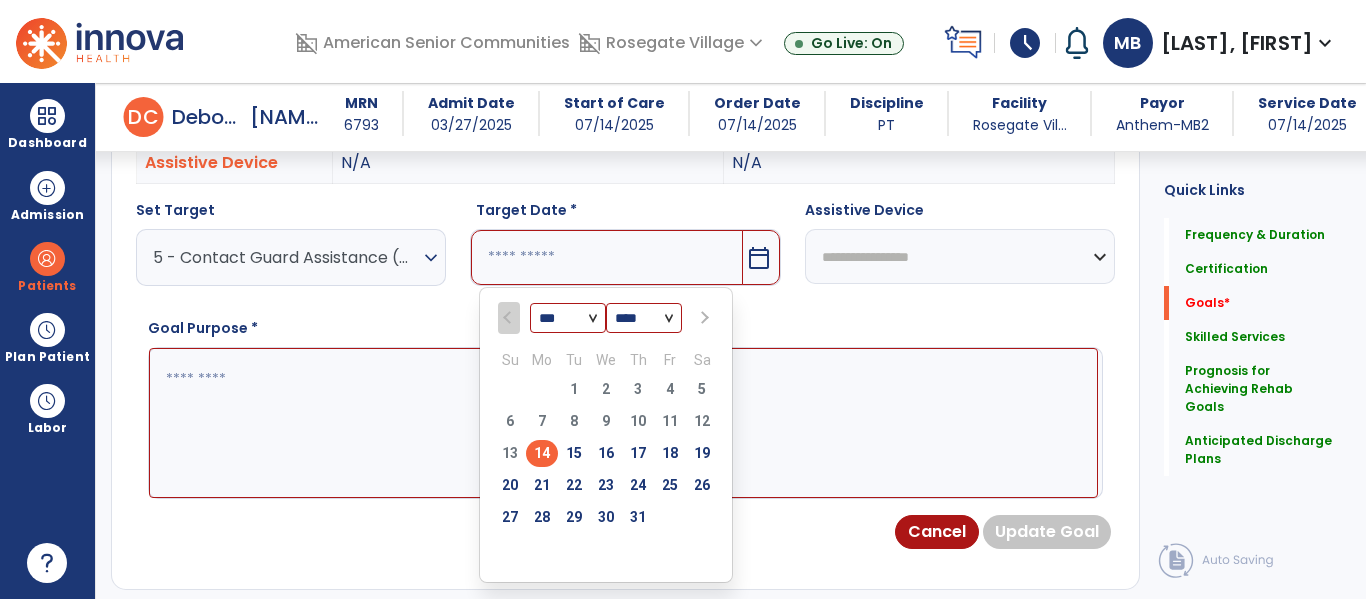 click at bounding box center [703, 318] 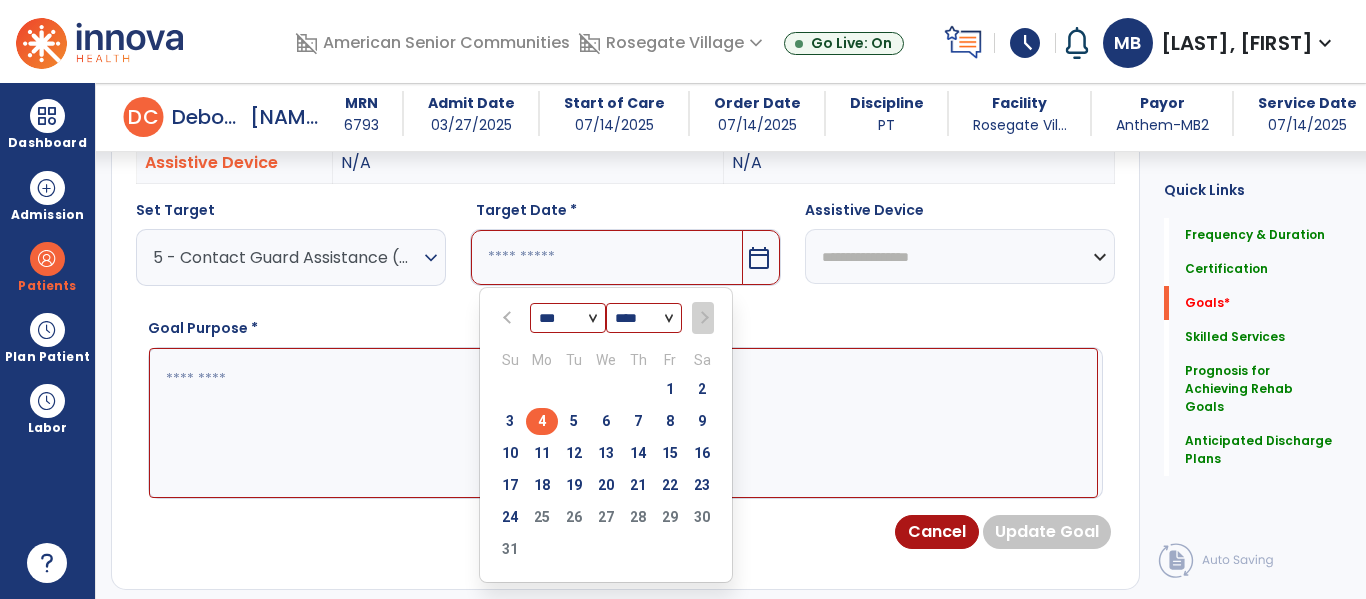 click on "4" at bounding box center [542, 421] 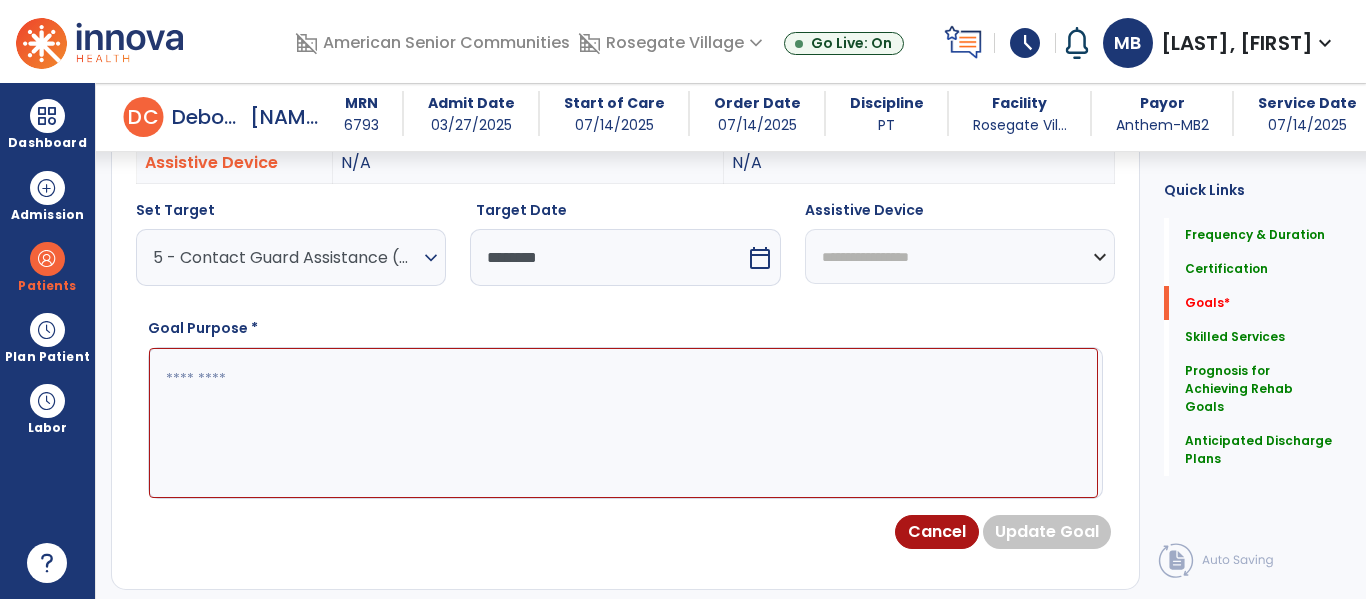 click at bounding box center (623, 423) 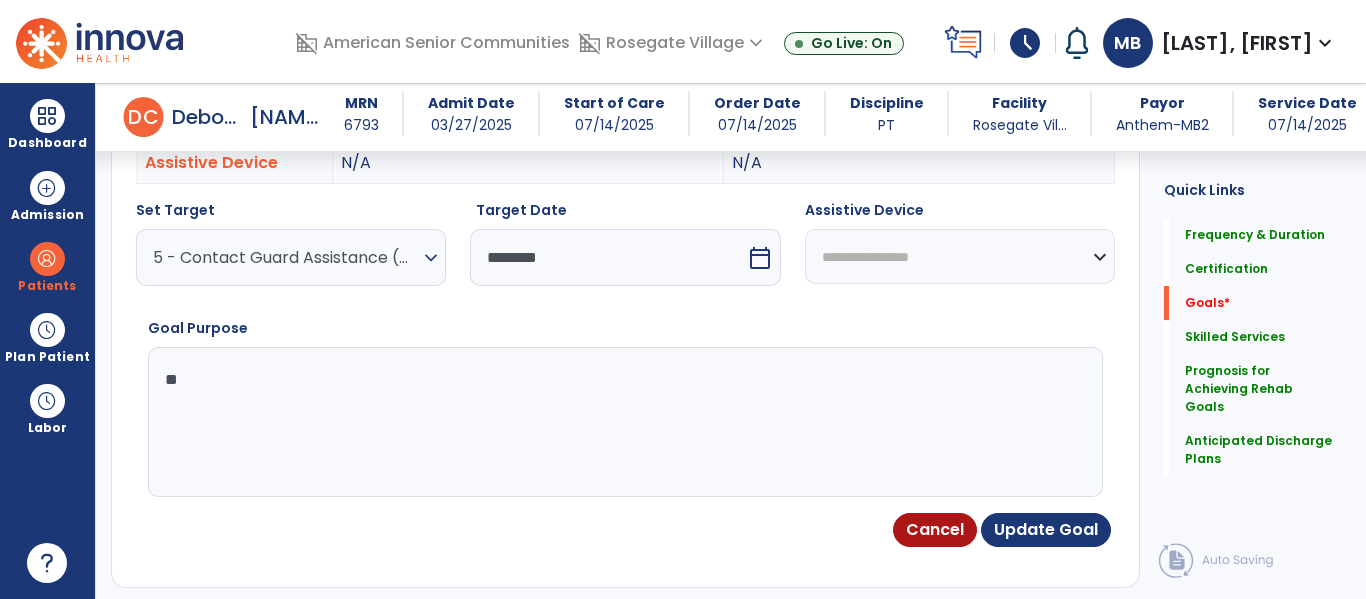 type on "*" 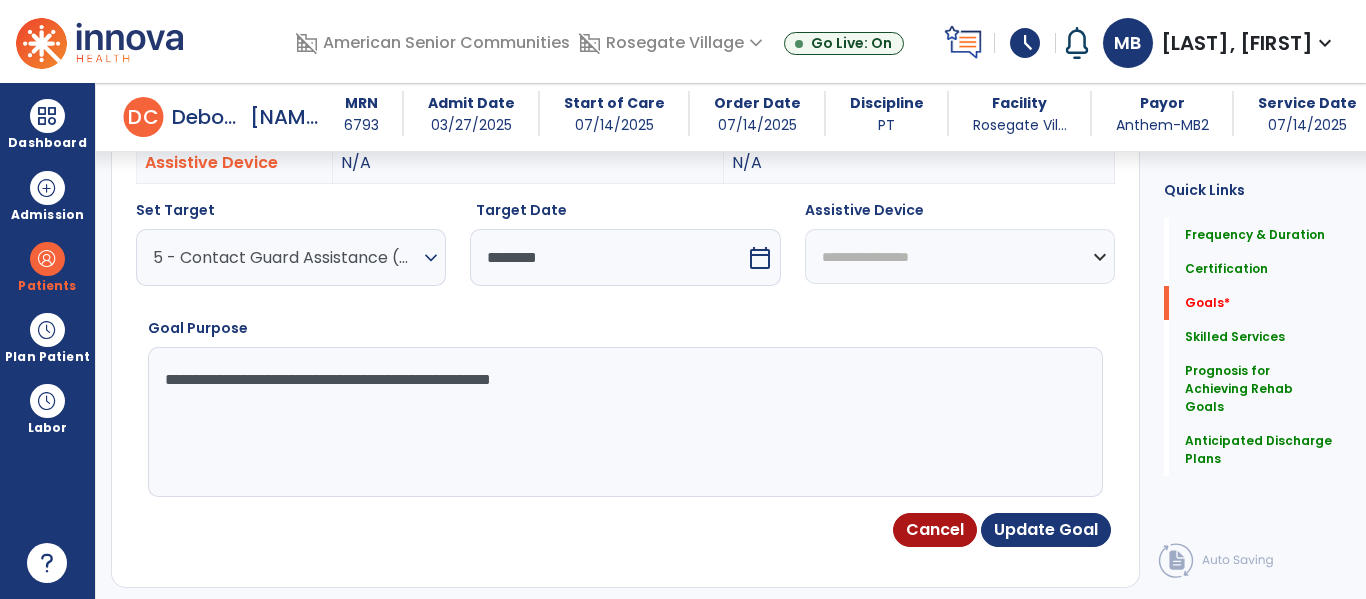 type on "**********" 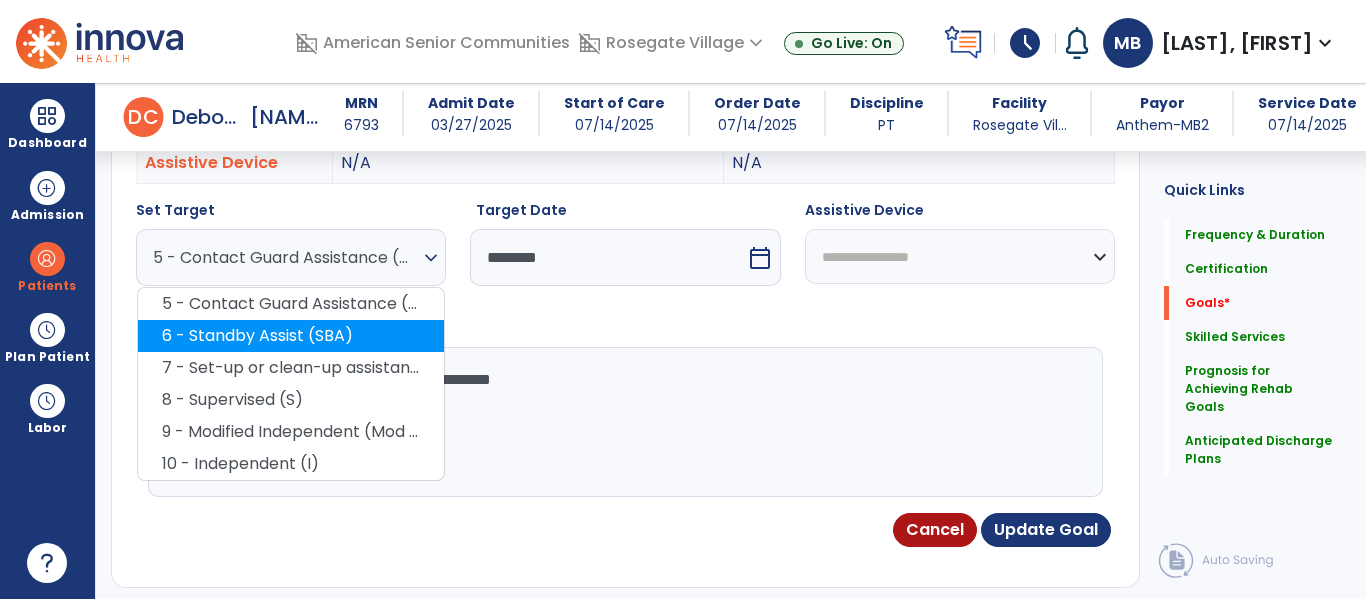 click on "6 - Standby Assist (SBA)" at bounding box center (291, 336) 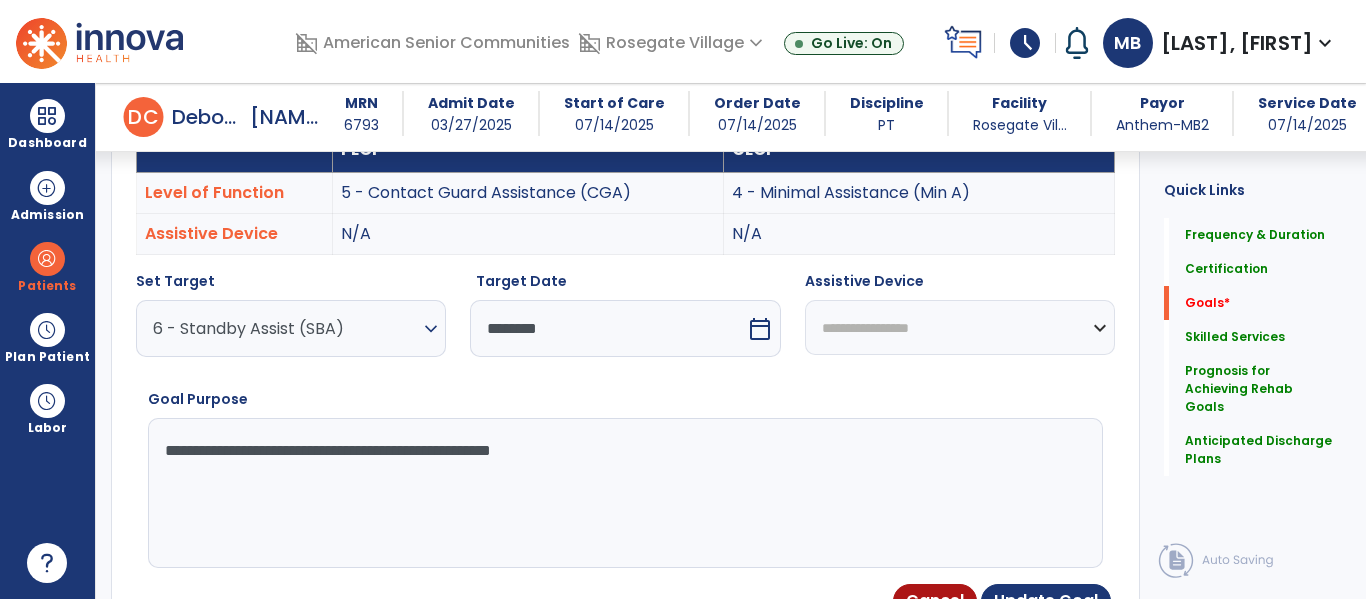 scroll, scrollTop: 603, scrollLeft: 0, axis: vertical 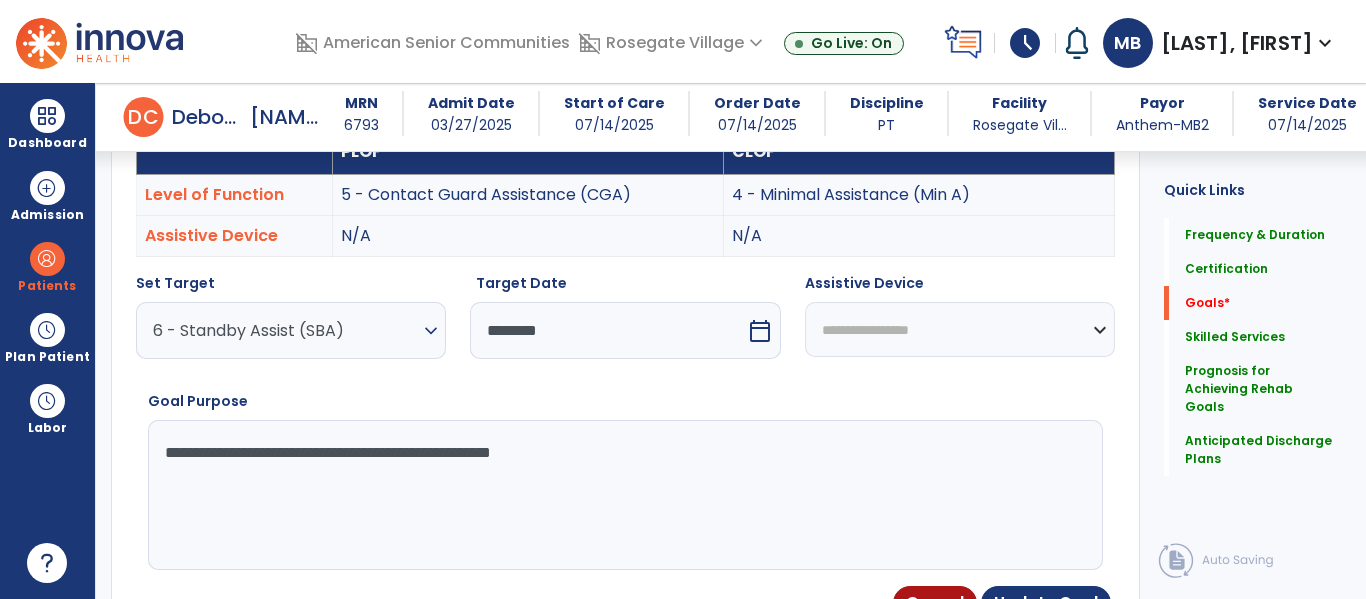 click on "6 - Standby Assist (SBA)" at bounding box center [286, 330] 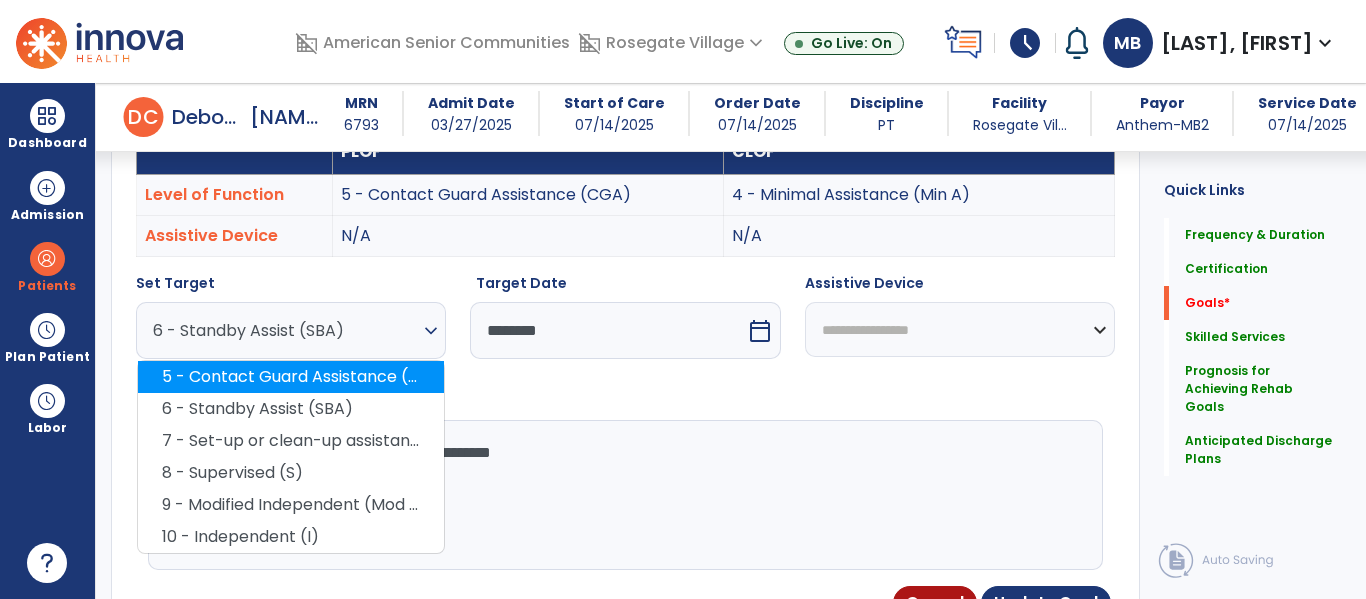click on "5 - Contact Guard Assistance (CGA)" at bounding box center (291, 377) 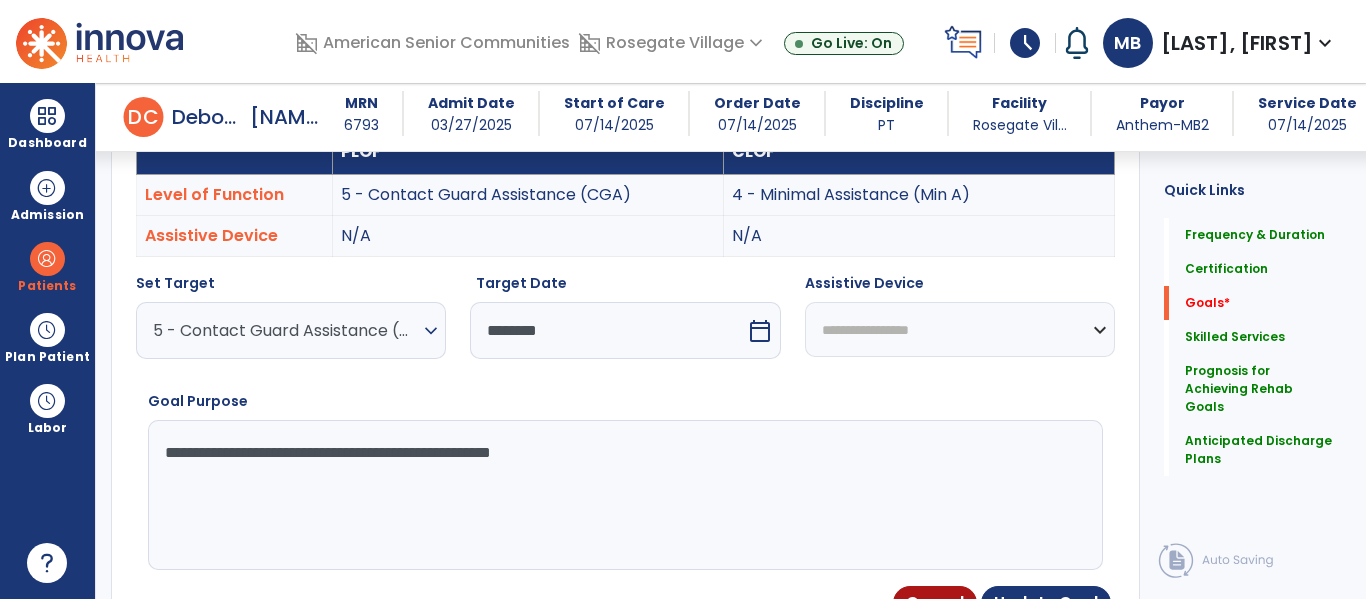 click on "**********" at bounding box center [625, 476] 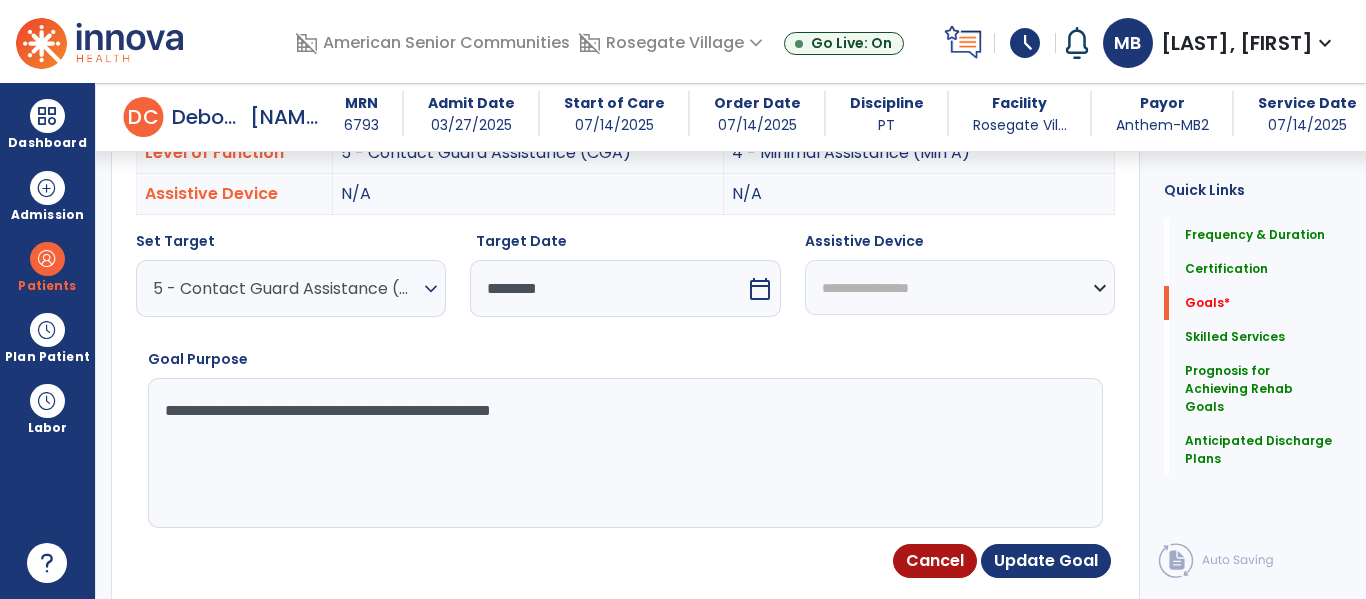 scroll, scrollTop: 649, scrollLeft: 0, axis: vertical 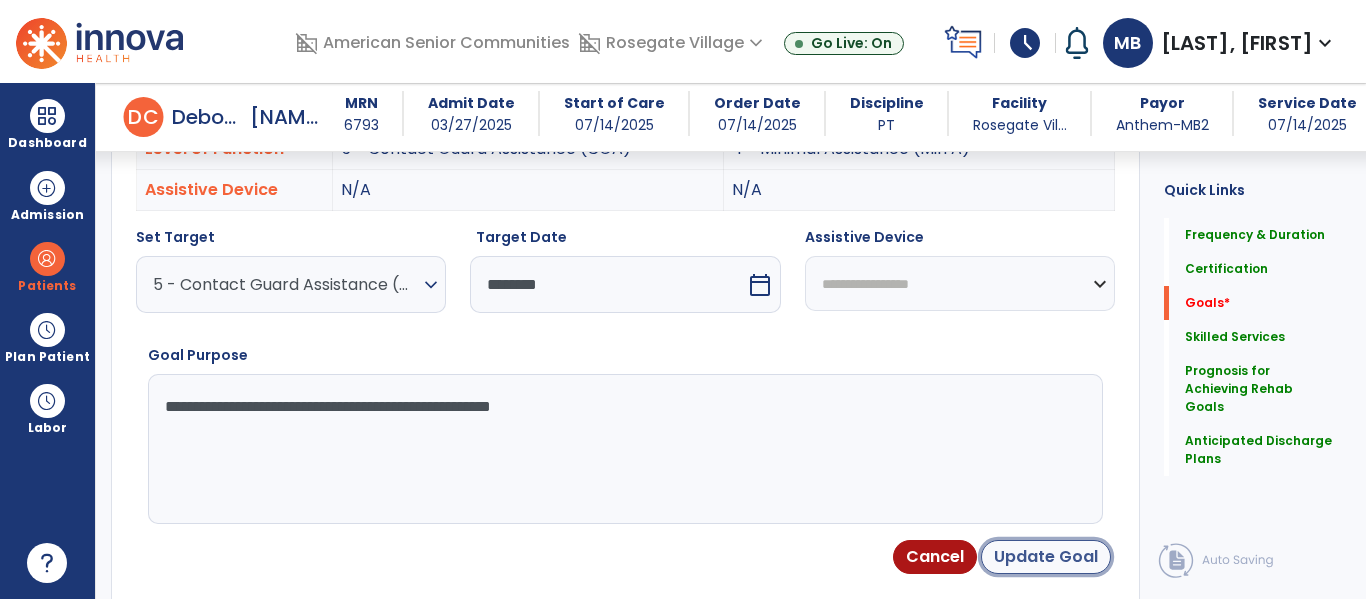 click on "Update Goal" at bounding box center (1046, 557) 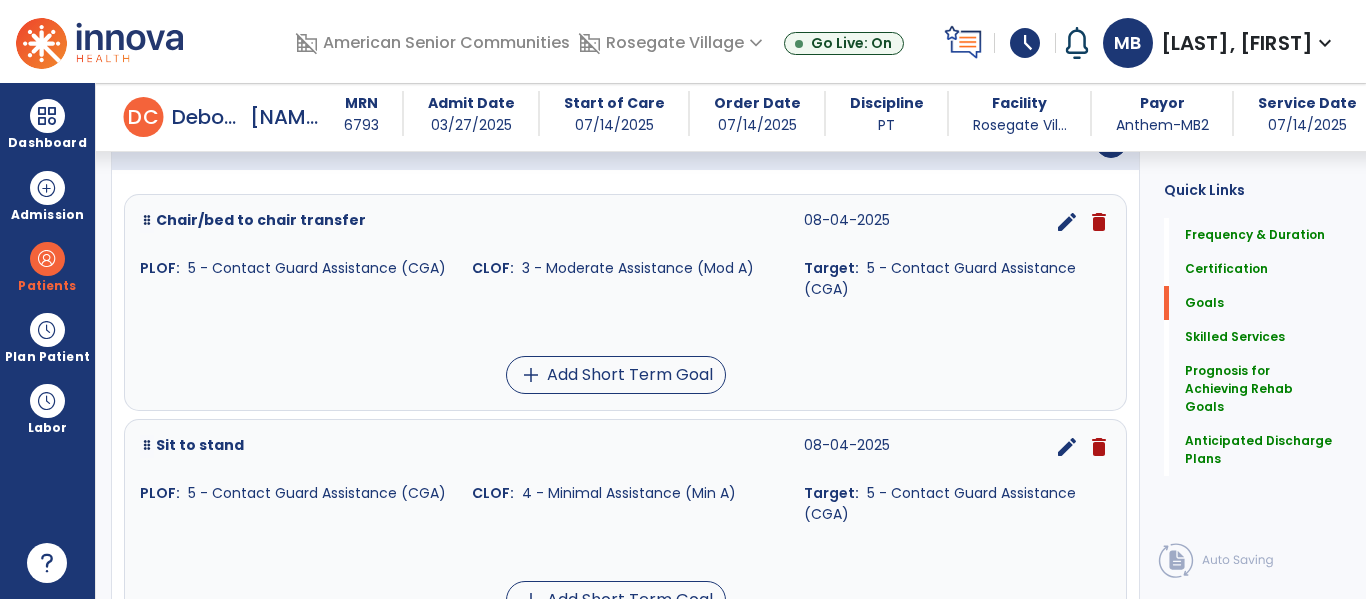 scroll, scrollTop: 502, scrollLeft: 0, axis: vertical 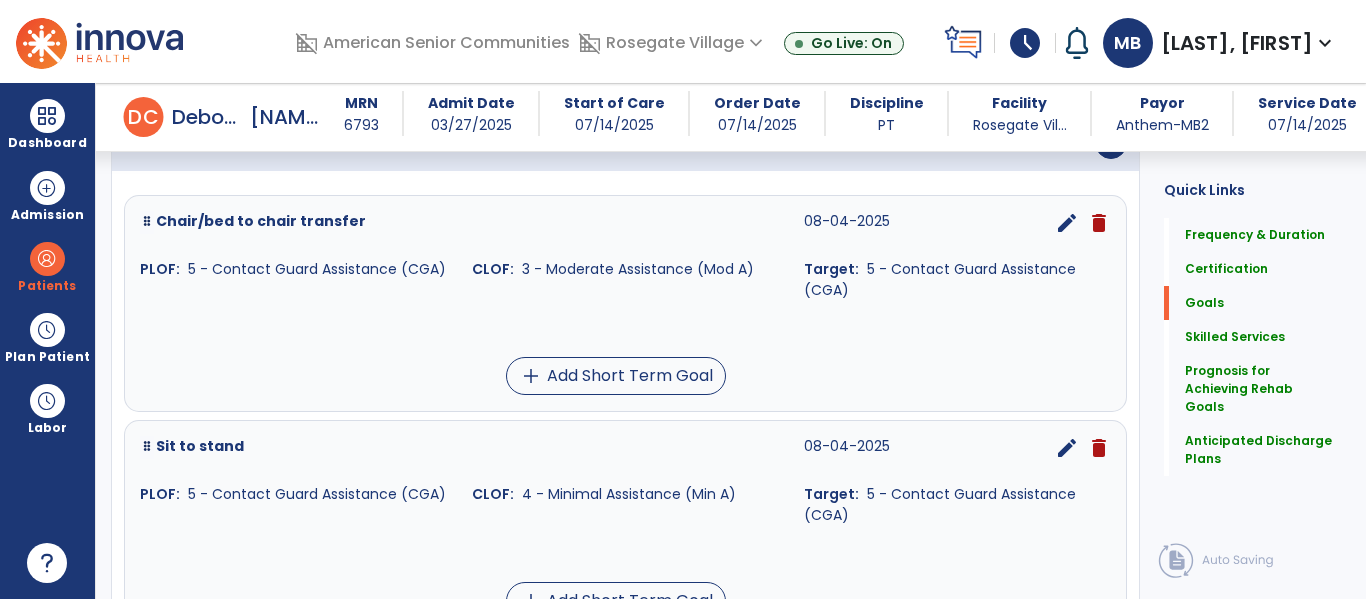 click on "edit" at bounding box center (1067, 223) 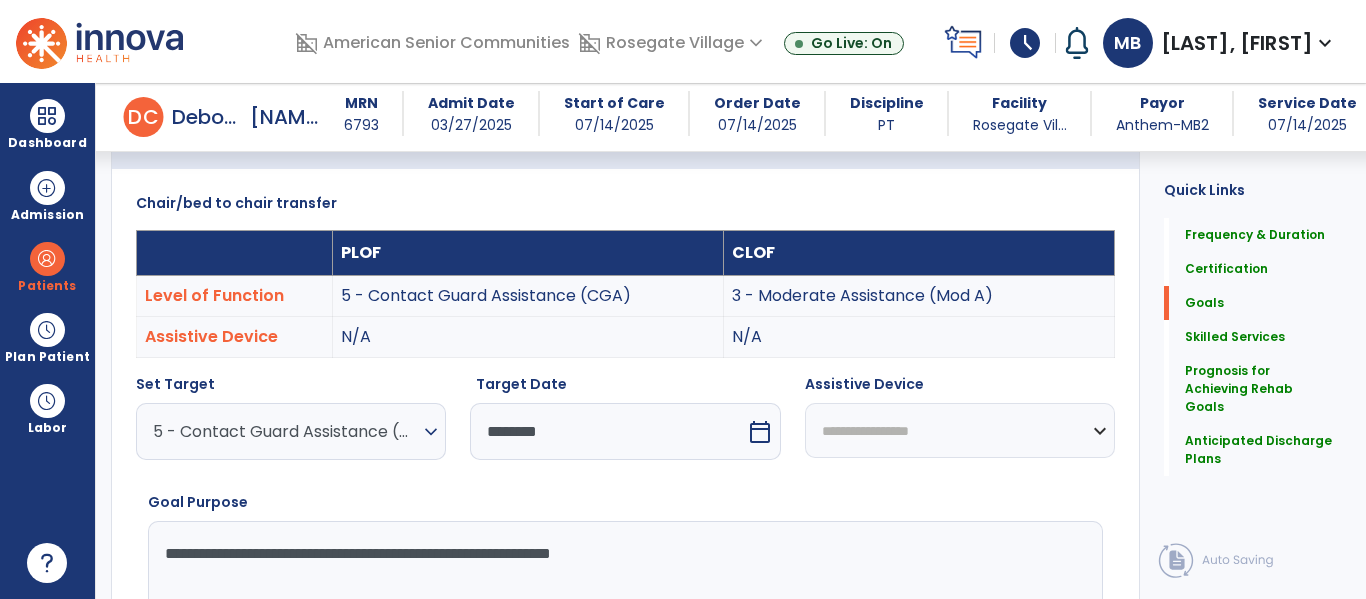 scroll, scrollTop: 534, scrollLeft: 0, axis: vertical 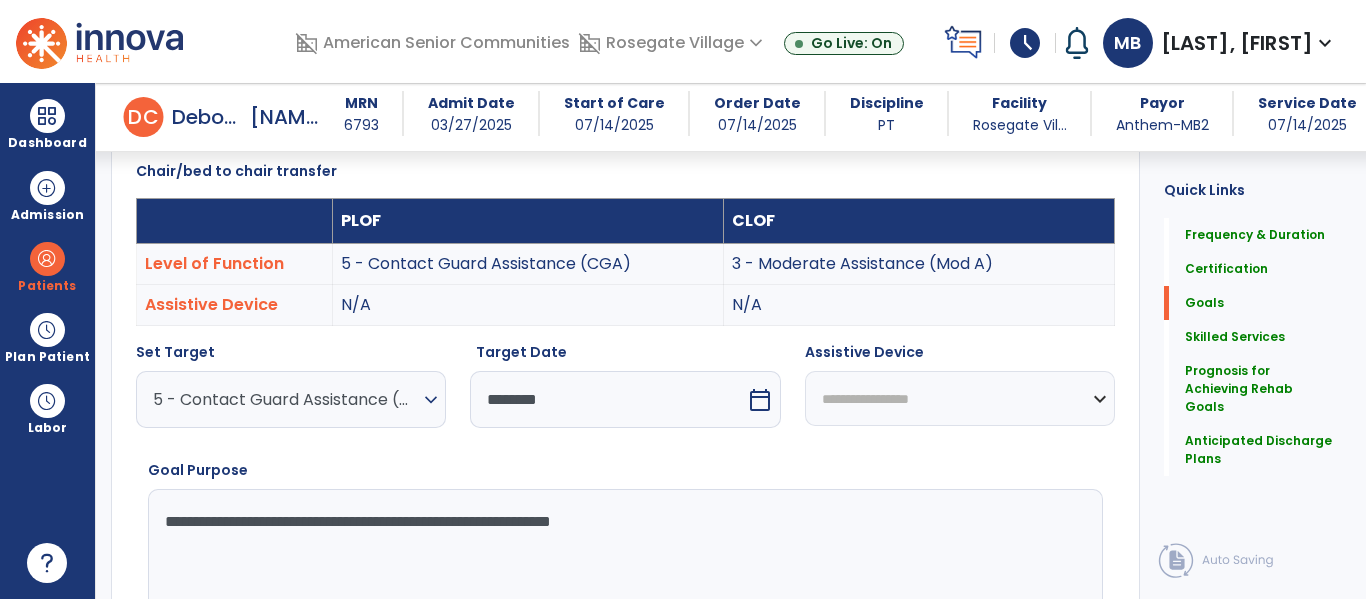 click on "calendar_today" at bounding box center (760, 400) 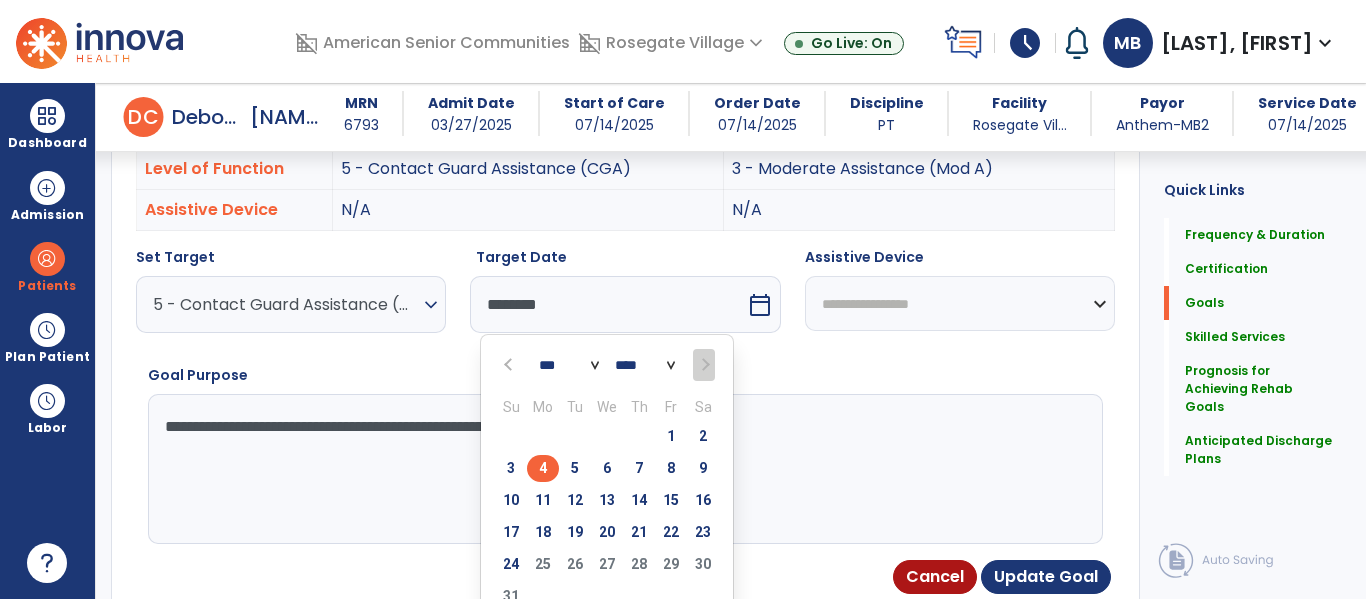 scroll, scrollTop: 653, scrollLeft: 0, axis: vertical 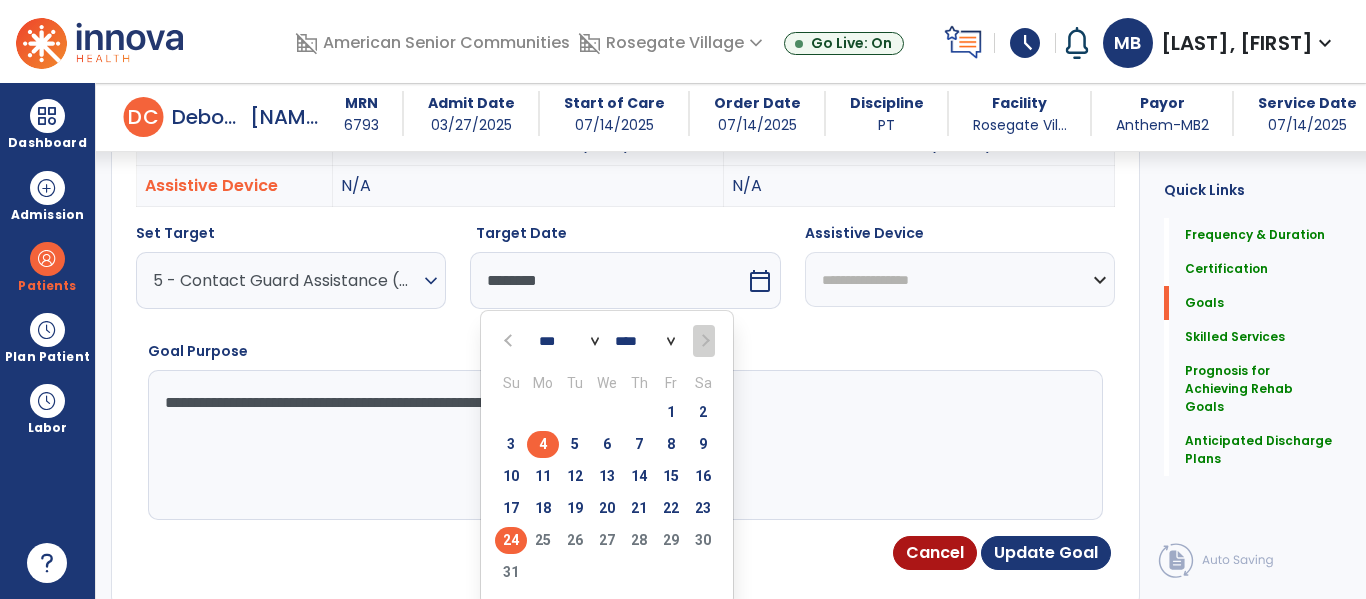 click on "24" at bounding box center (511, 540) 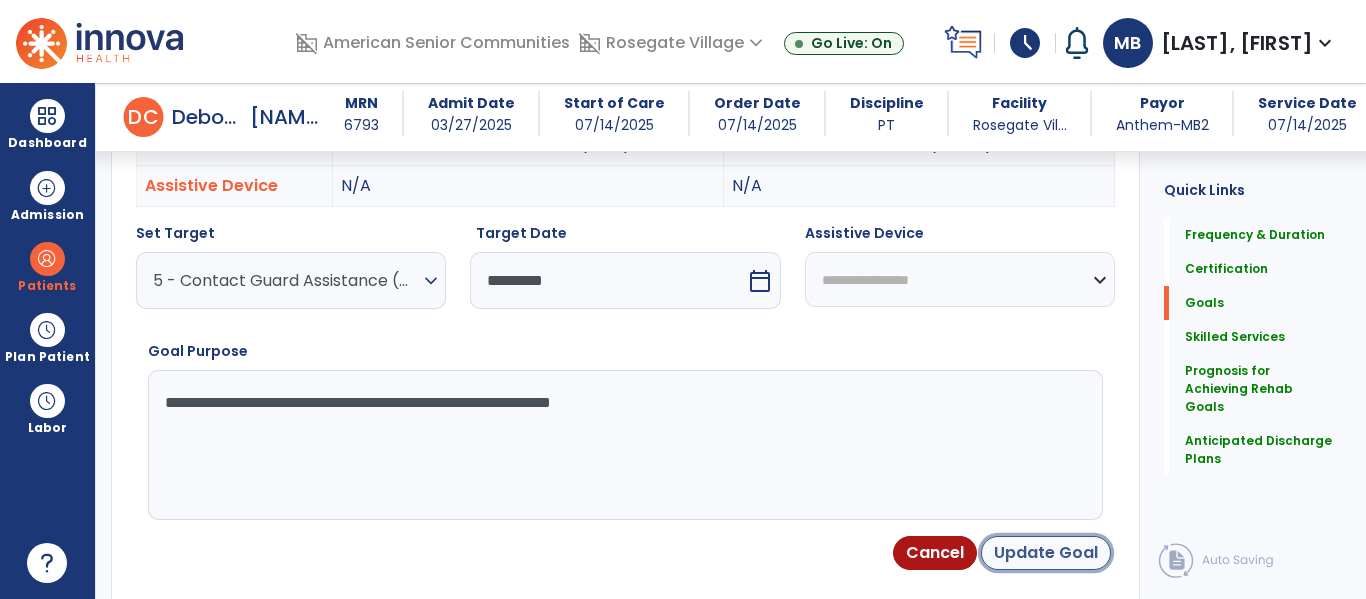 click on "Update Goal" at bounding box center (1046, 553) 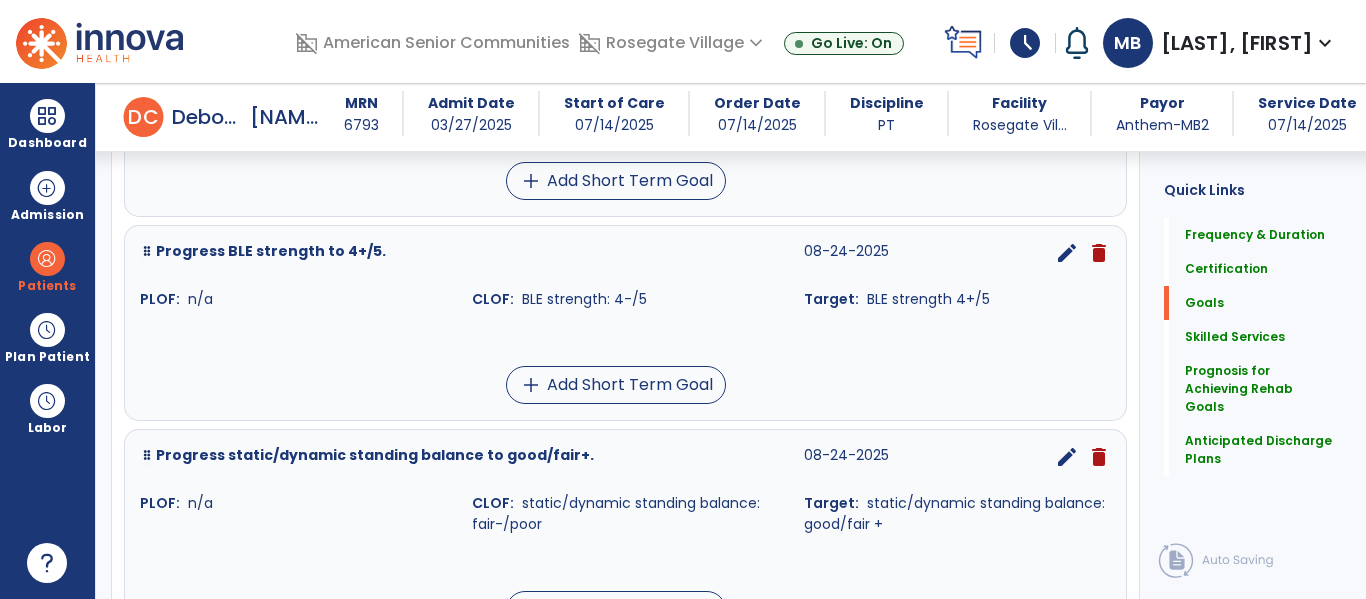 scroll, scrollTop: 955, scrollLeft: 0, axis: vertical 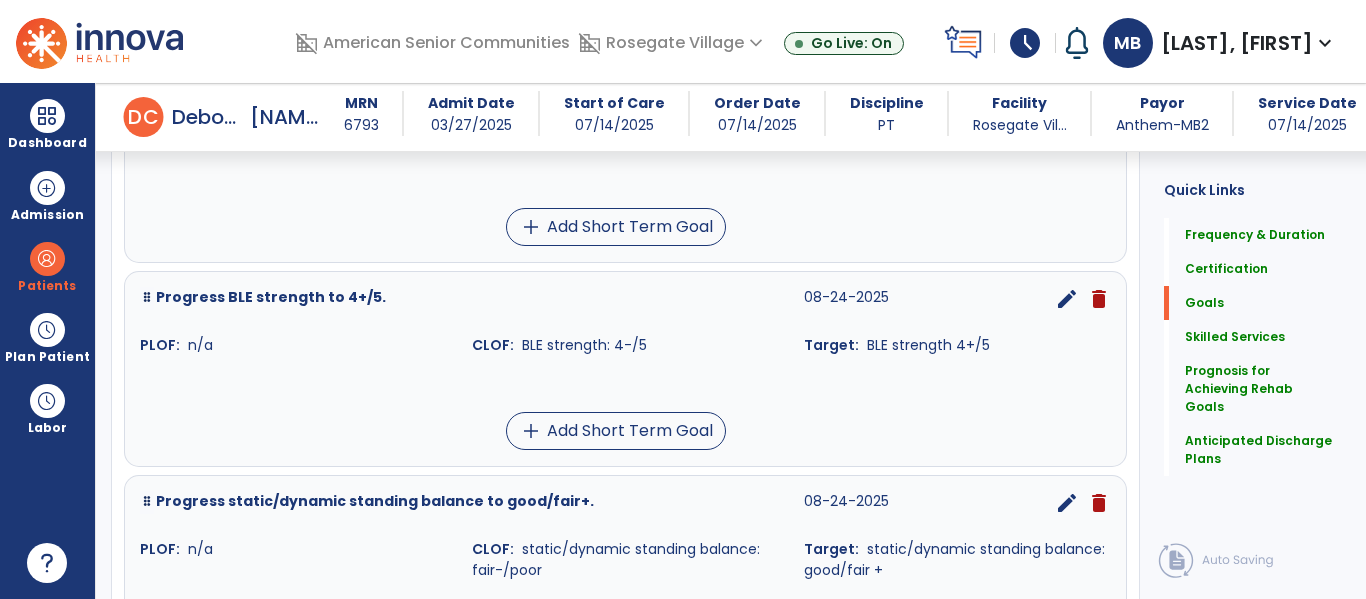 click on "edit" at bounding box center (1067, 299) 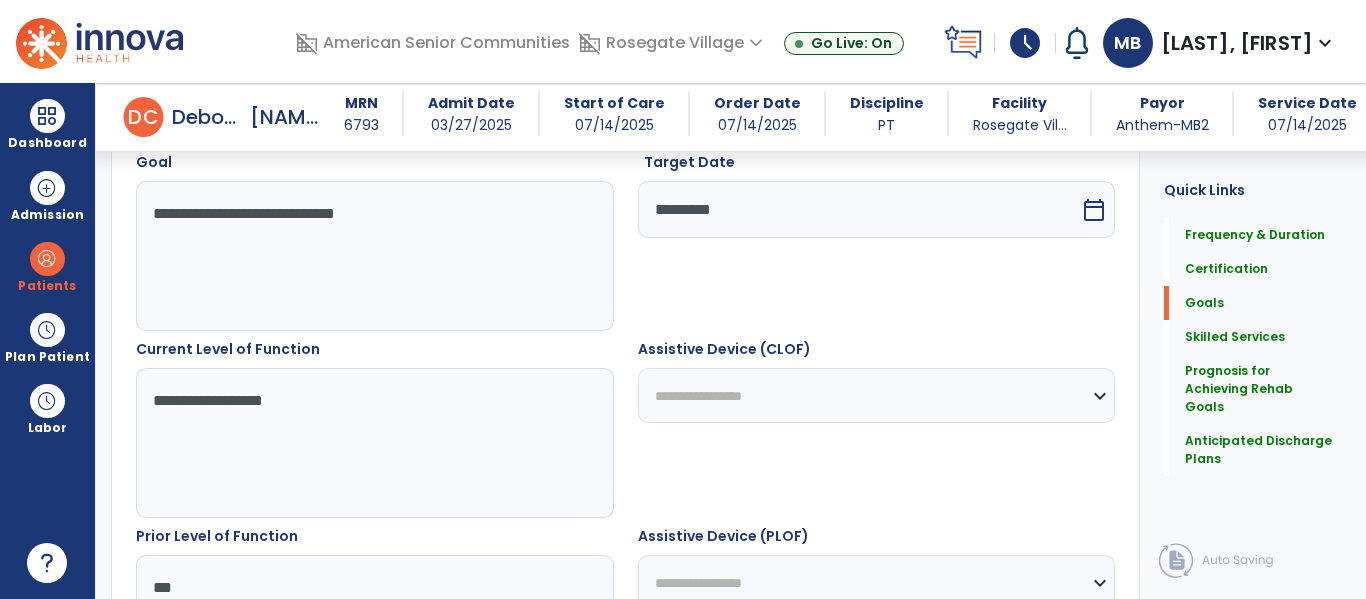scroll, scrollTop: 534, scrollLeft: 0, axis: vertical 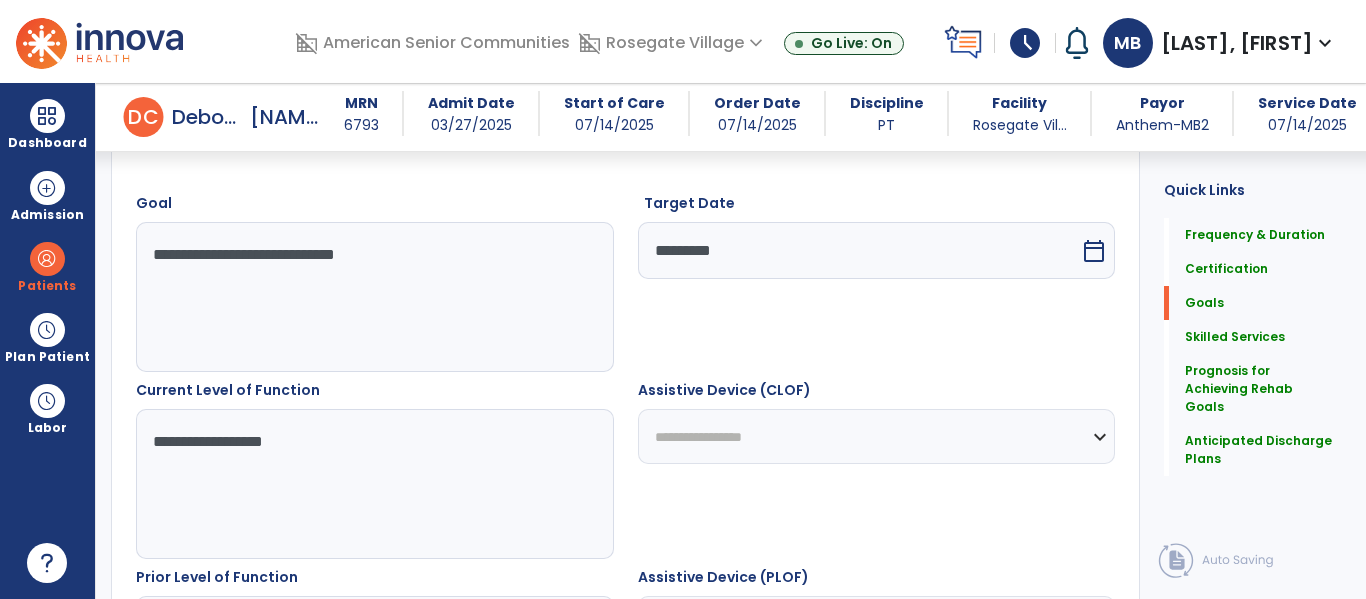click on "calendar_today" at bounding box center [1094, 251] 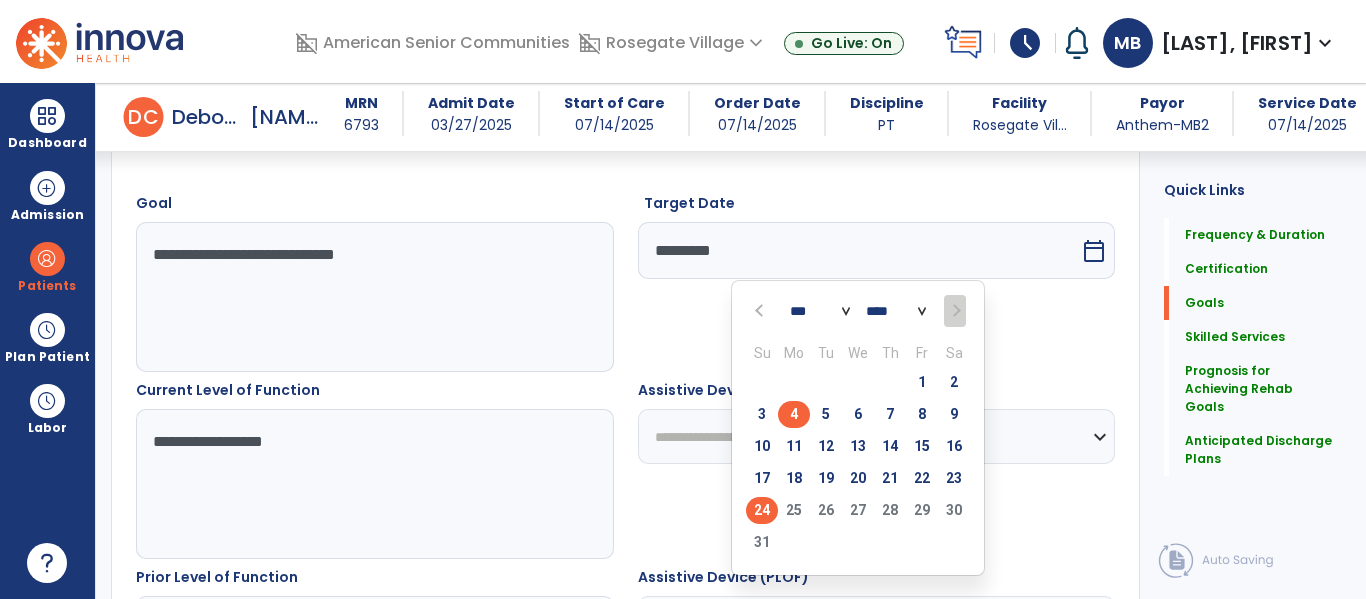 click on "4" at bounding box center (794, 414) 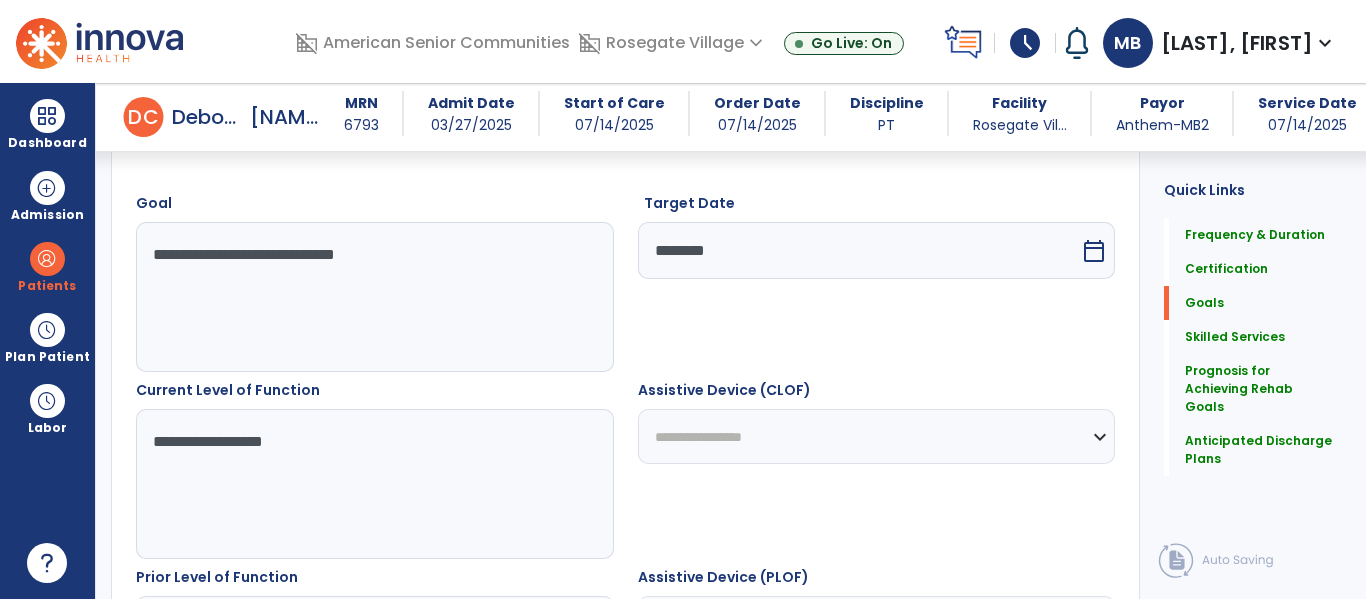 click on "Target Date  ********  calendar_today" at bounding box center [877, 282] 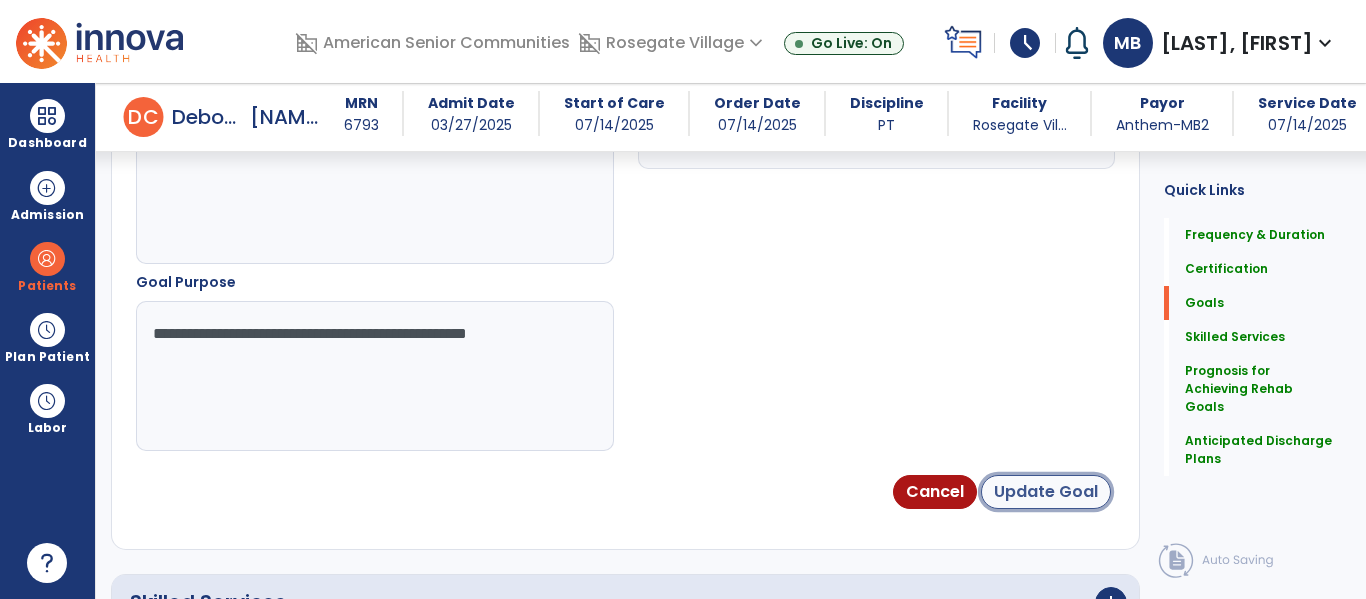 click on "Update Goal" at bounding box center [1046, 492] 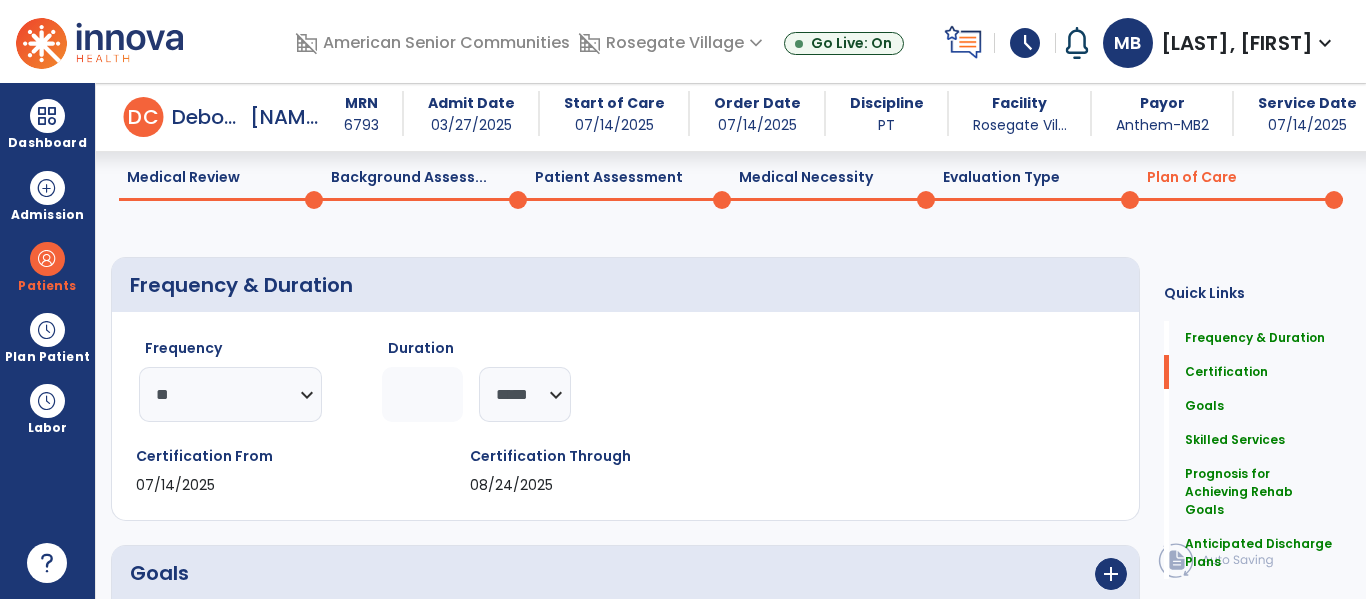 scroll, scrollTop: 0, scrollLeft: 0, axis: both 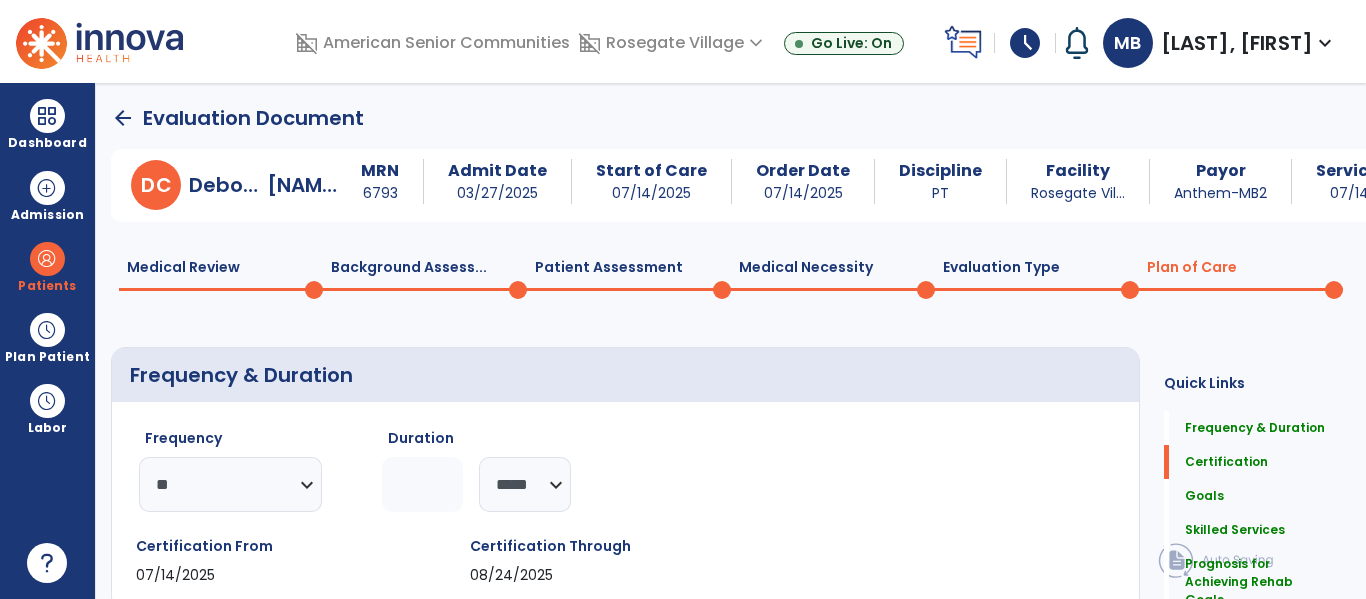 click on "Patient Assessment  0" 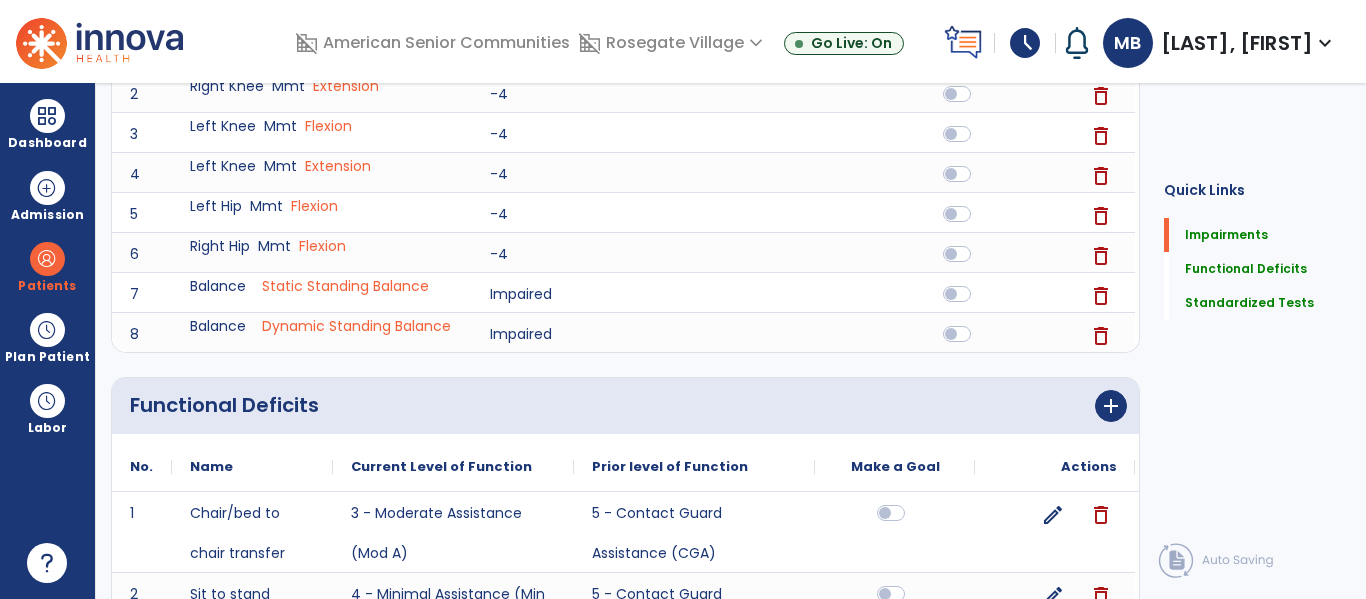 scroll, scrollTop: 0, scrollLeft: 0, axis: both 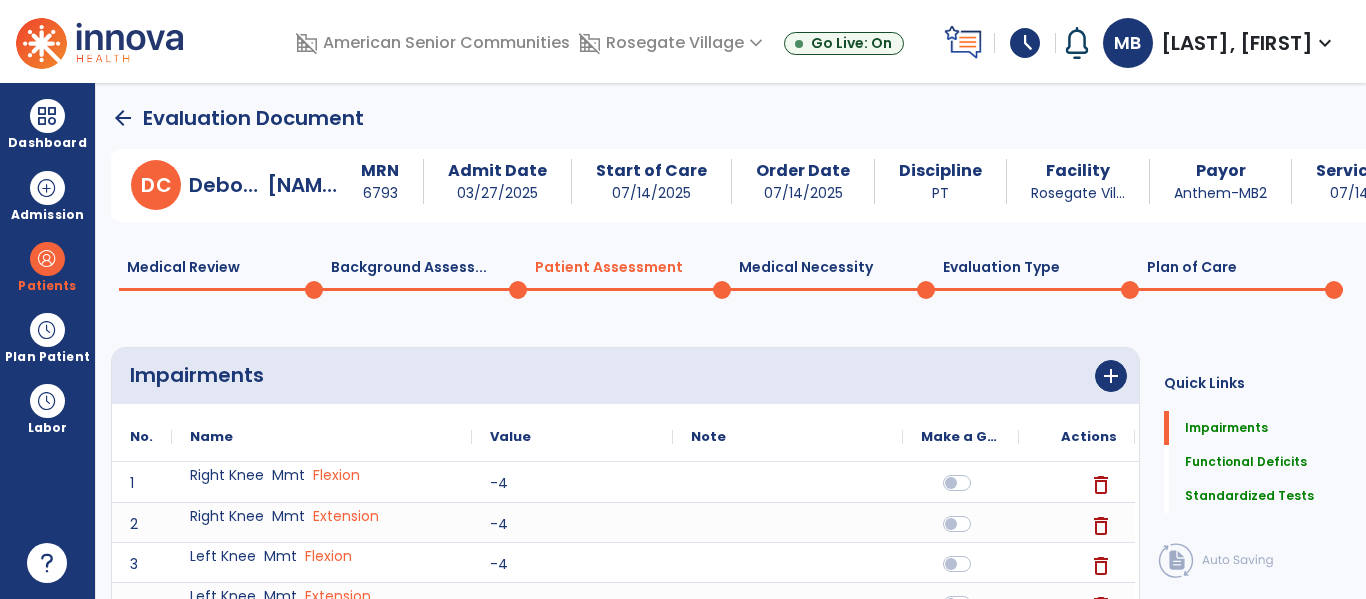 click on "Plan of Care  0" 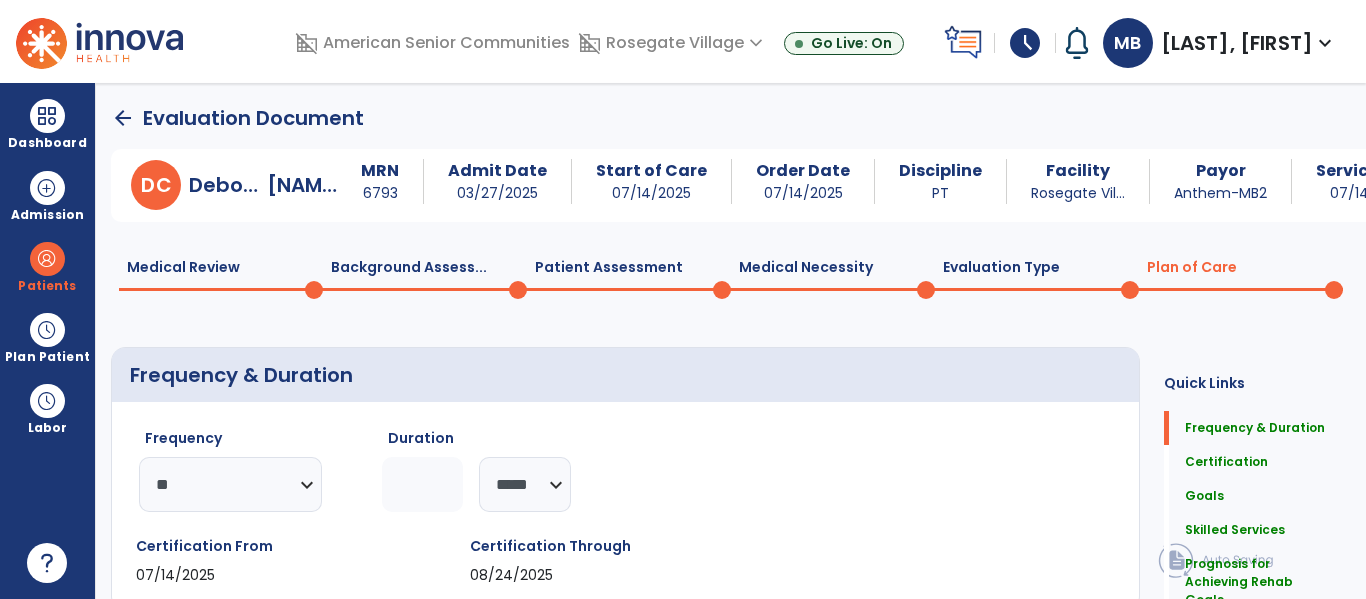 click on "Plan of Care  0" 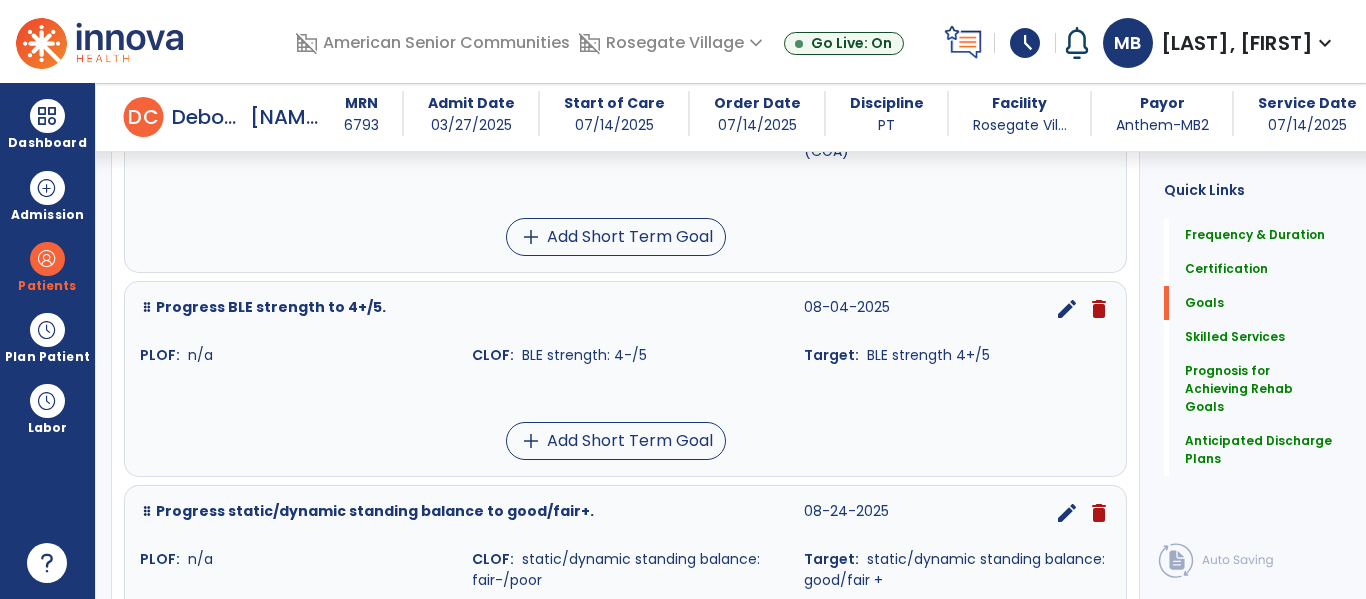 scroll, scrollTop: 1010, scrollLeft: 0, axis: vertical 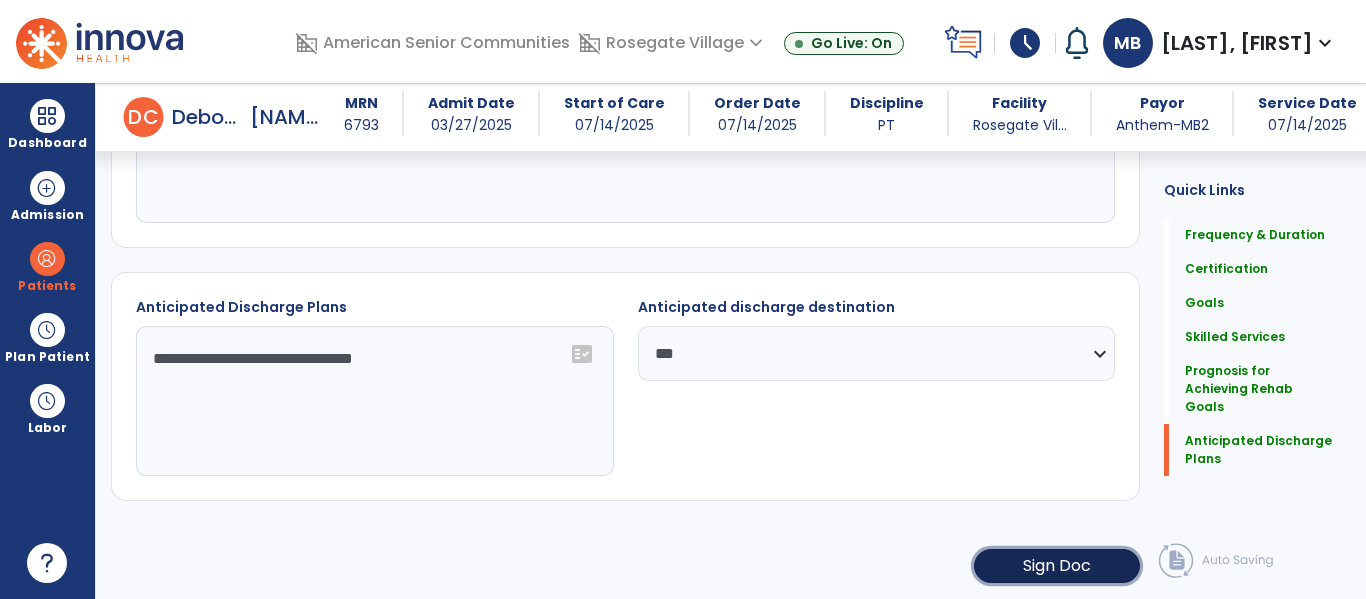 click on "Sign Doc" 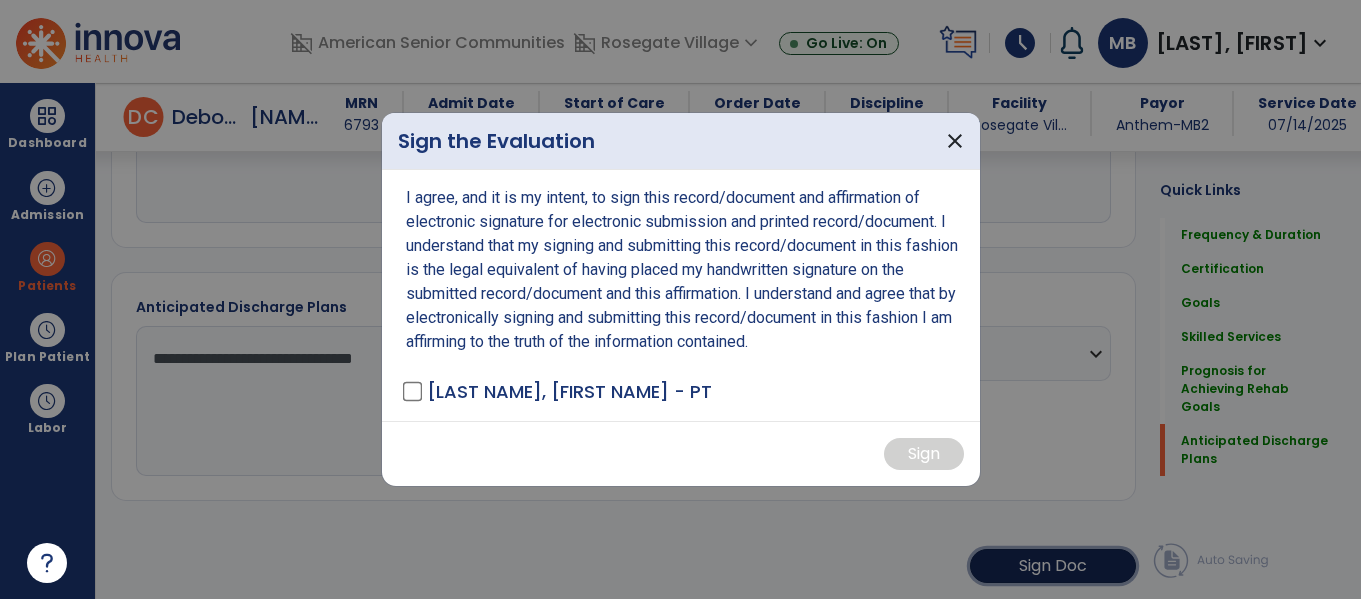 scroll, scrollTop: 1938, scrollLeft: 0, axis: vertical 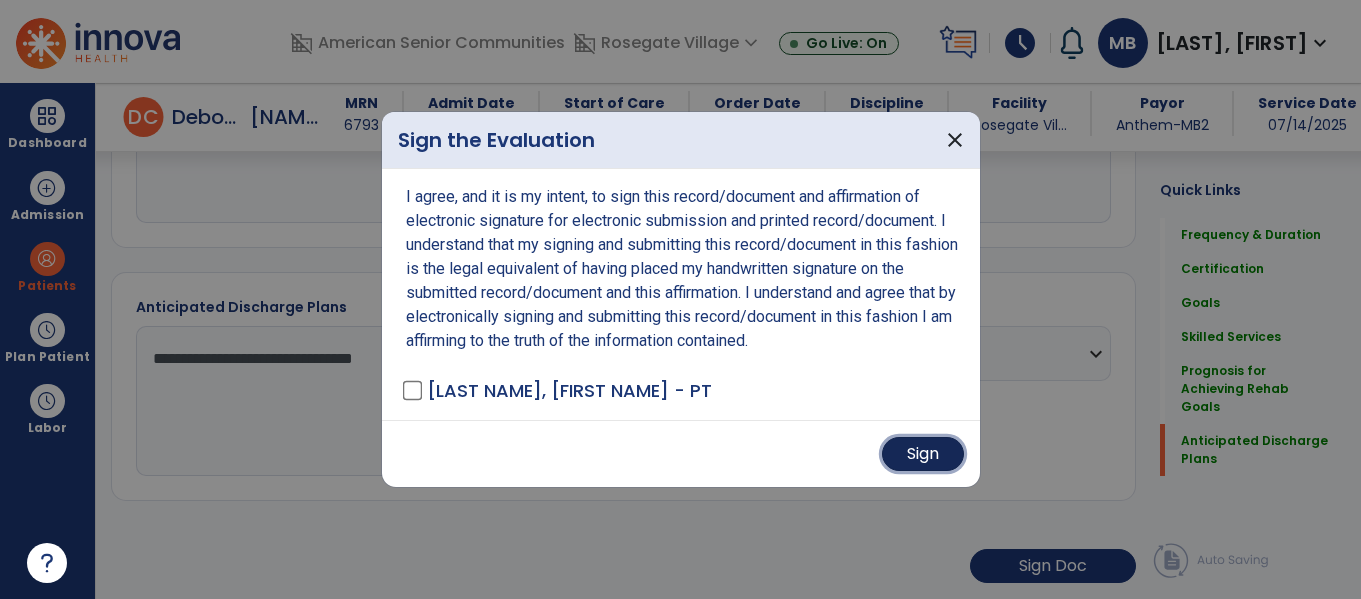 click on "Sign" at bounding box center [923, 454] 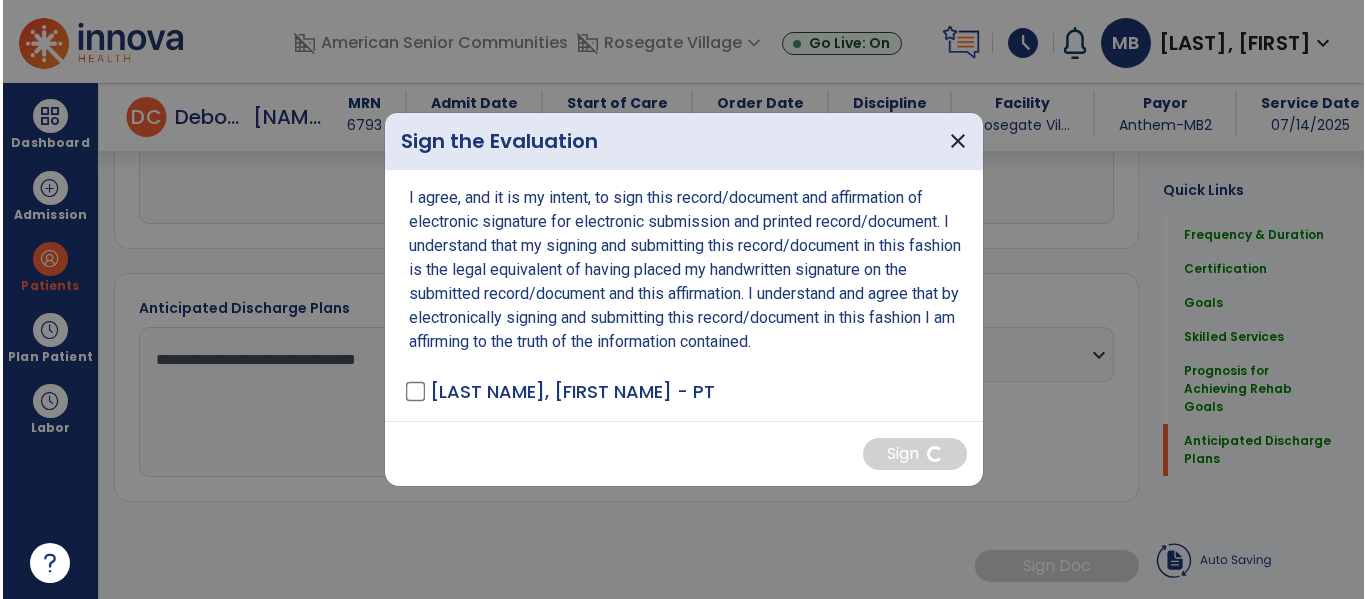 scroll, scrollTop: 1937, scrollLeft: 0, axis: vertical 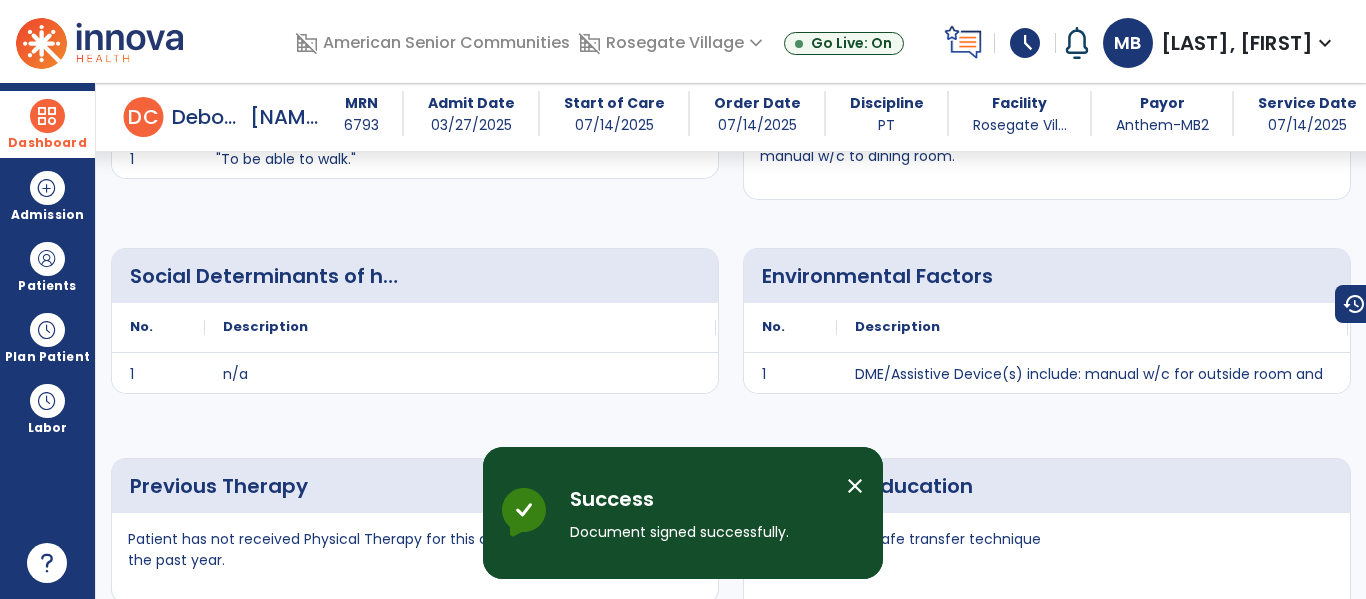 click at bounding box center [47, 116] 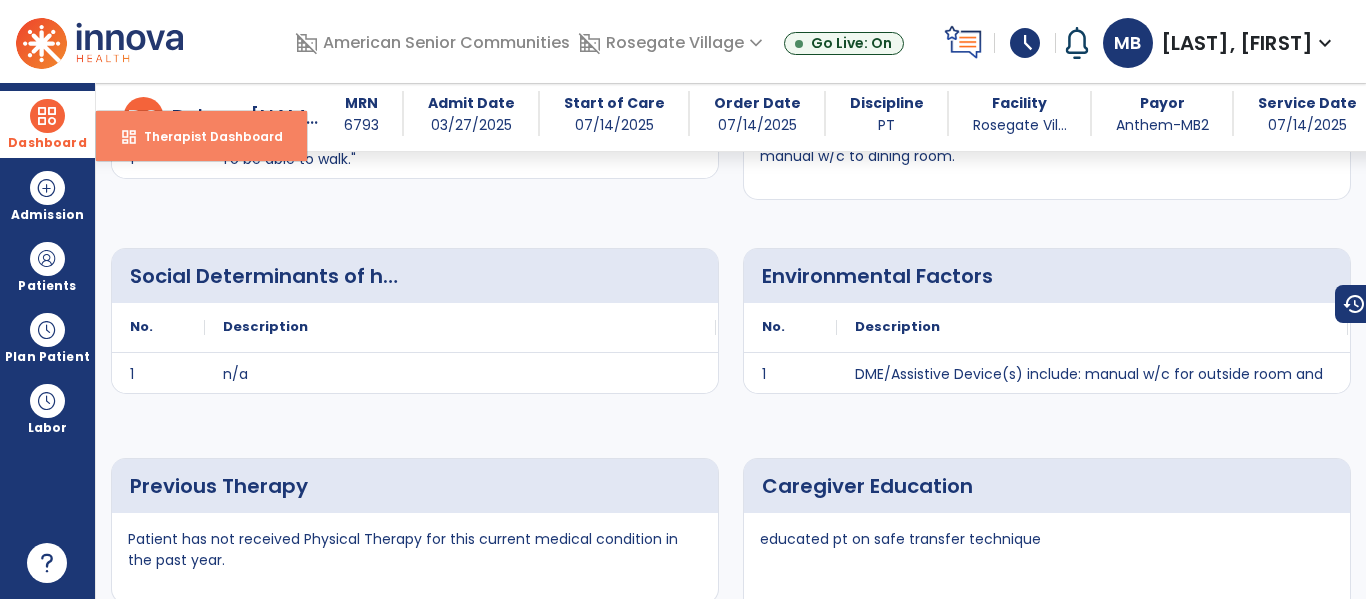 click on "dashboard  Therapist Dashboard" at bounding box center (201, 136) 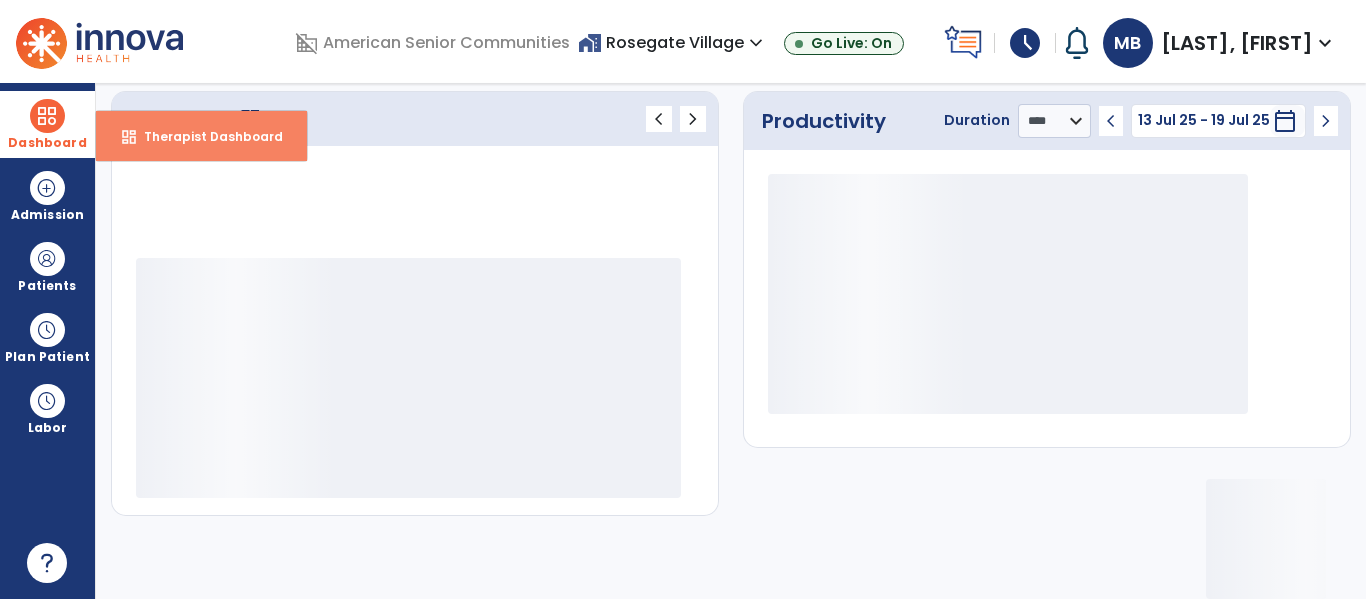 scroll, scrollTop: 278, scrollLeft: 0, axis: vertical 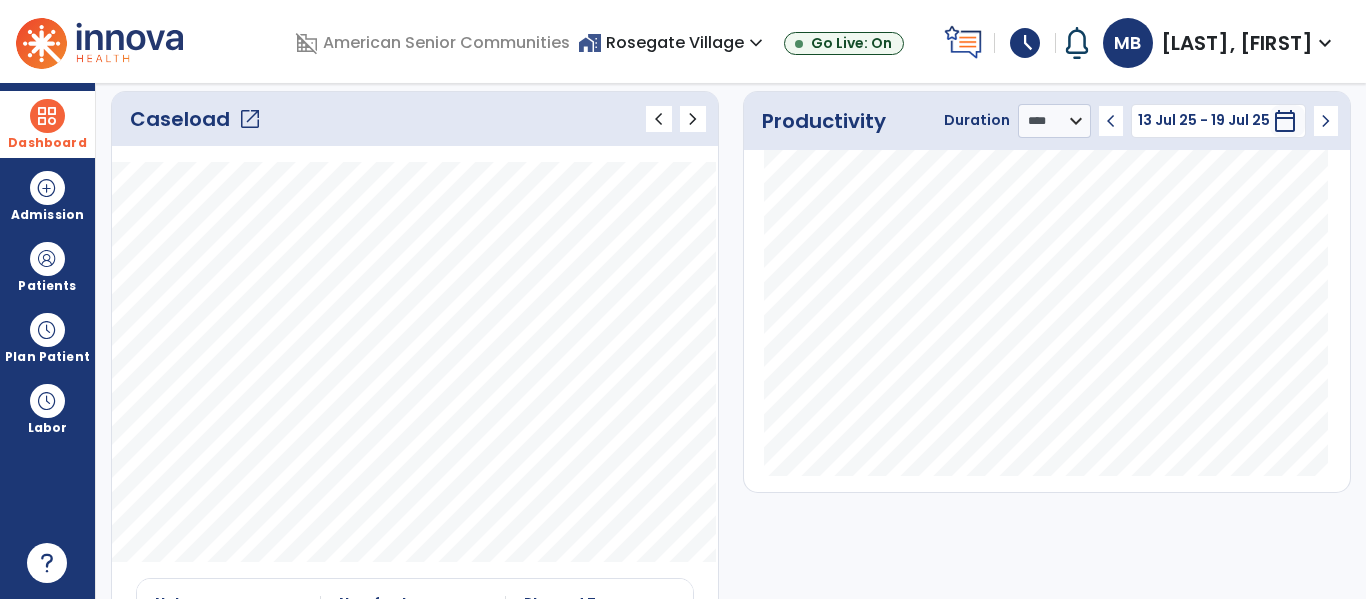 click on "open_in_new" 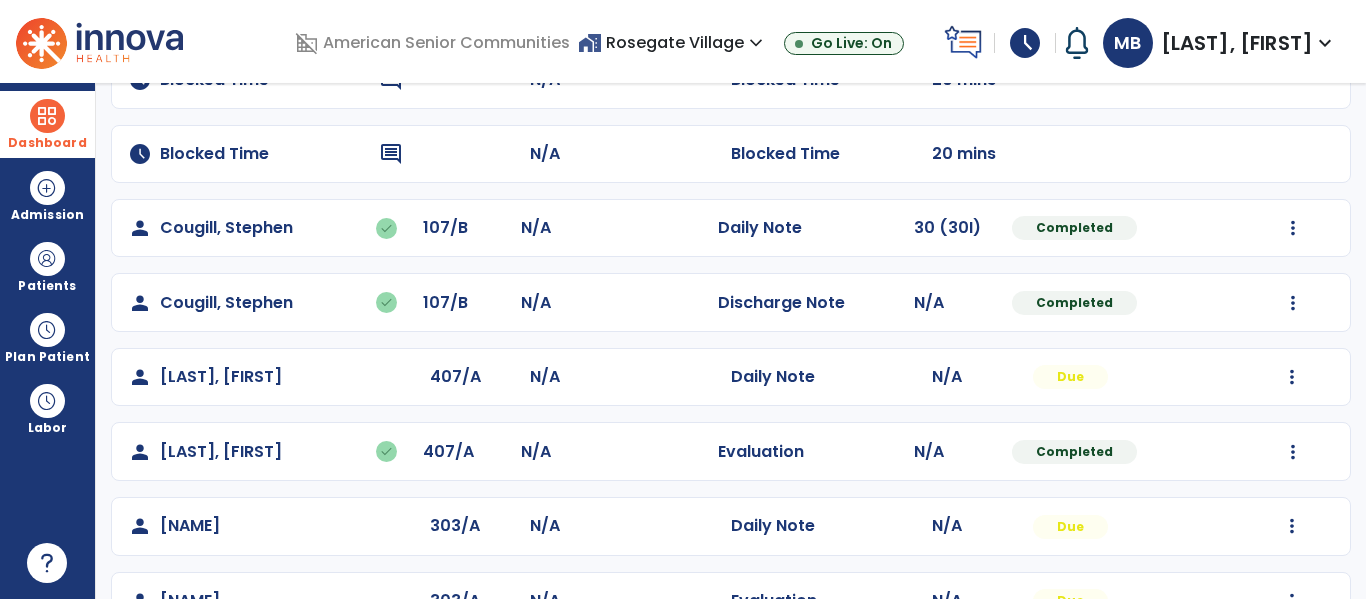 scroll, scrollTop: 212, scrollLeft: 0, axis: vertical 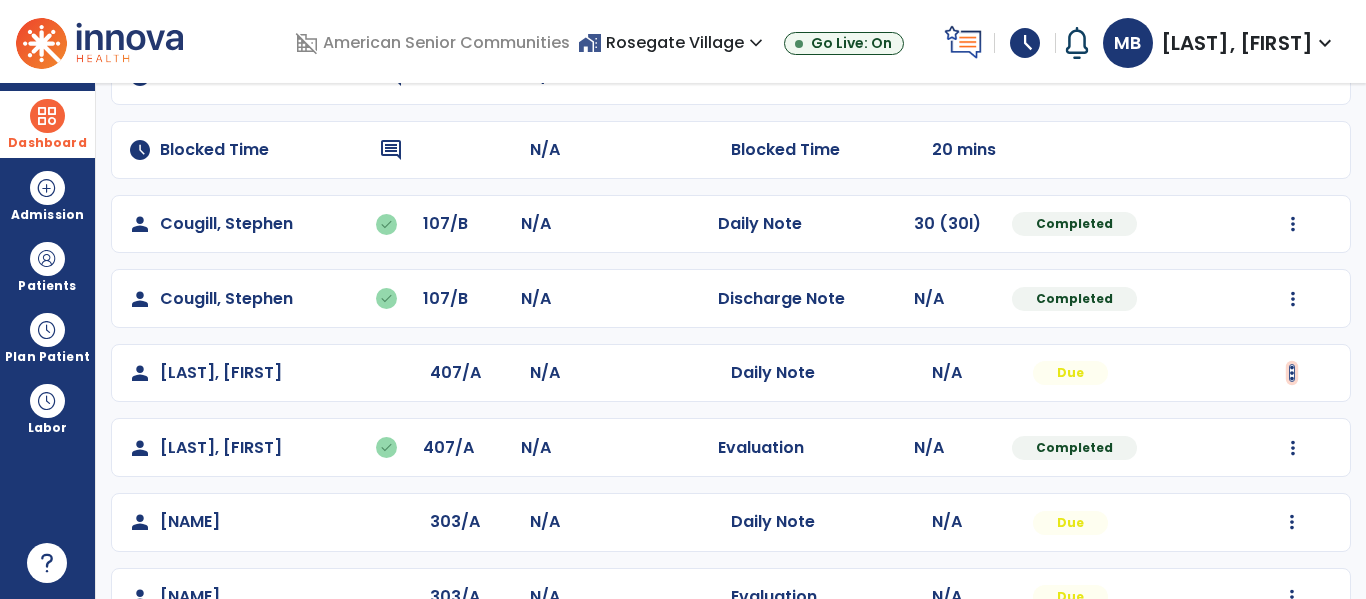 click at bounding box center [1293, 224] 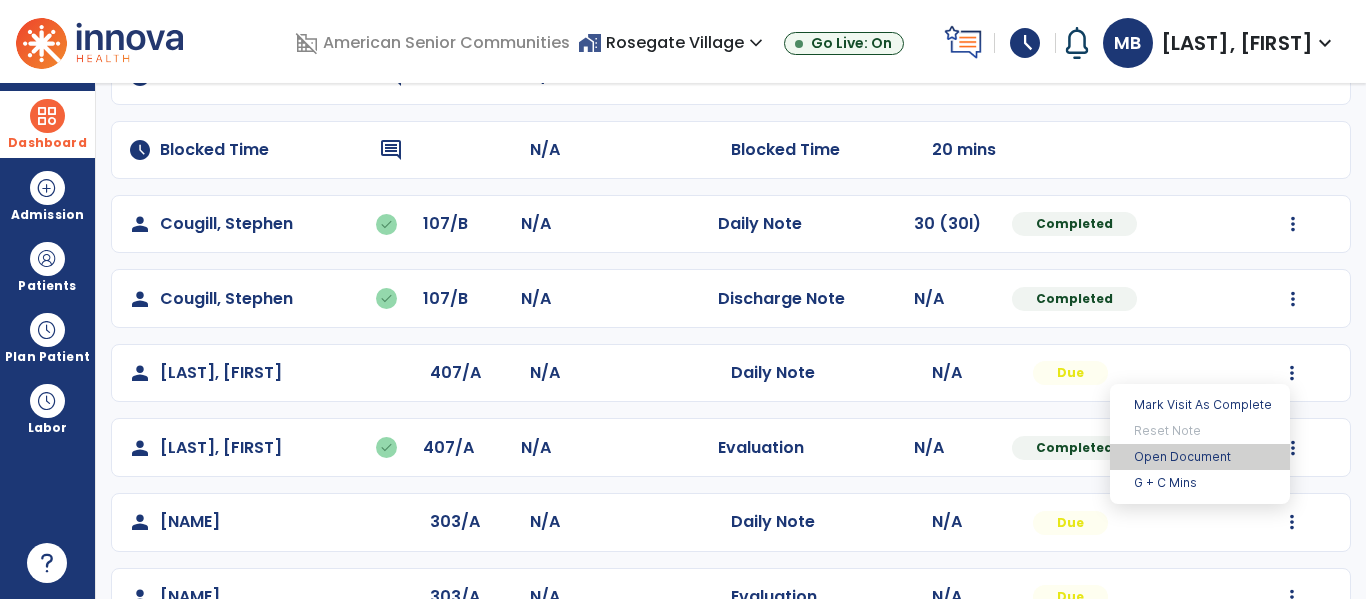 click on "Open Document" at bounding box center (1200, 457) 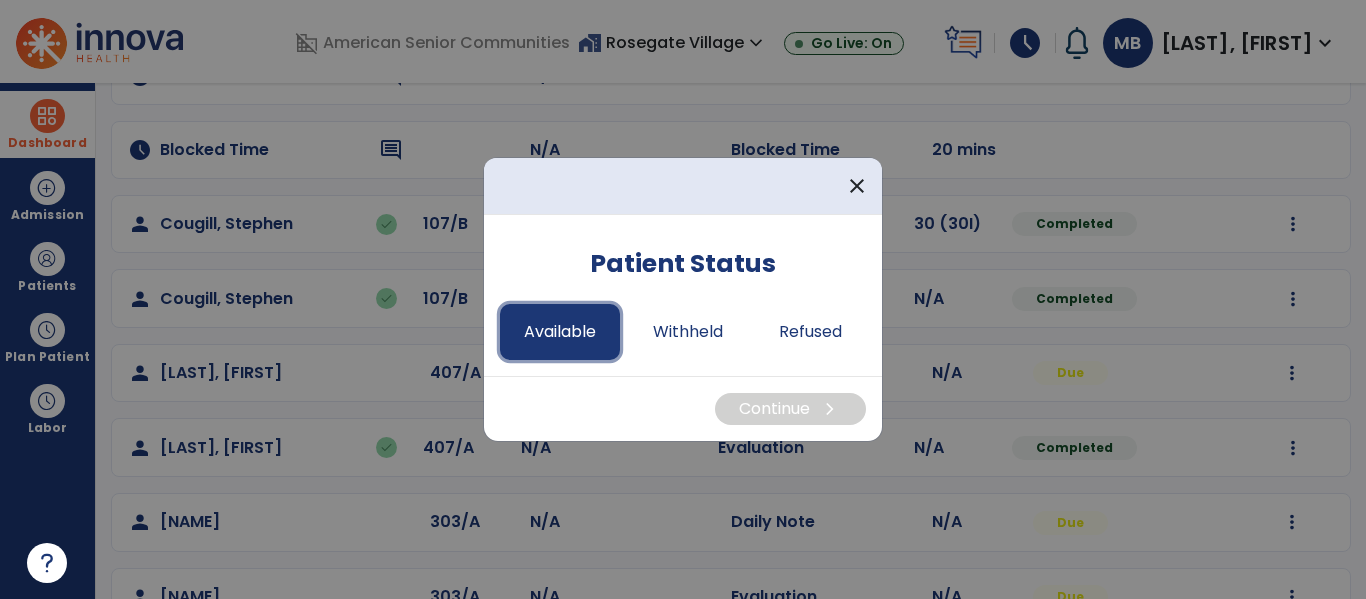 click on "Available" at bounding box center (560, 332) 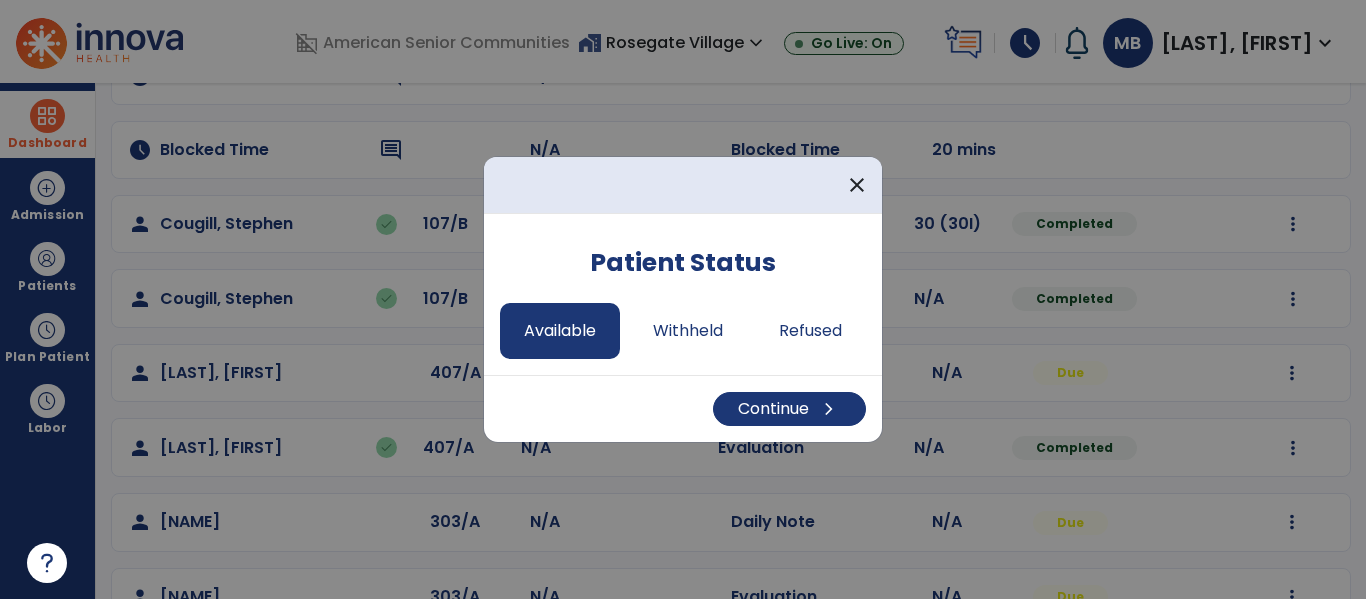click on "Continue   chevron_right" at bounding box center (683, 408) 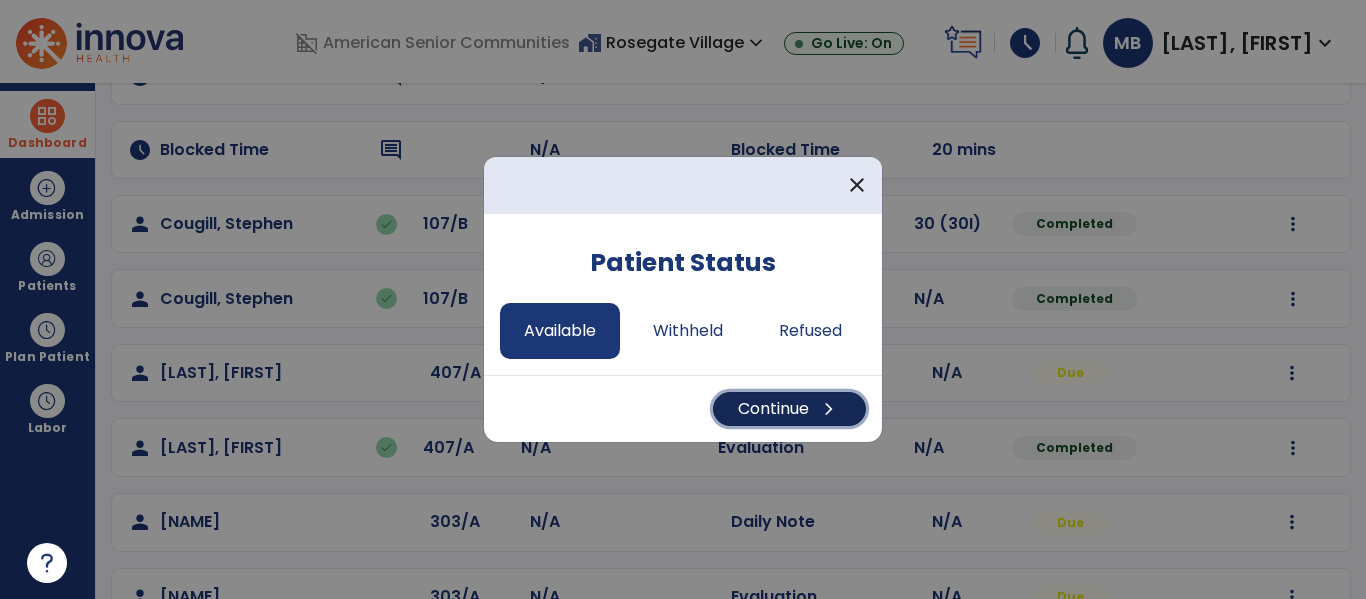 click on "Continue   chevron_right" at bounding box center (789, 409) 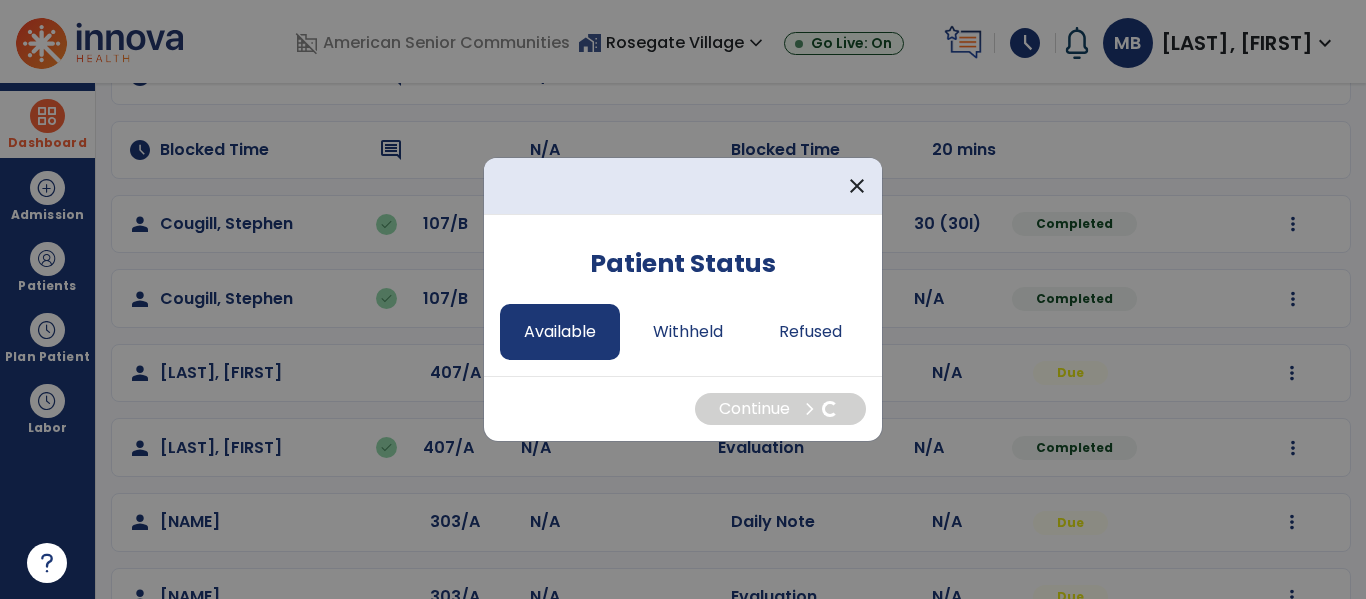 select on "*" 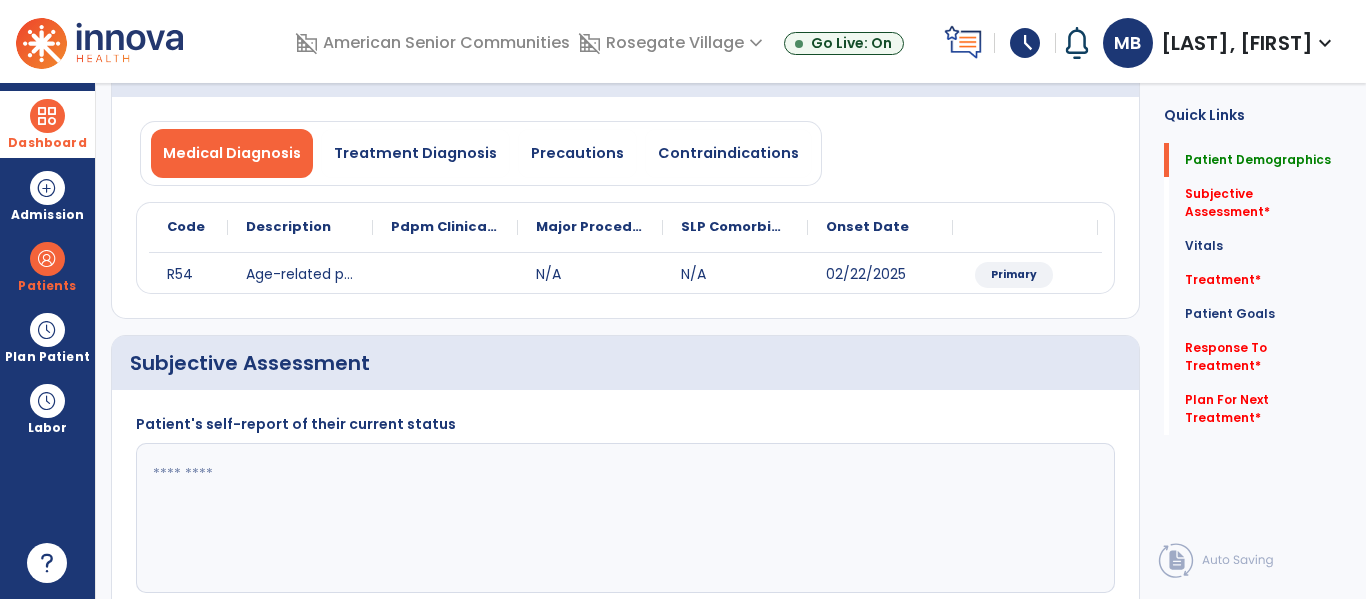 click 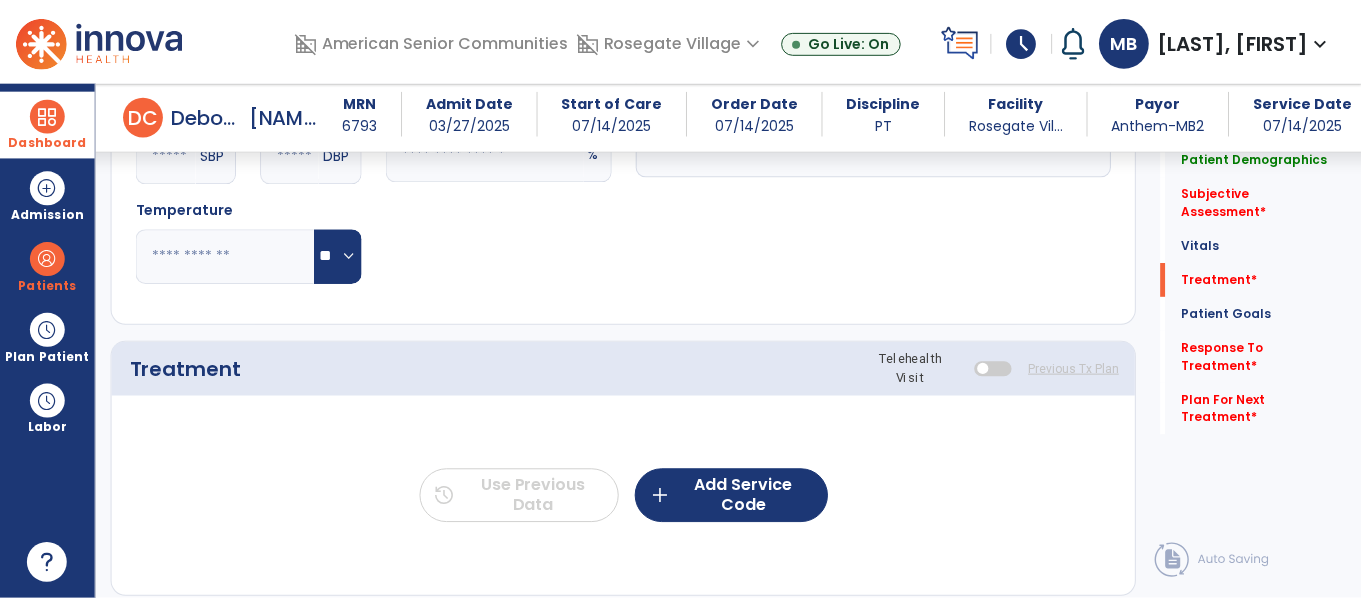 scroll, scrollTop: 983, scrollLeft: 0, axis: vertical 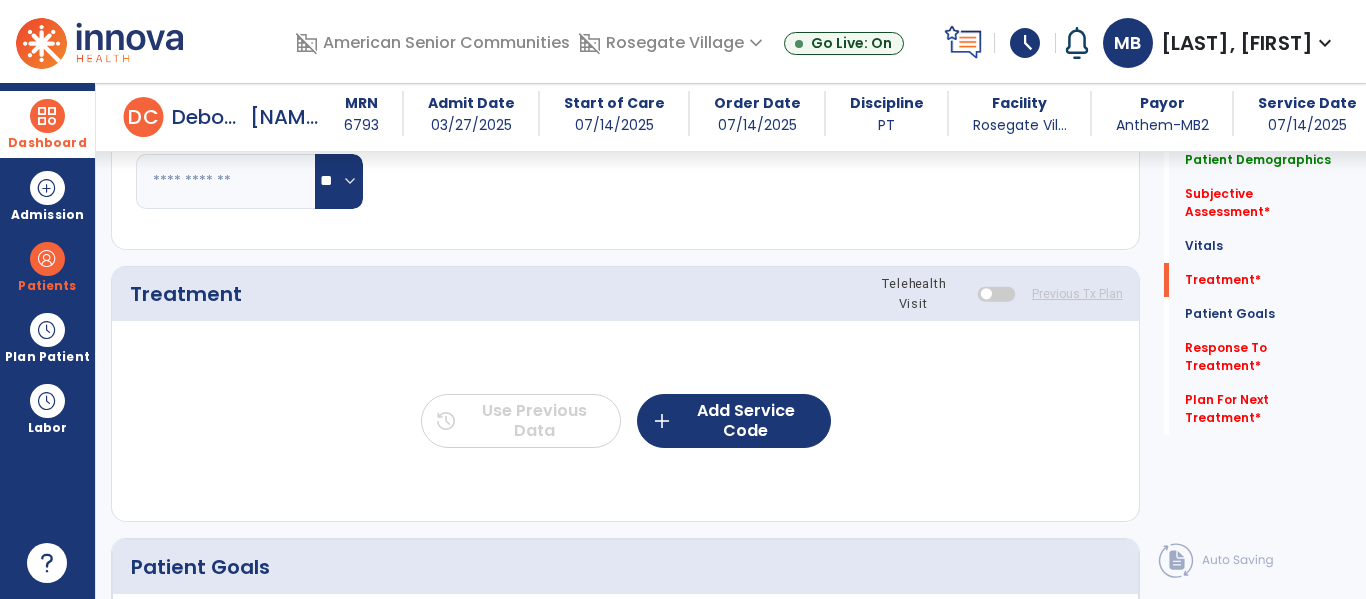 type on "**********" 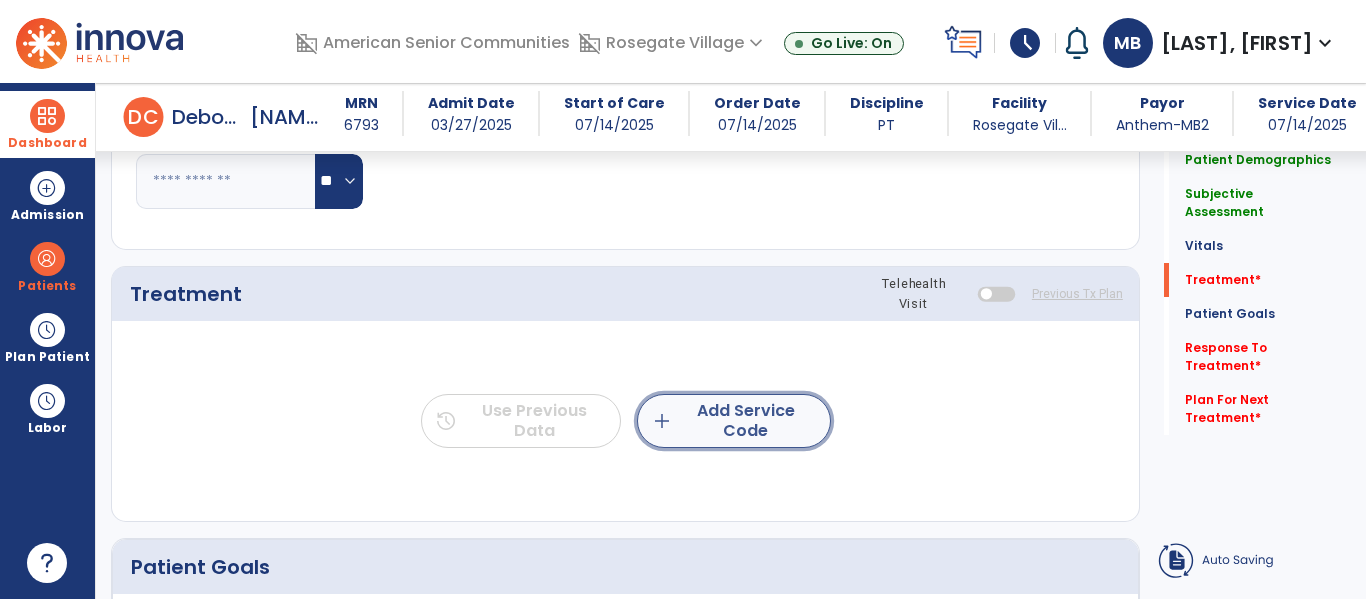 click on "add  Add Service Code" 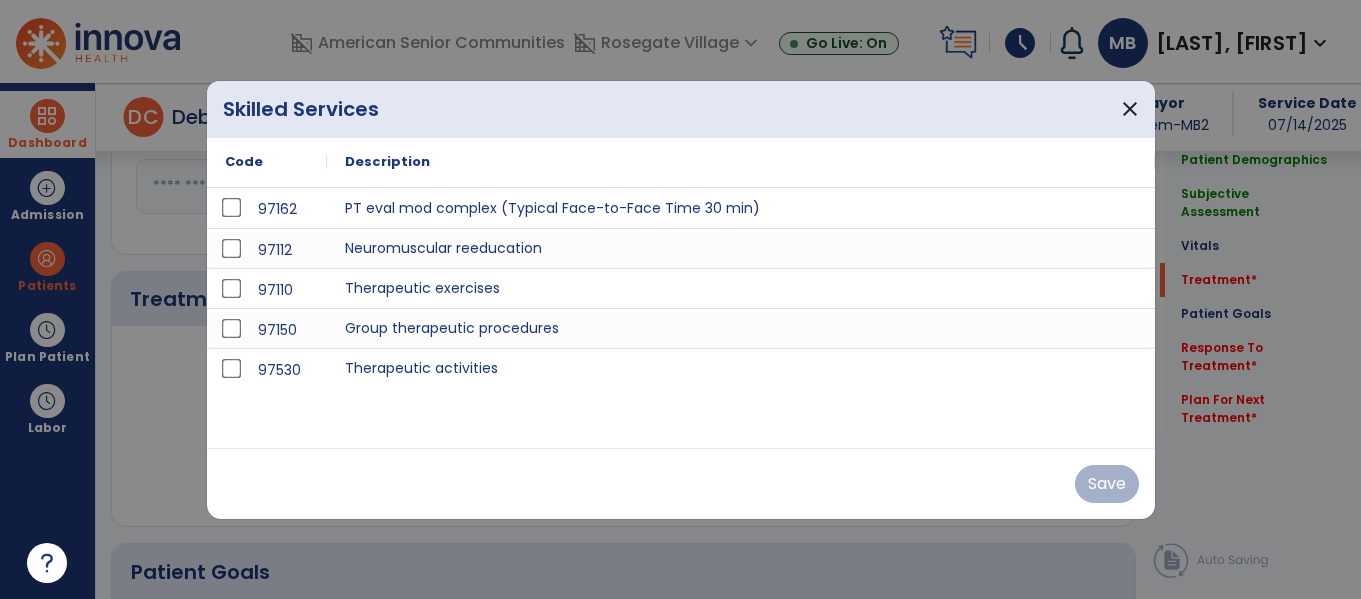 scroll, scrollTop: 983, scrollLeft: 0, axis: vertical 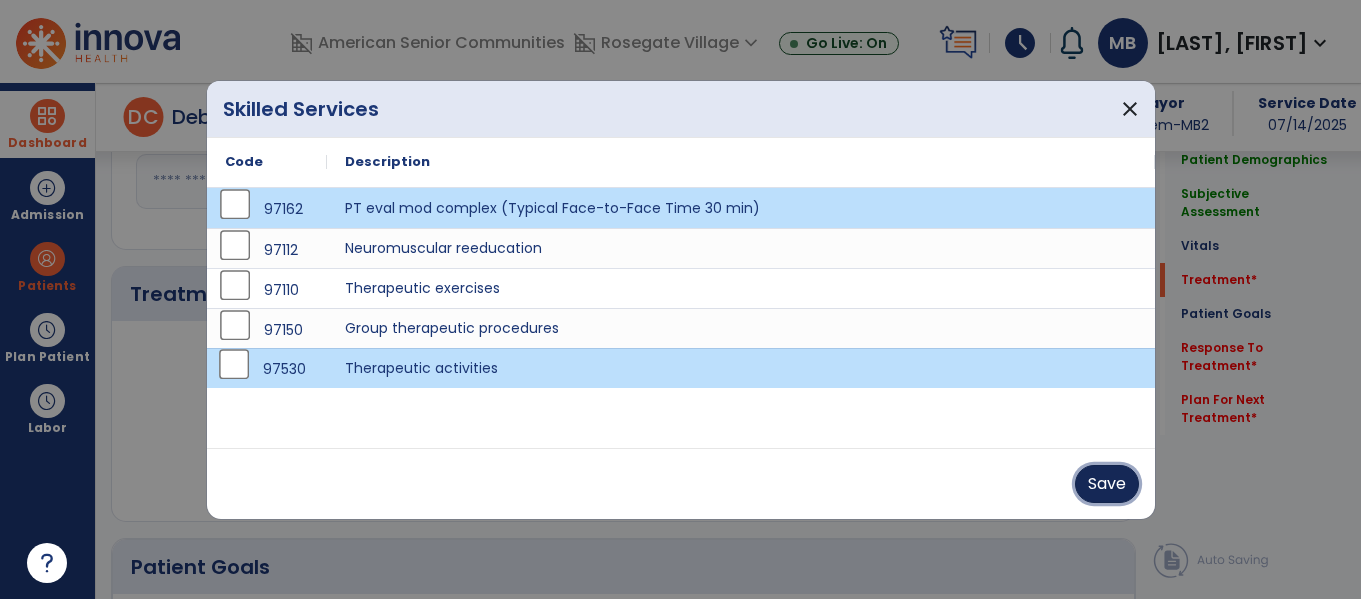 click on "Save" at bounding box center (1107, 484) 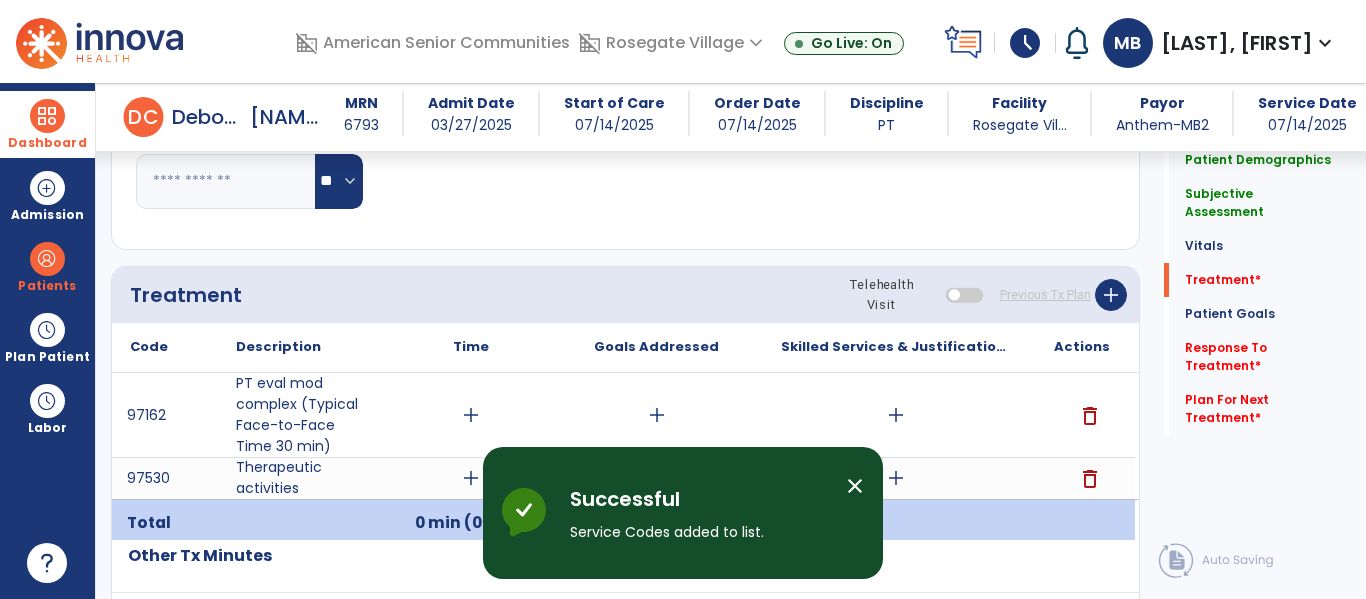 click on "add" at bounding box center [471, 415] 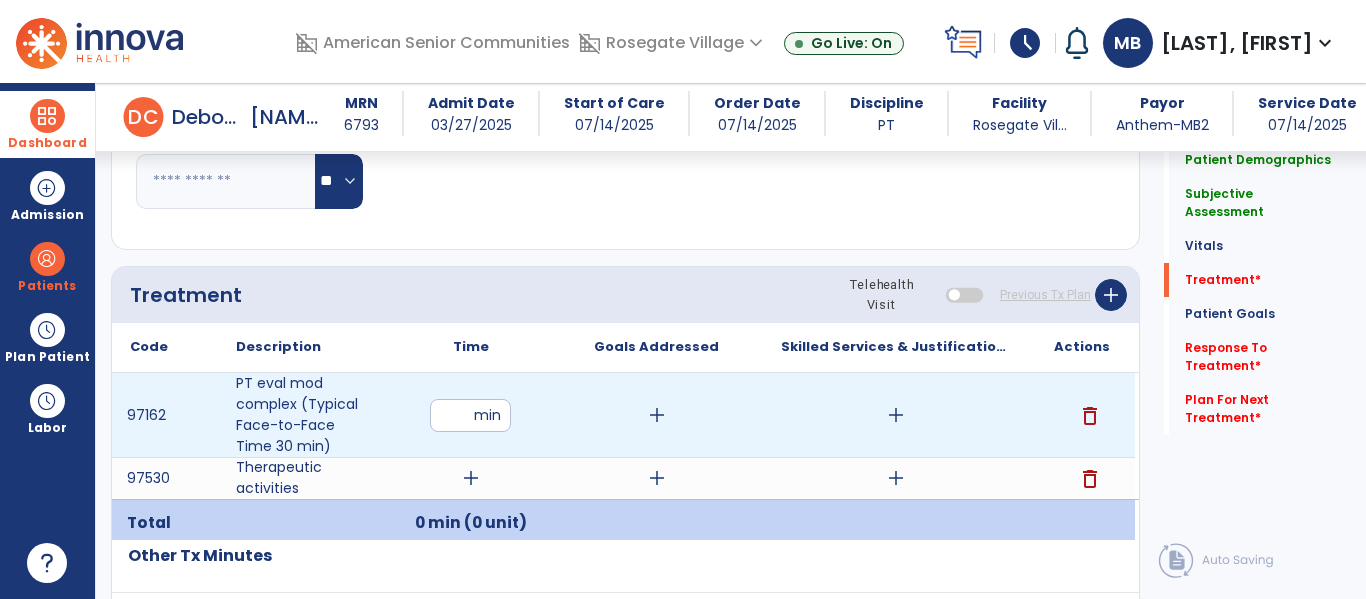 type on "**" 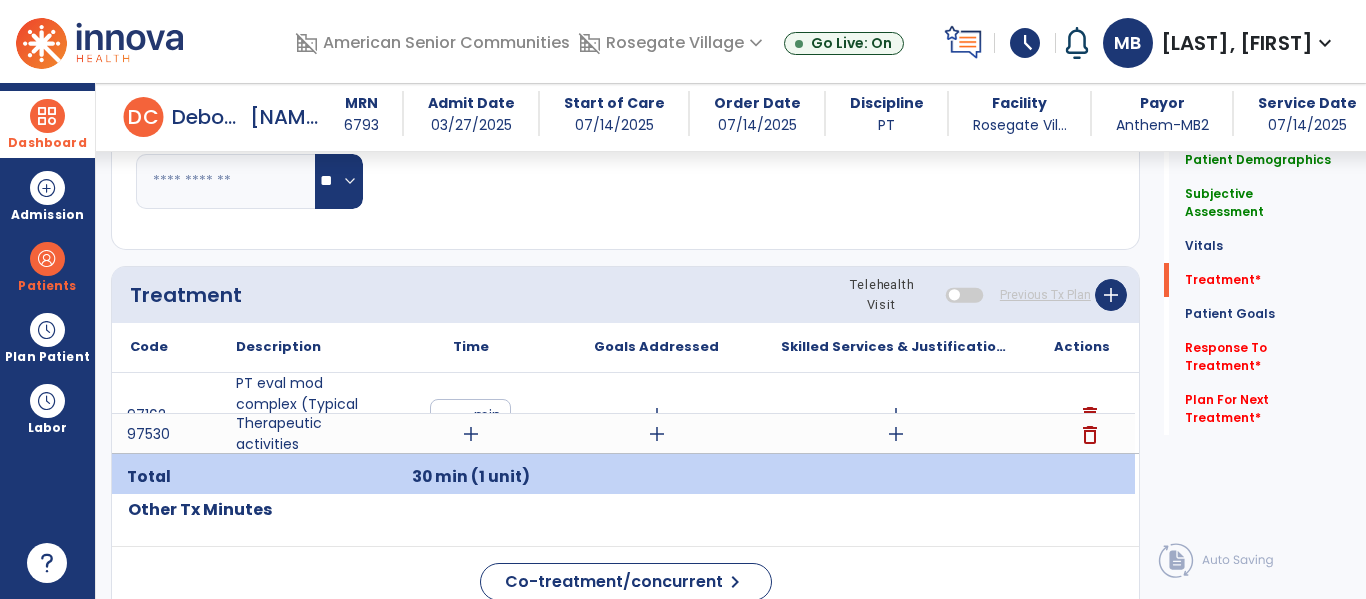 click on "add" at bounding box center (896, 415) 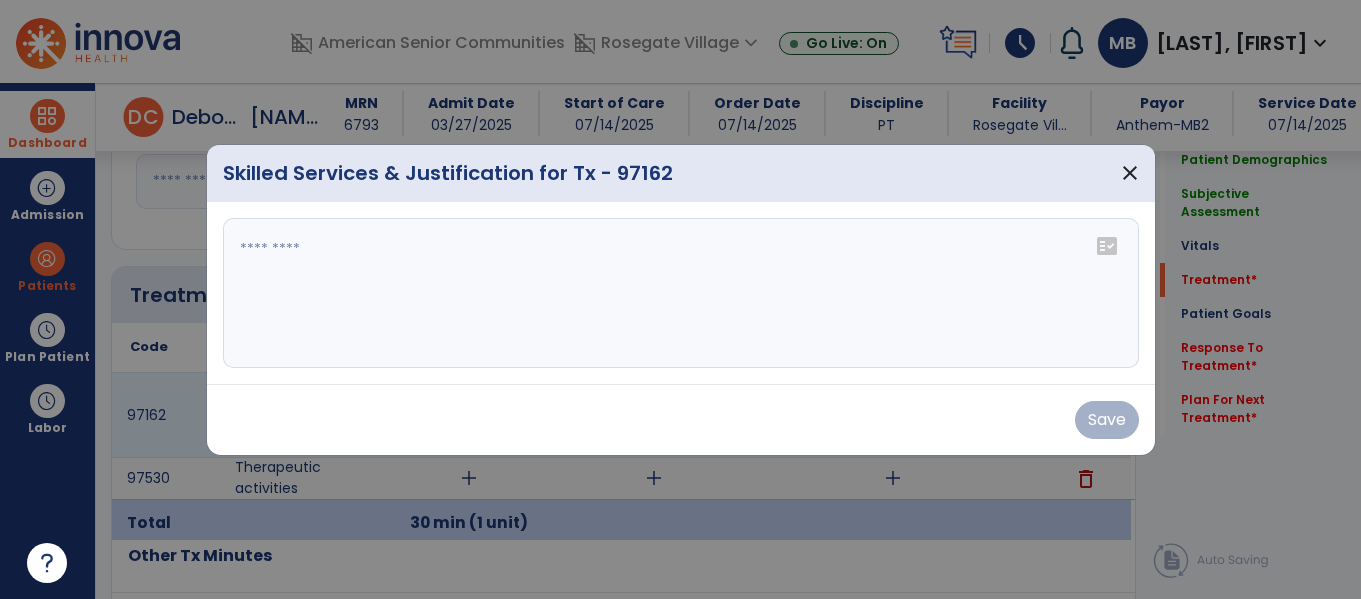 scroll, scrollTop: 983, scrollLeft: 0, axis: vertical 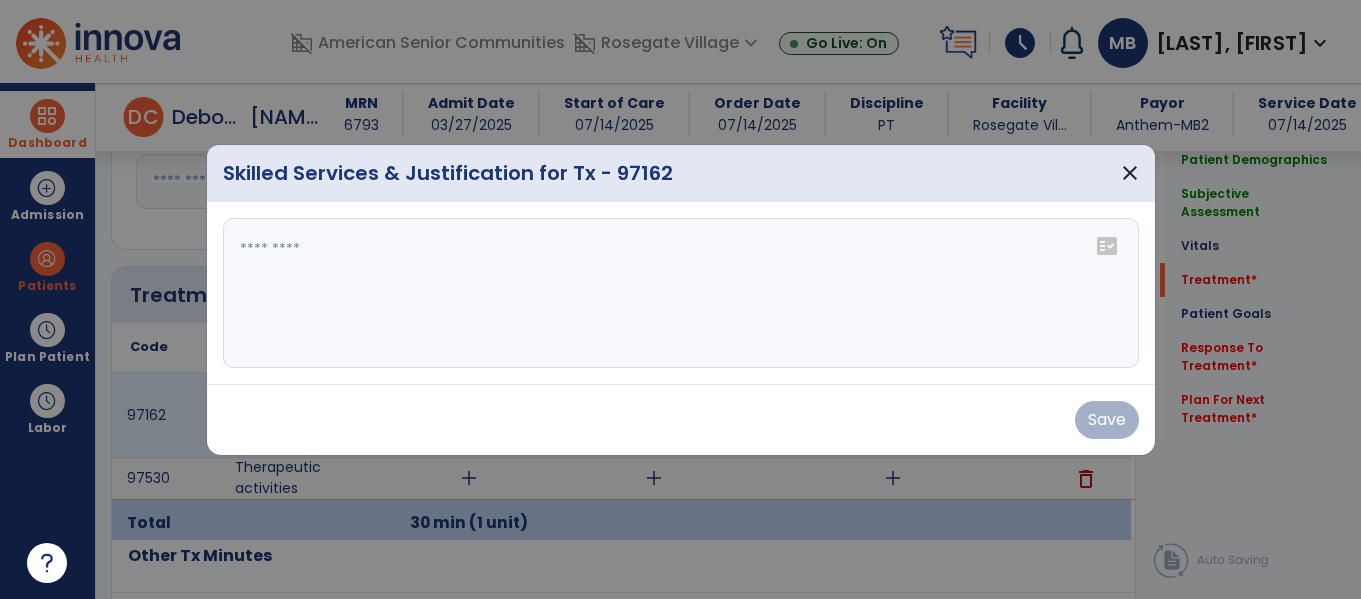 click at bounding box center (681, 293) 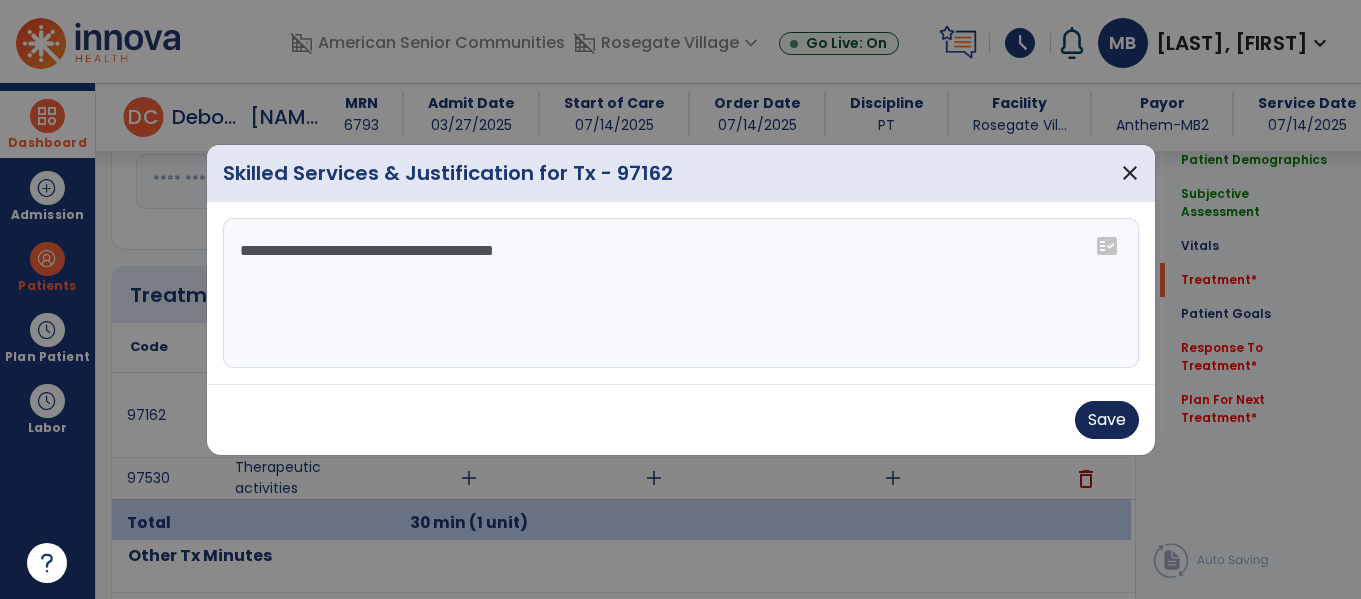 type on "**********" 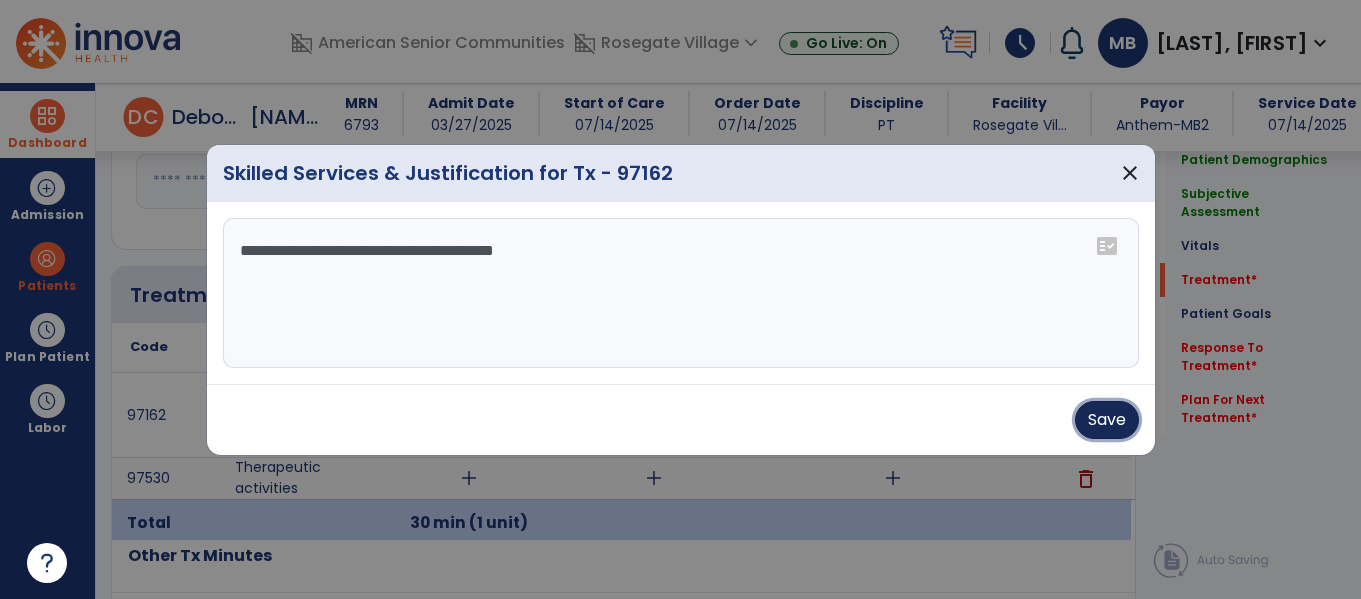 click on "Save" at bounding box center (1107, 420) 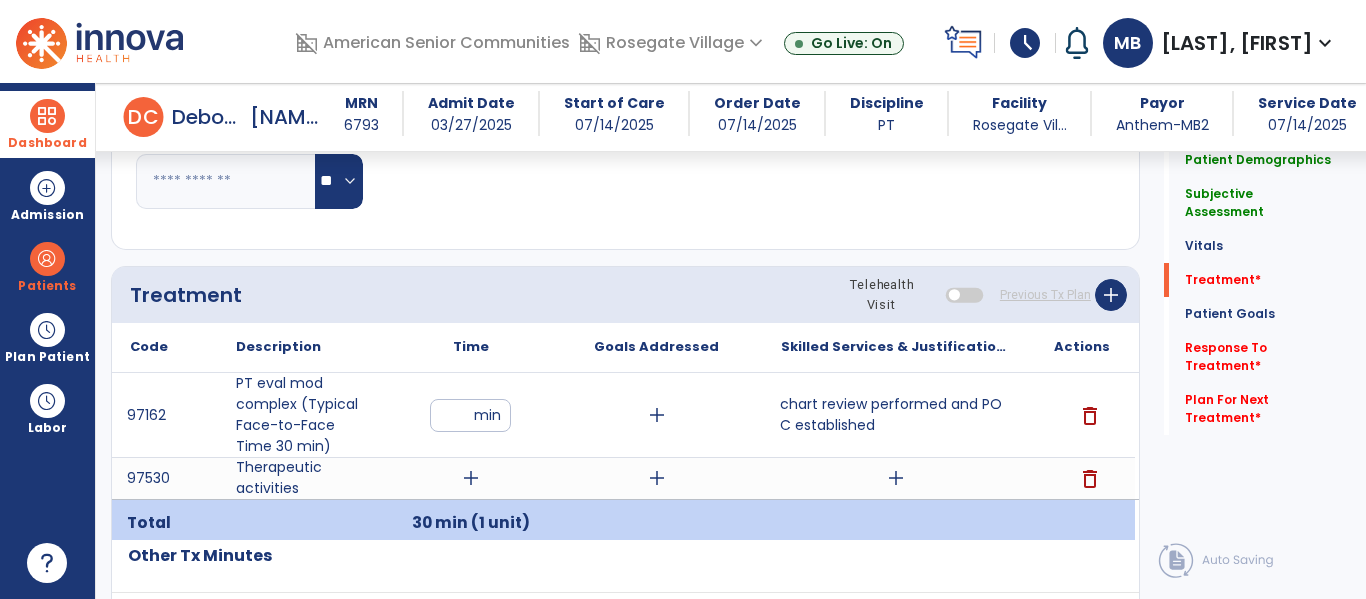 click on "add" at bounding box center [471, 478] 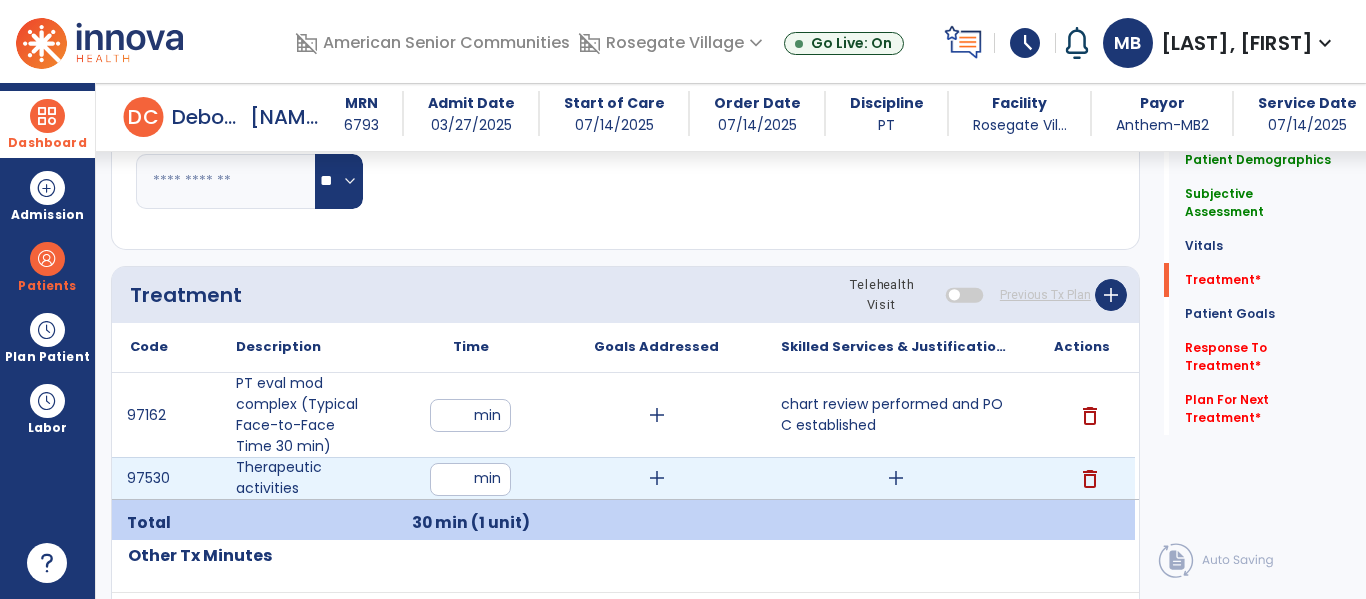 type on "**" 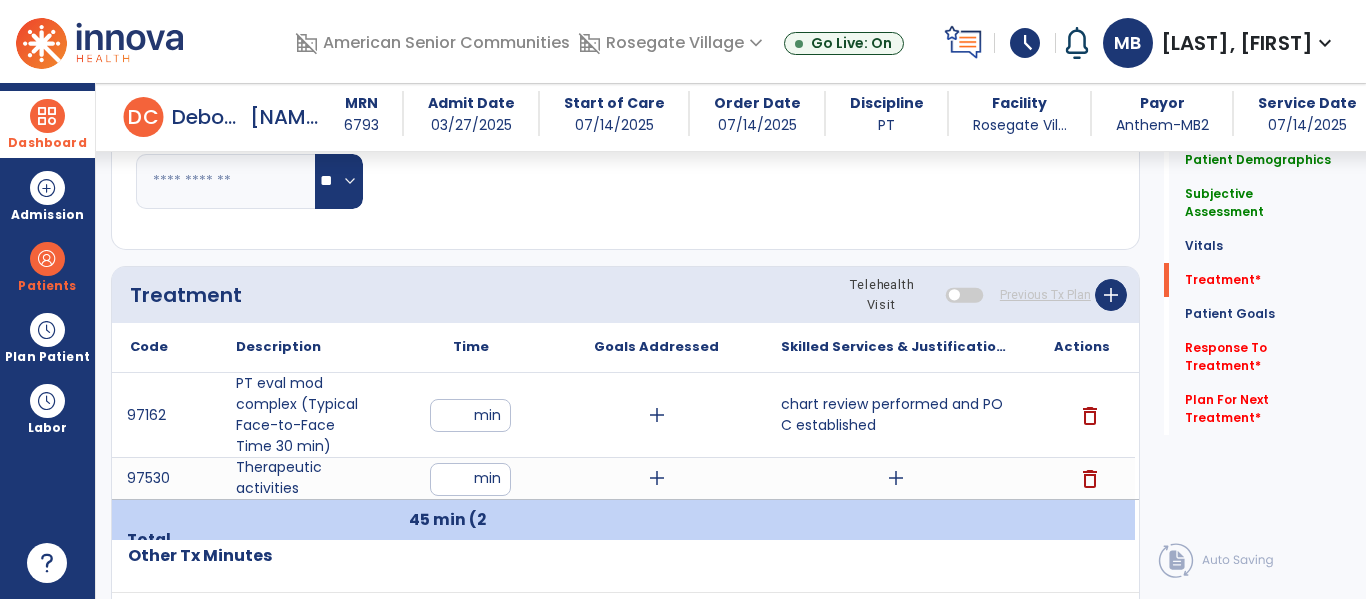 click on "add" at bounding box center [896, 478] 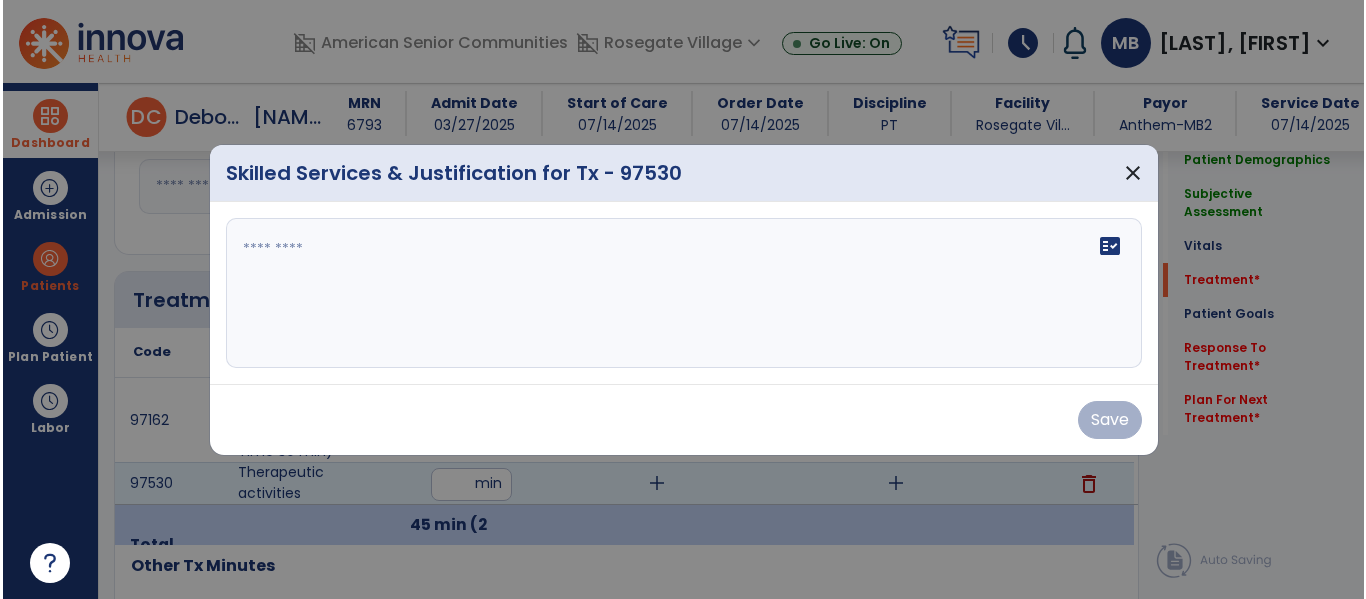 scroll, scrollTop: 983, scrollLeft: 0, axis: vertical 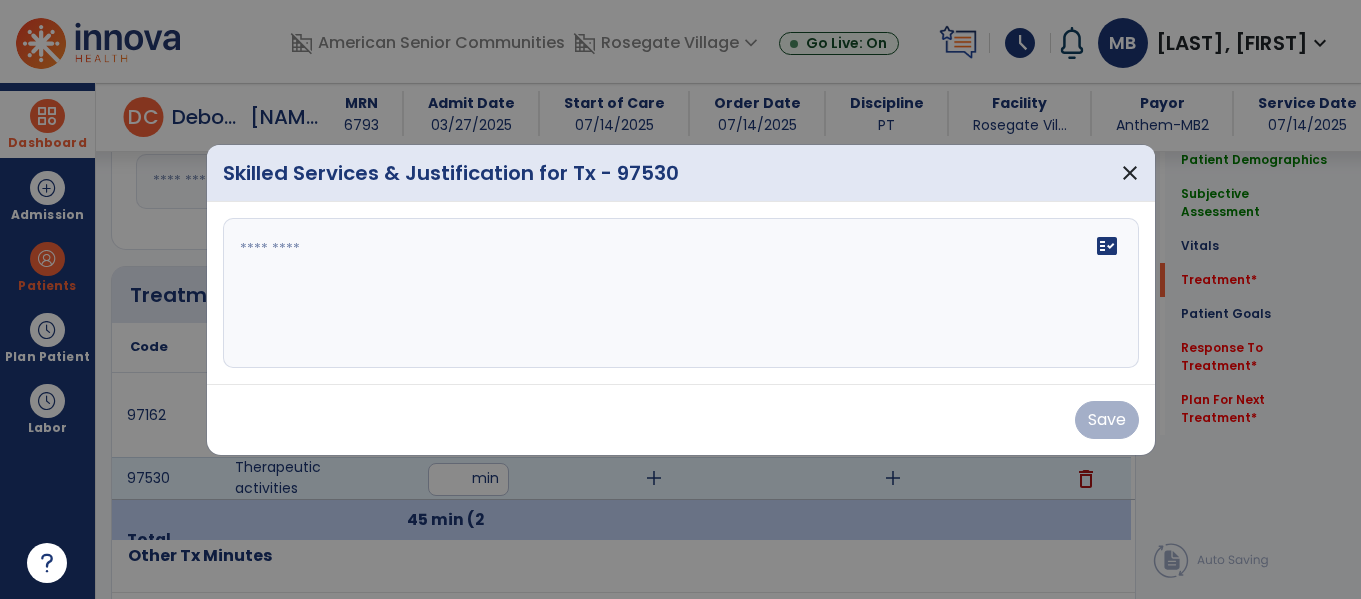 click on "fact_check" at bounding box center [681, 293] 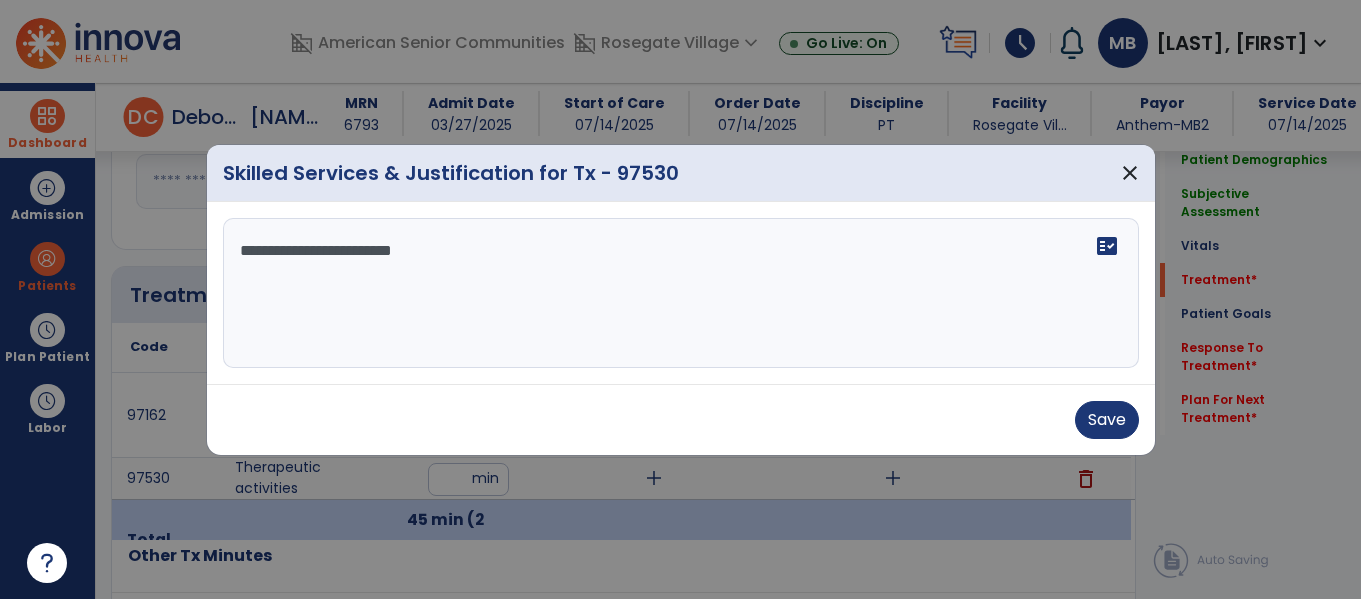 type on "**********" 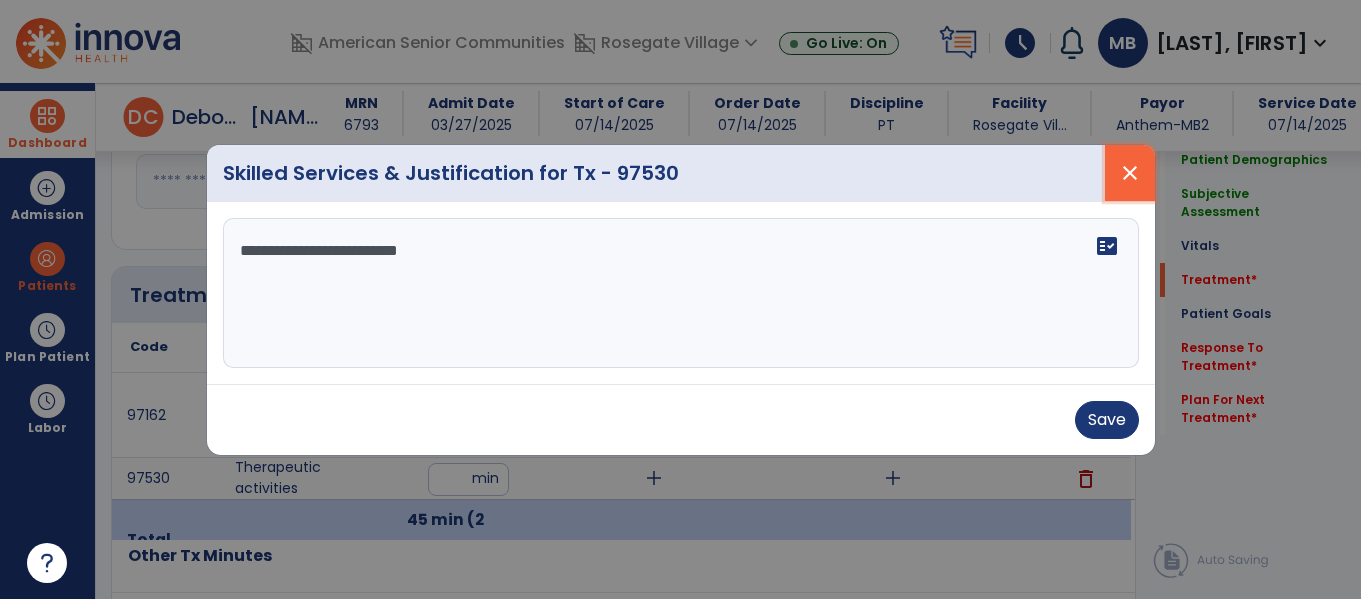 click on "close" at bounding box center [1130, 173] 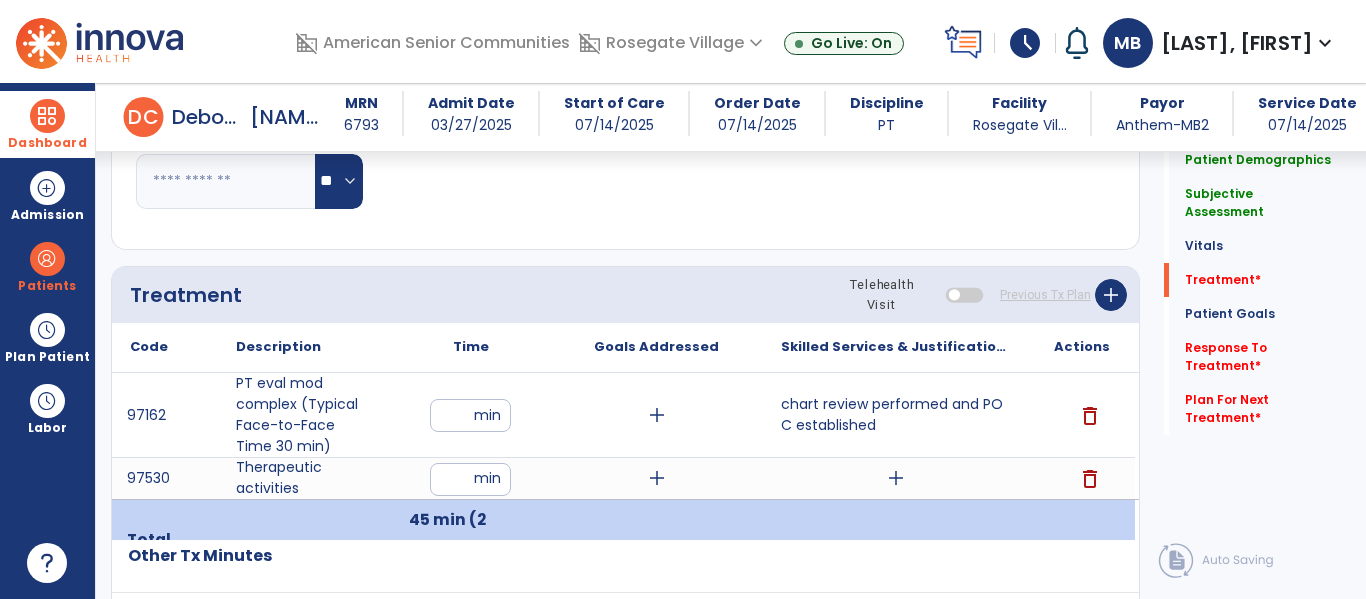 click on "add" at bounding box center [896, 478] 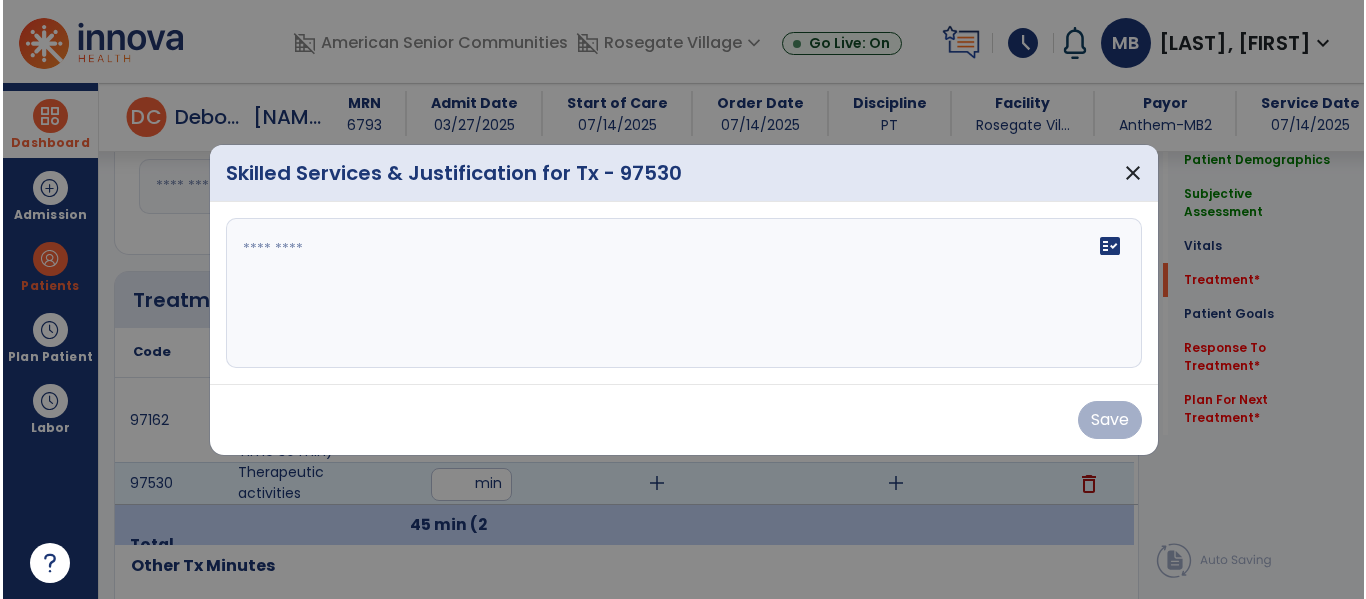 scroll, scrollTop: 983, scrollLeft: 0, axis: vertical 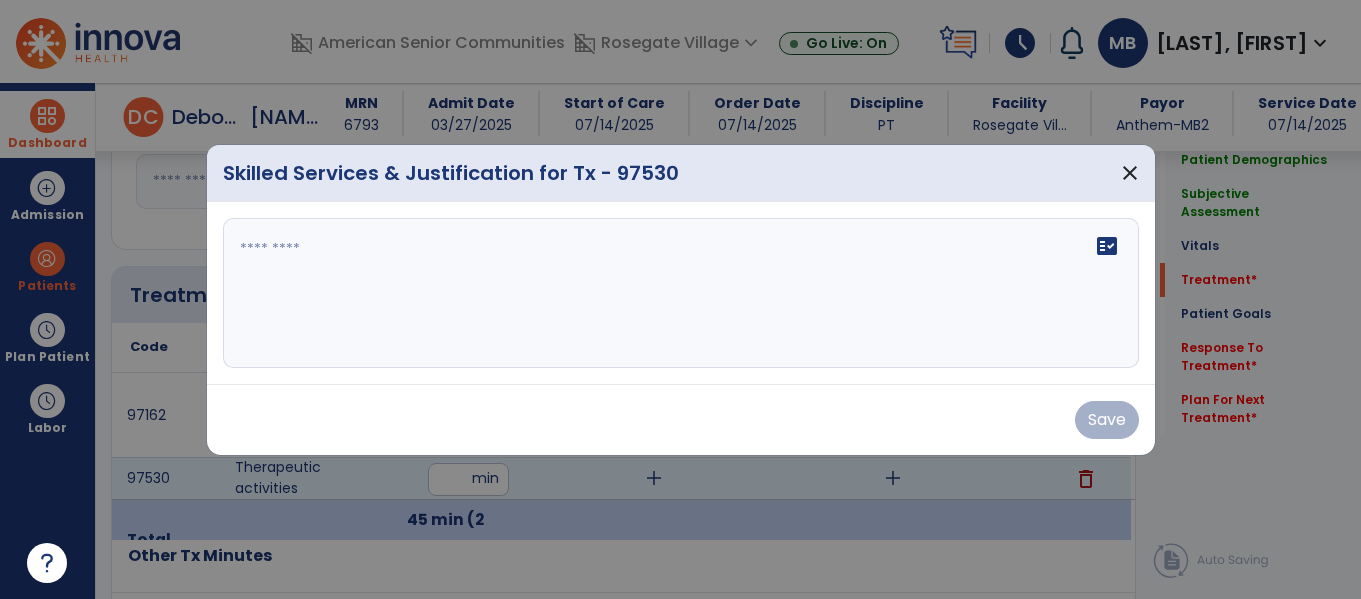 click on "fact_check" at bounding box center (681, 293) 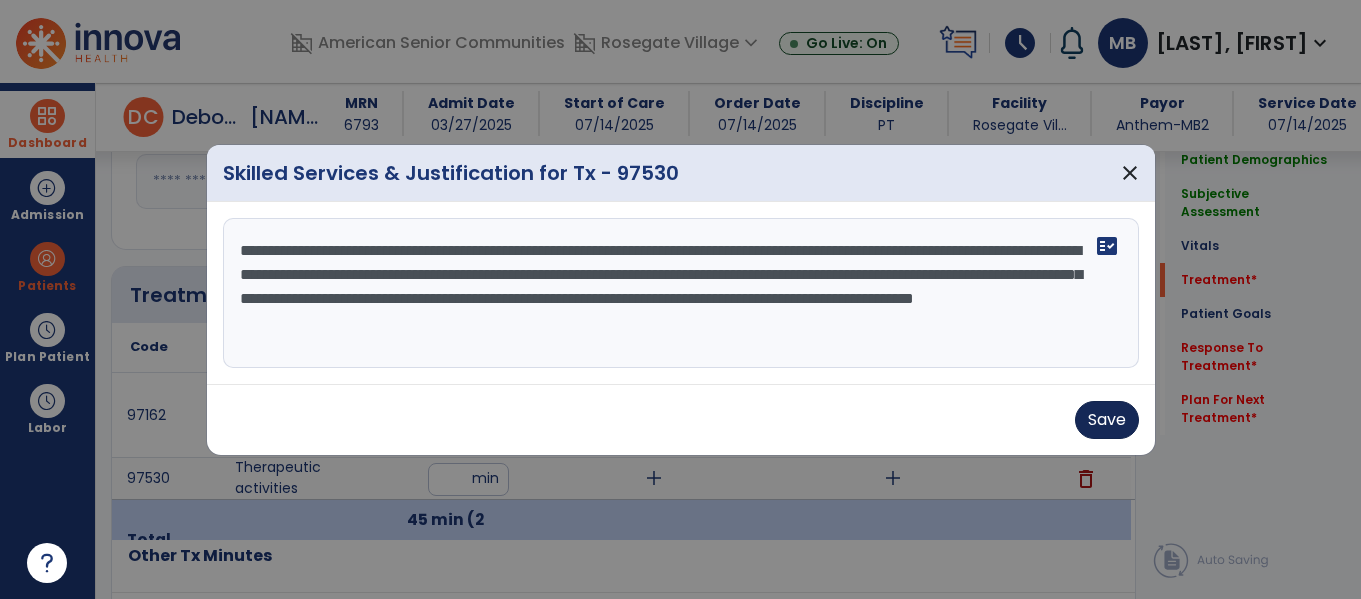 type on "**********" 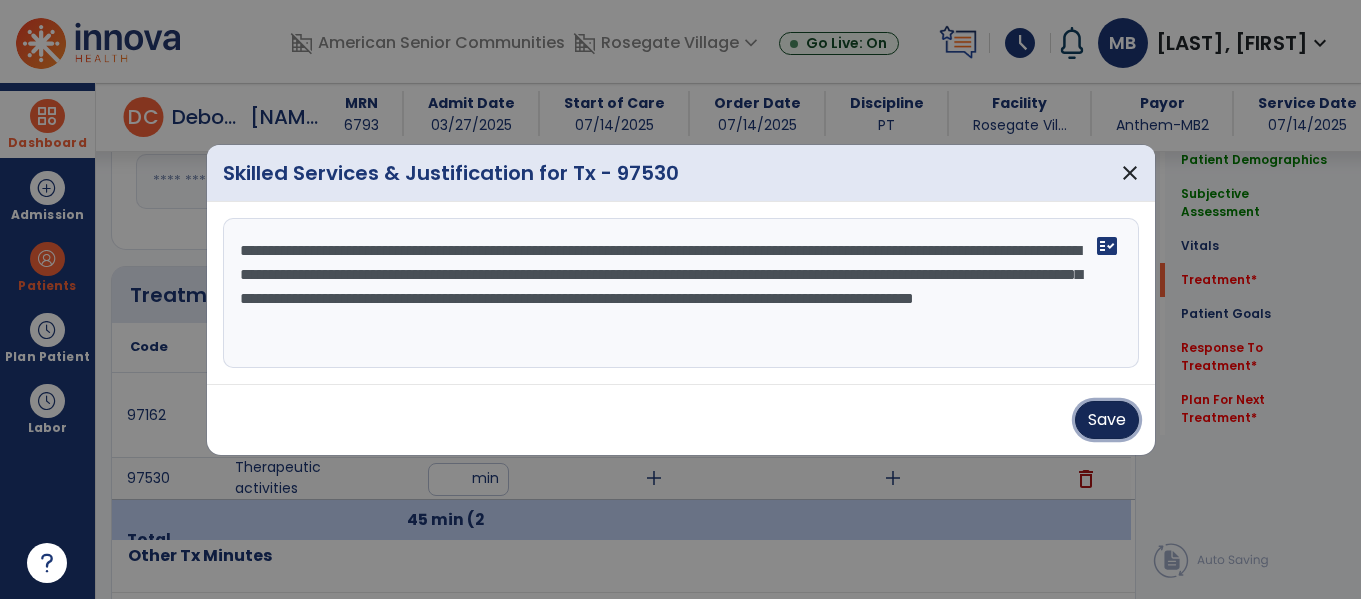 click on "Save" at bounding box center (1107, 420) 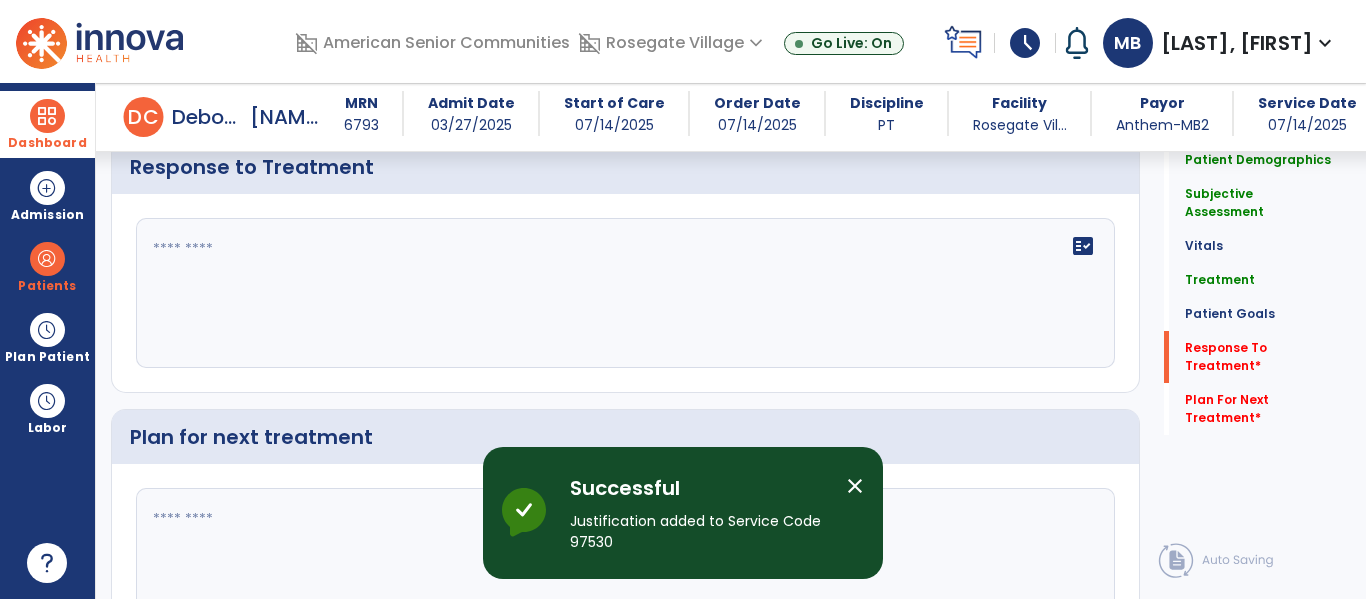 scroll, scrollTop: 2556, scrollLeft: 0, axis: vertical 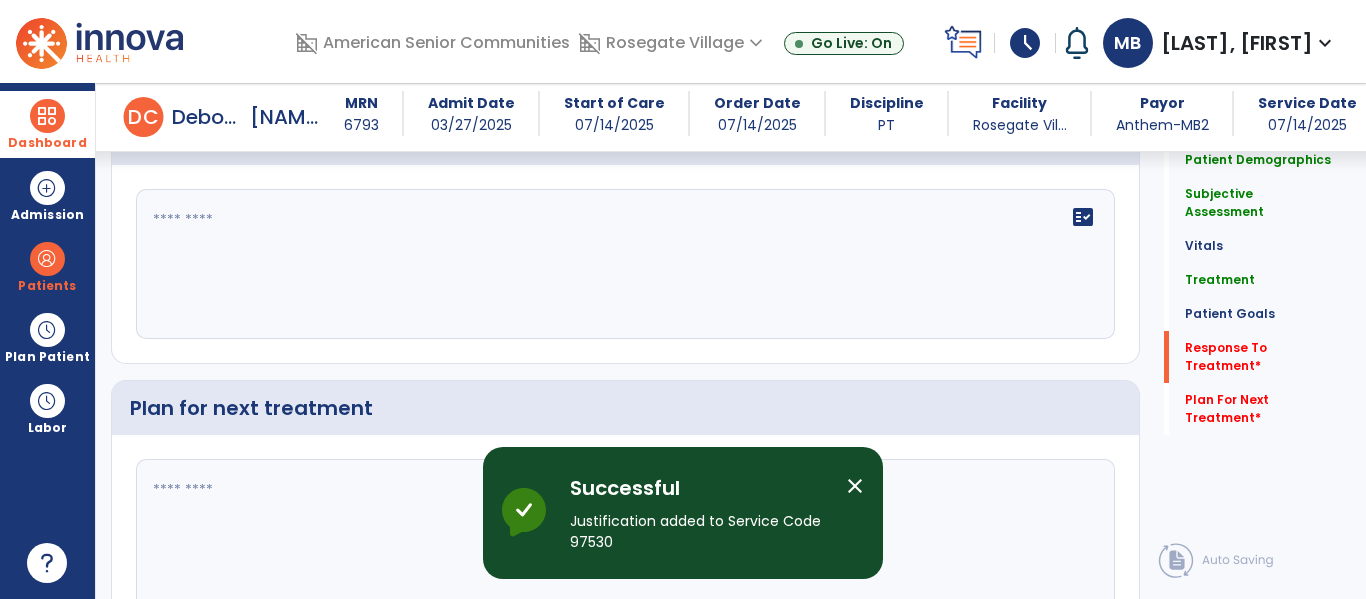 click 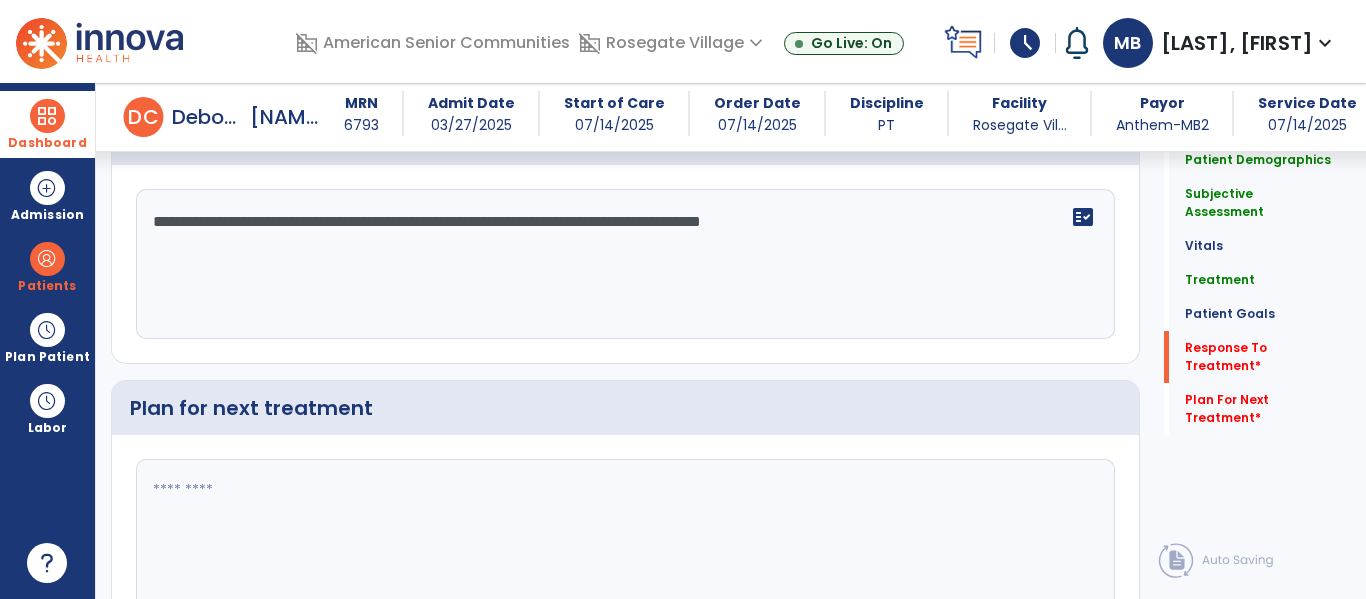 type on "**********" 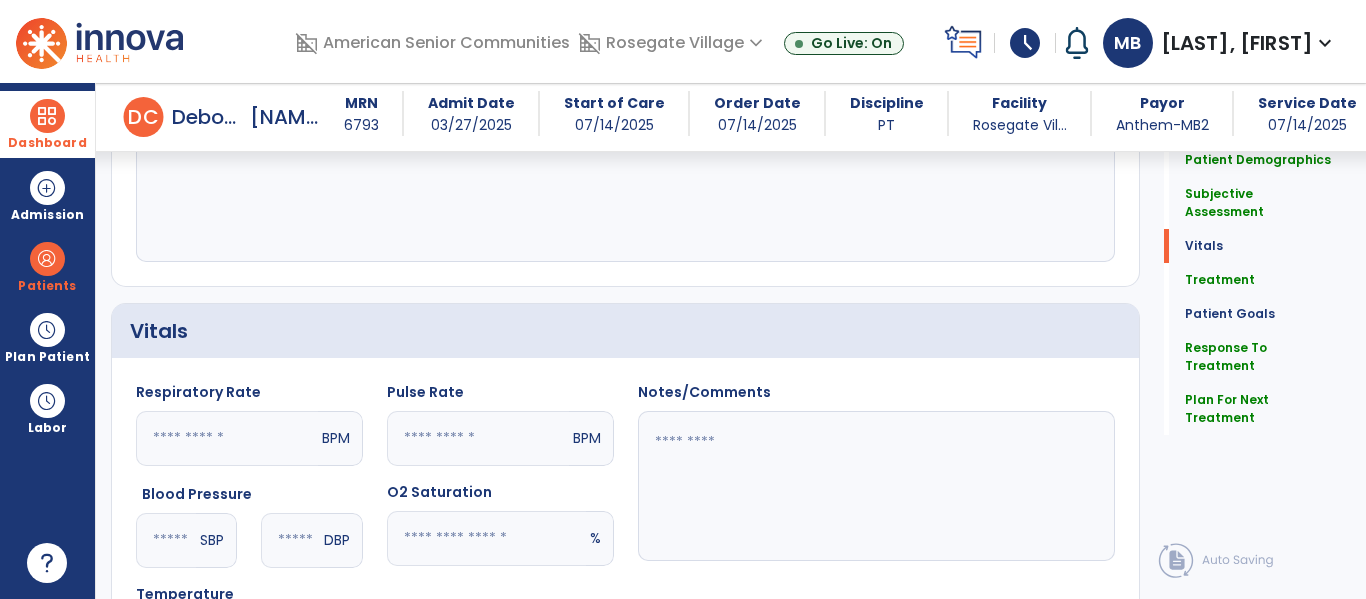 scroll, scrollTop: 461, scrollLeft: 0, axis: vertical 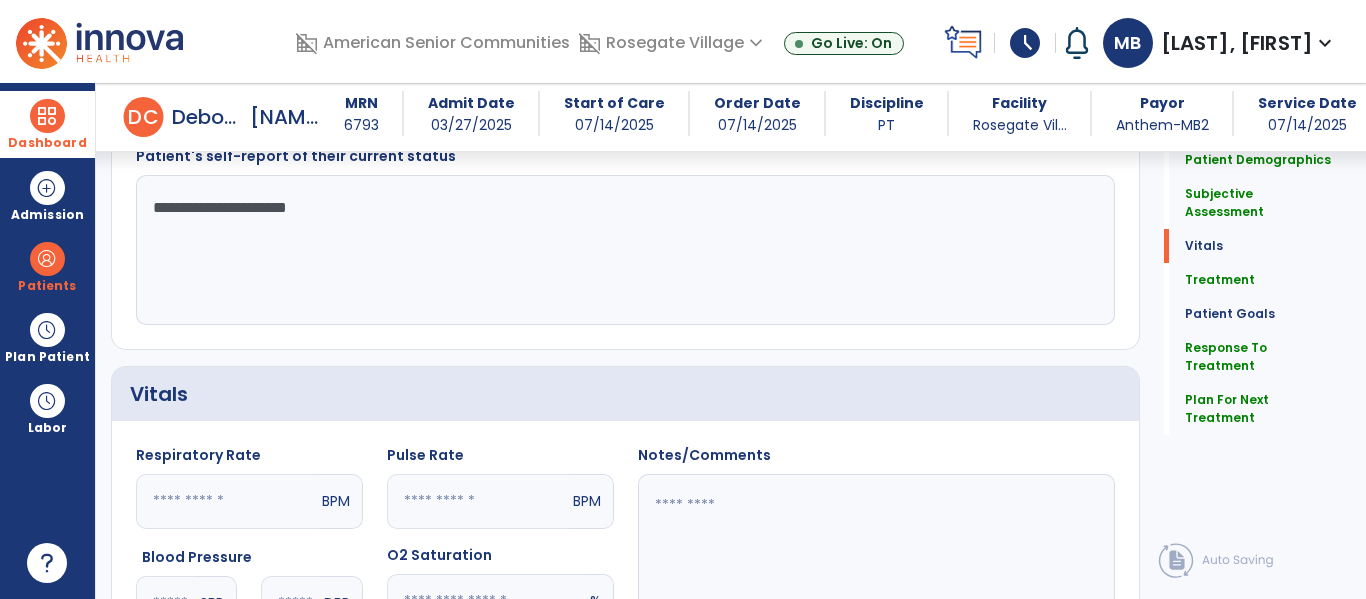 type on "**********" 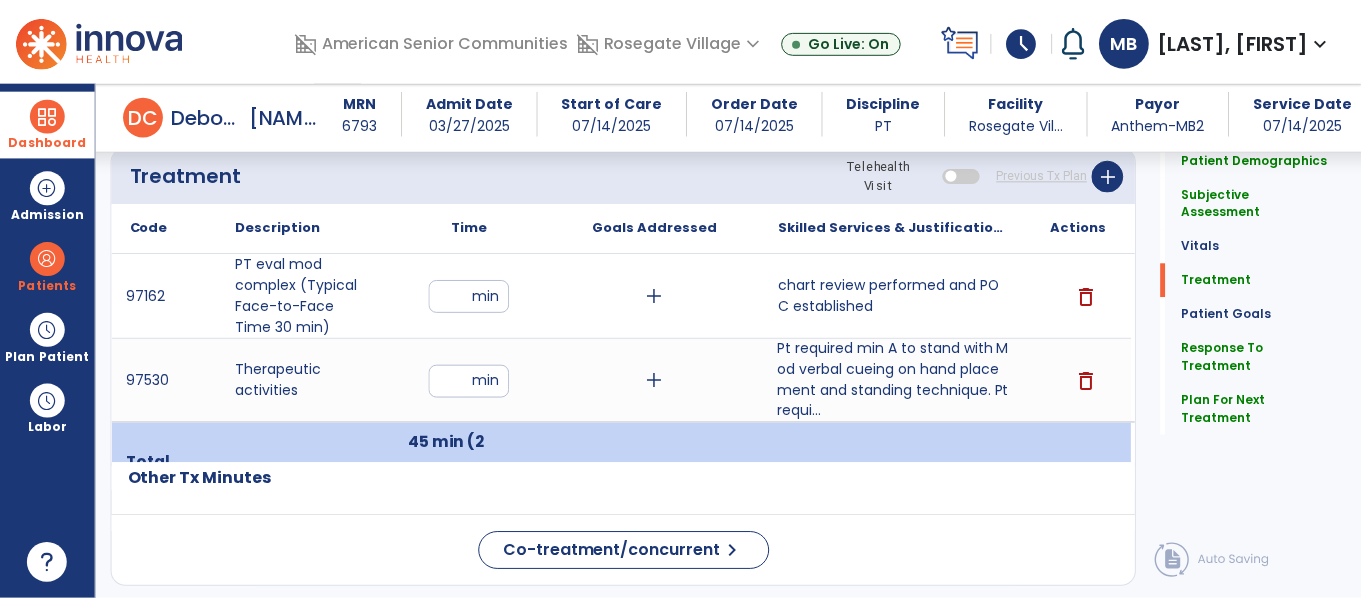 scroll, scrollTop: 1111, scrollLeft: 0, axis: vertical 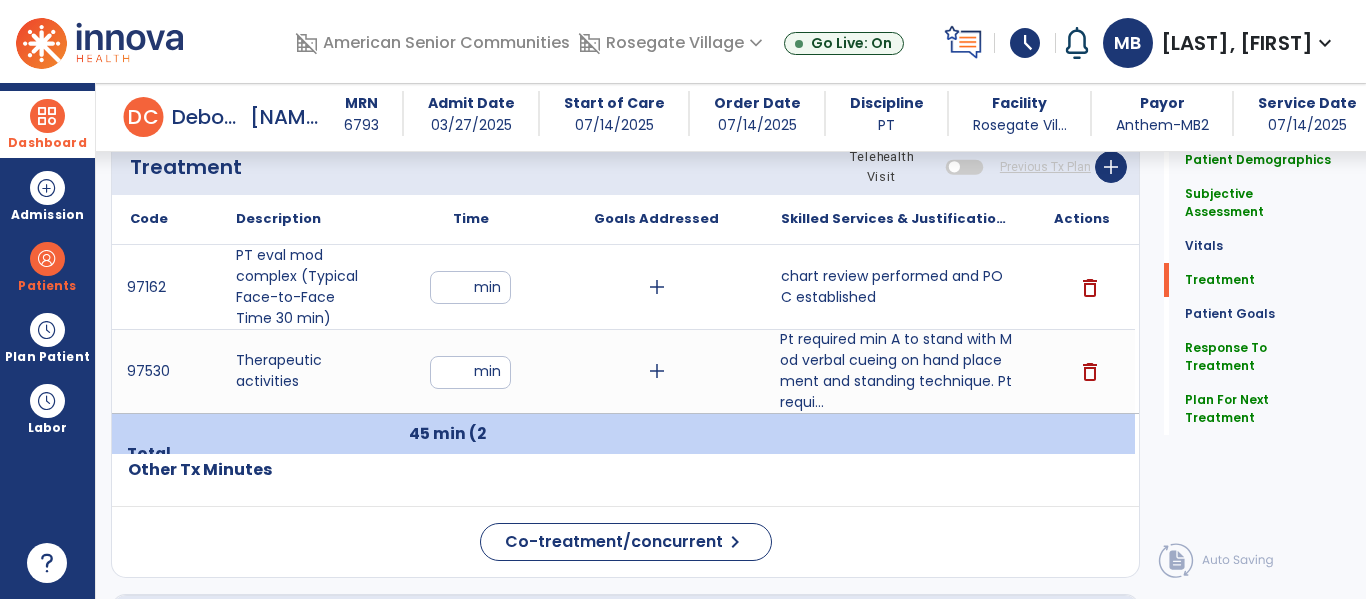 click on "**" at bounding box center (470, 287) 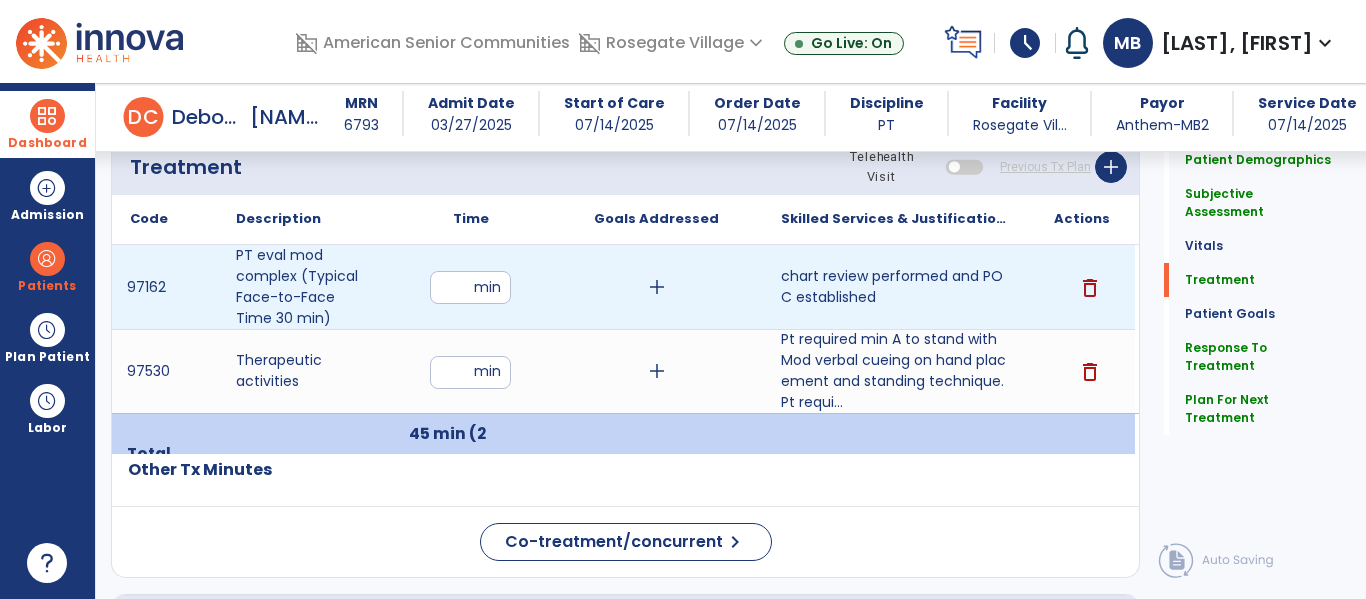 type on "*" 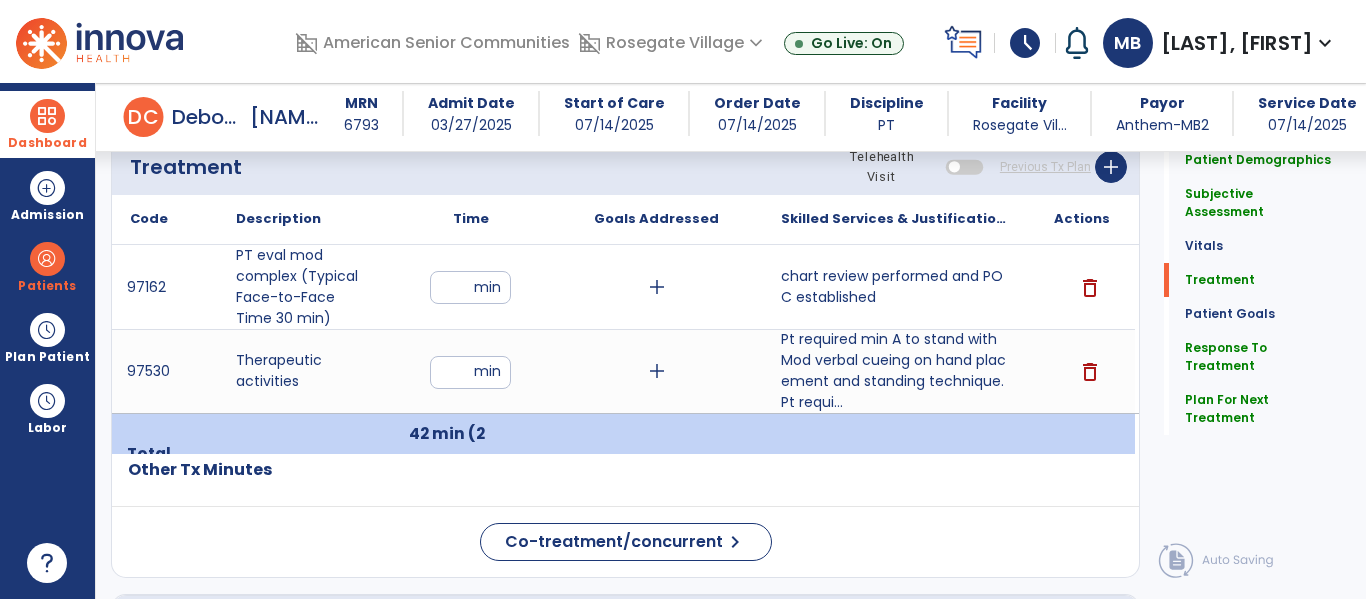 click on "**" at bounding box center [470, 287] 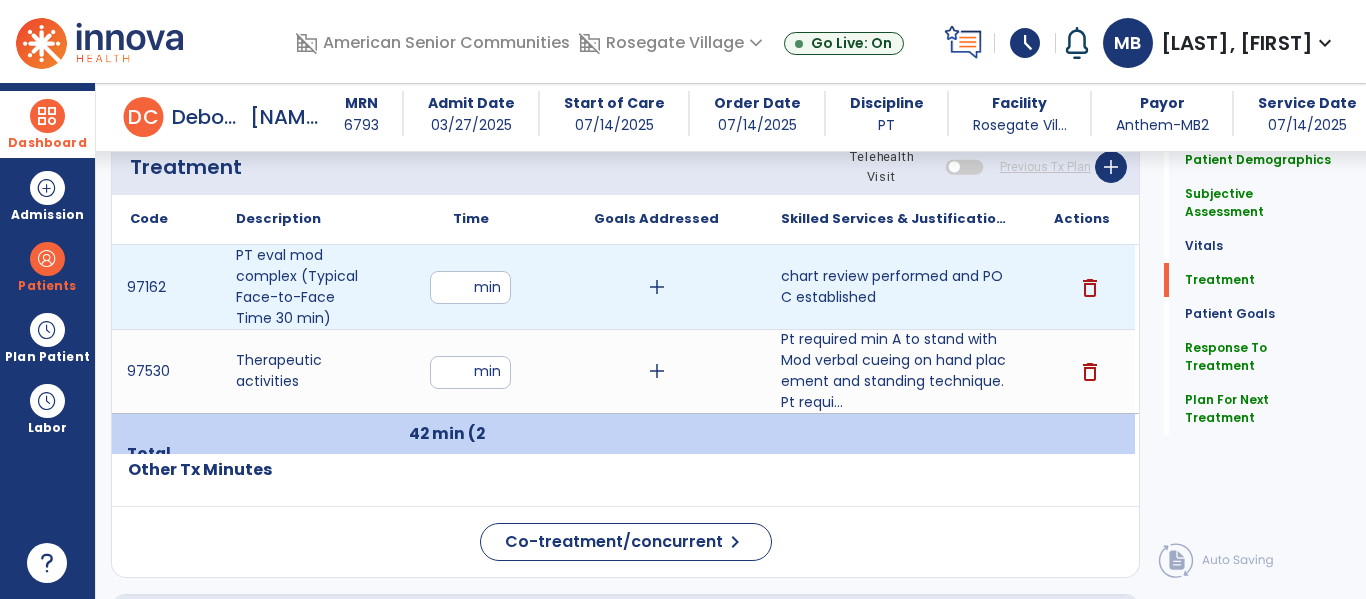 type on "*" 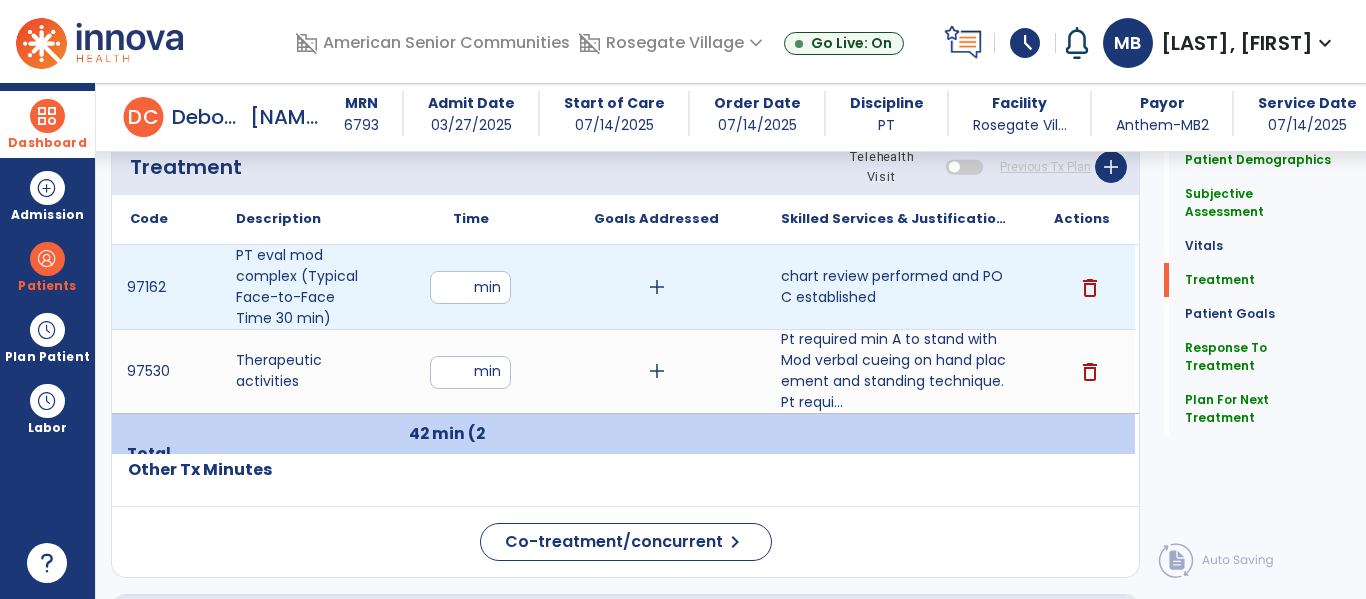 type on "**" 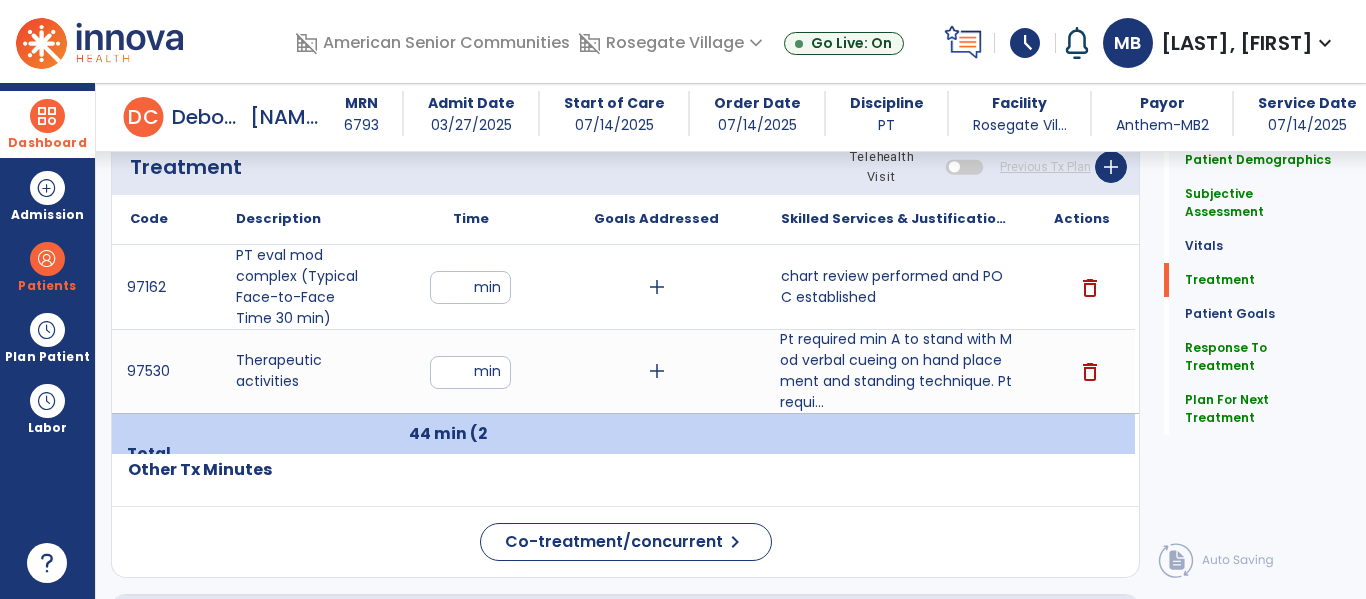 click on "Pt required min A to stand with Mod verbal cueing on hand placement and standing technique. Pt requi..." at bounding box center (896, 371) 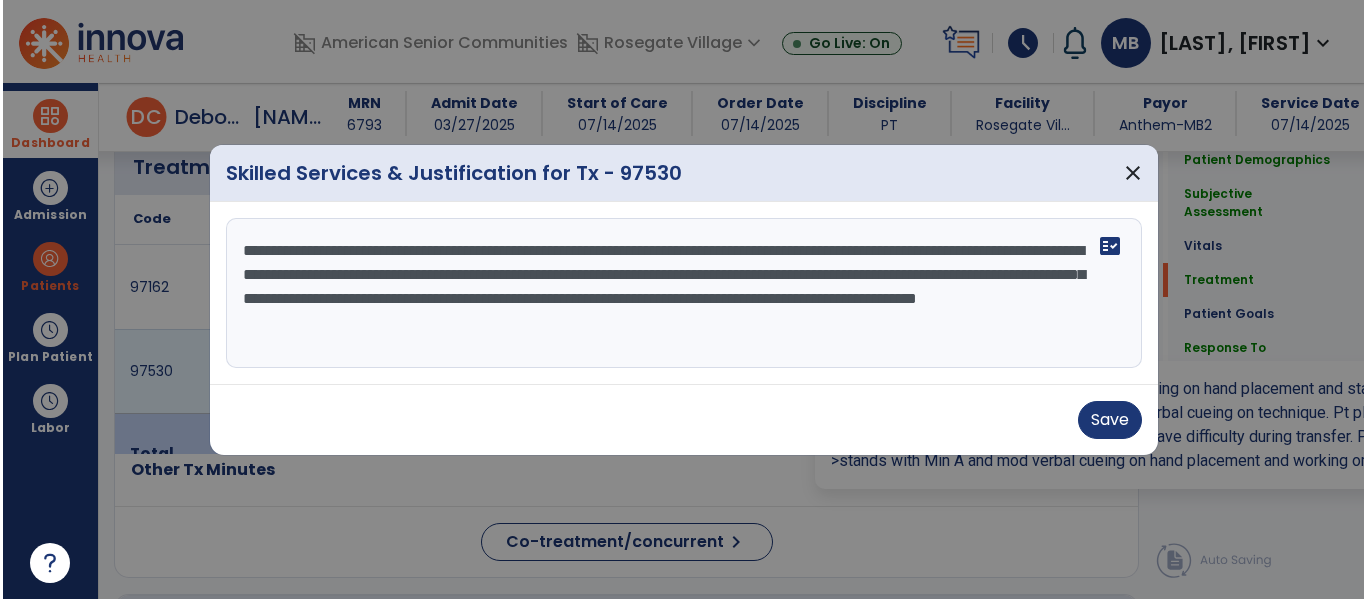 scroll, scrollTop: 1111, scrollLeft: 0, axis: vertical 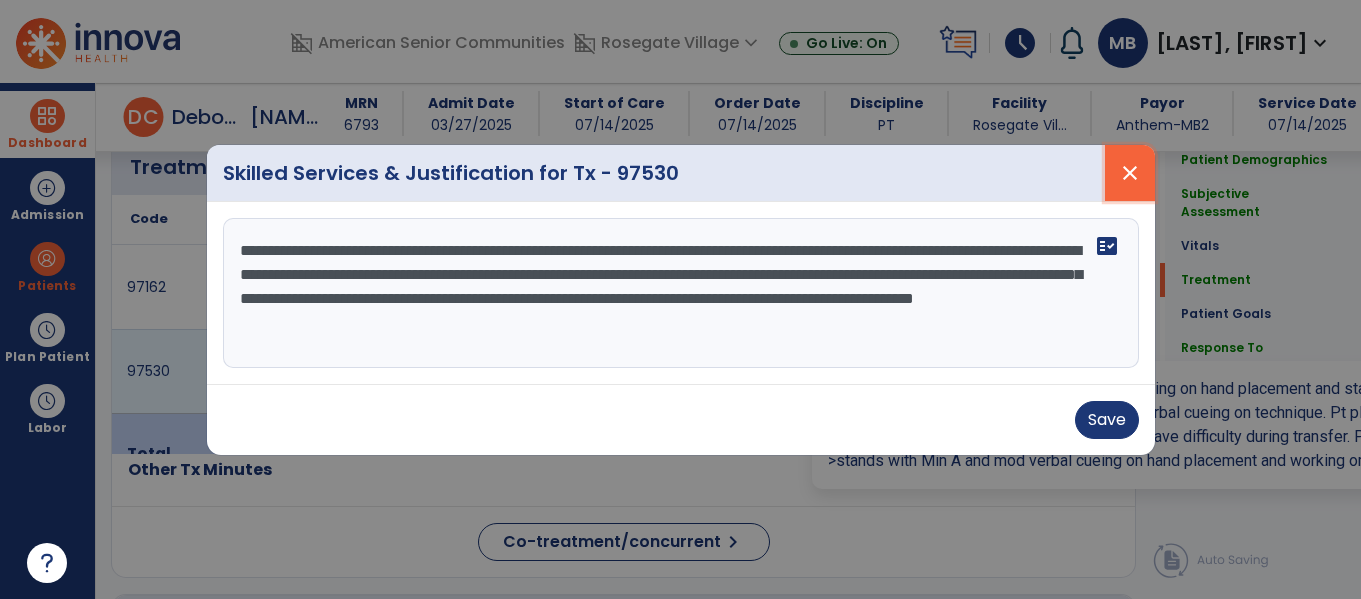 click on "close" at bounding box center (1130, 173) 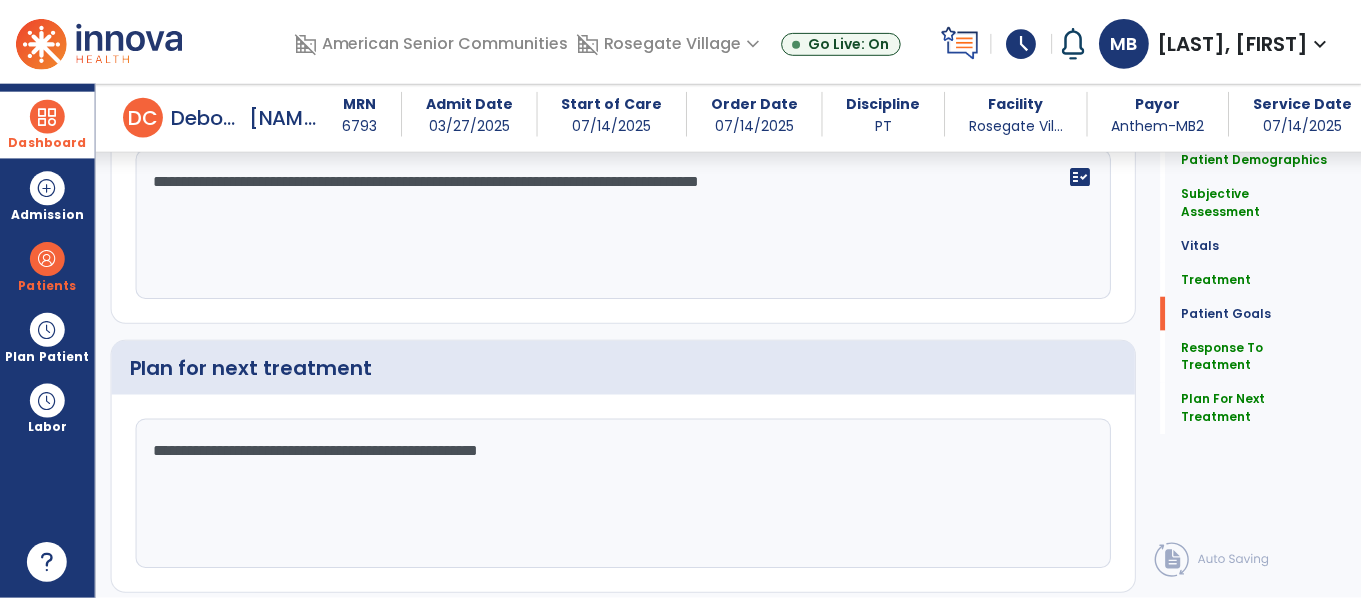 scroll, scrollTop: 2657, scrollLeft: 0, axis: vertical 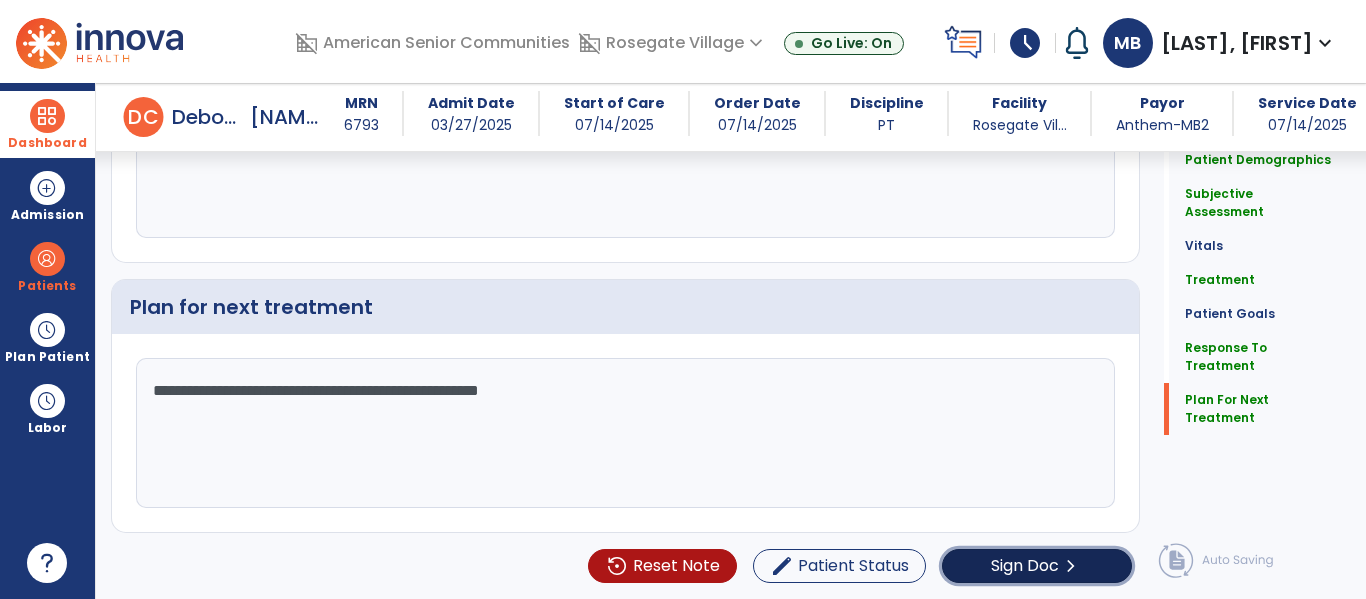 click on "Sign Doc" 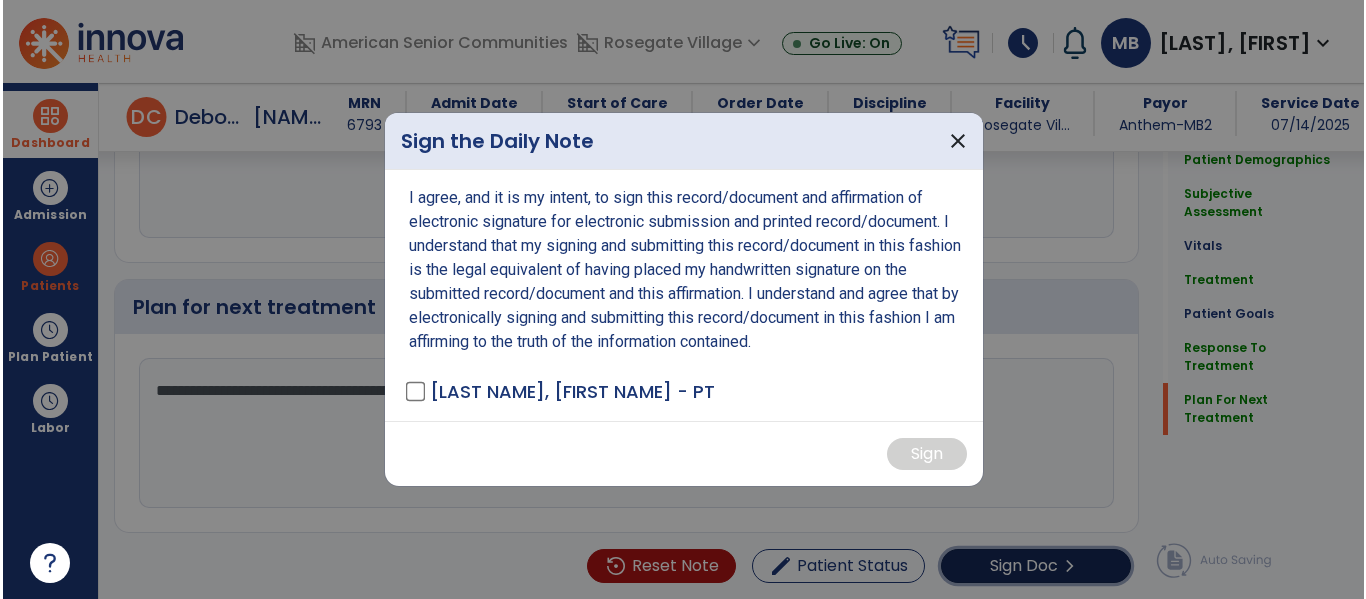scroll, scrollTop: 2657, scrollLeft: 0, axis: vertical 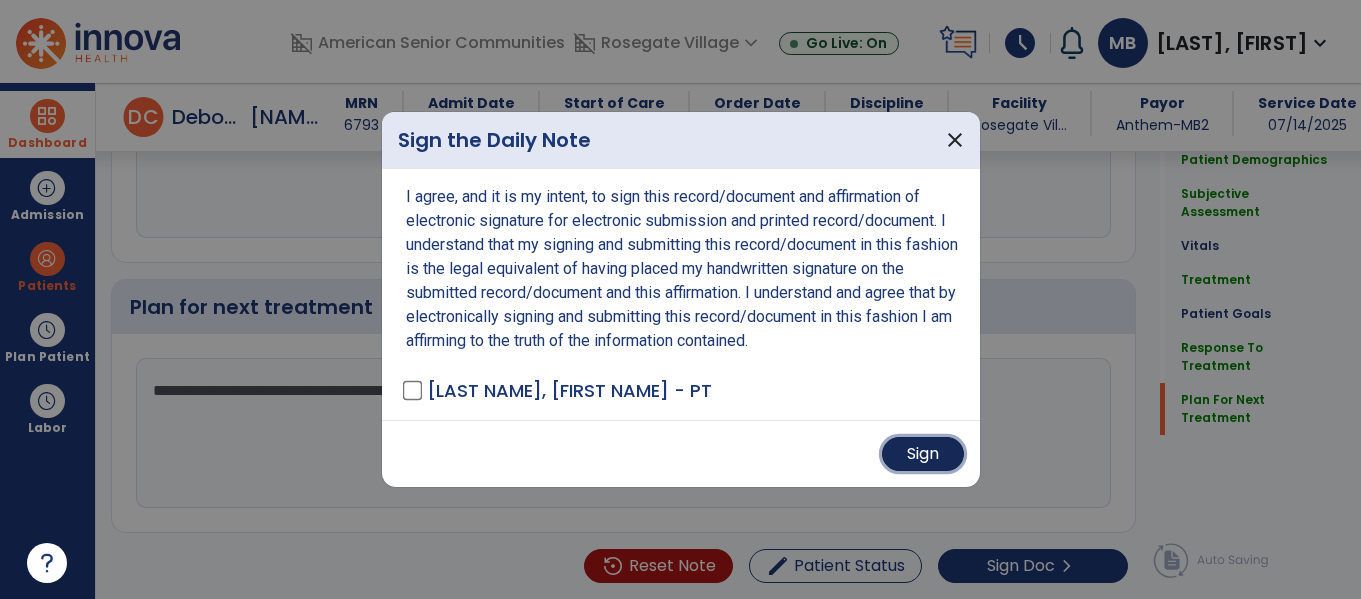 click on "Sign" at bounding box center (923, 454) 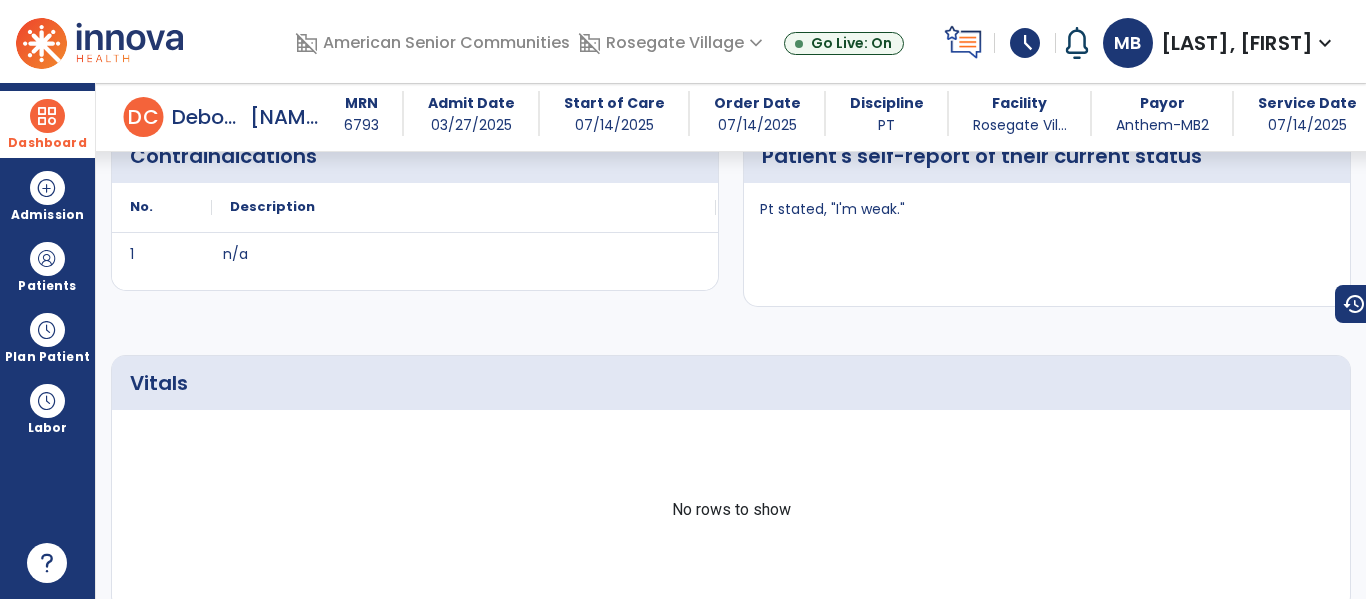 scroll, scrollTop: 0, scrollLeft: 0, axis: both 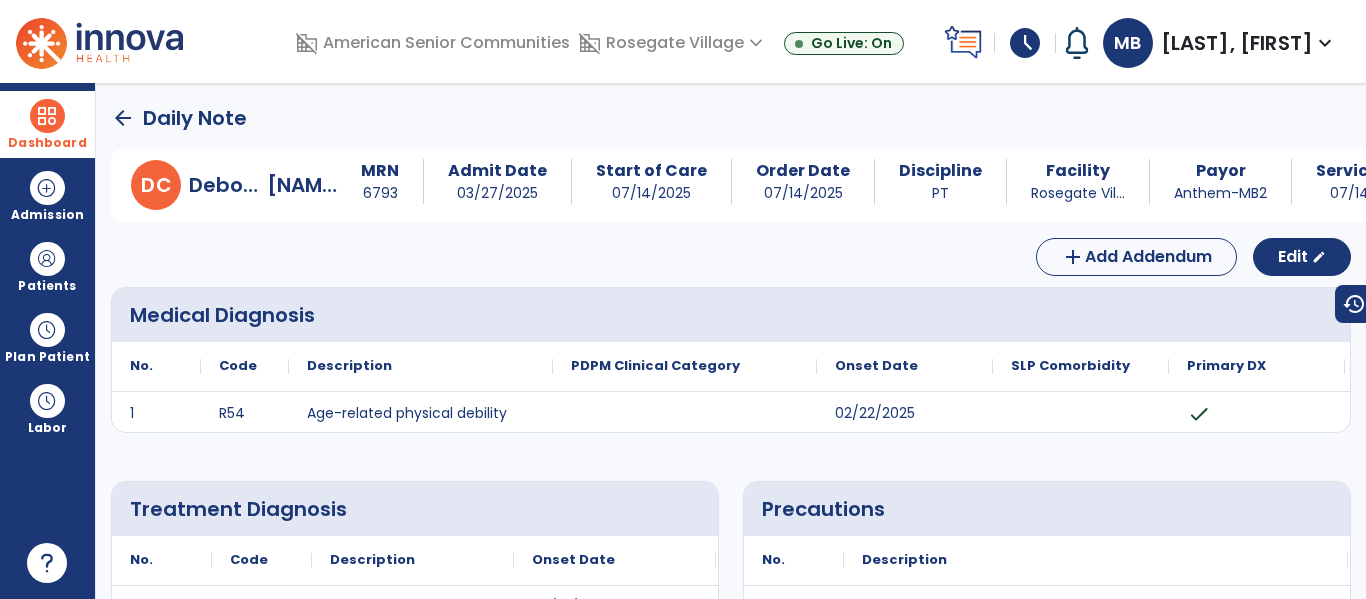 click at bounding box center [47, 116] 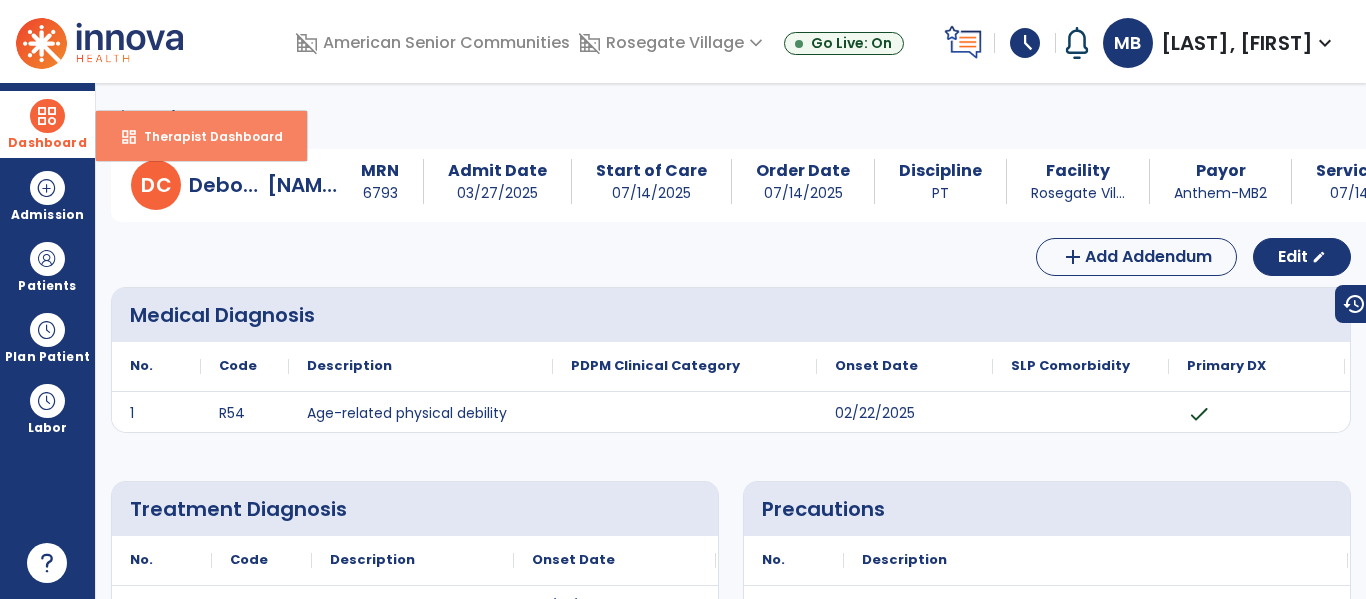 click on "Therapist Dashboard" at bounding box center [205, 136] 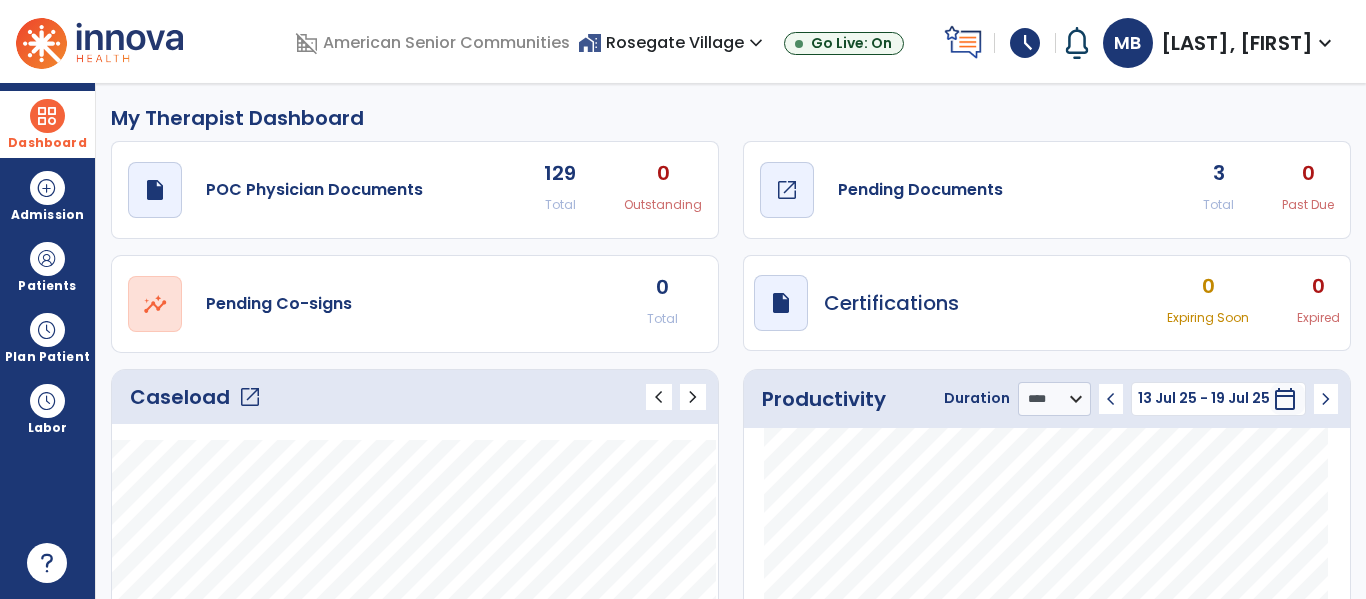 click on "Pending Documents" 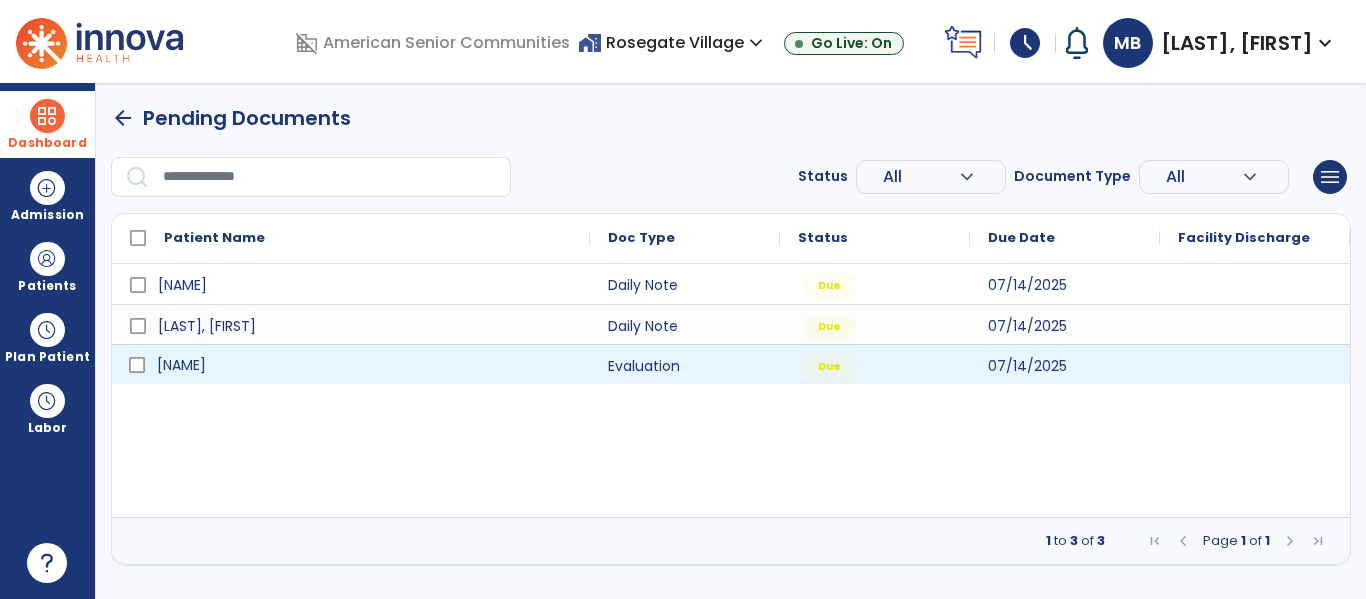 click on "Knapp, Marilyn" at bounding box center [181, 365] 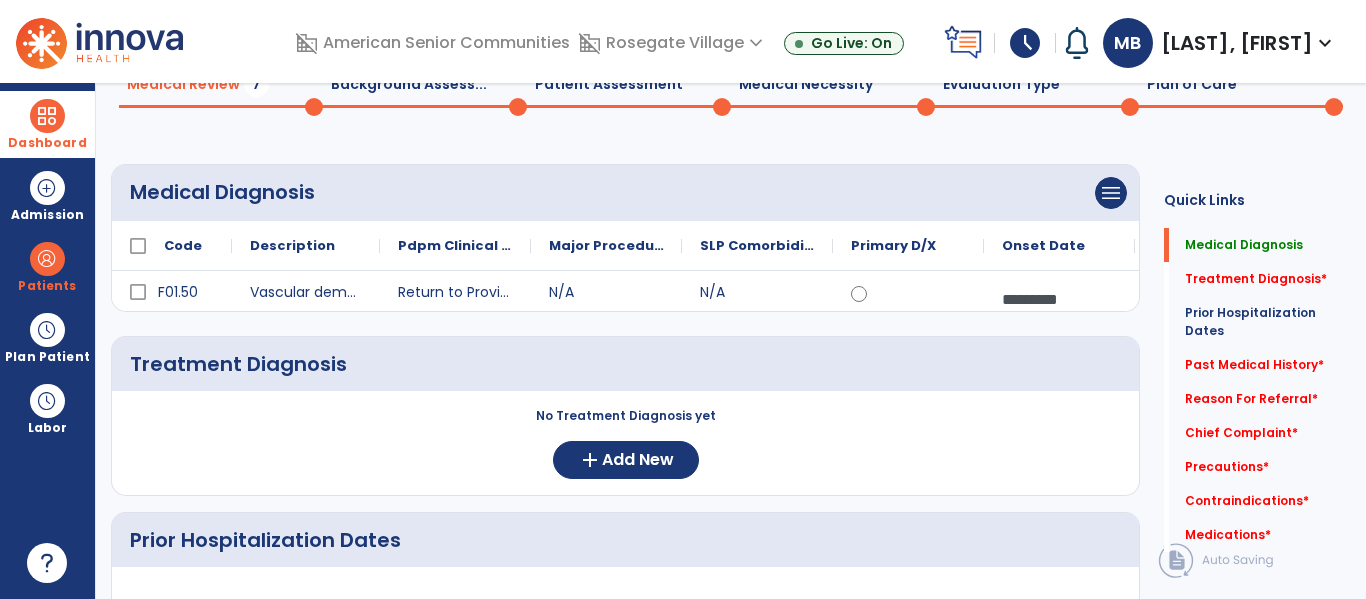 scroll, scrollTop: 283, scrollLeft: 0, axis: vertical 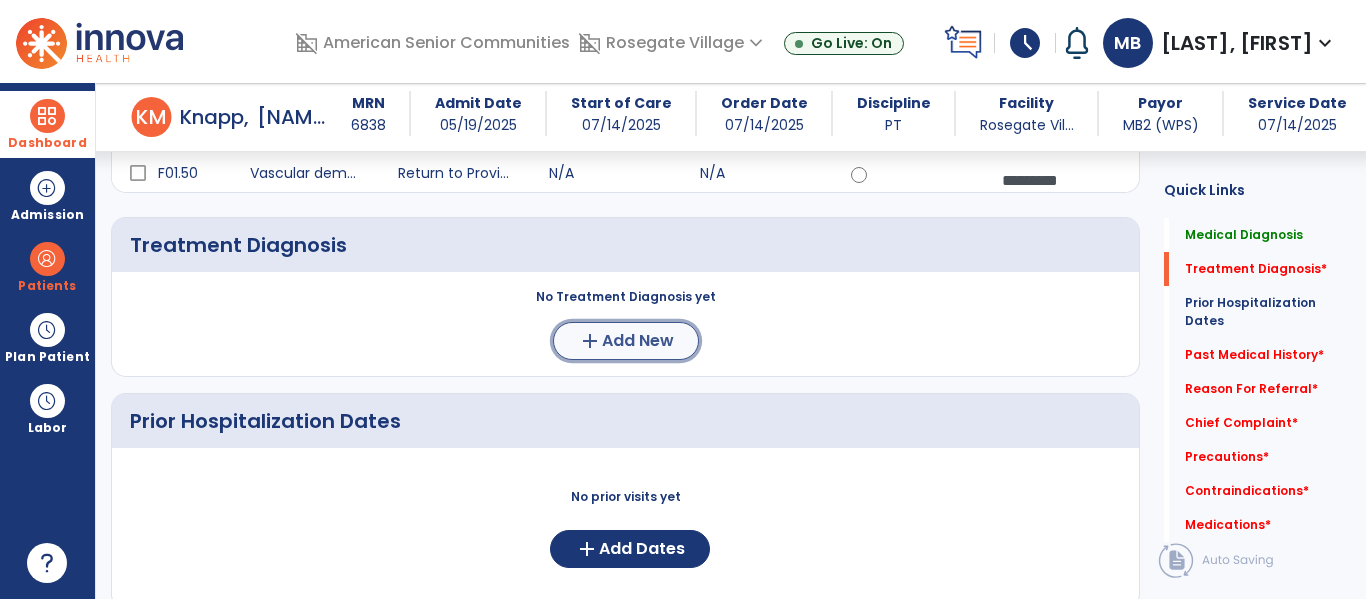click on "Add New" 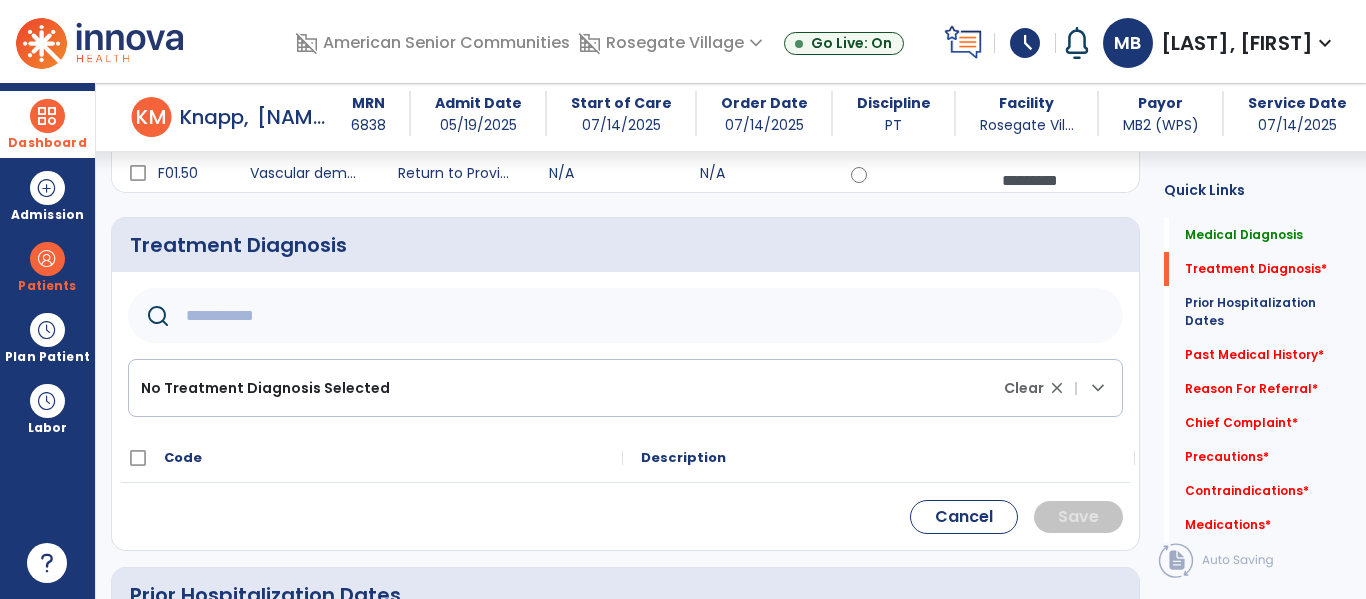 click 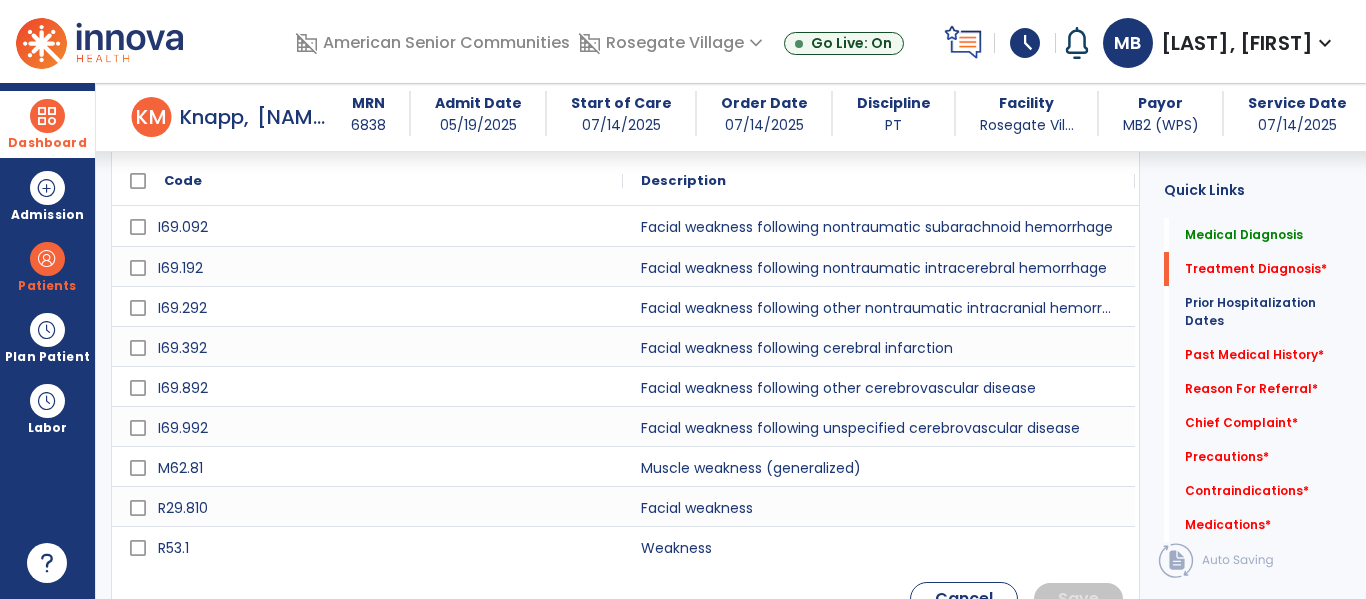 scroll, scrollTop: 620, scrollLeft: 0, axis: vertical 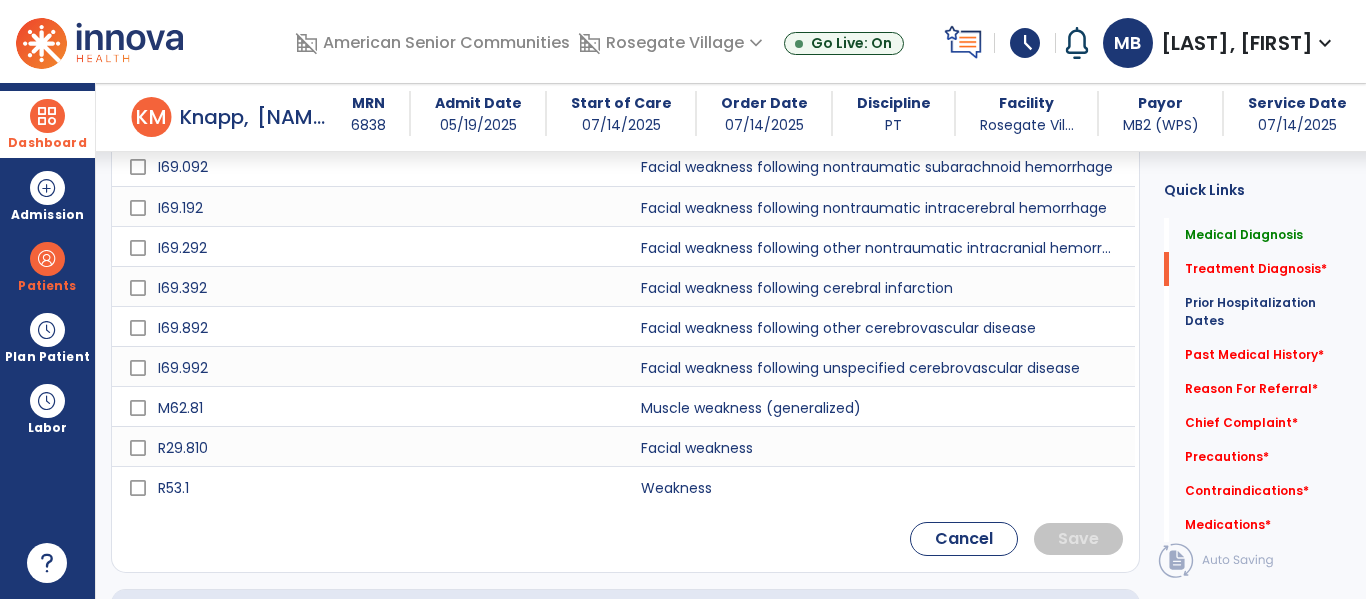 type on "********" 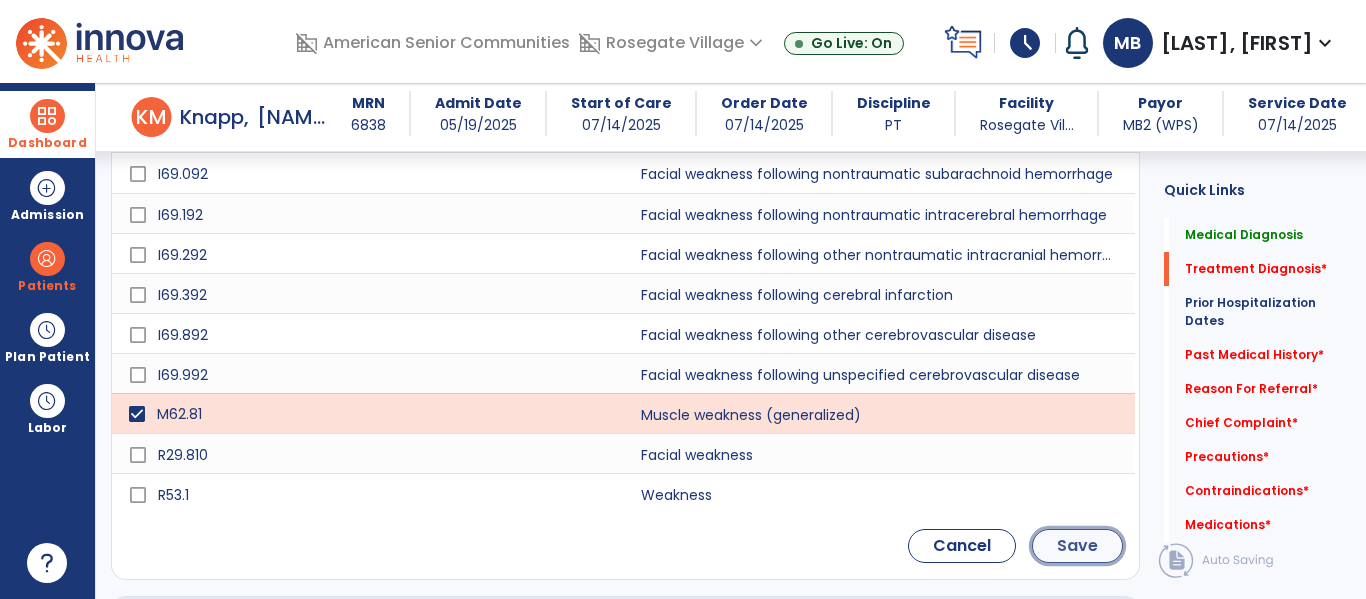 click on "Save" 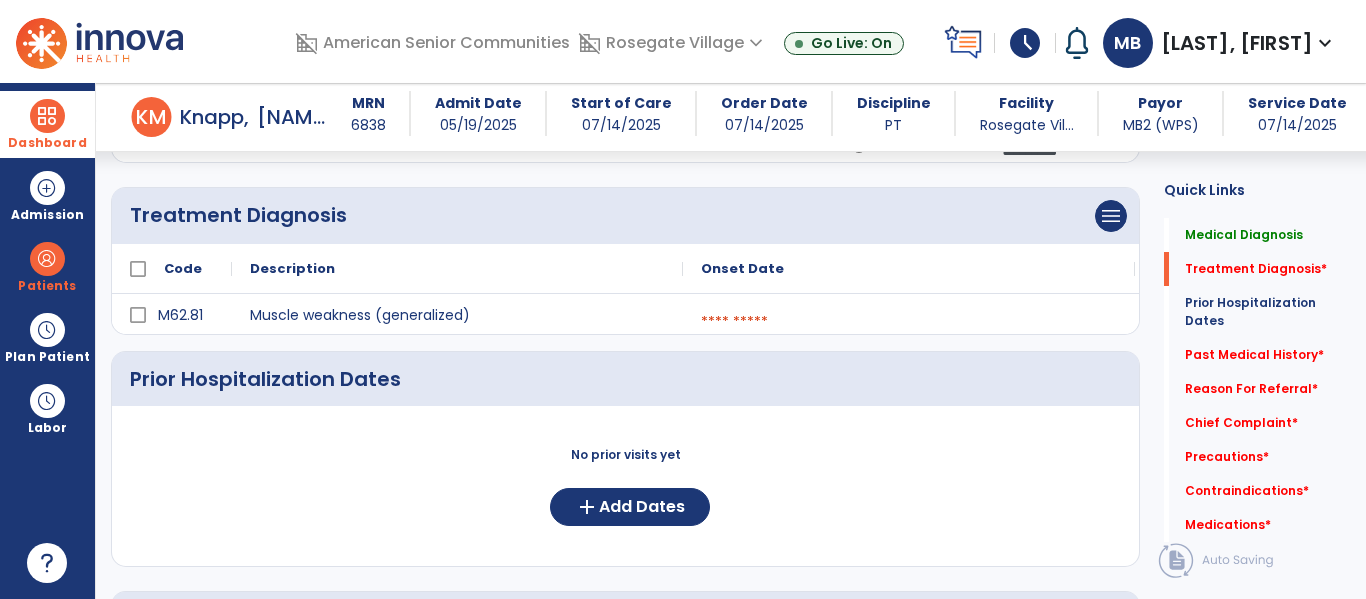 scroll, scrollTop: 314, scrollLeft: 0, axis: vertical 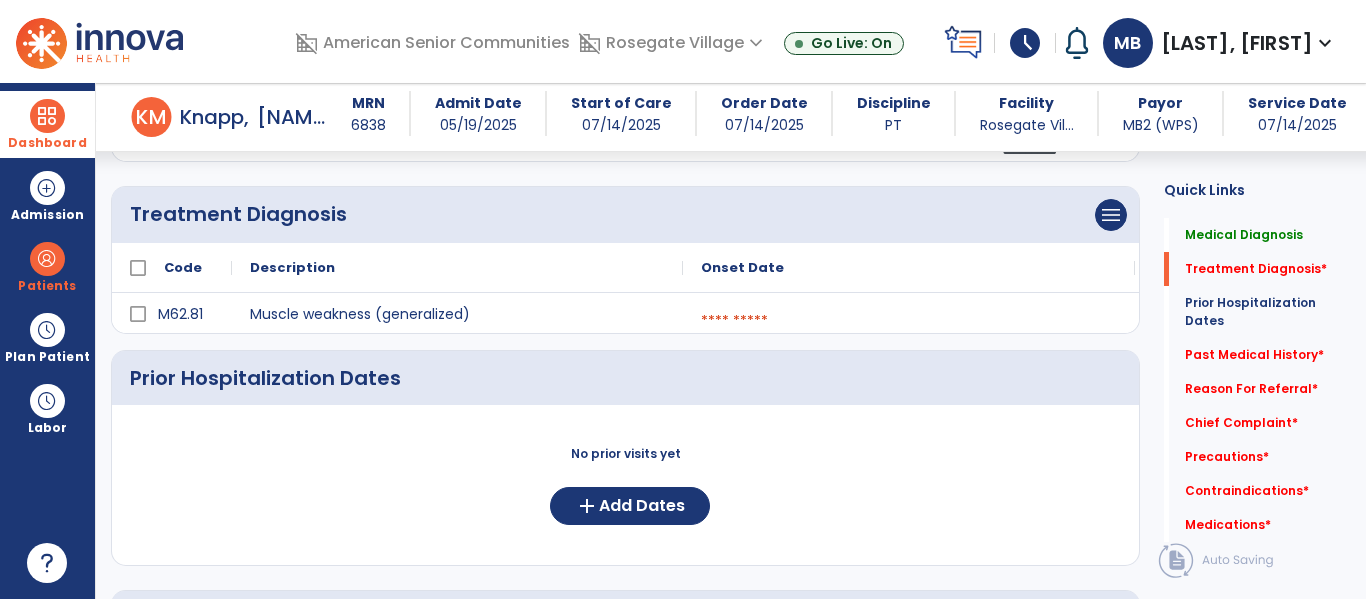 click at bounding box center [909, 321] 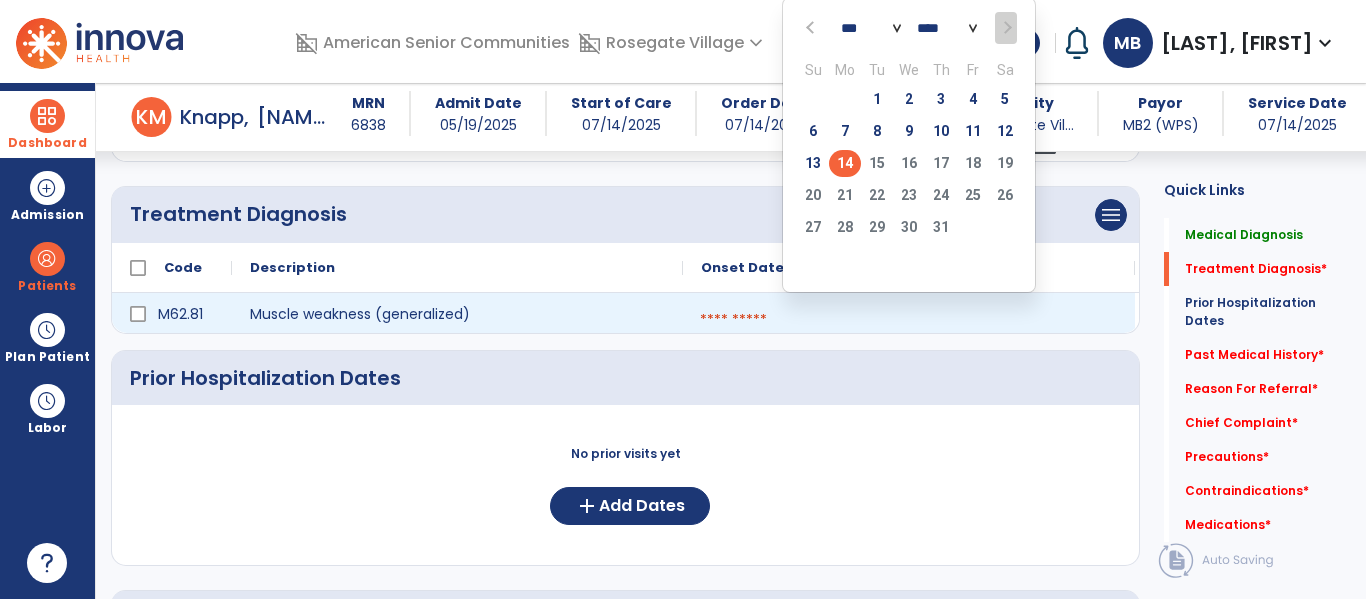 click on "14" 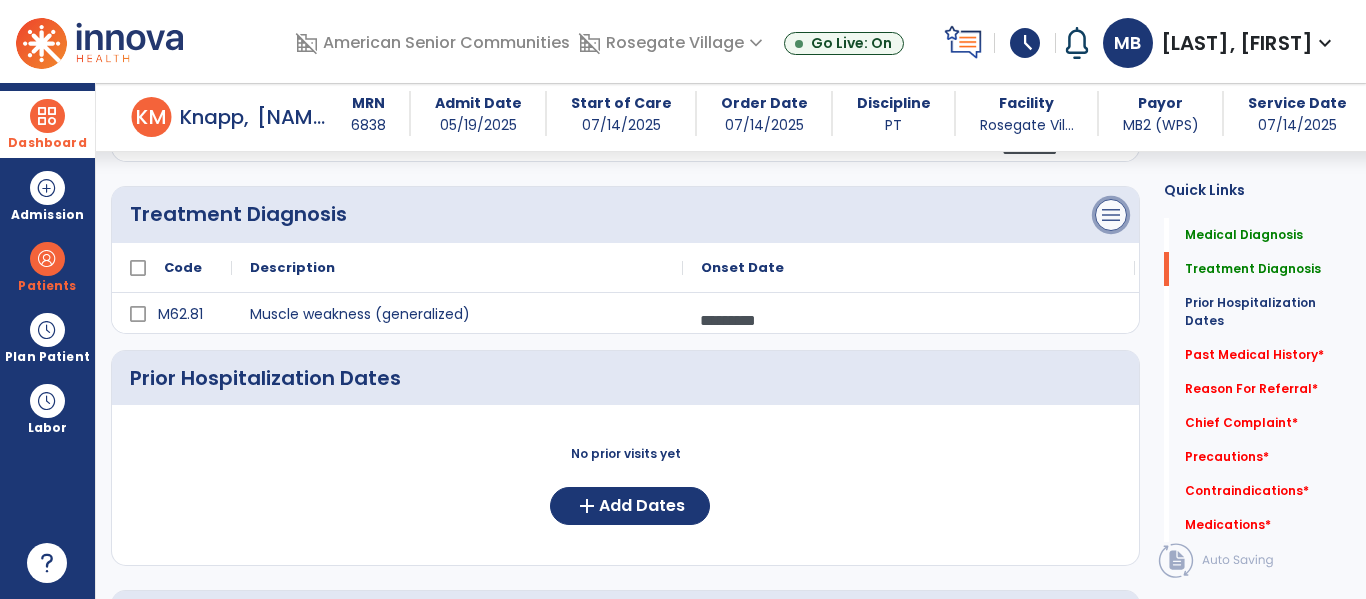 click on "menu" at bounding box center [1111, 43] 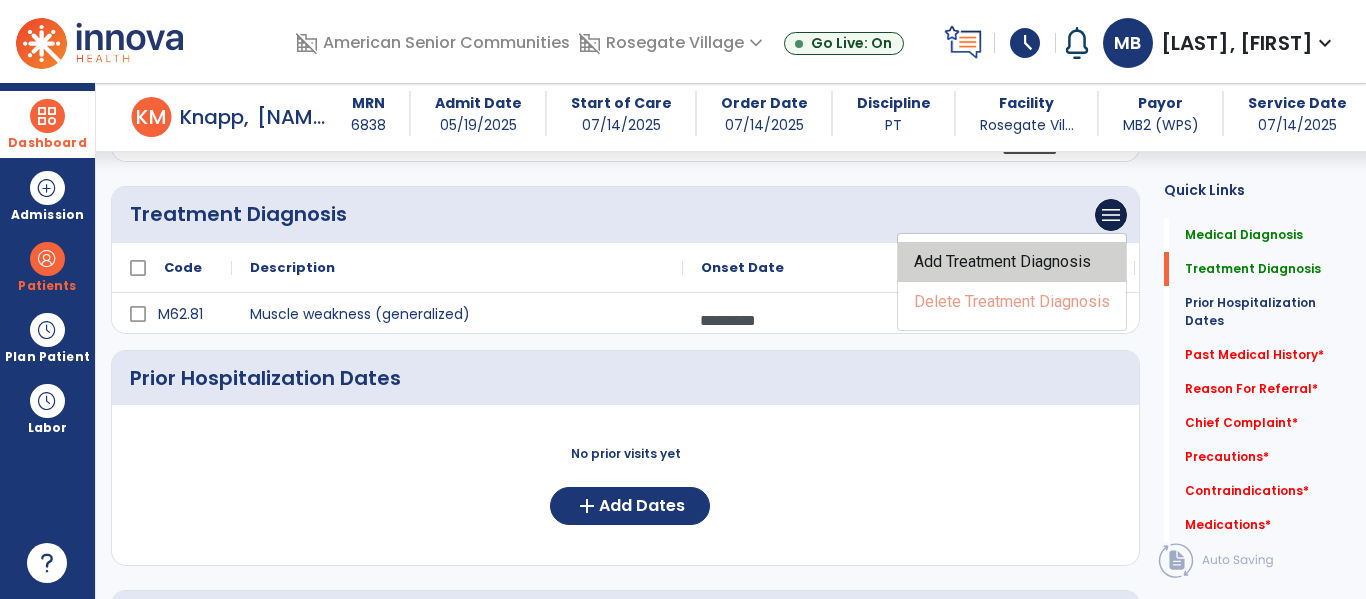 click on "Add Treatment Diagnosis" 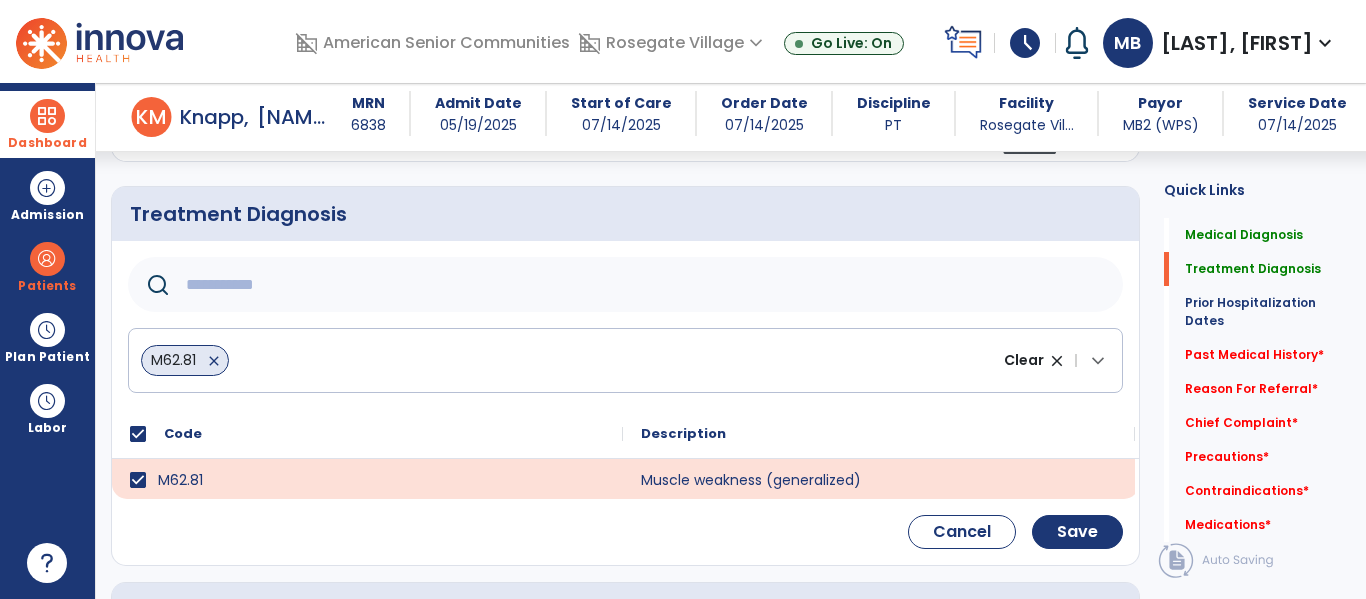 click 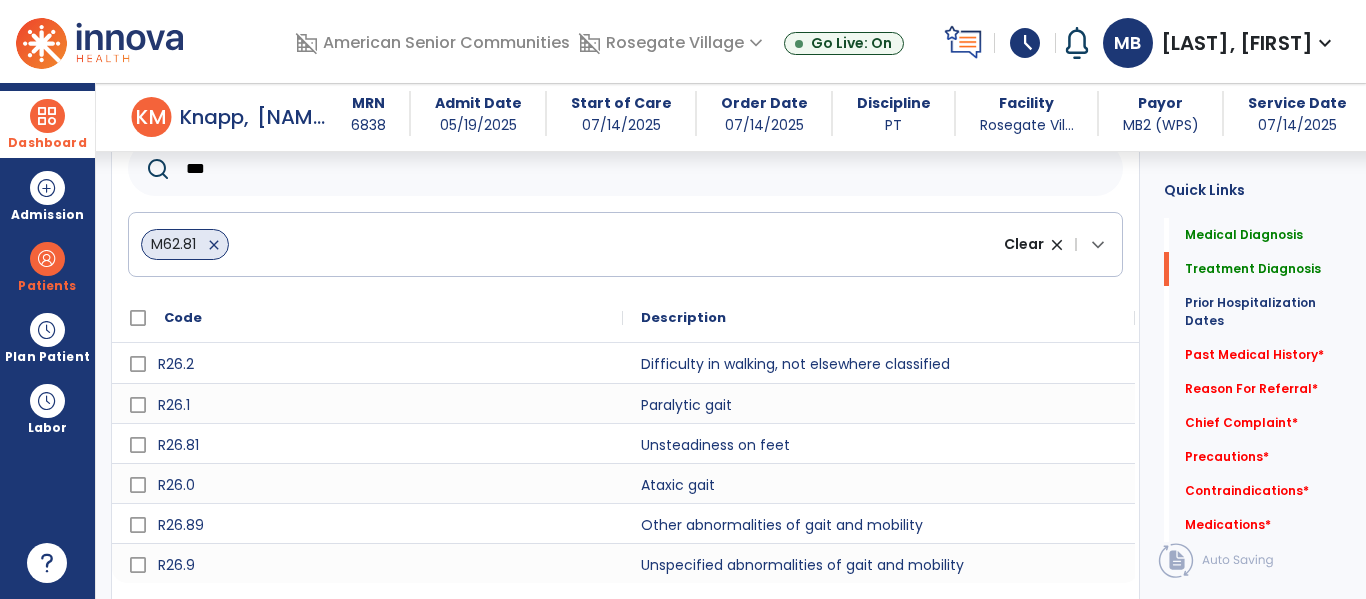 scroll, scrollTop: 449, scrollLeft: 0, axis: vertical 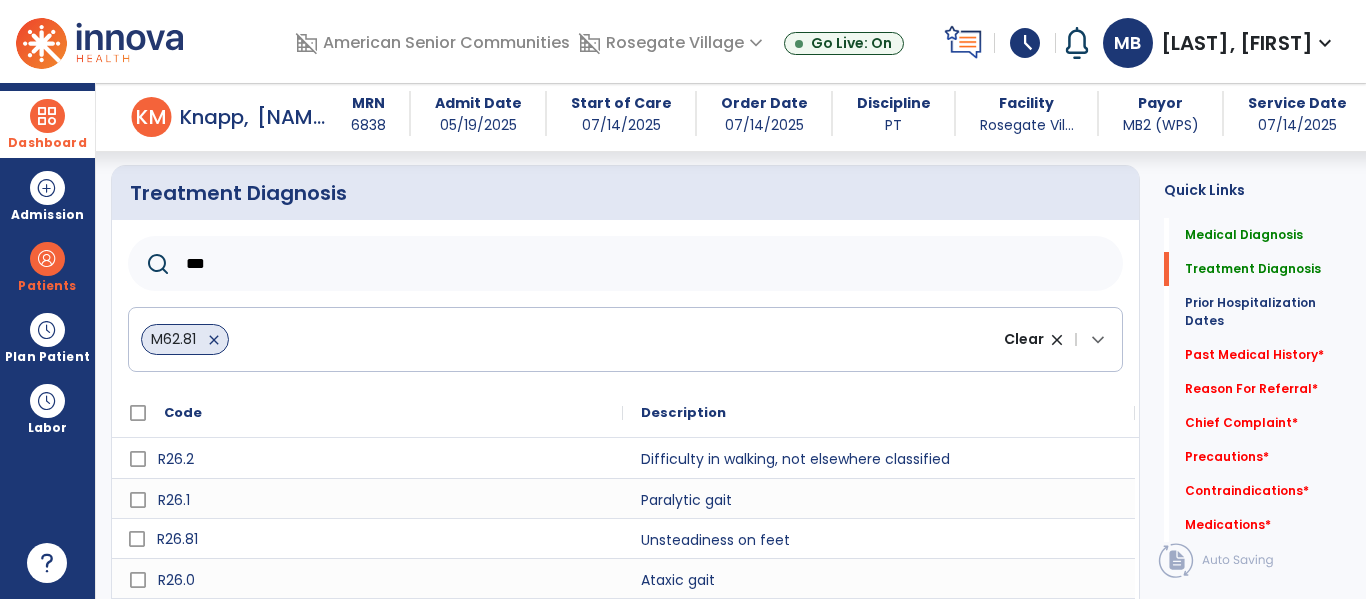 click on "***" 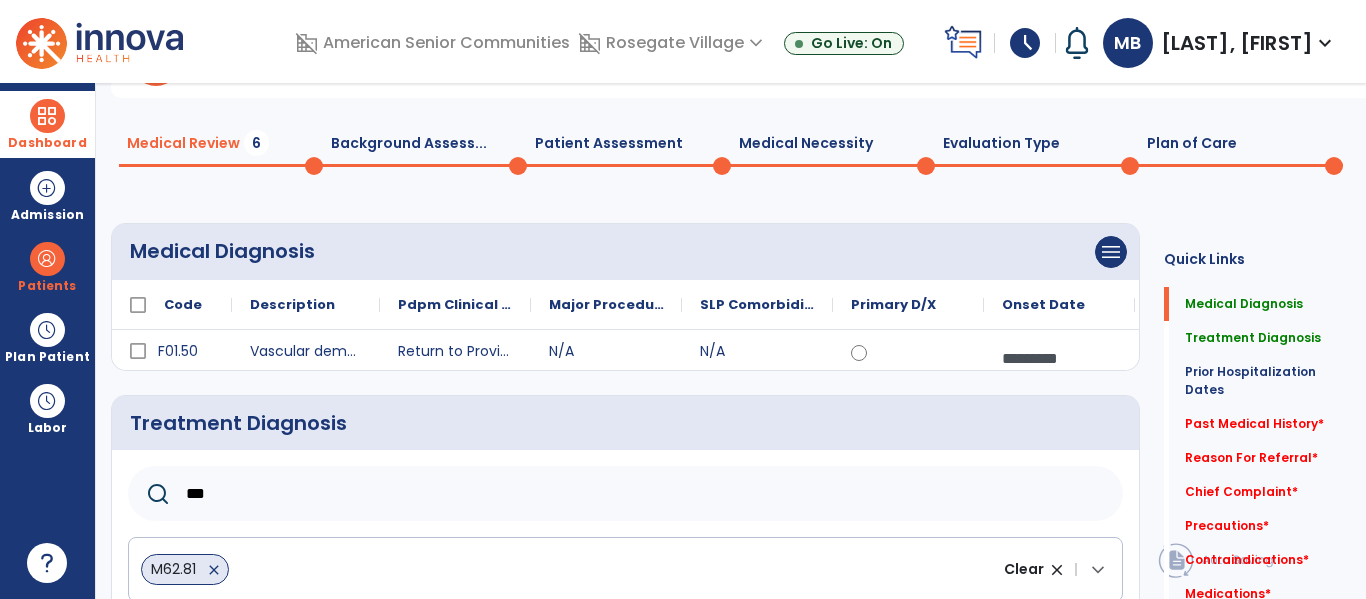 scroll, scrollTop: 0, scrollLeft: 0, axis: both 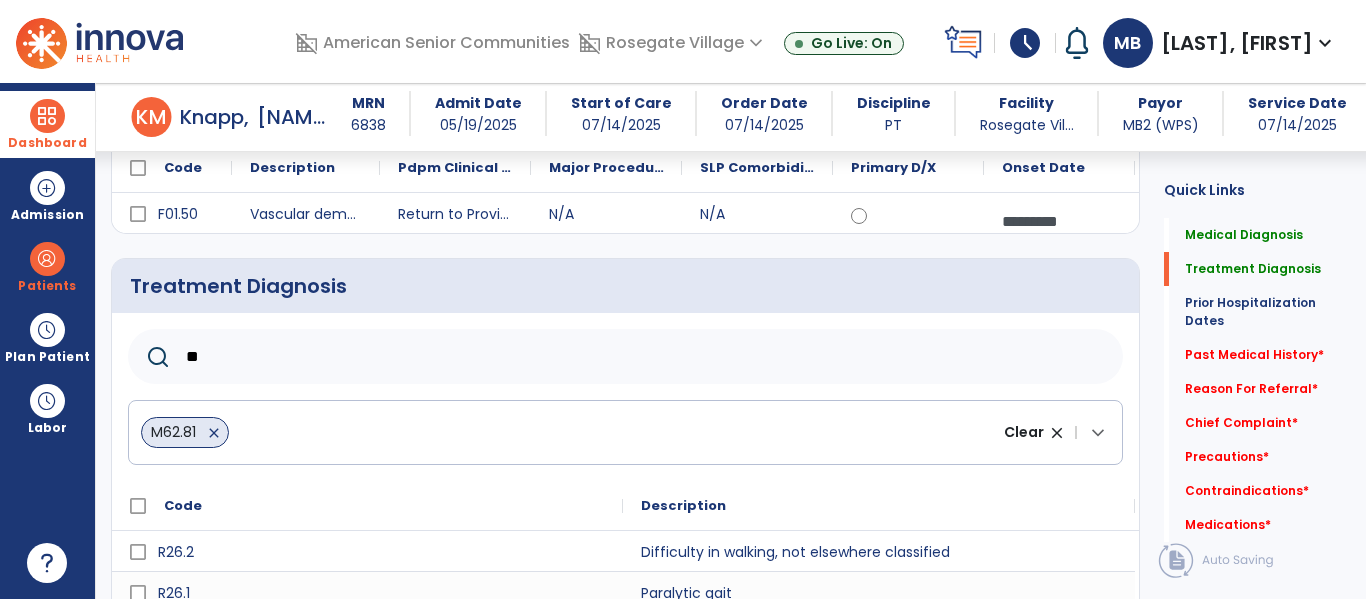 type on "*" 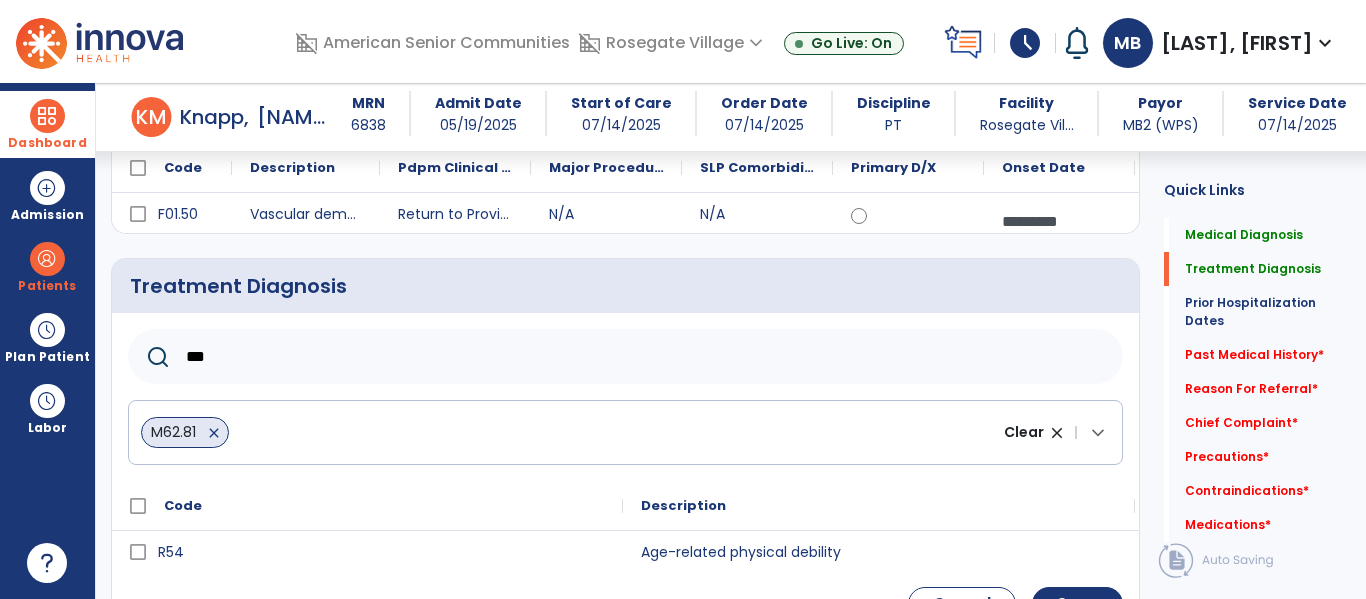 type on "***" 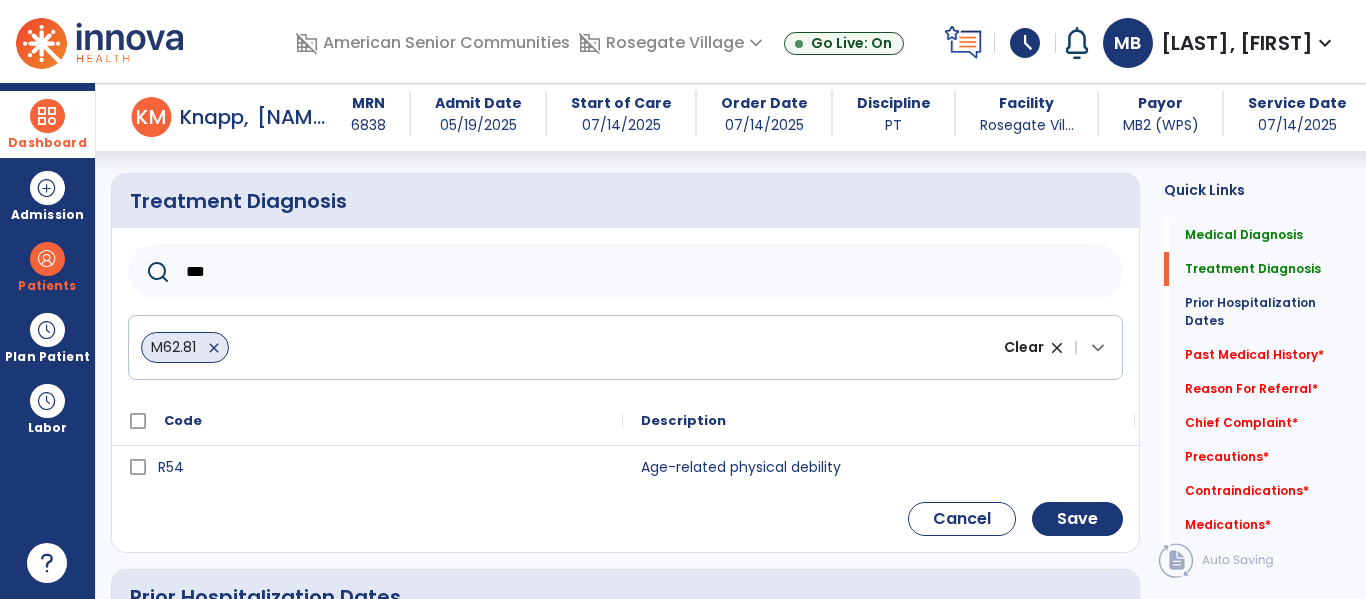 scroll, scrollTop: 340, scrollLeft: 0, axis: vertical 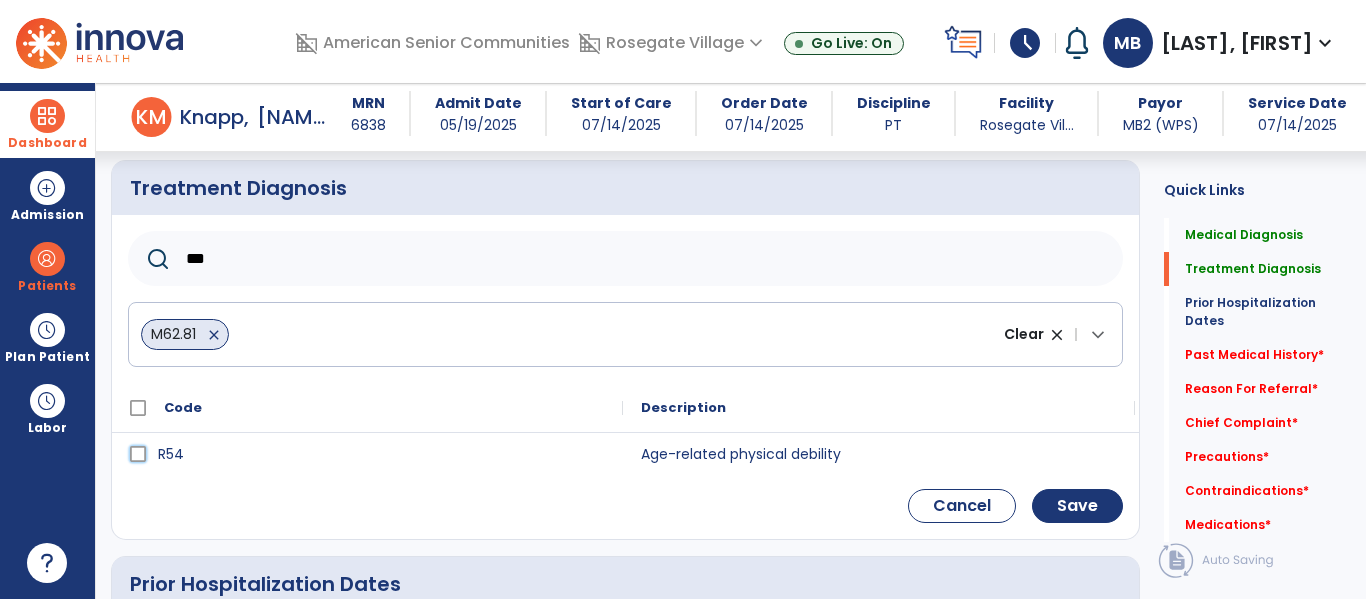 click 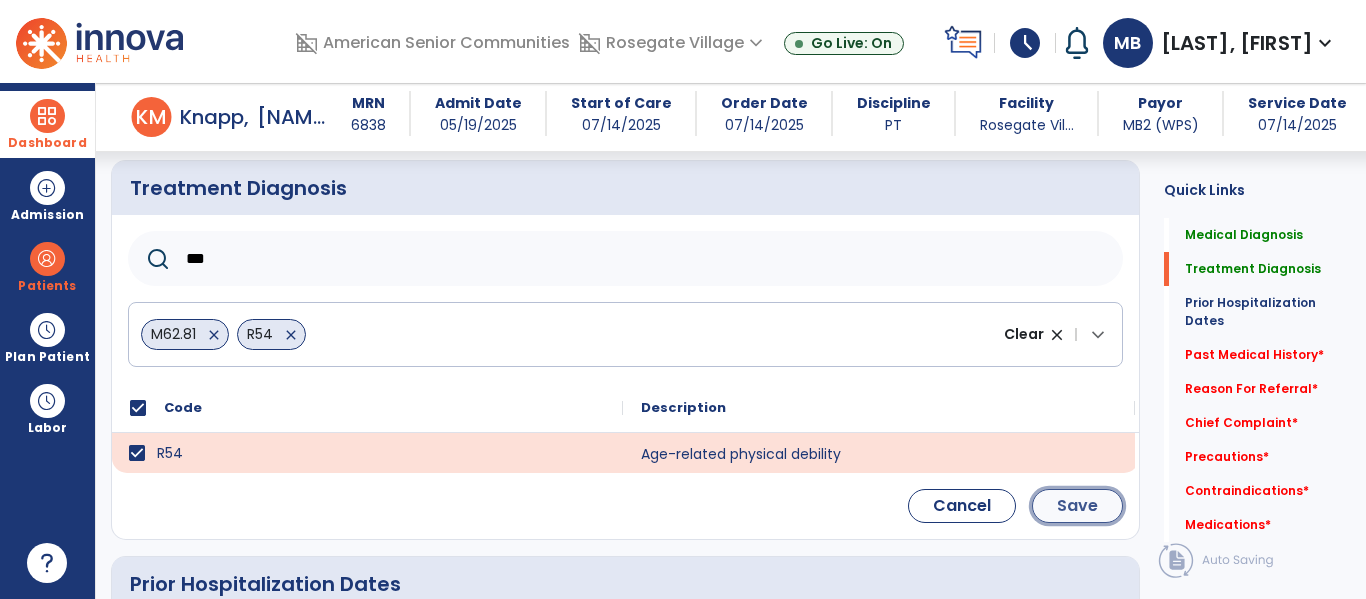 click on "Save" 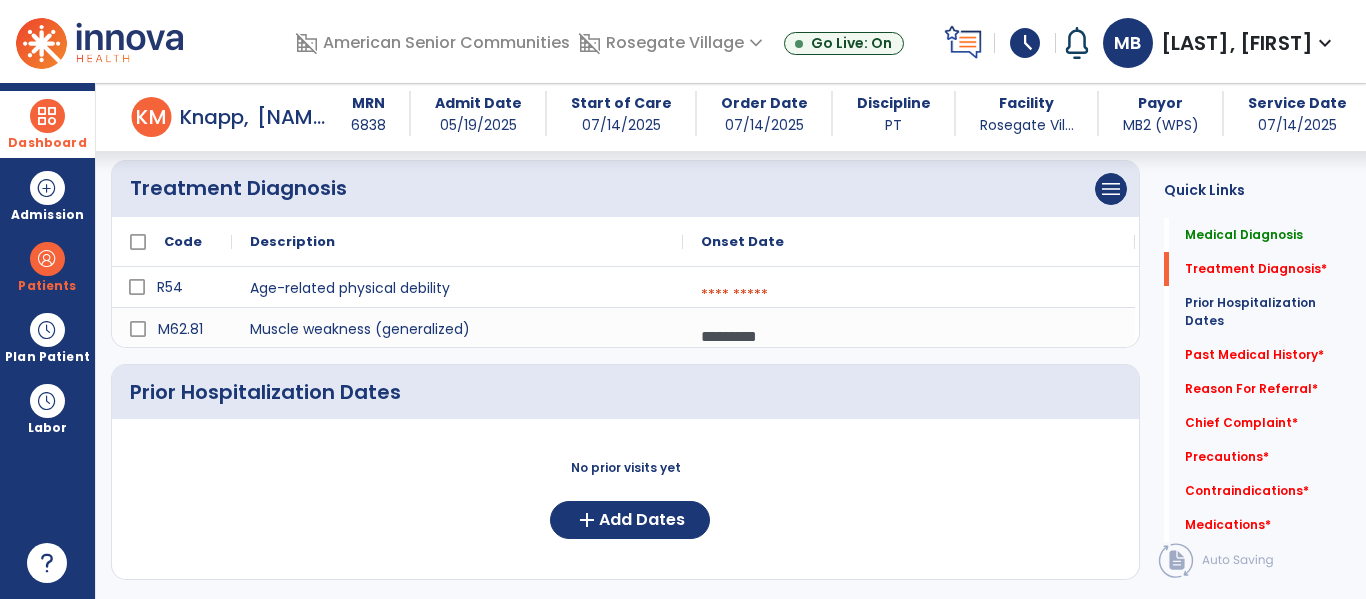 click at bounding box center (909, 295) 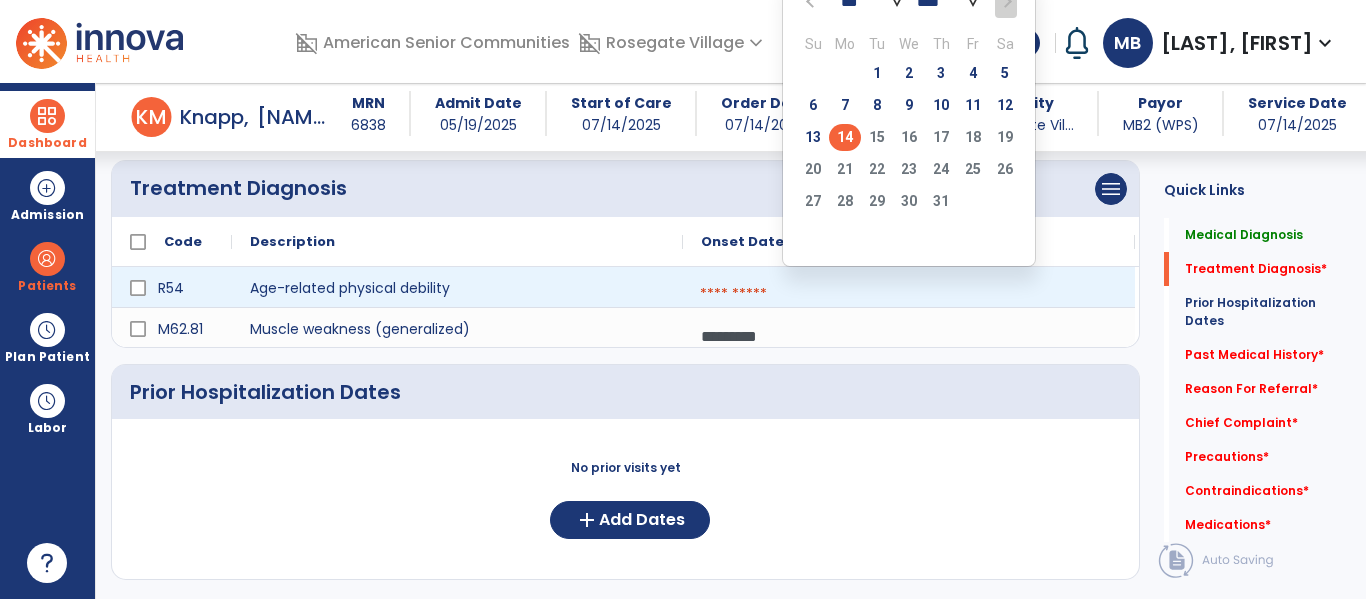 click on "14" 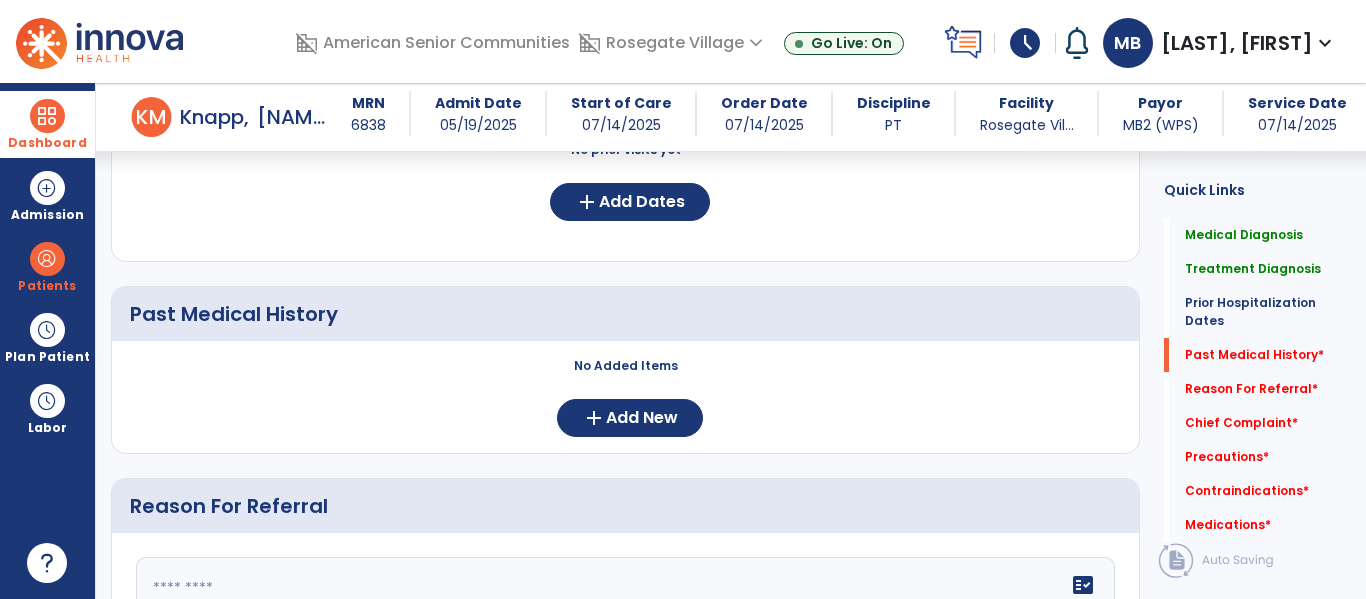 scroll, scrollTop: 710, scrollLeft: 0, axis: vertical 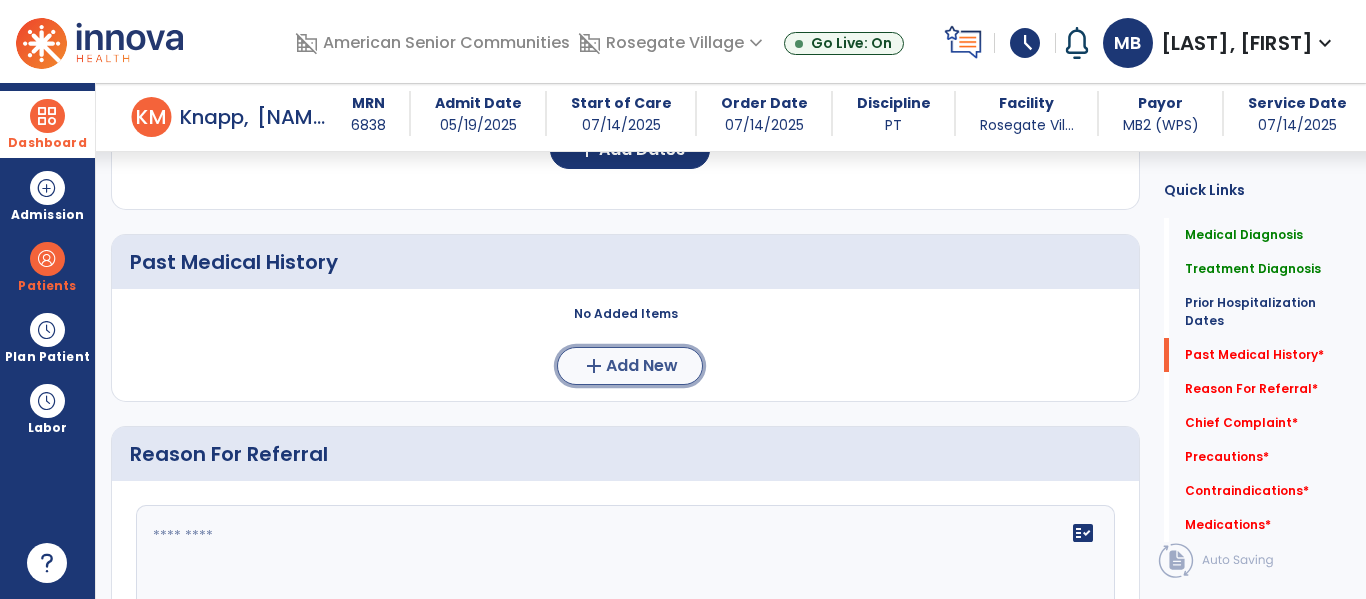 click on "Add New" 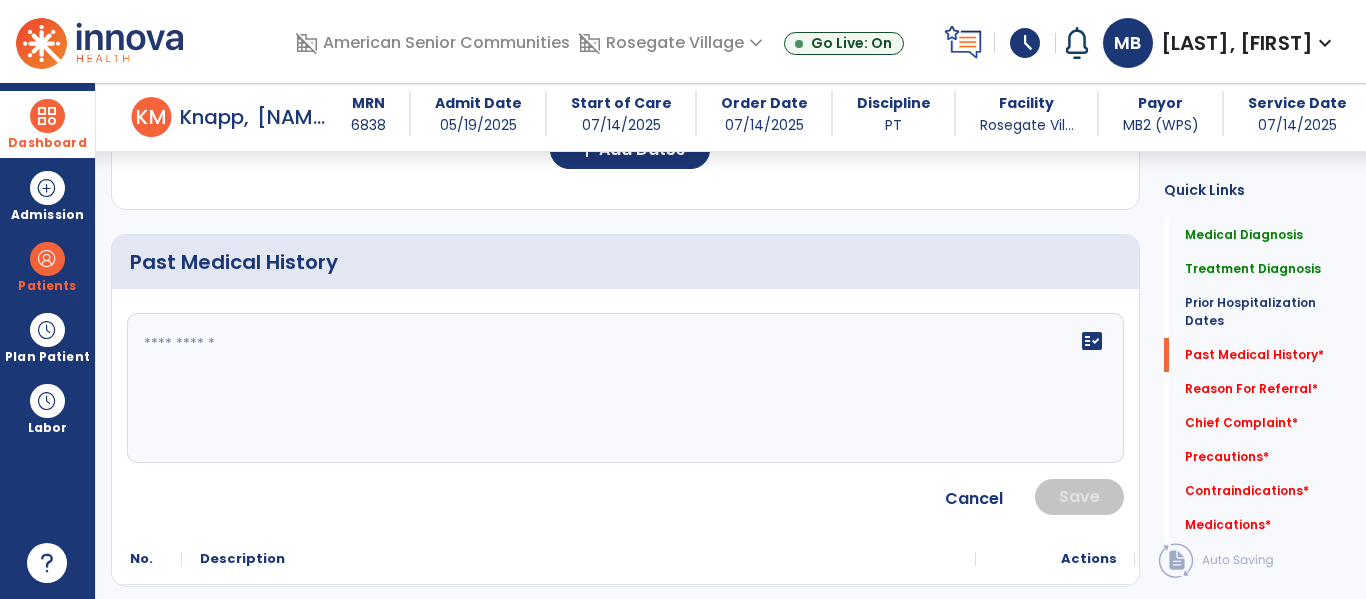 click 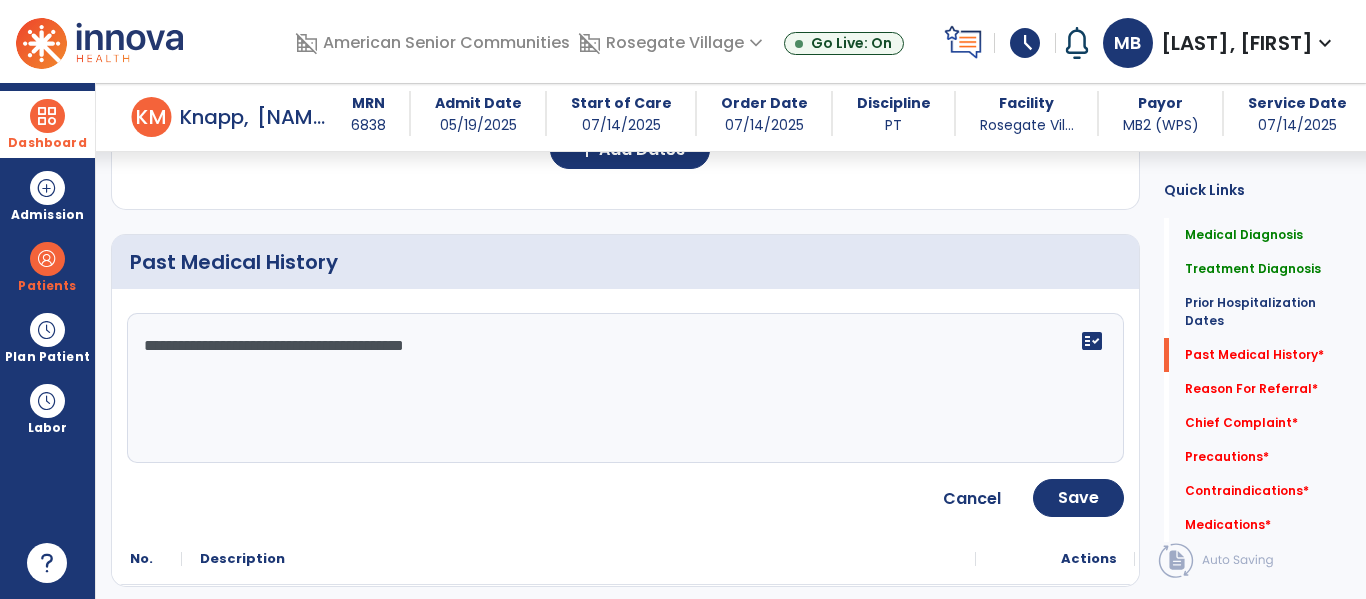 type on "**********" 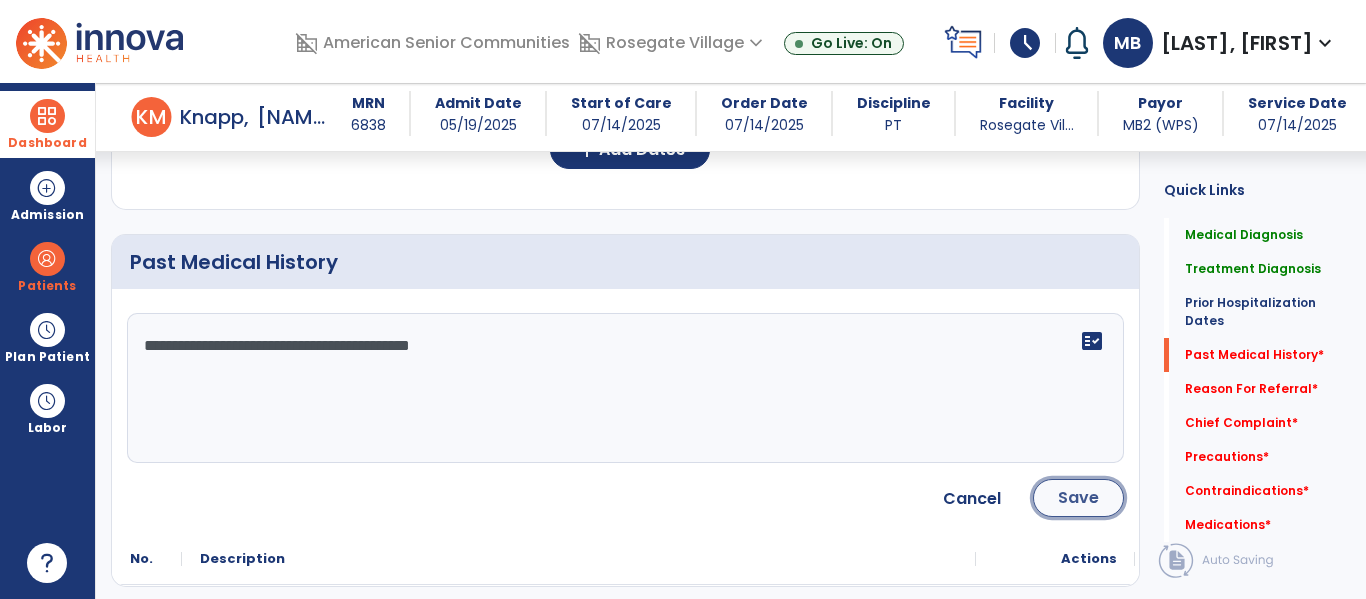 click on "Save" 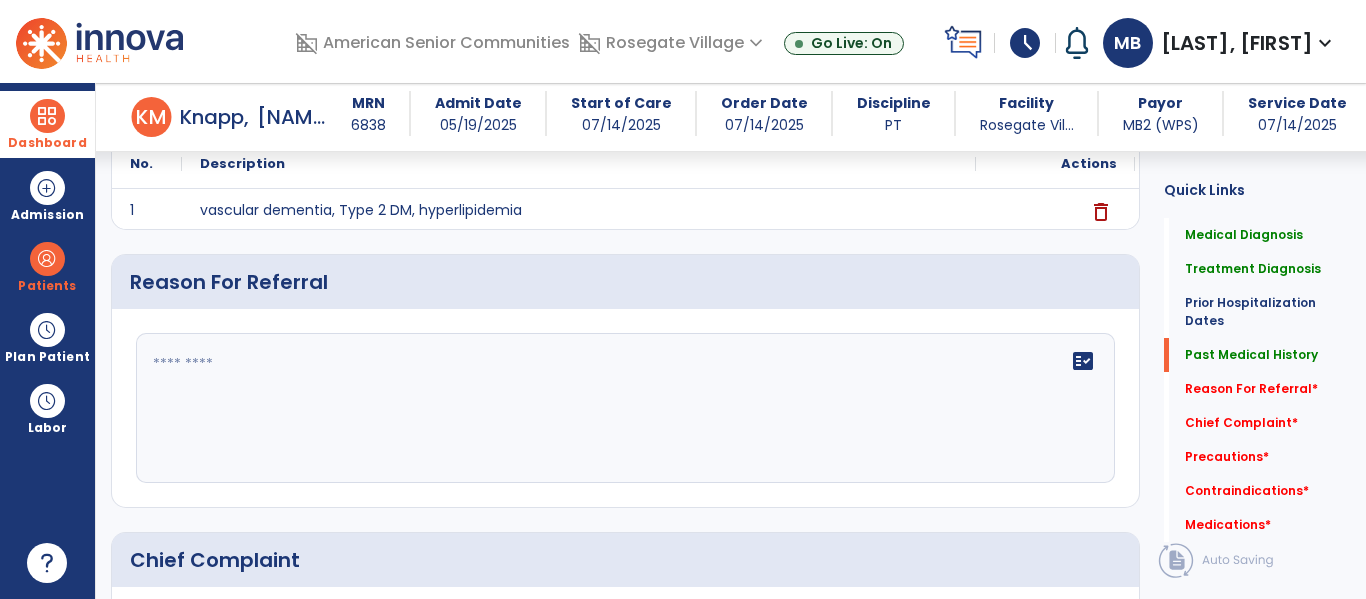 scroll, scrollTop: 889, scrollLeft: 0, axis: vertical 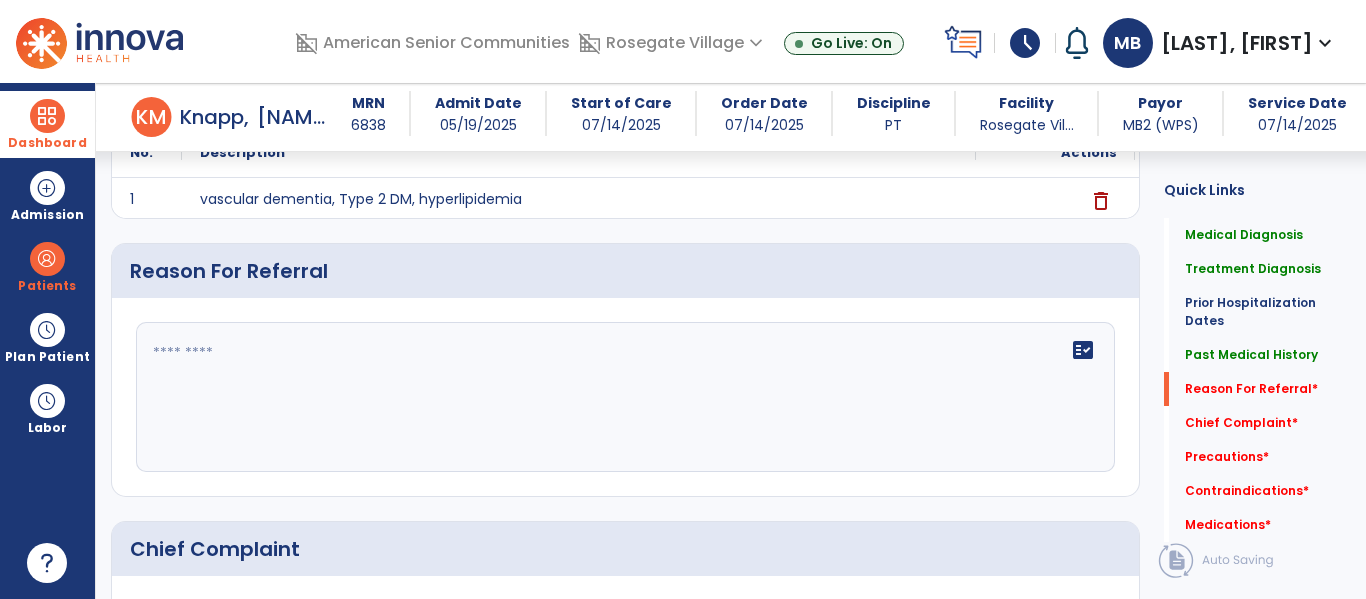 click 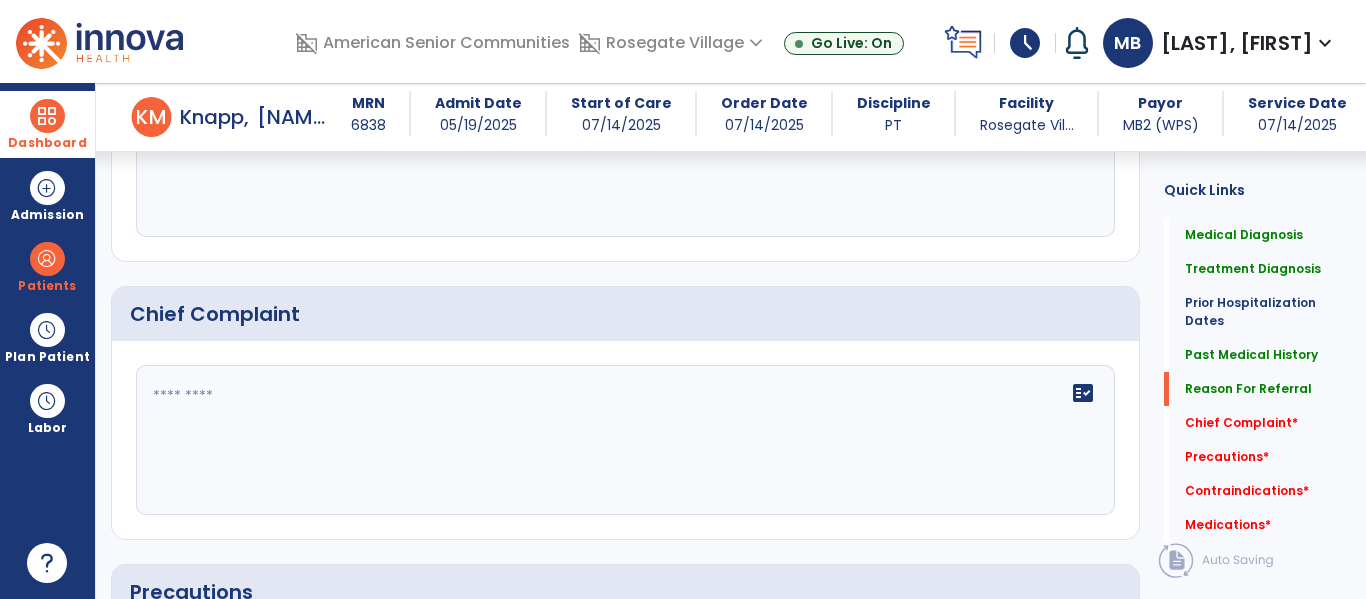 scroll, scrollTop: 1125, scrollLeft: 0, axis: vertical 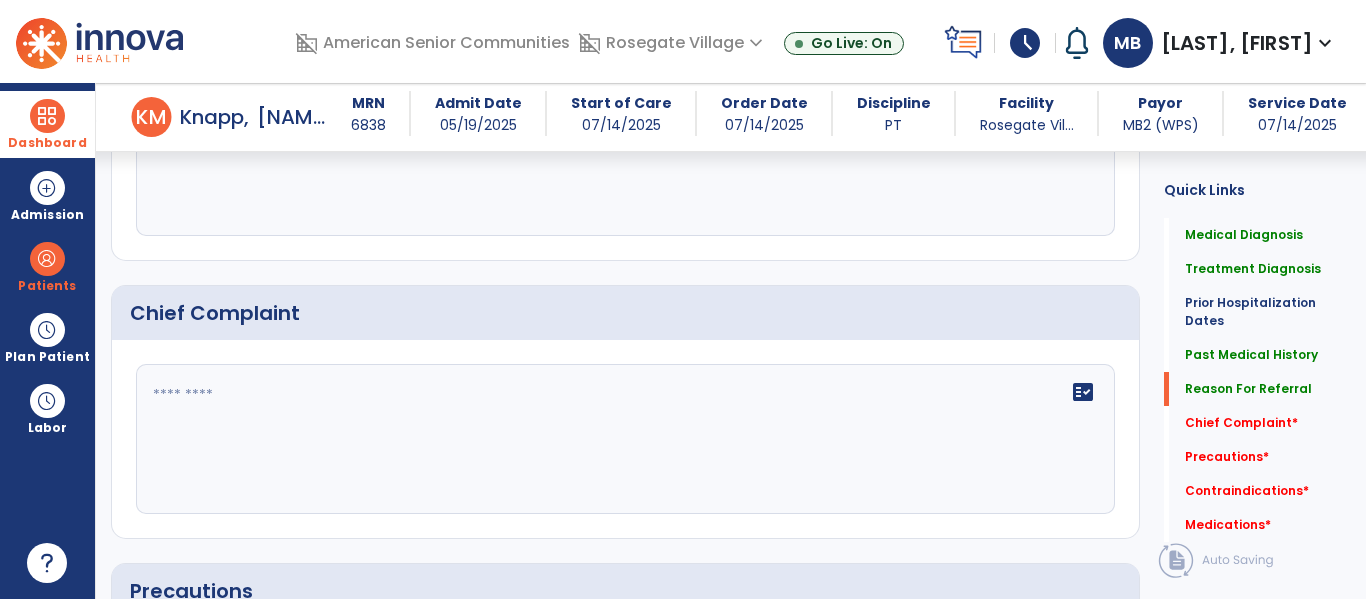 type on "**********" 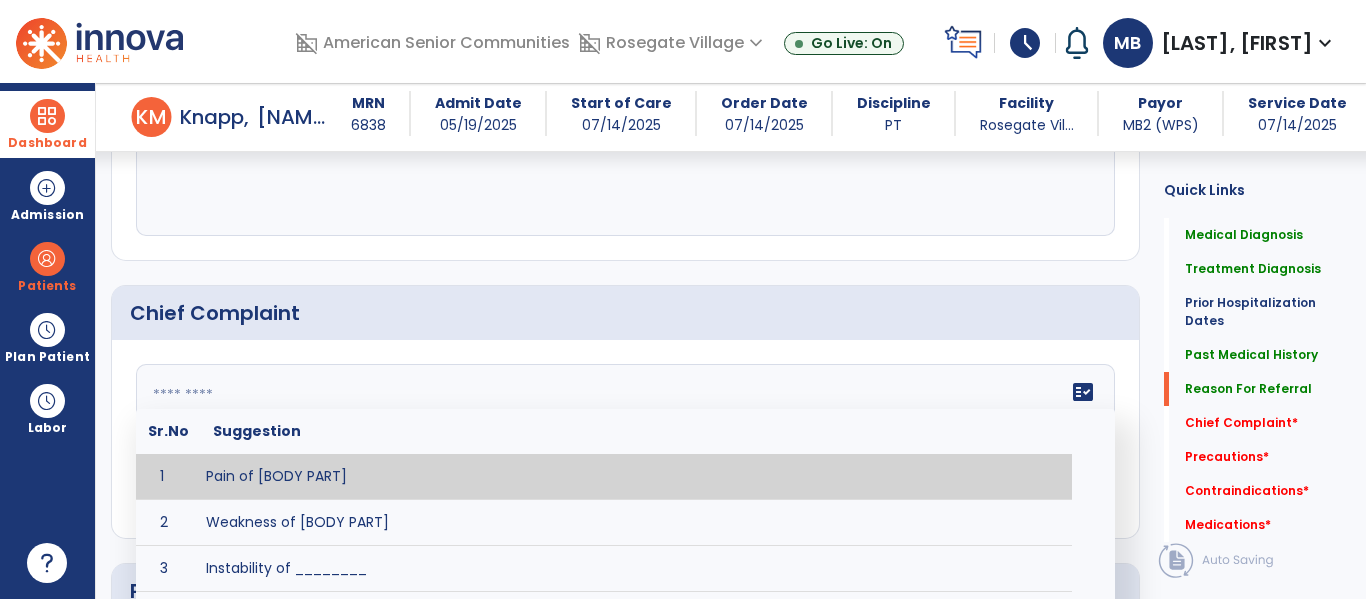 scroll, scrollTop: 164, scrollLeft: 0, axis: vertical 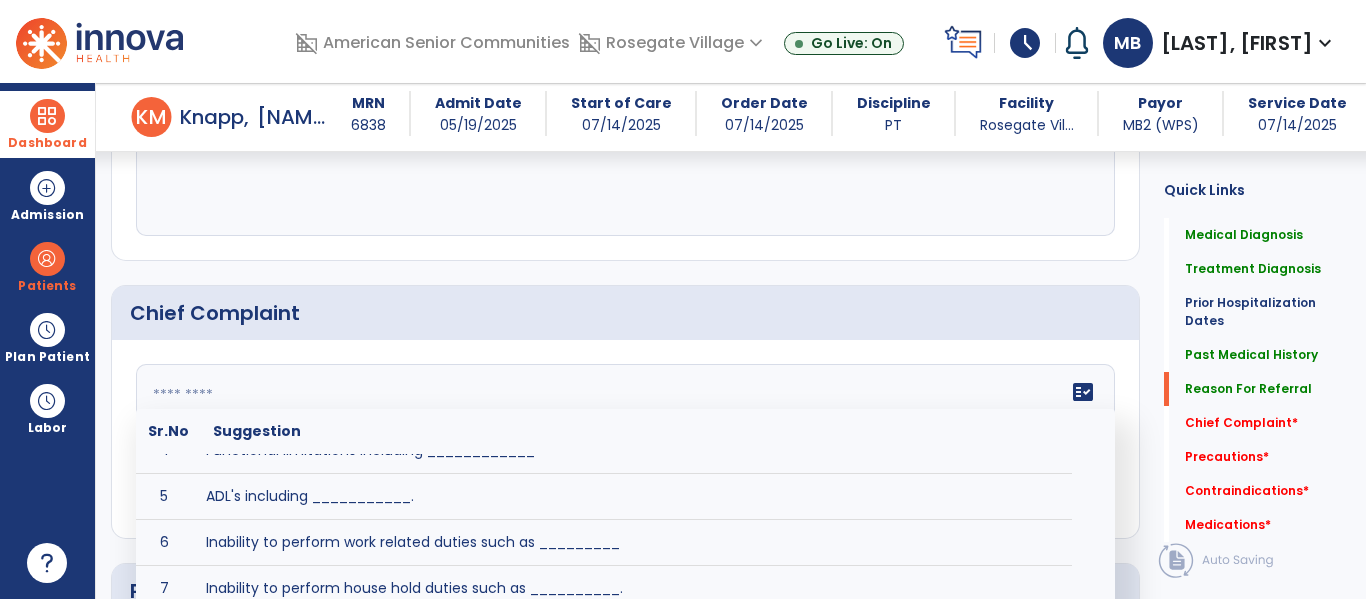 click on "**********" 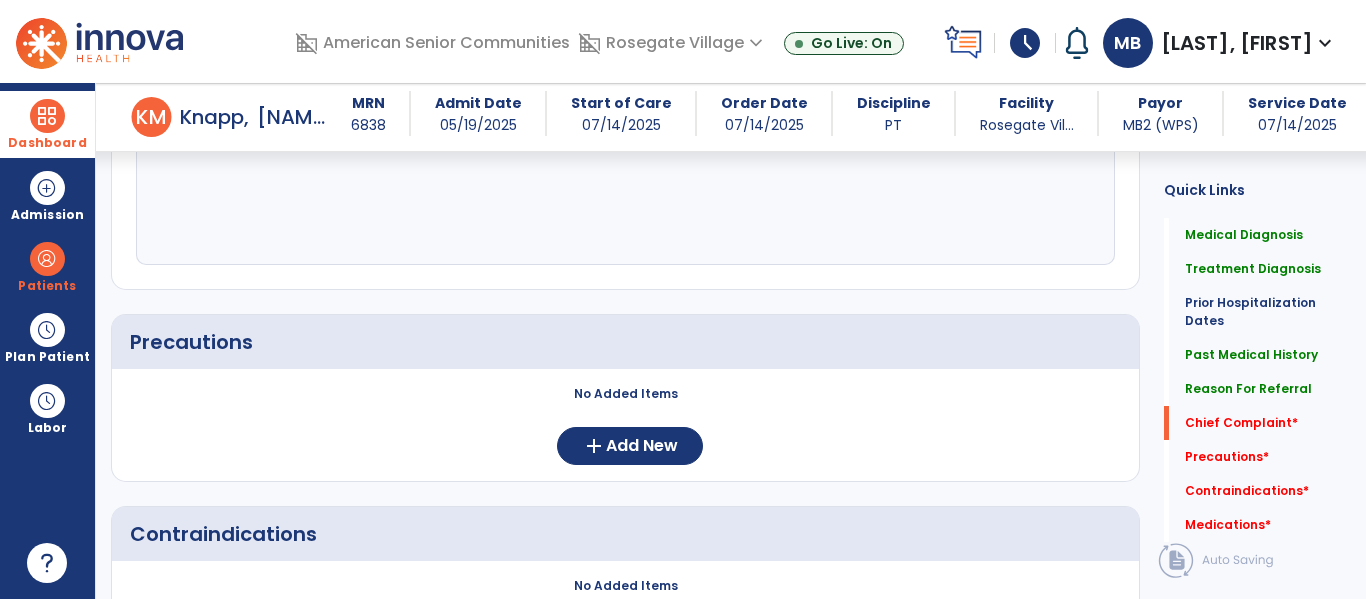 scroll, scrollTop: 1377, scrollLeft: 0, axis: vertical 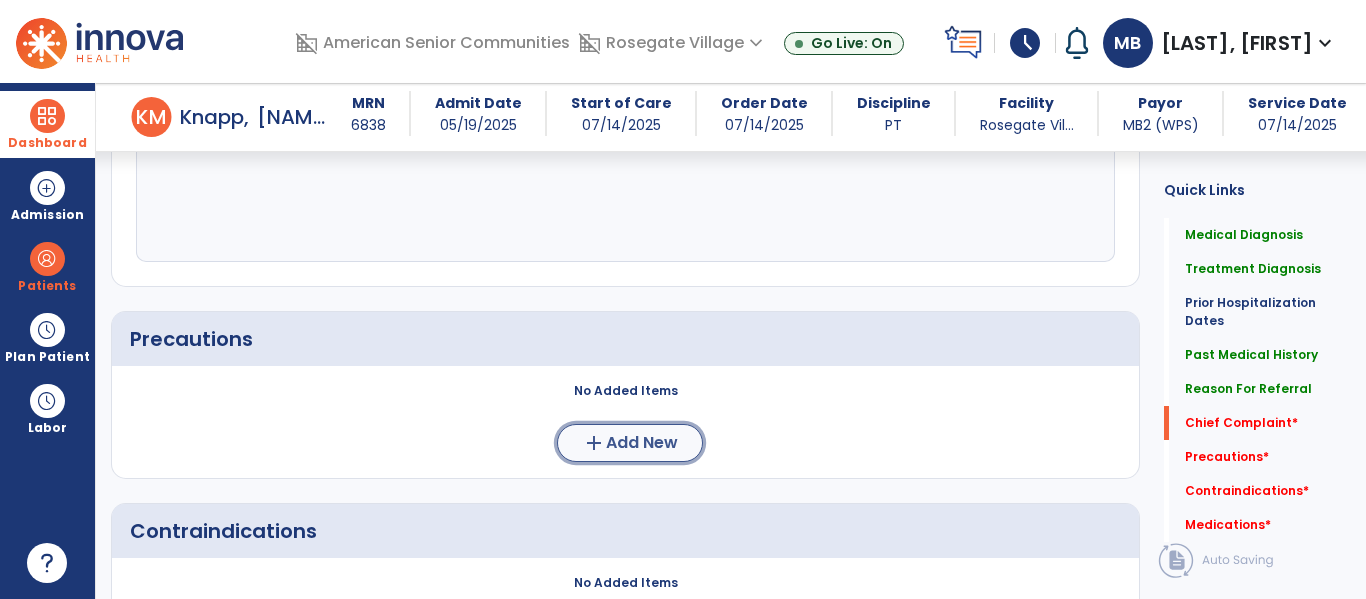 click on "Add New" 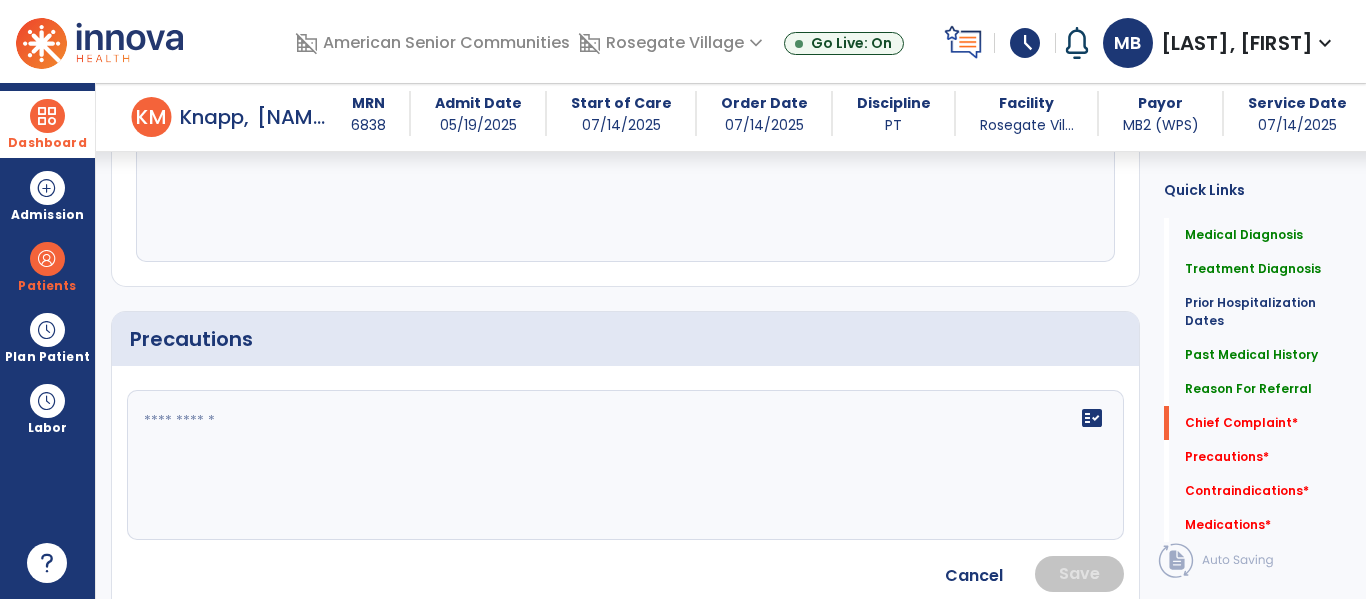click on "fact_check" 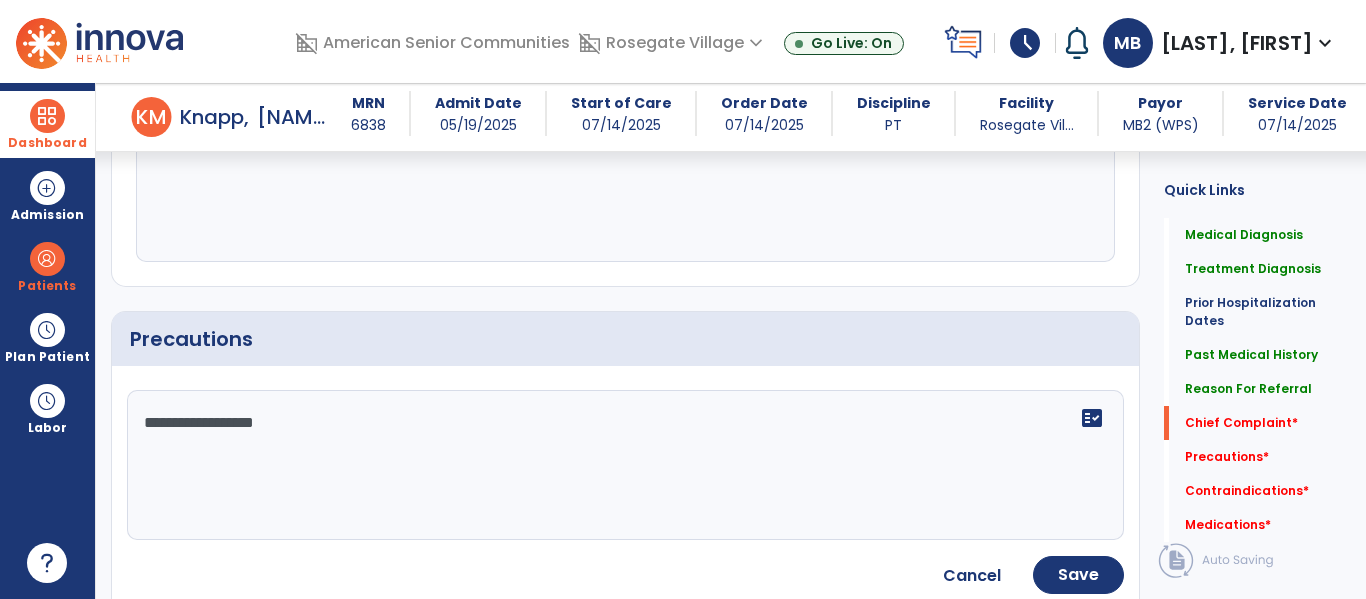 type on "**********" 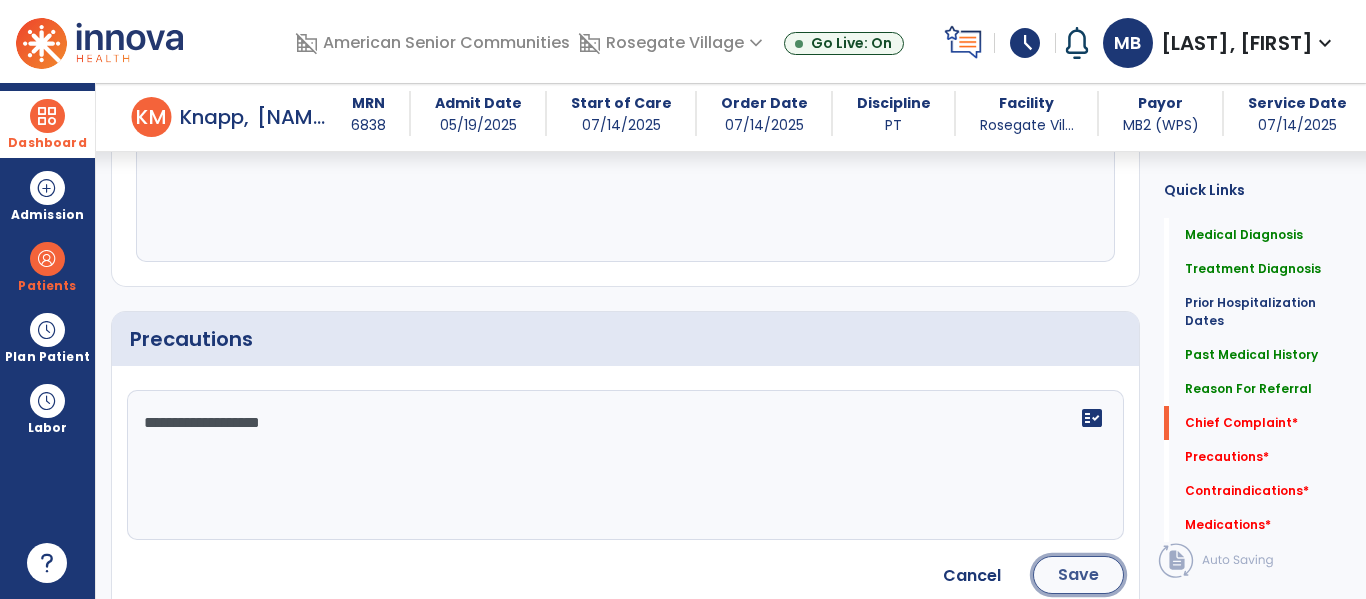click on "Save" 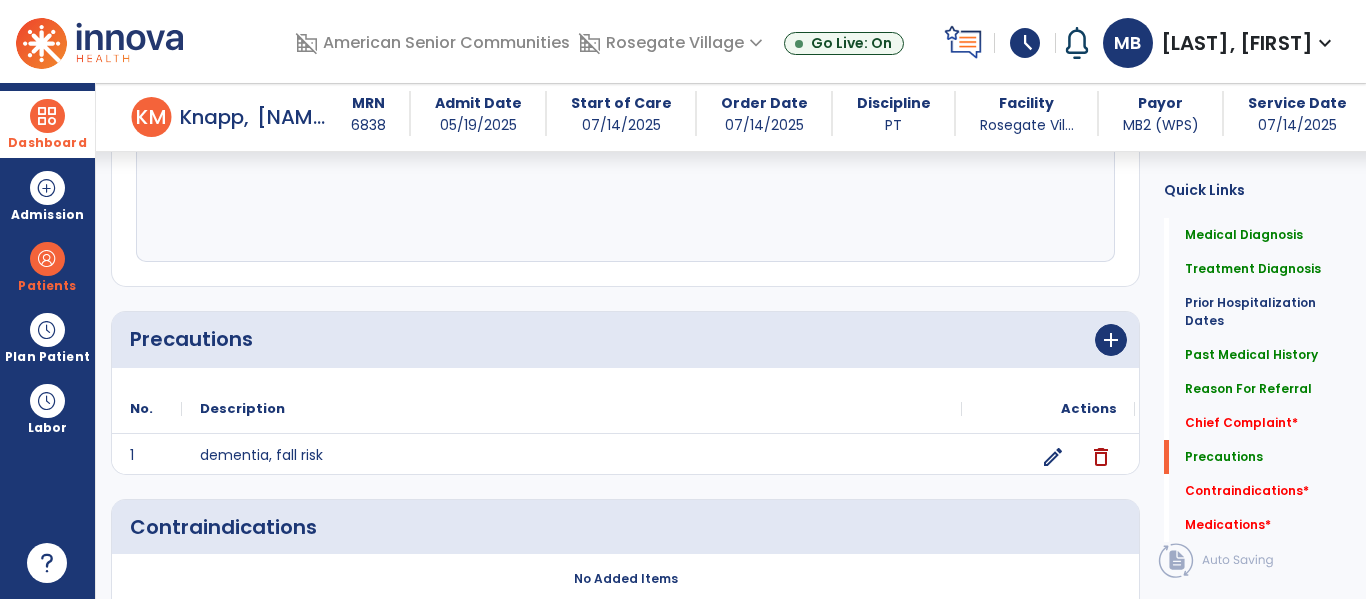 scroll, scrollTop: 1559, scrollLeft: 0, axis: vertical 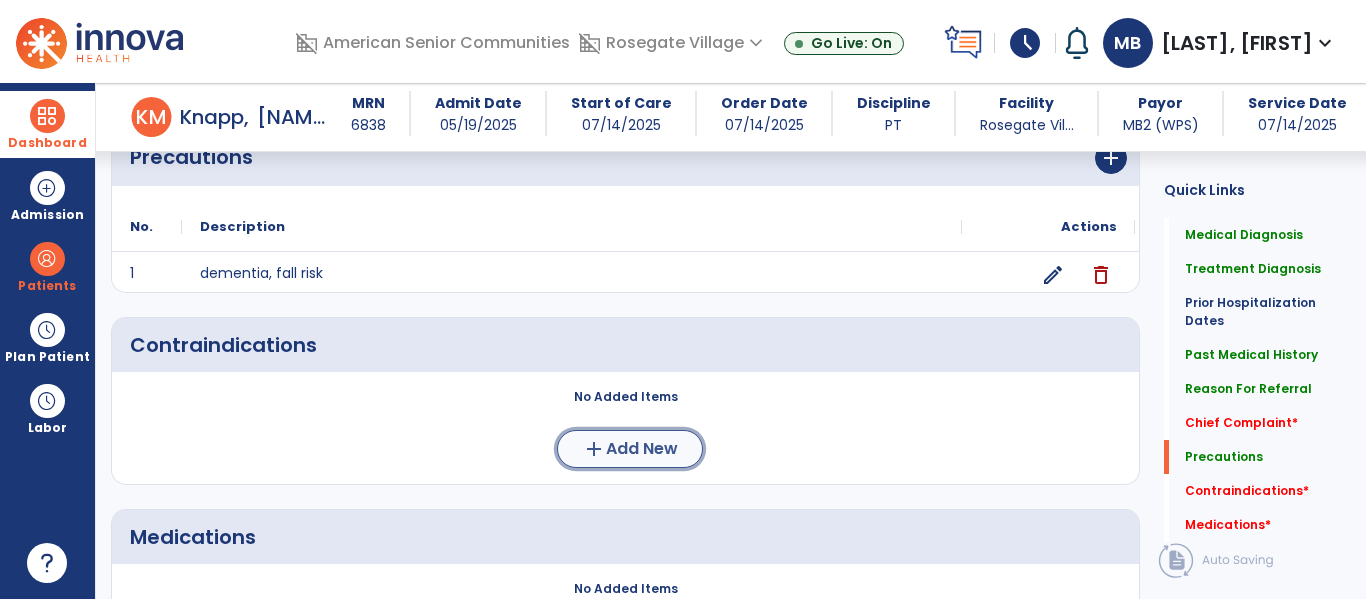 click on "Add New" 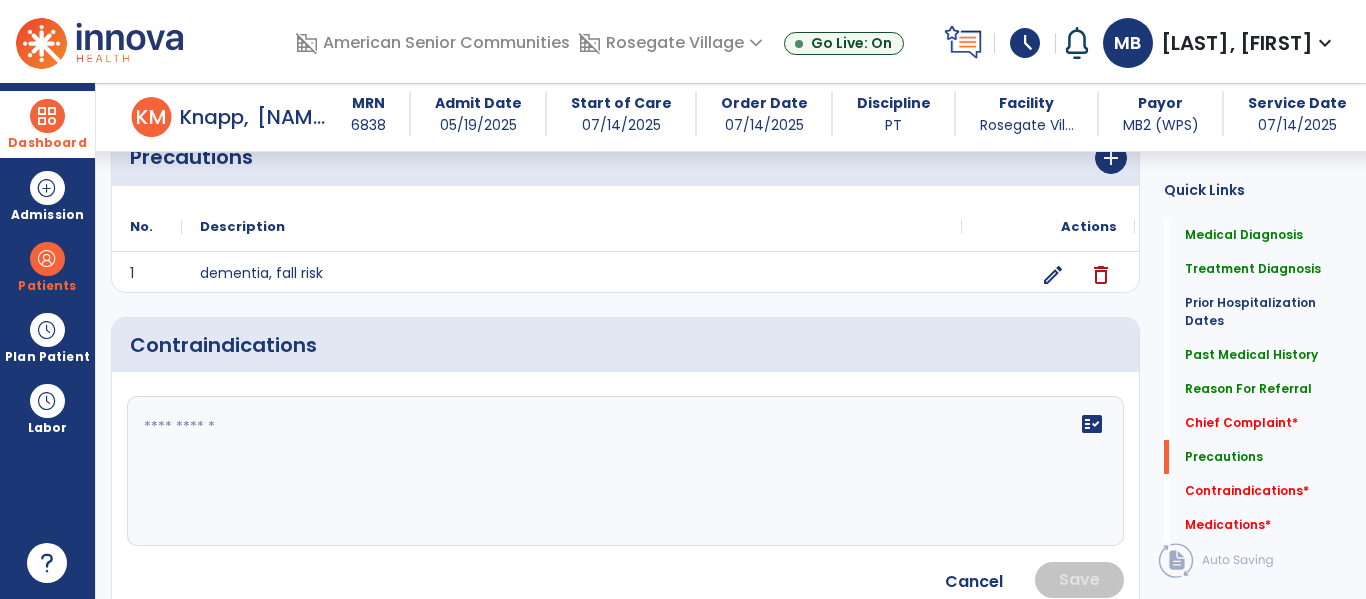 click 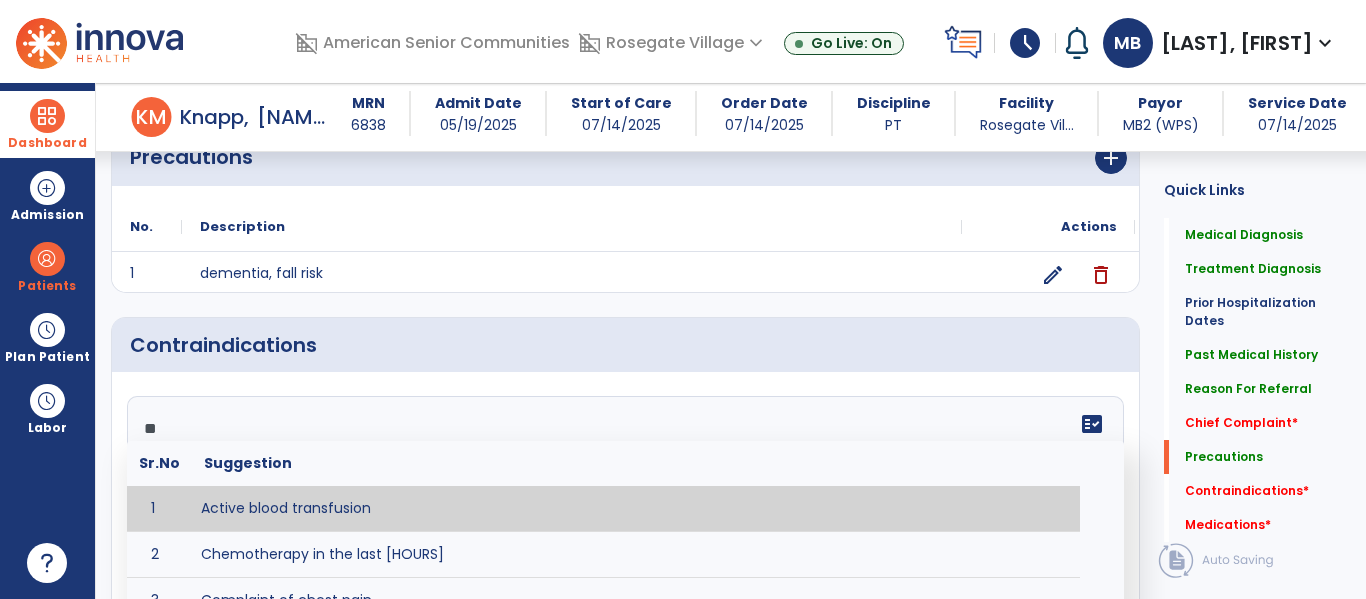type on "***" 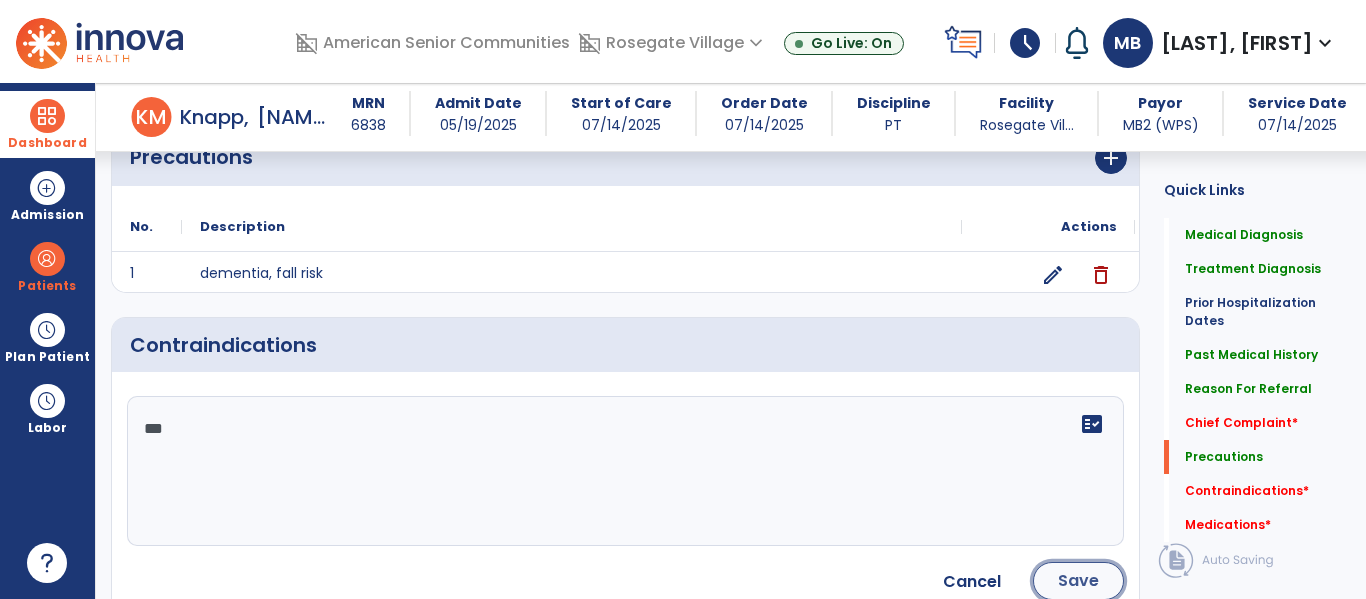 click on "Save" 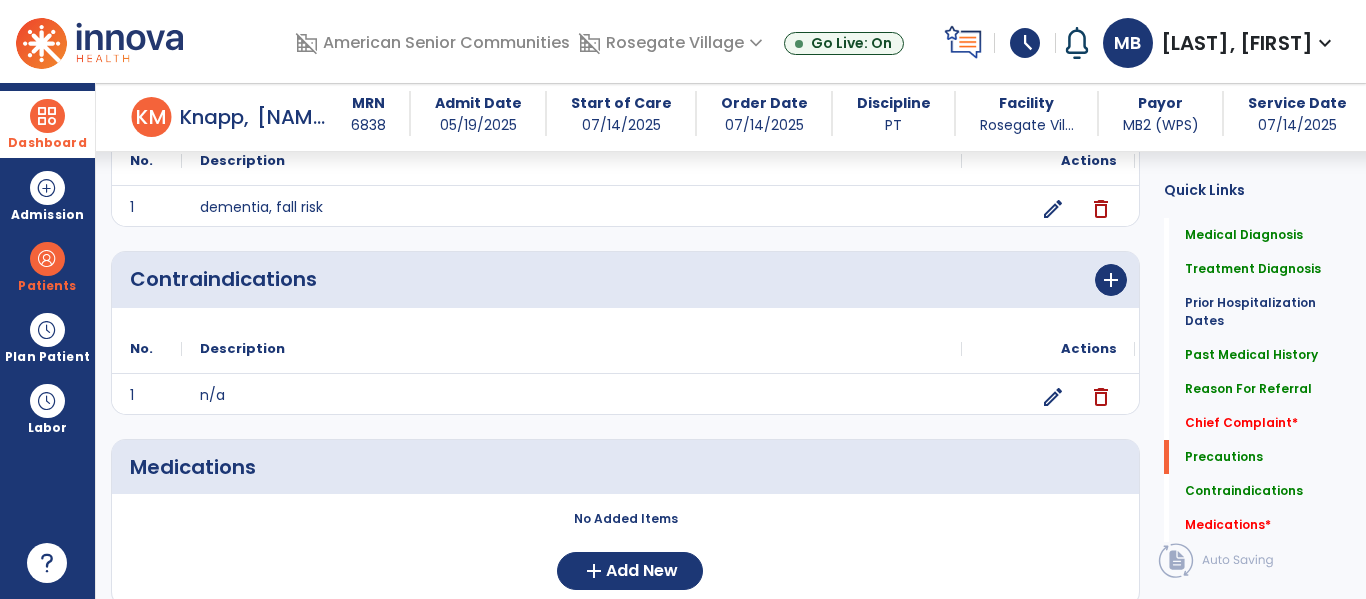 scroll, scrollTop: 1703, scrollLeft: 0, axis: vertical 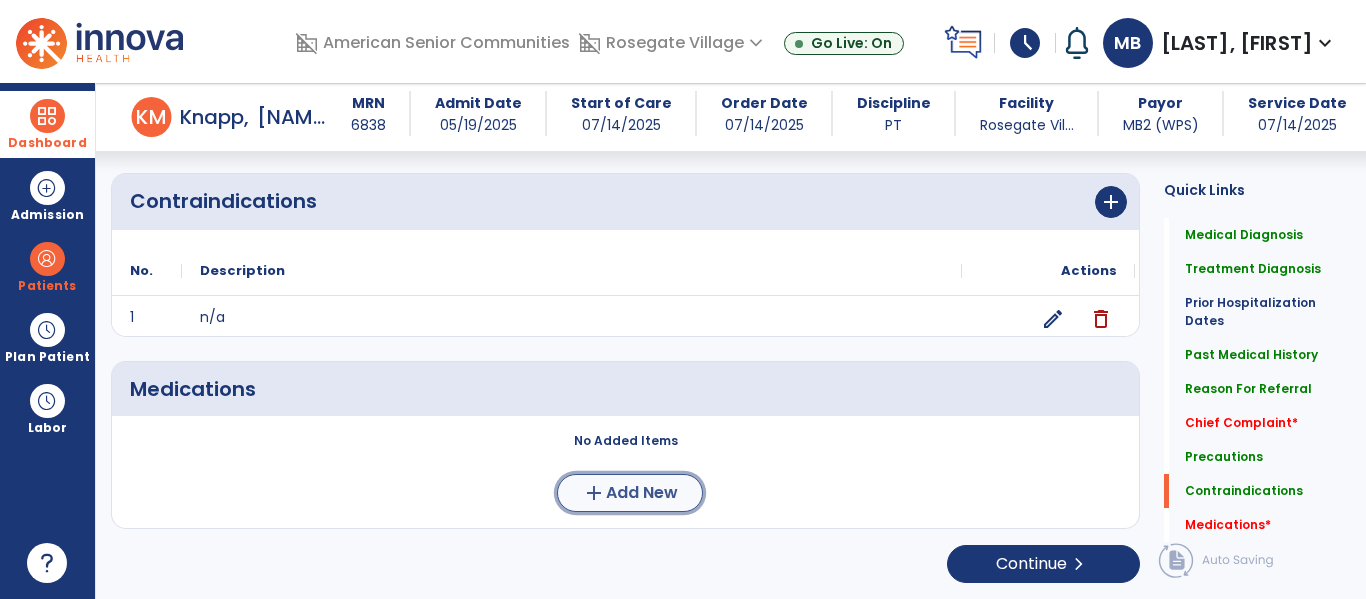 click on "Add New" 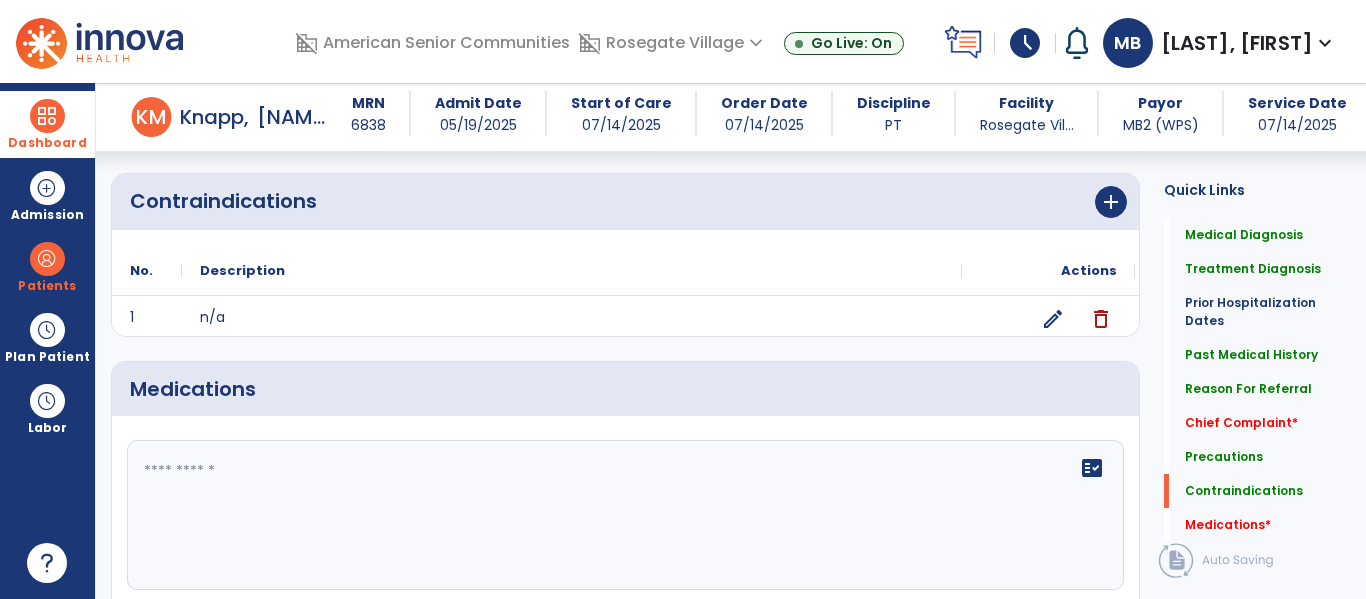 click 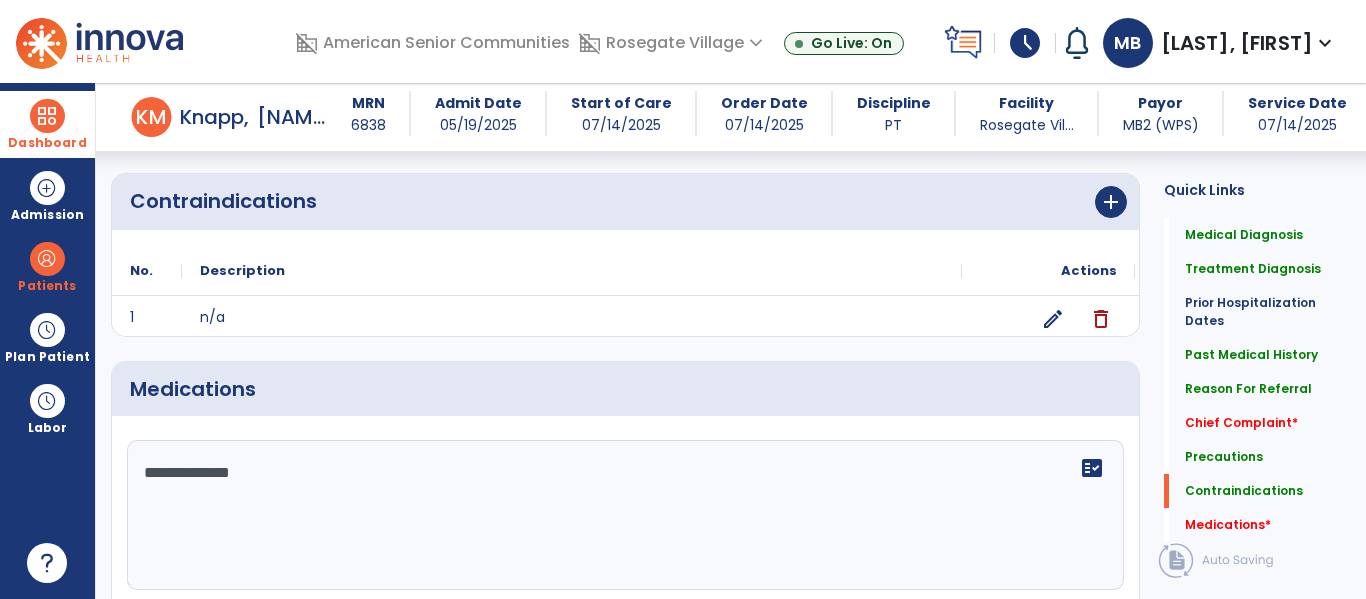 type on "**********" 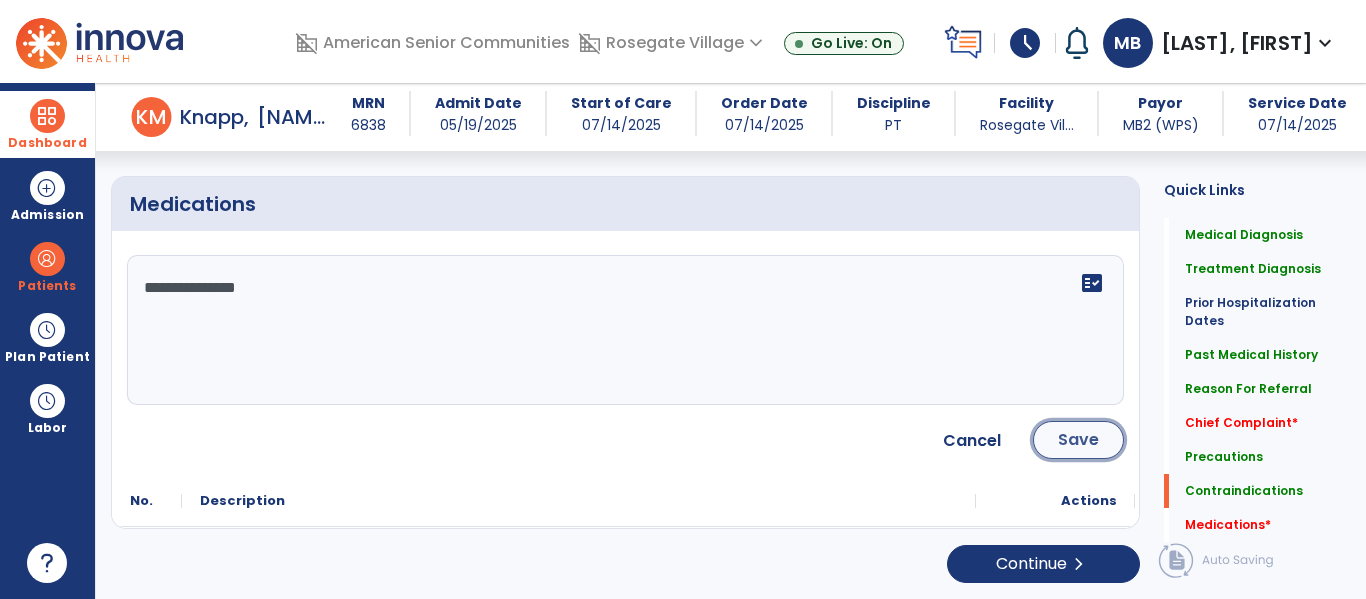 click on "Save" 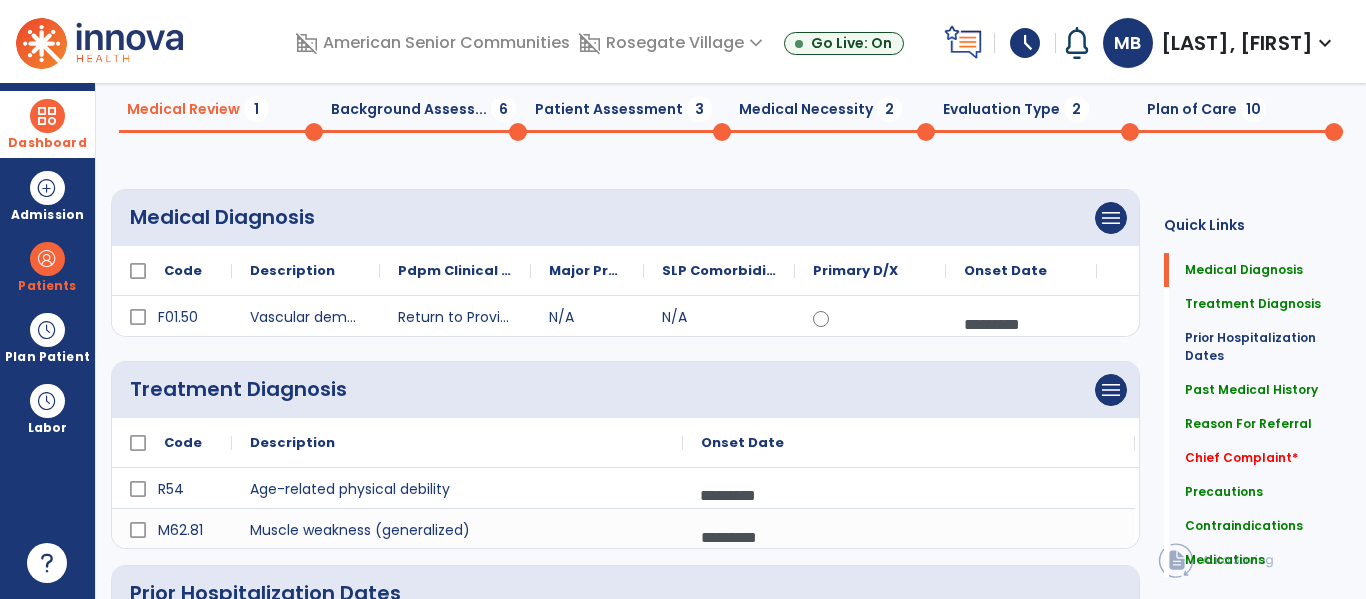 scroll, scrollTop: 0, scrollLeft: 0, axis: both 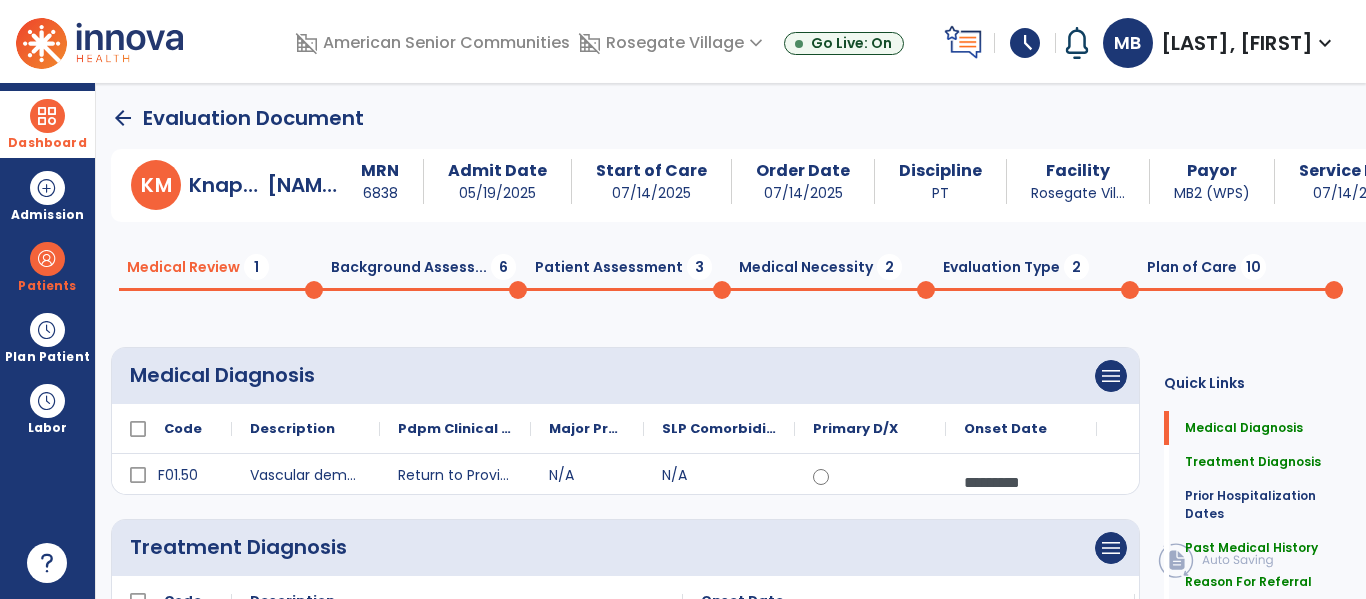 click on "Background Assess...  6" 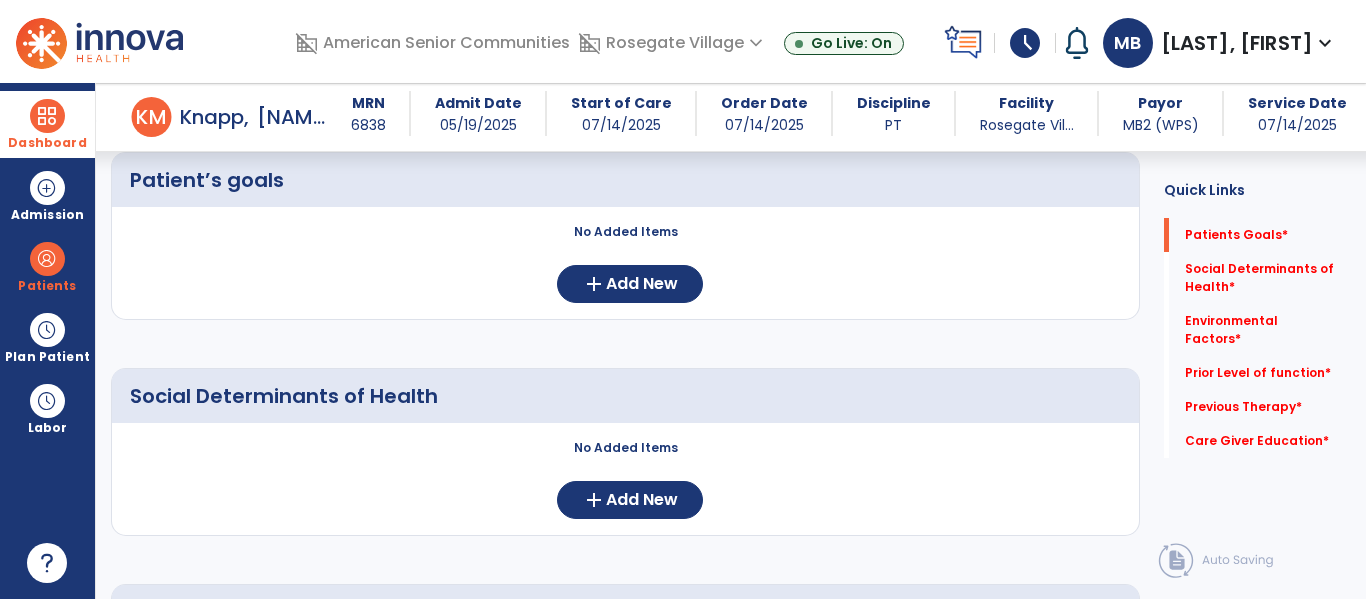 scroll, scrollTop: 182, scrollLeft: 0, axis: vertical 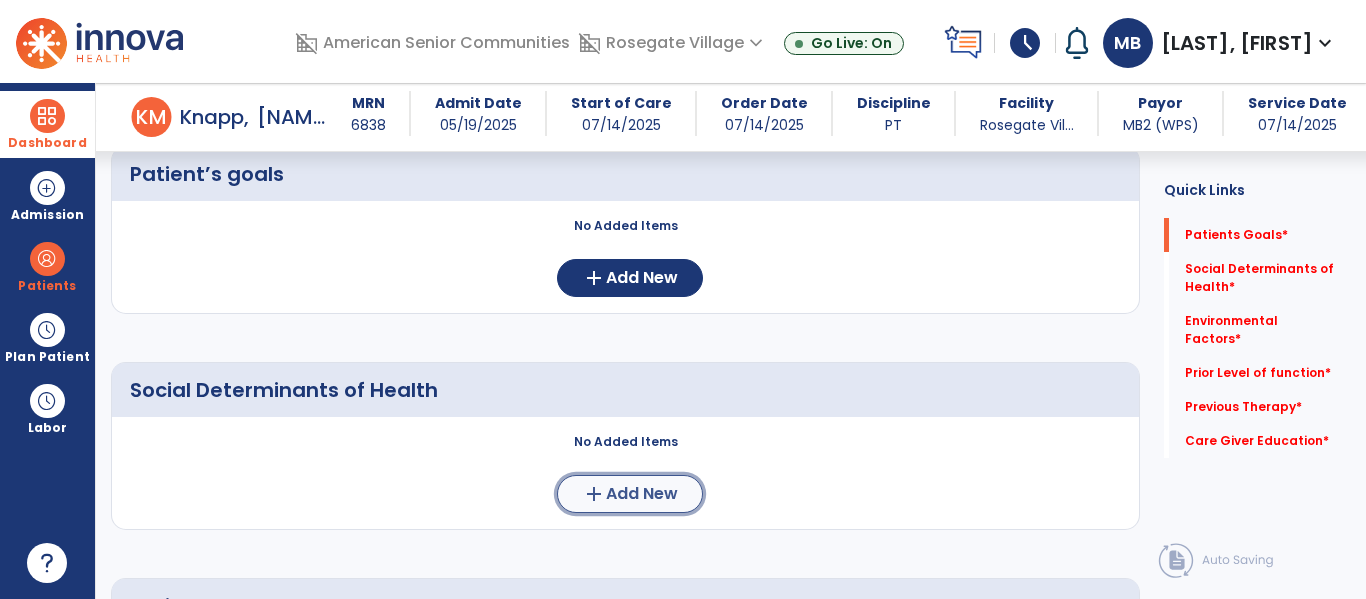 click on "add  Add New" 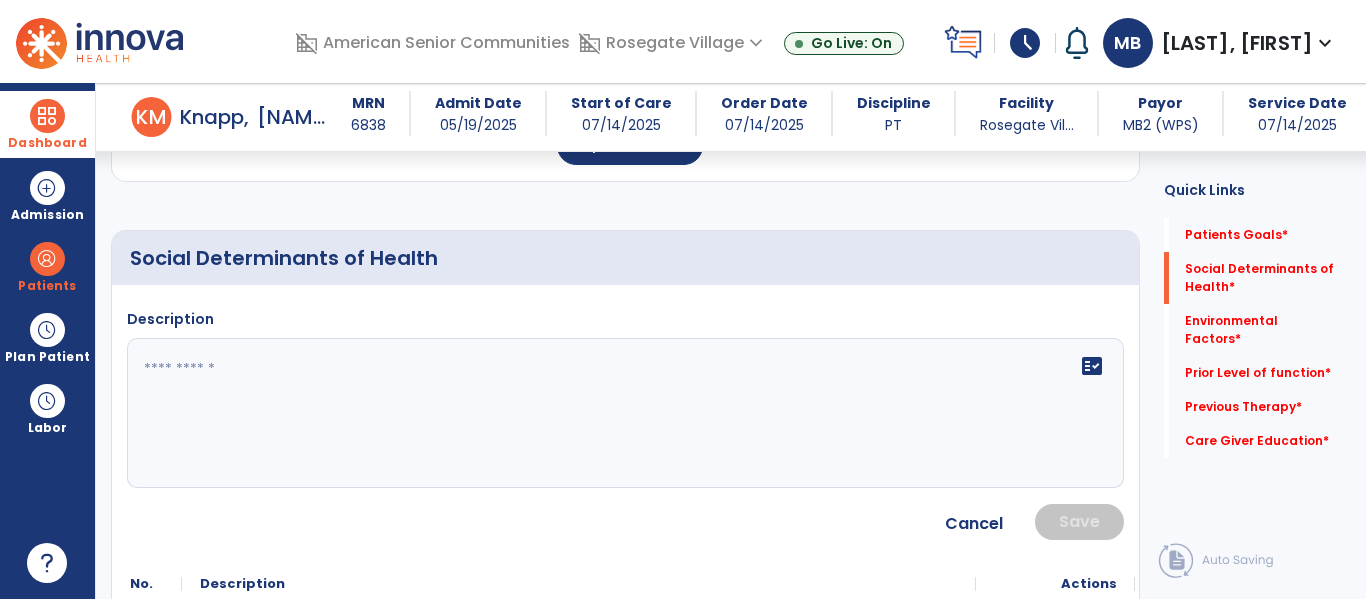 scroll, scrollTop: 340, scrollLeft: 0, axis: vertical 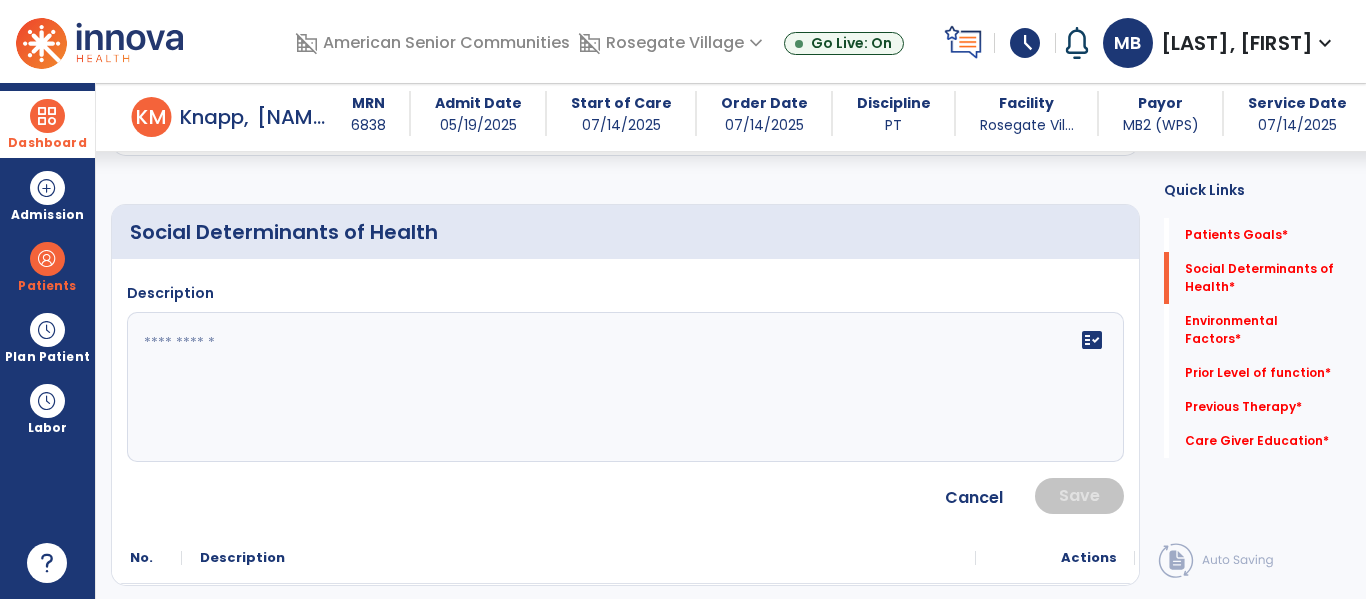 click 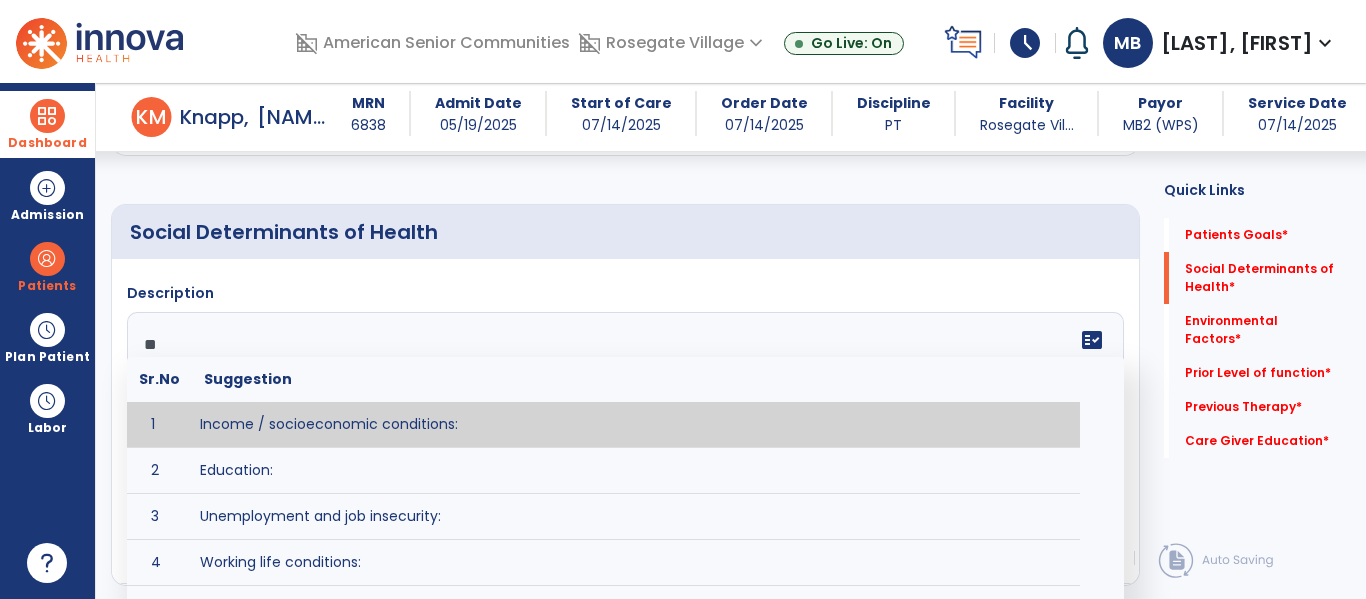 type on "***" 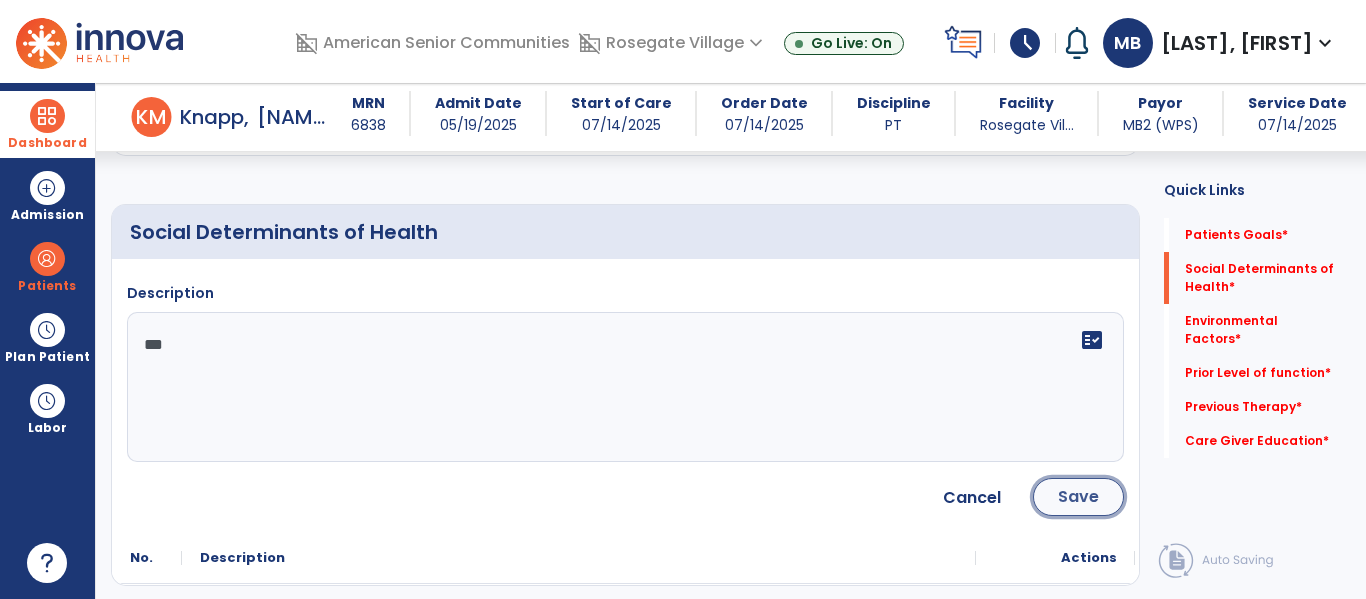 click on "Save" 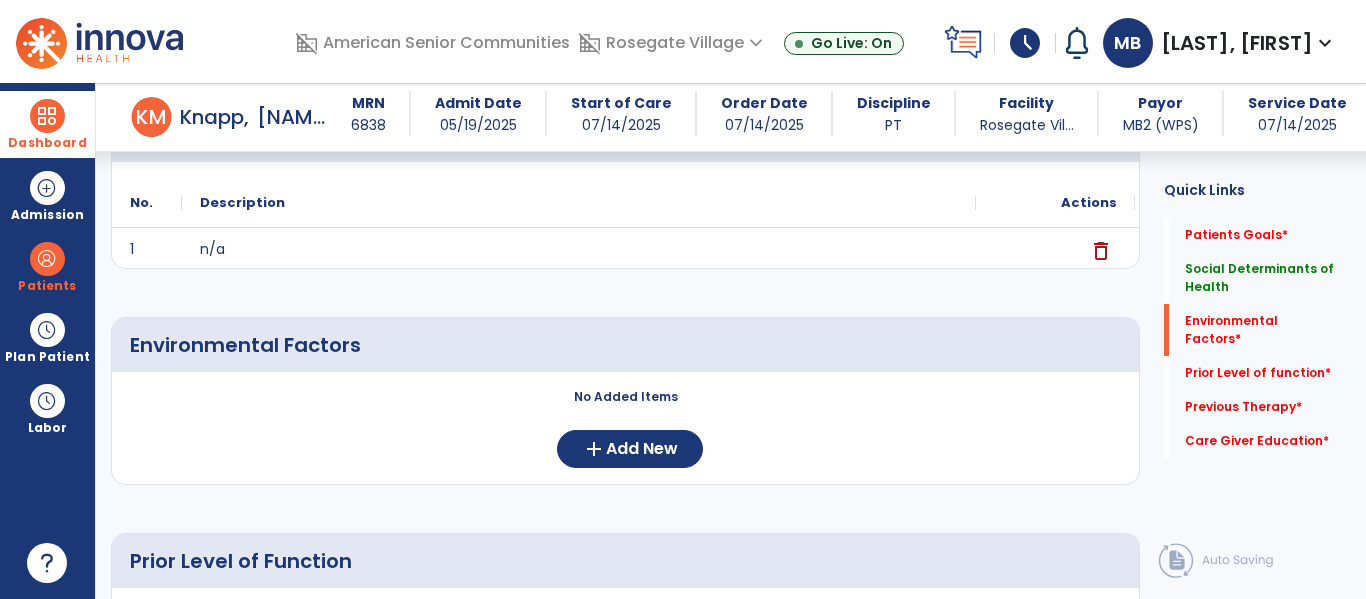 scroll, scrollTop: 496, scrollLeft: 0, axis: vertical 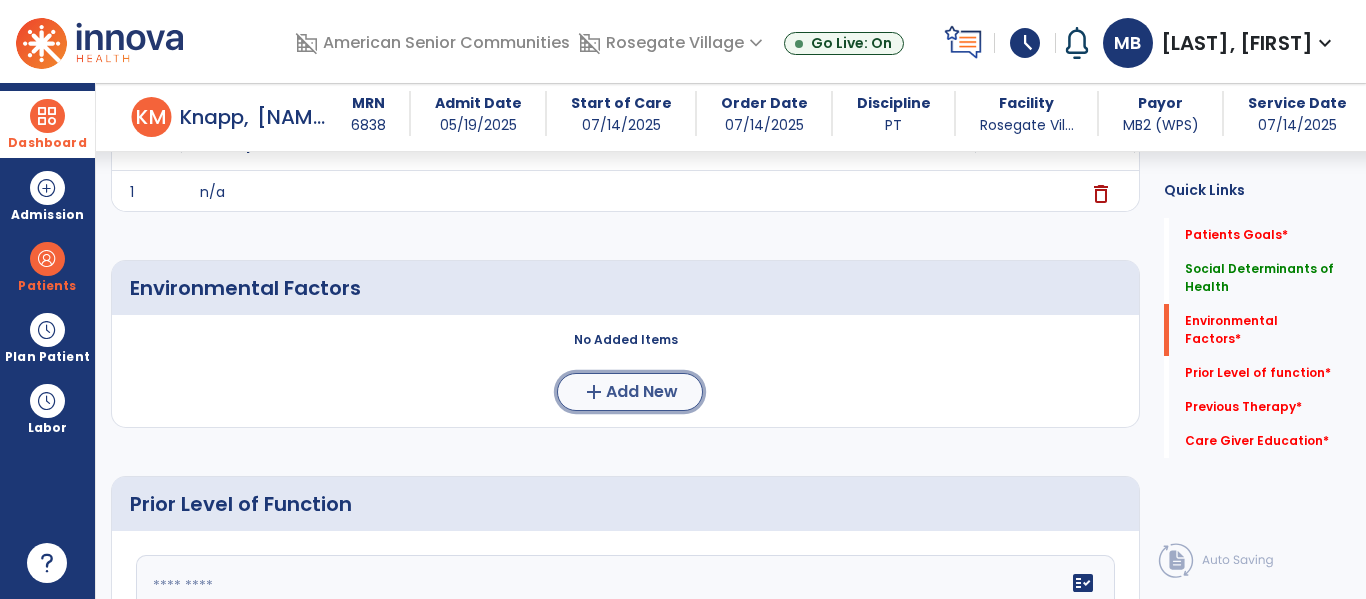 click on "add  Add New" 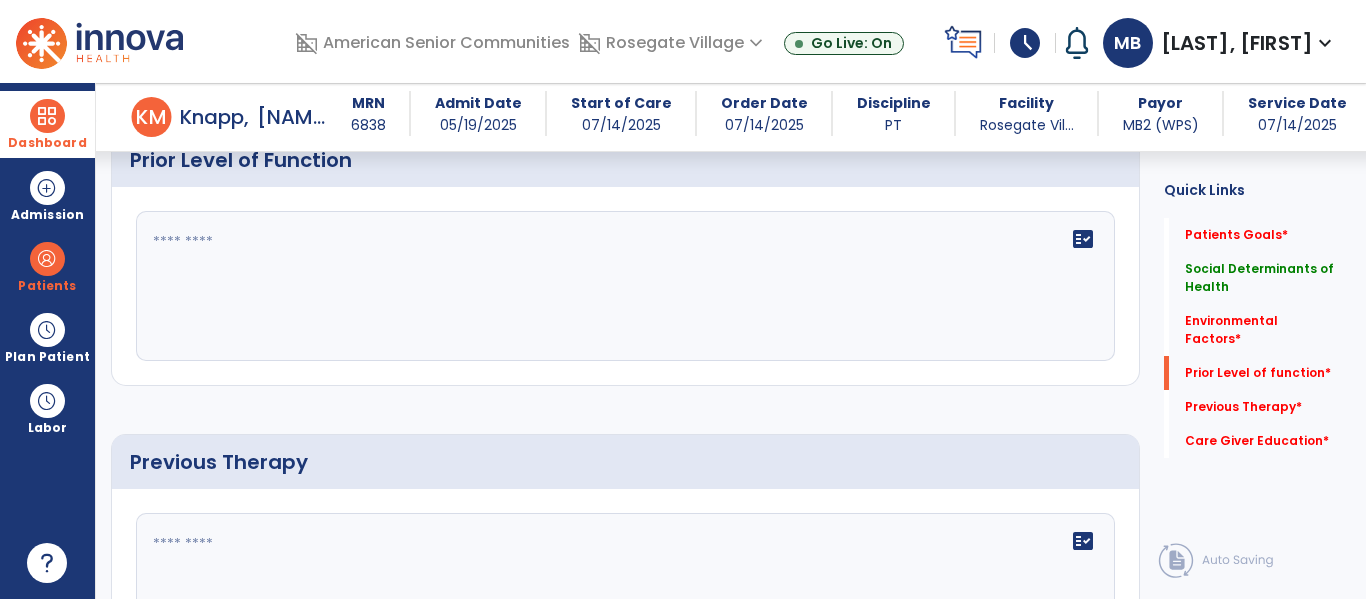 scroll, scrollTop: 1050, scrollLeft: 0, axis: vertical 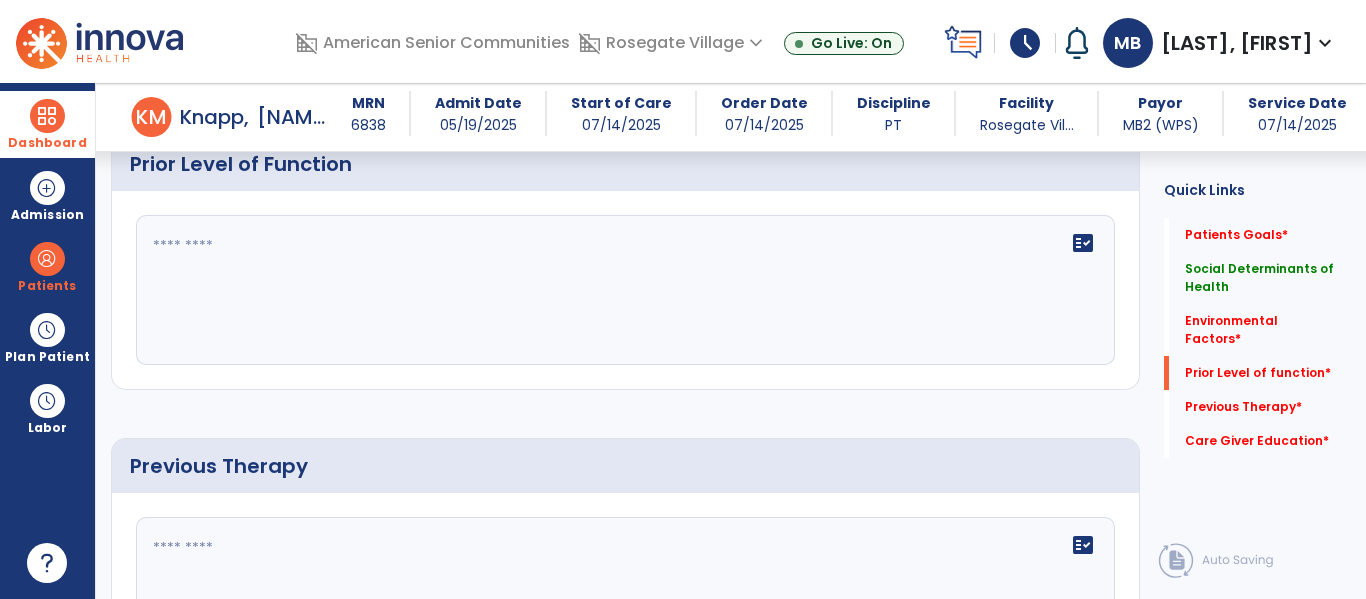 click 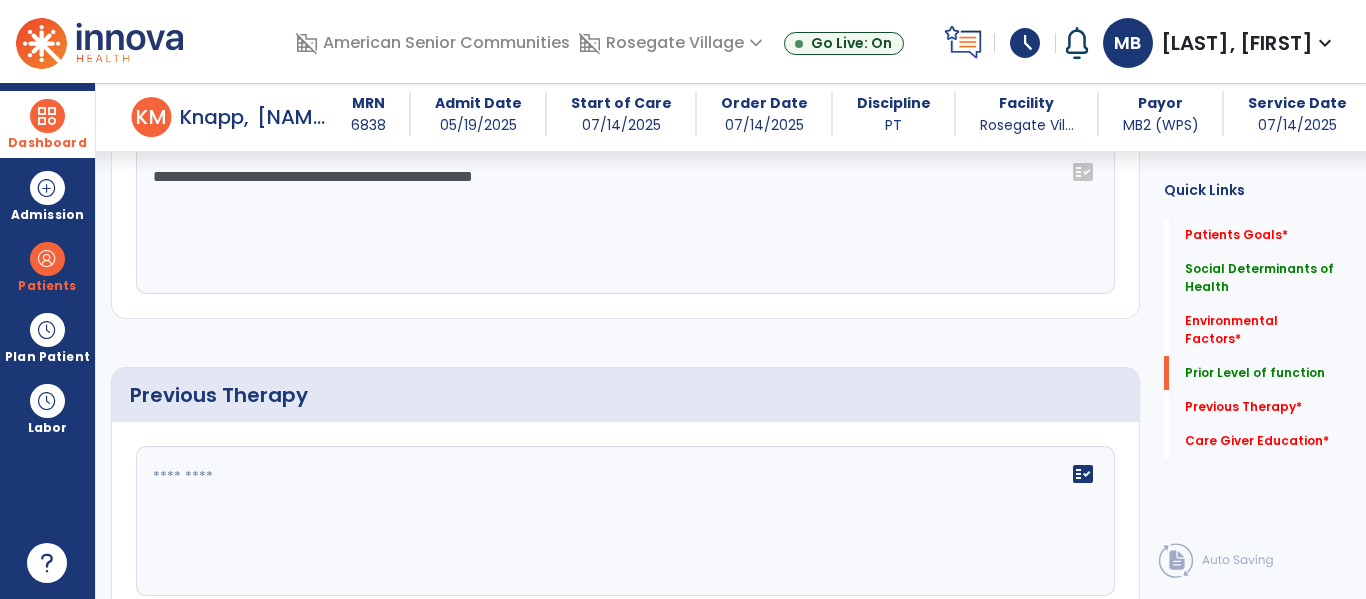 scroll, scrollTop: 1178, scrollLeft: 0, axis: vertical 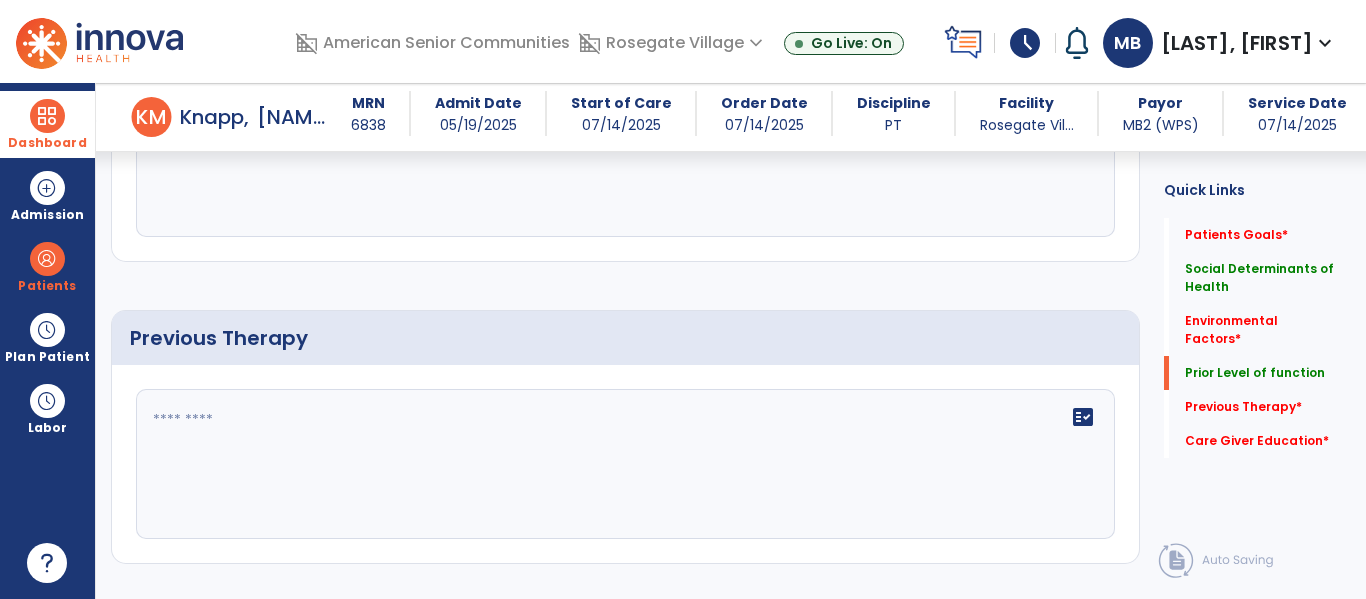 type on "**********" 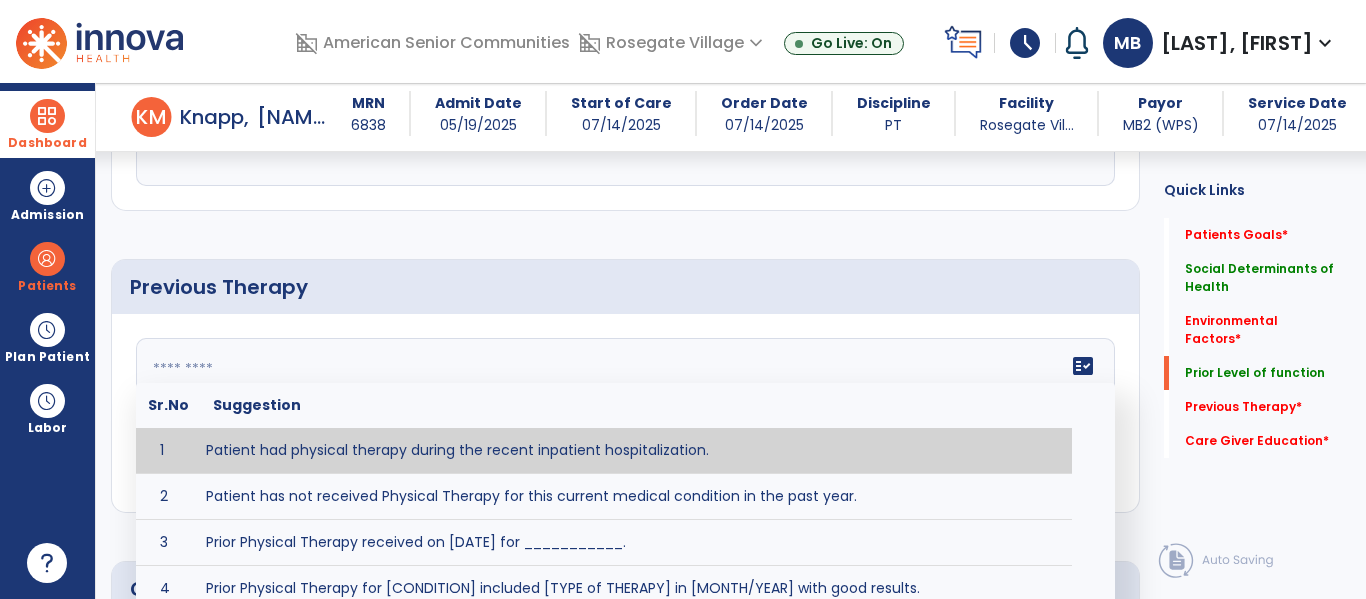 scroll, scrollTop: 1269, scrollLeft: 0, axis: vertical 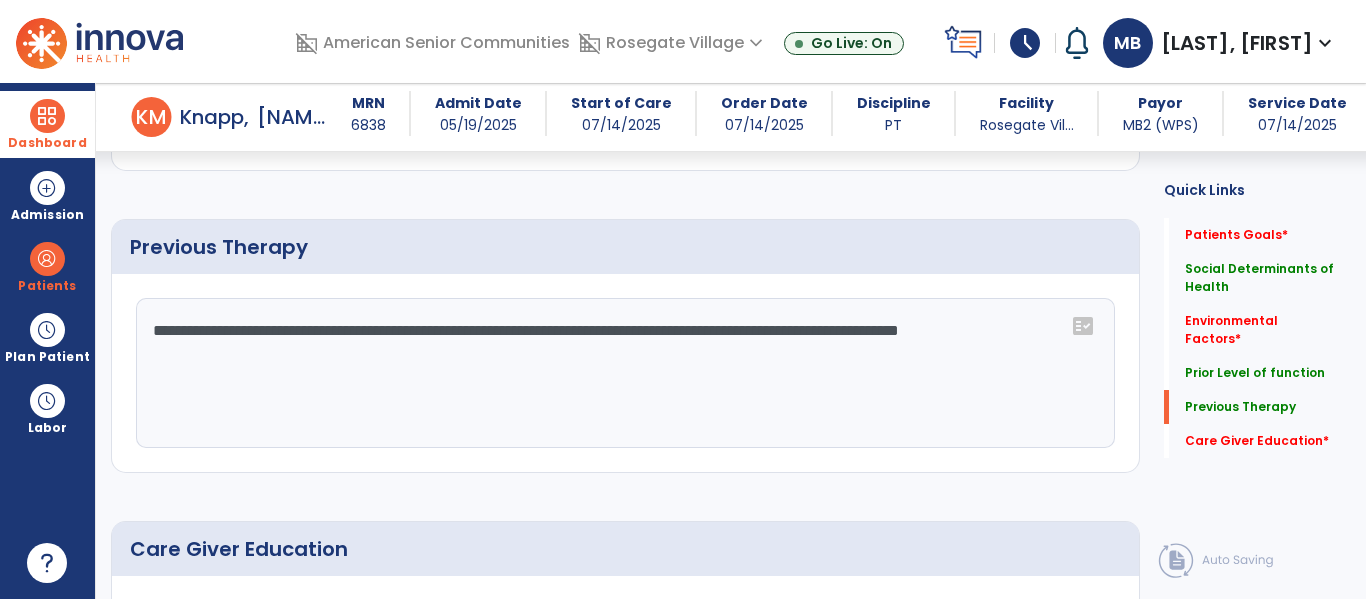 click on "**********" 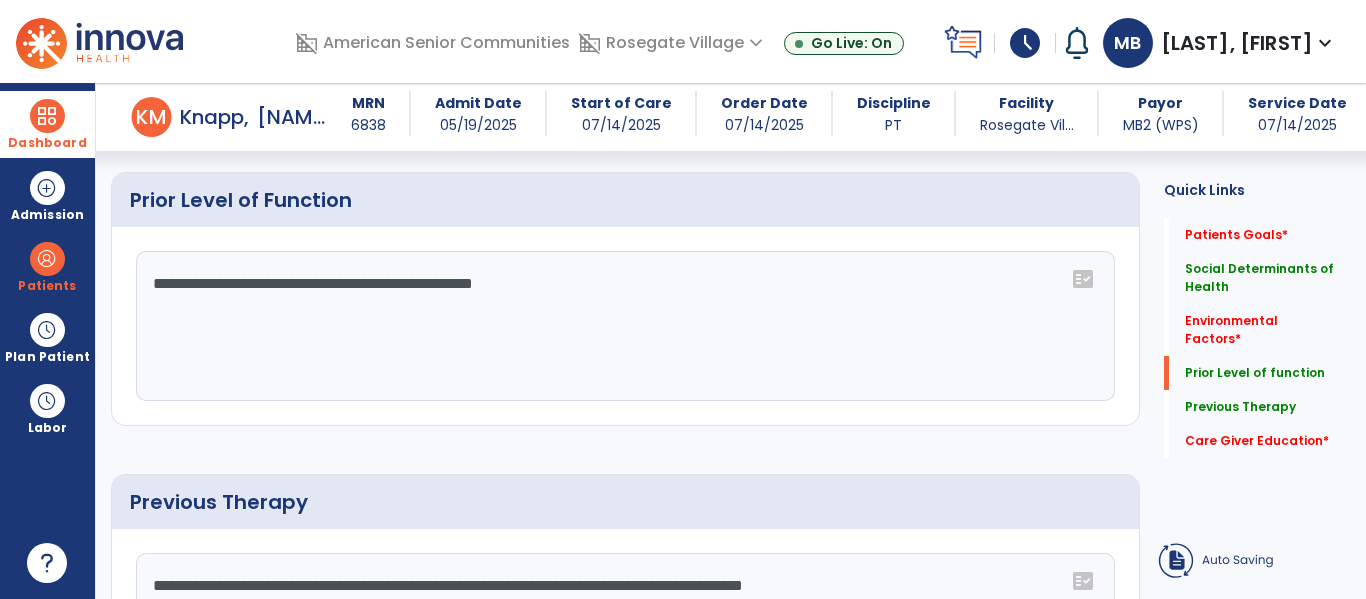 scroll, scrollTop: 1017, scrollLeft: 0, axis: vertical 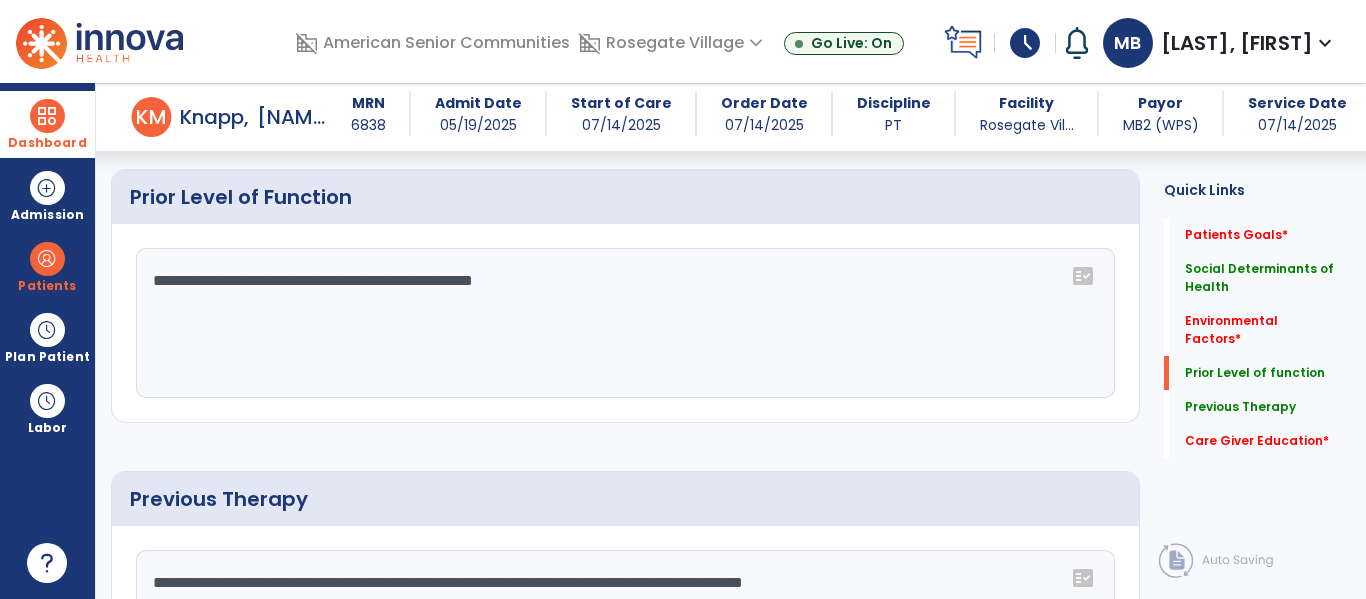 type on "**********" 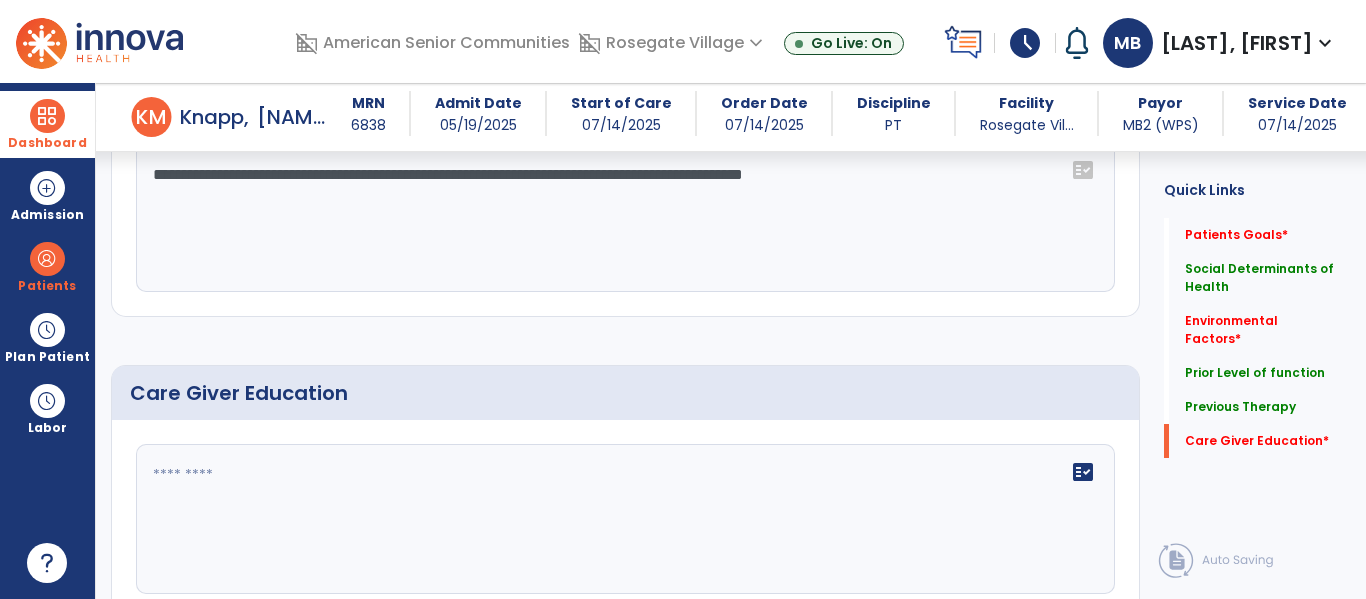 scroll, scrollTop: 1515, scrollLeft: 0, axis: vertical 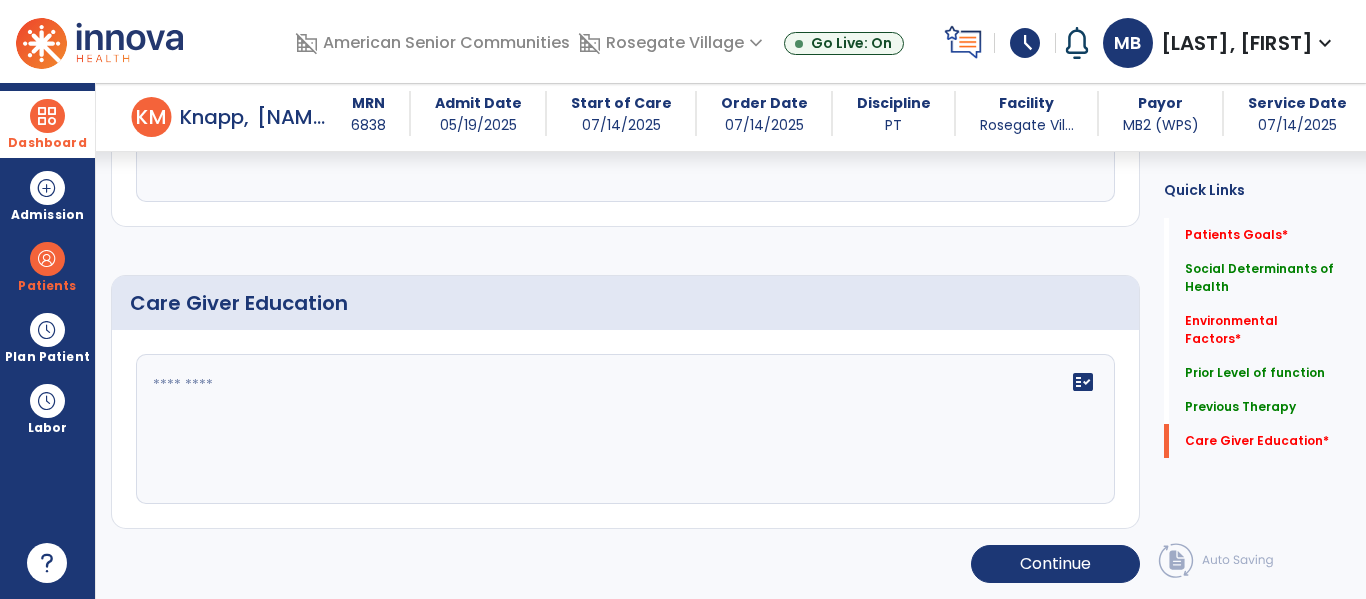 type on "**********" 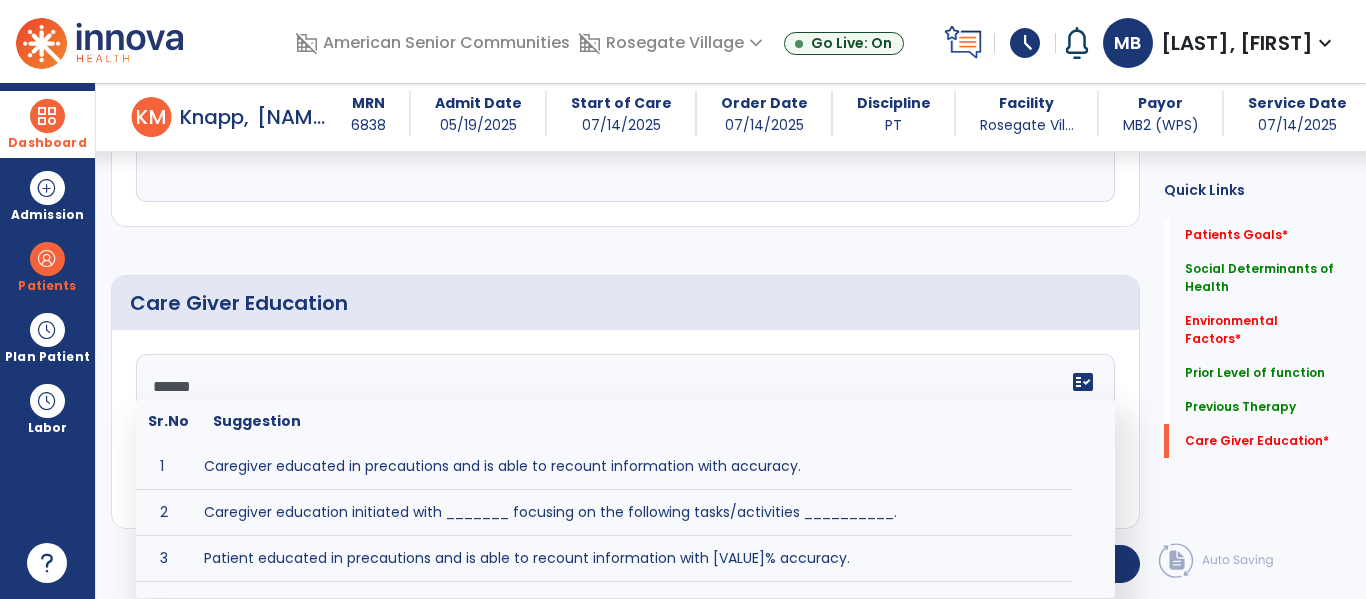type on "*******" 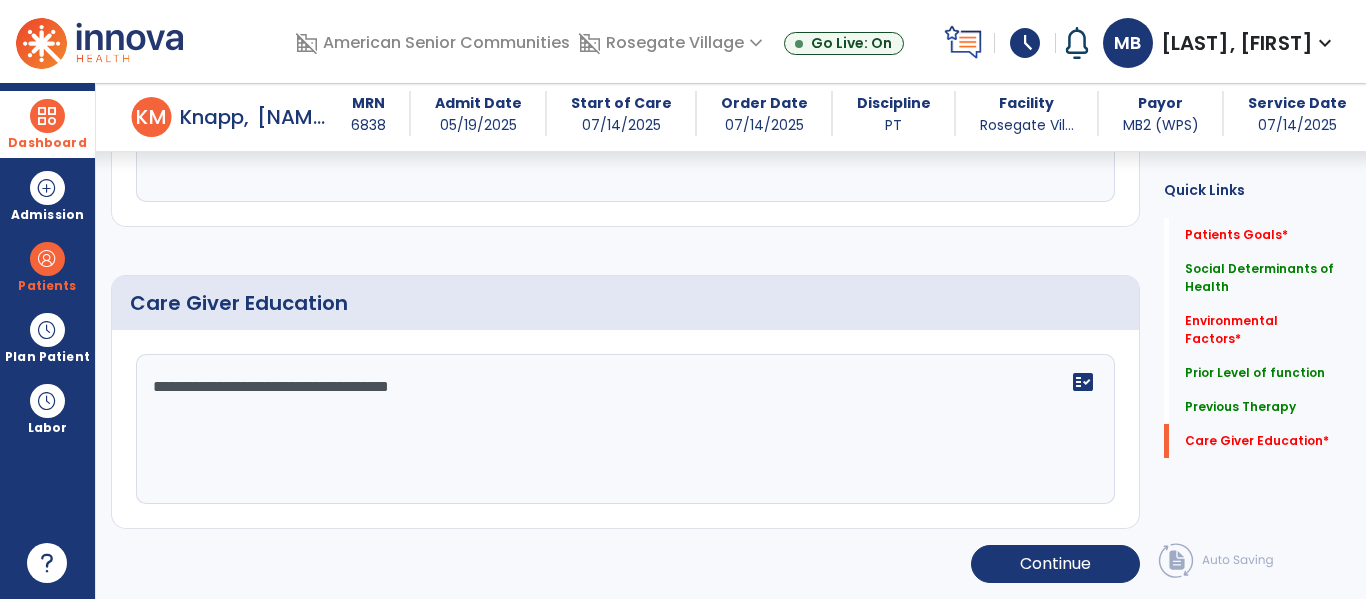 click on "**********" 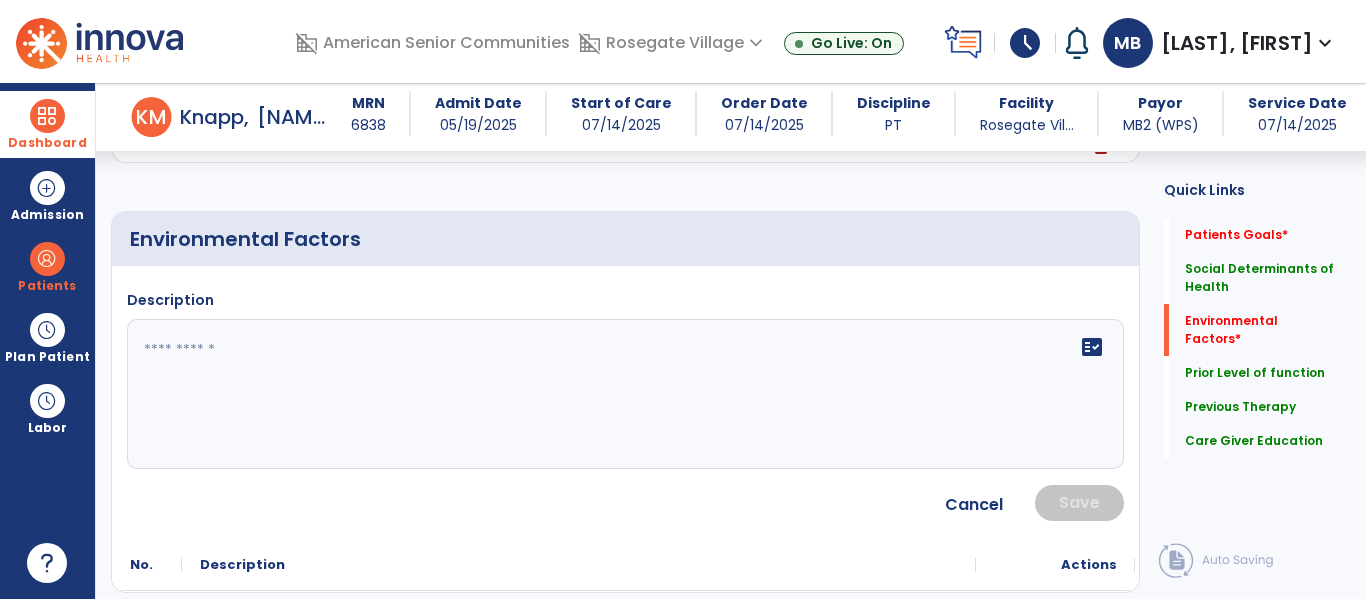 scroll, scrollTop: 550, scrollLeft: 0, axis: vertical 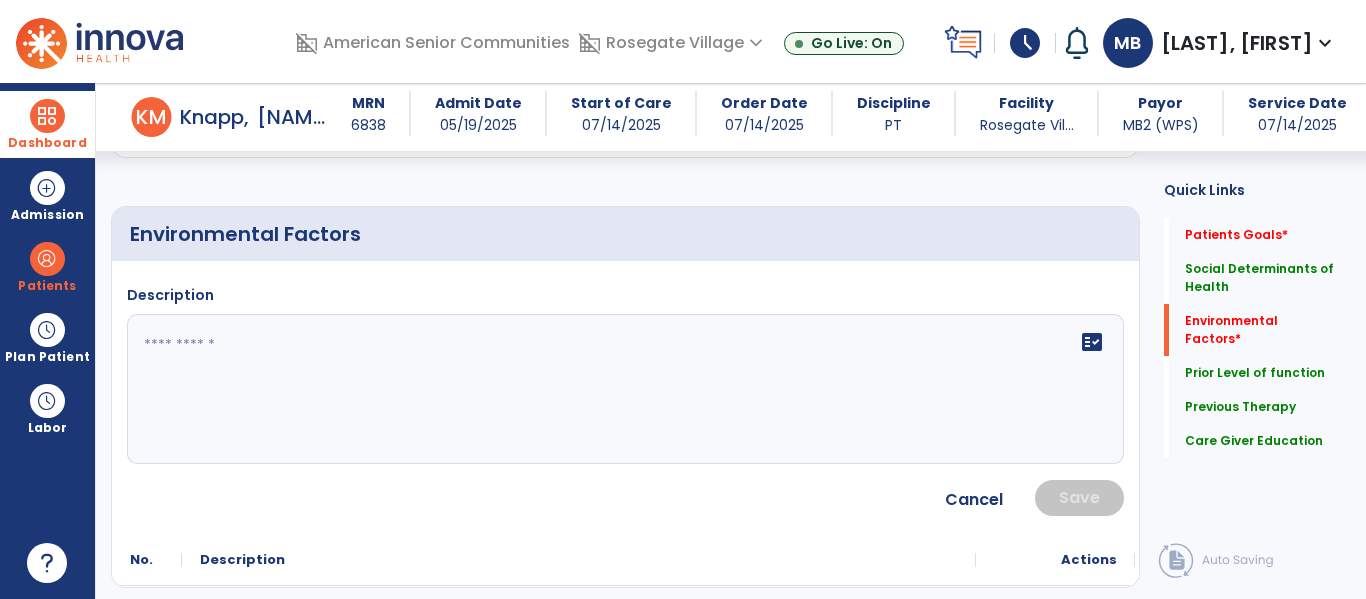 type on "**********" 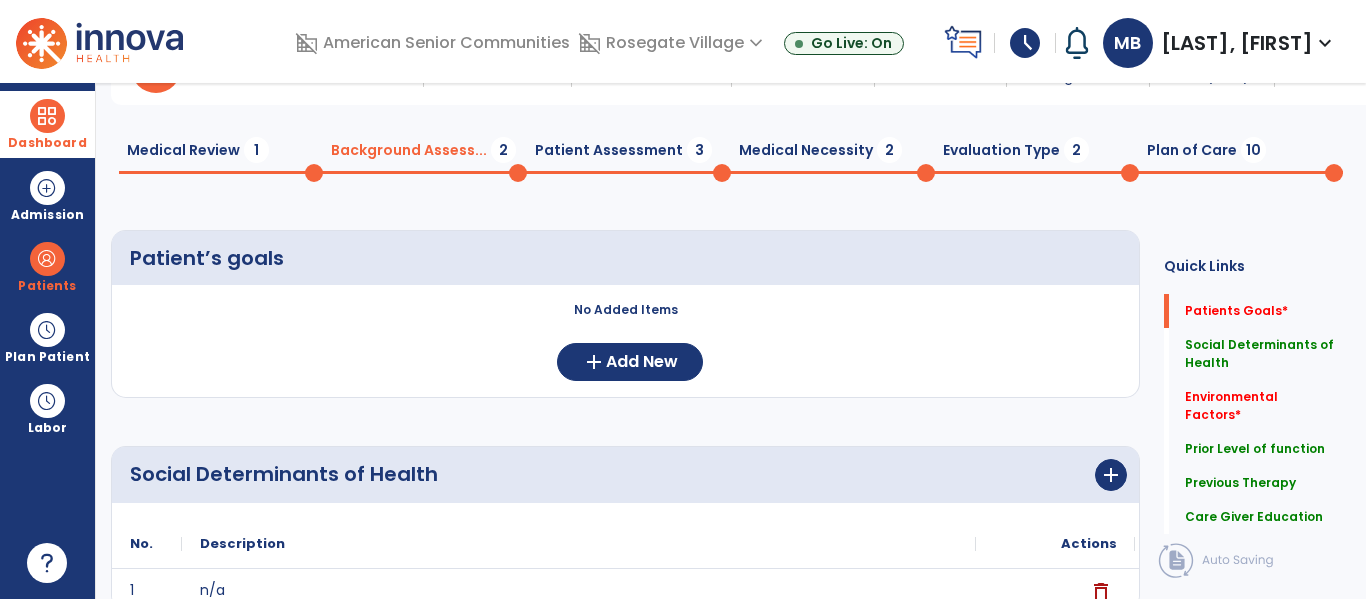 scroll, scrollTop: 0, scrollLeft: 0, axis: both 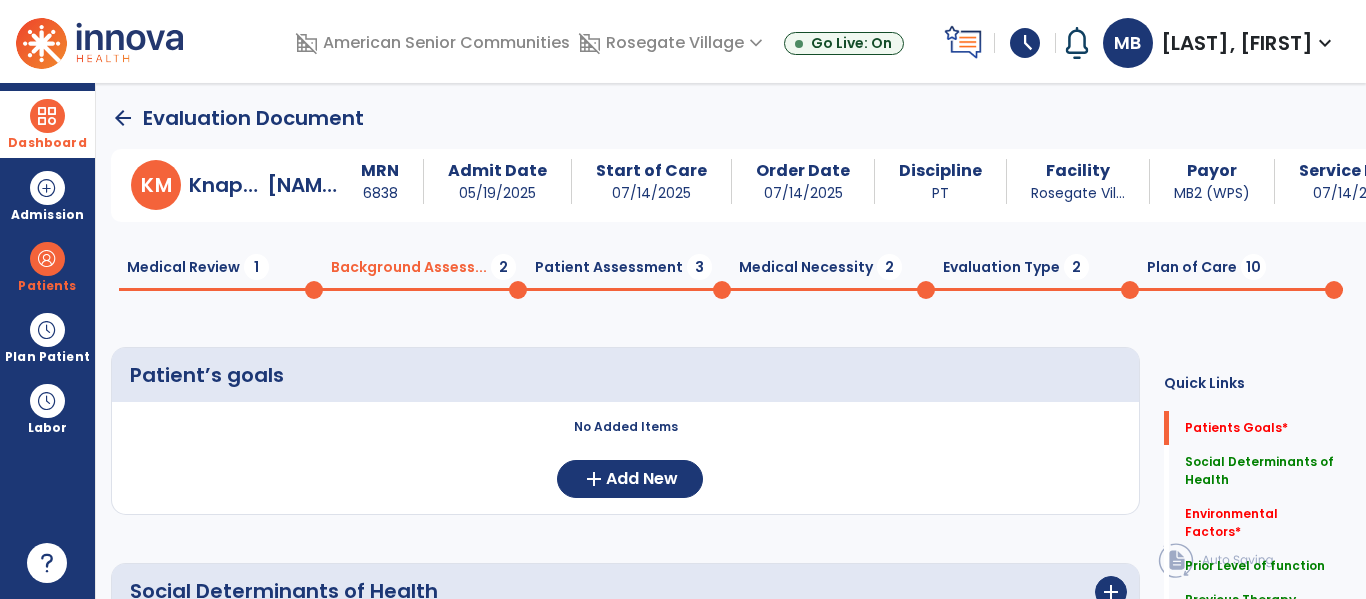 click on "Patient Assessment  3" 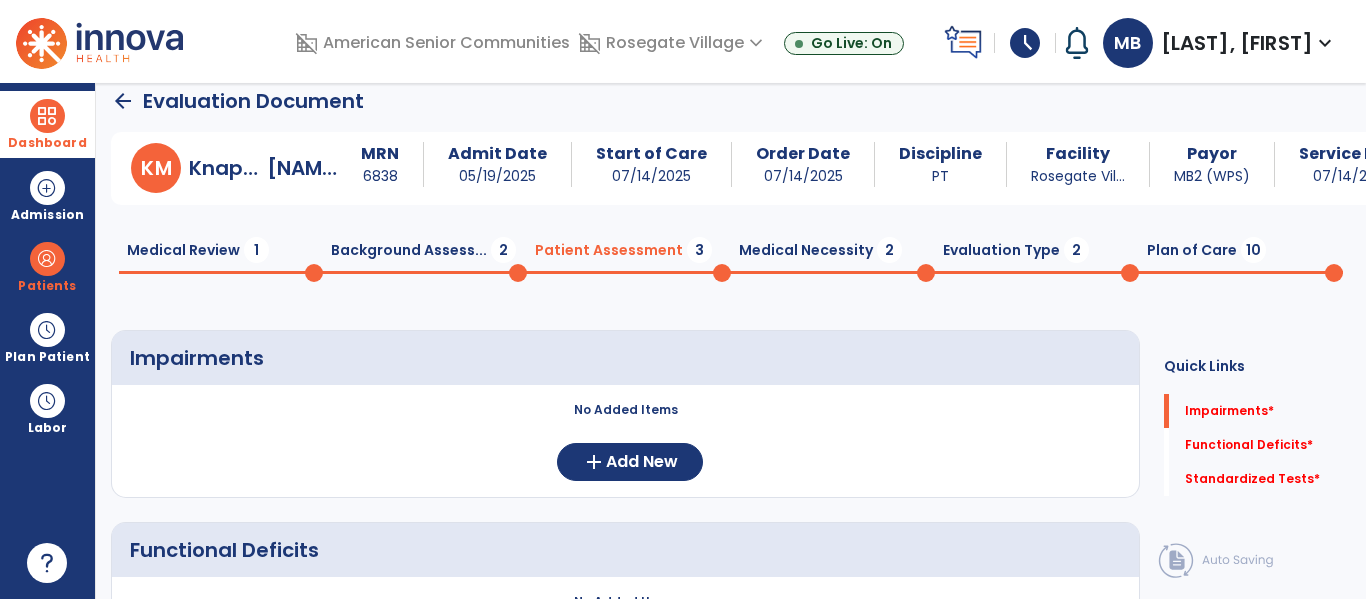 scroll, scrollTop: 20, scrollLeft: 0, axis: vertical 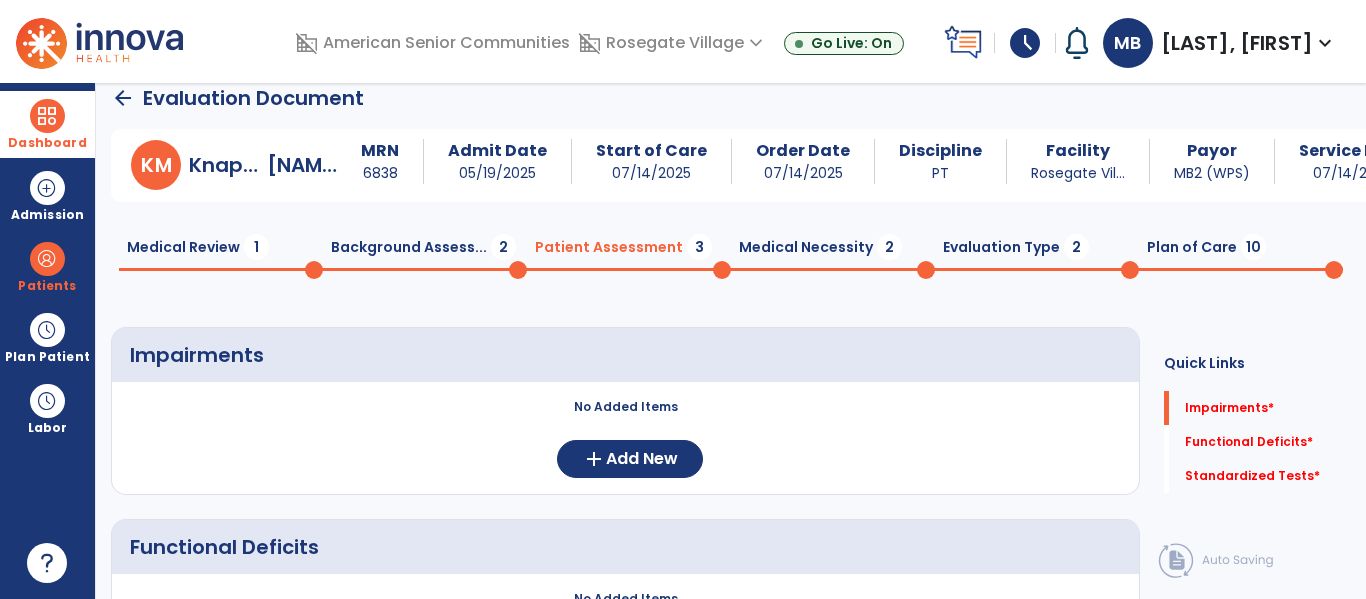 click on "Medical Necessity  2" 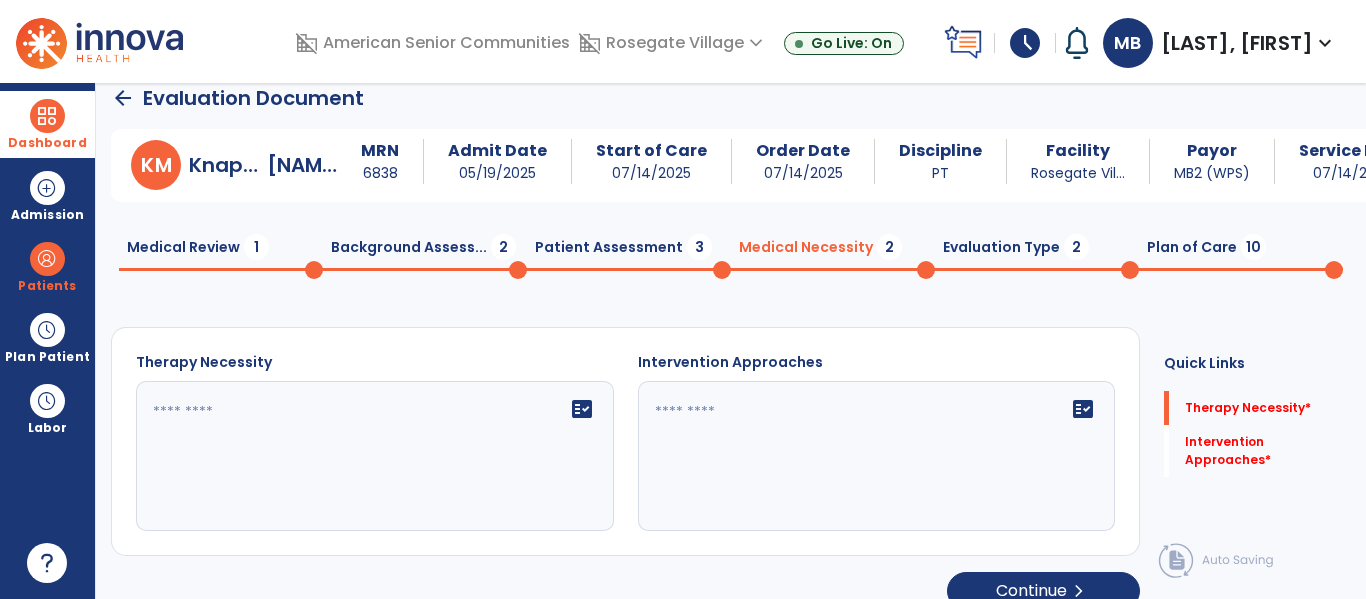 click 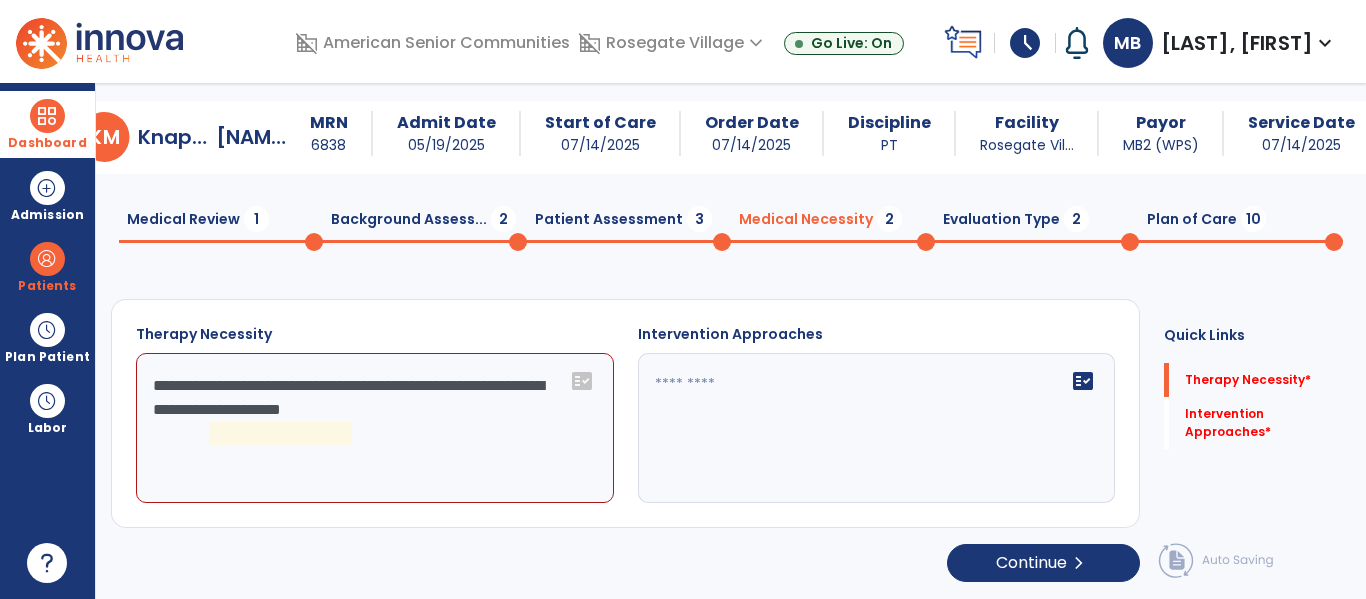 scroll, scrollTop: 29, scrollLeft: 0, axis: vertical 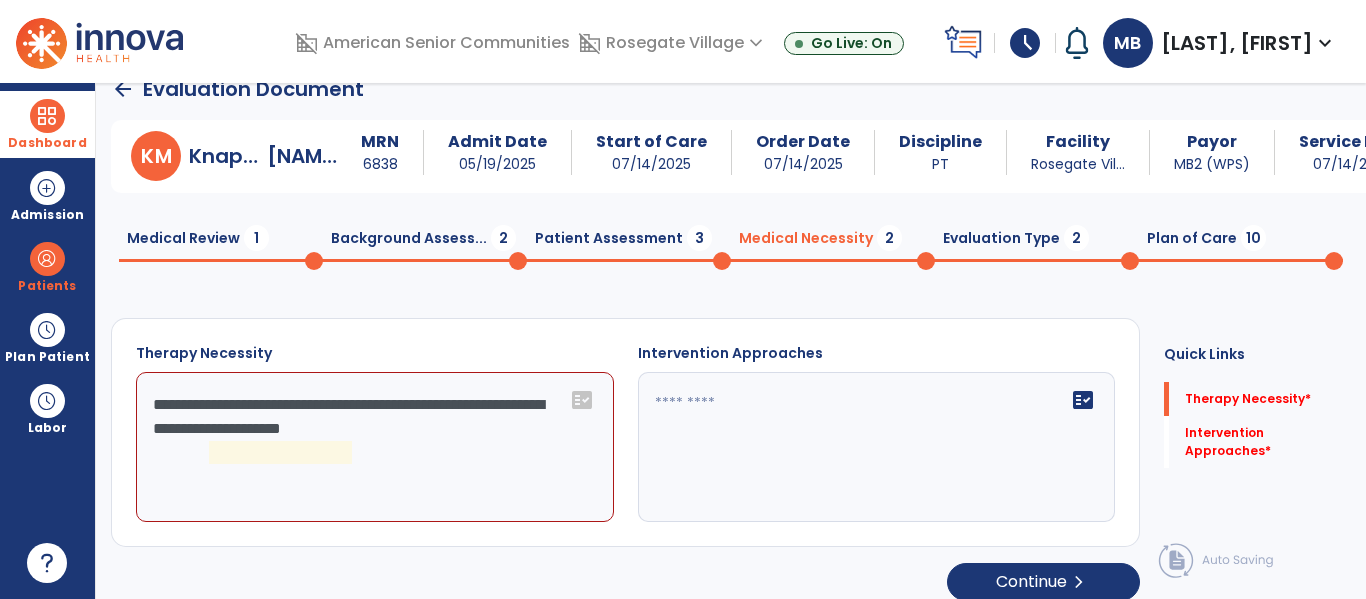 click on "**********" 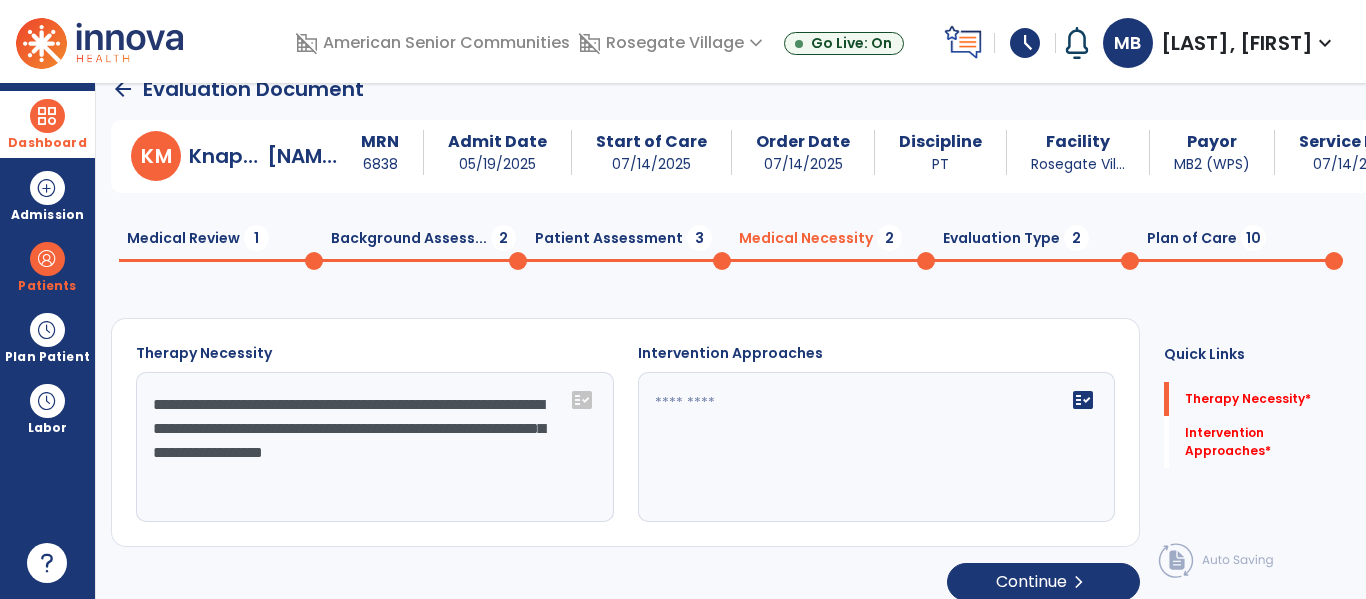 type on "**********" 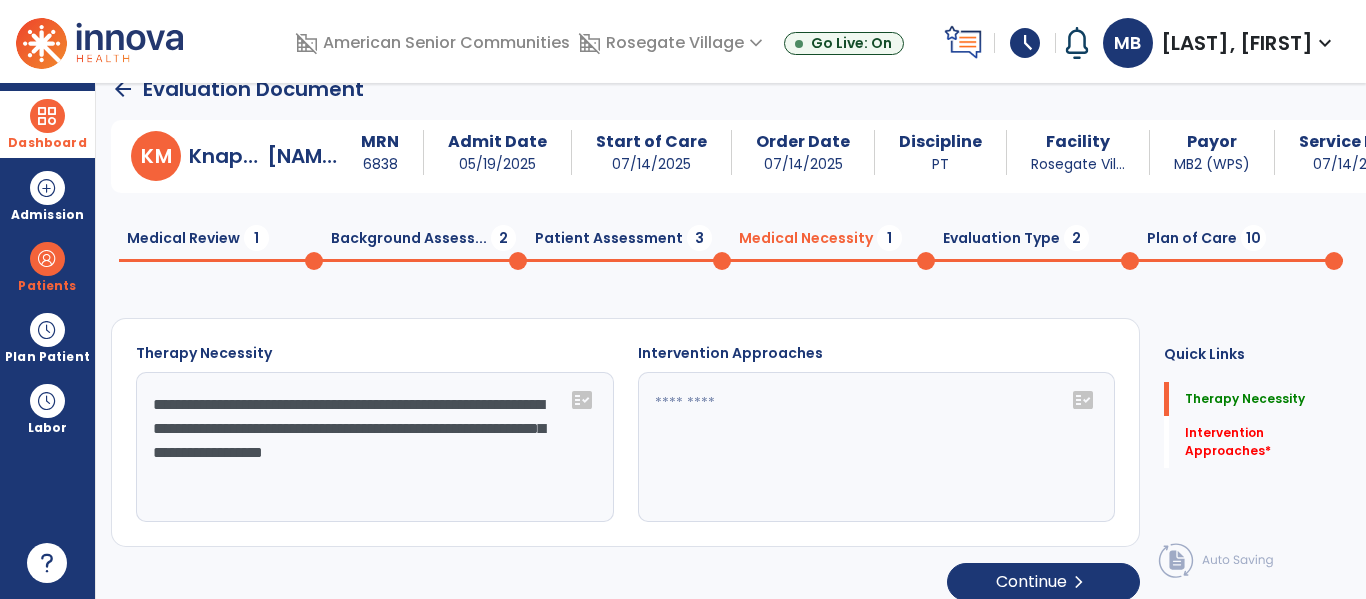 click on "fact_check" 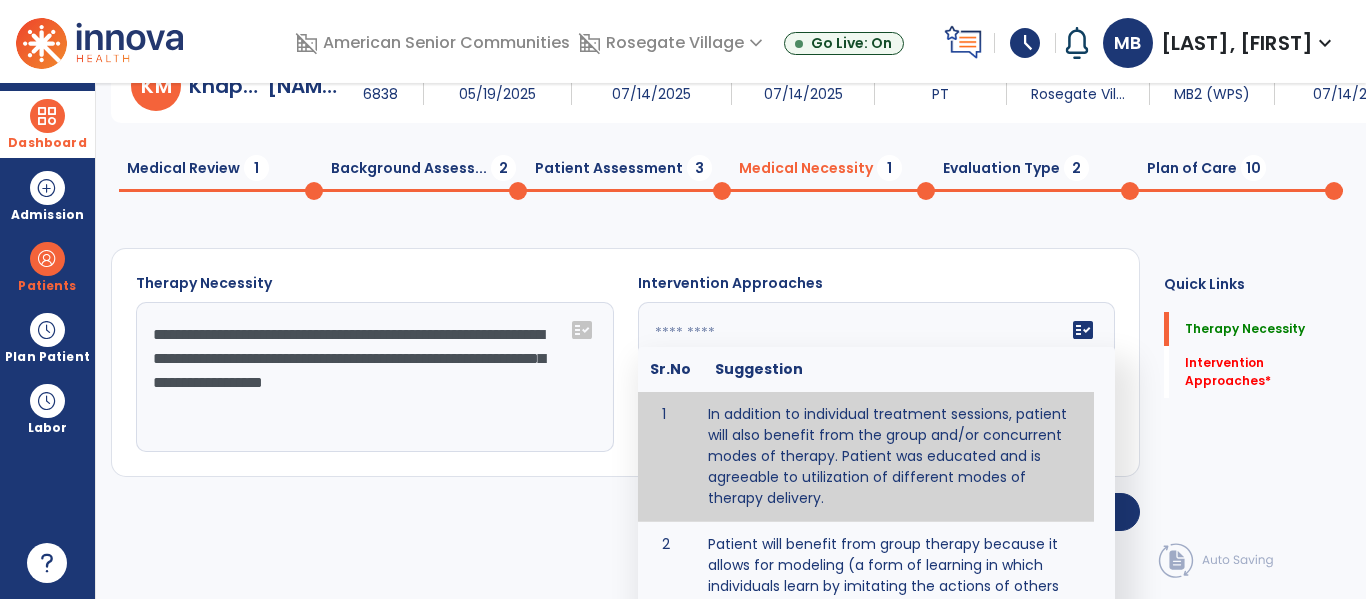 scroll, scrollTop: 139, scrollLeft: 0, axis: vertical 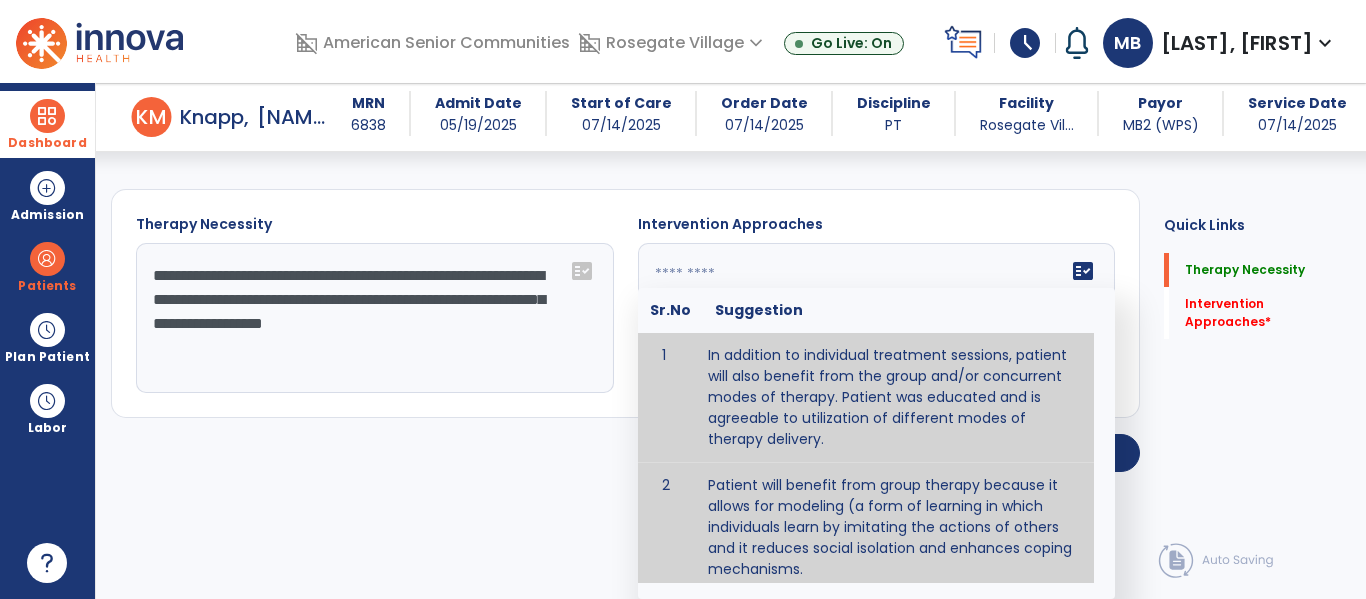 type on "**********" 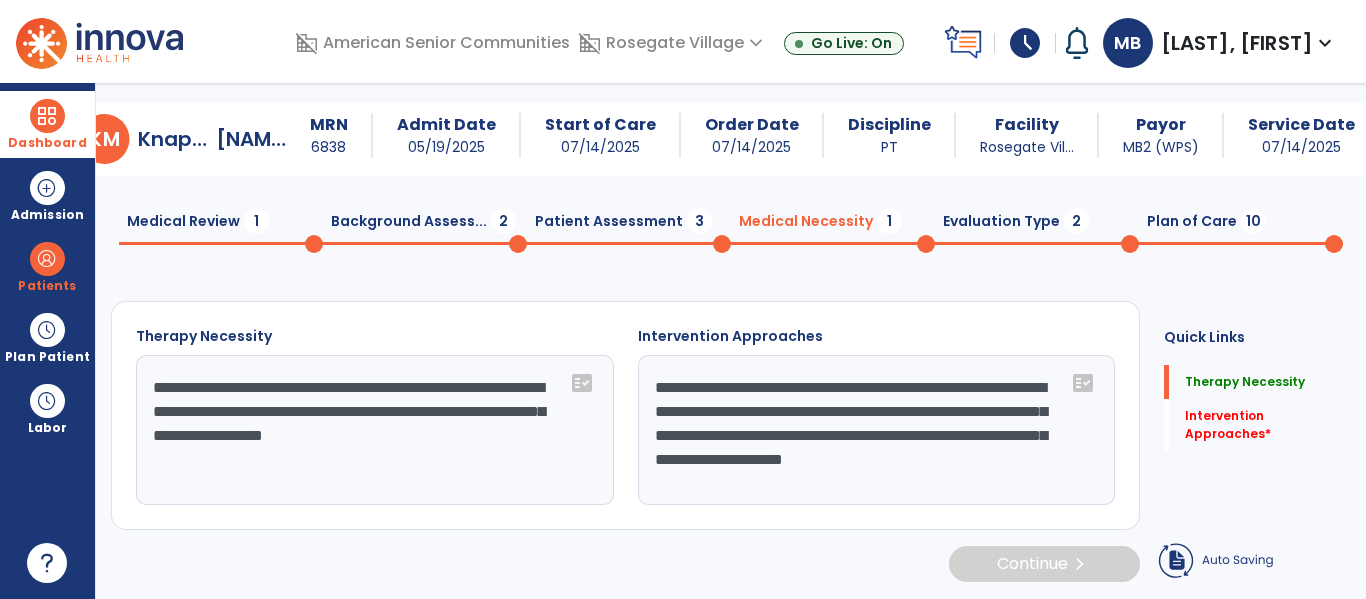 scroll, scrollTop: 27, scrollLeft: 0, axis: vertical 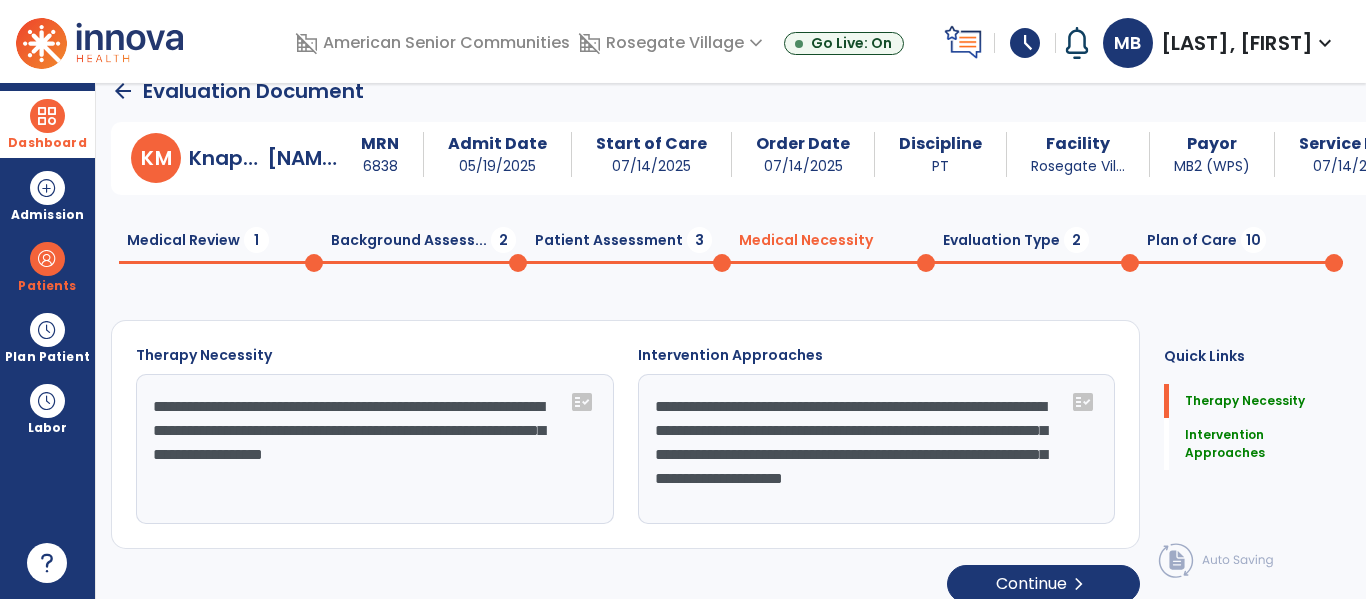 click on "Evaluation Type  2" 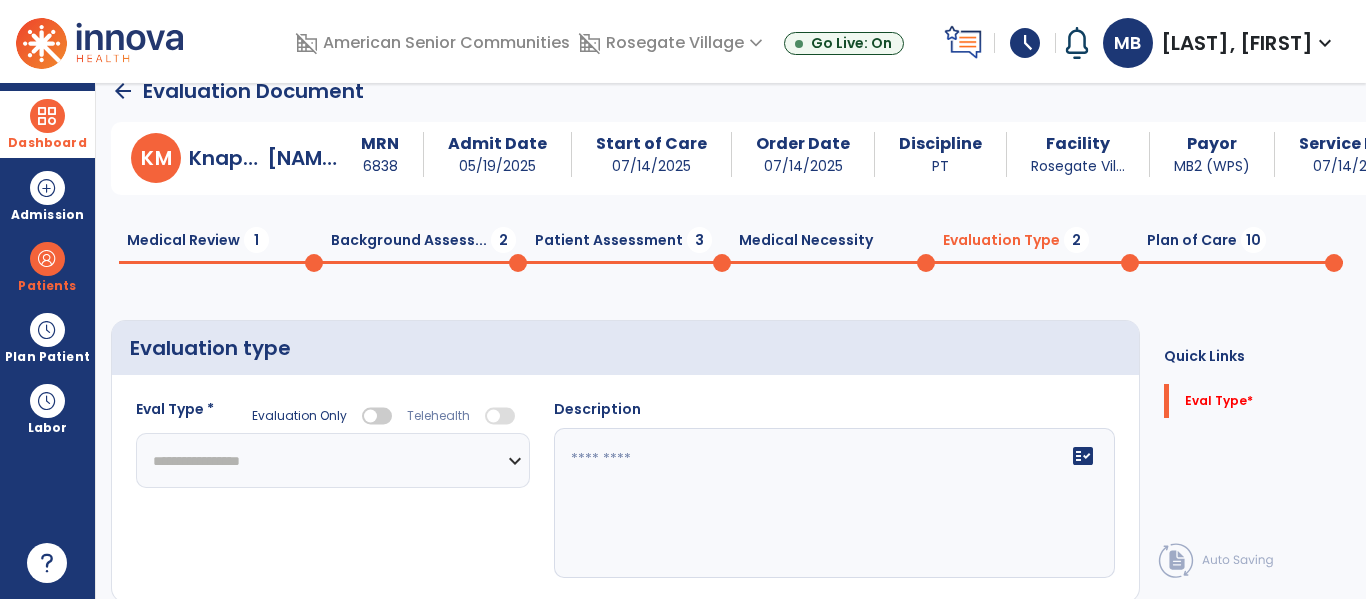click on "**********" 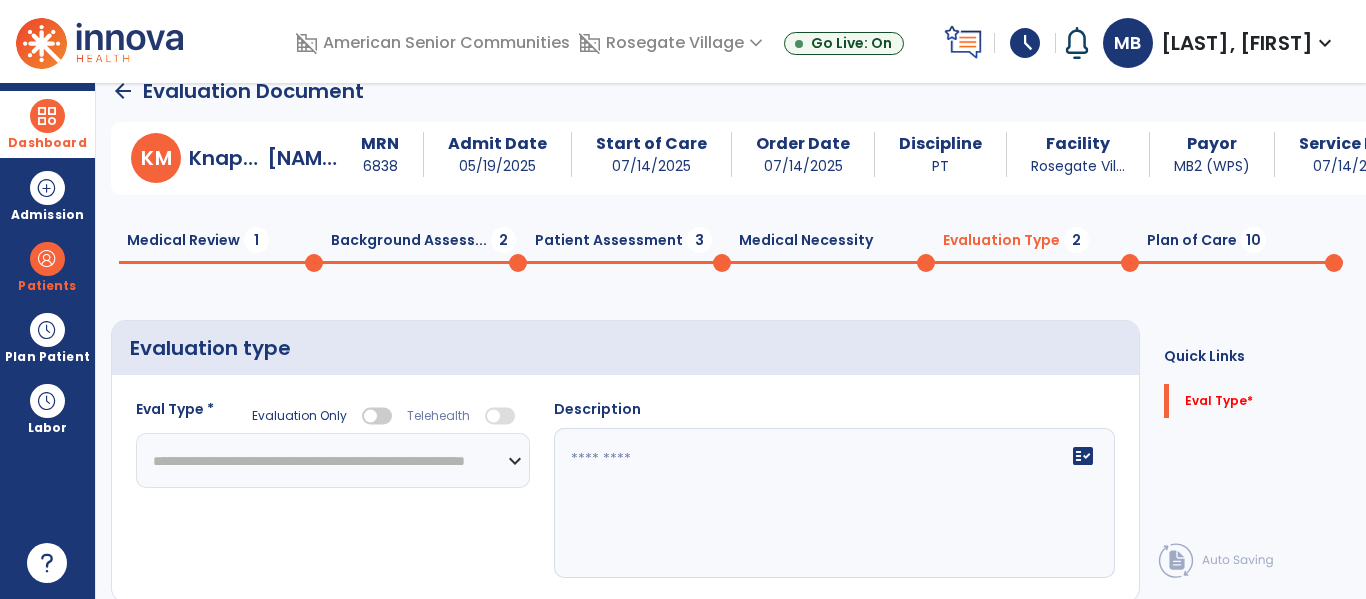 click on "**********" 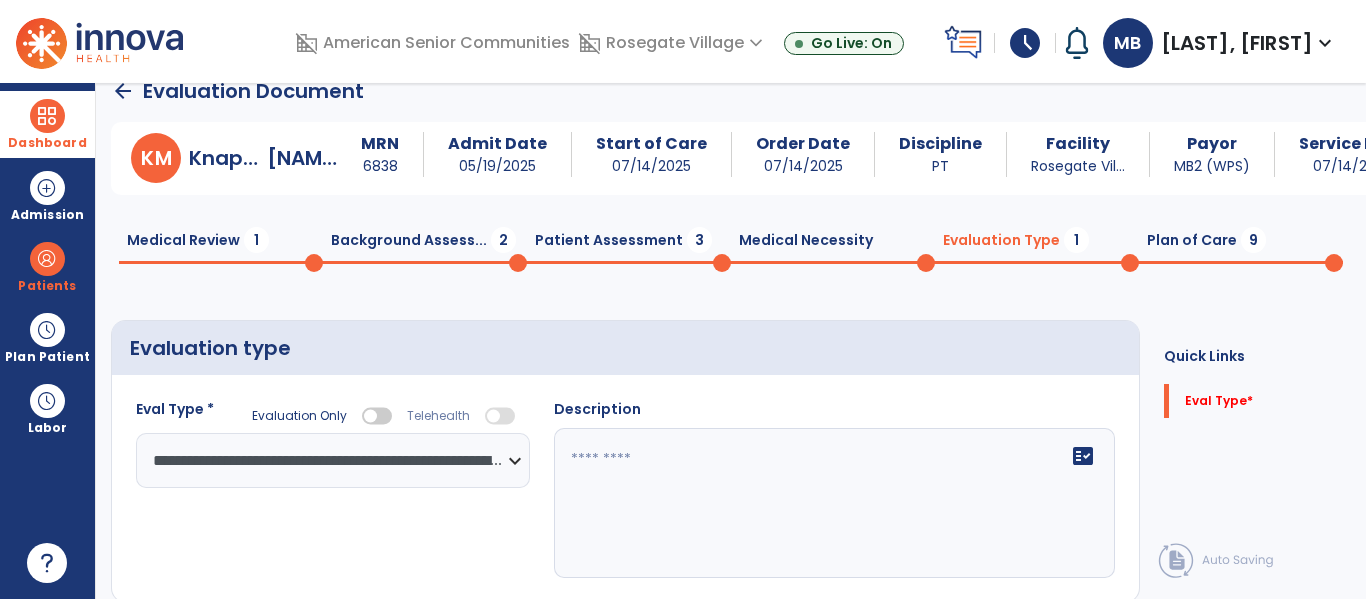 click 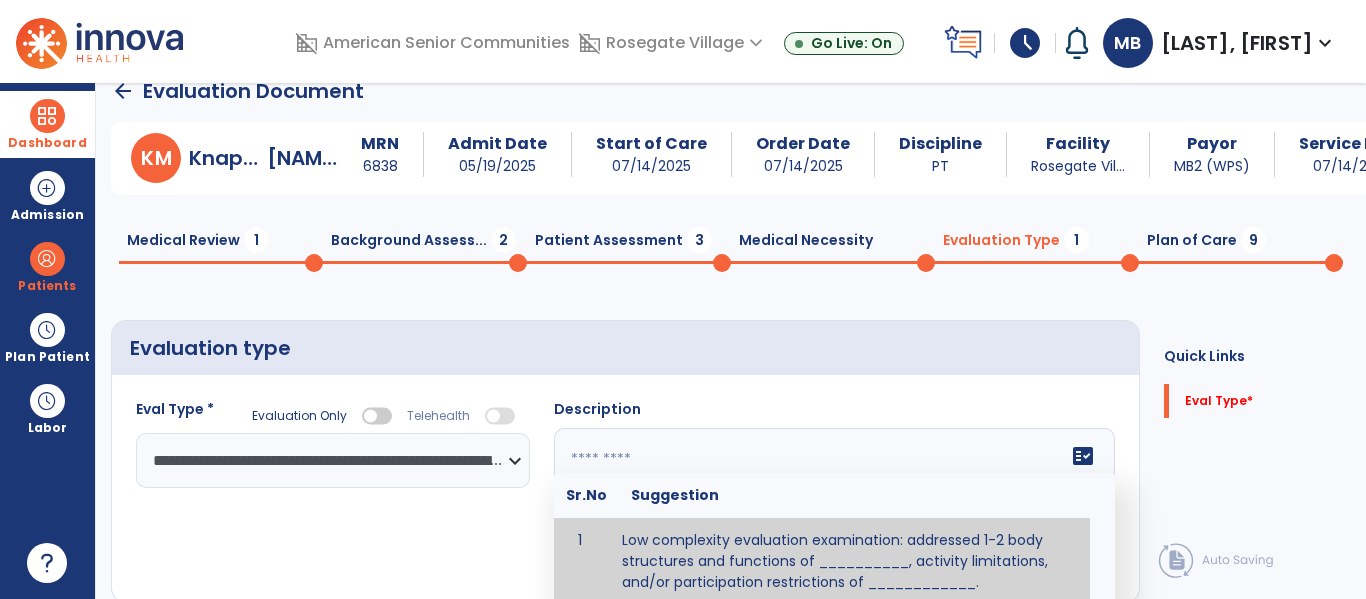 click on "fact_check" 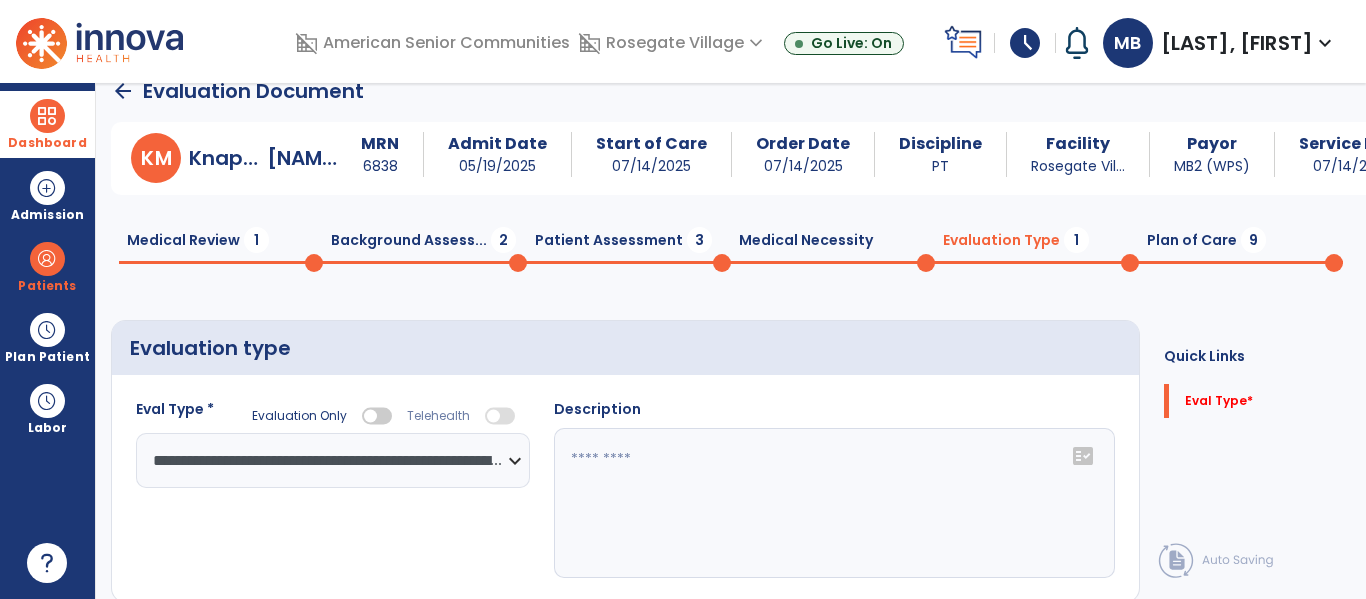 click on "fact_check" 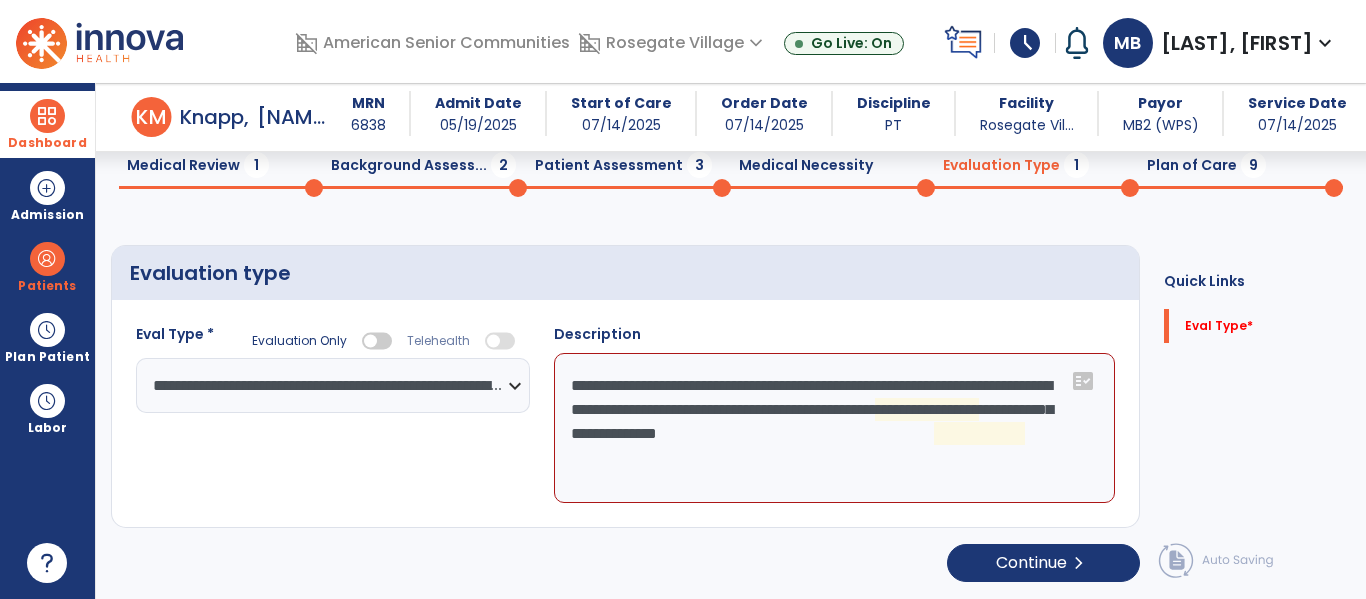 scroll, scrollTop: 83, scrollLeft: 0, axis: vertical 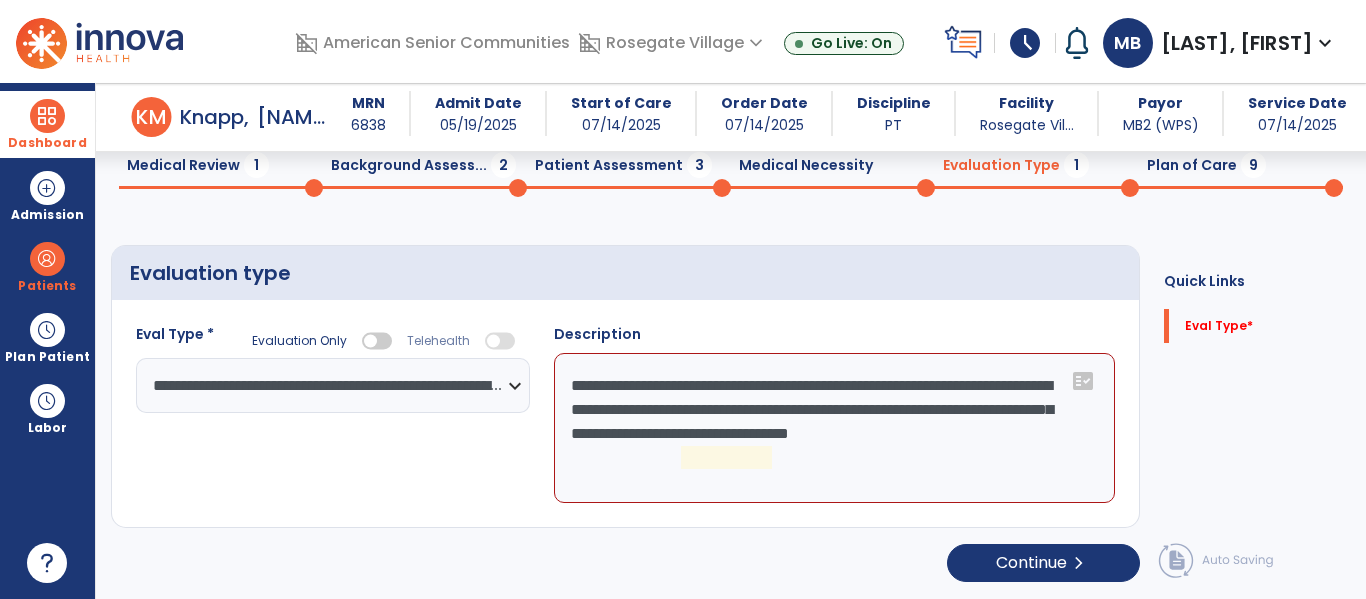 click on "**********" 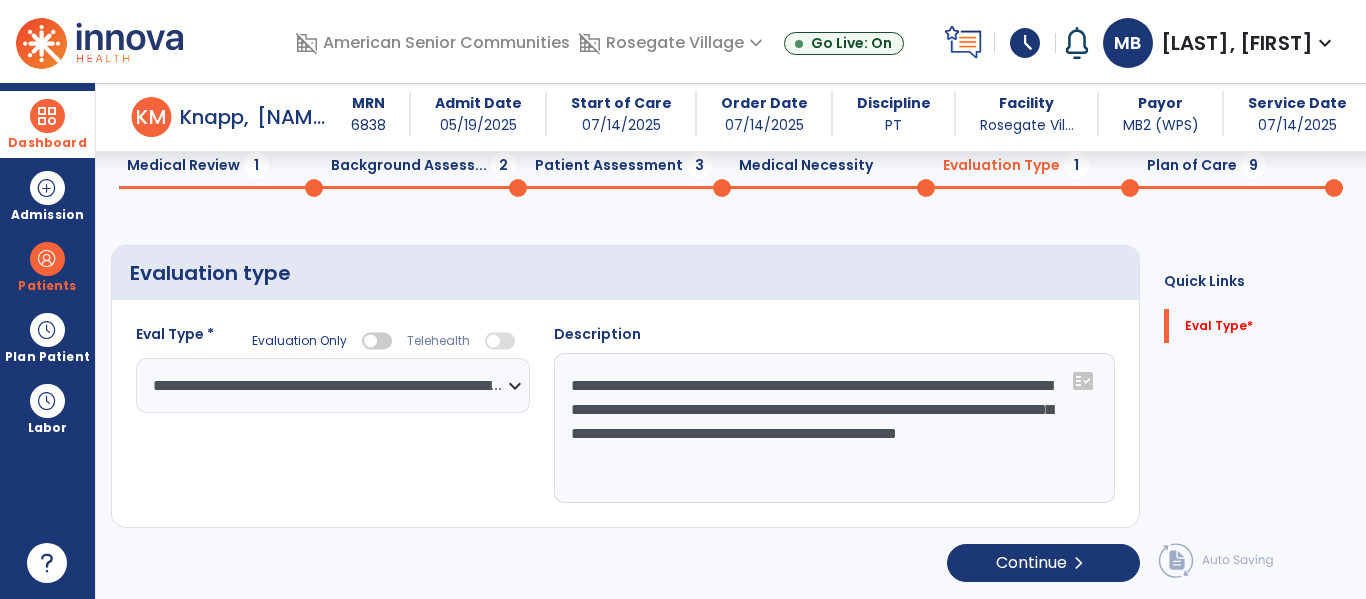 type on "**********" 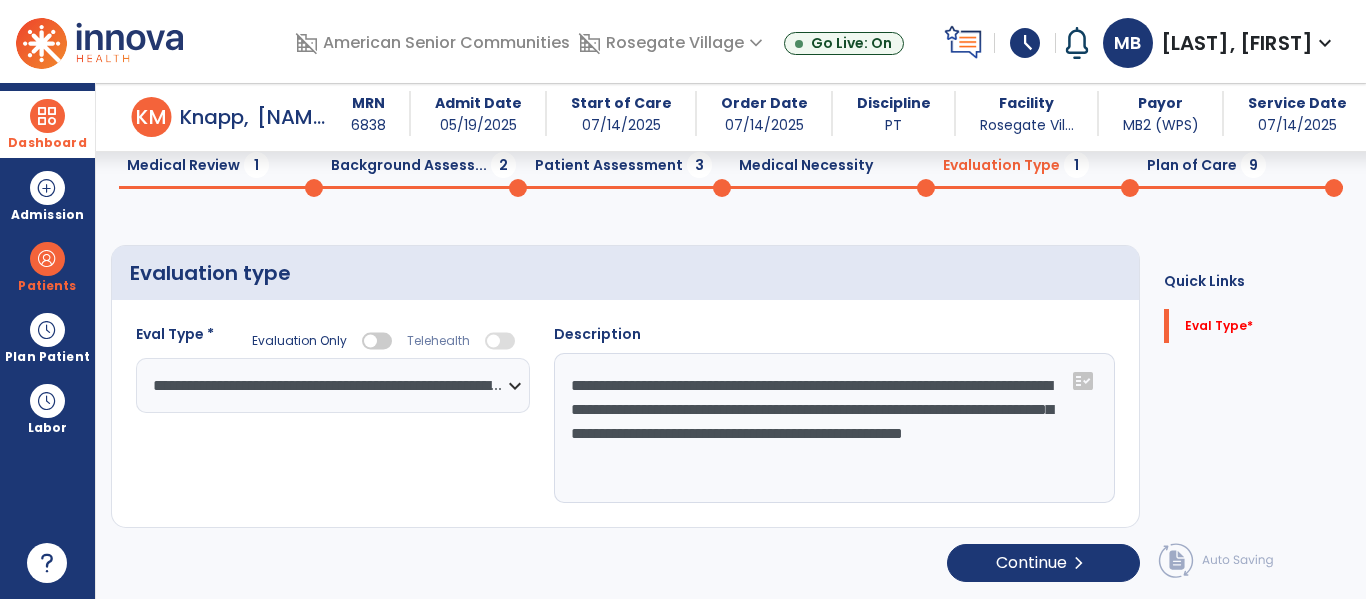 click on "**********" 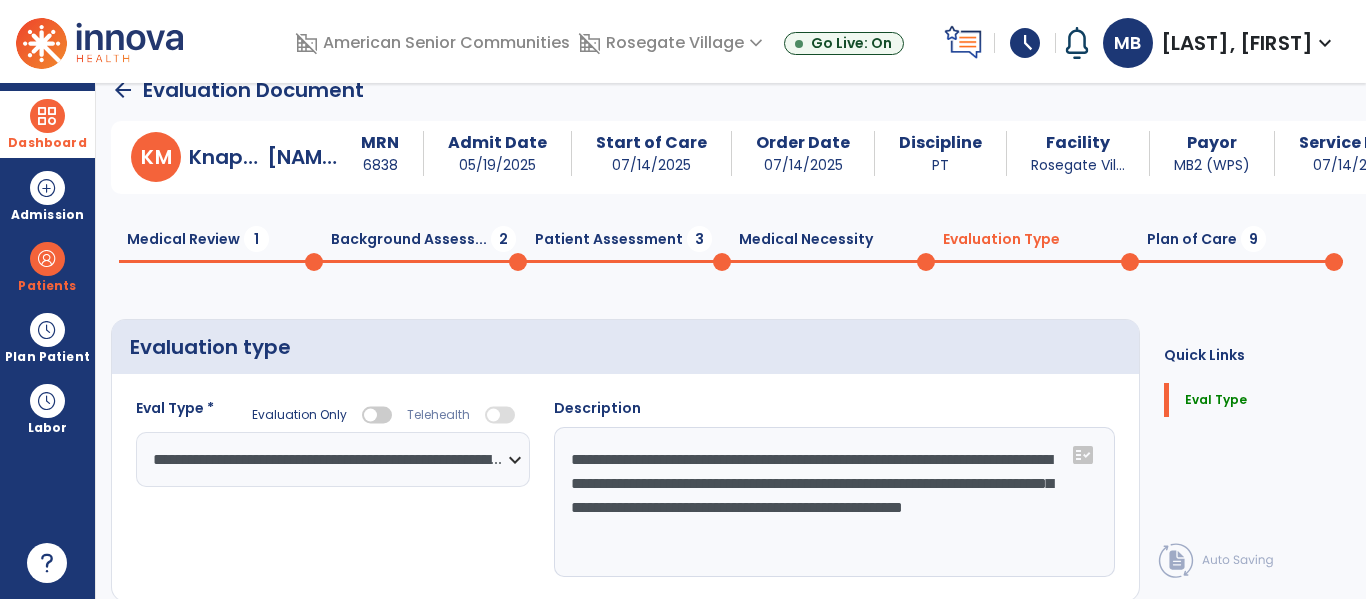 scroll, scrollTop: 32, scrollLeft: 0, axis: vertical 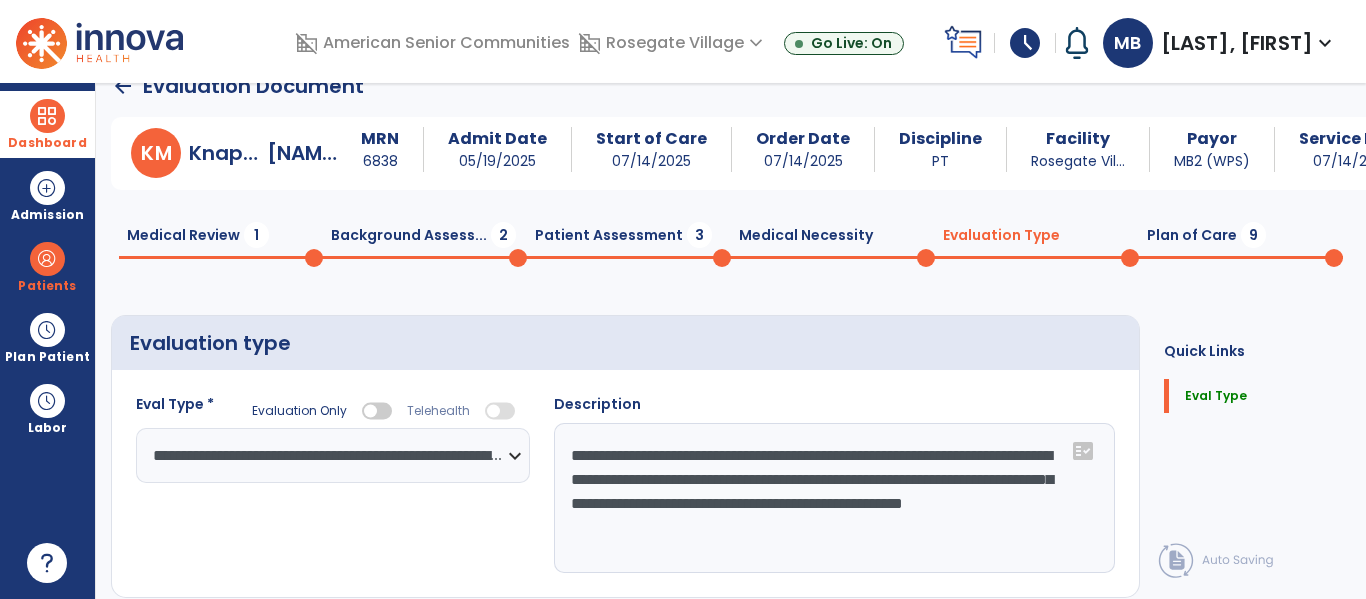 click on "Plan of Care  9" 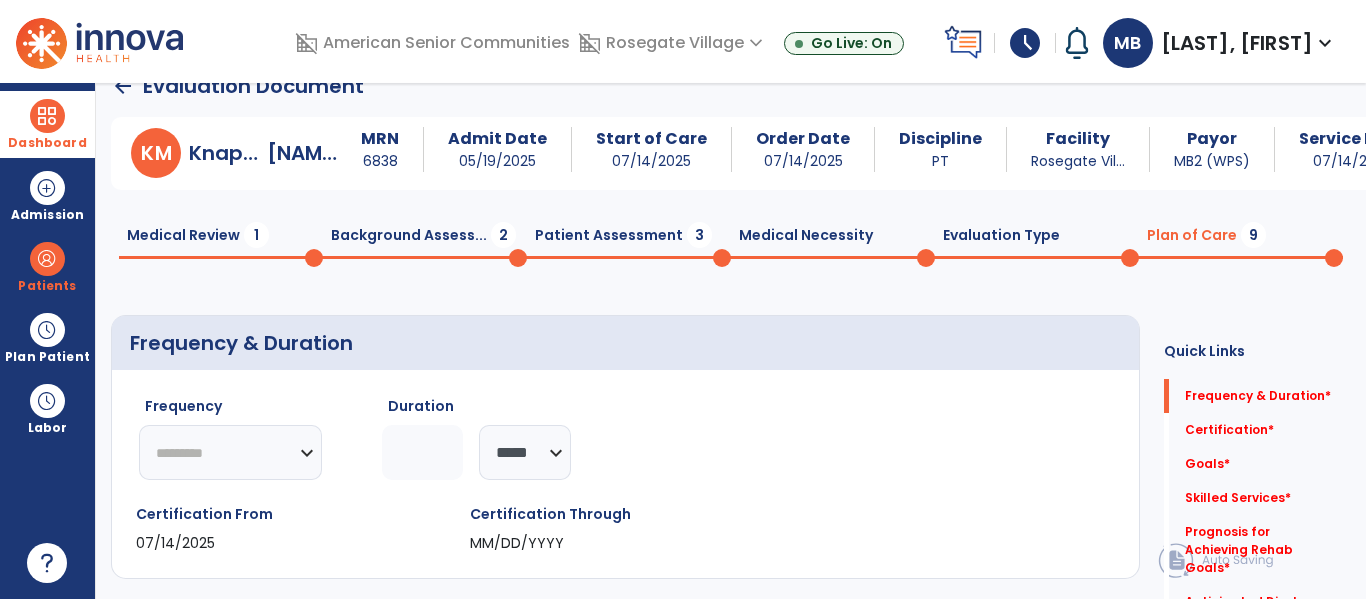 click on "********* ** ** ** ** ** ** **" 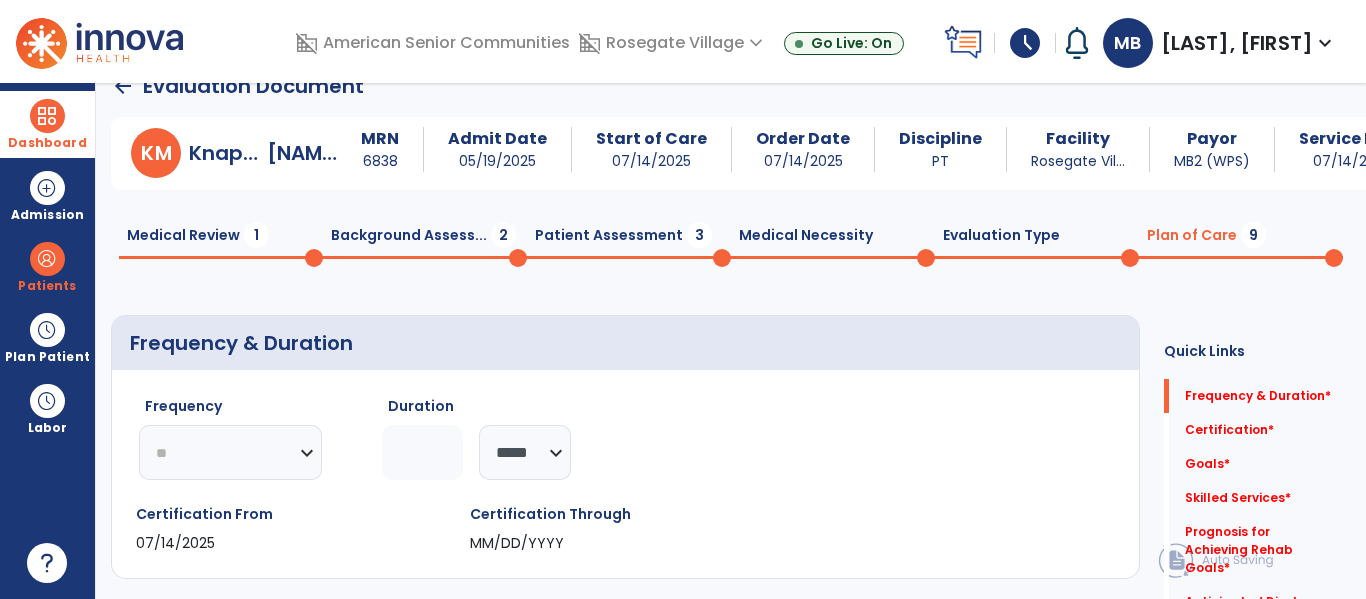 click on "********* ** ** ** ** ** ** **" 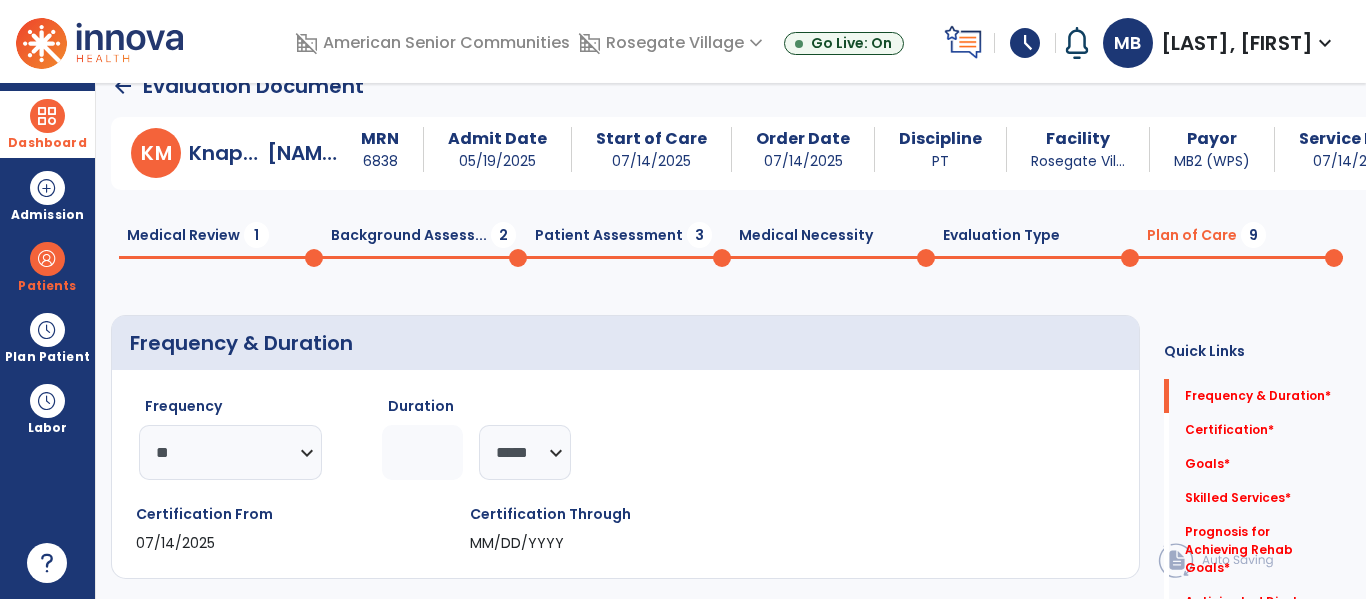 click 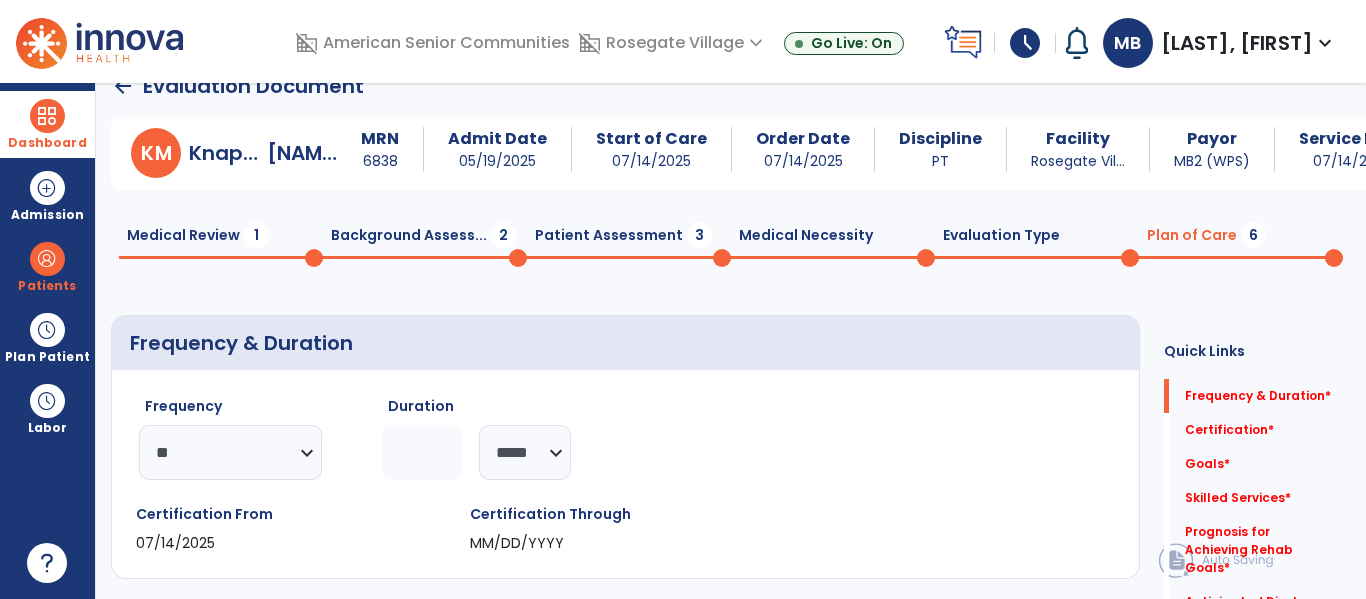 type on "*" 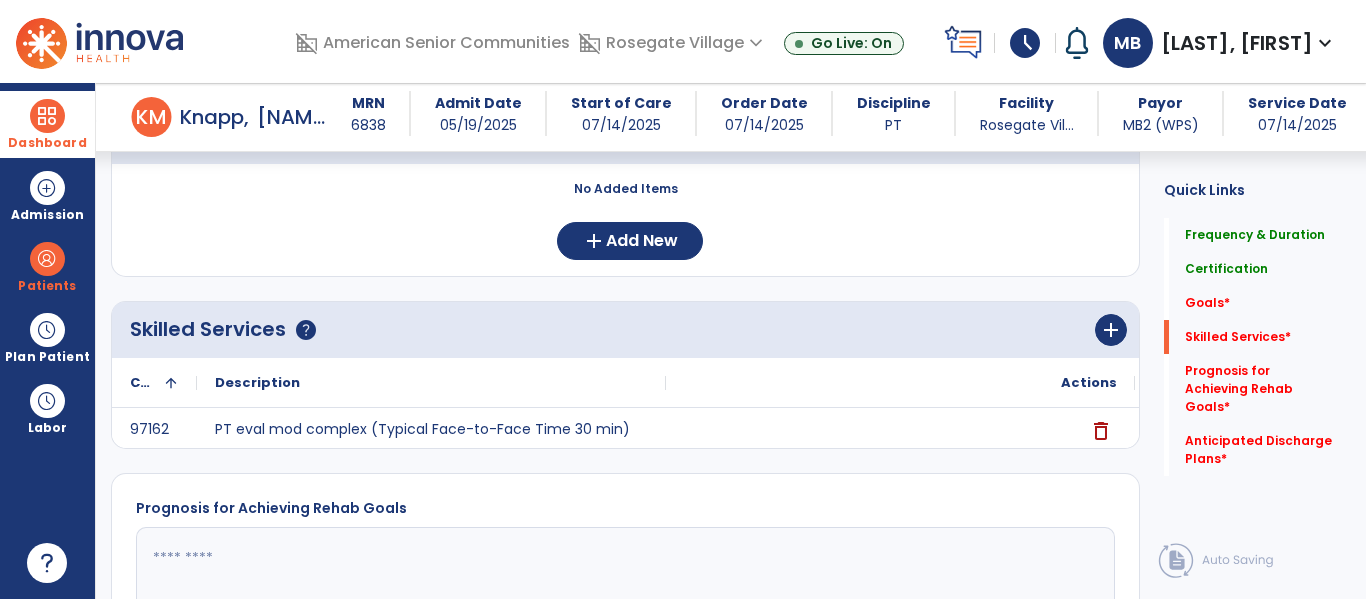 scroll, scrollTop: 544, scrollLeft: 0, axis: vertical 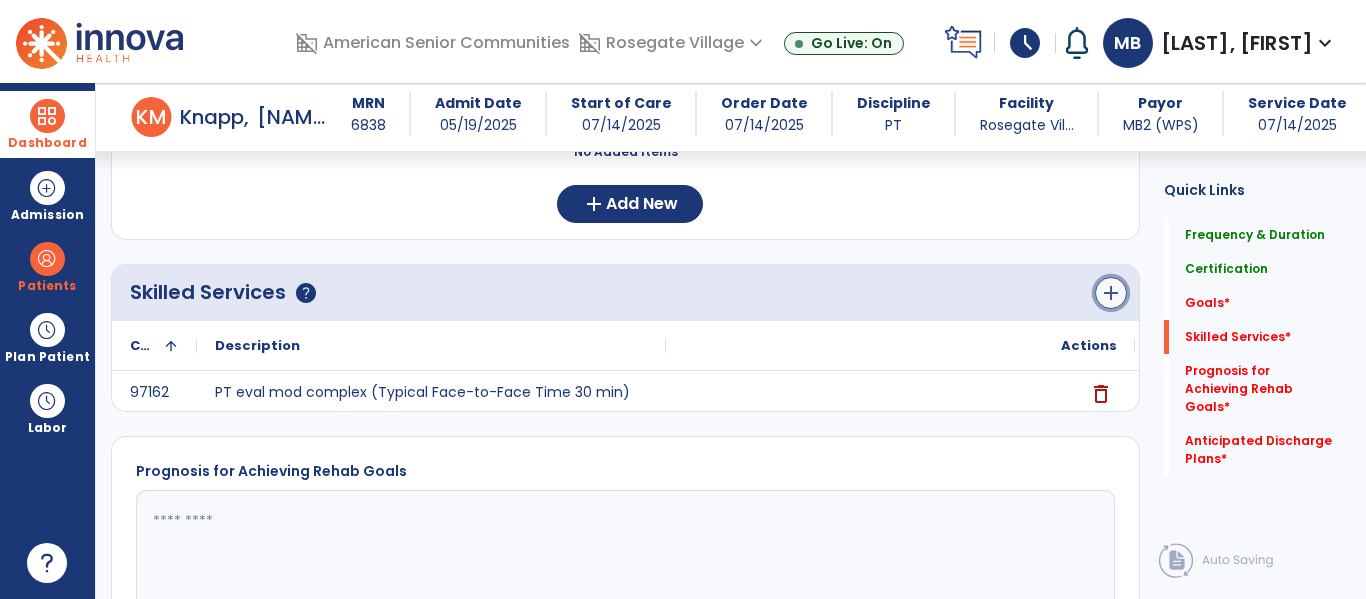 click on "add" 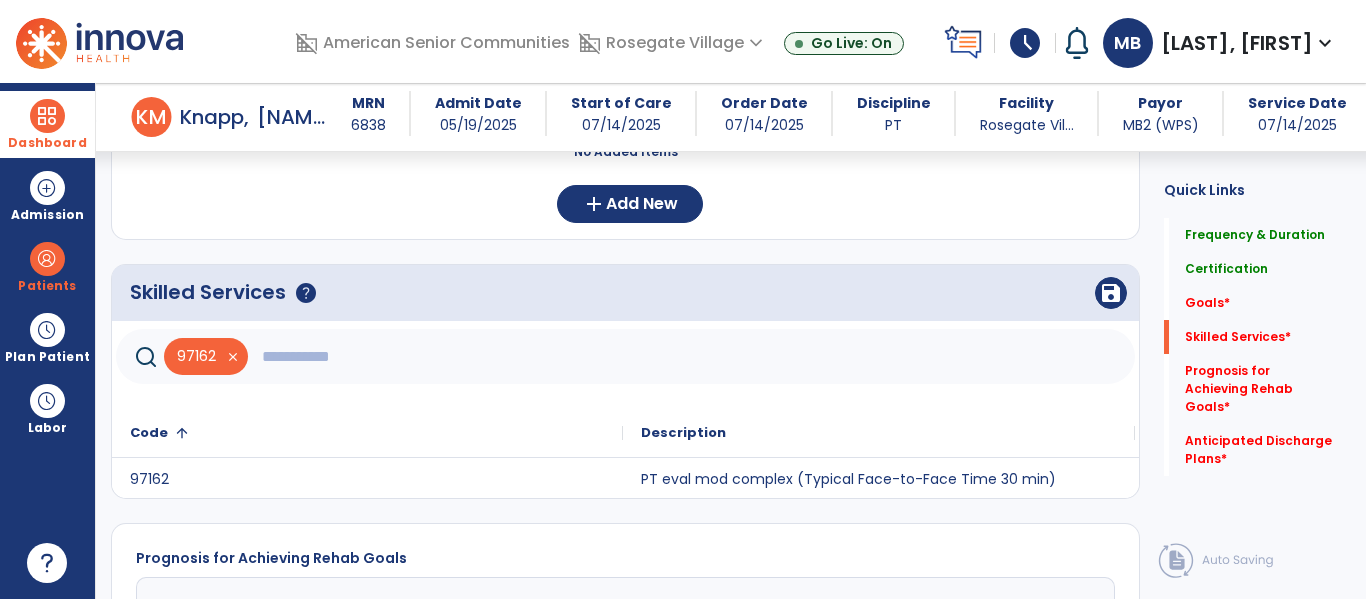 click 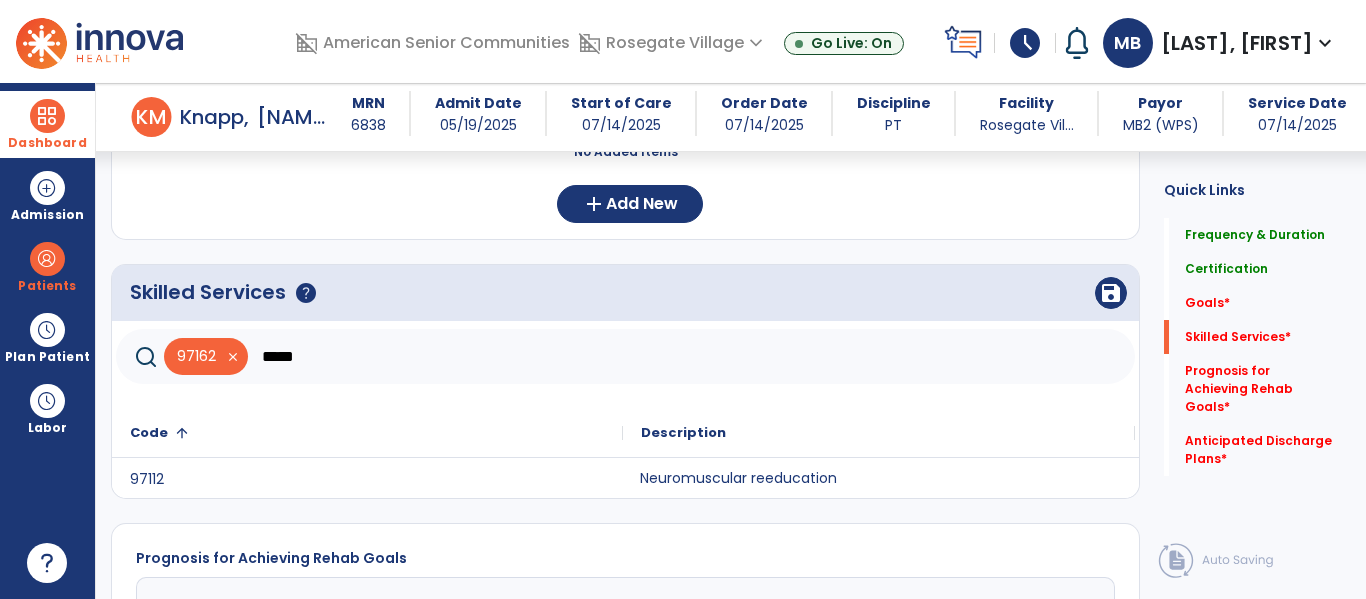 click on "Neuromuscular reeducation" 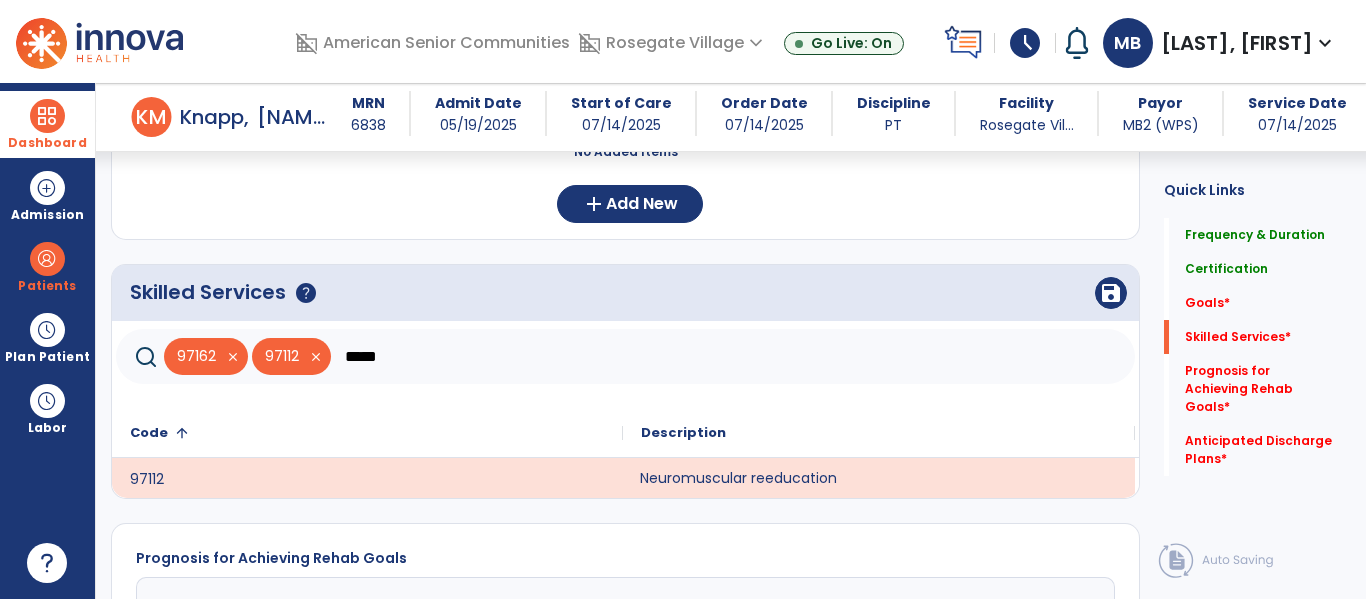 click on "*****" 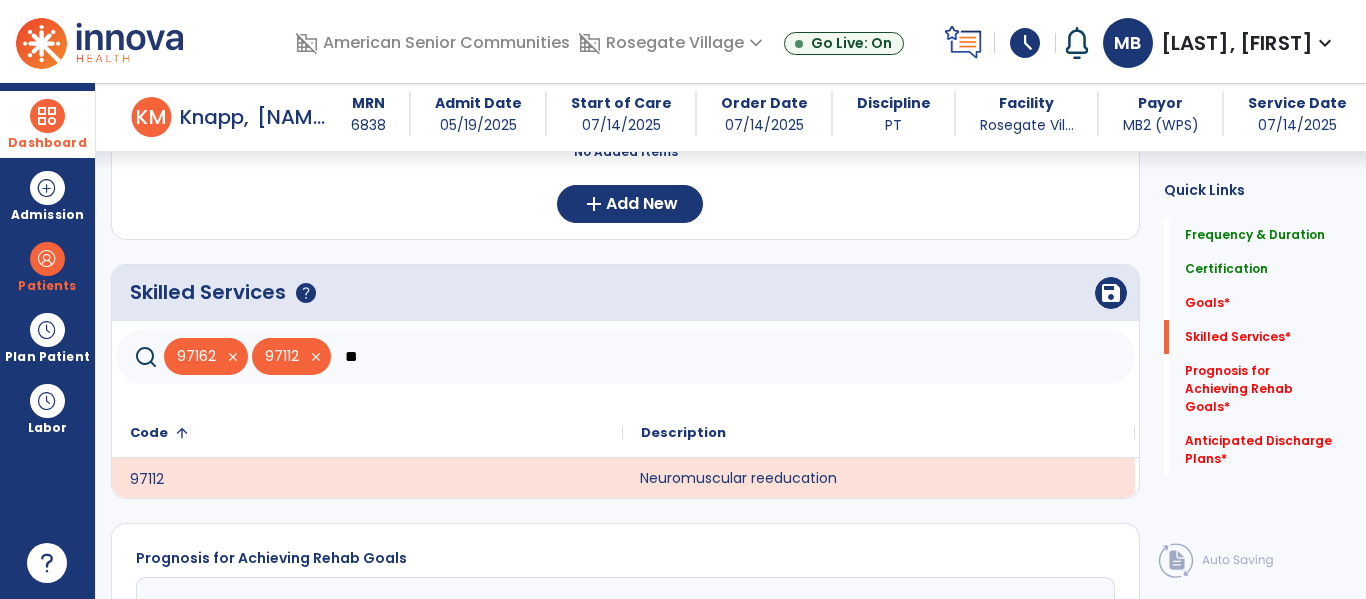 type on "*" 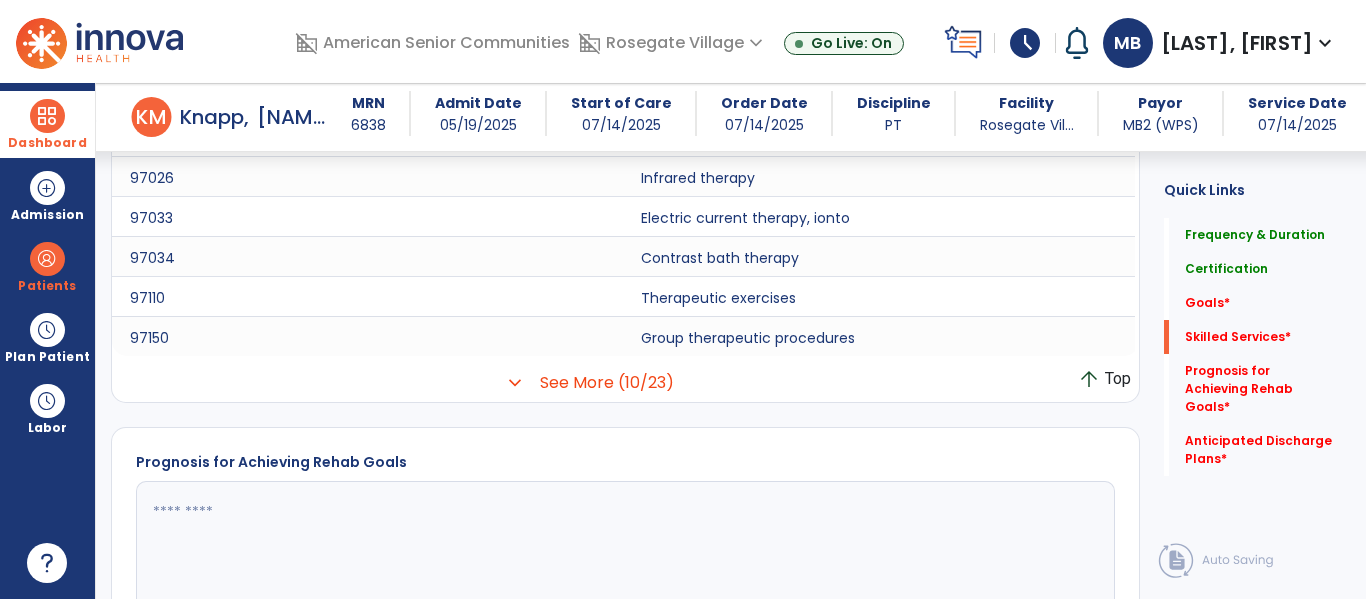 scroll, scrollTop: 1047, scrollLeft: 0, axis: vertical 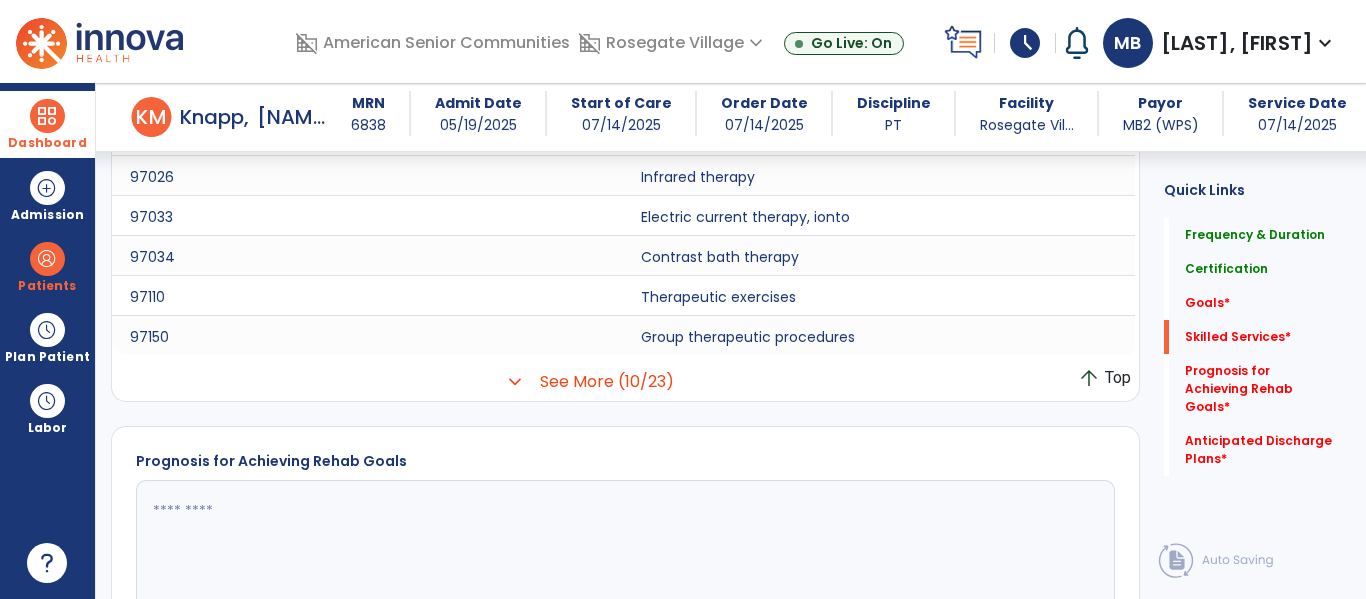 type on "****" 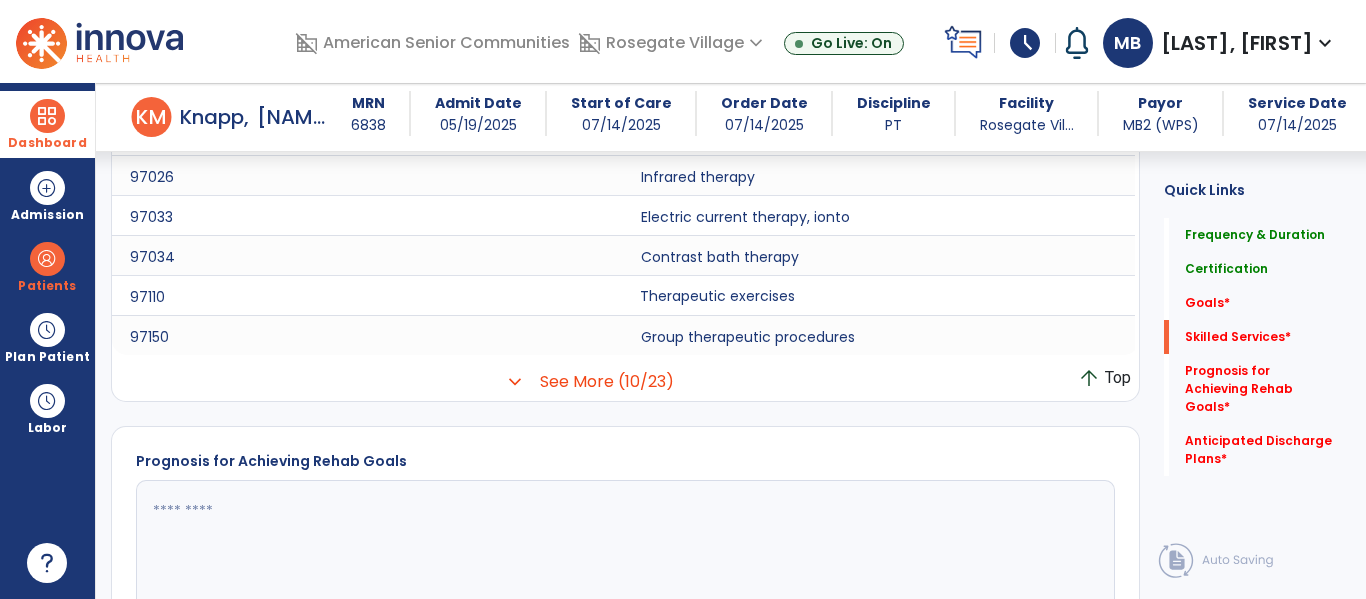 click on "Therapeutic exercises" 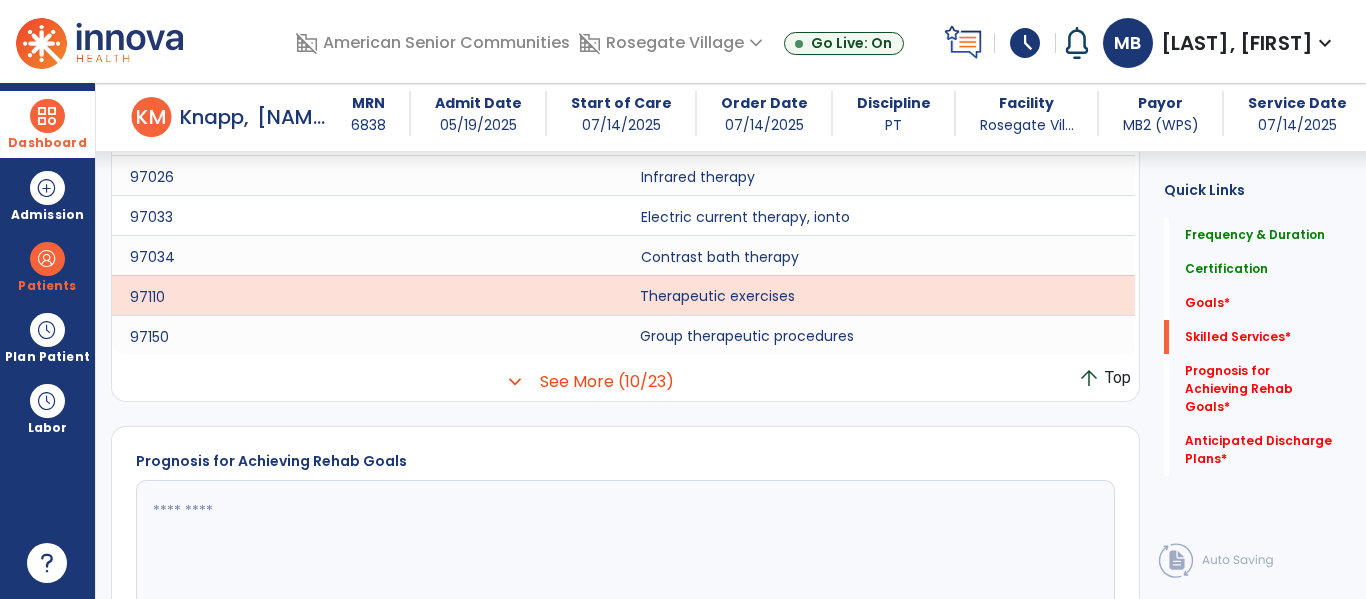 click on "Group therapeutic procedures" 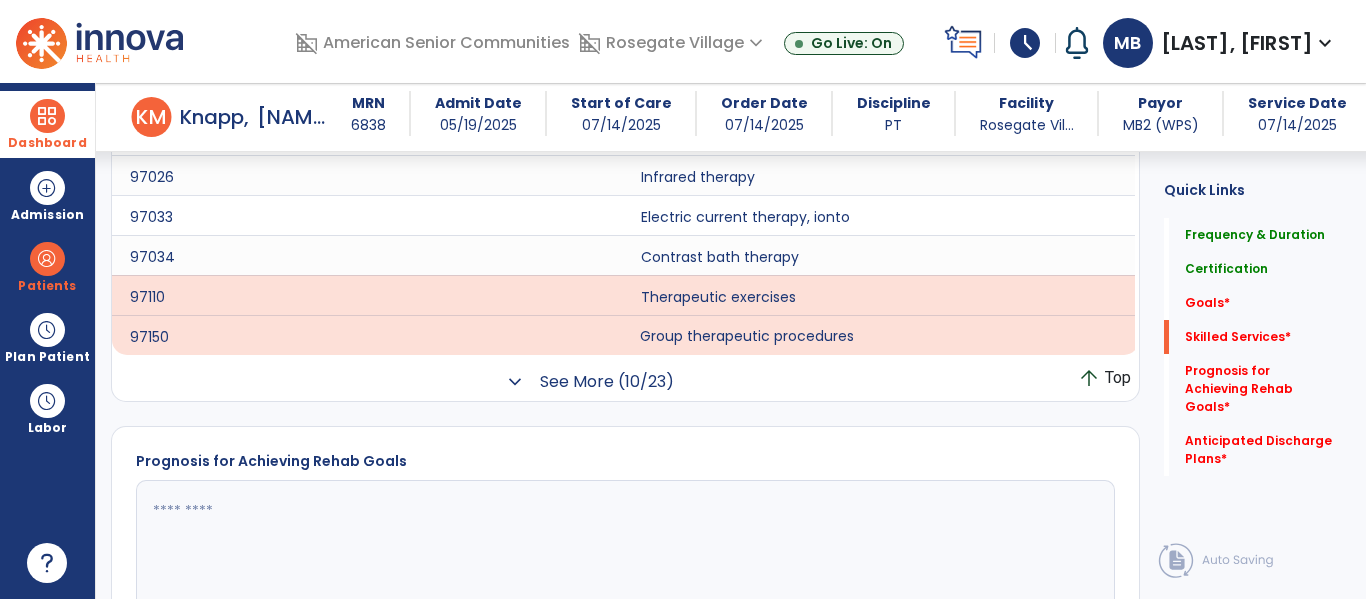 click on "See More (10/23)" 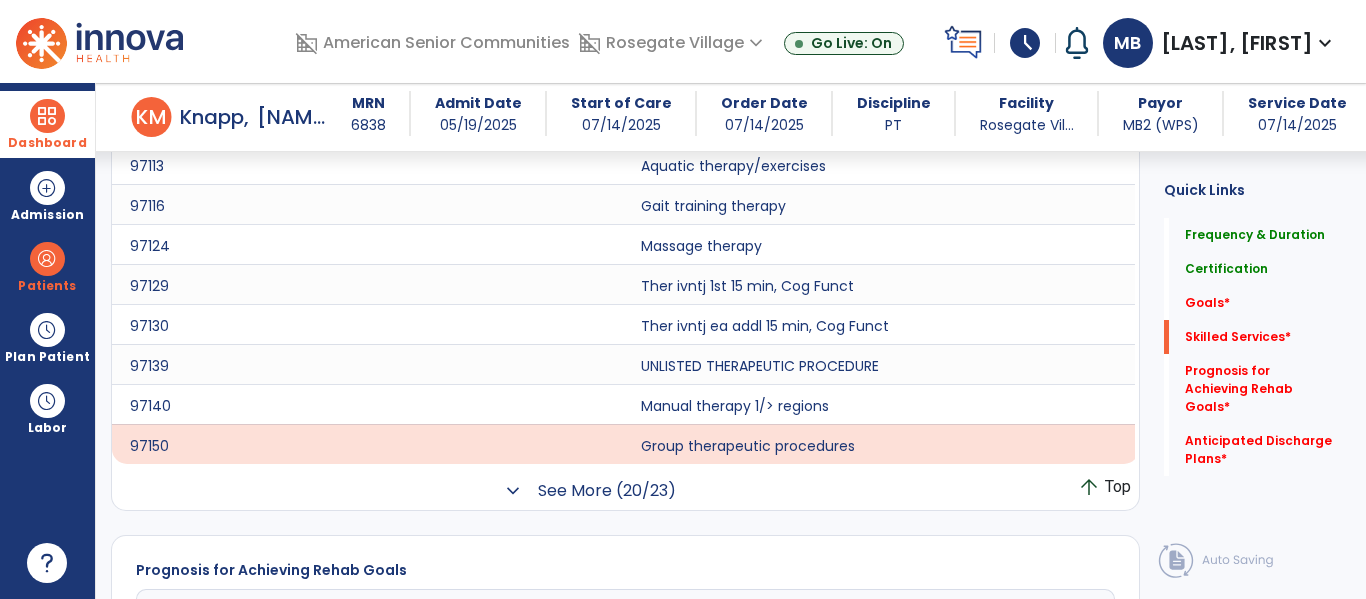 scroll, scrollTop: 1353, scrollLeft: 0, axis: vertical 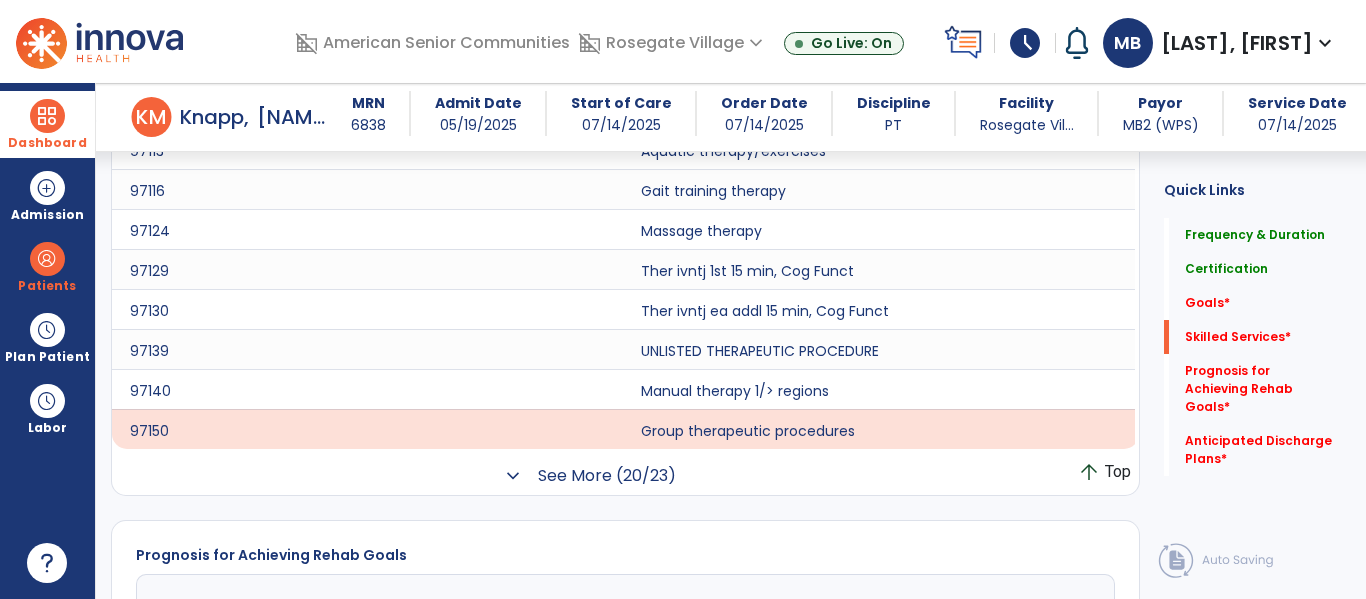 click on "See More (20/23)" 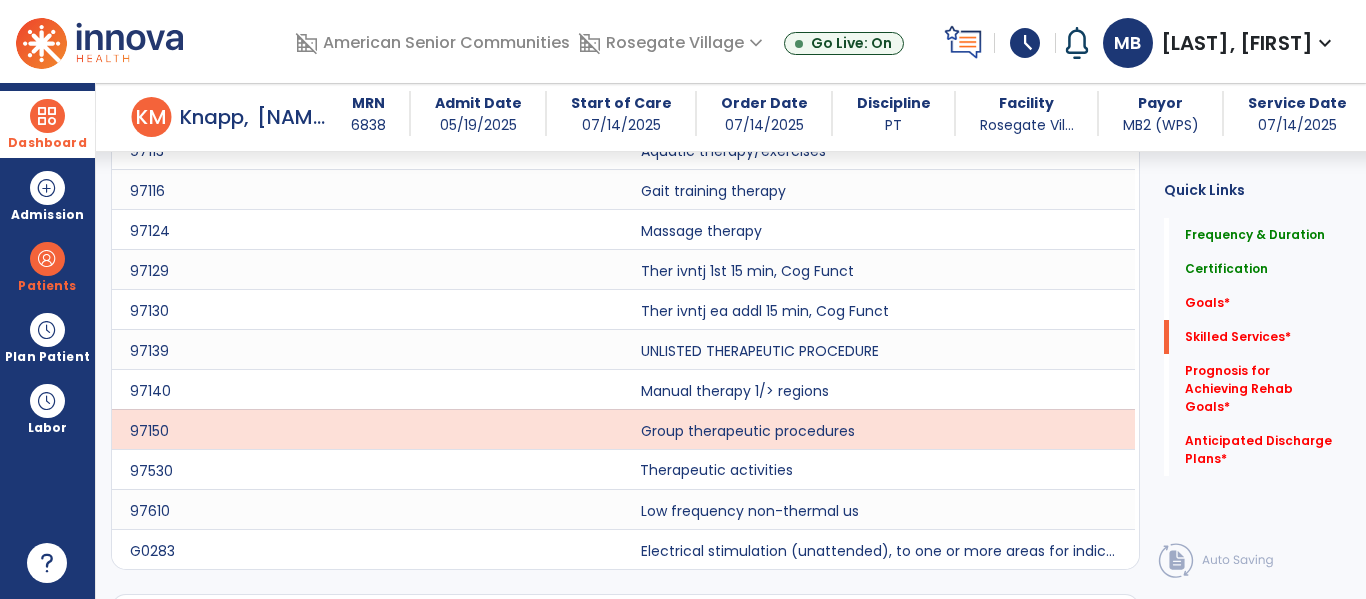 click on "Therapeutic activities" 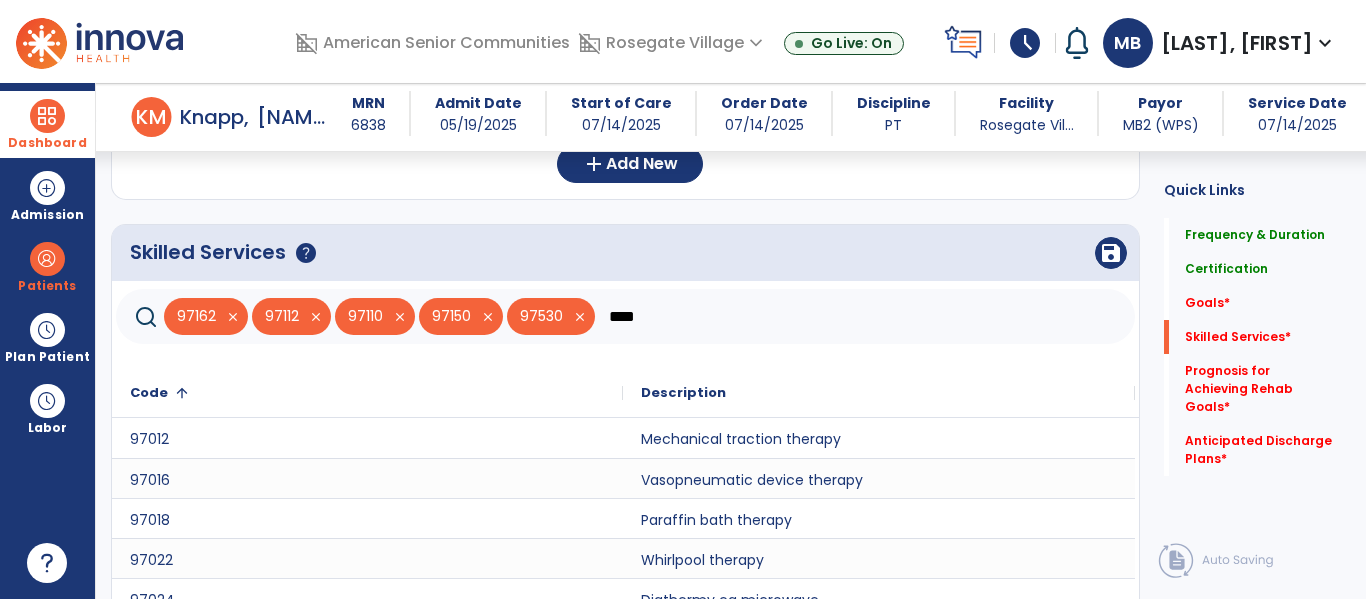 scroll, scrollTop: 565, scrollLeft: 0, axis: vertical 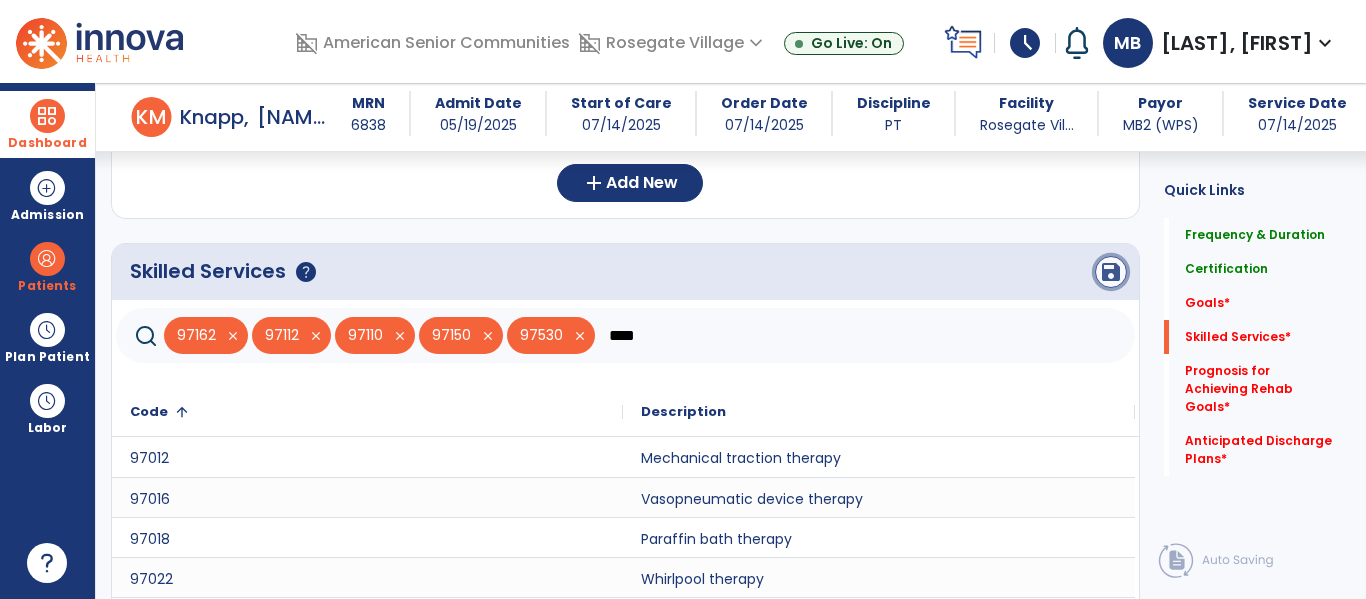 click on "save" 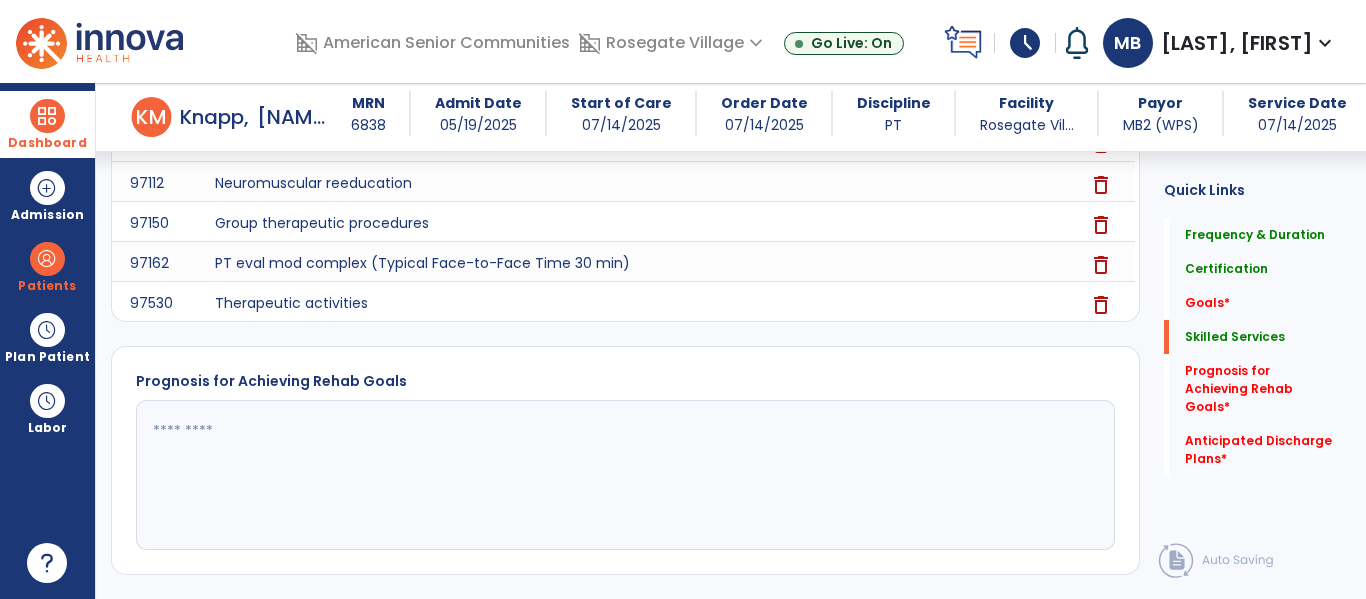scroll, scrollTop: 798, scrollLeft: 0, axis: vertical 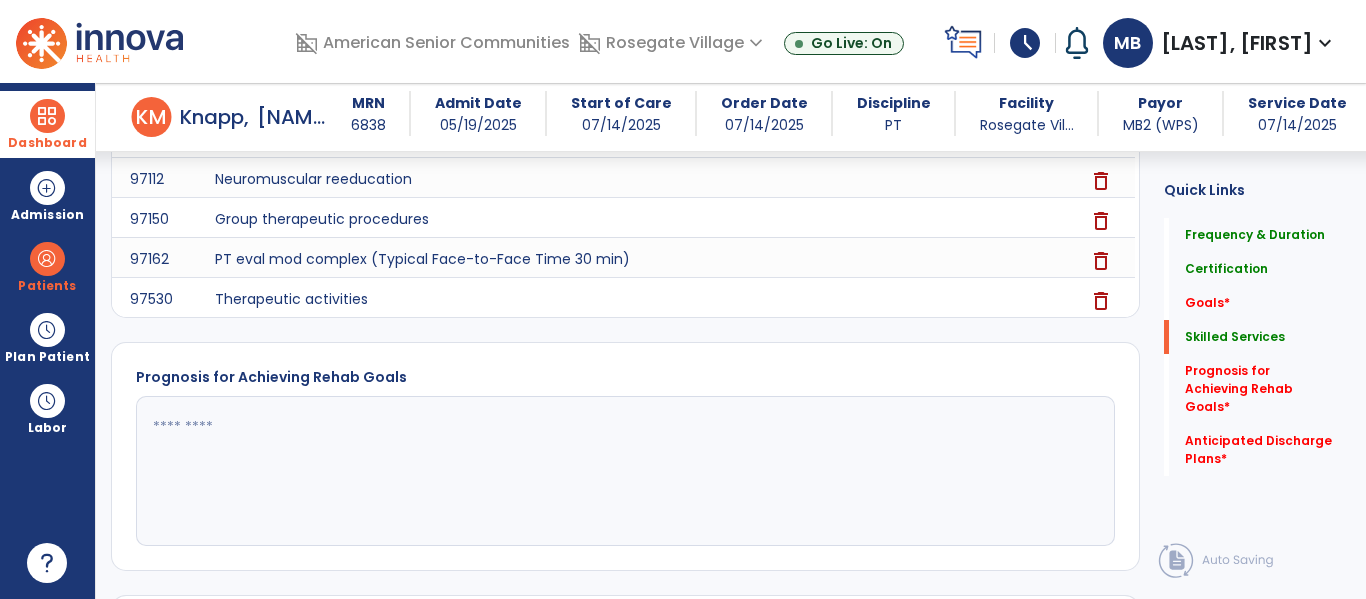 click 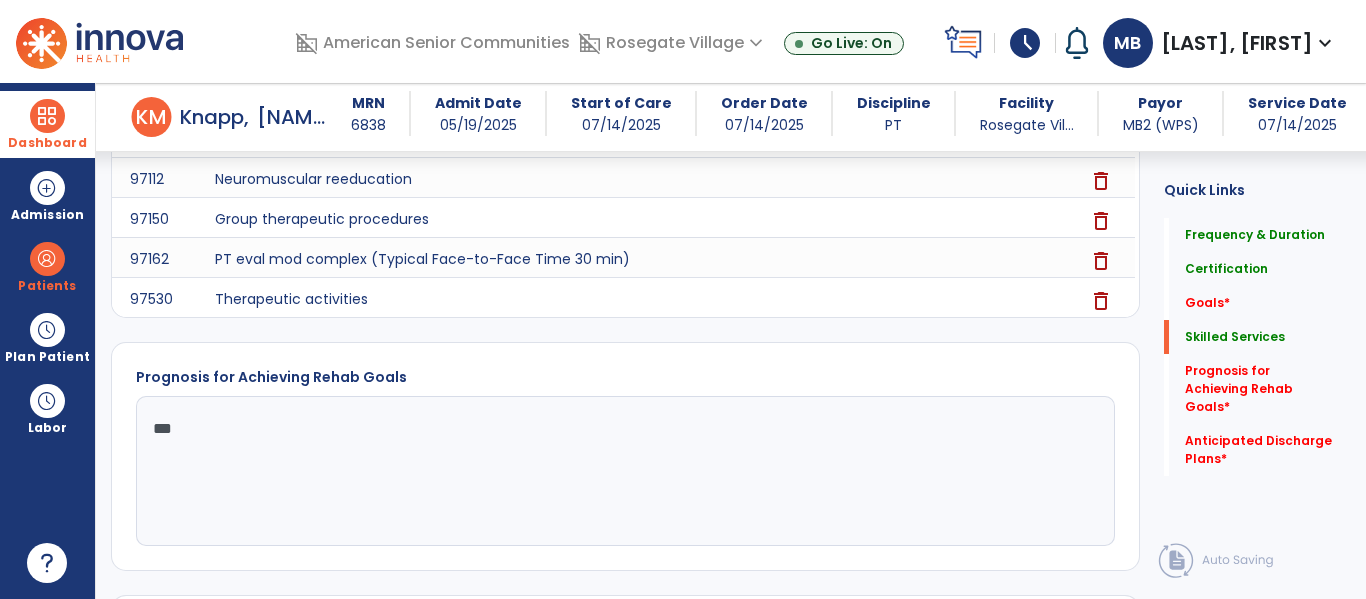 type on "****" 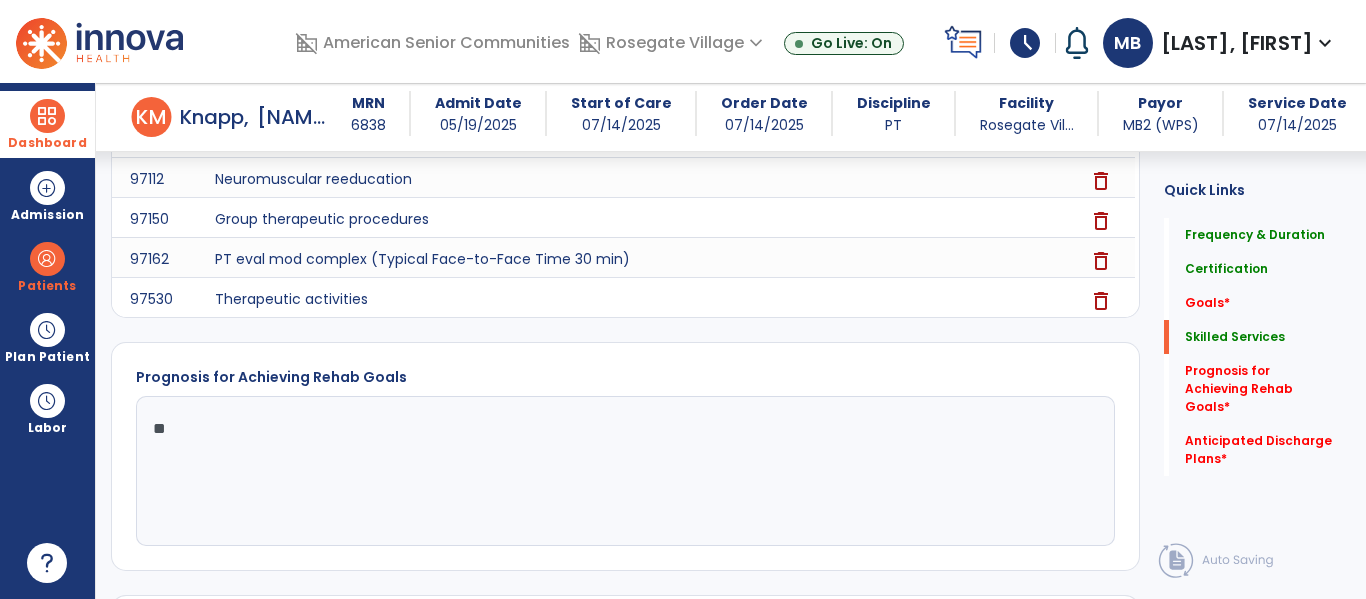 type on "*" 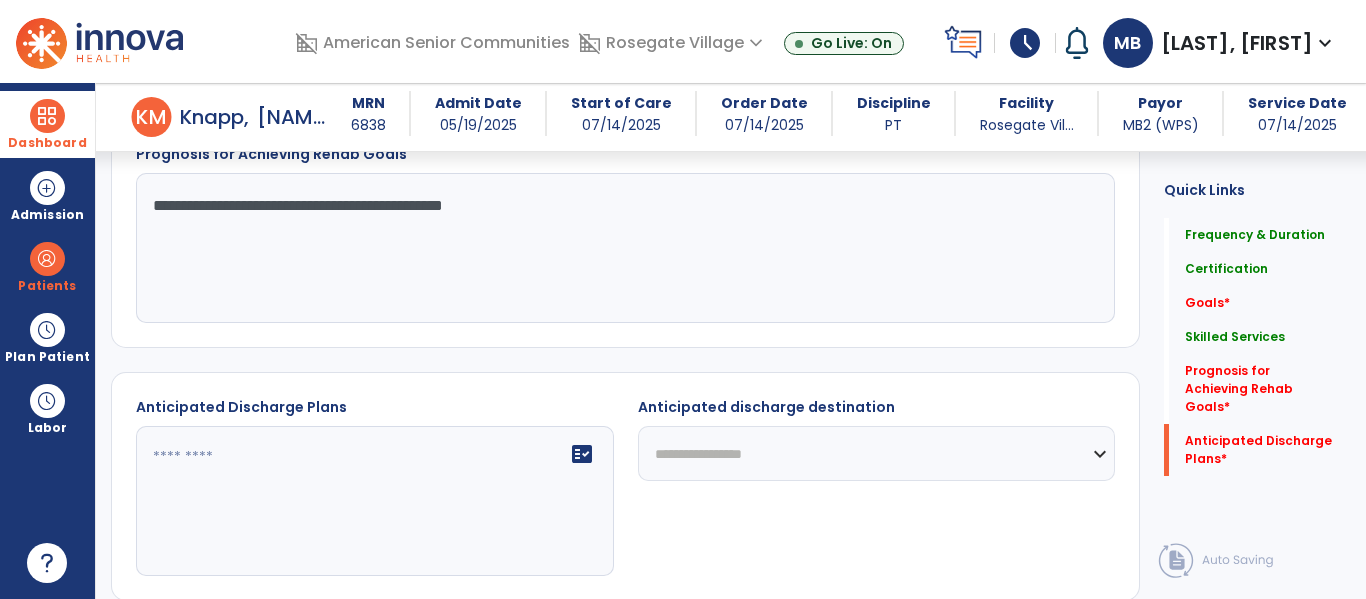 scroll, scrollTop: 1021, scrollLeft: 0, axis: vertical 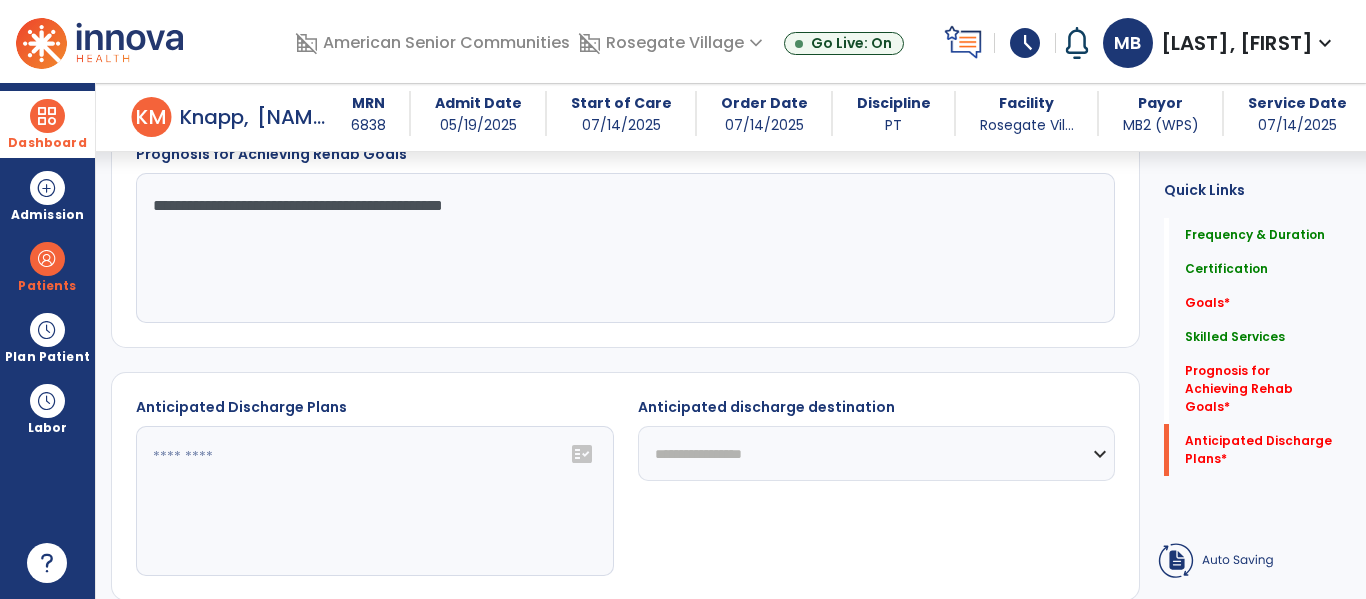 click on "fact_check" 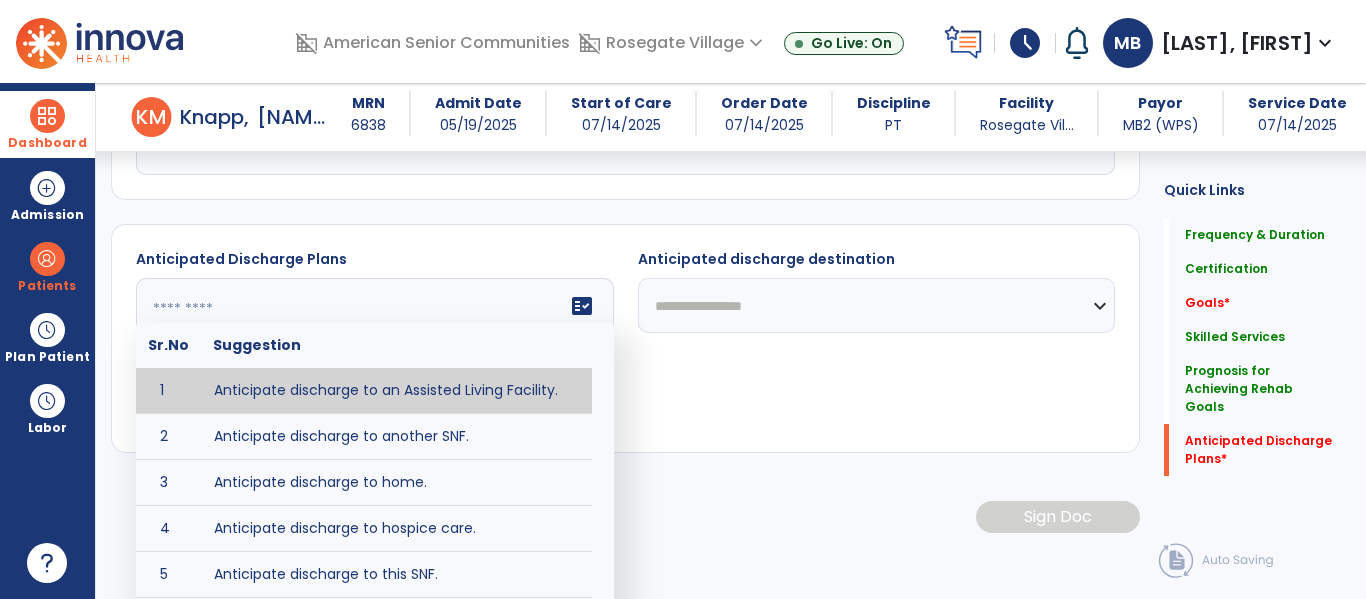 scroll, scrollTop: 1185, scrollLeft: 0, axis: vertical 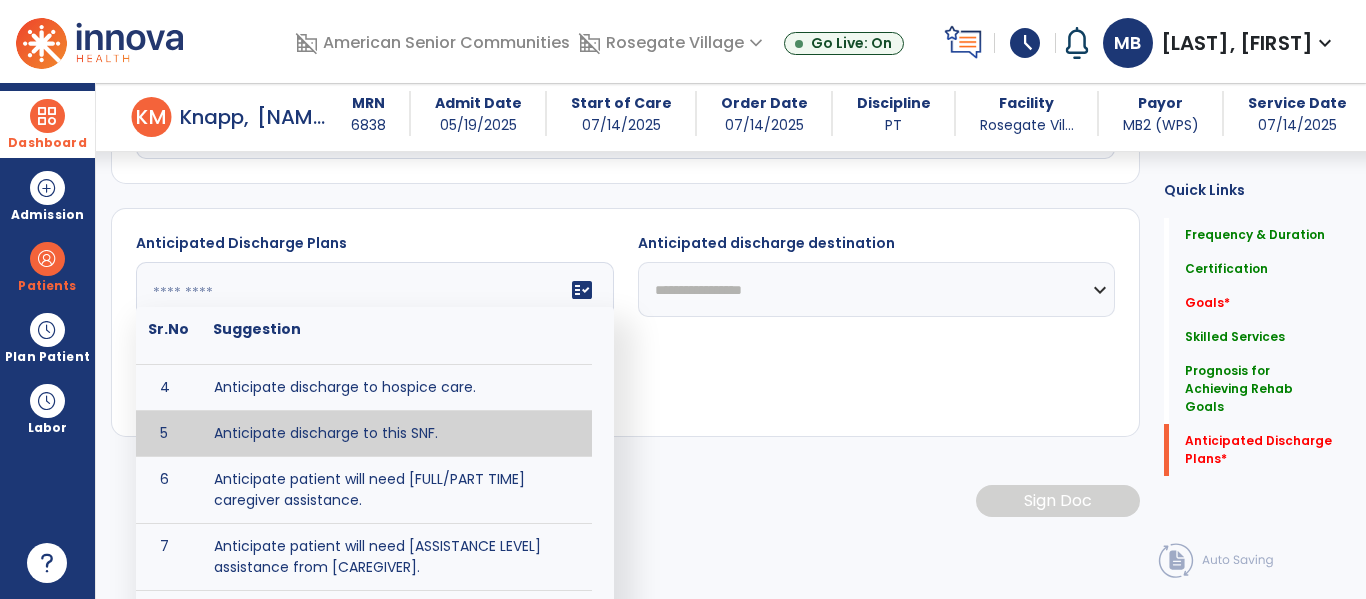 type on "**********" 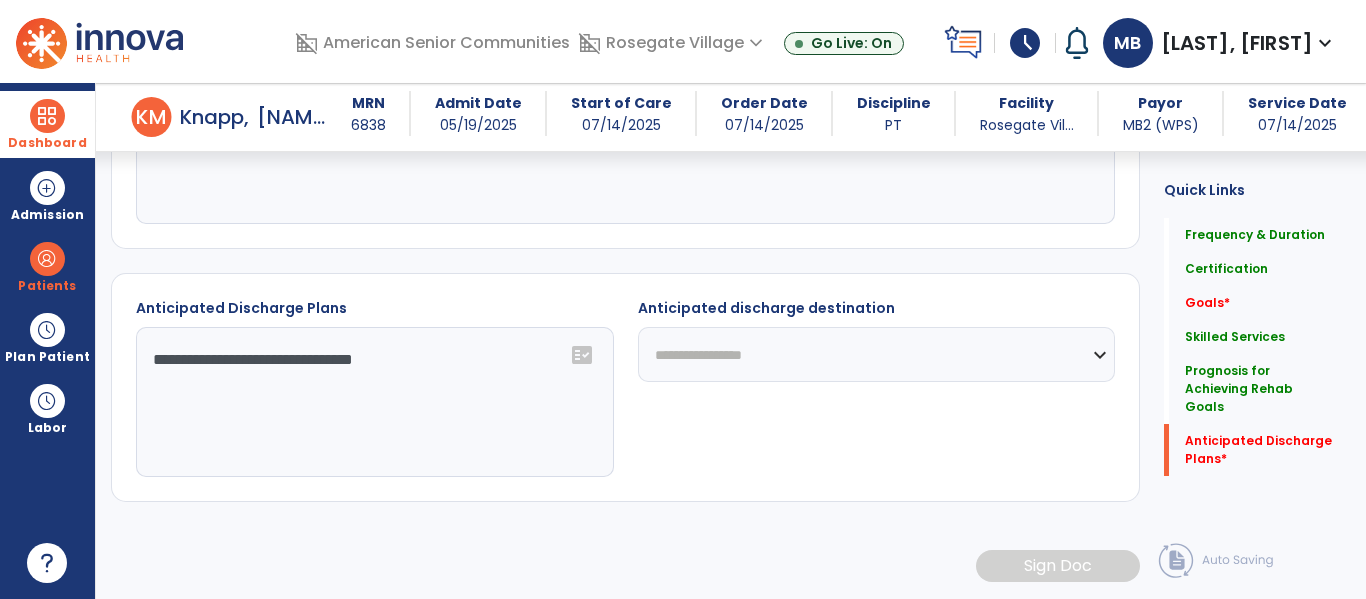 scroll, scrollTop: 1120, scrollLeft: 0, axis: vertical 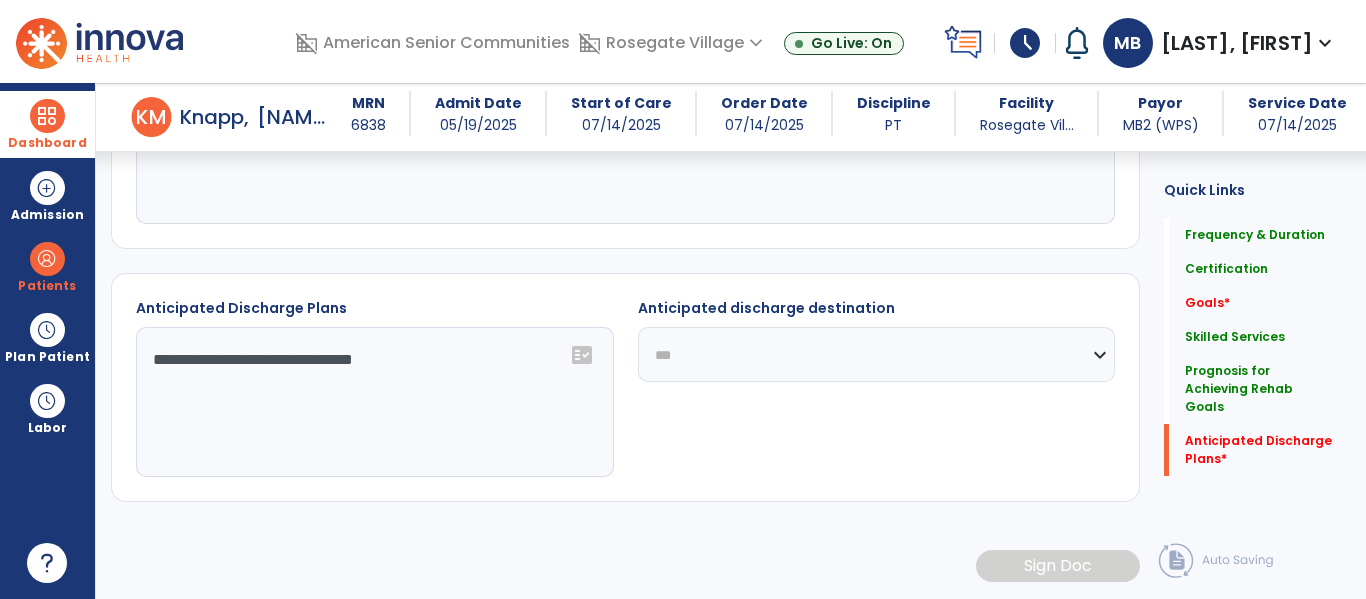 click on "**********" 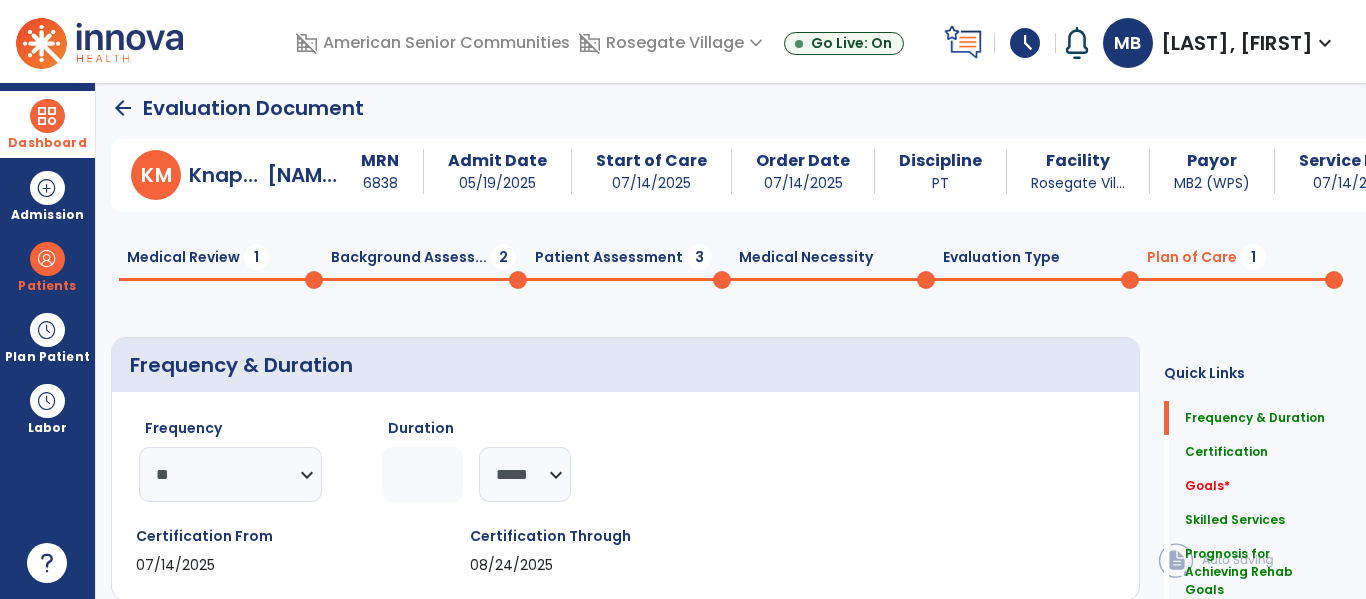 scroll, scrollTop: 0, scrollLeft: 0, axis: both 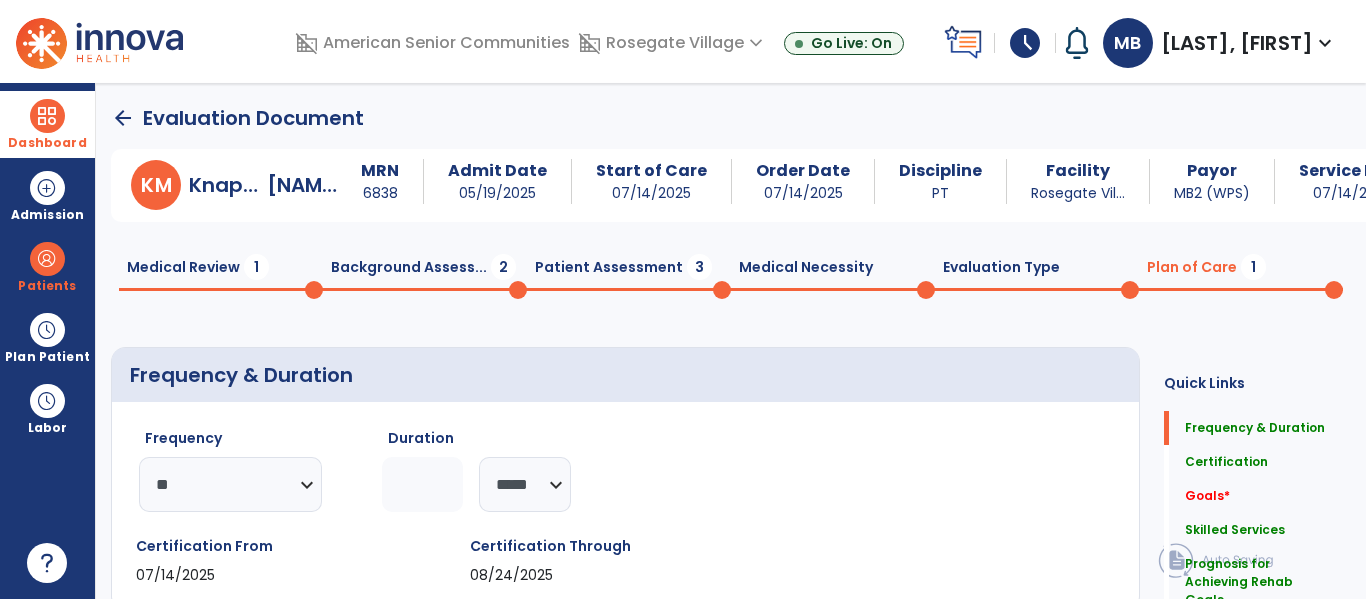 click 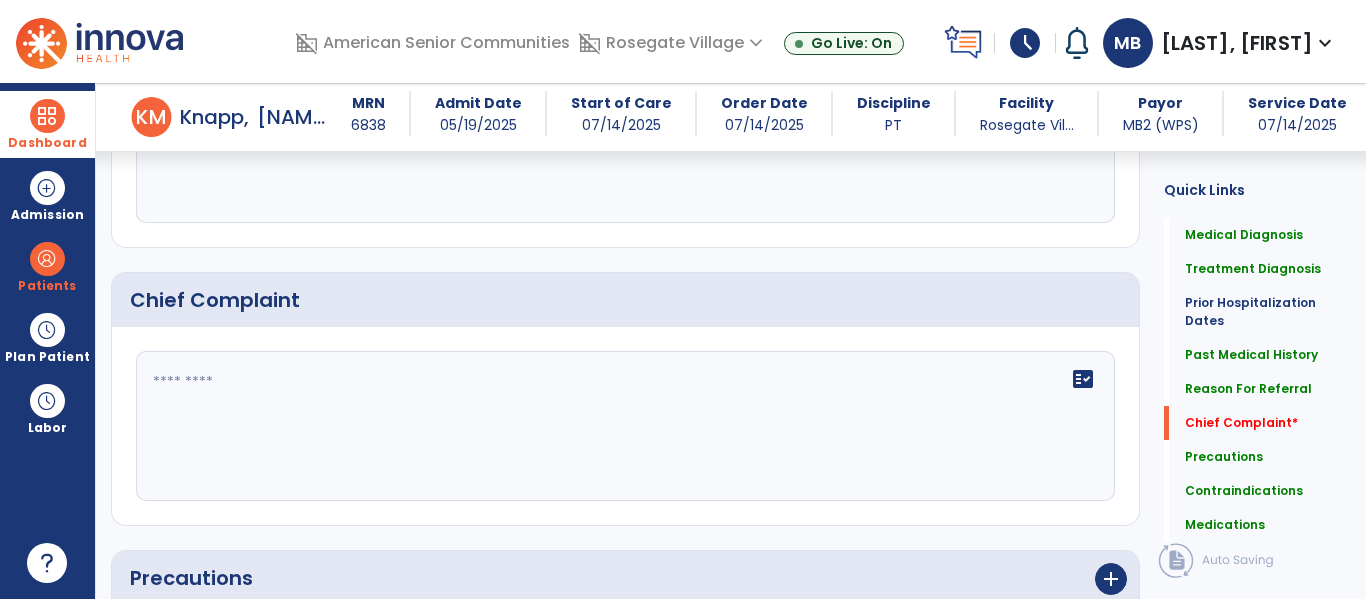 scroll, scrollTop: 1142, scrollLeft: 0, axis: vertical 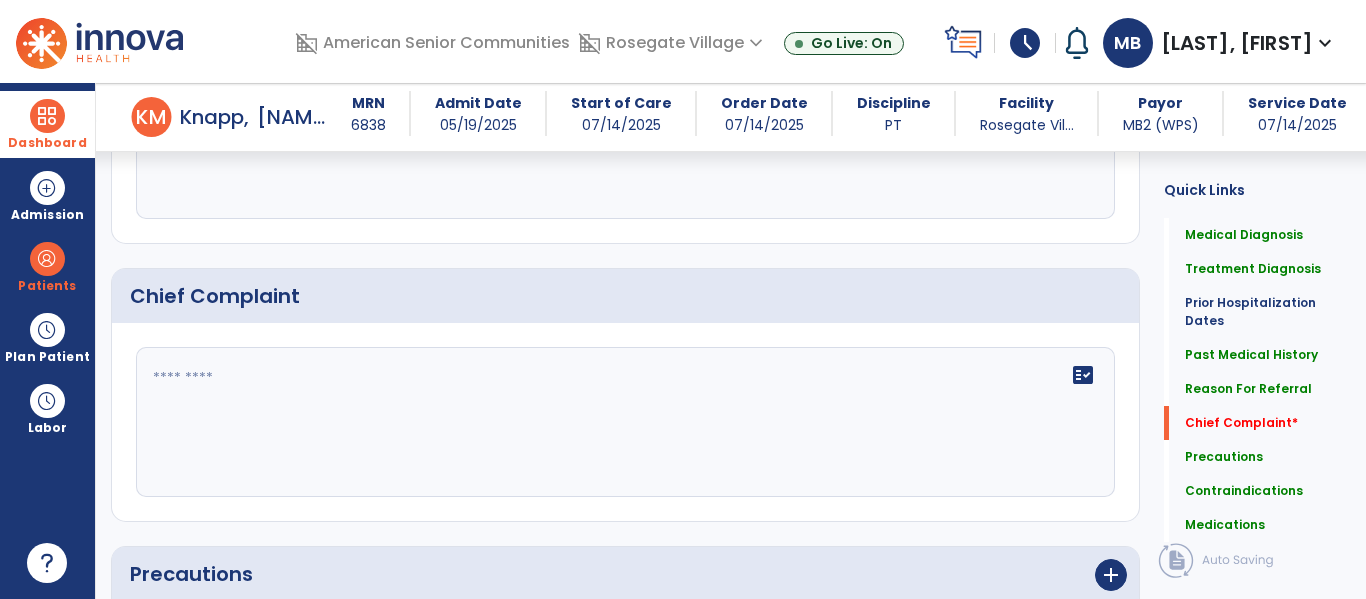 click on "fact_check" 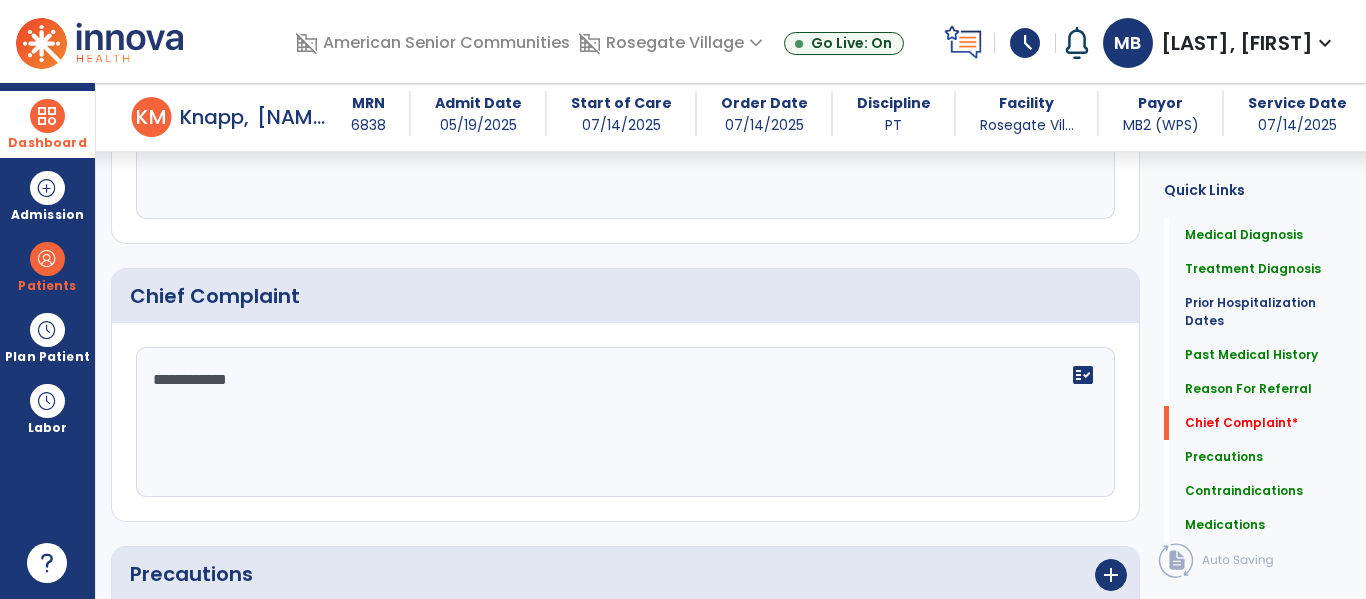 type on "**********" 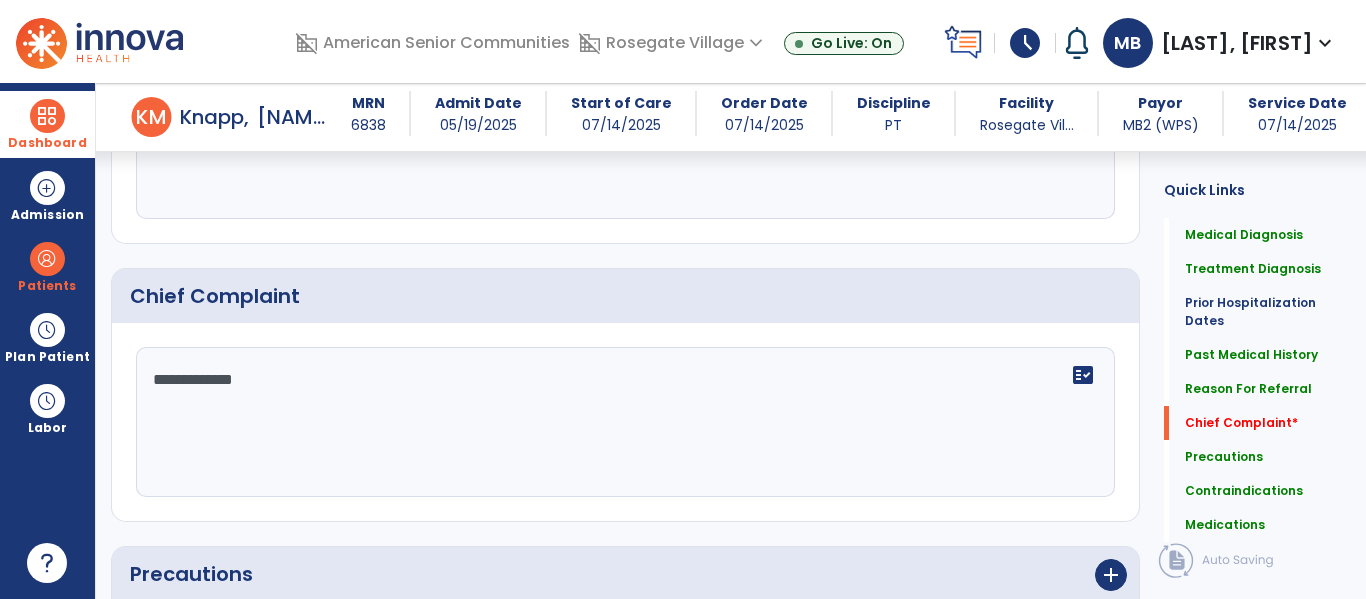 click on "**********" 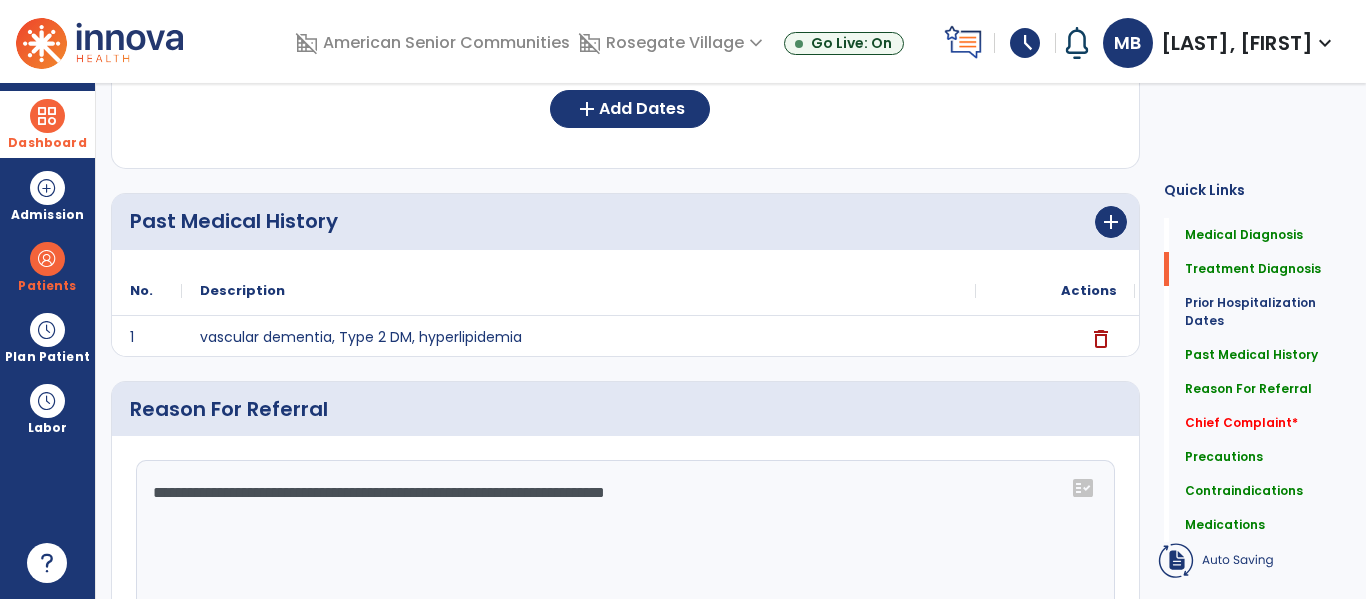 scroll, scrollTop: 0, scrollLeft: 0, axis: both 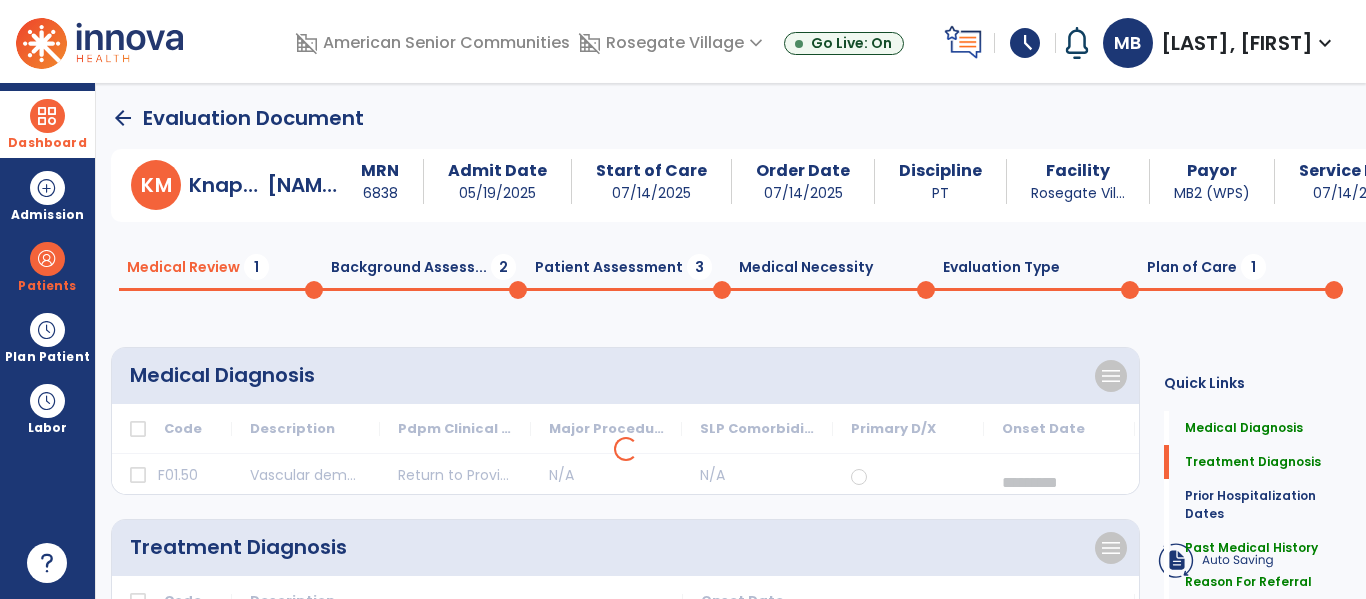 click on "Background Assess...  2" 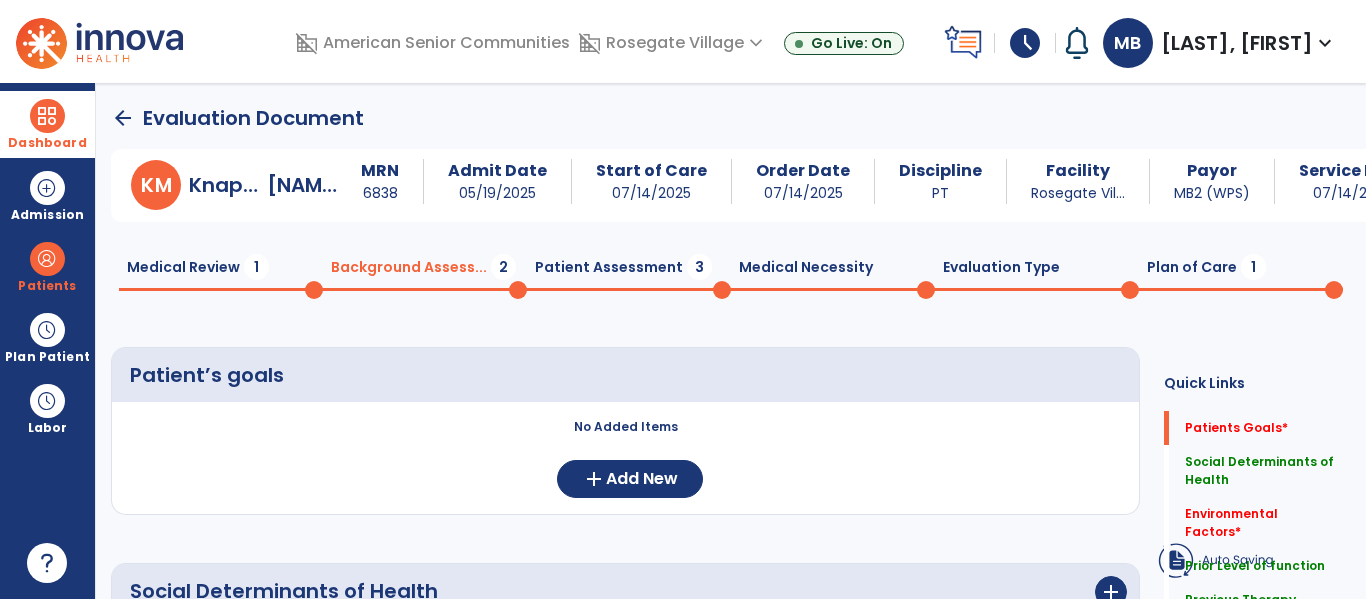 click on "Medical Review  1" 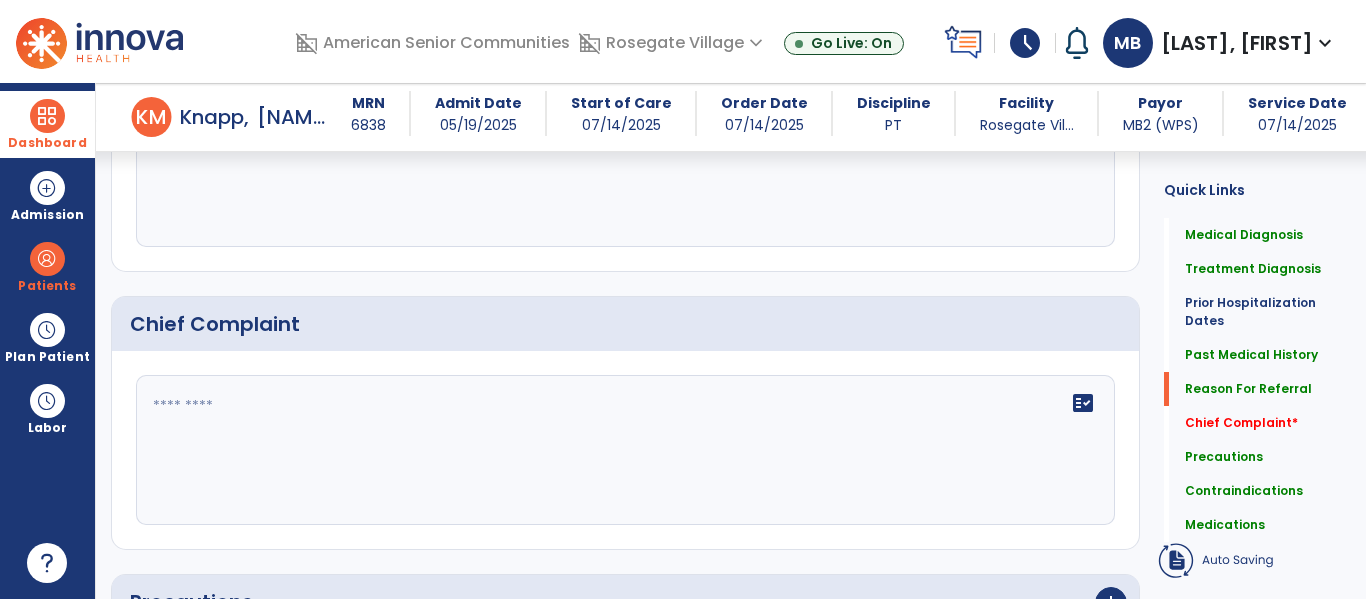 scroll, scrollTop: 1110, scrollLeft: 0, axis: vertical 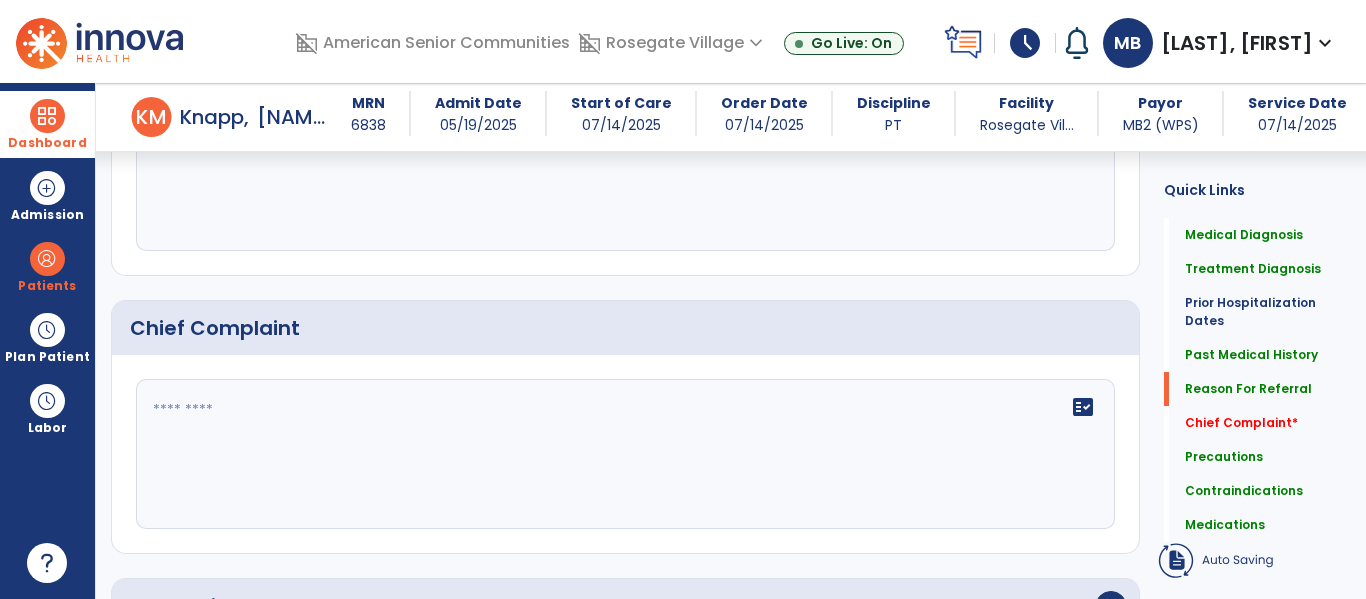 click 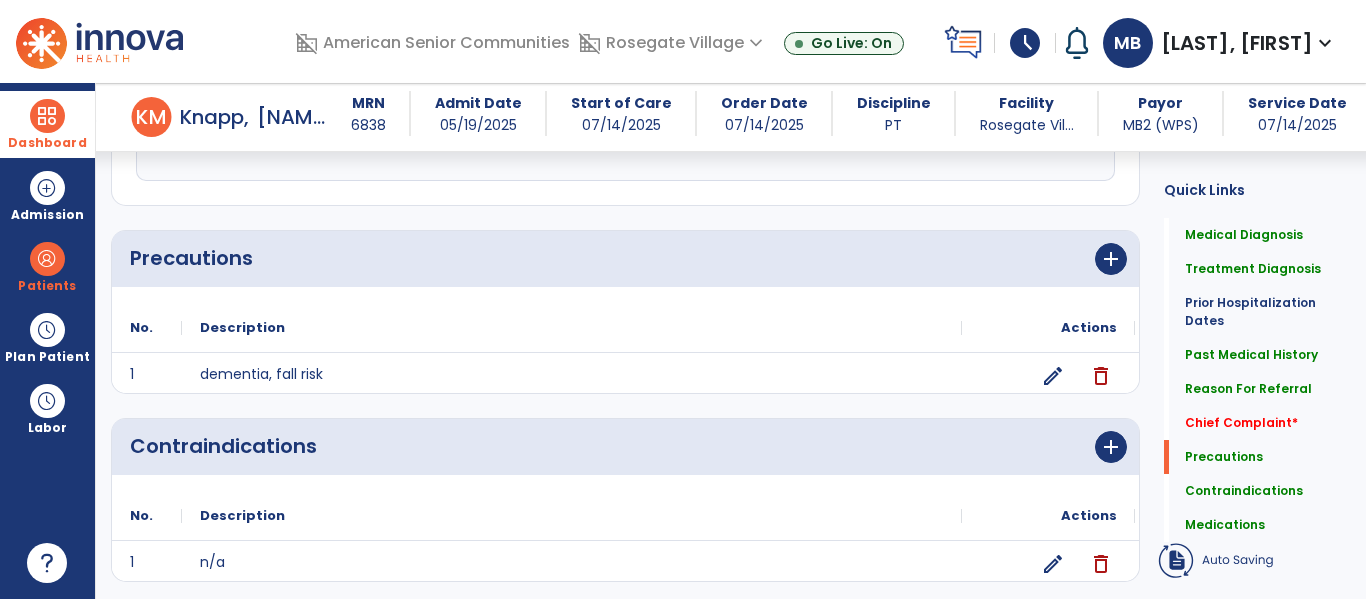 scroll, scrollTop: 1697, scrollLeft: 0, axis: vertical 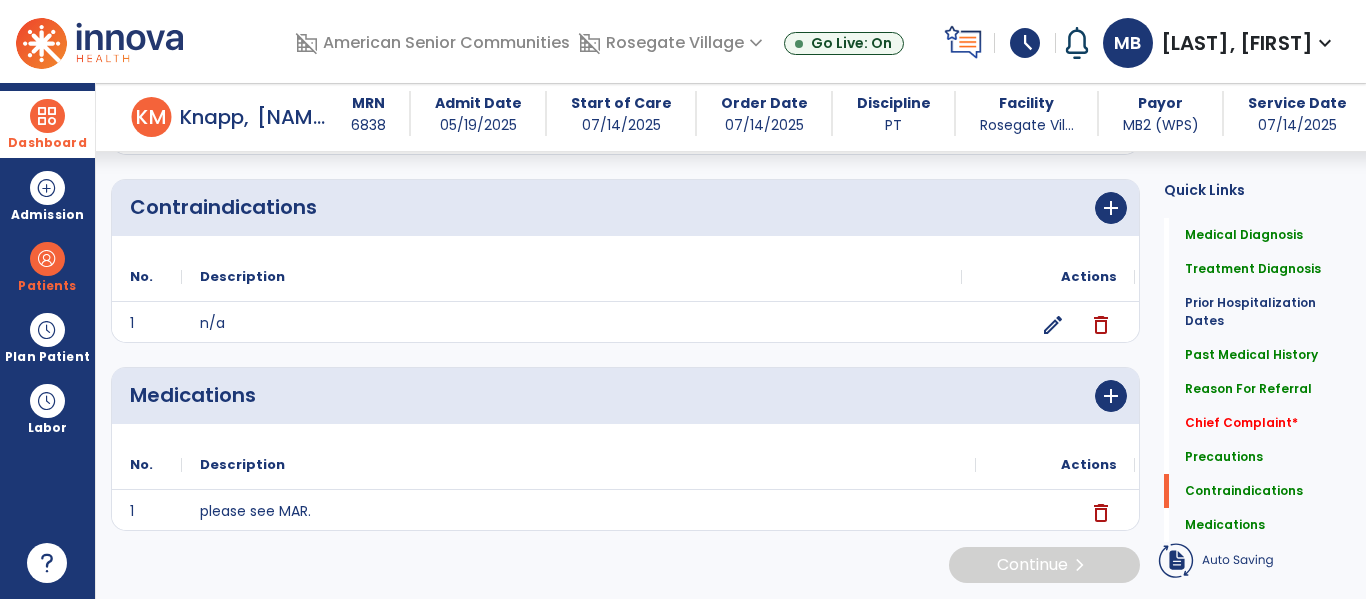 type on "**********" 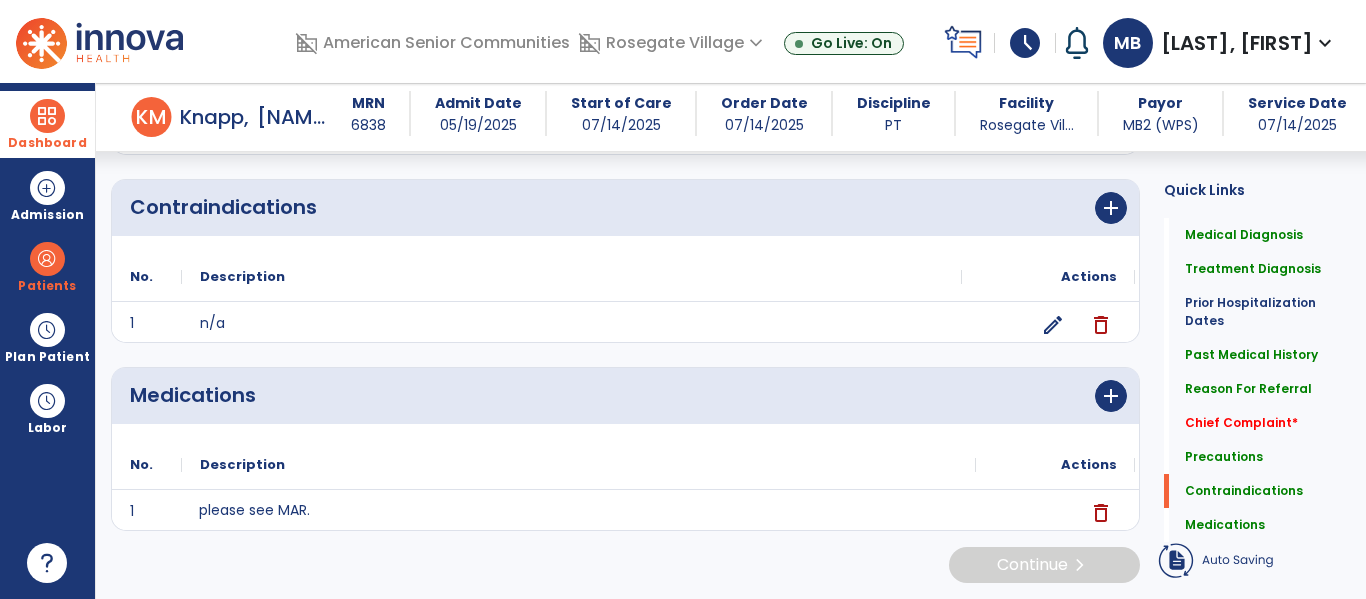 click on "please see MAR." 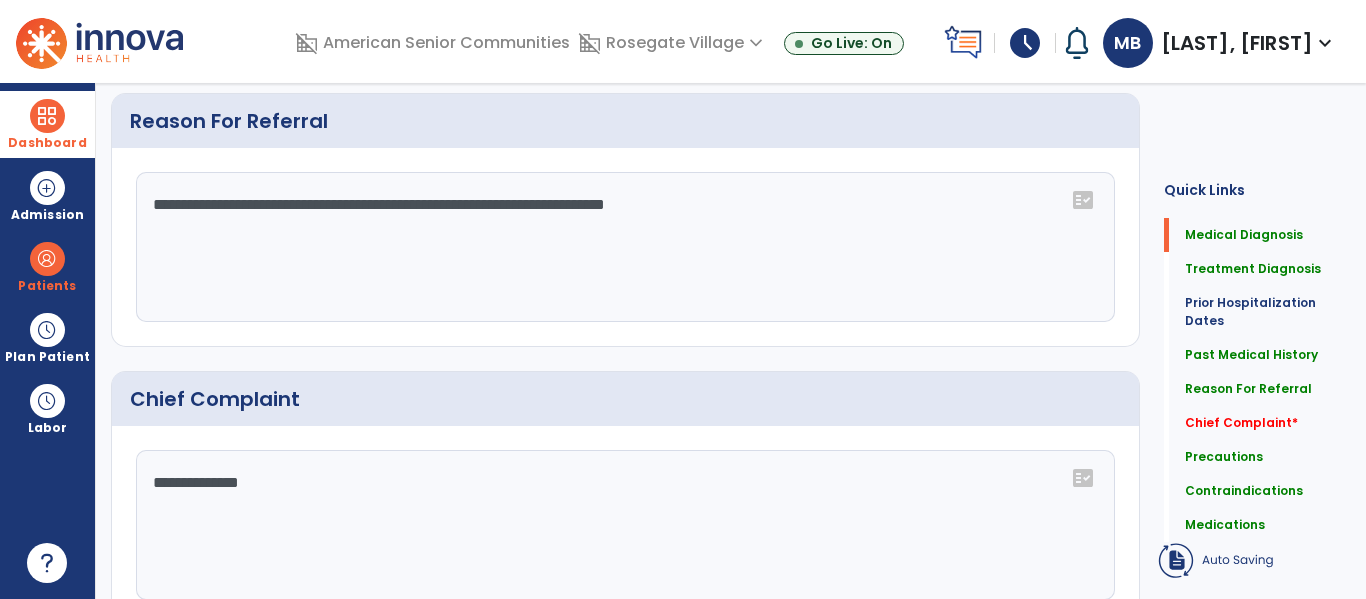 scroll, scrollTop: 0, scrollLeft: 0, axis: both 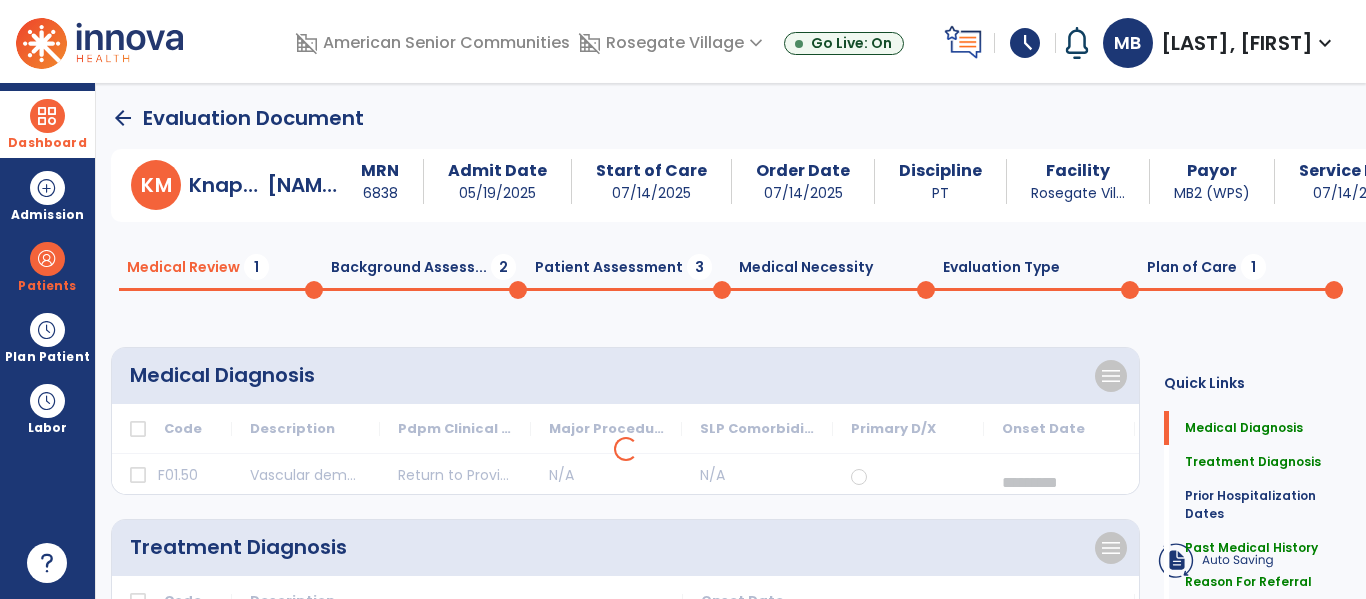 click on "Background Assess...  2" 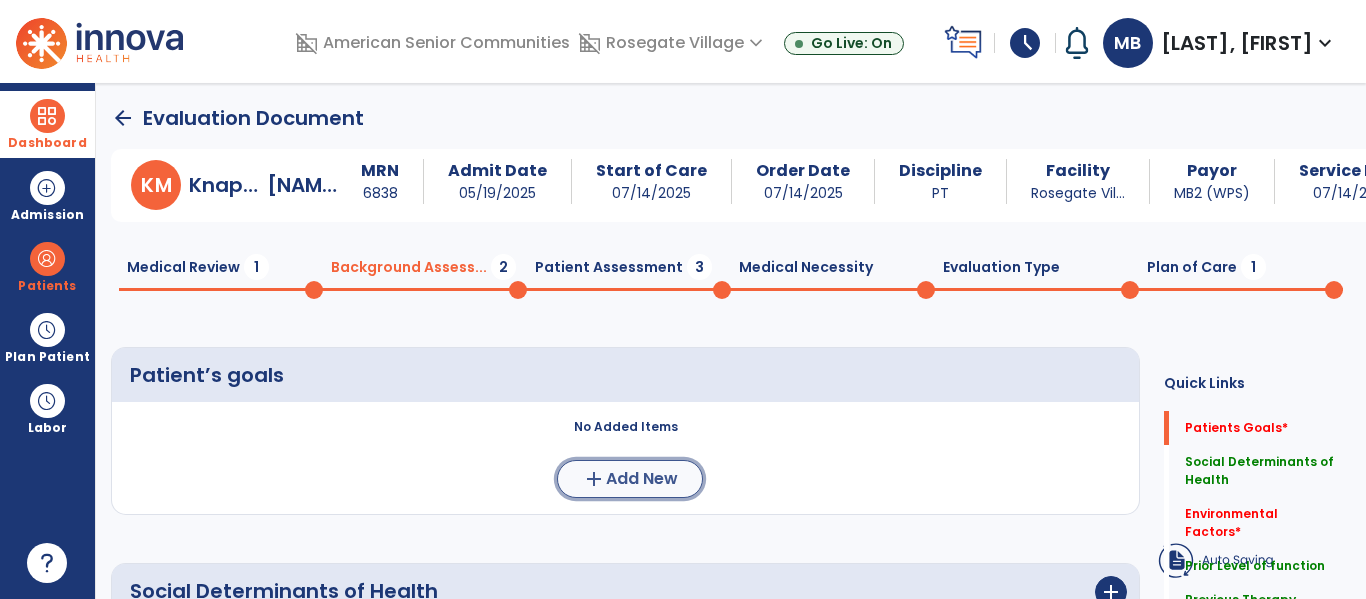 click on "Add New" 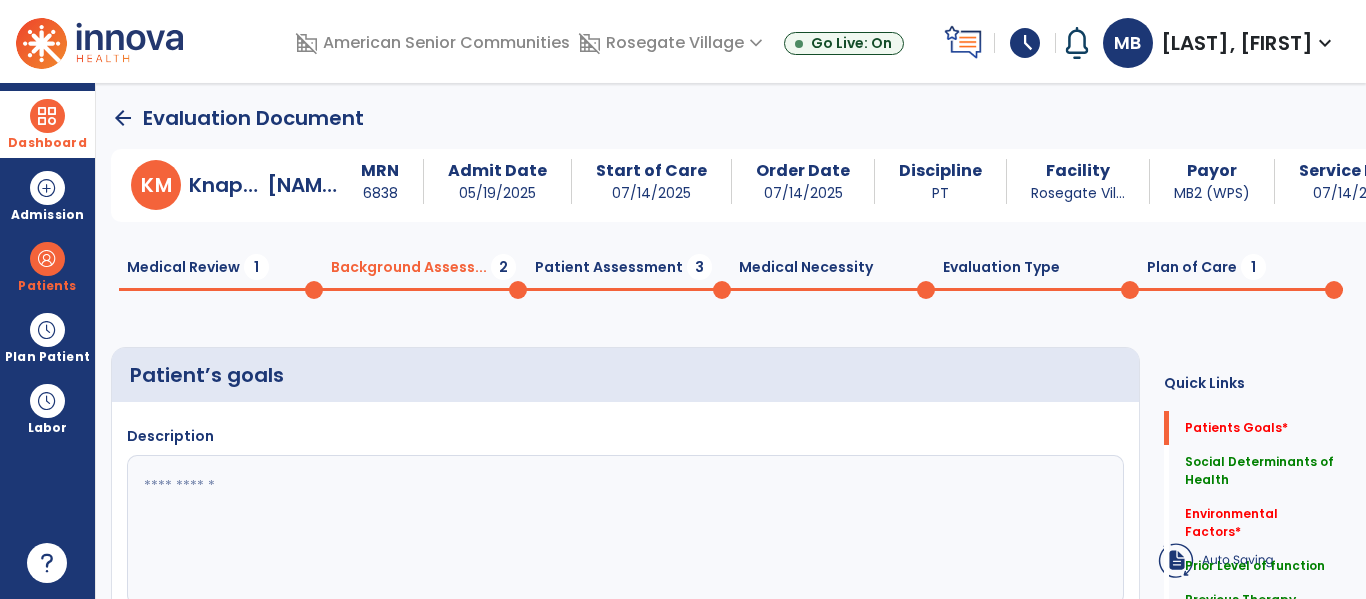 click 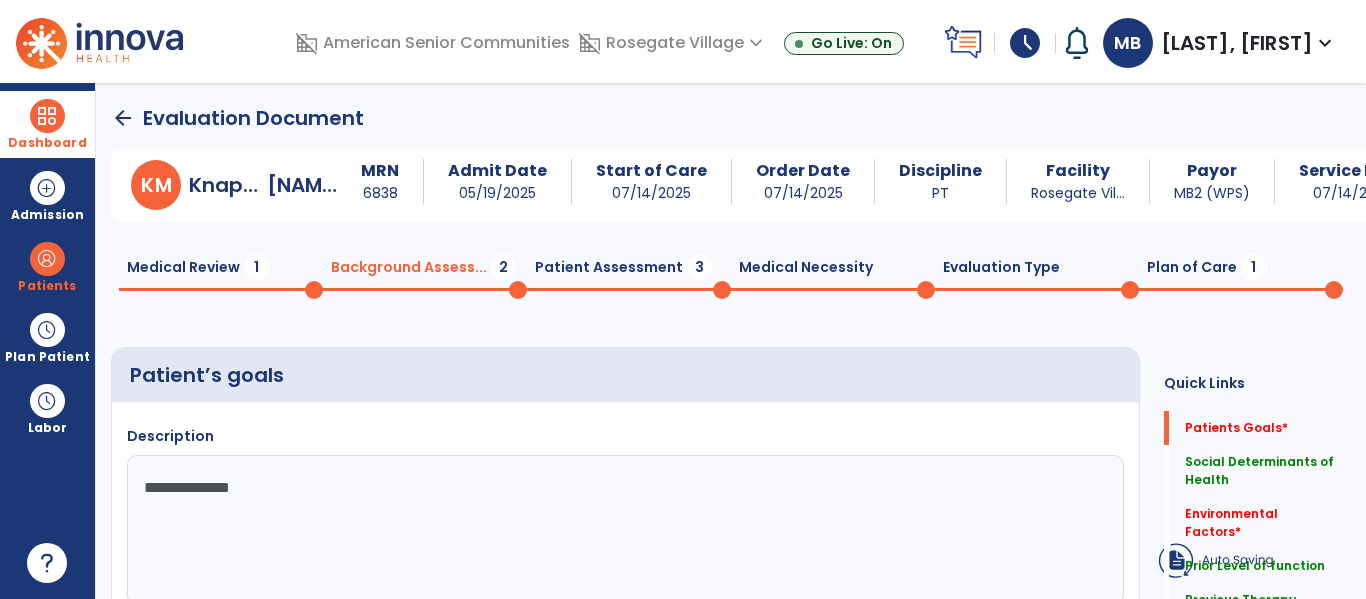 type on "**********" 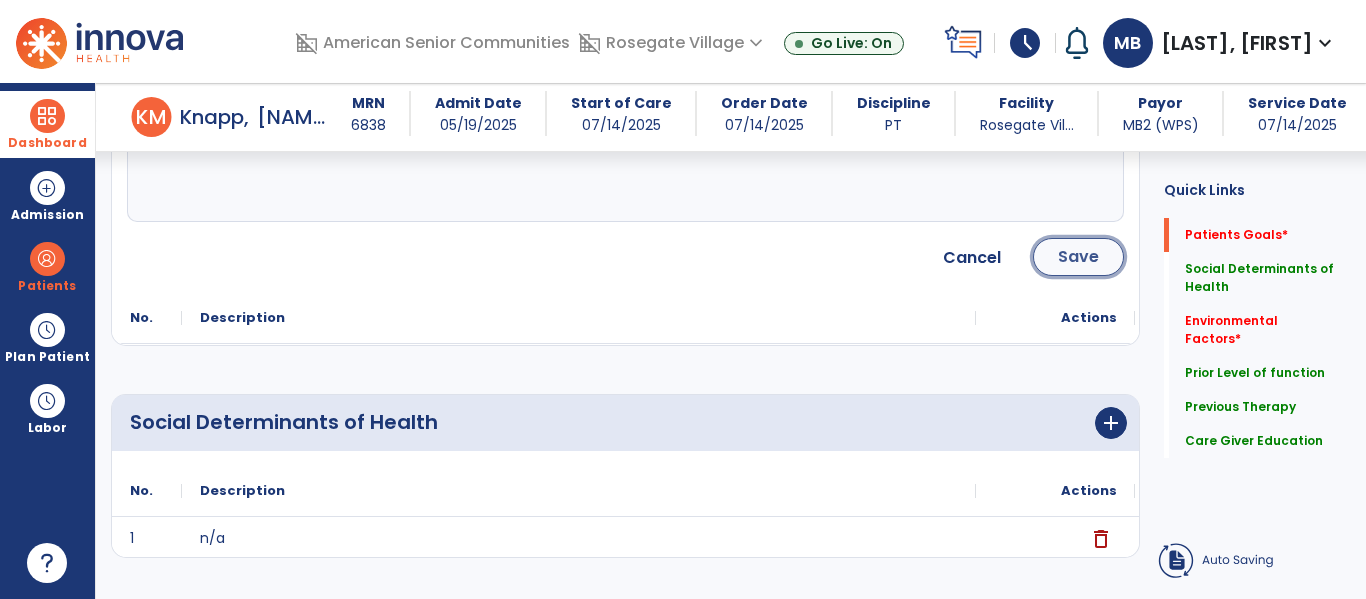 click on "Save" 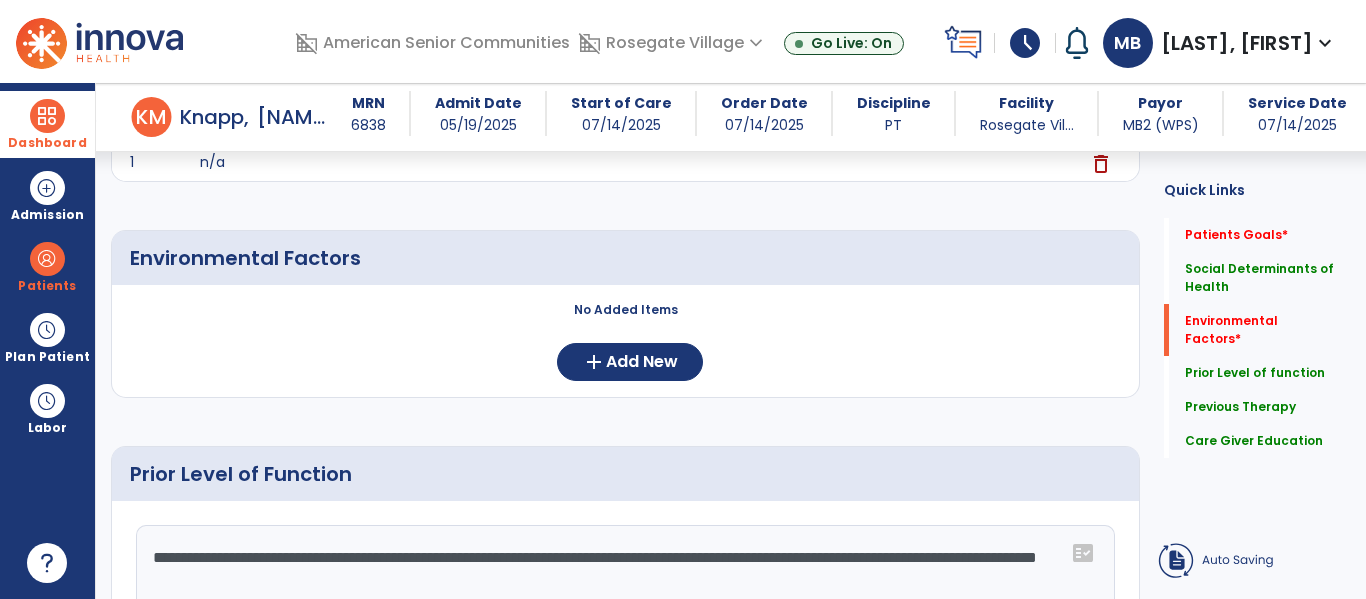 scroll, scrollTop: 535, scrollLeft: 0, axis: vertical 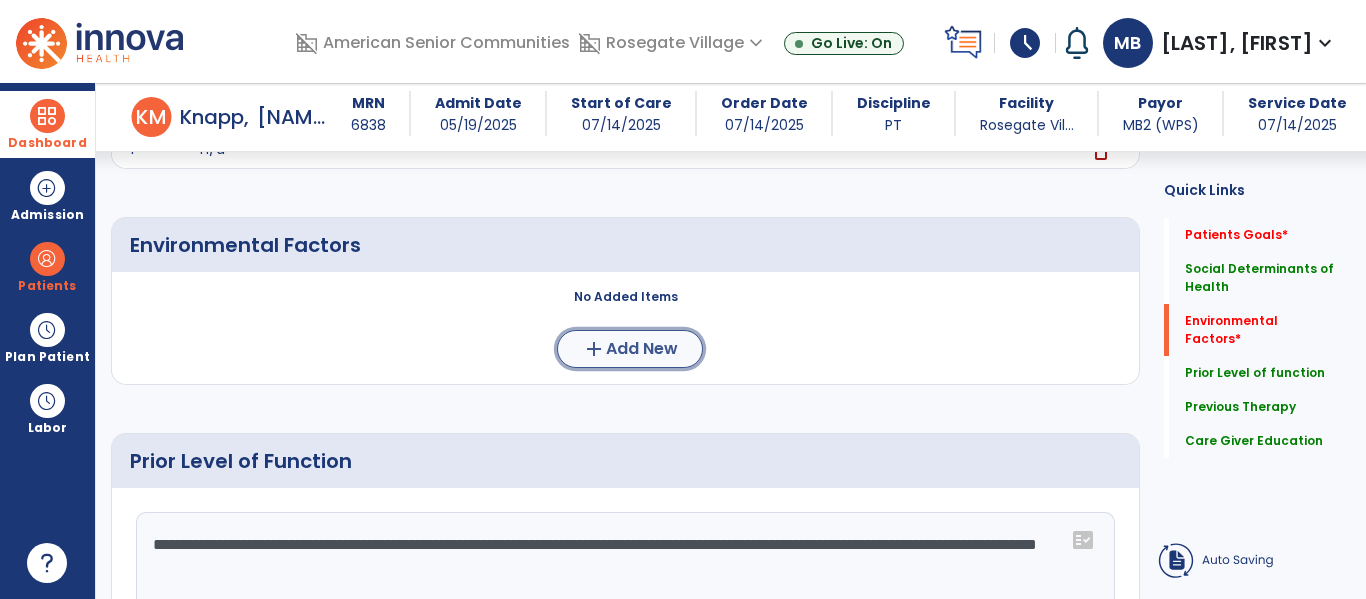 click on "add  Add New" 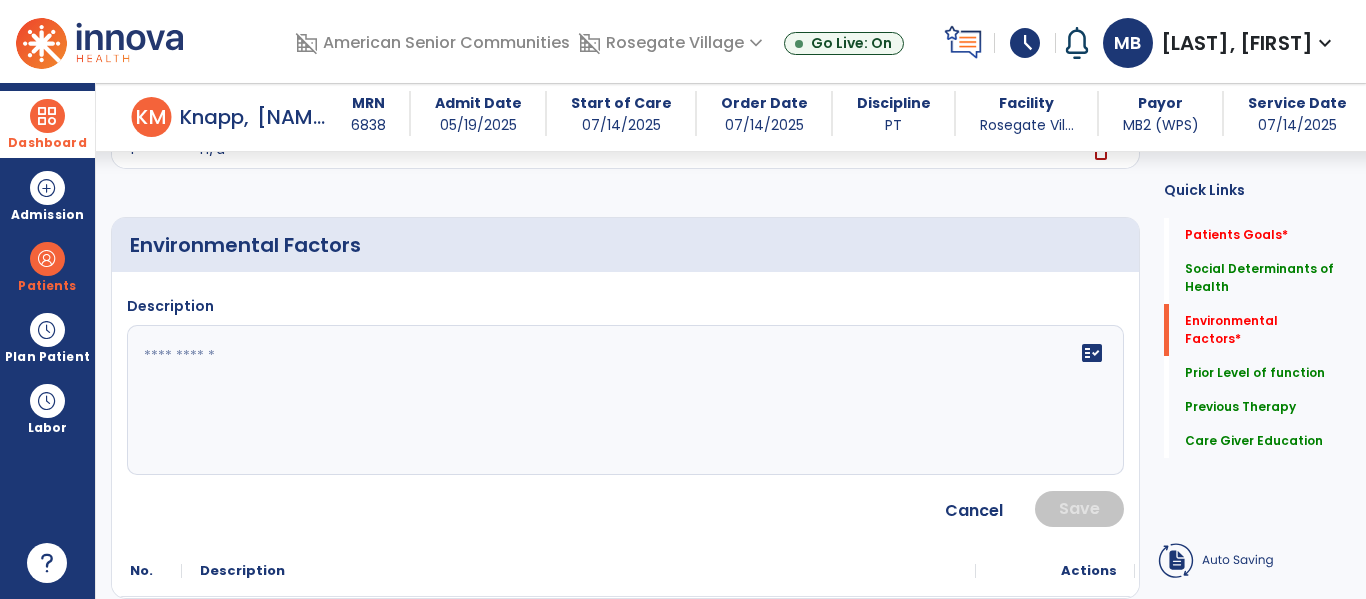 click 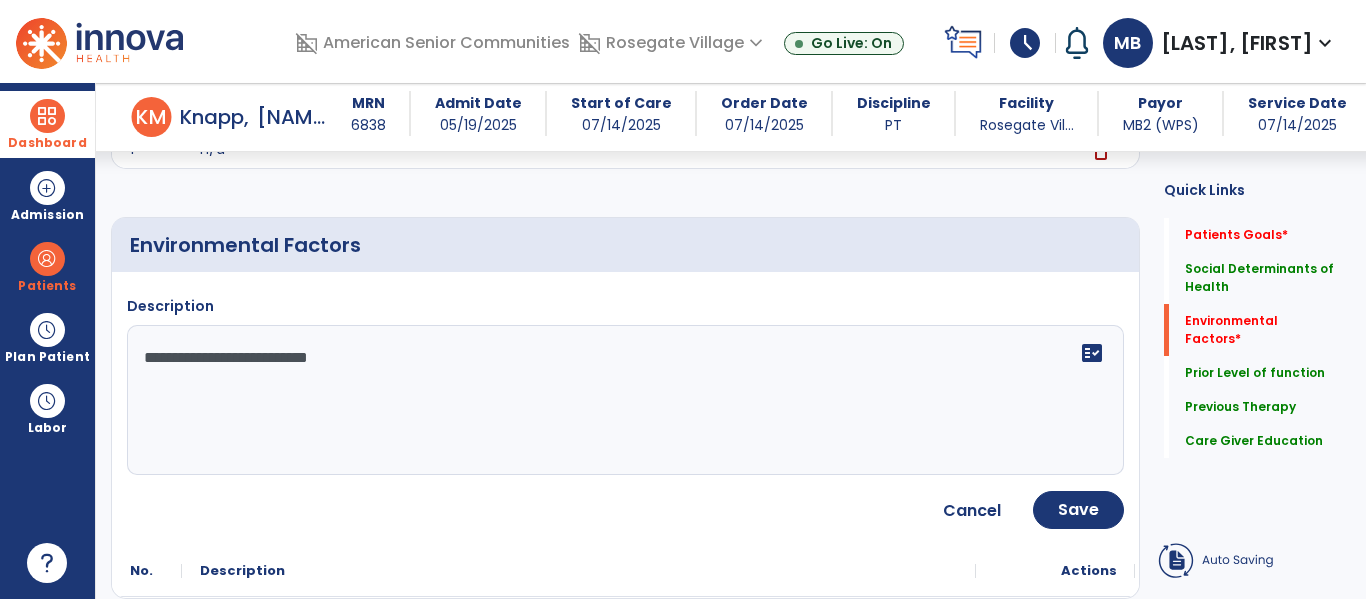type on "**********" 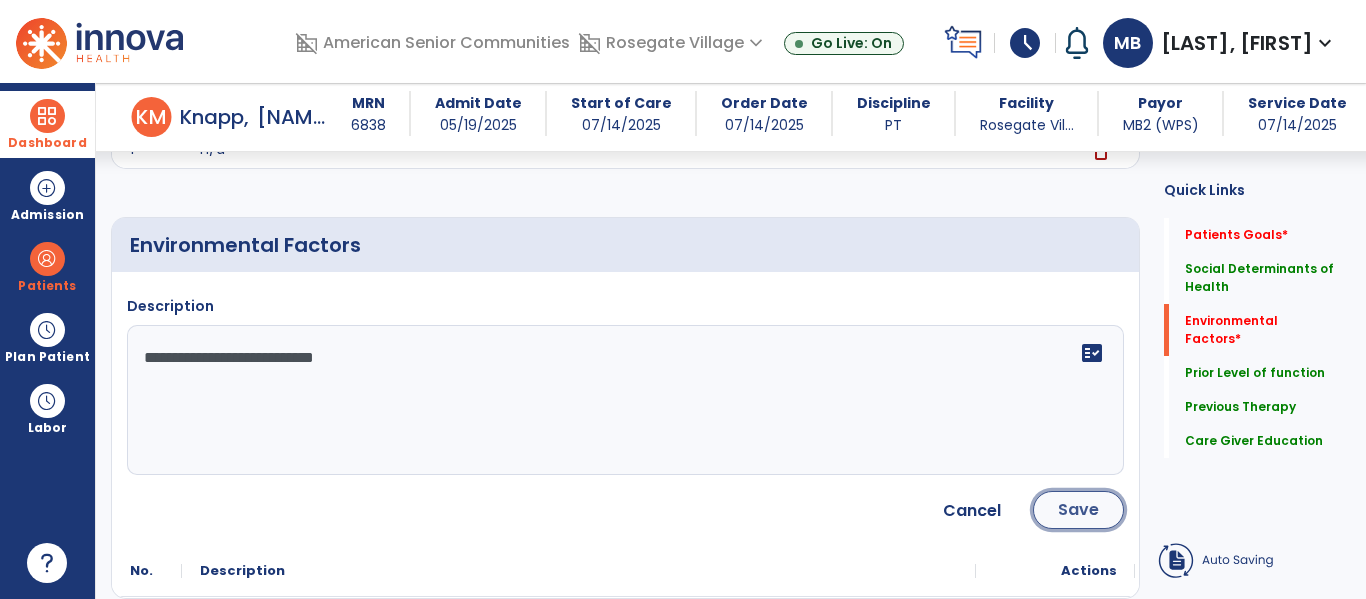 click on "Save" 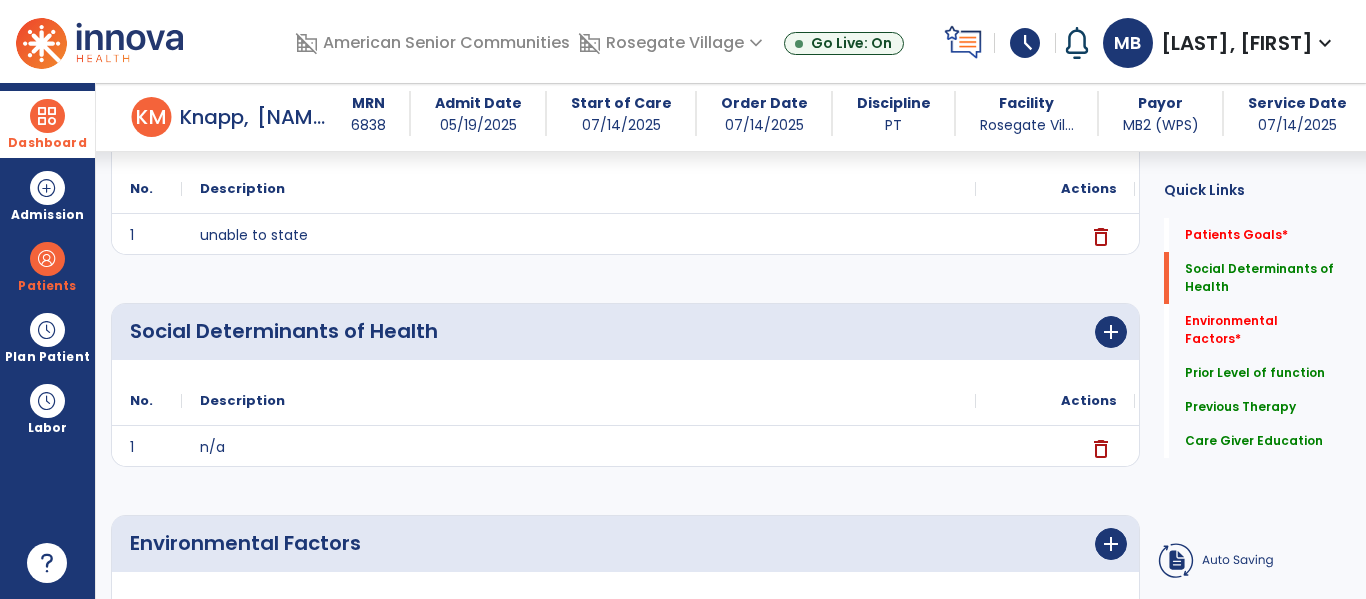 scroll, scrollTop: 0, scrollLeft: 0, axis: both 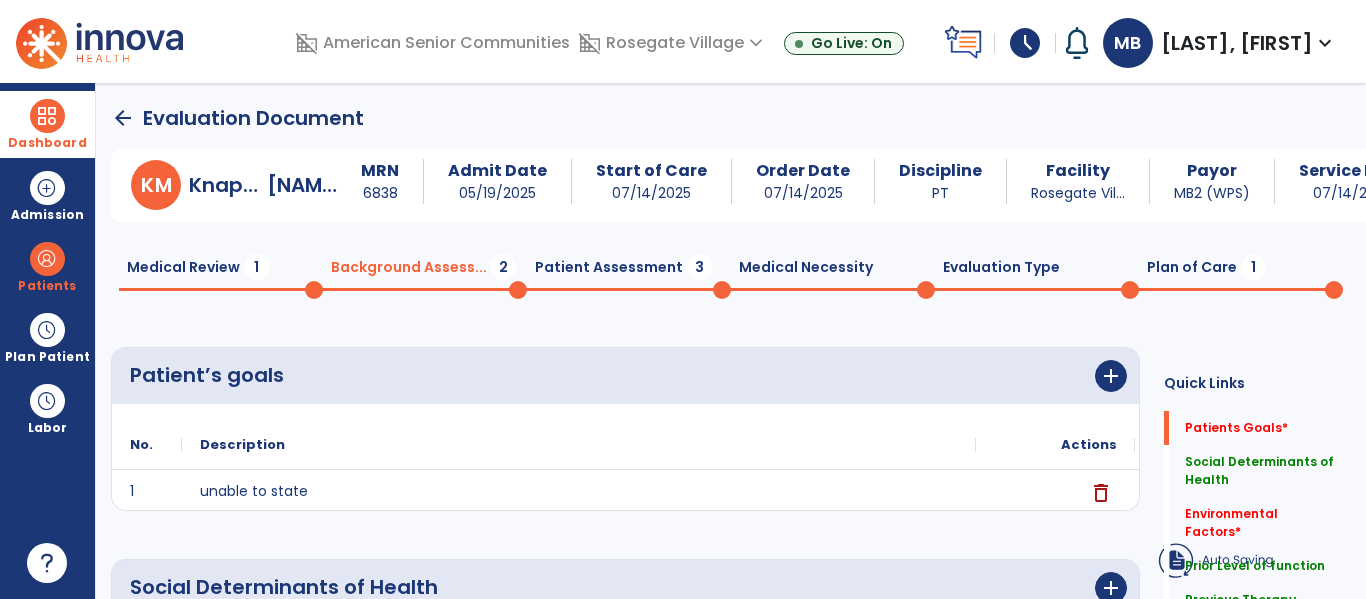 click on "Patient Assessment  3" 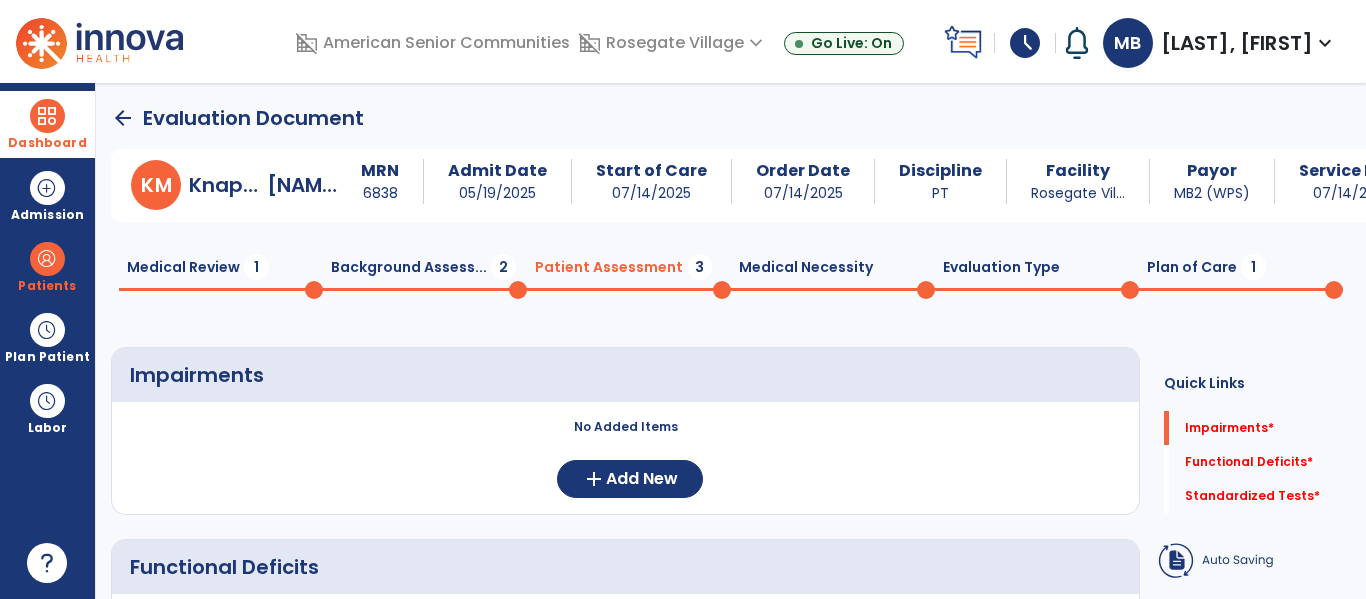 click on "Background Assess...  2" 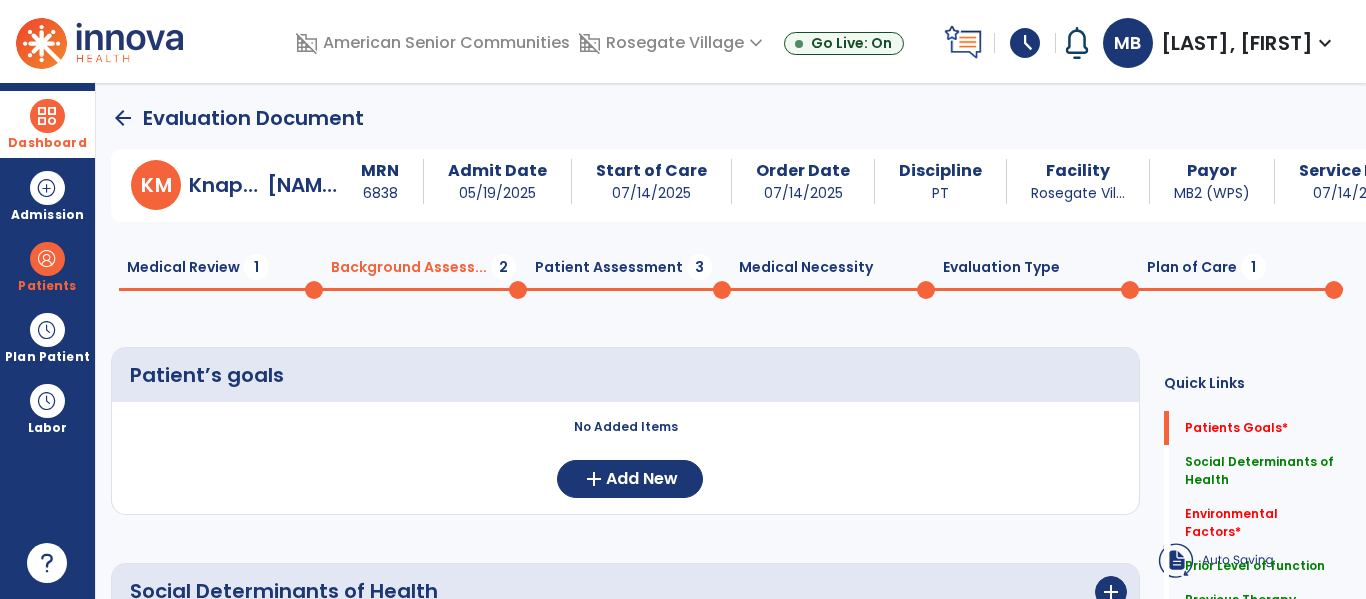 click on "Patient Assessment  3" 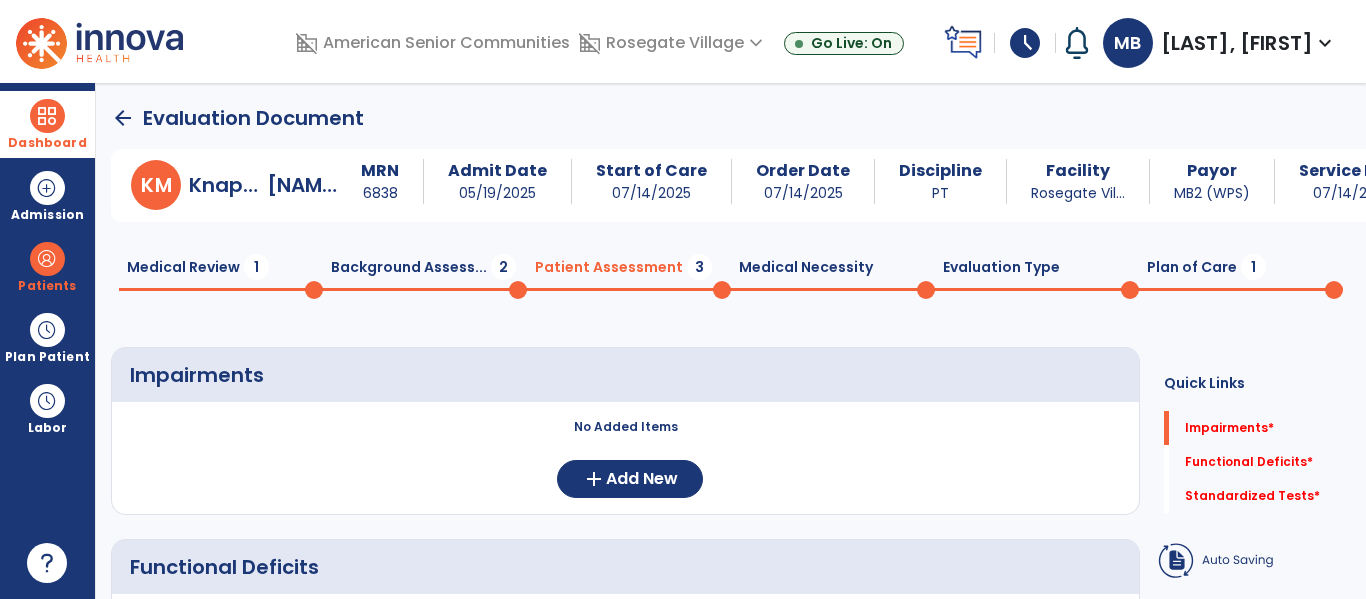 click on "Background Assess...  2" 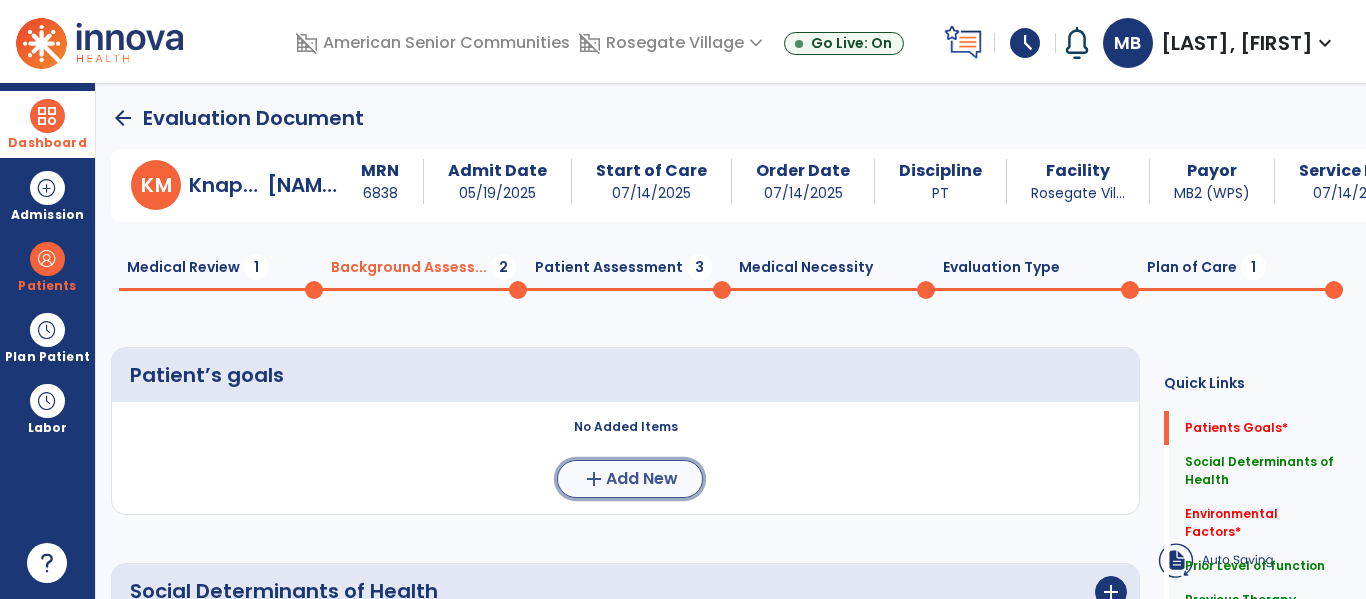 click on "Add New" 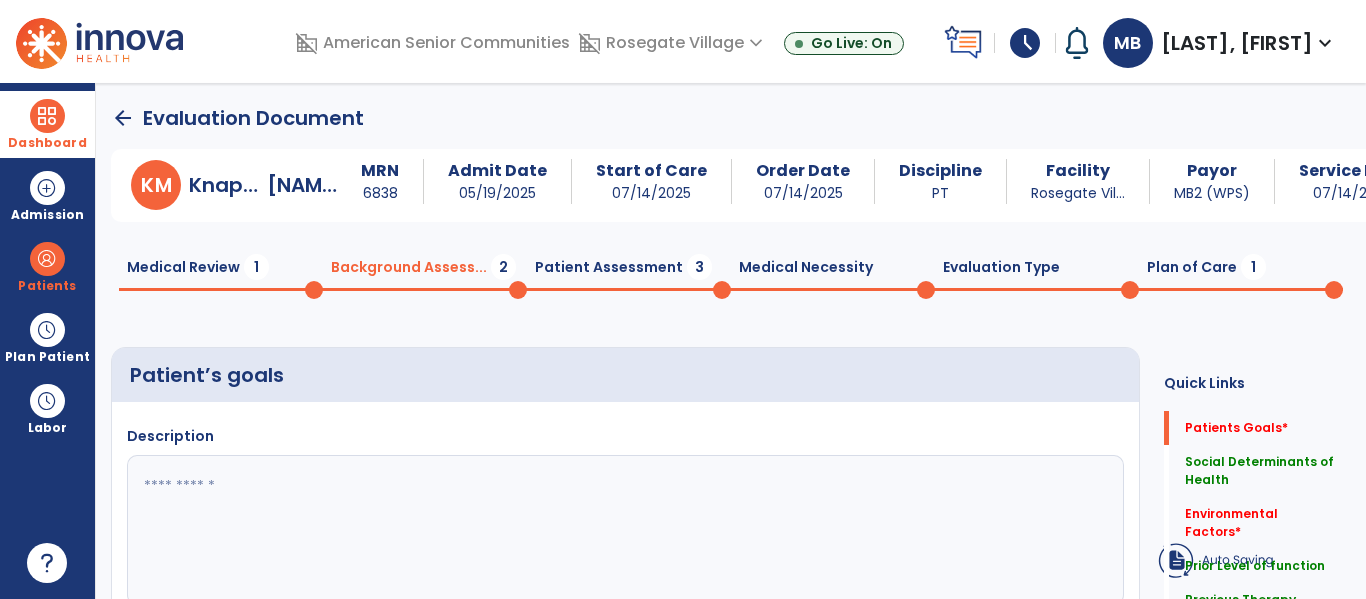 click 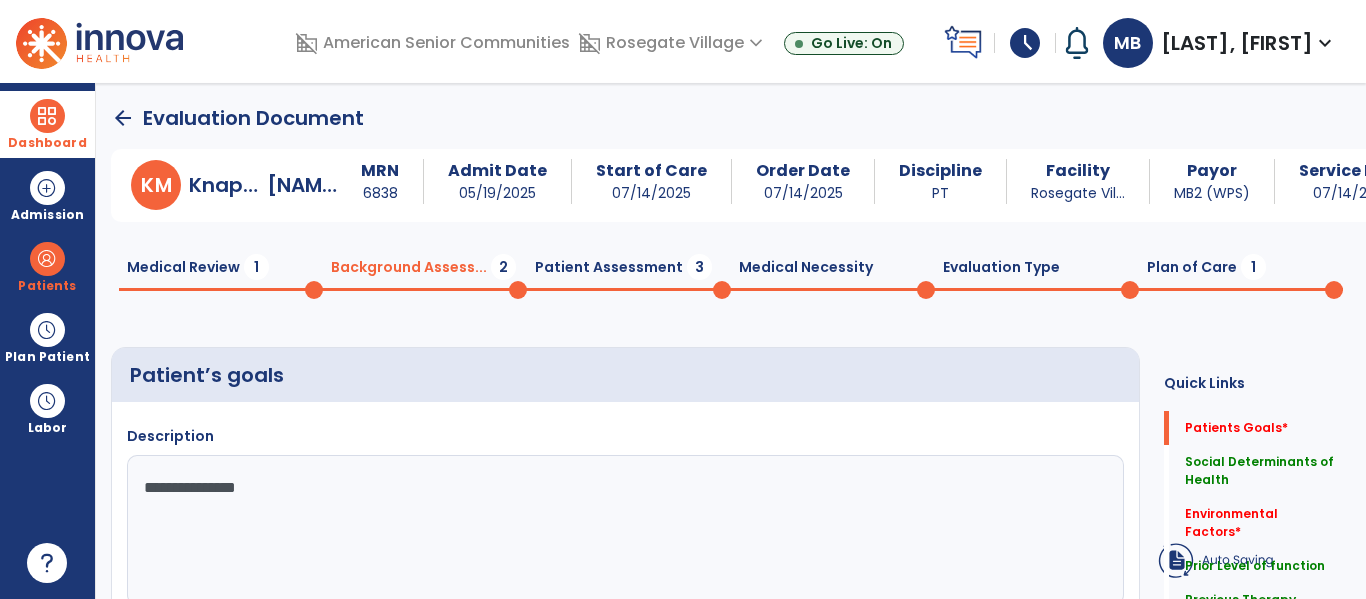 type on "**********" 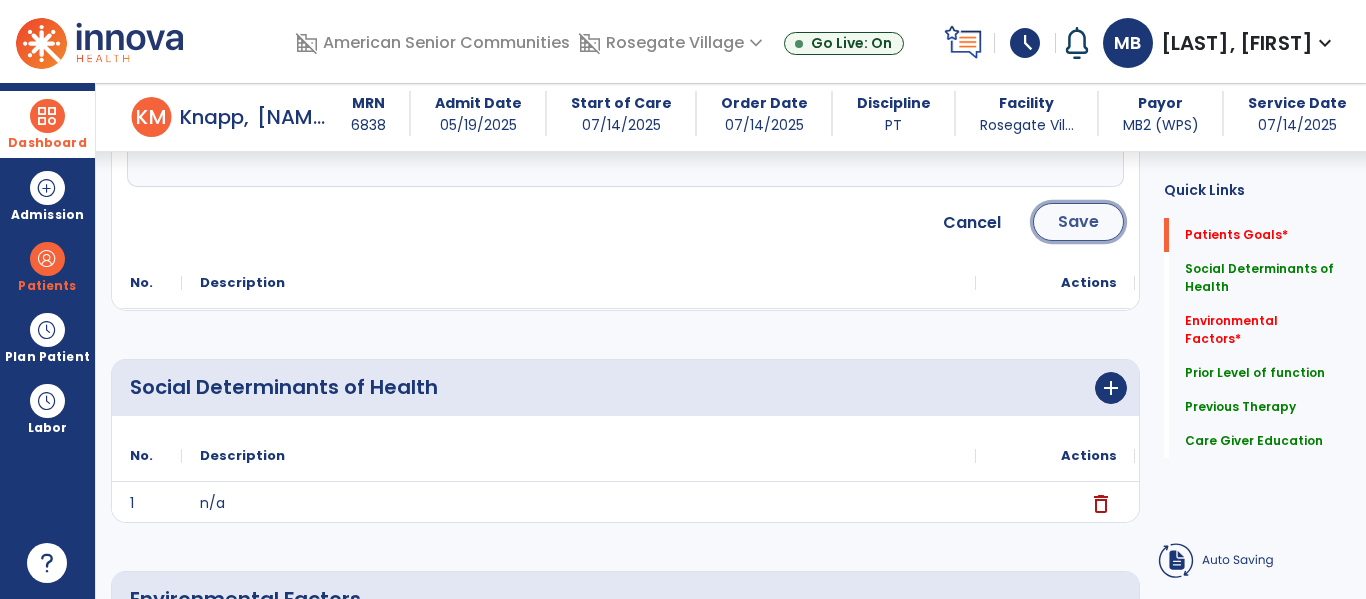 click on "Save" 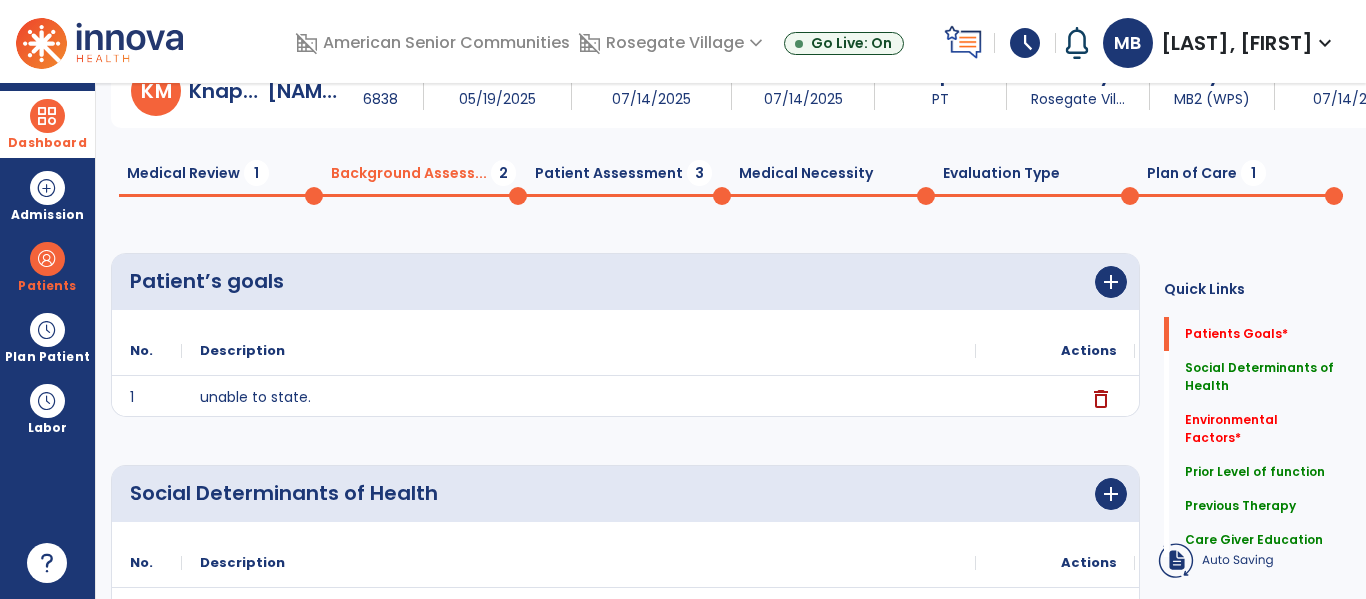 scroll, scrollTop: 0, scrollLeft: 0, axis: both 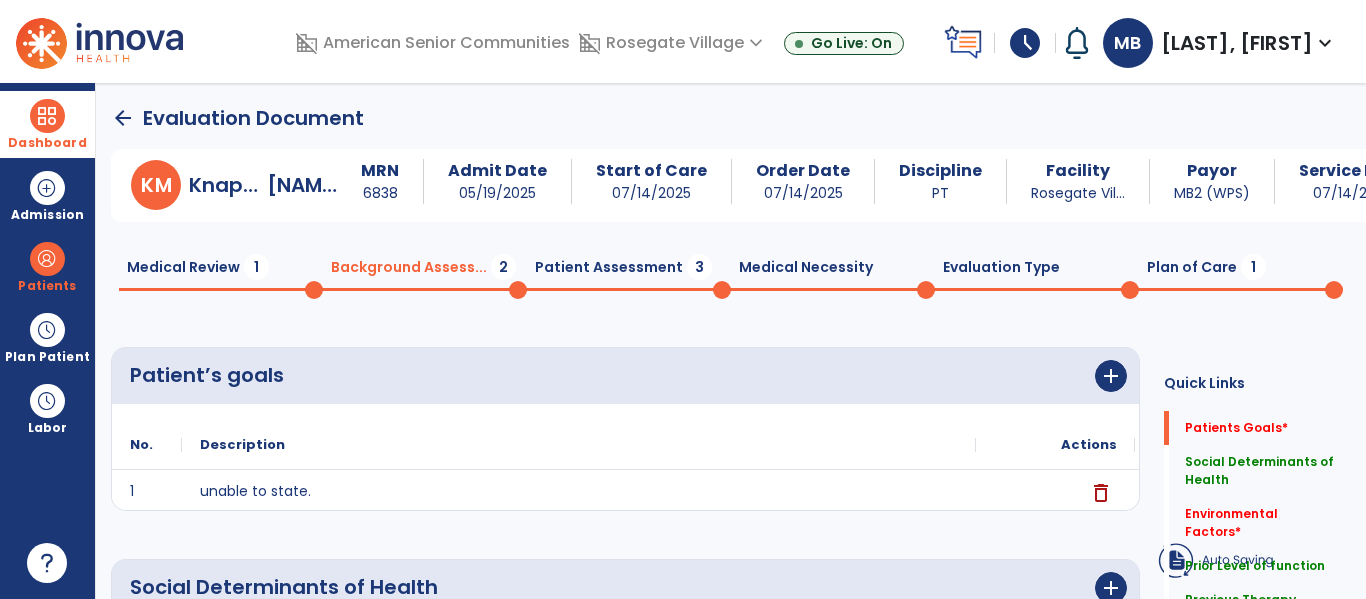 click on "arrow_back" 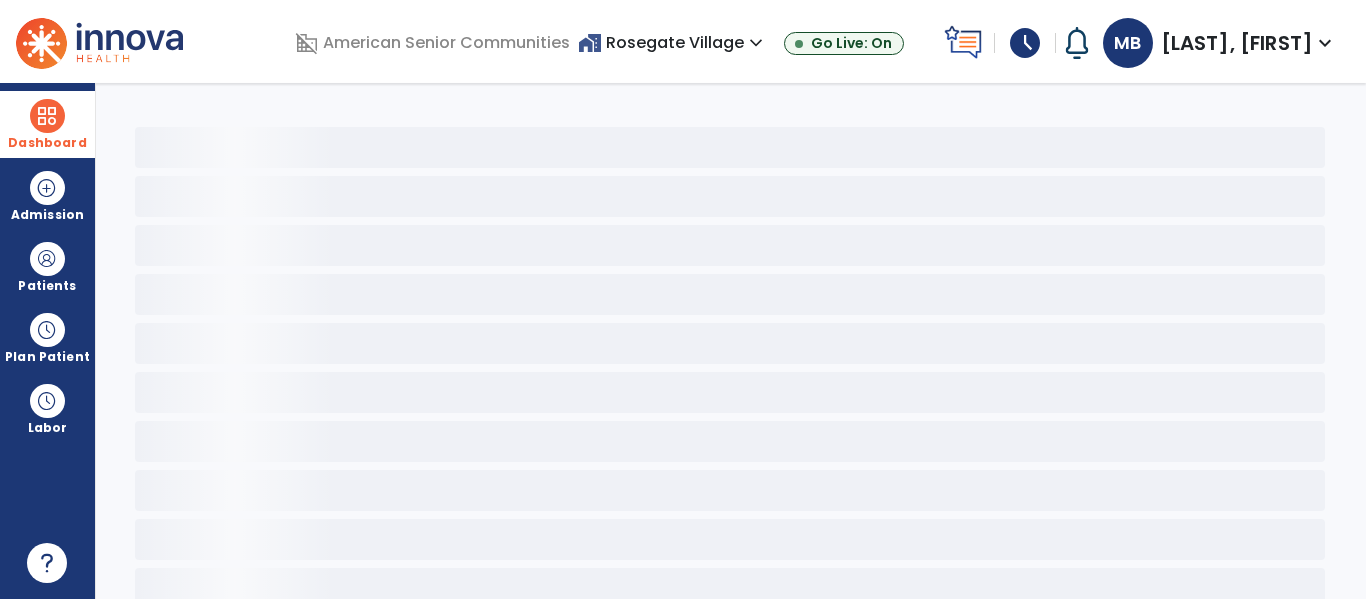 click at bounding box center (47, 116) 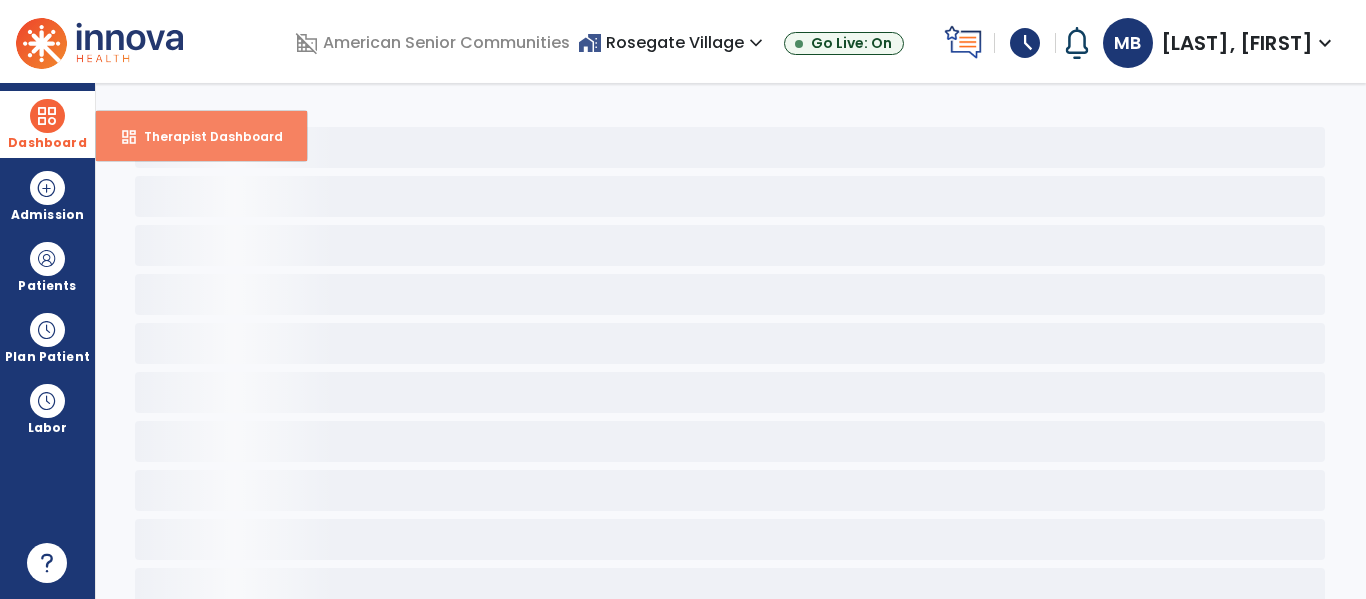 click on "Therapist Dashboard" at bounding box center [205, 136] 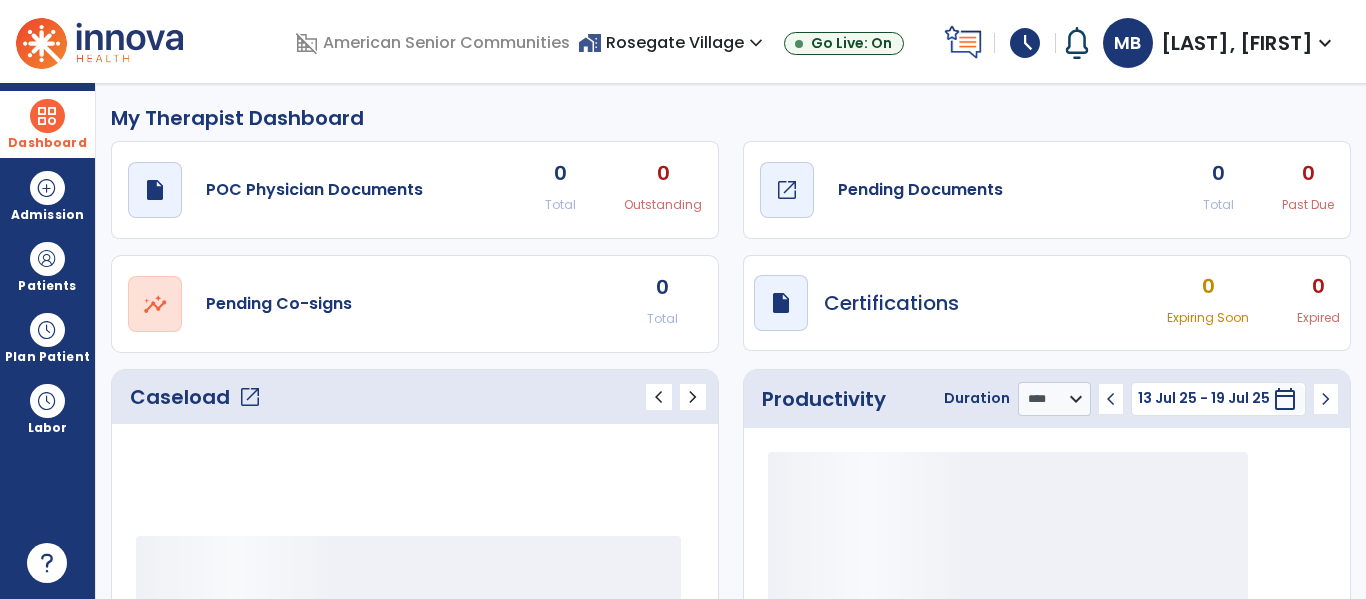 click on "Pending Documents" 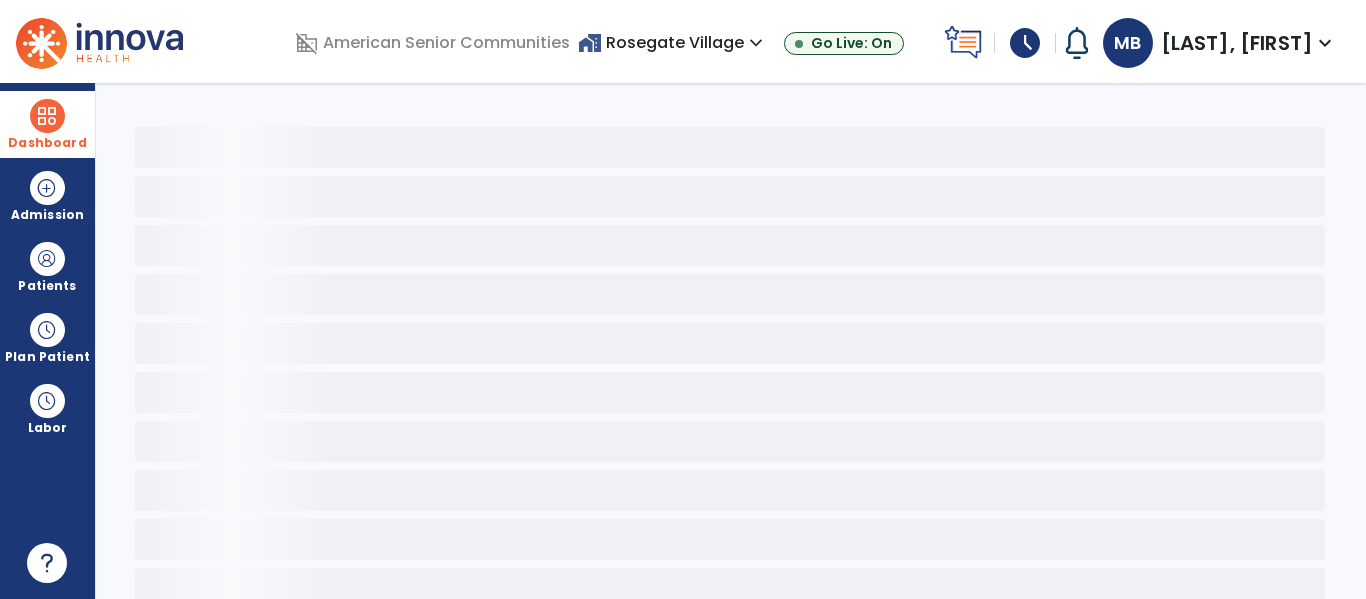 click at bounding box center [47, 116] 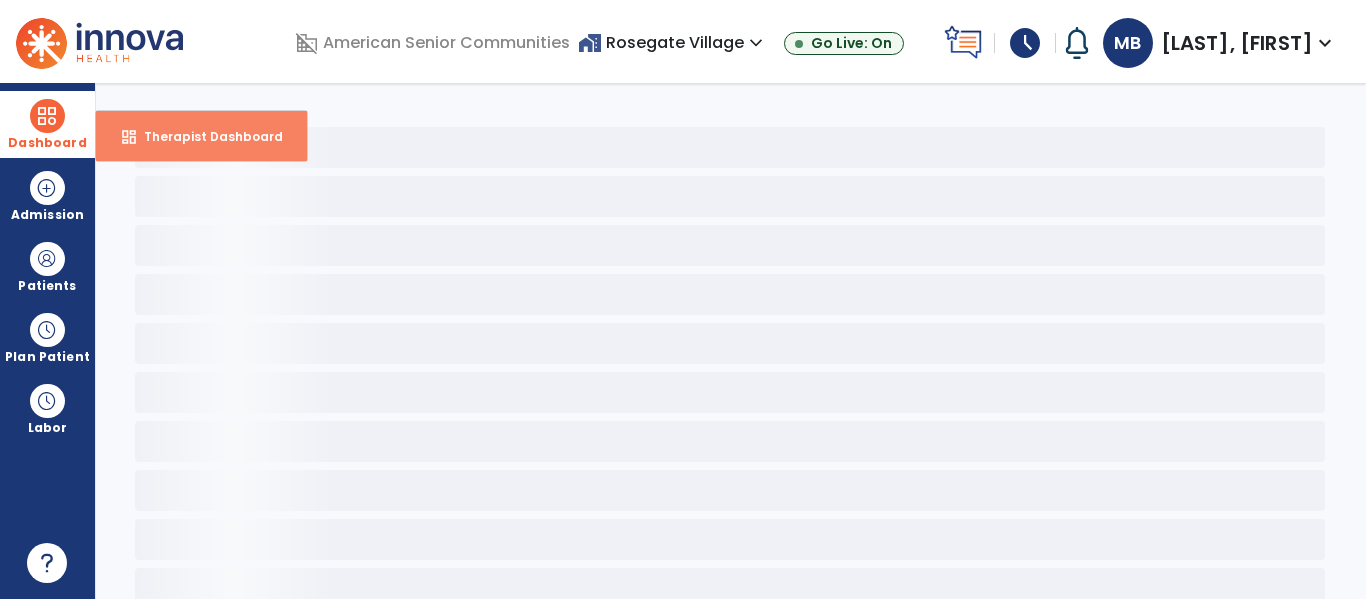 click on "Therapist Dashboard" at bounding box center [205, 136] 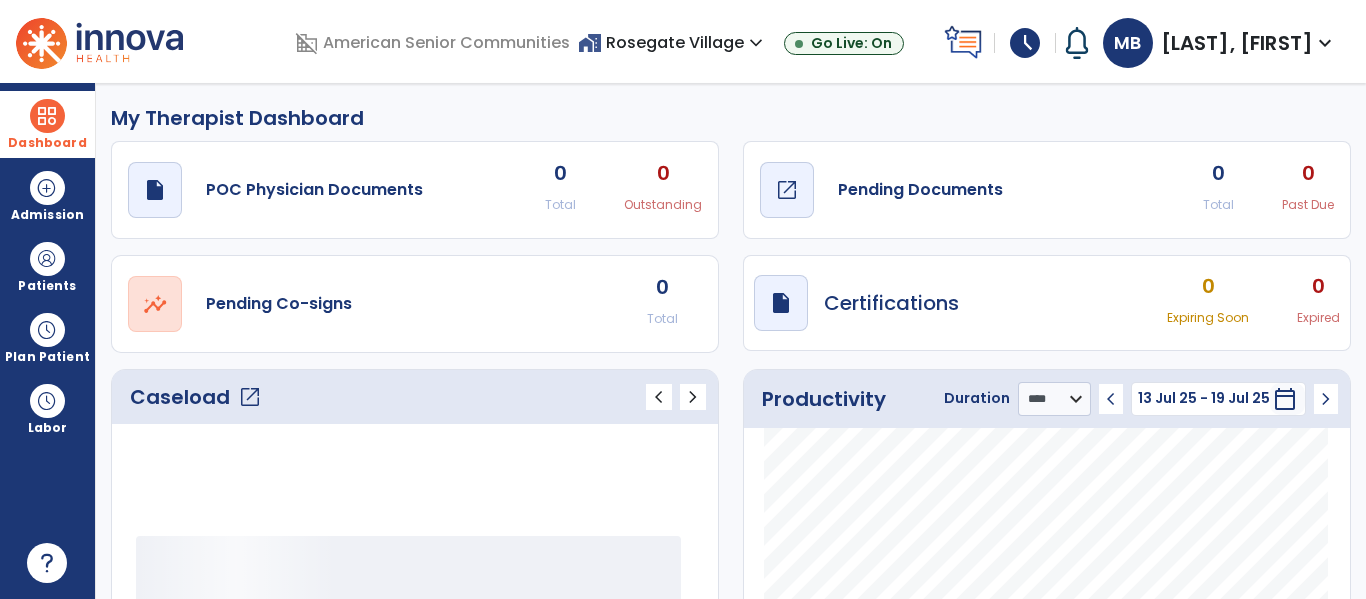 click on "Pending Documents" 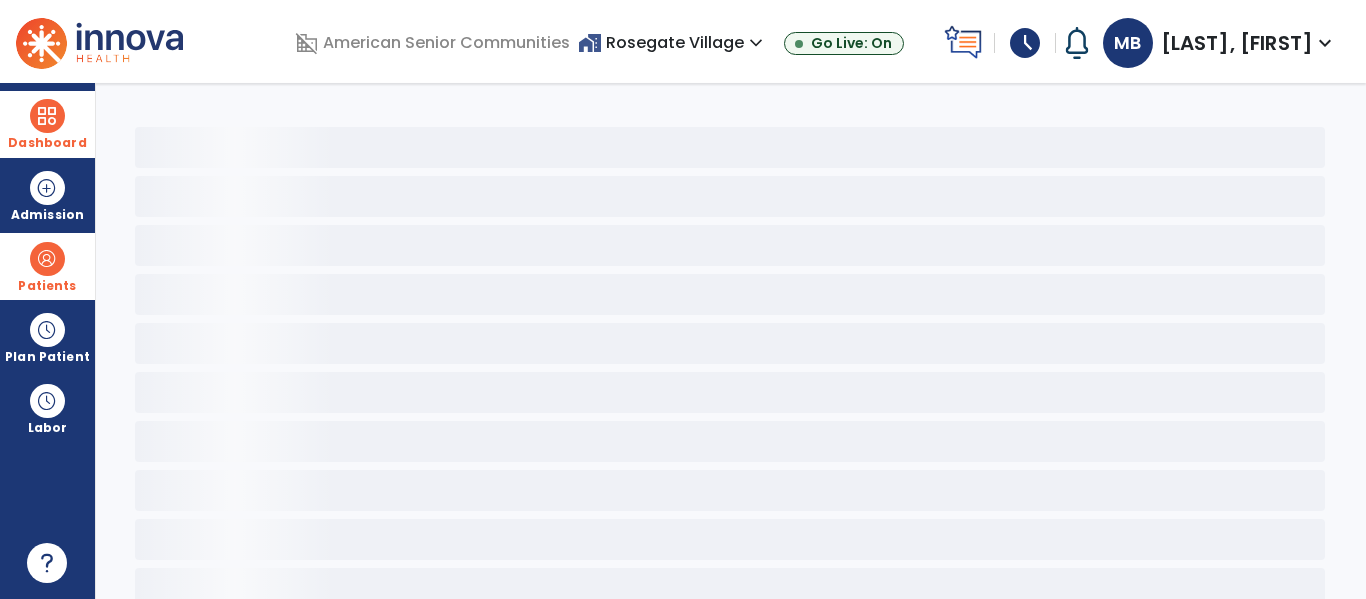 click at bounding box center (47, 259) 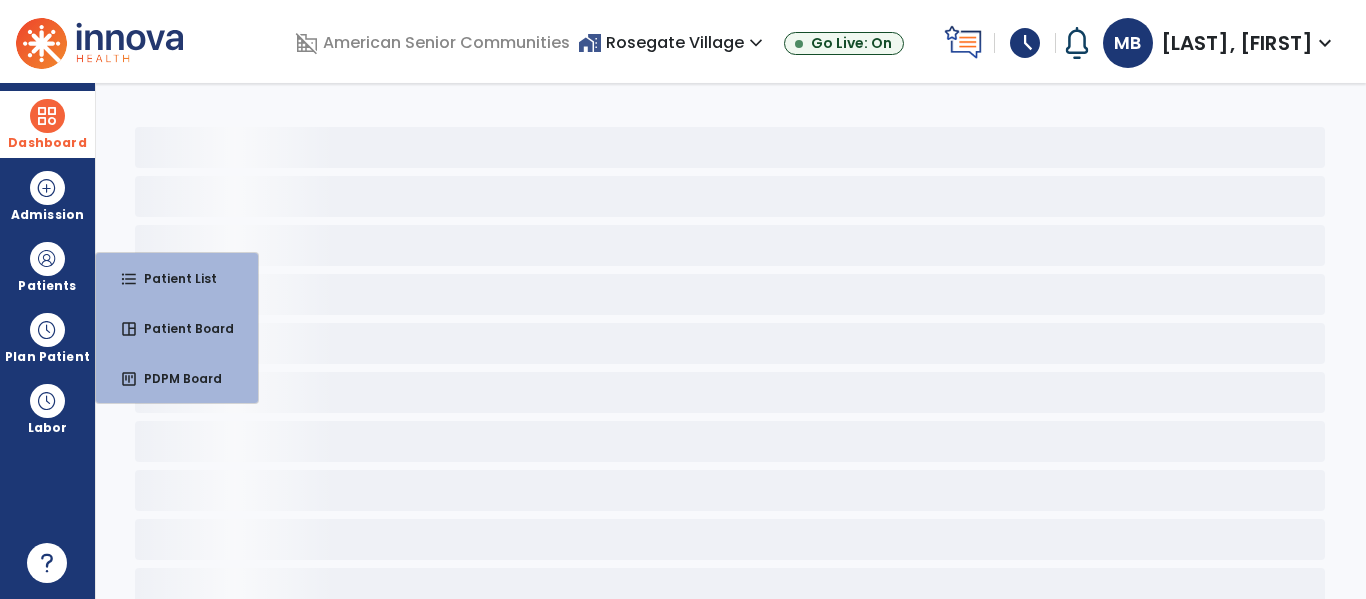 click on "Dashboard" at bounding box center [47, 143] 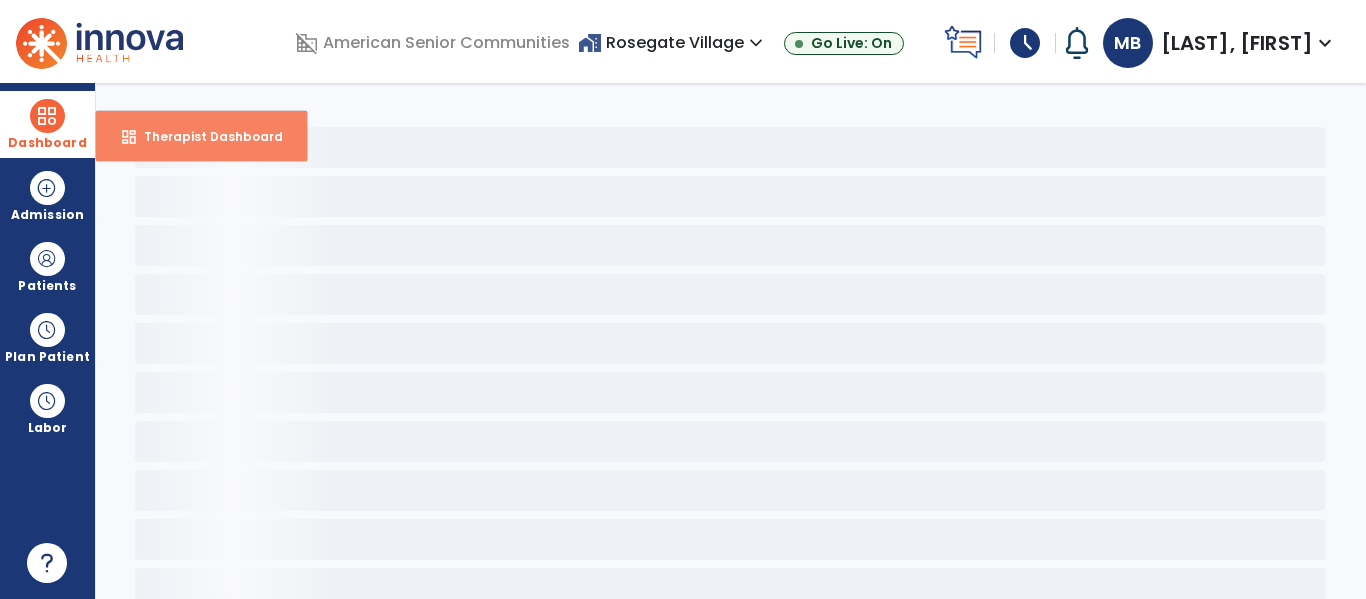click on "Therapist Dashboard" at bounding box center [205, 136] 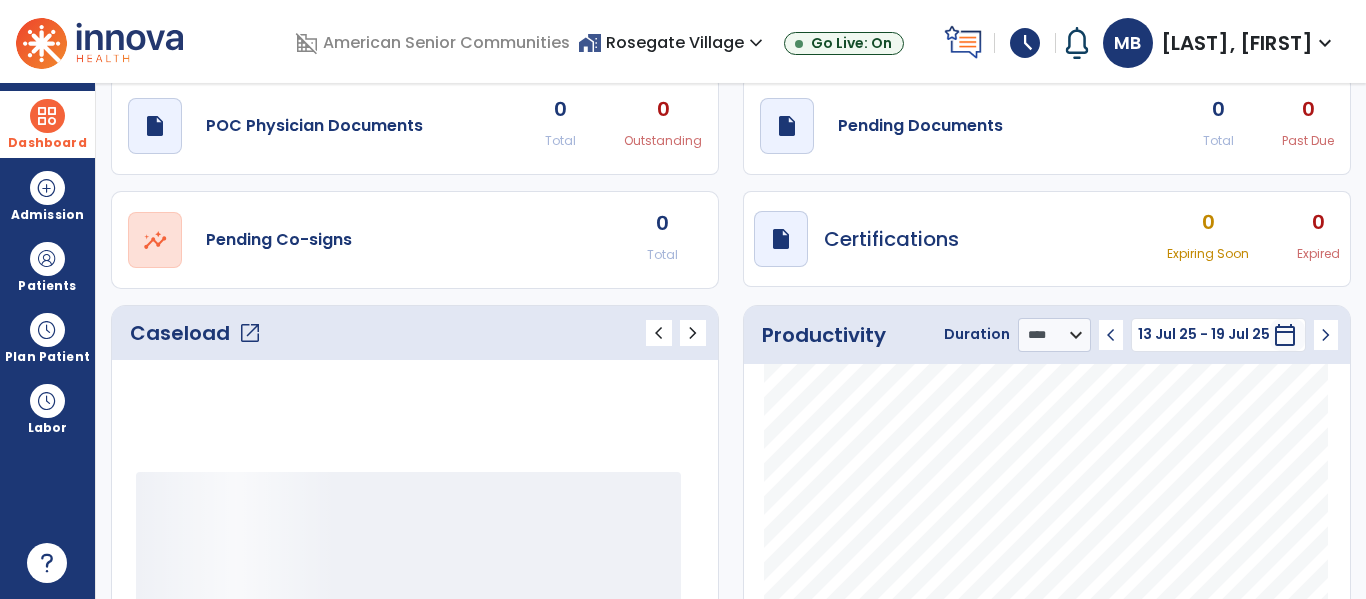 scroll, scrollTop: 0, scrollLeft: 0, axis: both 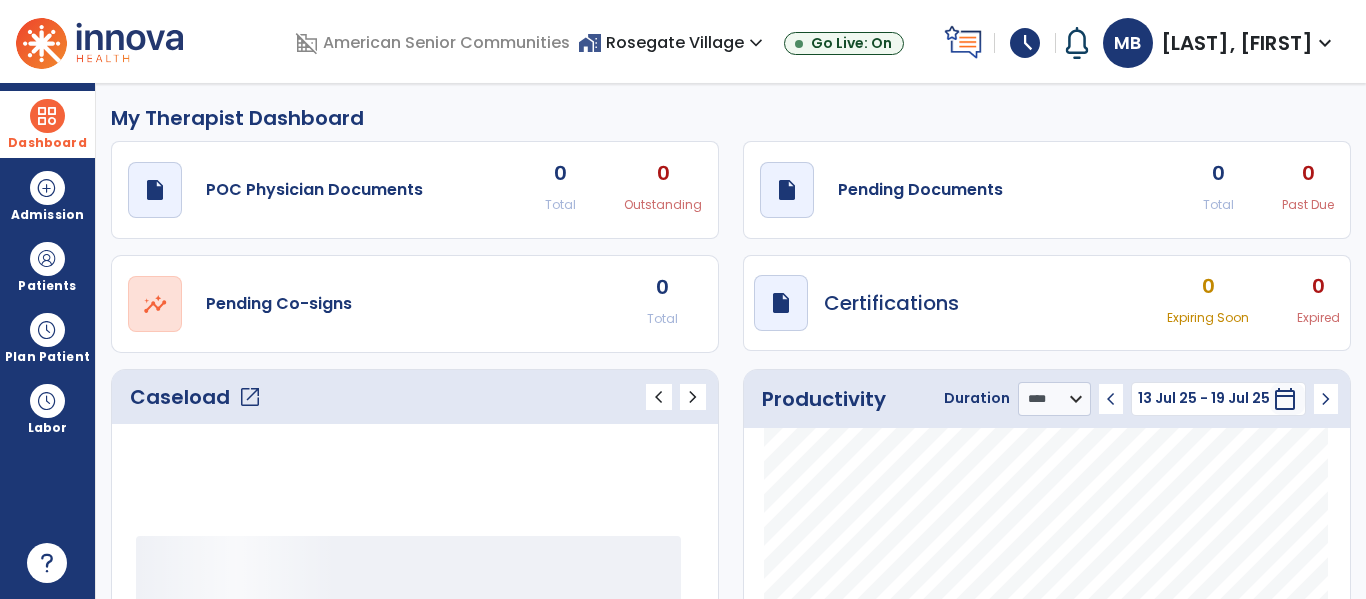 click on "[LAST], [FIRST]" at bounding box center [1237, 43] 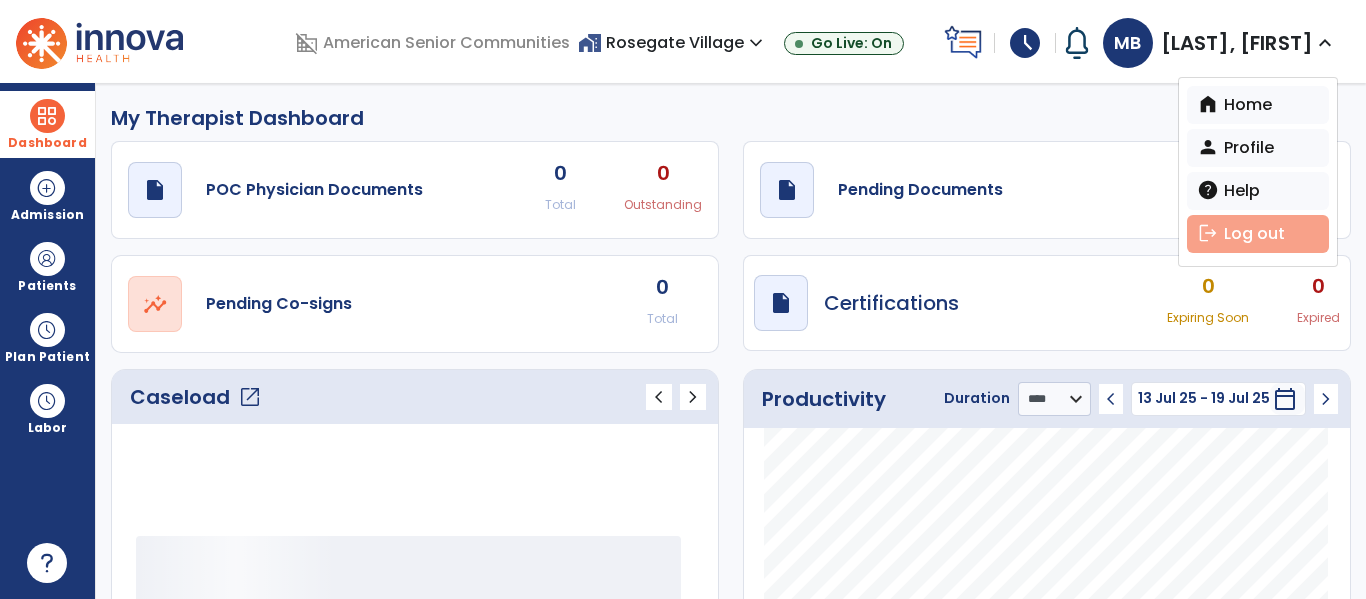 click on "logout   Log out" at bounding box center (1258, 234) 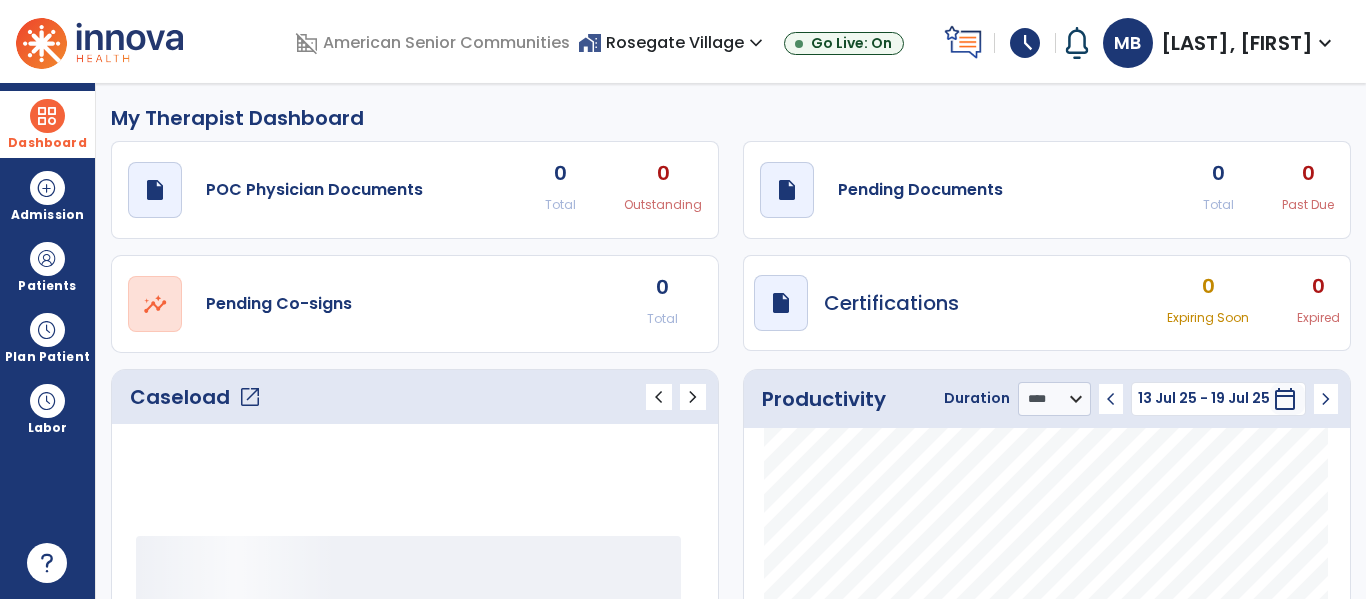 click on "[LAST], [FIRST]" at bounding box center [1237, 43] 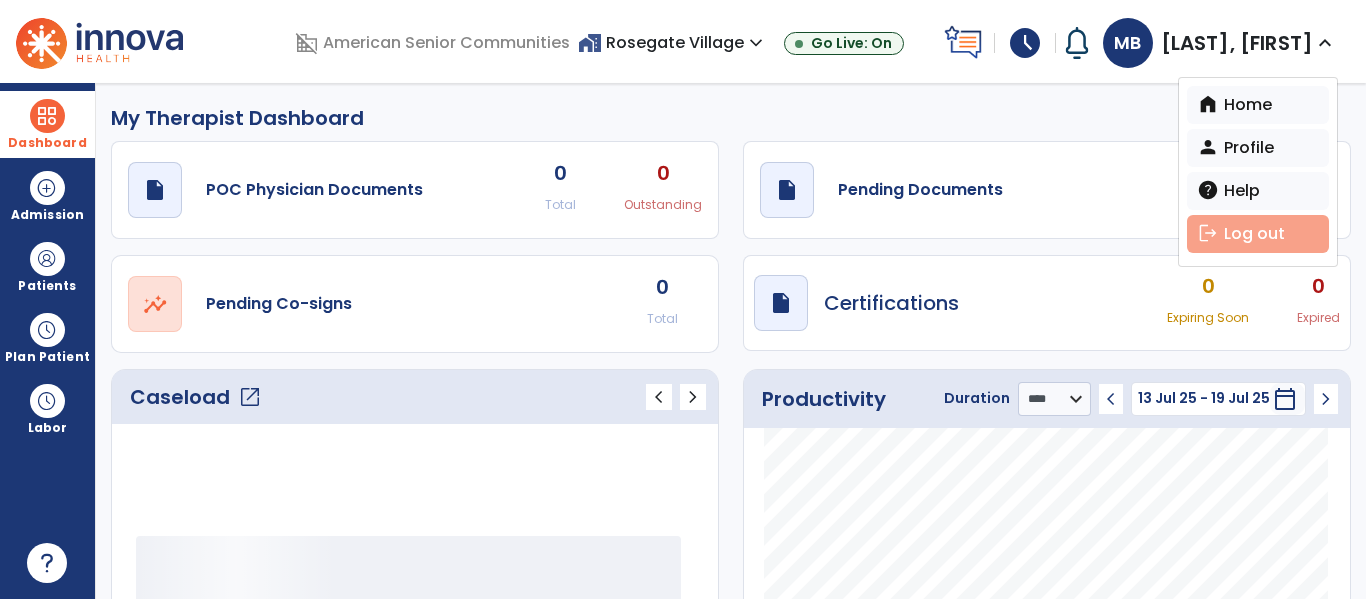 click on "logout   Log out" at bounding box center (1258, 234) 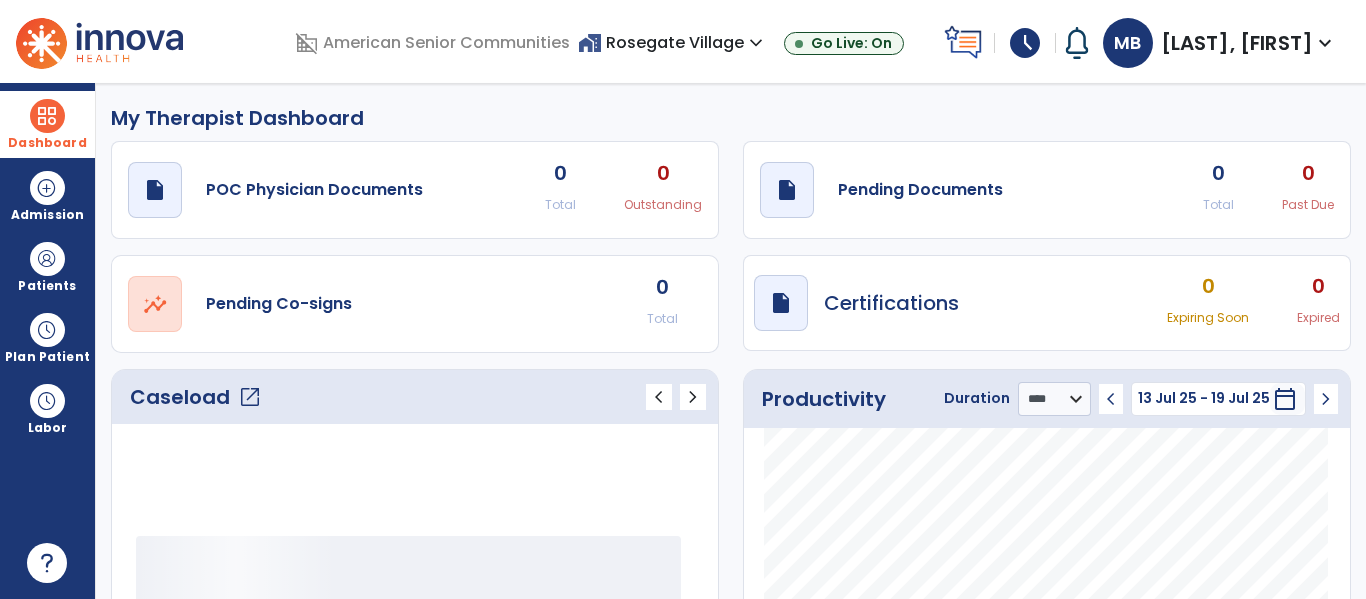 click on "draft   open_in_new  Pending Documents 0 Total 0 Past Due" 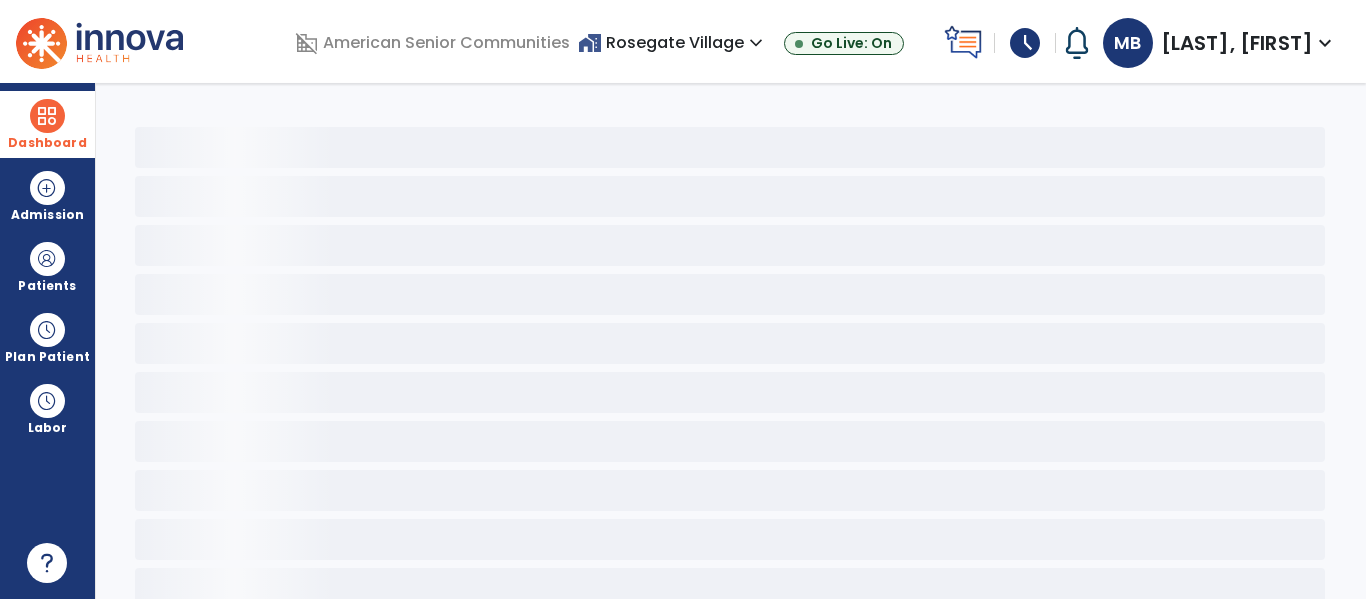 click on "[LAST], [FIRST]" at bounding box center (1237, 43) 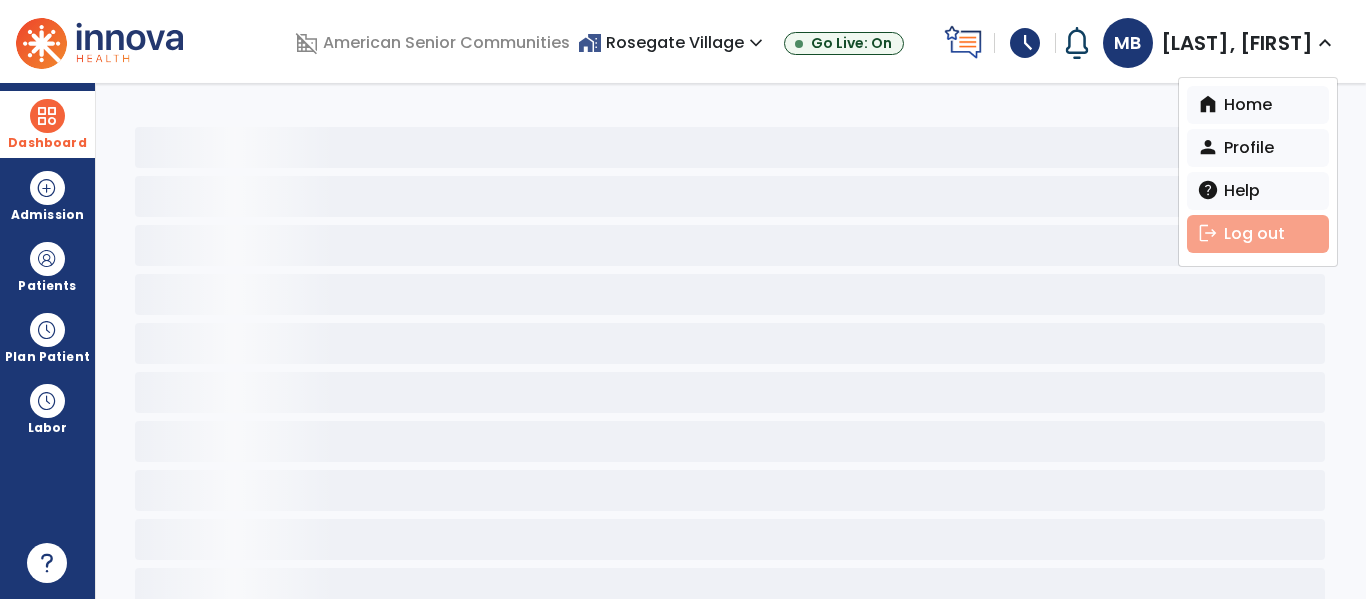 click on "logout   Log out" at bounding box center [1258, 234] 